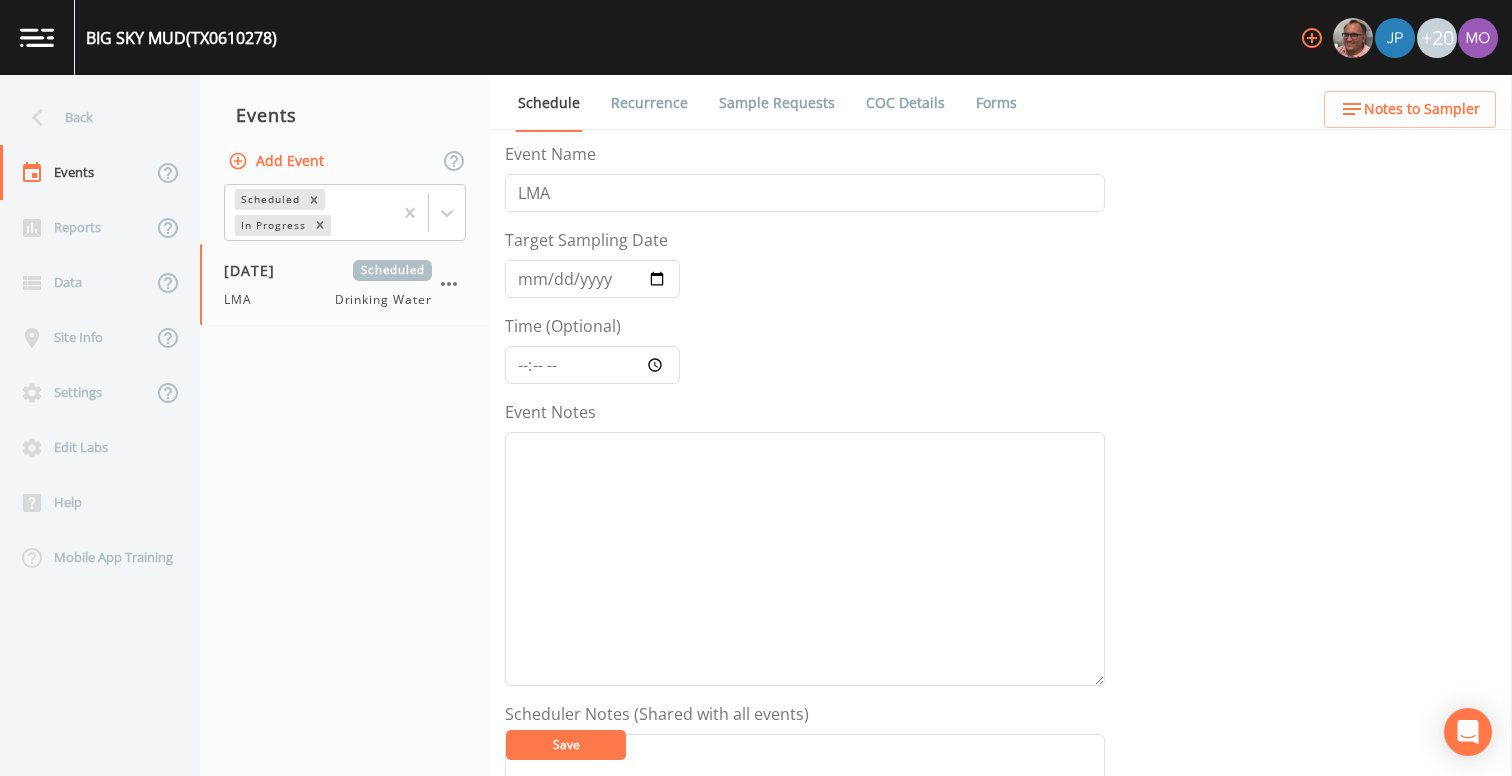 scroll, scrollTop: 0, scrollLeft: 0, axis: both 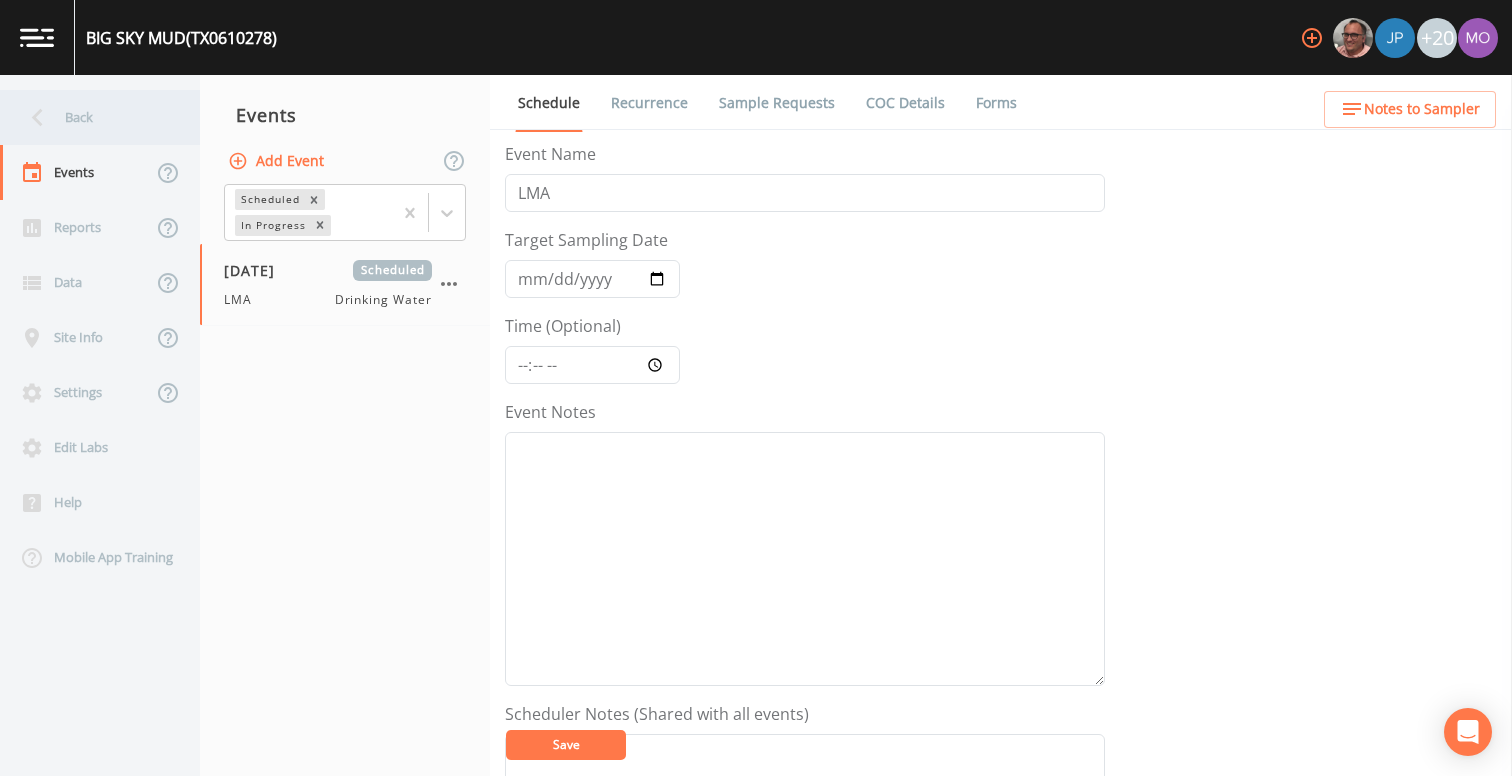 click on "Back" at bounding box center [90, 117] 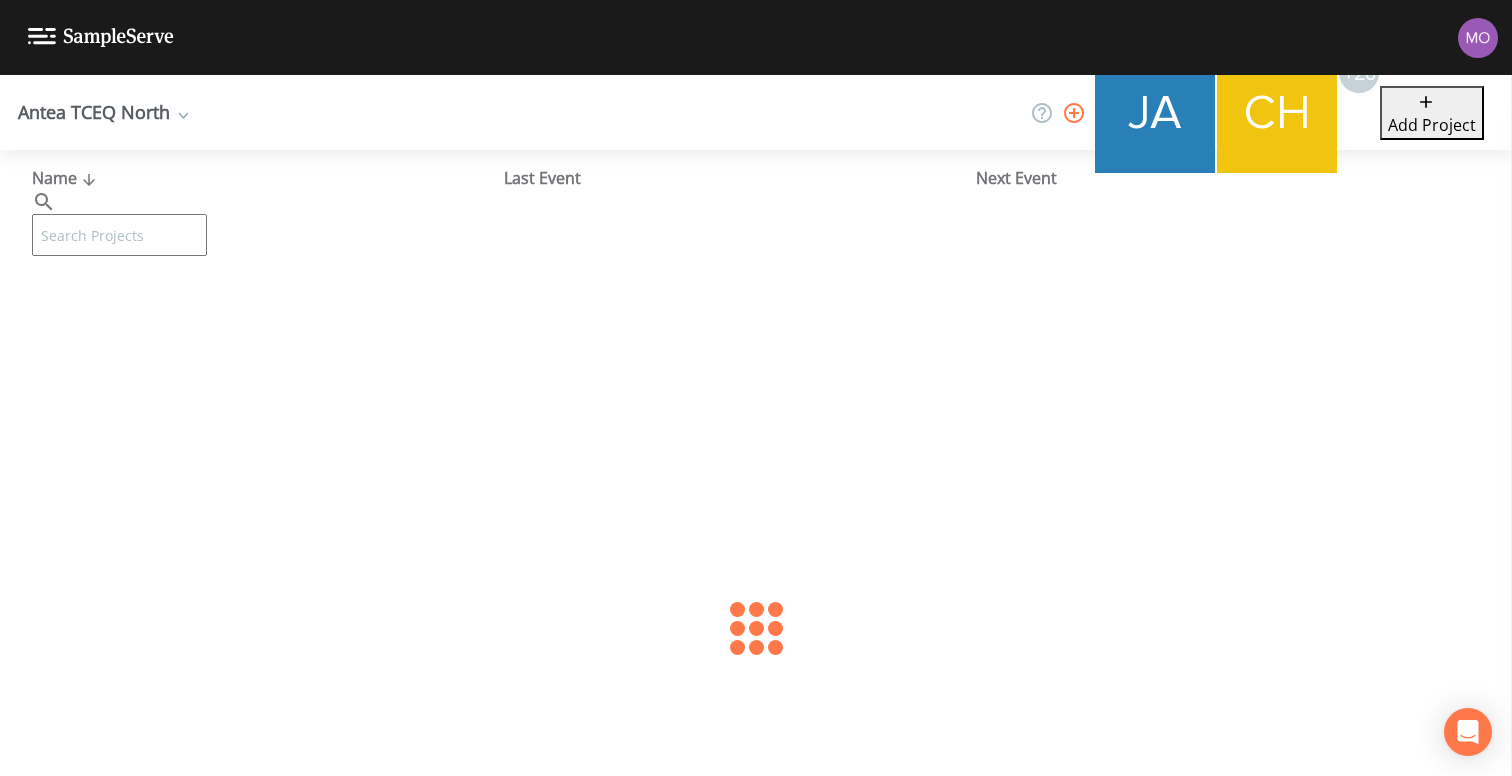 click at bounding box center (119, 235) 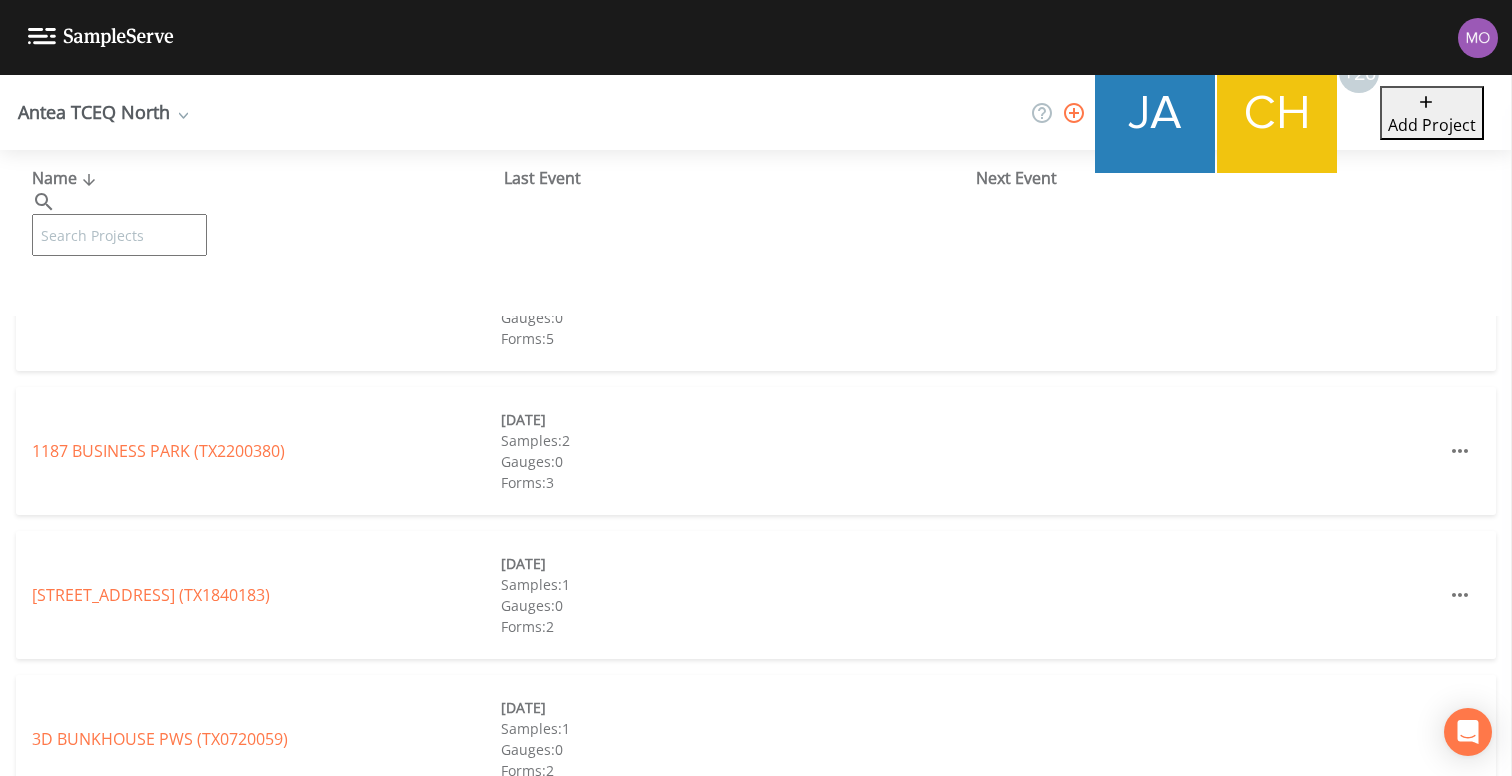 paste on "TX0030027" 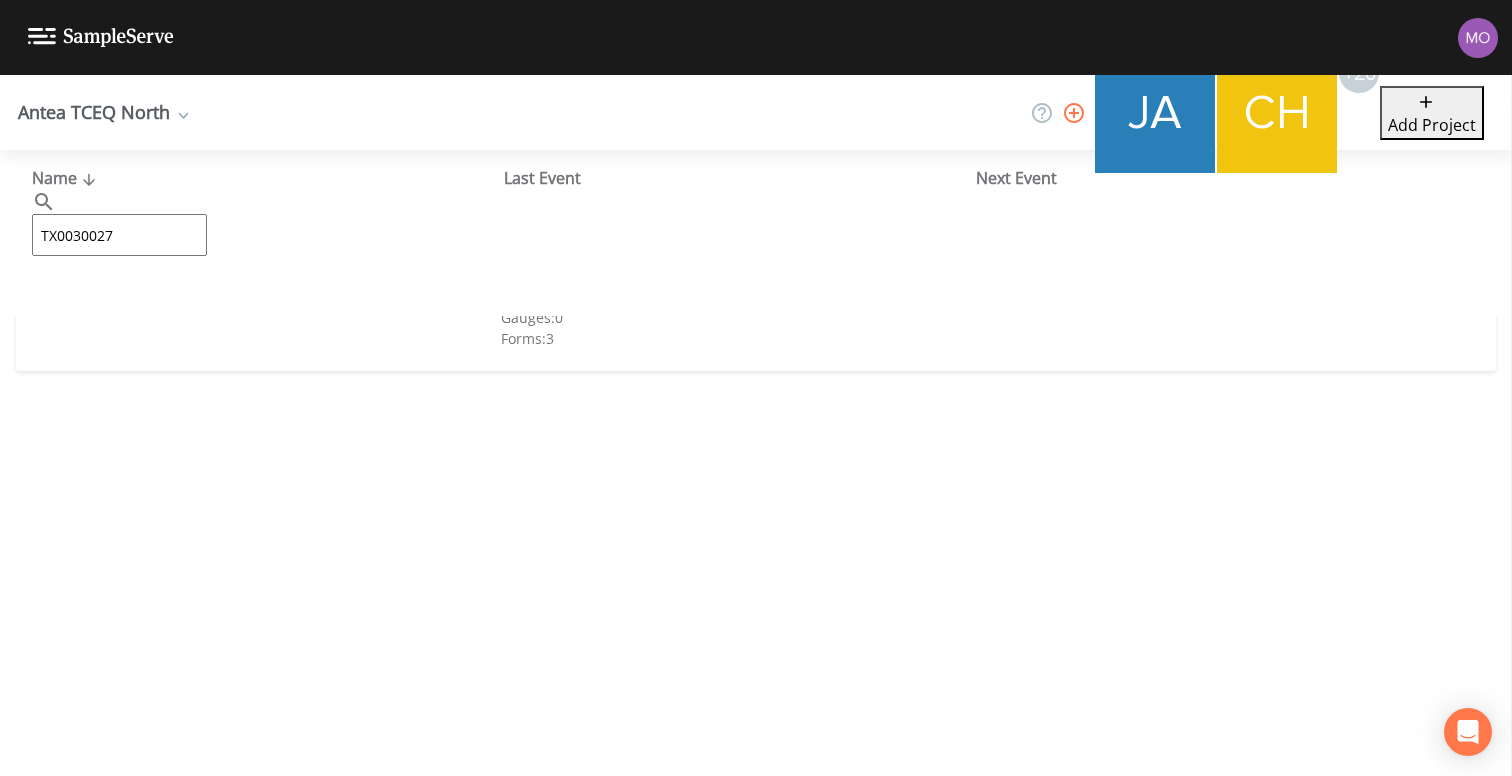 type on "TX0030027" 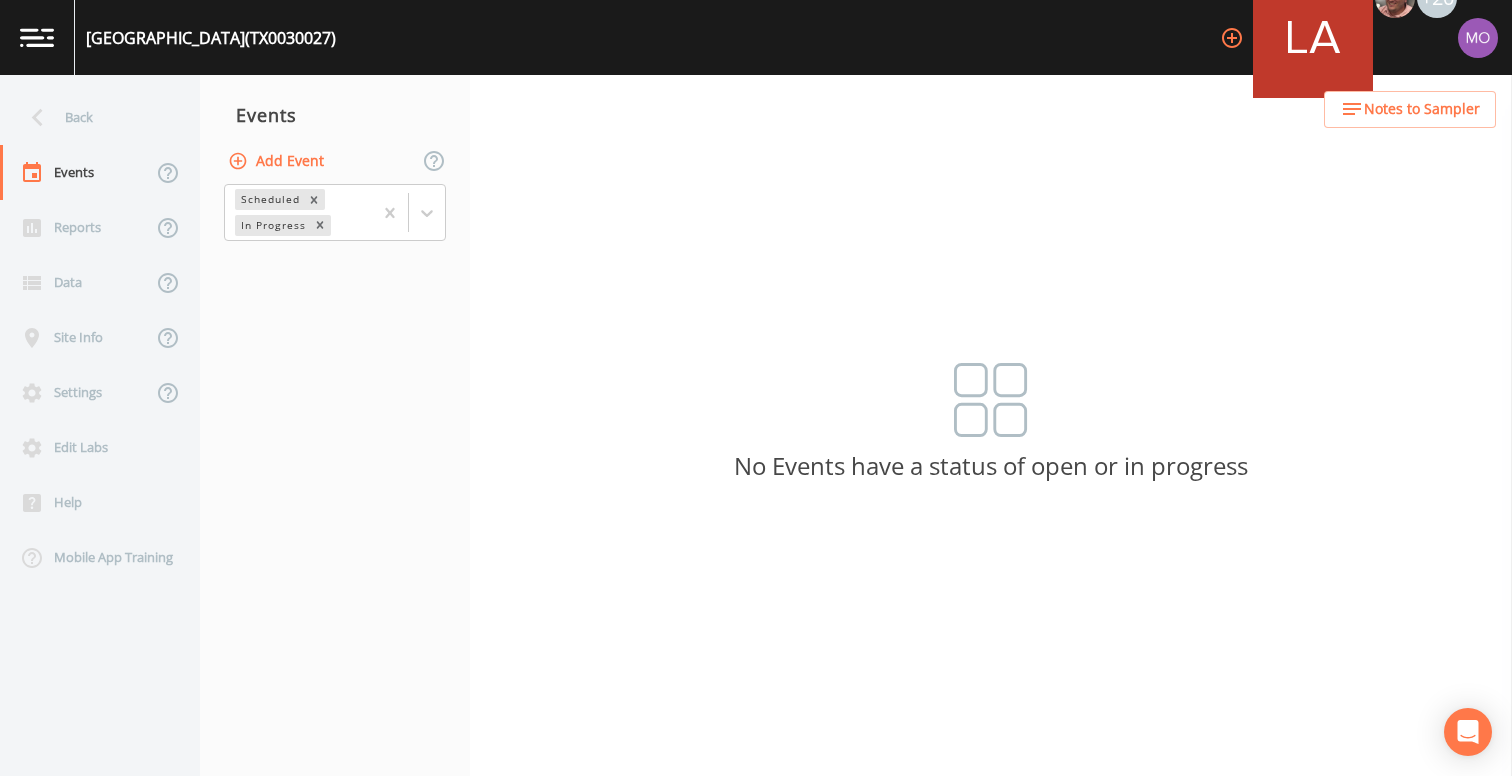click on "Add Event" at bounding box center [278, 161] 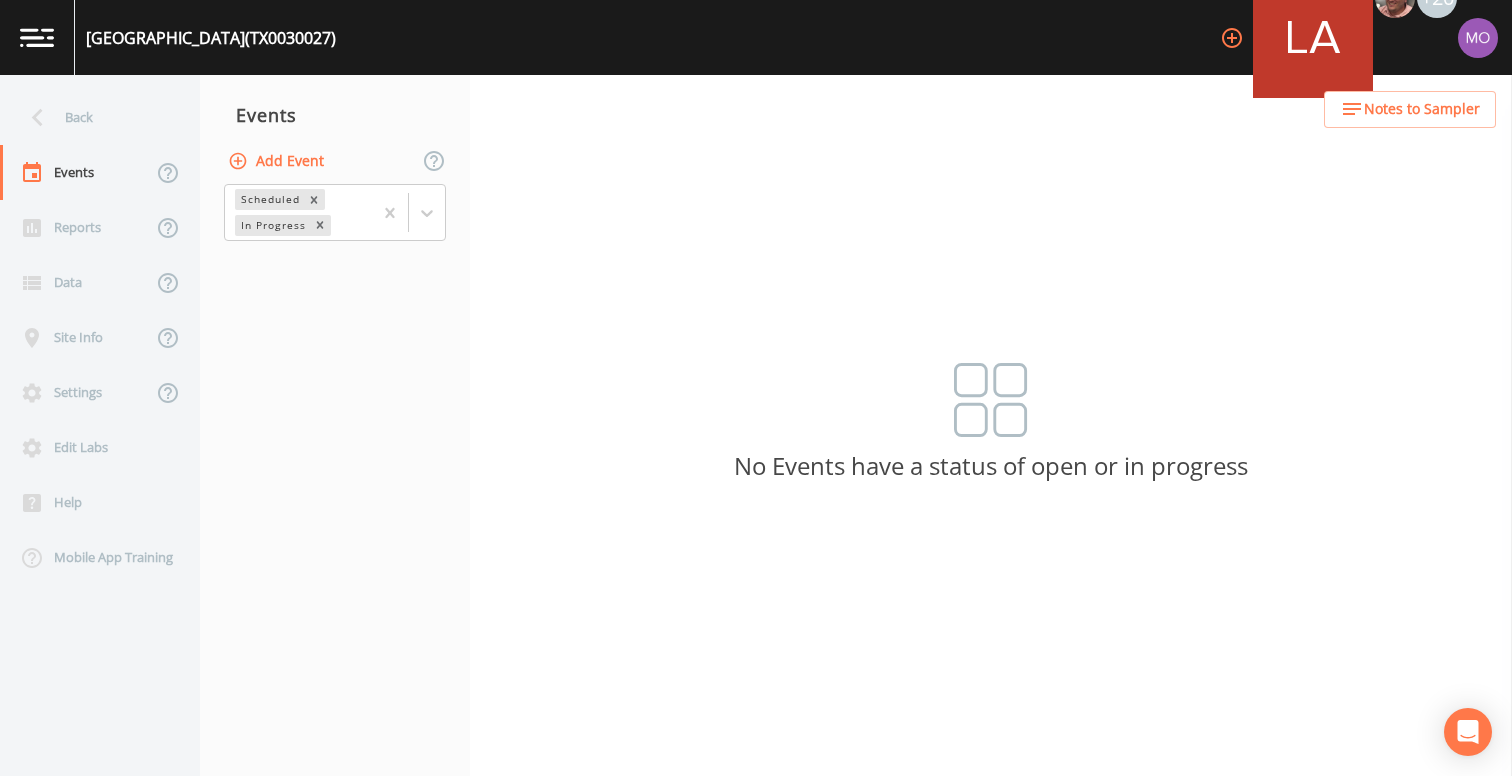 click on "Event Name" at bounding box center [756, 959] 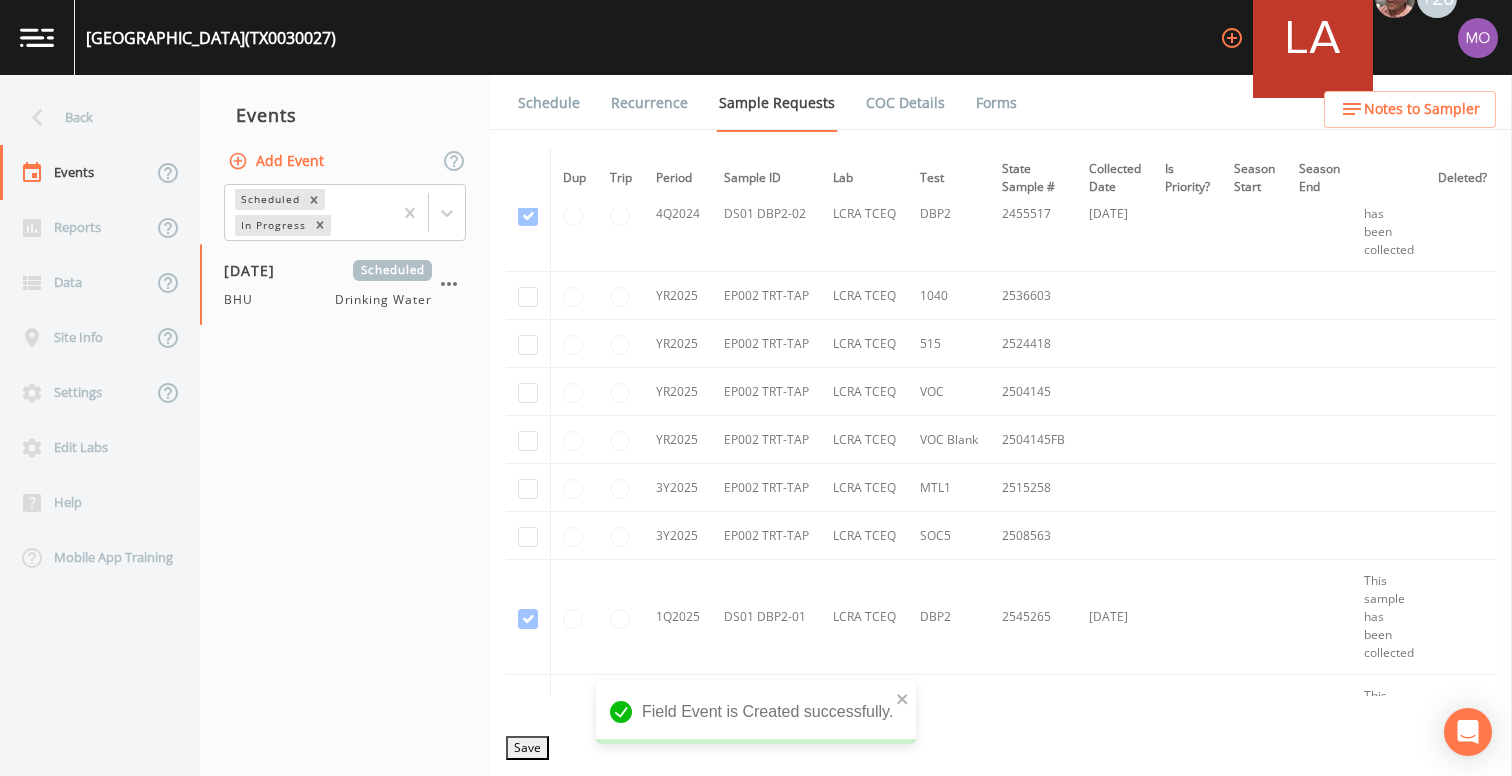 scroll, scrollTop: 2343, scrollLeft: 0, axis: vertical 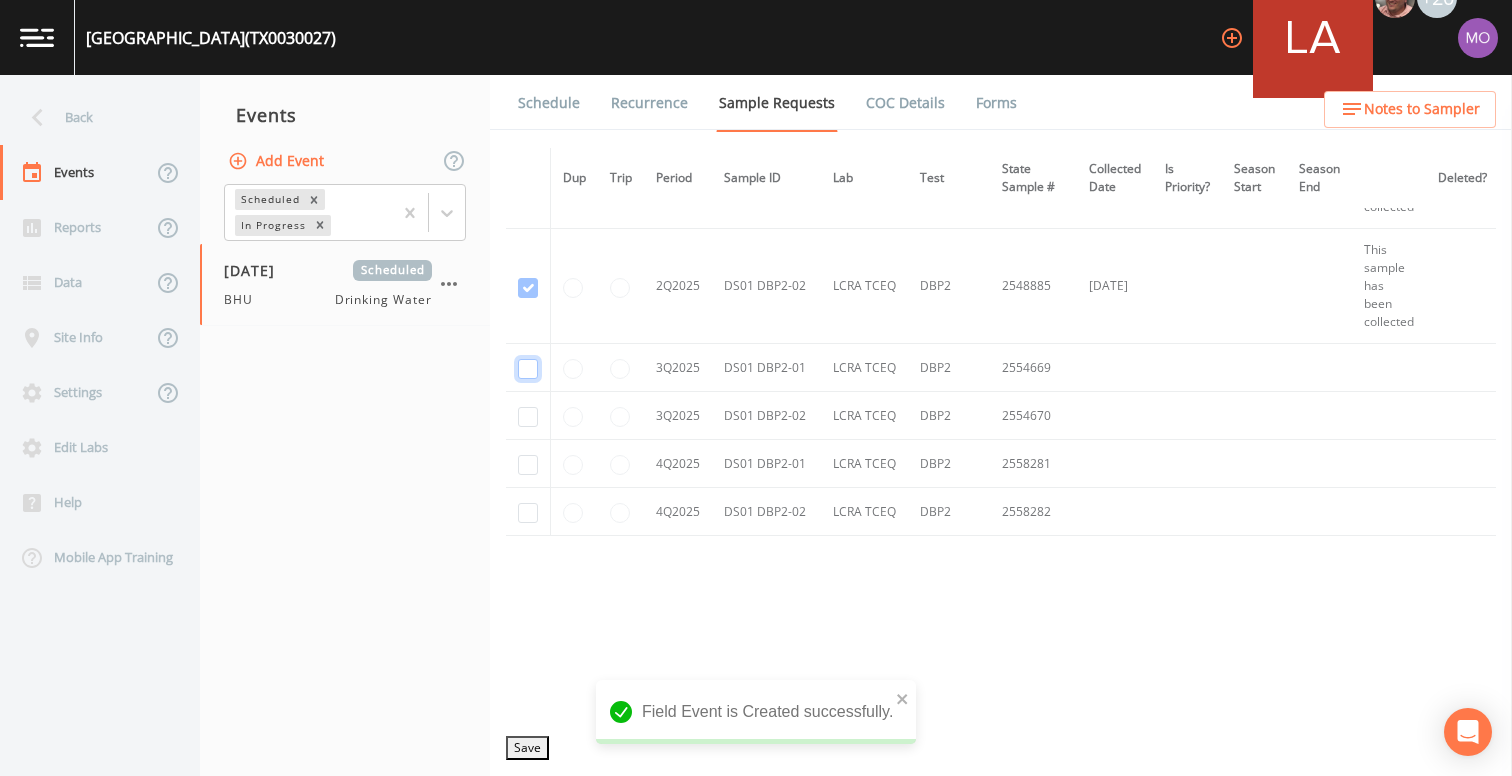 click at bounding box center (528, -1265) 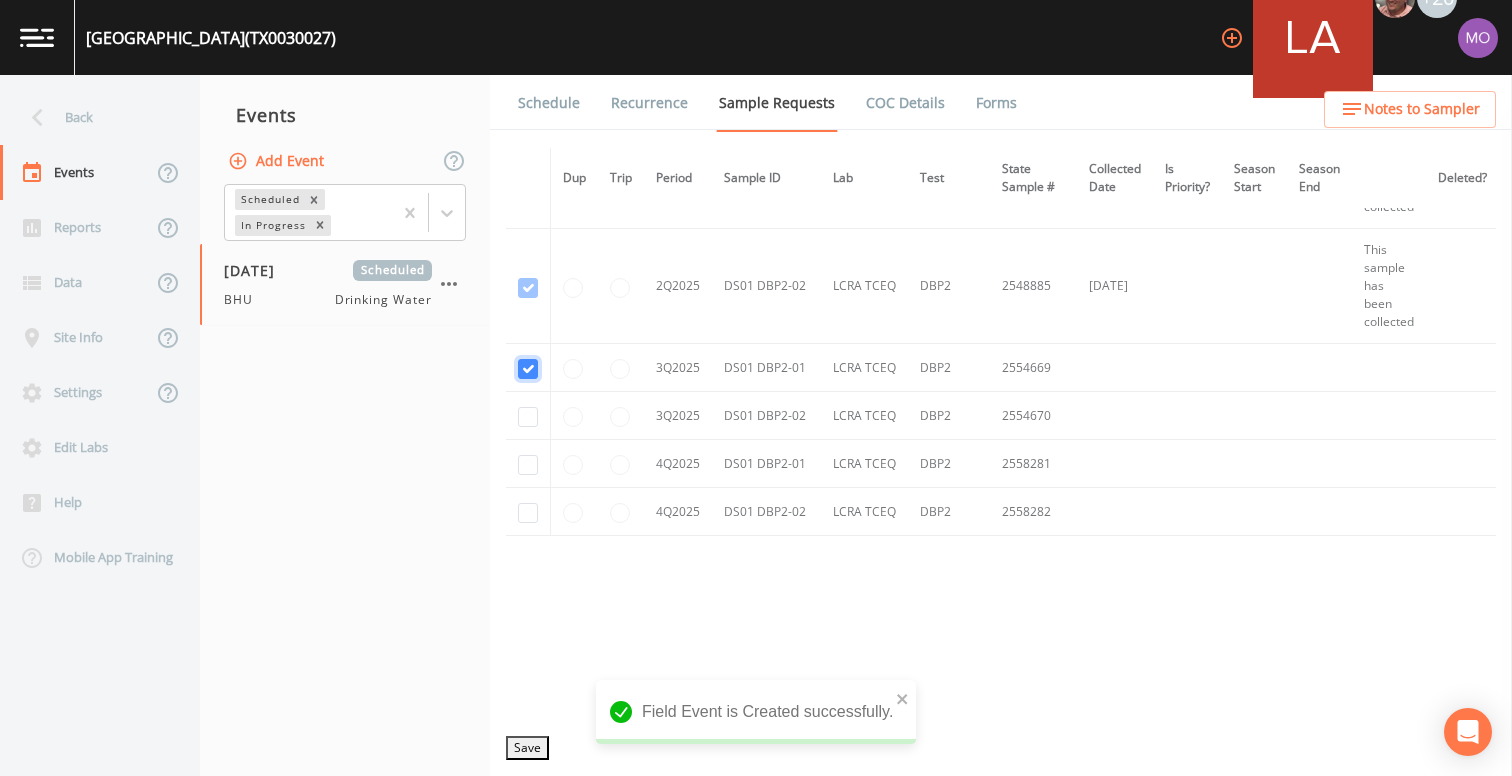 checkbox on "true" 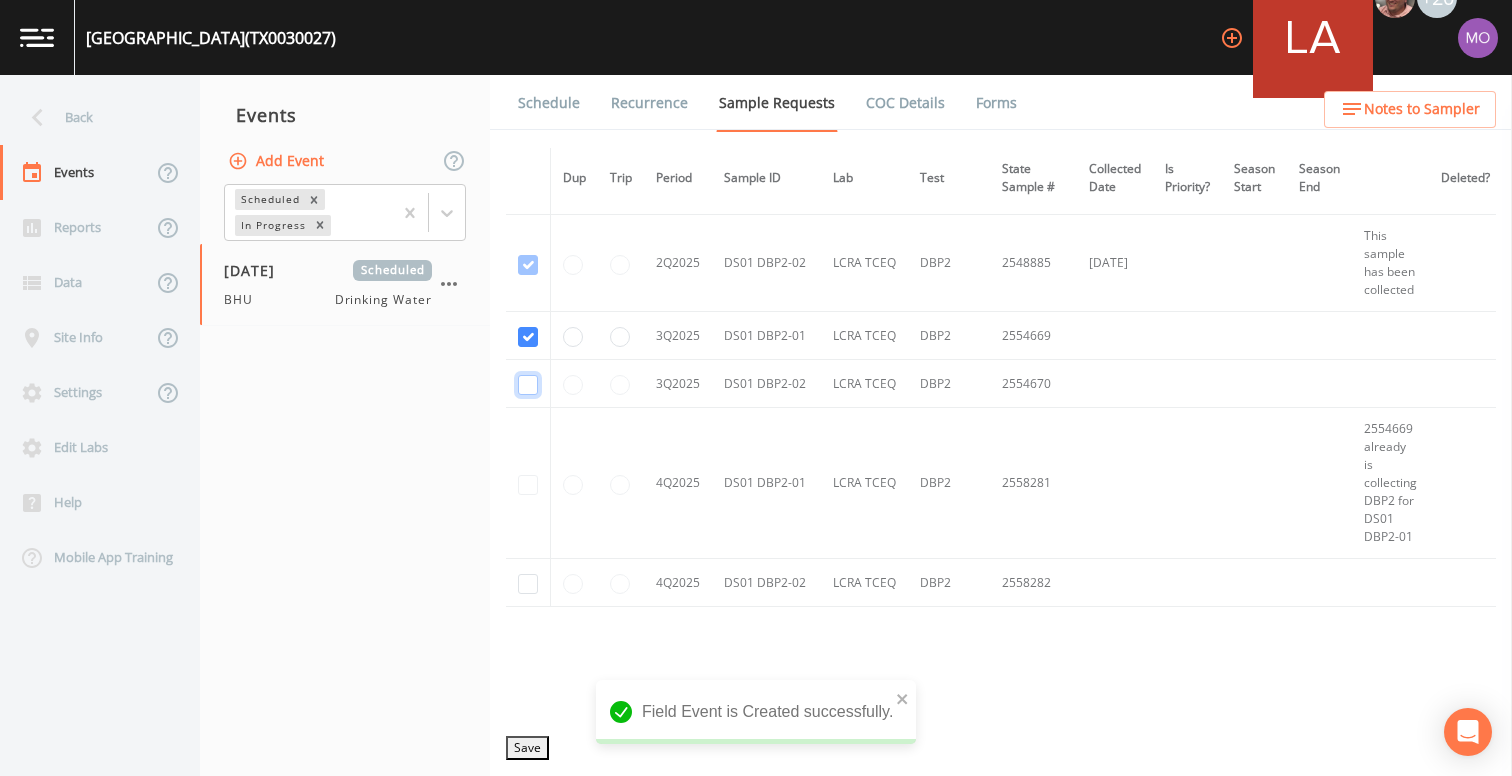 click at bounding box center (528, -993) 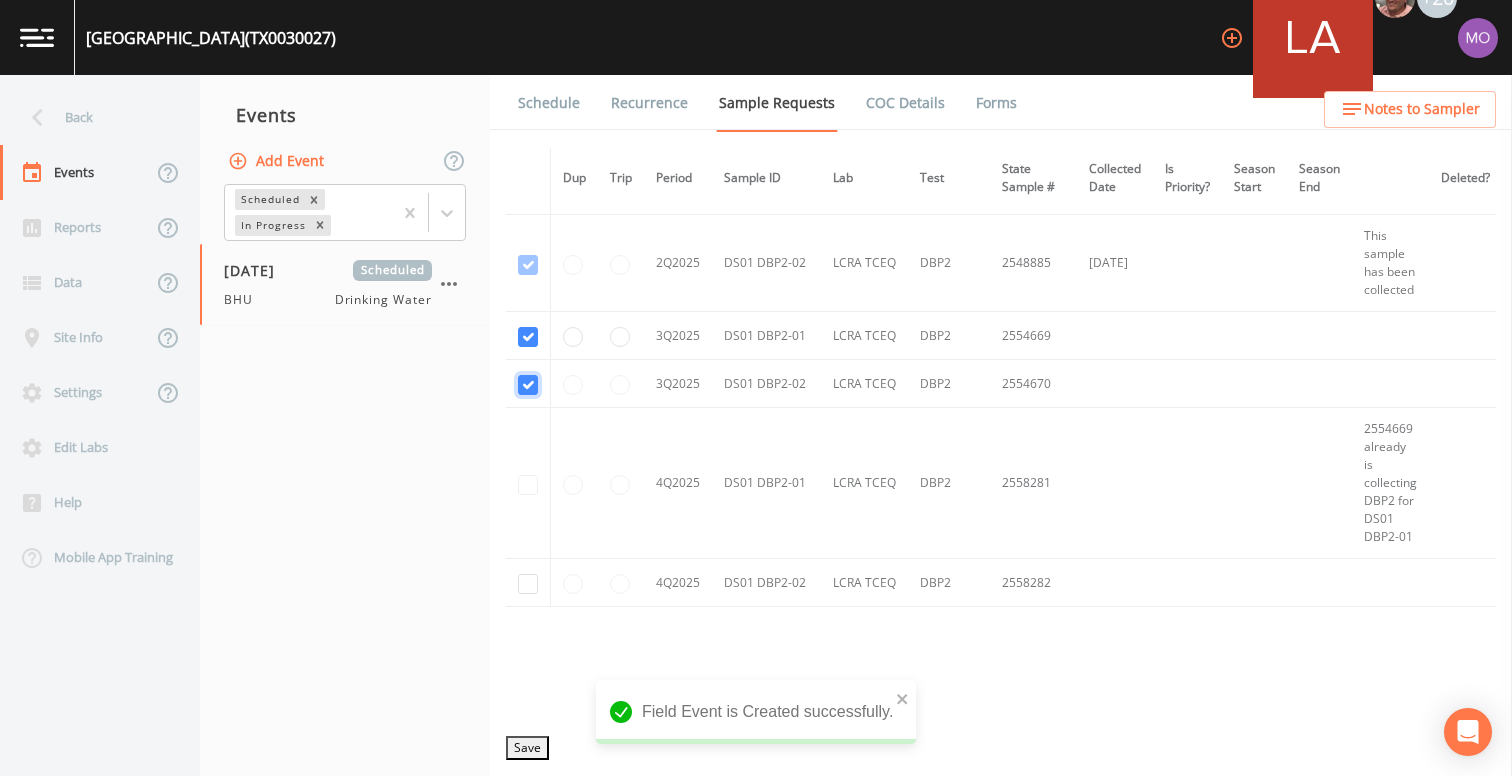 checkbox on "true" 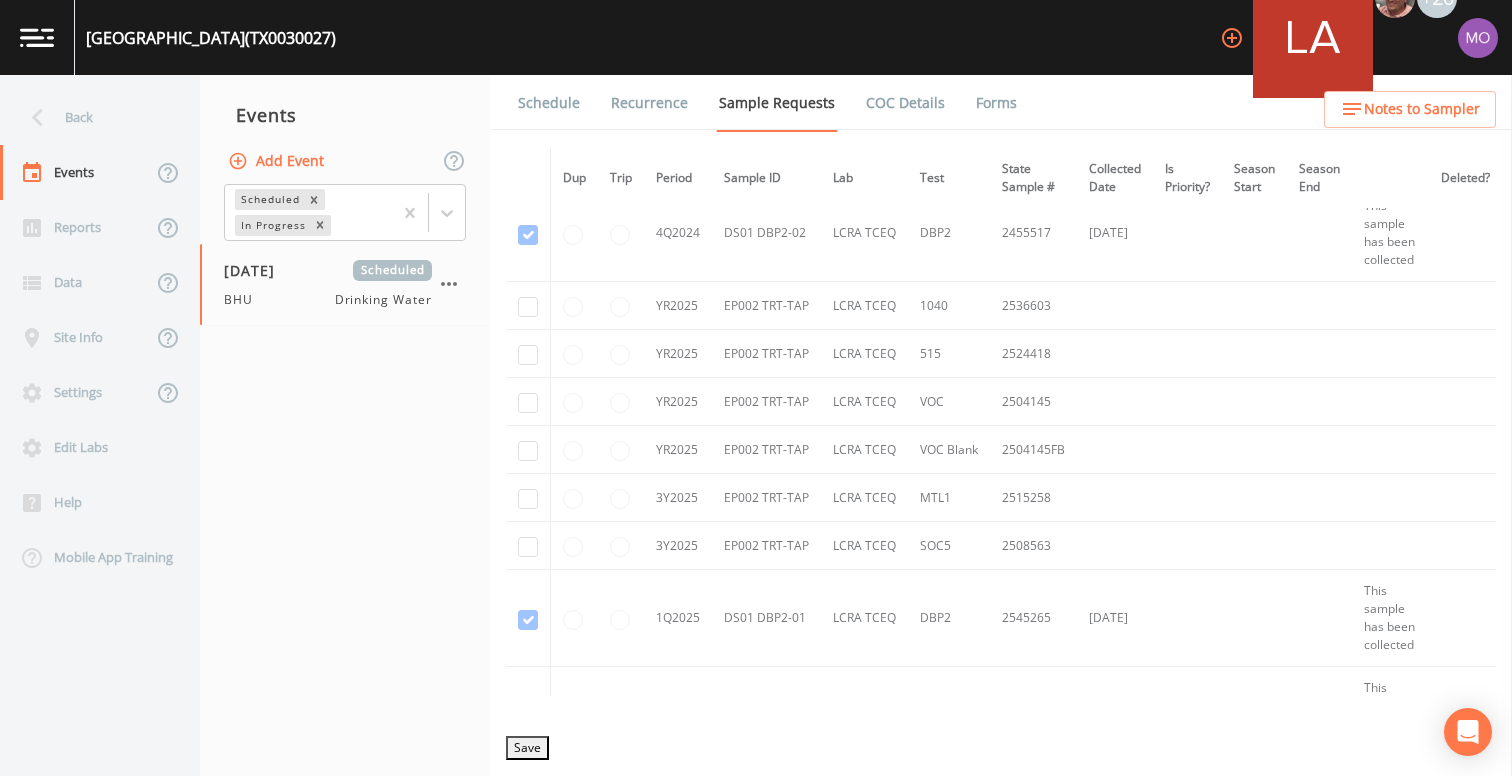 scroll, scrollTop: 1376, scrollLeft: 0, axis: vertical 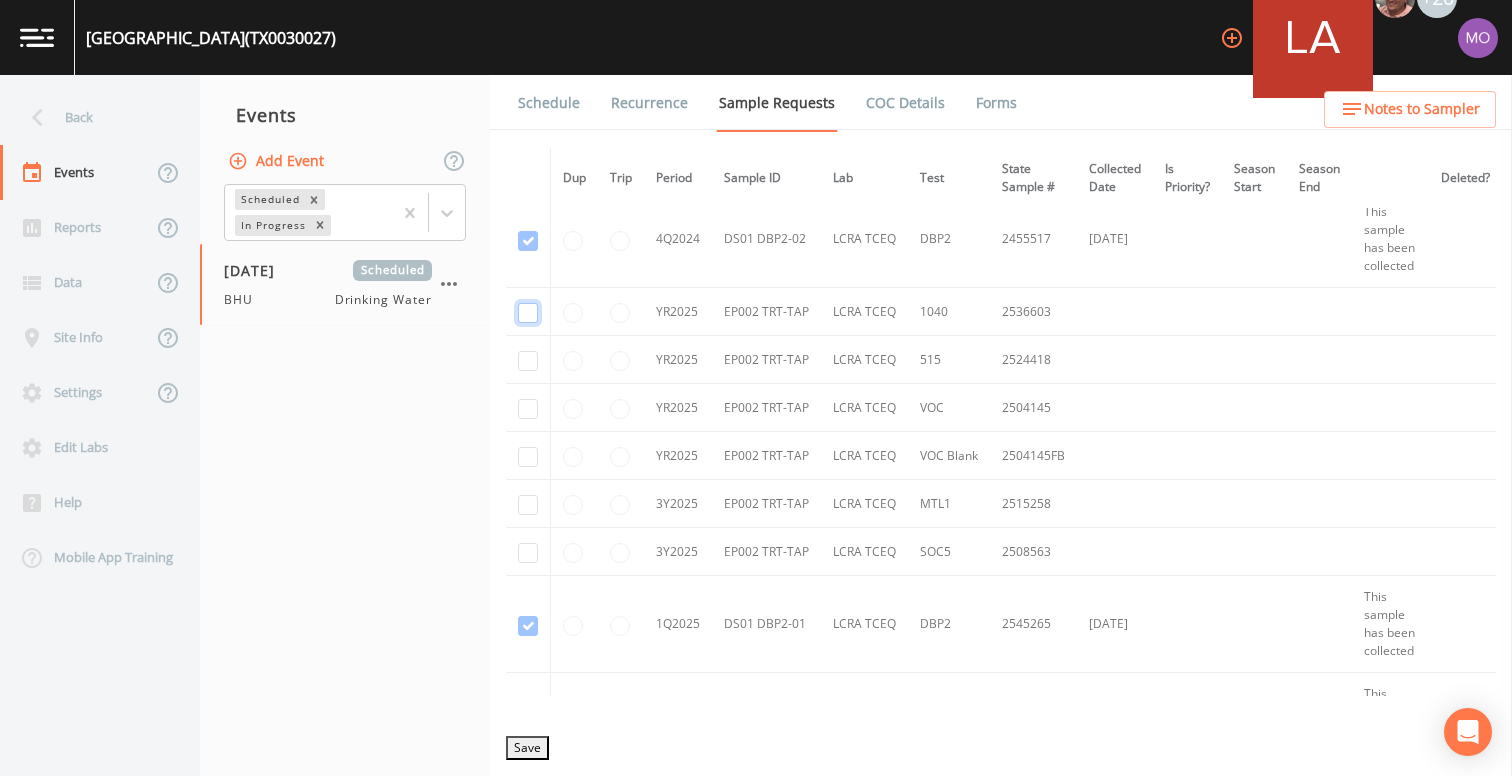 click at bounding box center (528, 313) 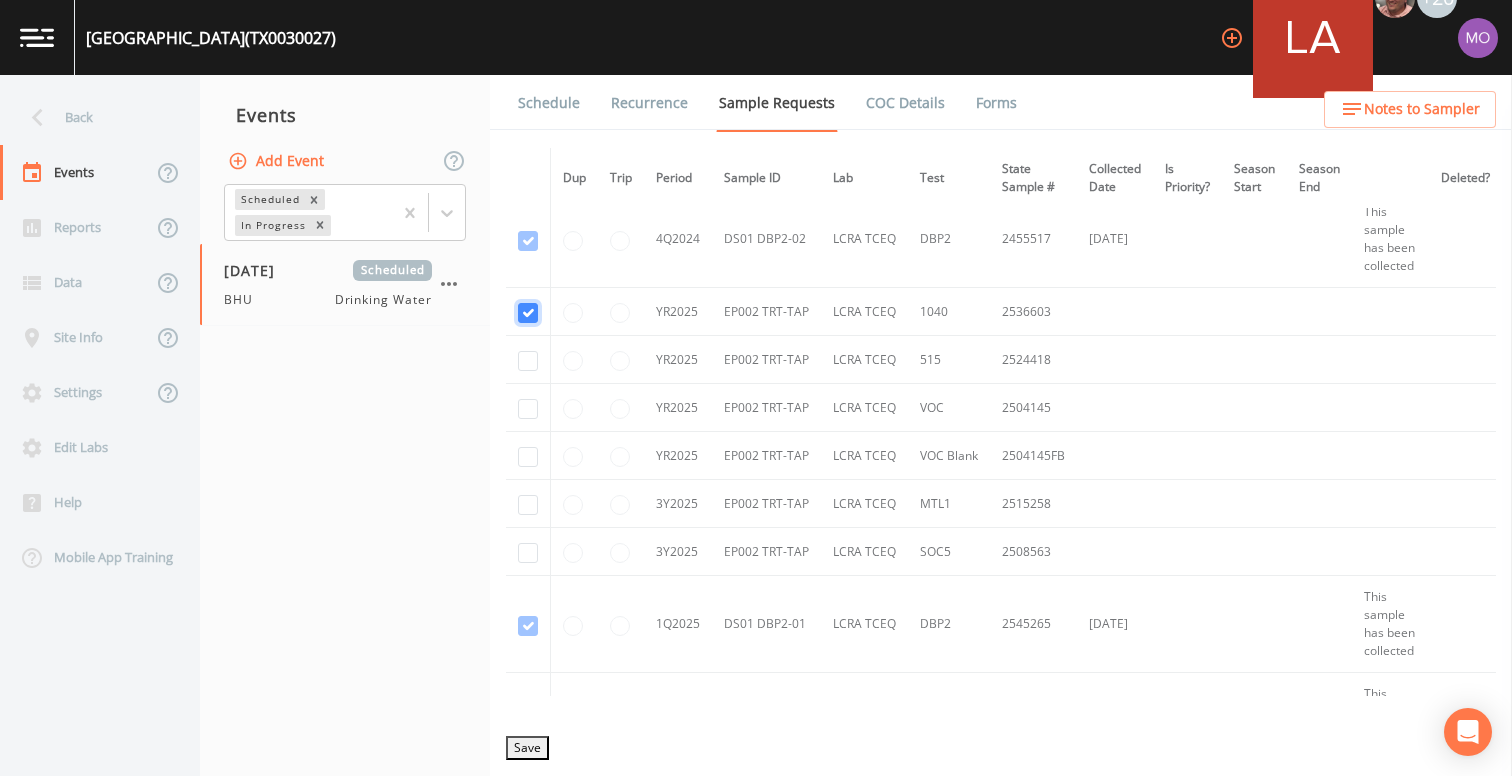 checkbox on "true" 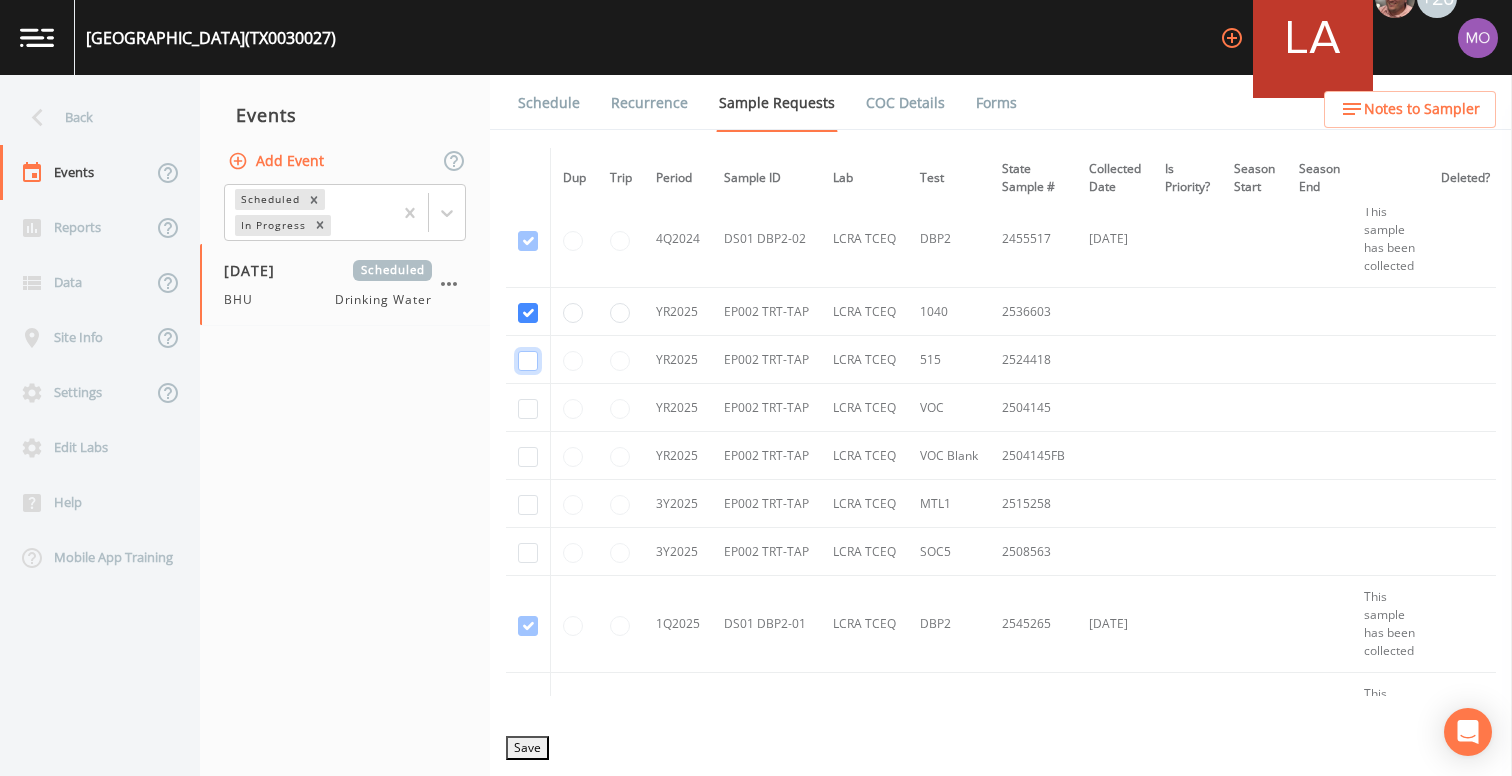 click at bounding box center (528, -1117) 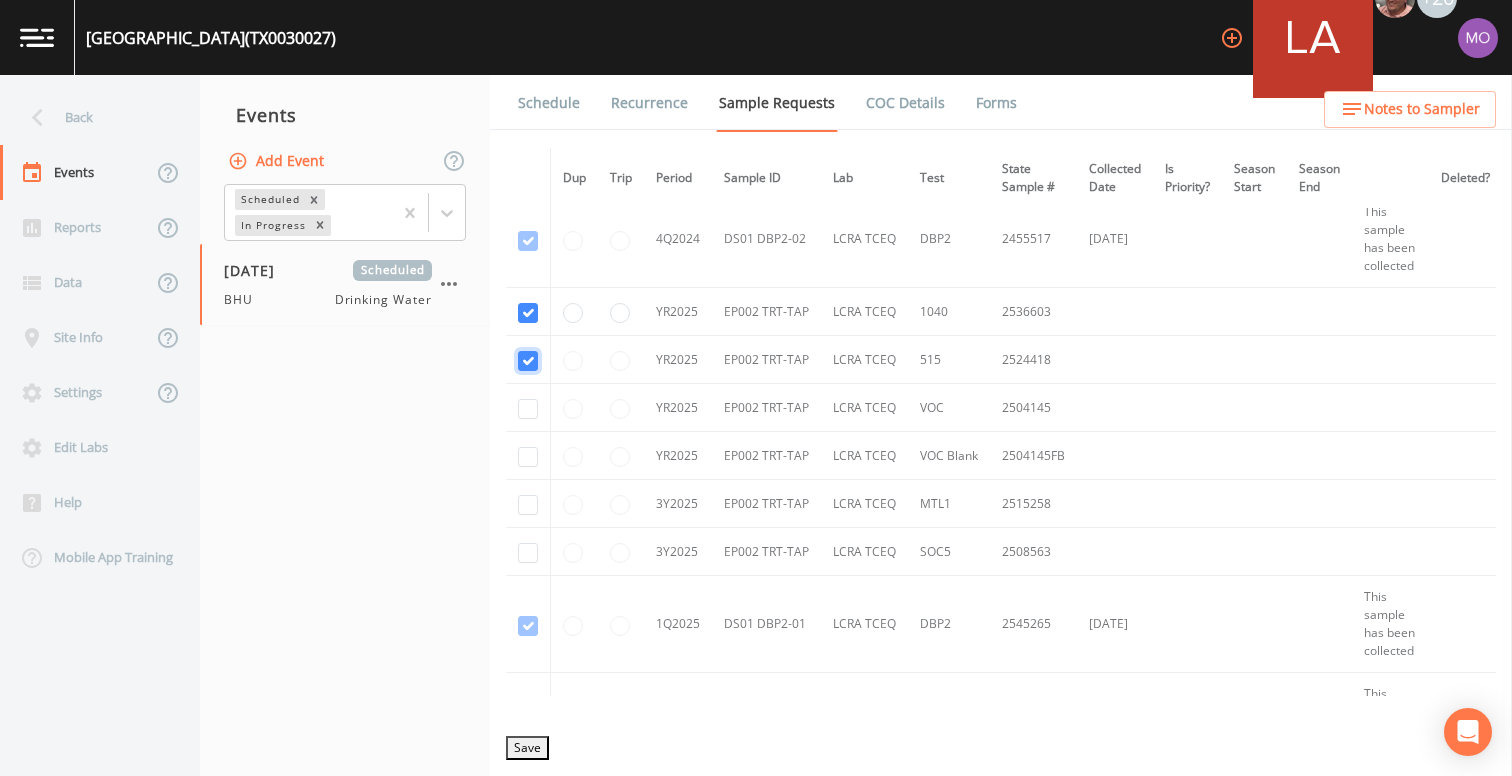 checkbox on "true" 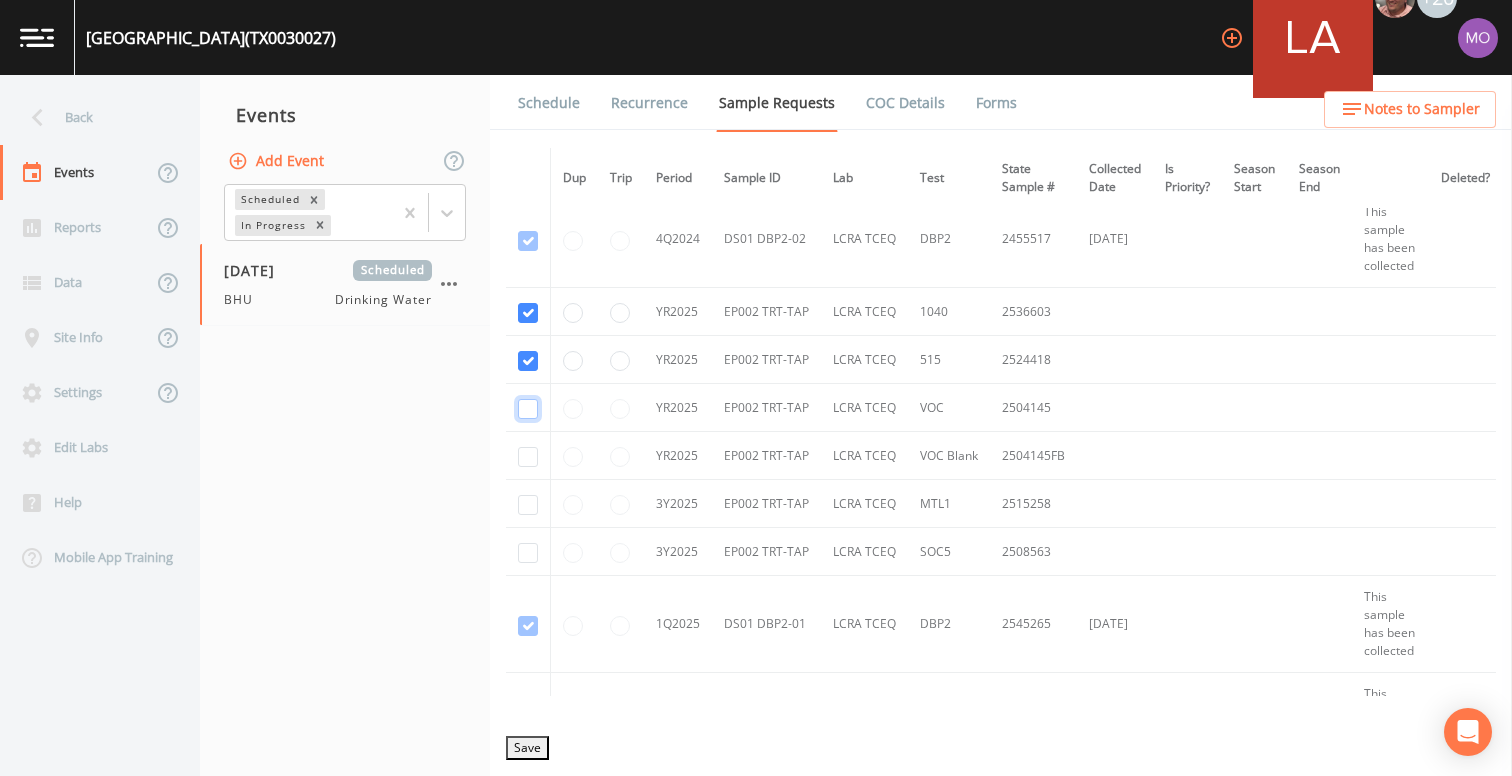 click at bounding box center [528, -1020] 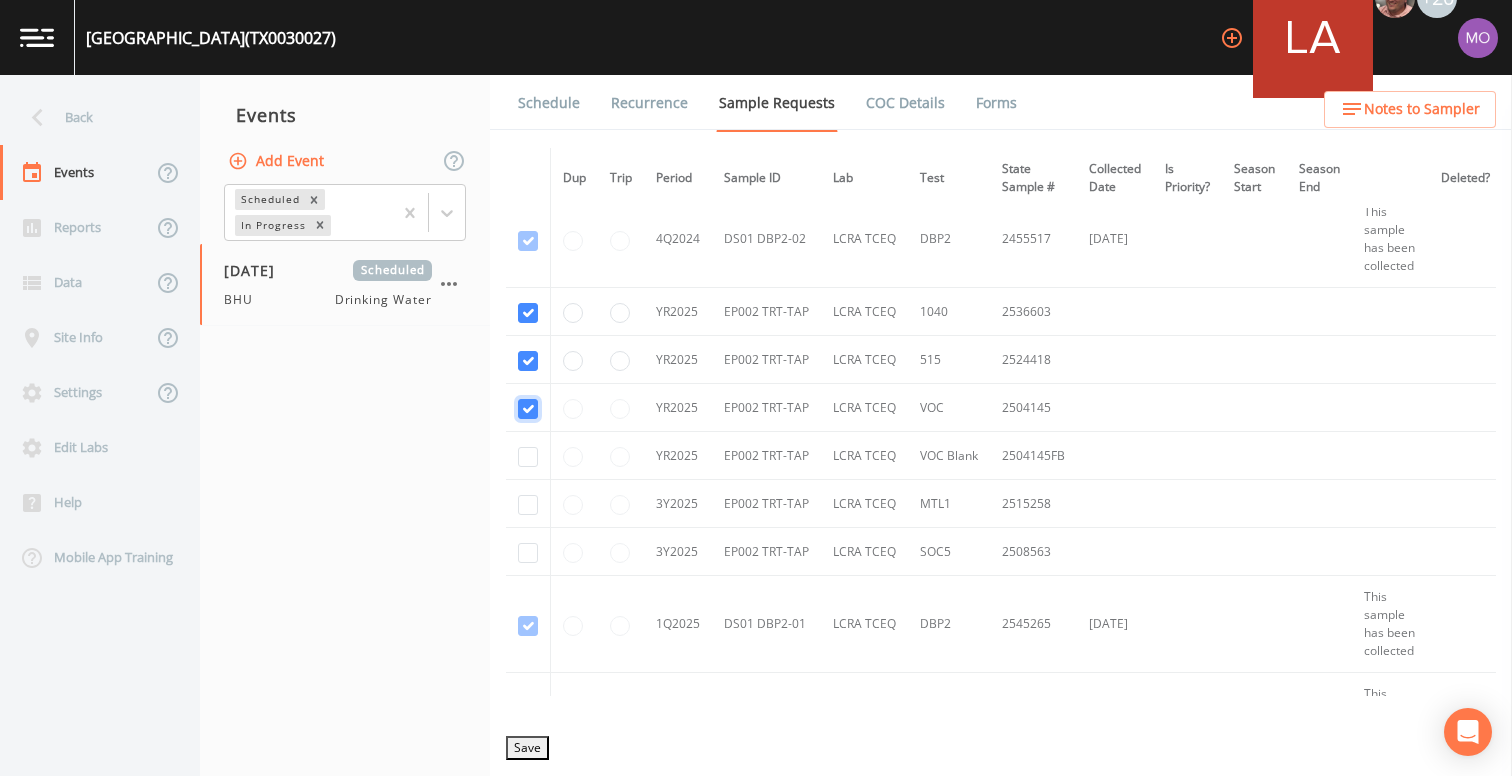 checkbox on "true" 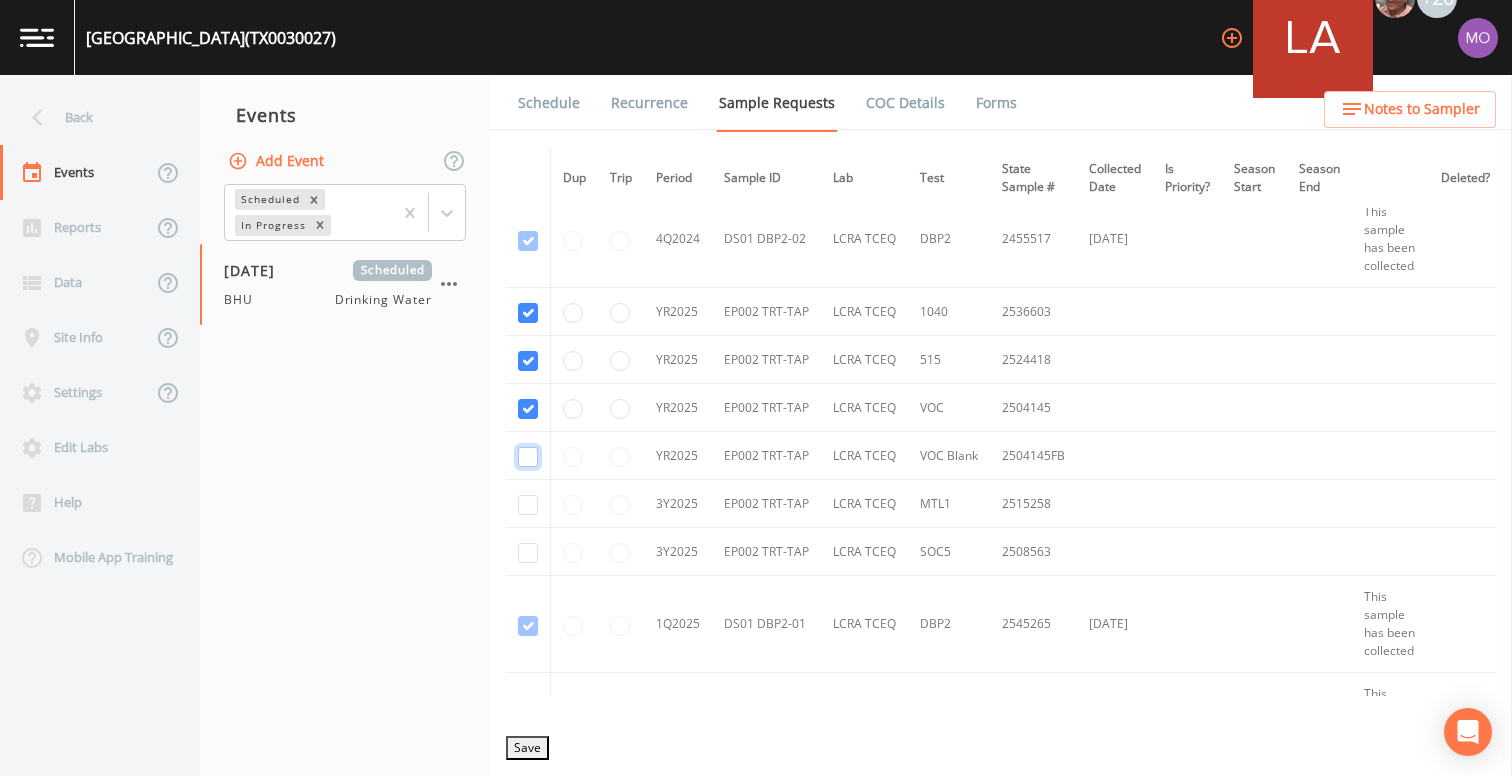 click at bounding box center (528, -923) 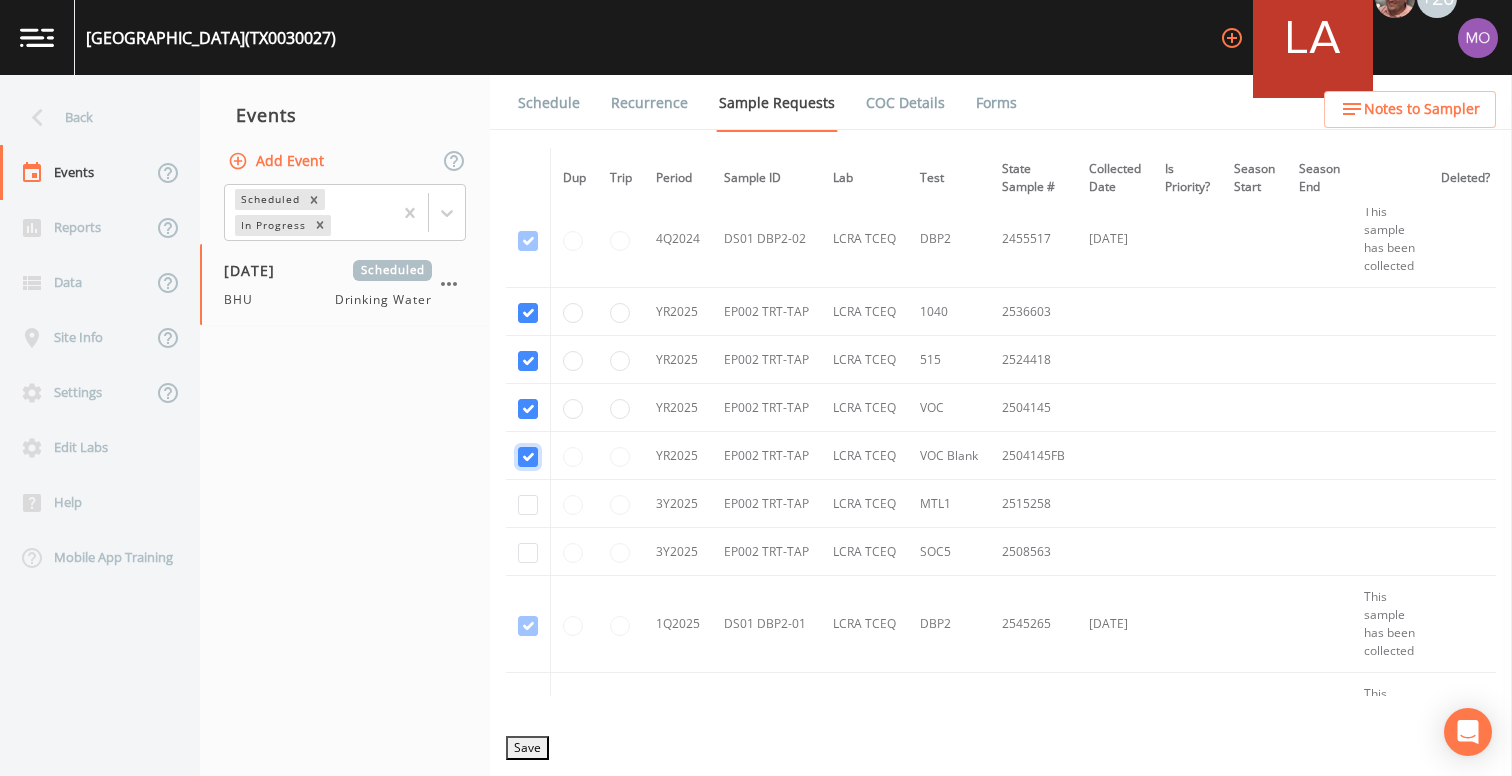 checkbox on "true" 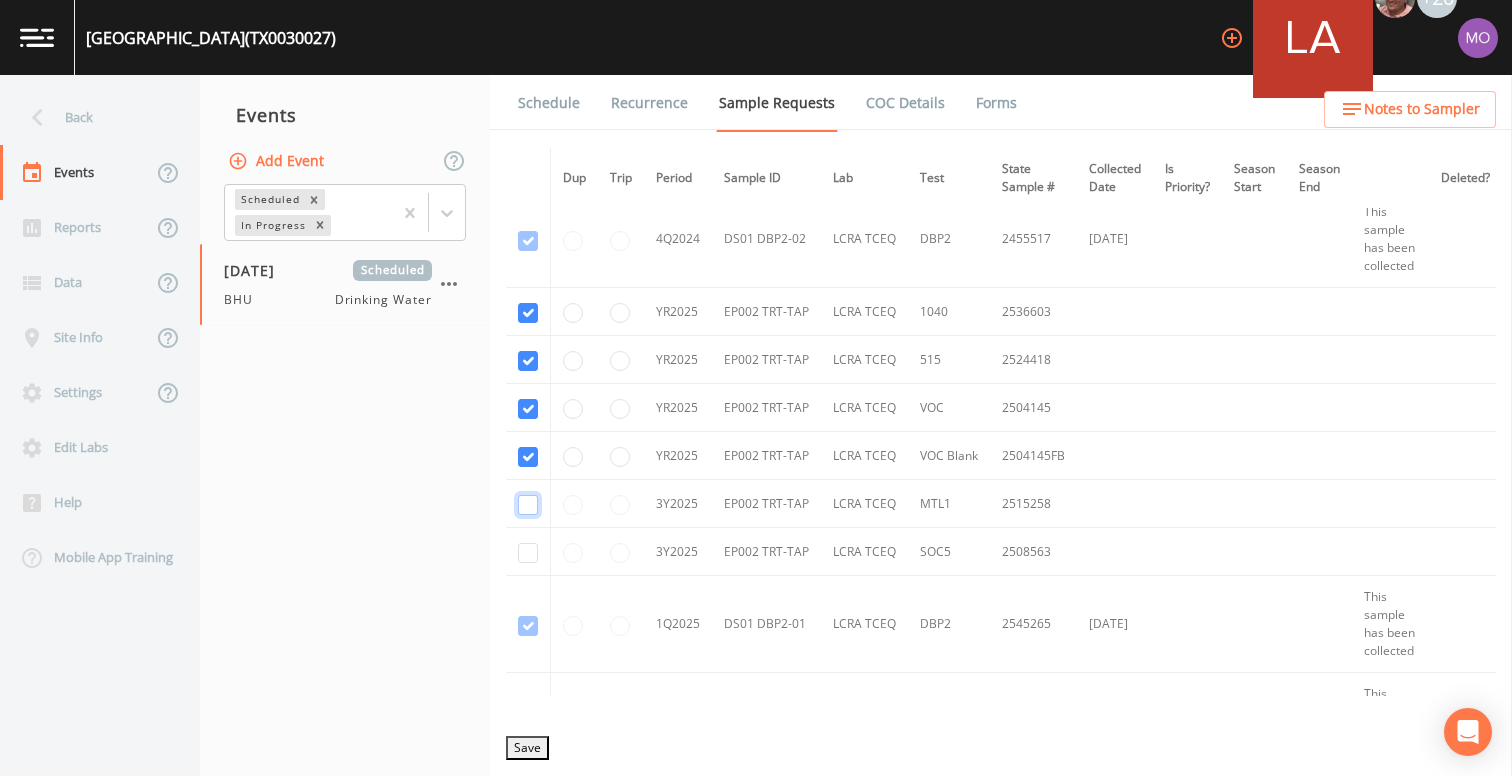 click at bounding box center [528, 505] 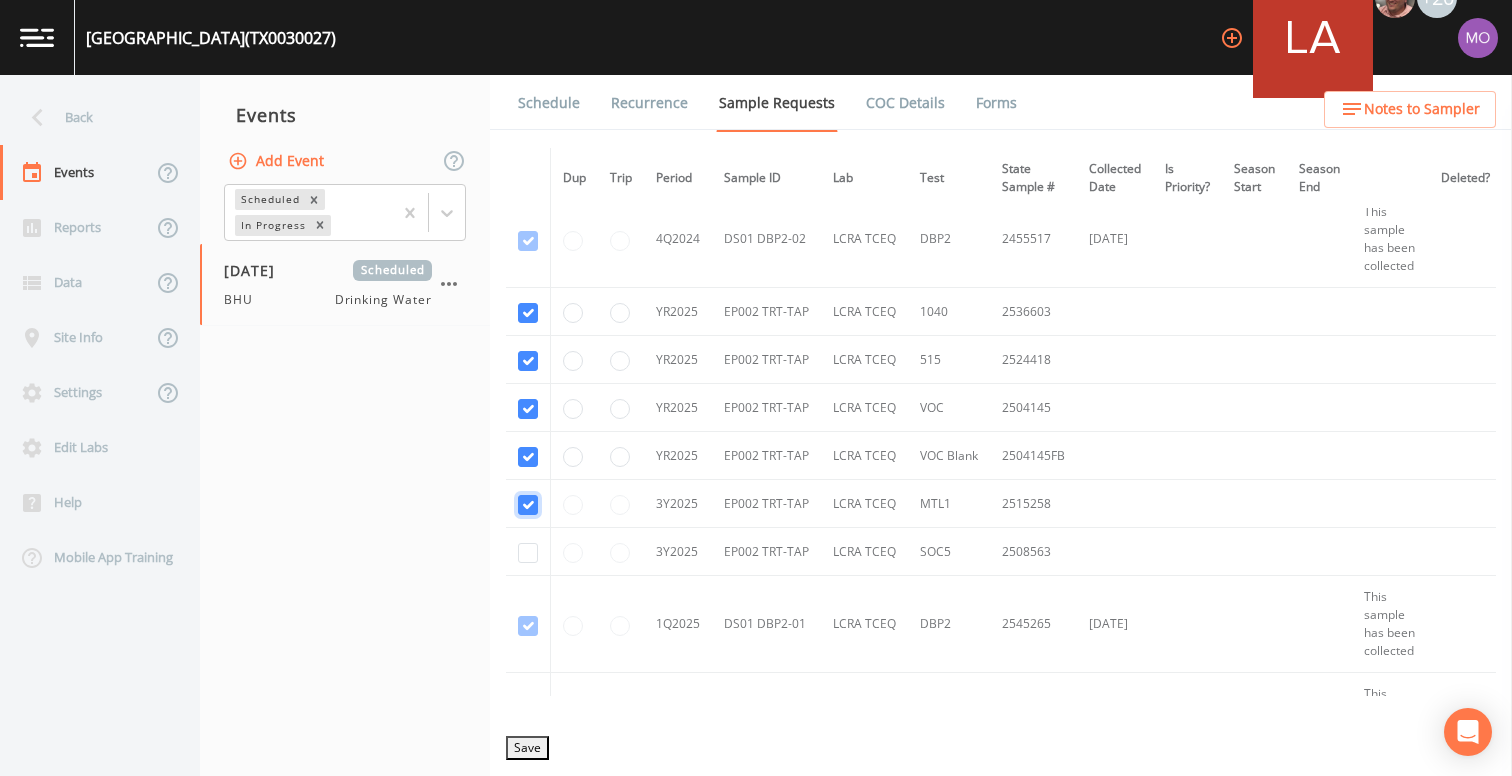 checkbox on "true" 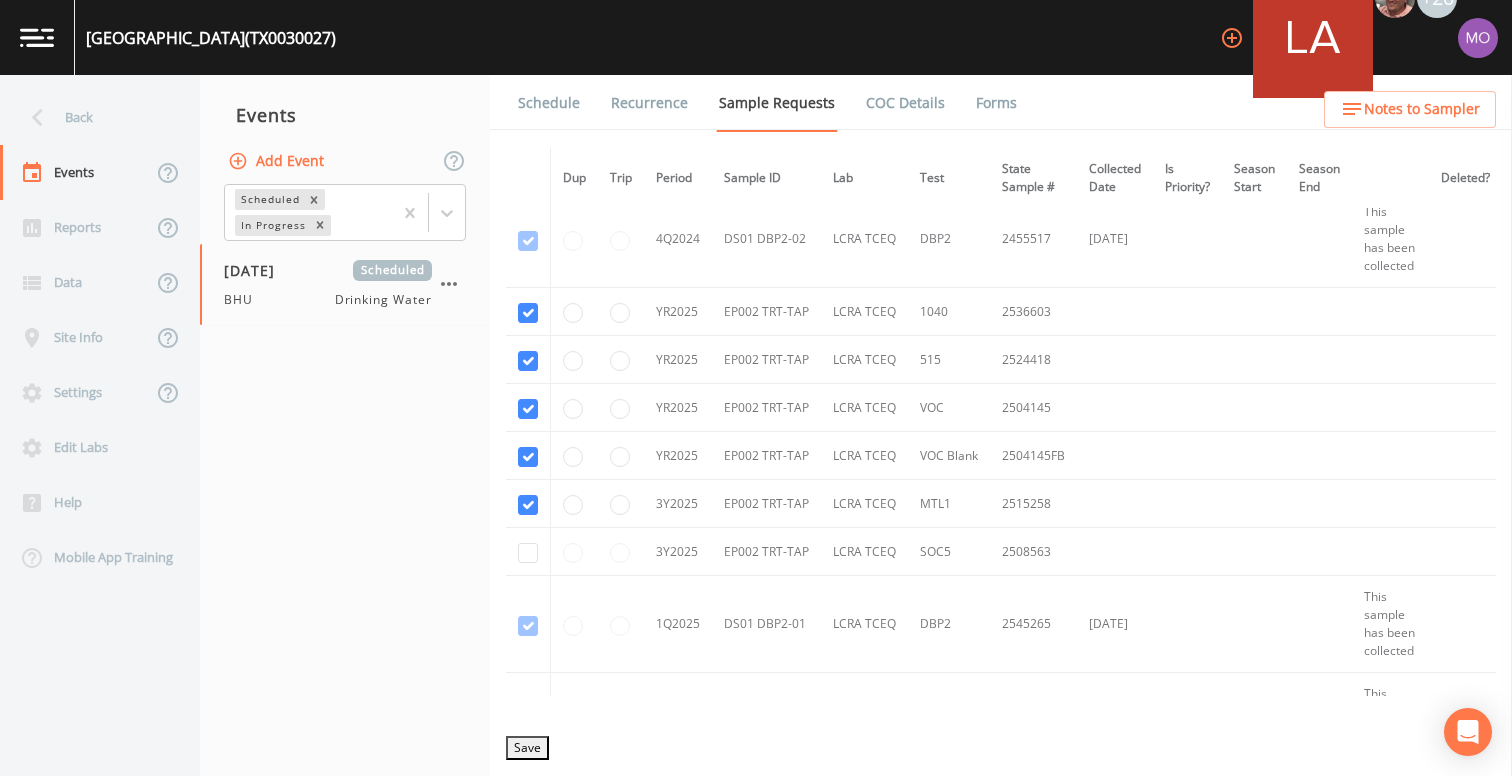 click at bounding box center (528, 552) 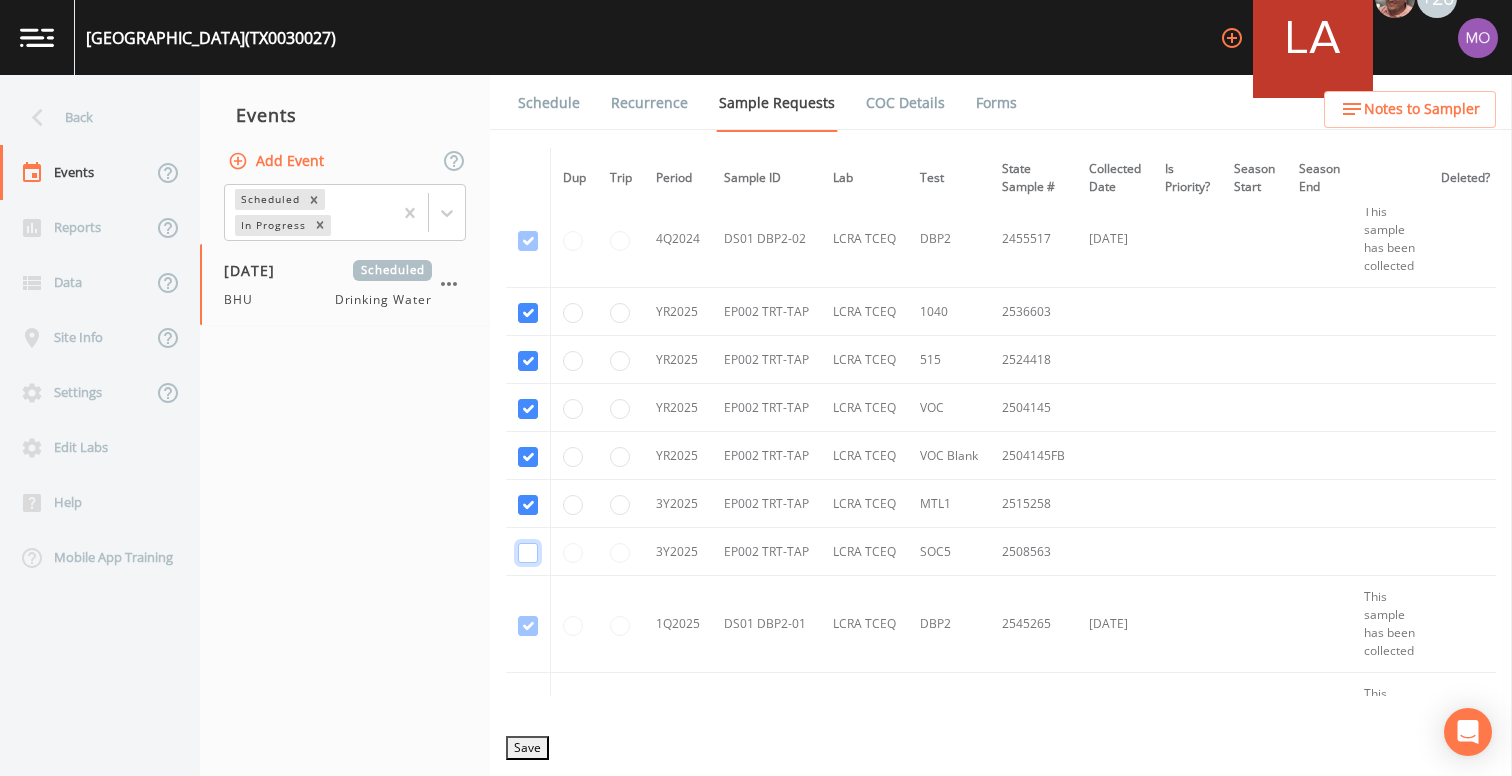 click at bounding box center (528, 553) 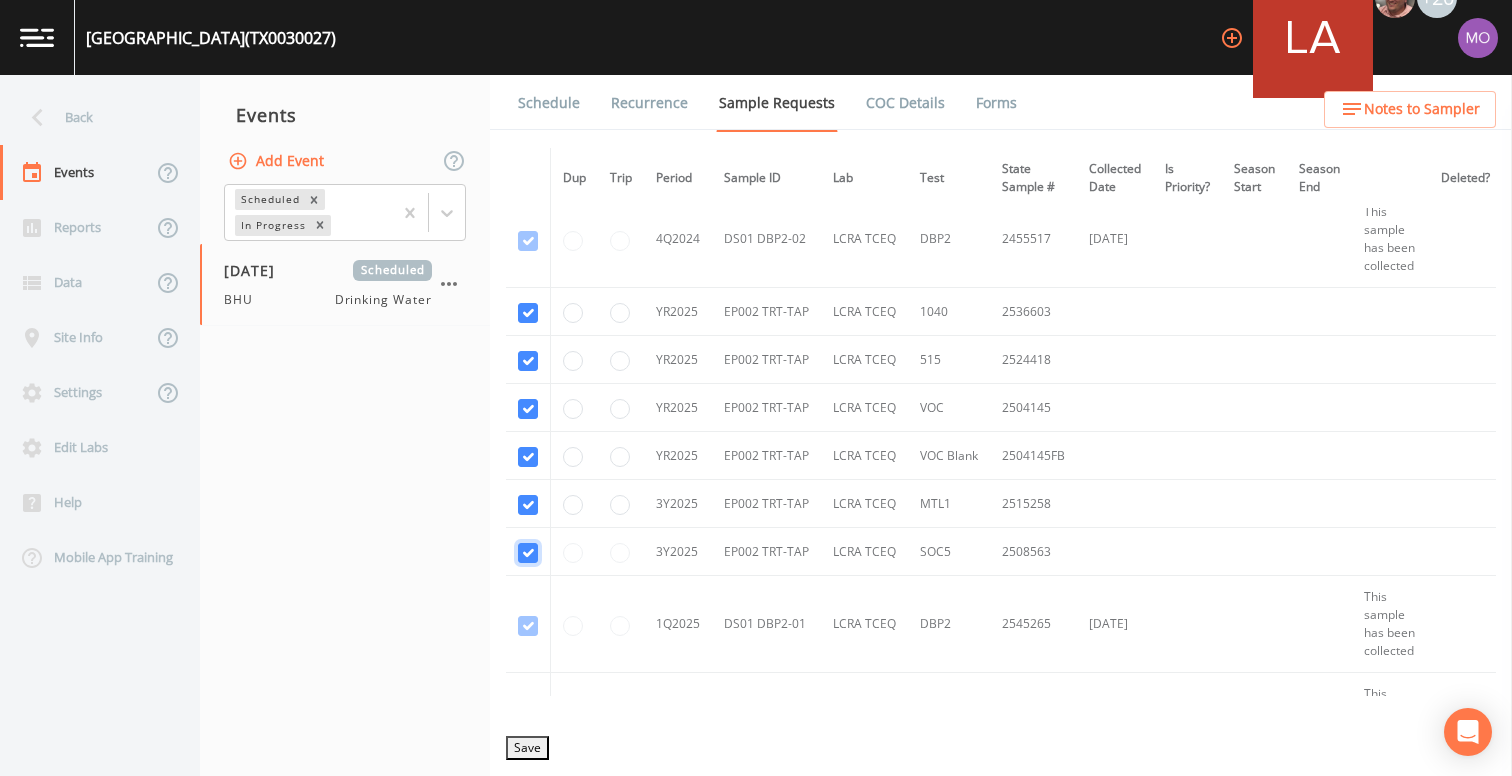 checkbox on "true" 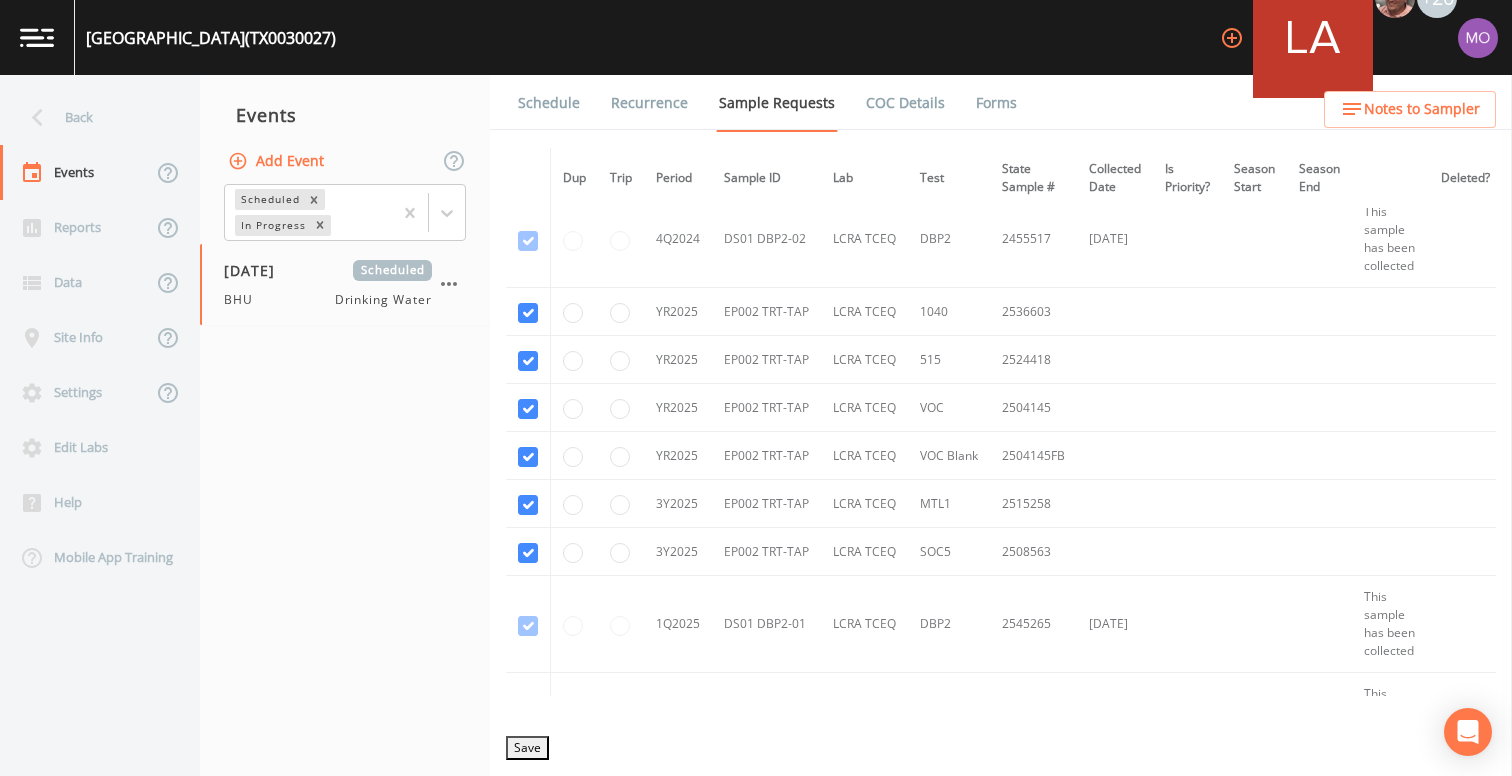 click on "Save" at bounding box center [527, 748] 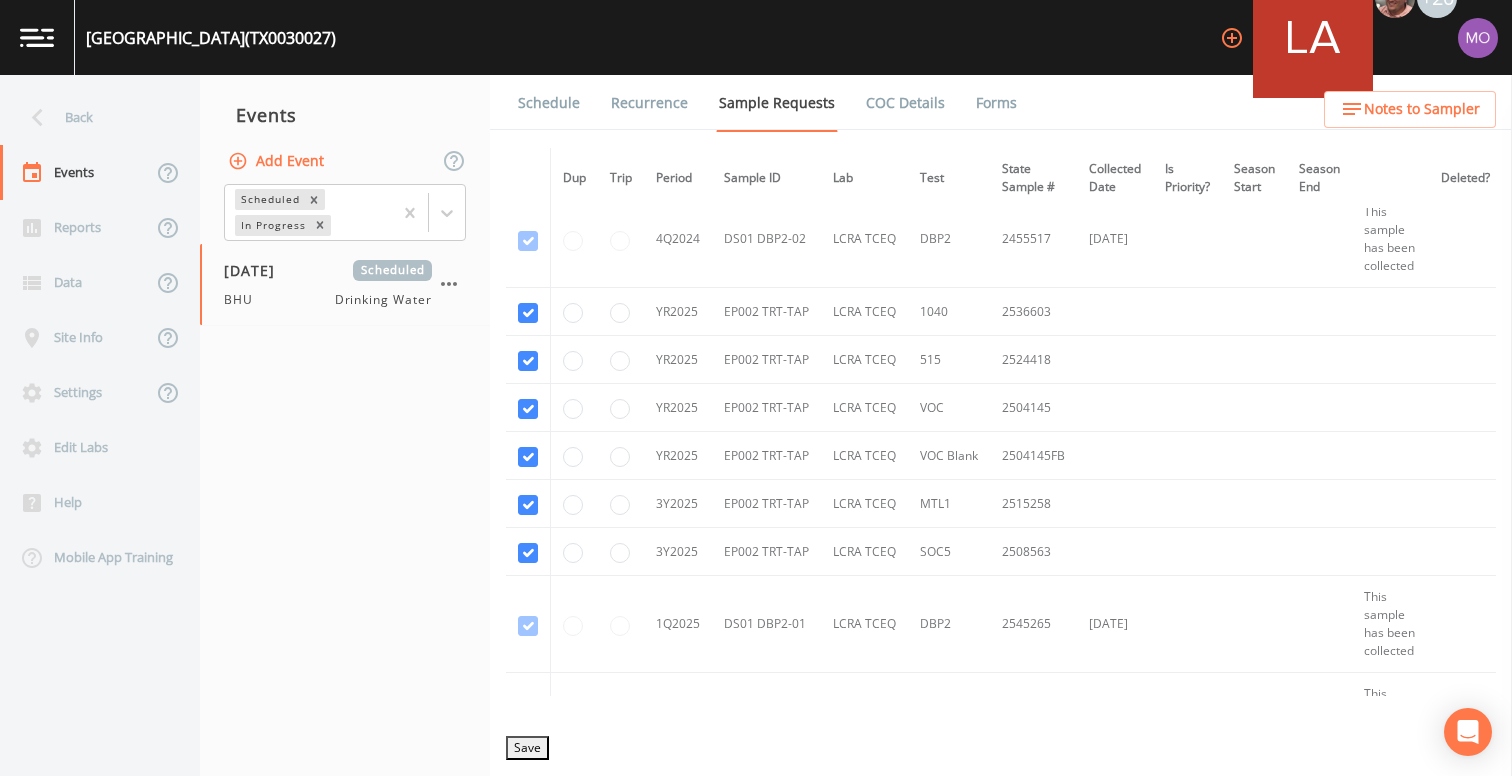 click on "Schedule" at bounding box center [549, 103] 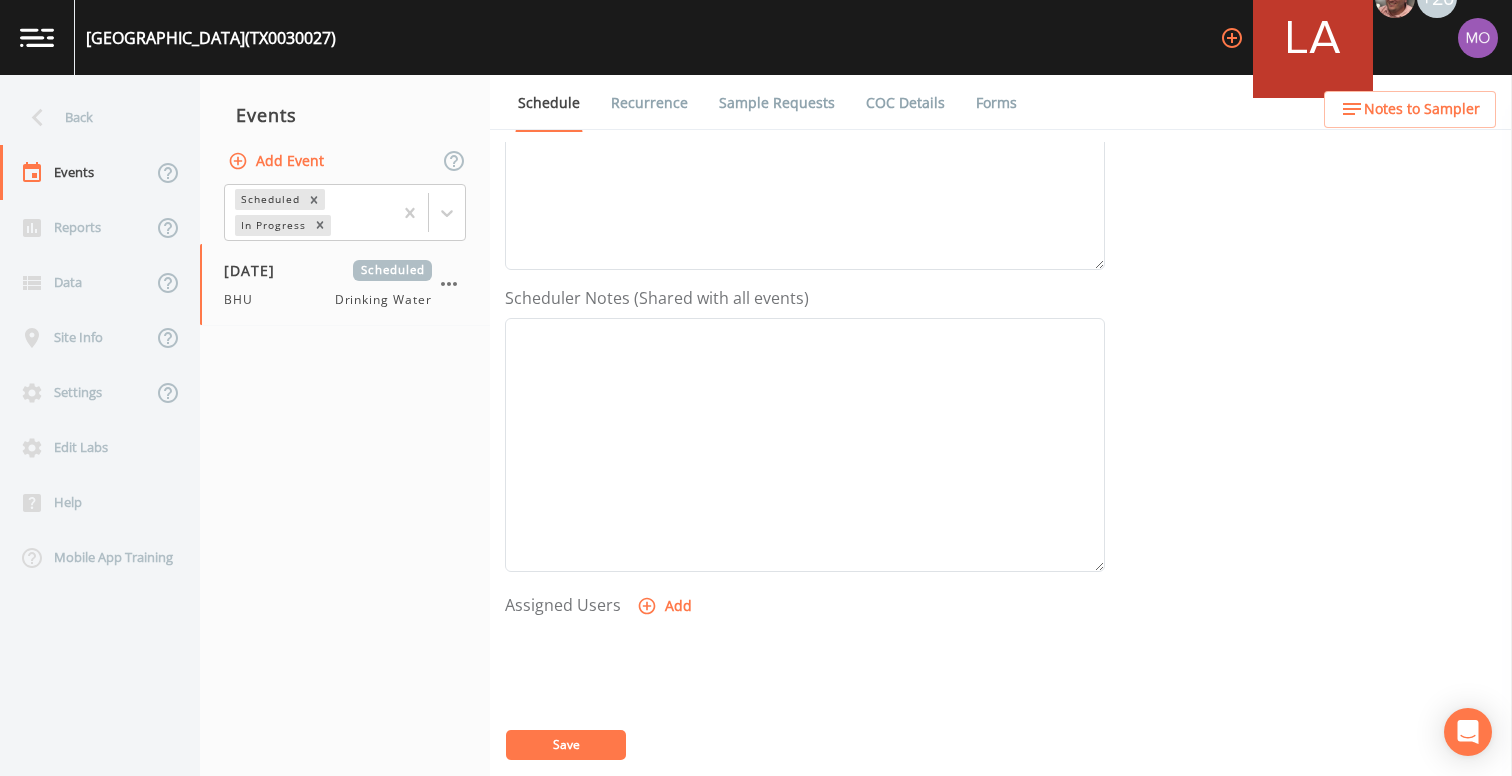 scroll, scrollTop: 418, scrollLeft: 0, axis: vertical 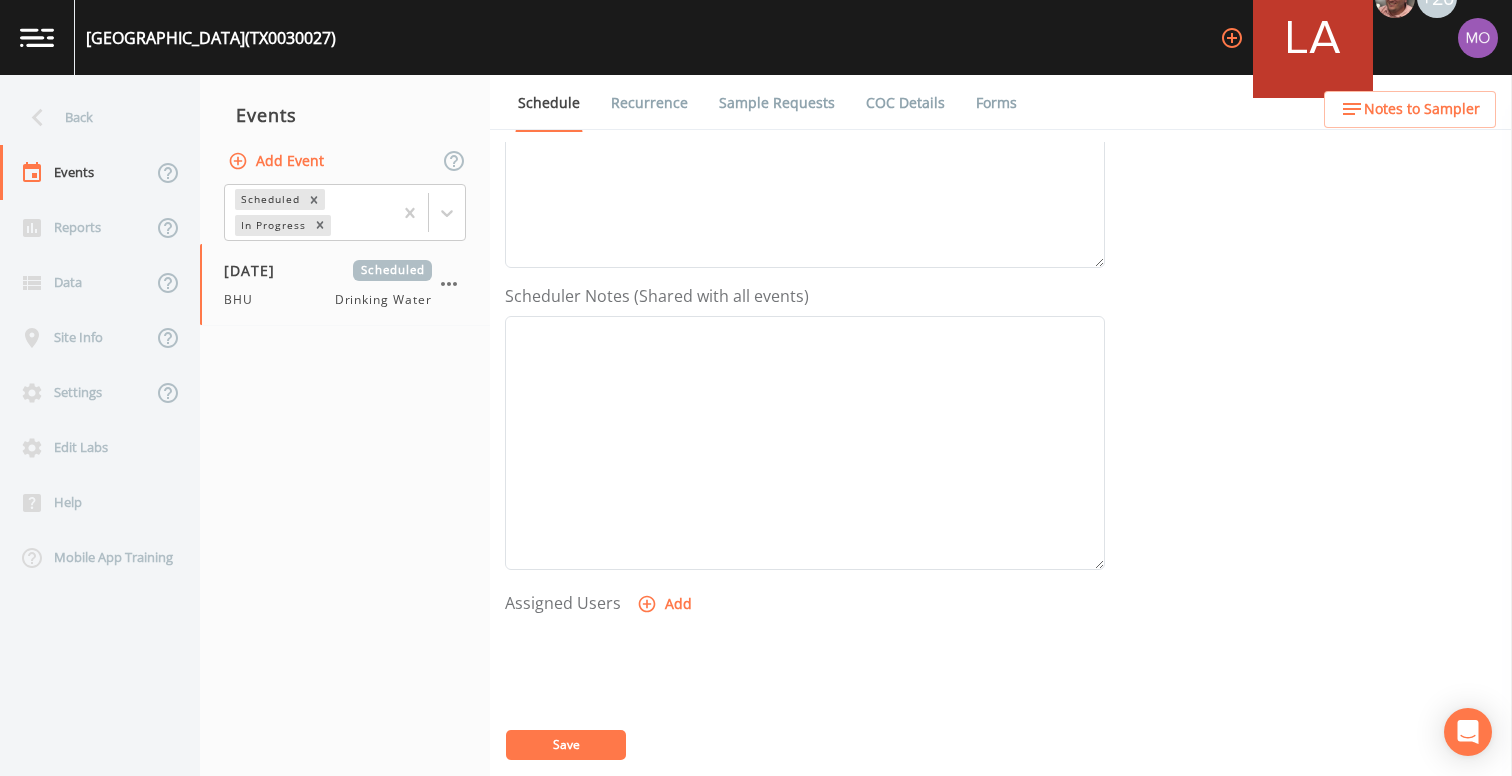 click on "Add" at bounding box center (666, 604) 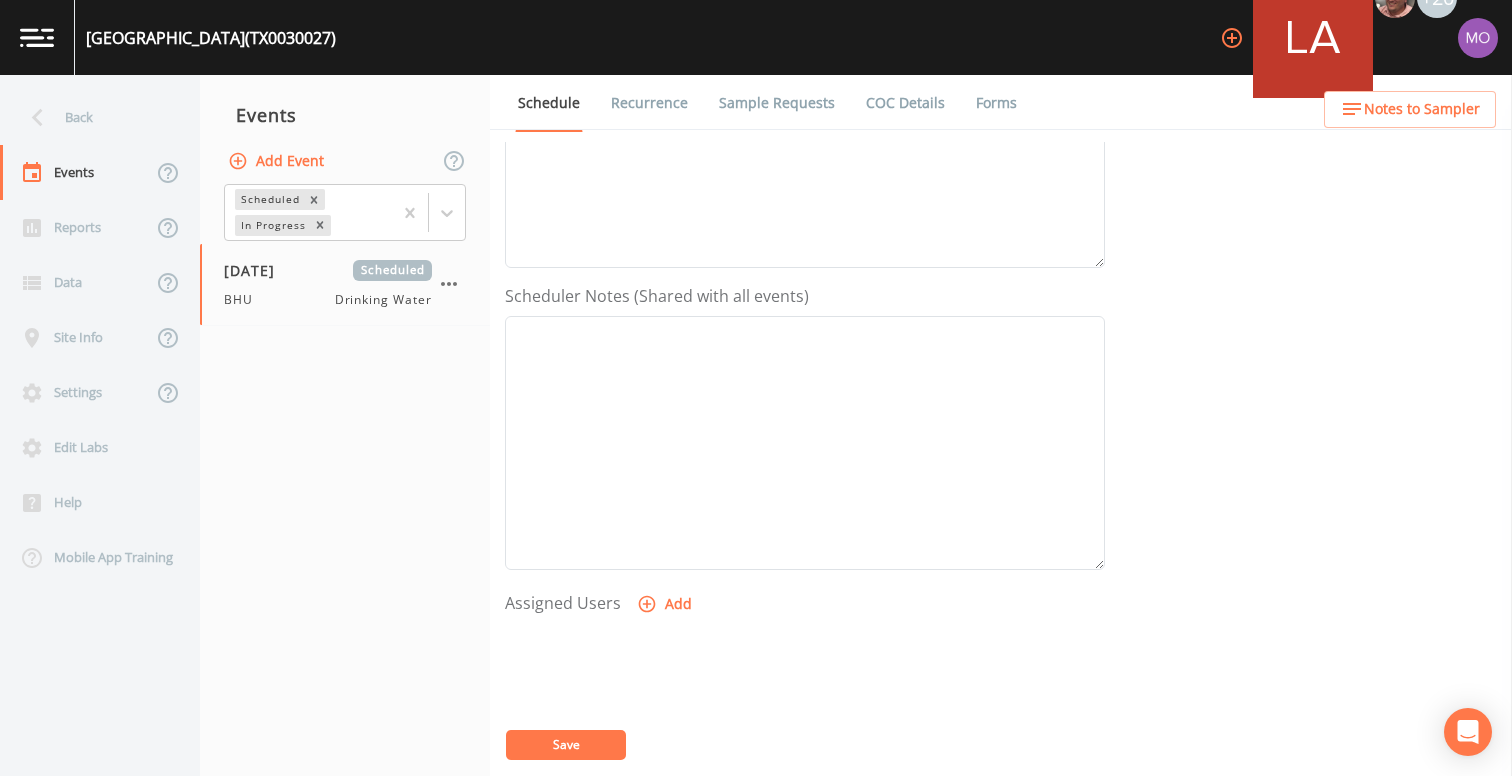 click on "Select User [PERSON_NAME] [PERSON_NAME] [PERSON_NAME]  [PERSON_NAME] [PERSON_NAME] [PERSON_NAME] [PERSON_NAME]  Rigamonti [EMAIL_ADDRESS][DOMAIN_NAME] [PERSON_NAME] [PERSON_NAME] [PERSON_NAME] [PERSON_NAME] [PERSON_NAME] [PERSON_NAME] [PERSON_NAME] [PERSON_NAME] [PERSON_NAME] [PERSON_NAME] [PERSON_NAME] [PERSON_NAME] [PERSON_NAME] [PERSON_NAME]" at bounding box center [756, 841] 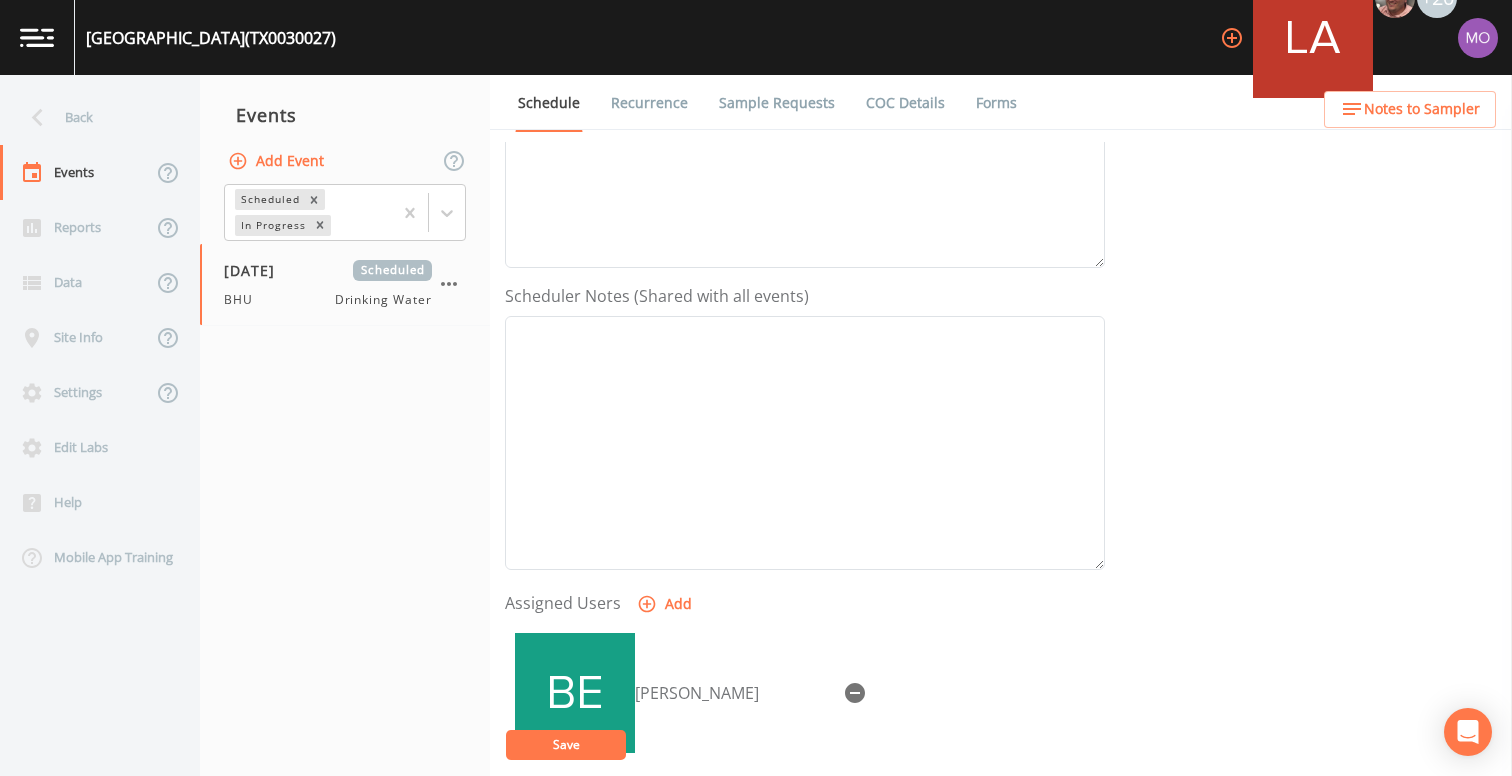 click on "Save" at bounding box center [566, 745] 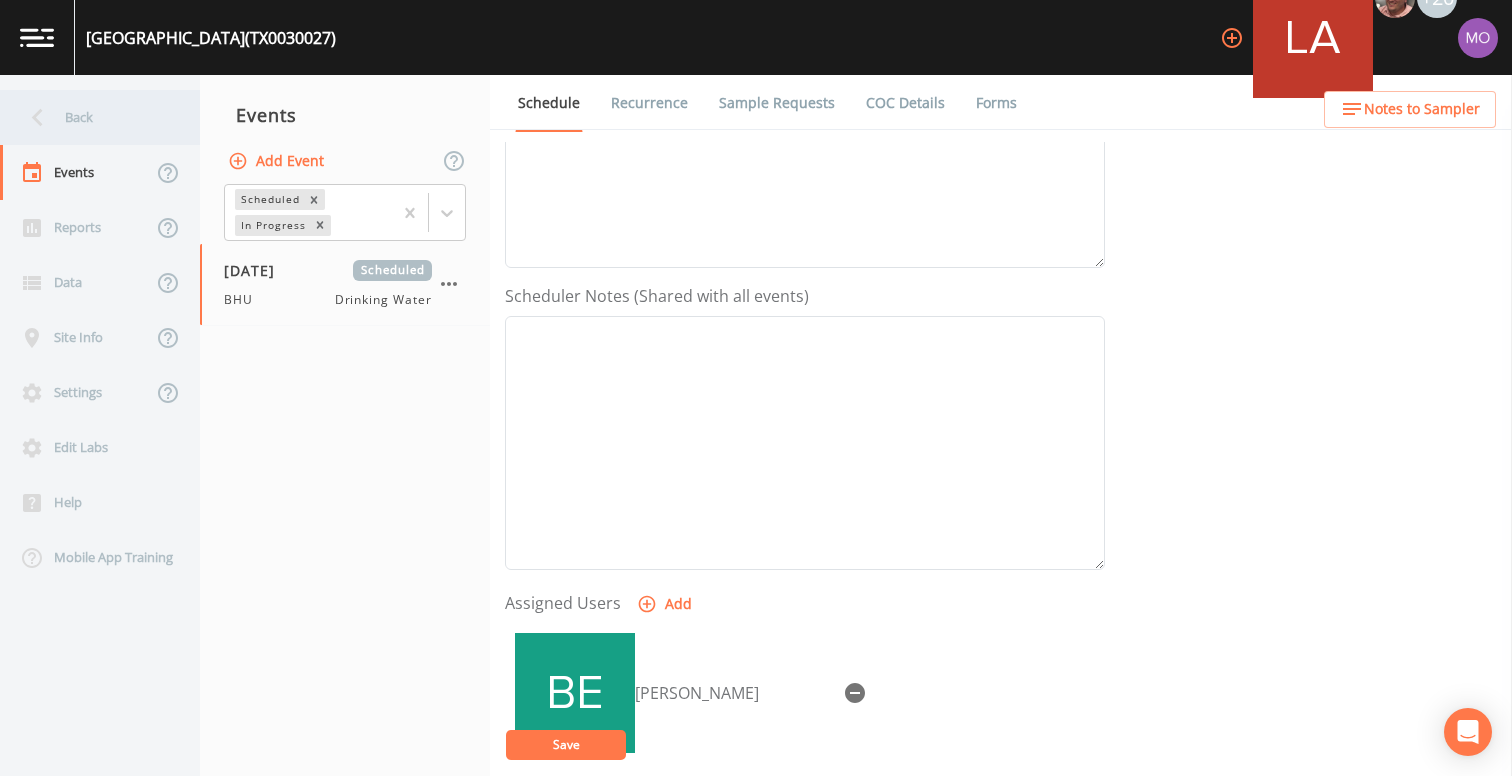 click on "Back" at bounding box center (90, 117) 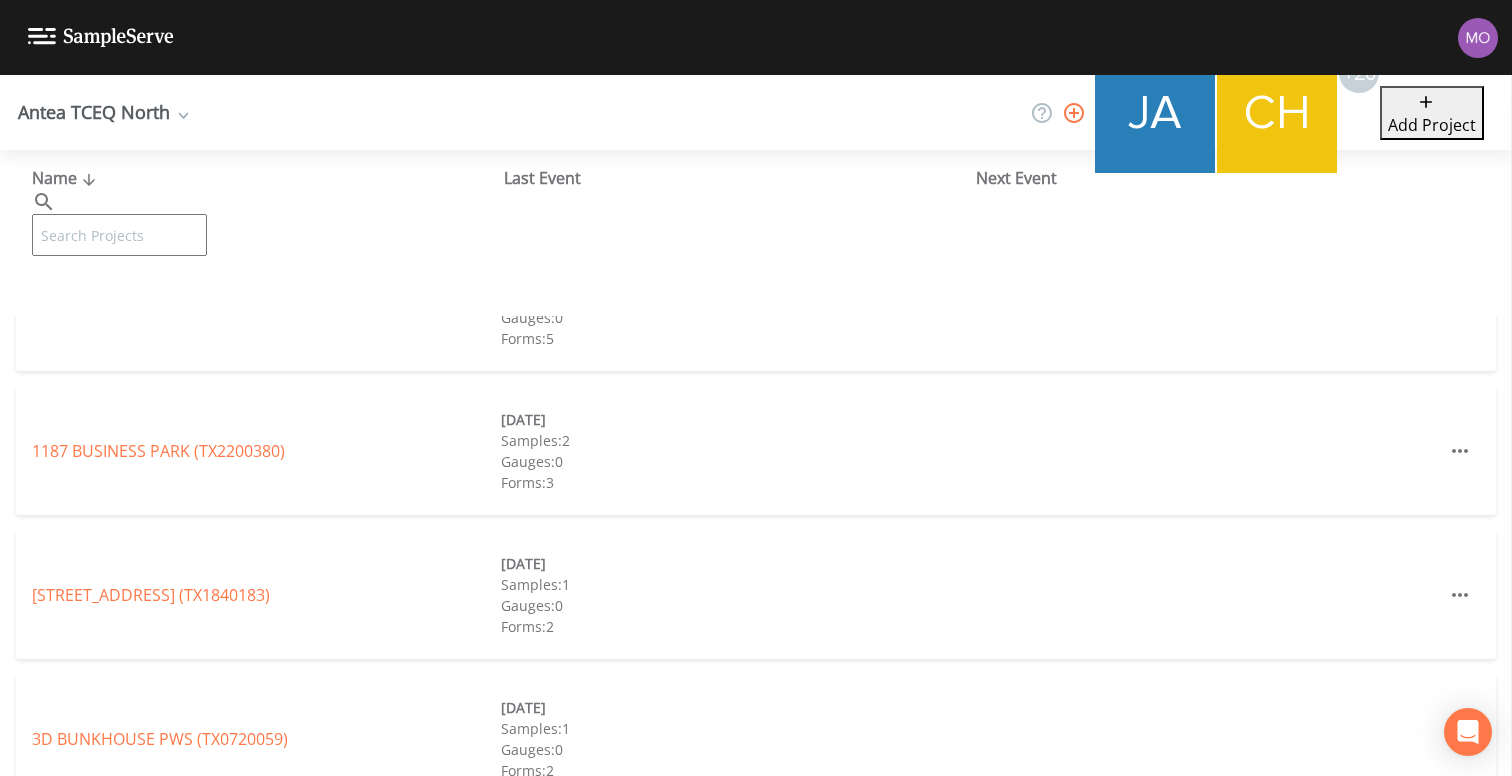 click at bounding box center [119, 235] 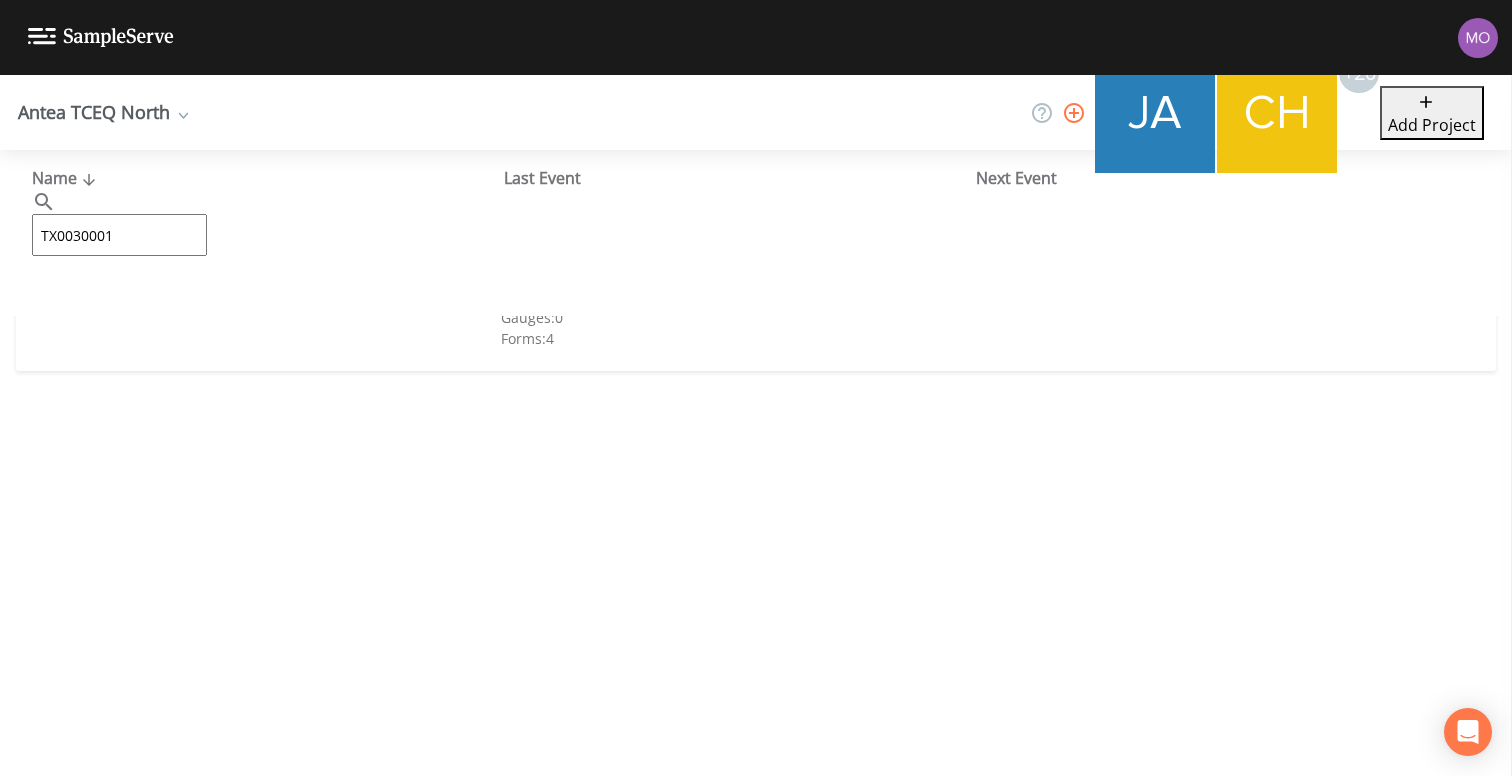 type on "TX0030001" 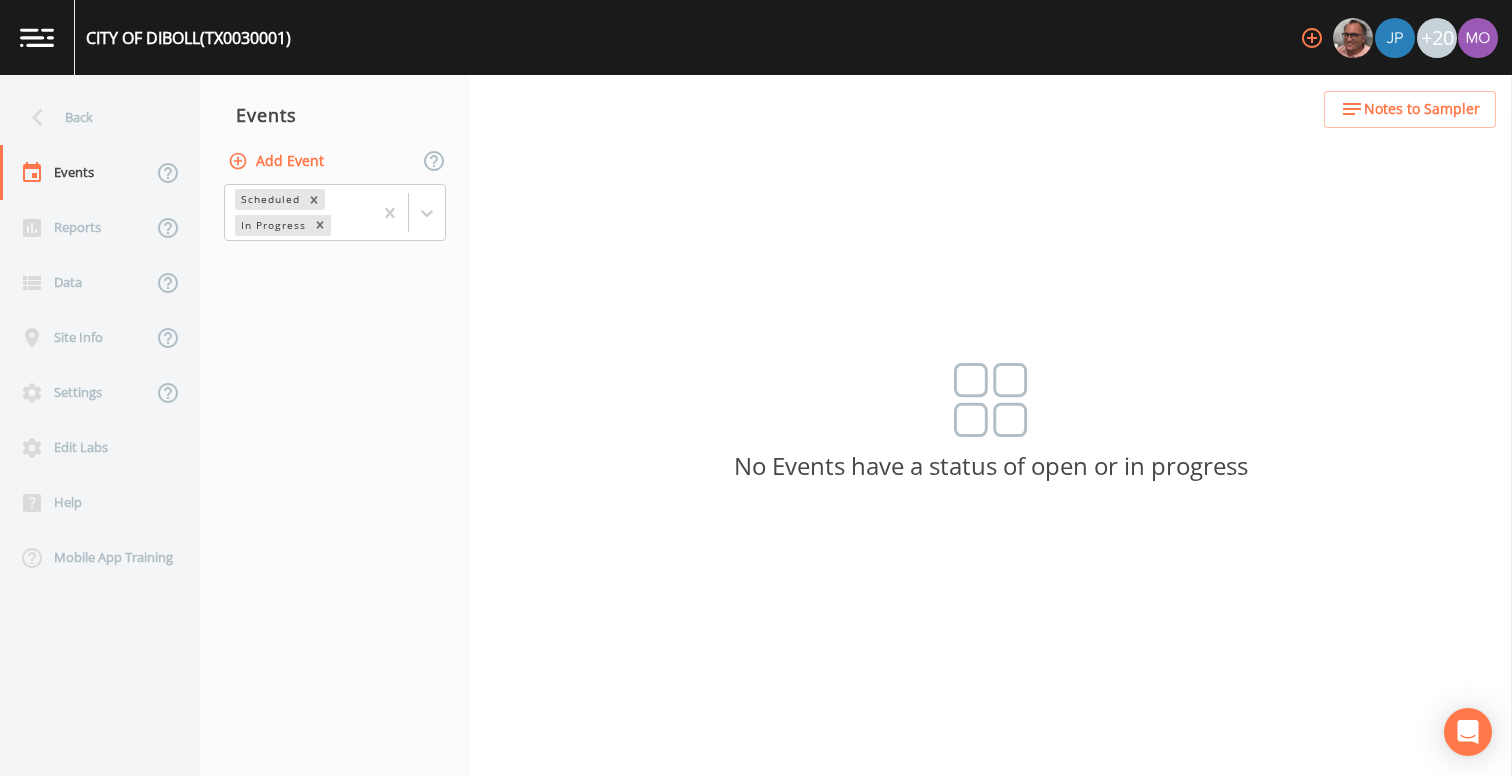 click on "Add Event" at bounding box center (278, 161) 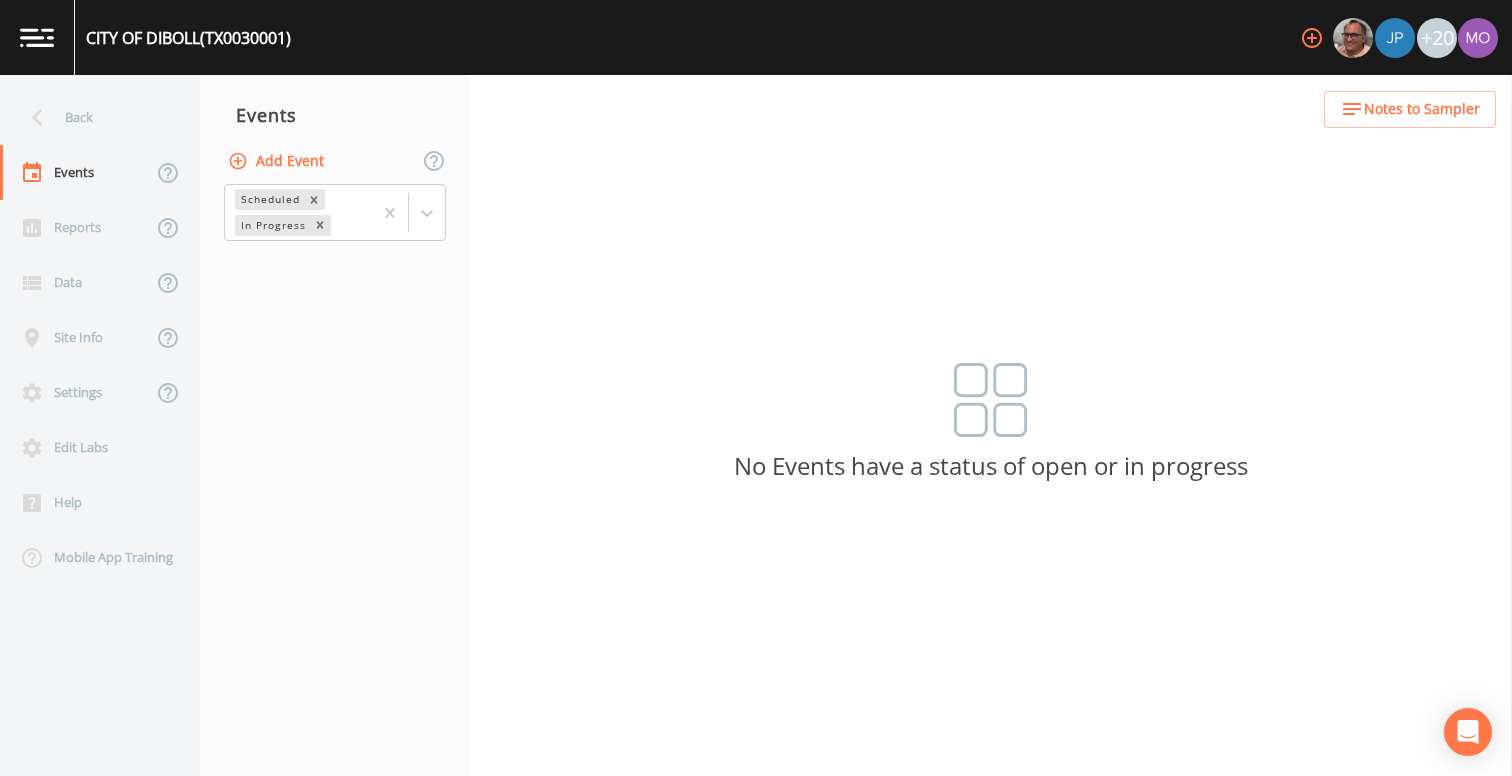 click on "Event Name" at bounding box center [756, 959] 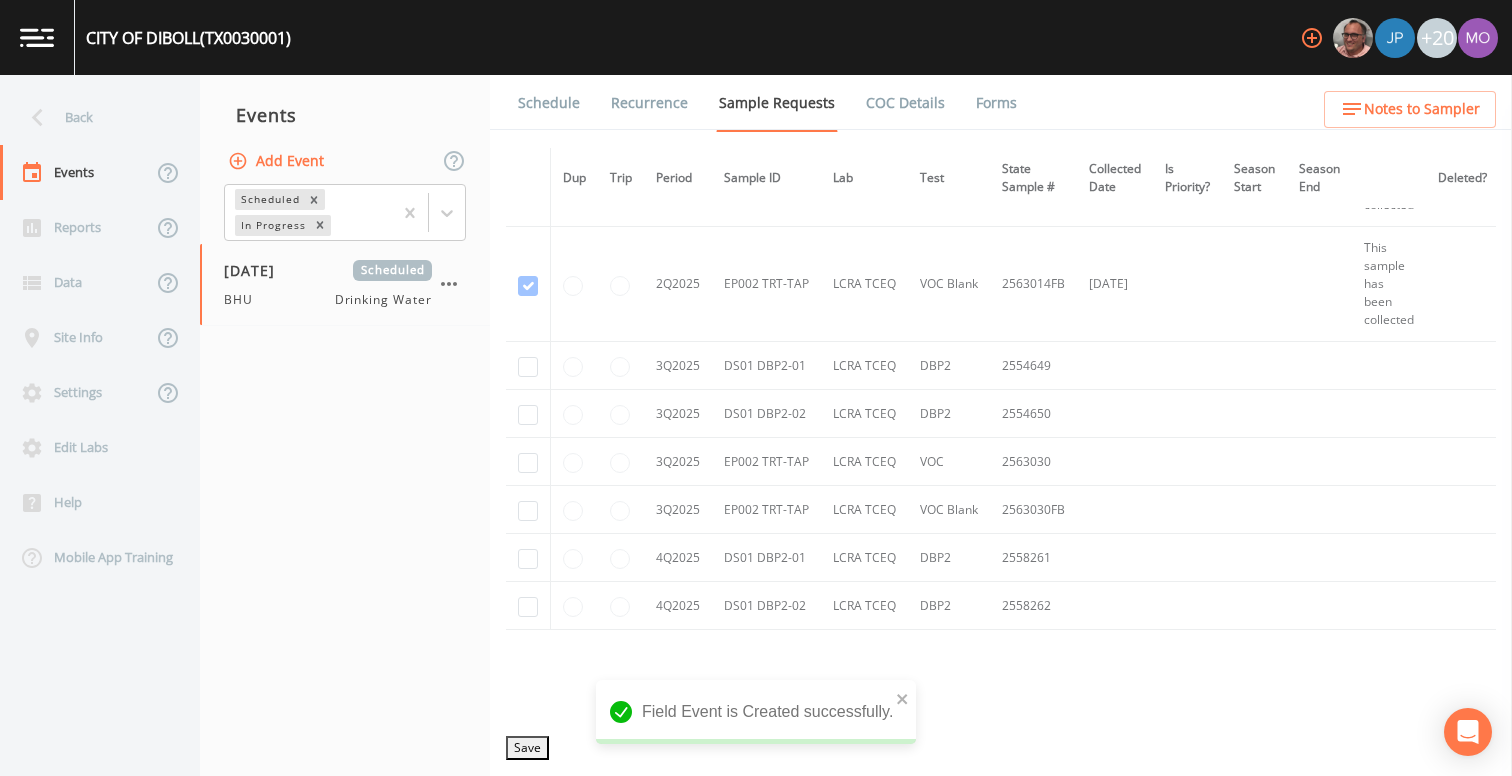 scroll, scrollTop: 3821, scrollLeft: 0, axis: vertical 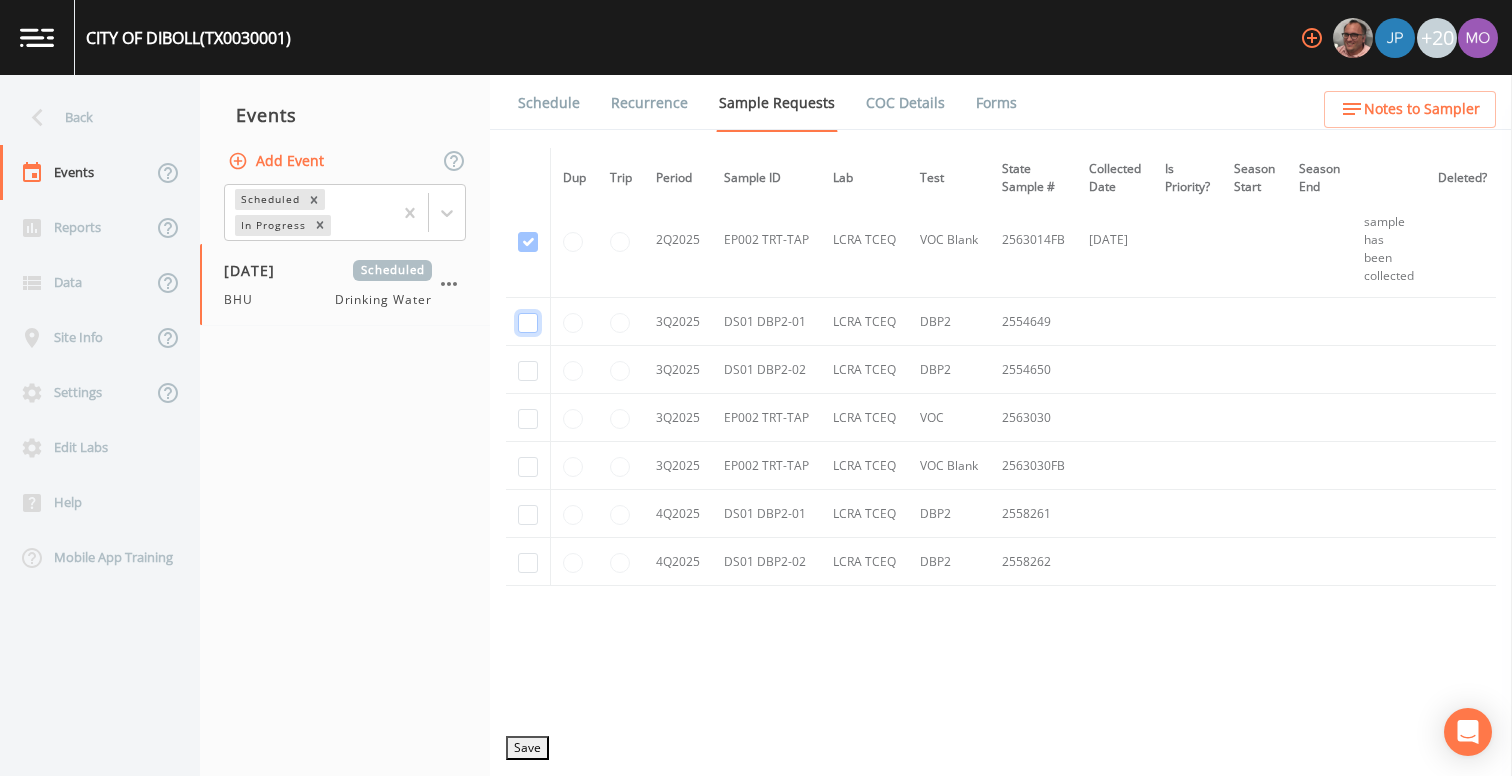 click at bounding box center (528, -2403) 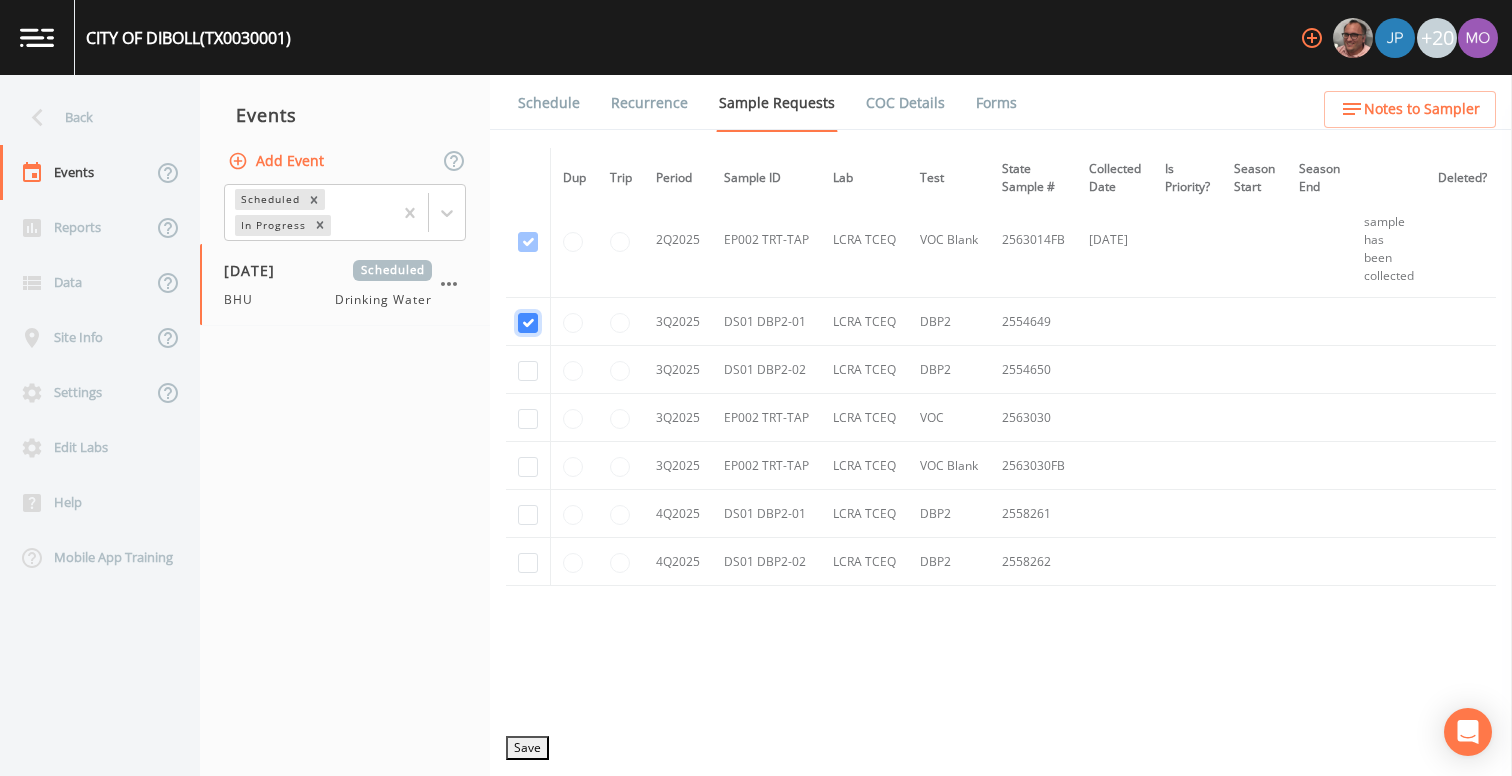 checkbox on "true" 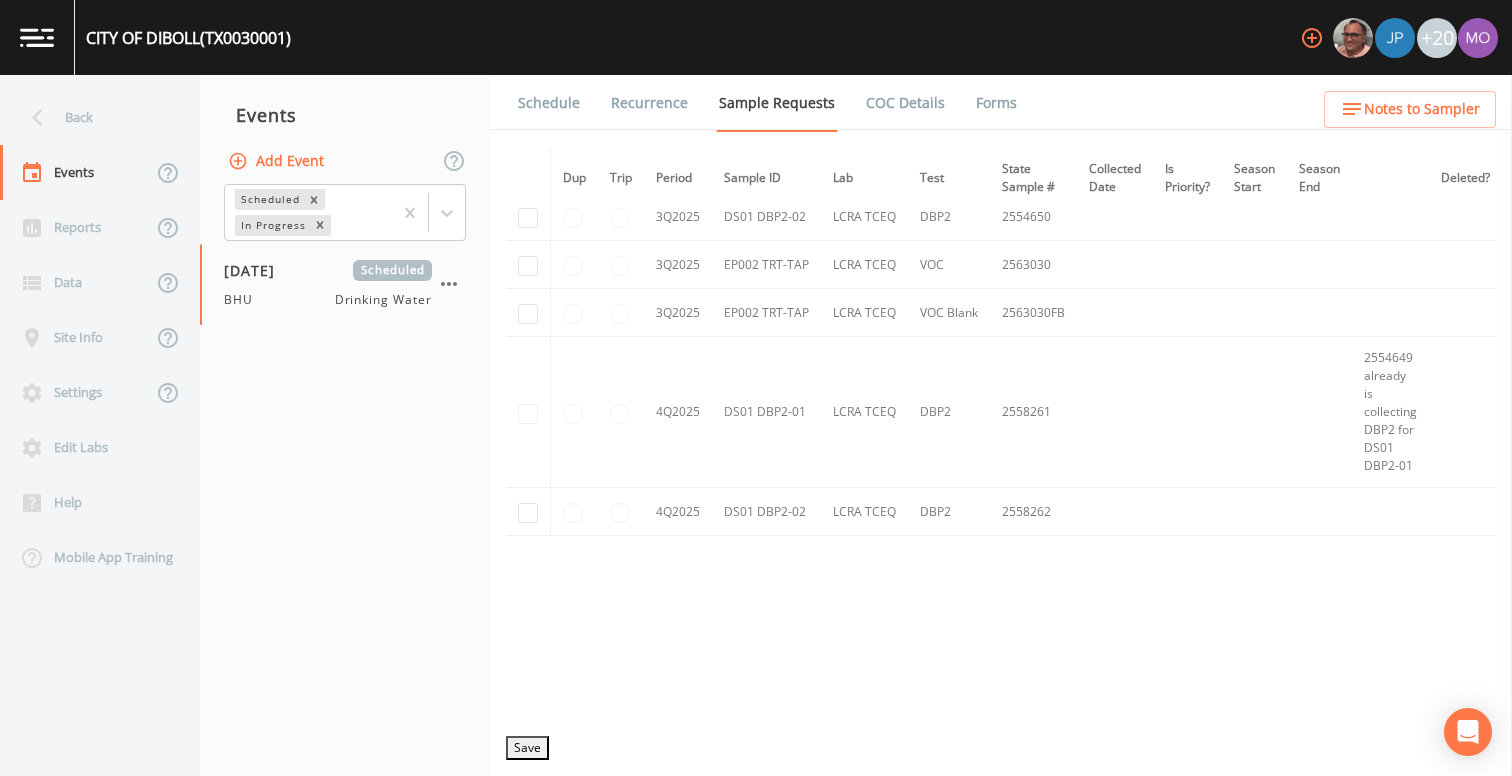 scroll, scrollTop: 3245, scrollLeft: 0, axis: vertical 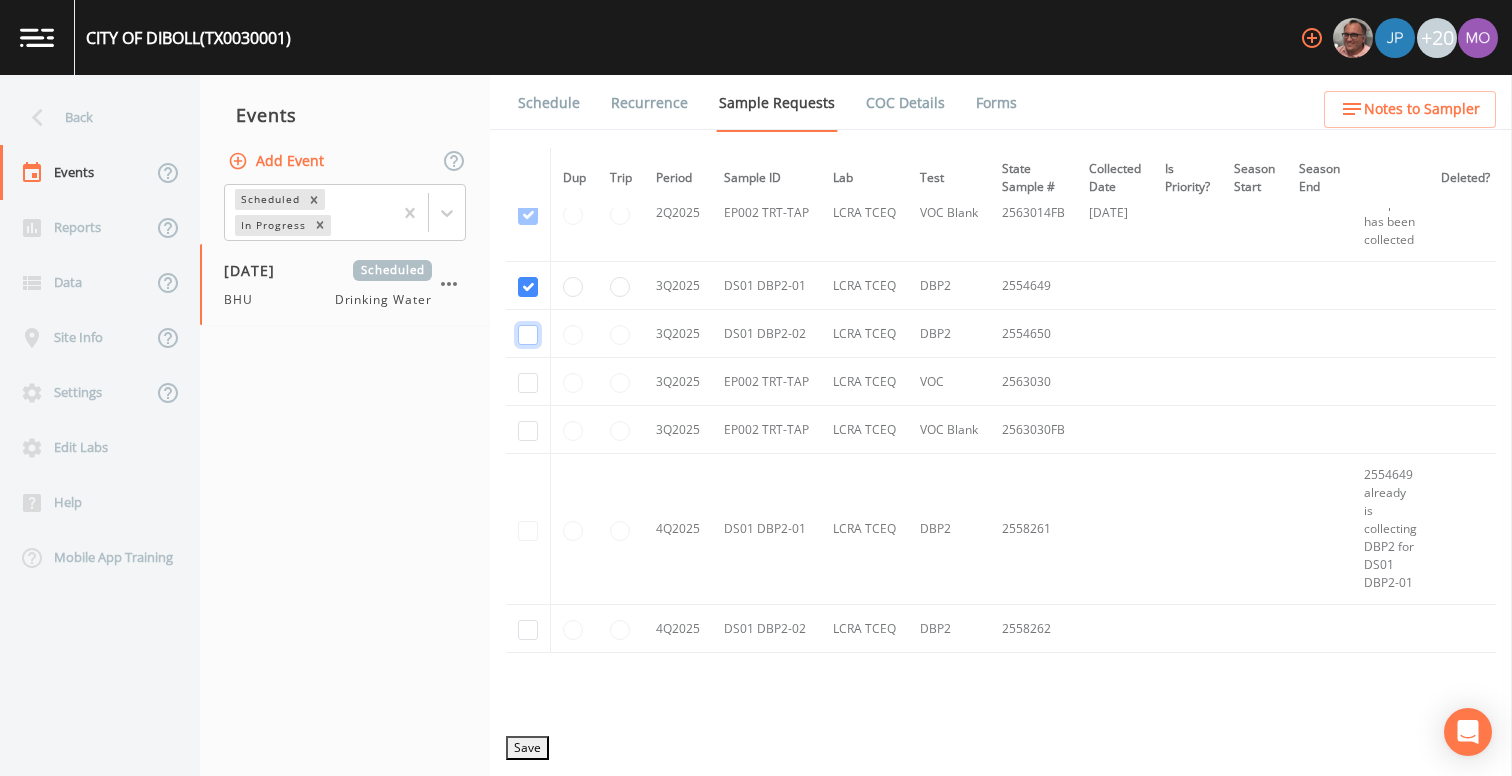 click at bounding box center [528, -1919] 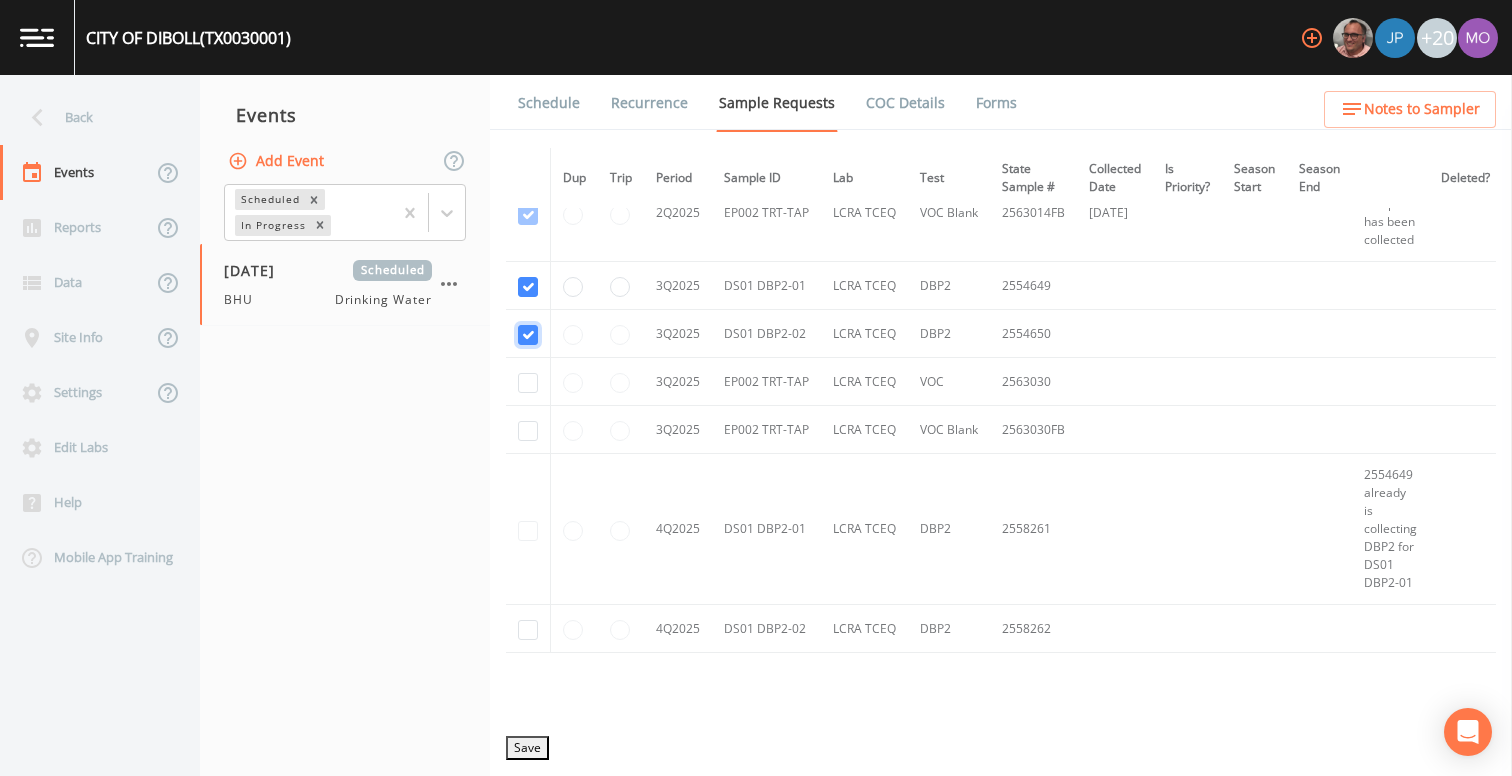 checkbox on "true" 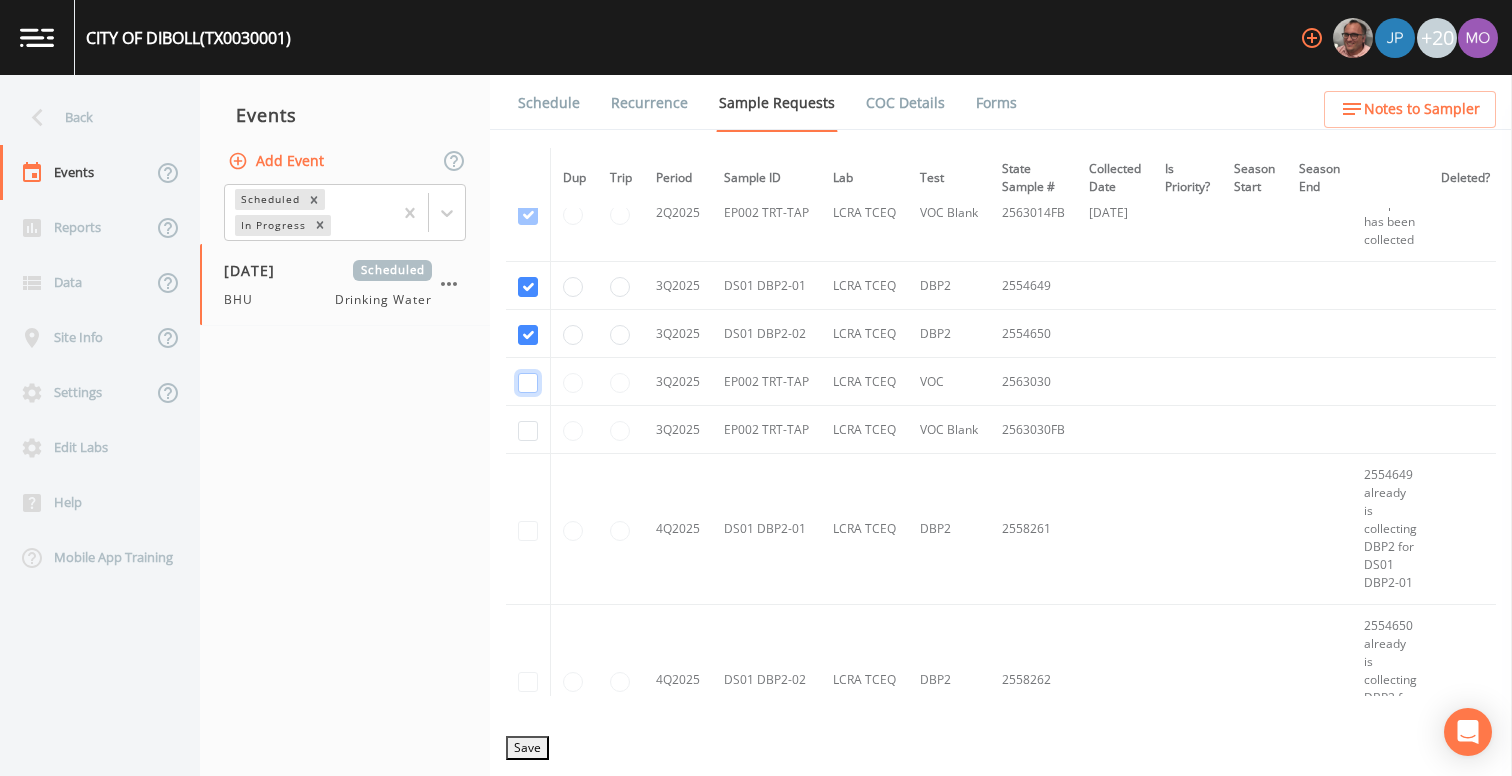click at bounding box center (528, -2501) 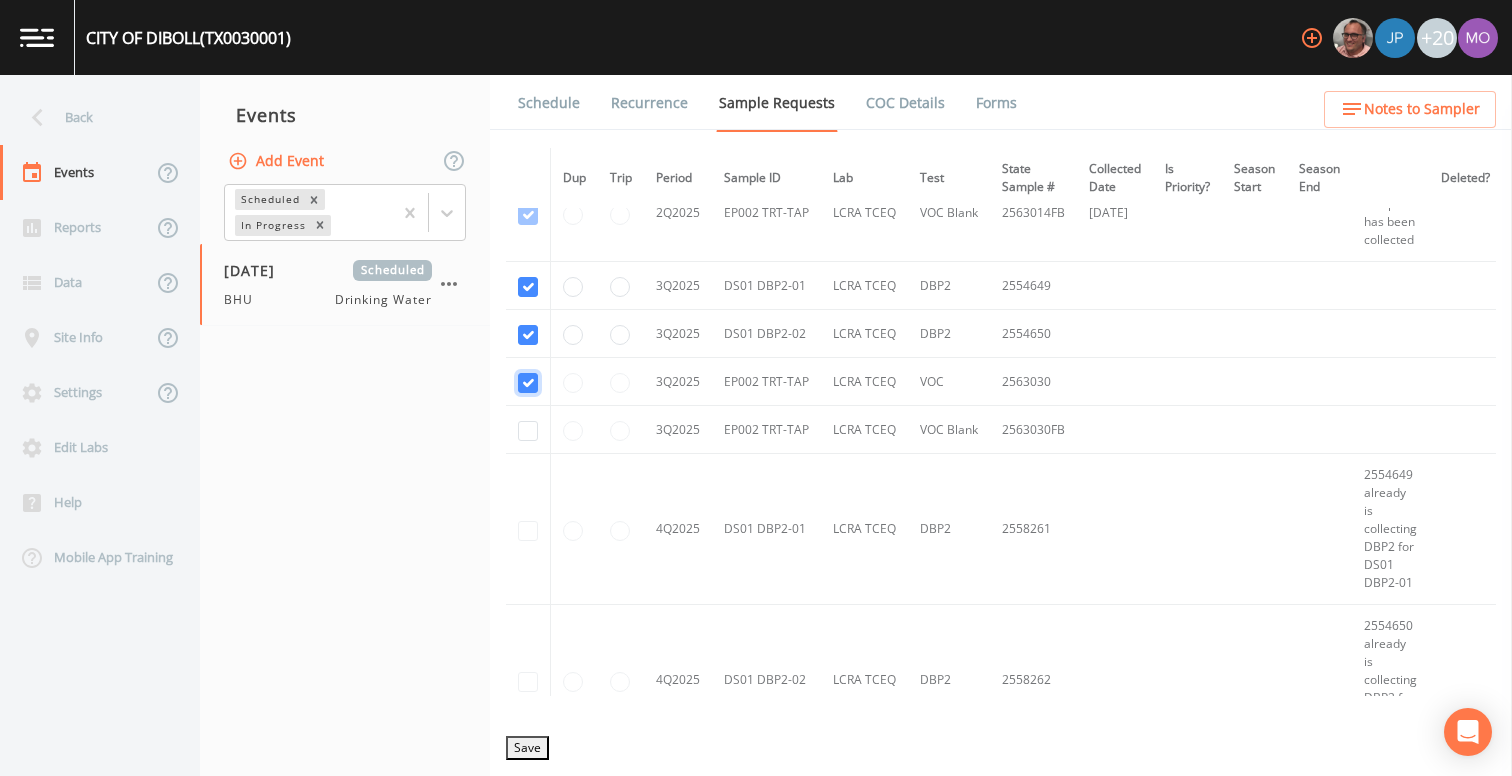 checkbox on "true" 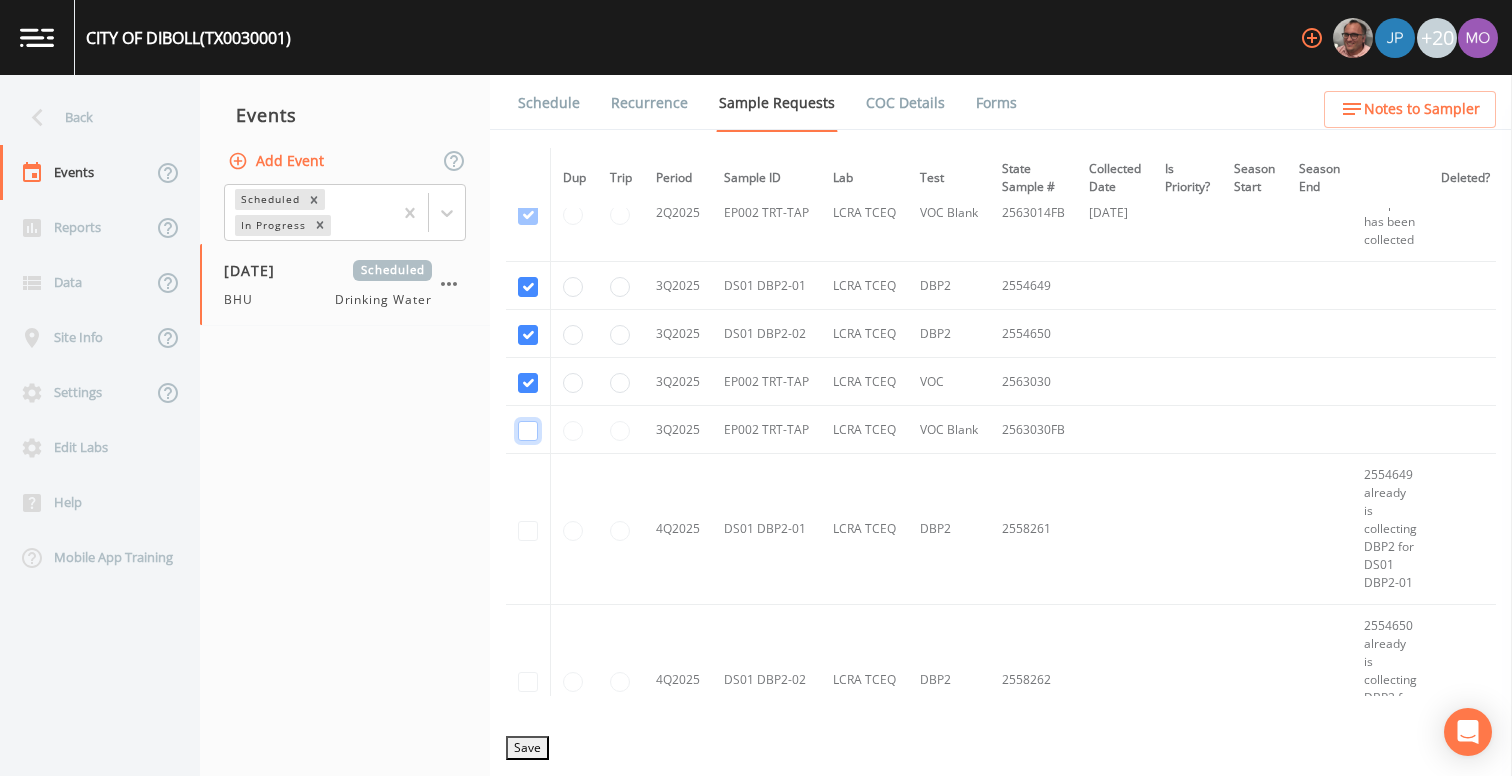 click at bounding box center [528, -2404] 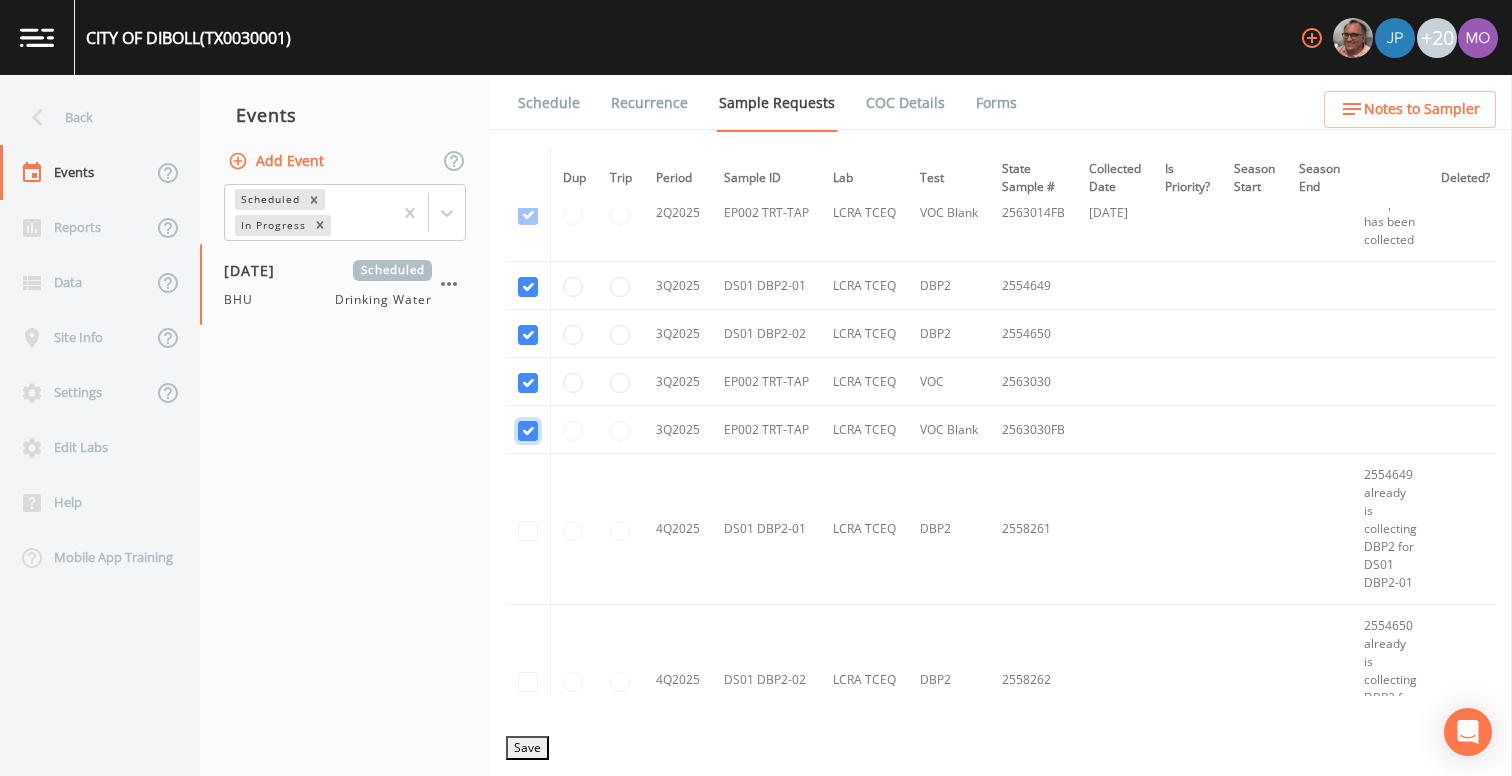 checkbox on "true" 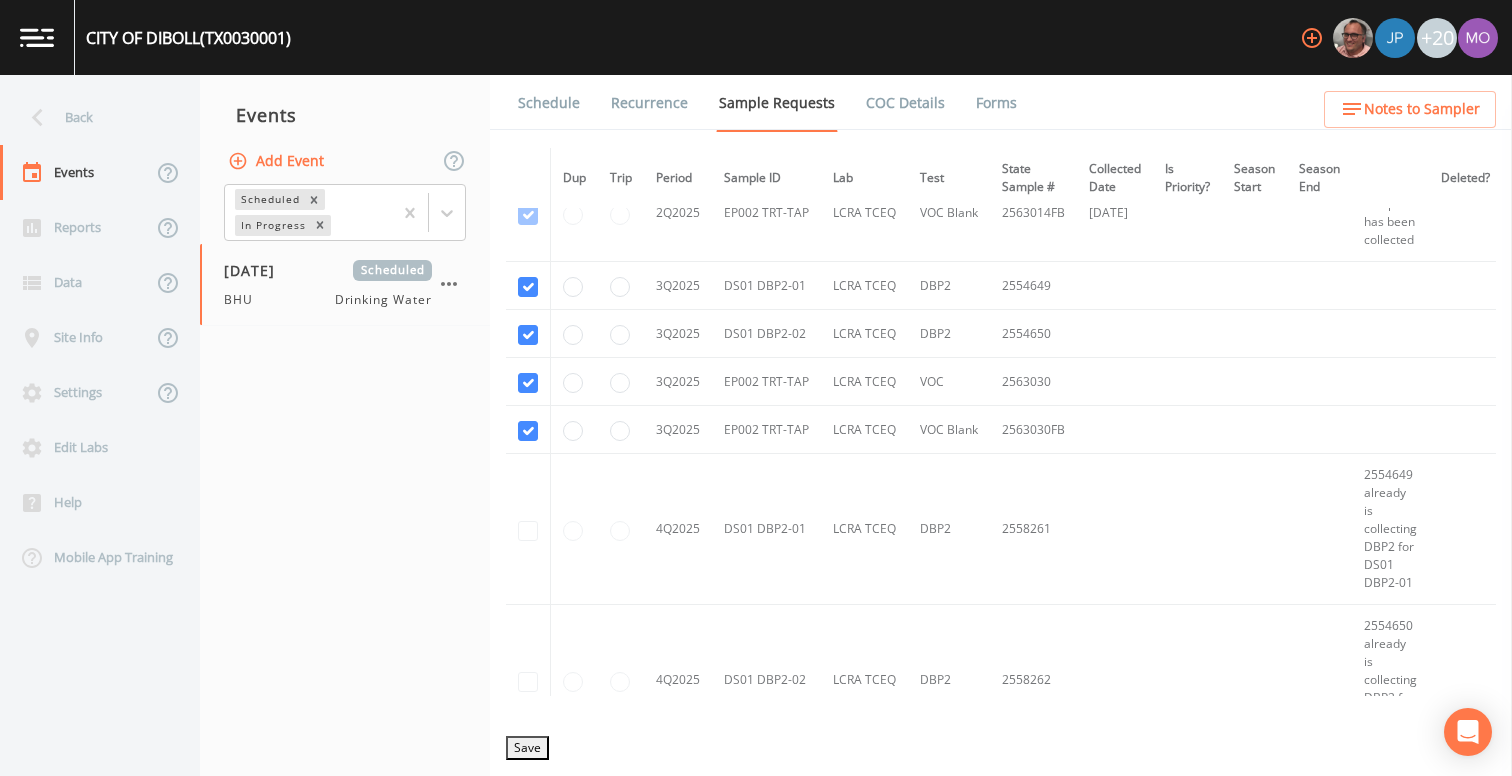 click on "Save" at bounding box center [527, 748] 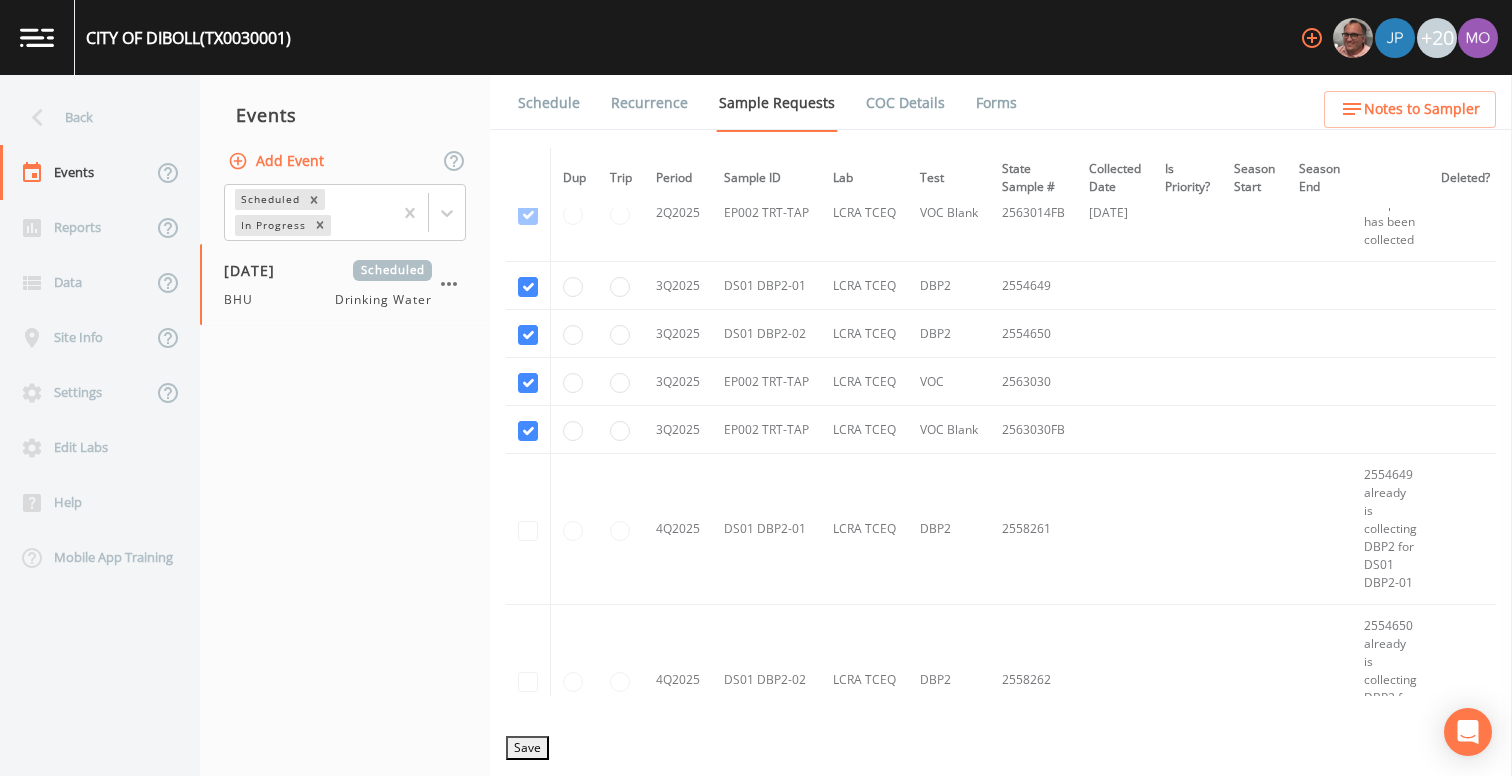 click on "Schedule" at bounding box center [549, 103] 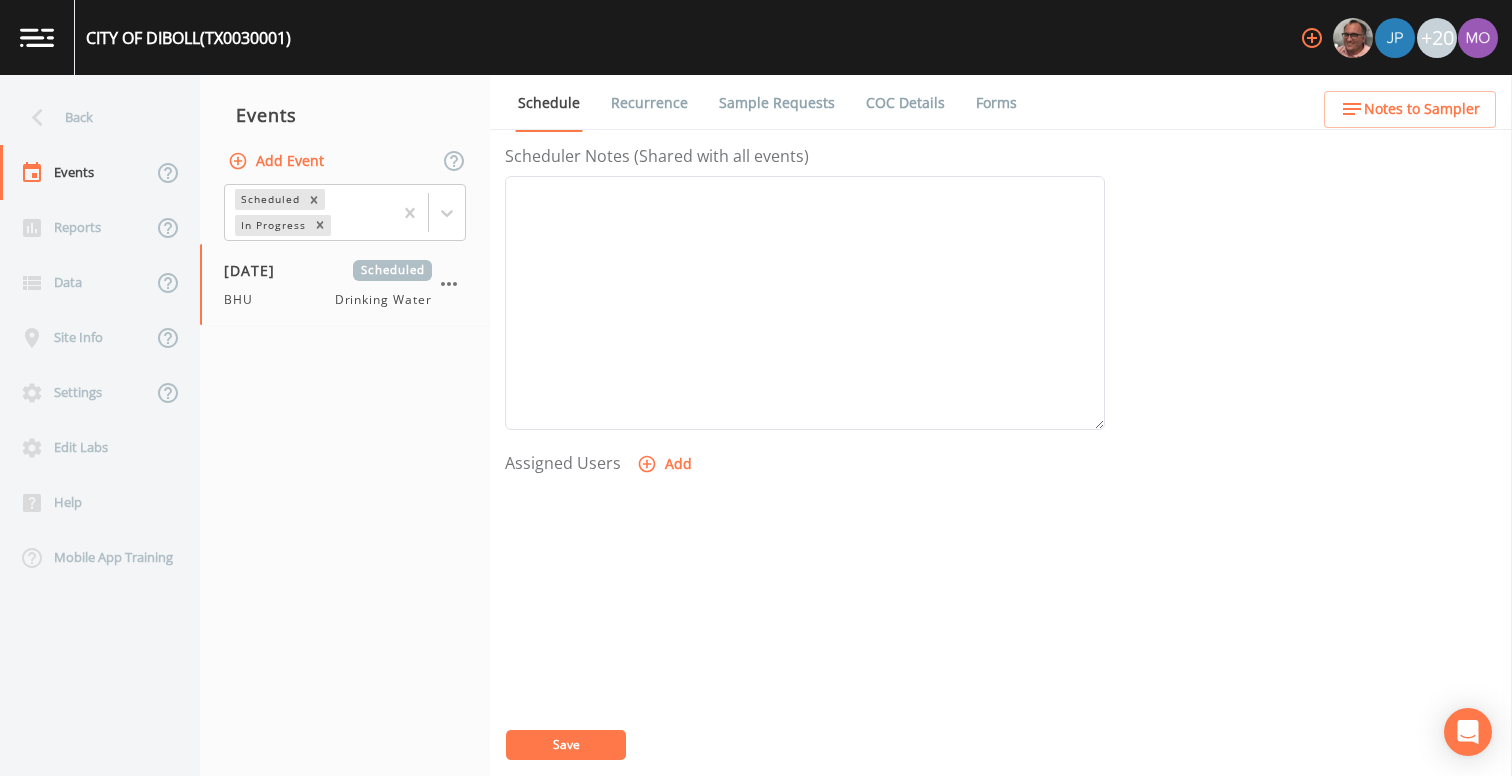 scroll, scrollTop: 609, scrollLeft: 0, axis: vertical 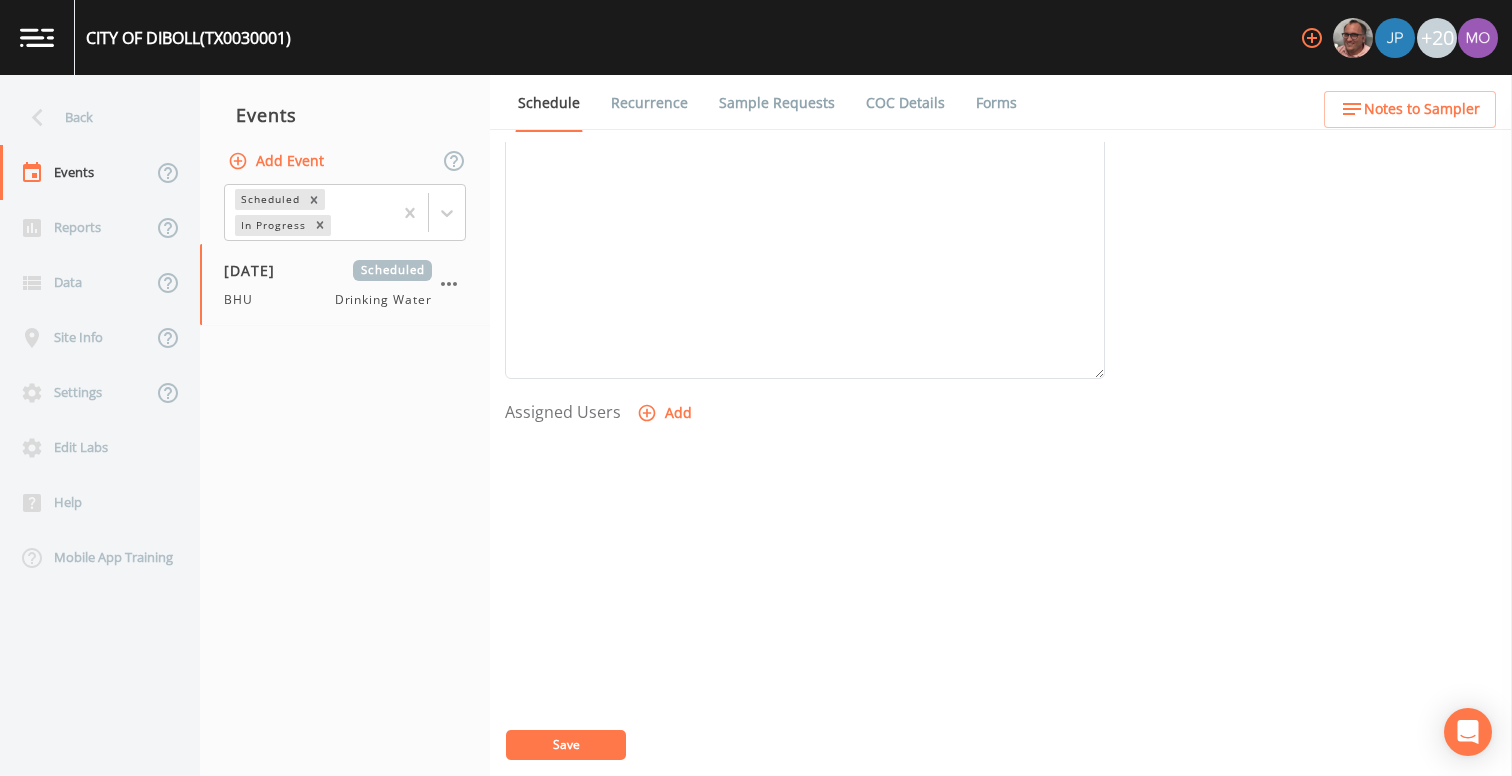 click 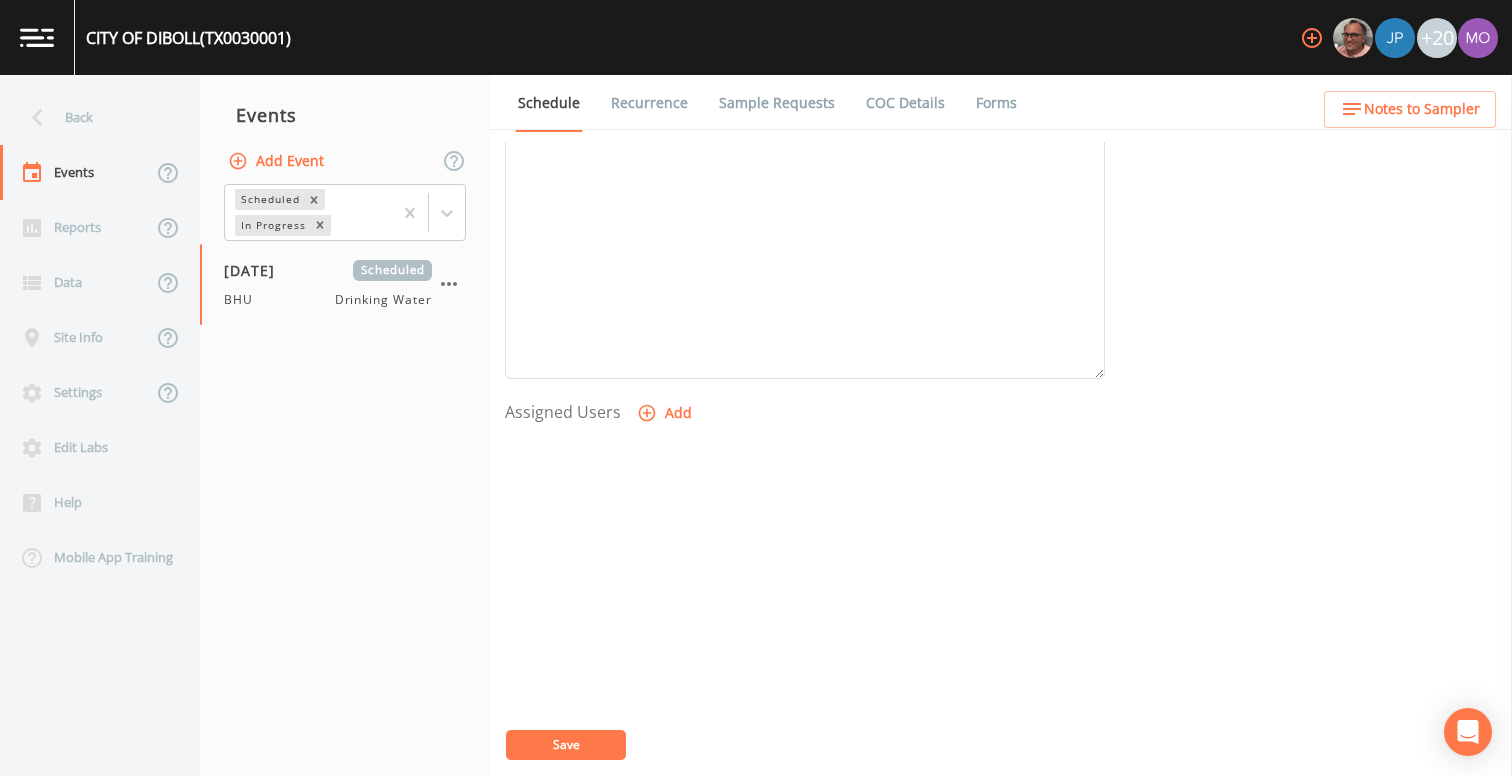 click on "Select User [PERSON_NAME] [PERSON_NAME]  [PERSON_NAME] [PERSON_NAME] [PERSON_NAME] [PERSON_NAME]  Rigamonti [EMAIL_ADDRESS][DOMAIN_NAME] [PERSON_NAME] [PERSON_NAME] [PERSON_NAME] [PERSON_NAME] [PERSON_NAME] [PERSON_NAME] [PERSON_NAME] [PERSON_NAME] [PERSON_NAME] [PERSON_NAME] [PERSON_NAME] [PERSON_NAME] [PERSON_NAME] [PERSON_NAME] [PERSON_NAME]" at bounding box center [756, 841] 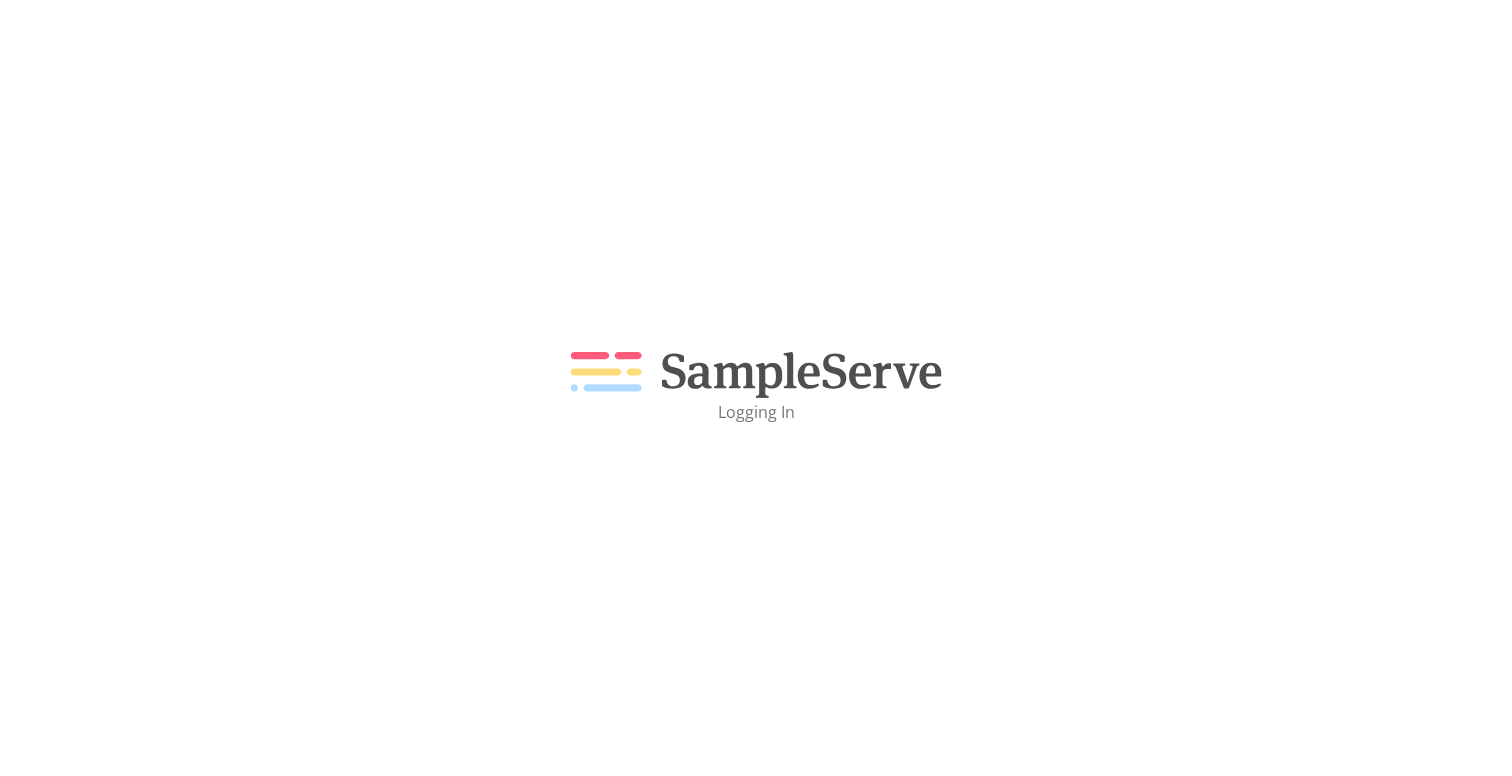 scroll, scrollTop: 0, scrollLeft: 0, axis: both 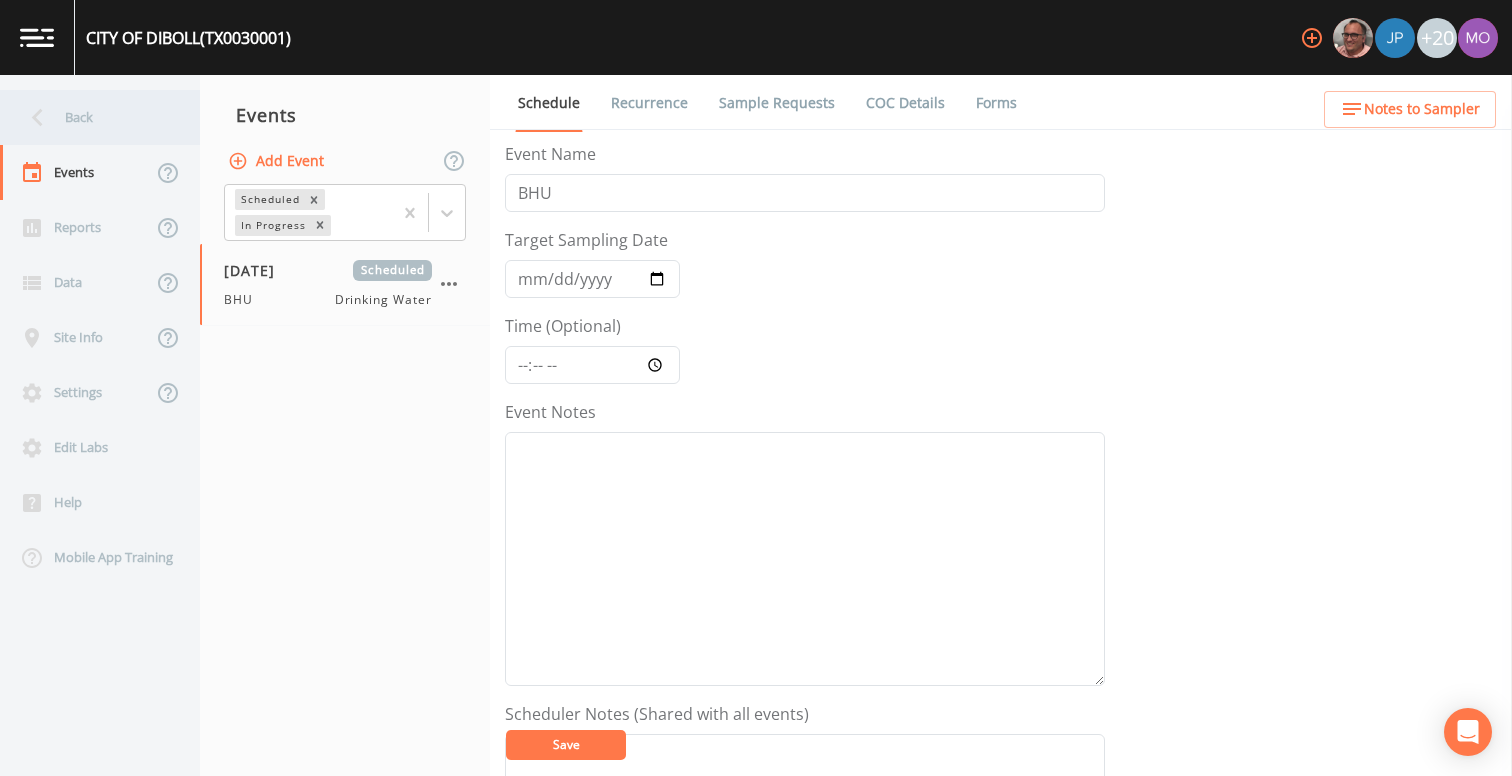 click on "Back" at bounding box center (90, 117) 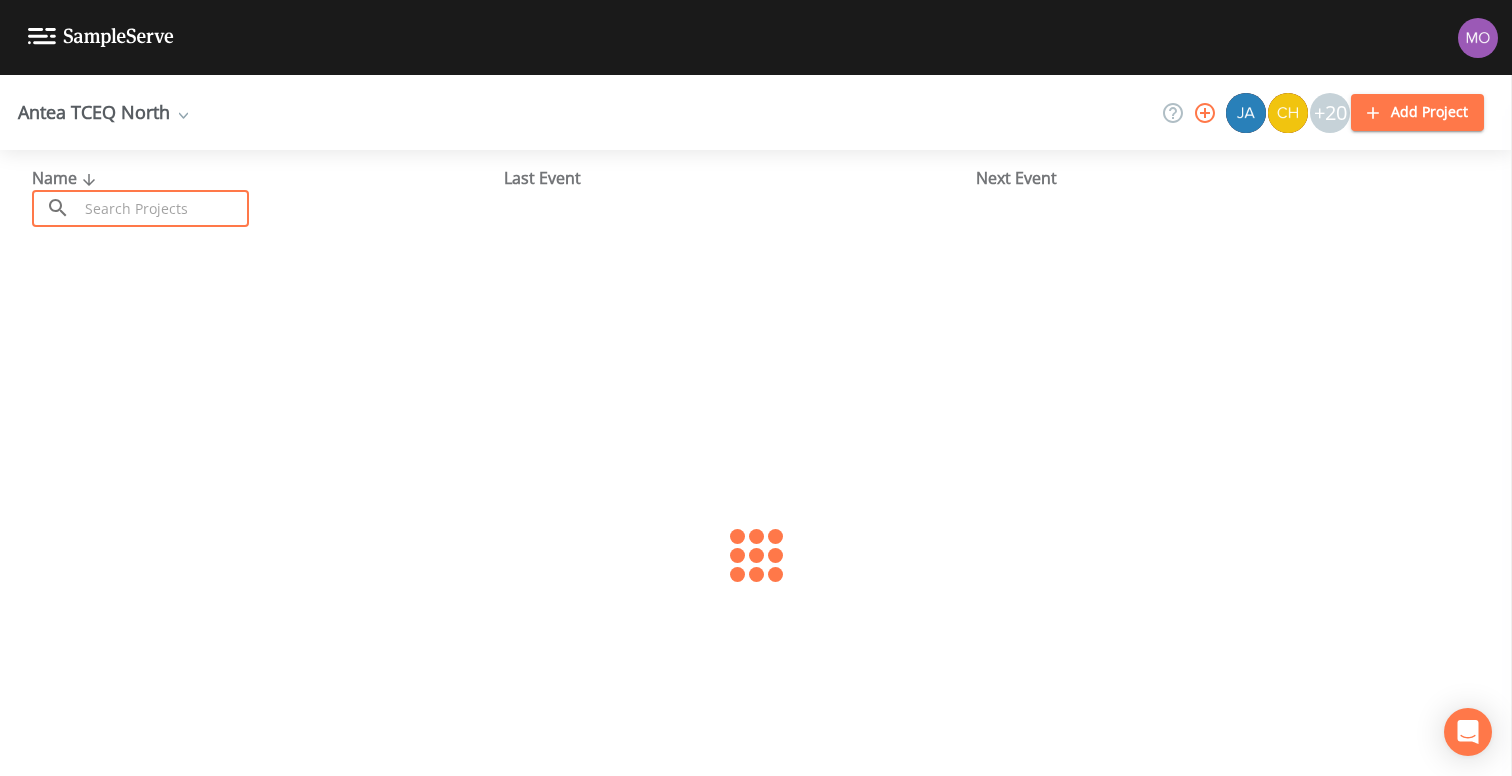 click at bounding box center (163, 208) 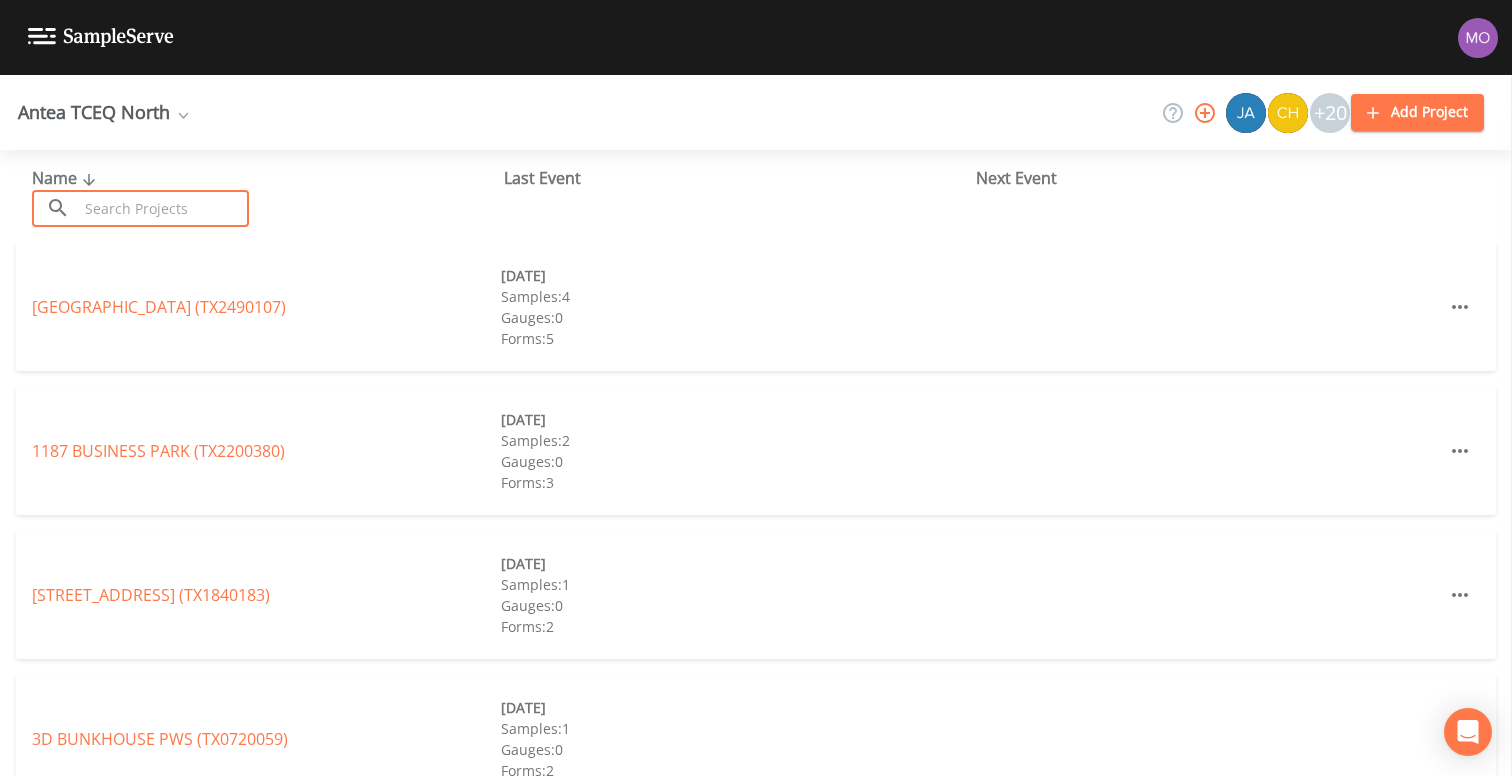 paste on "TX0030004" 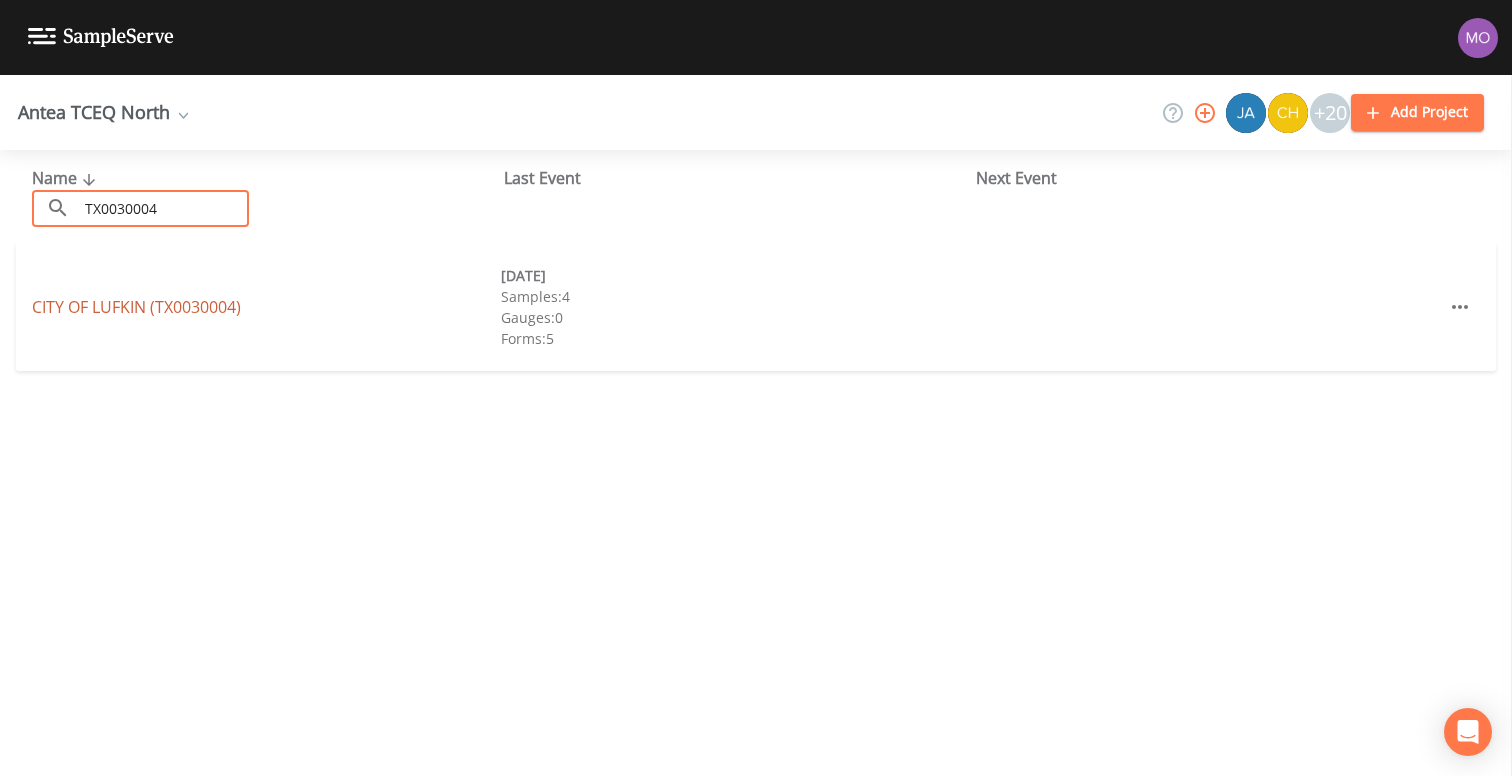 type on "TX0030004" 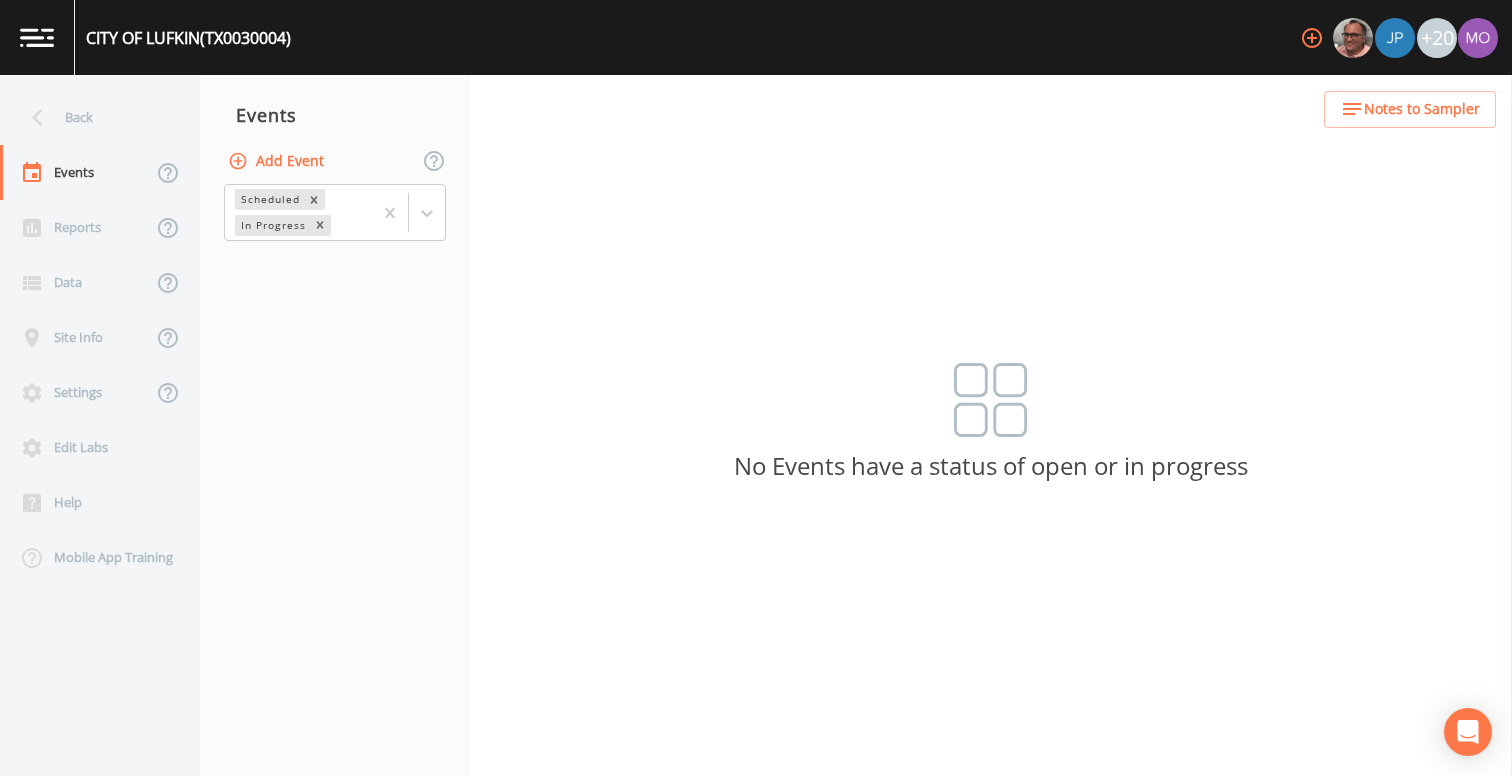 click on "Add Event" at bounding box center [278, 161] 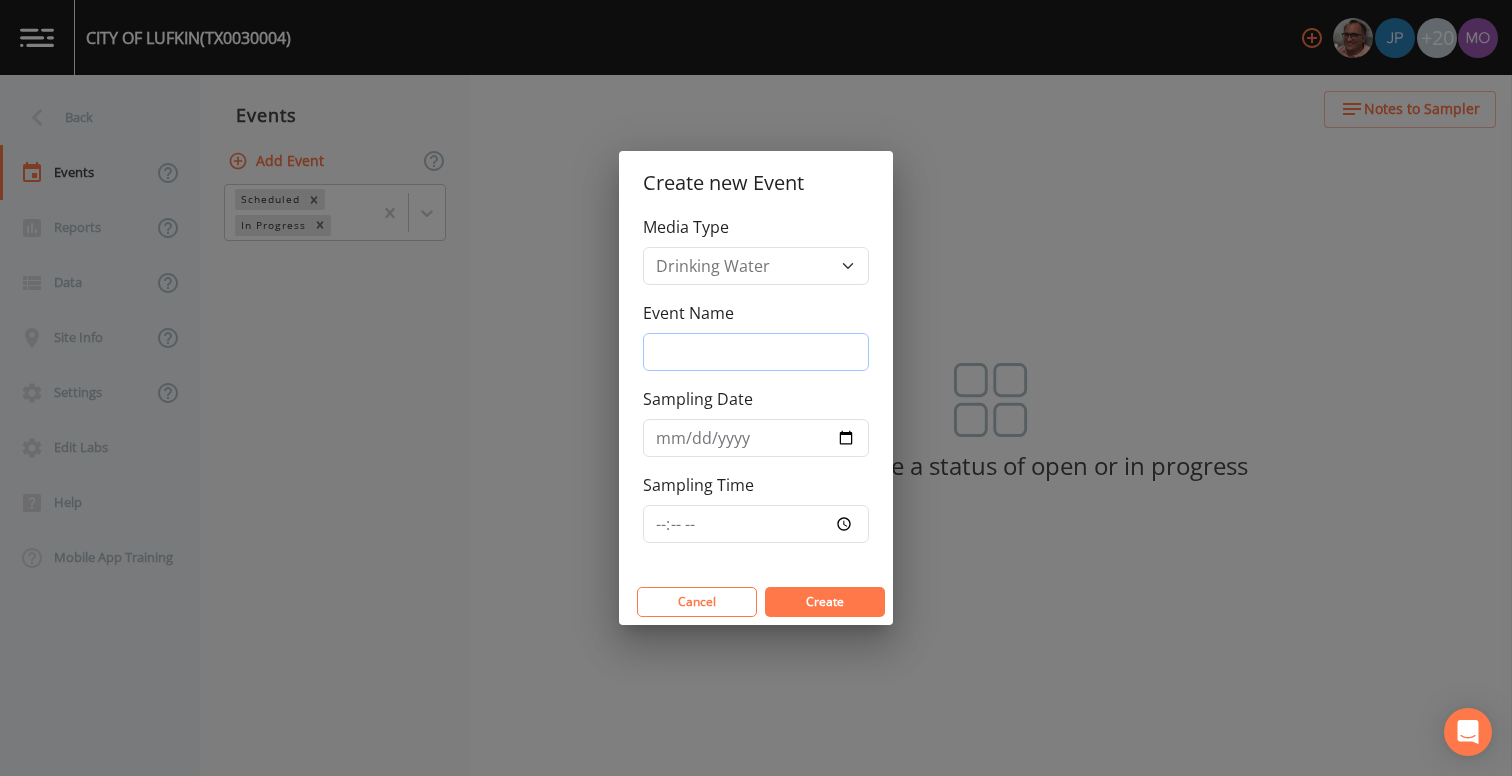 click on "Event Name" at bounding box center [756, 352] 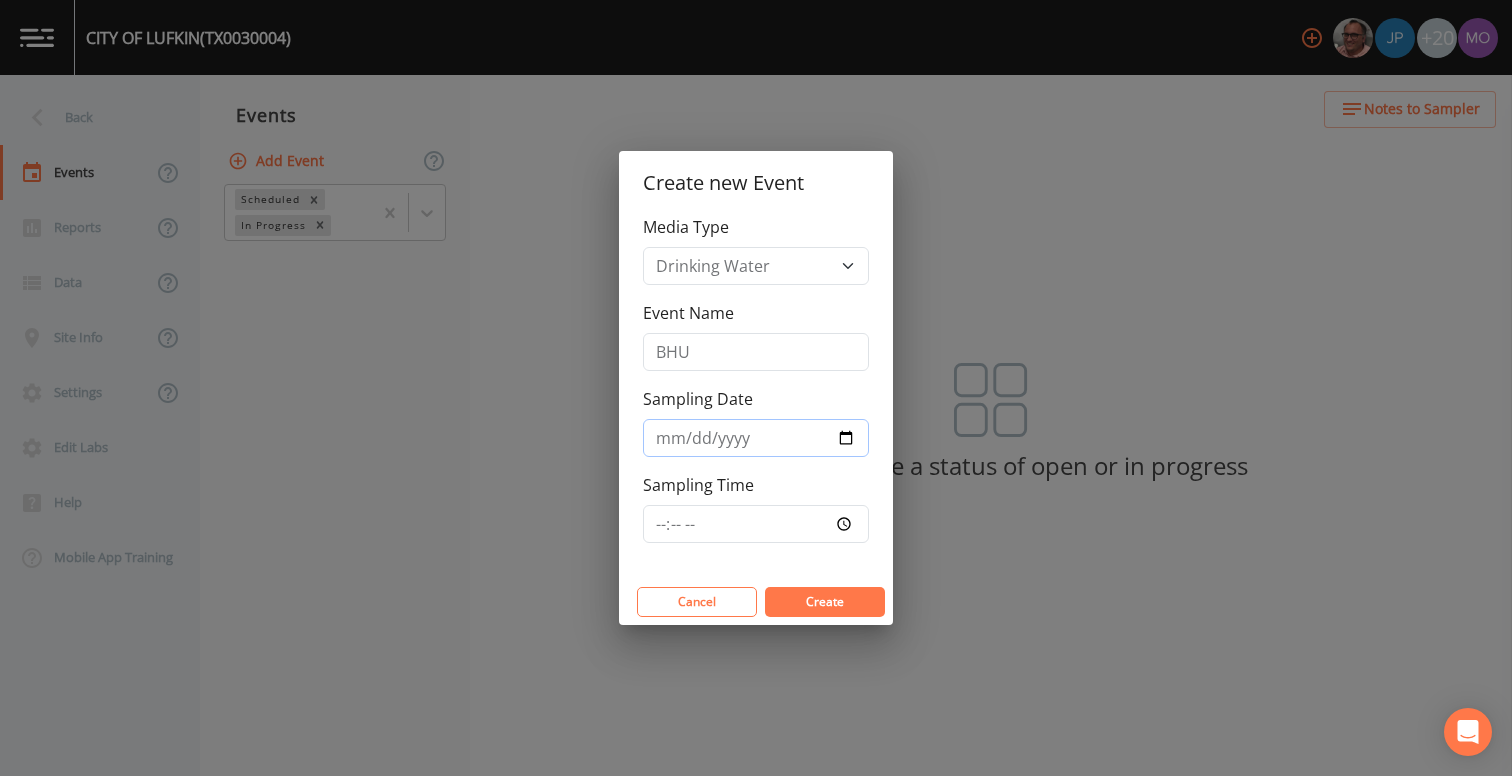 click on "Sampling Date" at bounding box center [756, 438] 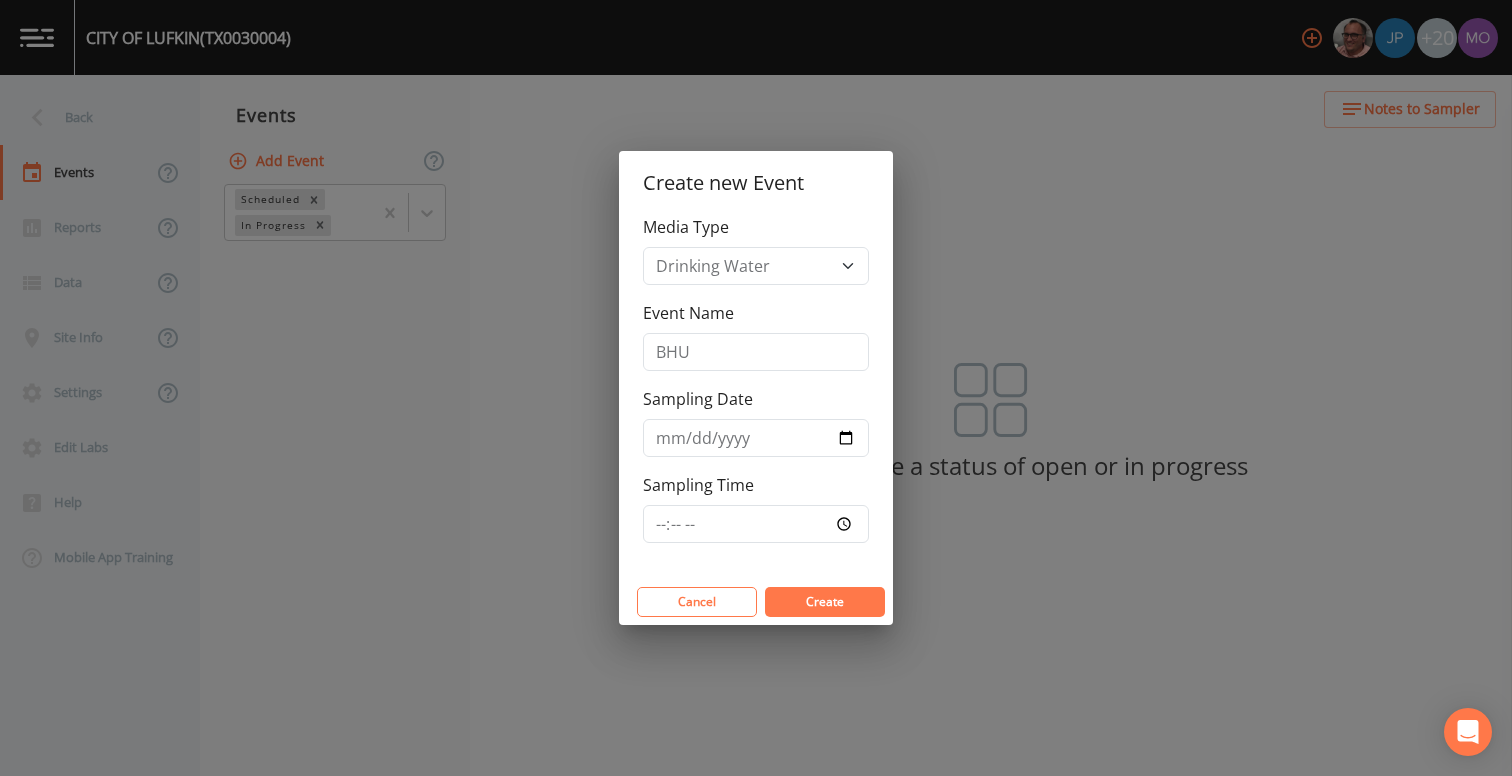 click on "Create" at bounding box center [825, 602] 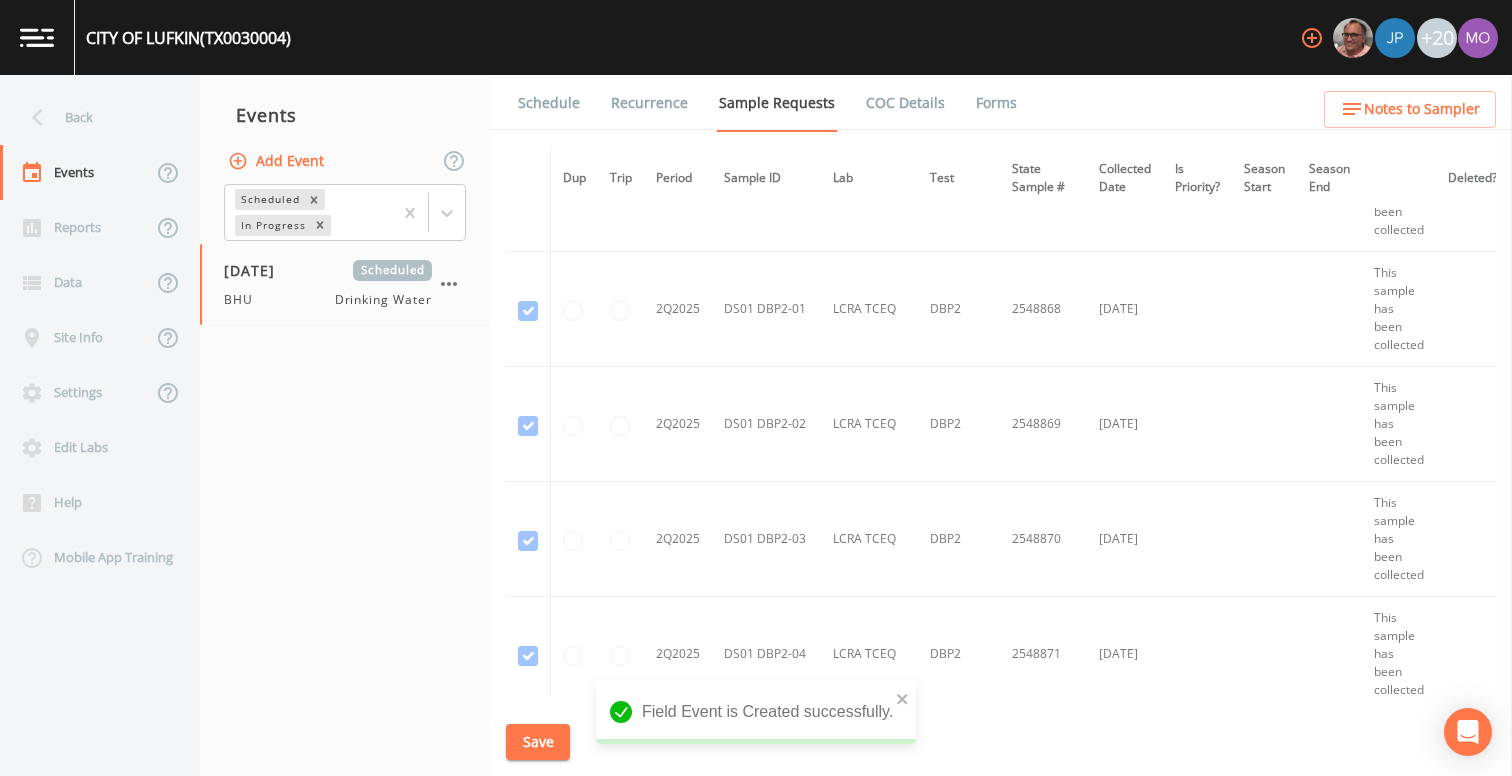 scroll, scrollTop: 4000, scrollLeft: 0, axis: vertical 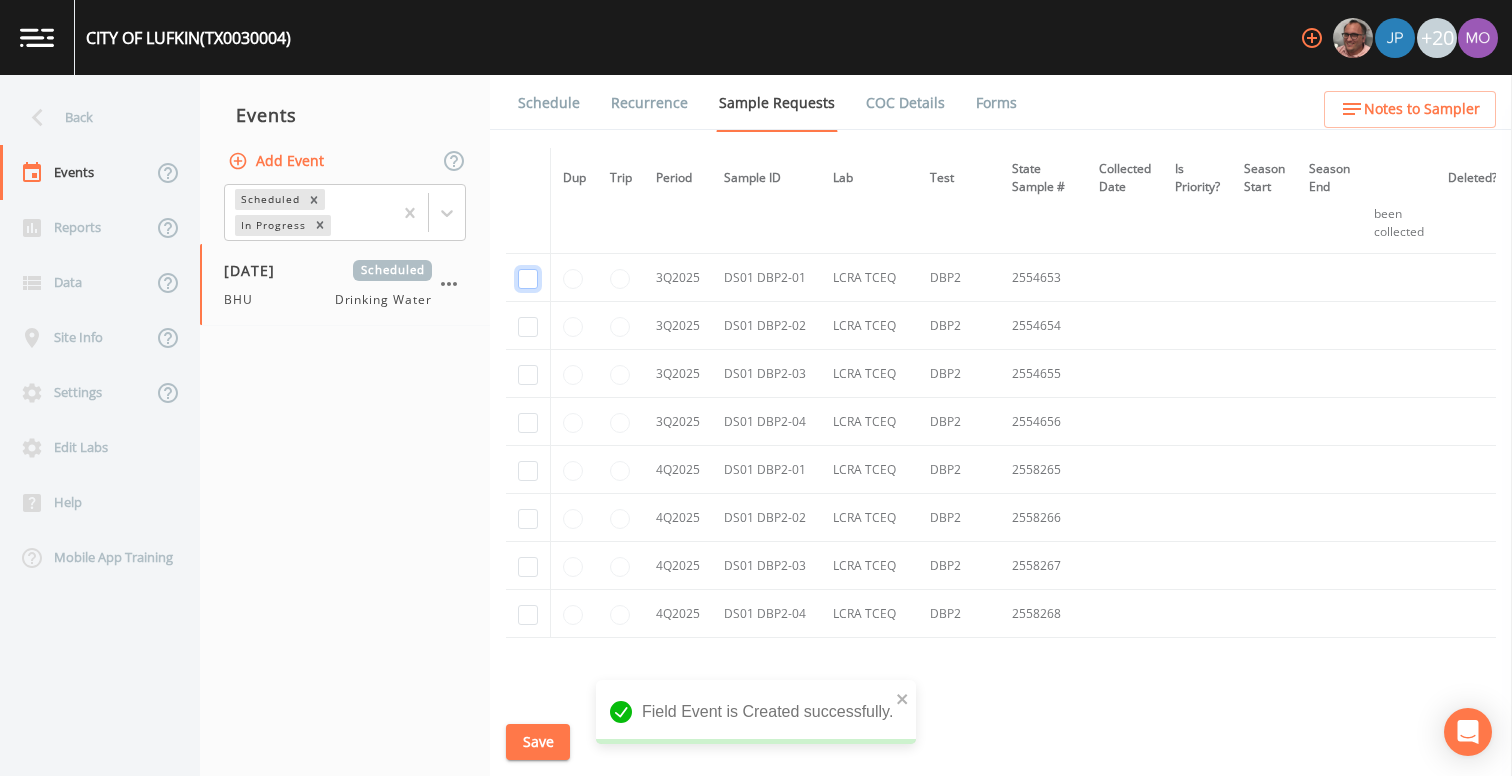 click at bounding box center (528, -2927) 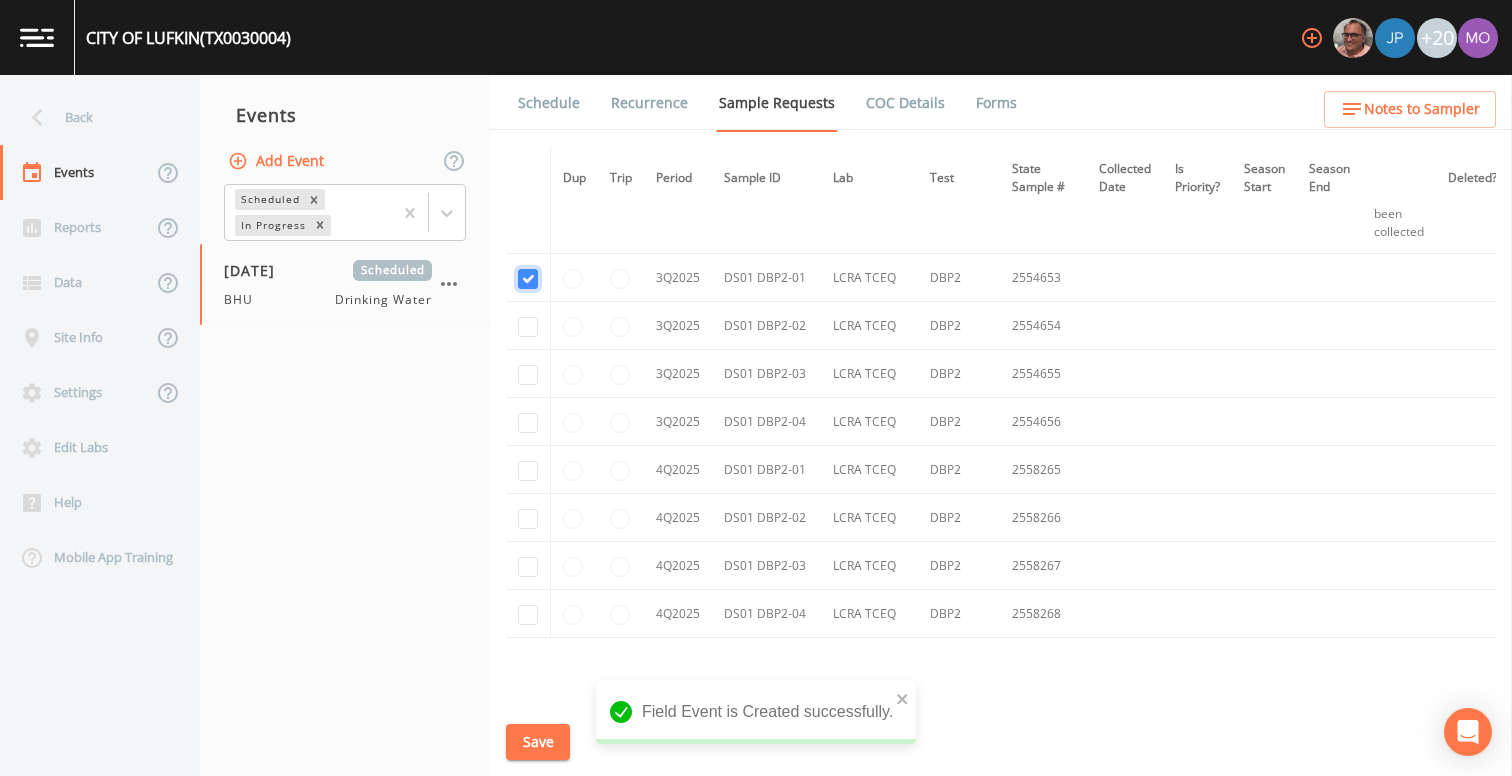 checkbox on "true" 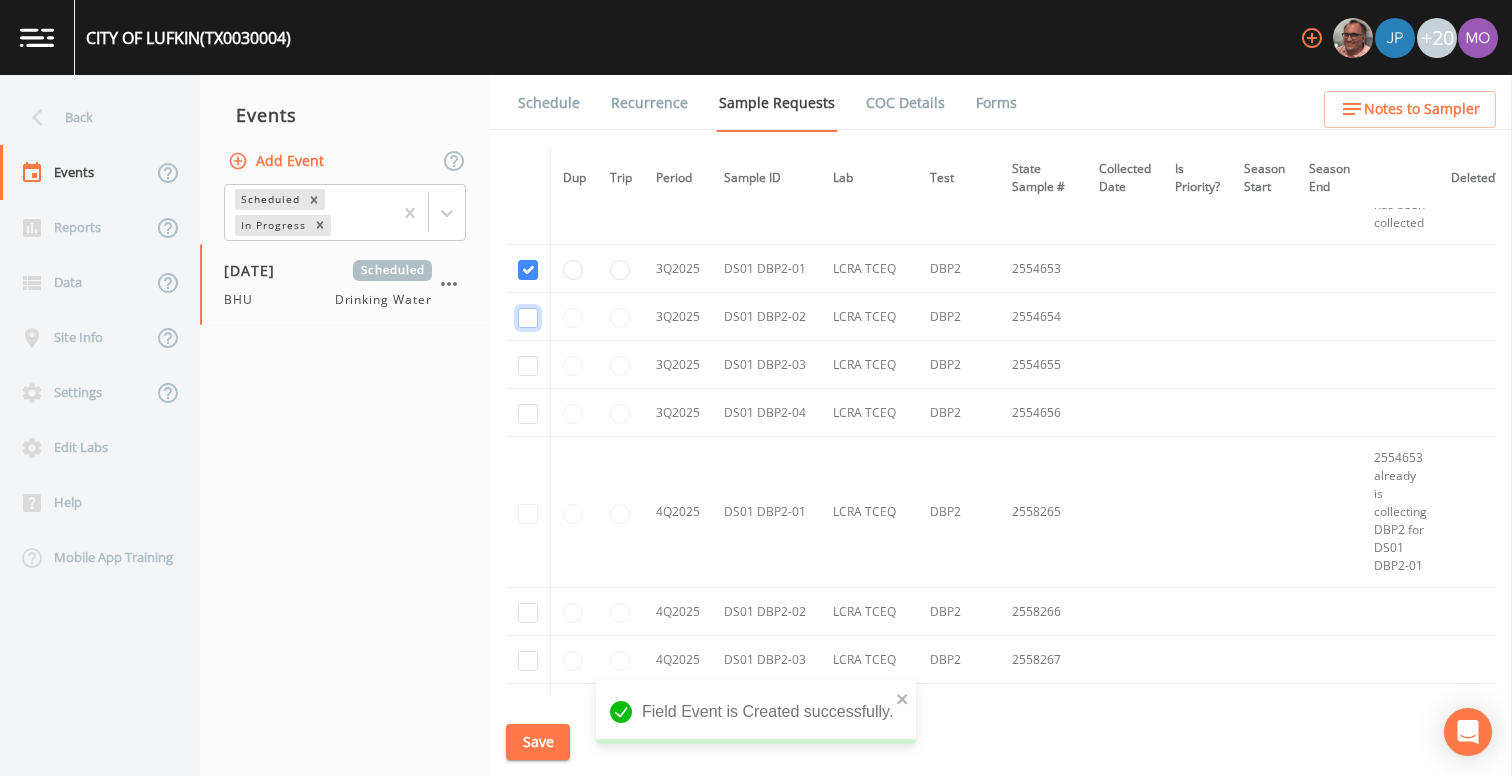 click at bounding box center (528, -2416) 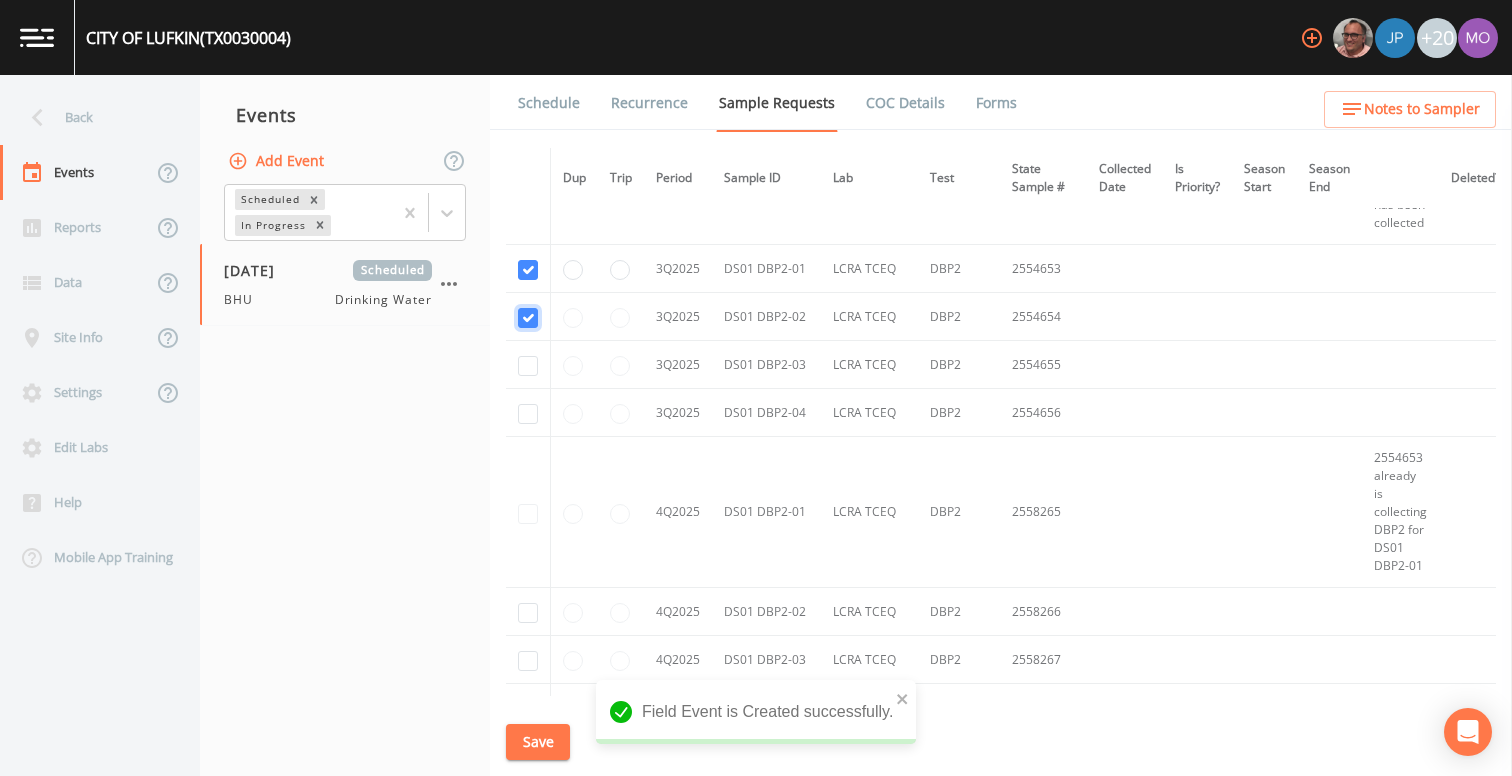 checkbox on "true" 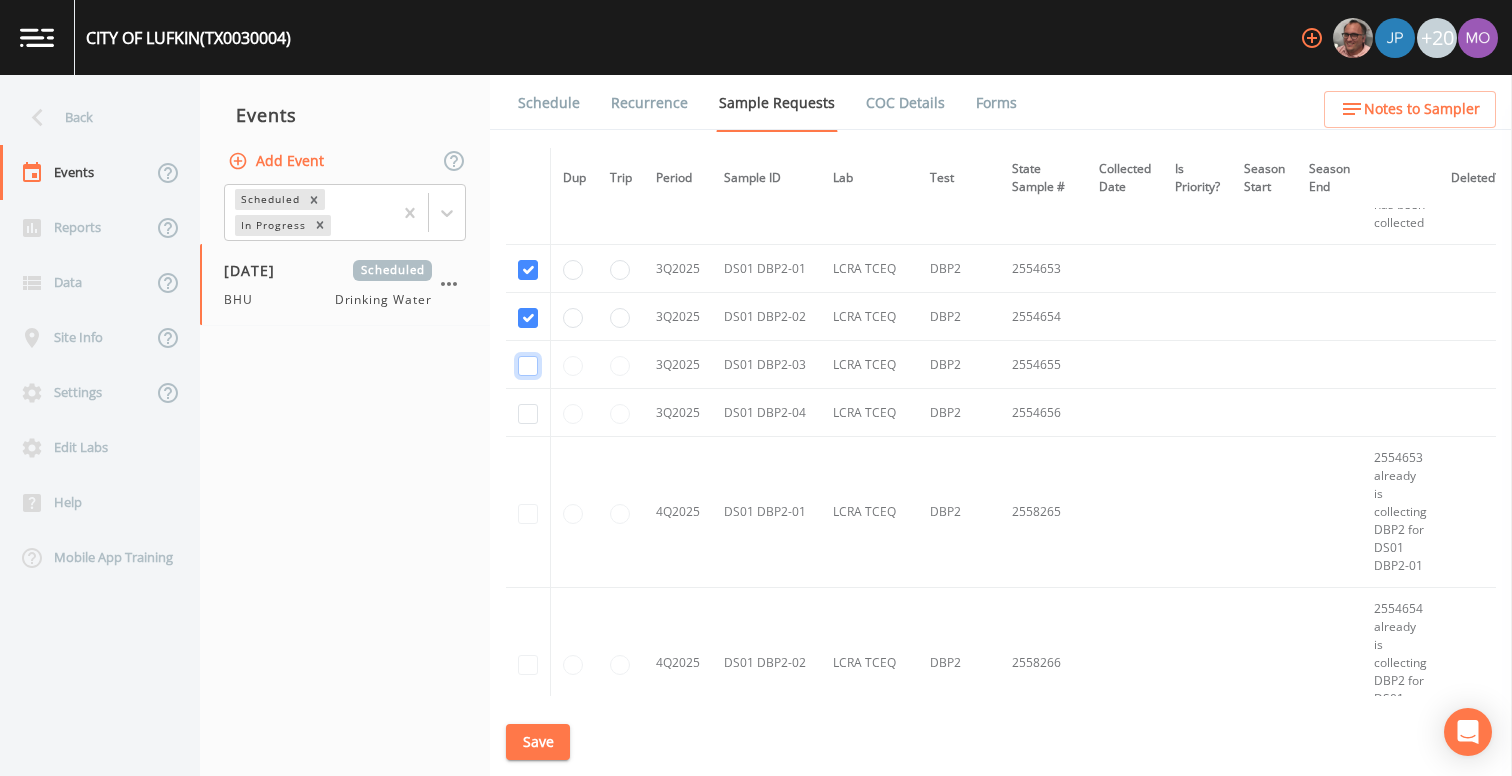 click at bounding box center [528, -2319] 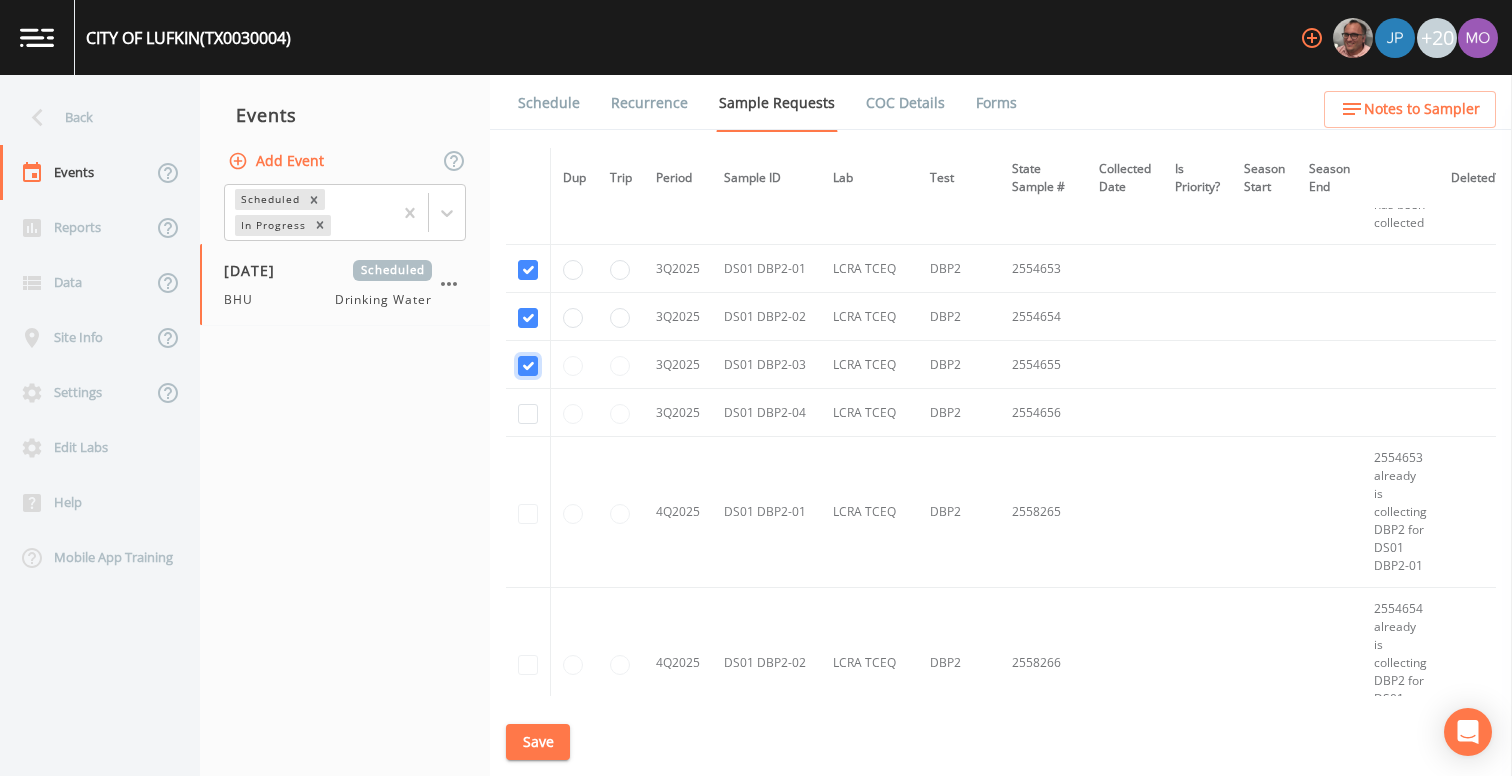 checkbox on "true" 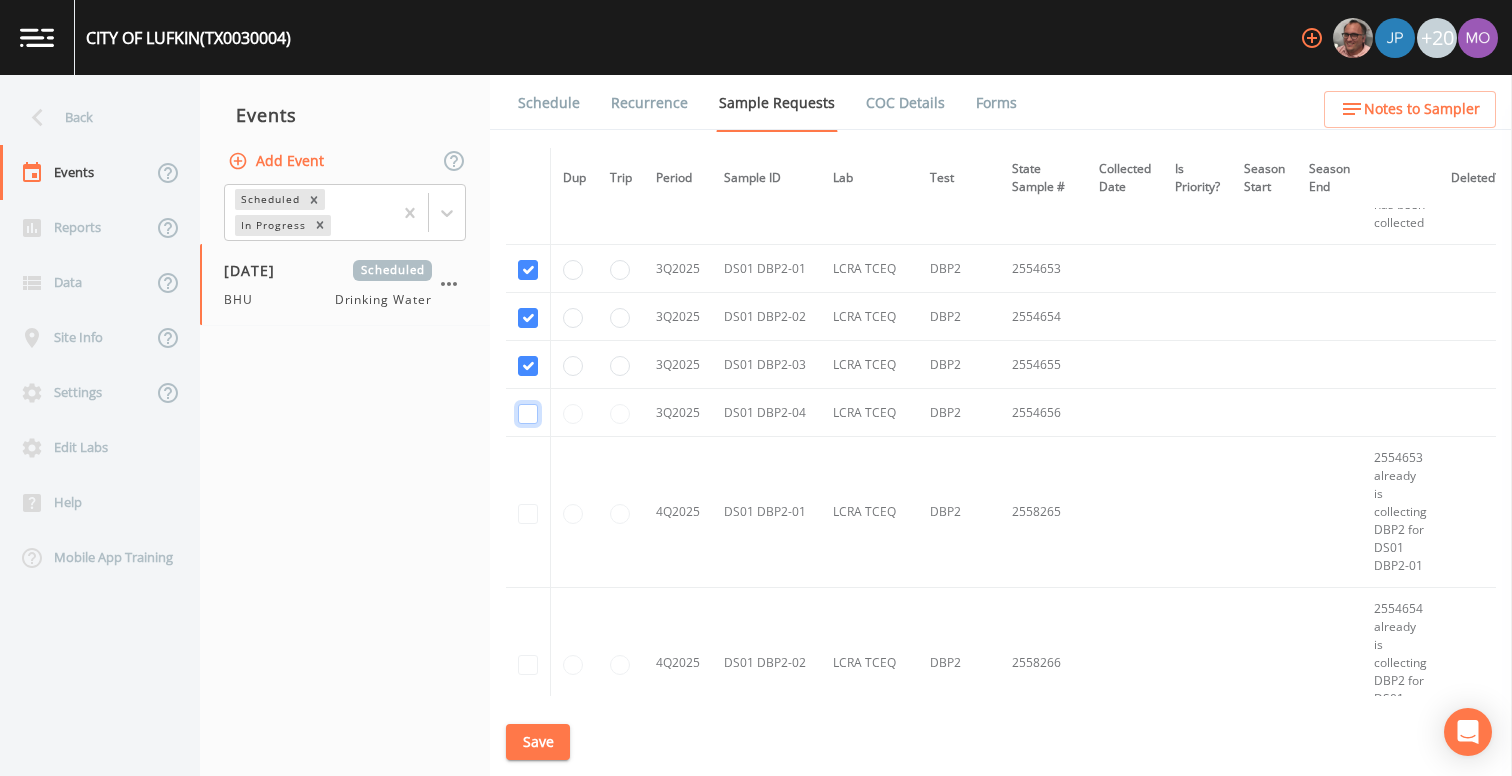 click at bounding box center [528, -2222] 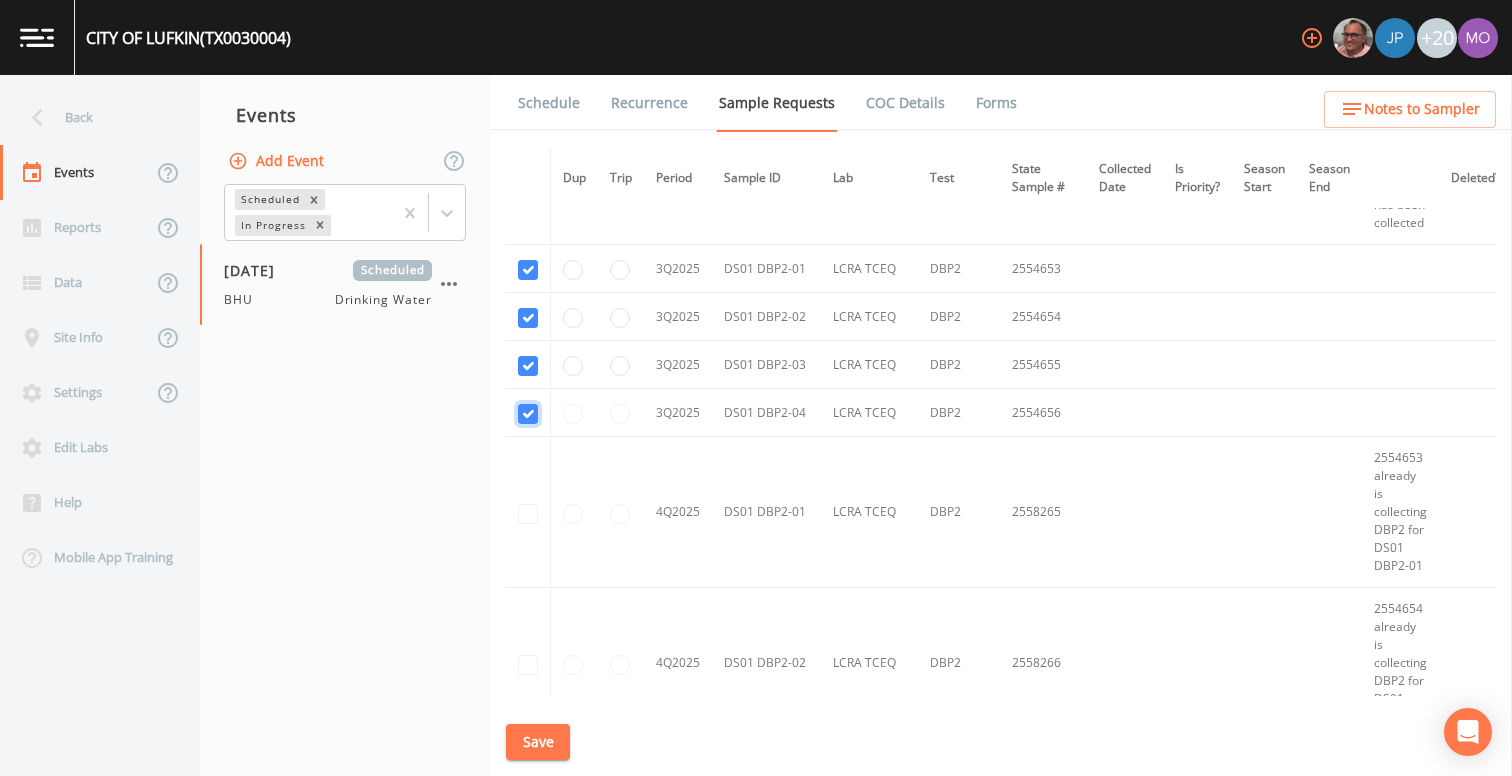 checkbox on "true" 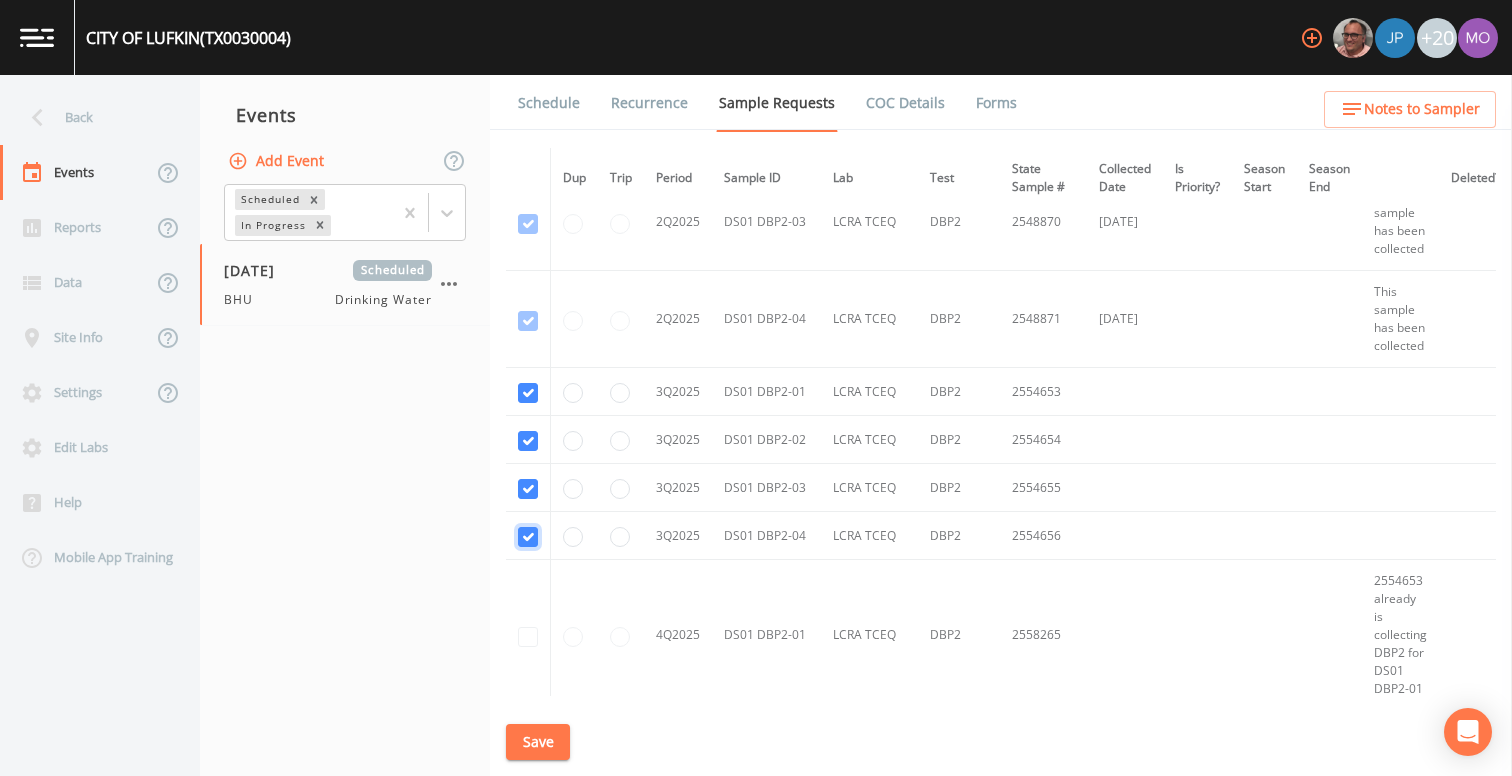 scroll, scrollTop: 3323, scrollLeft: 0, axis: vertical 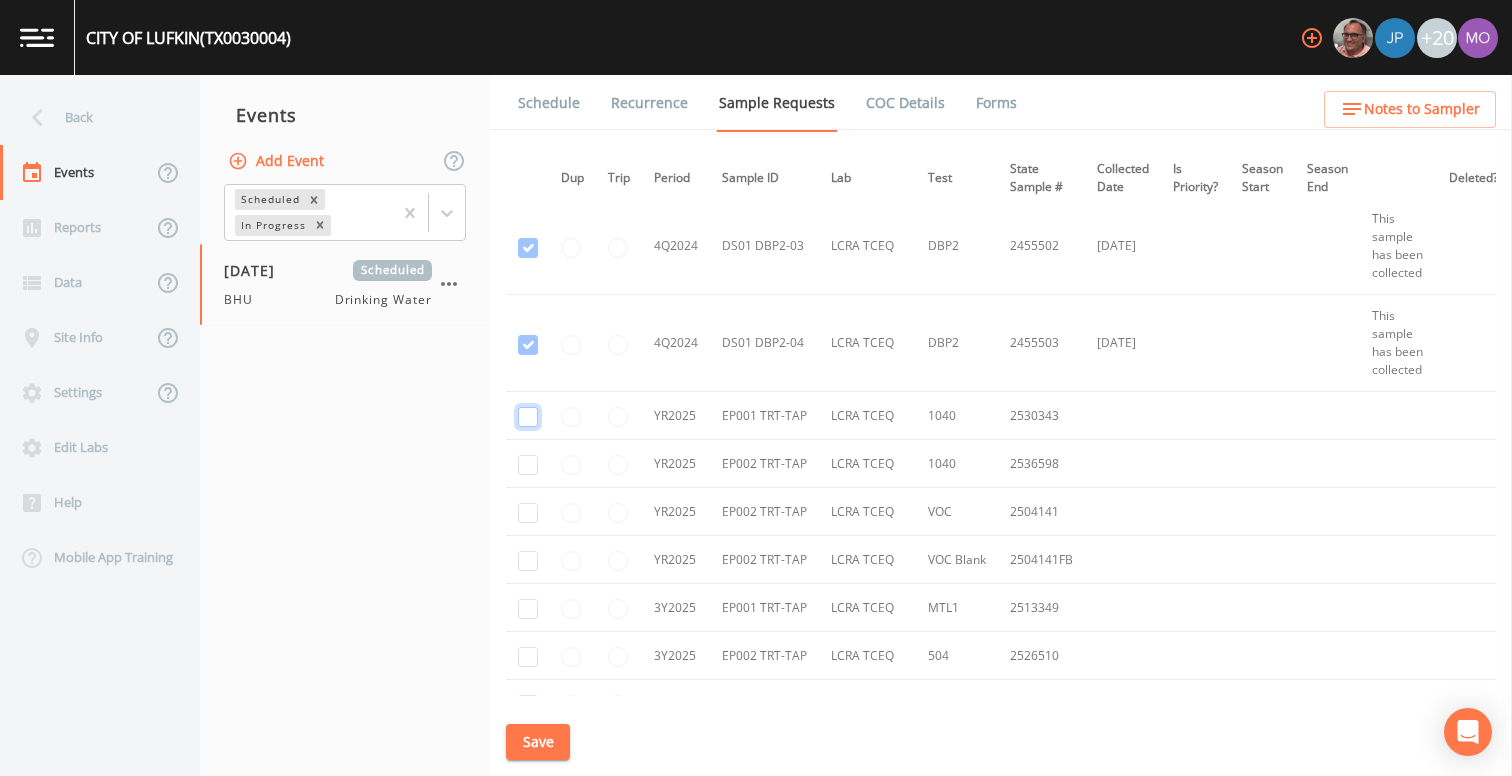 click at bounding box center [528, -1789] 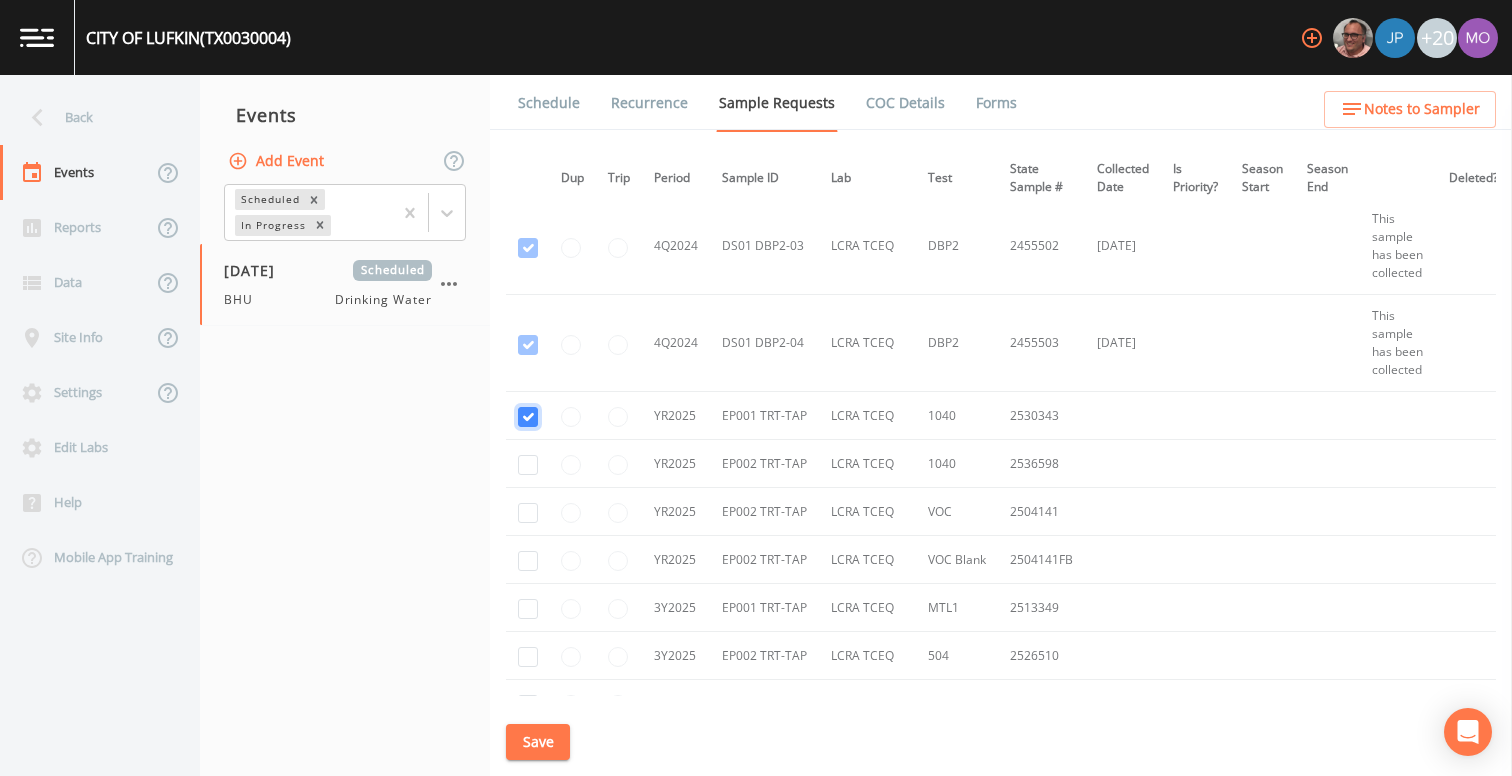 checkbox on "true" 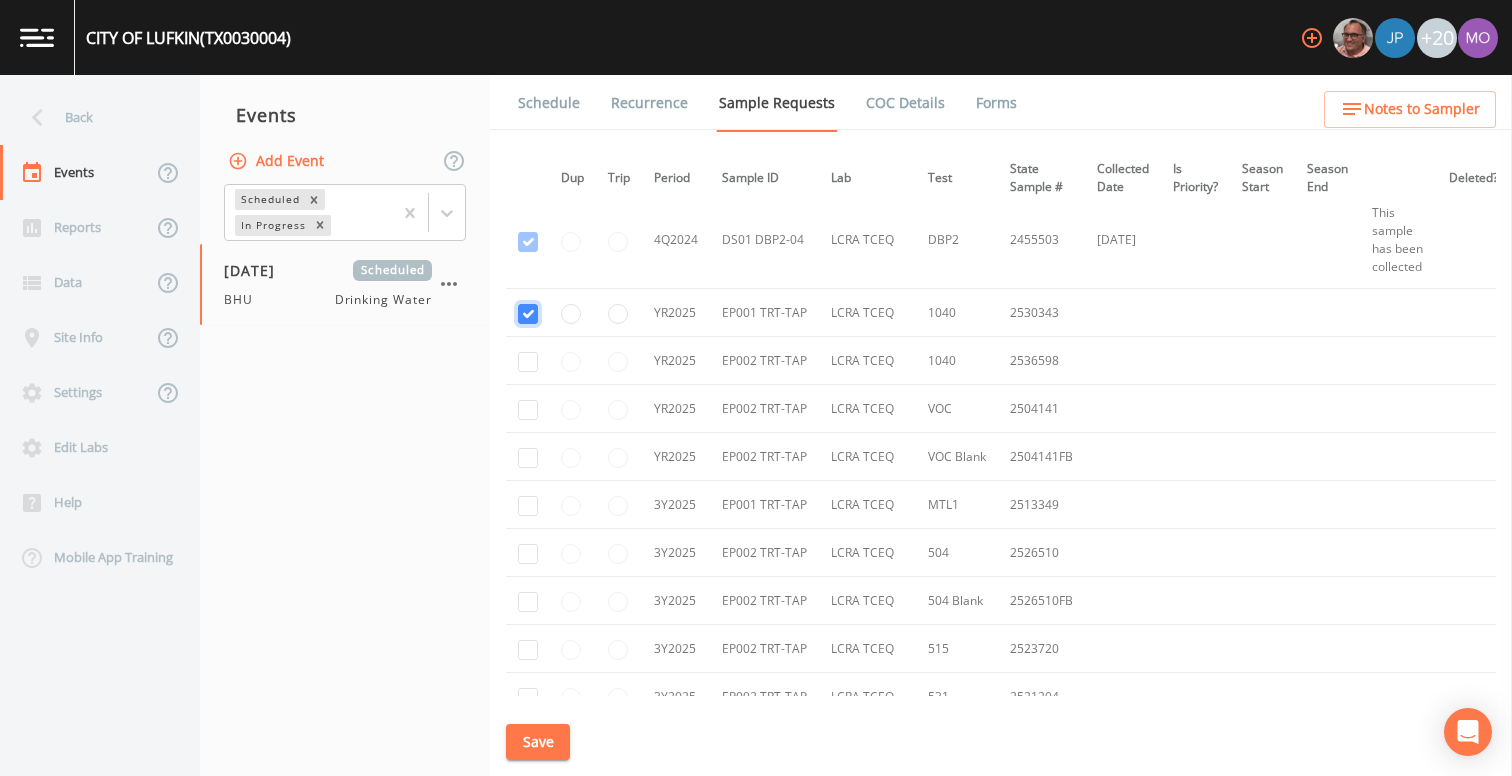 scroll, scrollTop: 2155, scrollLeft: 2, axis: both 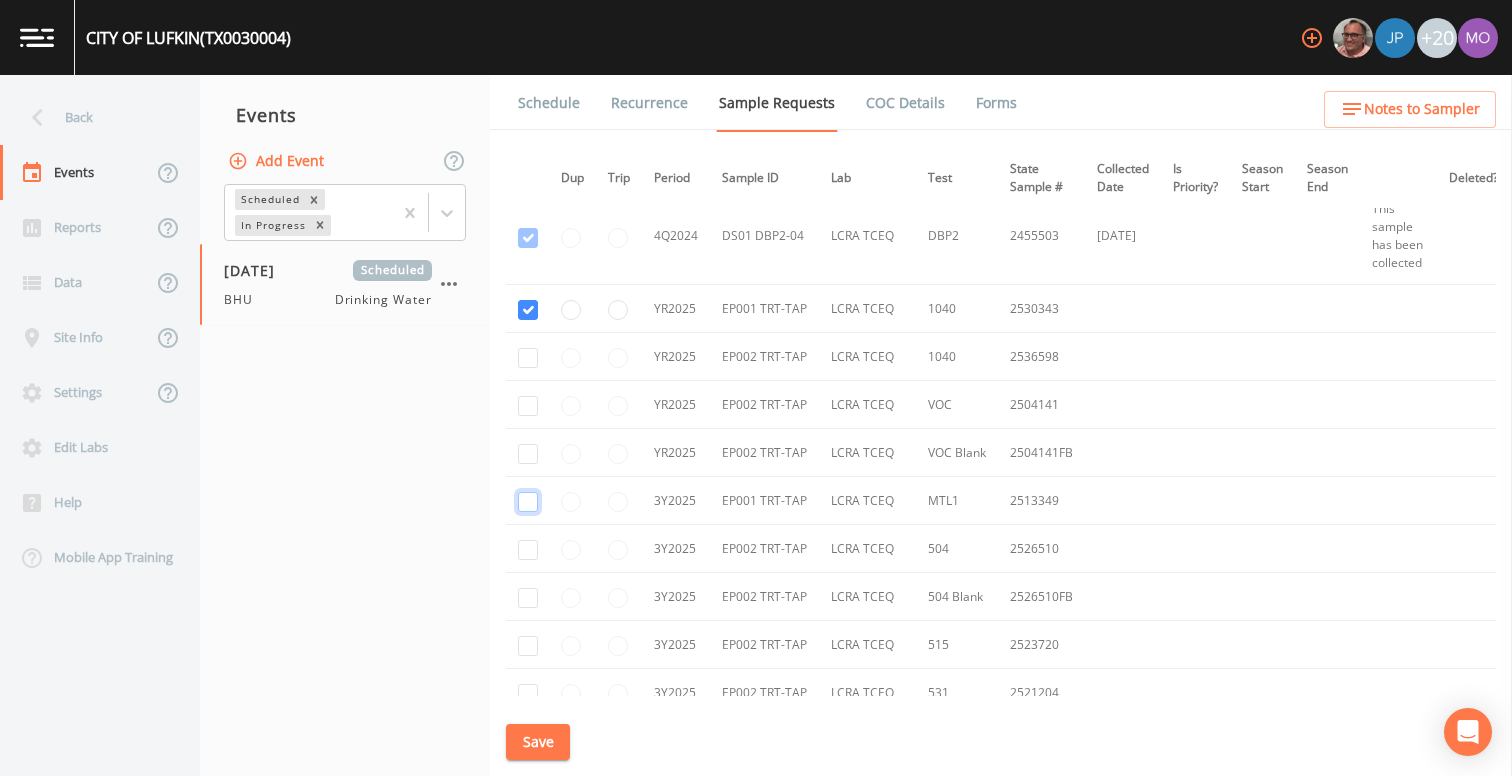 click at bounding box center (528, 502) 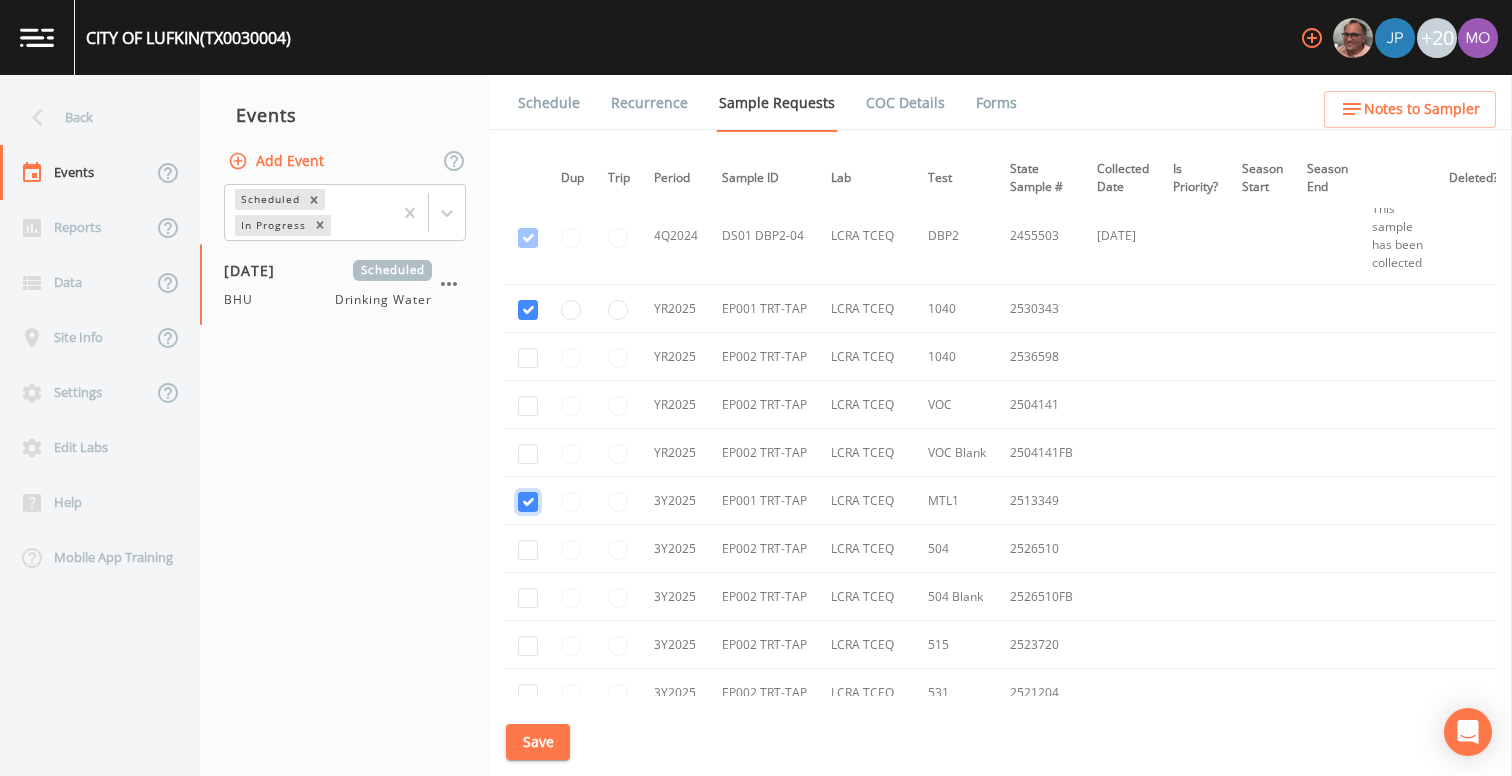 checkbox on "true" 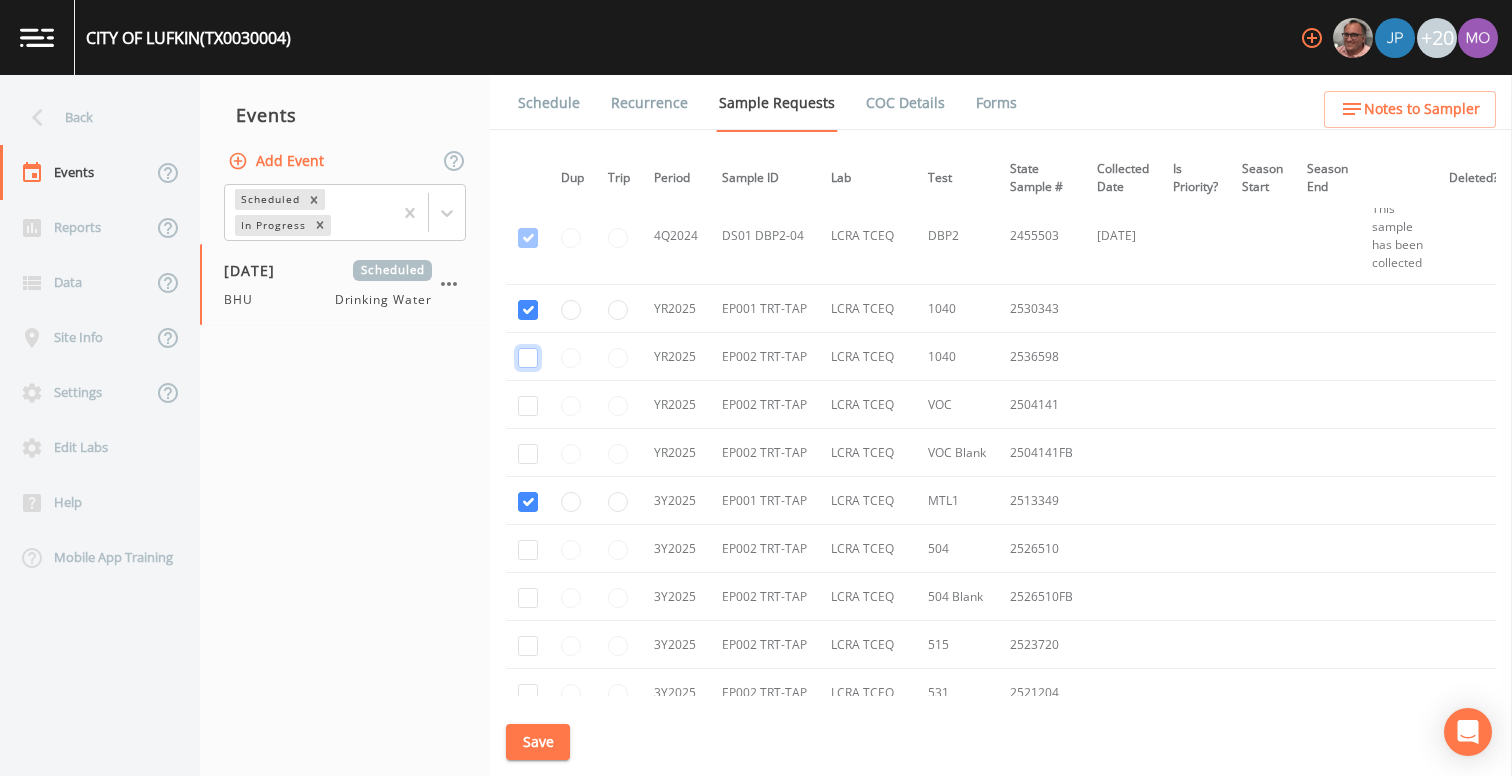 click at bounding box center [528, 358] 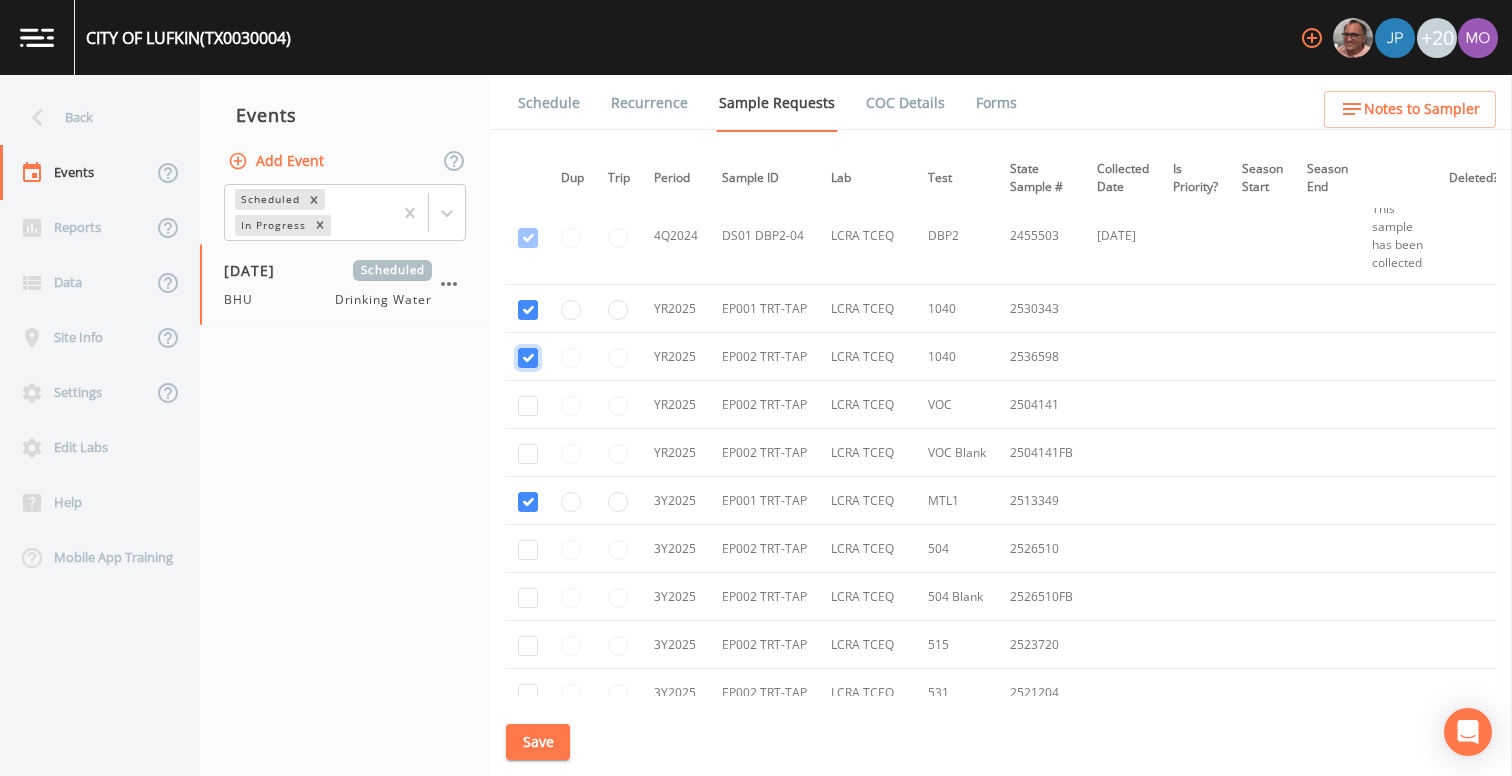 checkbox on "true" 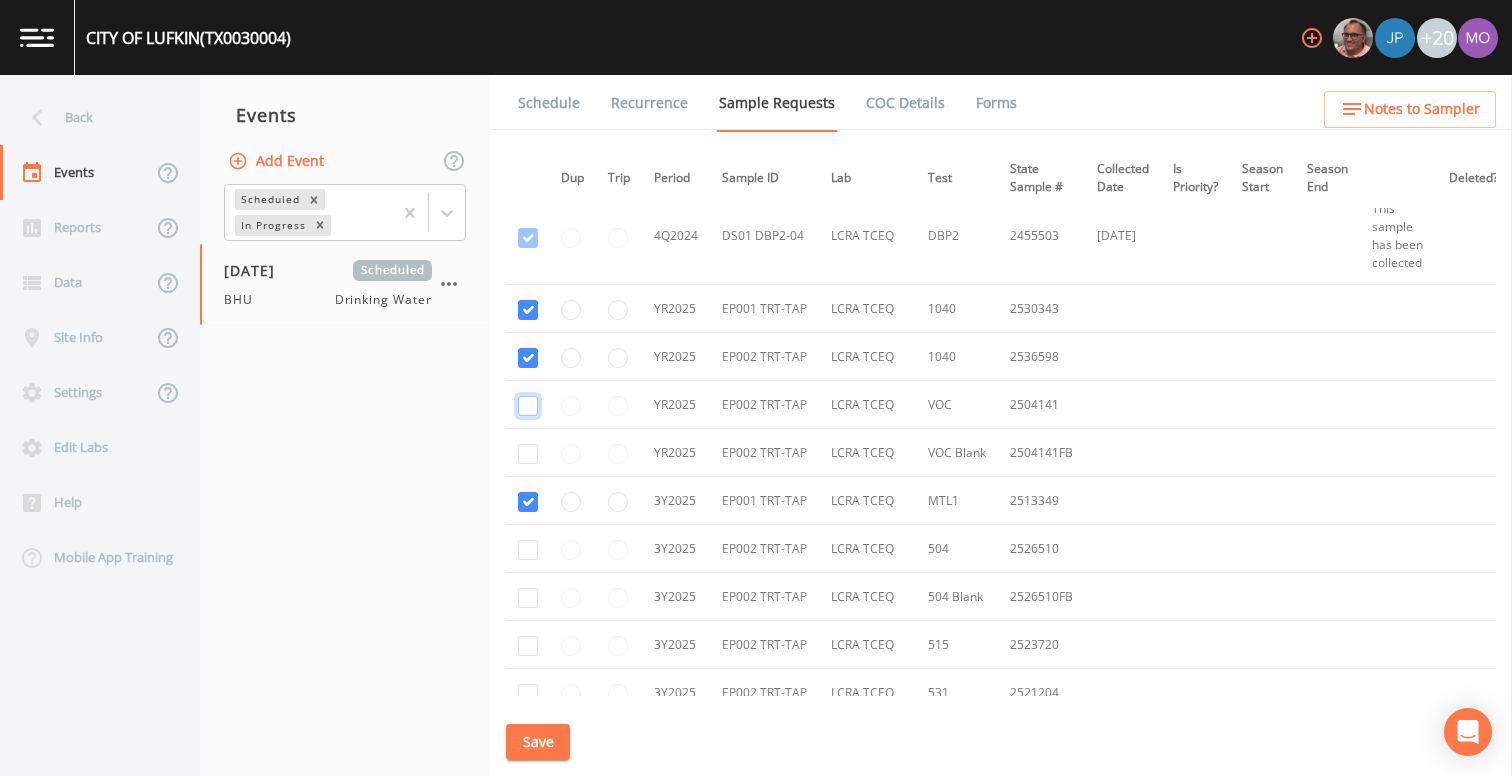 click at bounding box center (528, -1799) 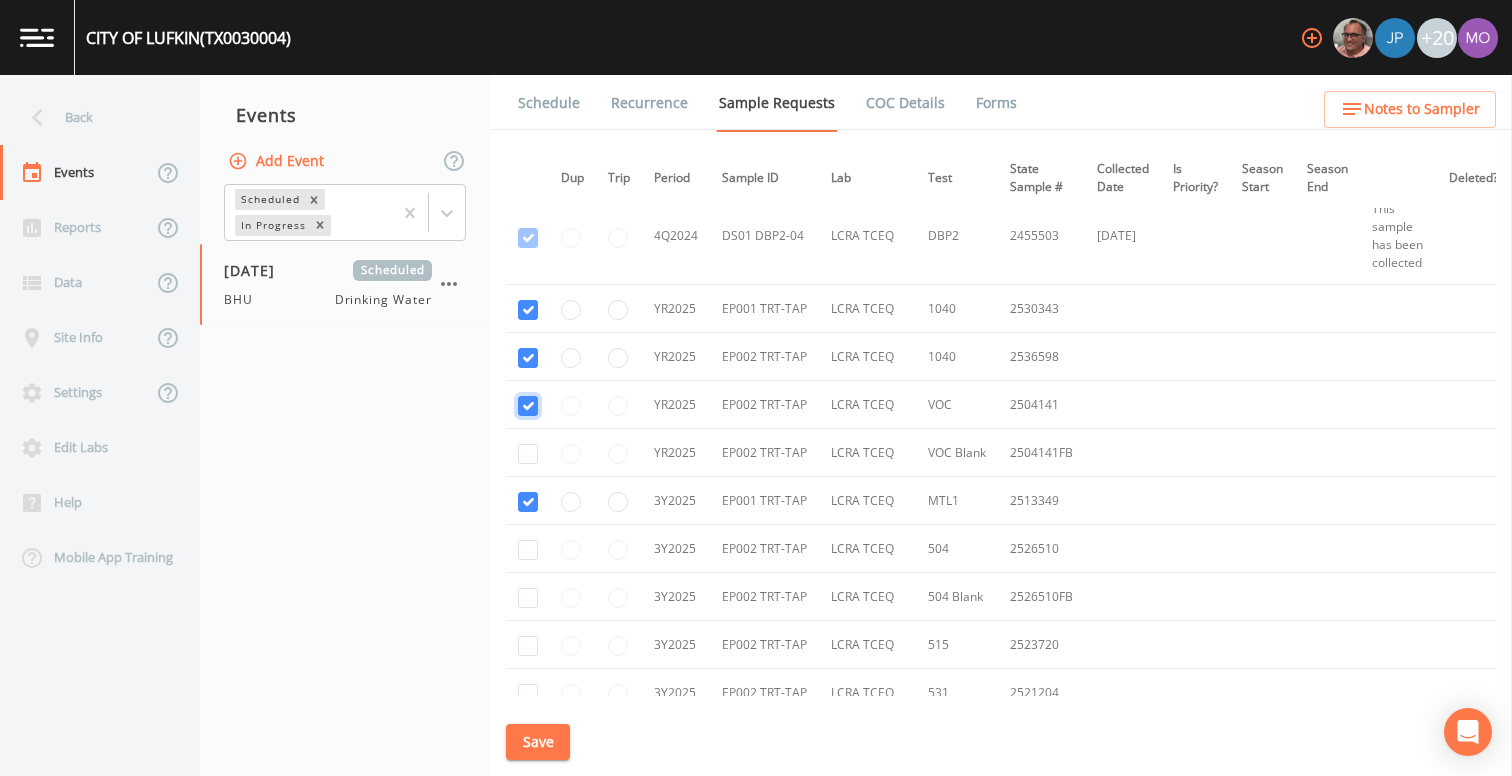 checkbox on "true" 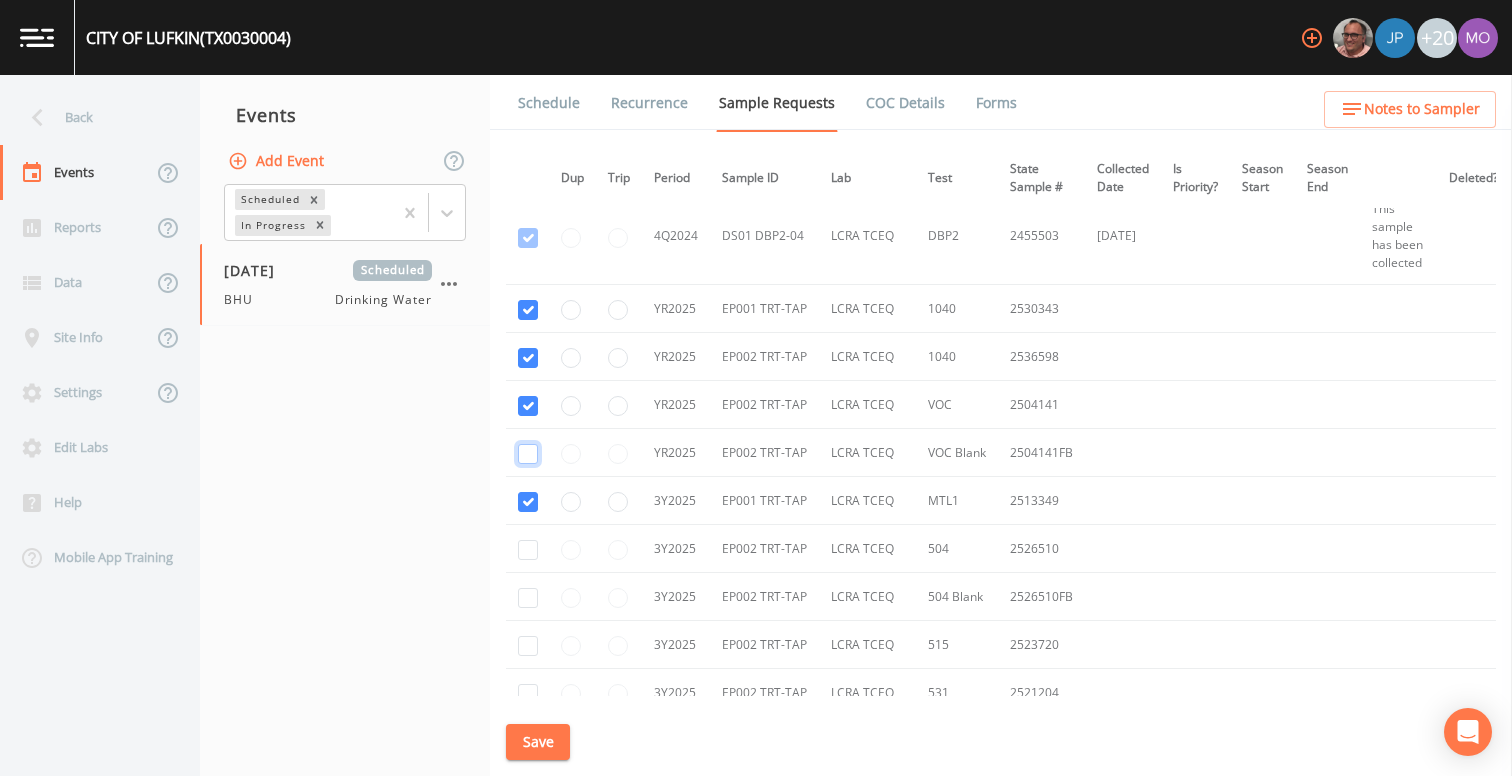 click at bounding box center (528, -1702) 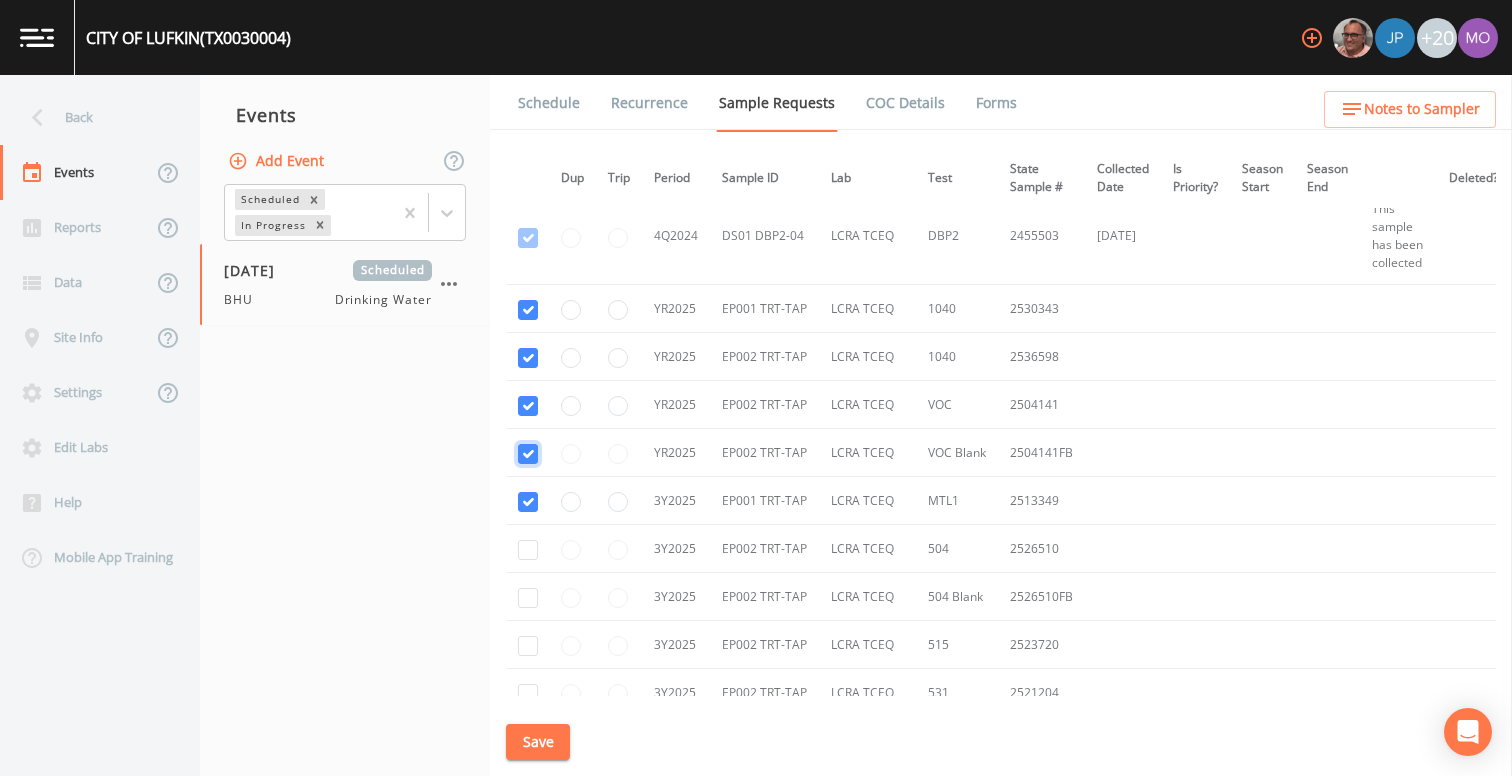 checkbox on "true" 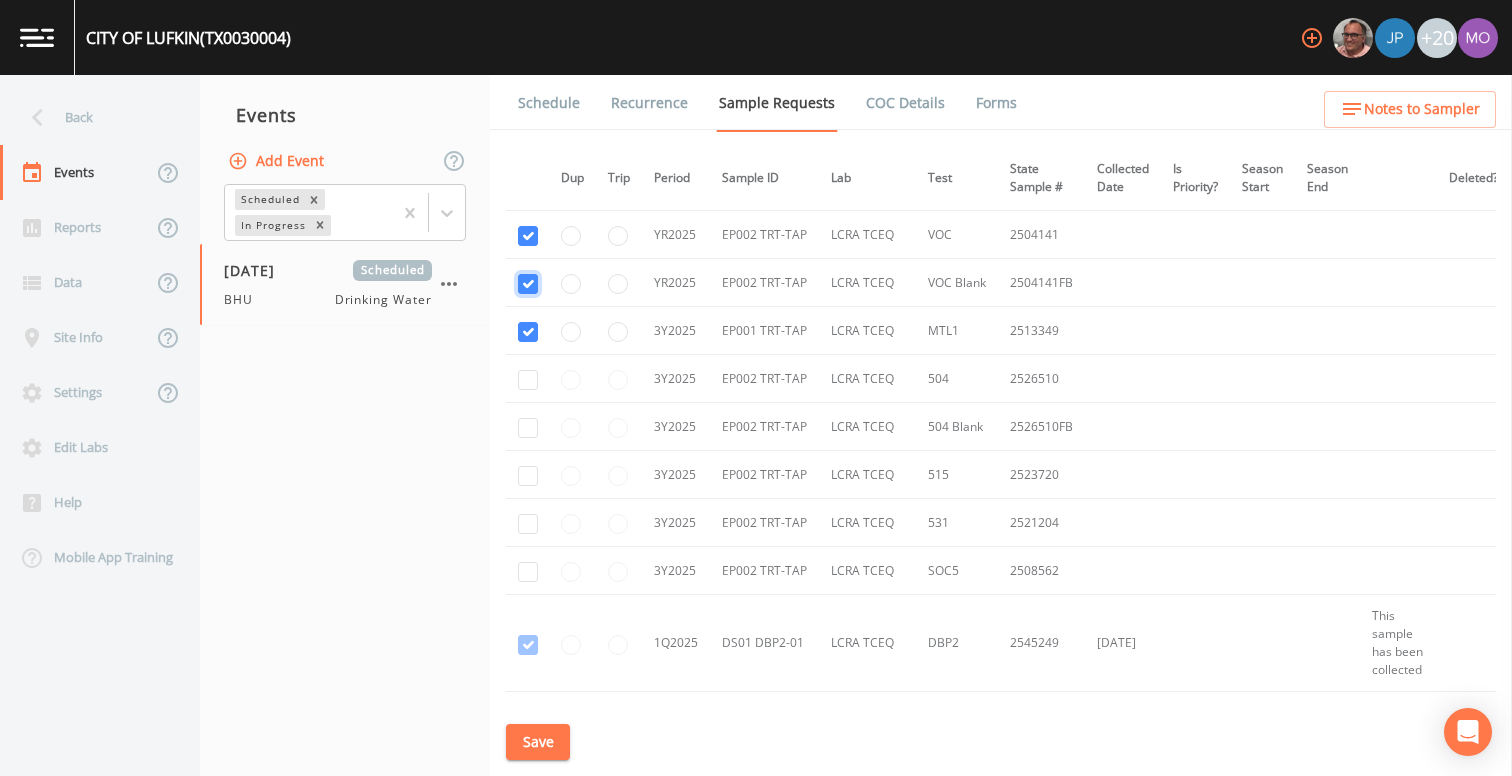 scroll, scrollTop: 2346, scrollLeft: 0, axis: vertical 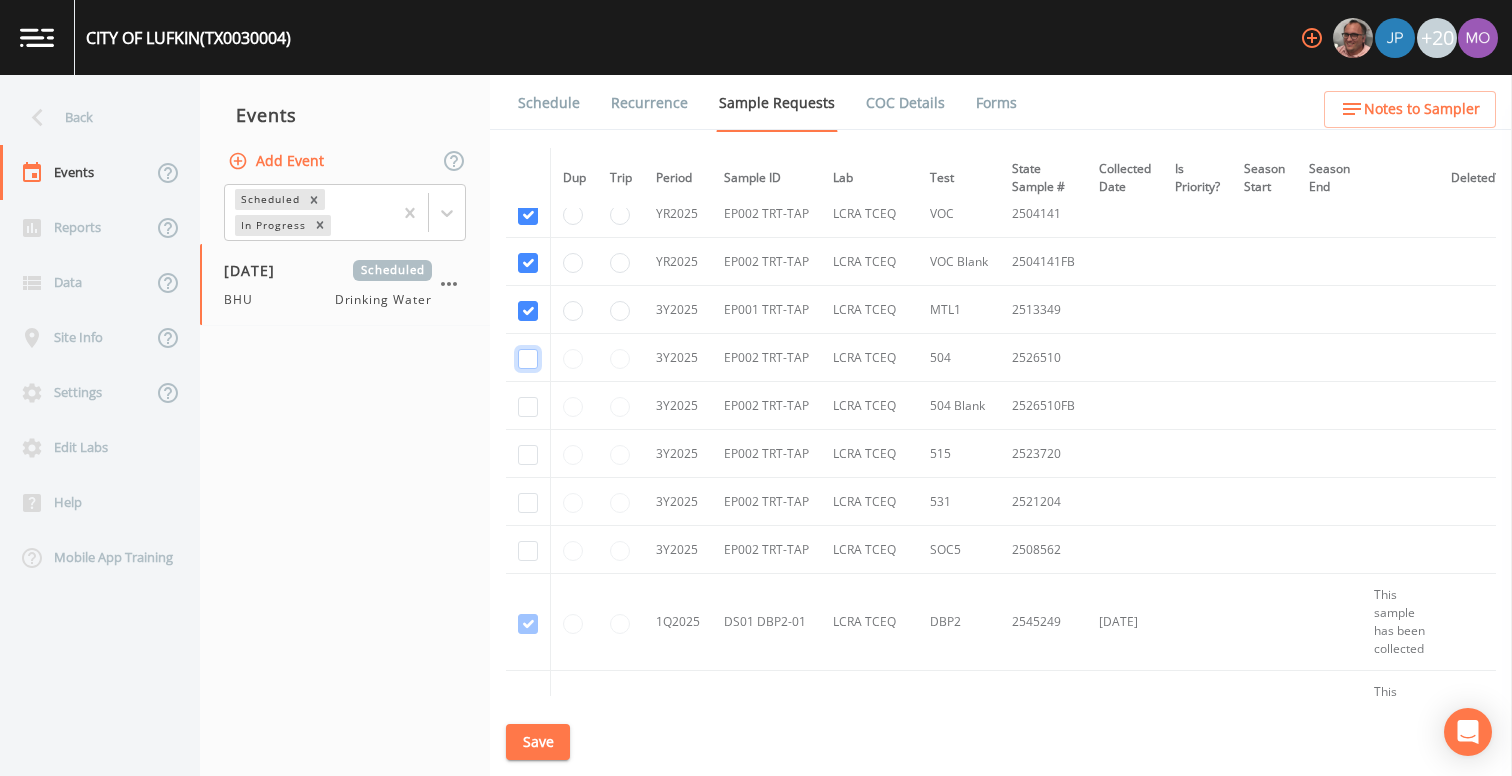 click at bounding box center (528, 359) 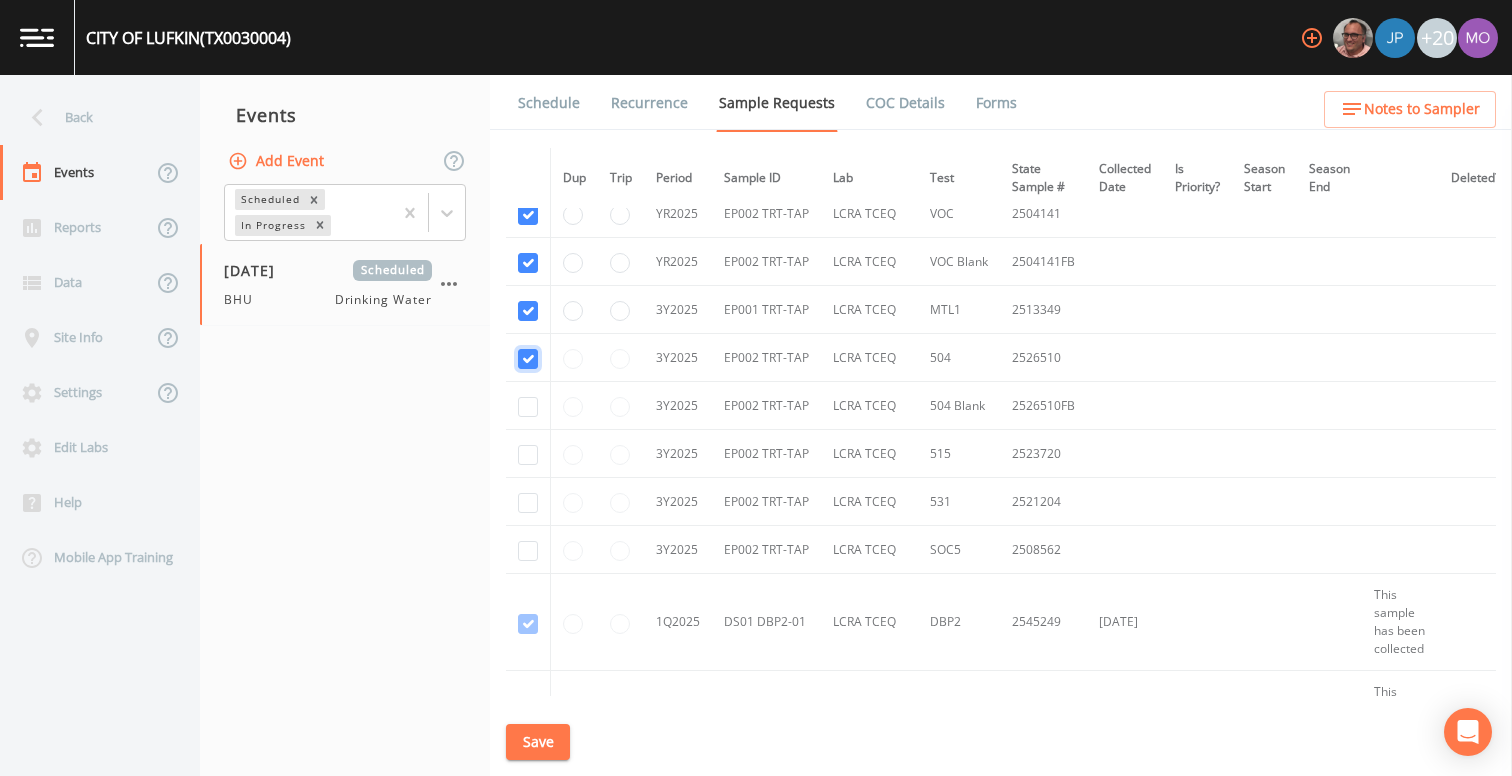 checkbox on "true" 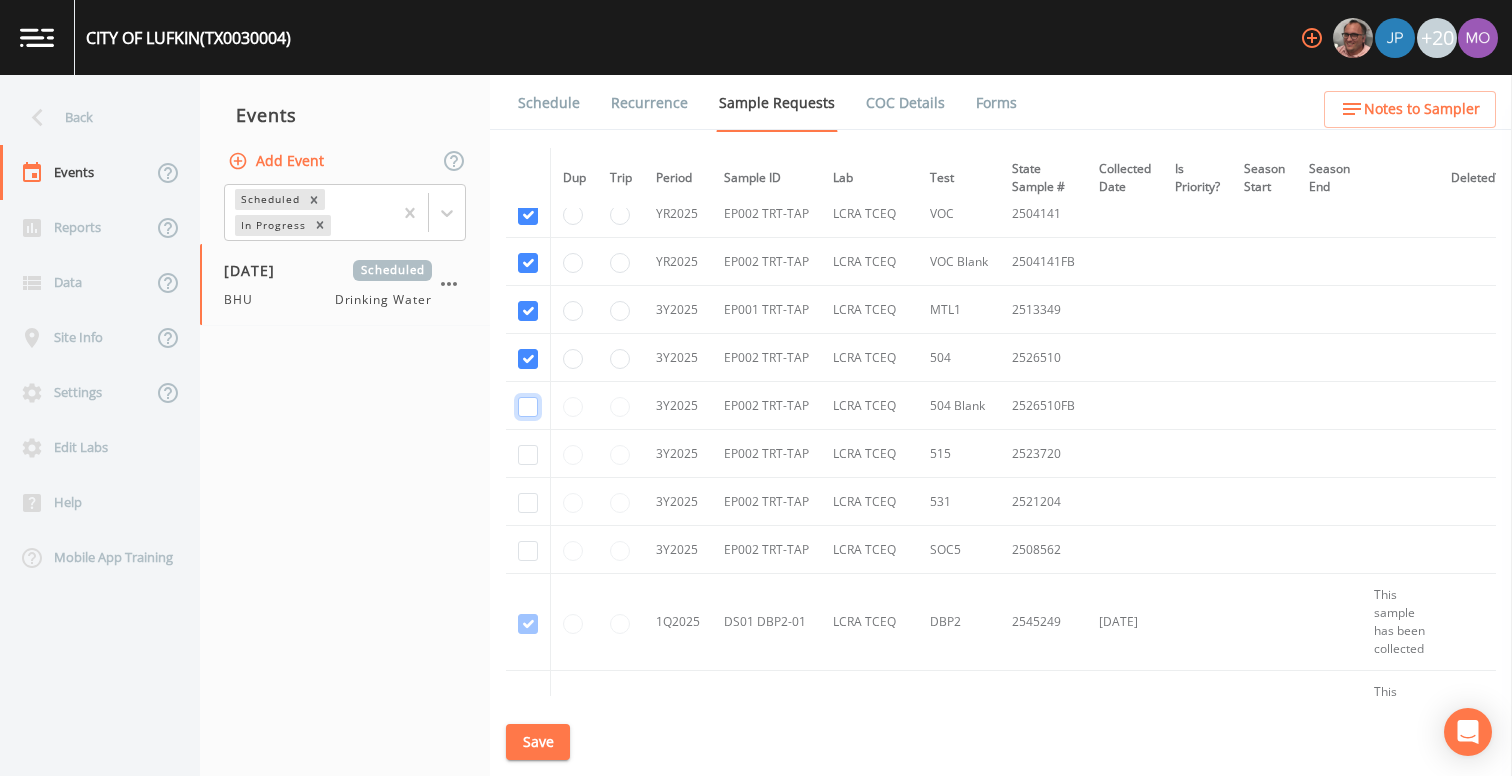 click at bounding box center (528, 407) 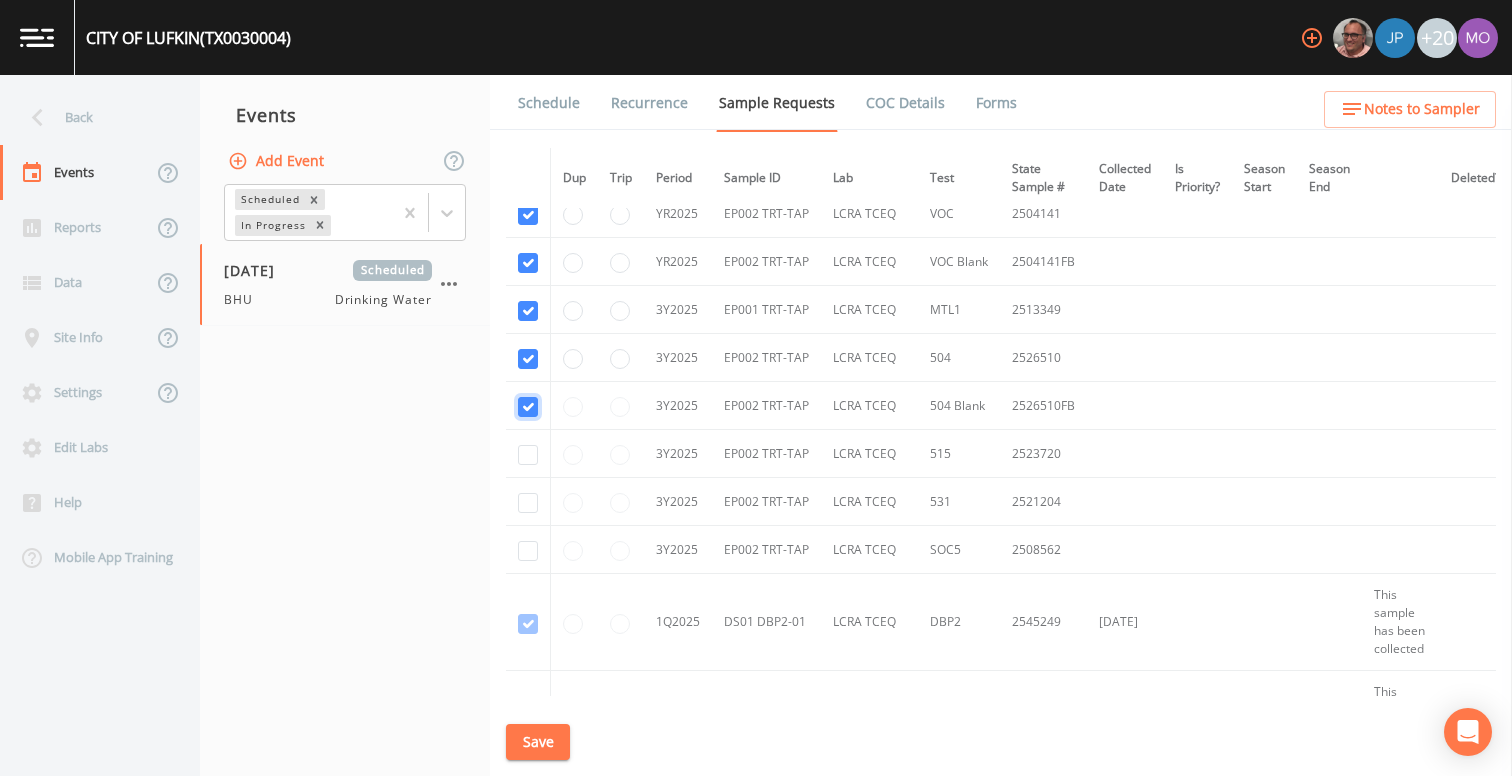 checkbox on "true" 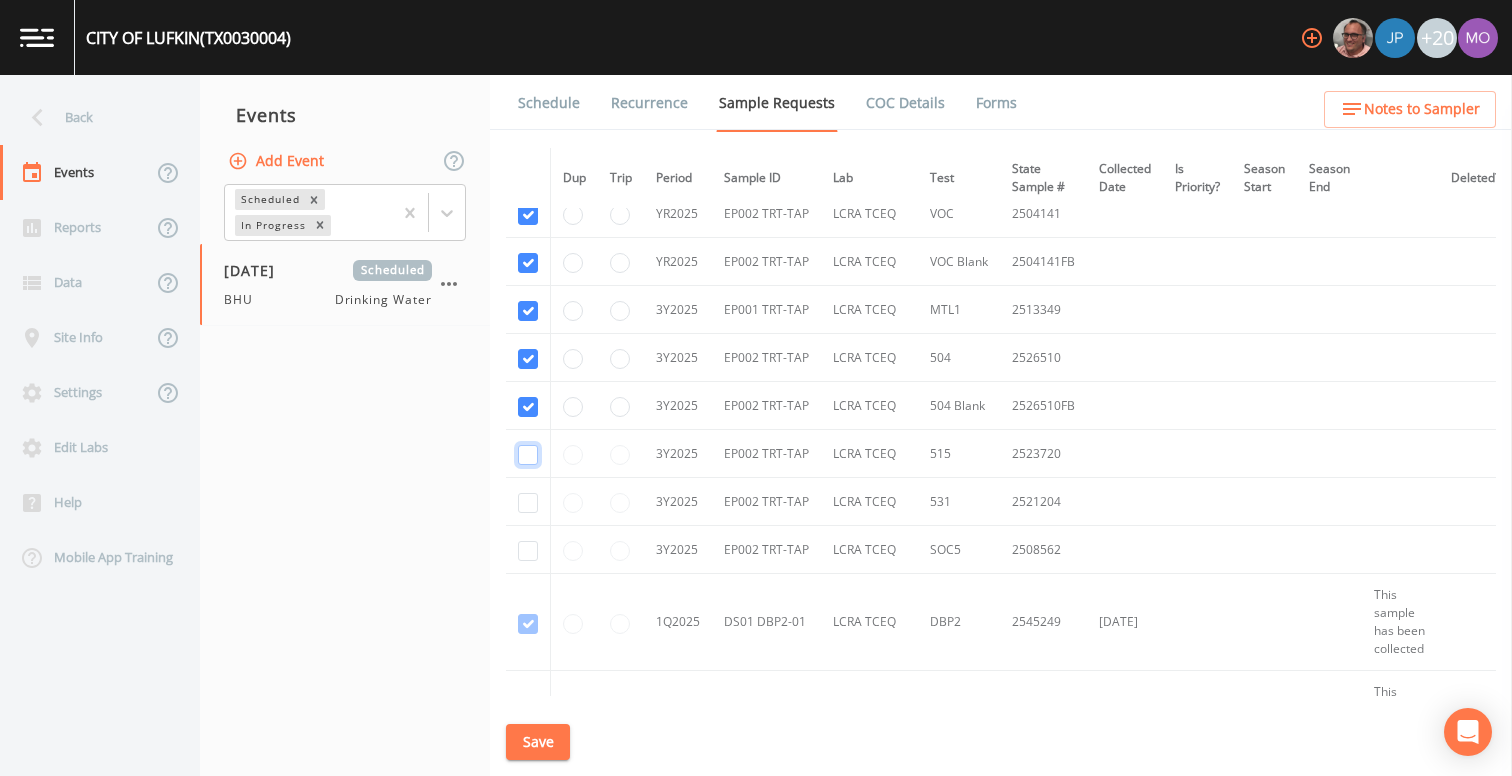 click at bounding box center [528, 455] 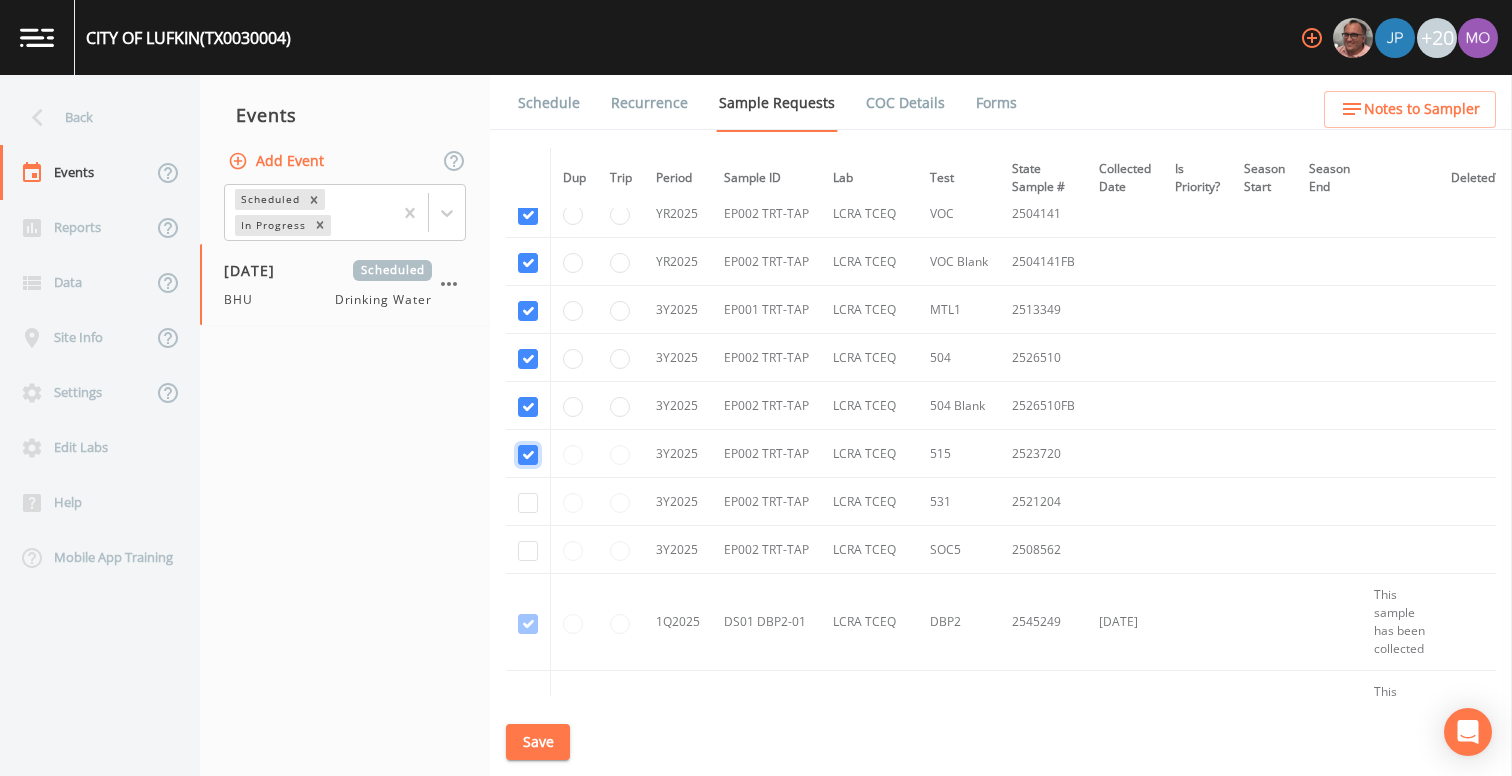 checkbox on "true" 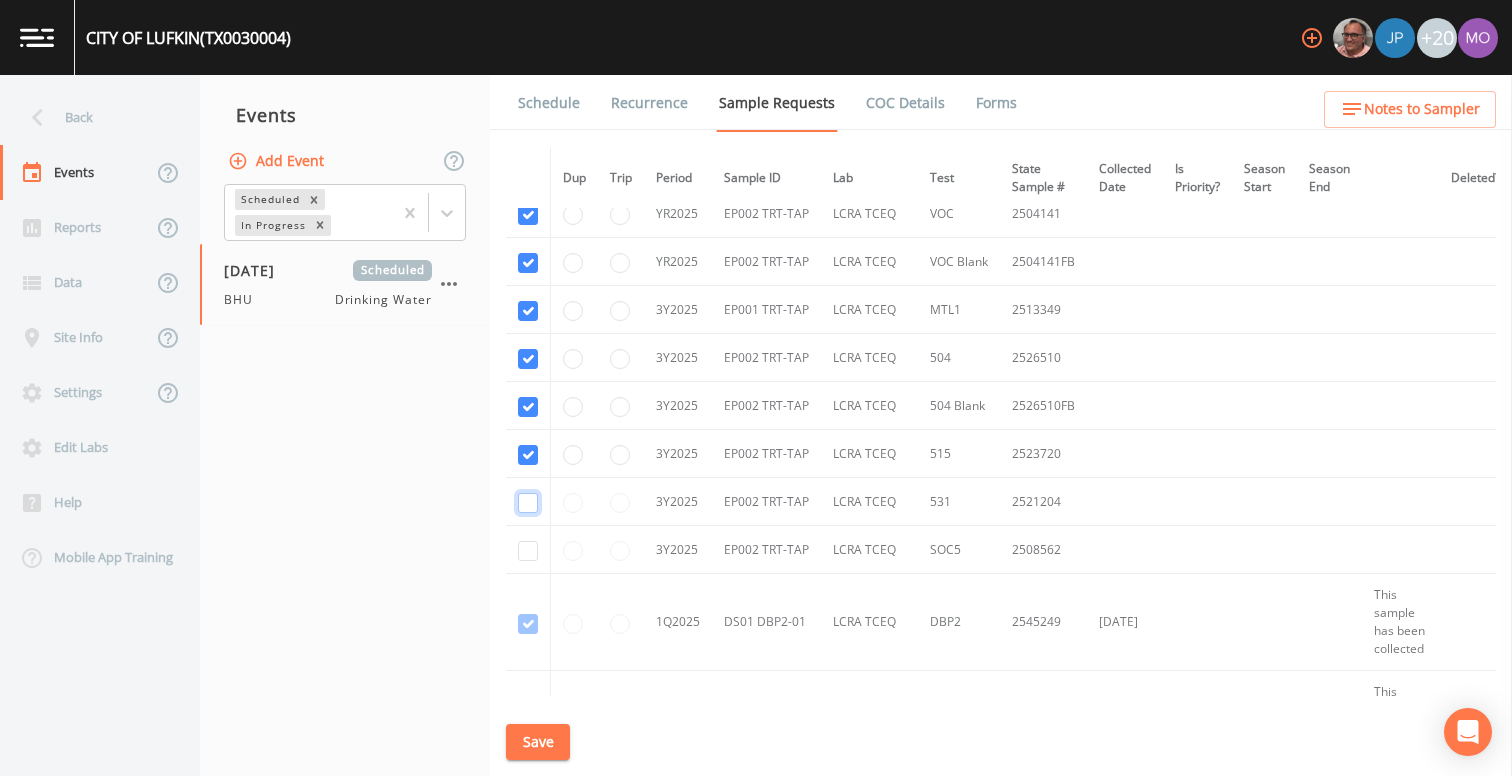 click at bounding box center (528, 503) 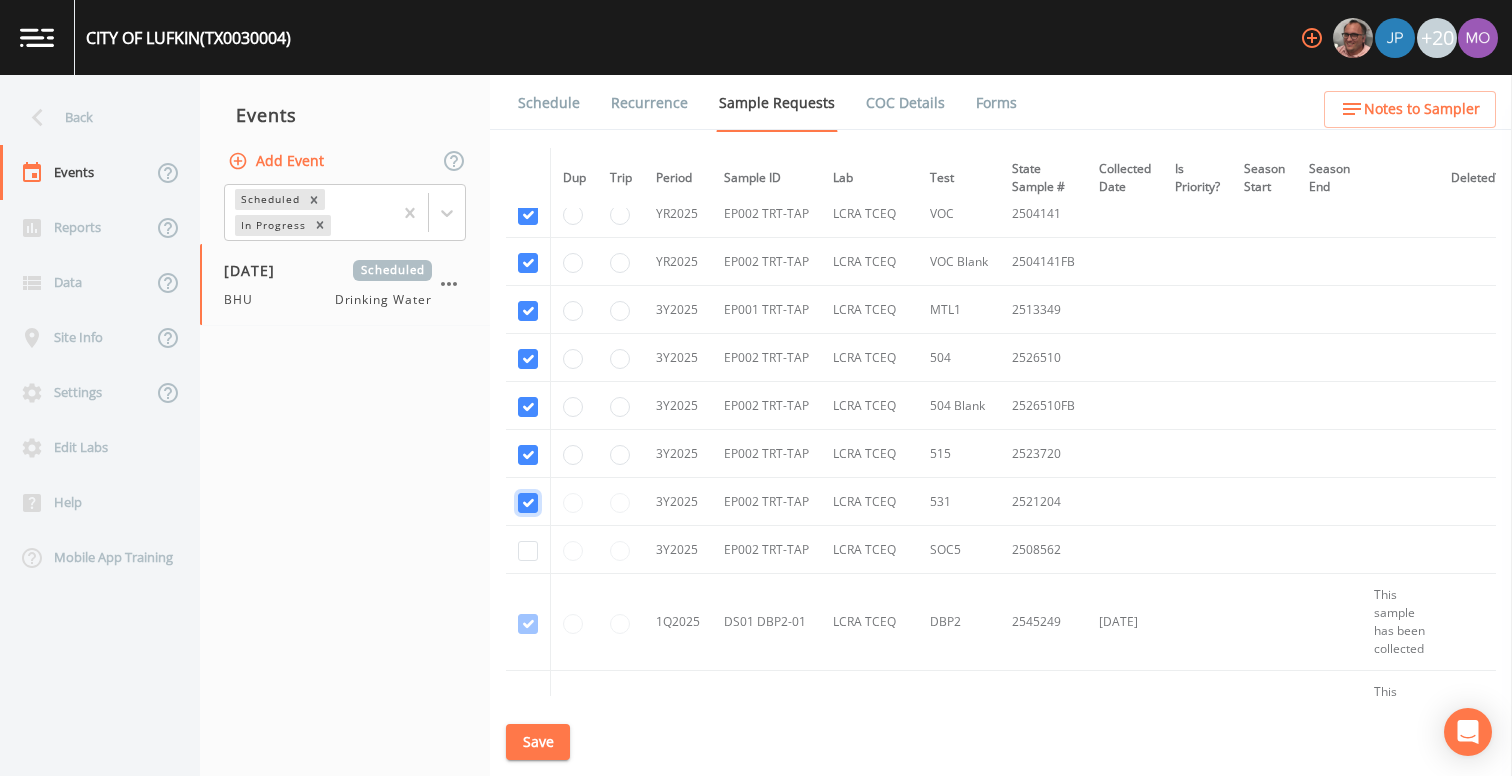 checkbox on "true" 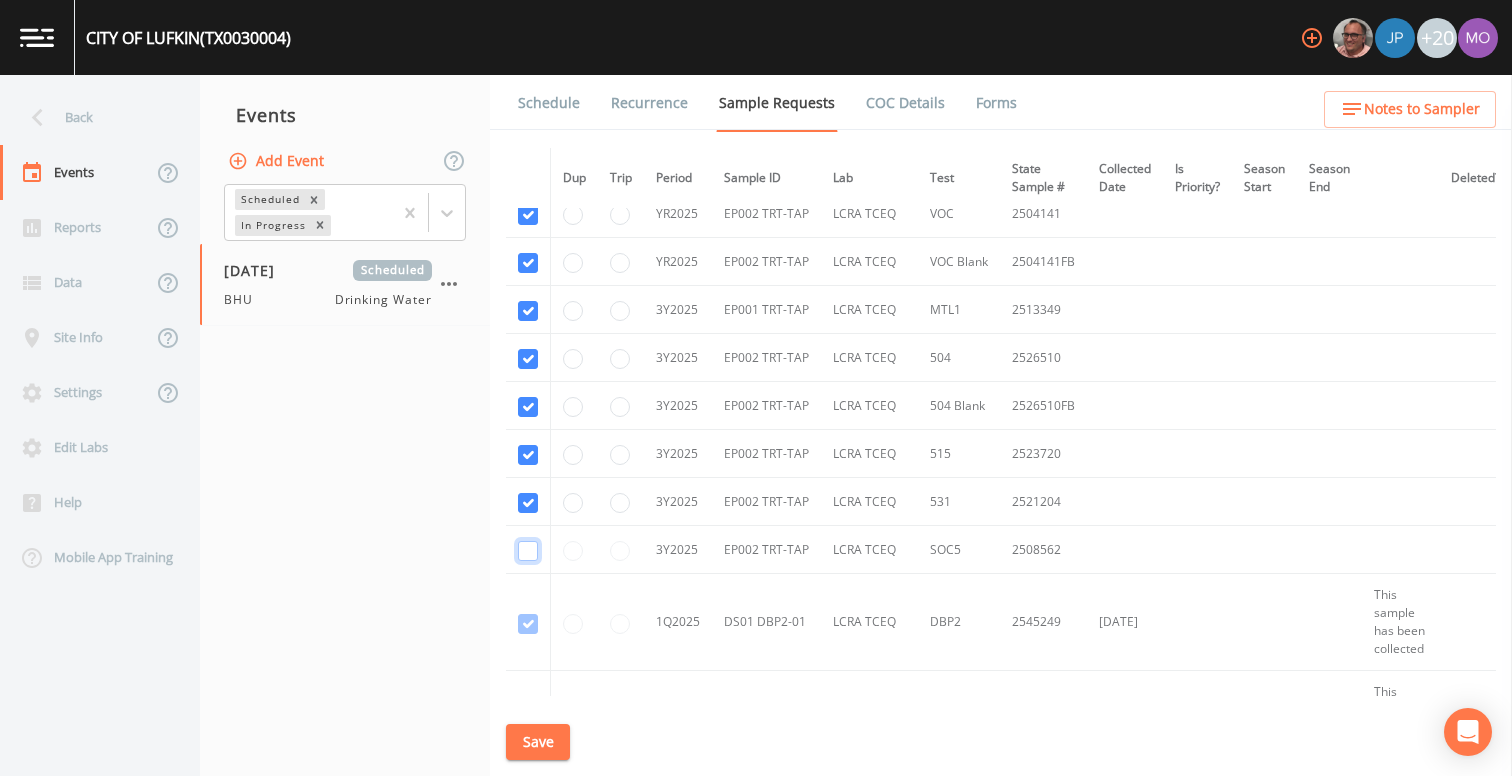click at bounding box center (528, 551) 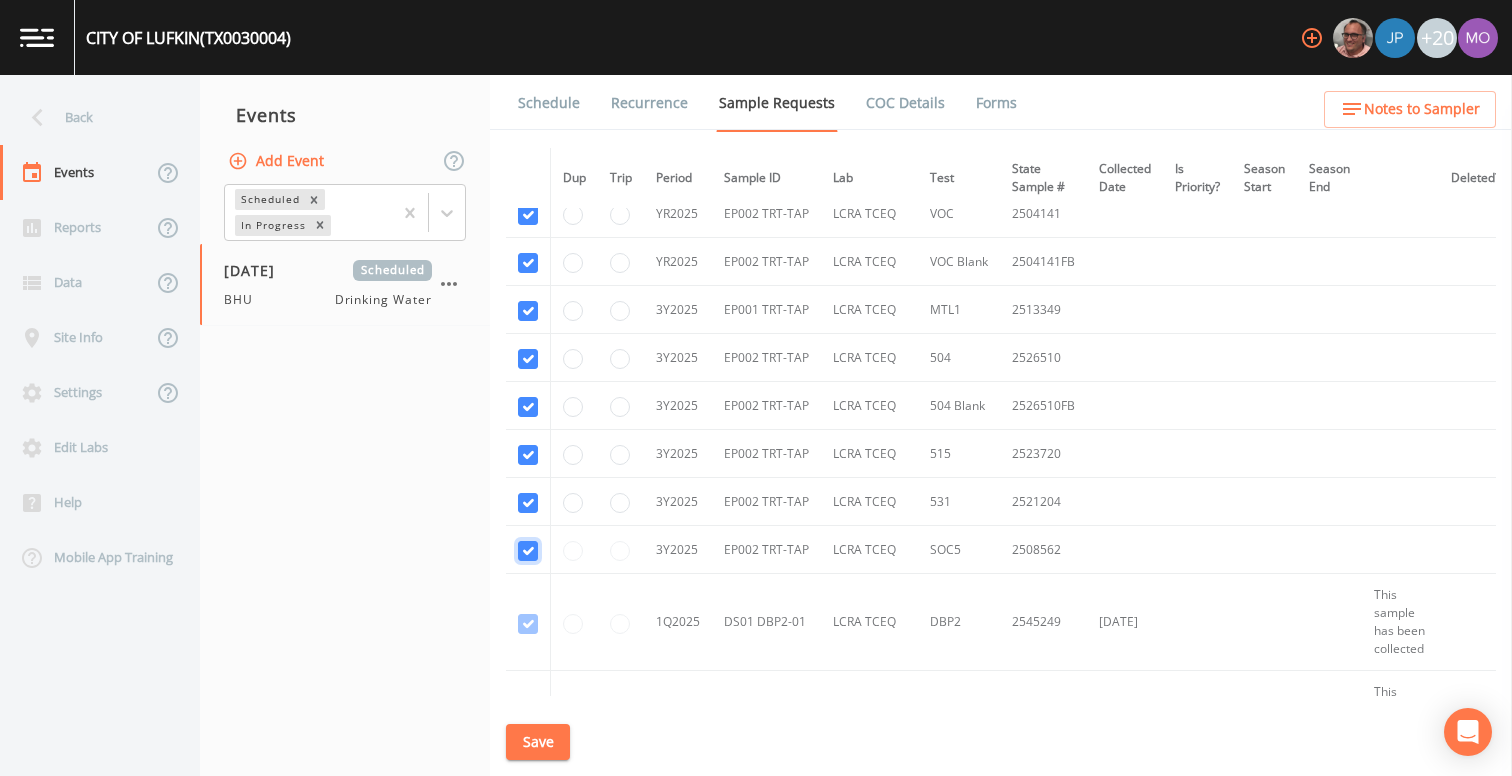 checkbox on "true" 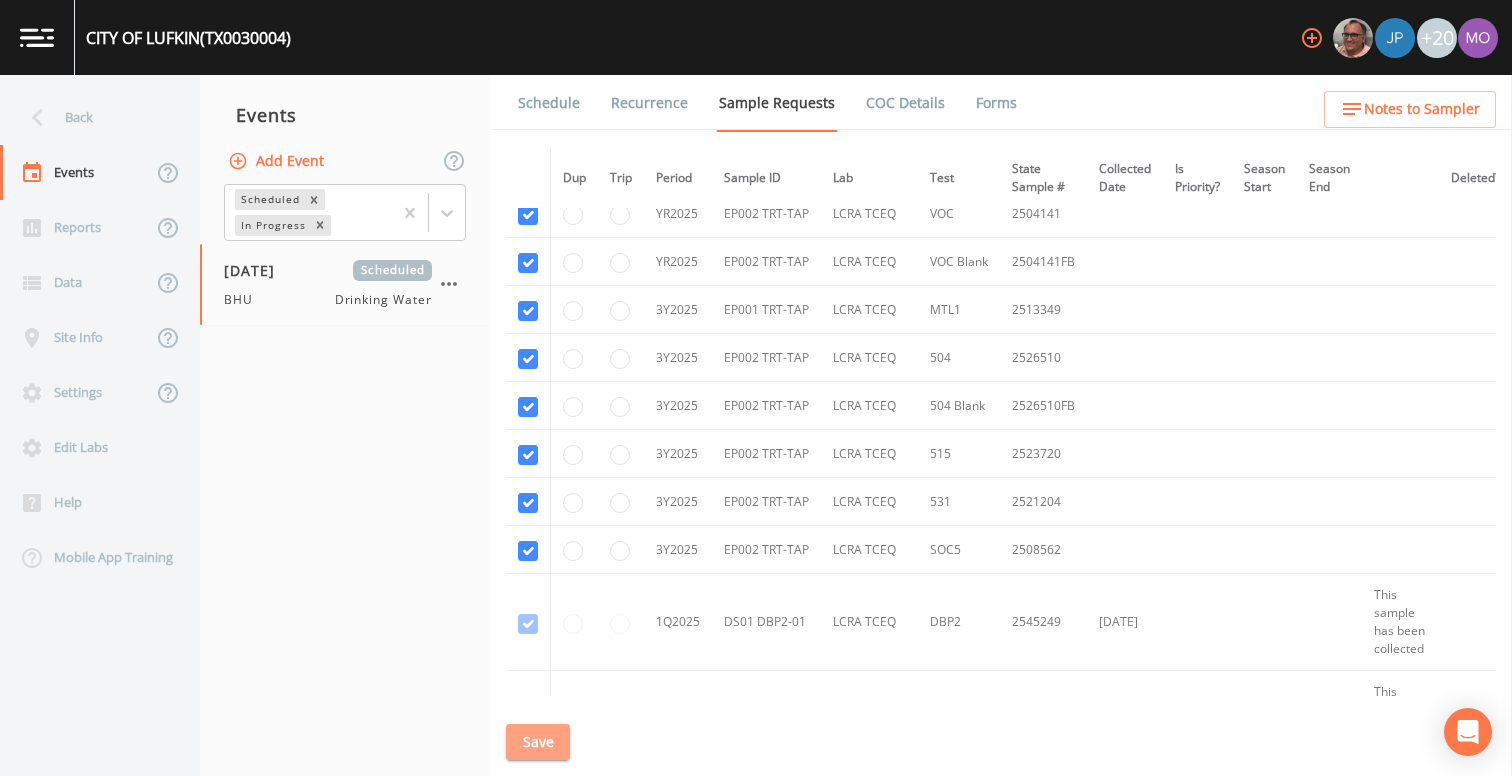 click on "Save" at bounding box center (538, 742) 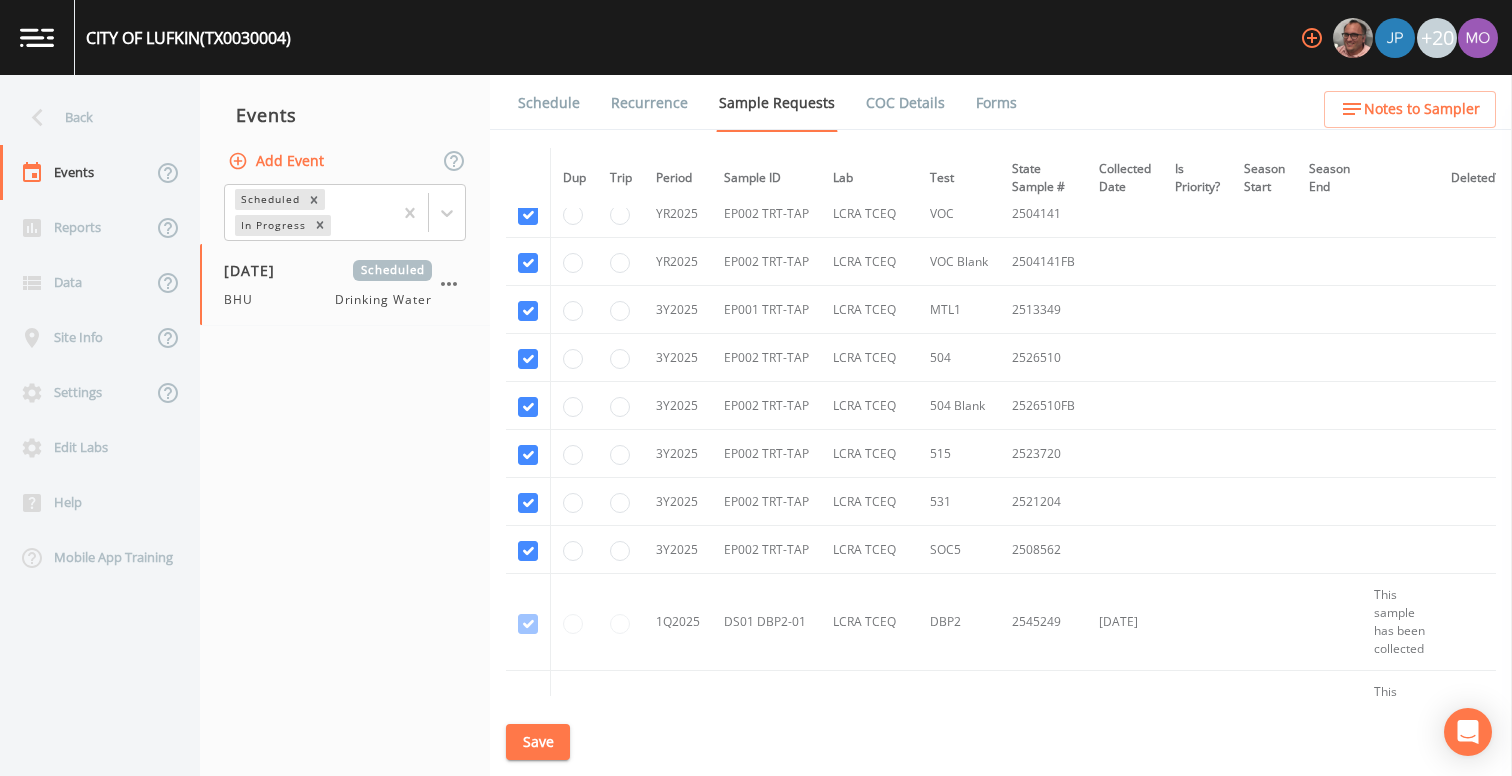click on "Schedule" at bounding box center (549, 103) 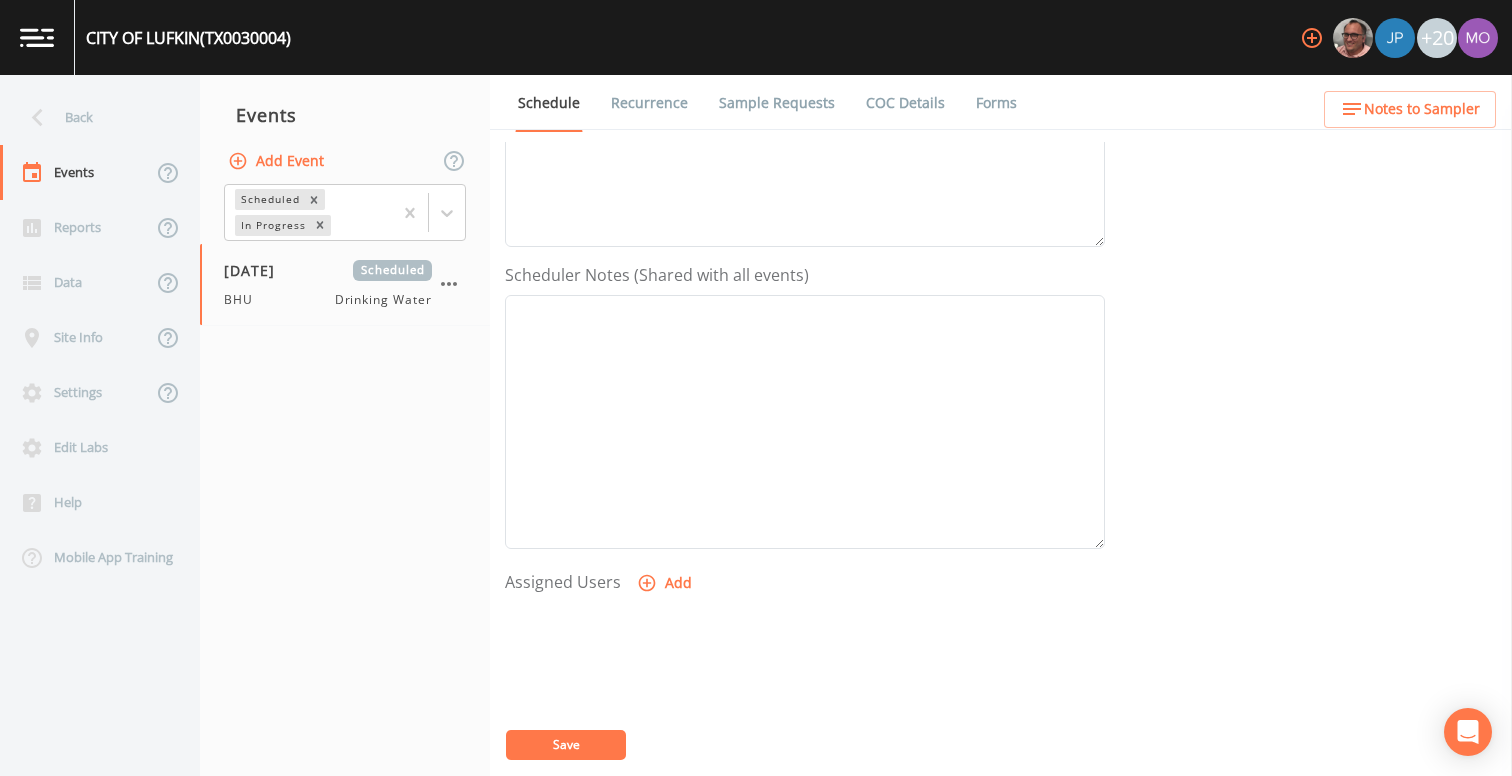 scroll, scrollTop: 532, scrollLeft: 0, axis: vertical 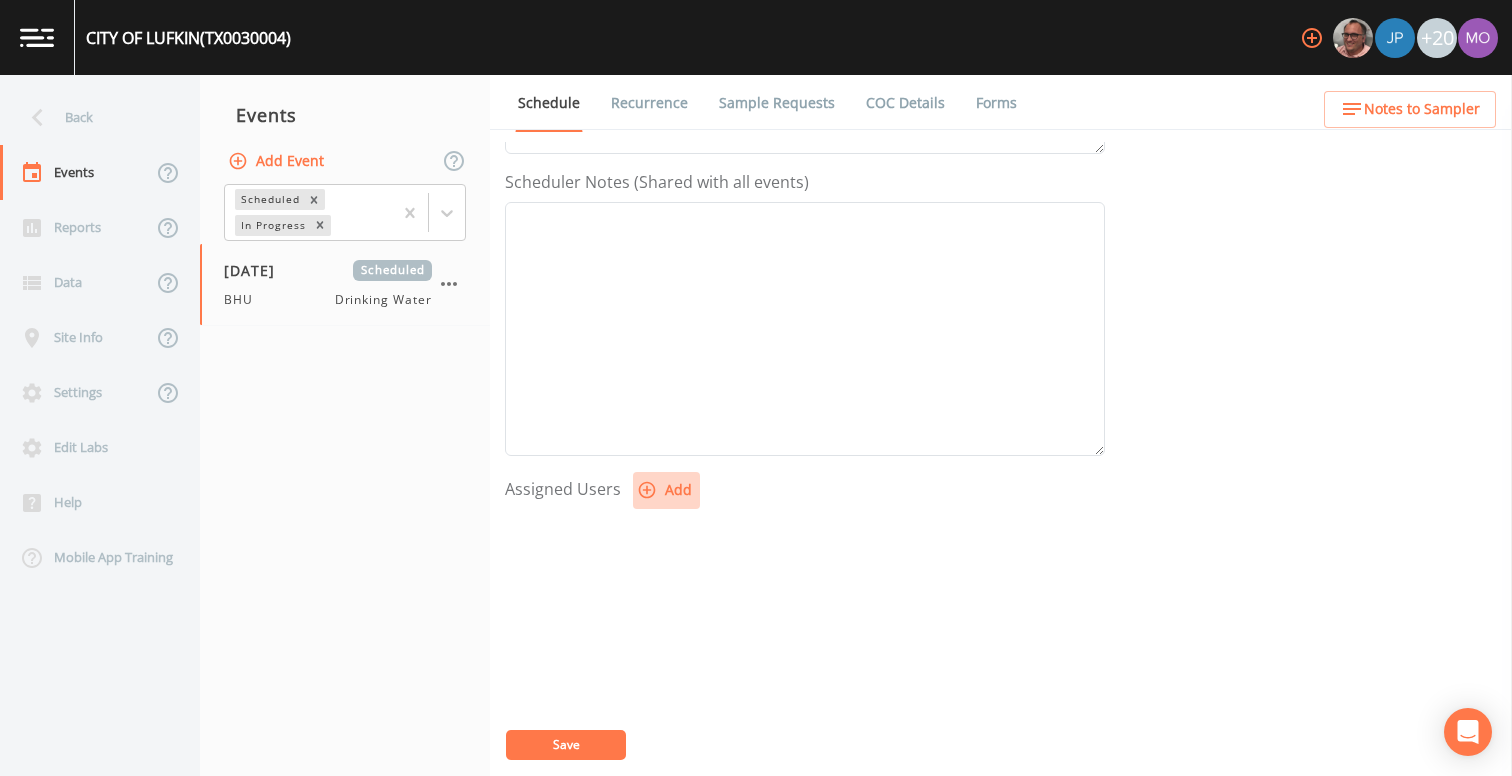 click on "Add" at bounding box center [666, 490] 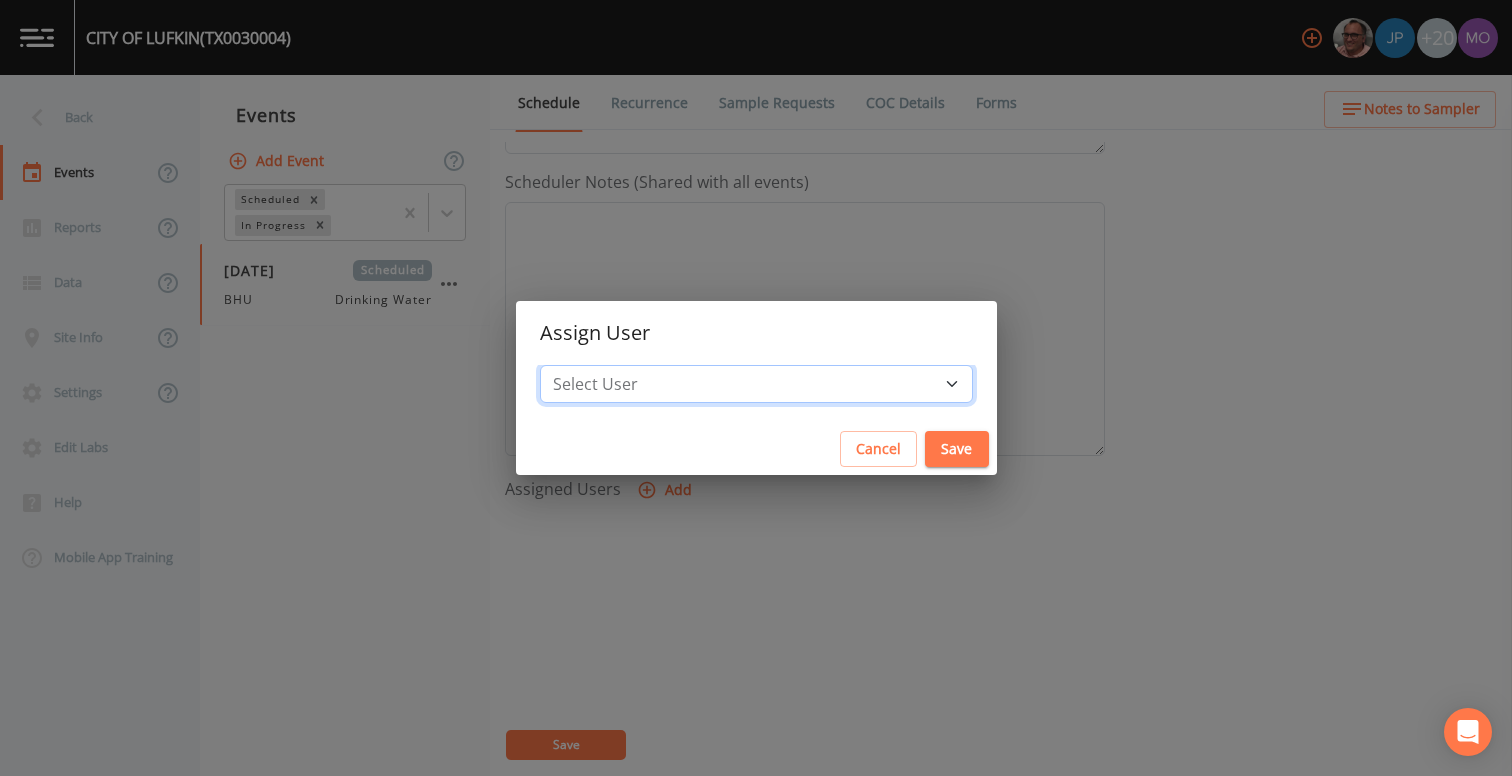click on "Select User [PERSON_NAME] [PERSON_NAME]  [PERSON_NAME] [PERSON_NAME] [PERSON_NAME] [PERSON_NAME]  Rigamonti [EMAIL_ADDRESS][DOMAIN_NAME] [PERSON_NAME] [PERSON_NAME] [PERSON_NAME] [PERSON_NAME] [PERSON_NAME] [PERSON_NAME] [PERSON_NAME] [PERSON_NAME] [PERSON_NAME] [PERSON_NAME] [PERSON_NAME] [PERSON_NAME] [PERSON_NAME] [PERSON_NAME] [PERSON_NAME]" at bounding box center (756, 384) 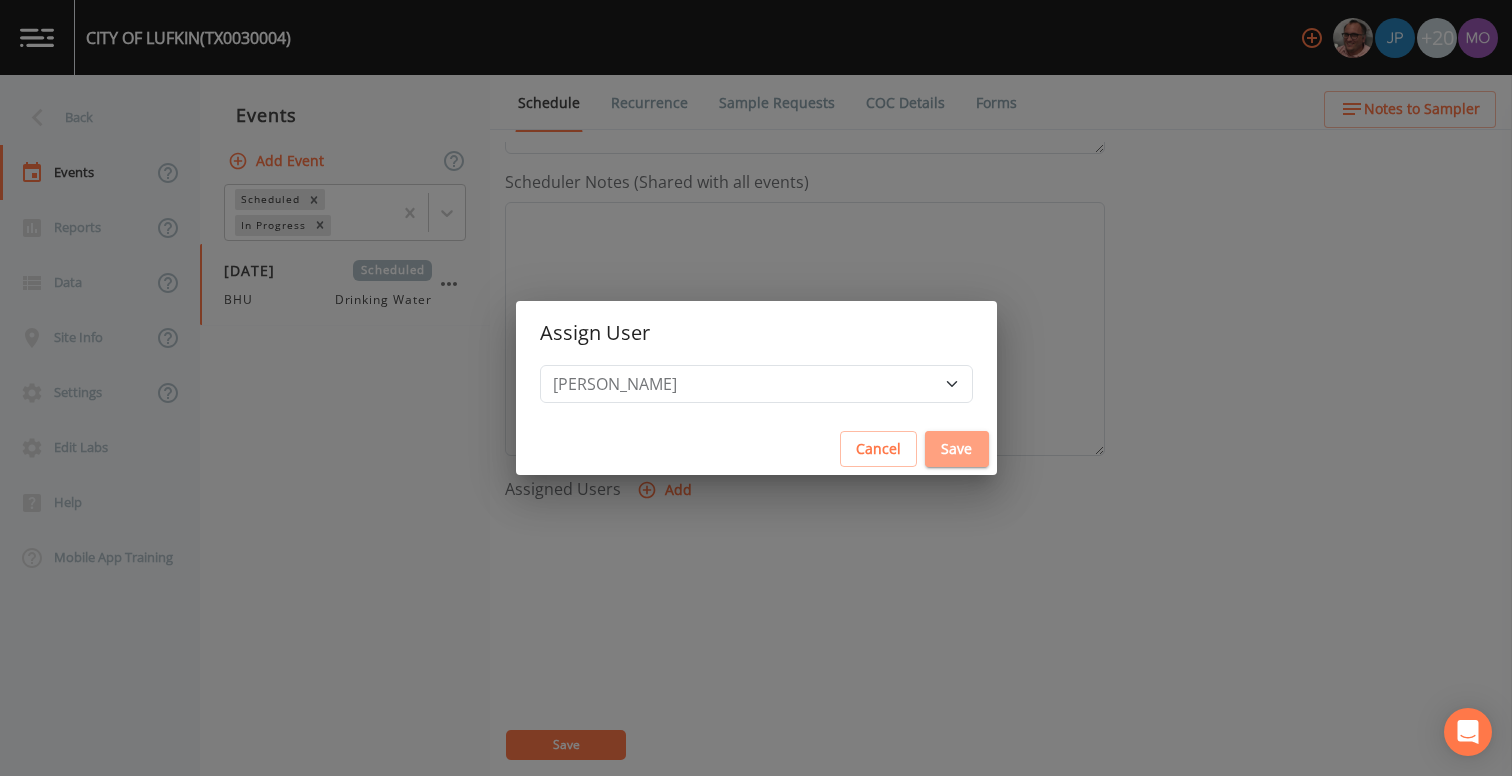 click on "Save" at bounding box center (957, 449) 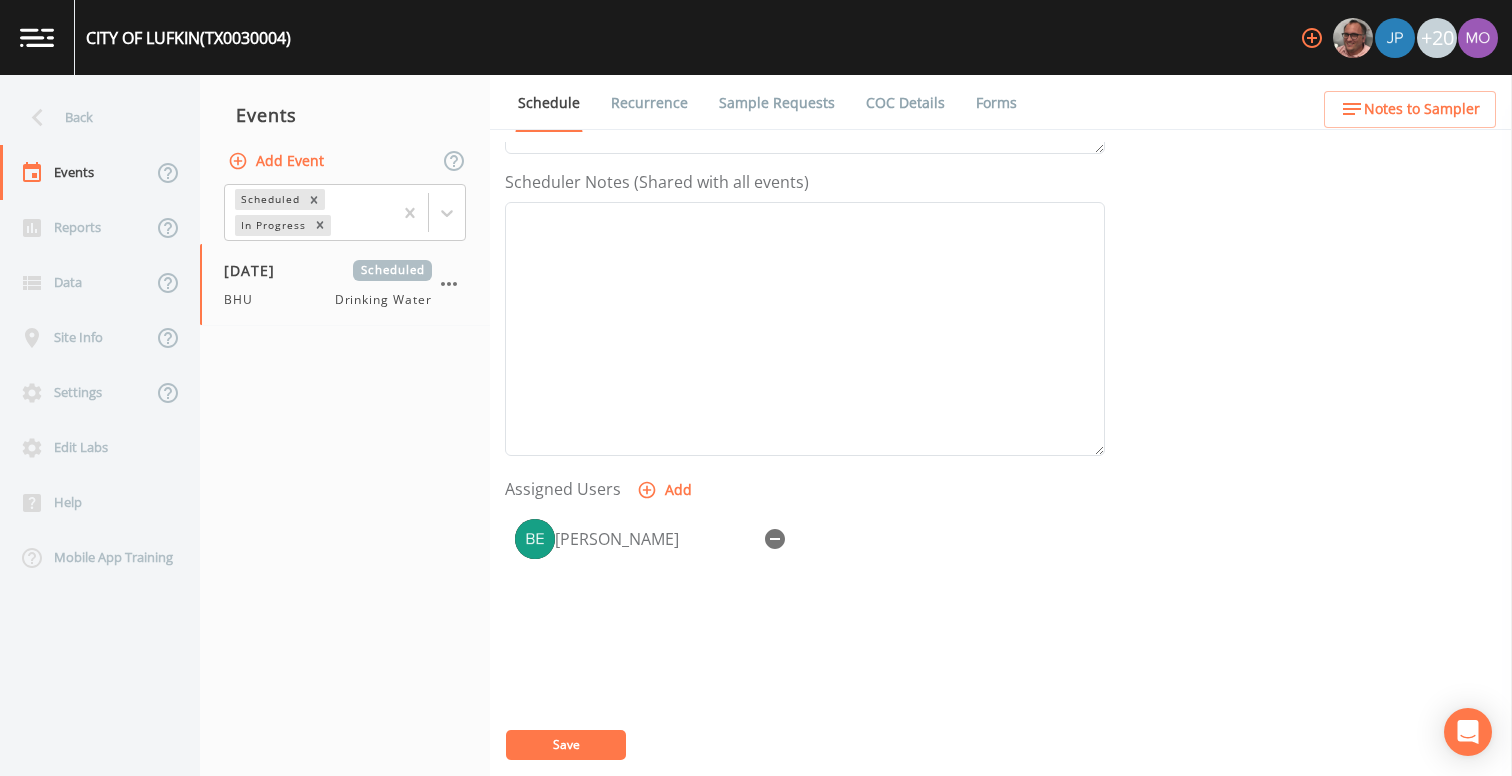 click on "Save" at bounding box center [566, 744] 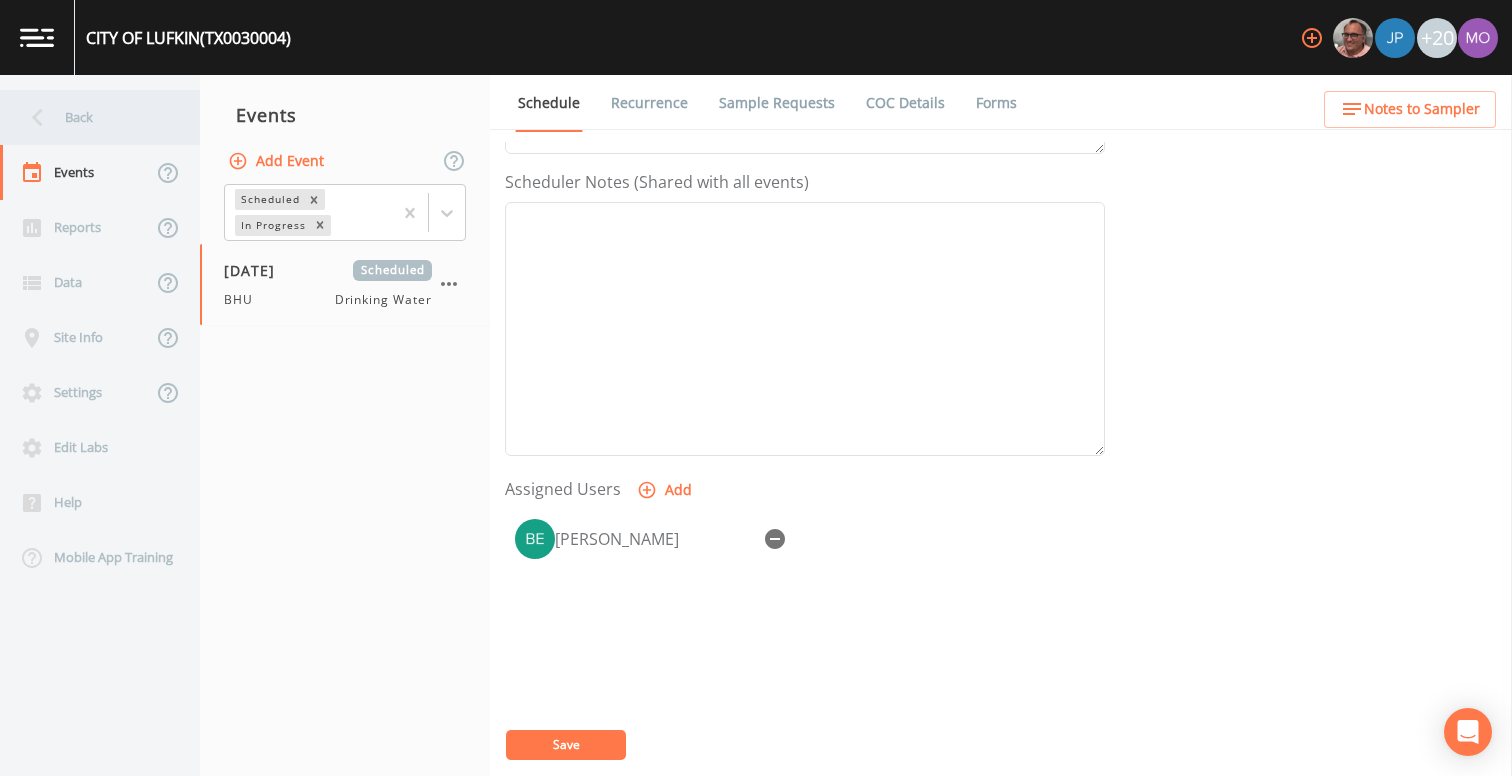 click on "Back" at bounding box center [90, 117] 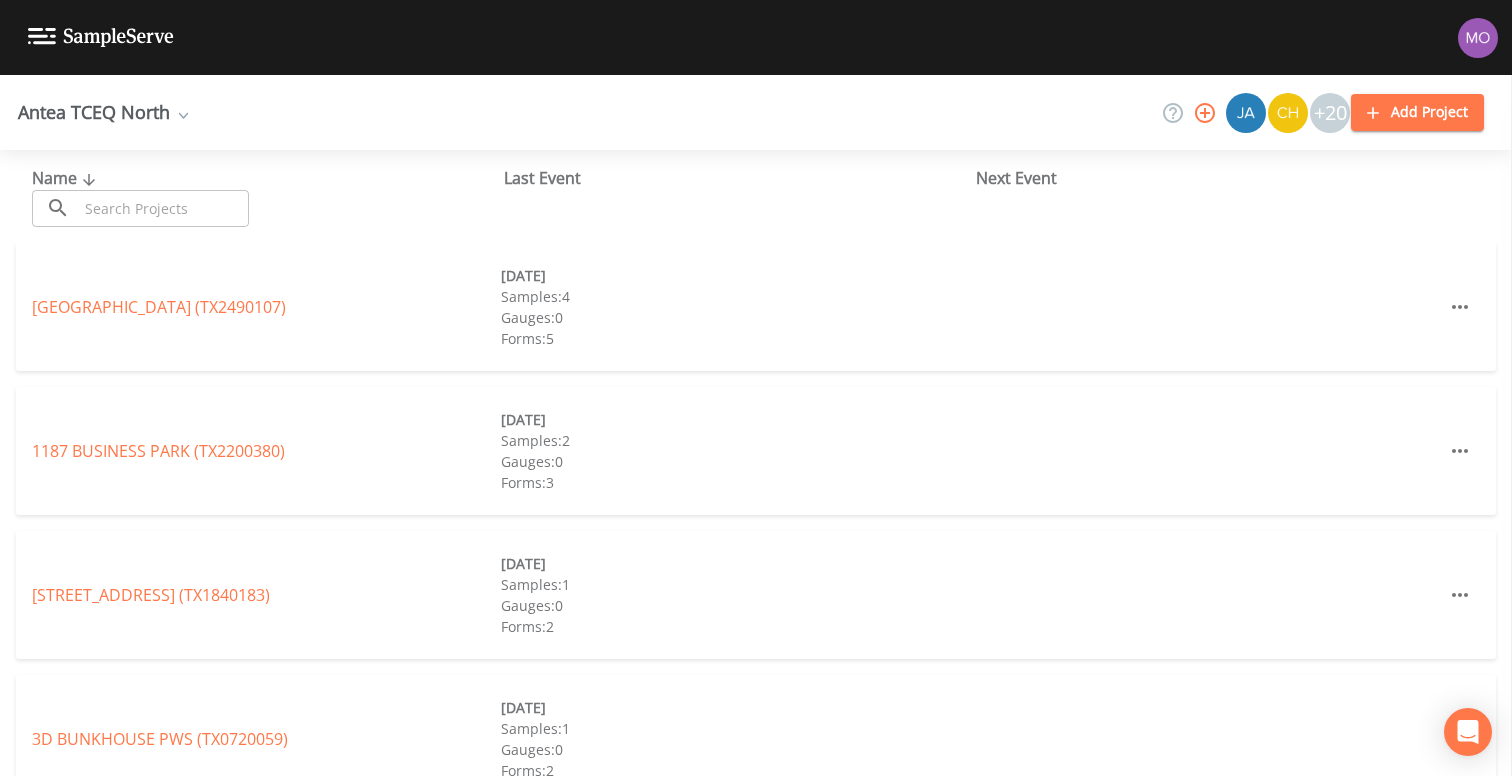 click at bounding box center [163, 208] 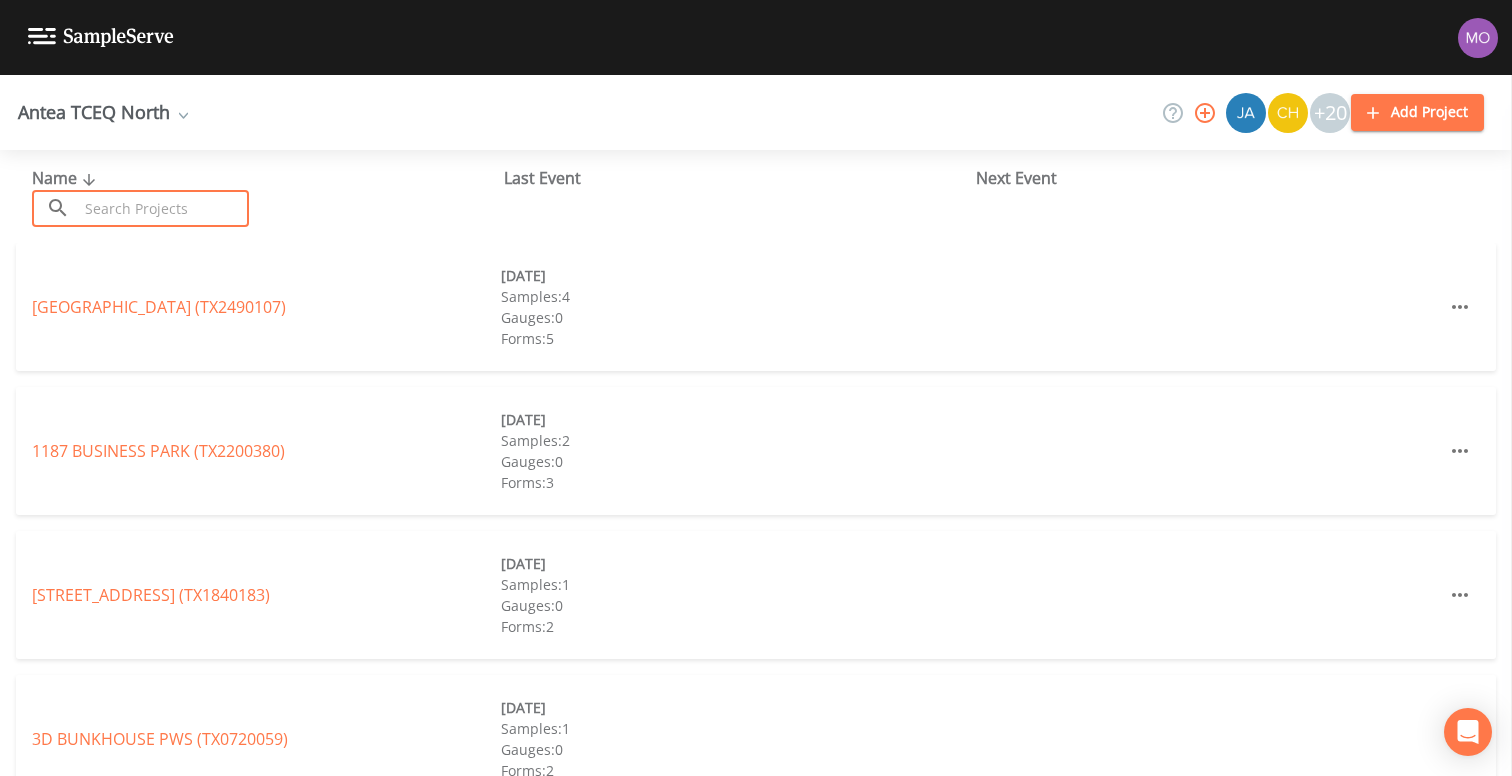 paste on "TX0030028" 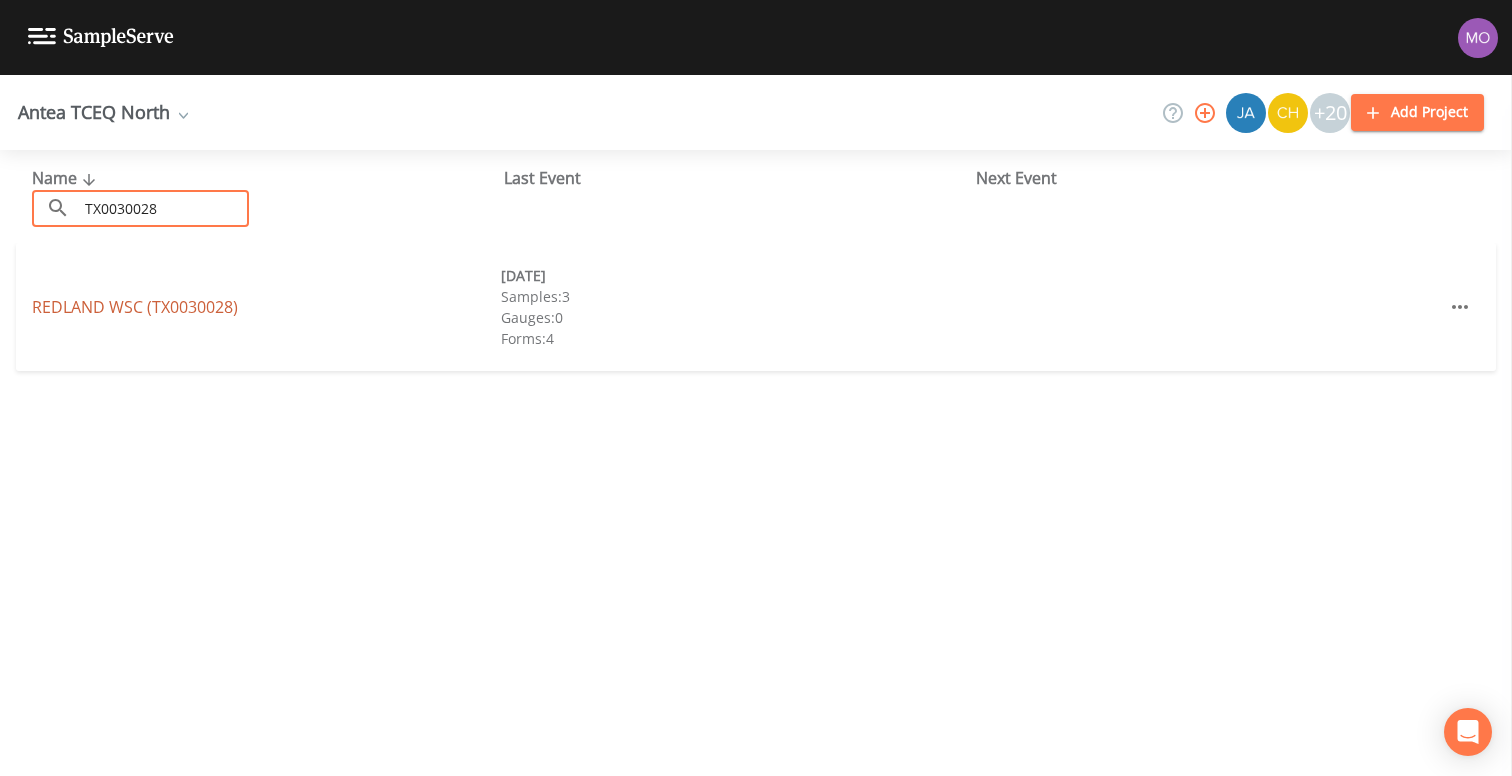 type on "TX0030028" 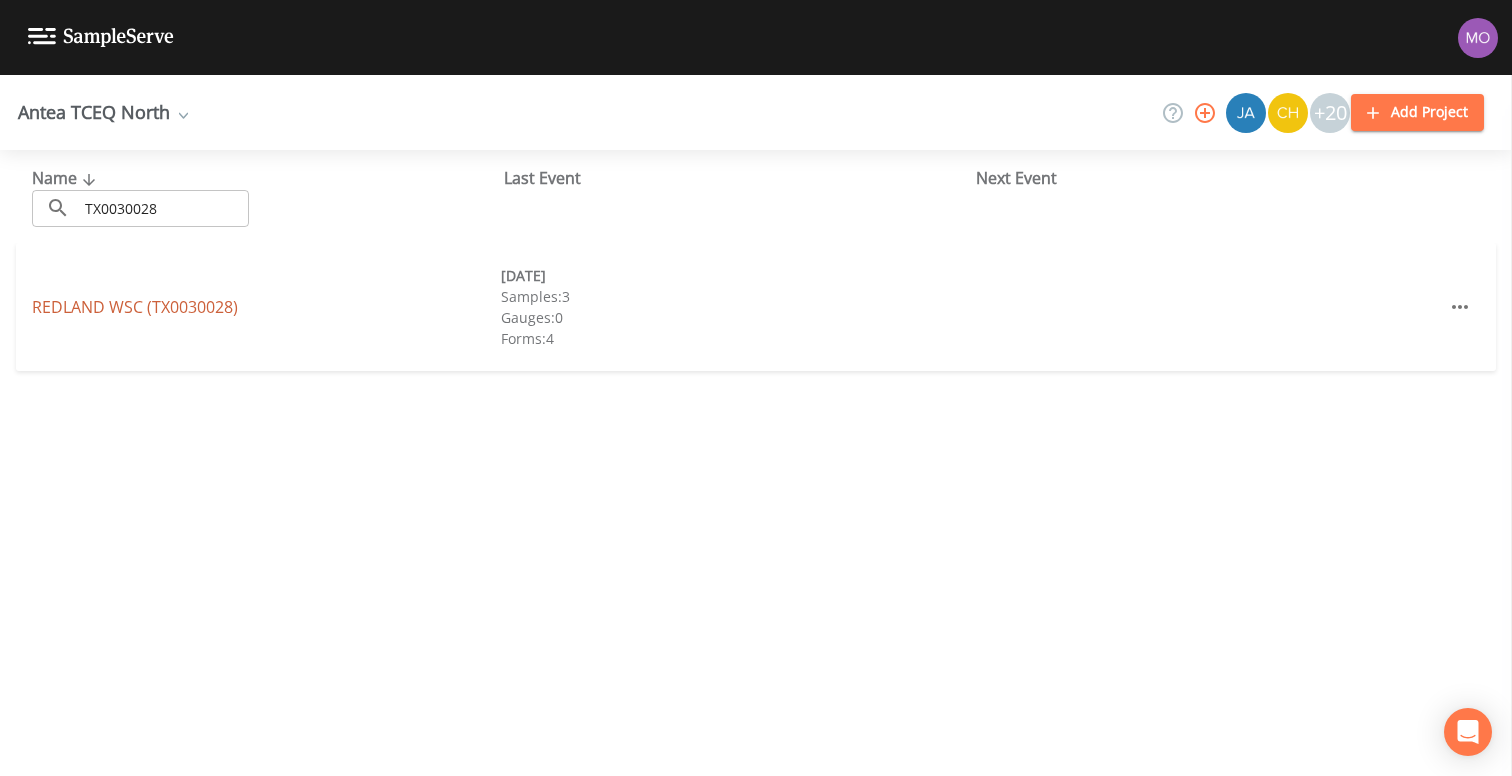 click on "REDLAND WSC   (TX0030028)" at bounding box center (135, 307) 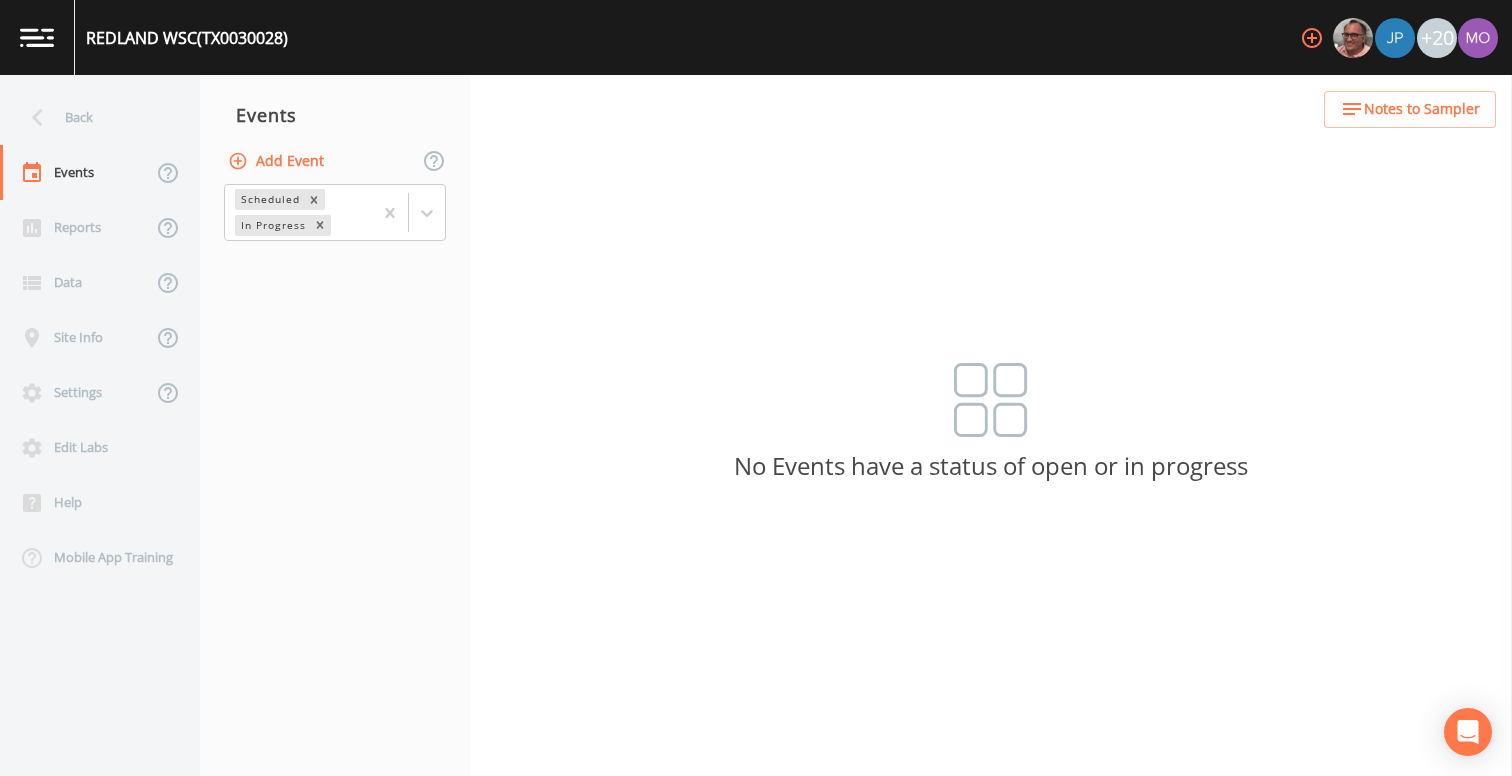 click on "Add Event" at bounding box center [278, 161] 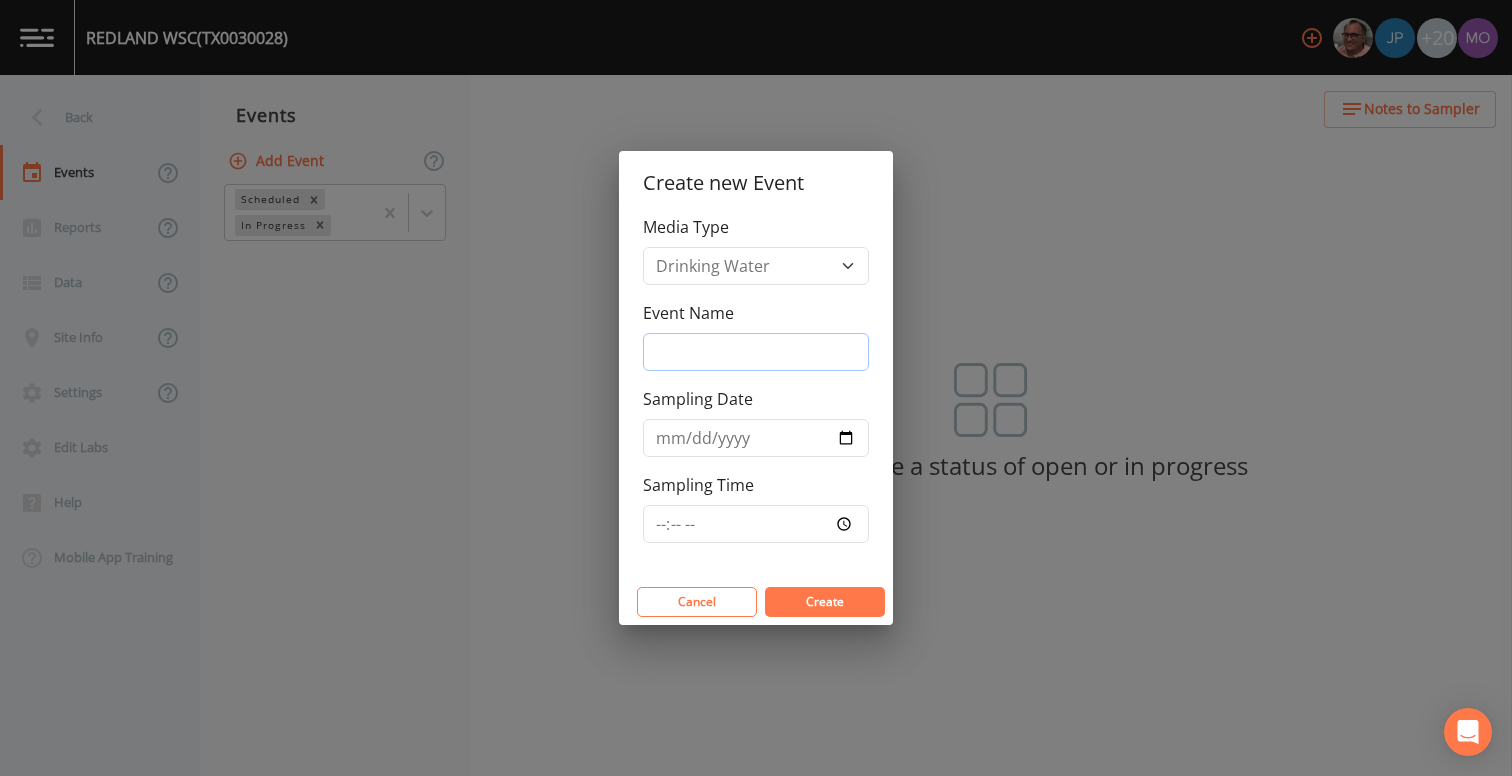 click on "Event Name" at bounding box center (756, 352) 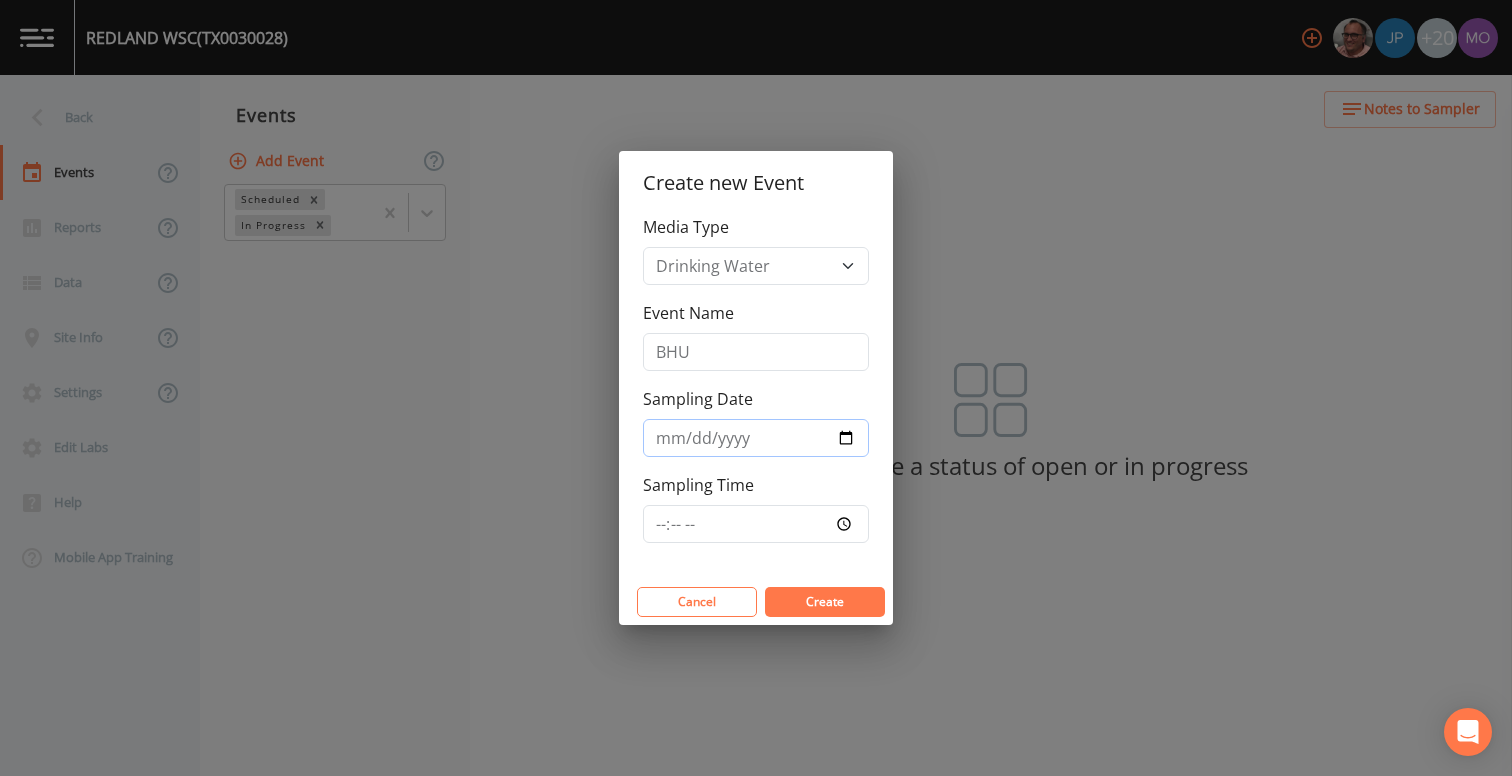 click on "Sampling Date" at bounding box center (756, 438) 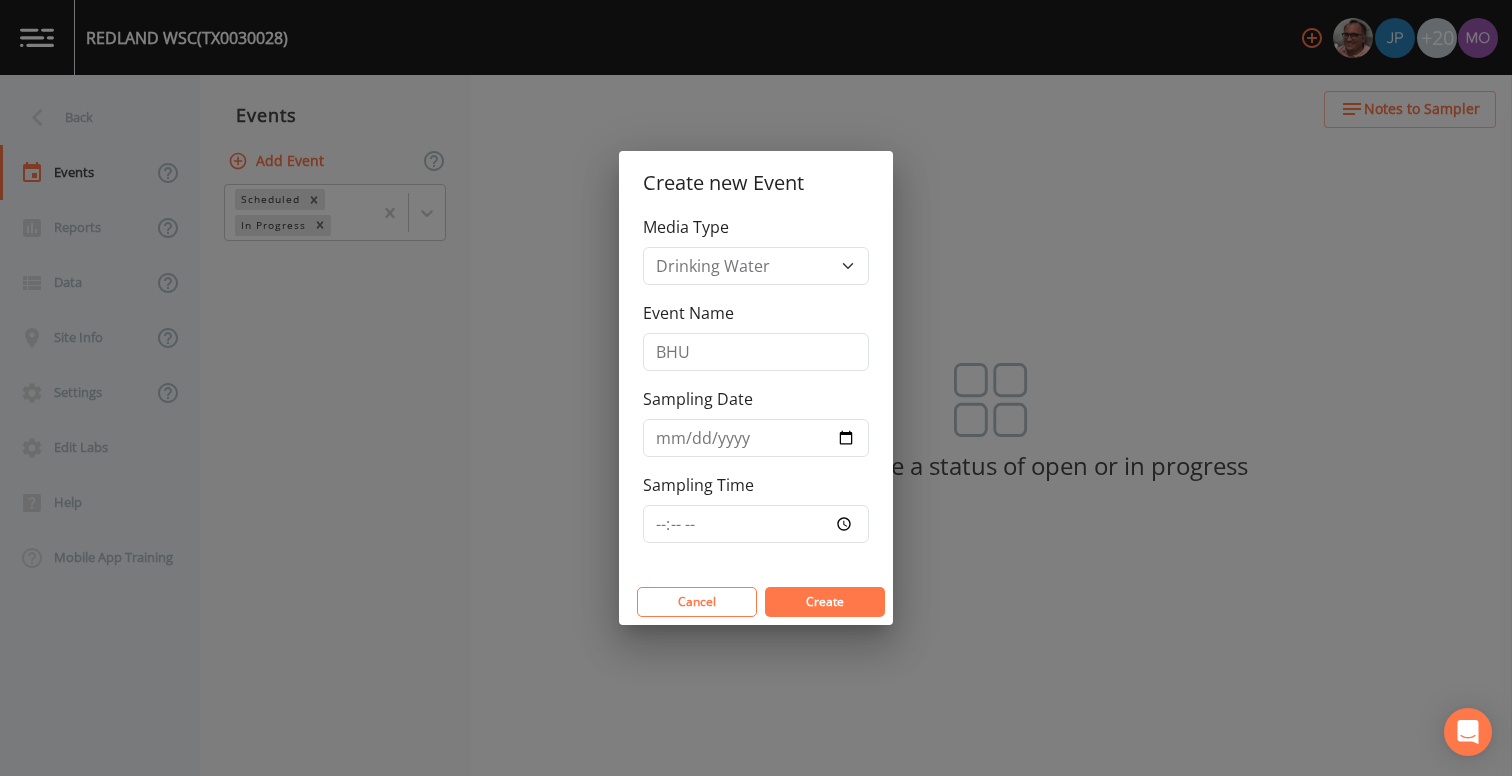 click on "Create" at bounding box center (825, 601) 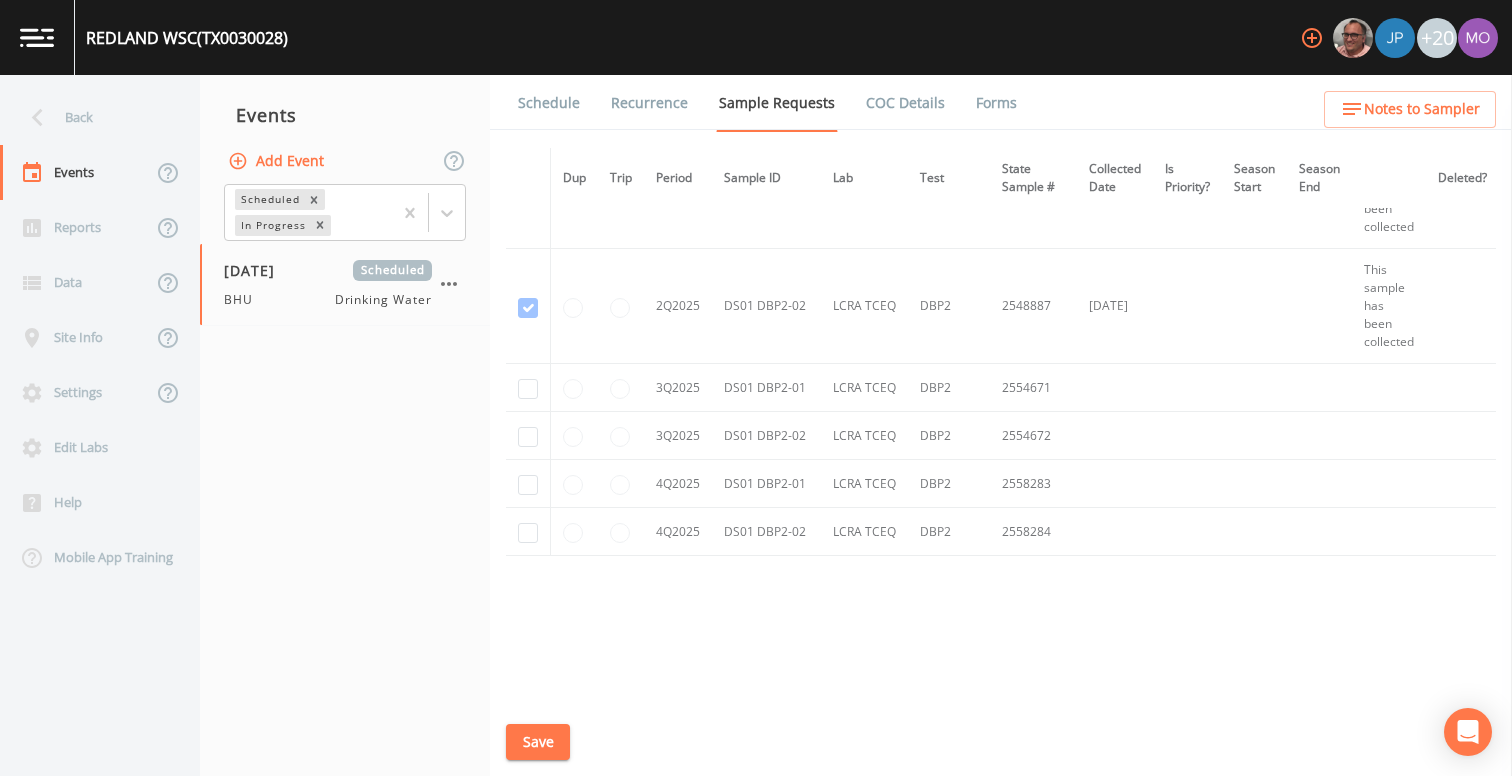 scroll, scrollTop: 2918, scrollLeft: 0, axis: vertical 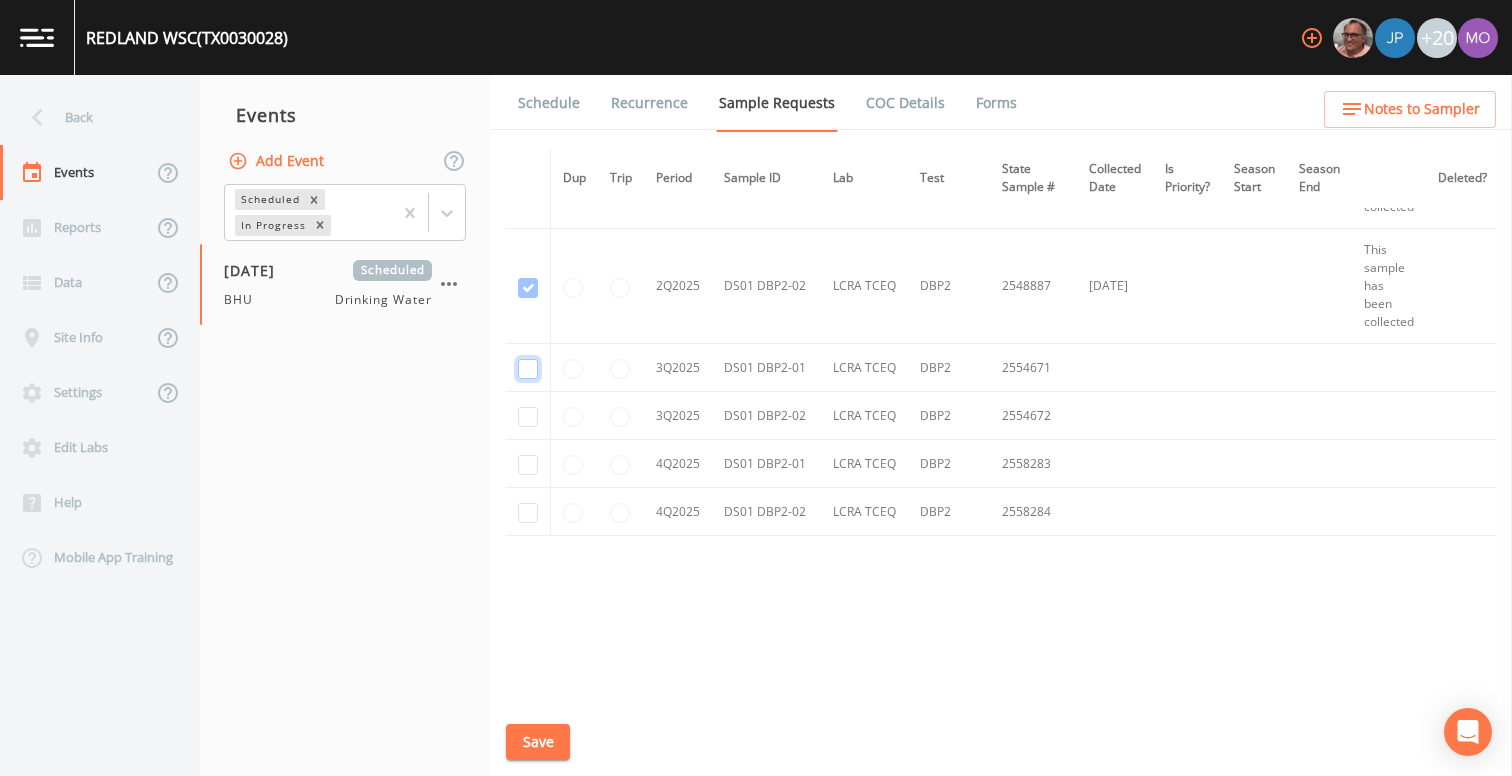 click at bounding box center [528, -1725] 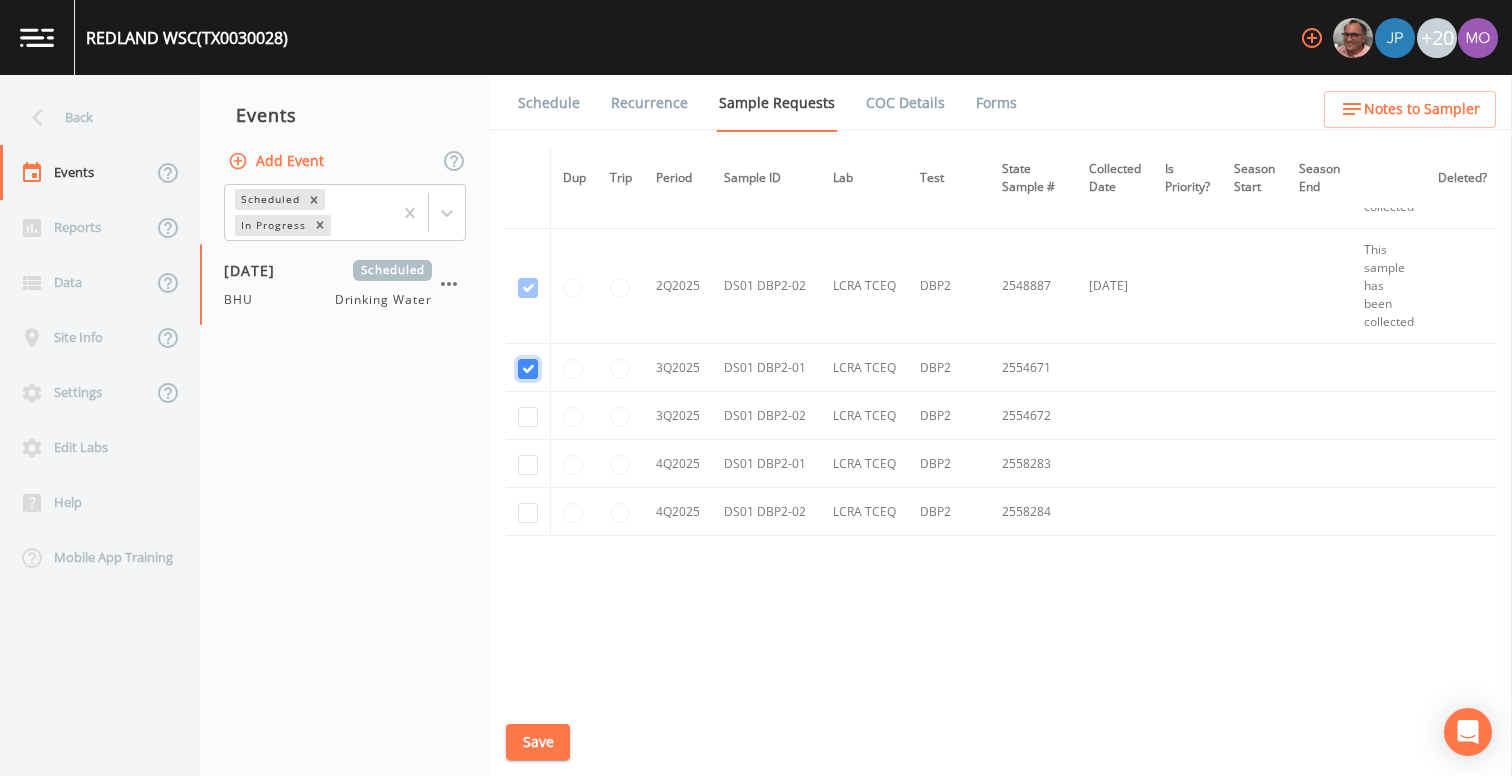 checkbox on "true" 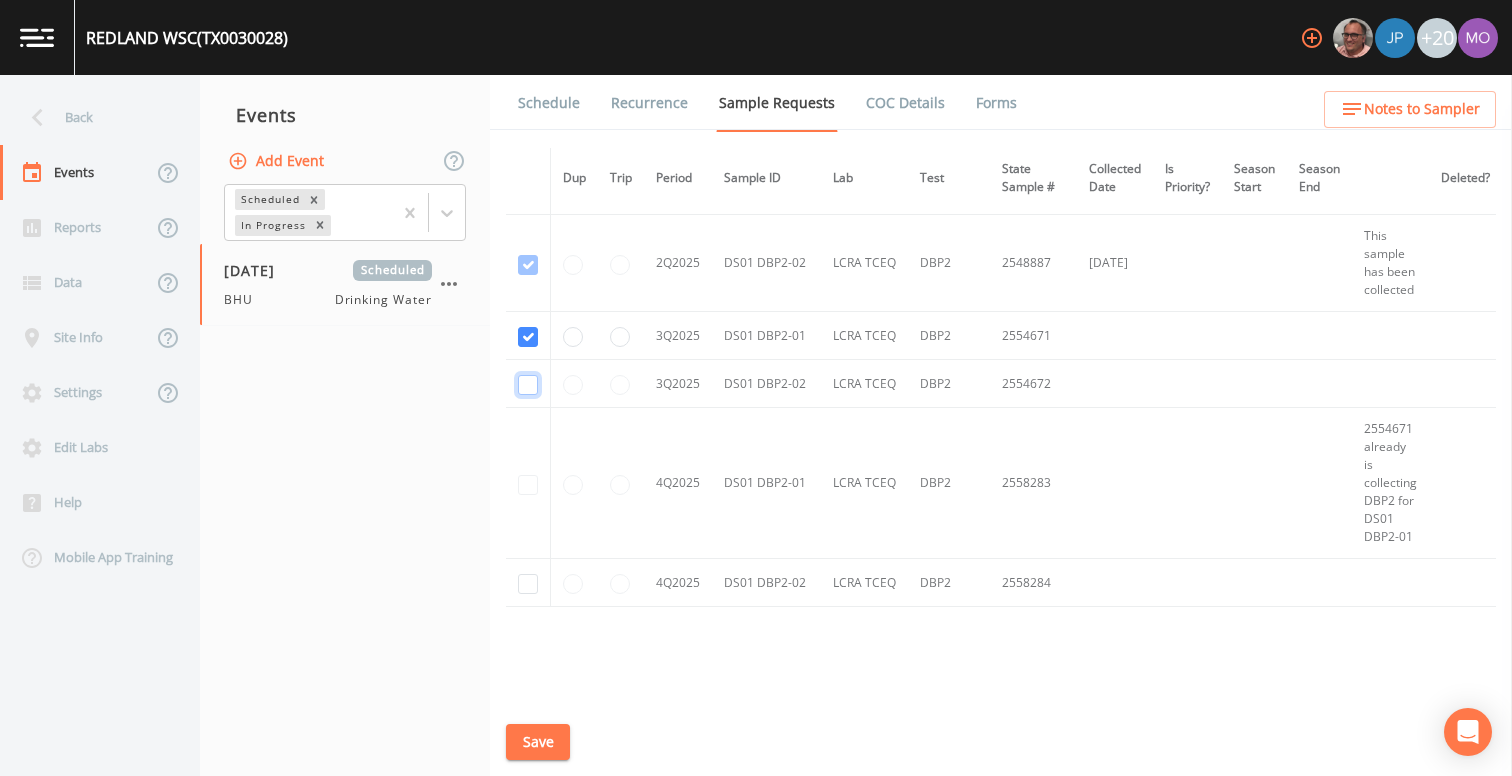 click at bounding box center (528, -1381) 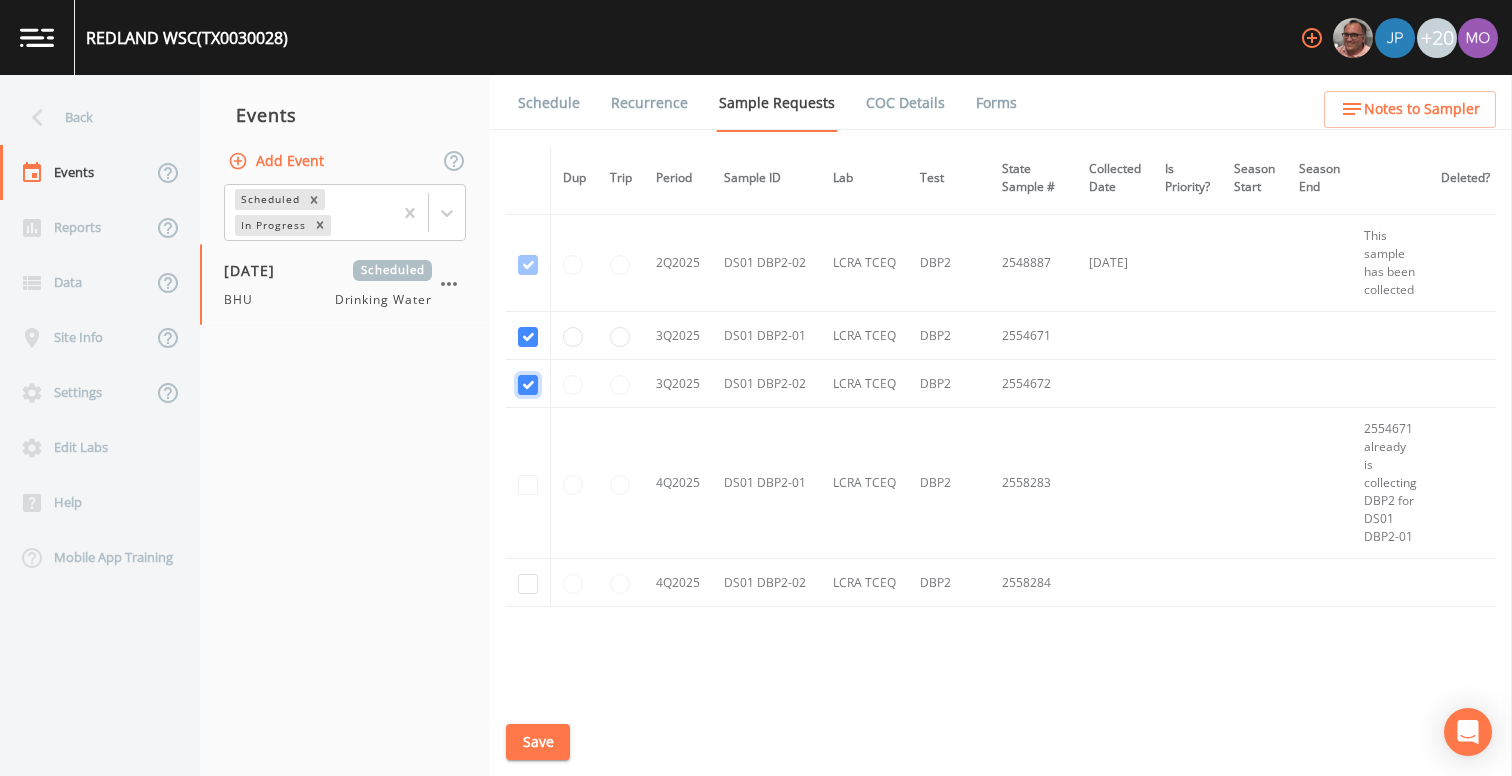 checkbox on "true" 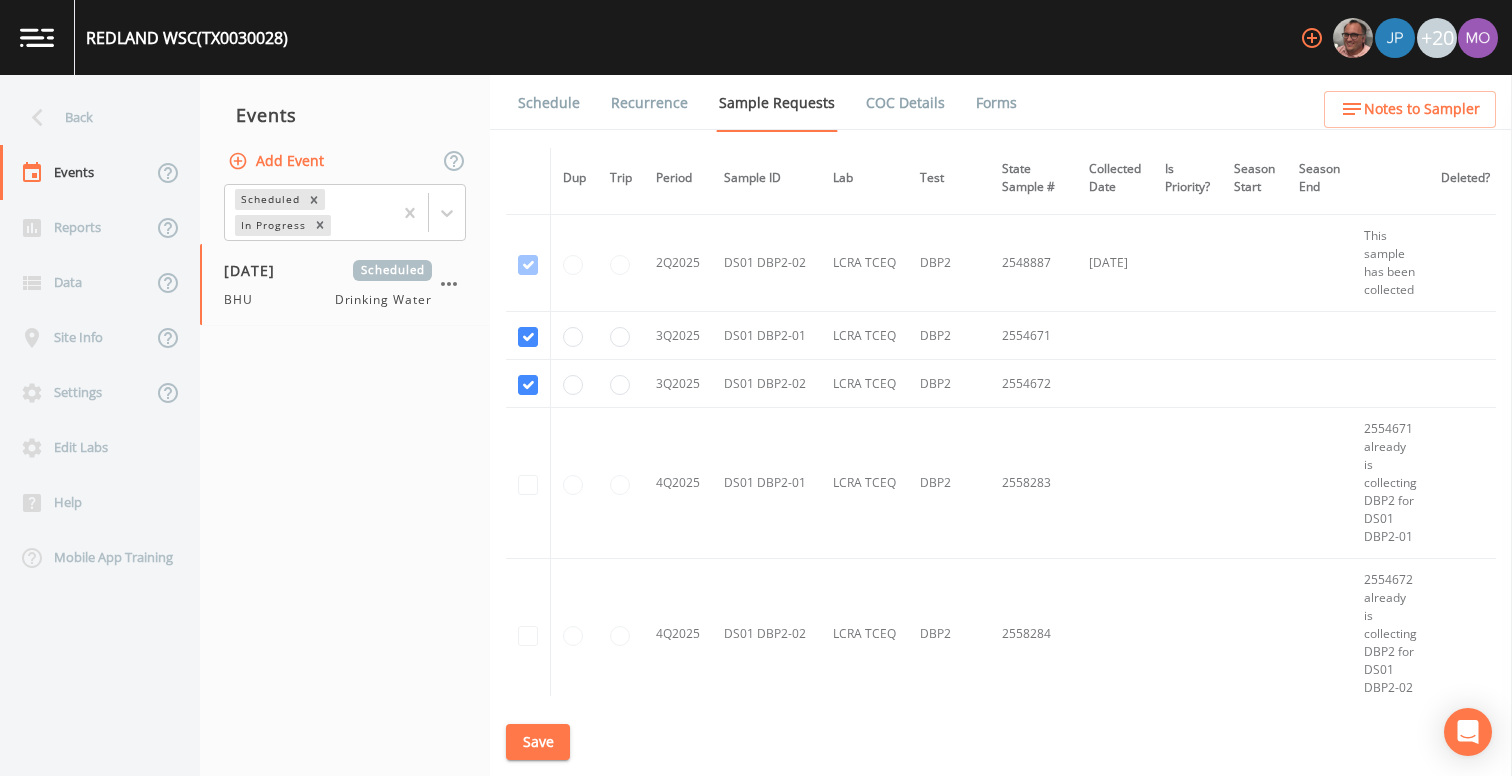 click on "Save" at bounding box center [538, 742] 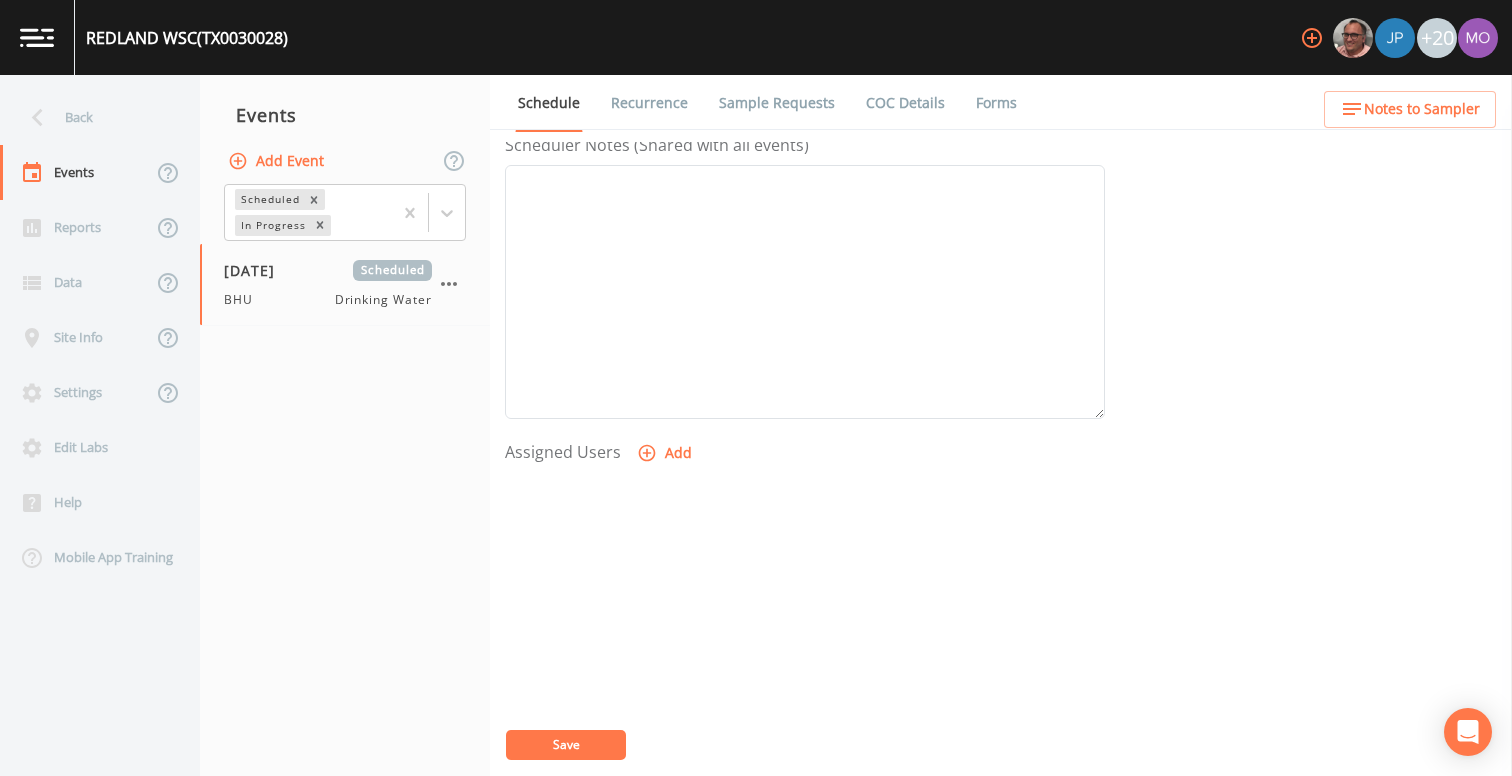 scroll, scrollTop: 634, scrollLeft: 0, axis: vertical 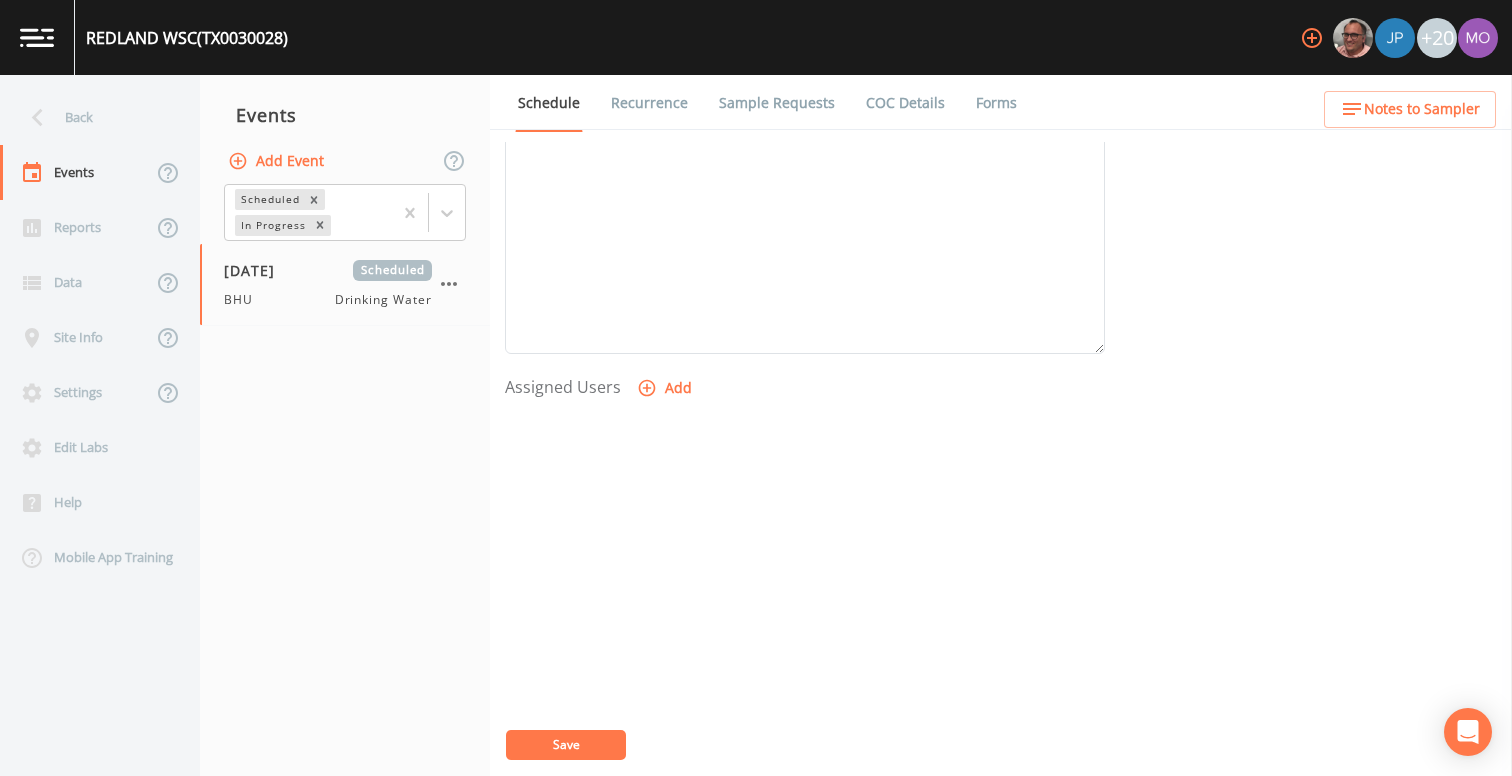 click 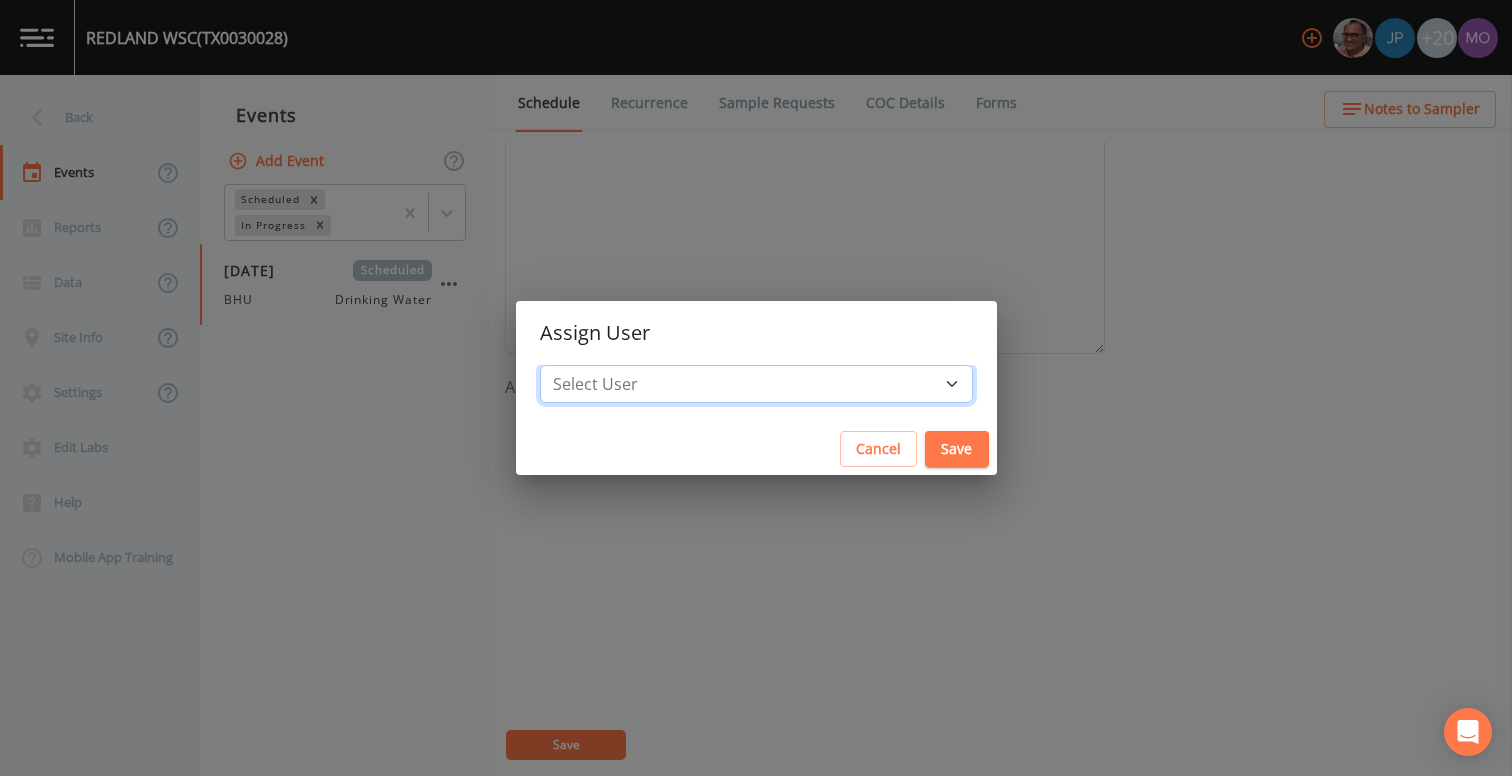 click on "Select User [PERSON_NAME] [PERSON_NAME]  [PERSON_NAME] [PERSON_NAME] [PERSON_NAME] [PERSON_NAME]  Rigamonti [EMAIL_ADDRESS][DOMAIN_NAME] [PERSON_NAME] [PERSON_NAME] [PERSON_NAME] [PERSON_NAME] [PERSON_NAME] [PERSON_NAME] [PERSON_NAME] [PERSON_NAME] [PERSON_NAME] [PERSON_NAME] [PERSON_NAME] [PERSON_NAME] [PERSON_NAME] [PERSON_NAME] [PERSON_NAME]" at bounding box center (756, 384) 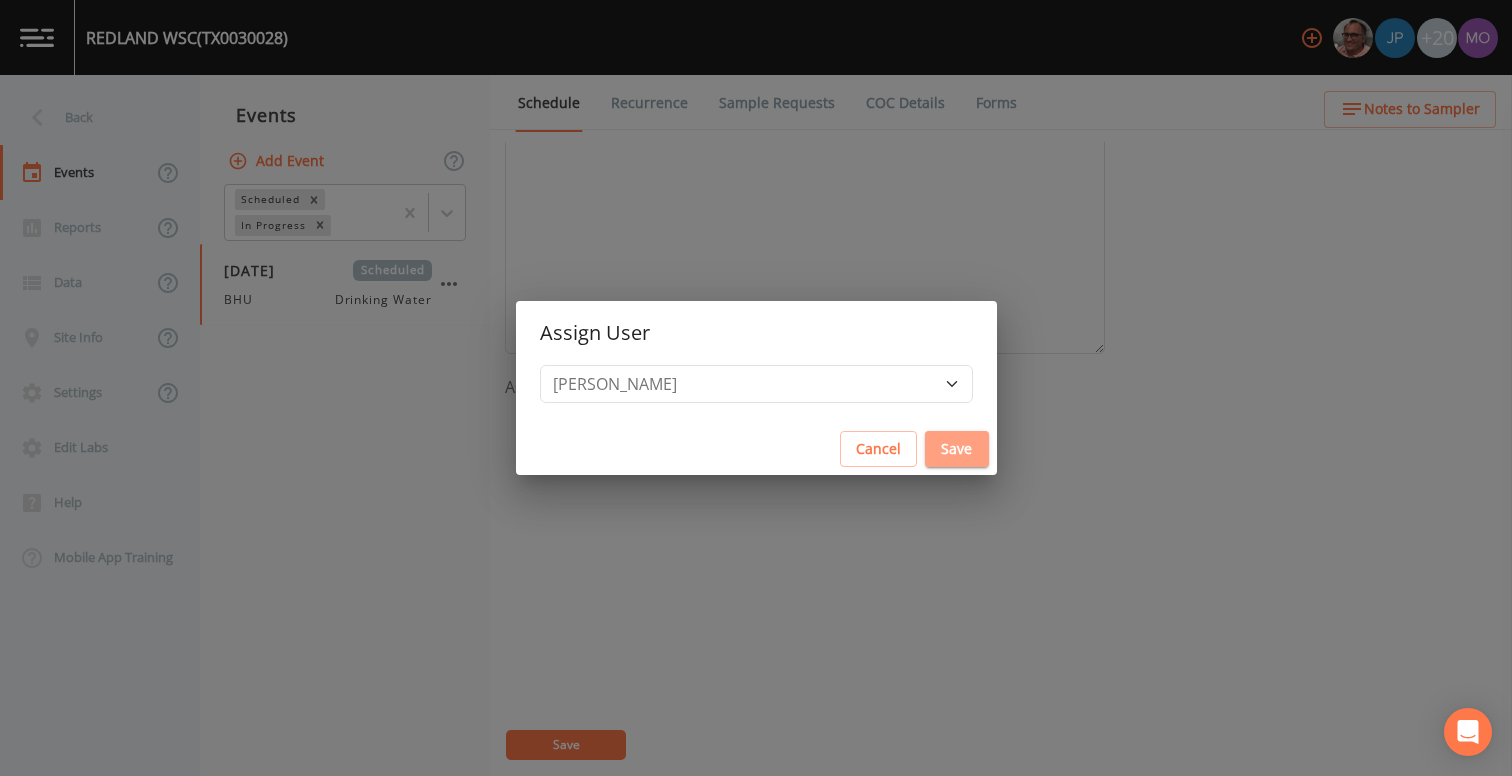 click on "Save" at bounding box center [957, 449] 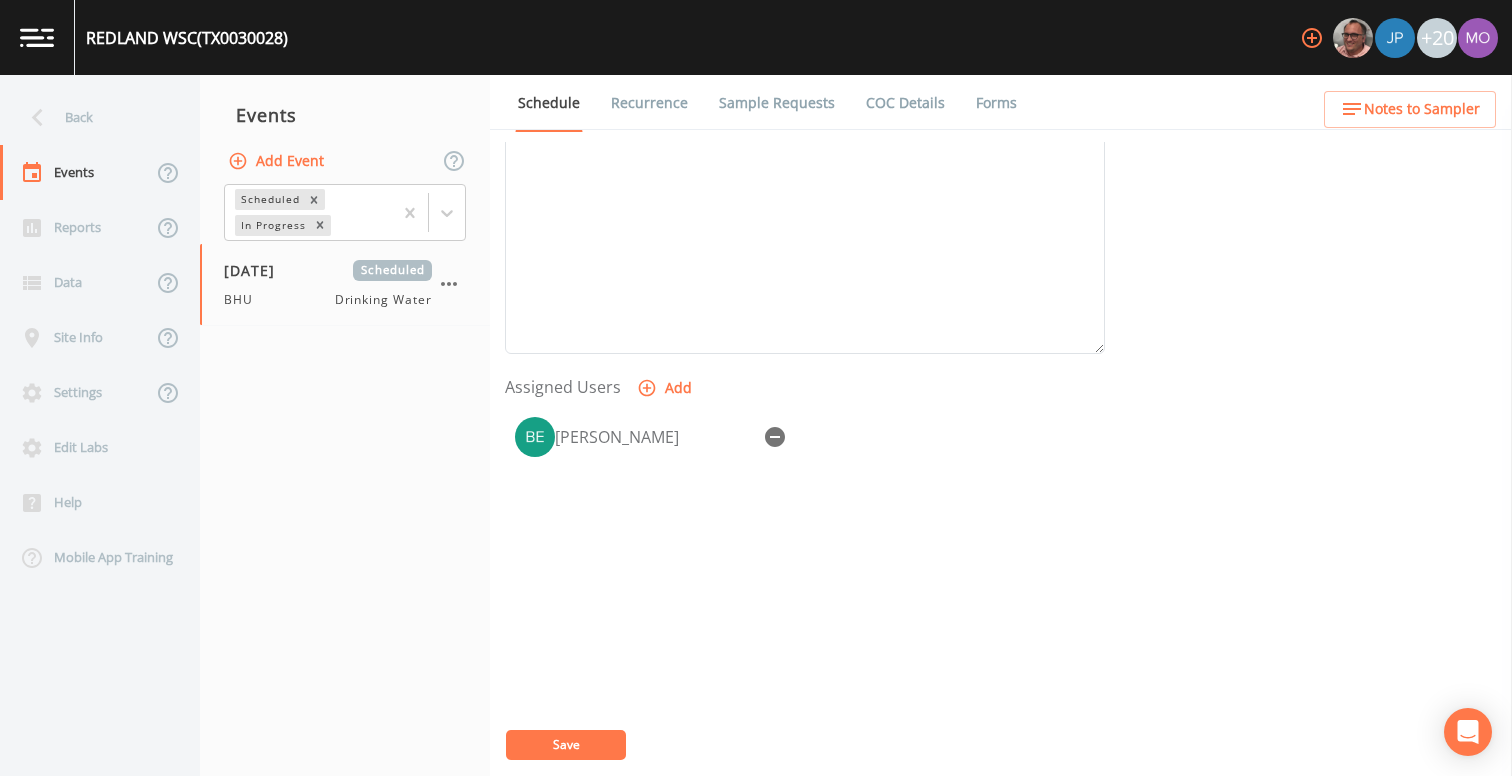 click on "Save" at bounding box center (566, 745) 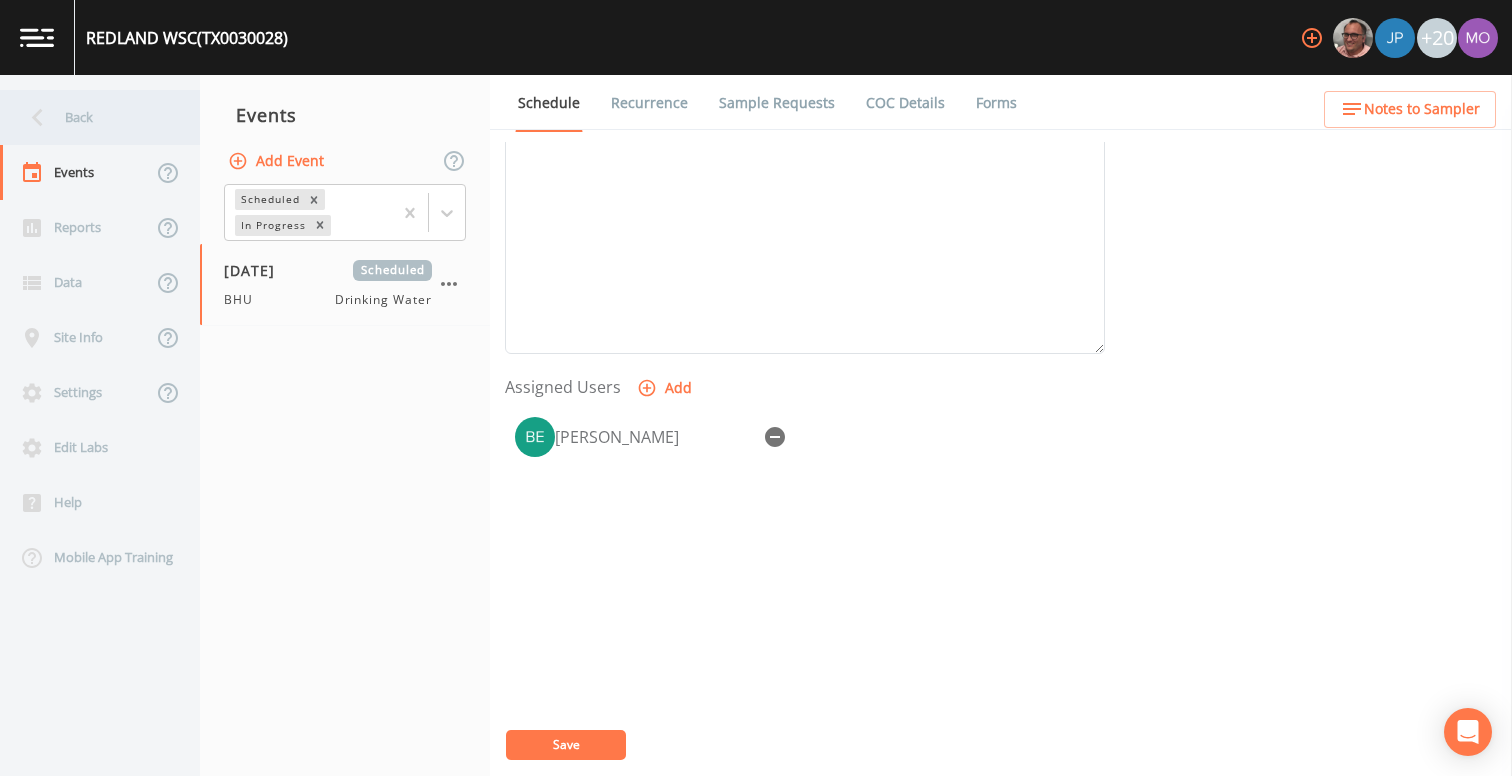 click on "Back" at bounding box center [90, 117] 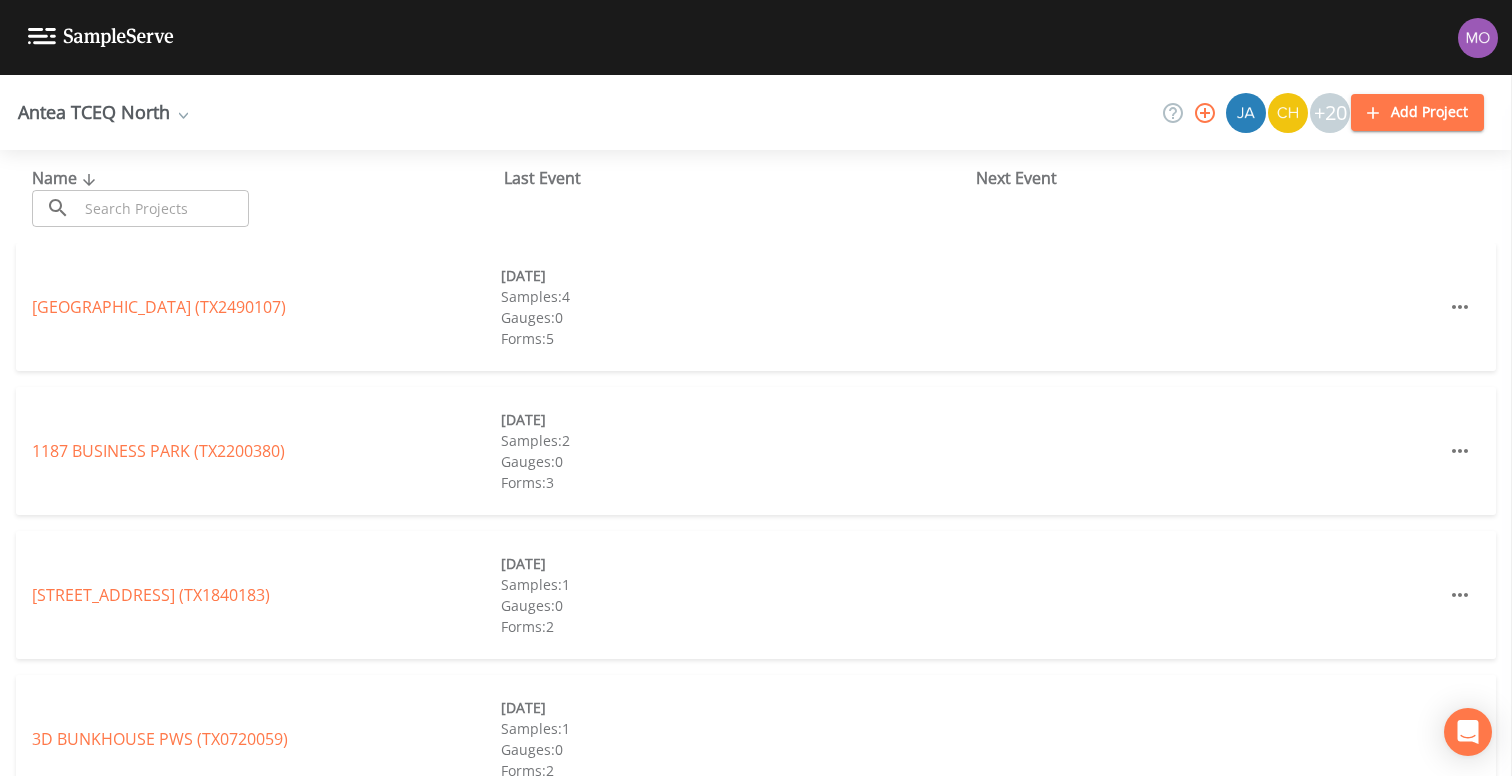 click at bounding box center (163, 208) 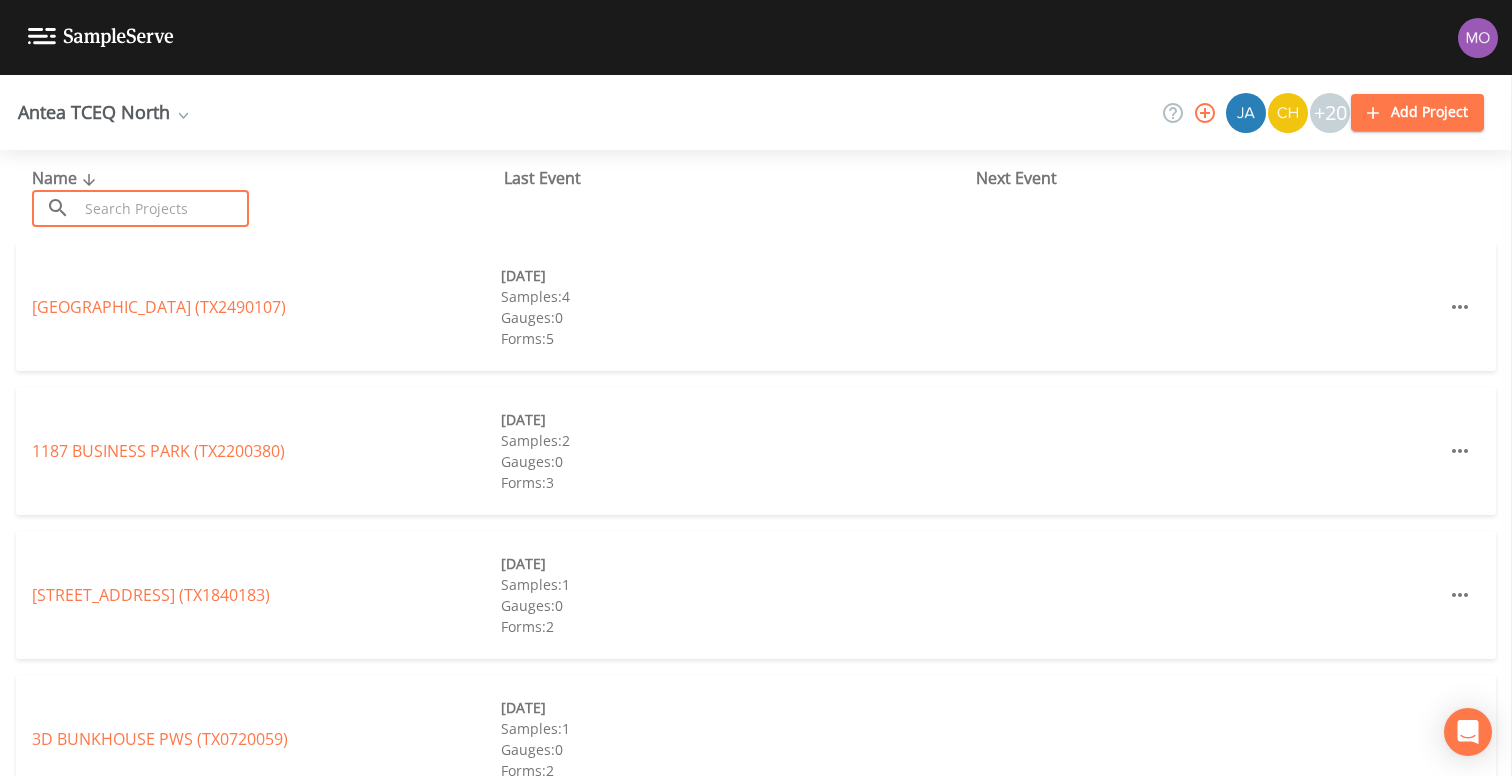 paste on "TX0030031" 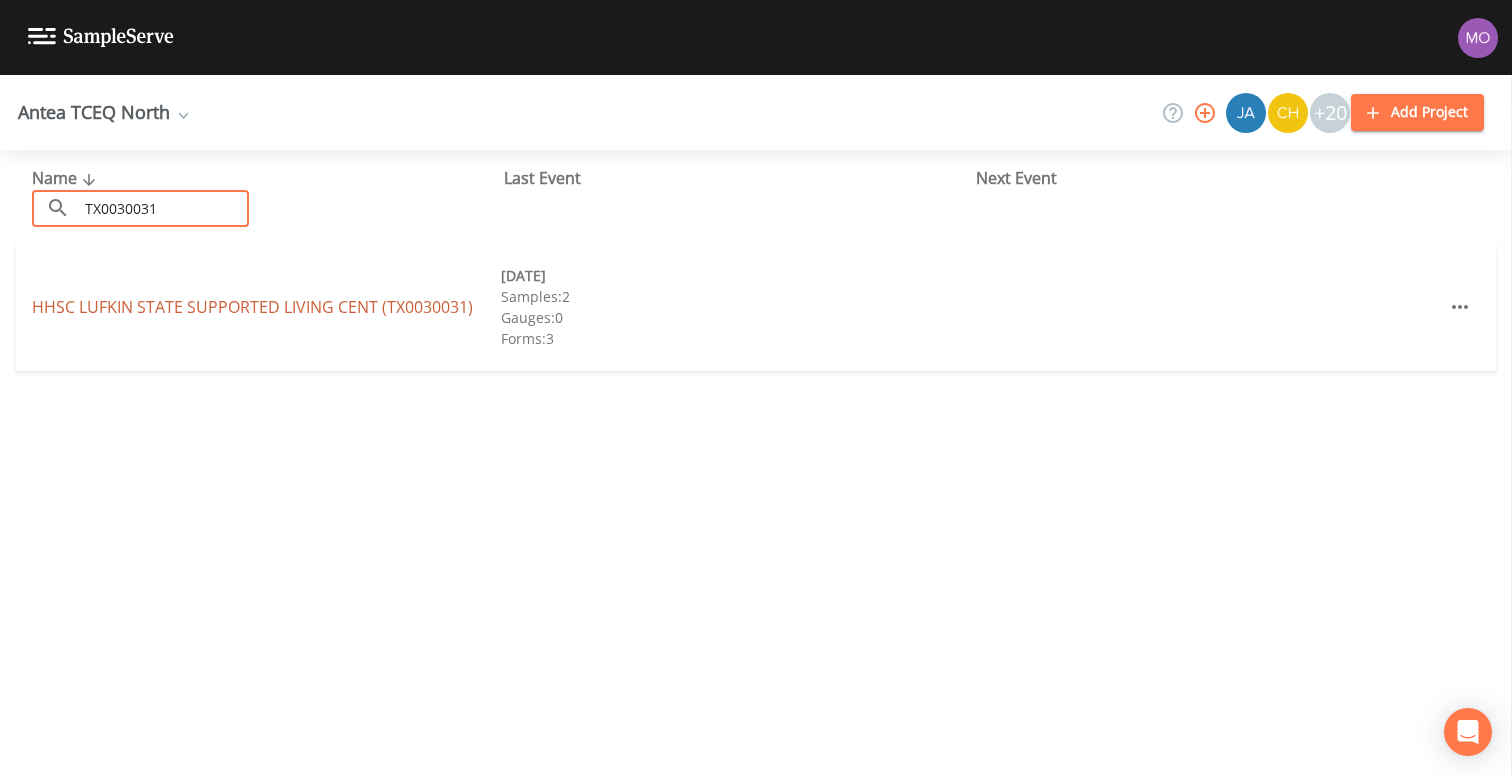 type on "TX0030031" 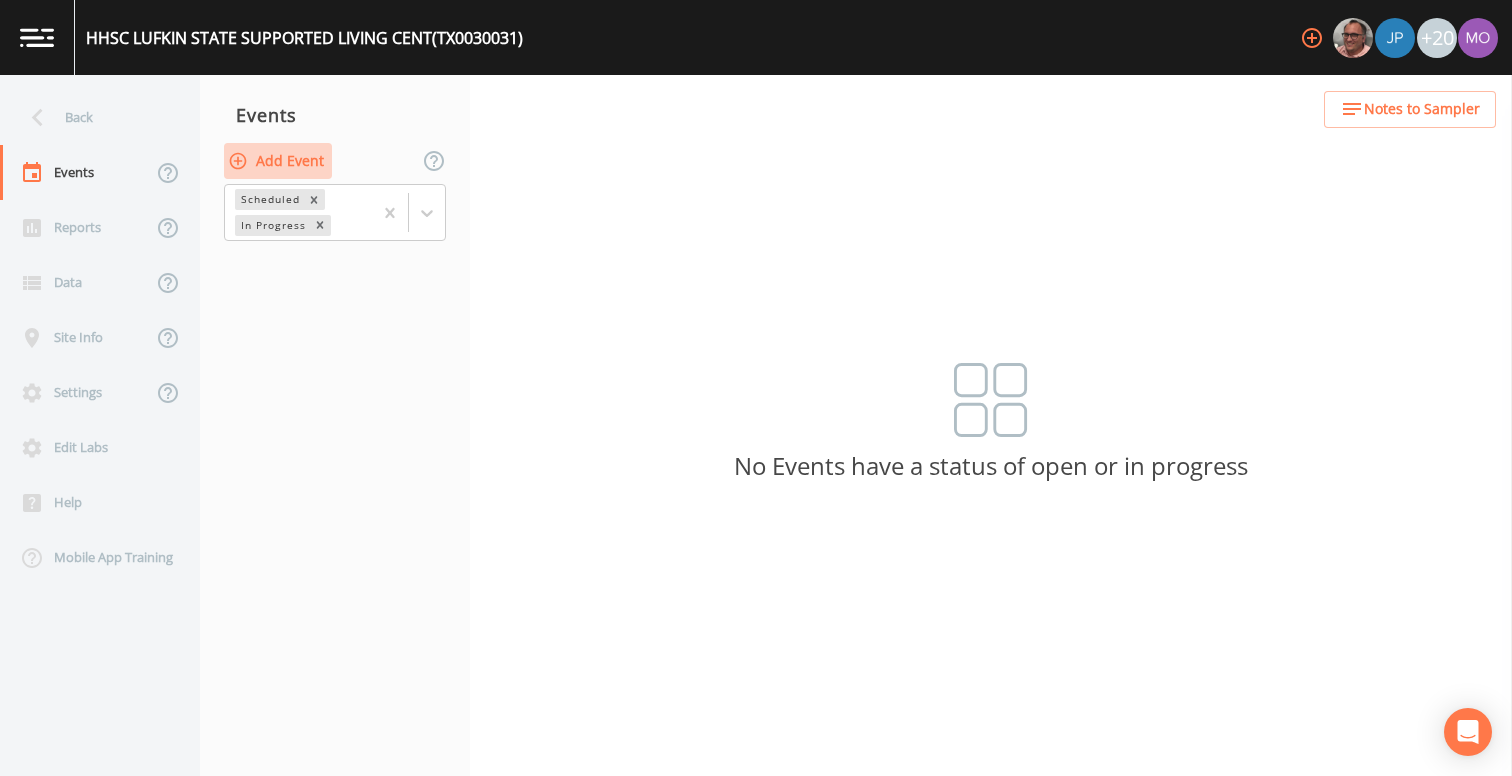 click on "Add Event" at bounding box center (278, 161) 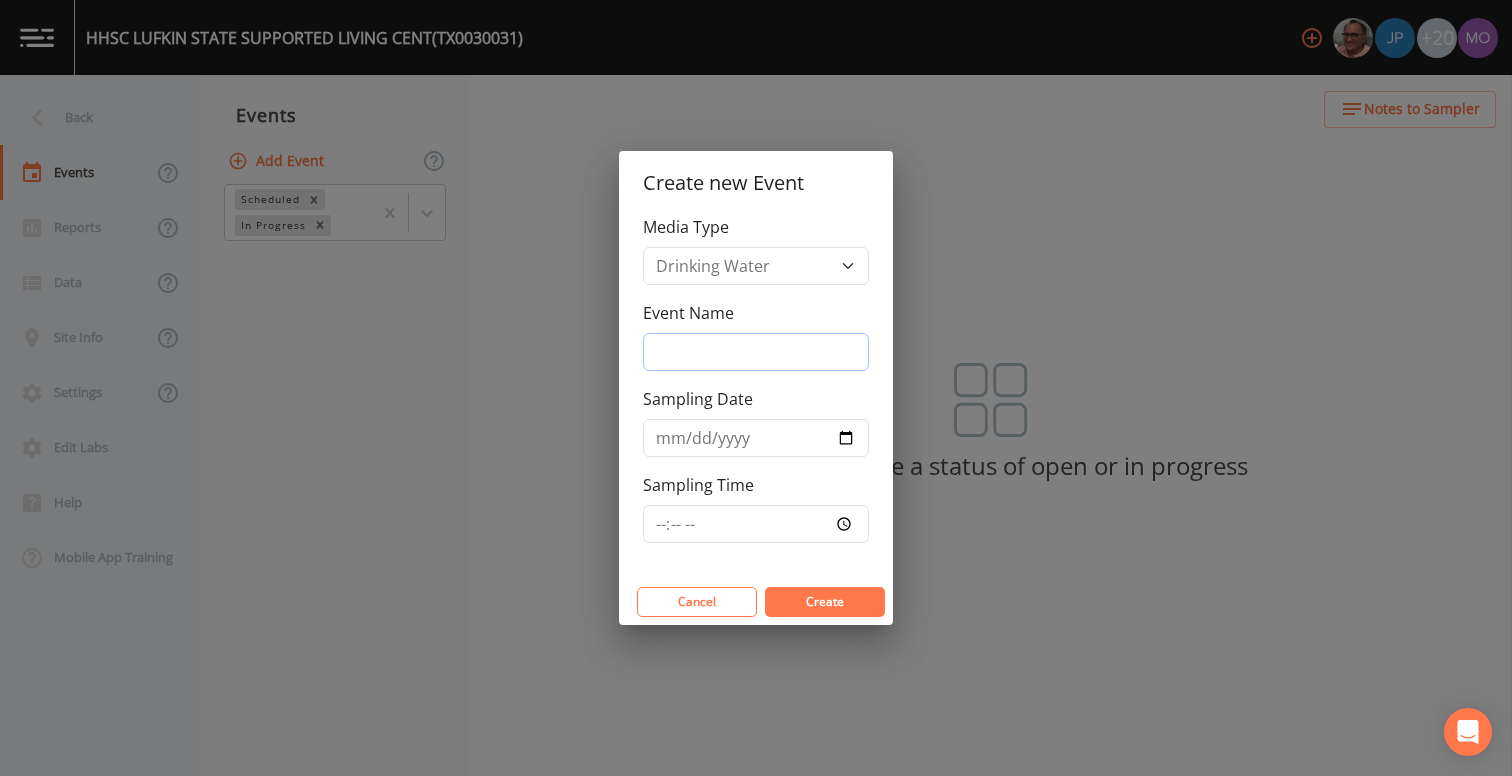 click on "Event Name" at bounding box center [756, 352] 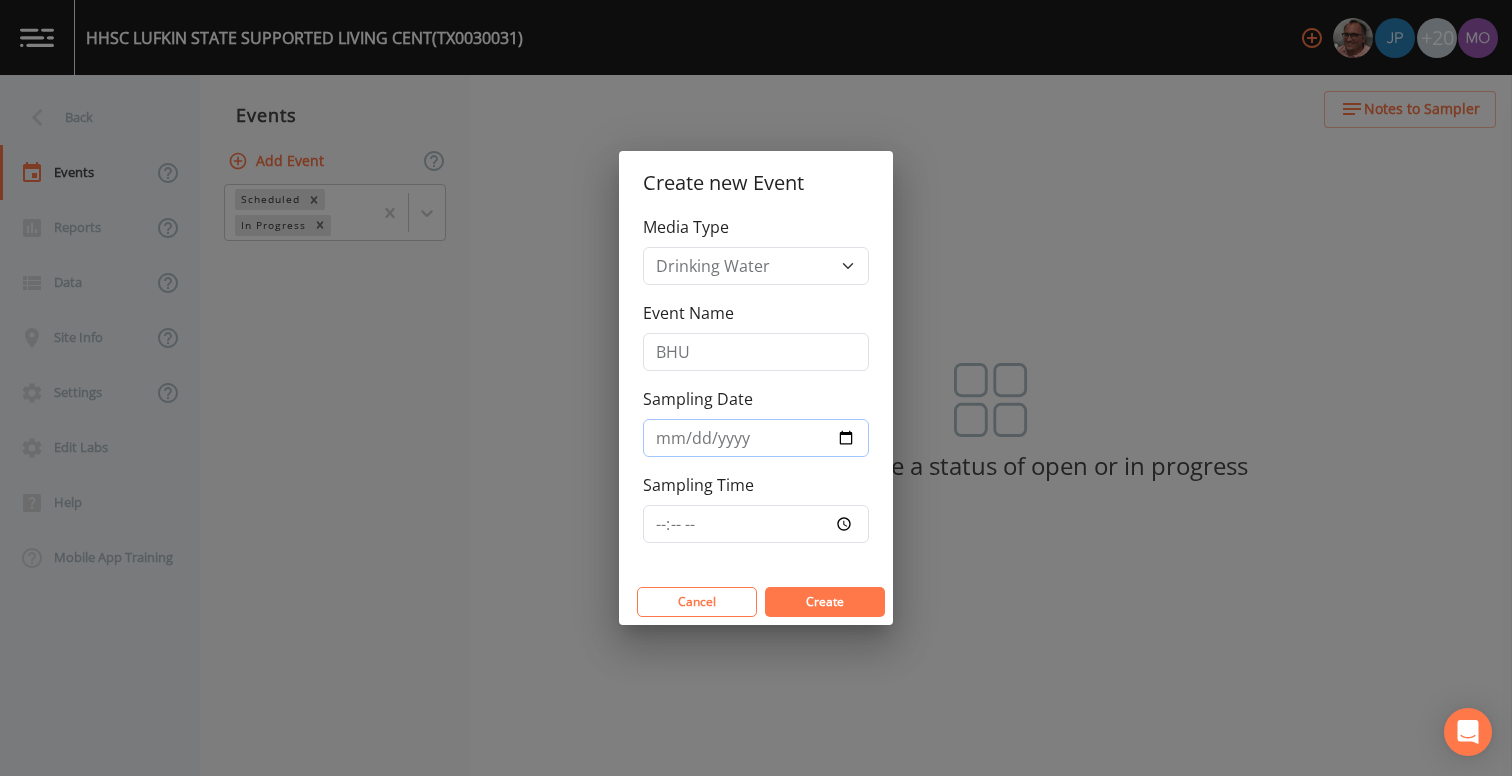 click on "Sampling Date" at bounding box center [756, 438] 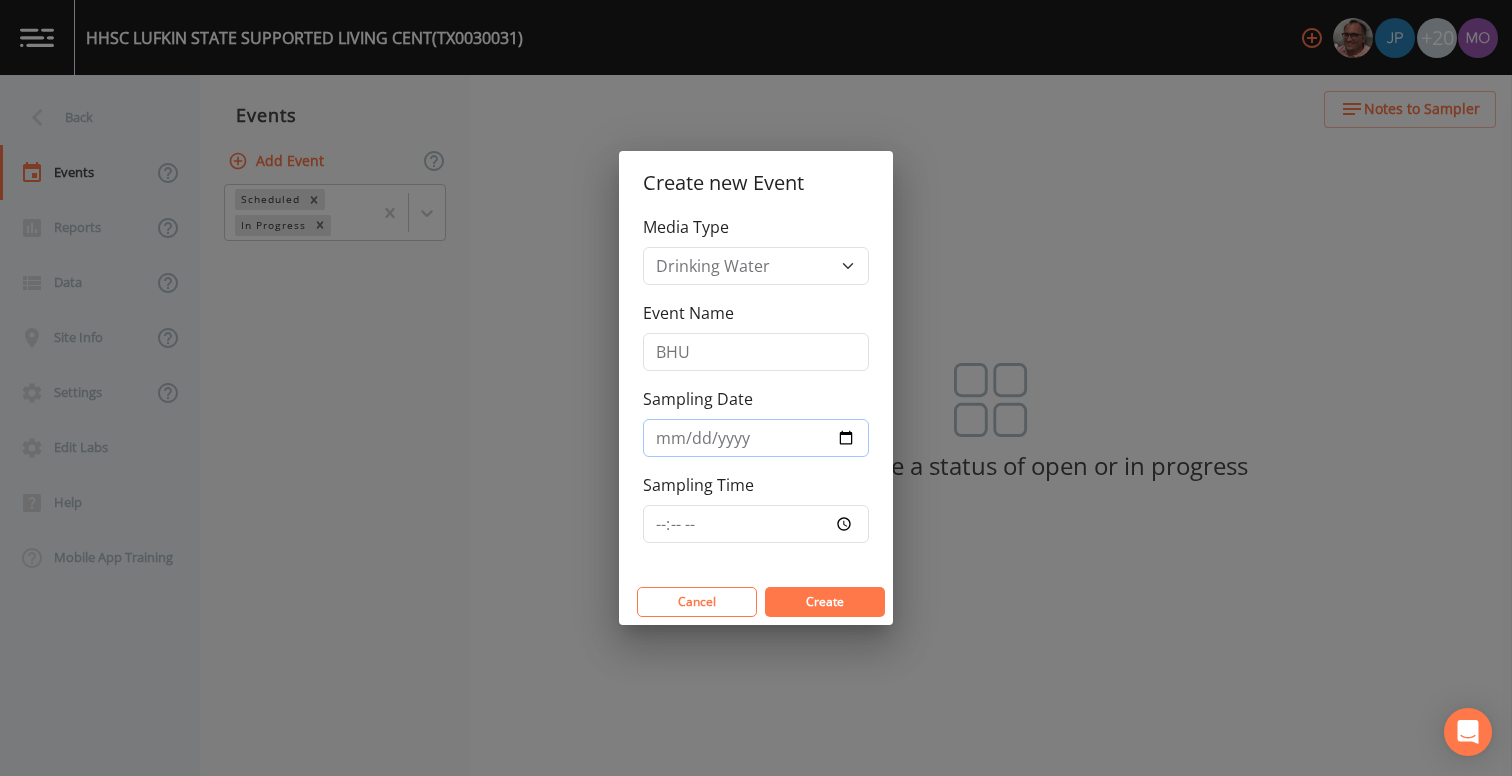 type on "[DATE]" 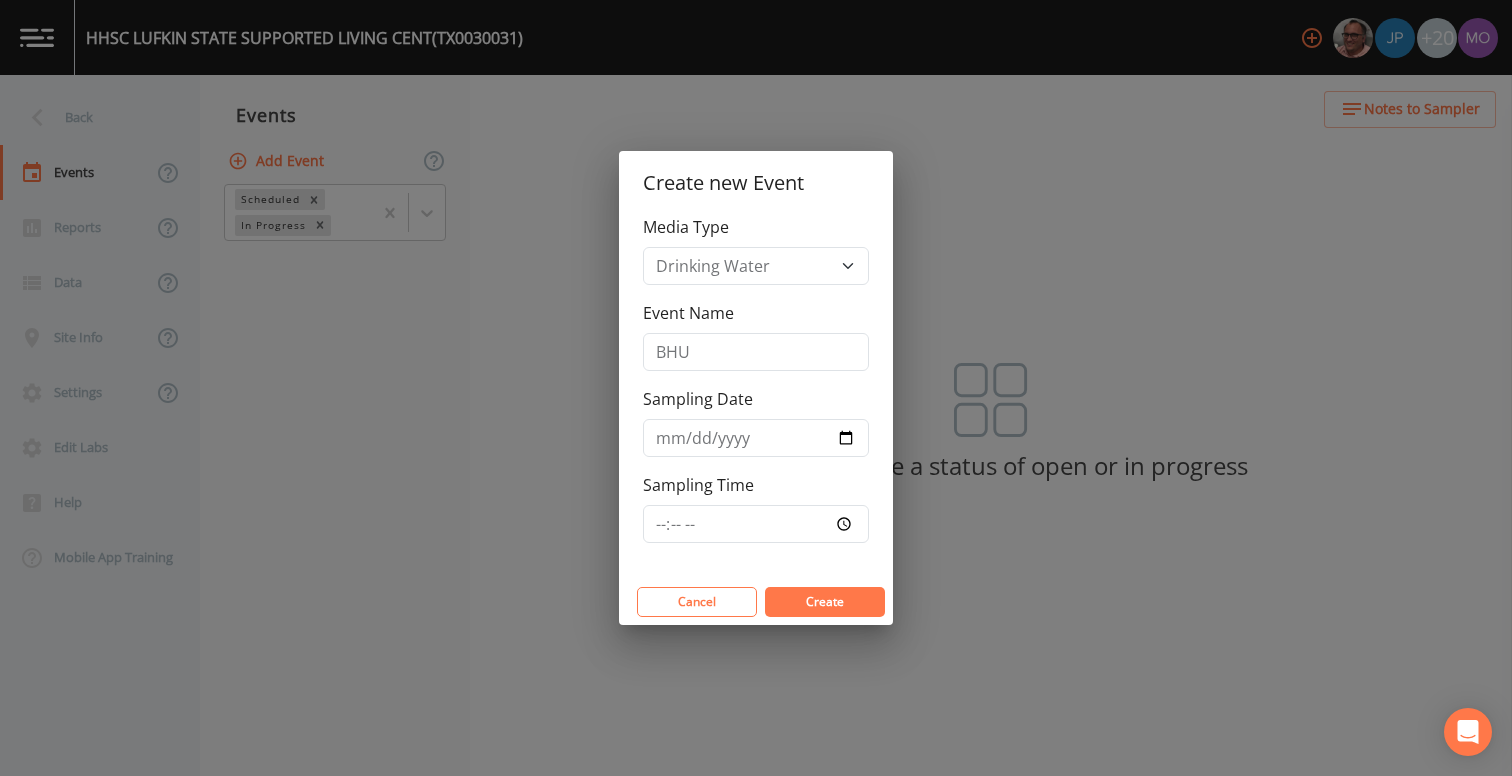 click on "Create" at bounding box center [825, 601] 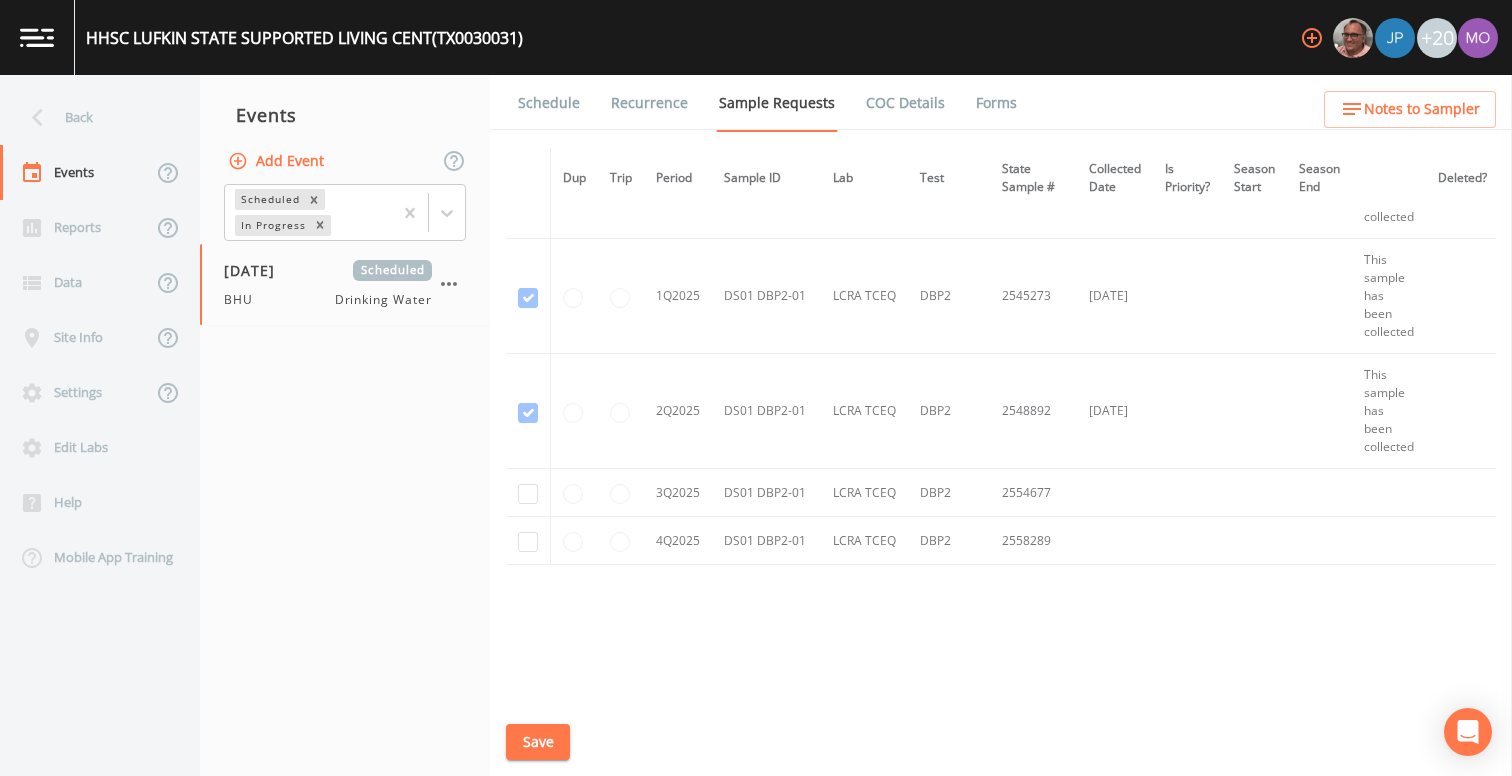 scroll, scrollTop: 1959, scrollLeft: 0, axis: vertical 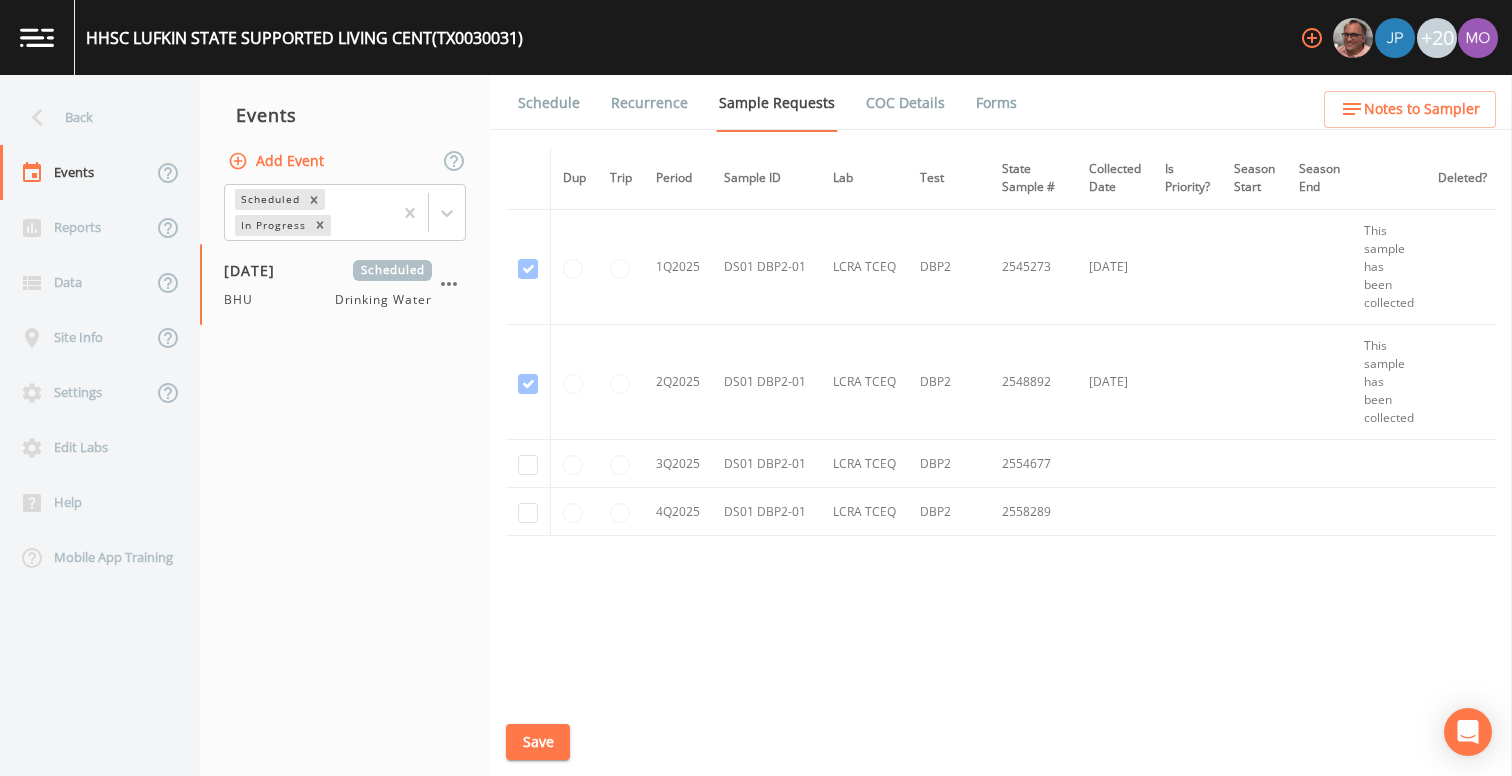 click at bounding box center (528, 464) 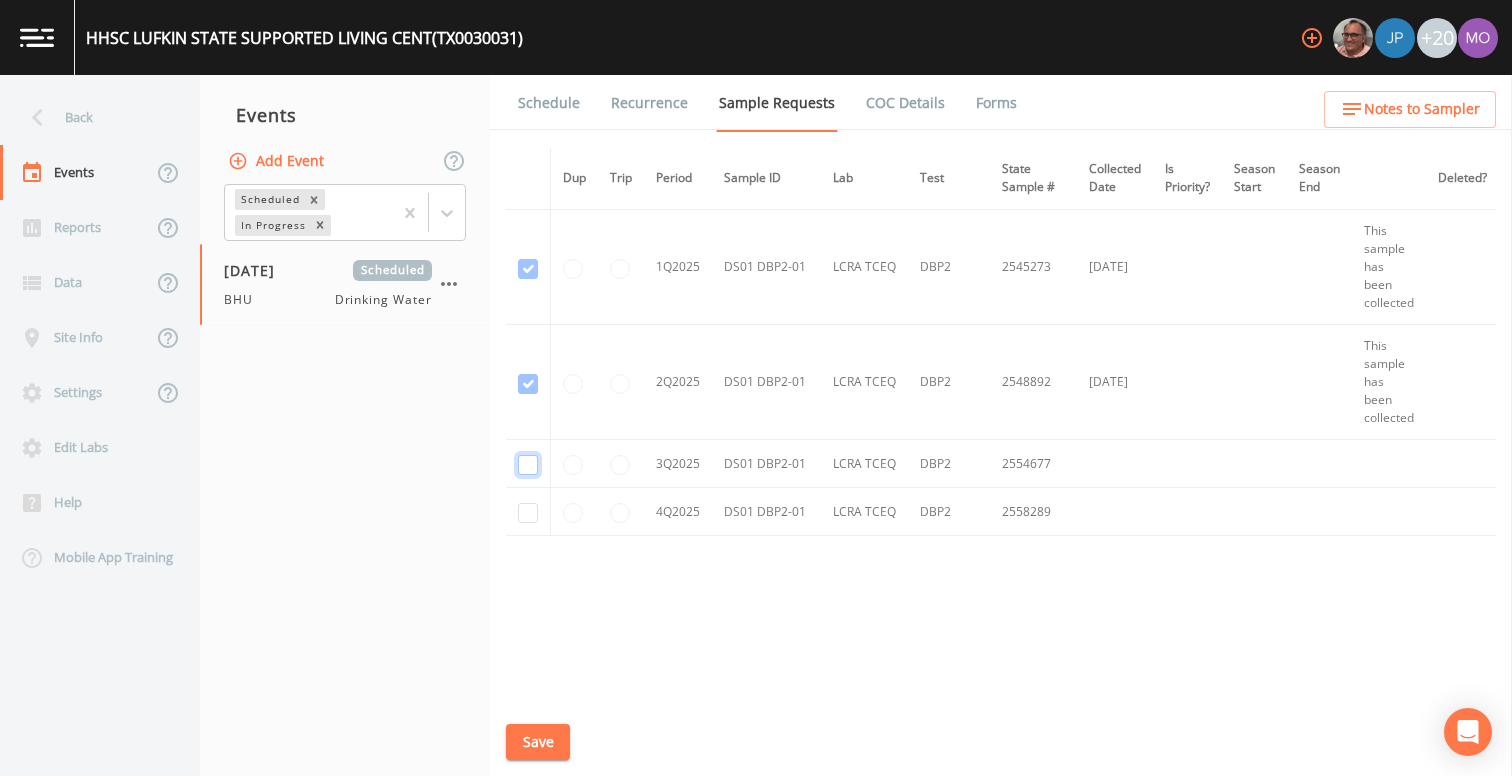 click at bounding box center (528, -651) 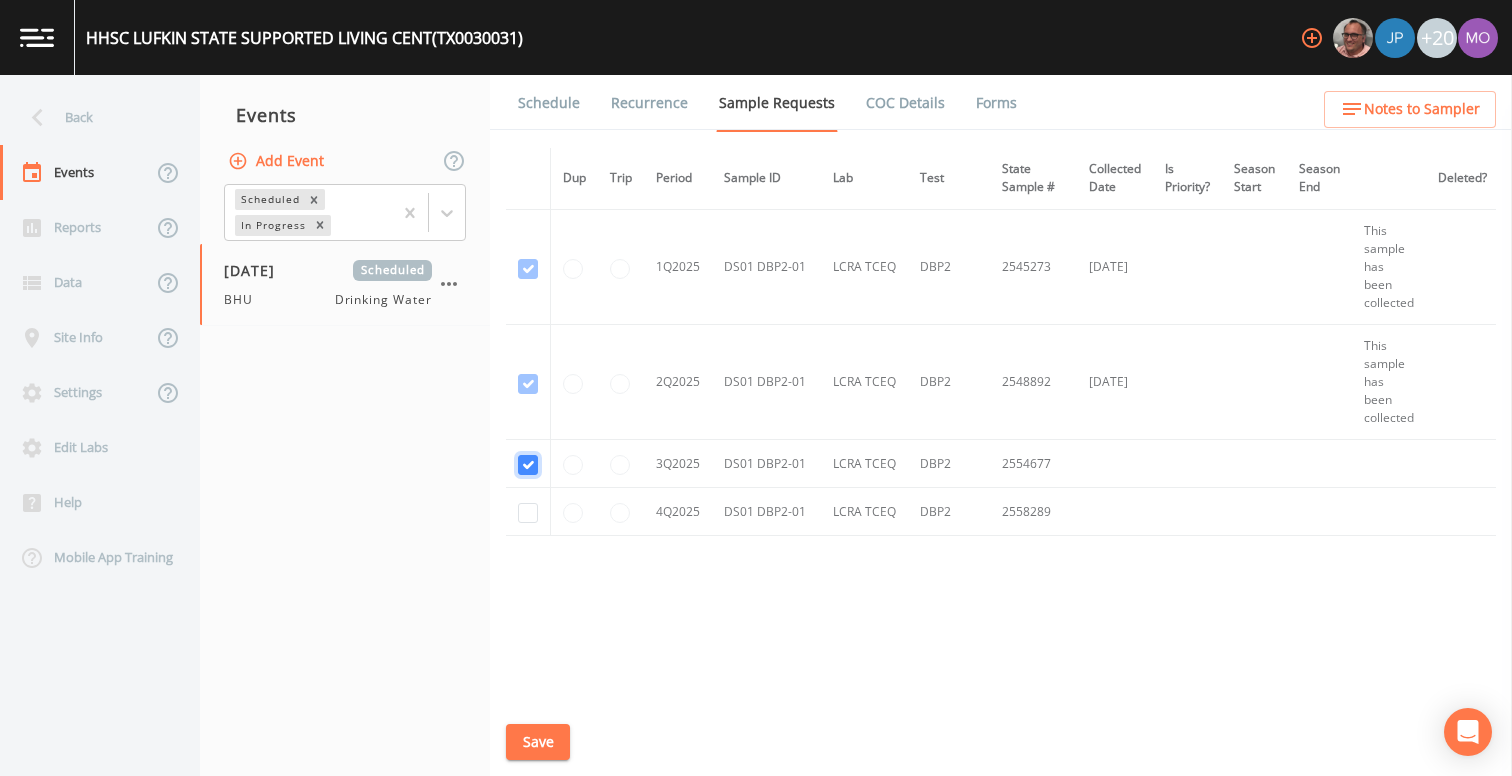 checkbox on "true" 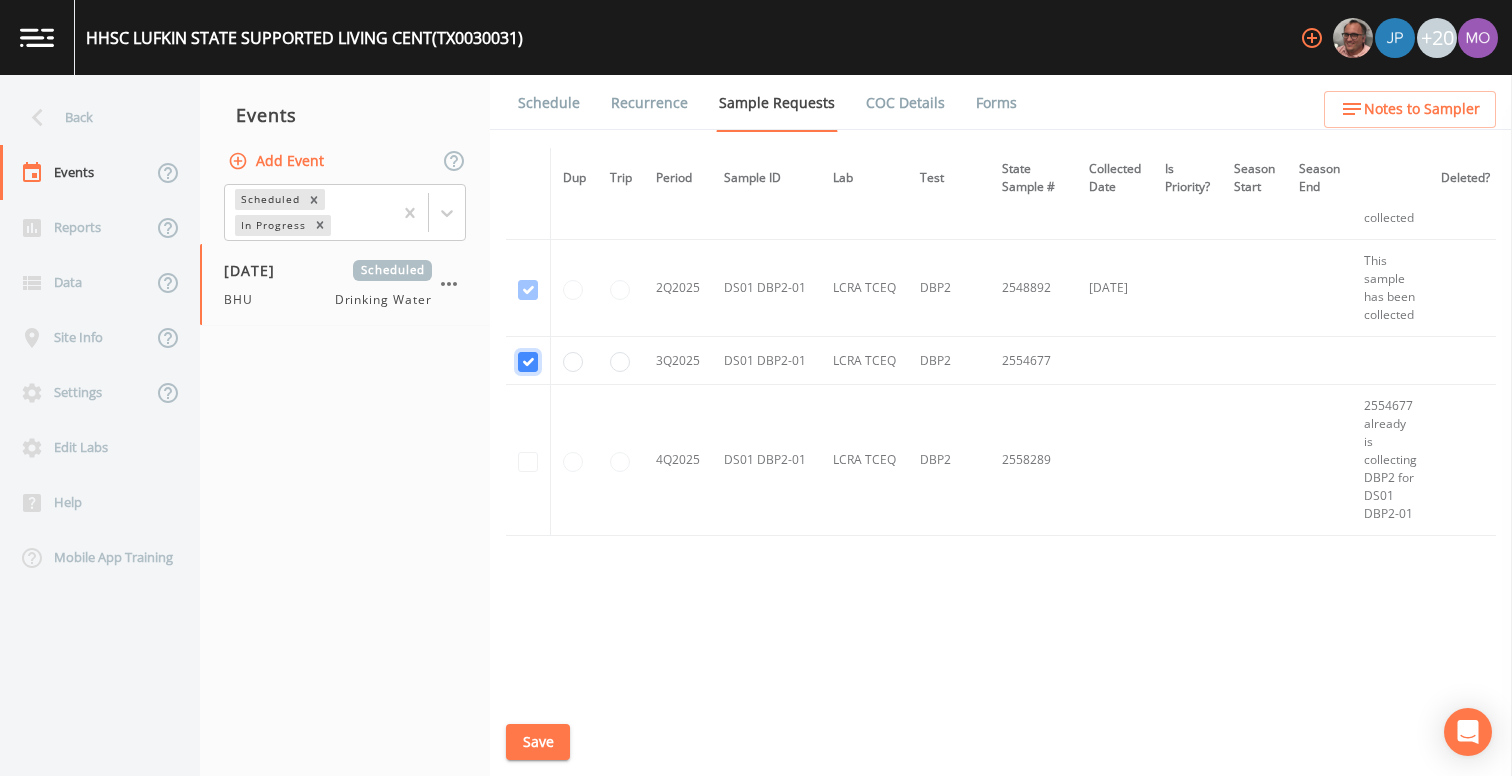 scroll, scrollTop: 1662, scrollLeft: 0, axis: vertical 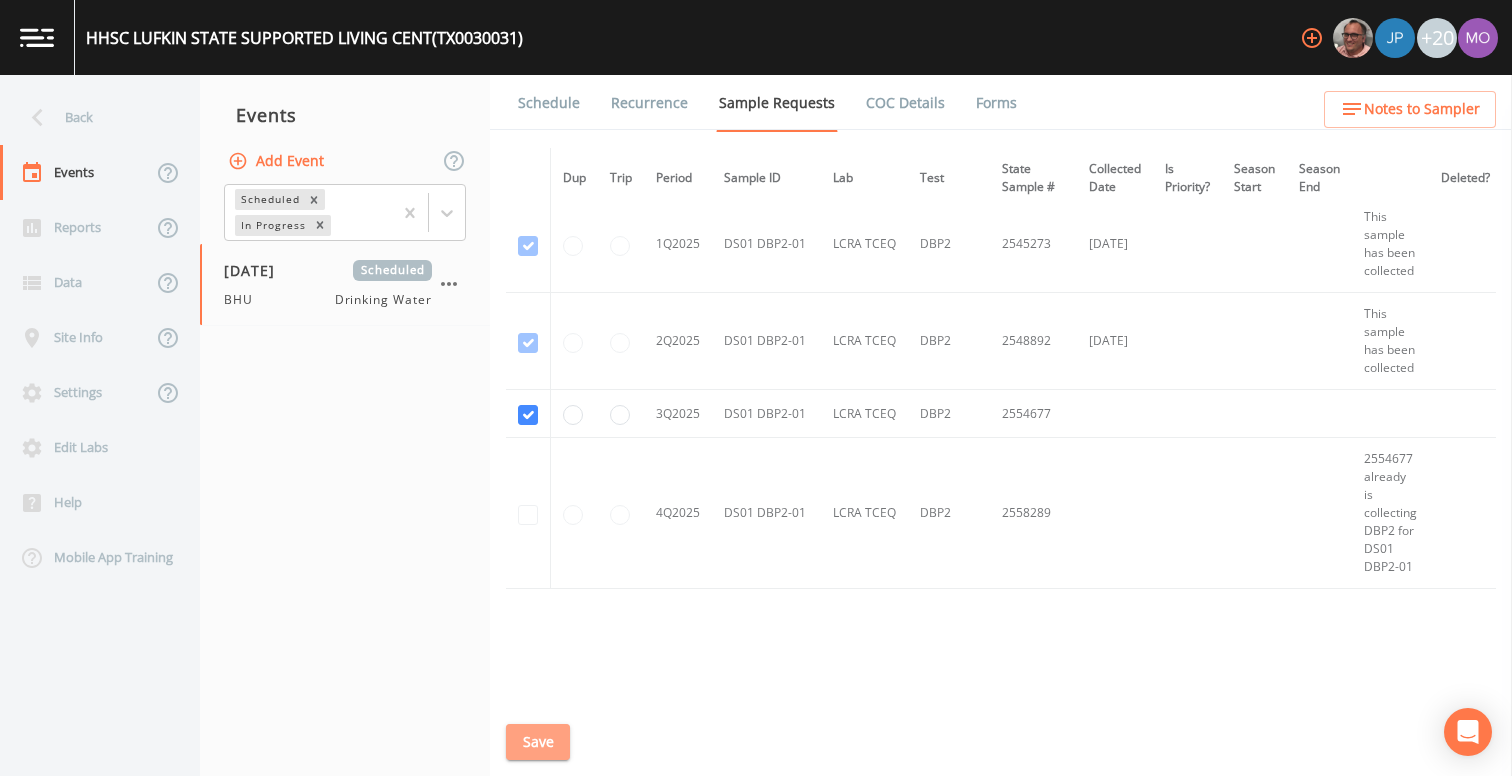 click on "Save" at bounding box center (538, 742) 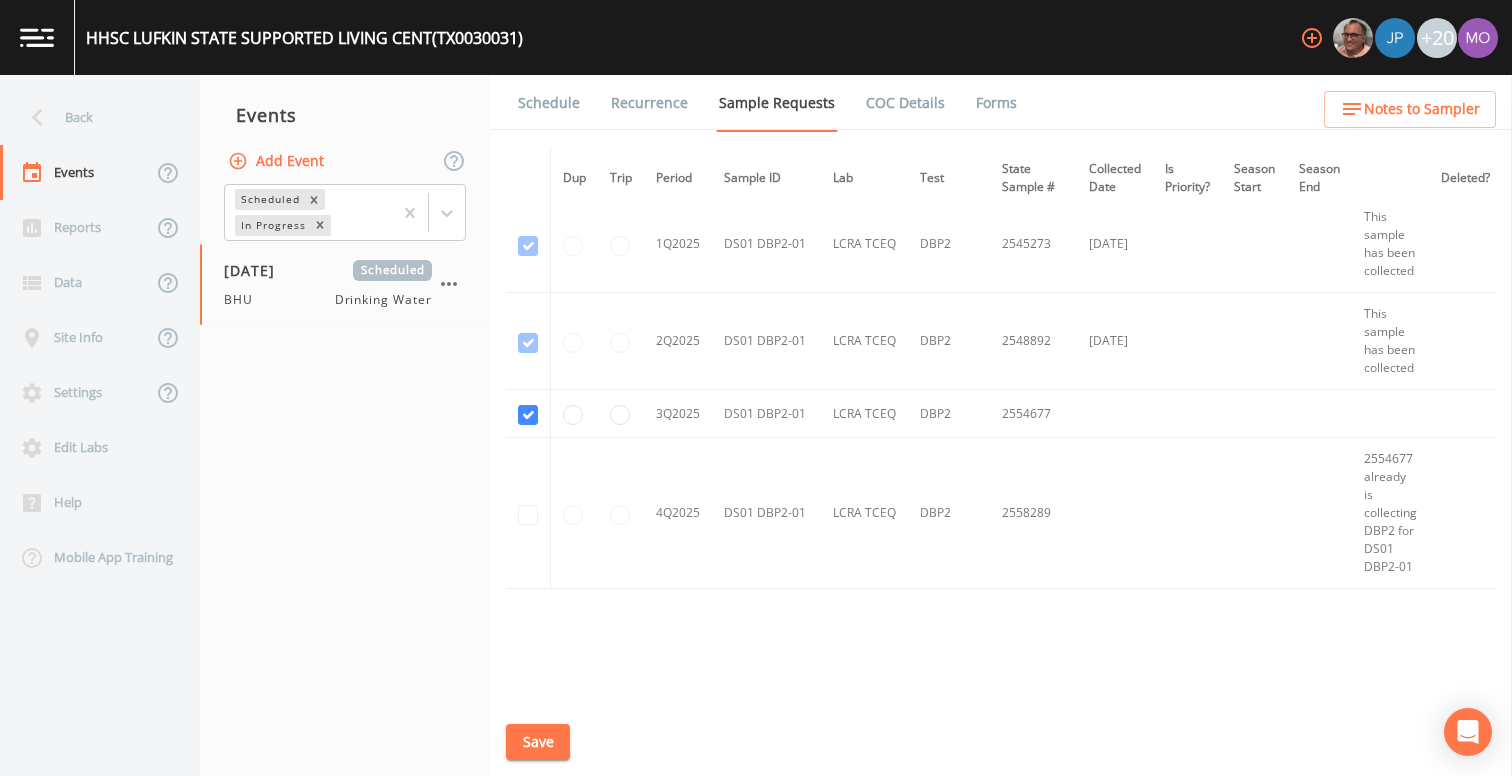 click on "Schedule" at bounding box center (549, 103) 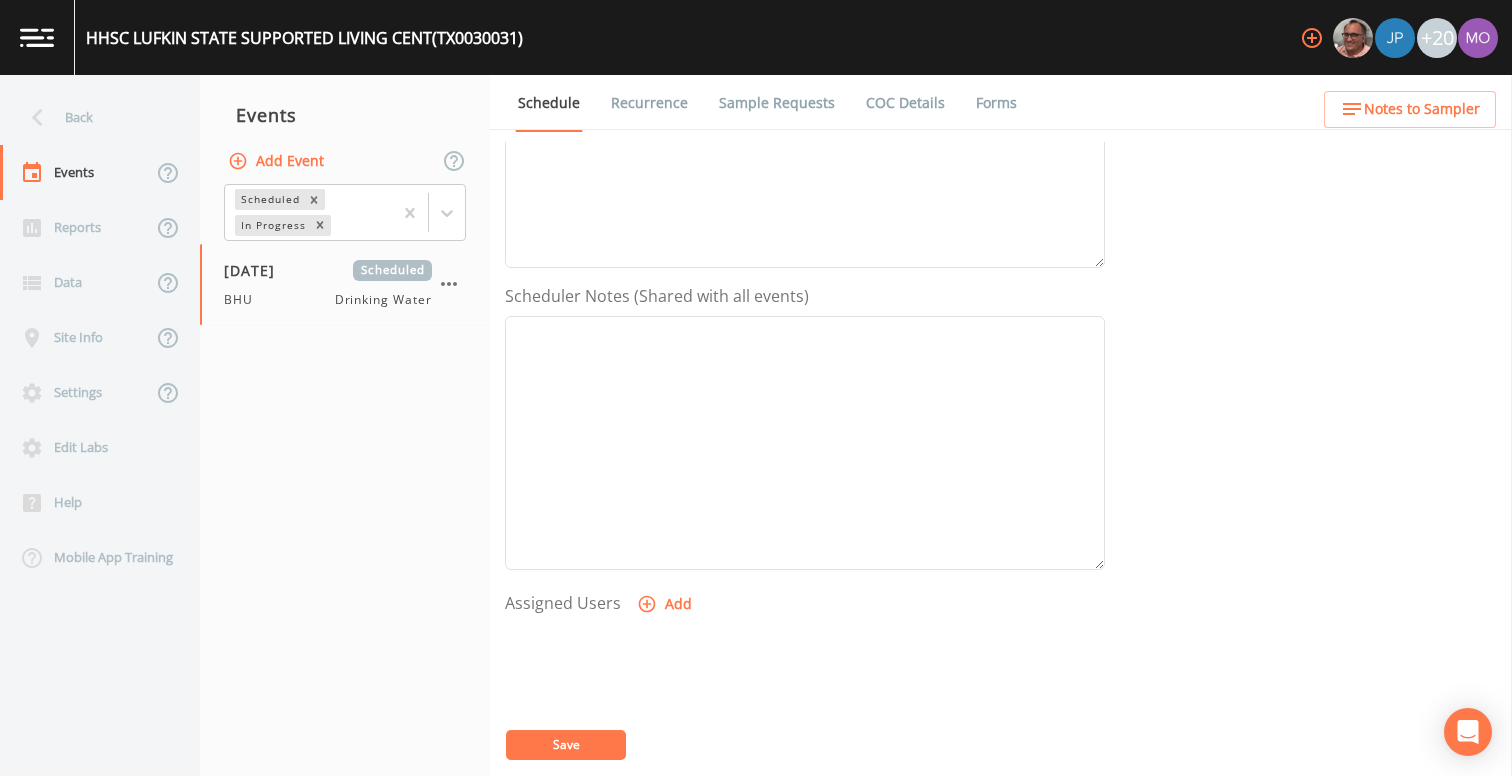 scroll, scrollTop: 634, scrollLeft: 0, axis: vertical 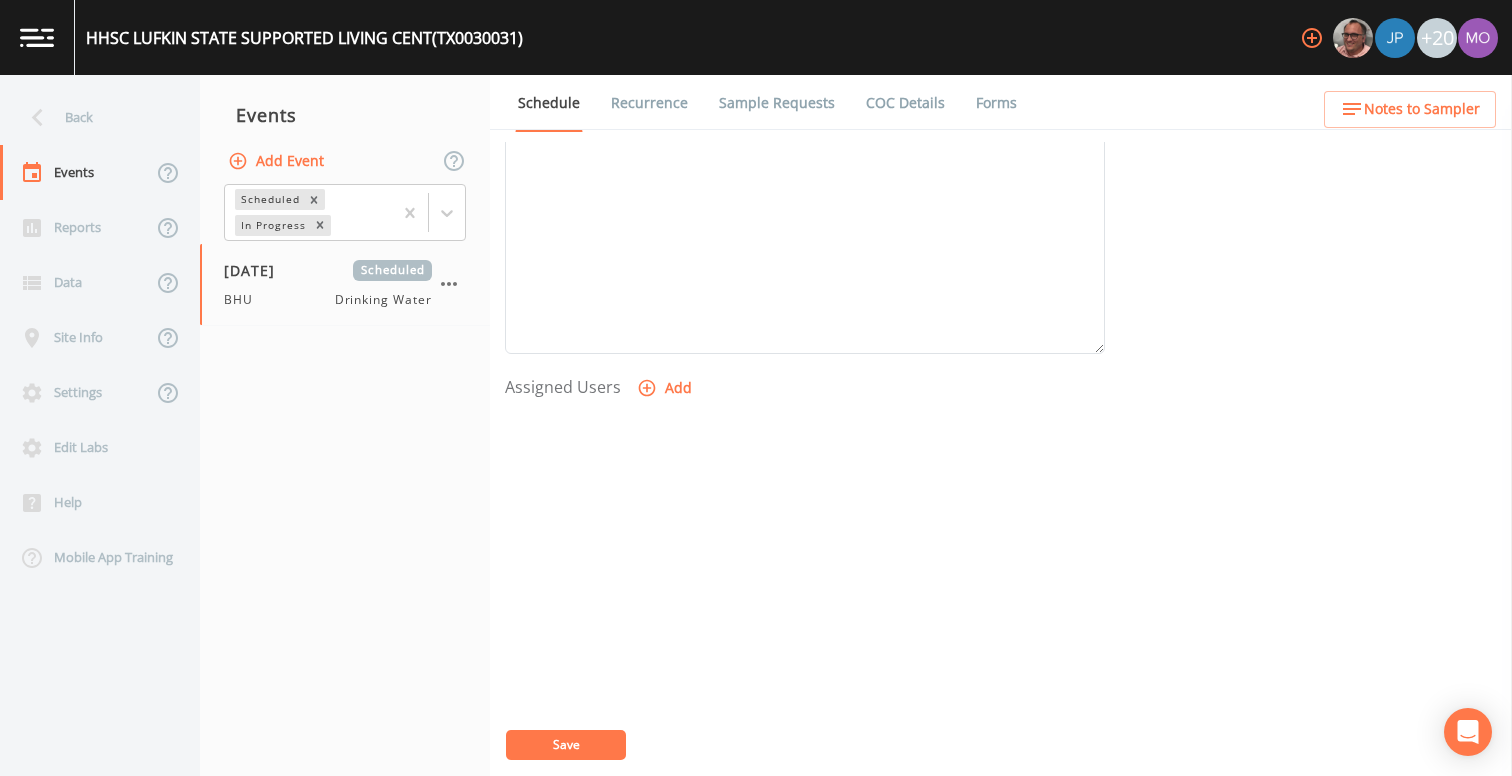 click 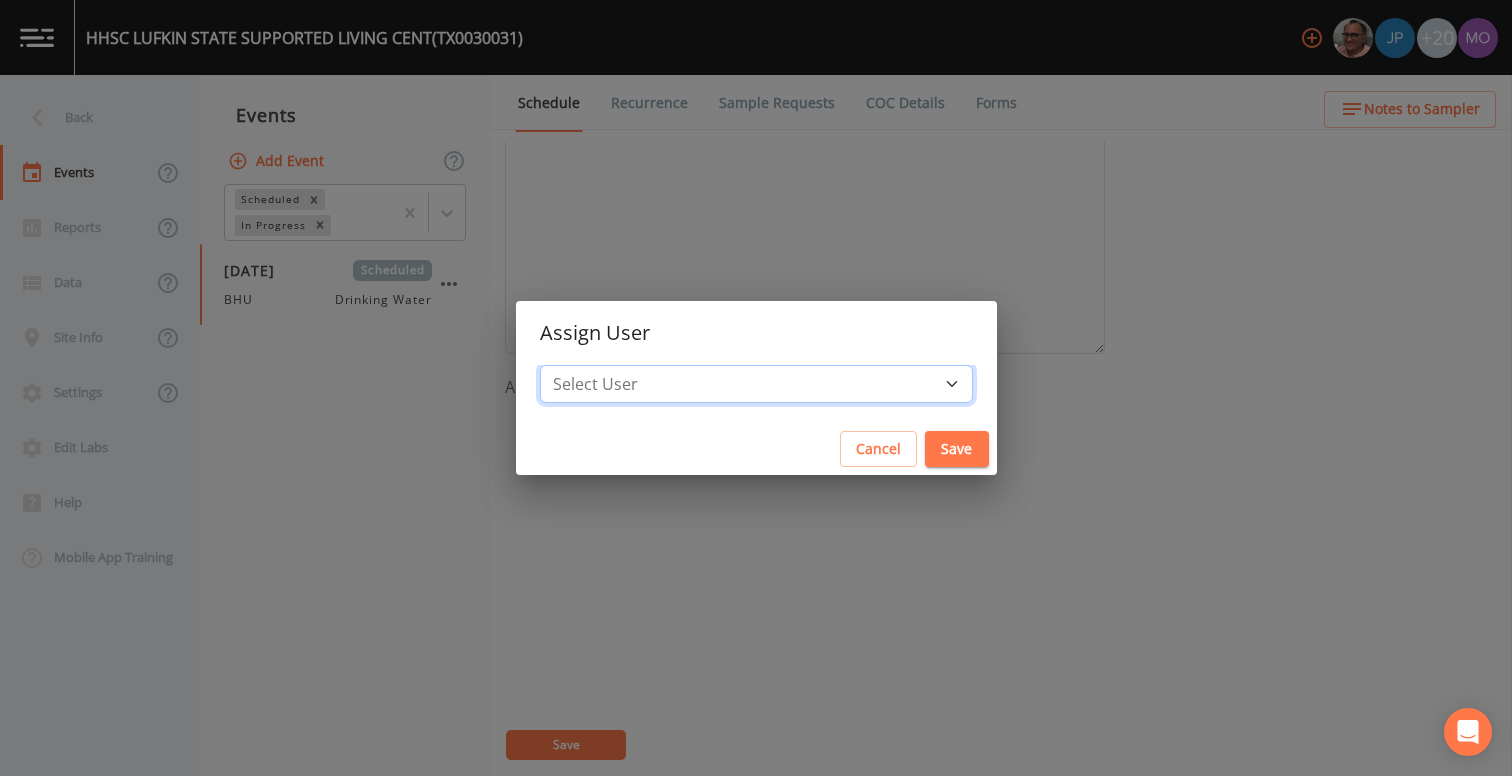 click on "Select User [PERSON_NAME] [PERSON_NAME]  [PERSON_NAME] [PERSON_NAME] [PERSON_NAME] [PERSON_NAME]  Rigamonti [EMAIL_ADDRESS][DOMAIN_NAME] [PERSON_NAME] [PERSON_NAME] [PERSON_NAME] [PERSON_NAME] [PERSON_NAME] [PERSON_NAME] [PERSON_NAME] [PERSON_NAME] [PERSON_NAME] [PERSON_NAME] [PERSON_NAME] [PERSON_NAME] [PERSON_NAME] [PERSON_NAME] [PERSON_NAME]" at bounding box center [756, 384] 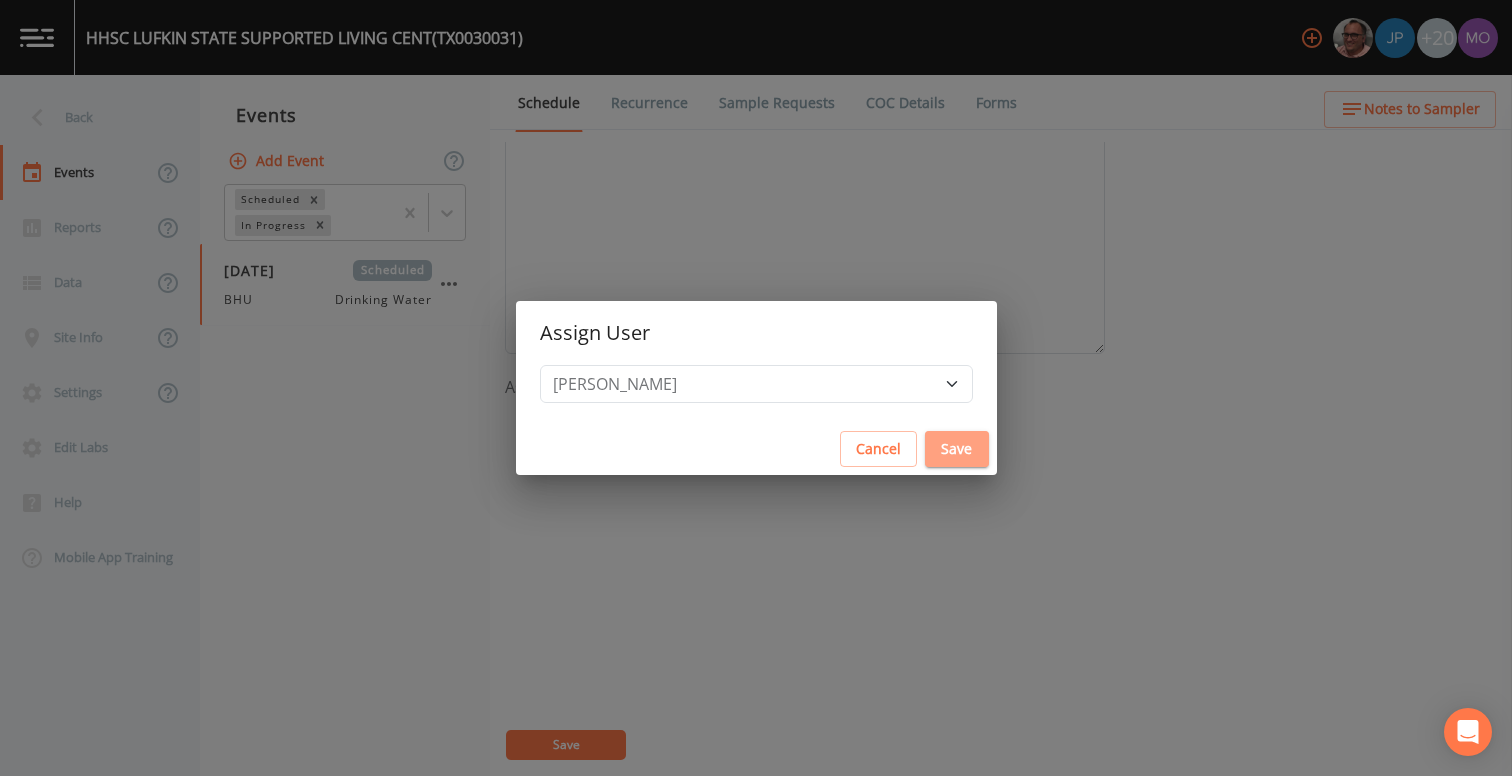 click on "Save" at bounding box center [957, 449] 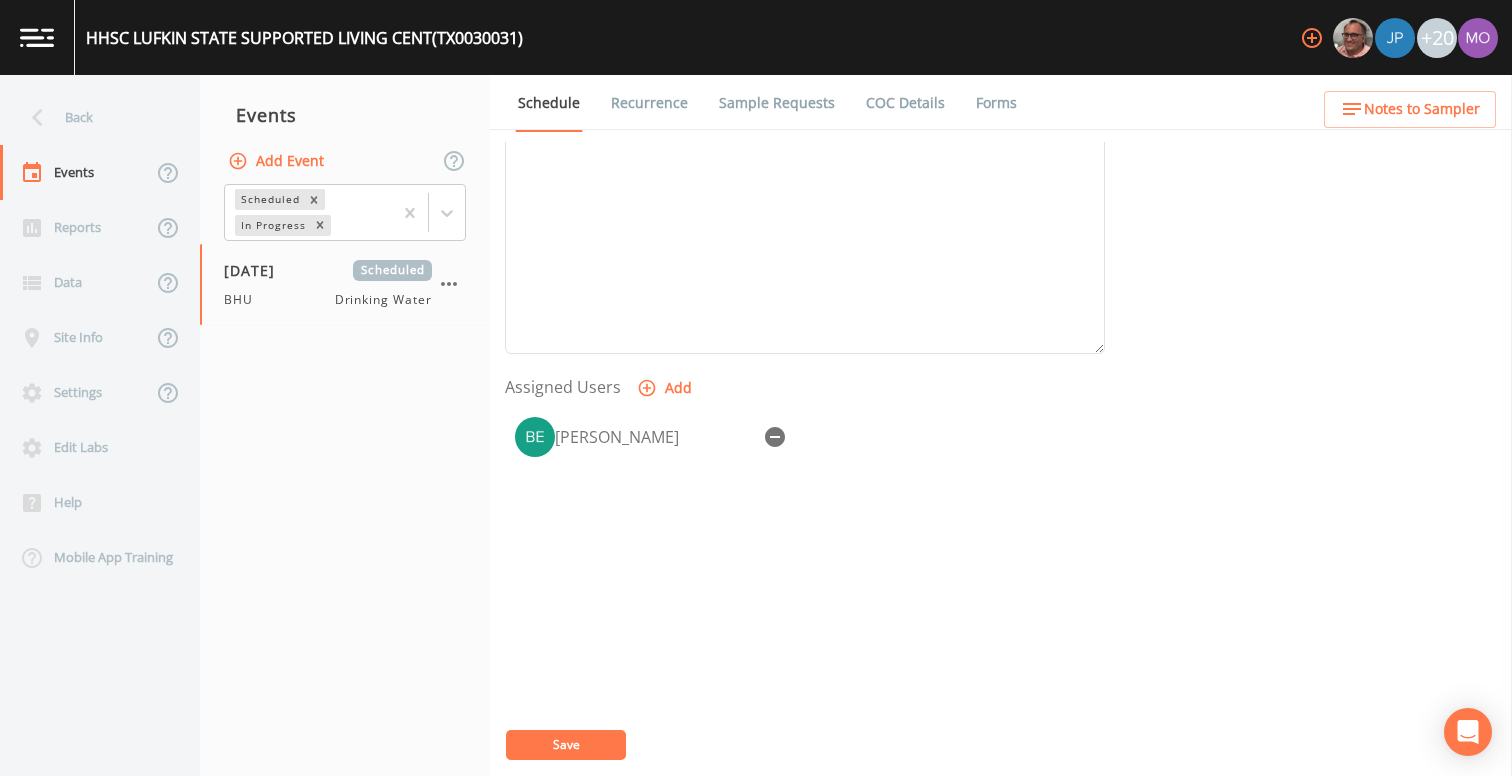 click on "Save" at bounding box center [566, 745] 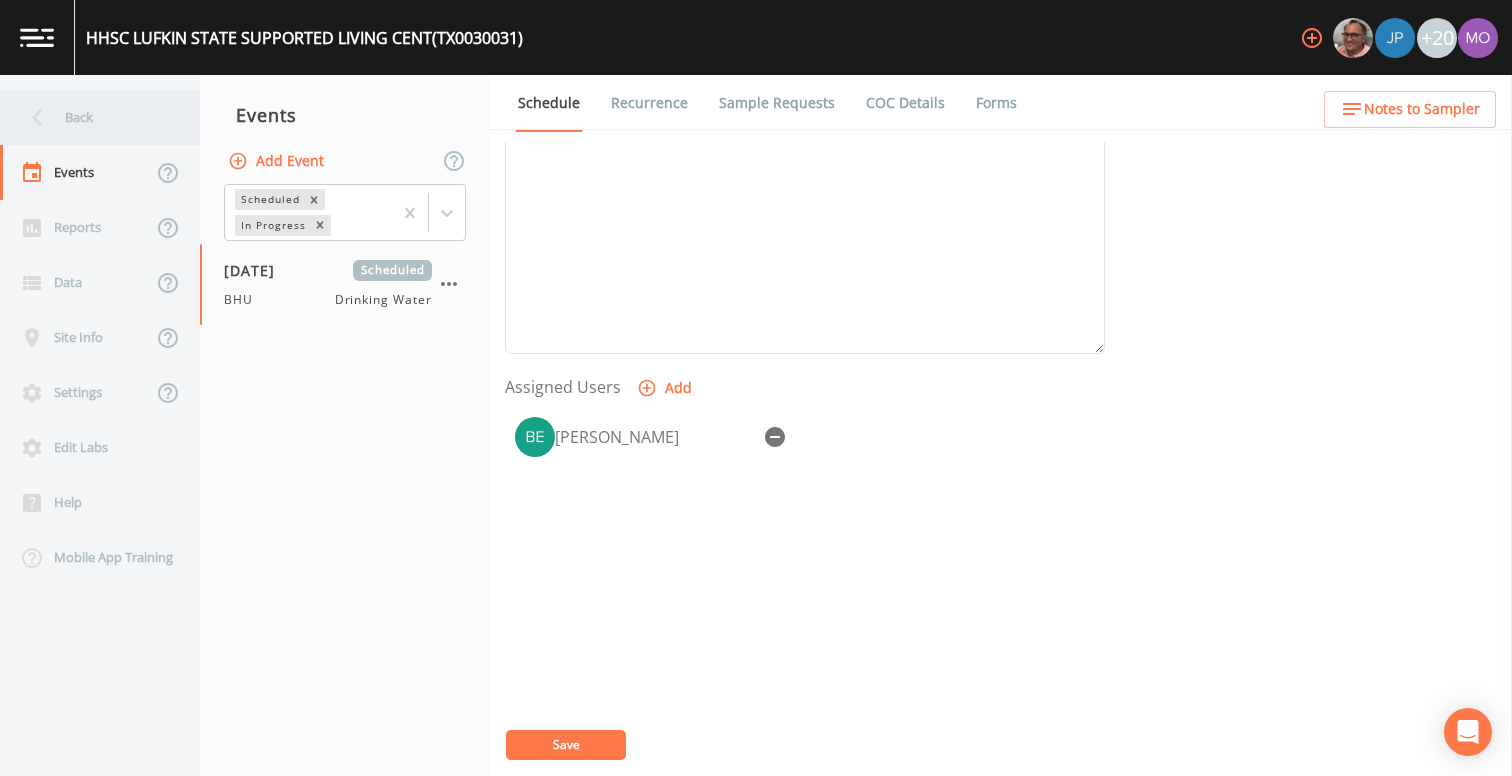 click on "Back" at bounding box center (90, 117) 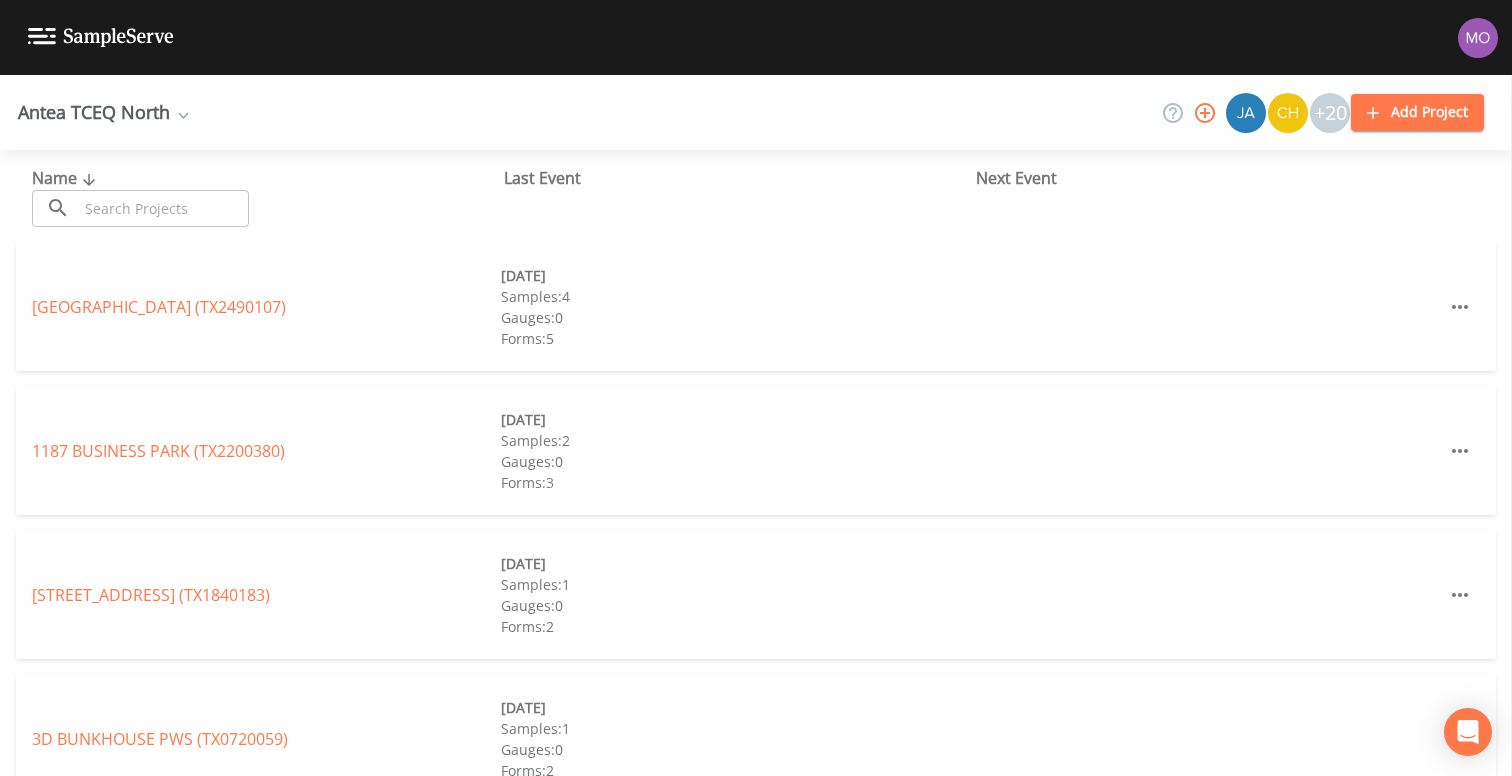 click at bounding box center [163, 208] 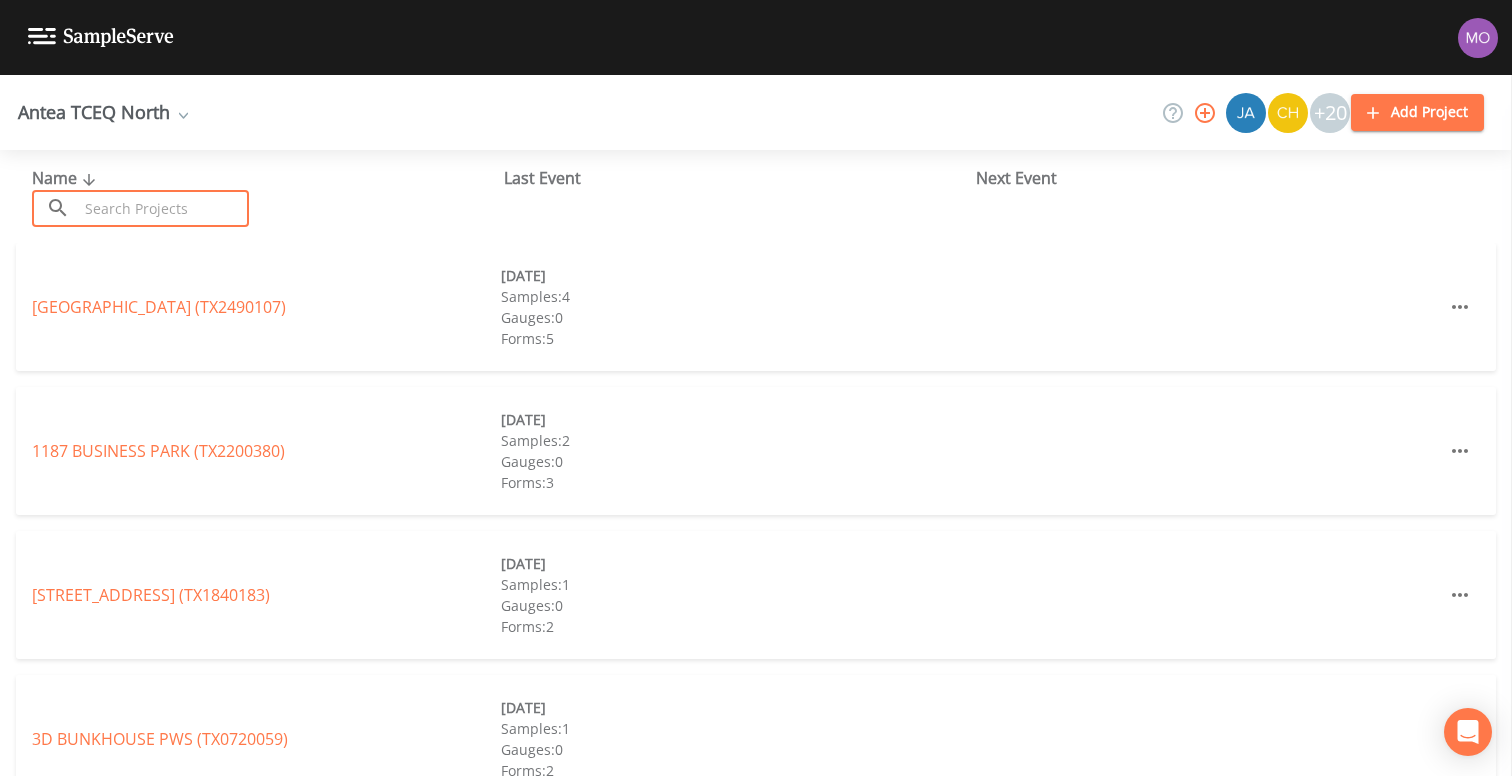 paste on "TX1830002" 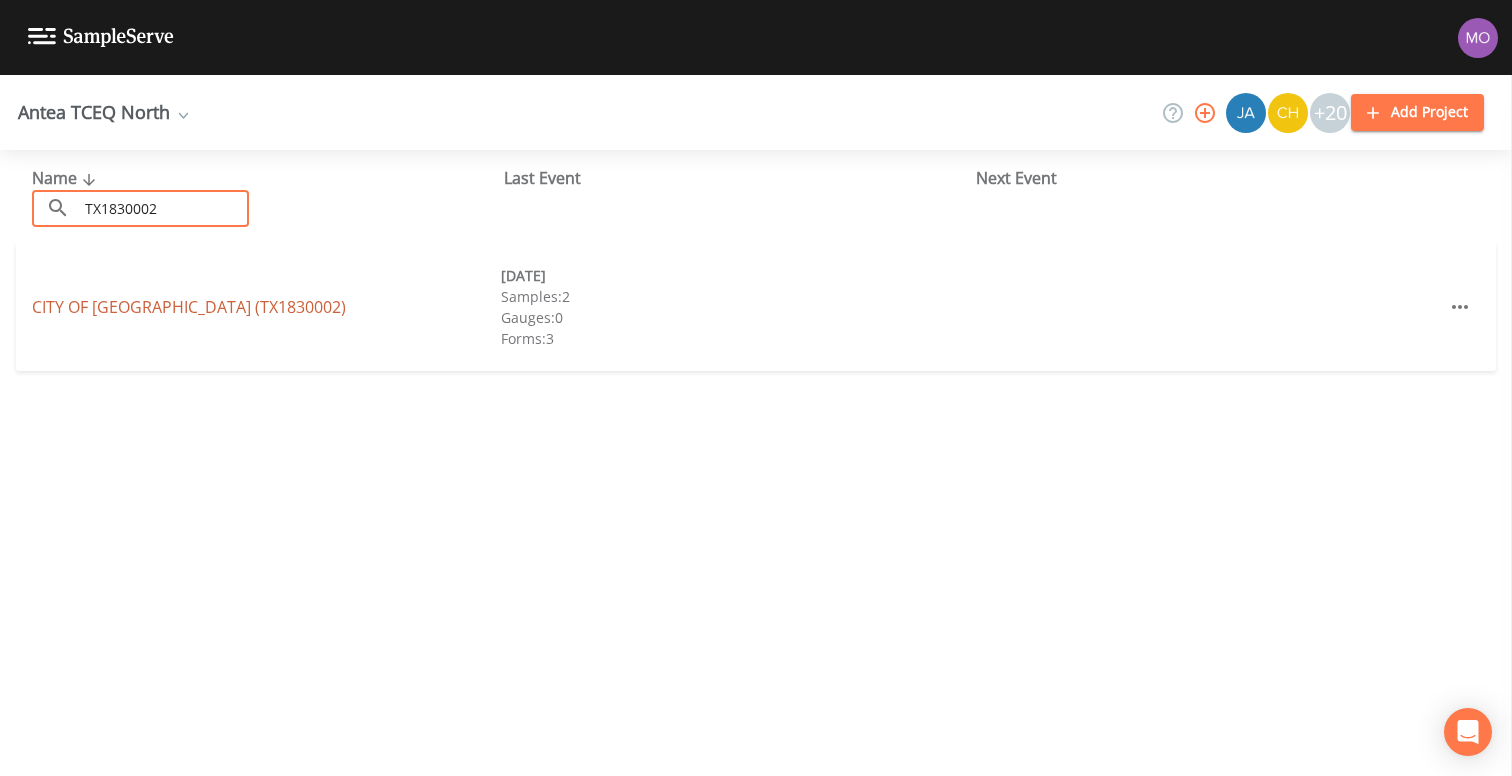 type on "TX1830002" 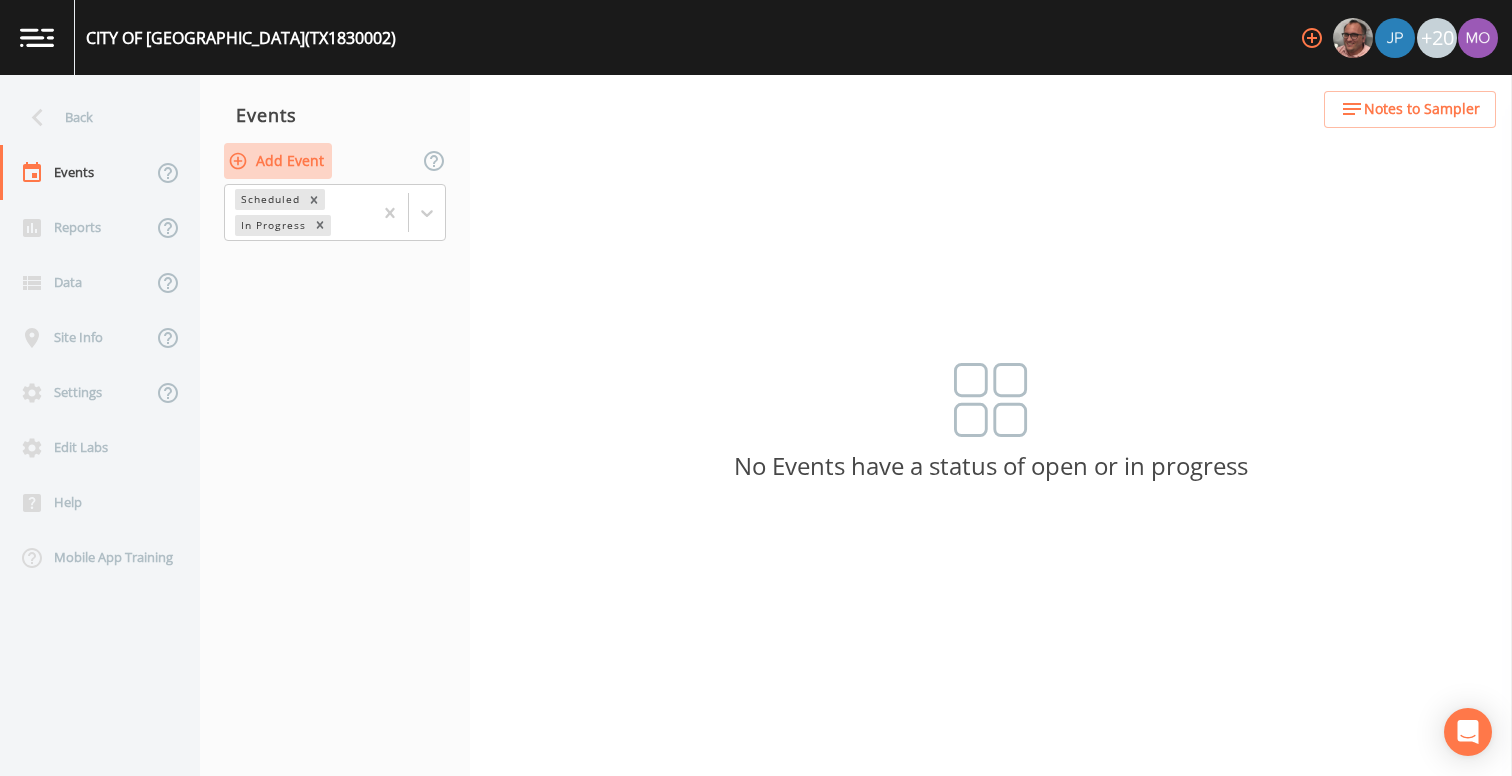 click on "Add Event" at bounding box center (278, 161) 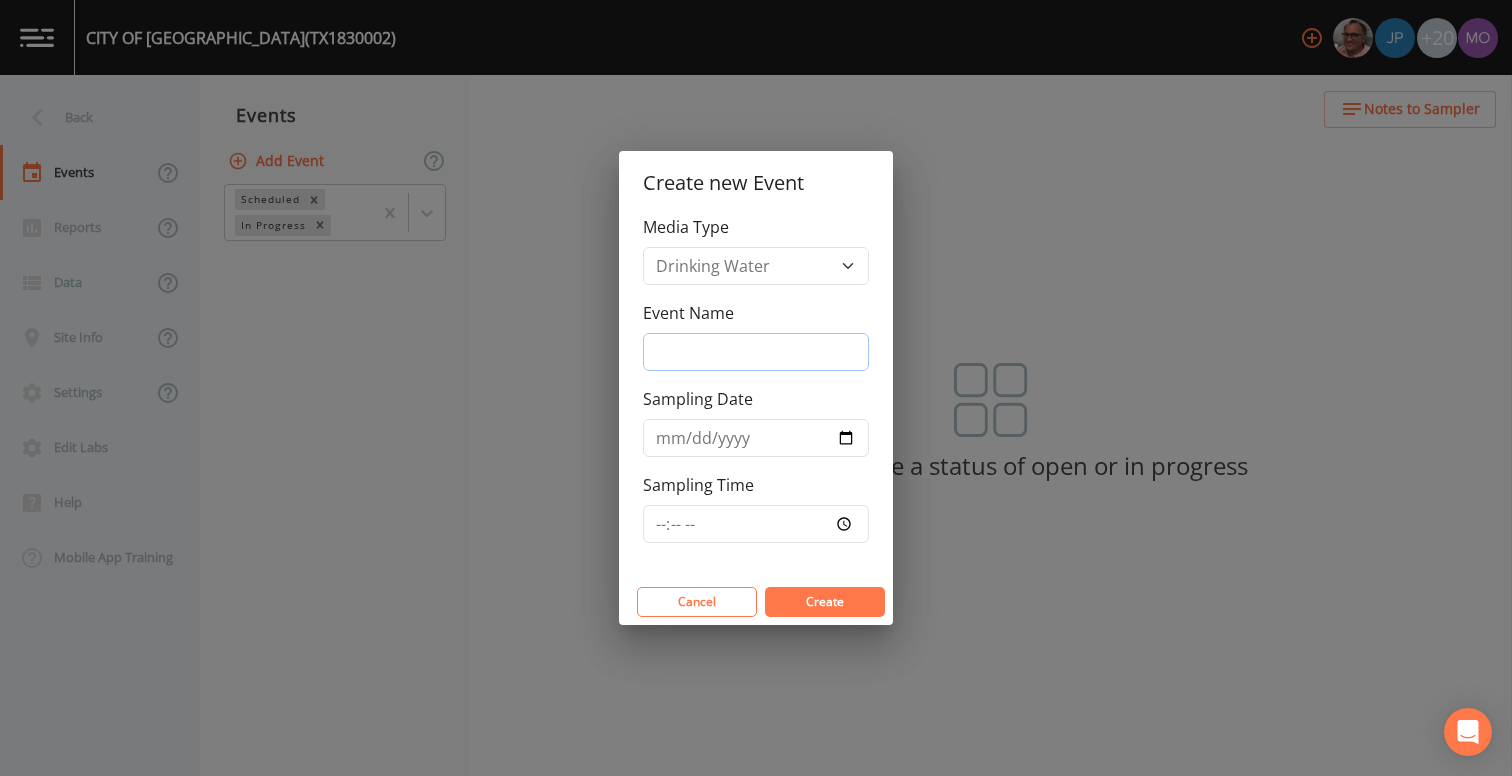 click on "Event Name" at bounding box center (756, 352) 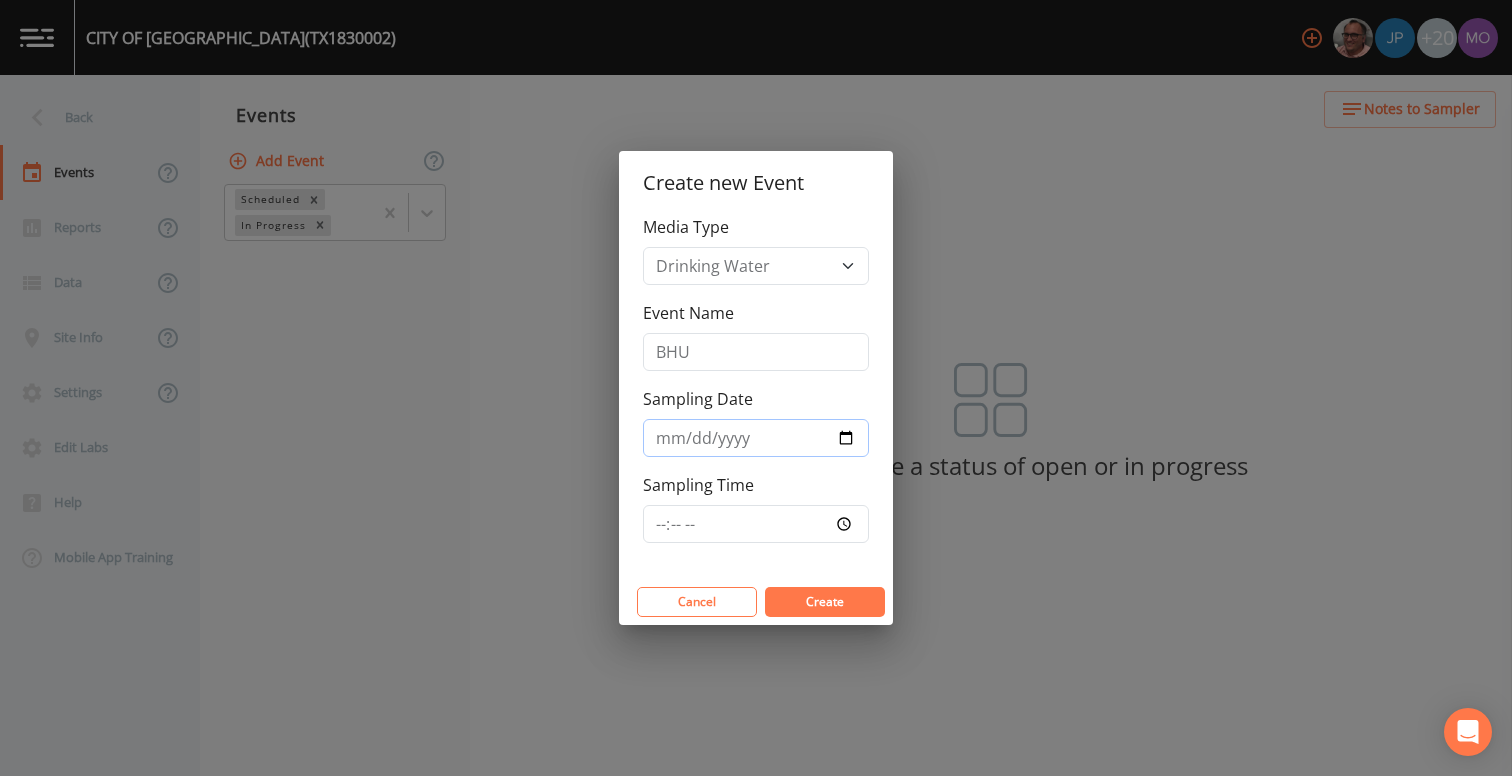 click on "Sampling Date" at bounding box center [756, 438] 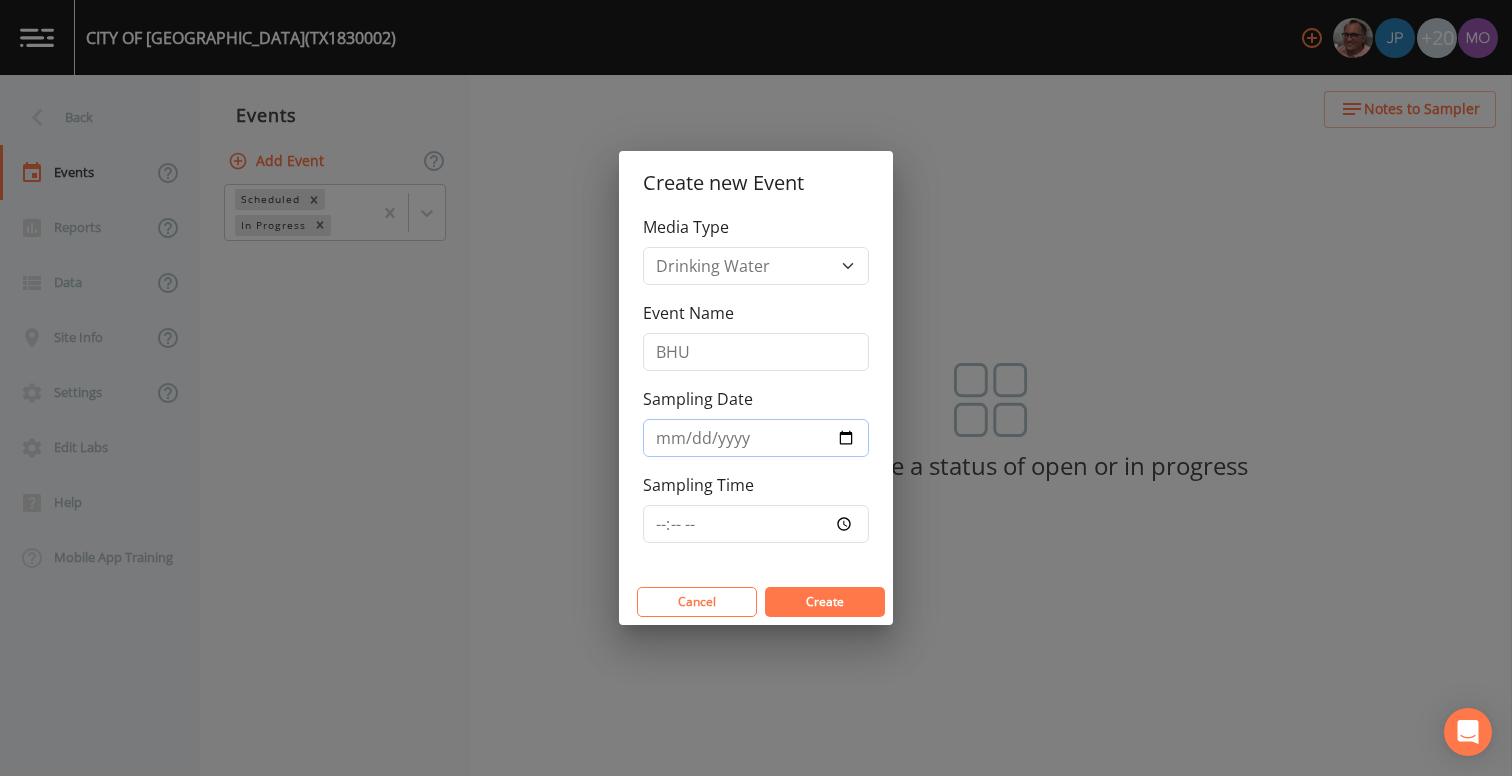 type on "2025-07-17" 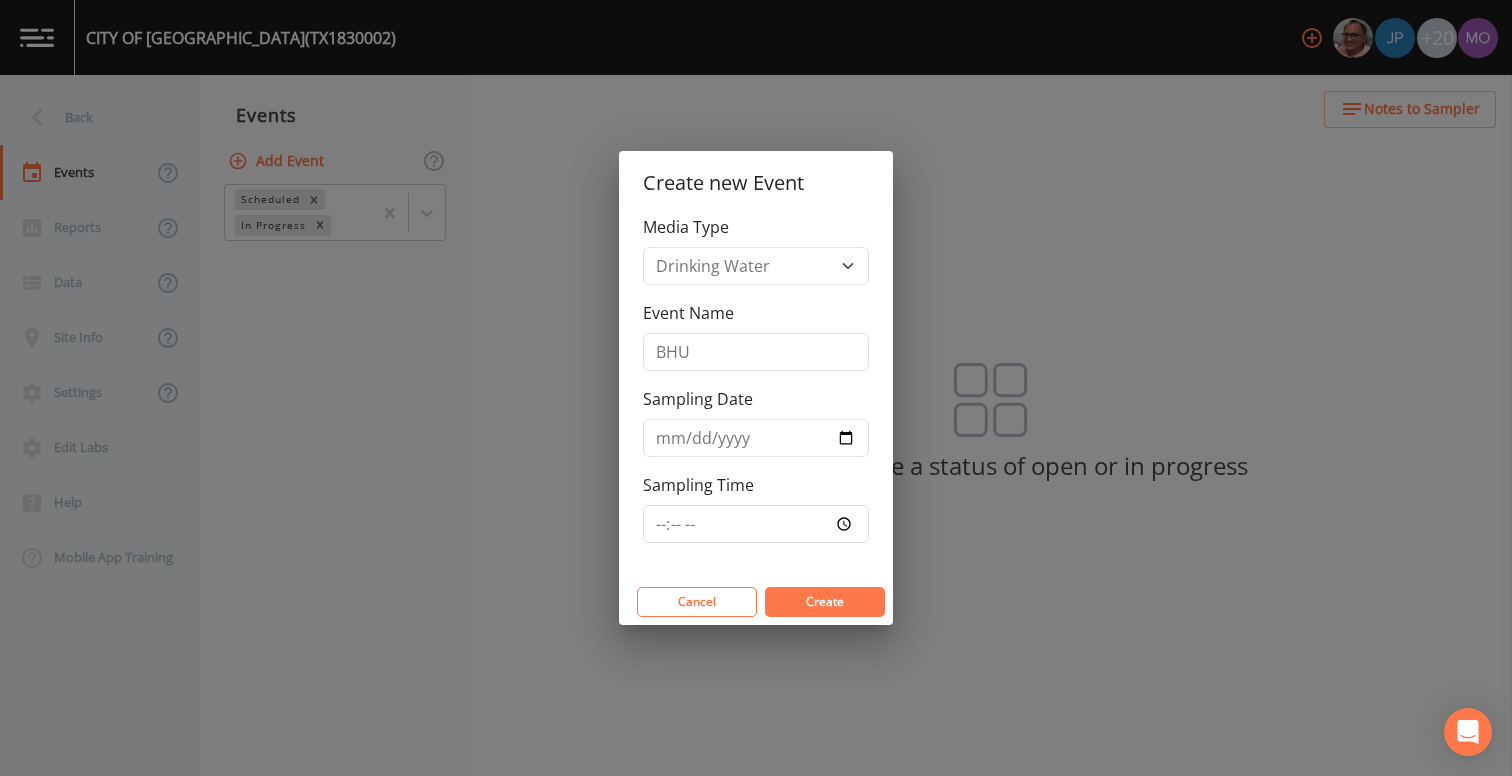 click on "Create" at bounding box center [825, 601] 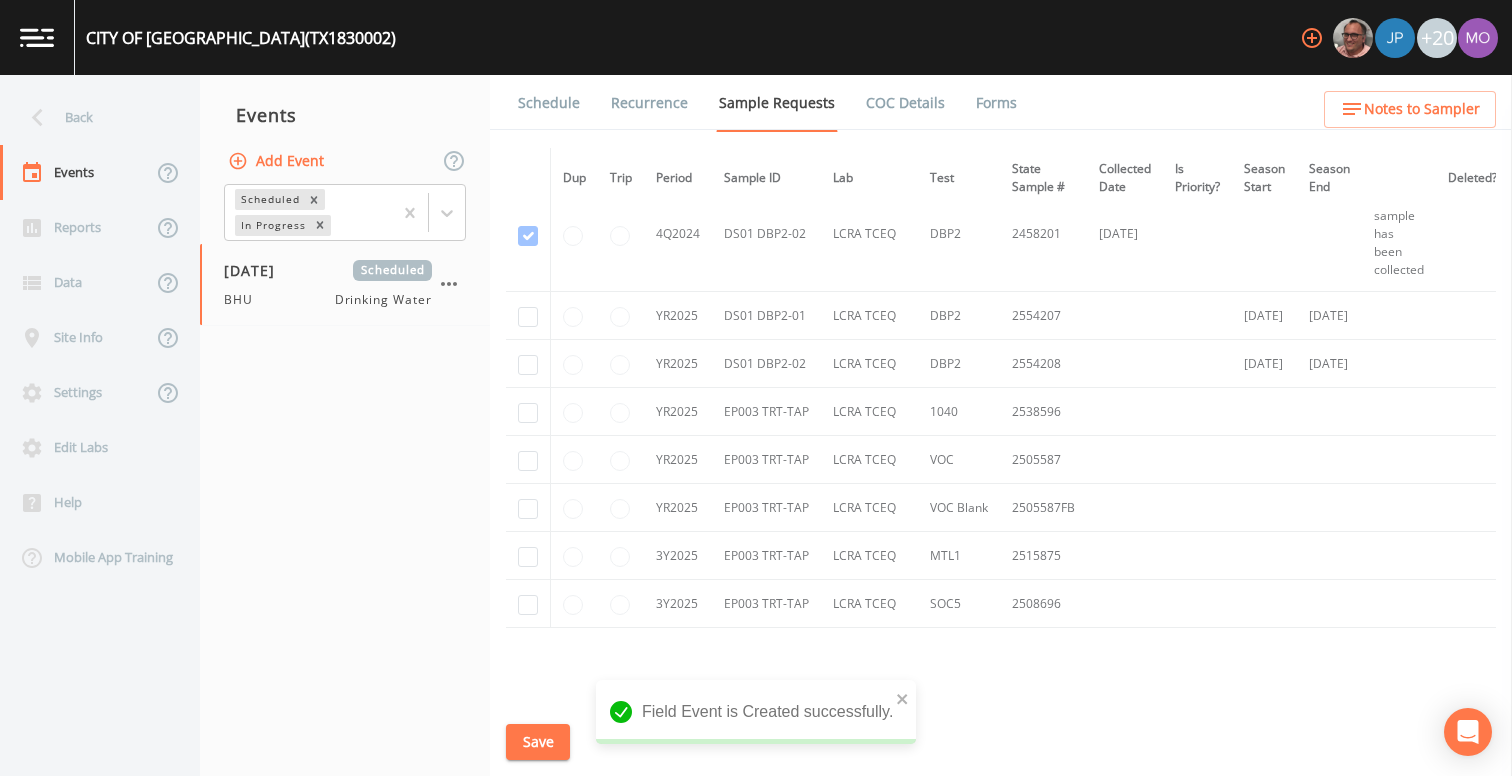 scroll, scrollTop: 1809, scrollLeft: 0, axis: vertical 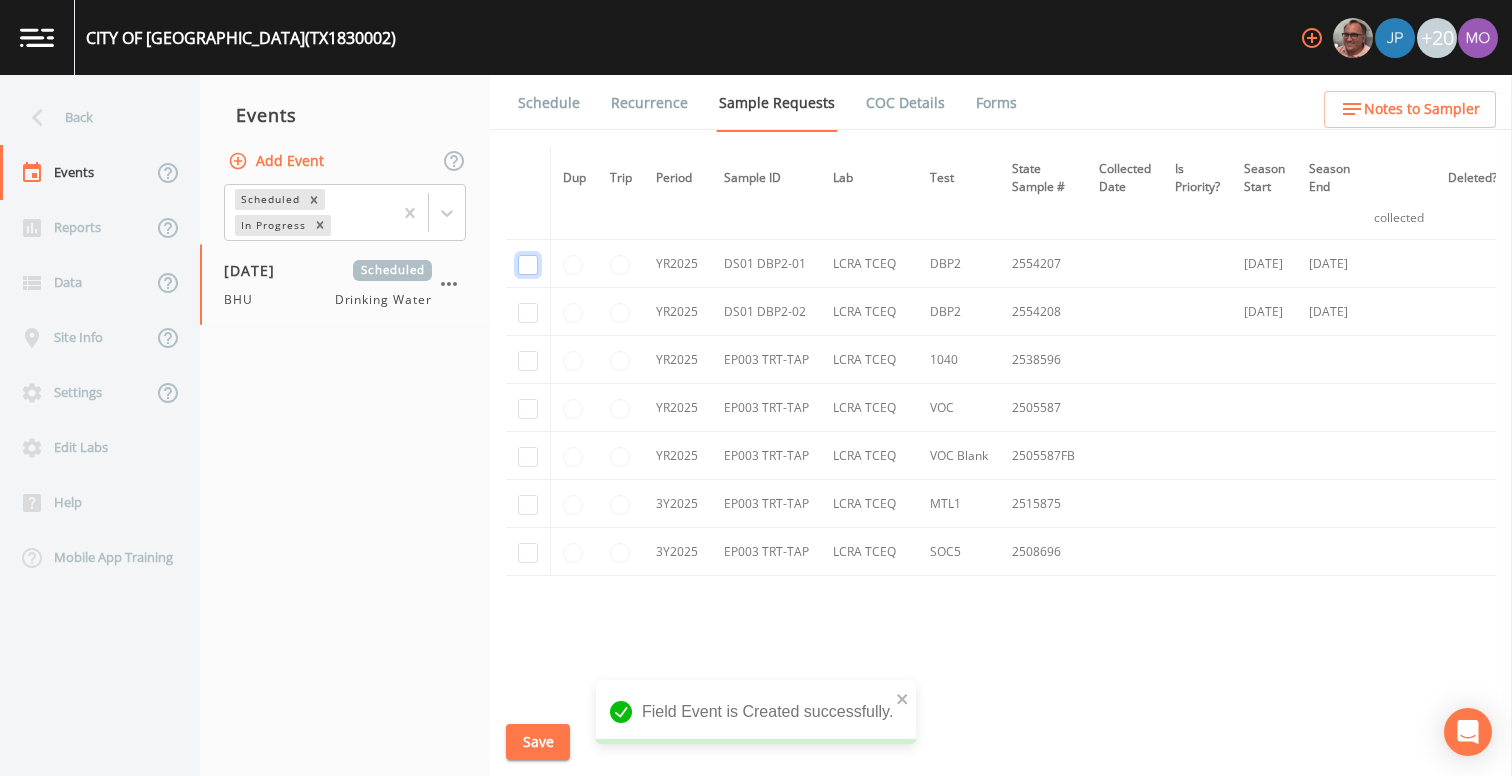 click at bounding box center (528, -621) 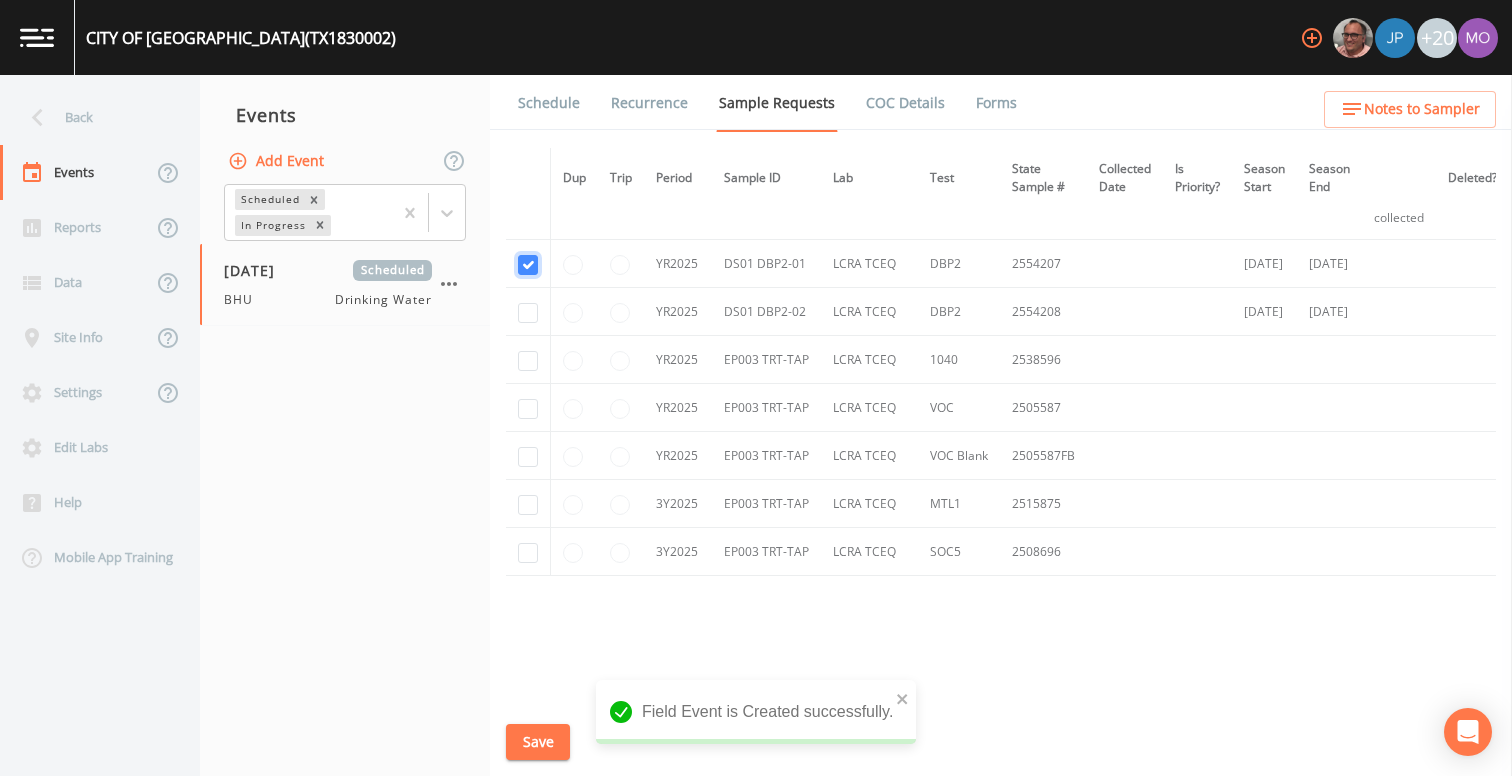 checkbox on "true" 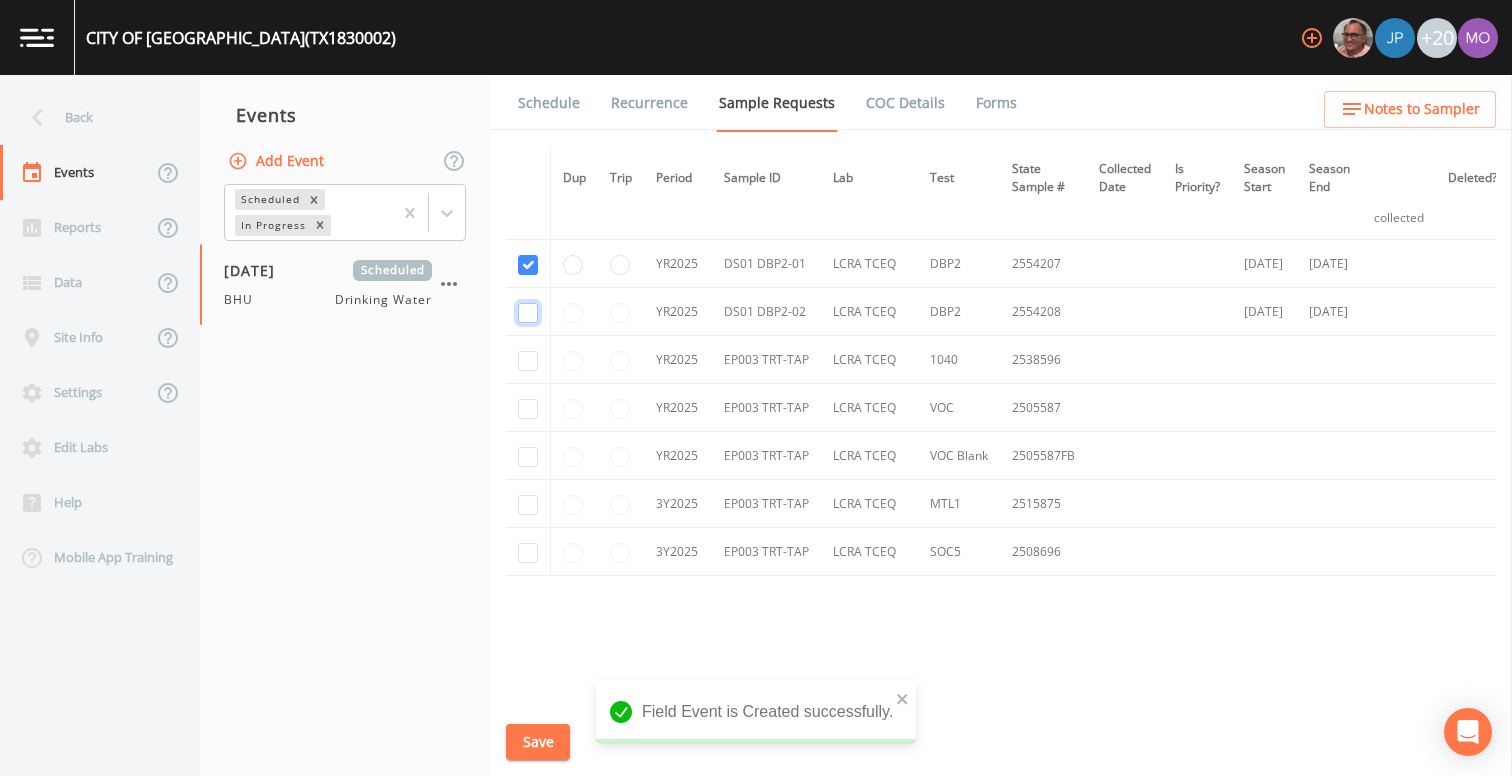 click at bounding box center (528, -506) 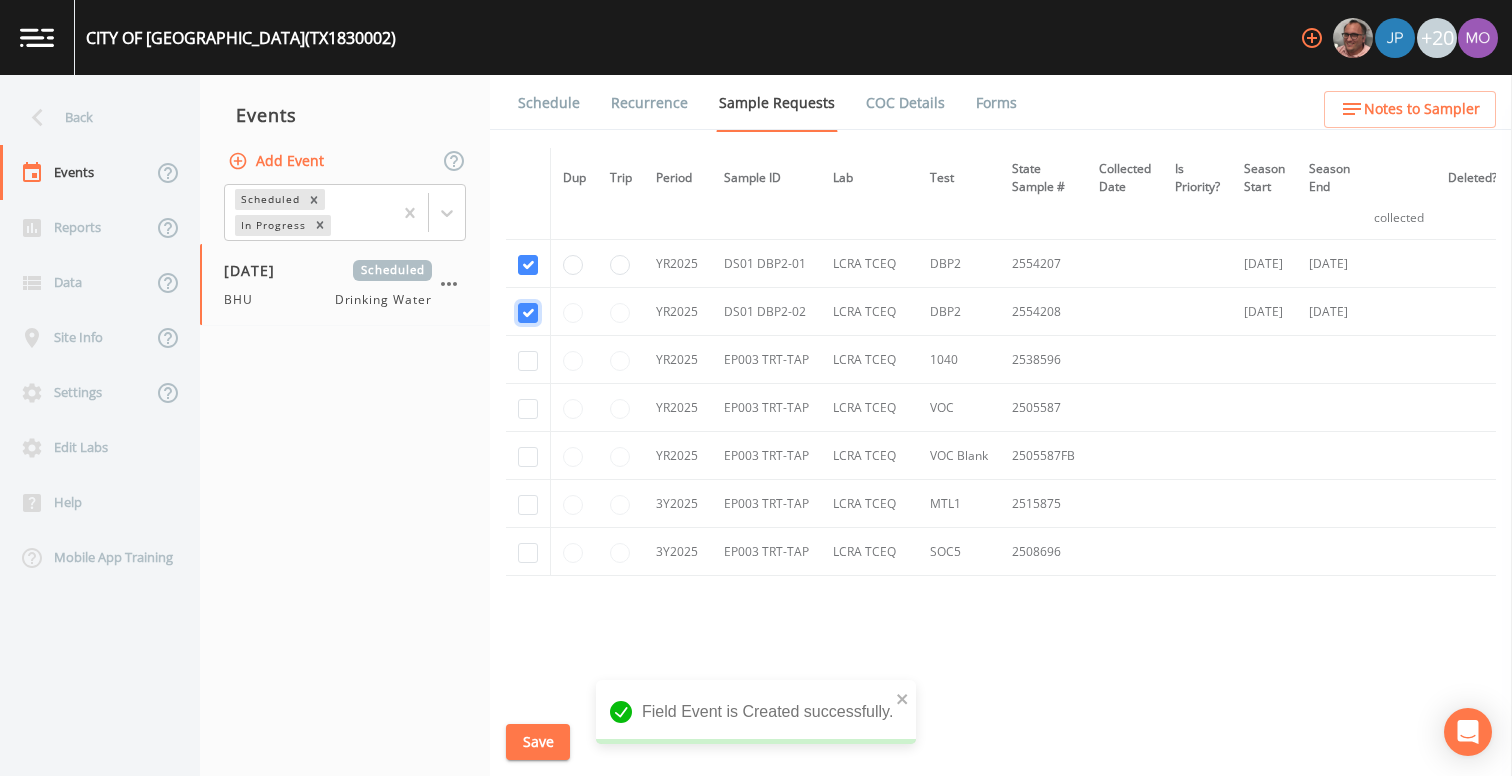 checkbox on "true" 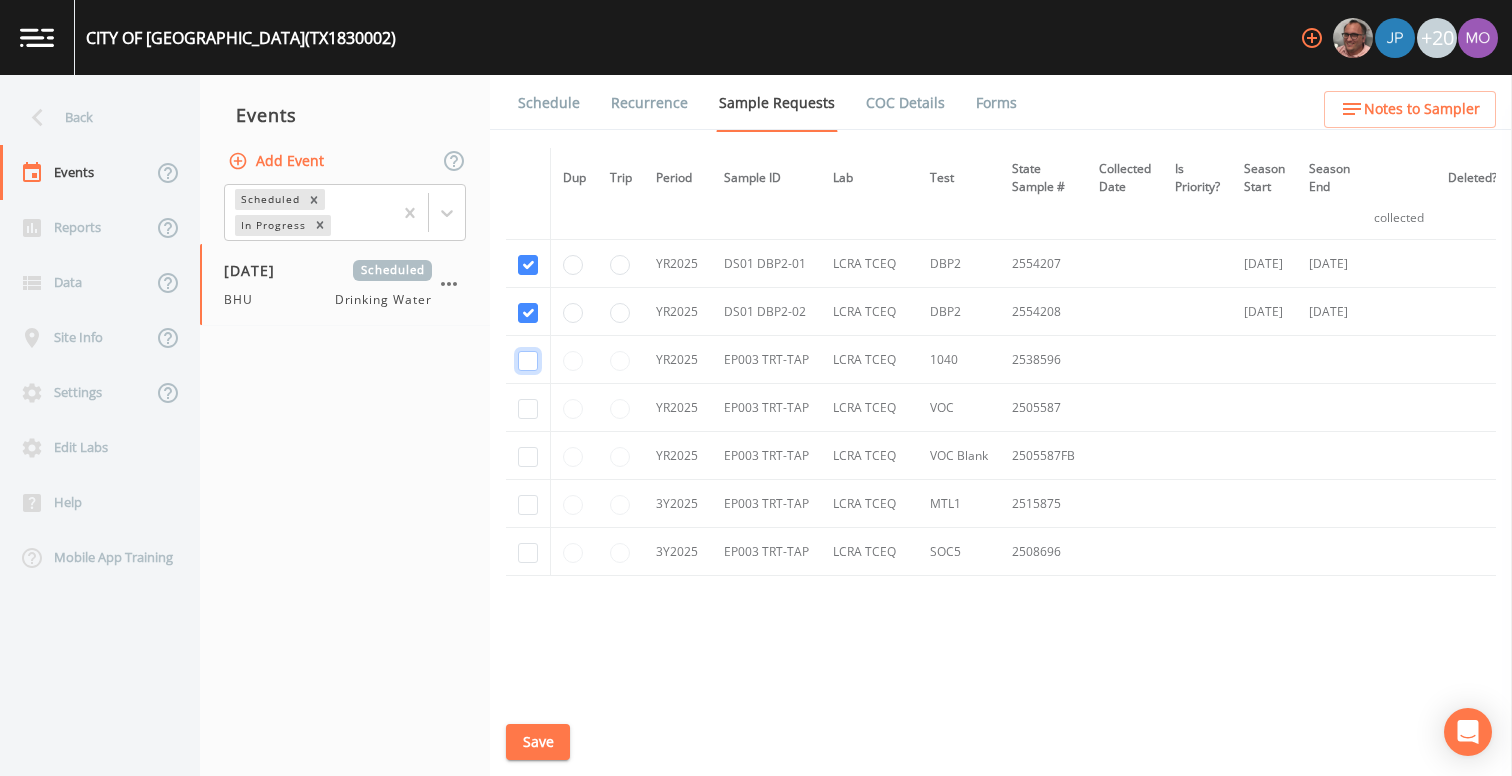 click at bounding box center (528, 361) 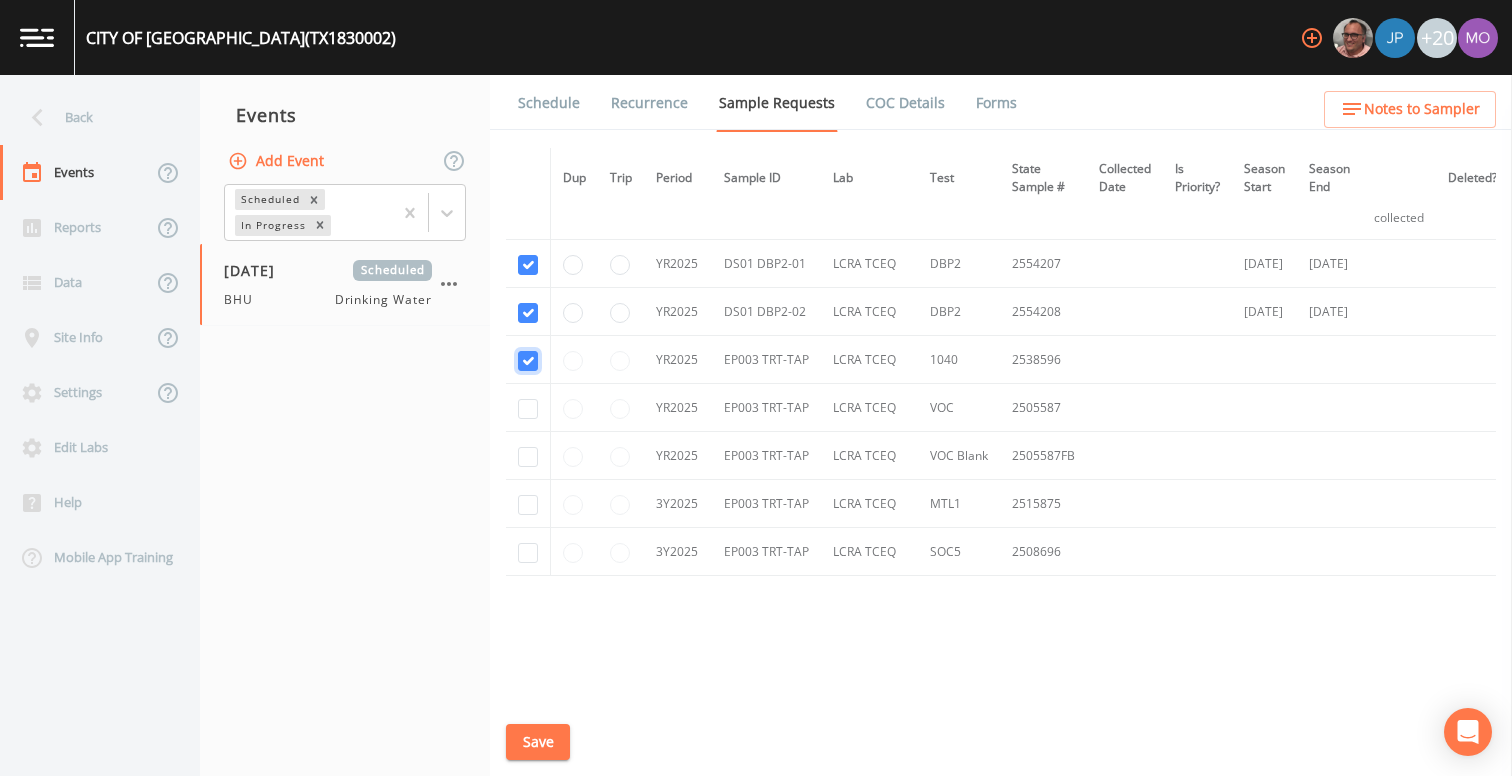 checkbox on "true" 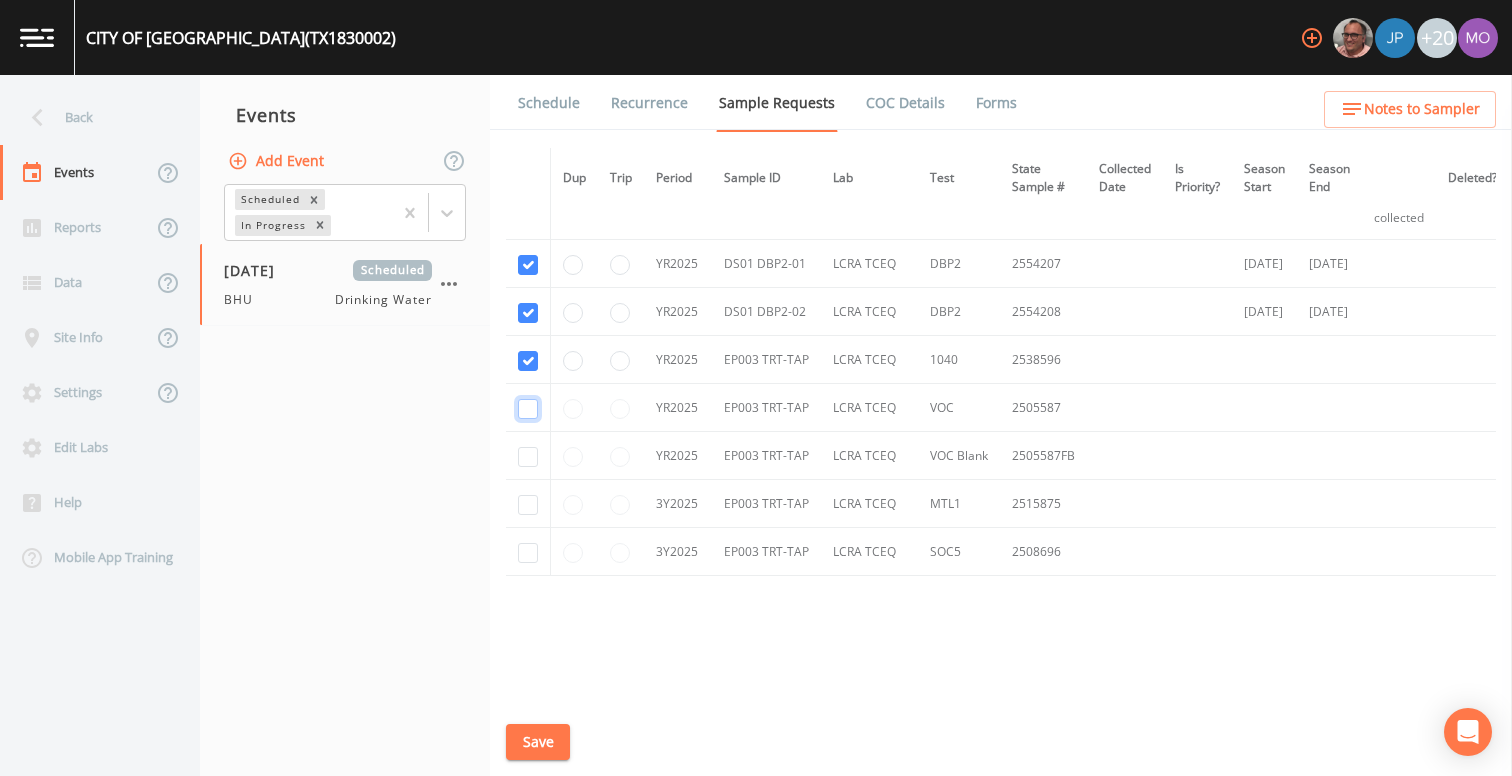 click at bounding box center [528, -1541] 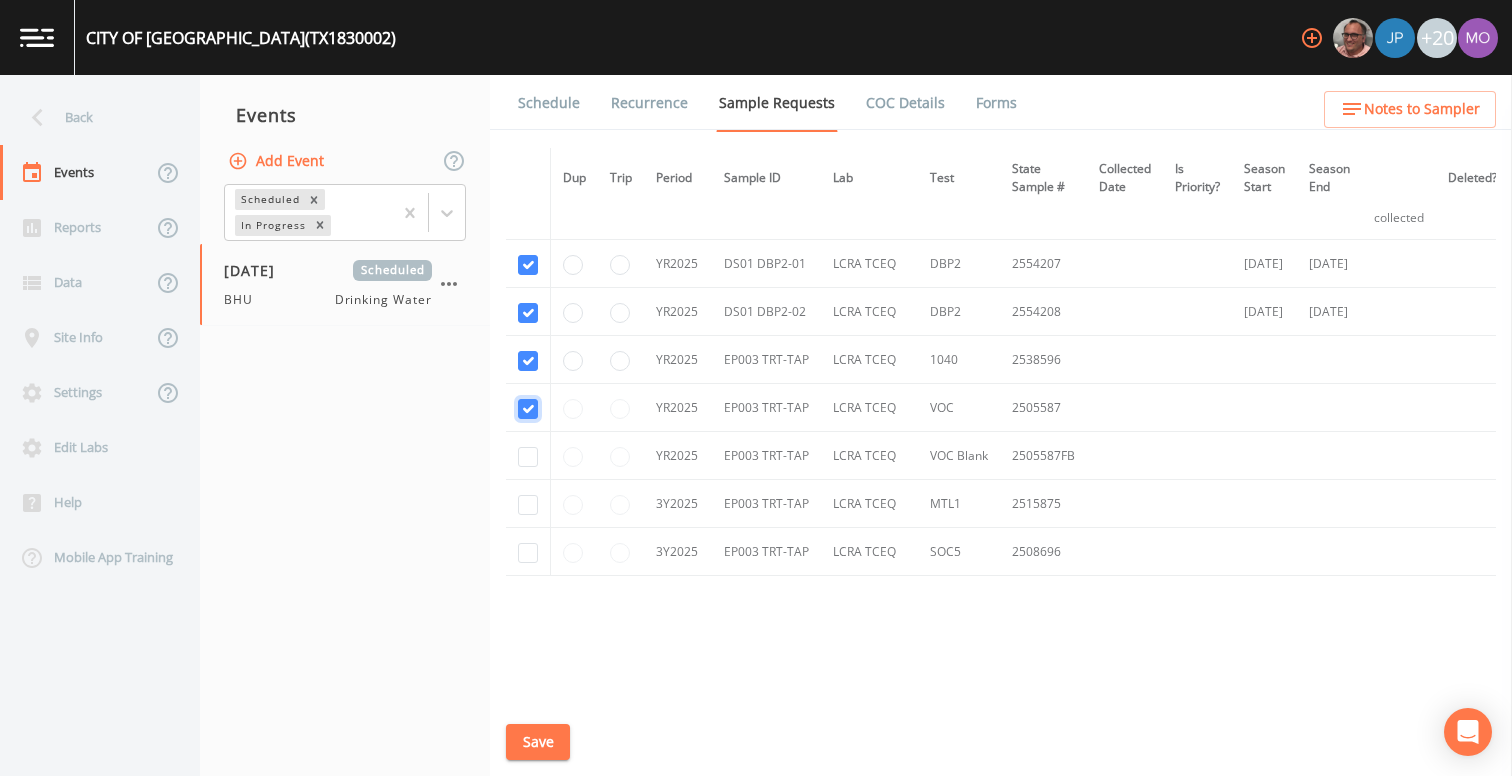 checkbox on "true" 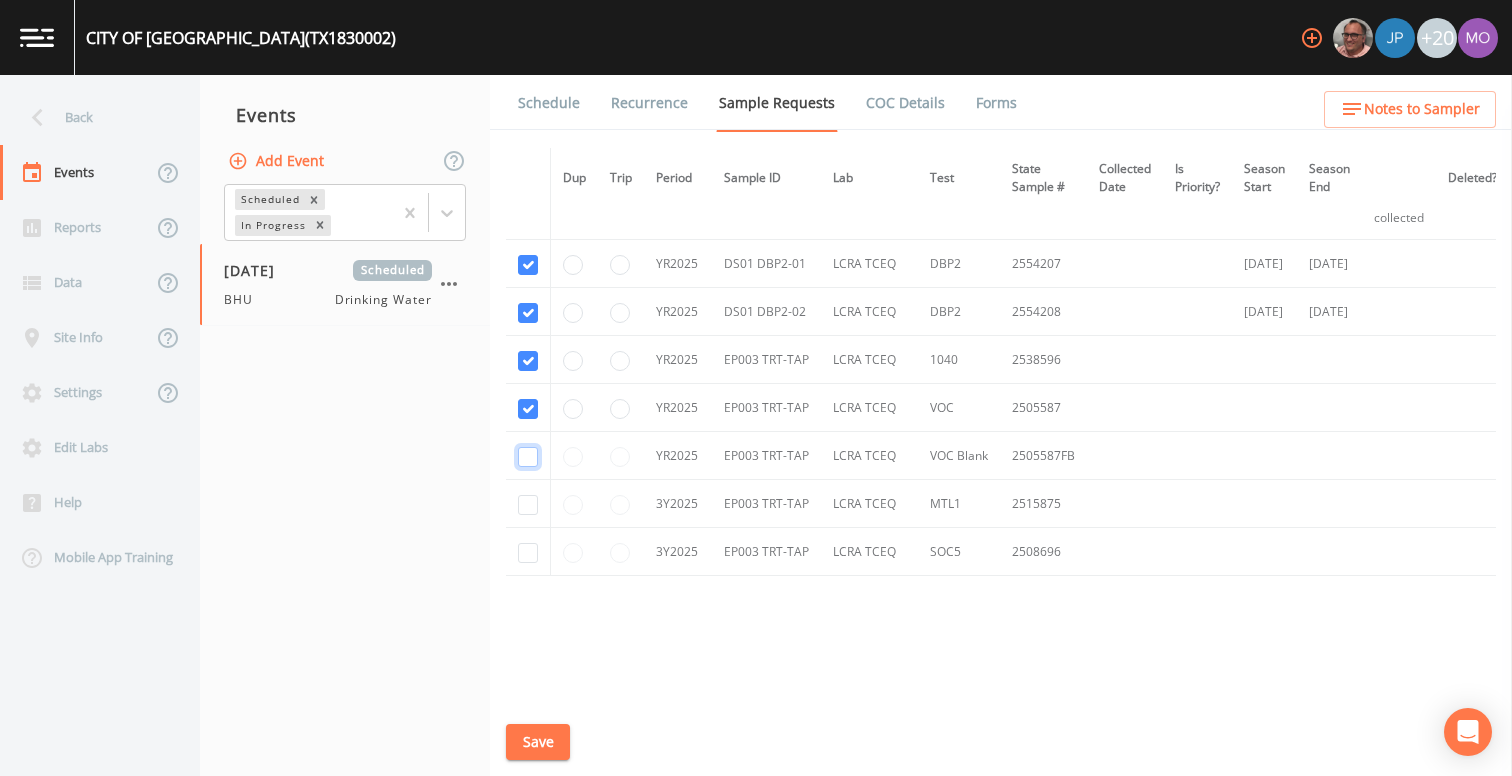 click at bounding box center [528, -1426] 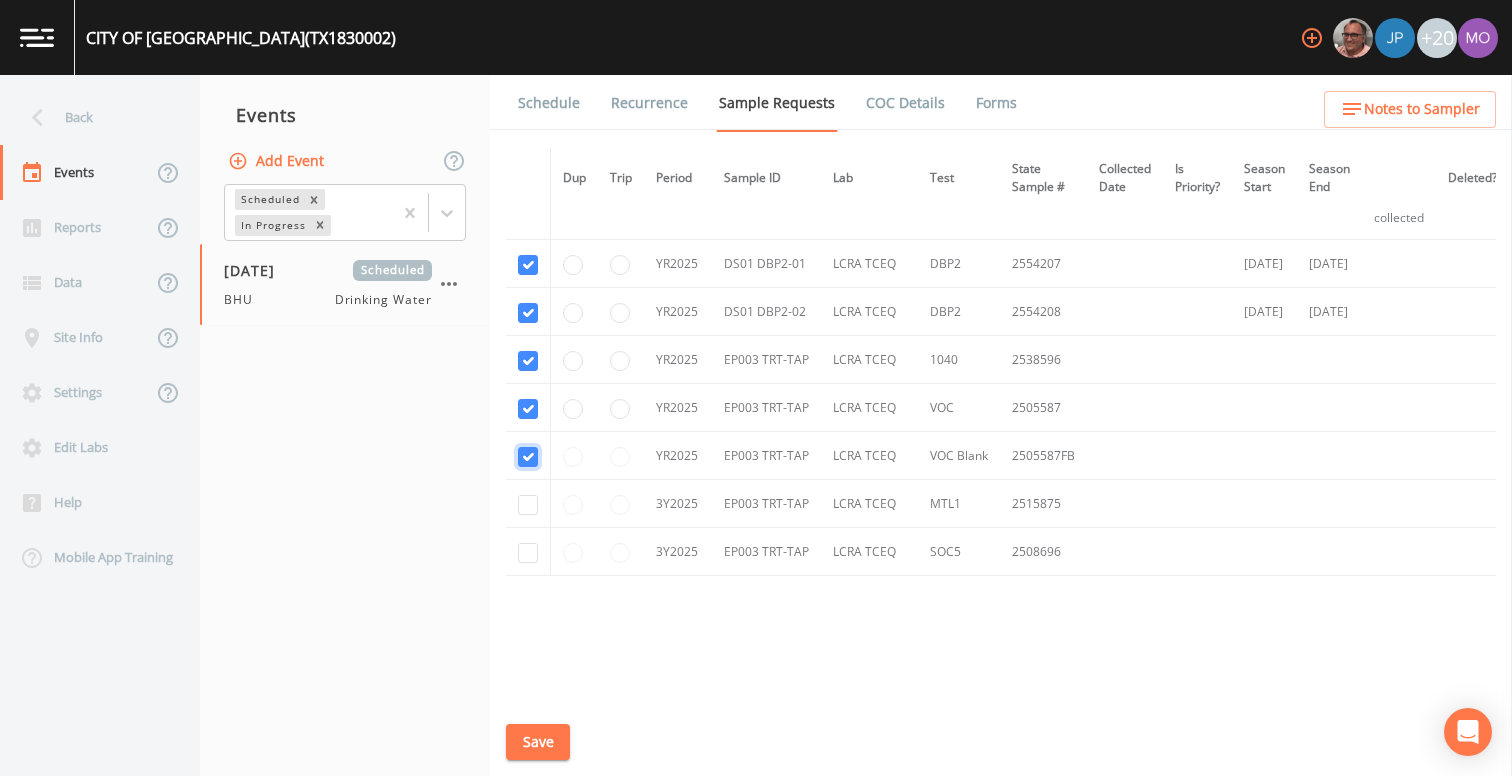 checkbox on "true" 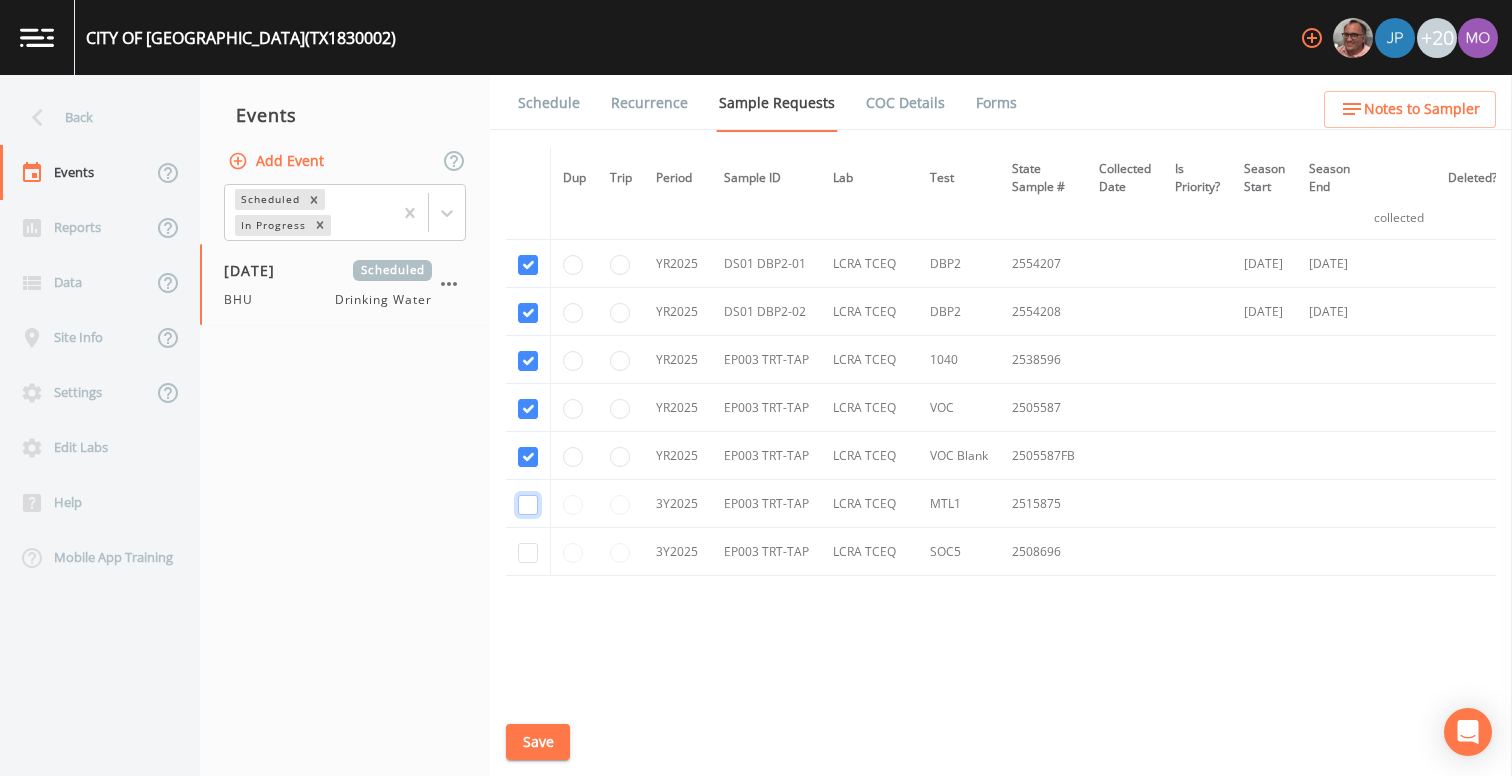 click at bounding box center [528, 505] 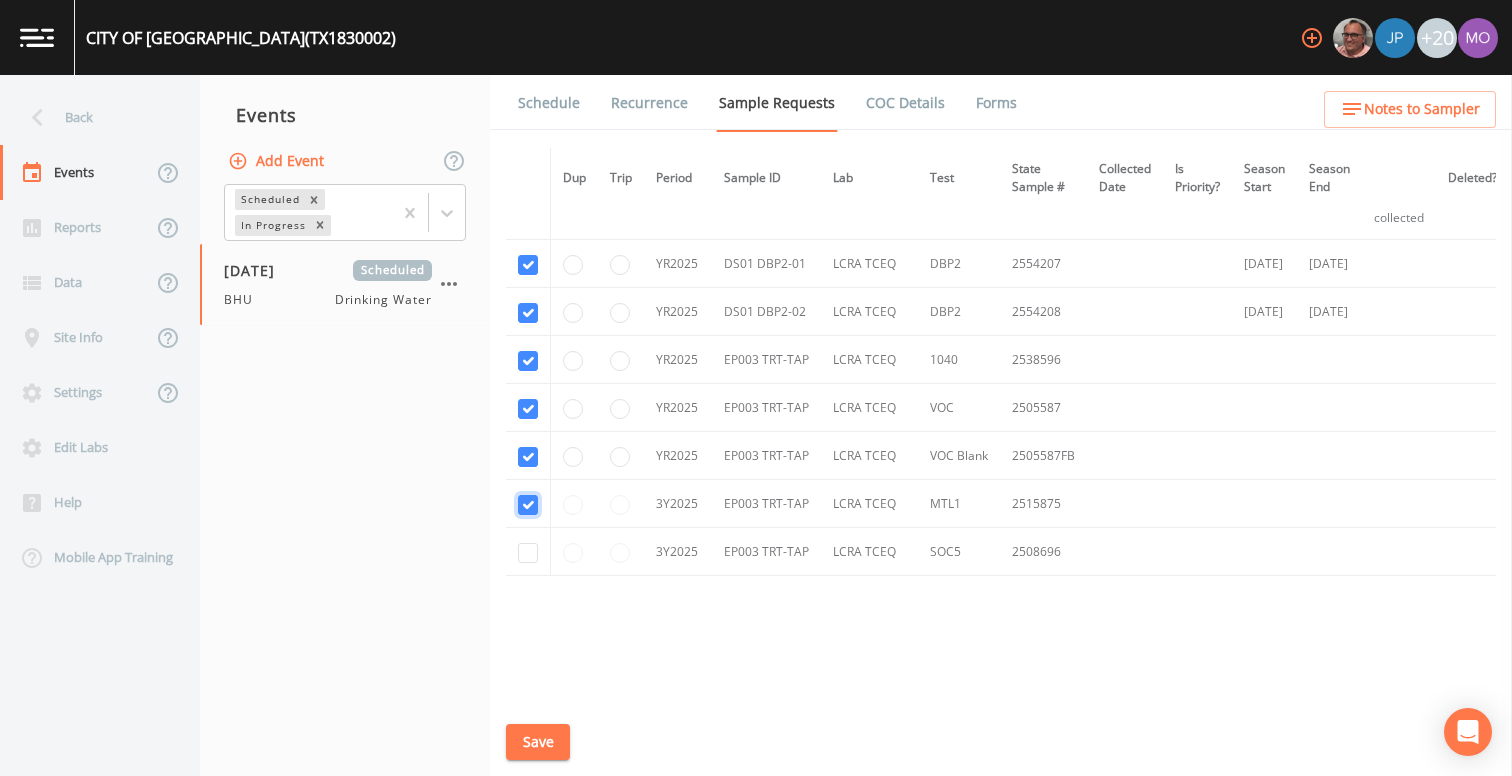 checkbox on "true" 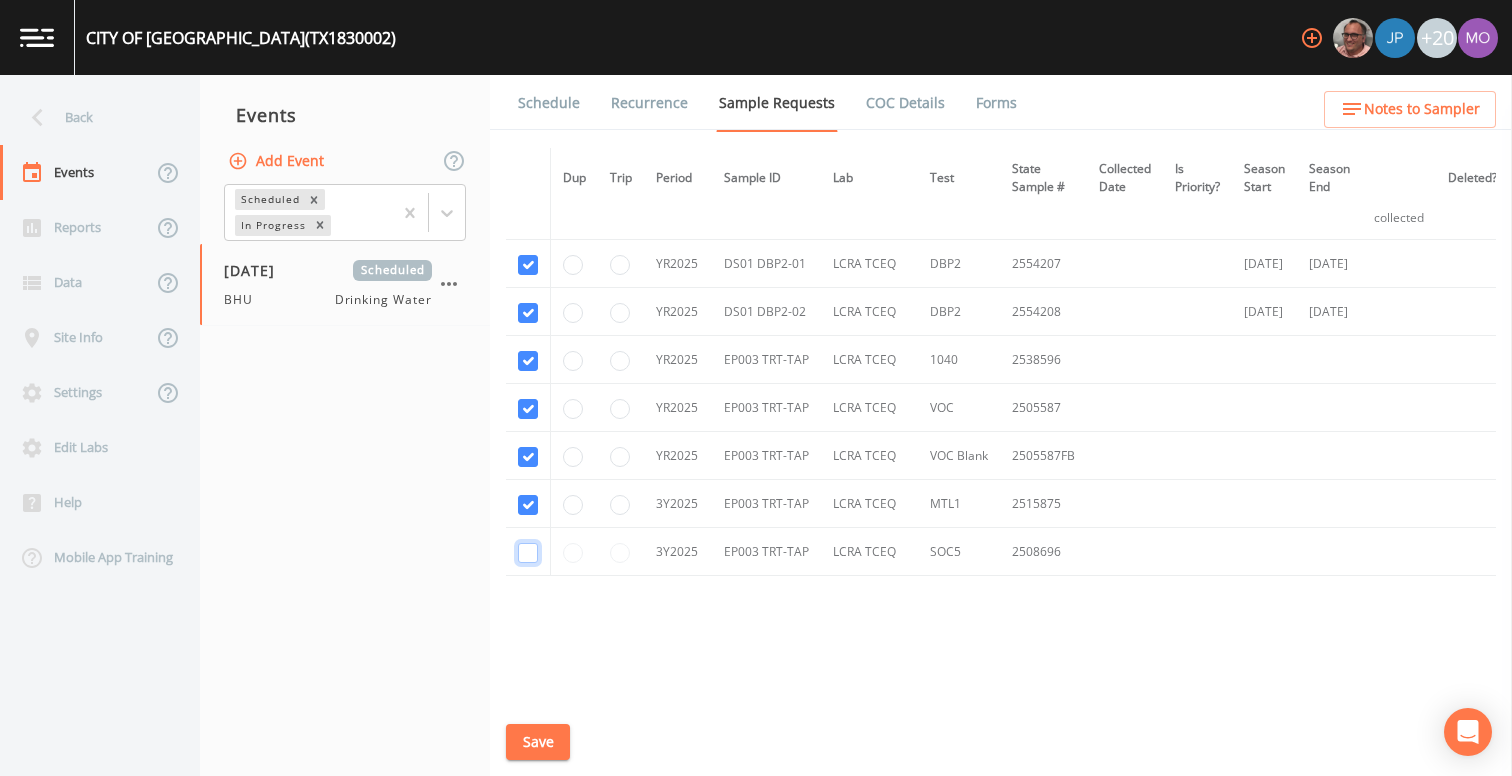 click at bounding box center (528, 553) 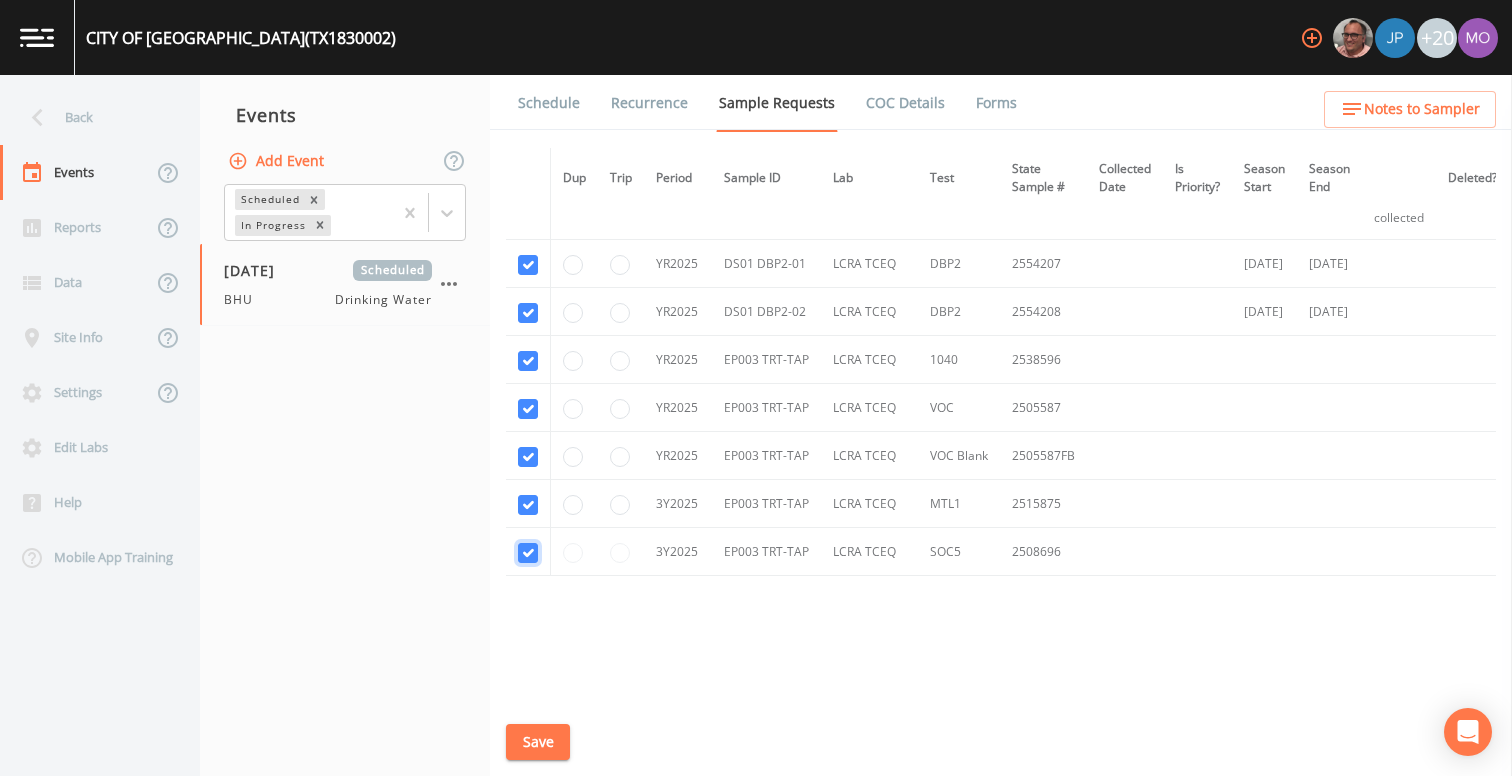 checkbox on "true" 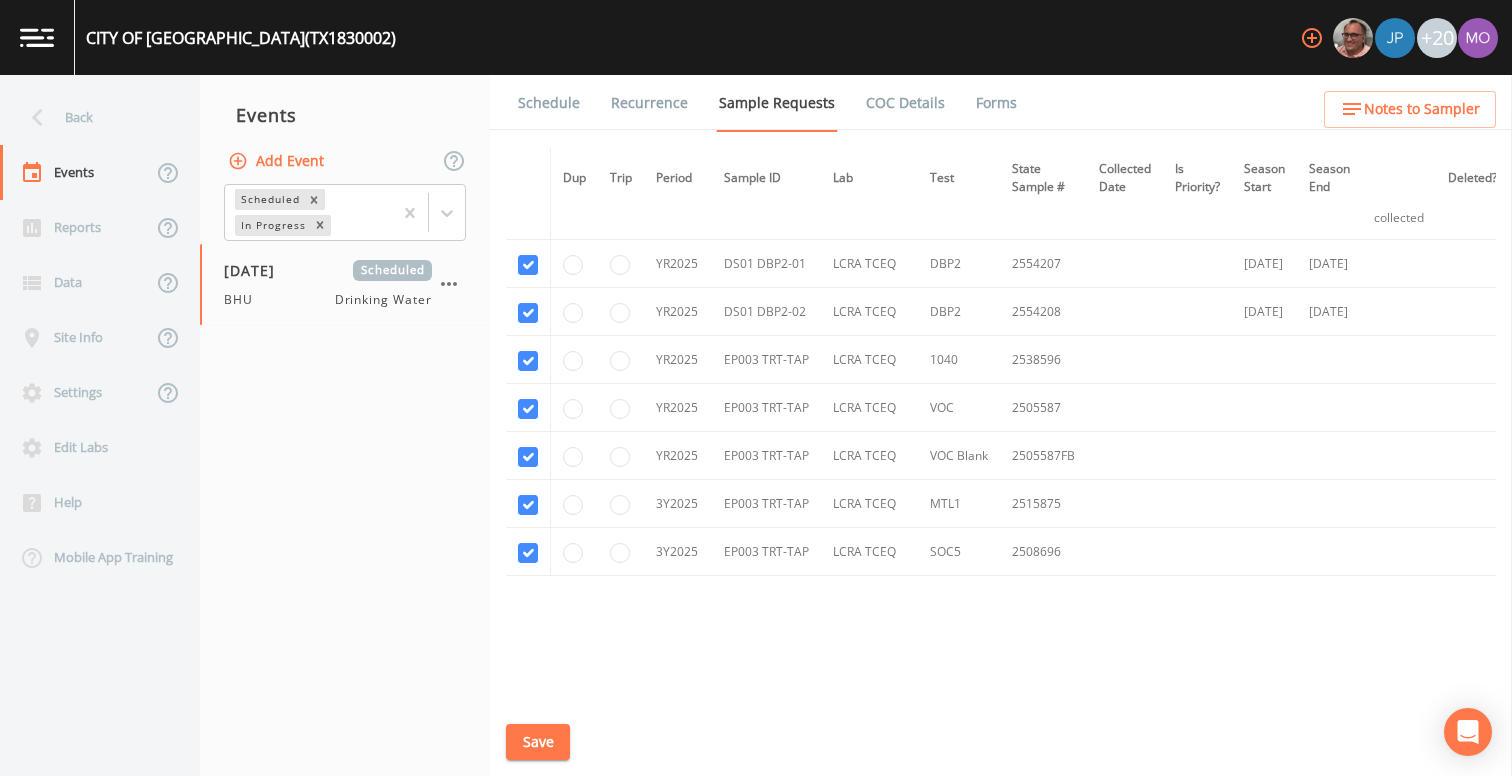 click on "Save" at bounding box center [538, 742] 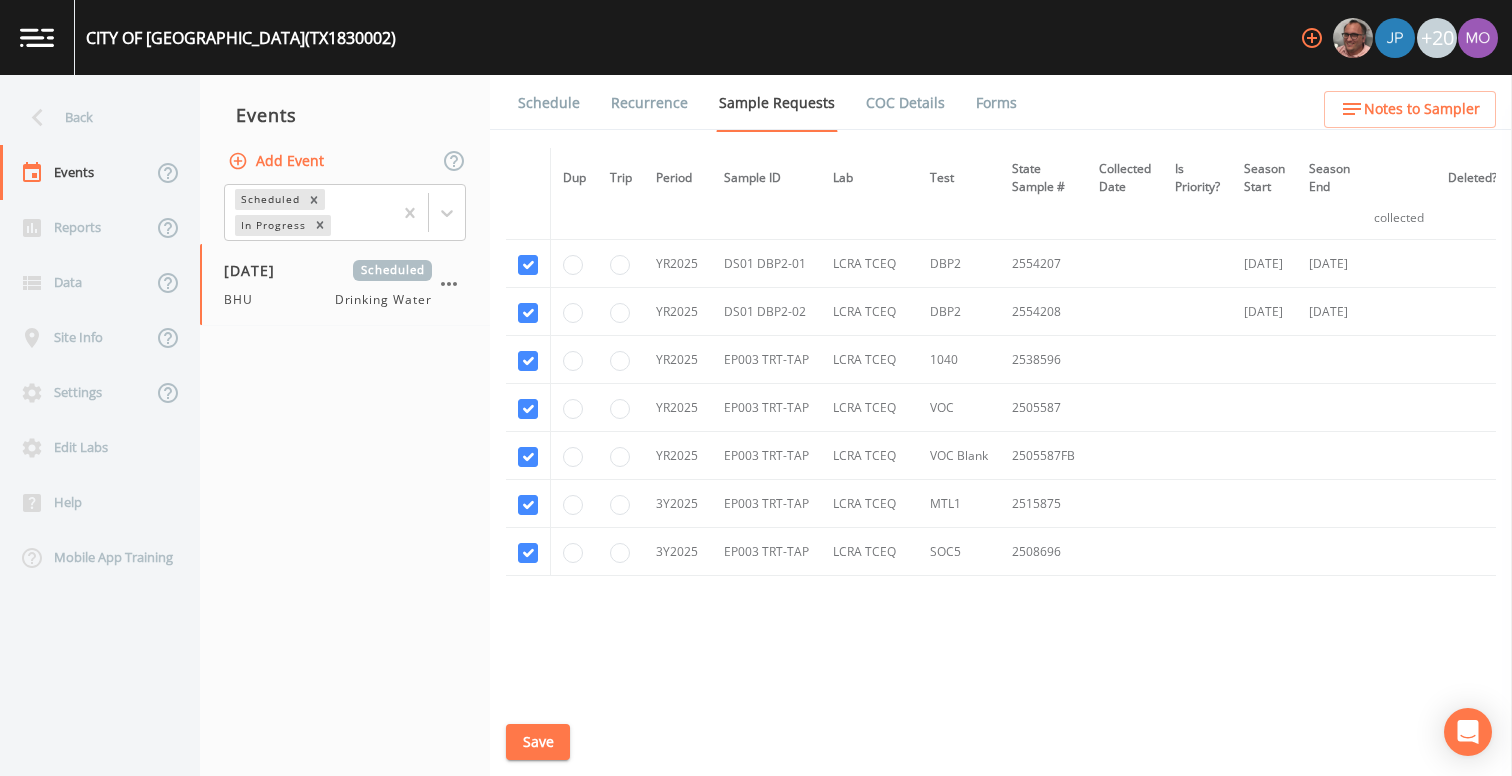 click on "Schedule" at bounding box center [549, 103] 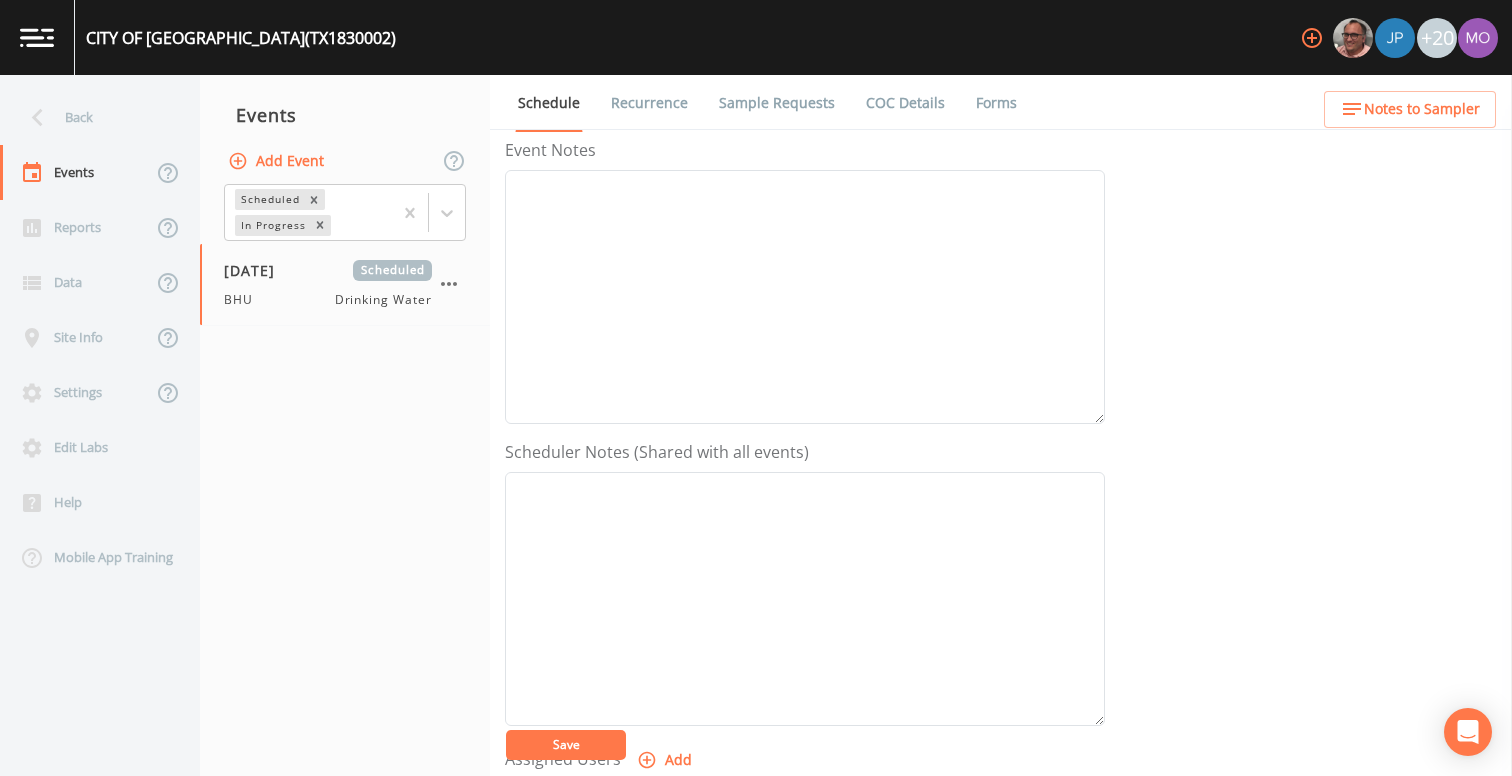 scroll, scrollTop: 538, scrollLeft: 0, axis: vertical 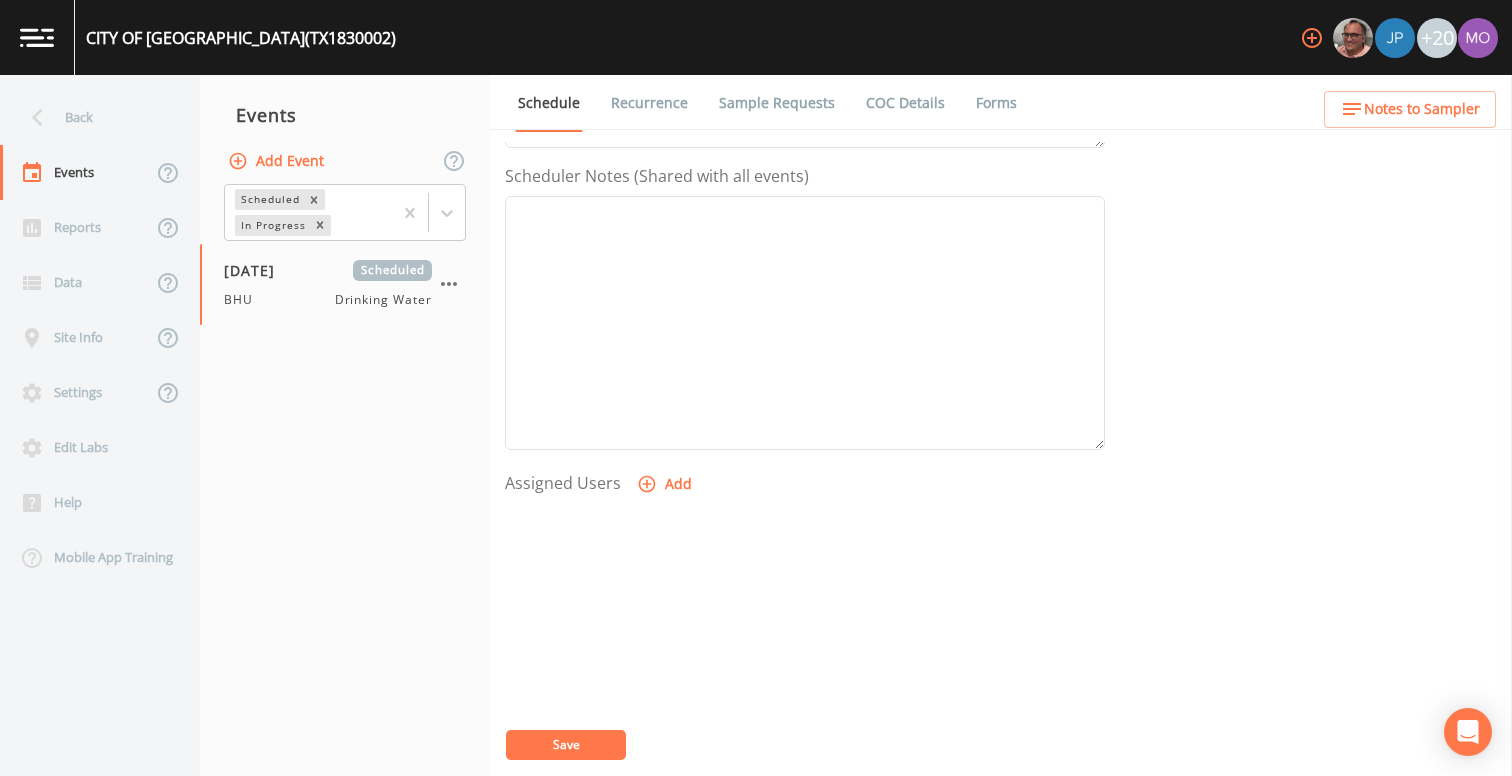 click on "Add" at bounding box center (666, 484) 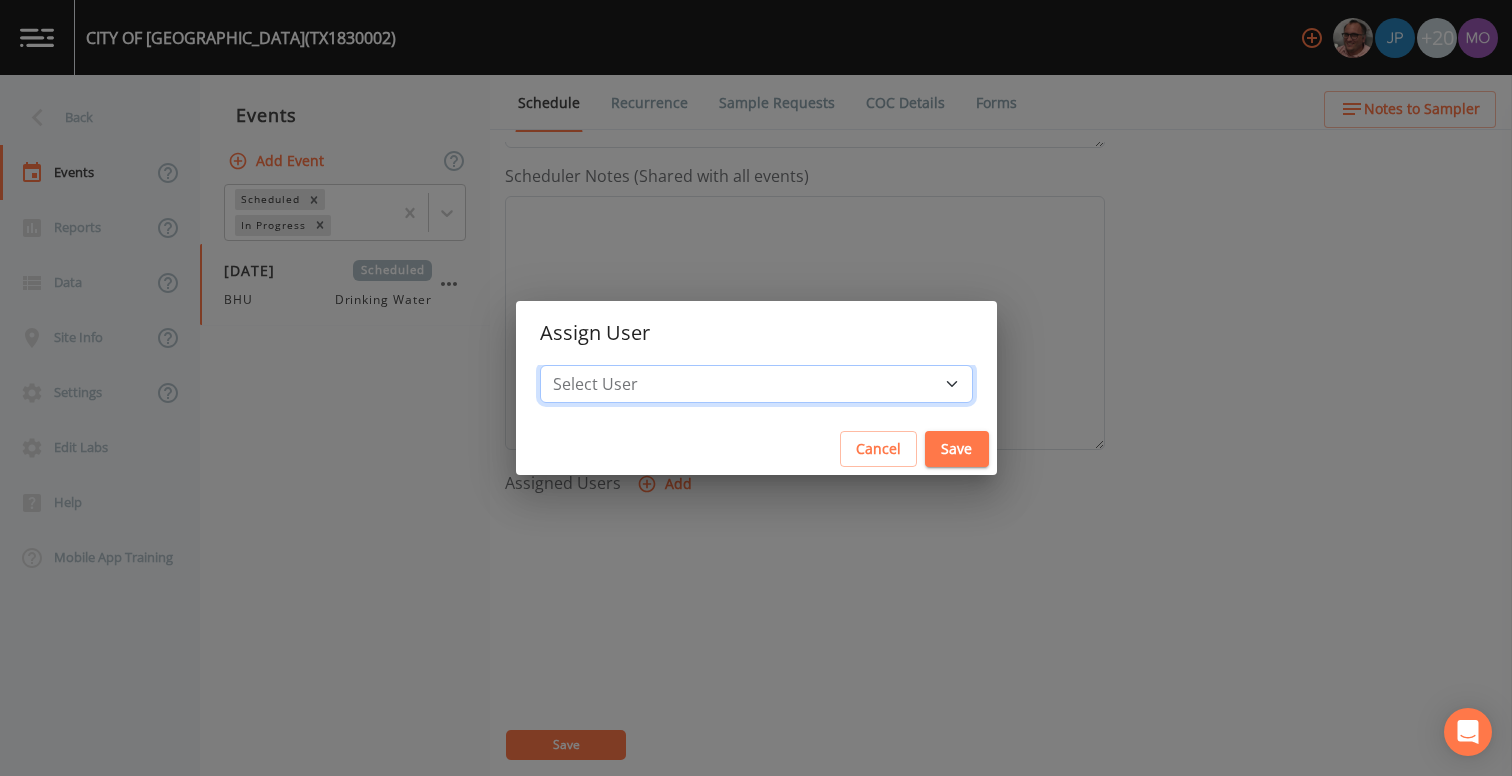click on "Select User [PERSON_NAME] [PERSON_NAME]  [PERSON_NAME] [PERSON_NAME] [PERSON_NAME] [PERSON_NAME]  Rigamonti [EMAIL_ADDRESS][DOMAIN_NAME] [PERSON_NAME] [PERSON_NAME] [PERSON_NAME] [PERSON_NAME] [PERSON_NAME] [PERSON_NAME] [PERSON_NAME] [PERSON_NAME] [PERSON_NAME] [PERSON_NAME] [PERSON_NAME] [PERSON_NAME] [PERSON_NAME] [PERSON_NAME] [PERSON_NAME]" at bounding box center [756, 384] 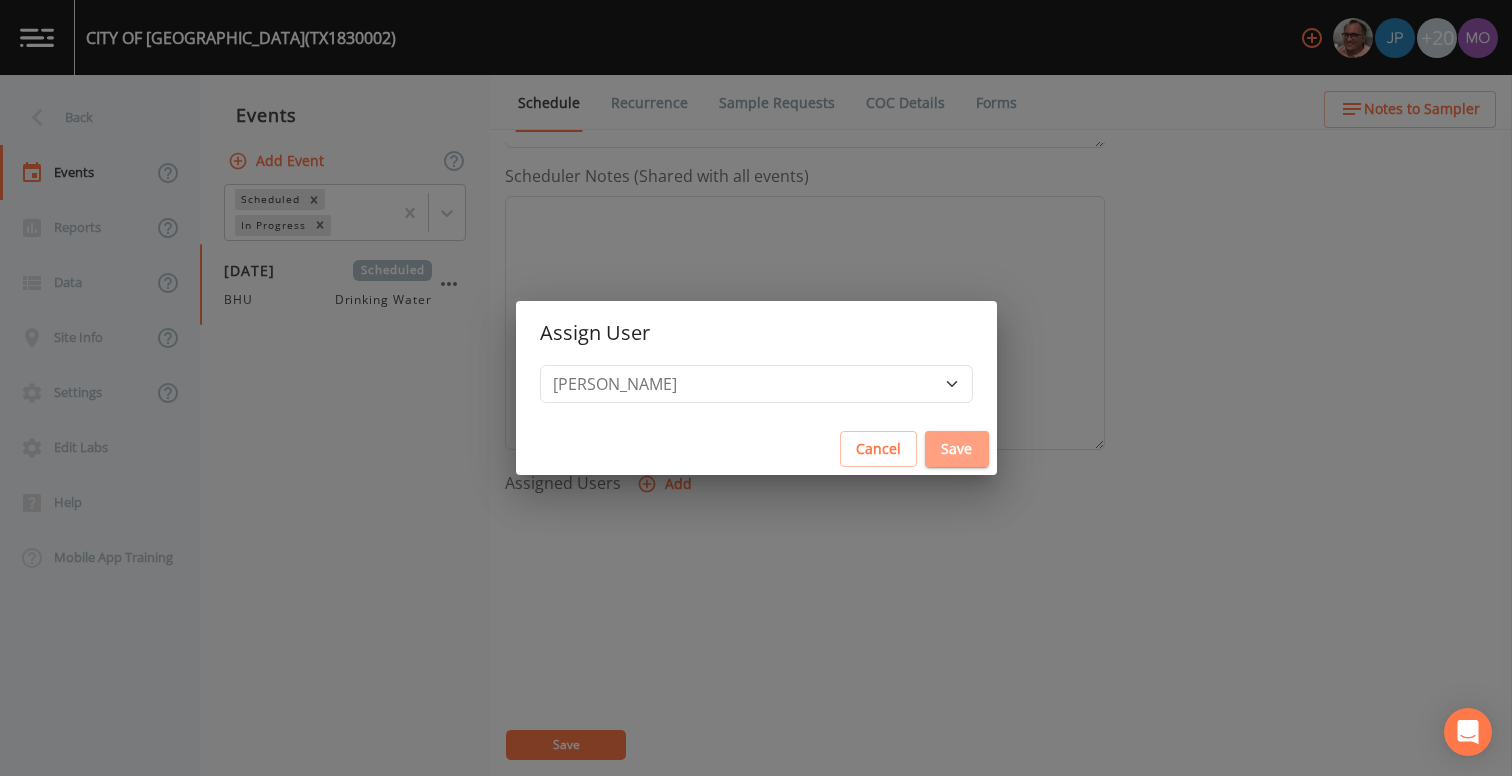 click on "Save" at bounding box center [957, 449] 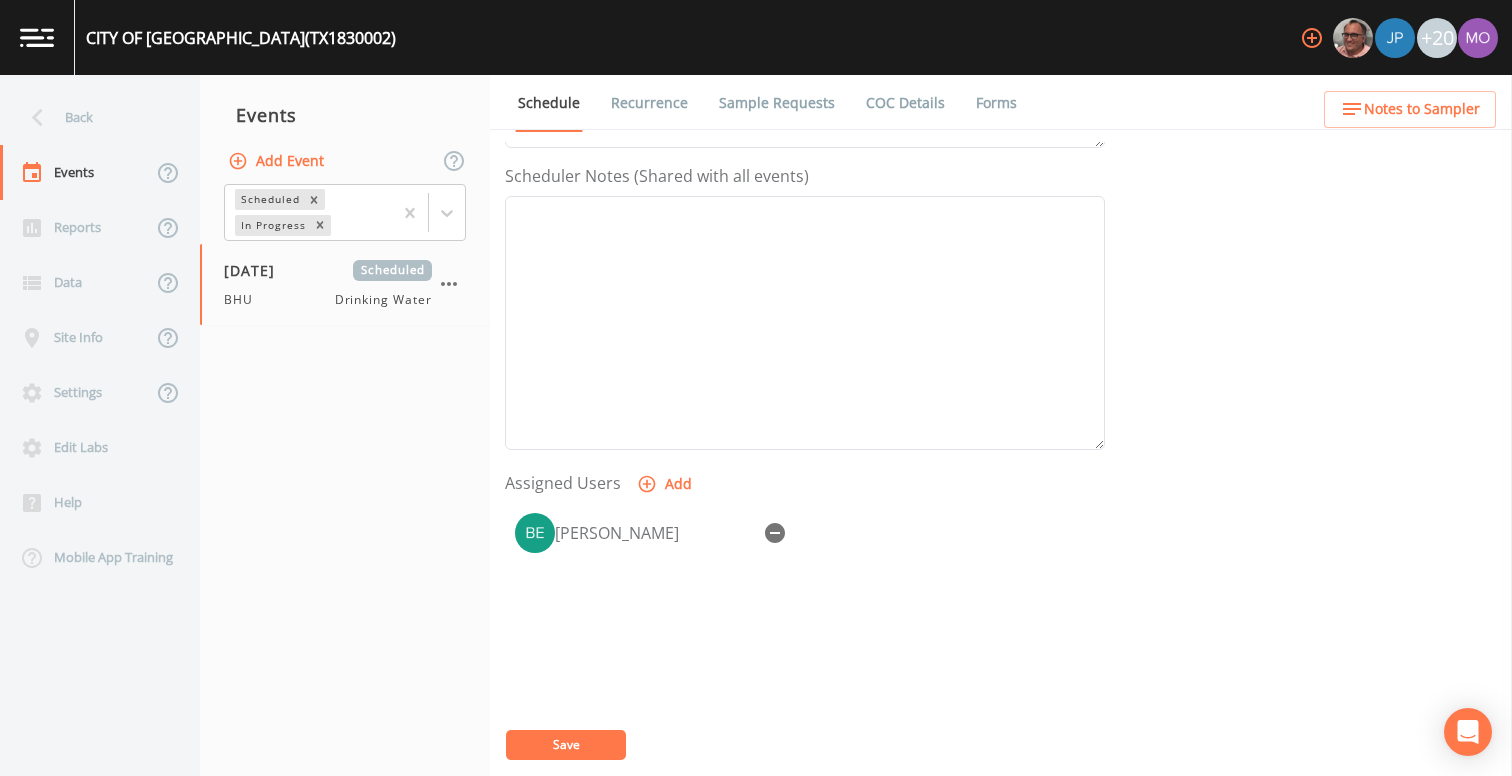 click on "Save" at bounding box center [566, 745] 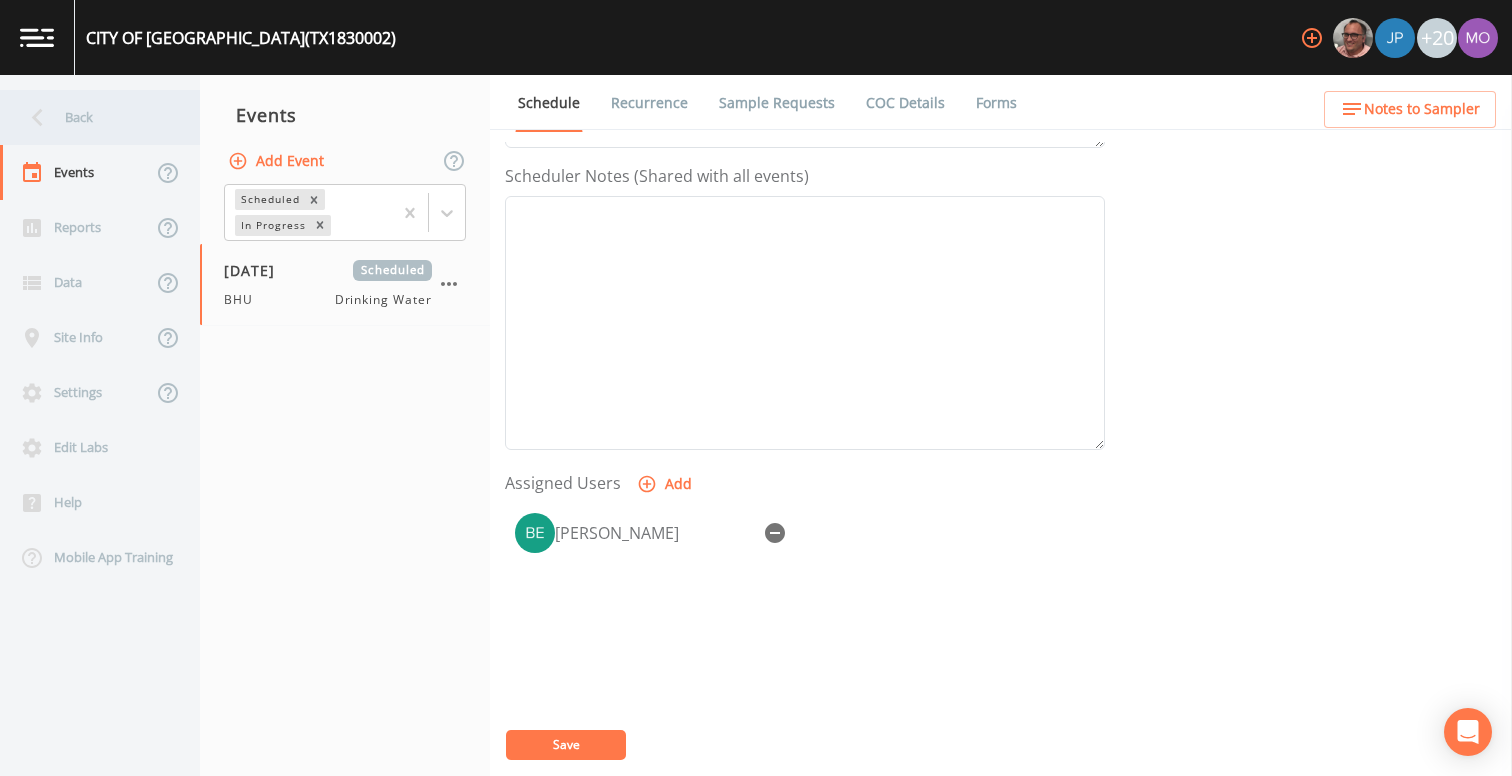 click on "Back" at bounding box center [90, 117] 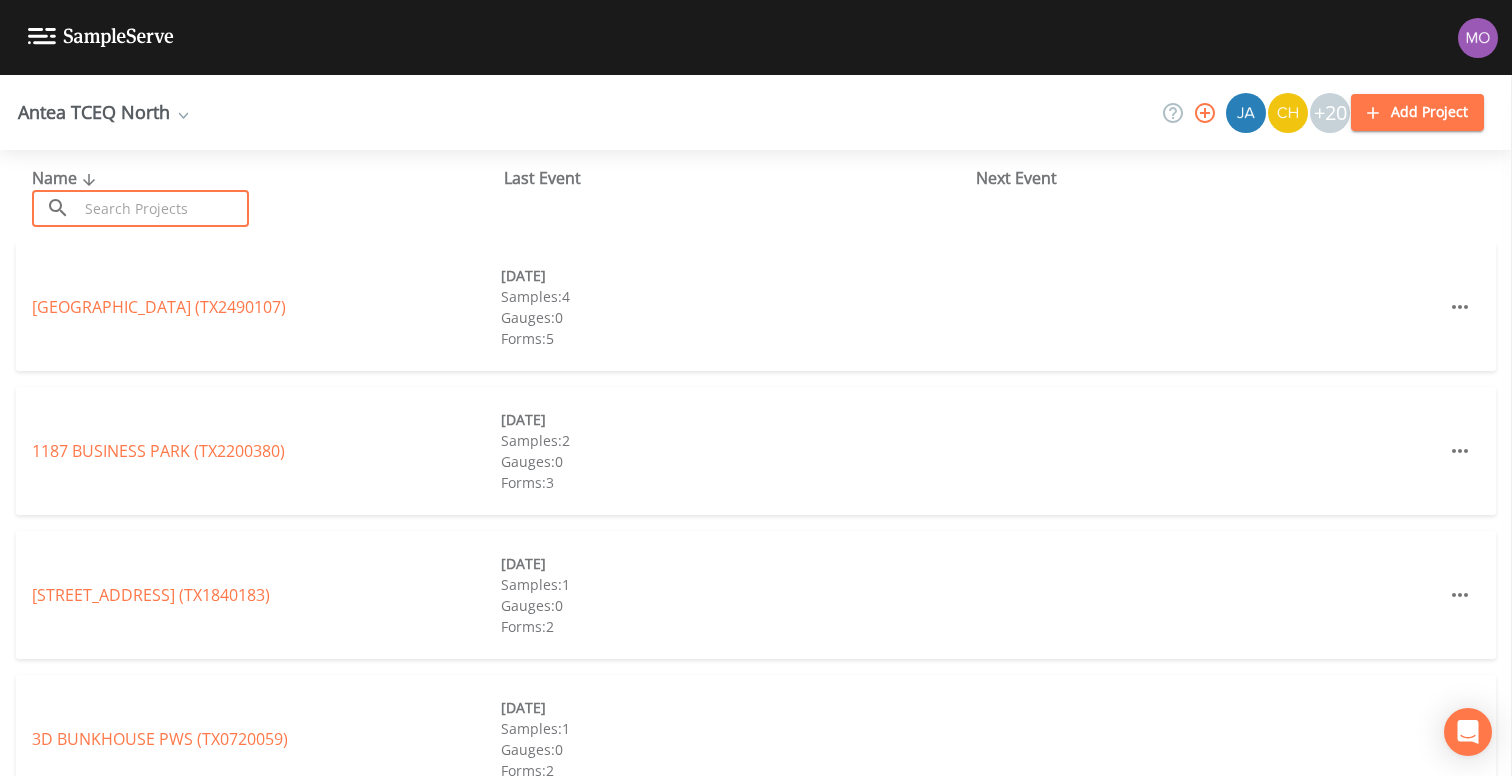 click at bounding box center [163, 208] 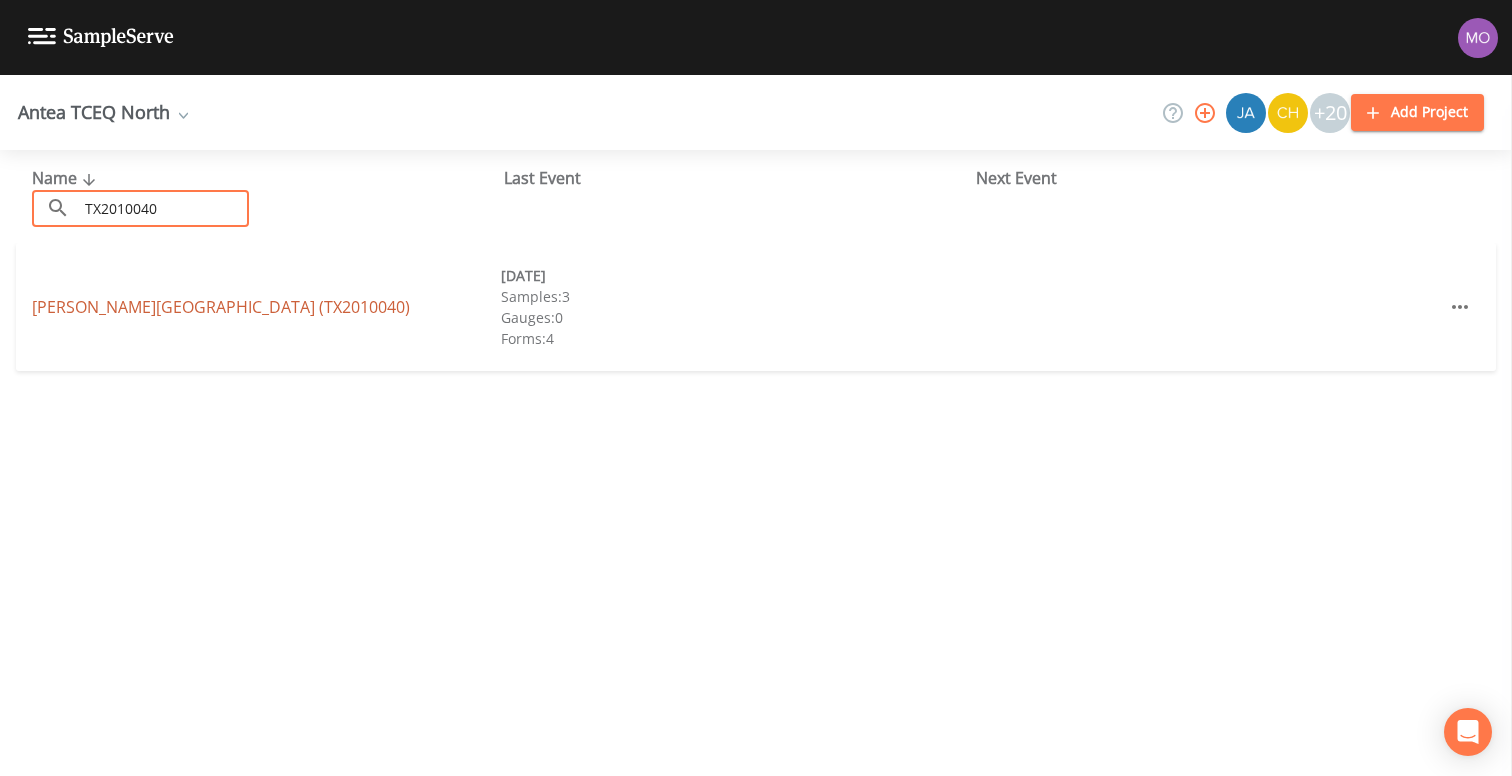 type on "TX2010040" 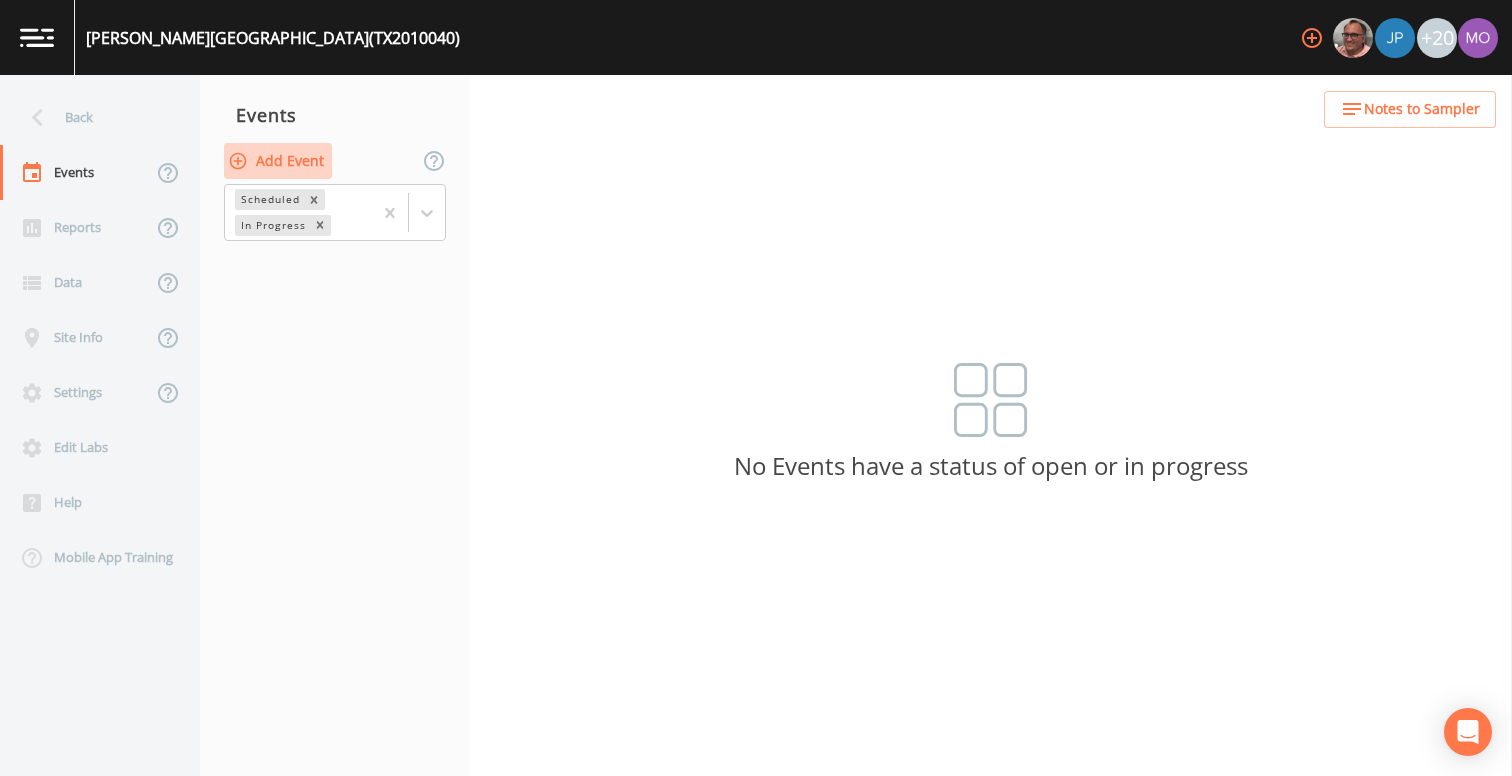 click on "Add Event" at bounding box center [278, 161] 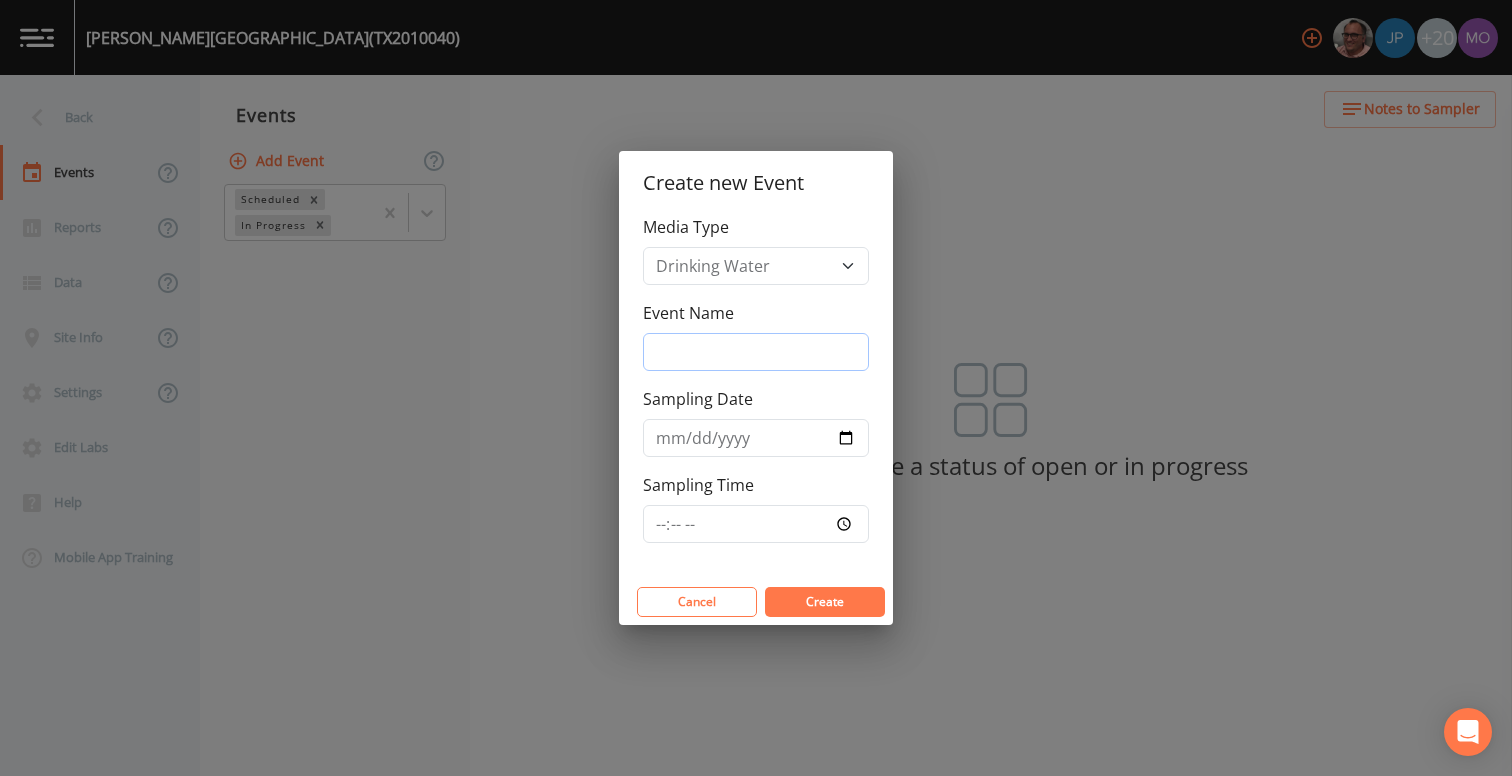 click on "Event Name" at bounding box center [756, 352] 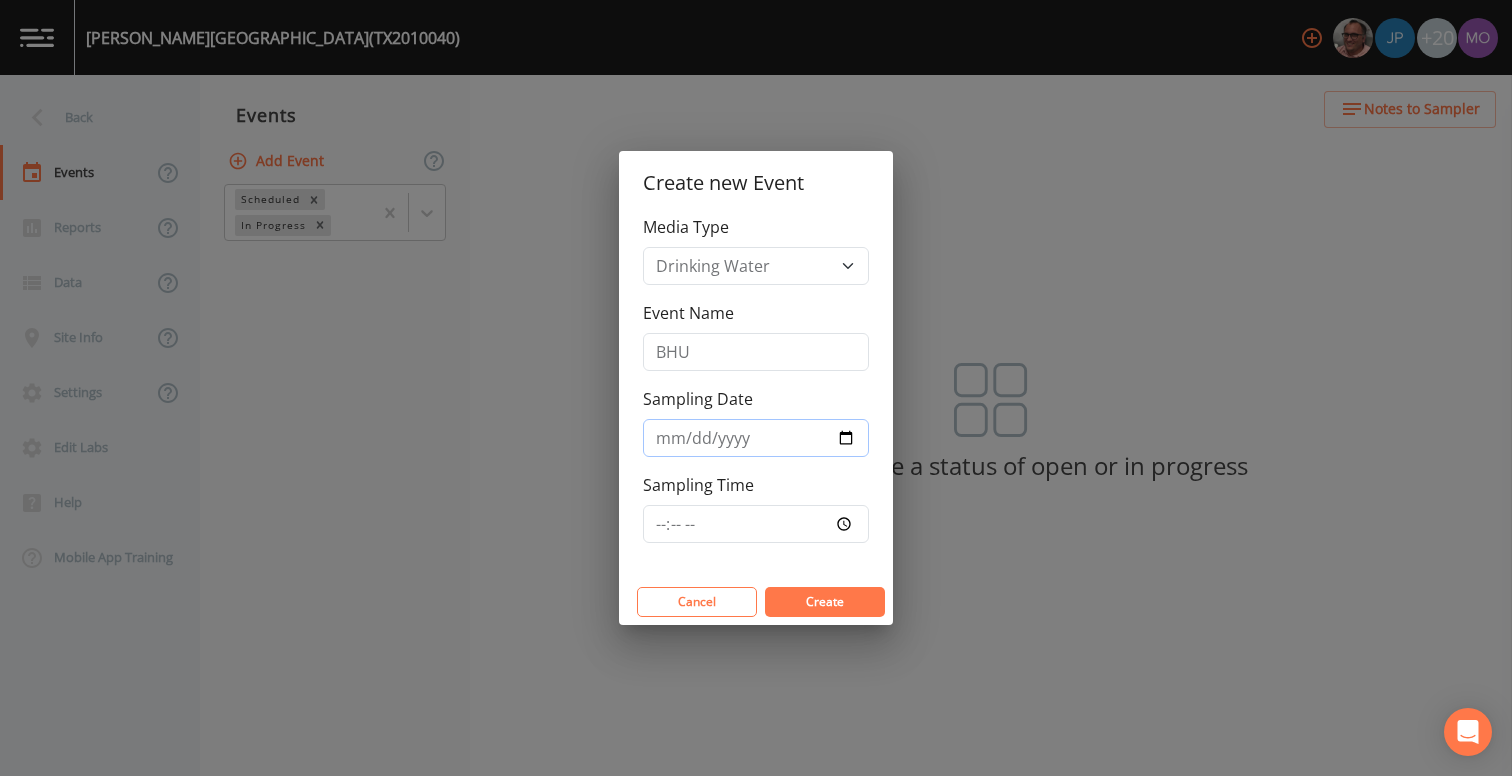 click on "Sampling Date" at bounding box center (756, 438) 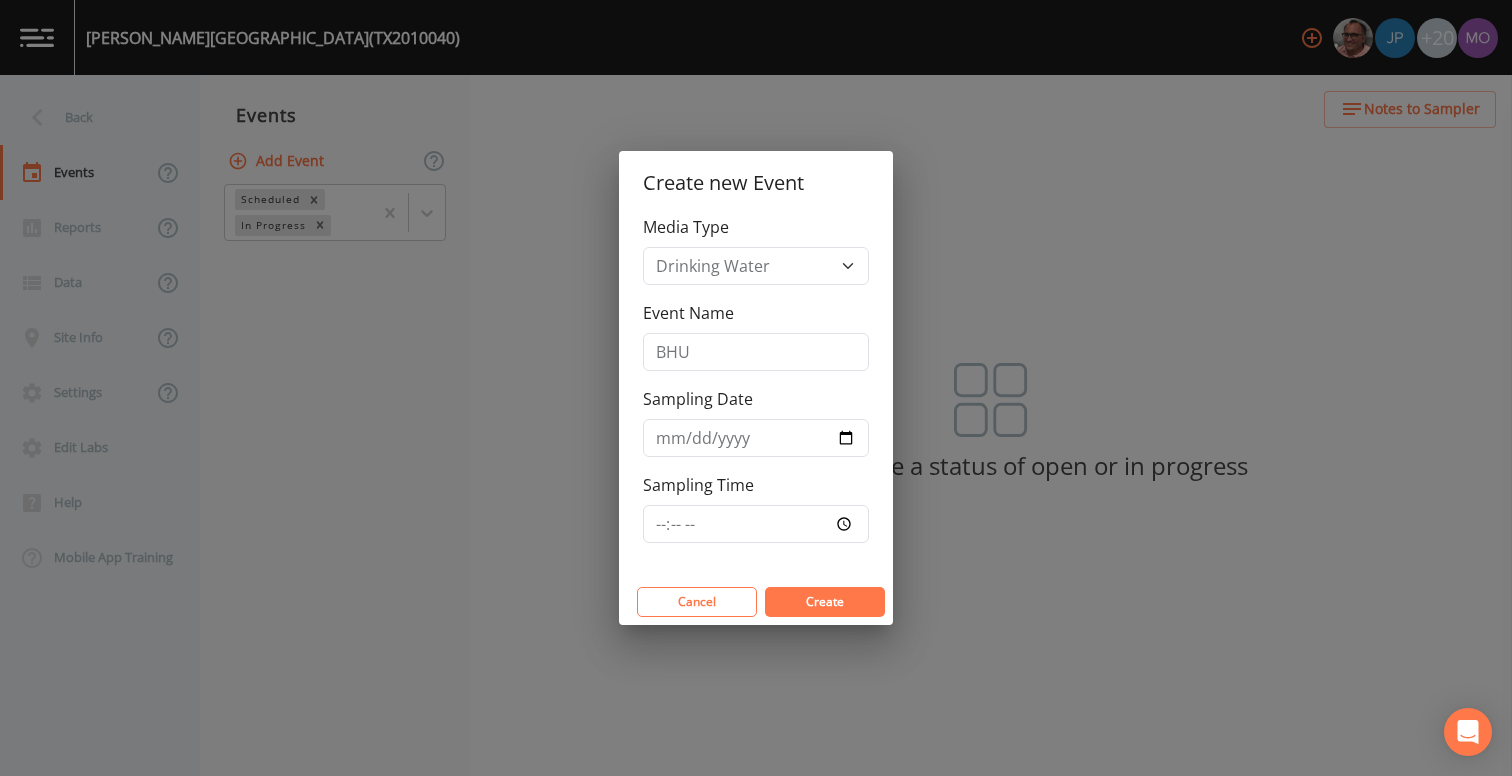 click on "Create" at bounding box center [825, 602] 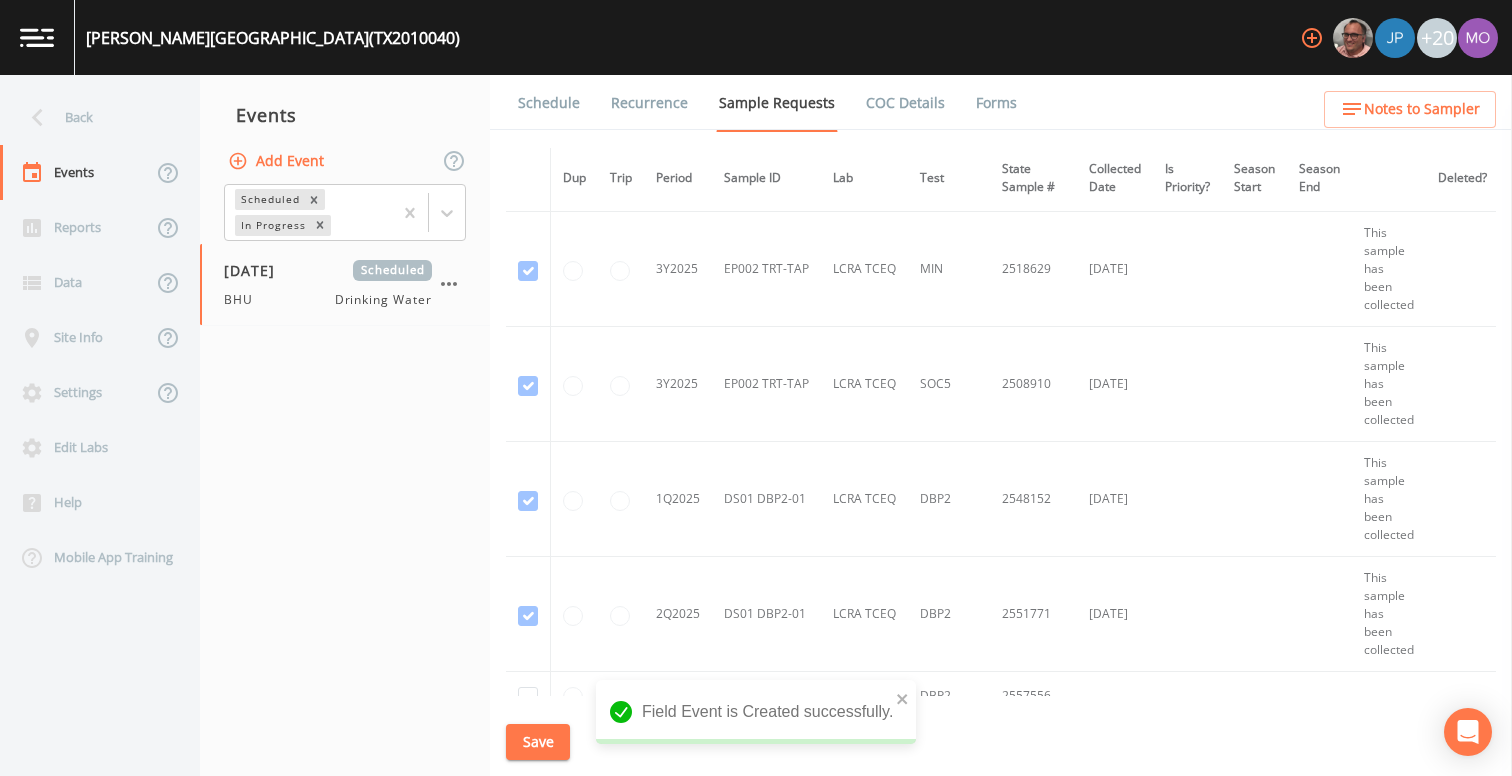 scroll, scrollTop: 3109, scrollLeft: 0, axis: vertical 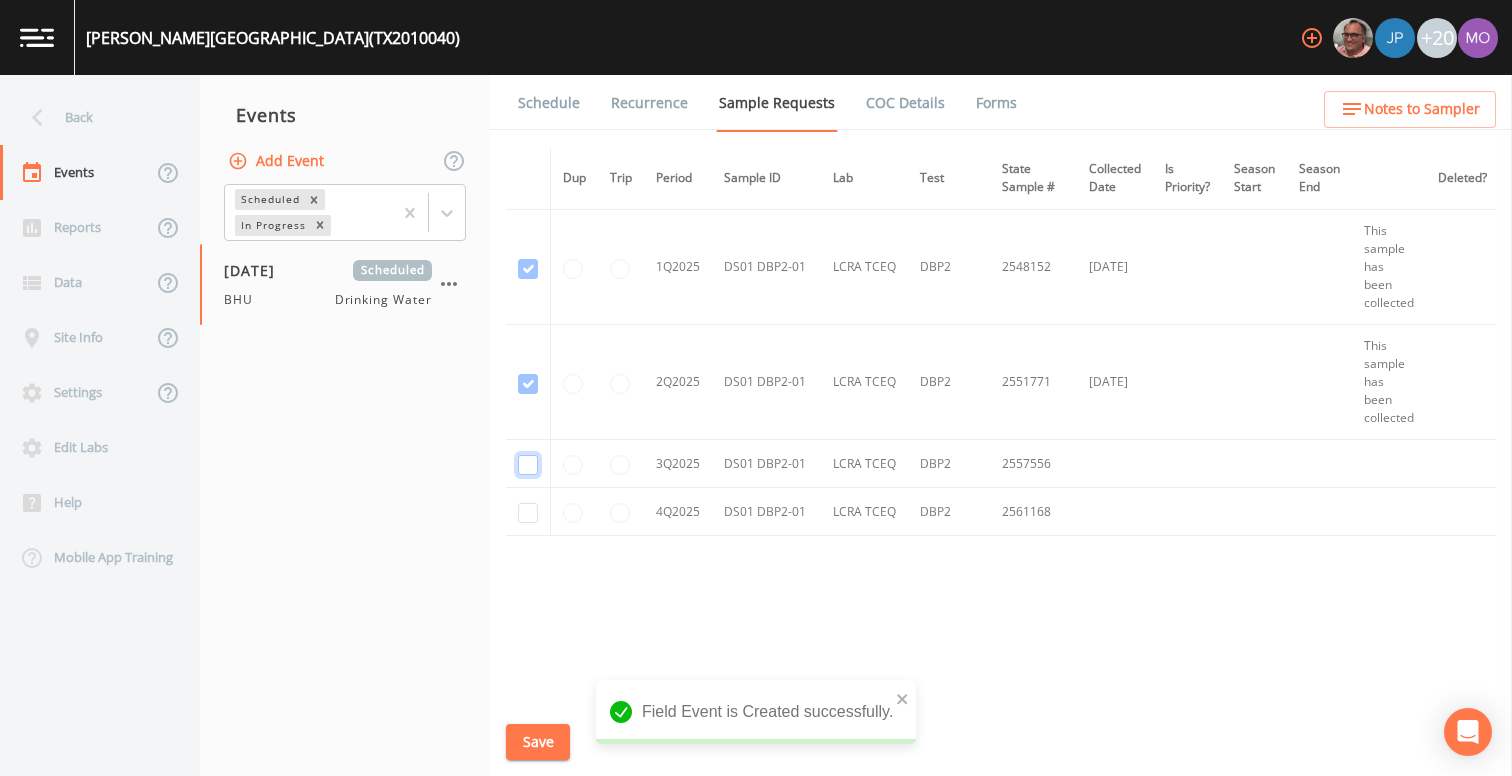 click at bounding box center [528, -1111] 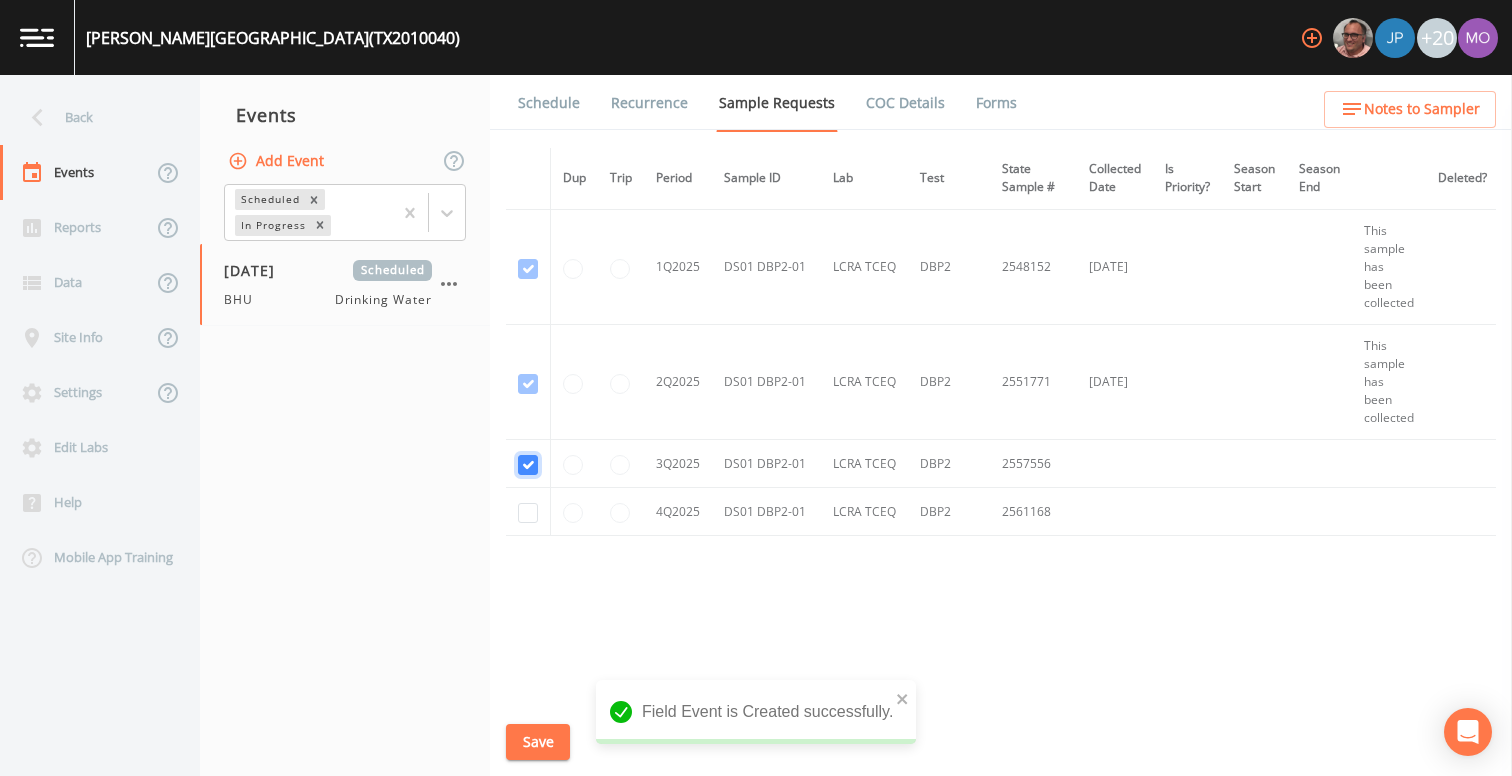 checkbox on "true" 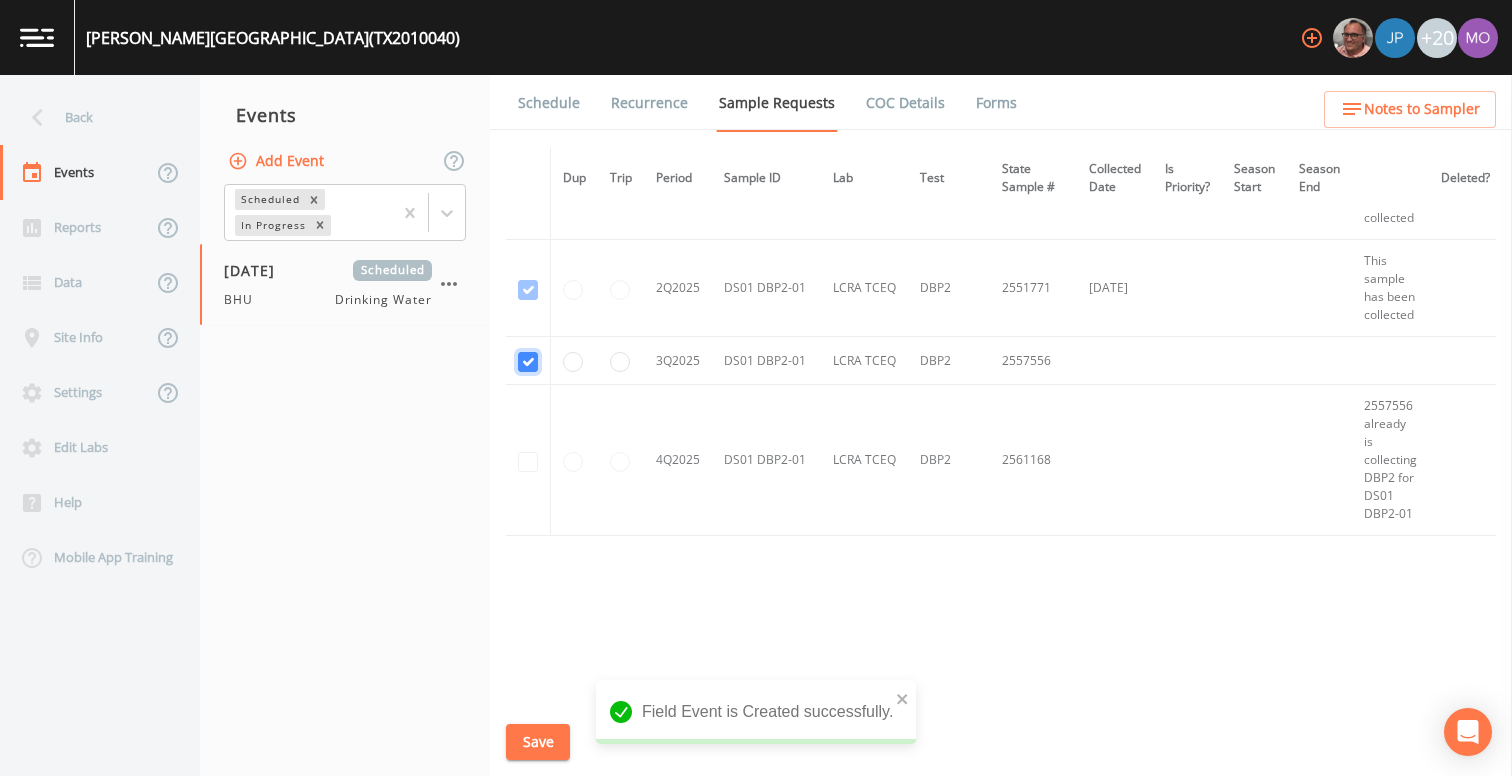 scroll, scrollTop: 2632, scrollLeft: 0, axis: vertical 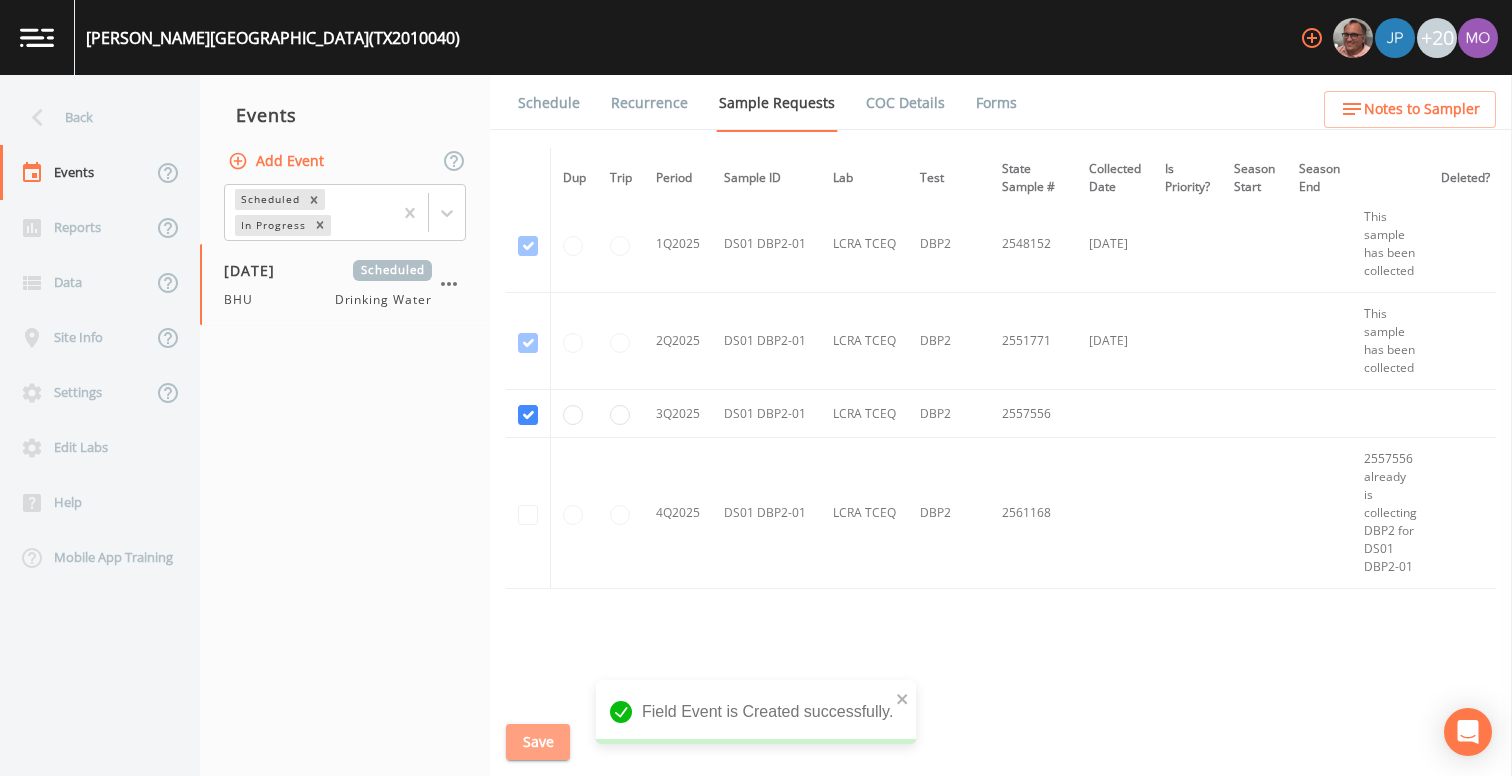 click on "Save" at bounding box center [538, 742] 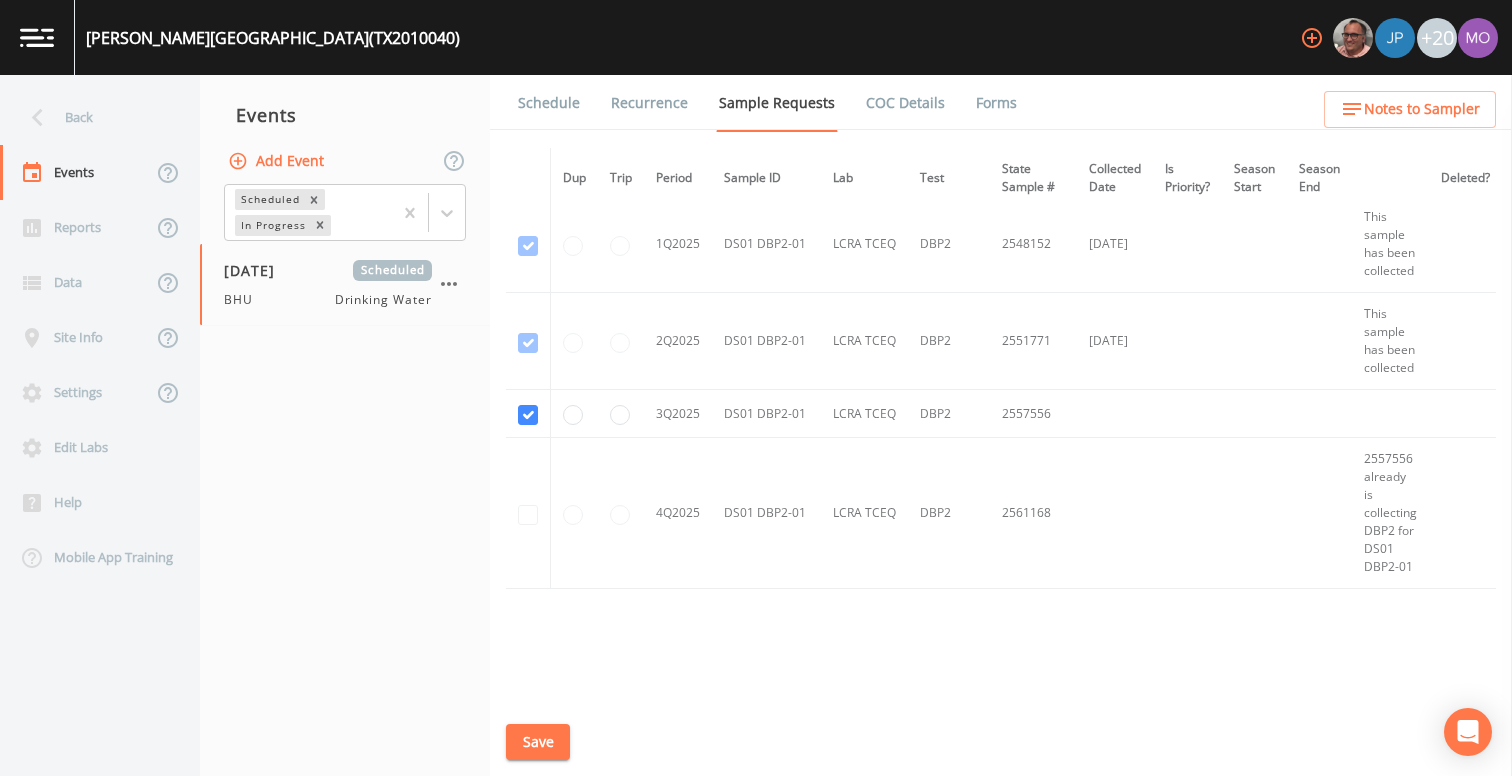 click on "Schedule" at bounding box center (549, 103) 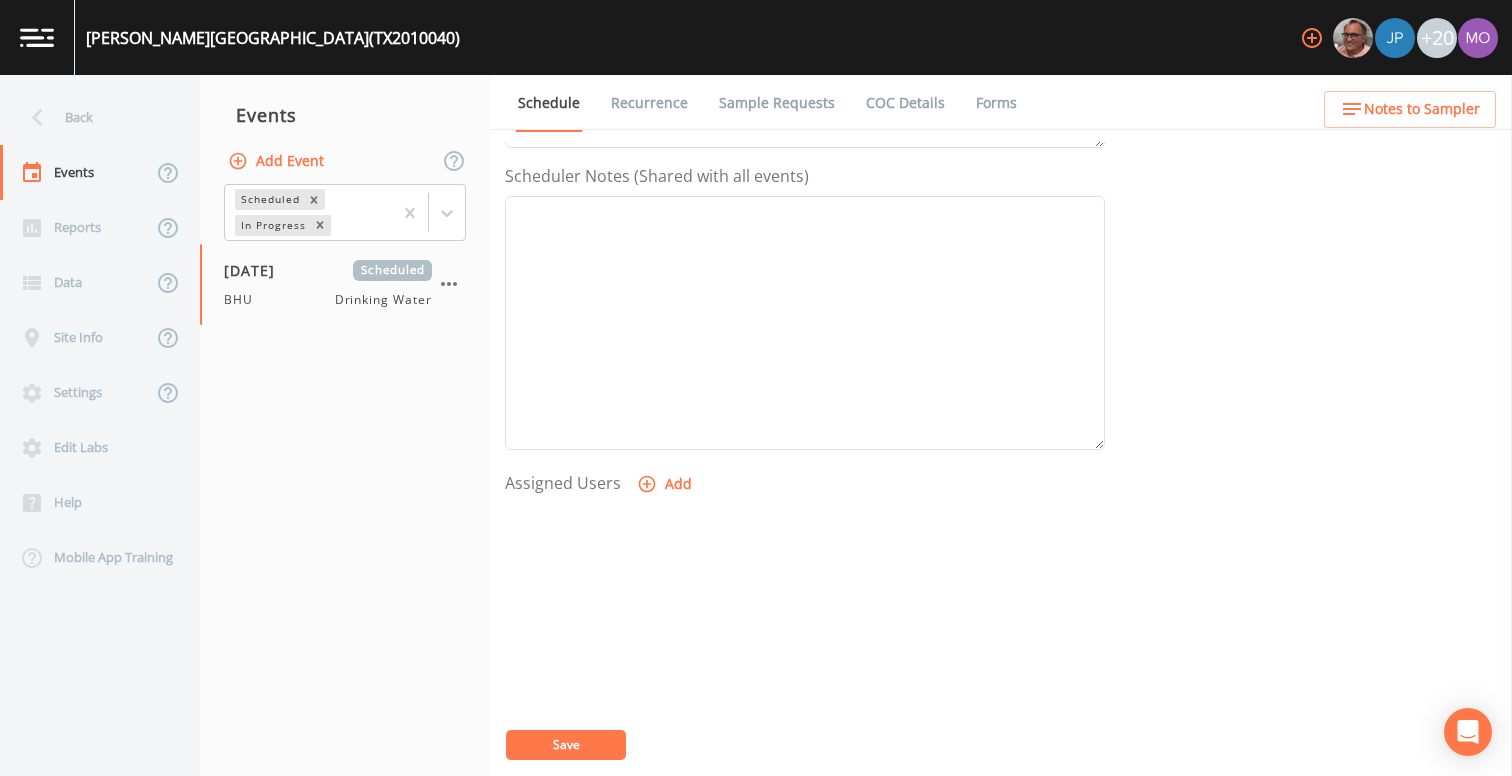 scroll, scrollTop: 634, scrollLeft: 0, axis: vertical 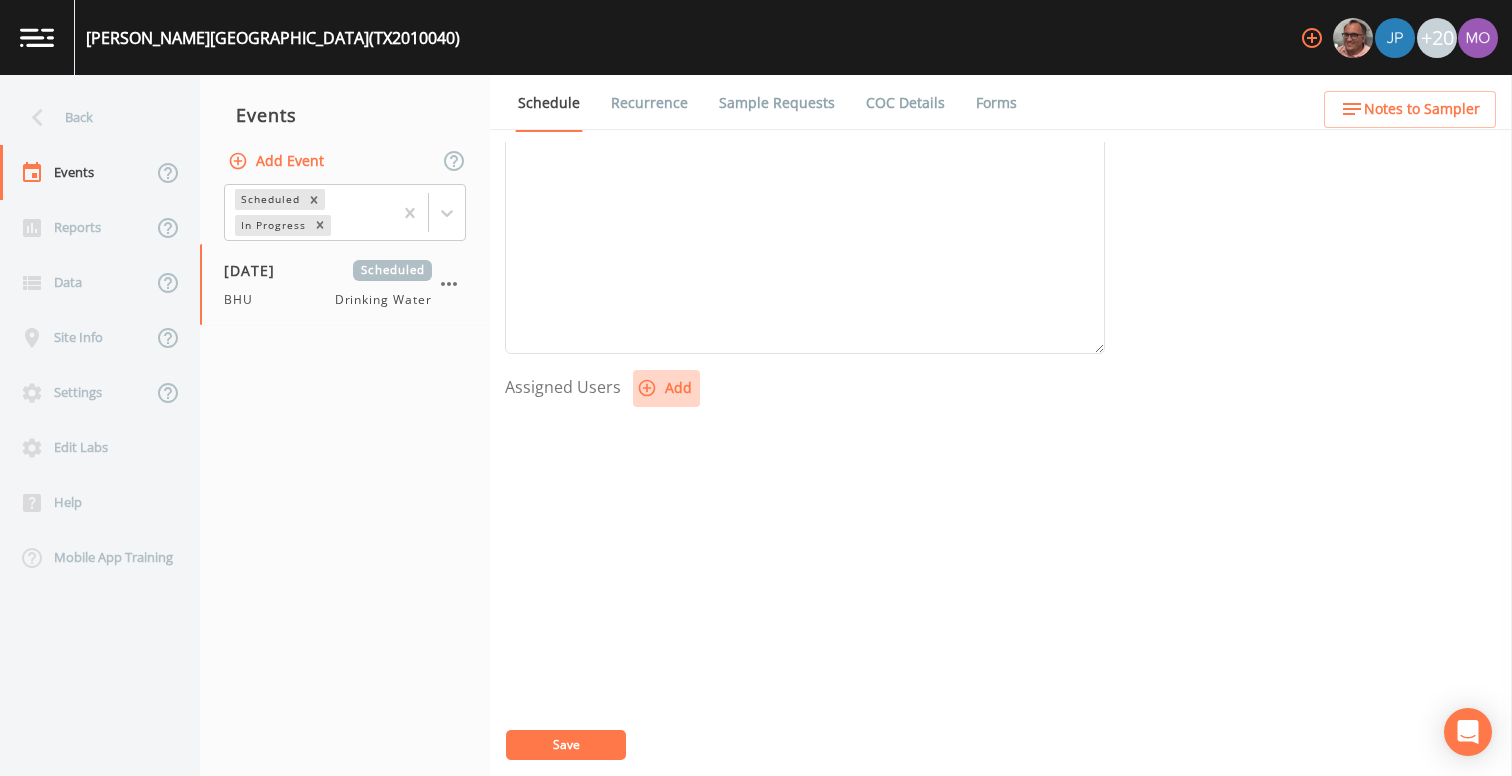 click on "Add" at bounding box center (666, 388) 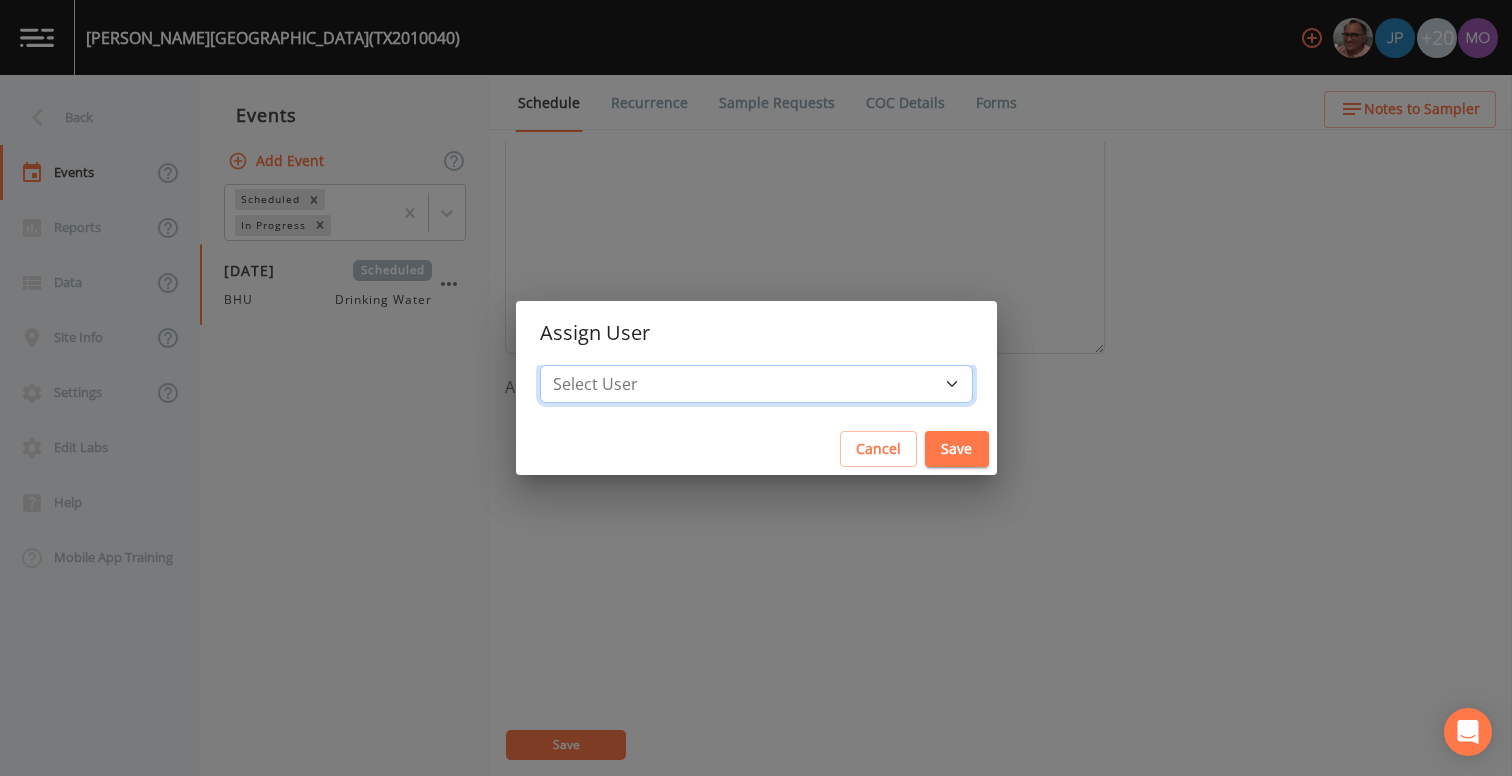 click on "Select User [PERSON_NAME] [PERSON_NAME]  [PERSON_NAME] [PERSON_NAME] [PERSON_NAME] [PERSON_NAME]  Rigamonti [EMAIL_ADDRESS][DOMAIN_NAME] [PERSON_NAME] [PERSON_NAME] [PERSON_NAME] [PERSON_NAME] [PERSON_NAME] [PERSON_NAME] [PERSON_NAME] [PERSON_NAME] [PERSON_NAME] [PERSON_NAME] [PERSON_NAME] [PERSON_NAME] [PERSON_NAME] [PERSON_NAME] [PERSON_NAME]" at bounding box center (756, 384) 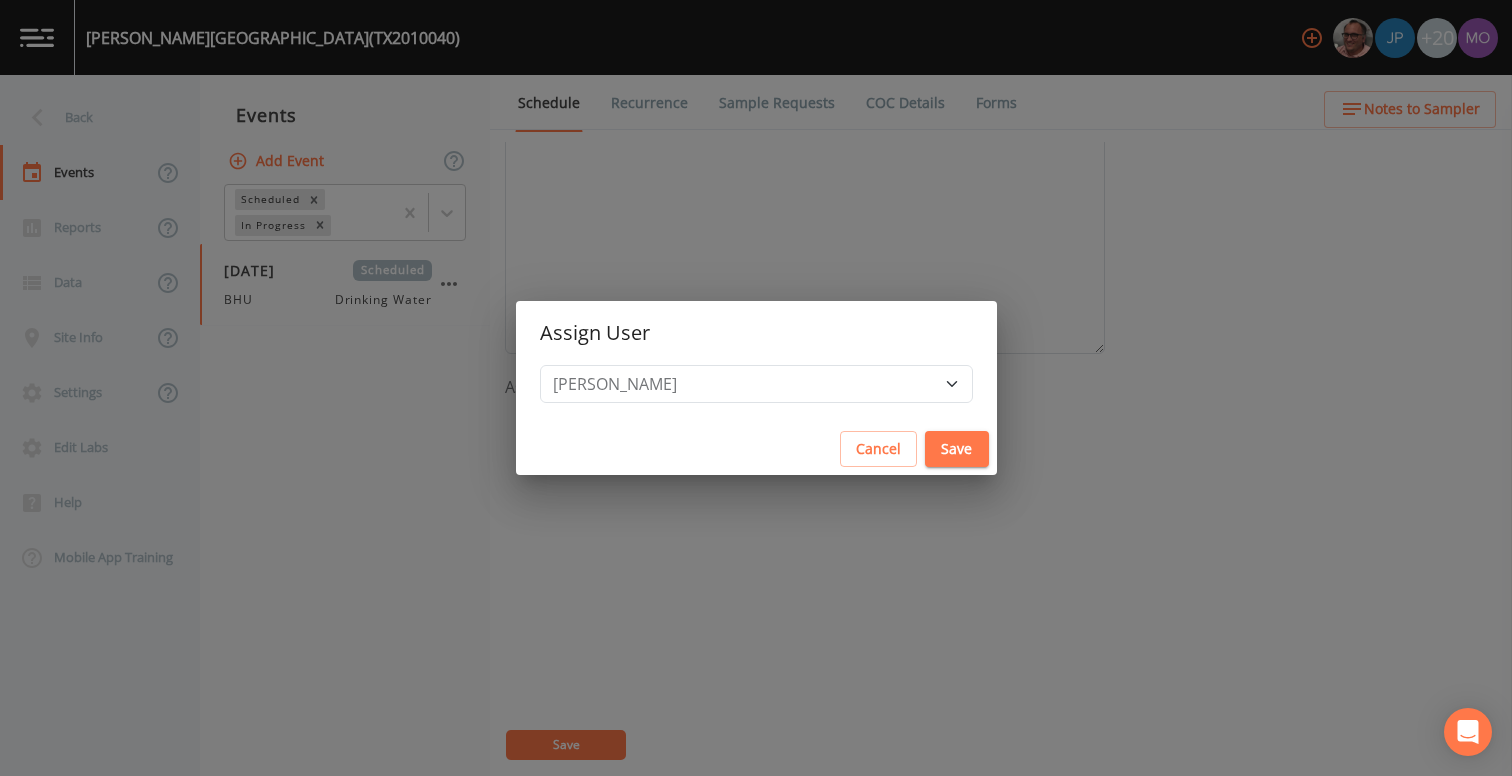 click on "Save" at bounding box center [957, 449] 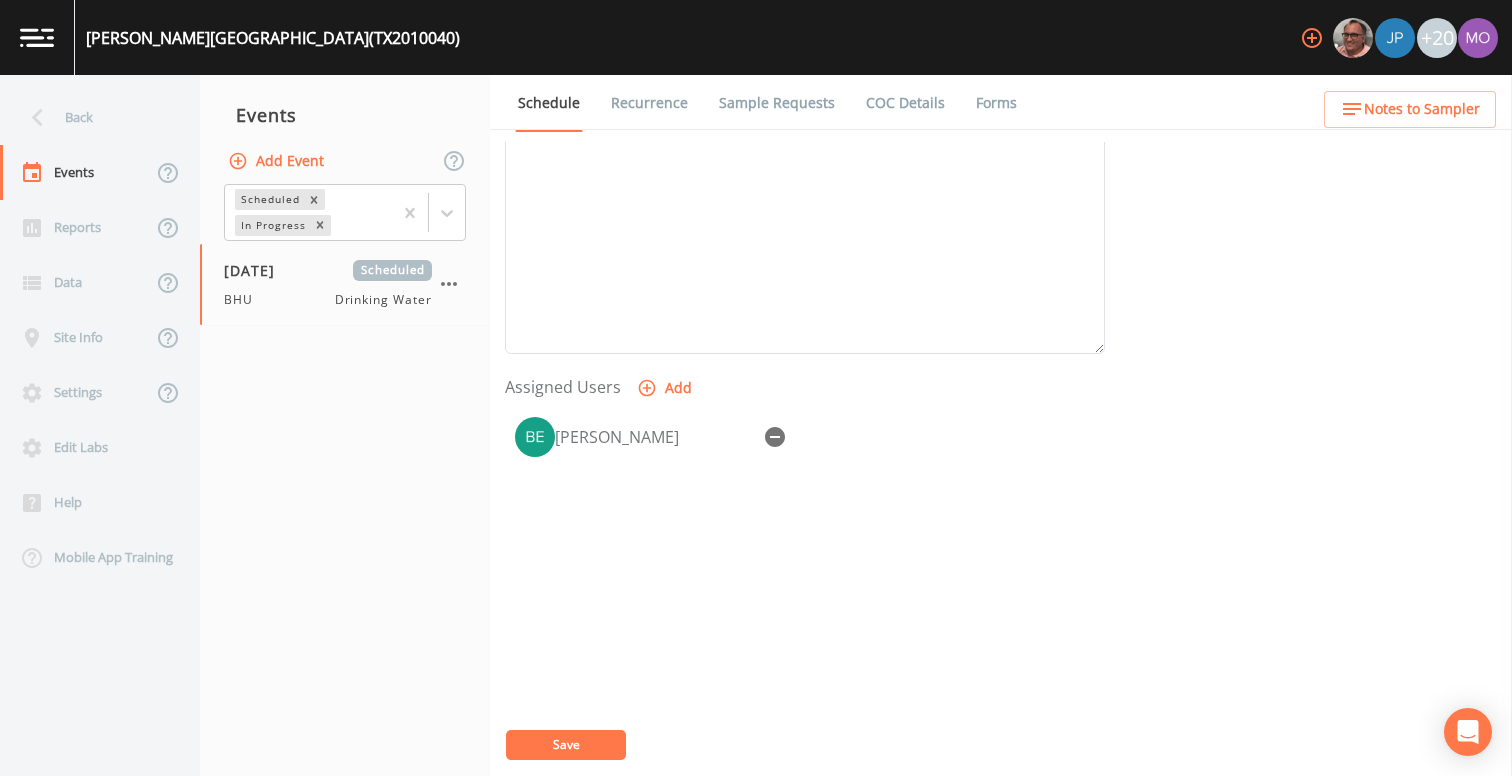 click on "Save" at bounding box center (566, 745) 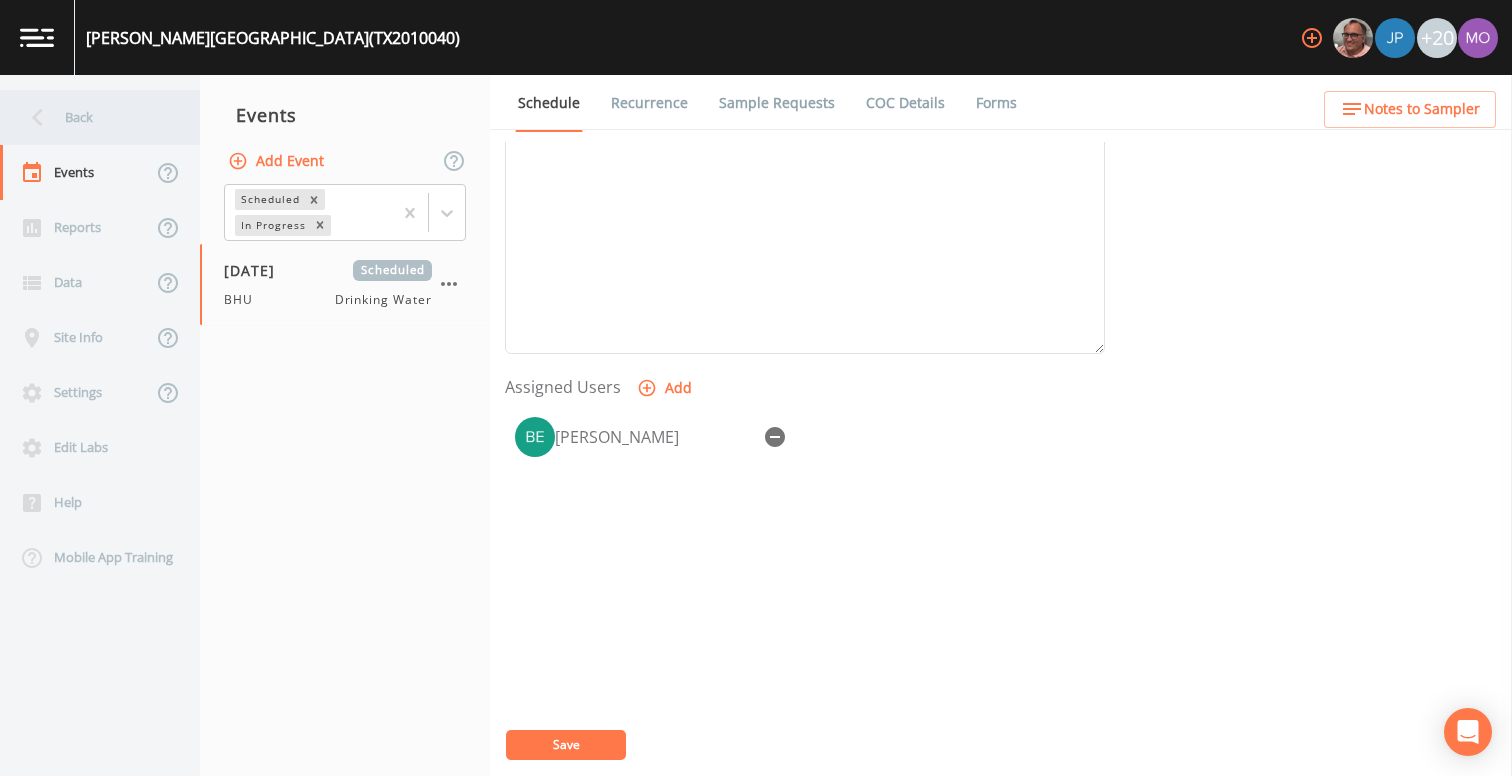 click on "Back" at bounding box center (90, 117) 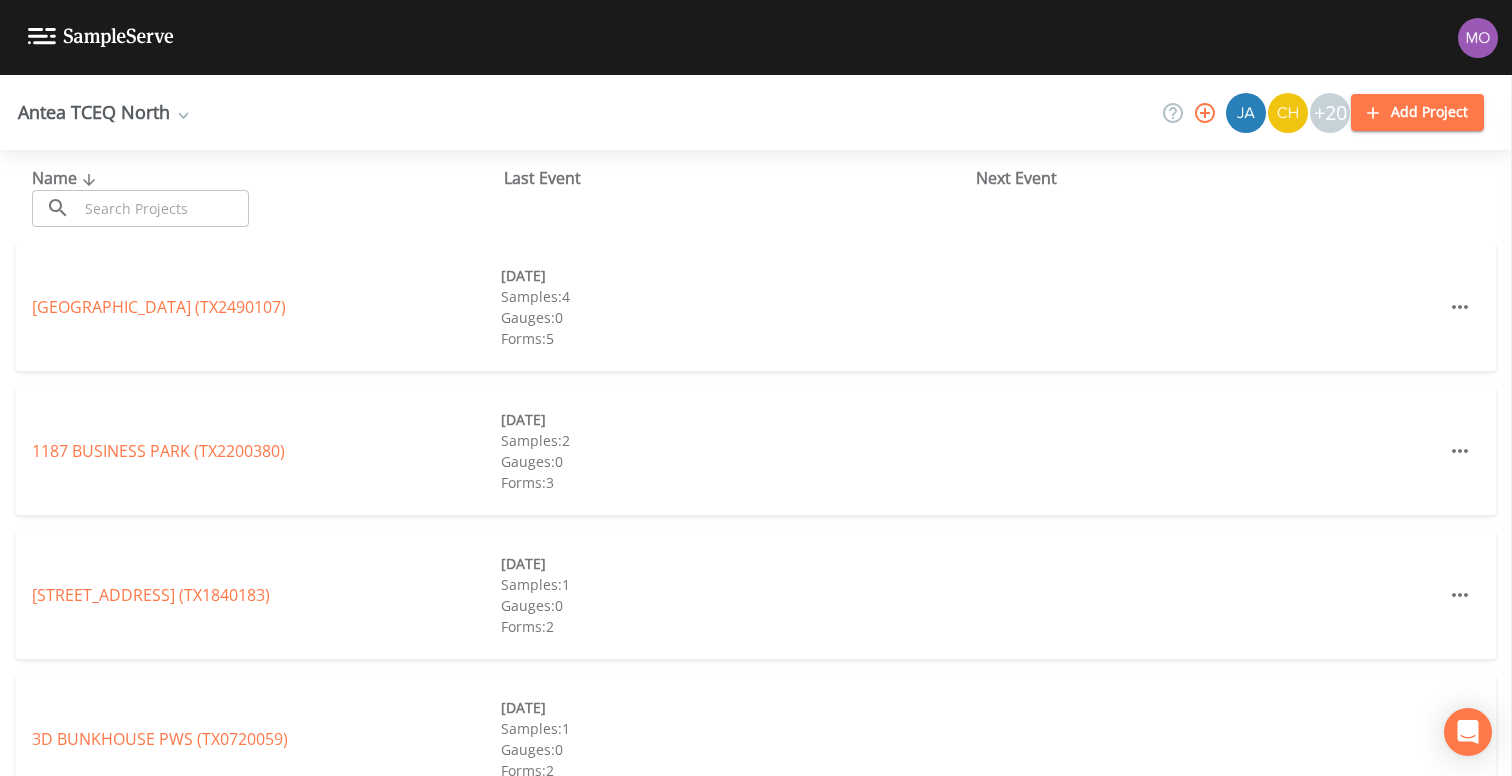 click at bounding box center [163, 208] 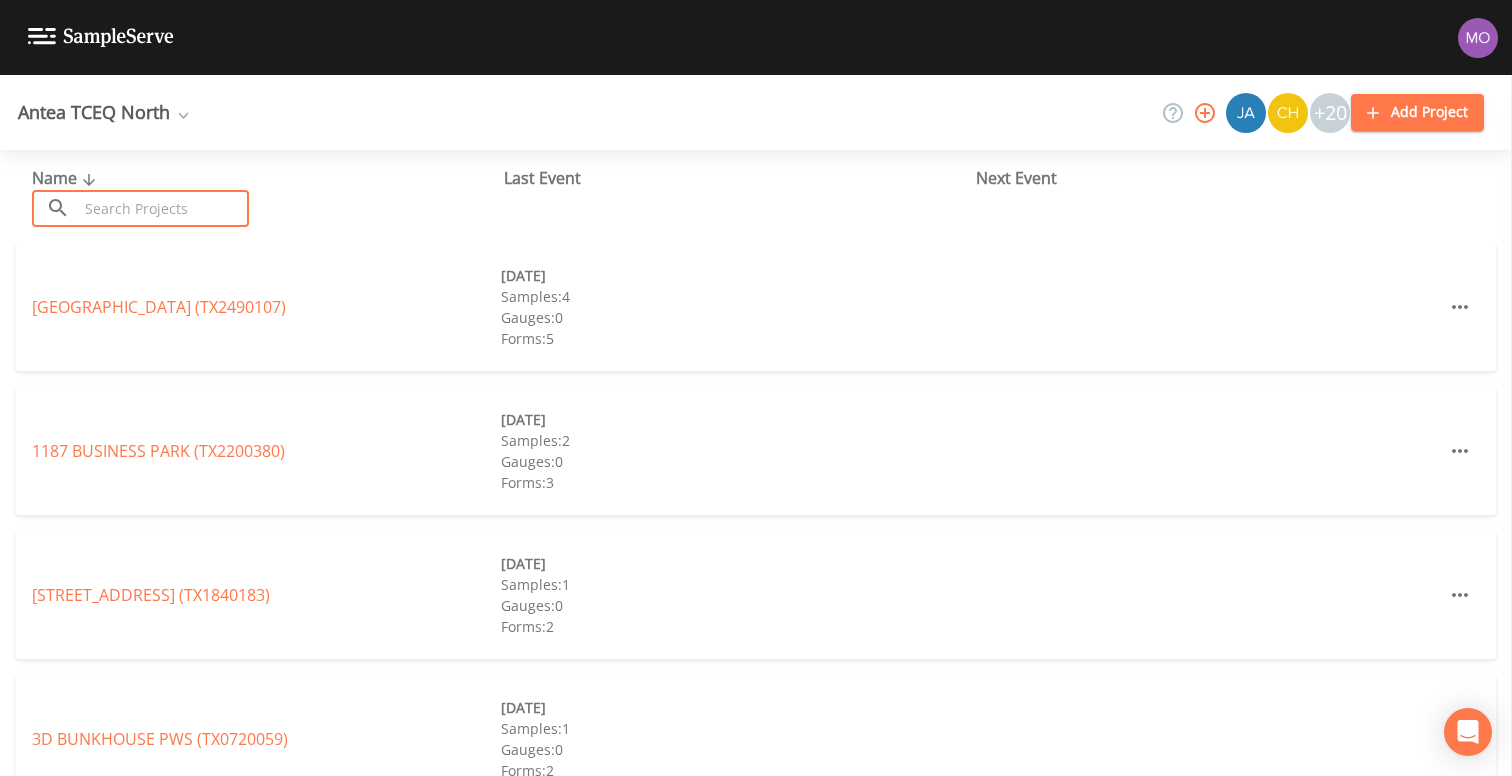 paste on "TX0370033" 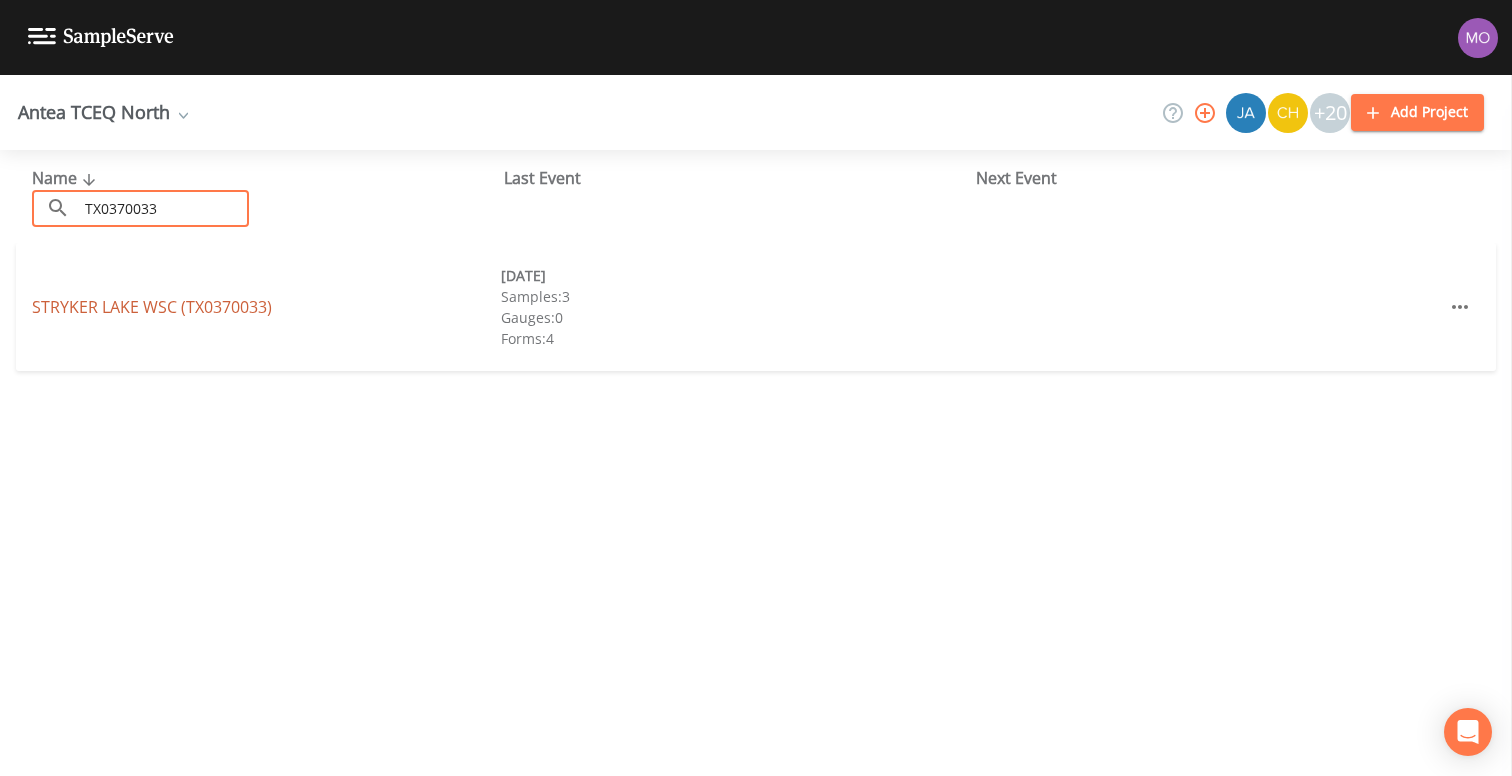 type on "TX0370033" 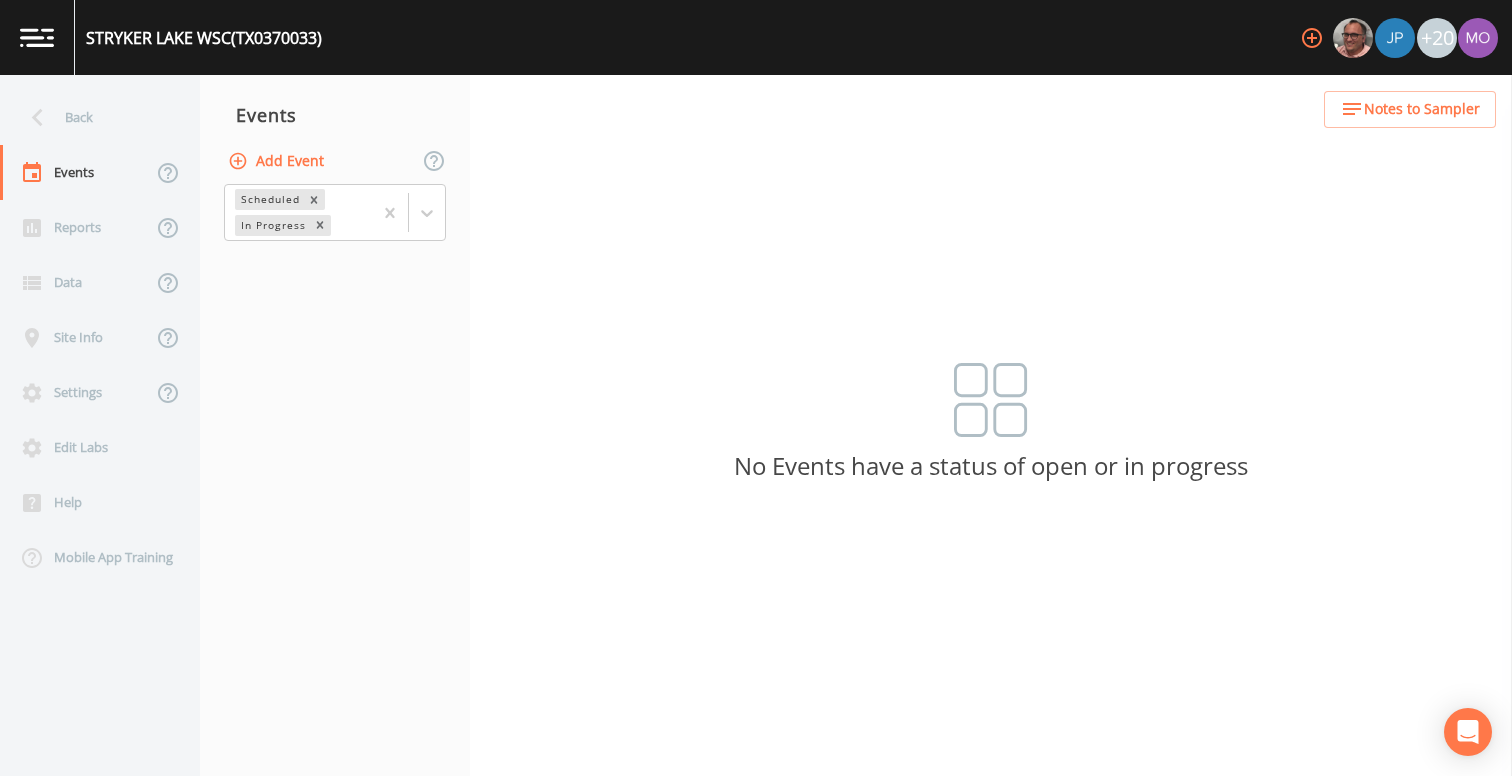 click on "Add Event" at bounding box center [278, 161] 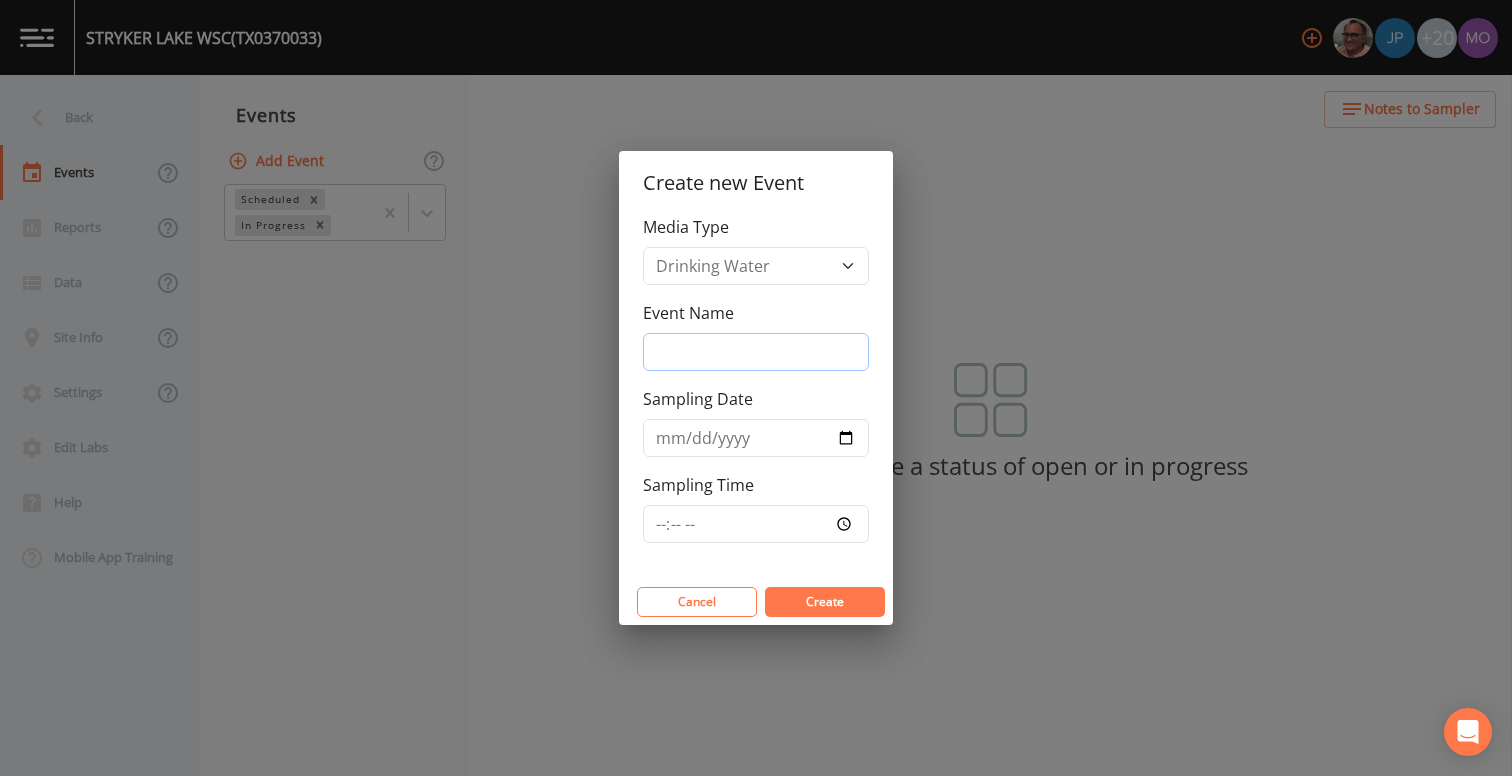 click on "Event Name" at bounding box center (756, 352) 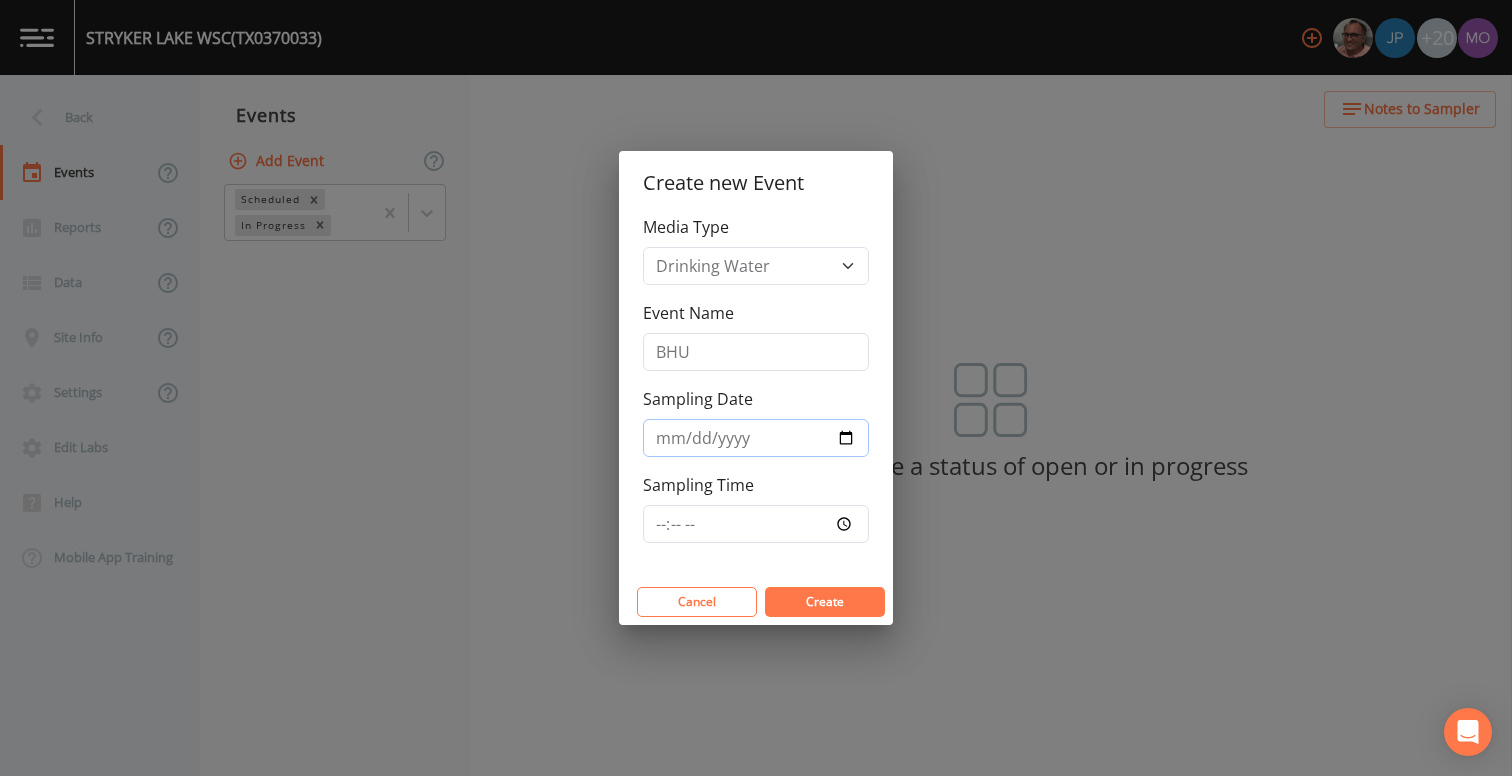 click on "Sampling Date" at bounding box center (756, 438) 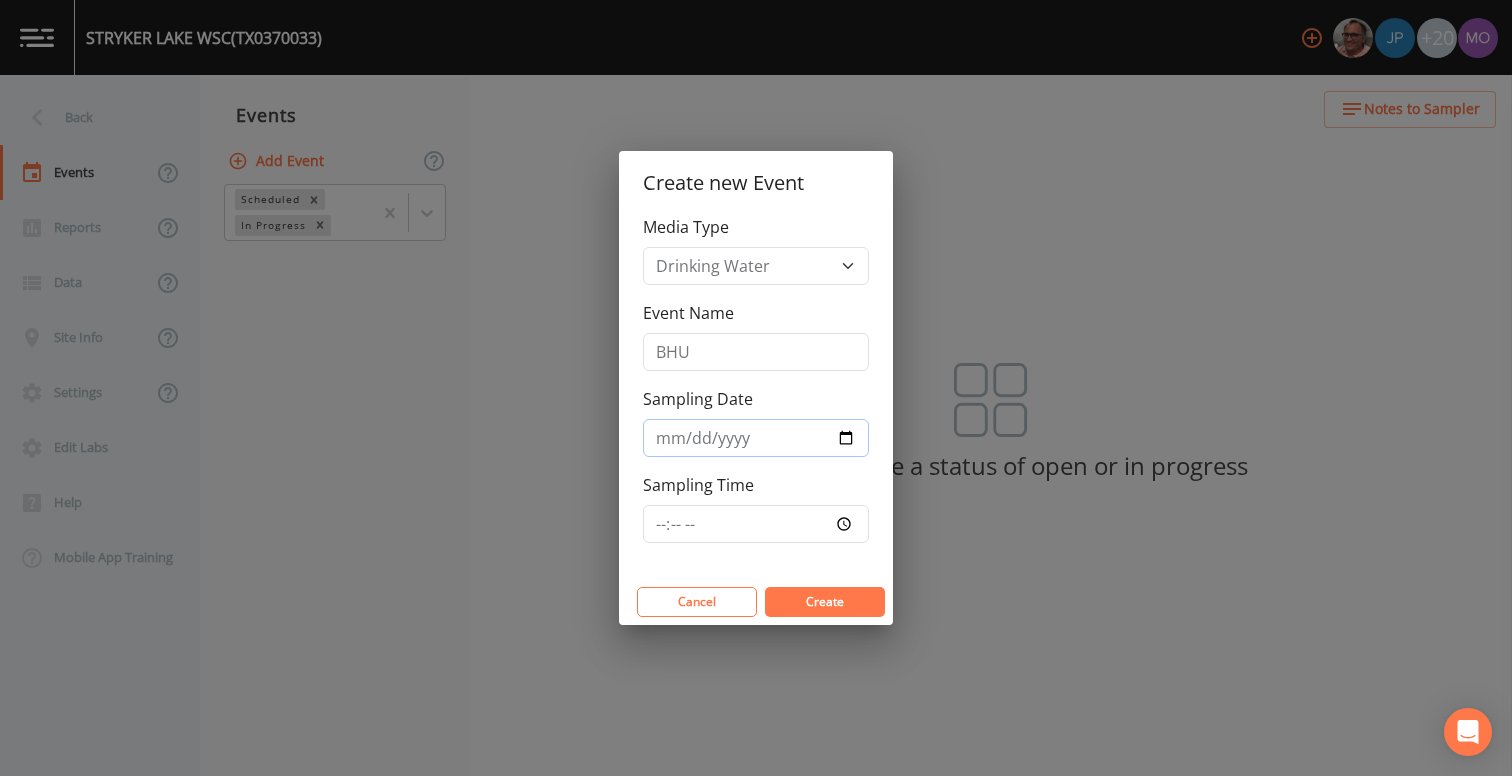 type on "2025-07-17" 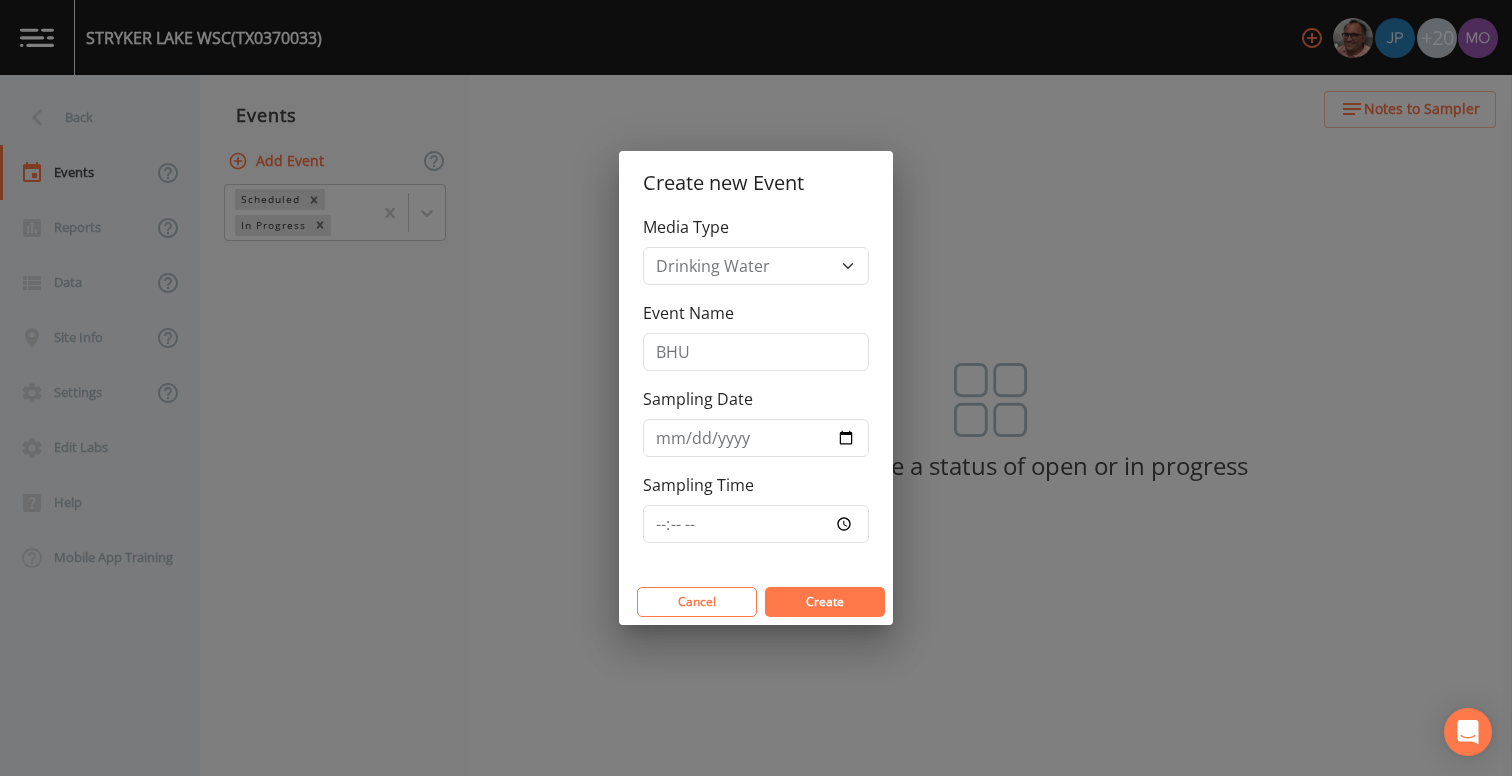 click on "Create" at bounding box center (825, 602) 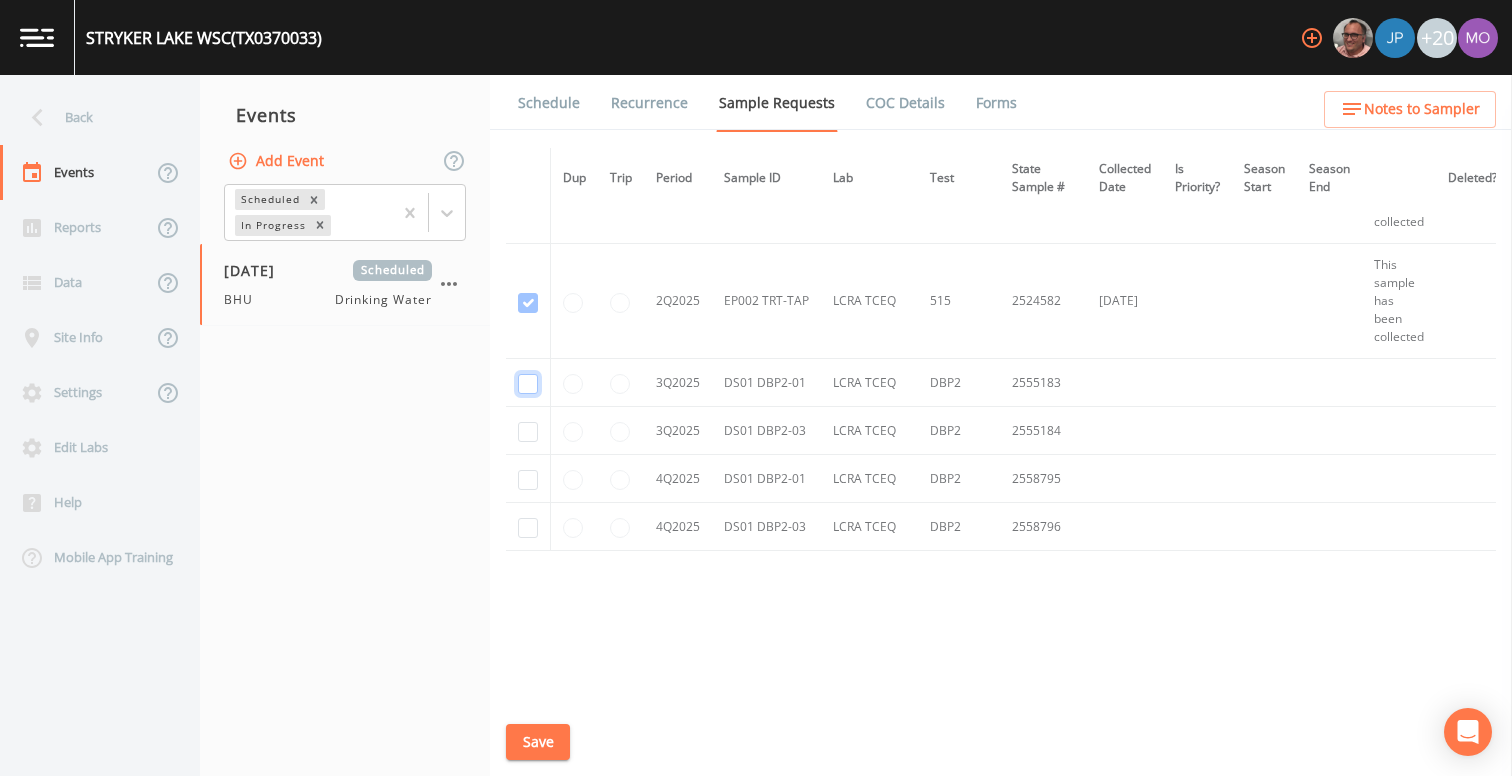 click at bounding box center (528, -1844) 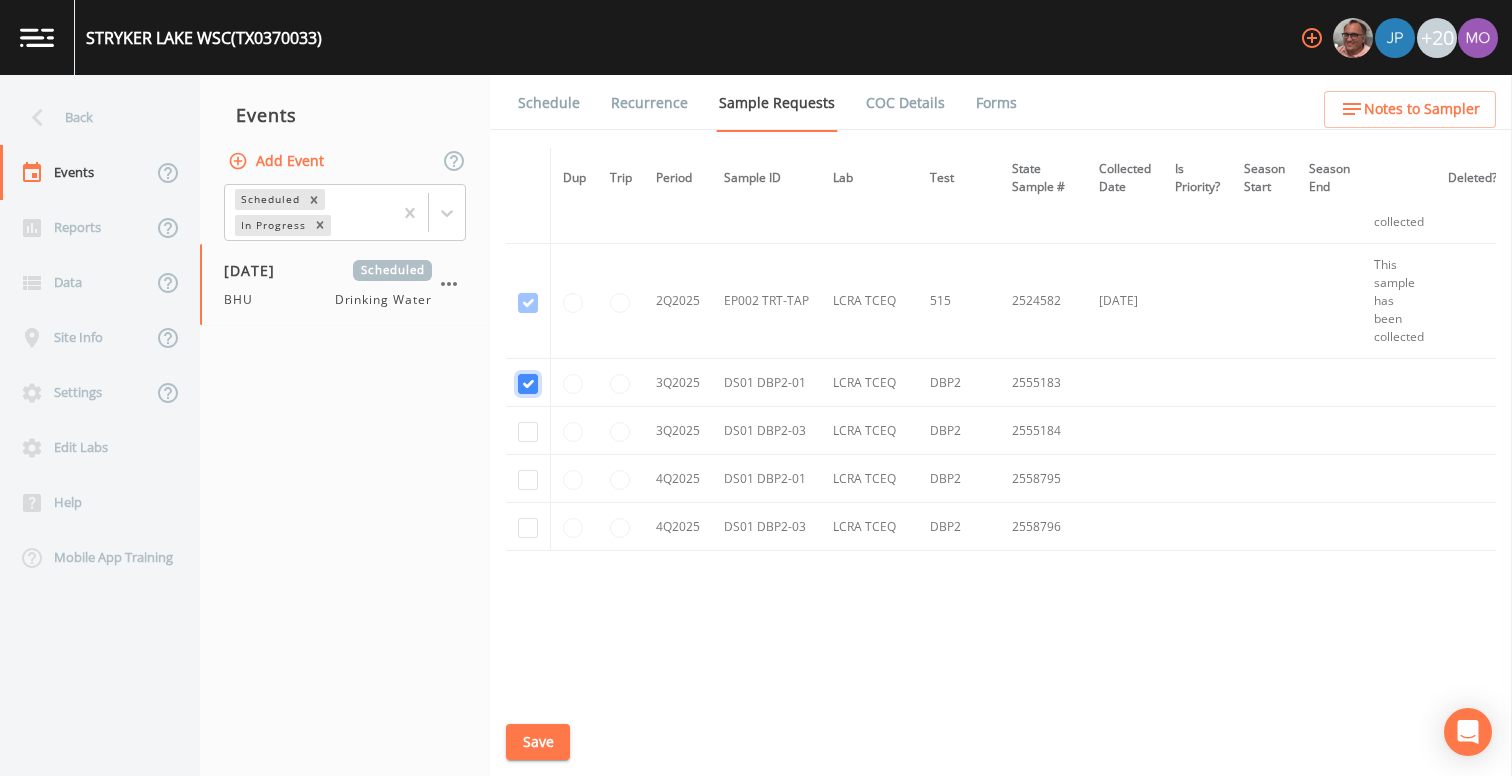 checkbox on "true" 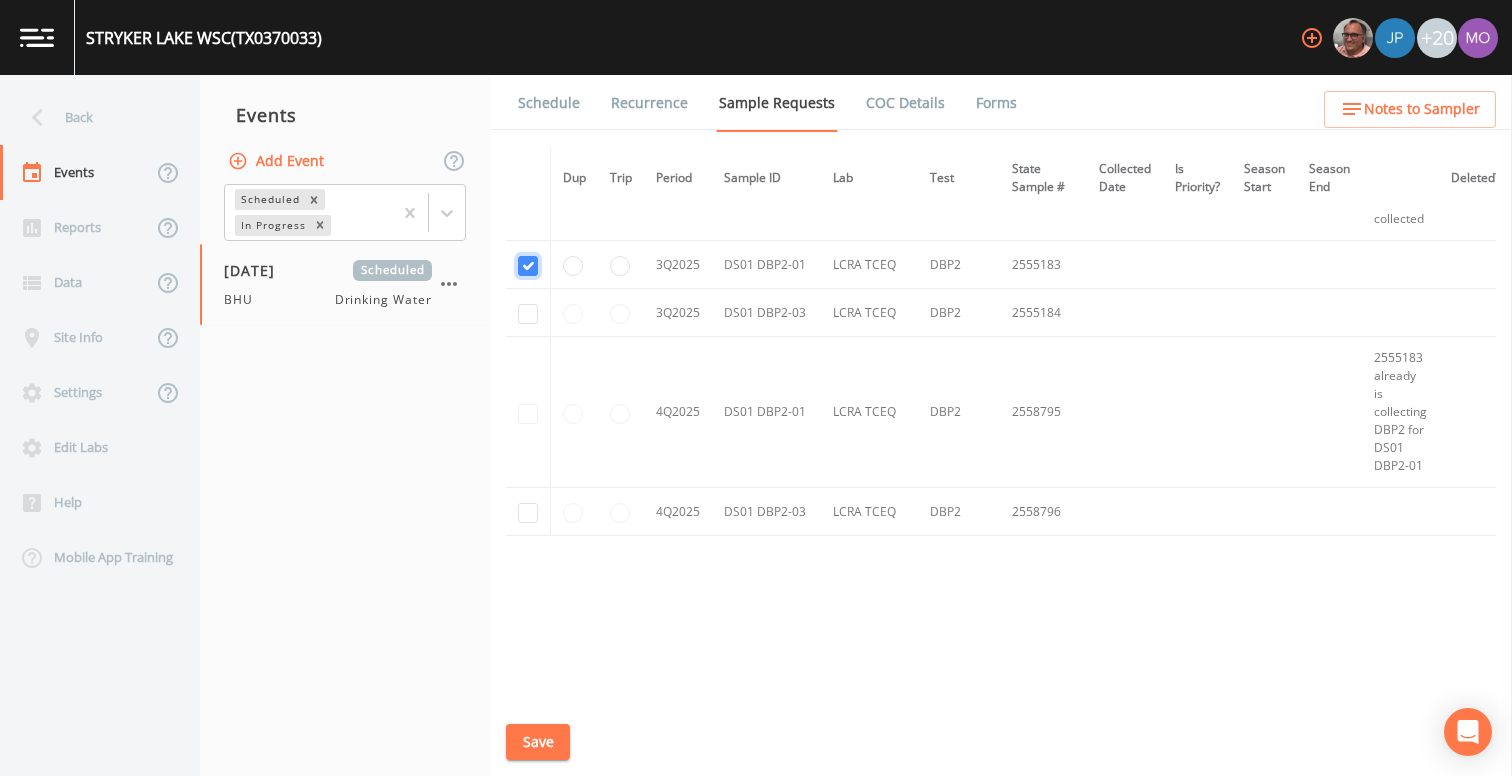 scroll, scrollTop: 3464, scrollLeft: 0, axis: vertical 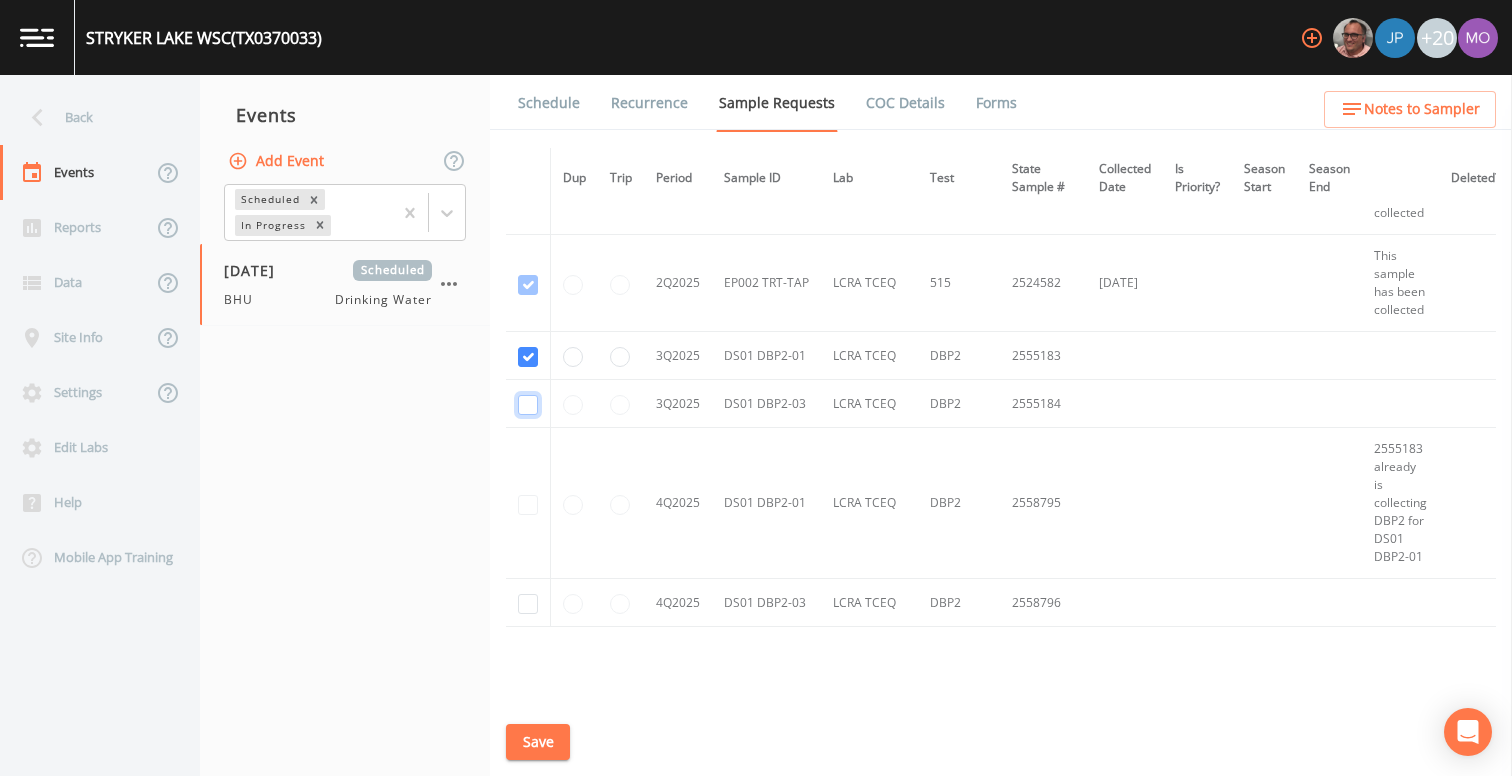click at bounding box center (528, -1459) 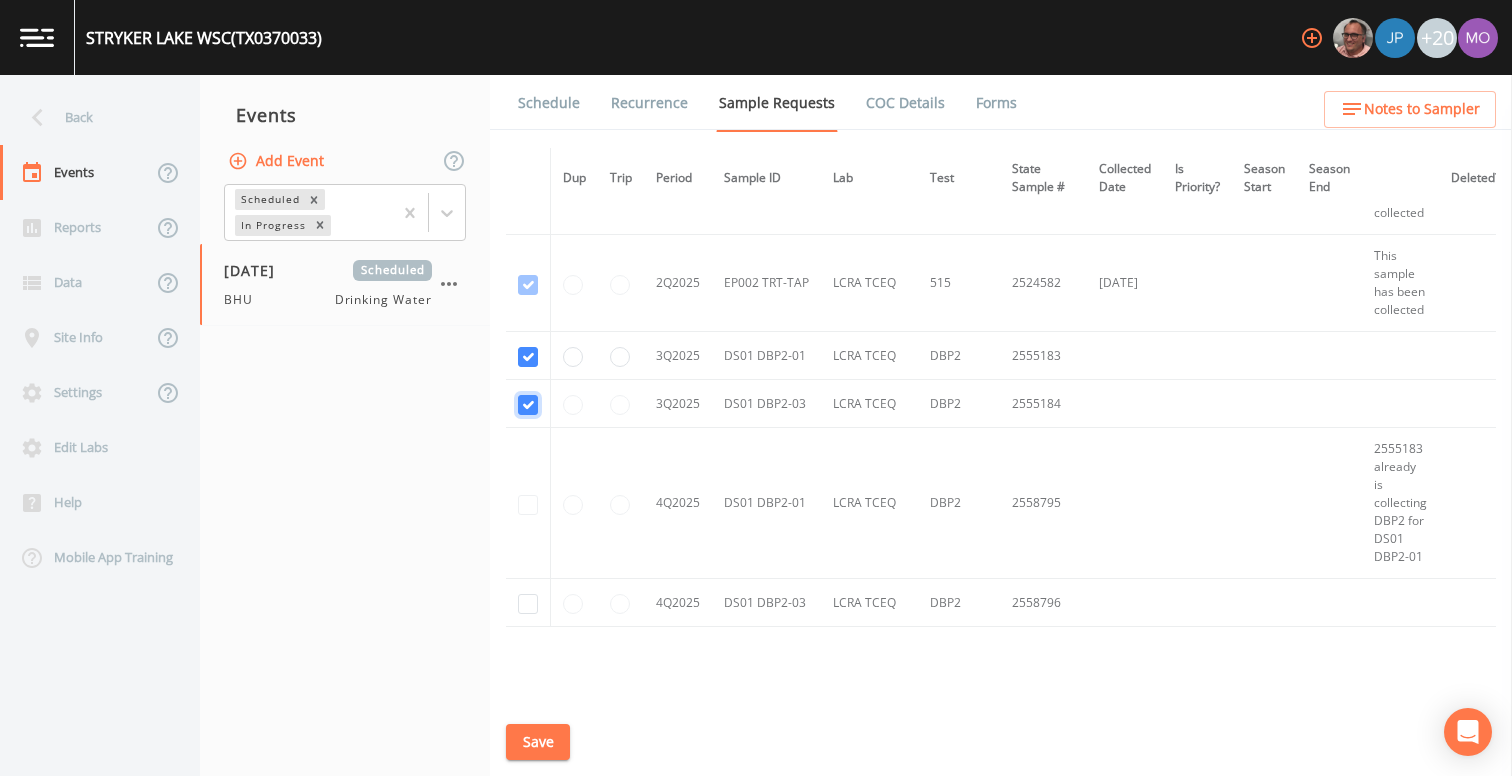 checkbox on "true" 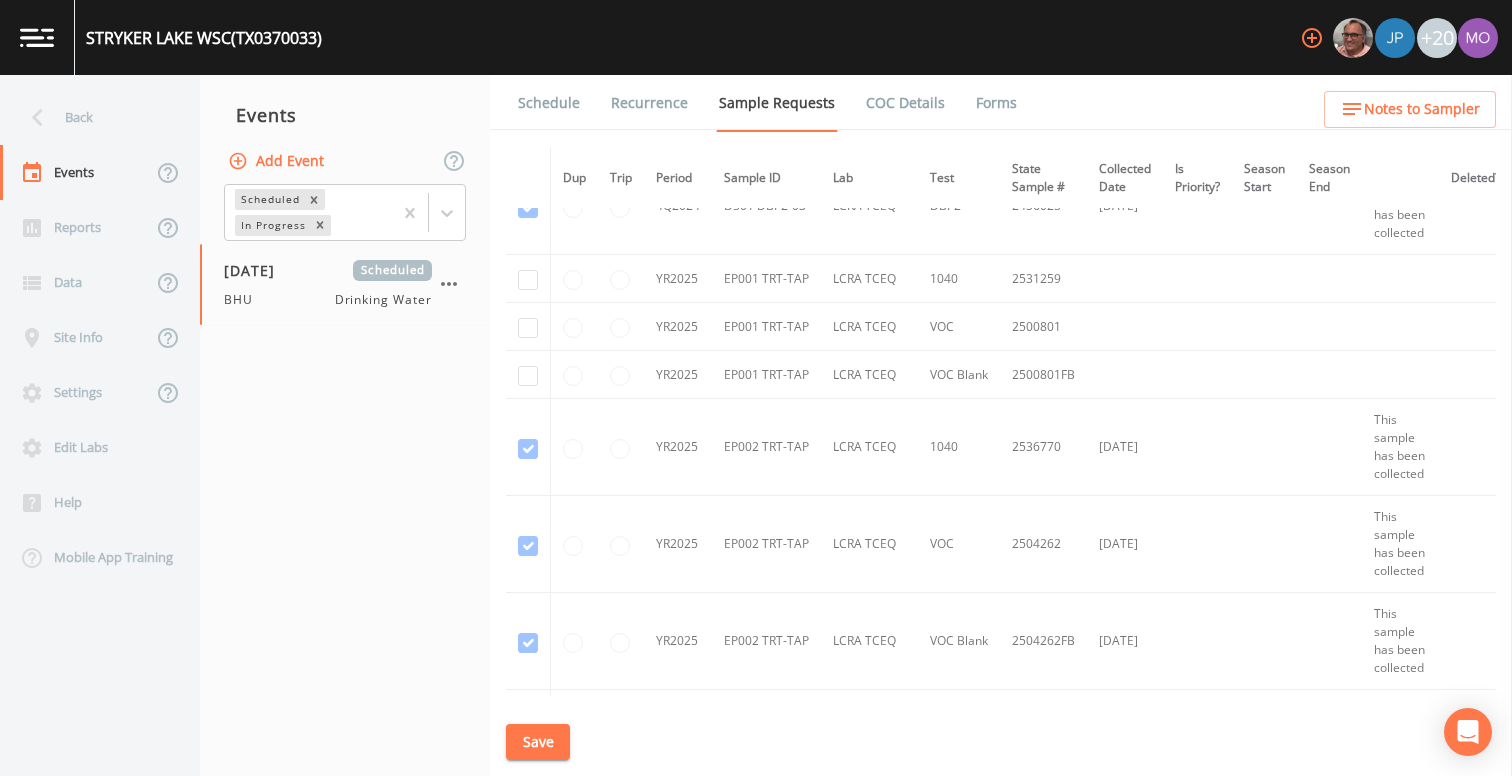 scroll, scrollTop: 2259, scrollLeft: 0, axis: vertical 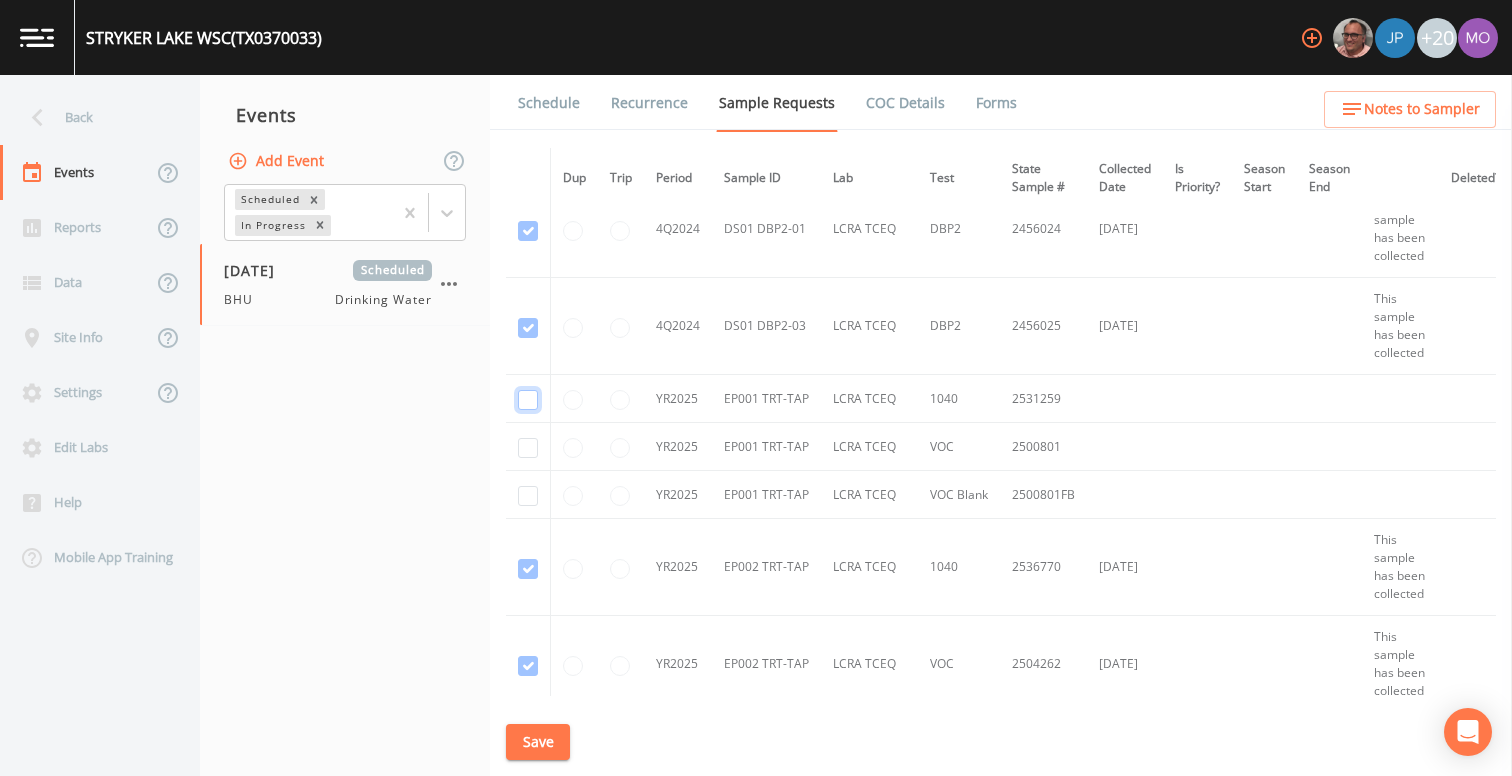 click at bounding box center (528, 400) 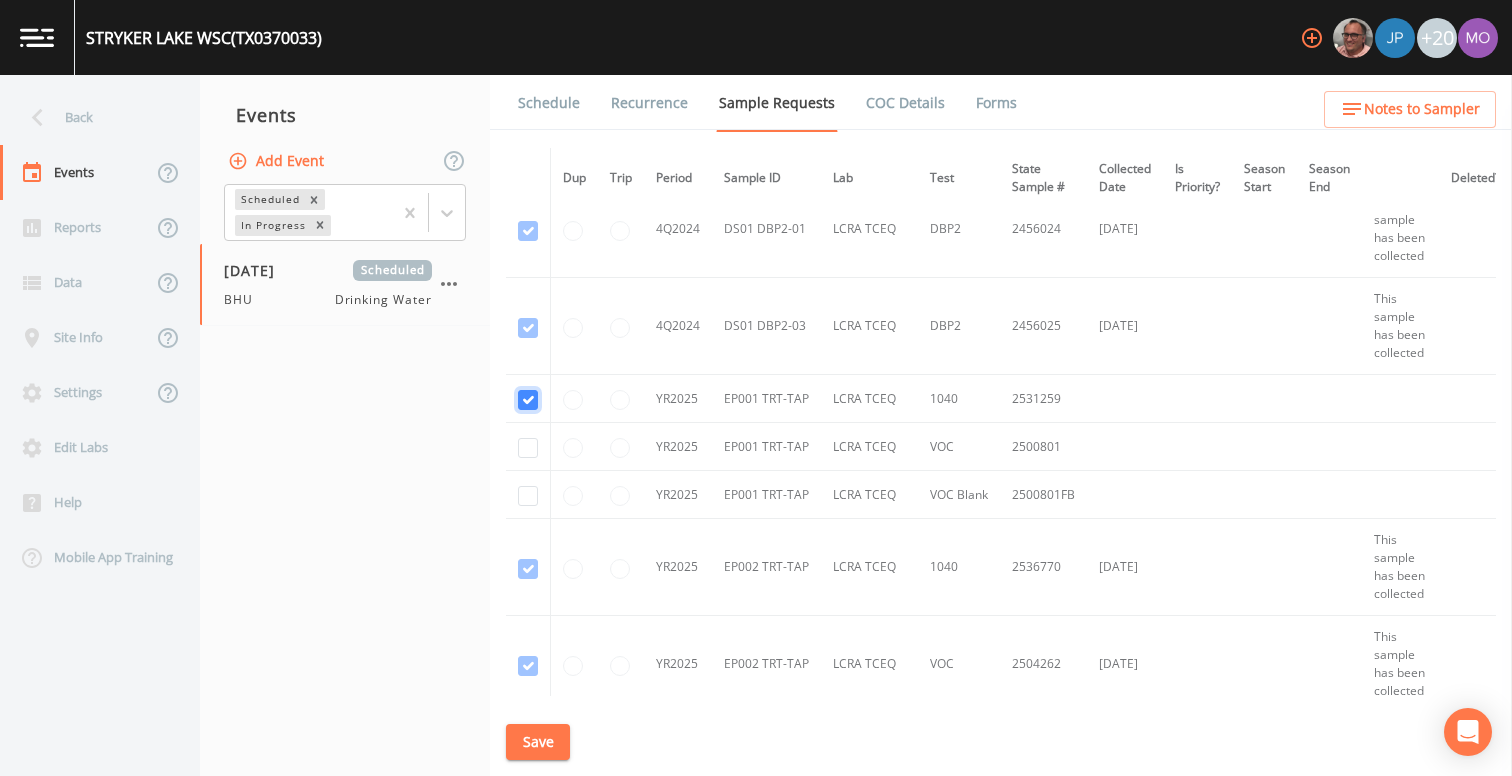 checkbox on "true" 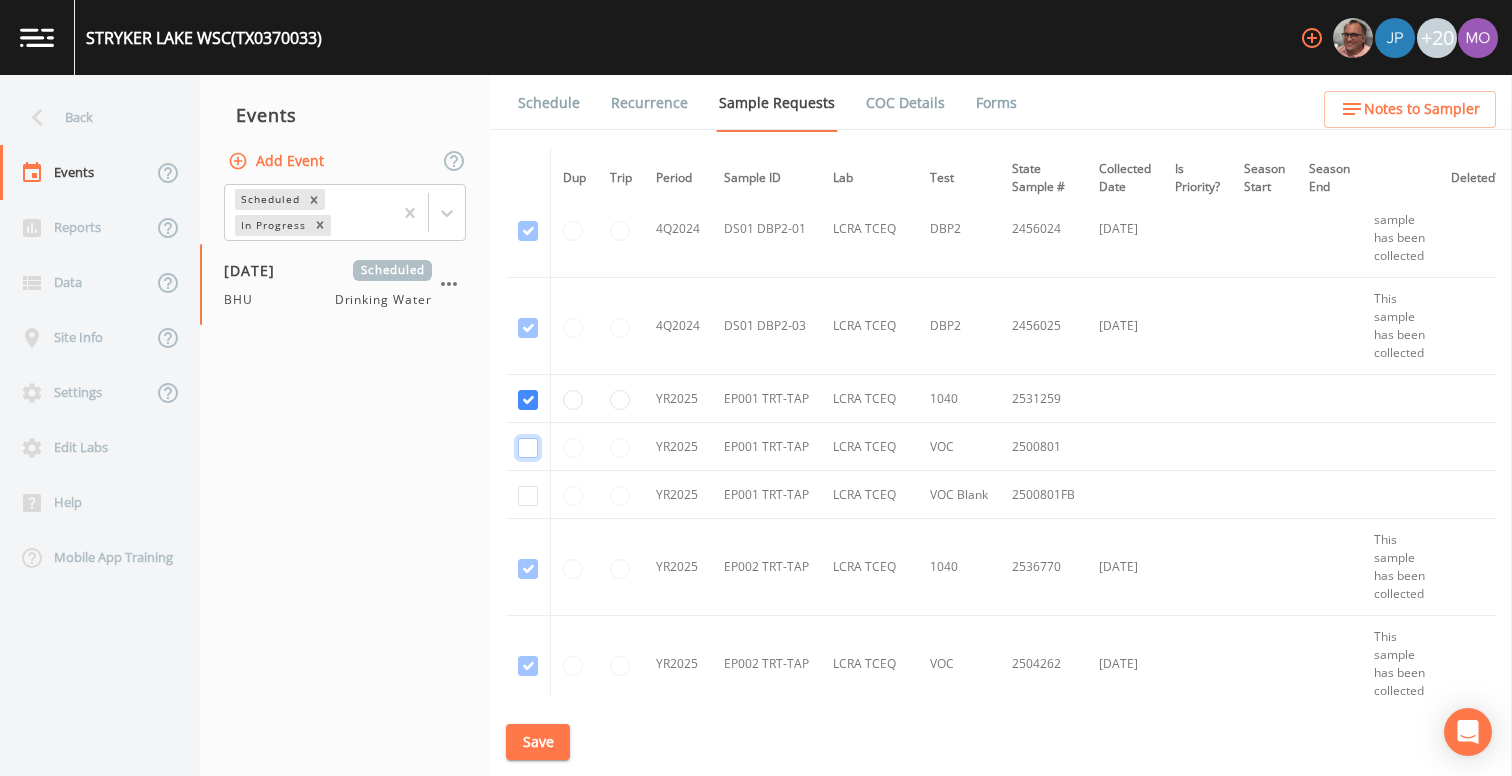 click at bounding box center [528, -2000] 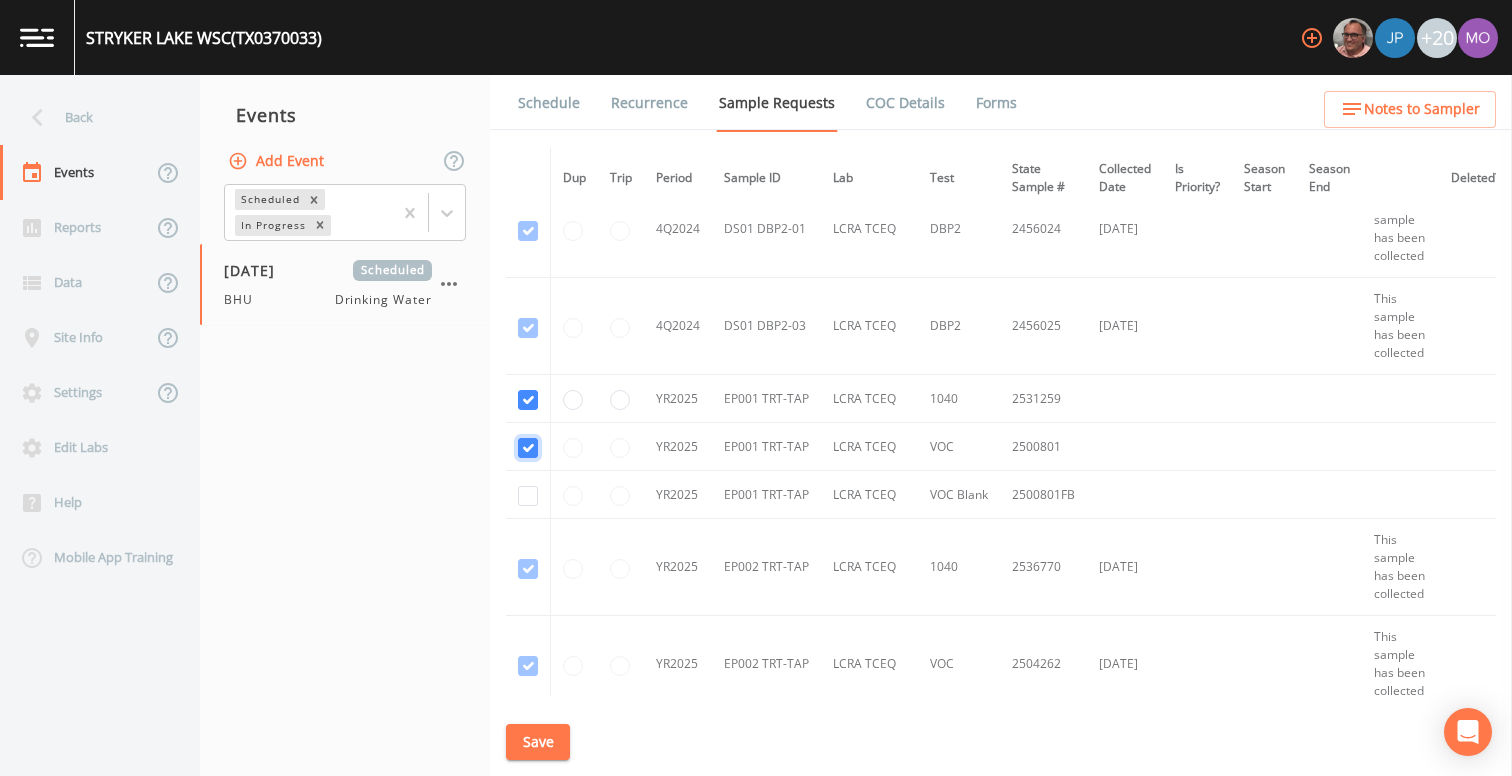 checkbox on "true" 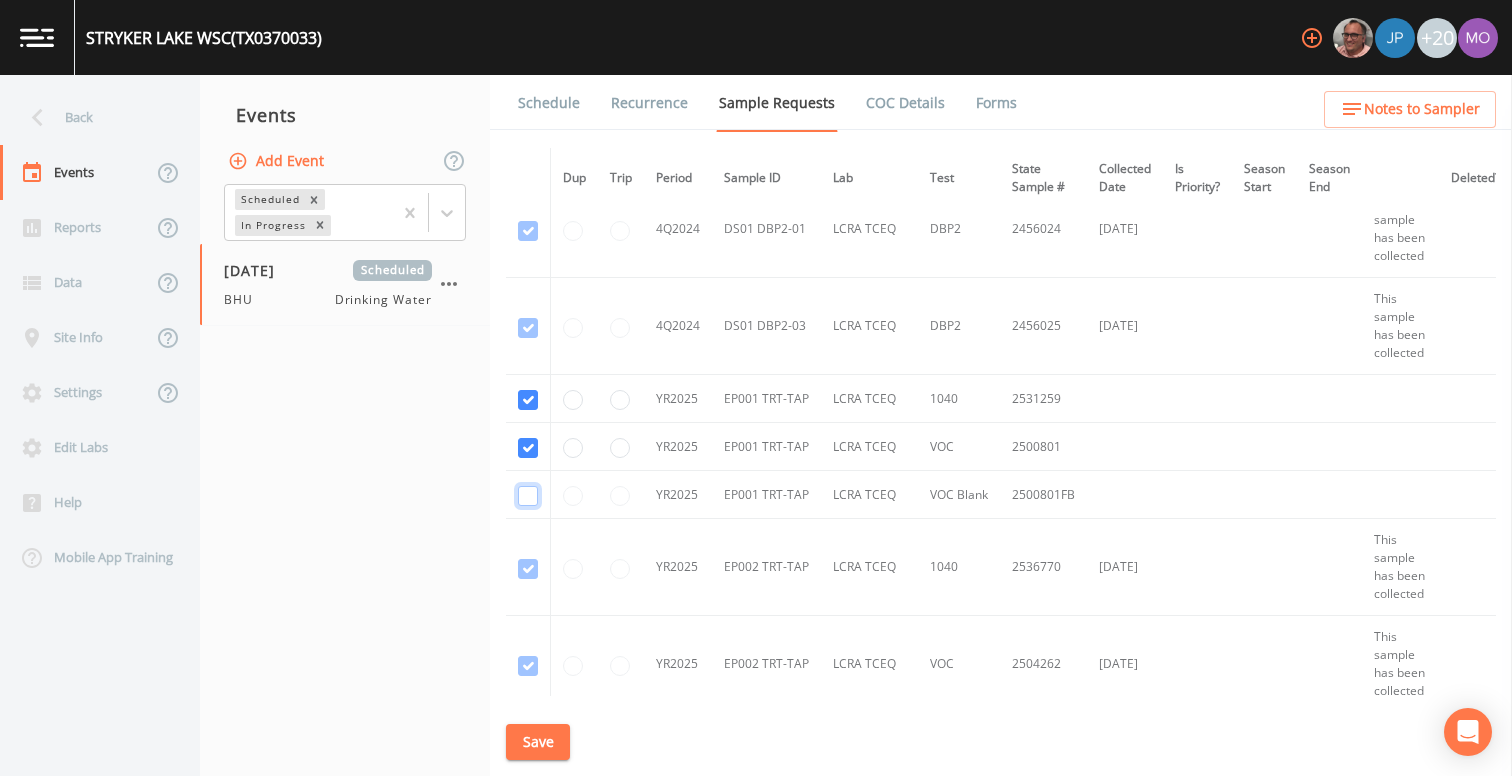 click at bounding box center (528, -1903) 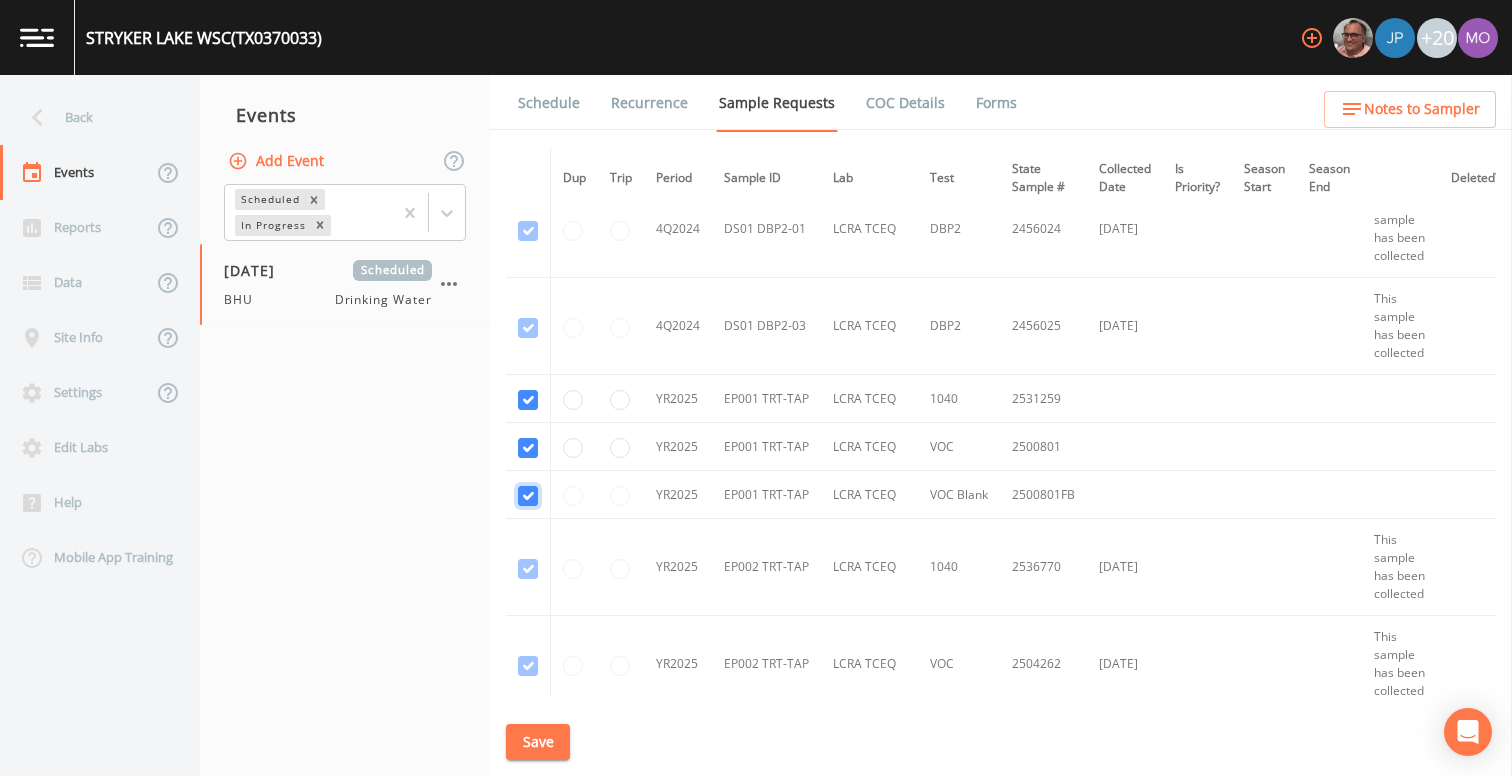 checkbox on "true" 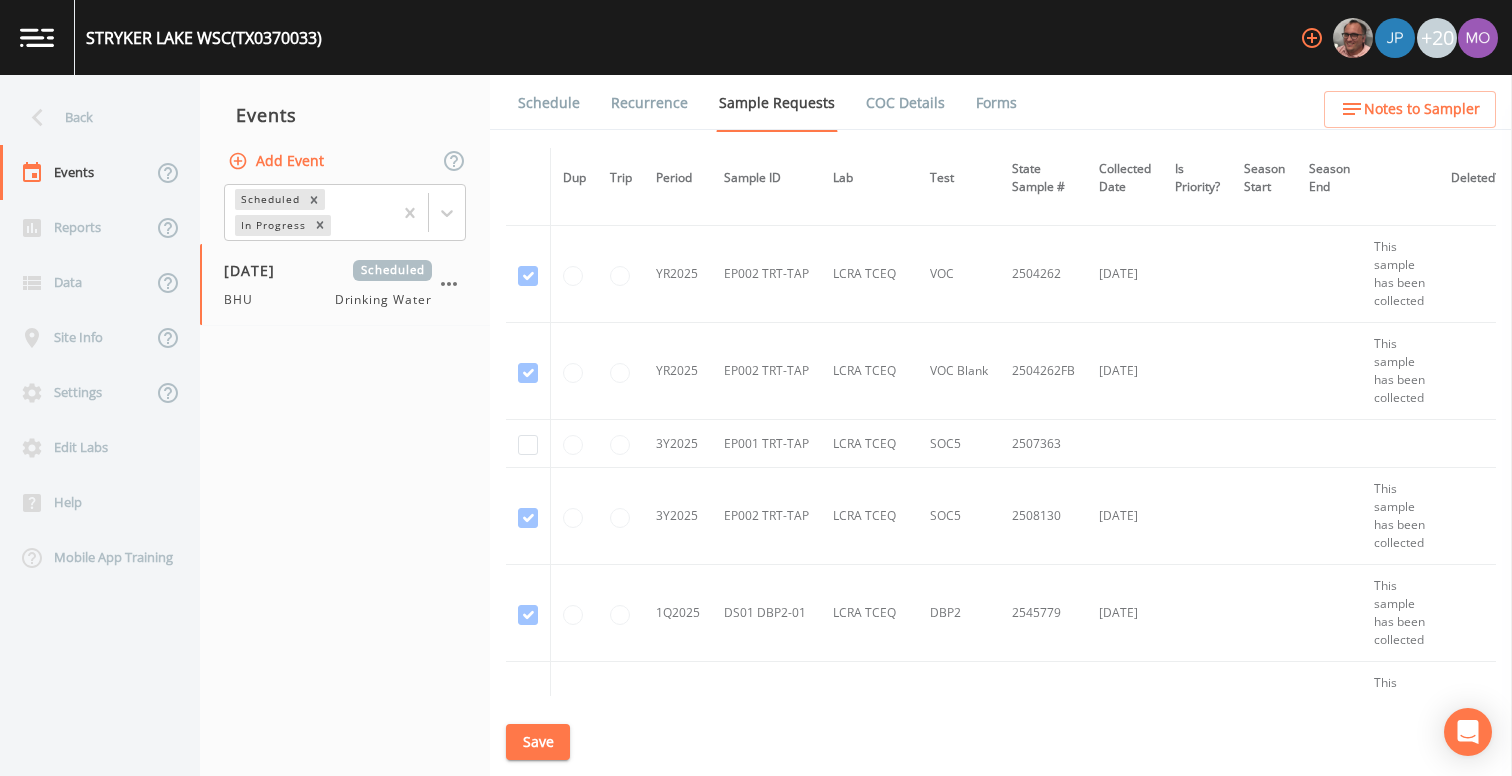 scroll, scrollTop: 2647, scrollLeft: 0, axis: vertical 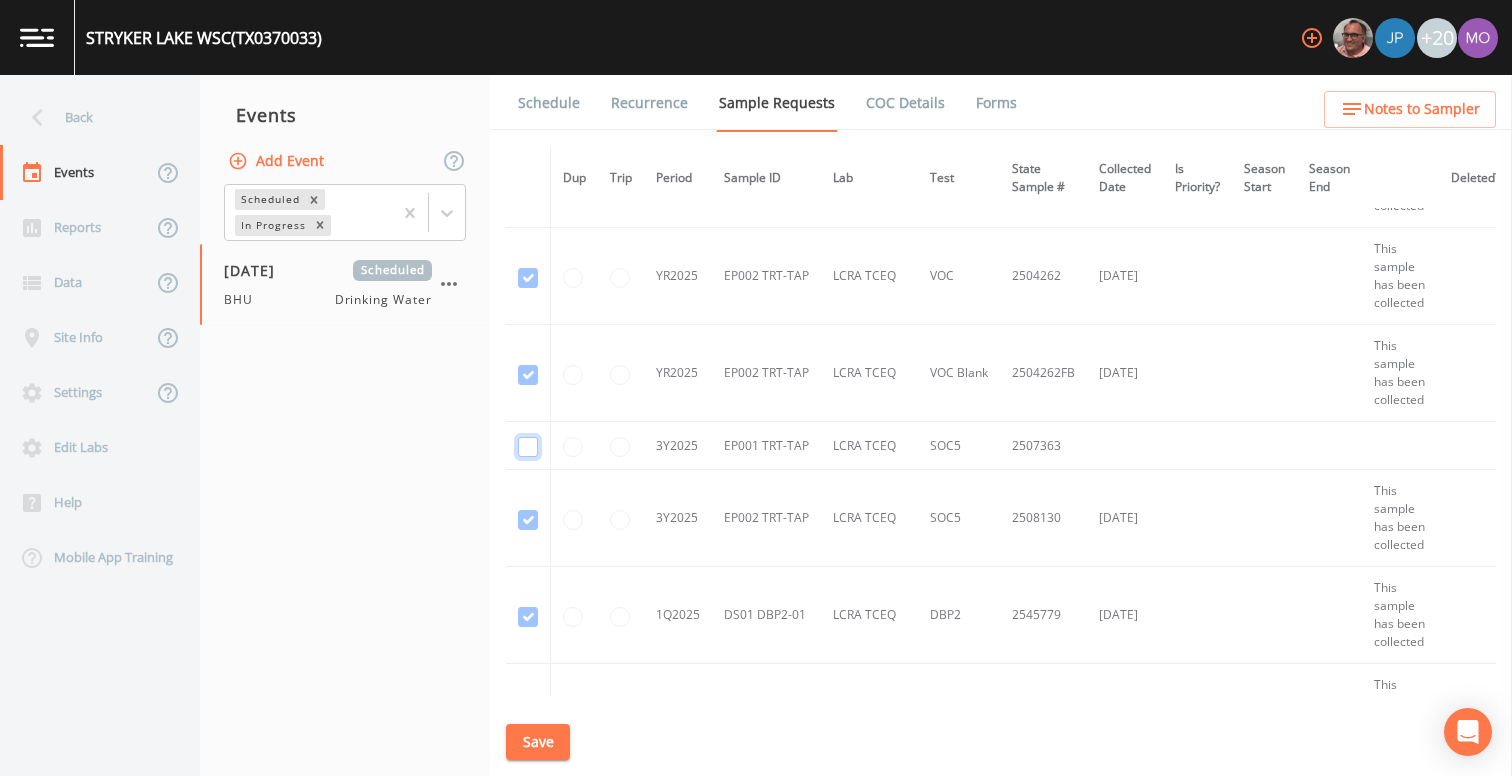 click at bounding box center (528, 447) 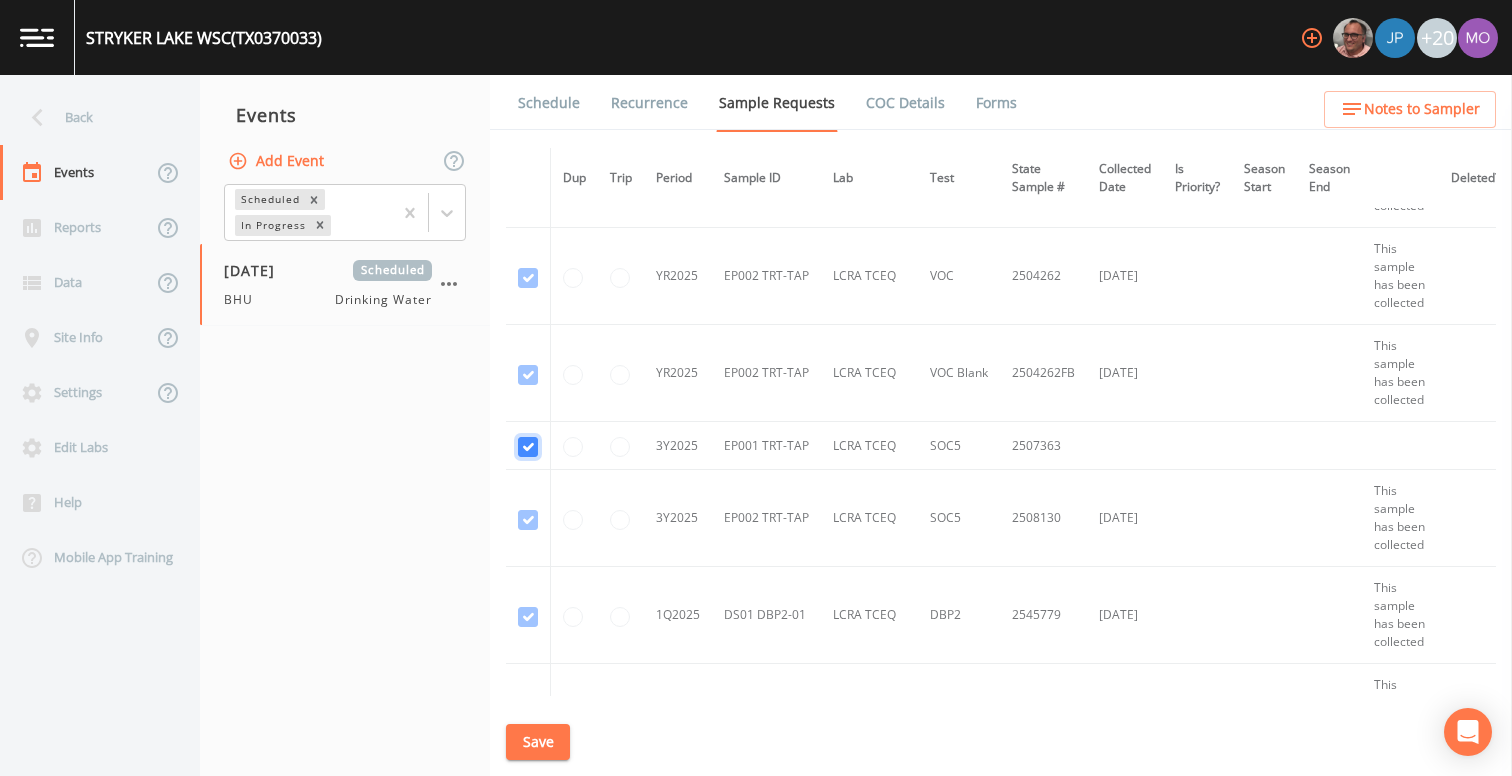 checkbox on "true" 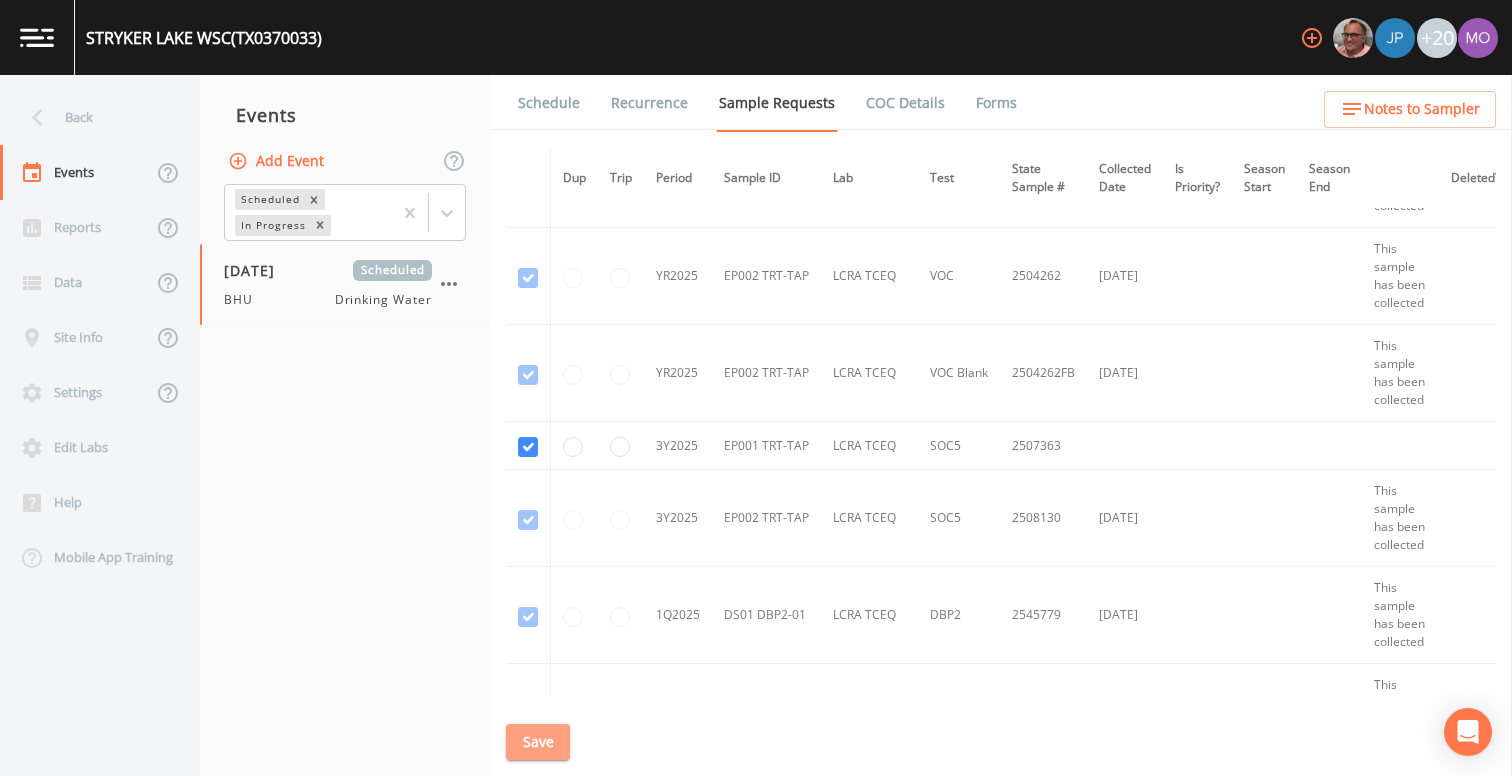 click on "Save" at bounding box center (538, 742) 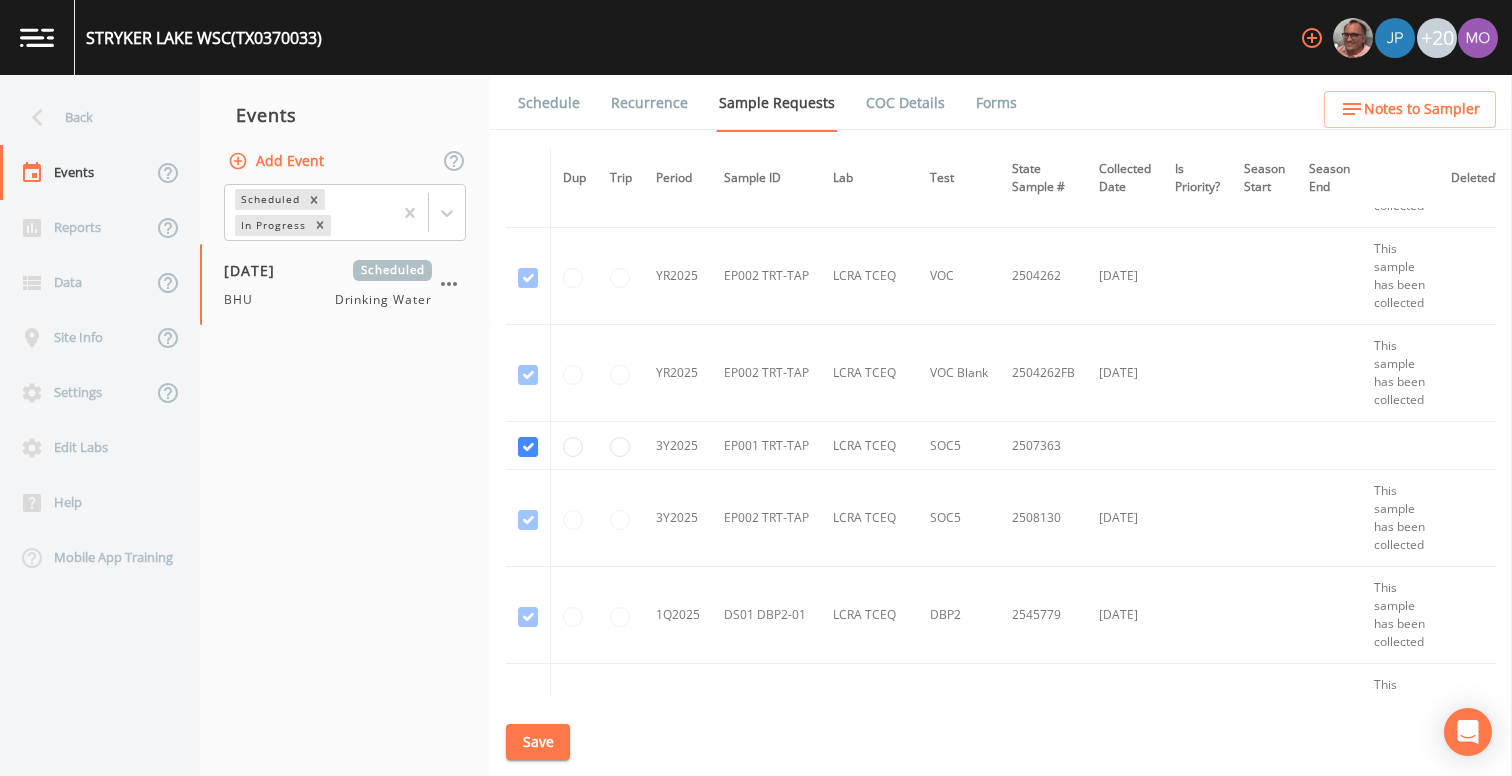 click on "Schedule" at bounding box center (549, 103) 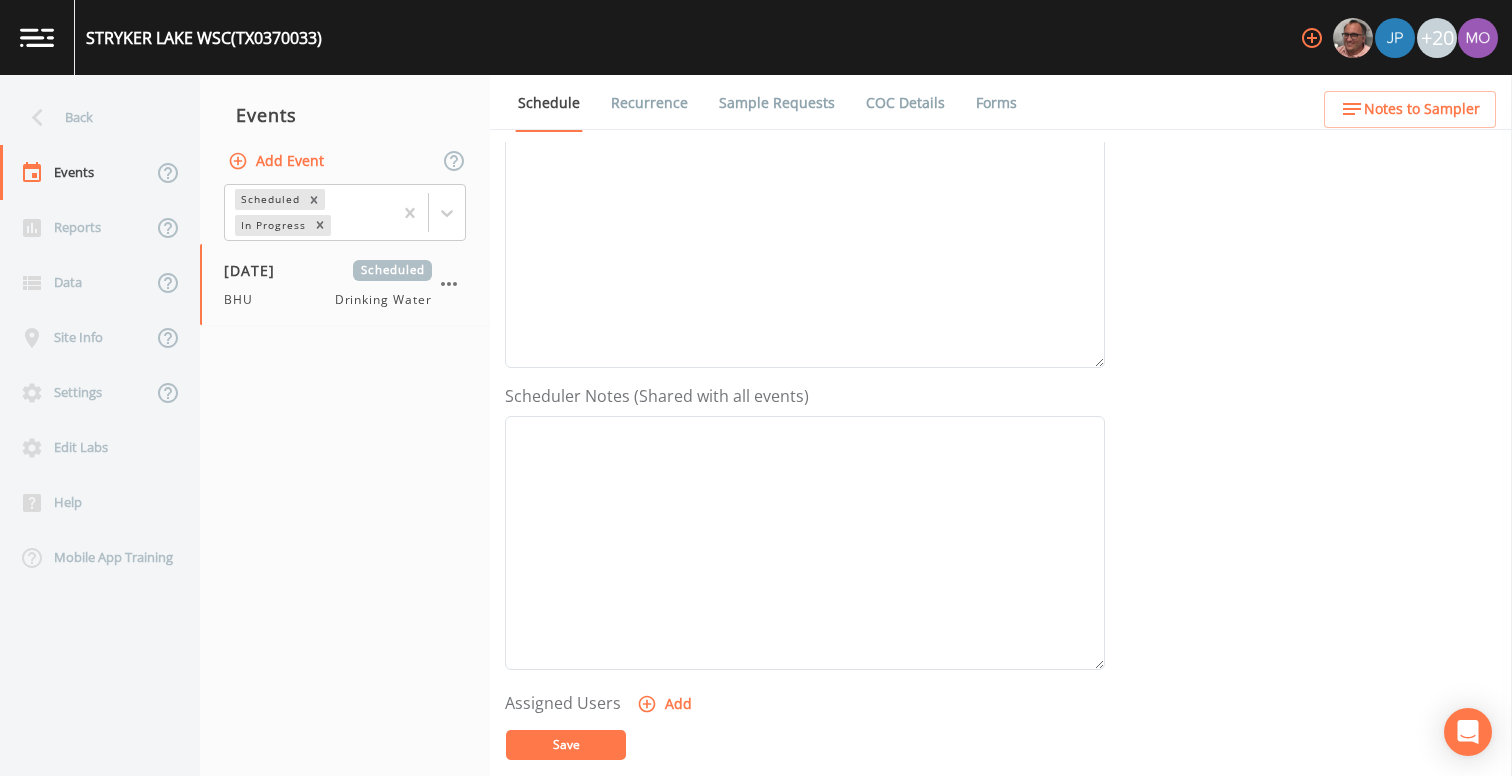 scroll, scrollTop: 533, scrollLeft: 0, axis: vertical 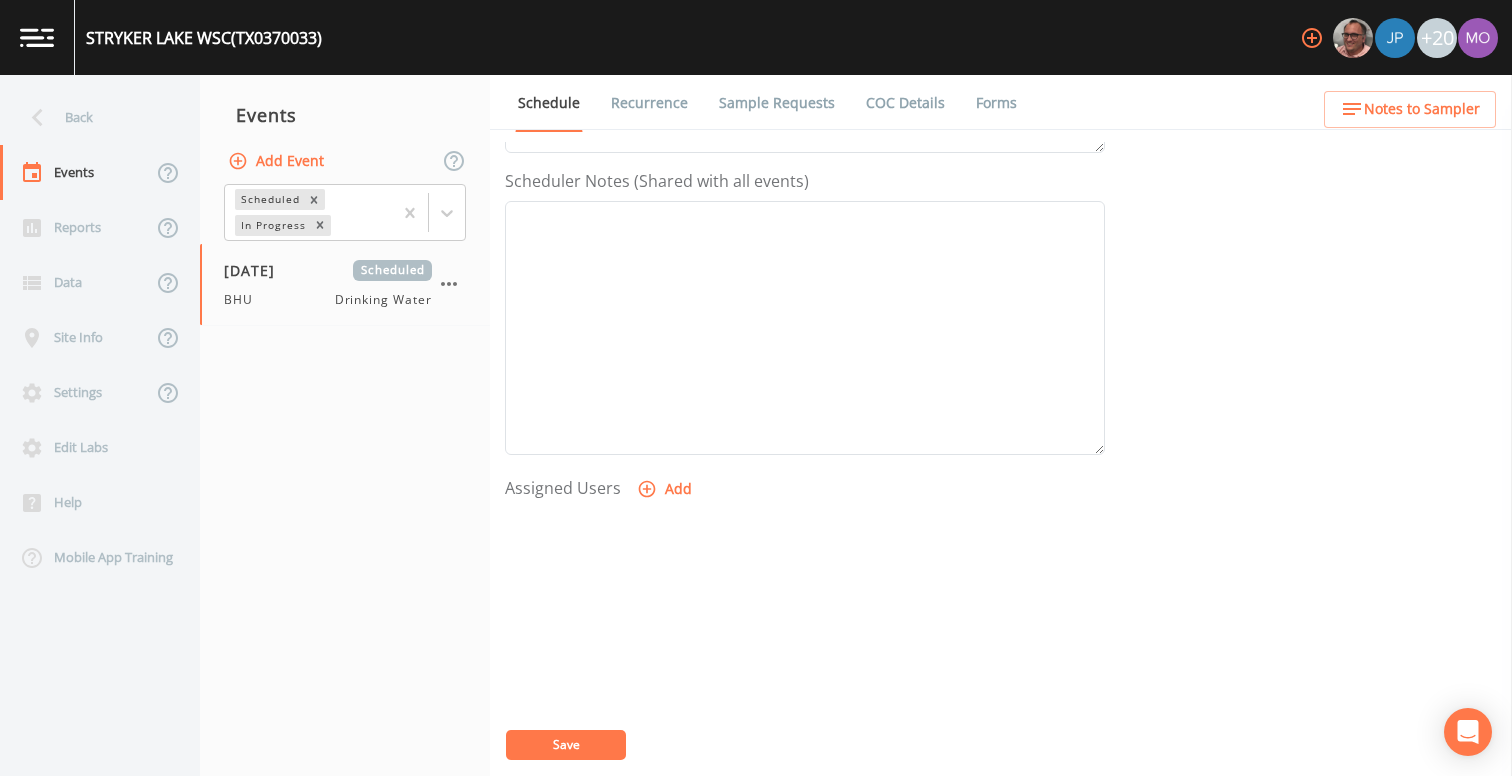 click on "Add" at bounding box center (666, 489) 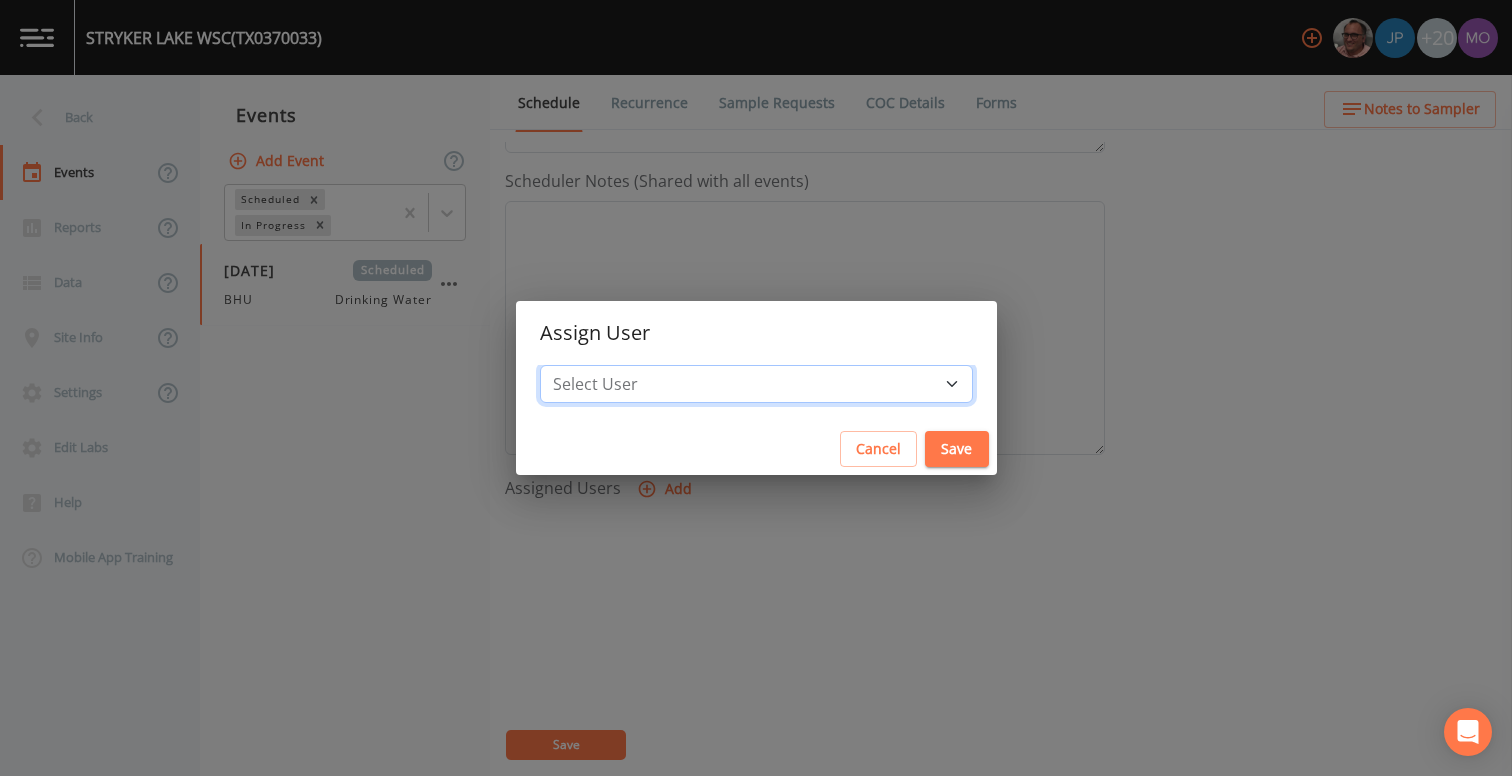 click on "Select User [PERSON_NAME] [PERSON_NAME]  [PERSON_NAME] [PERSON_NAME] [PERSON_NAME] [PERSON_NAME]  Rigamonti [EMAIL_ADDRESS][DOMAIN_NAME] [PERSON_NAME] [PERSON_NAME] [PERSON_NAME] [PERSON_NAME] [PERSON_NAME] [PERSON_NAME] [PERSON_NAME] [PERSON_NAME] [PERSON_NAME] [PERSON_NAME] [PERSON_NAME] [PERSON_NAME] [PERSON_NAME] [PERSON_NAME] [PERSON_NAME]" at bounding box center (756, 384) 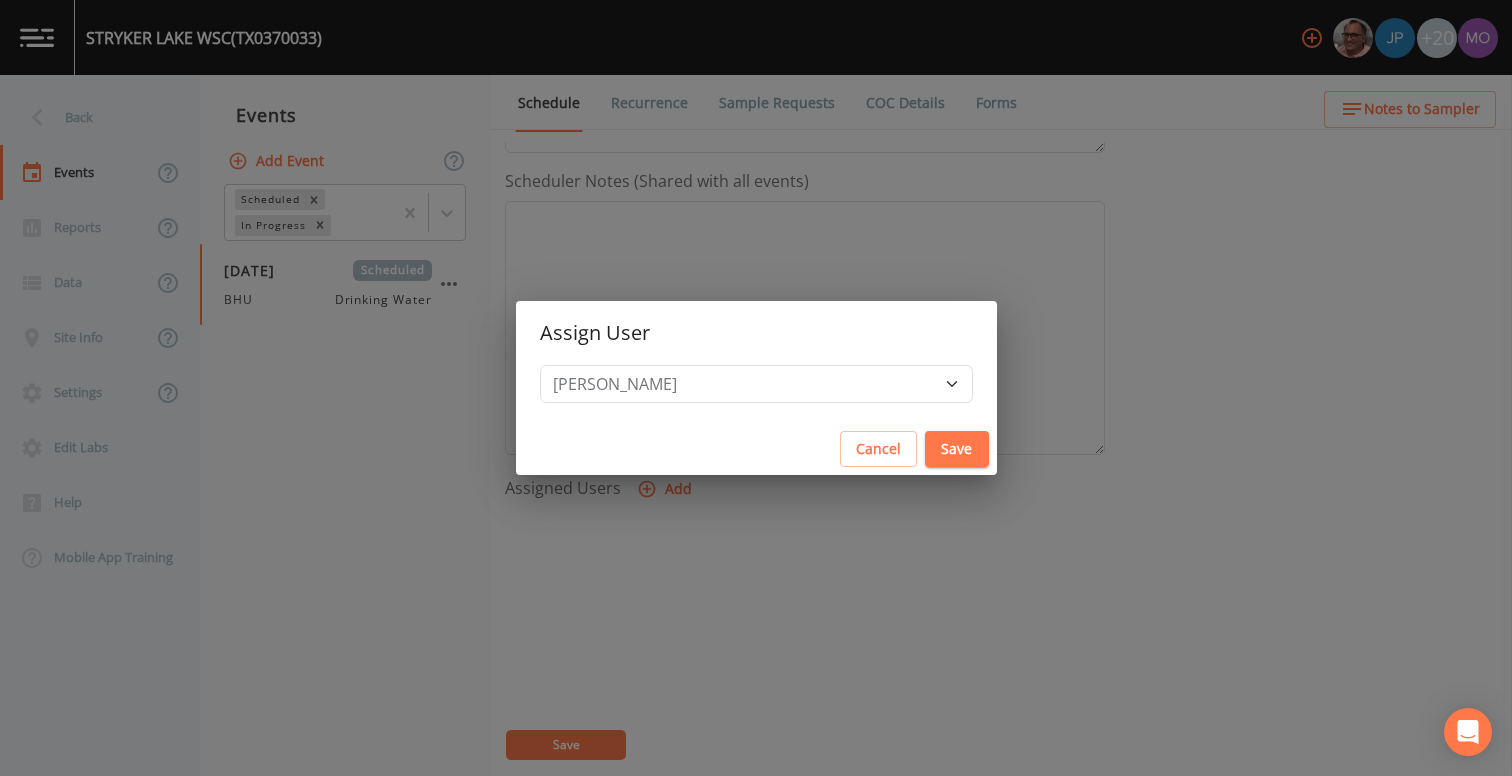 click on "Save" at bounding box center [957, 449] 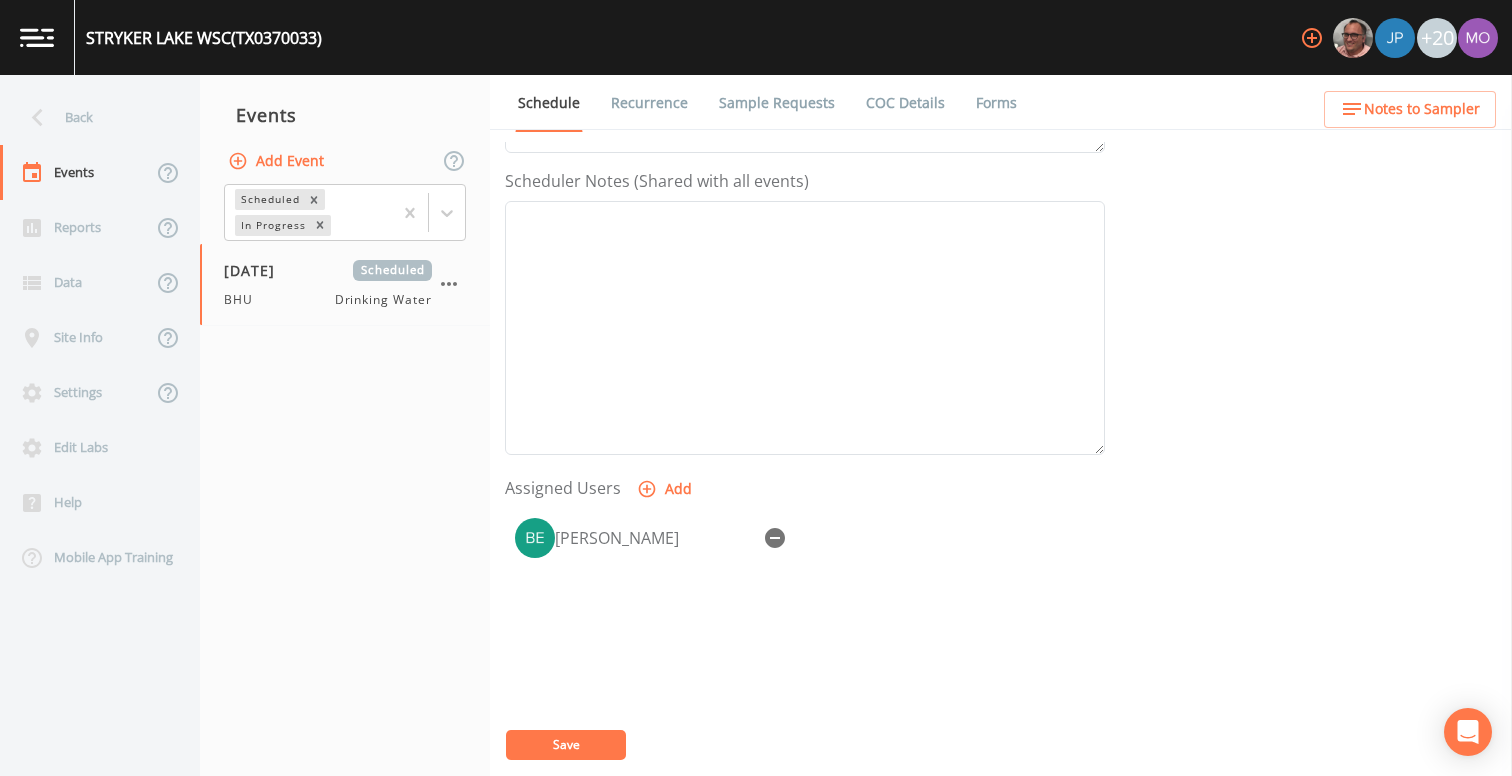 click on "Save" at bounding box center (566, 745) 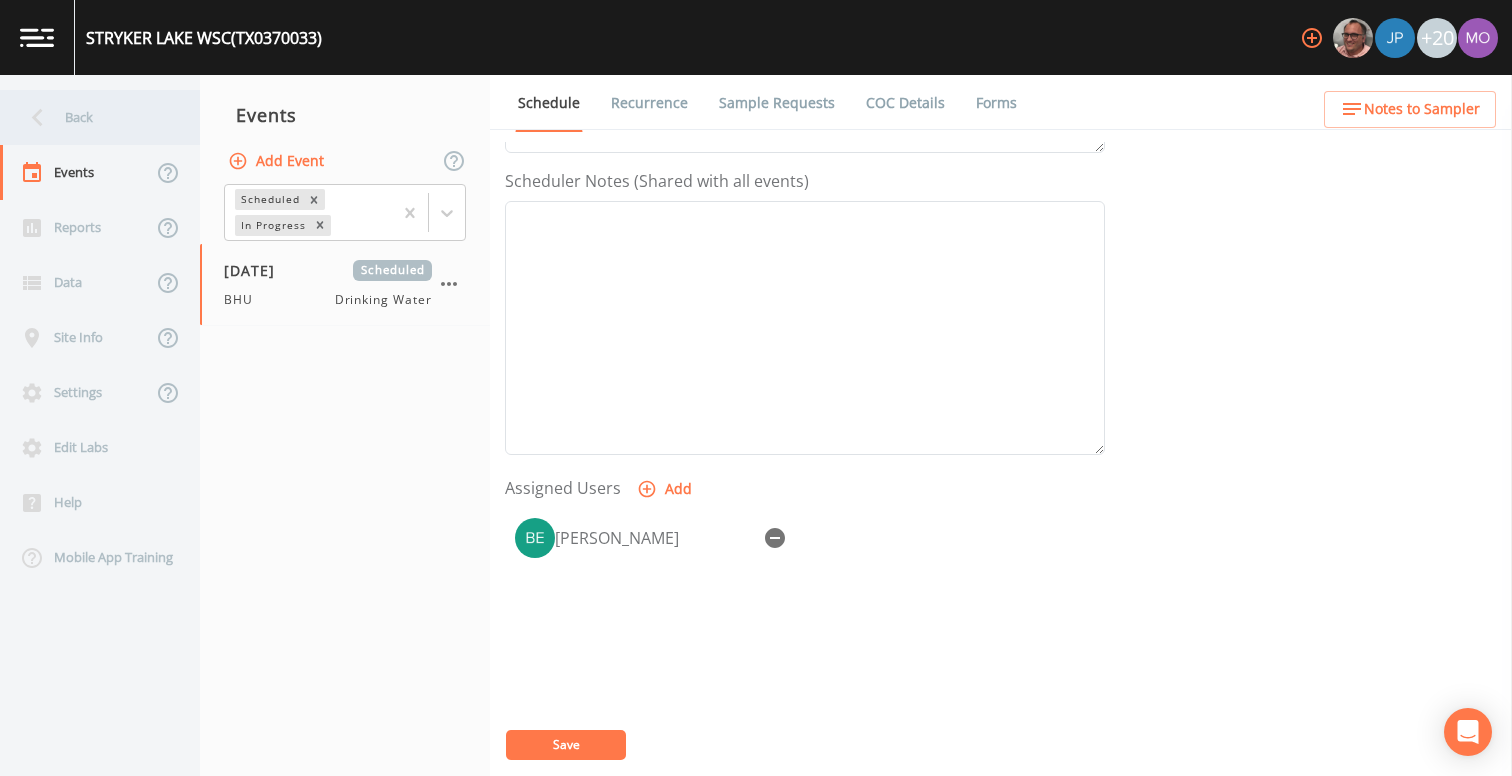 click on "Back" at bounding box center (90, 117) 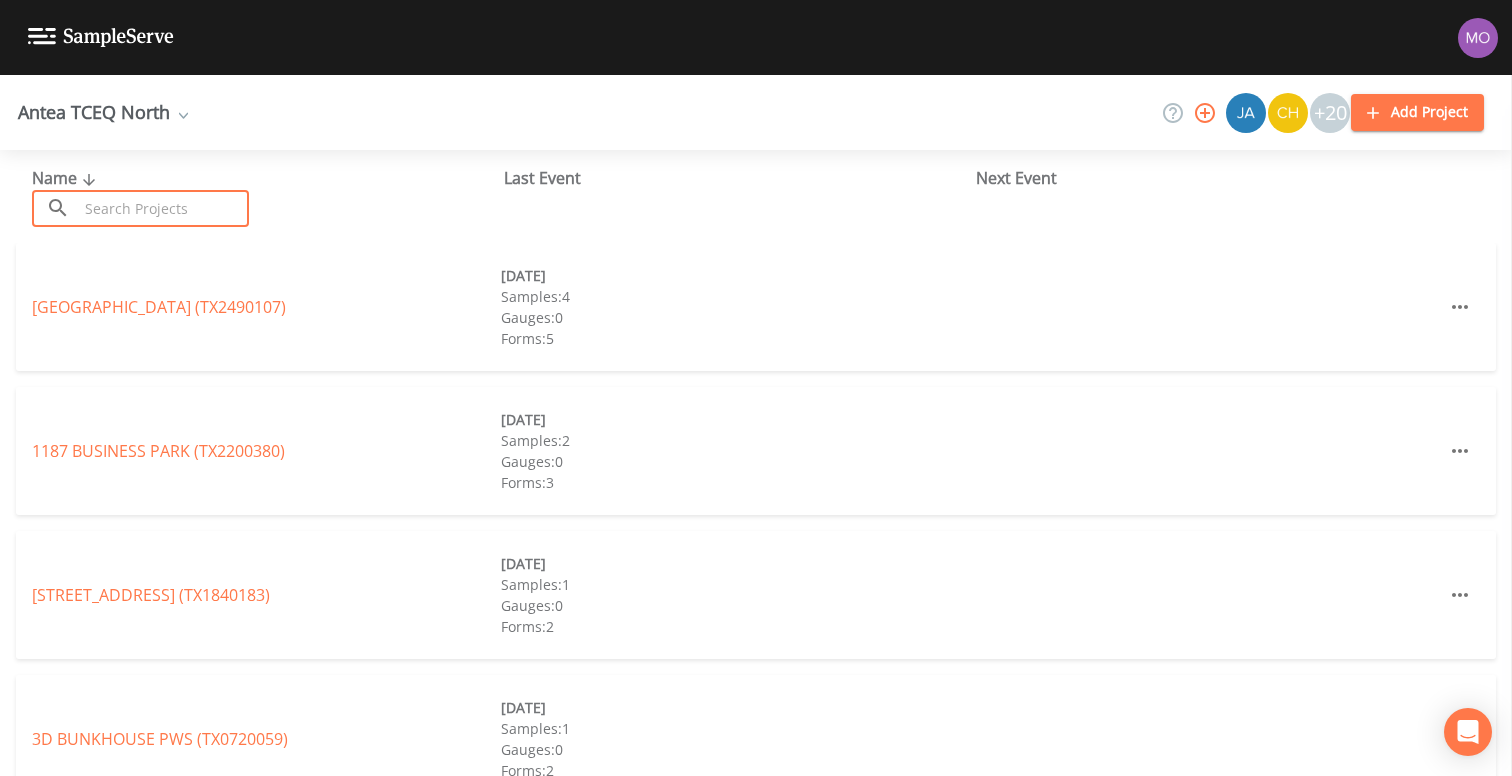 click at bounding box center [163, 208] 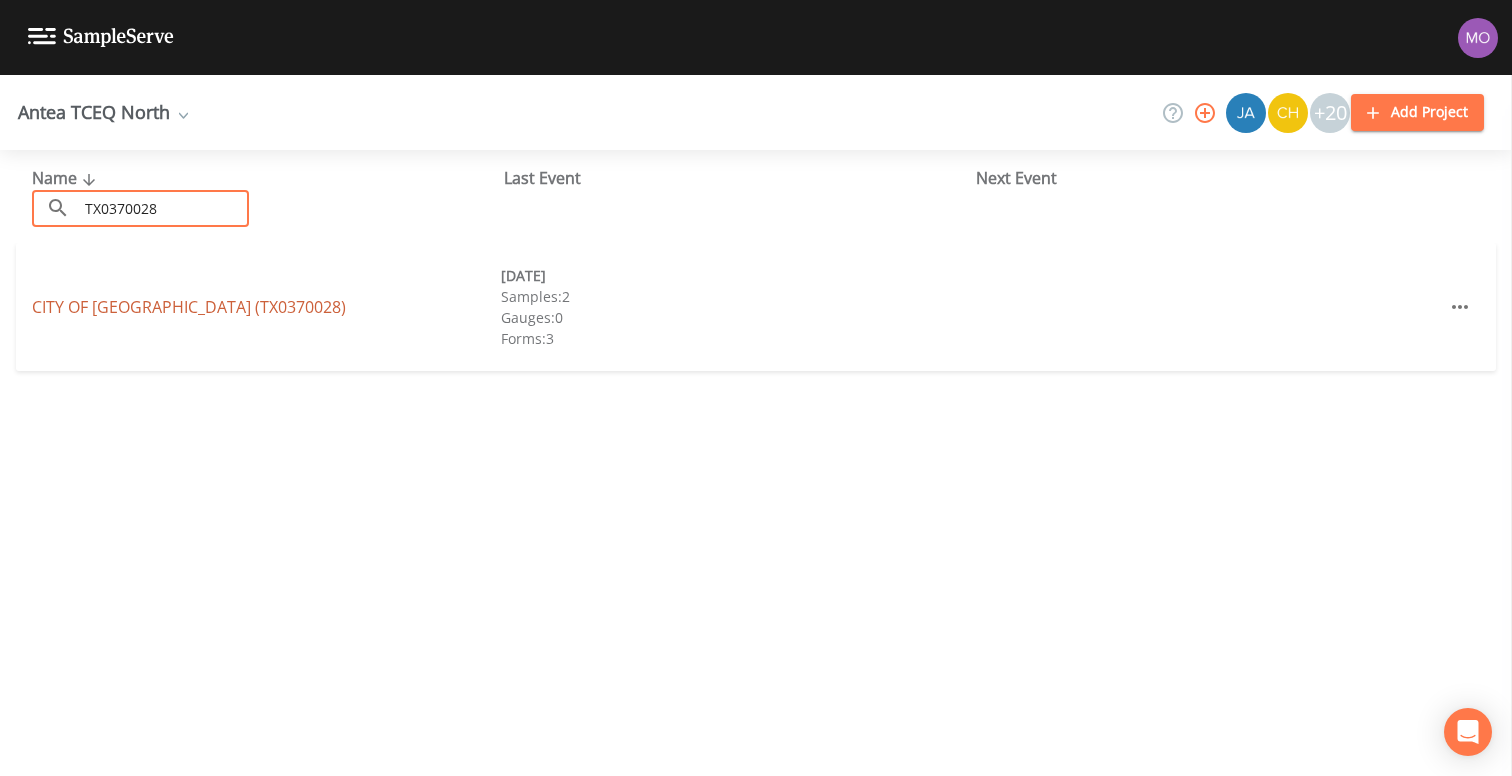 type on "TX0370028" 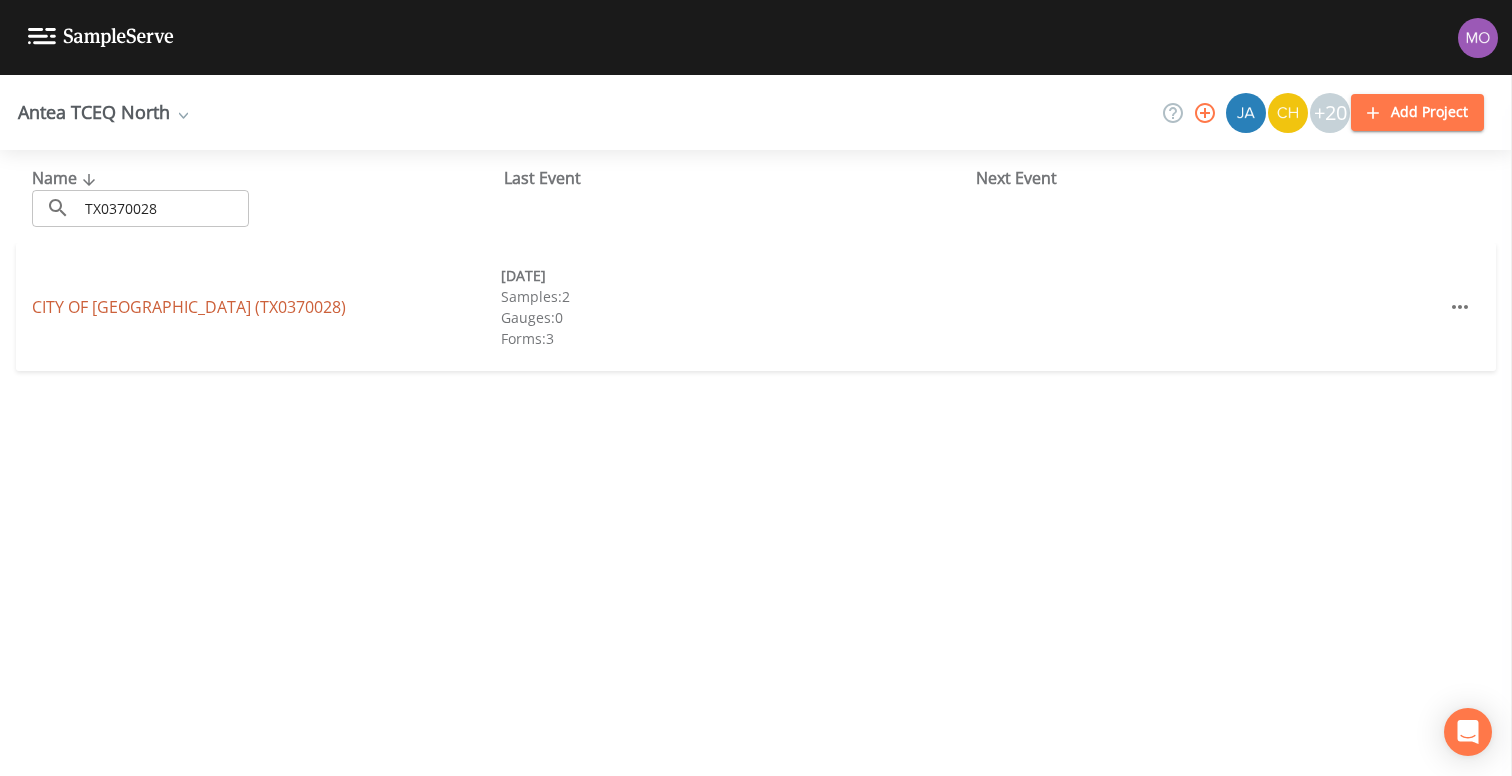 click on "CITY OF NEW SUMMERFIELD   (TX0370028)" at bounding box center (189, 307) 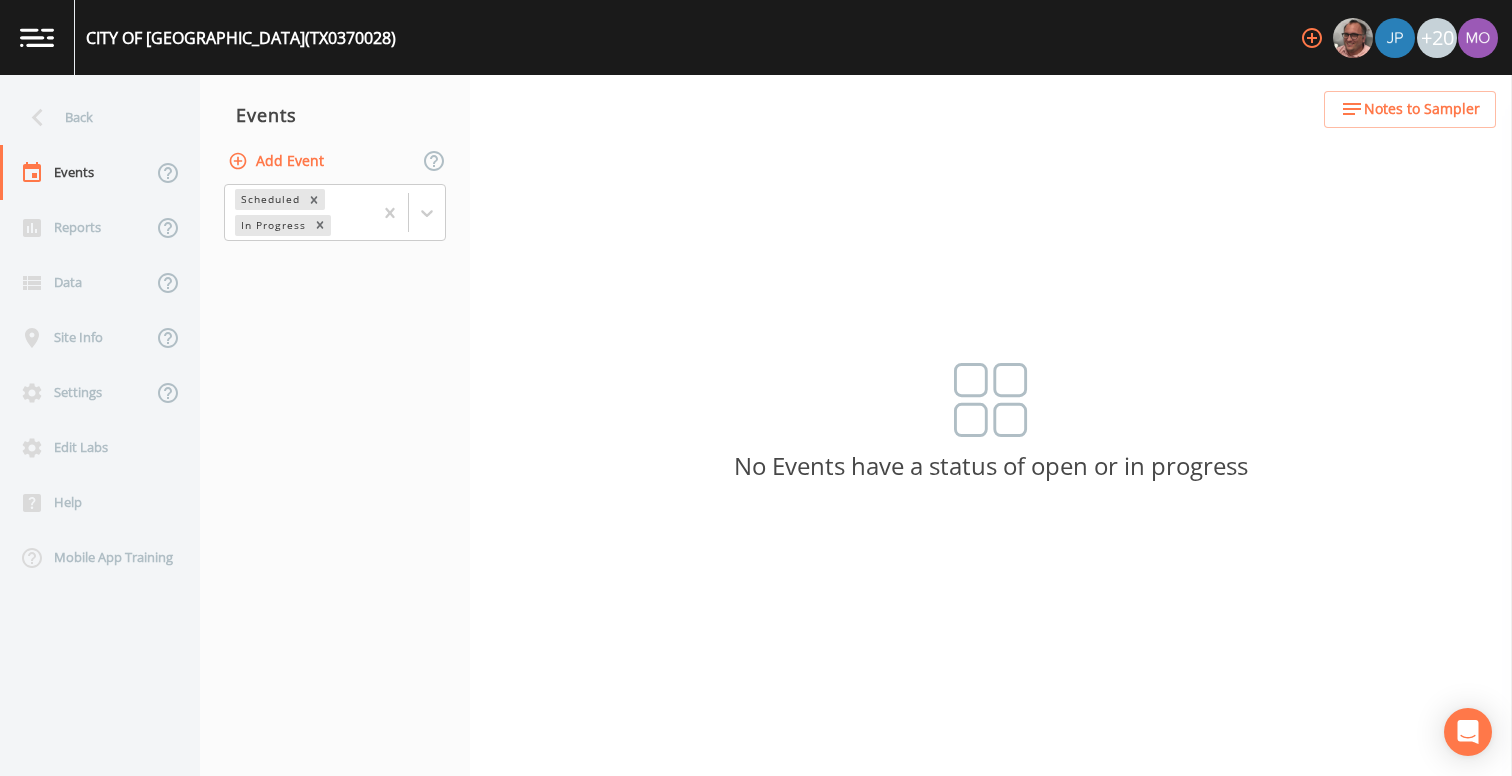 click on "Add Event" at bounding box center (278, 161) 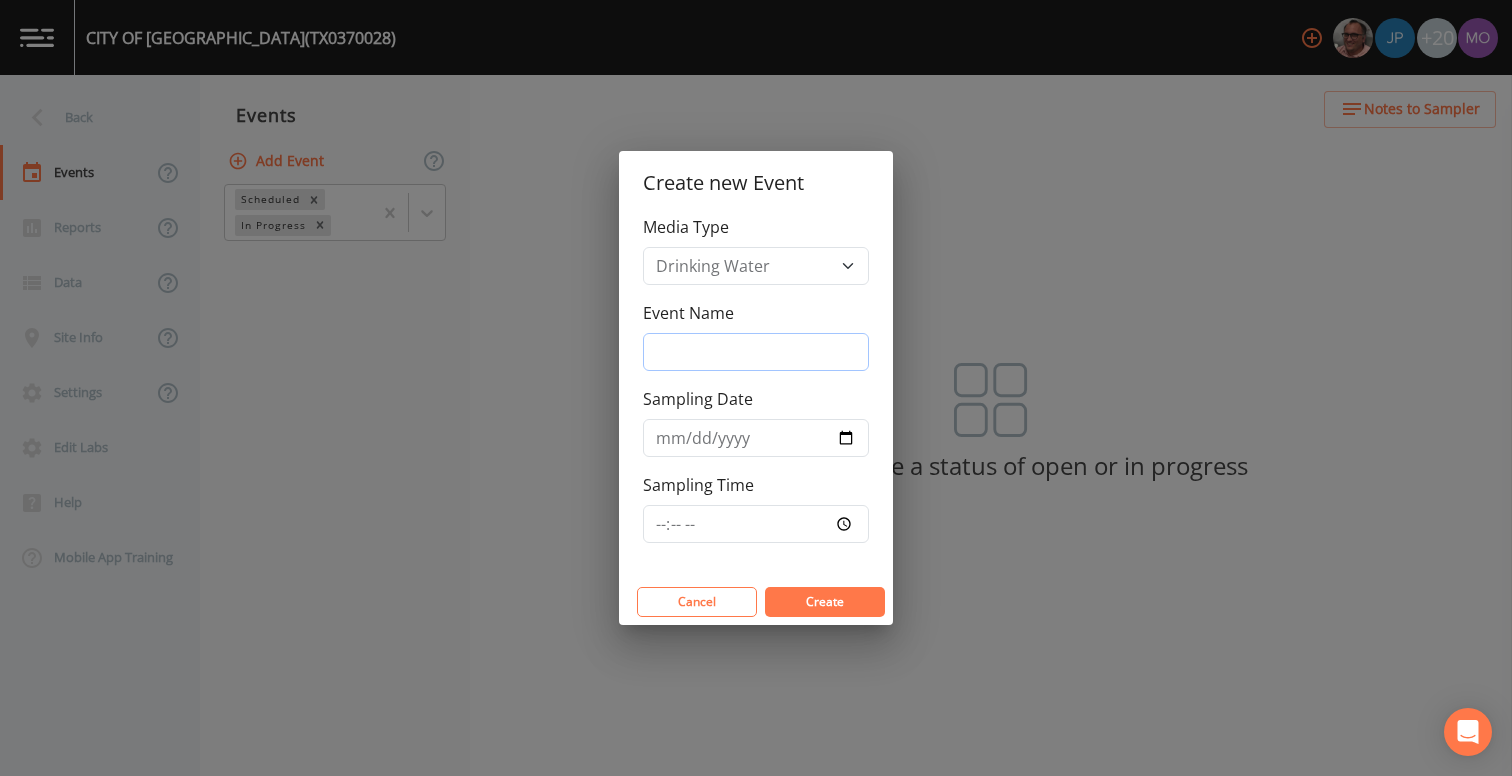 click on "Event Name" at bounding box center [756, 352] 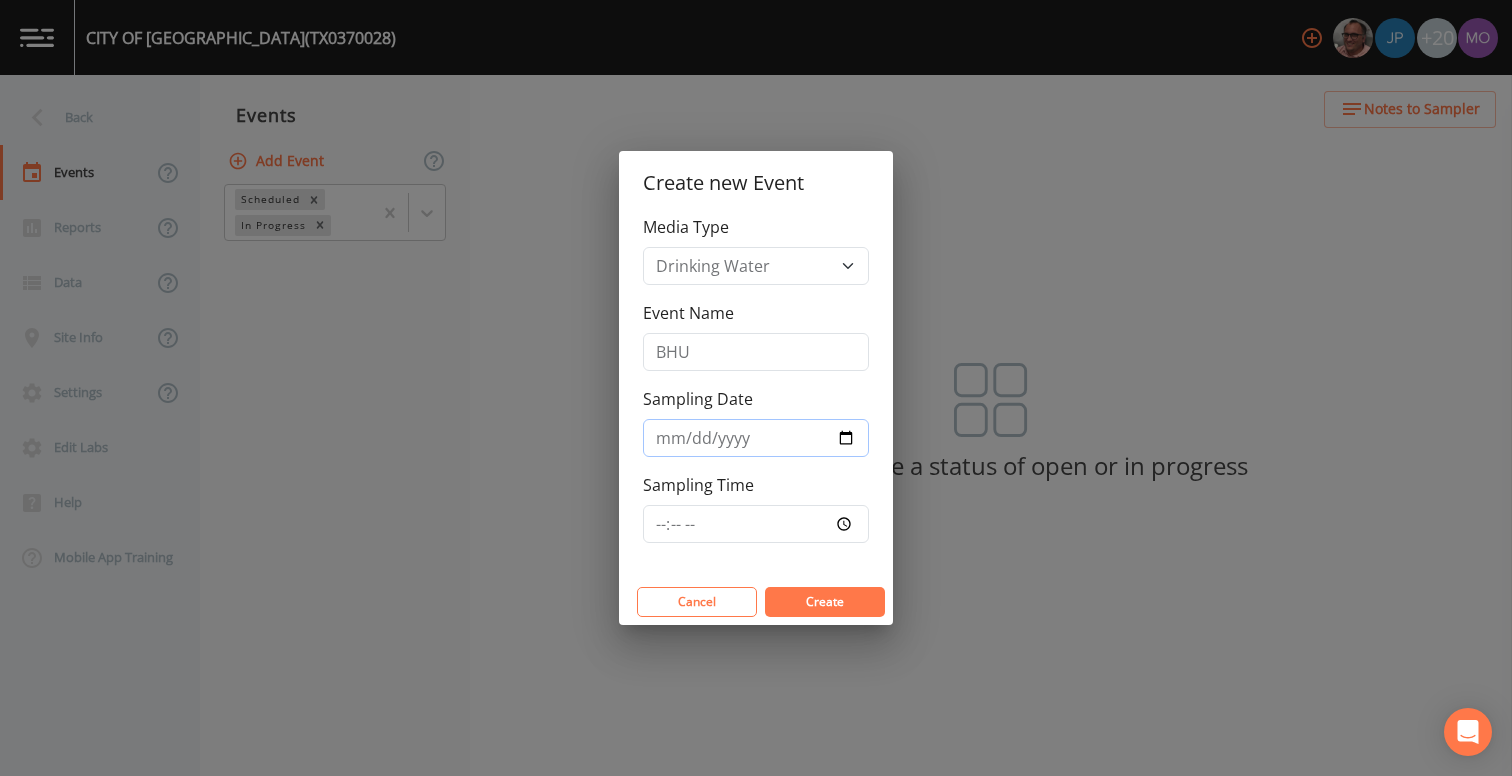click on "Sampling Date" at bounding box center (756, 438) 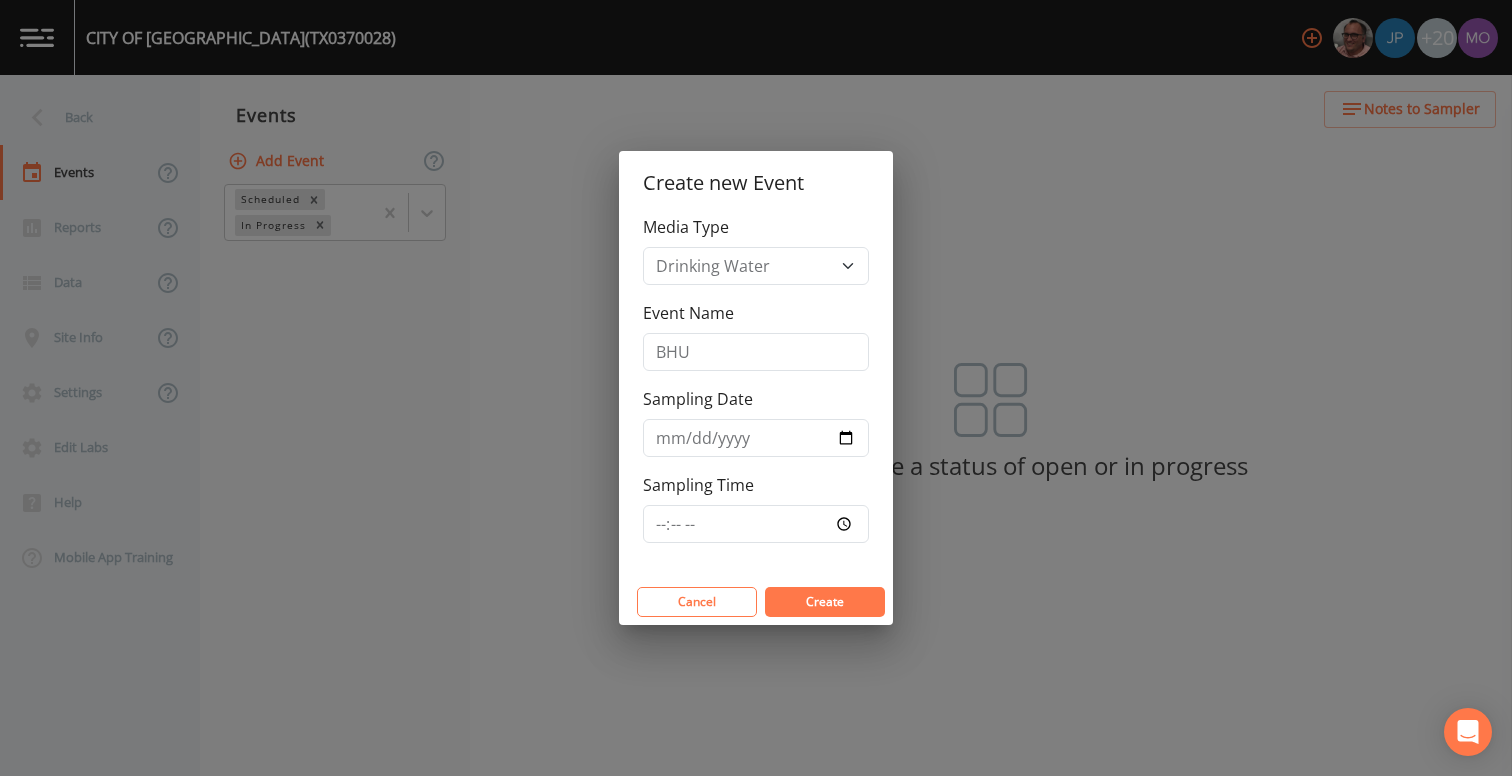 click on "Create" at bounding box center [825, 601] 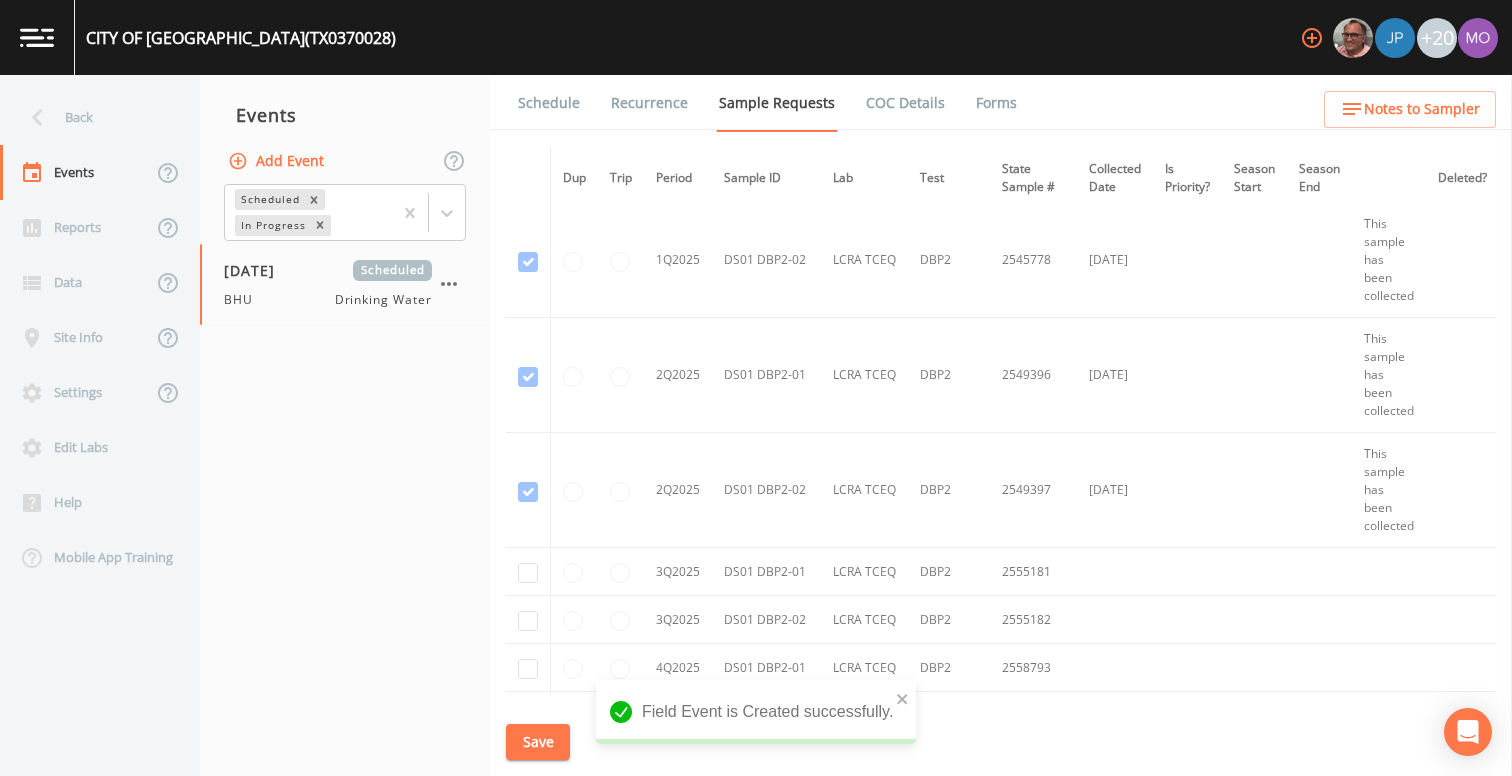 scroll, scrollTop: 4072, scrollLeft: 0, axis: vertical 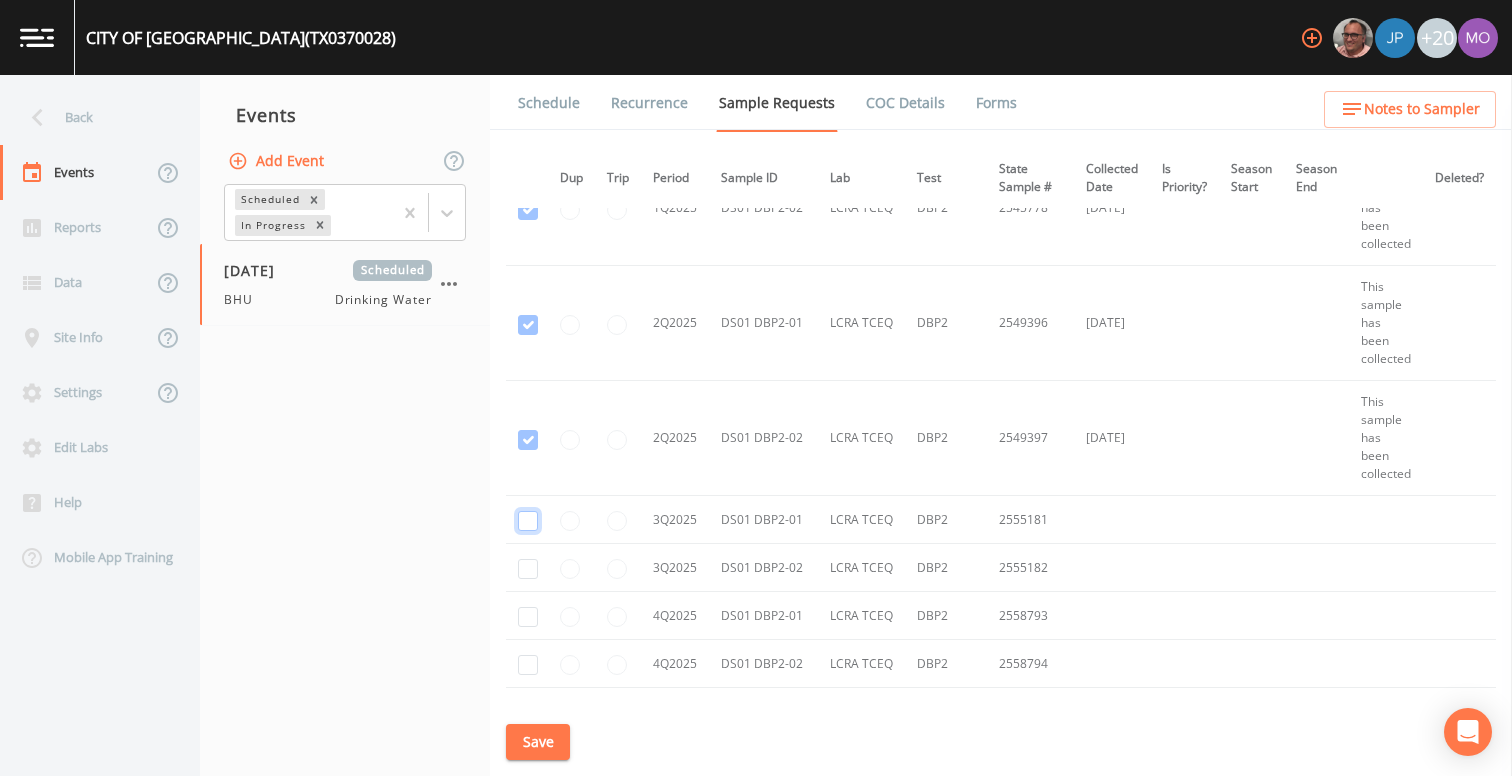 click at bounding box center (528, -1975) 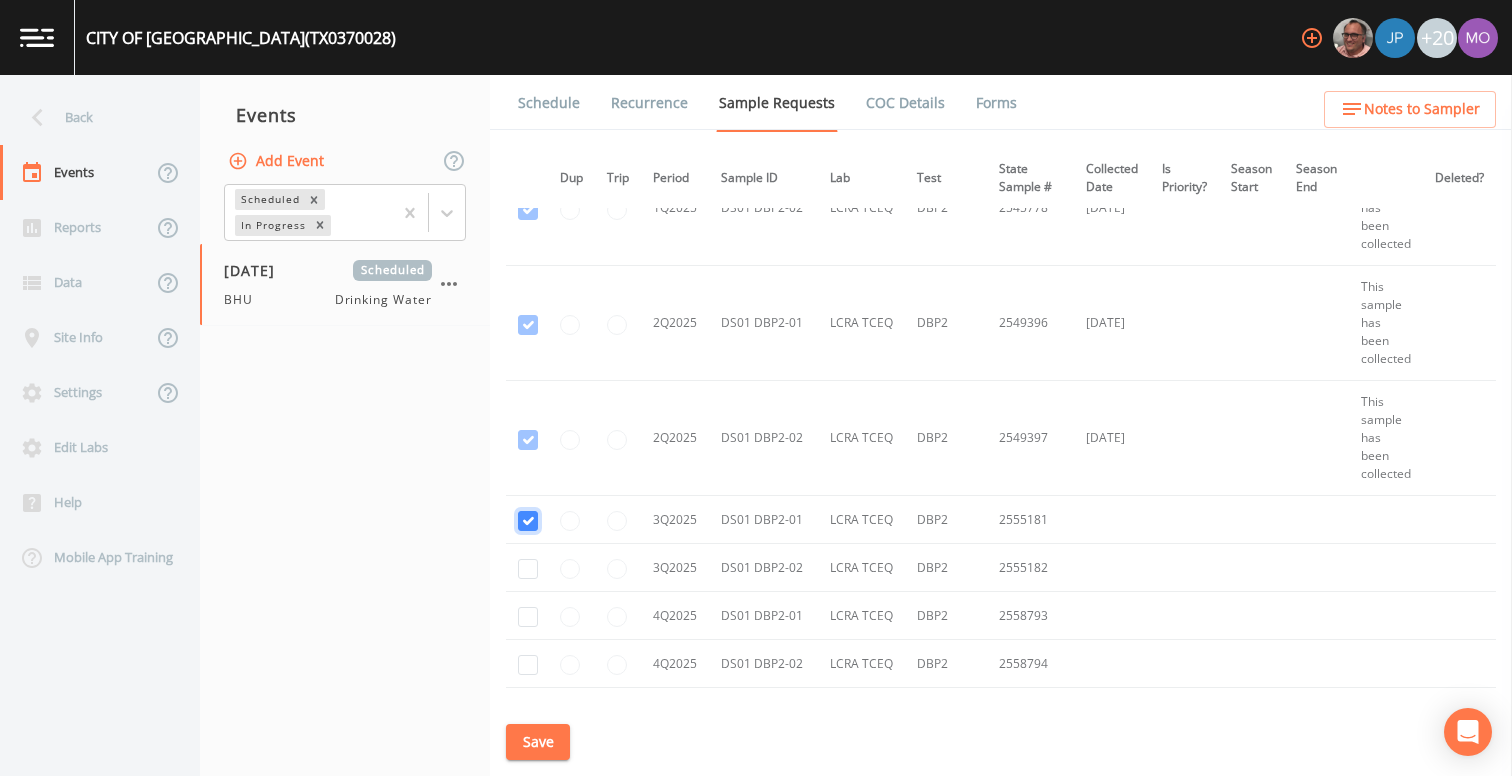 checkbox on "true" 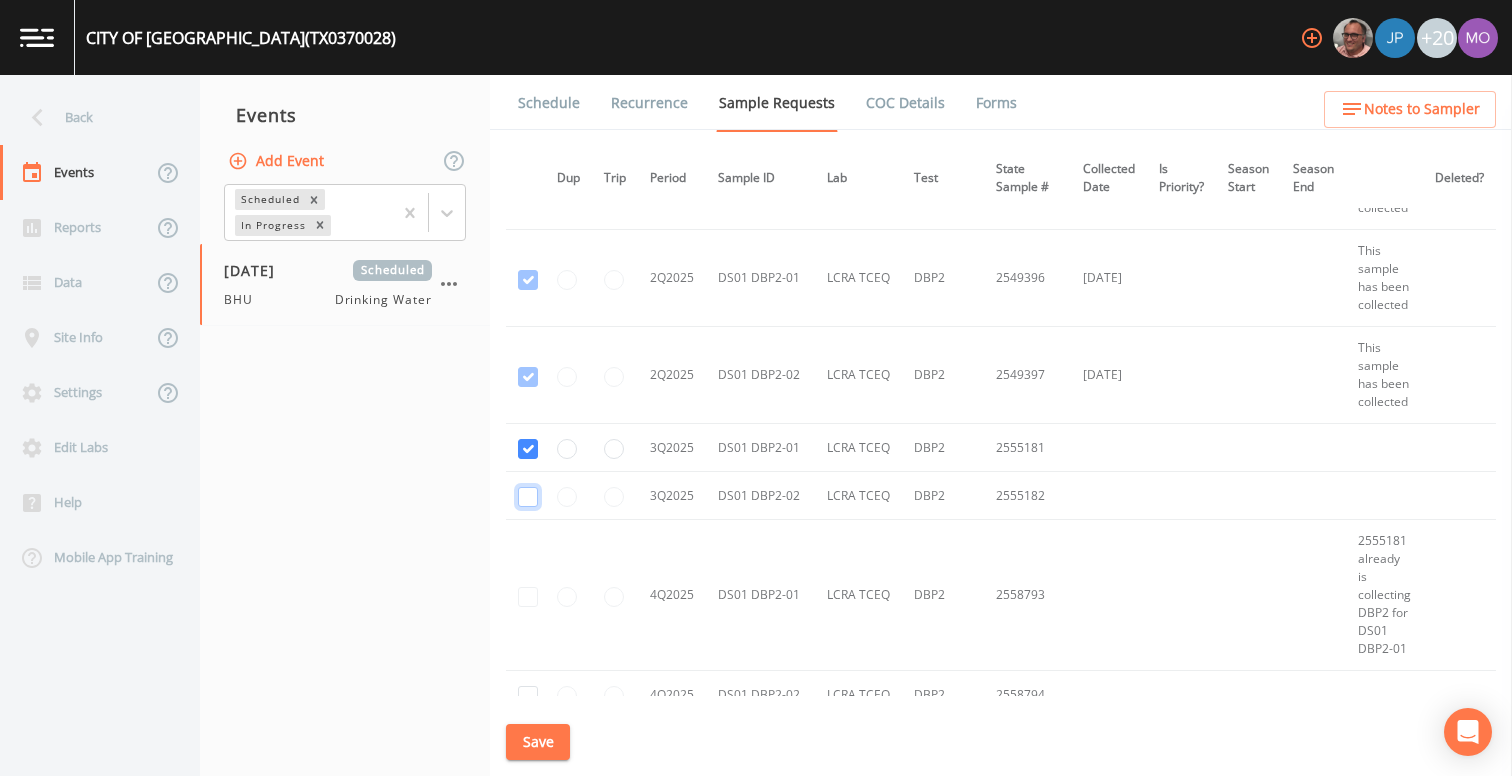 click at bounding box center [528, -1563] 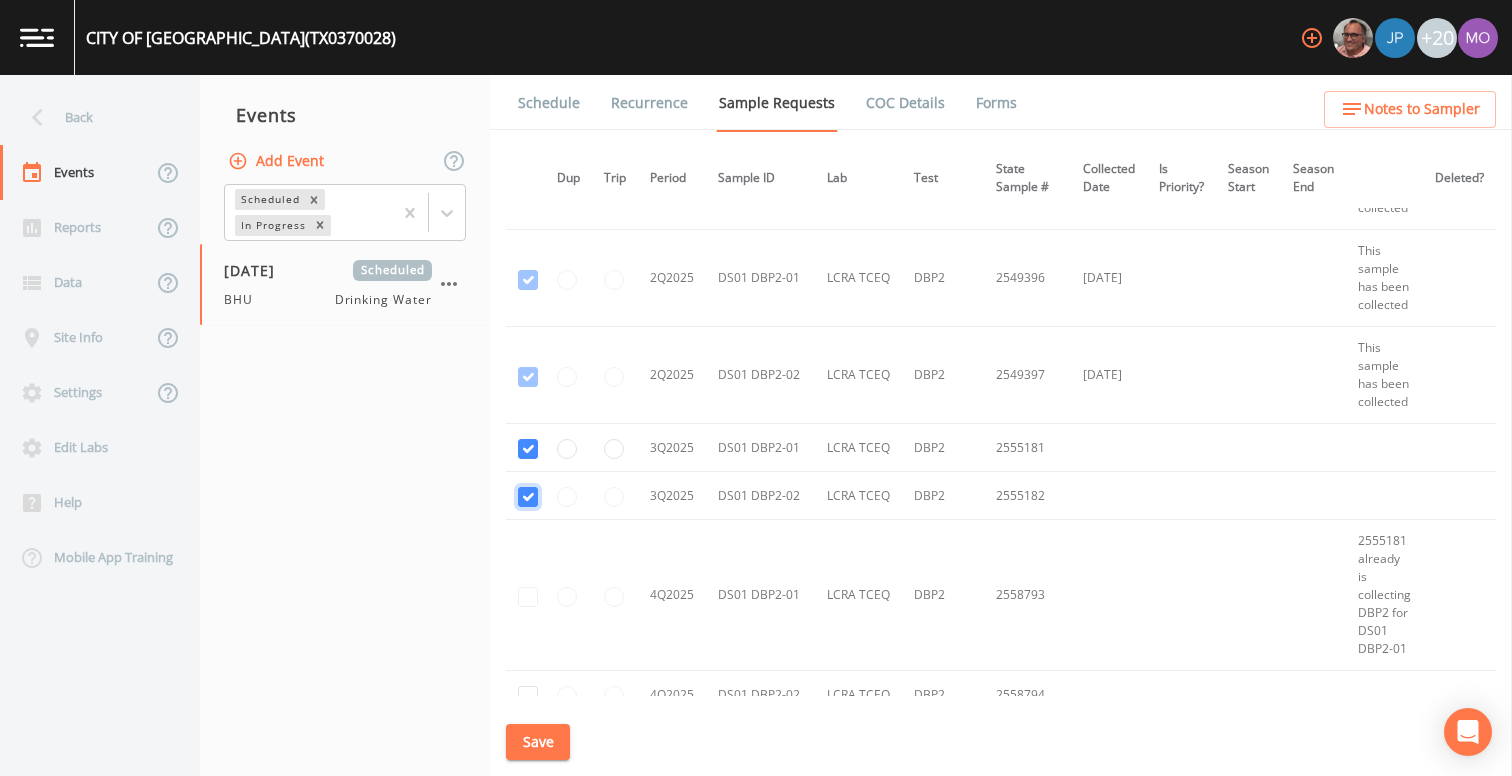 checkbox on "true" 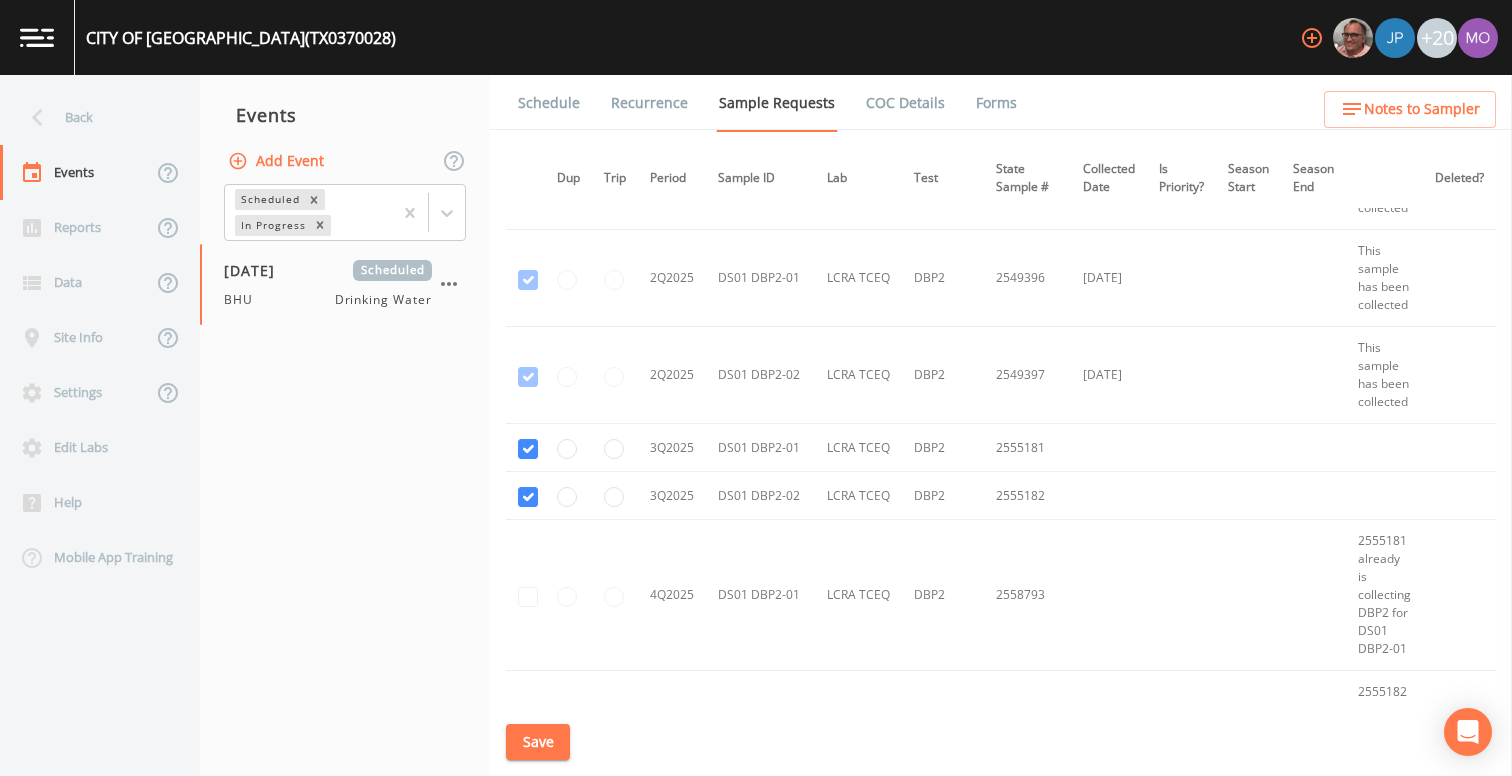 click on "Save" at bounding box center [538, 742] 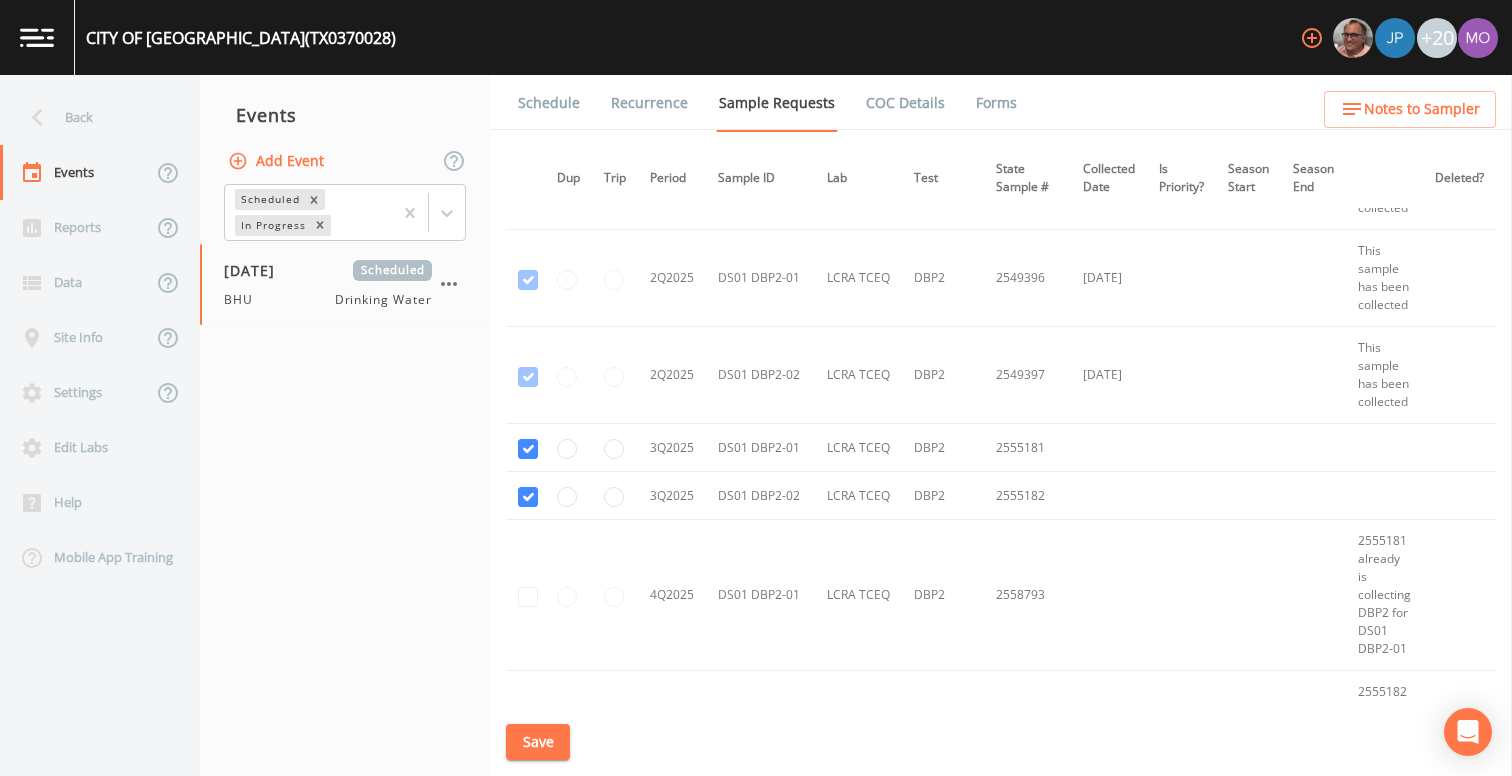 click on "Schedule" at bounding box center (549, 103) 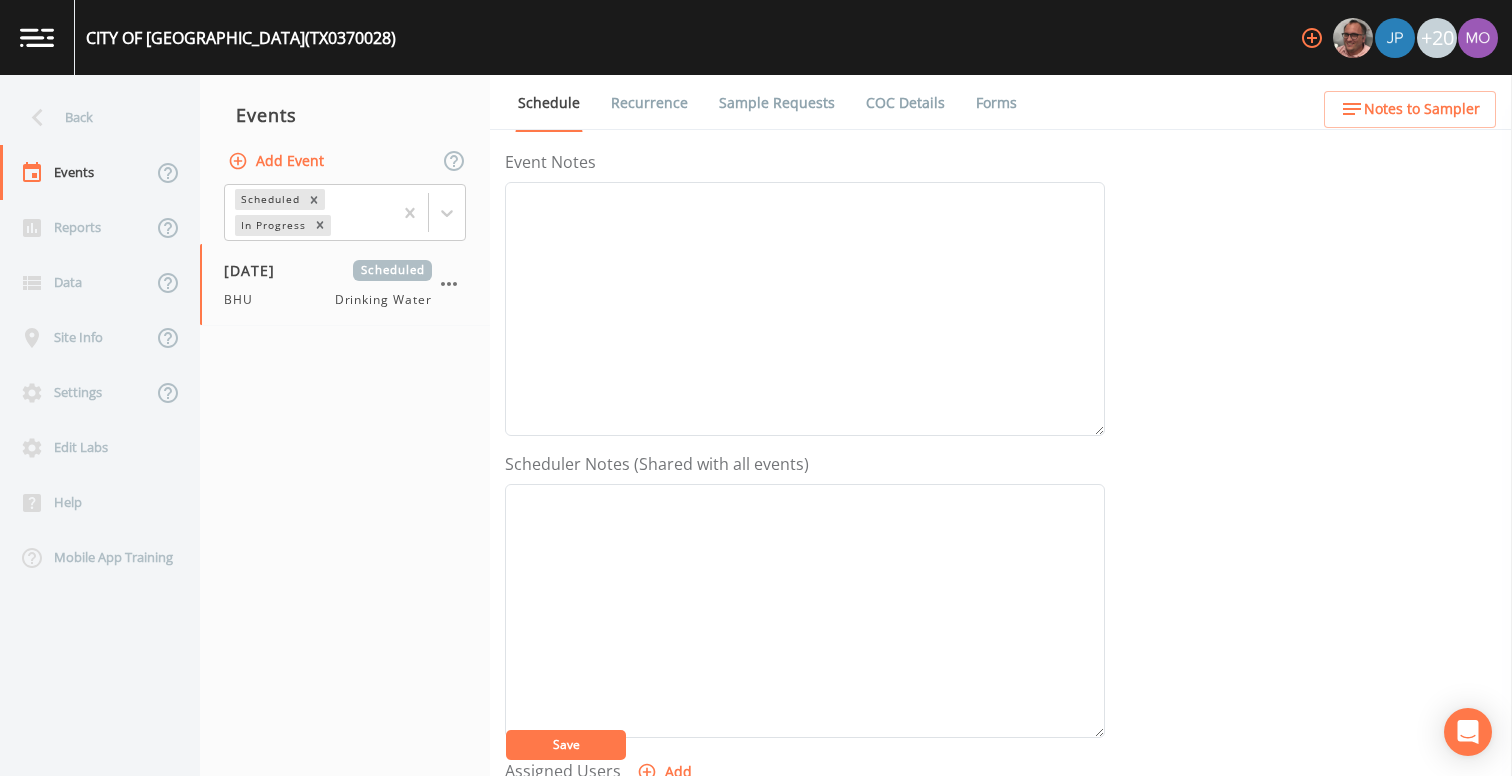 scroll, scrollTop: 494, scrollLeft: 0, axis: vertical 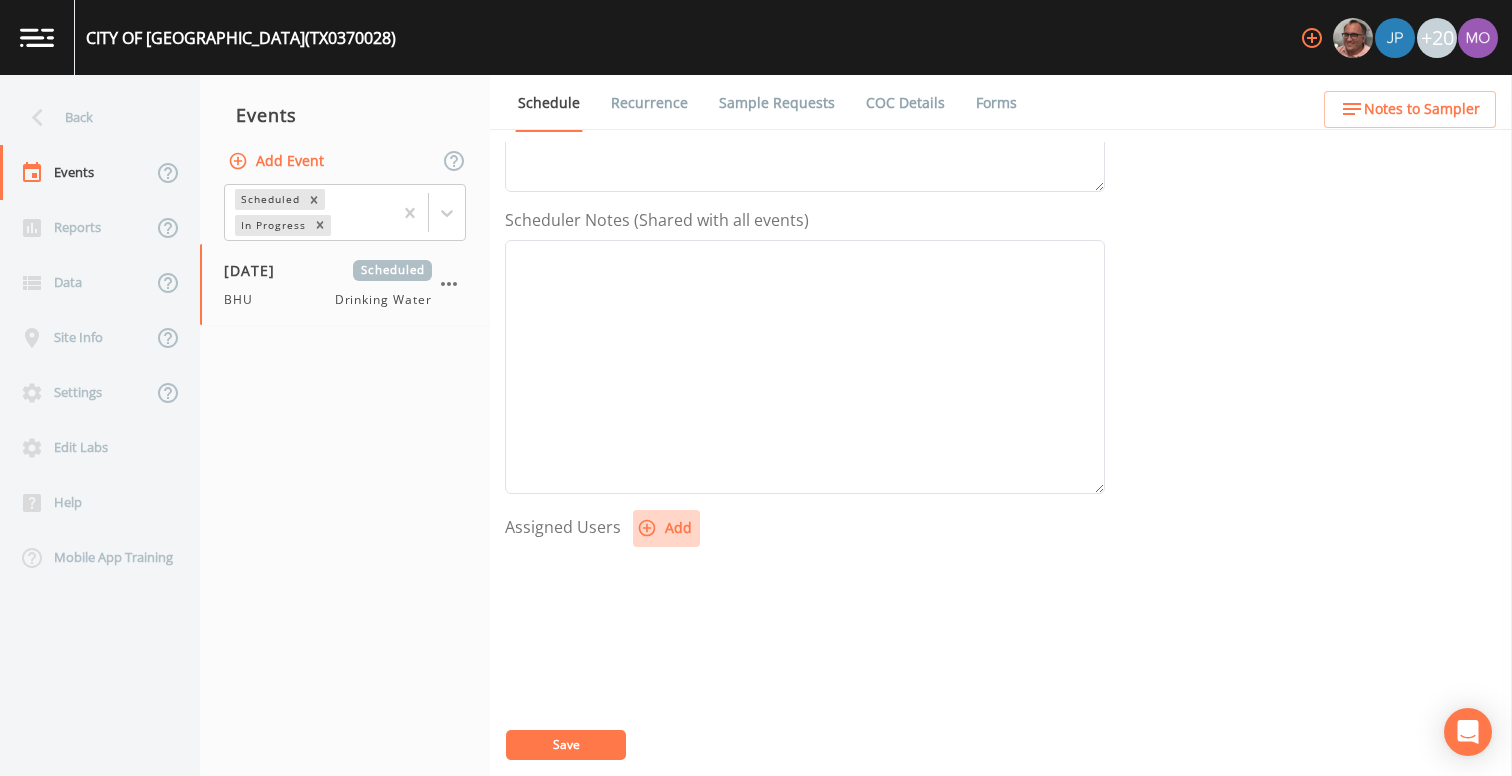 click 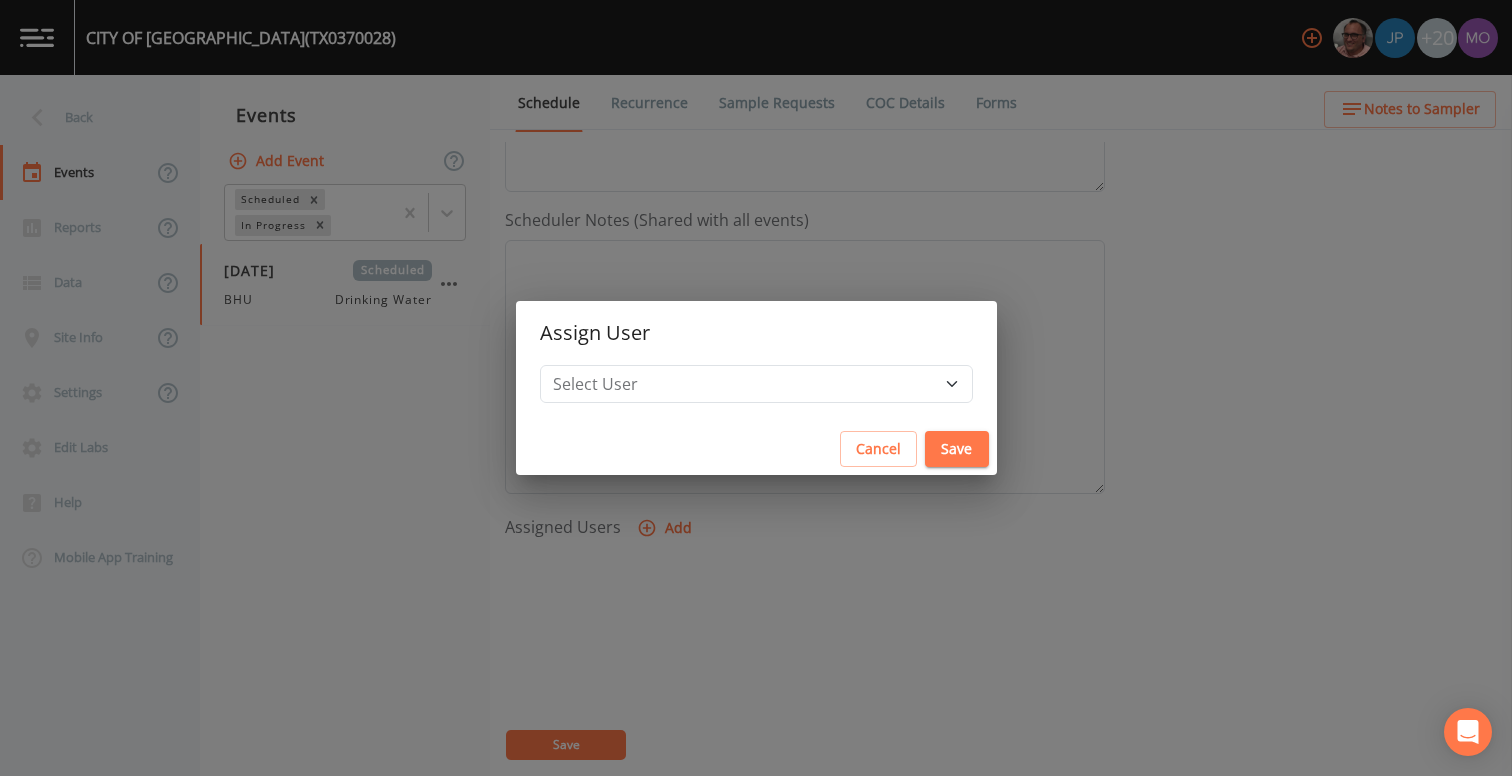 click on "Assign User" at bounding box center [756, 333] 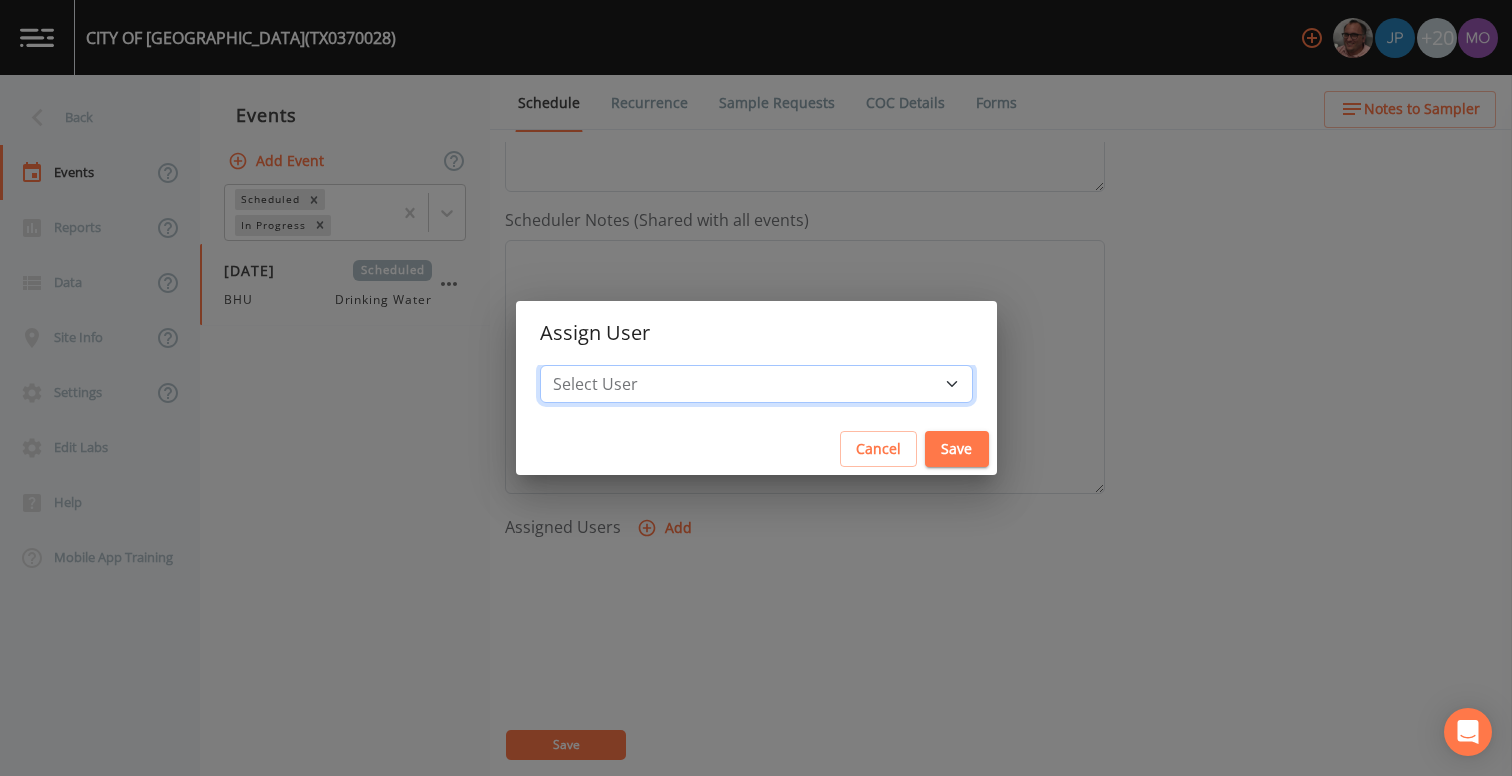 click on "Select User [PERSON_NAME] [PERSON_NAME]  [PERSON_NAME] [PERSON_NAME] [PERSON_NAME] [PERSON_NAME]  Rigamonti [EMAIL_ADDRESS][DOMAIN_NAME] [PERSON_NAME] [PERSON_NAME] [PERSON_NAME] [PERSON_NAME] [PERSON_NAME] [PERSON_NAME] [PERSON_NAME] [PERSON_NAME] [PERSON_NAME] [PERSON_NAME] [PERSON_NAME] [PERSON_NAME] [PERSON_NAME] [PERSON_NAME] [PERSON_NAME]" at bounding box center (756, 384) 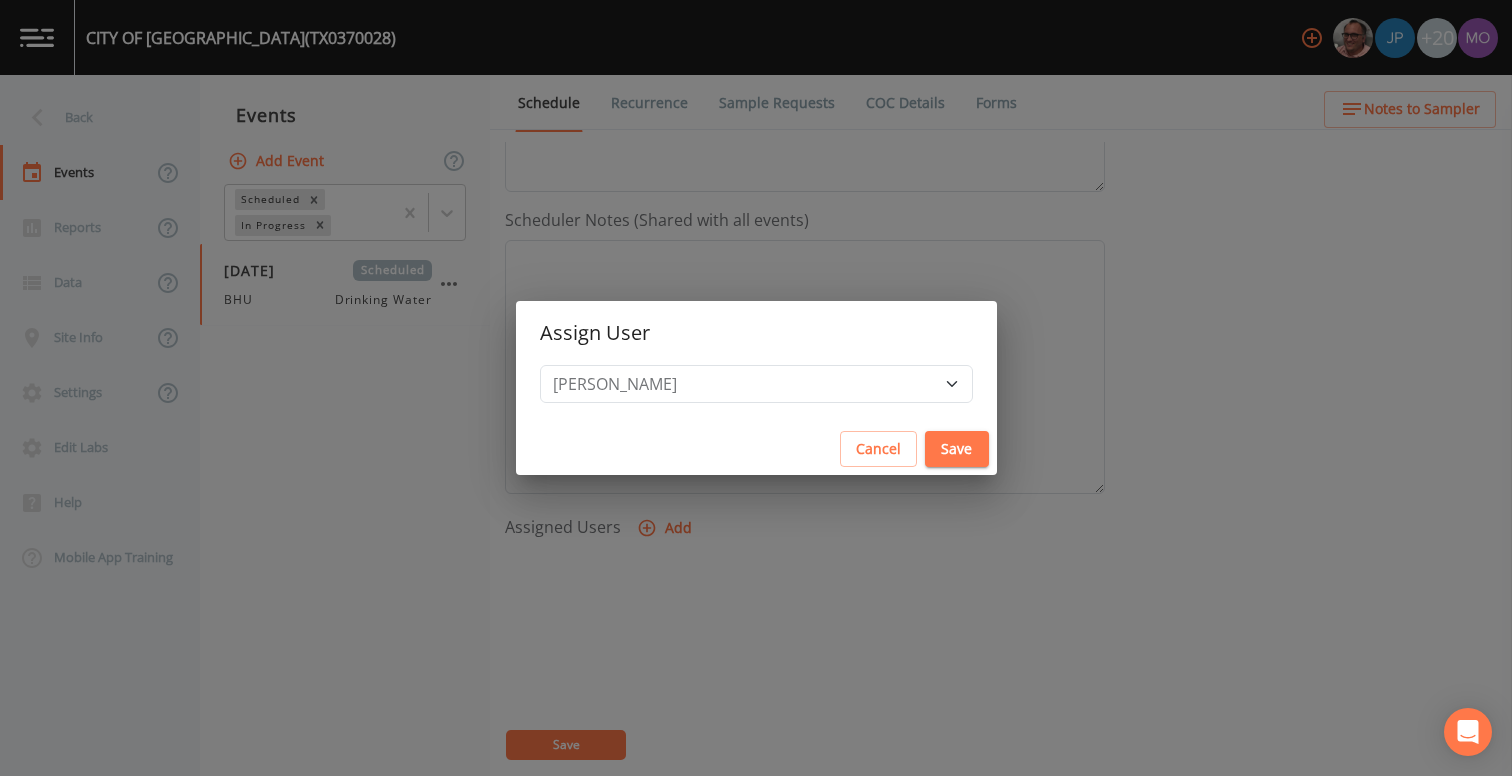 click on "Save" at bounding box center (957, 449) 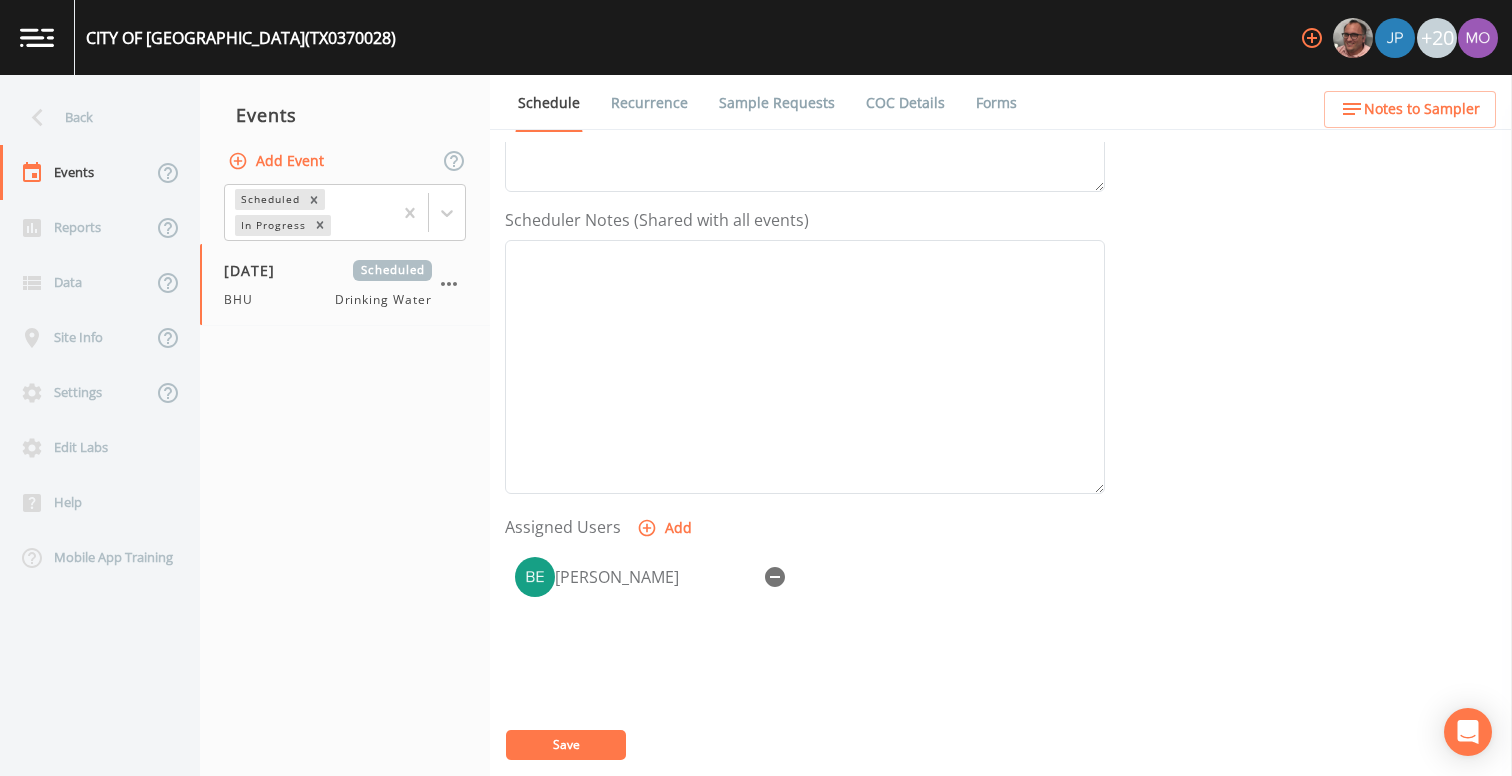 click on "Save" at bounding box center [566, 745] 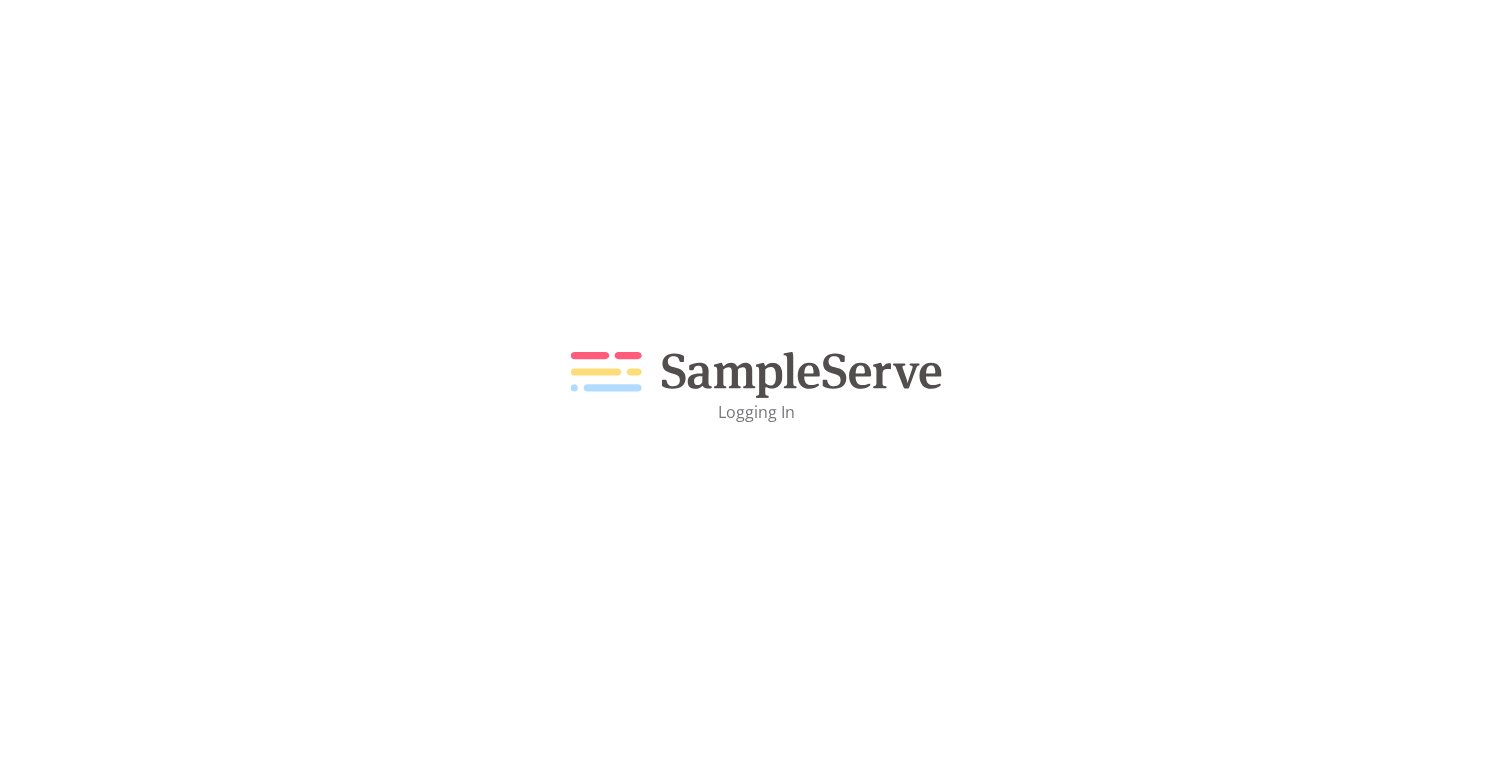 scroll, scrollTop: 0, scrollLeft: 0, axis: both 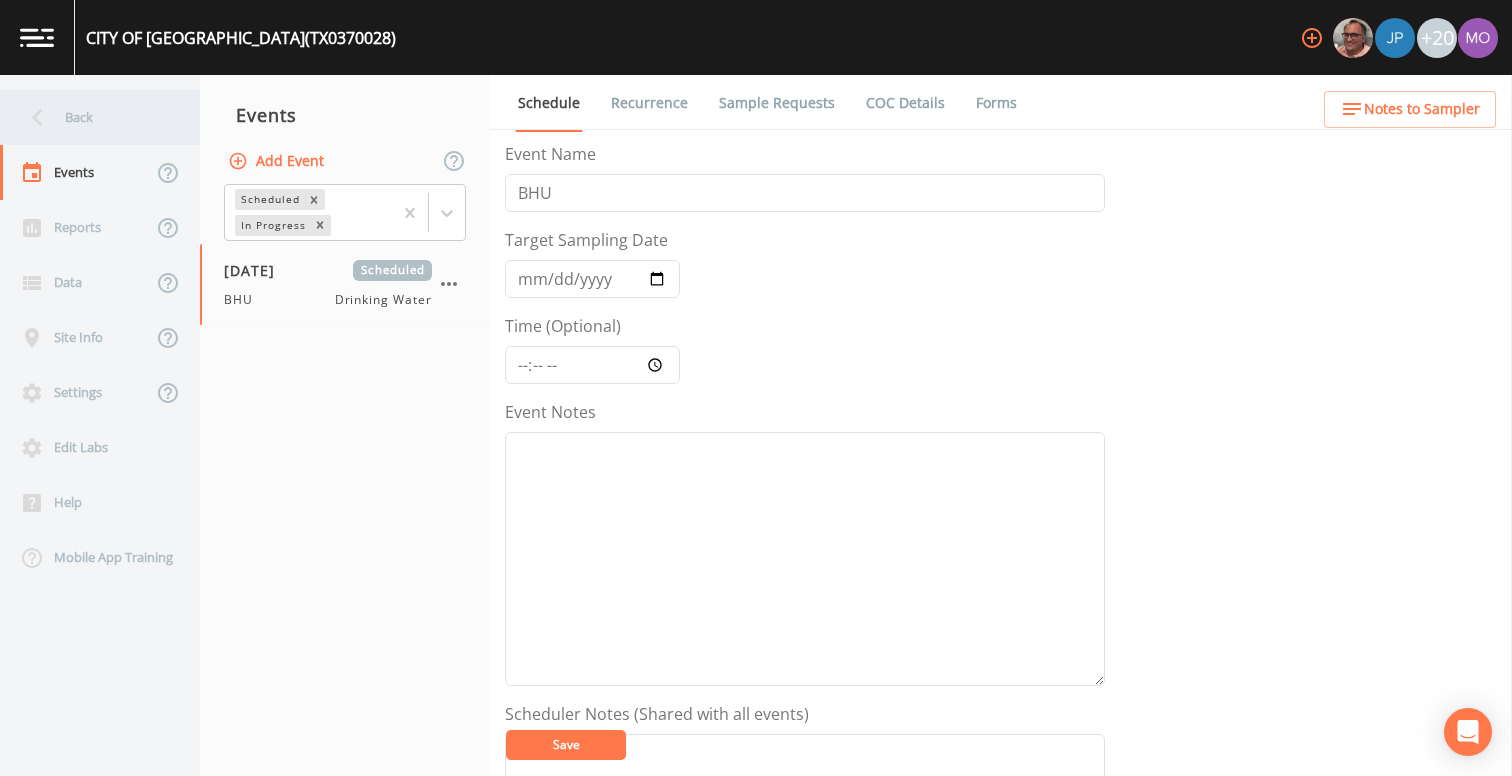 click on "Back" at bounding box center [90, 117] 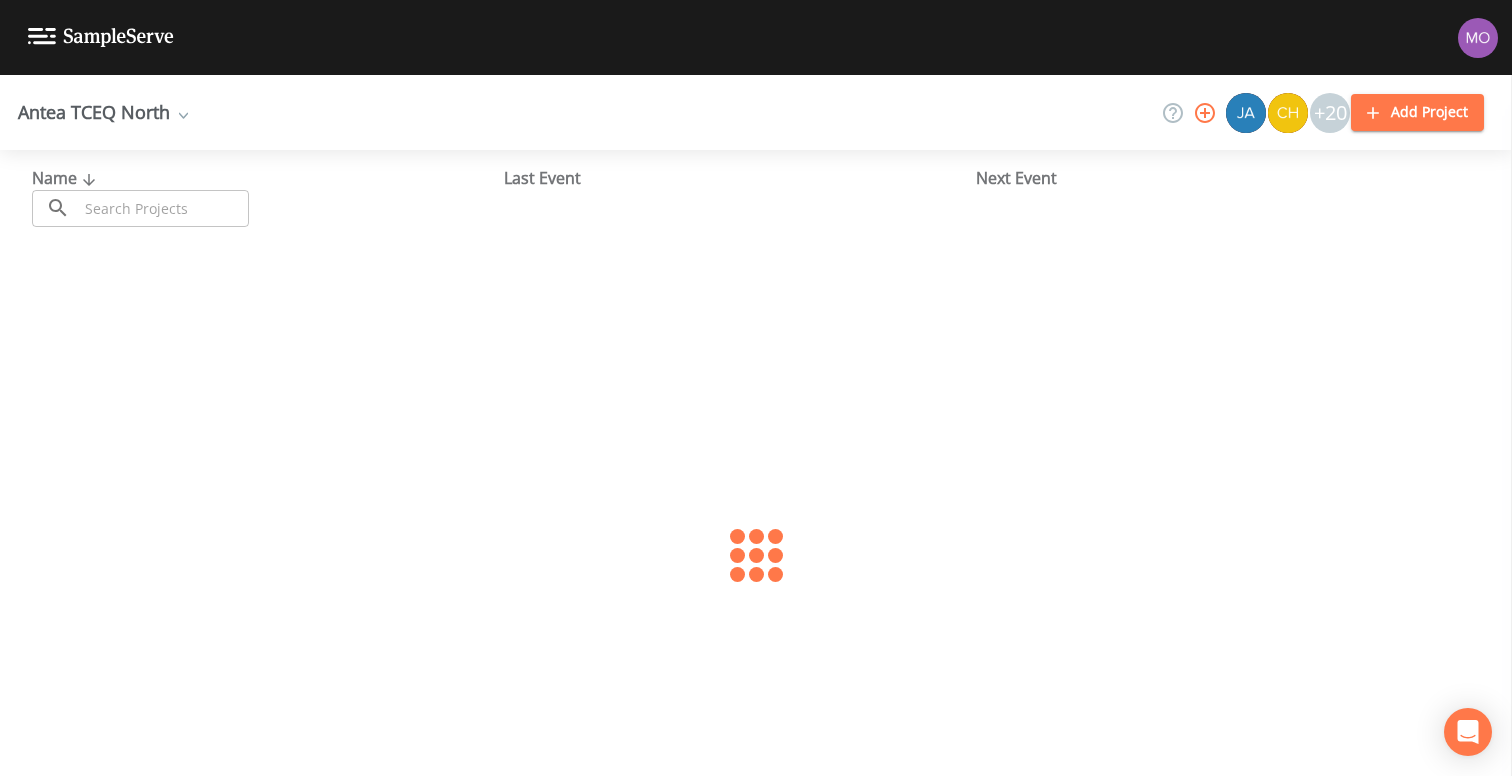 click at bounding box center [163, 208] 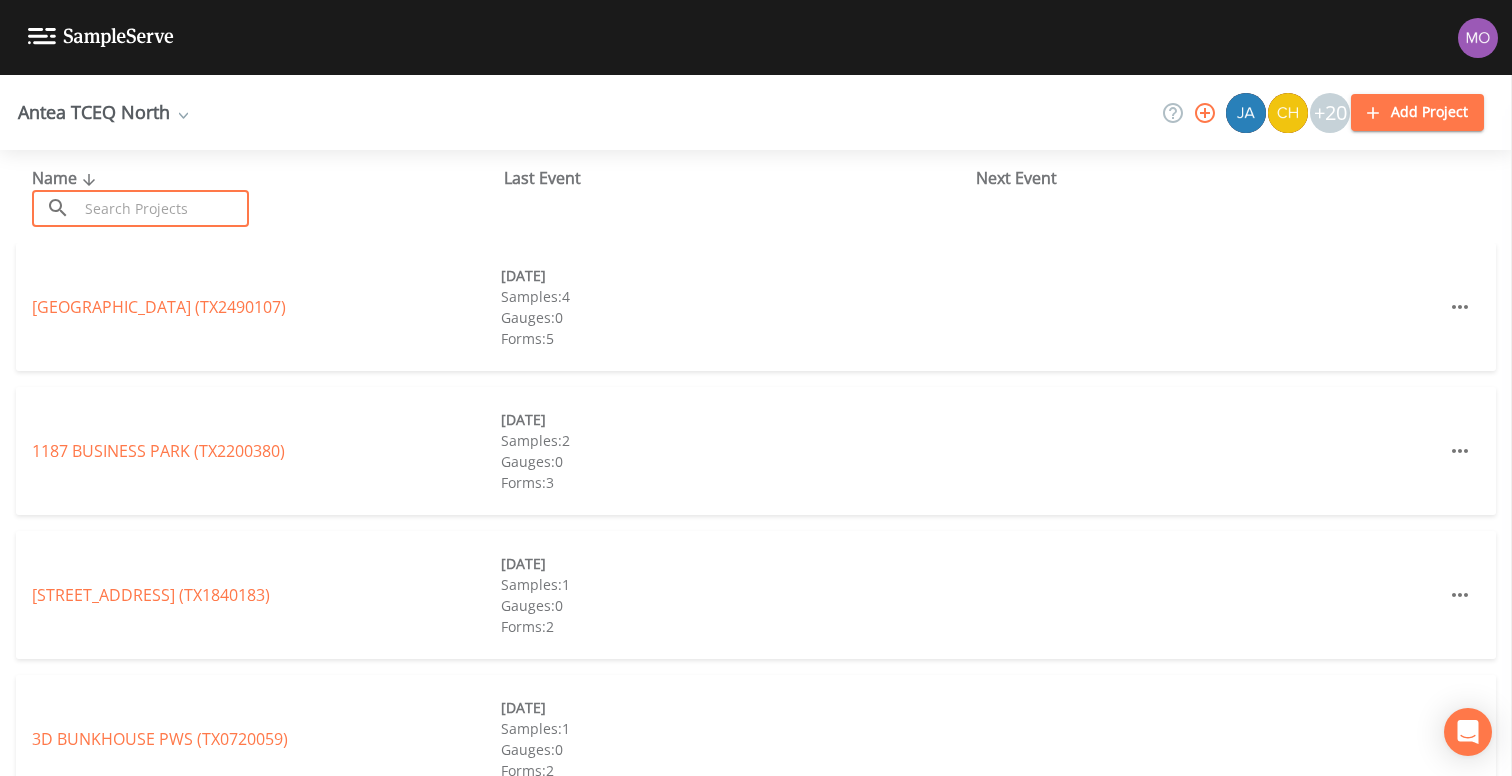 paste on "TX0910147" 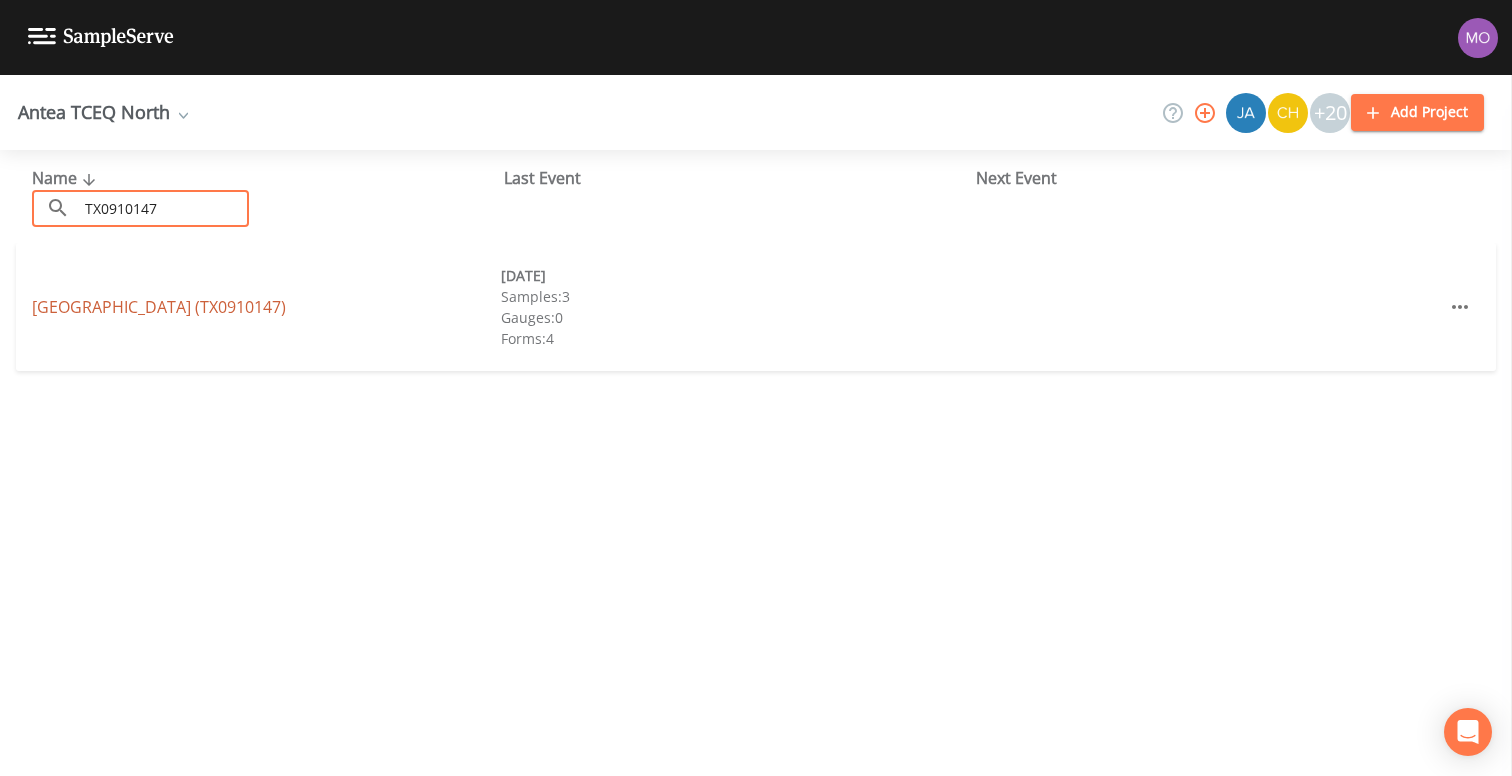 type on "TX0910147" 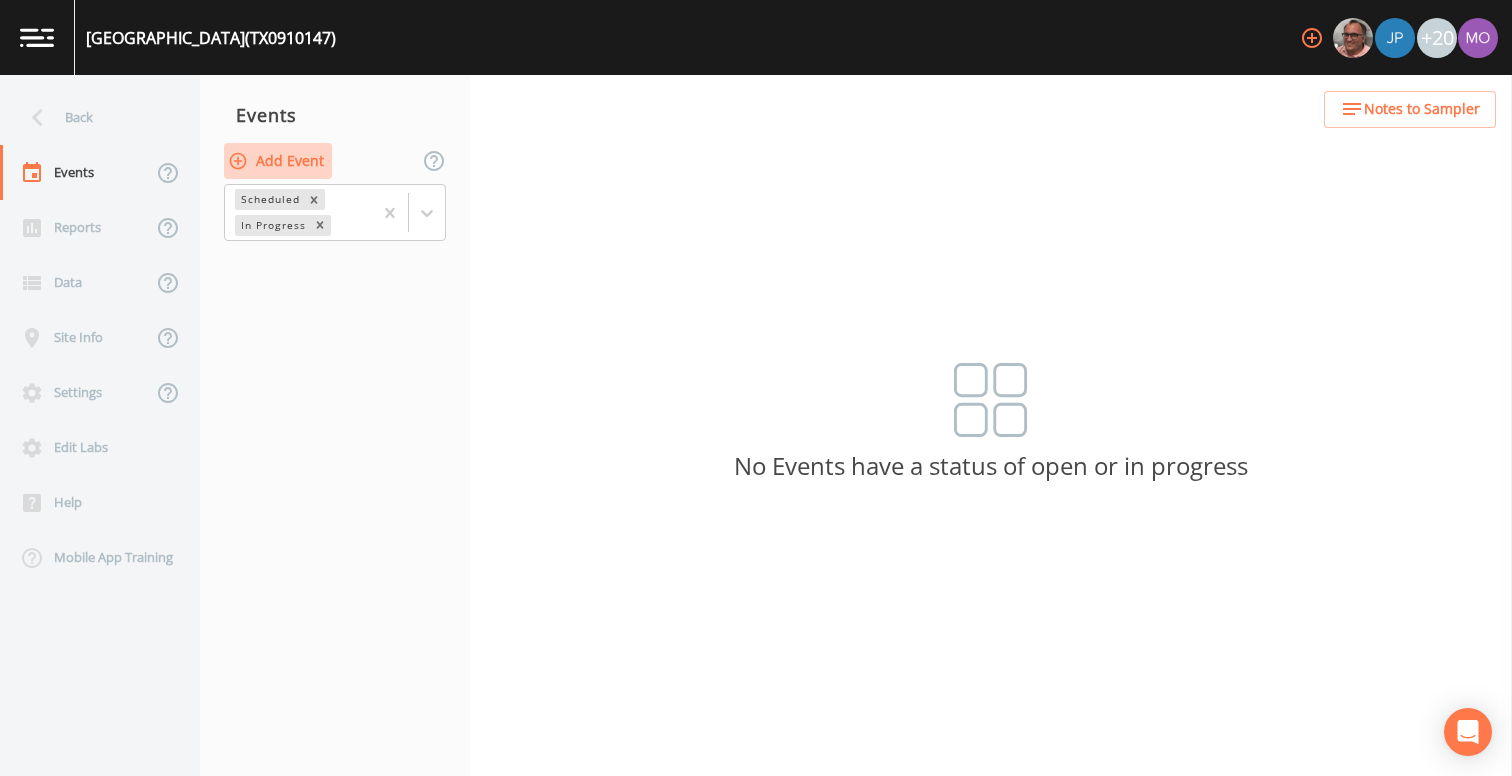 click on "Add Event" at bounding box center [278, 161] 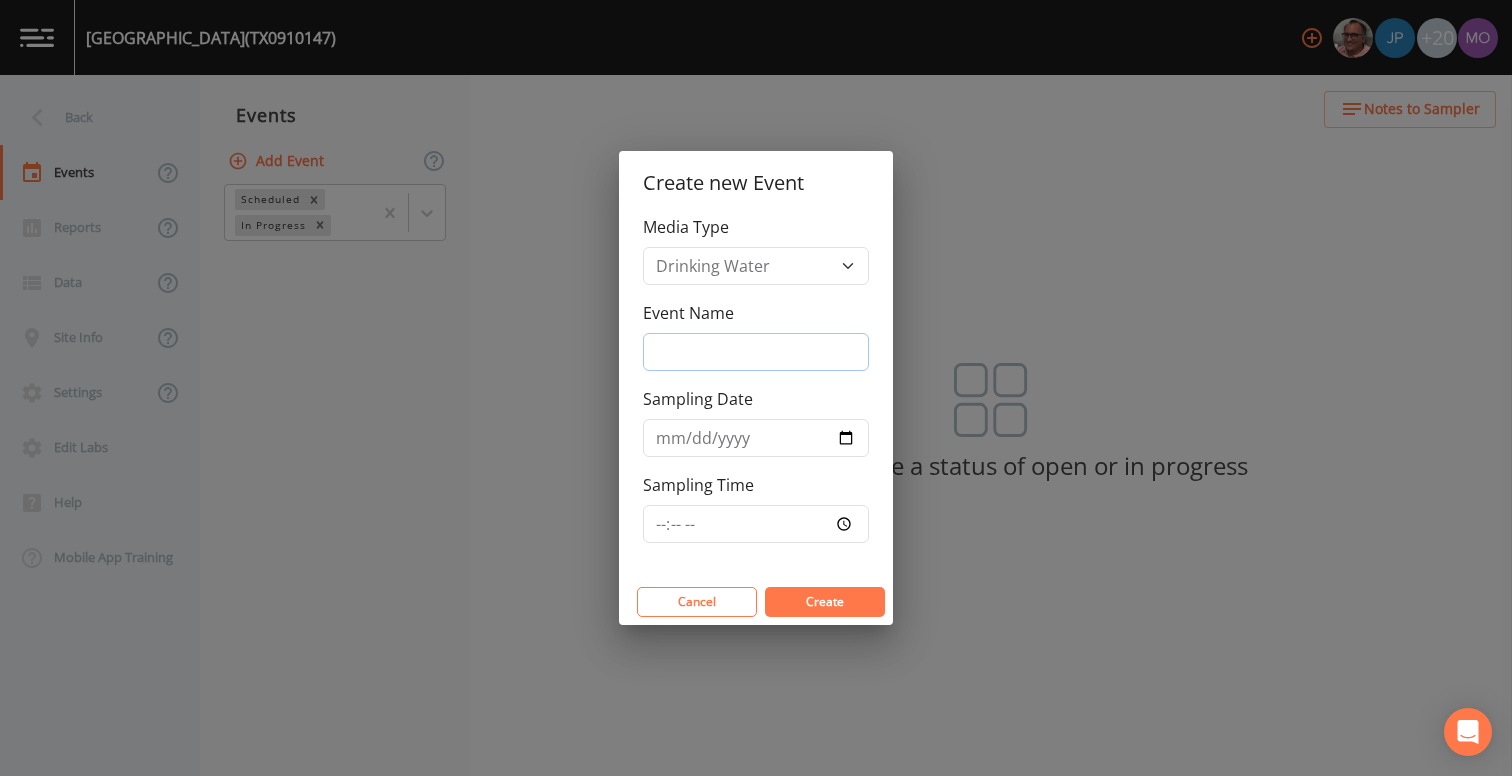 click on "Event Name" at bounding box center (756, 352) 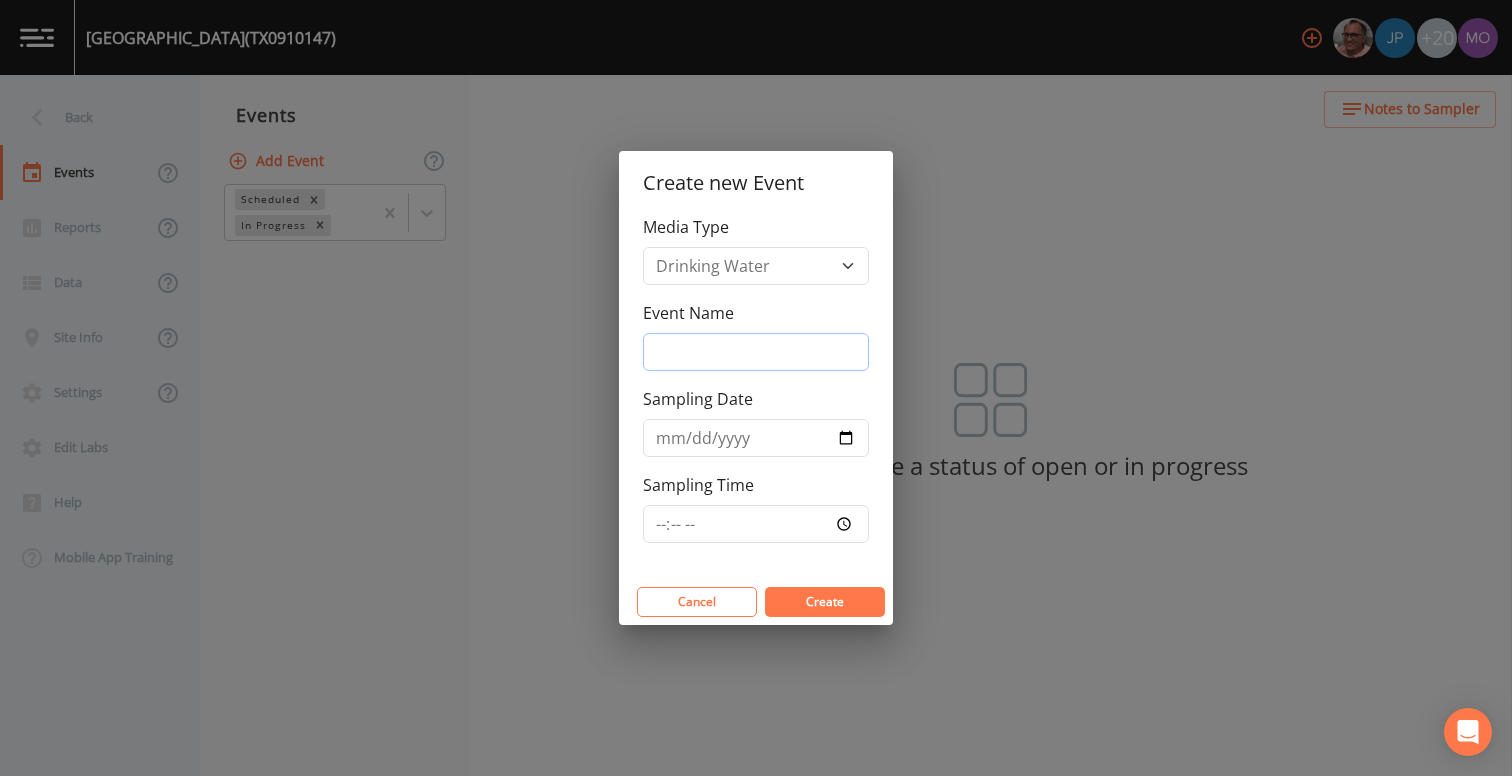type on "CVA" 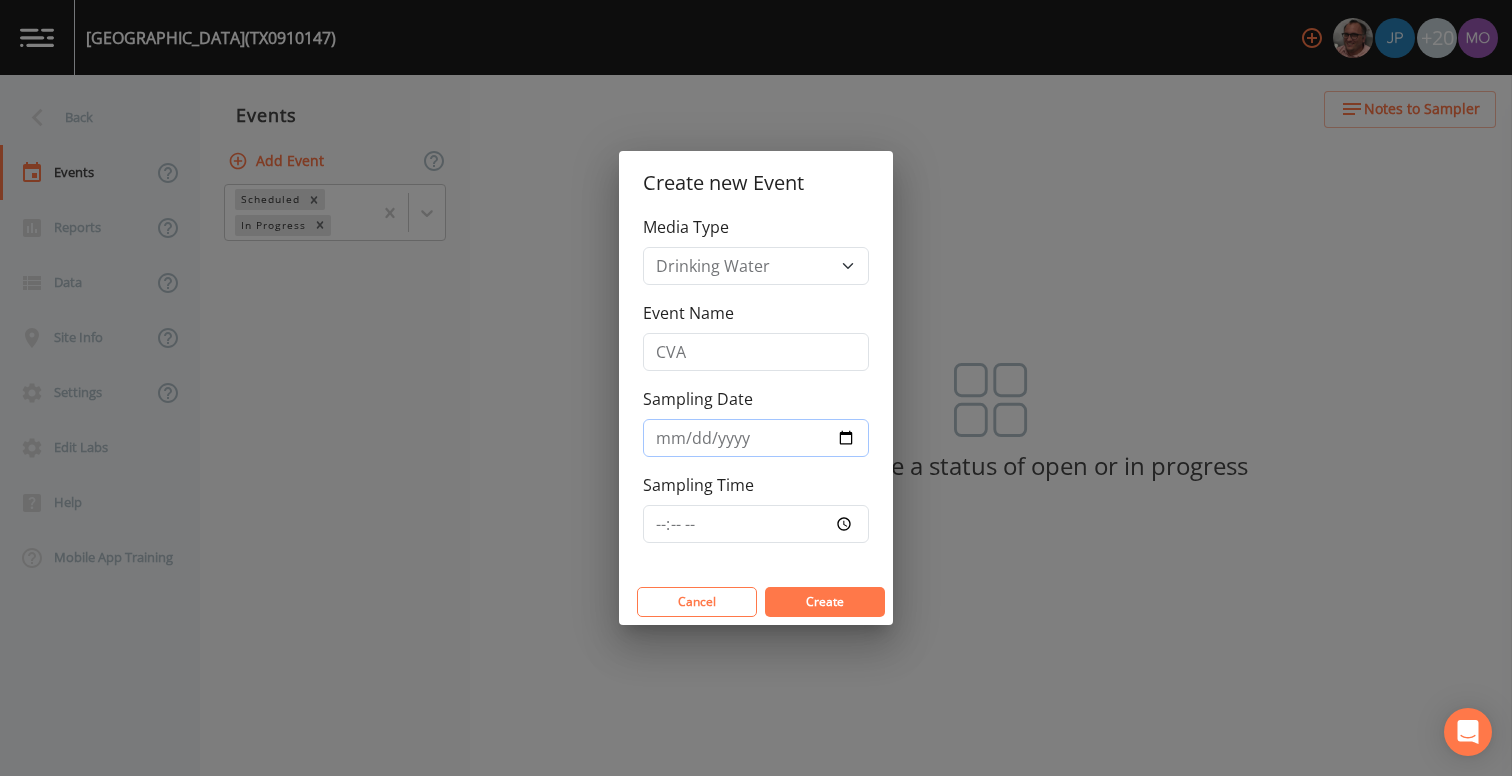 click on "Sampling Date" at bounding box center [756, 438] 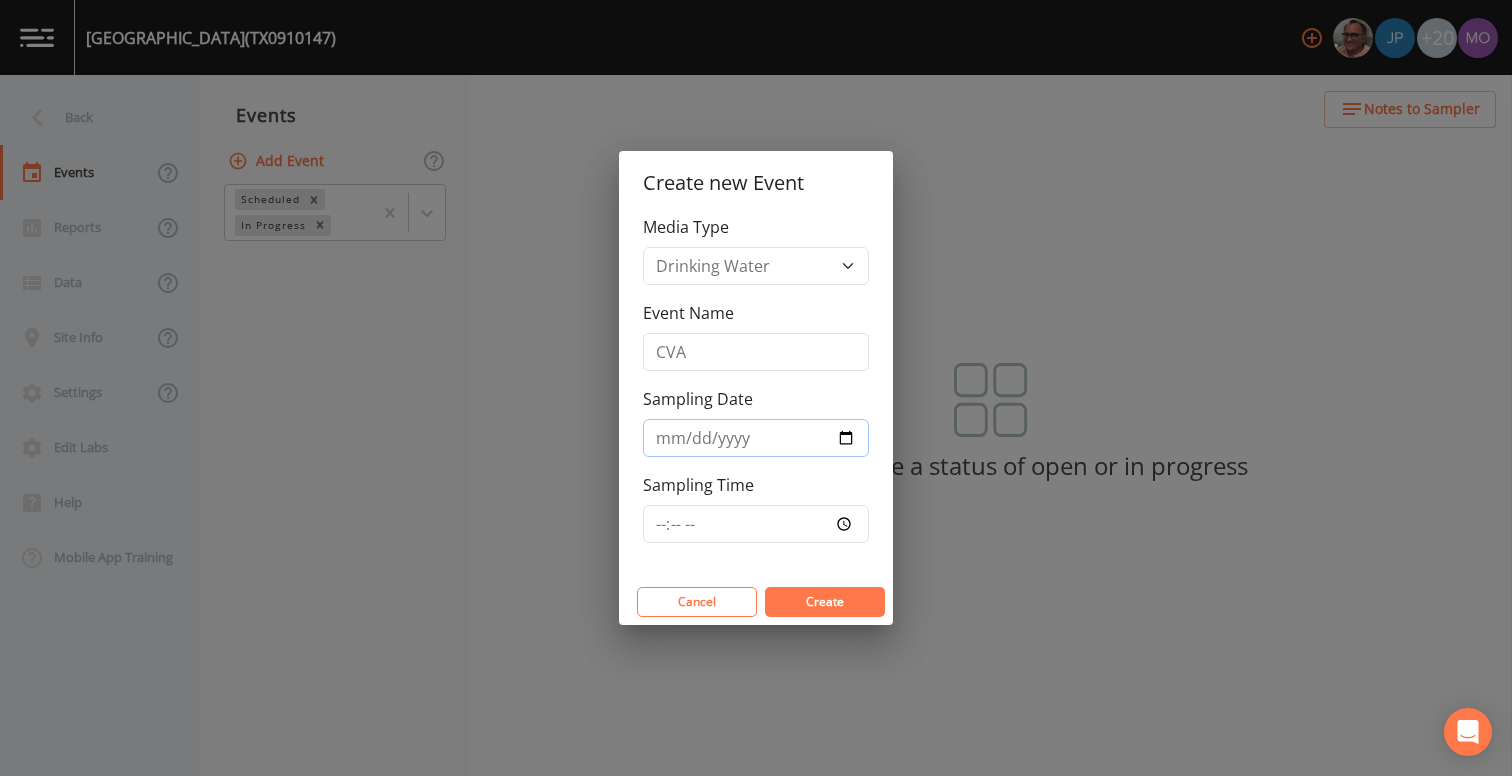 type on "[DATE]" 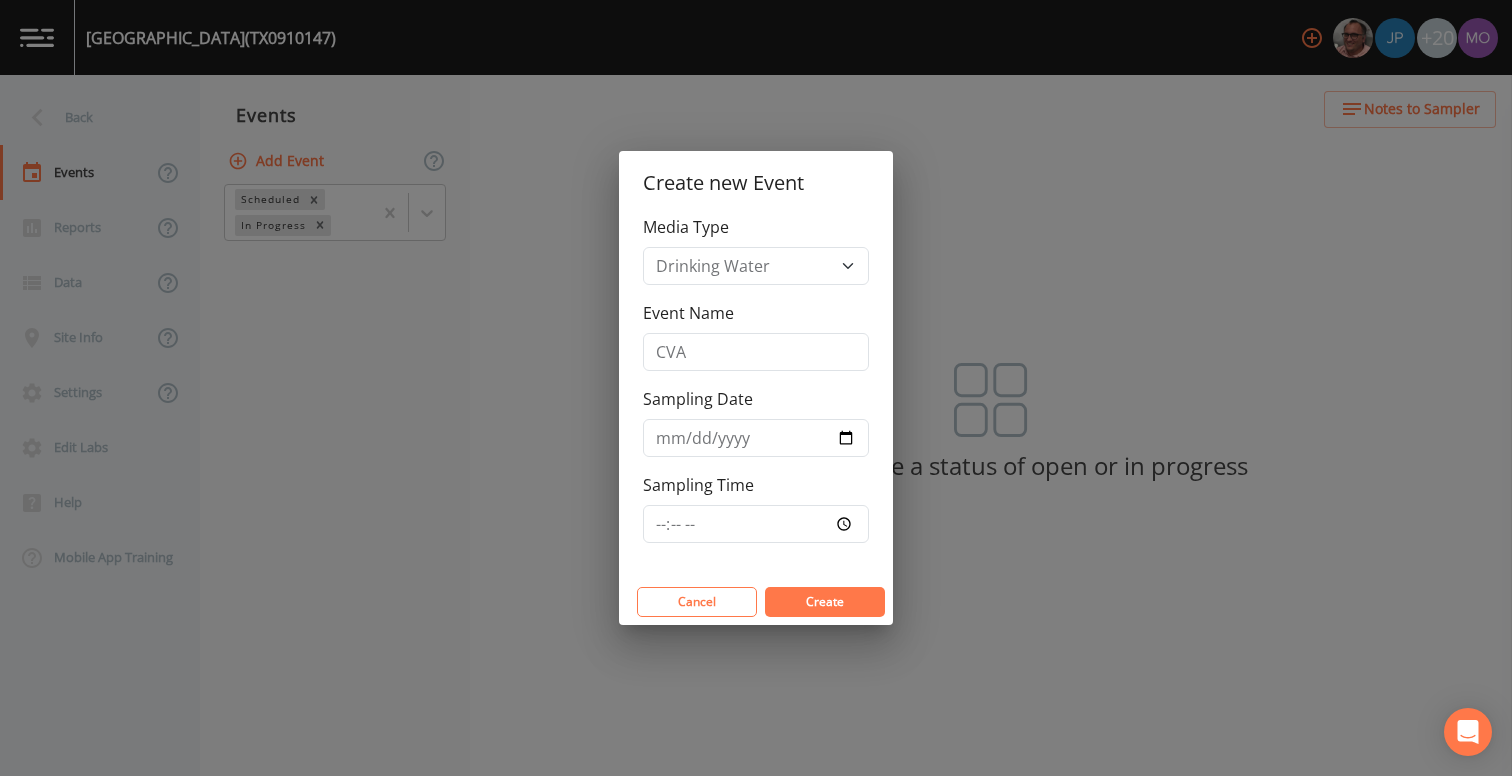 click on "Create" at bounding box center (825, 602) 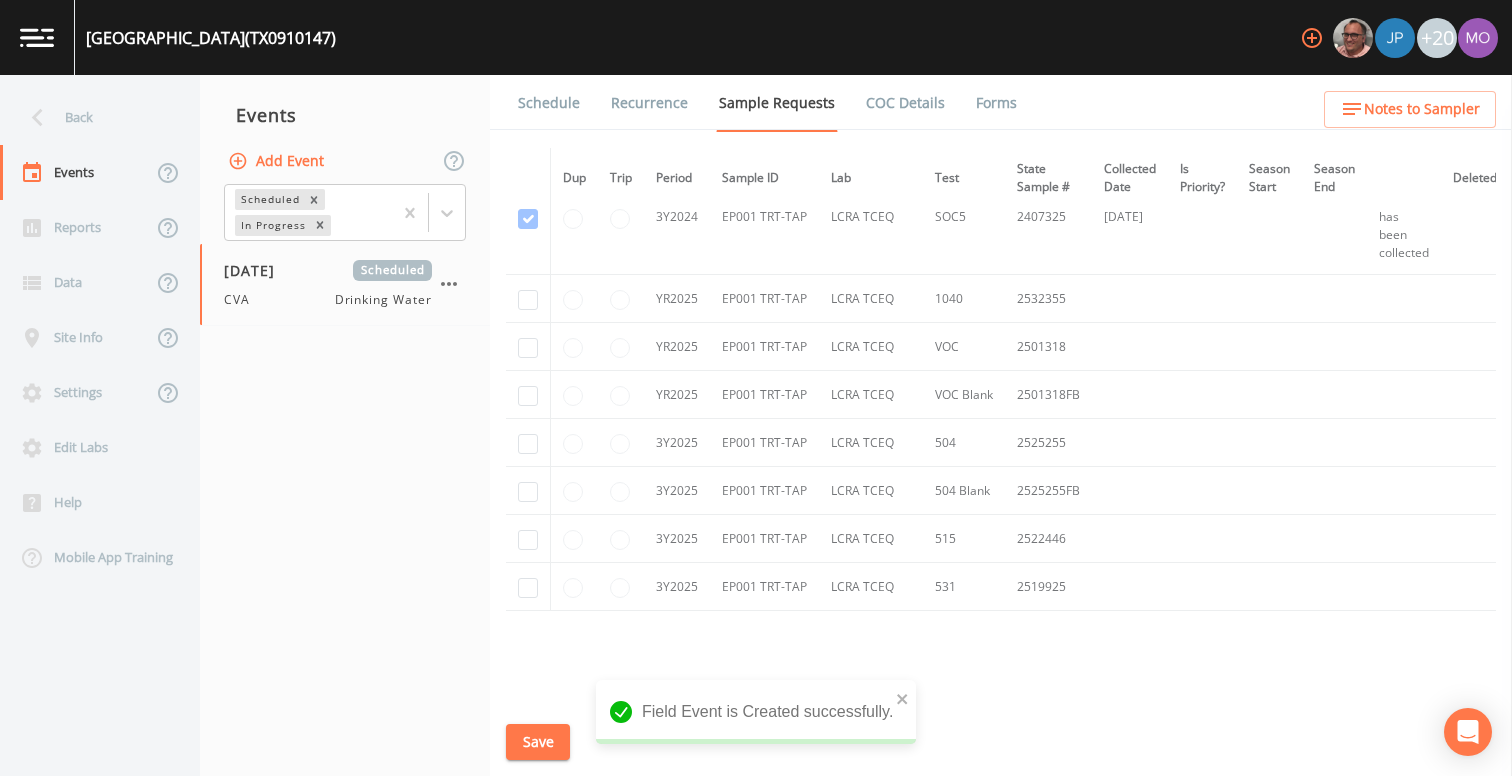 scroll, scrollTop: 725, scrollLeft: 0, axis: vertical 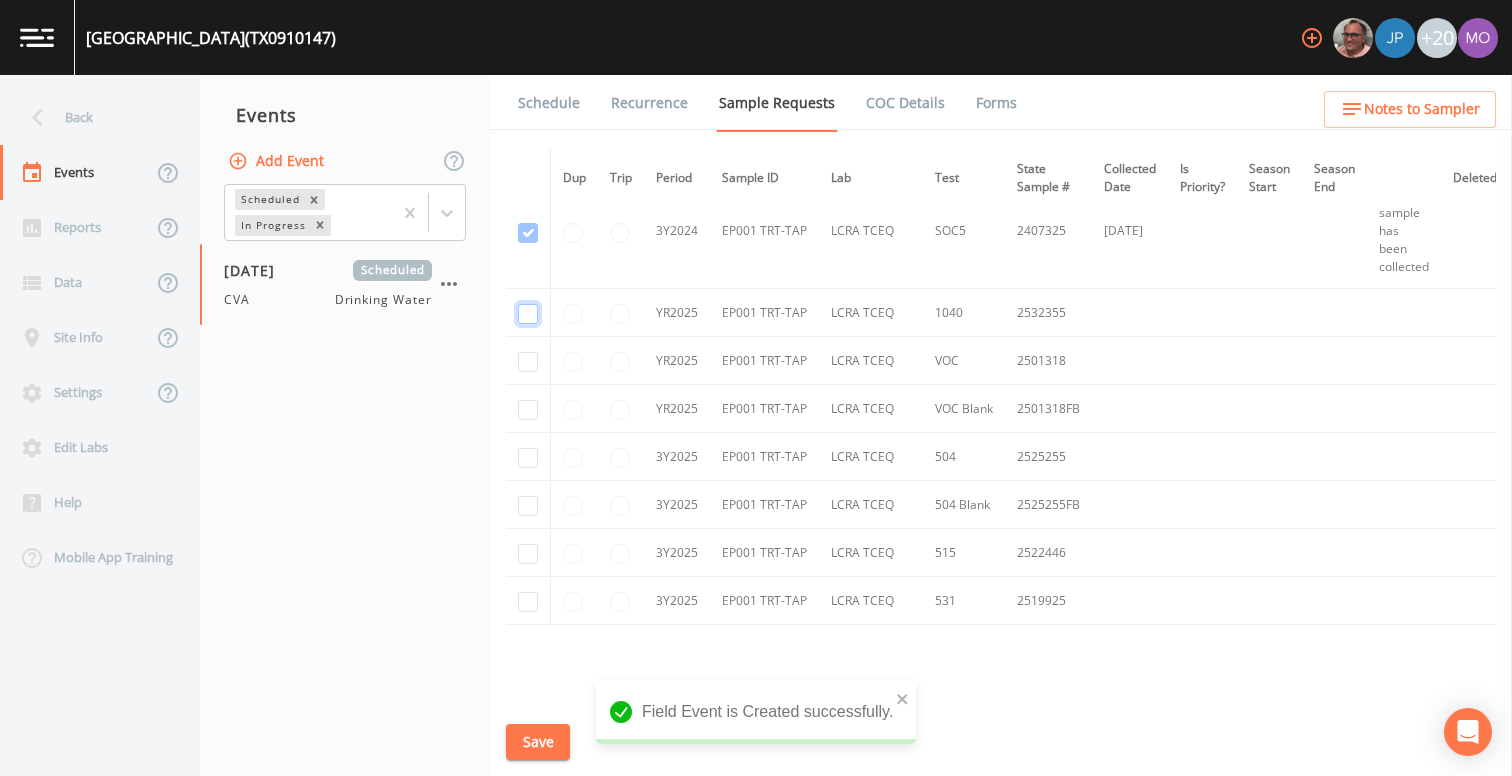 click at bounding box center [528, 314] 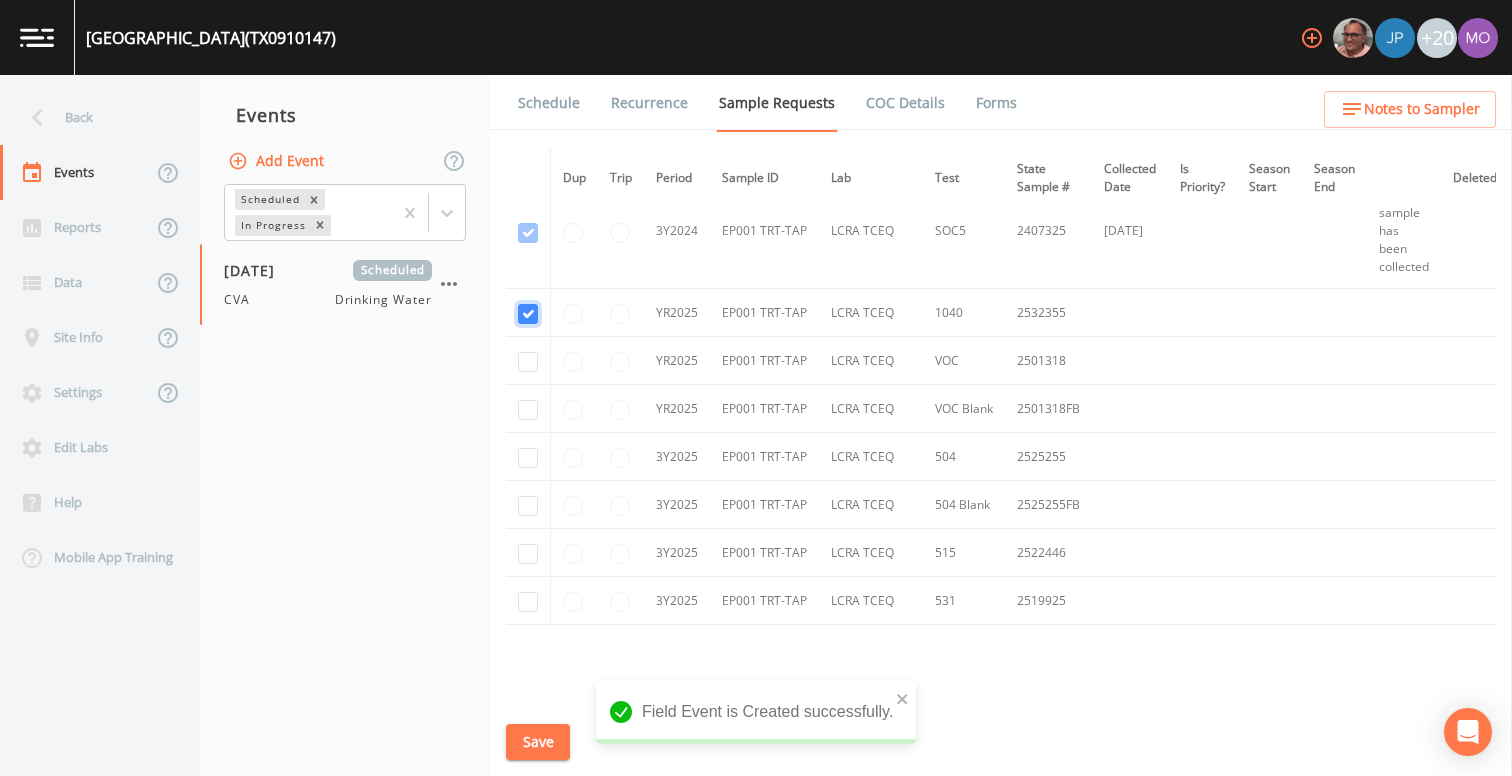 checkbox on "true" 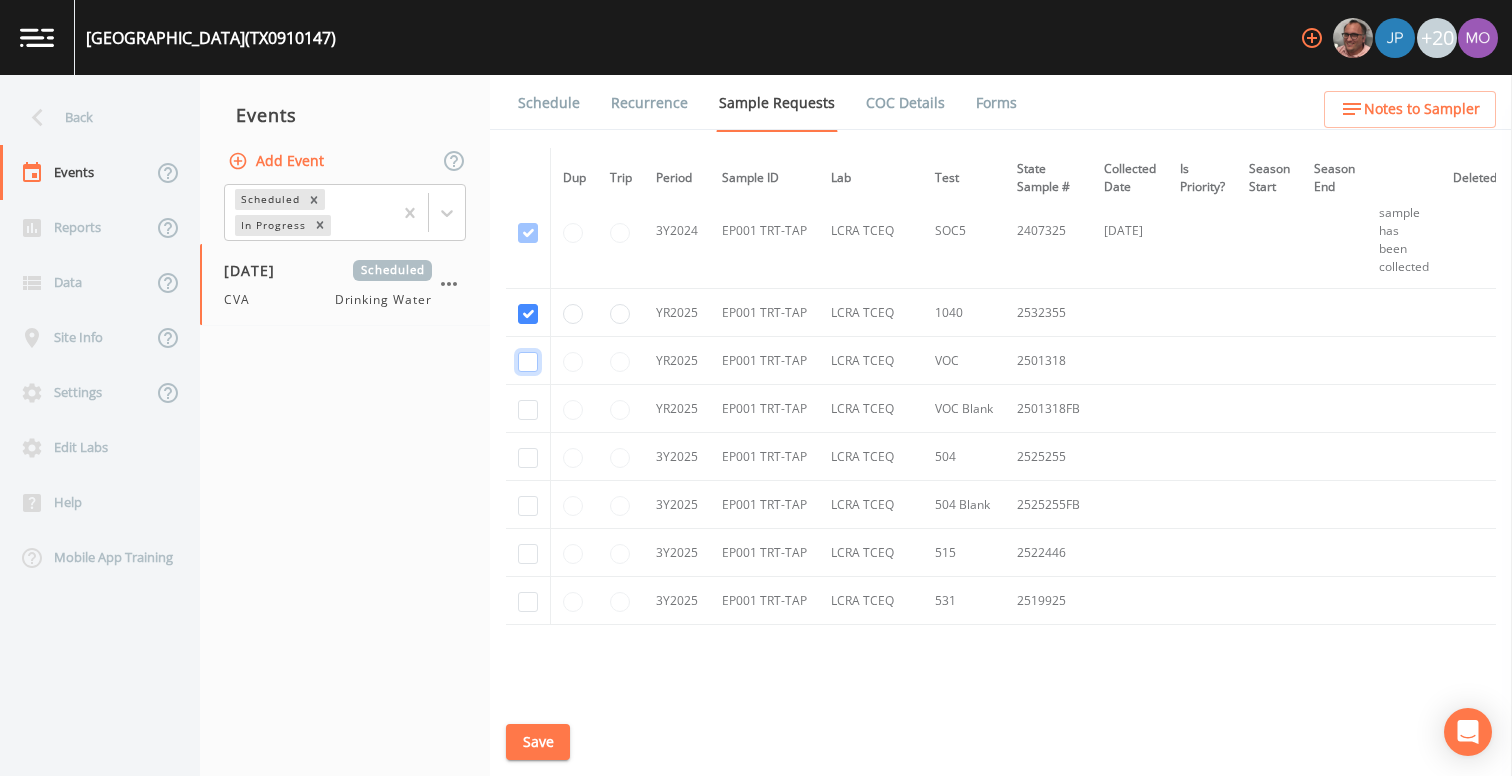 click at bounding box center [528, -457] 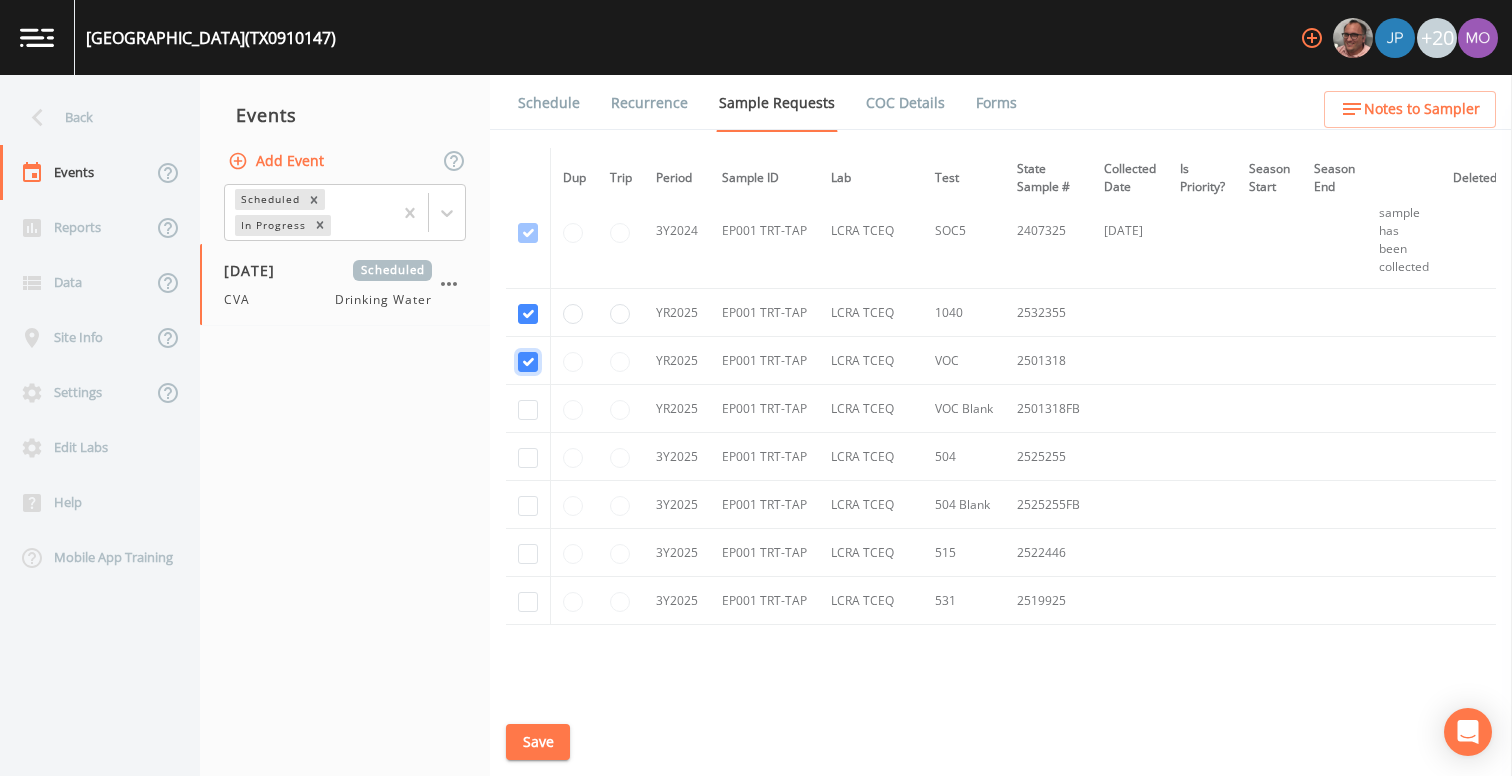 checkbox on "true" 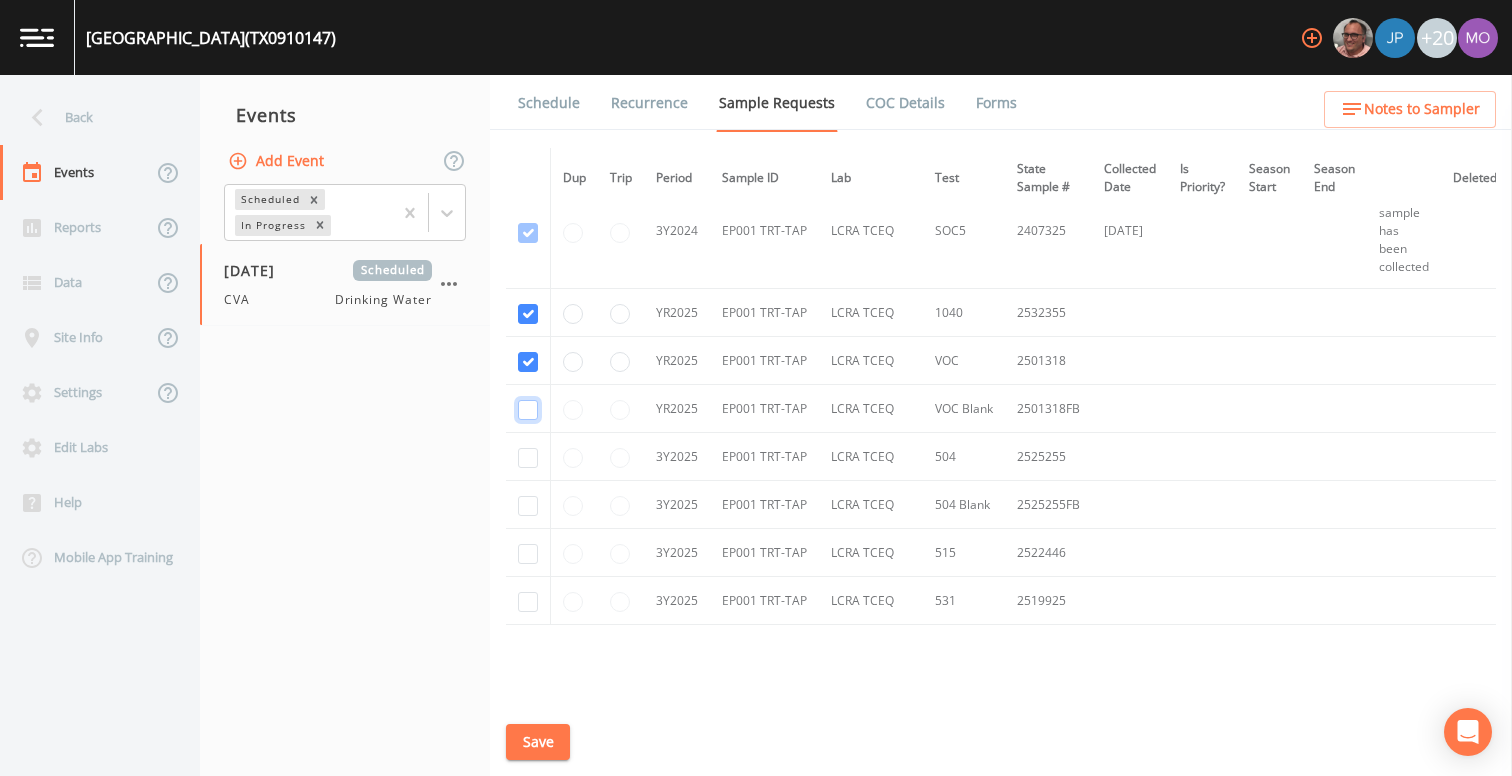 click at bounding box center [528, -342] 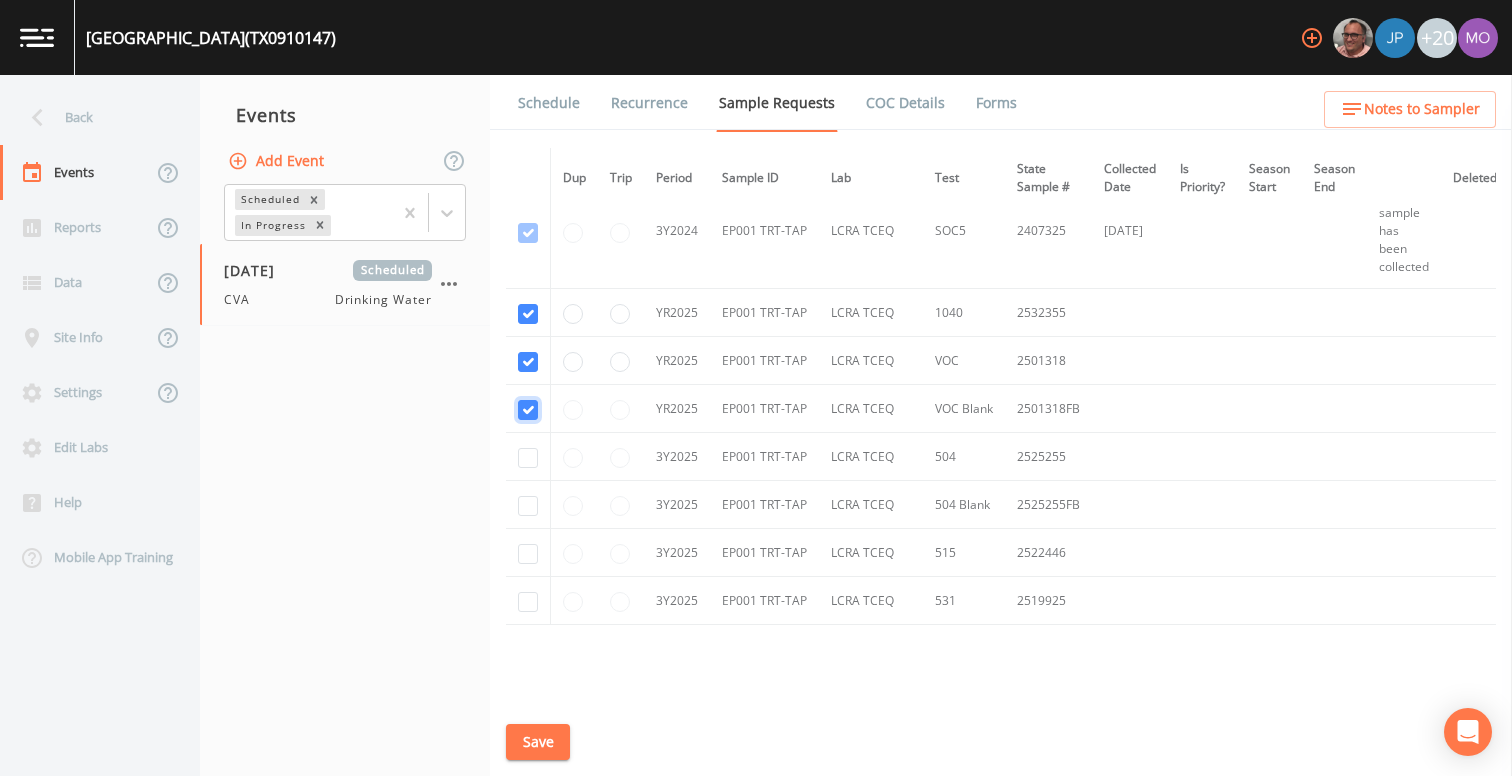 checkbox on "true" 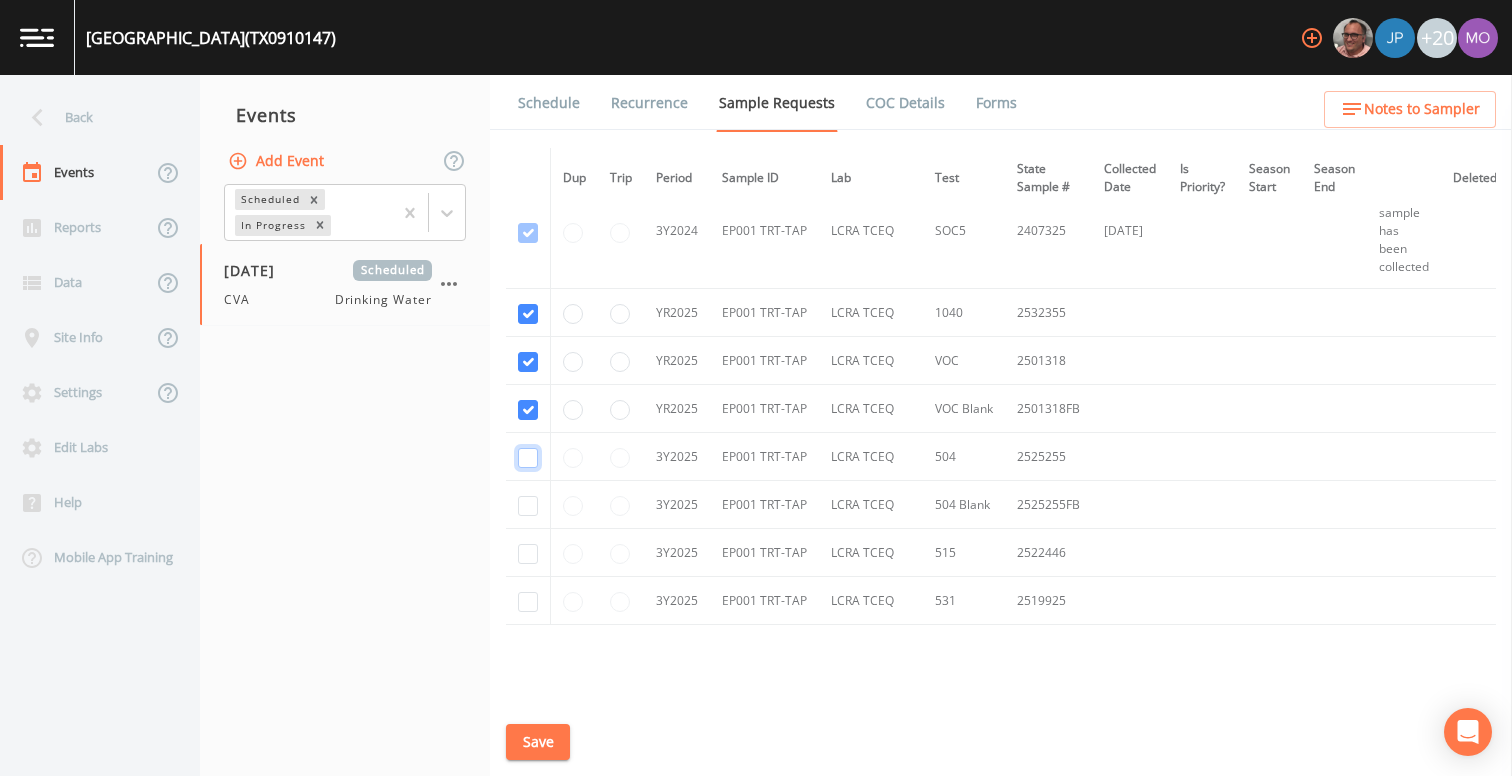 click at bounding box center (528, 458) 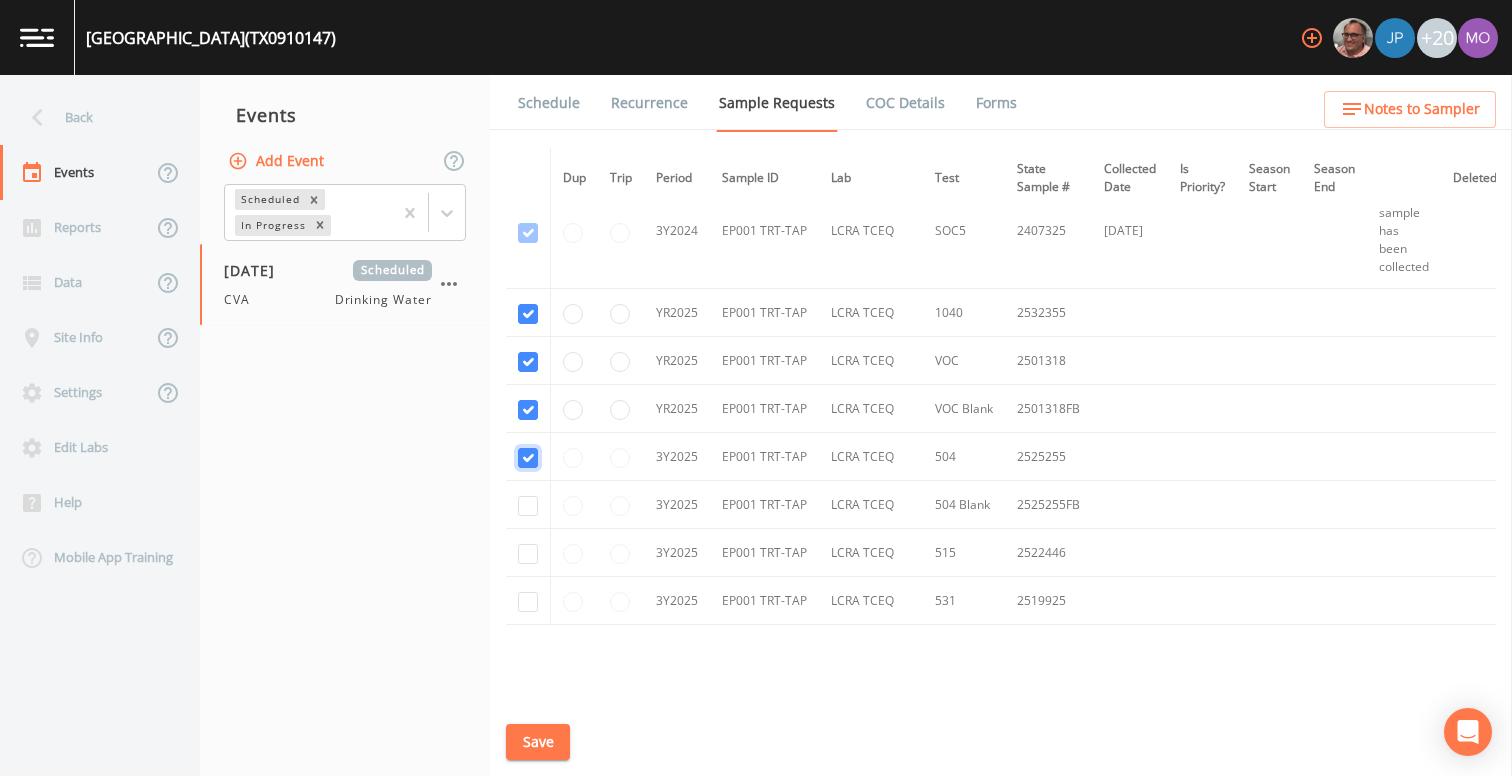 checkbox on "true" 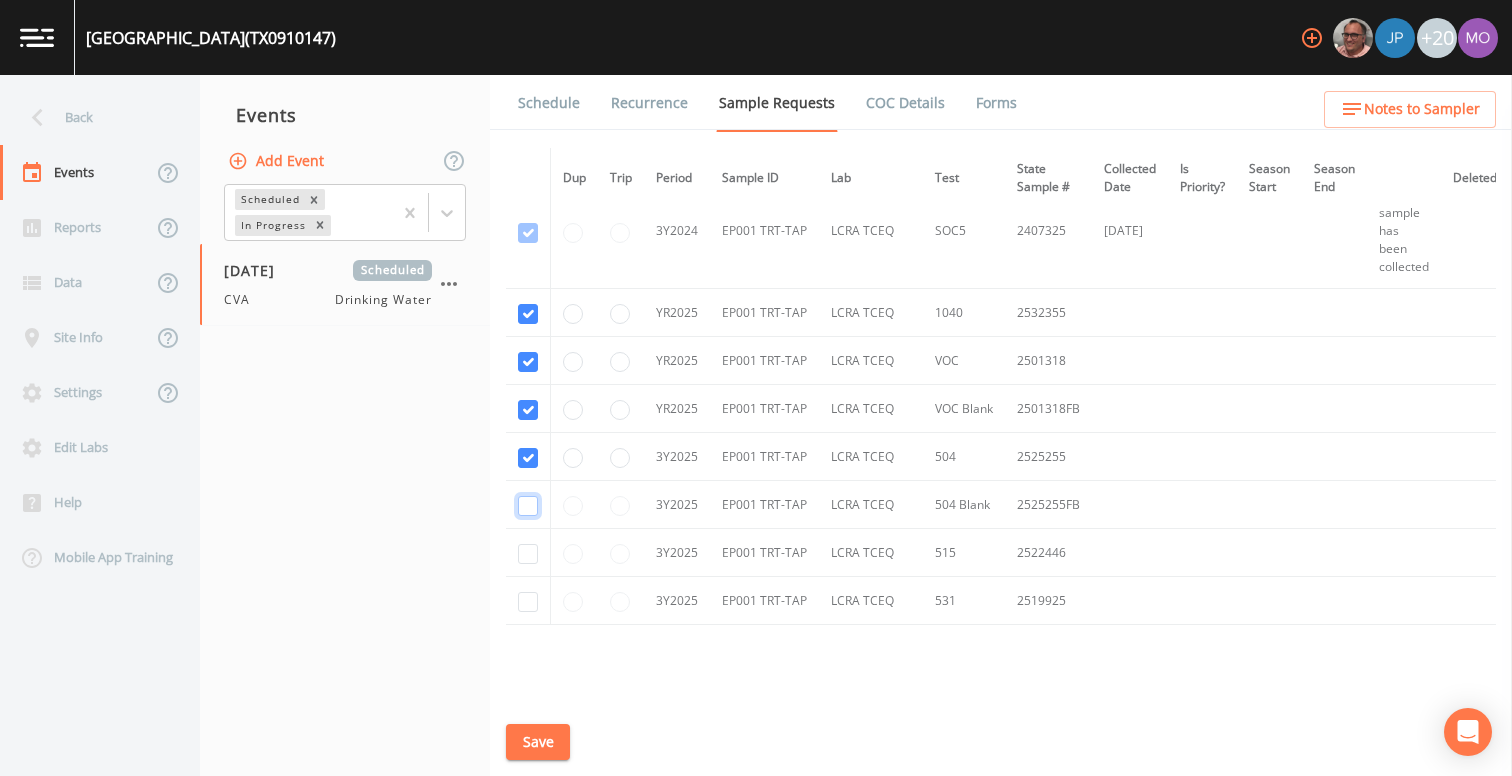click at bounding box center (528, 506) 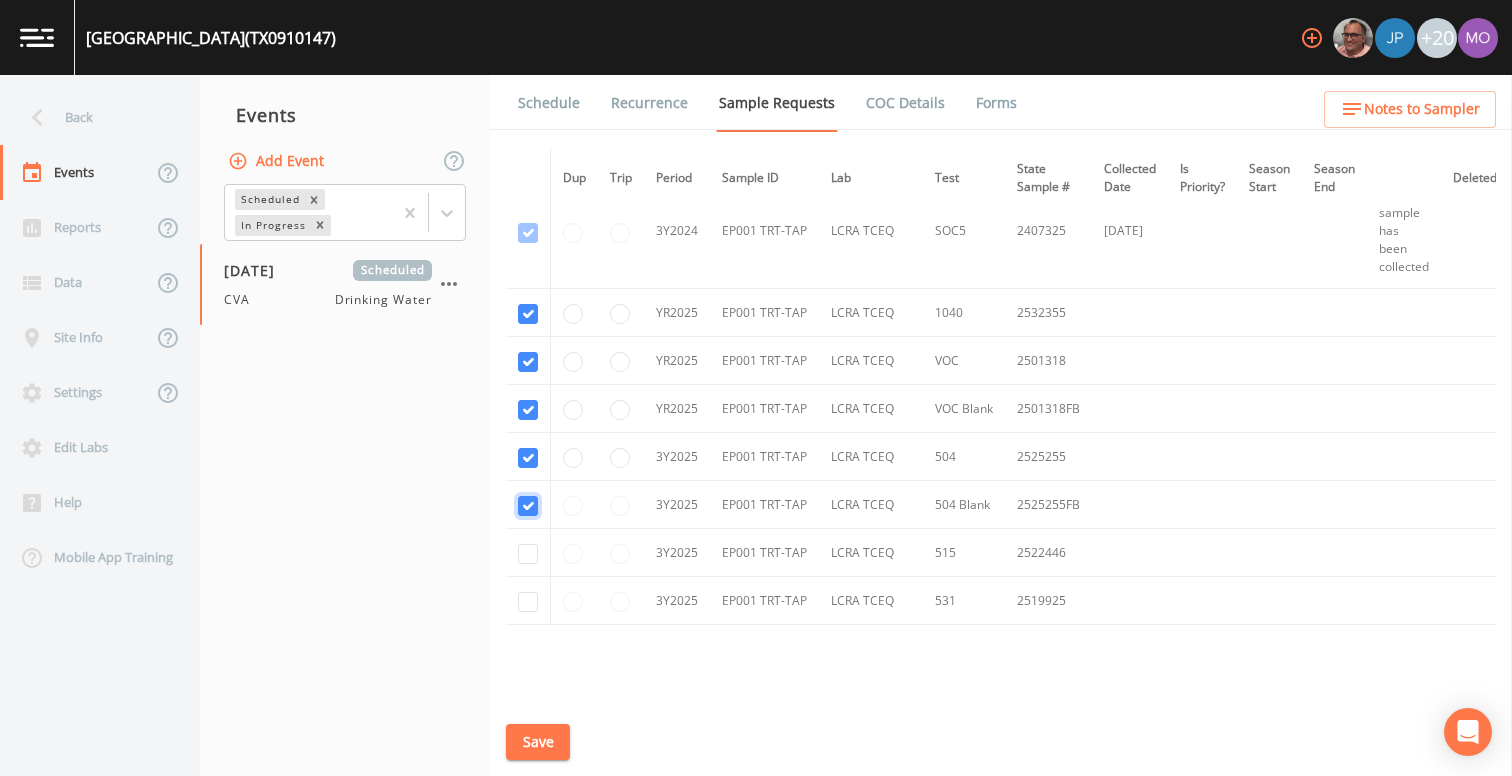 checkbox on "true" 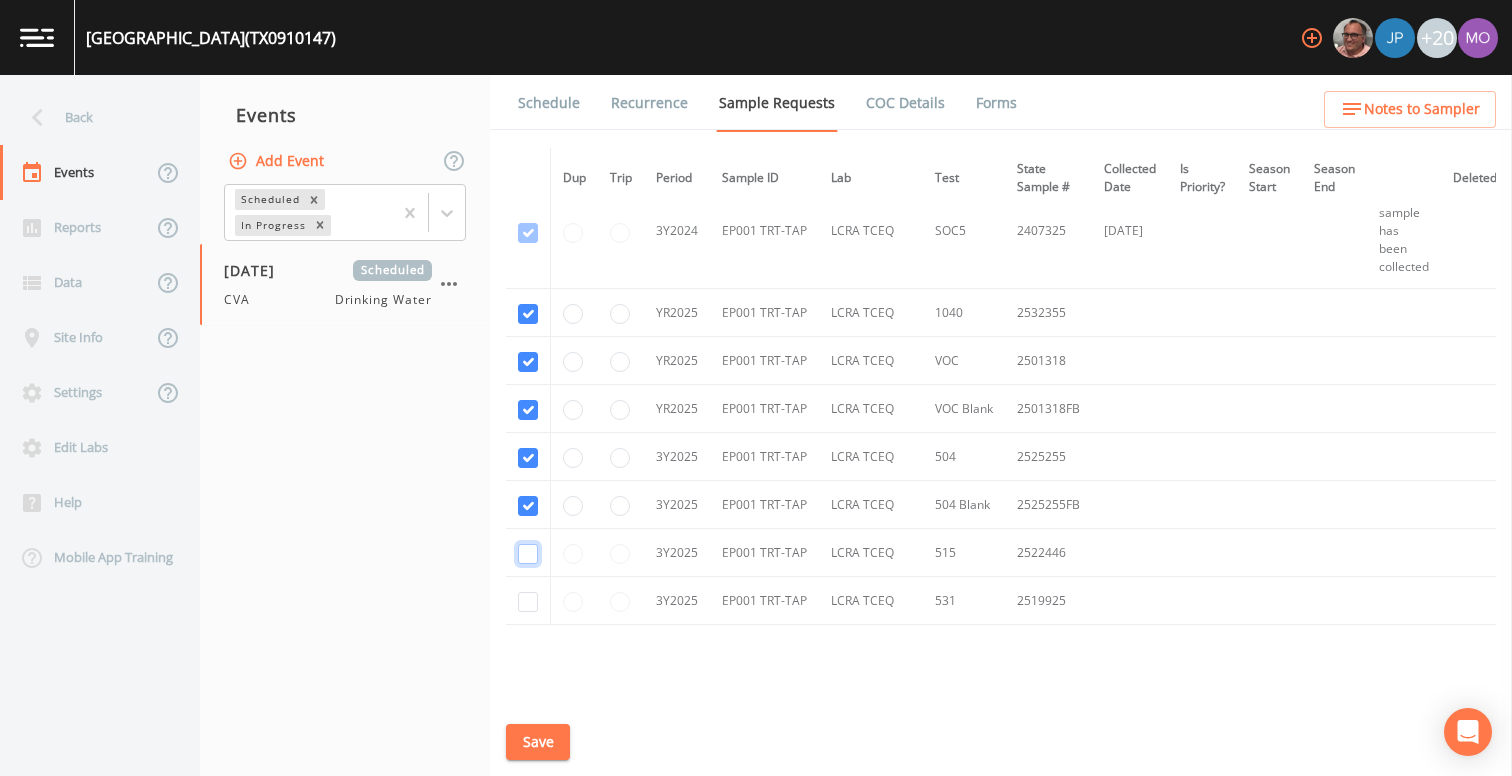 click at bounding box center [528, 554] 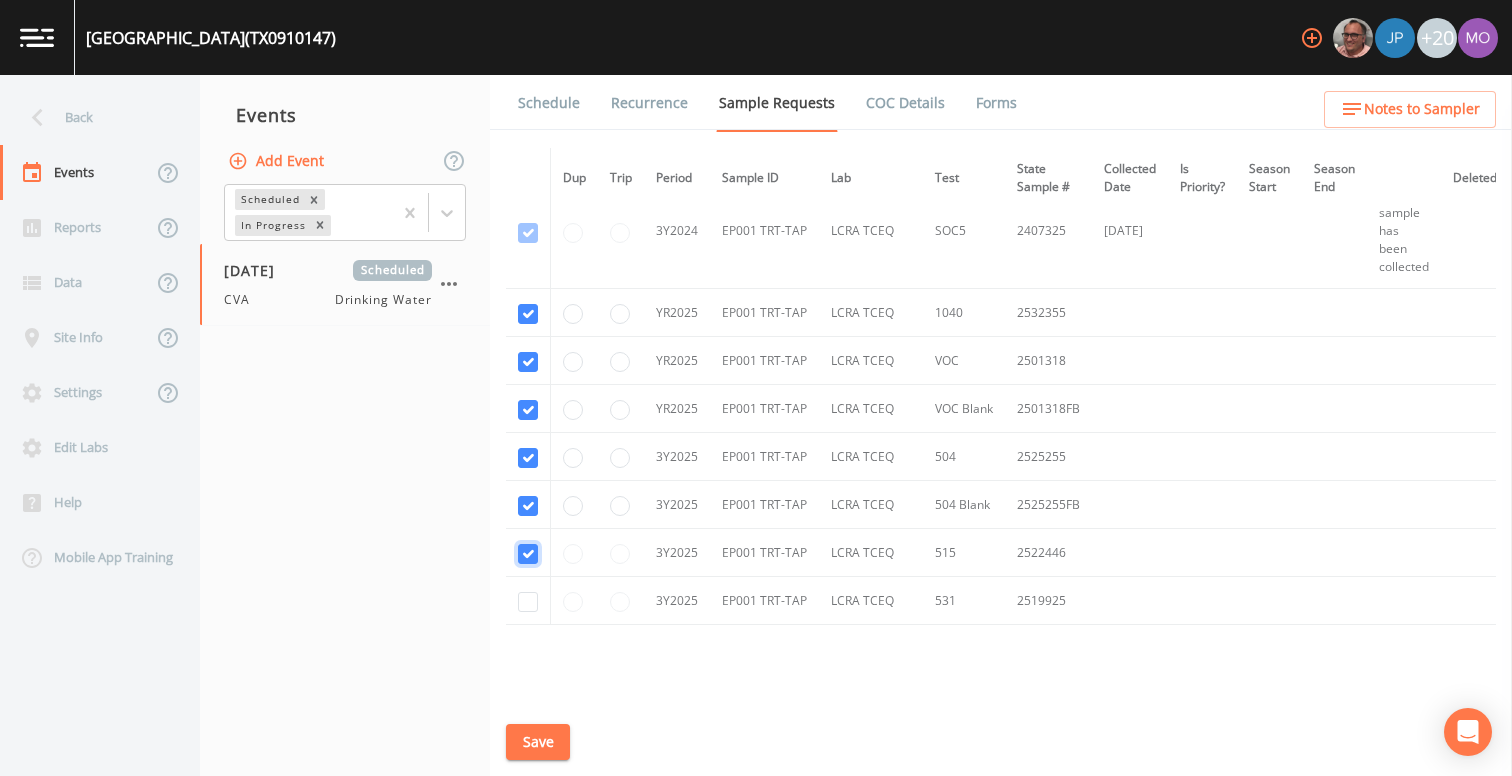 checkbox on "true" 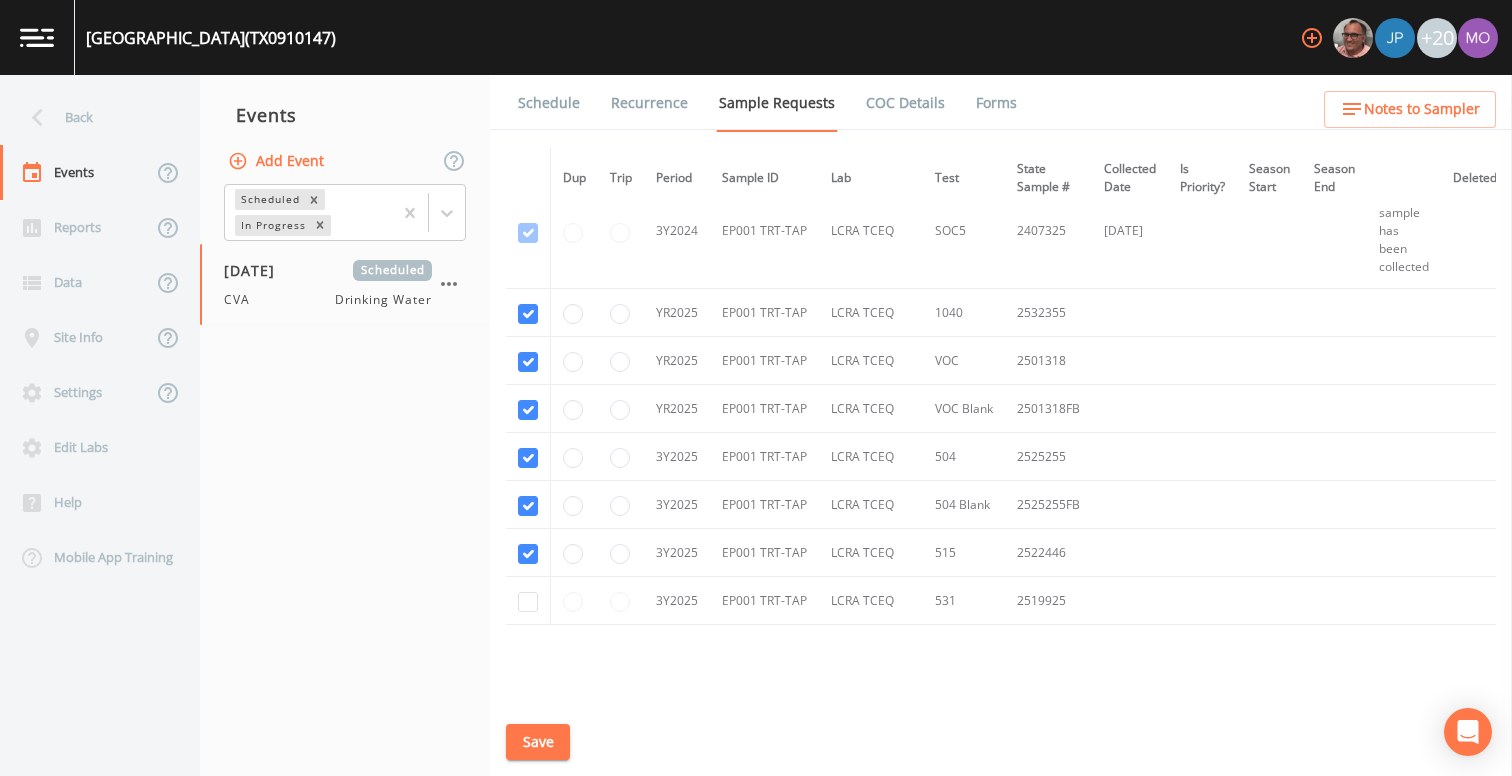 click at bounding box center (528, 601) 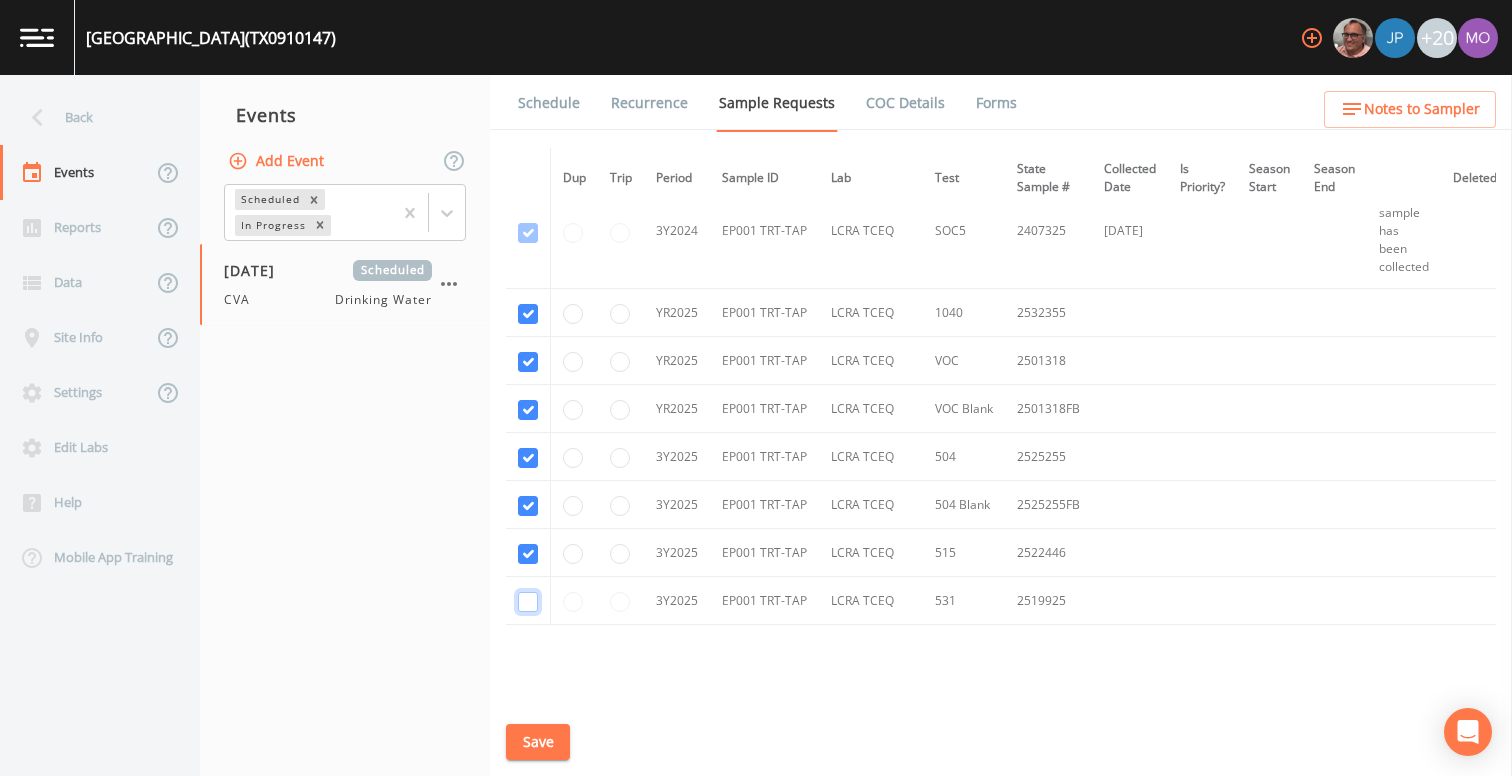 click at bounding box center [528, 602] 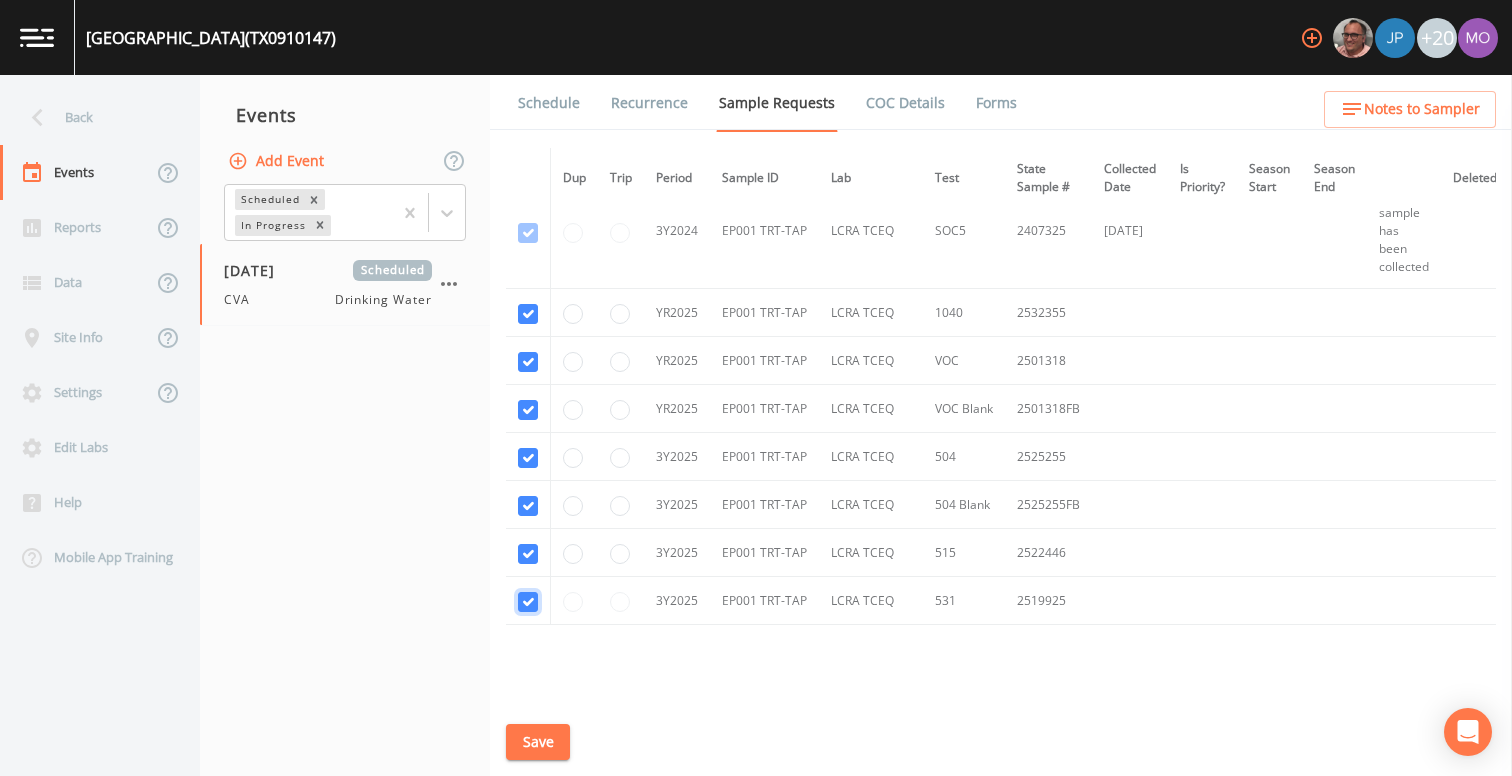 checkbox on "true" 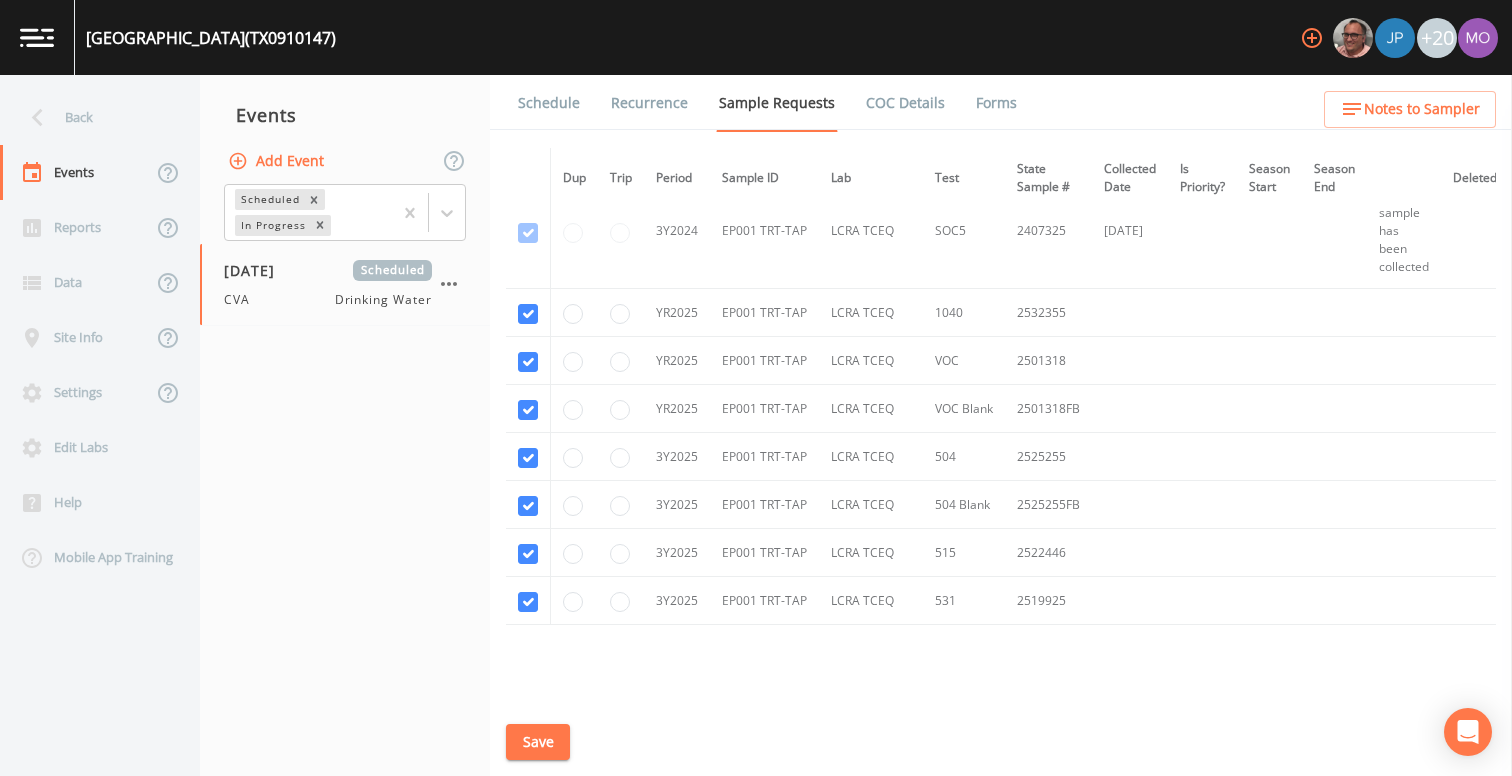 click on "Save" at bounding box center [538, 742] 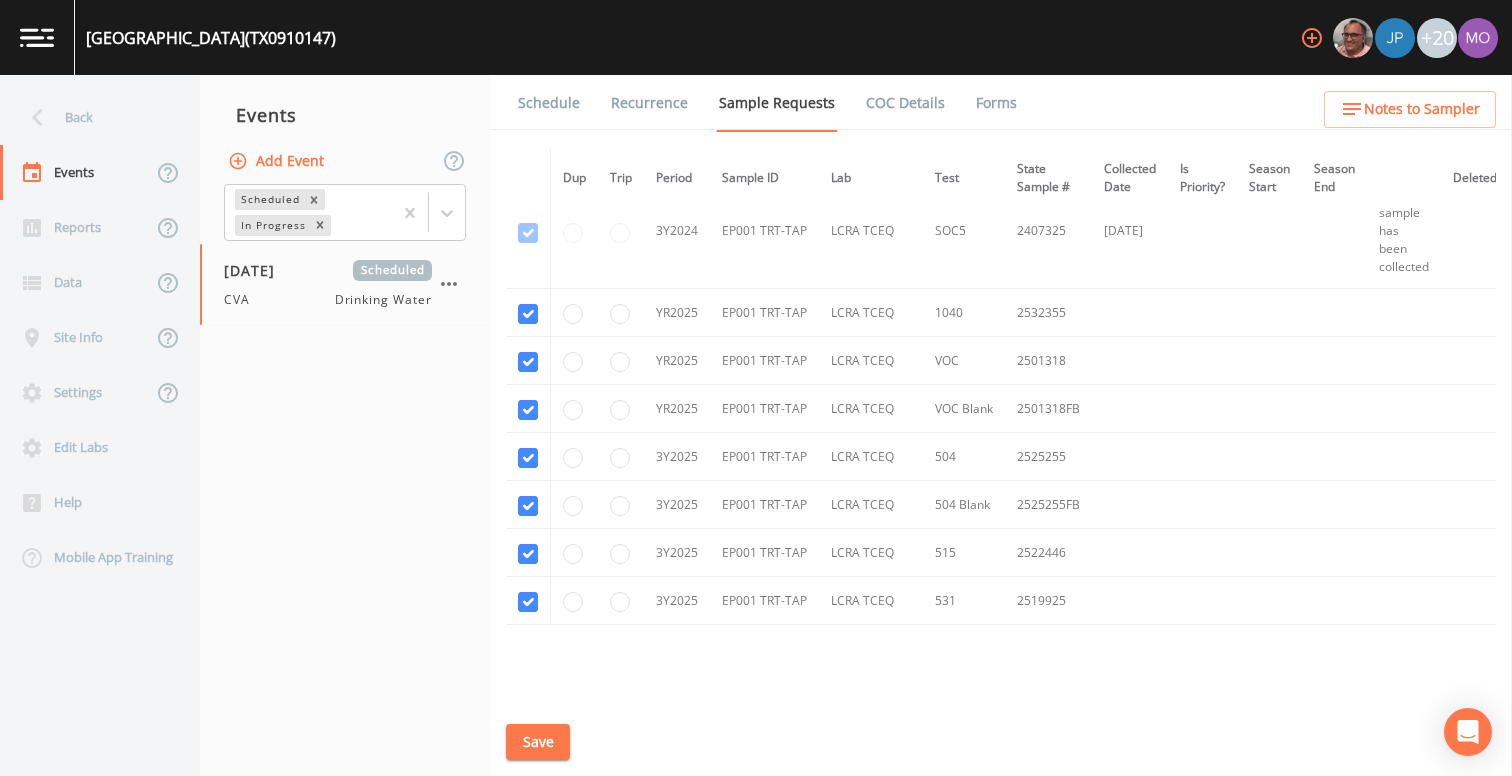 click on "Schedule" at bounding box center [549, 103] 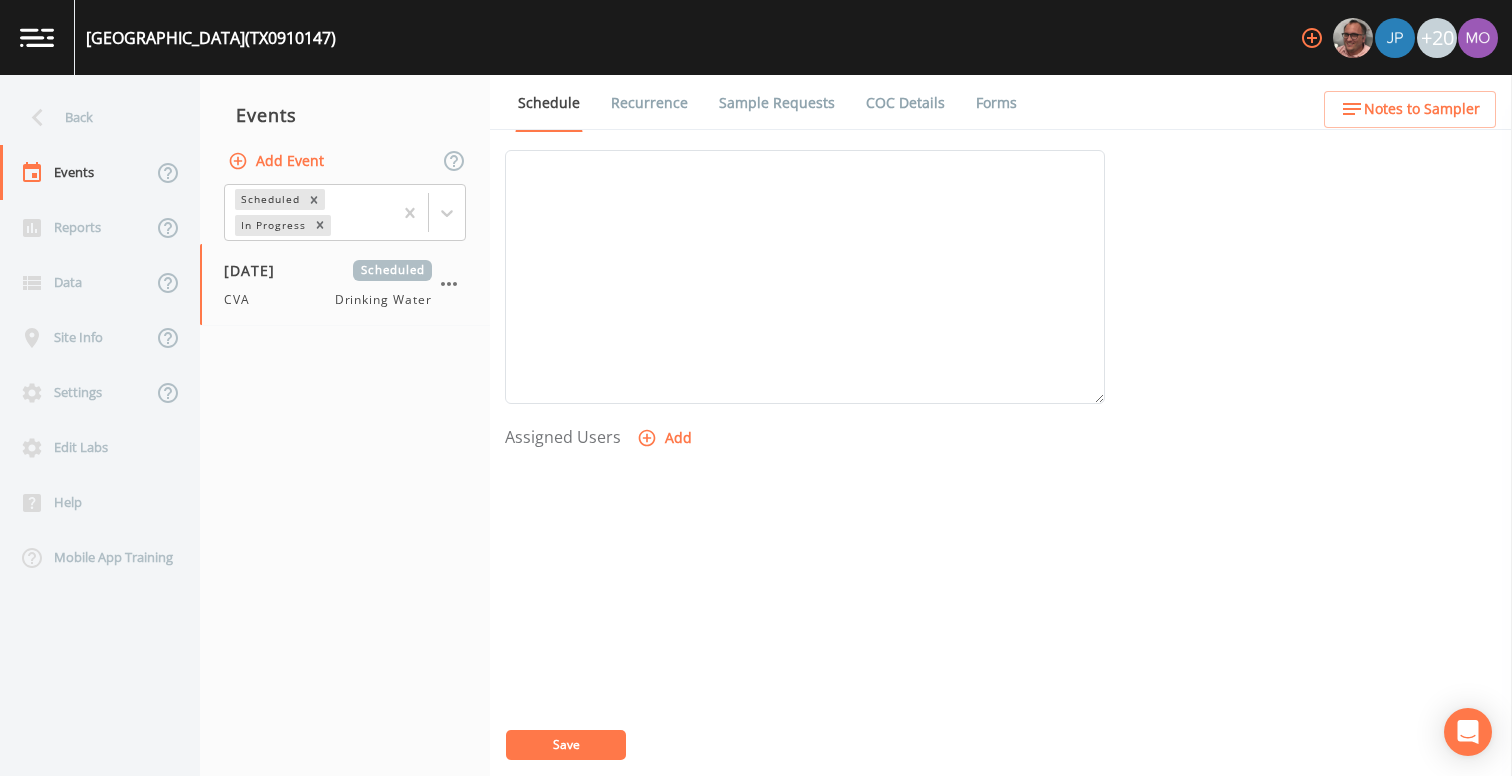 scroll, scrollTop: 634, scrollLeft: 0, axis: vertical 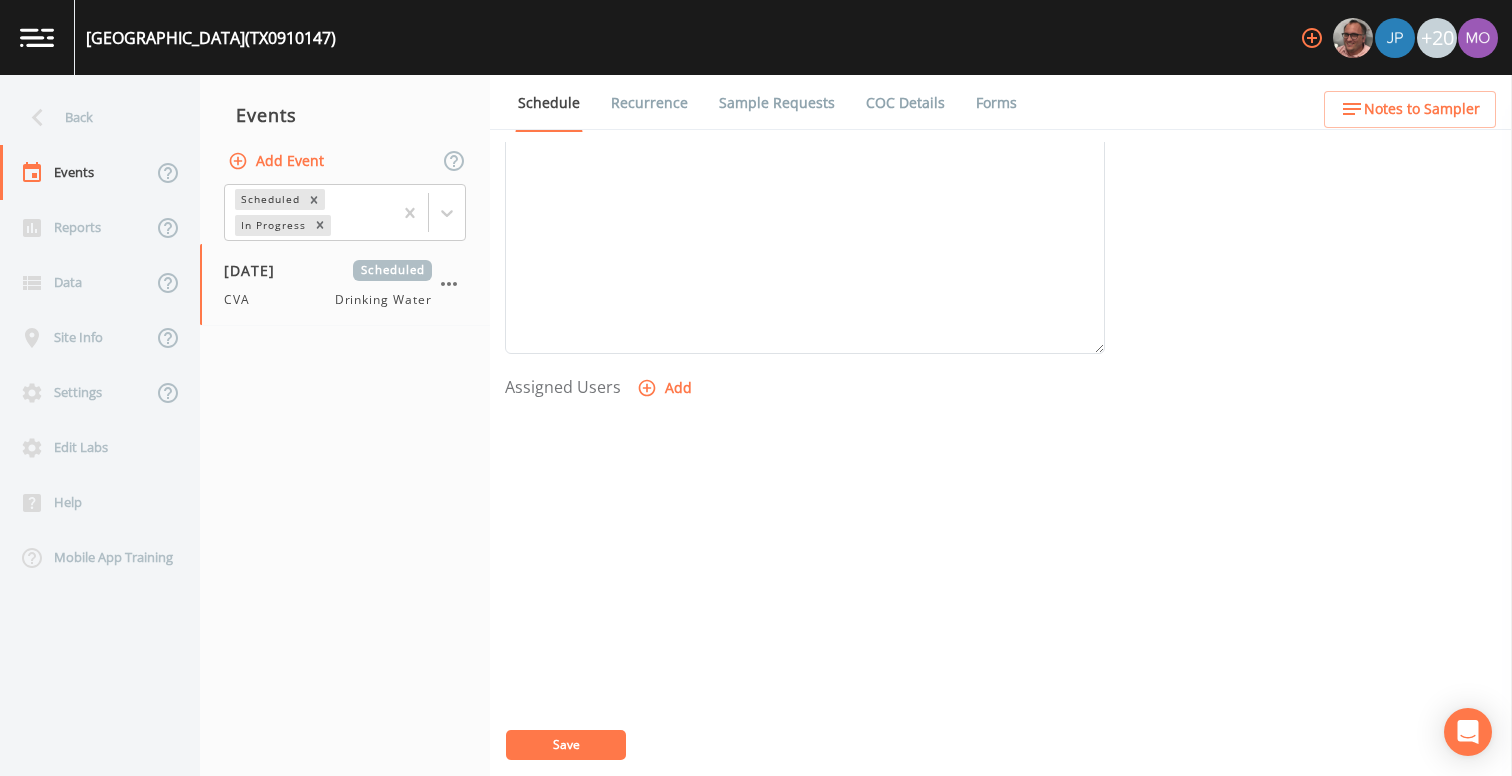 click on "Add" at bounding box center (666, 388) 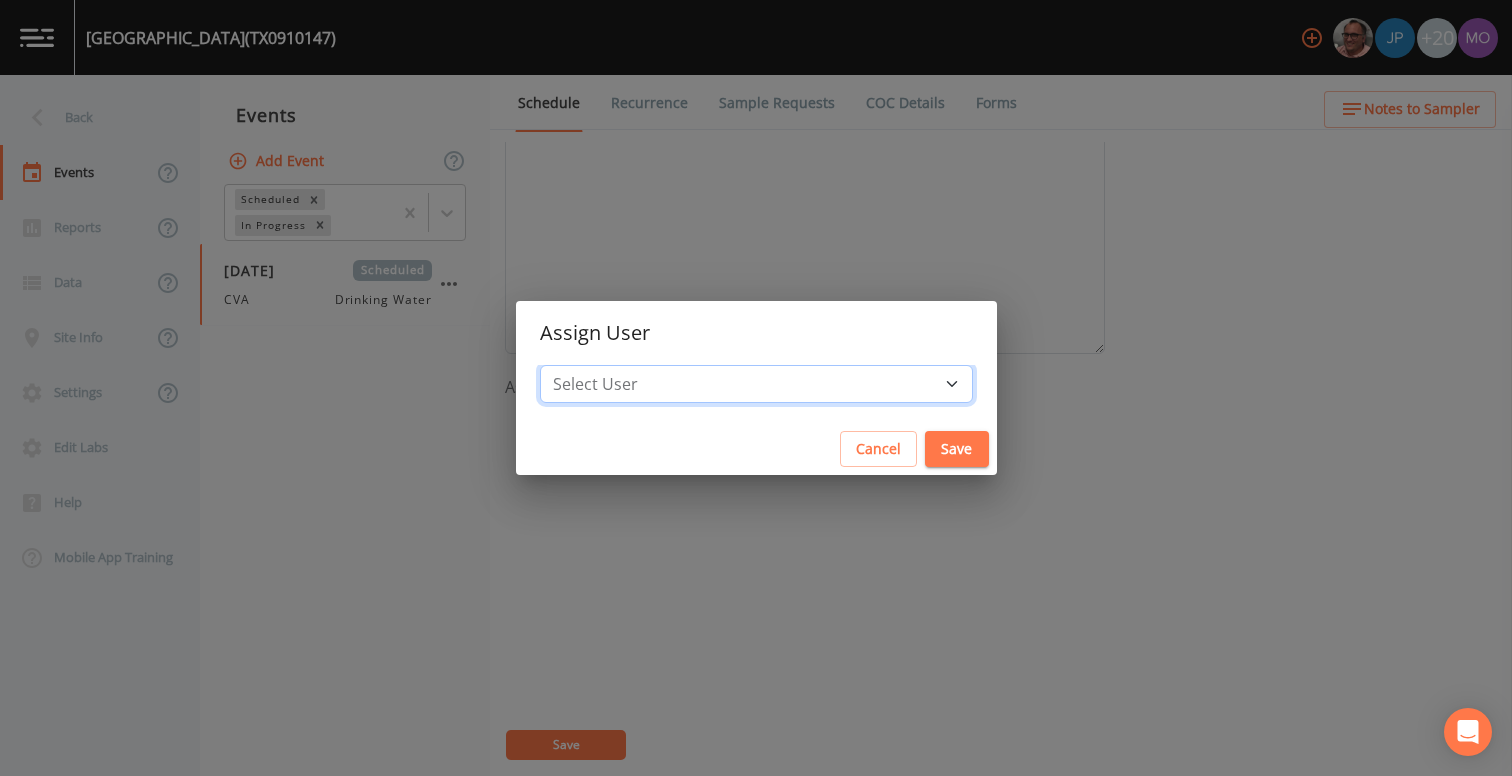 click on "Select User [PERSON_NAME] [PERSON_NAME]  [PERSON_NAME] [PERSON_NAME] [PERSON_NAME] [PERSON_NAME]  Rigamonti [EMAIL_ADDRESS][DOMAIN_NAME] [PERSON_NAME] [PERSON_NAME] [PERSON_NAME] [PERSON_NAME] [PERSON_NAME] [PERSON_NAME] [PERSON_NAME] [PERSON_NAME] [PERSON_NAME] [PERSON_NAME] [PERSON_NAME] [PERSON_NAME] [PERSON_NAME] [PERSON_NAME] [PERSON_NAME]" at bounding box center [756, 384] 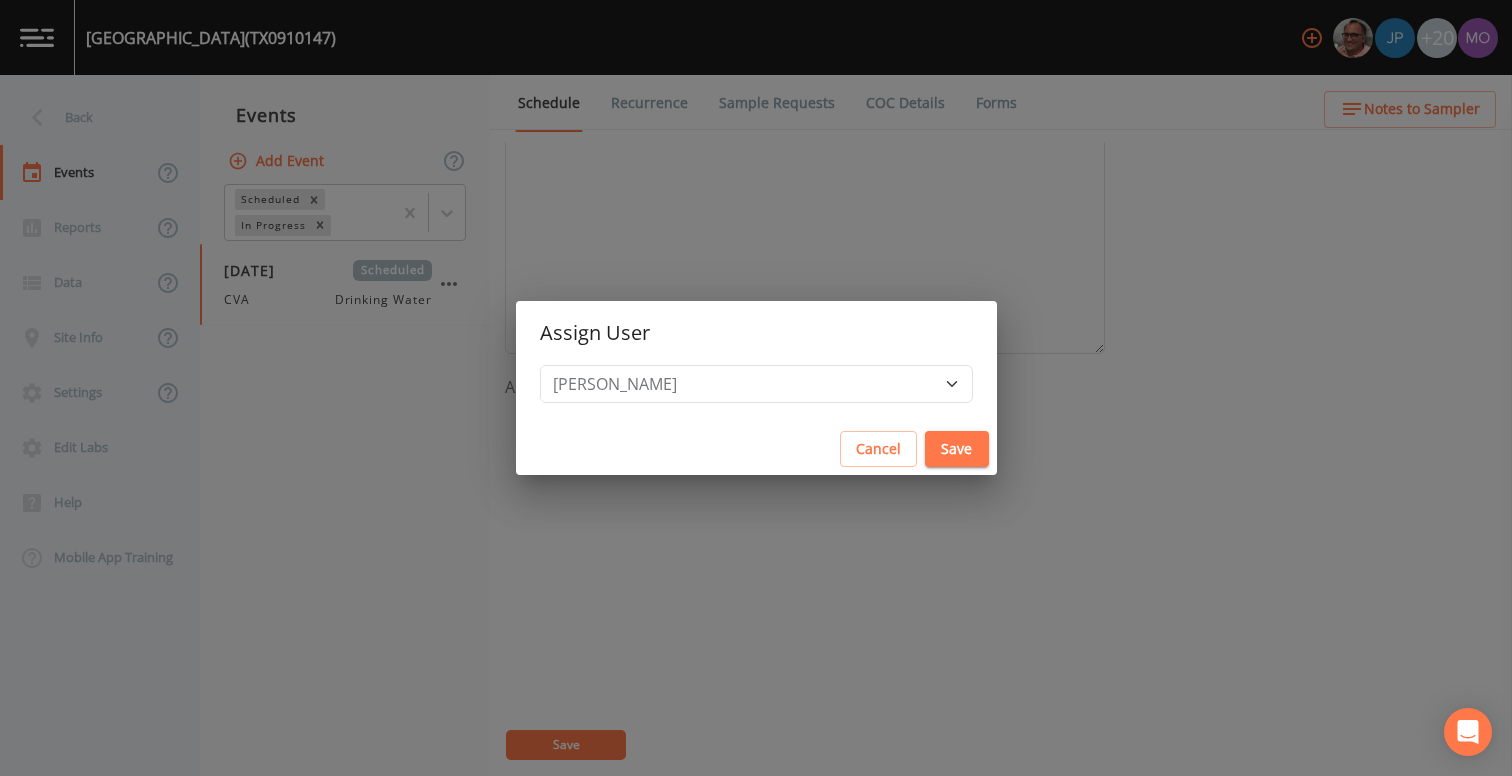 click on "Save" at bounding box center (957, 449) 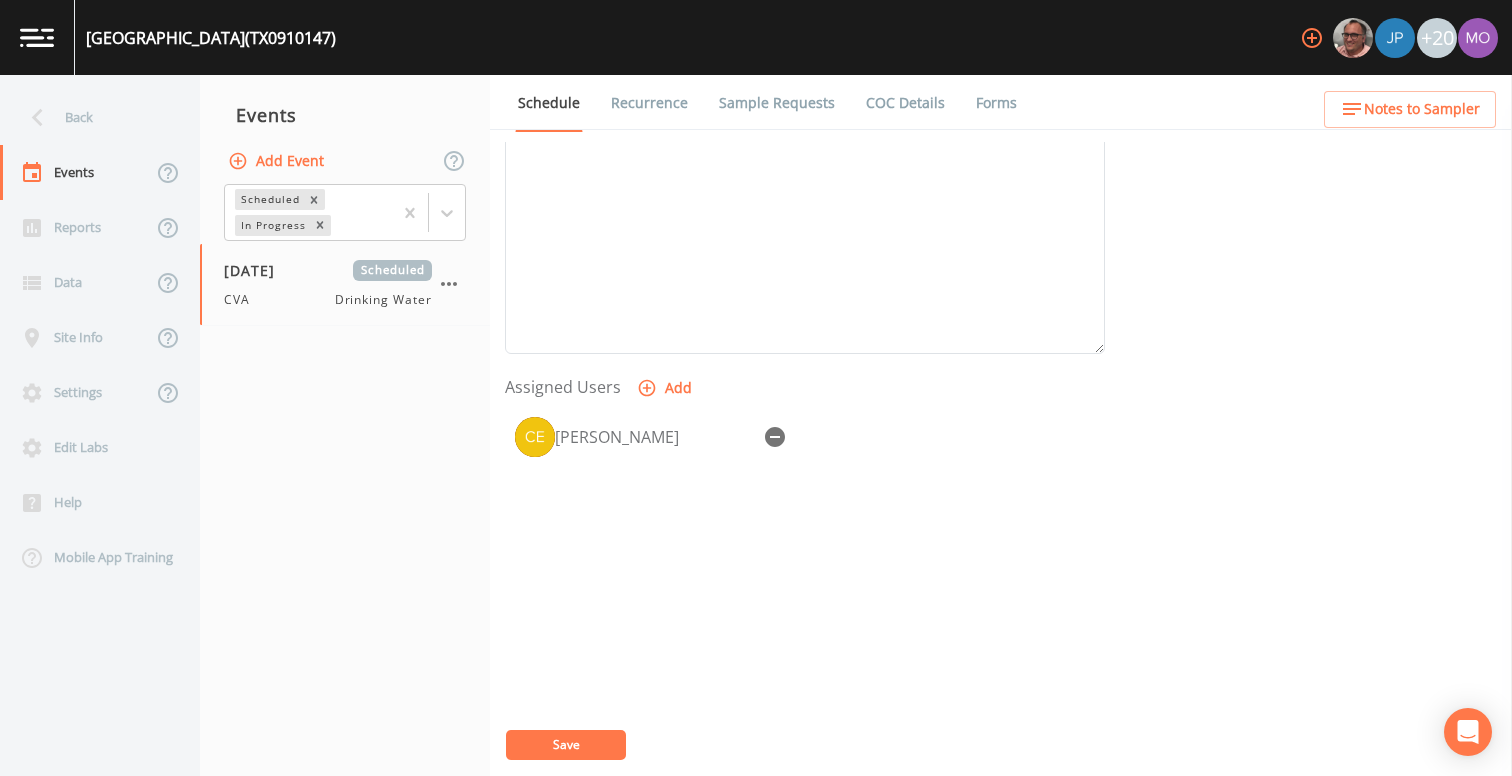 click on "Save" at bounding box center [566, 745] 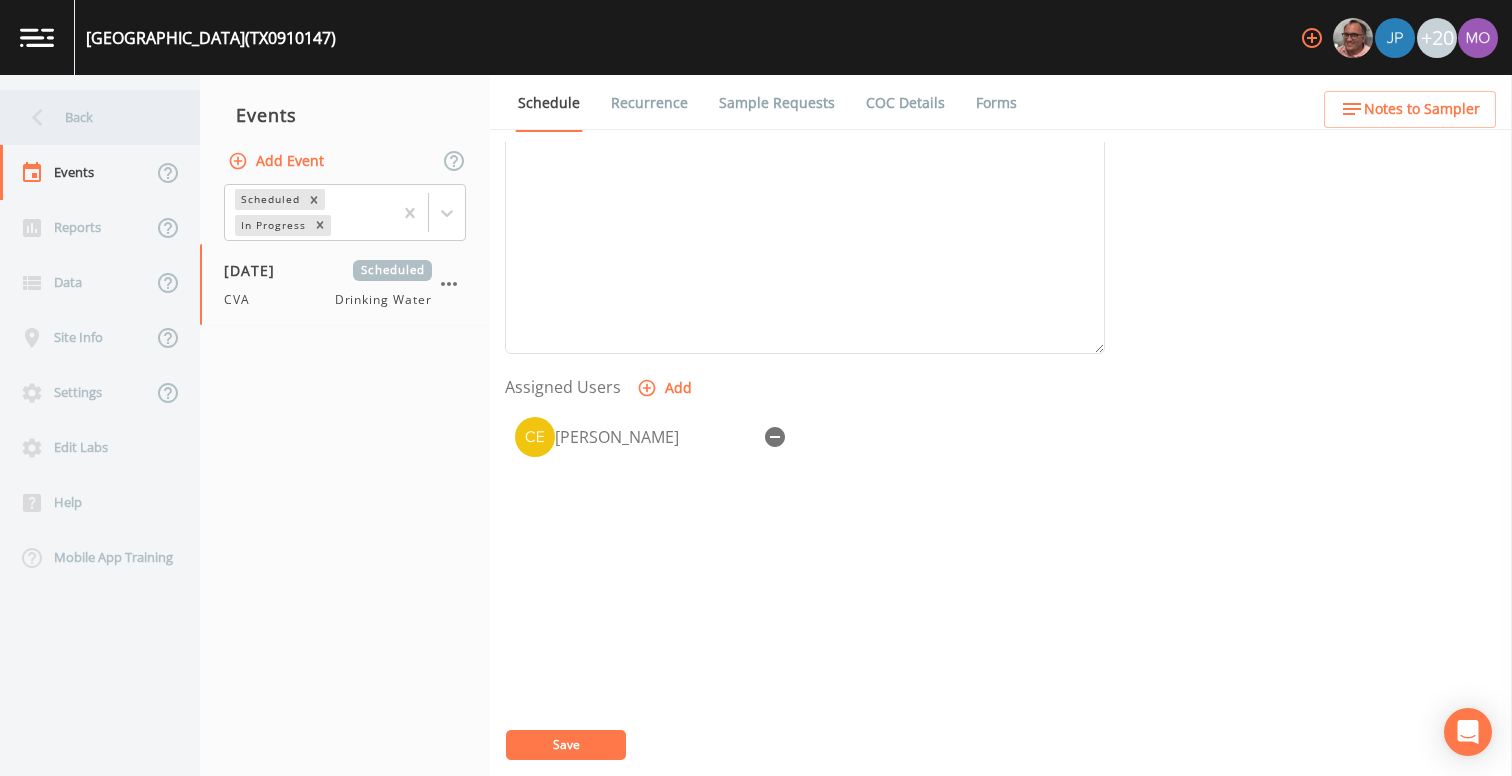 click on "Back" at bounding box center [90, 117] 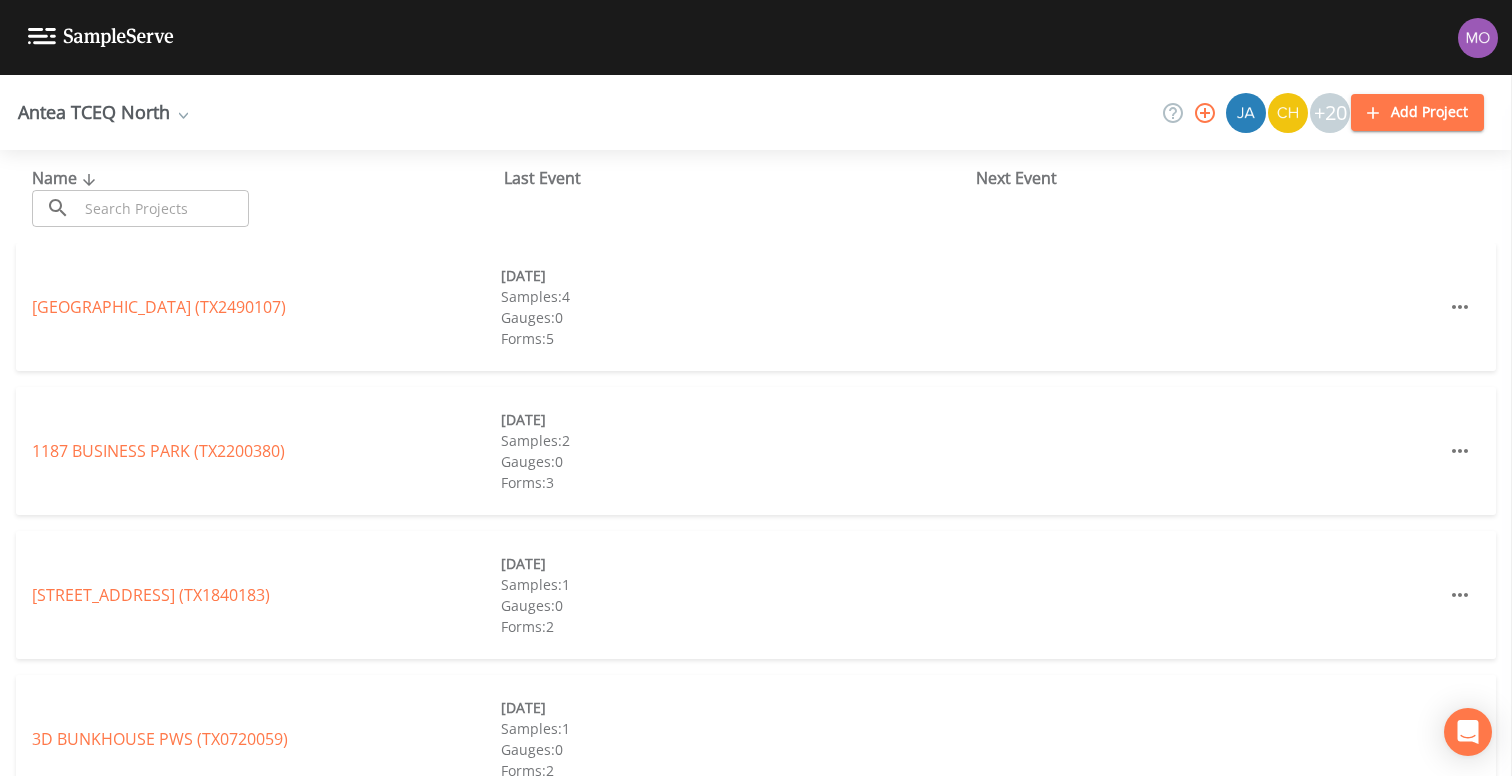 click at bounding box center (163, 208) 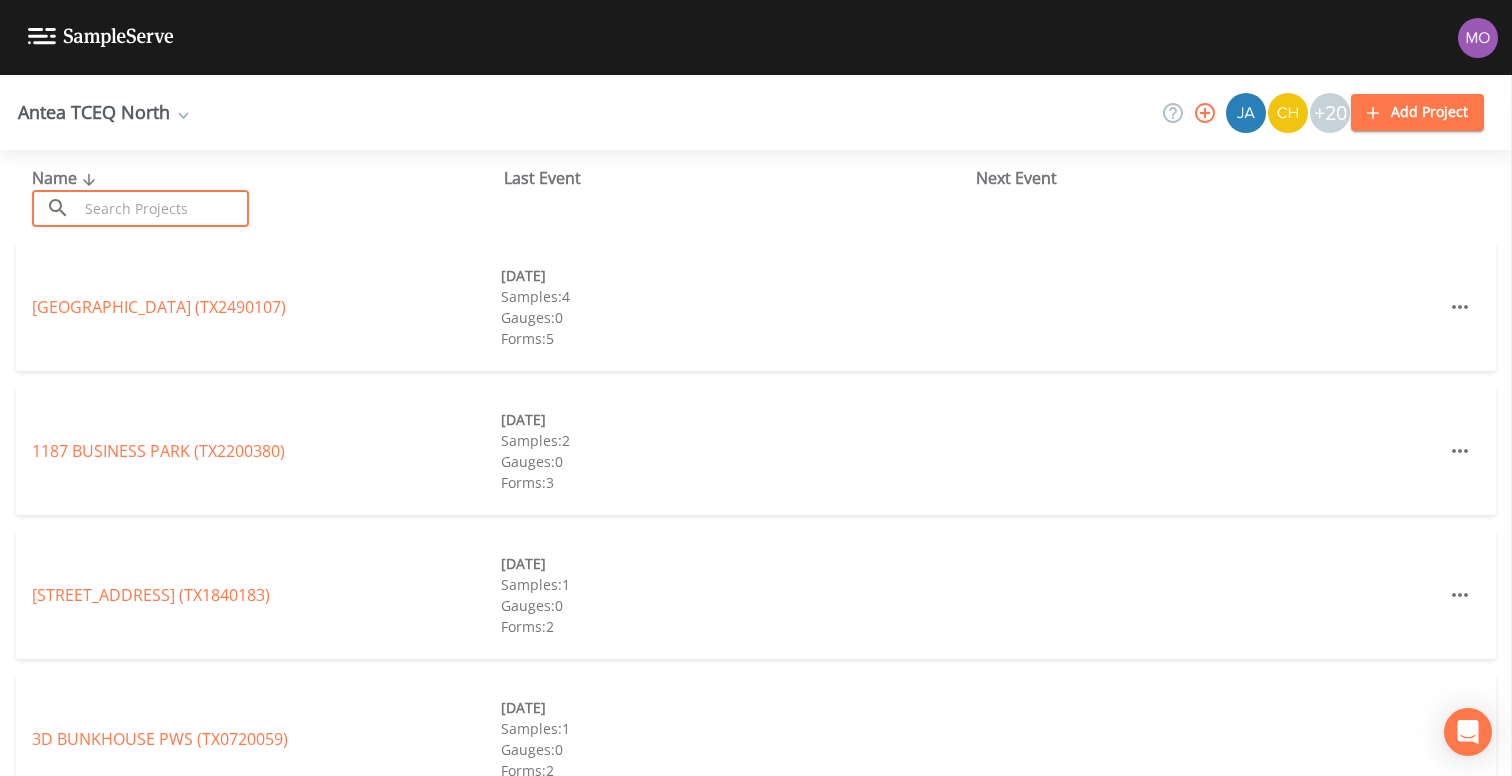 paste on "TX0910040" 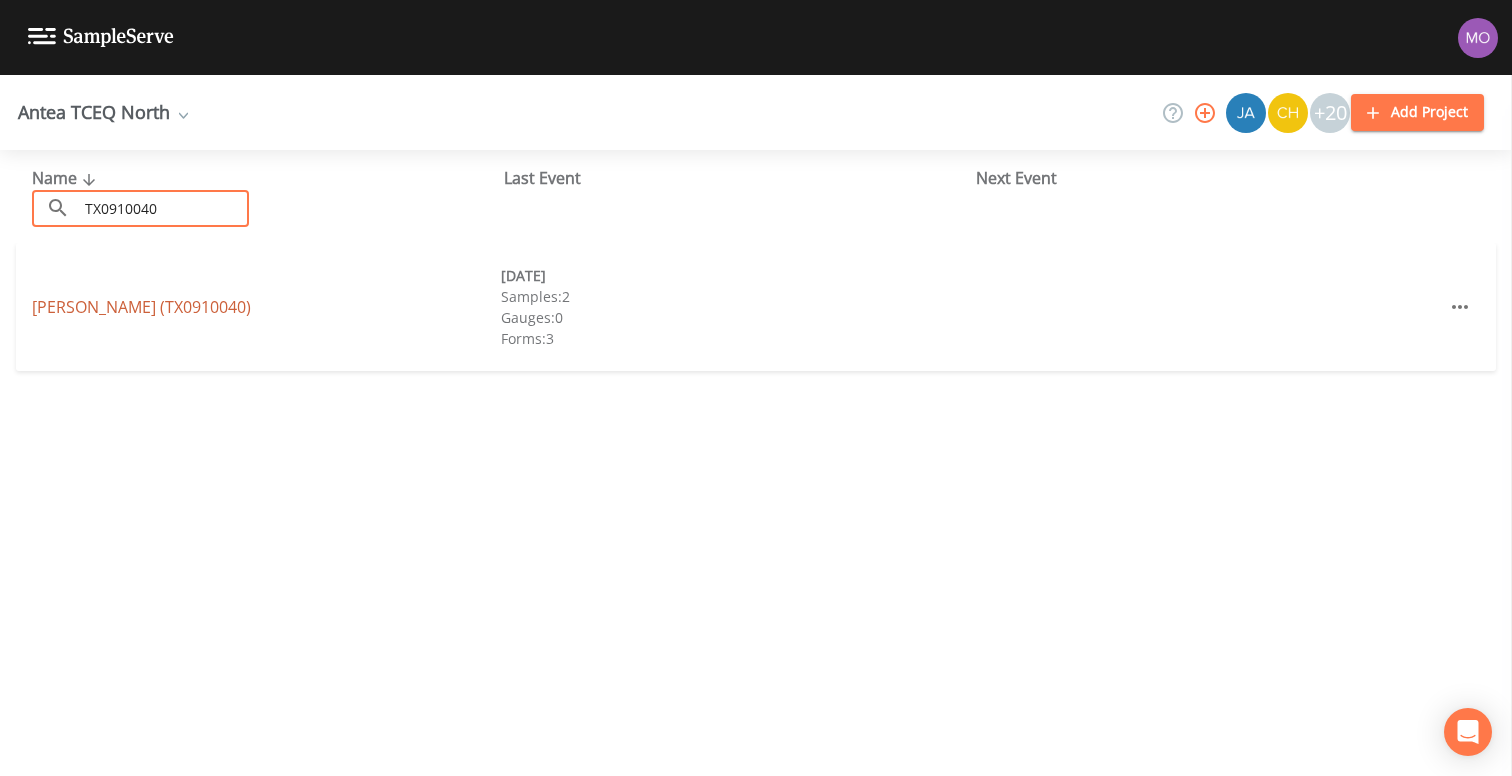 type on "TX0910040" 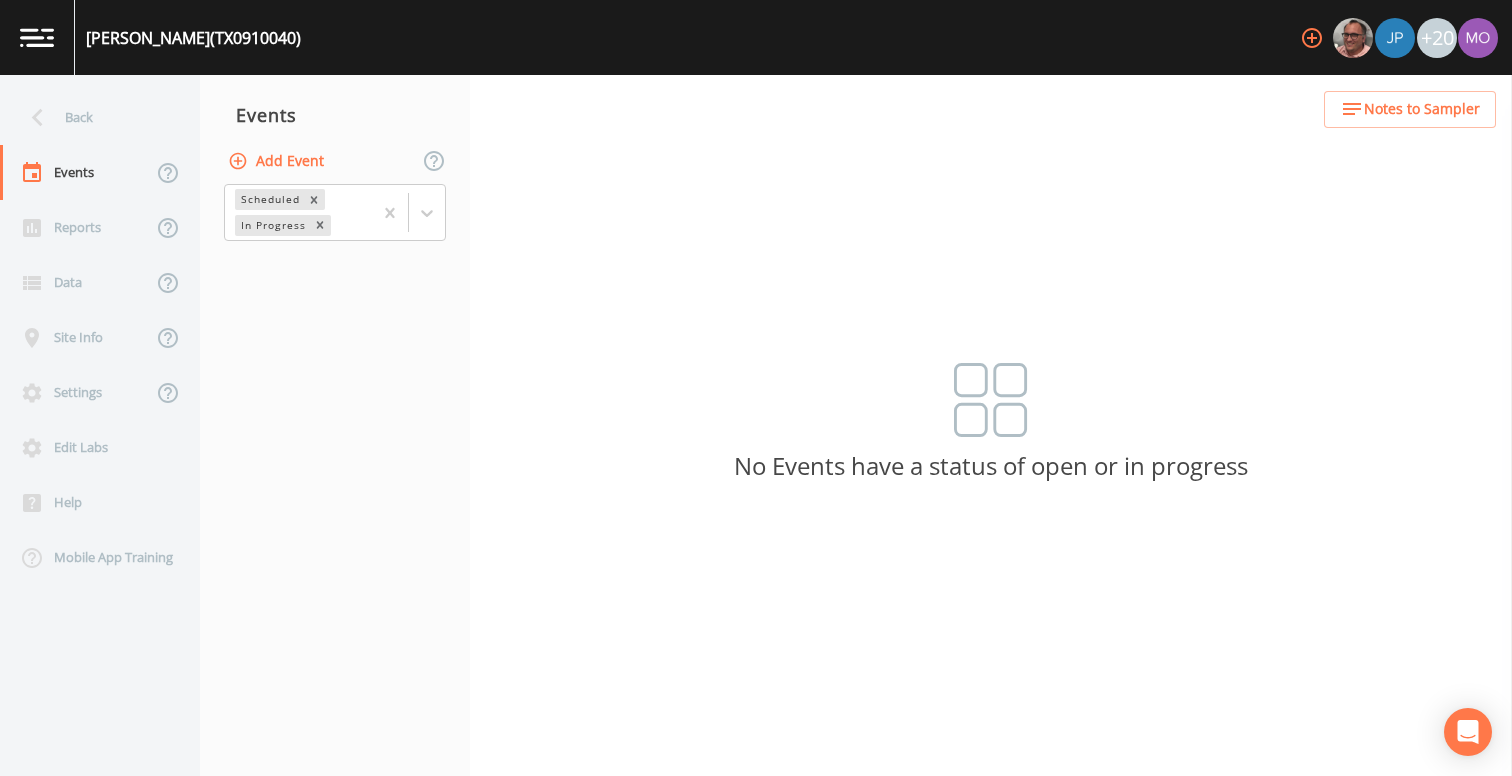 click on "Add Event" at bounding box center (278, 161) 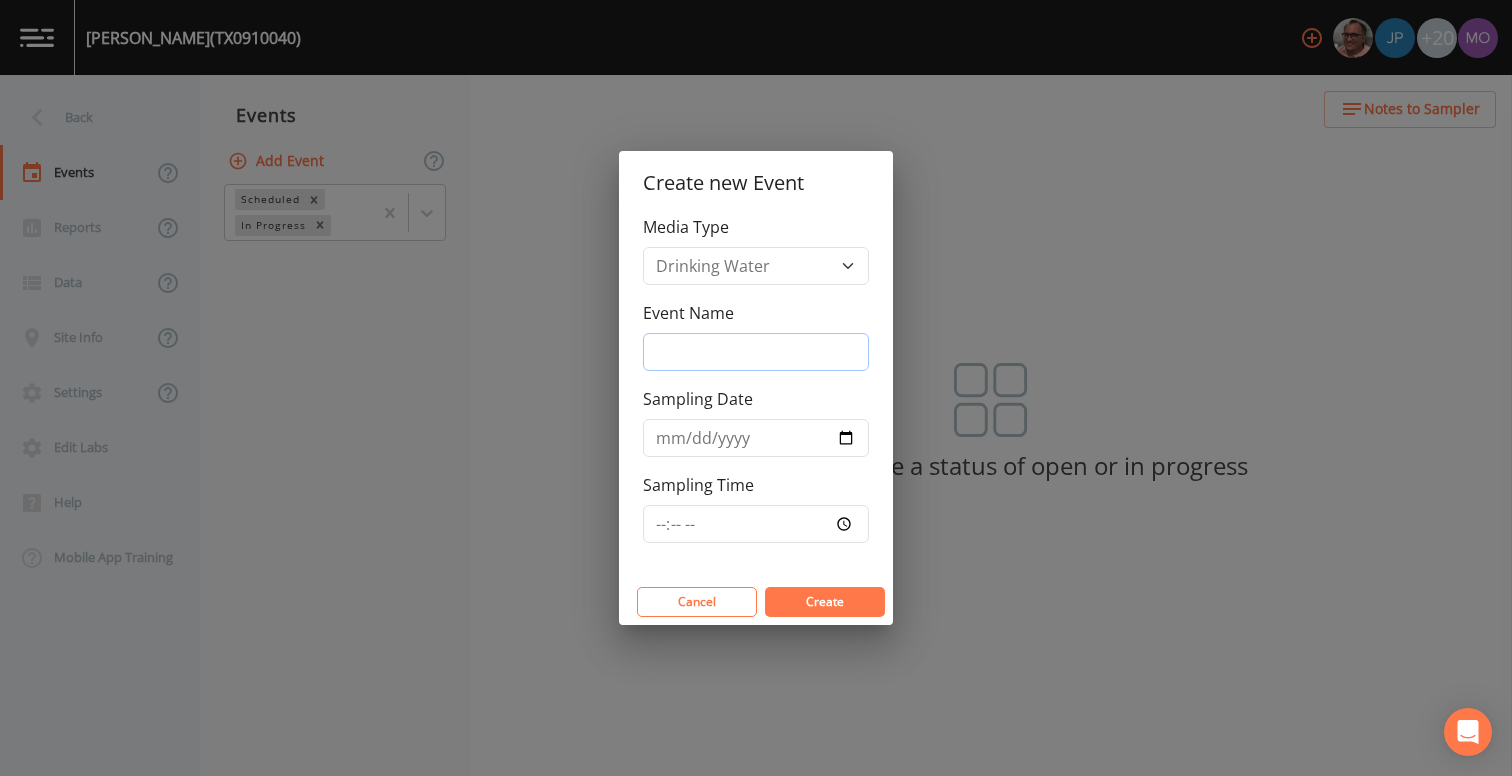 click on "Event Name" at bounding box center (756, 352) 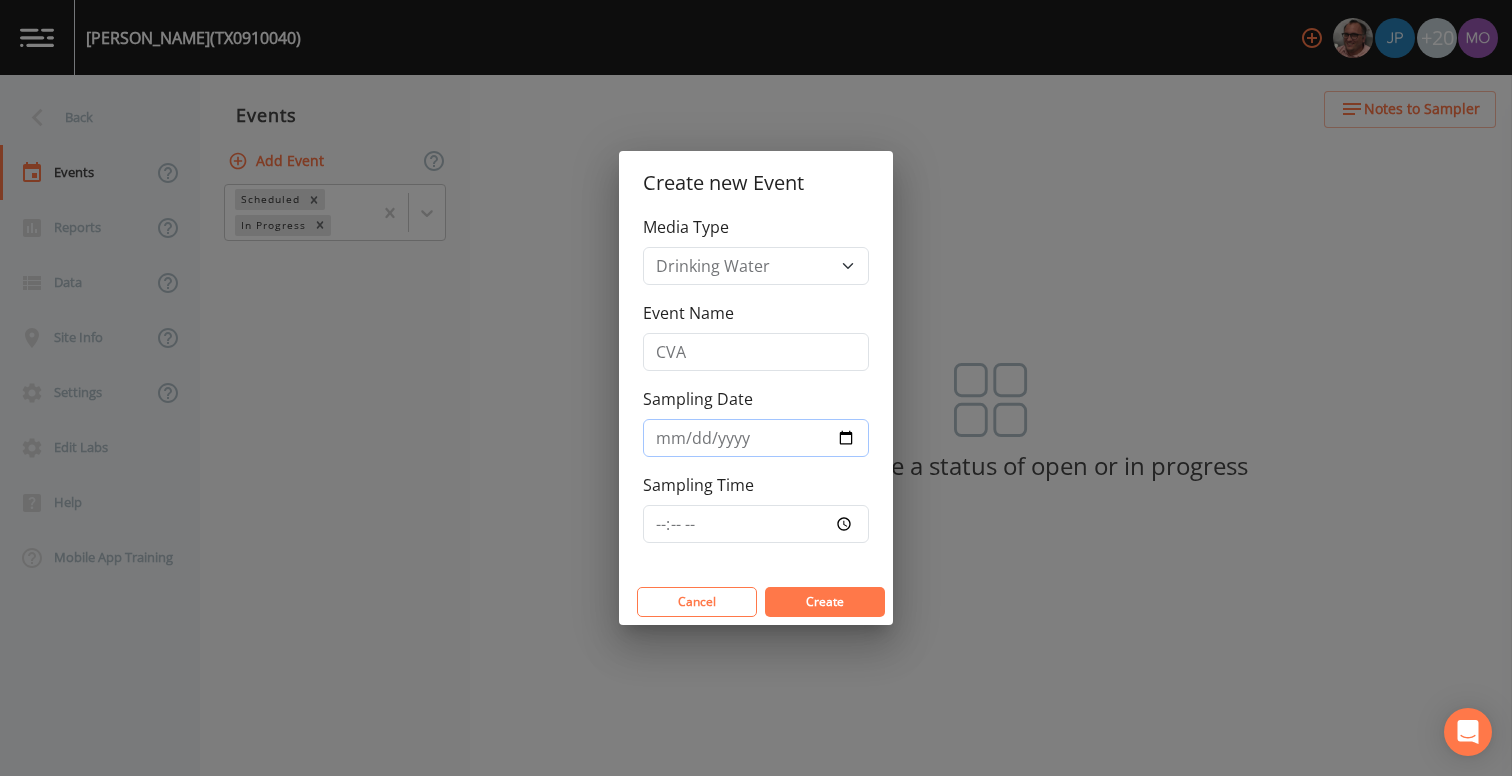 click on "Sampling Date" at bounding box center (756, 438) 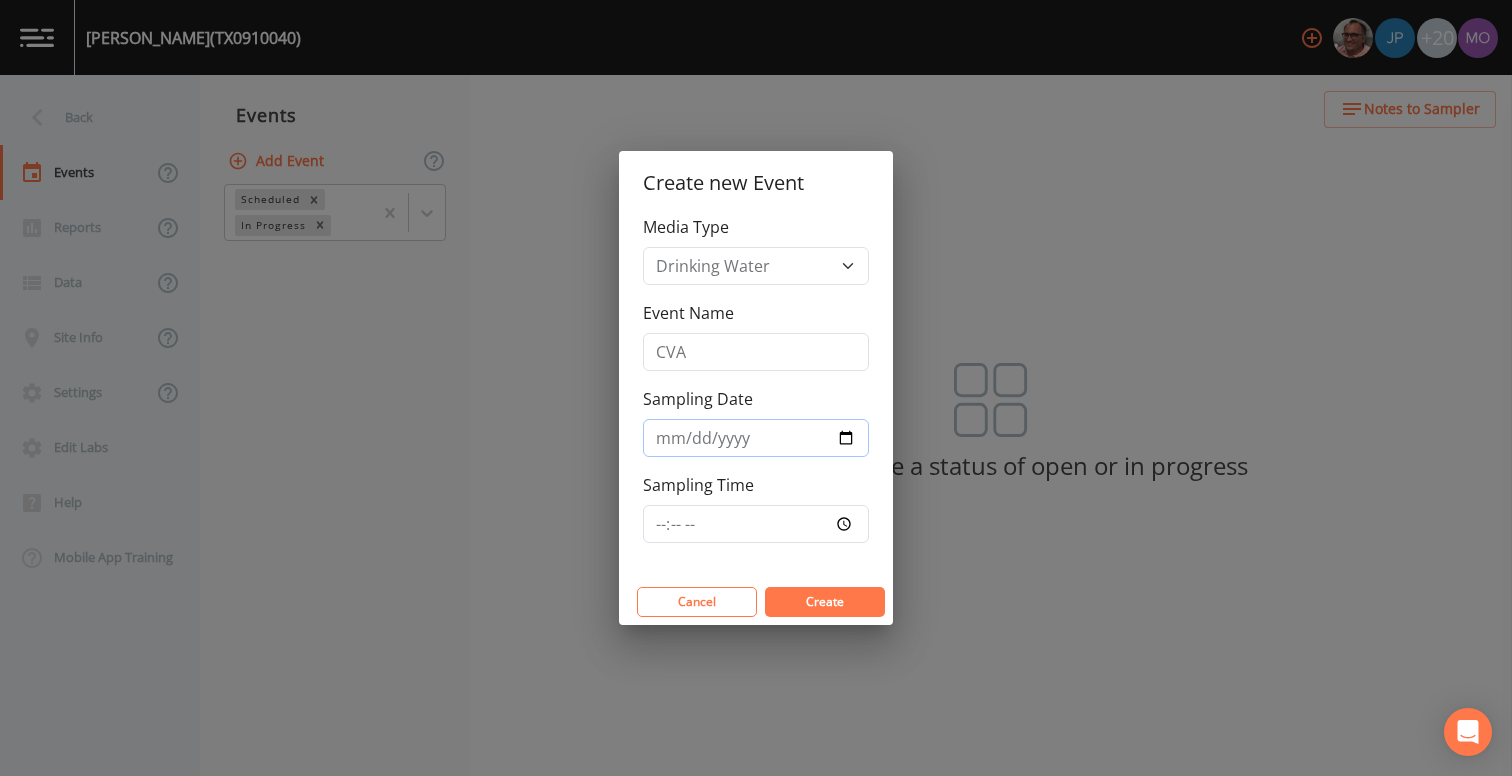 type on "[DATE]" 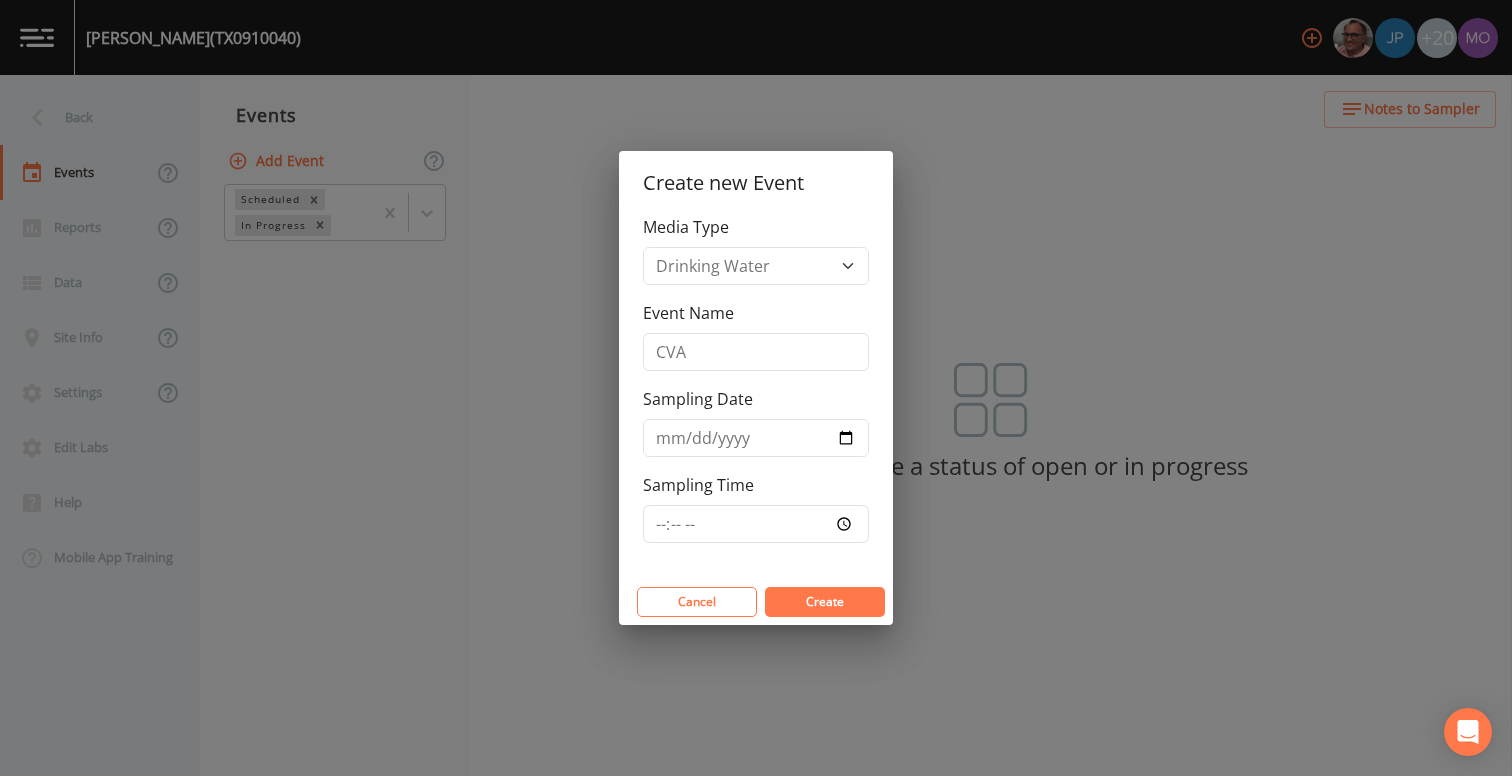 click on "Create" at bounding box center [825, 602] 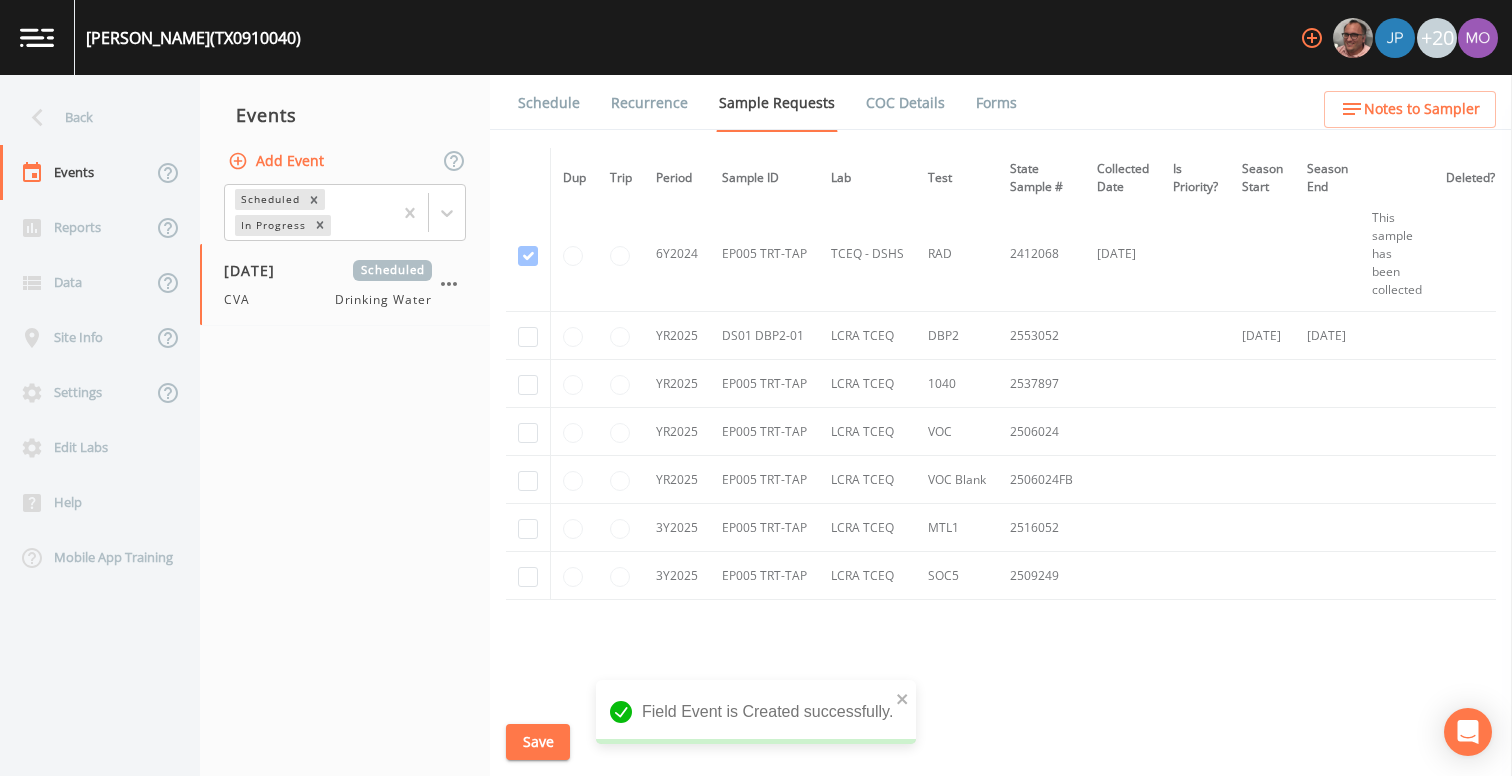 scroll, scrollTop: 881, scrollLeft: 0, axis: vertical 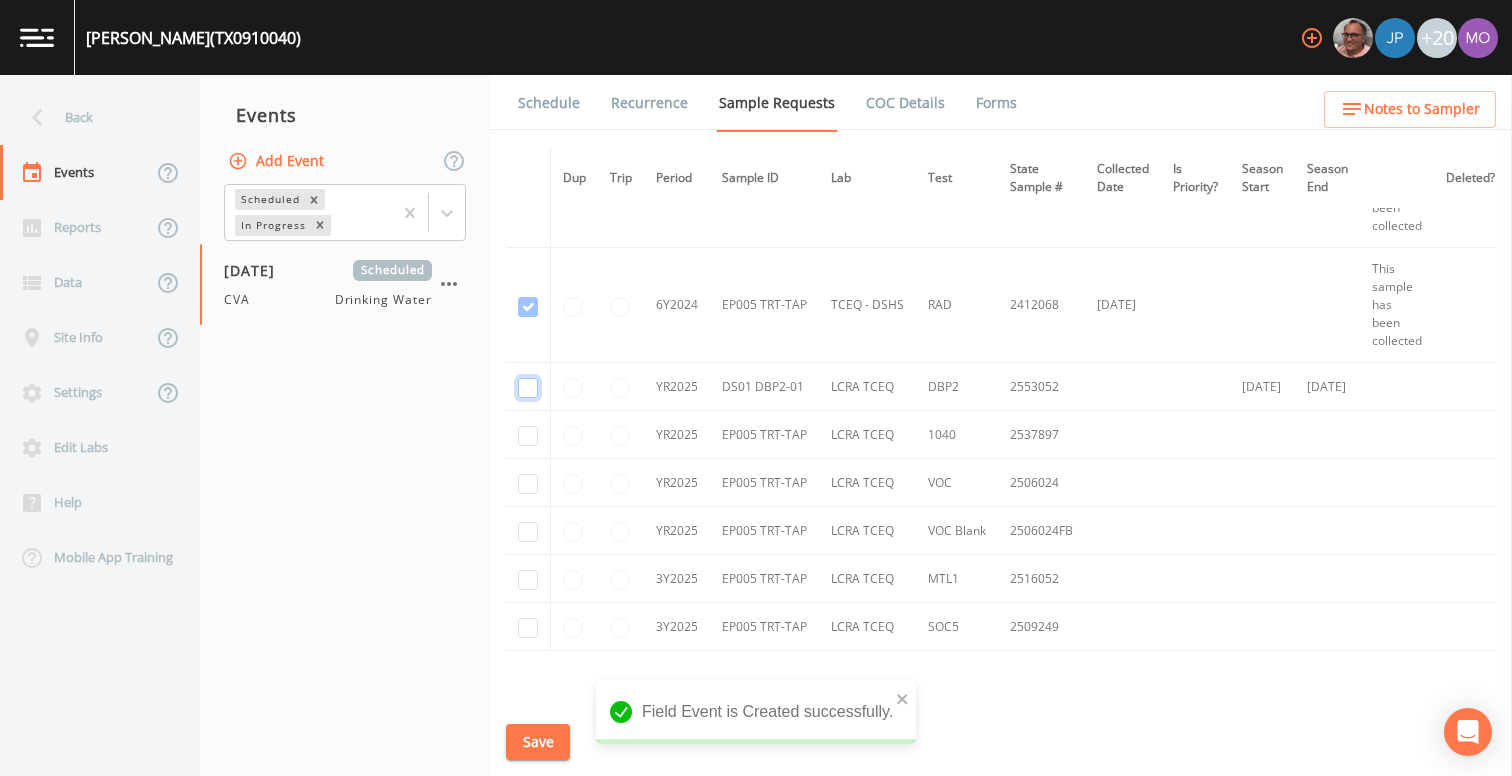 click at bounding box center [528, -613] 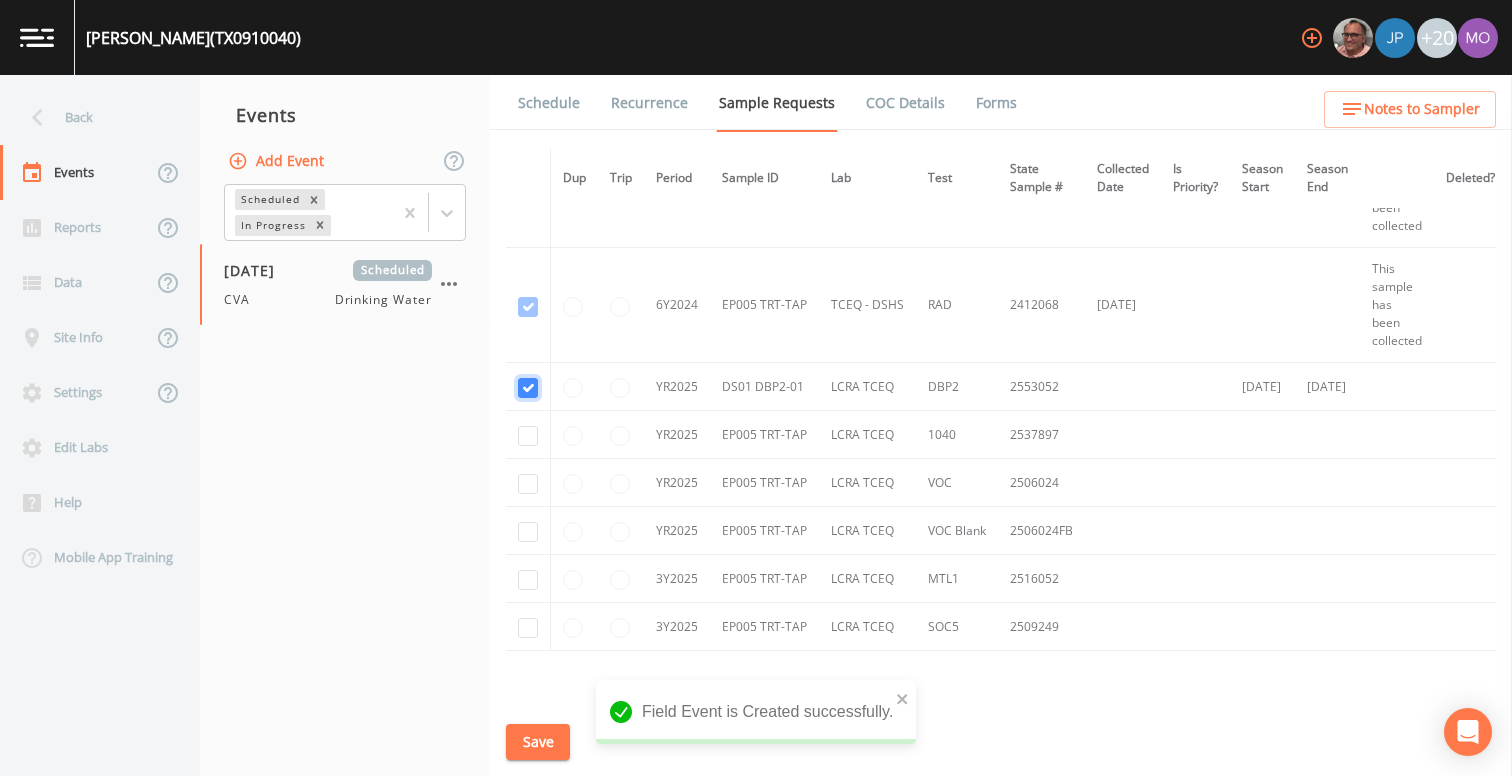 checkbox on "true" 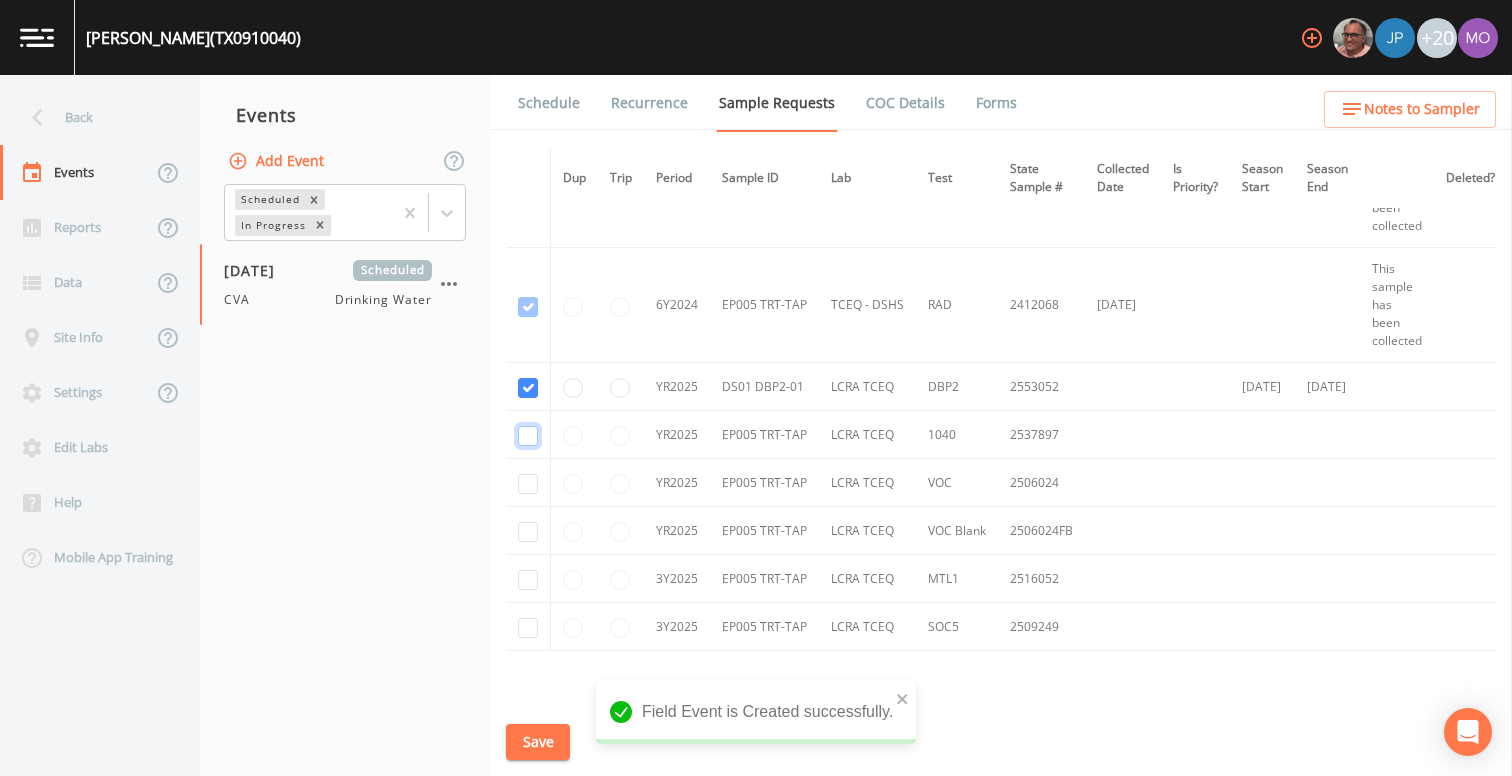 click at bounding box center (528, 436) 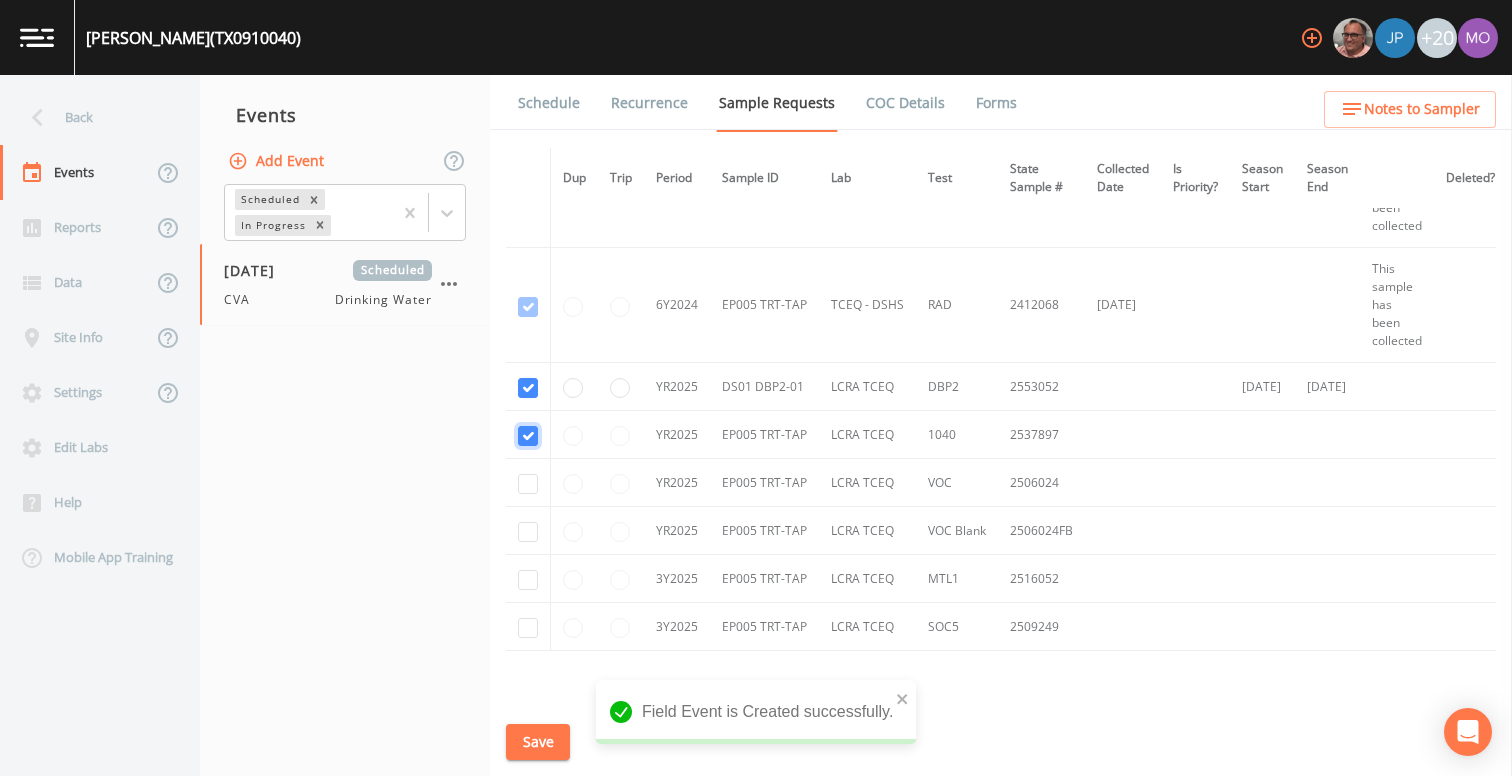 checkbox on "true" 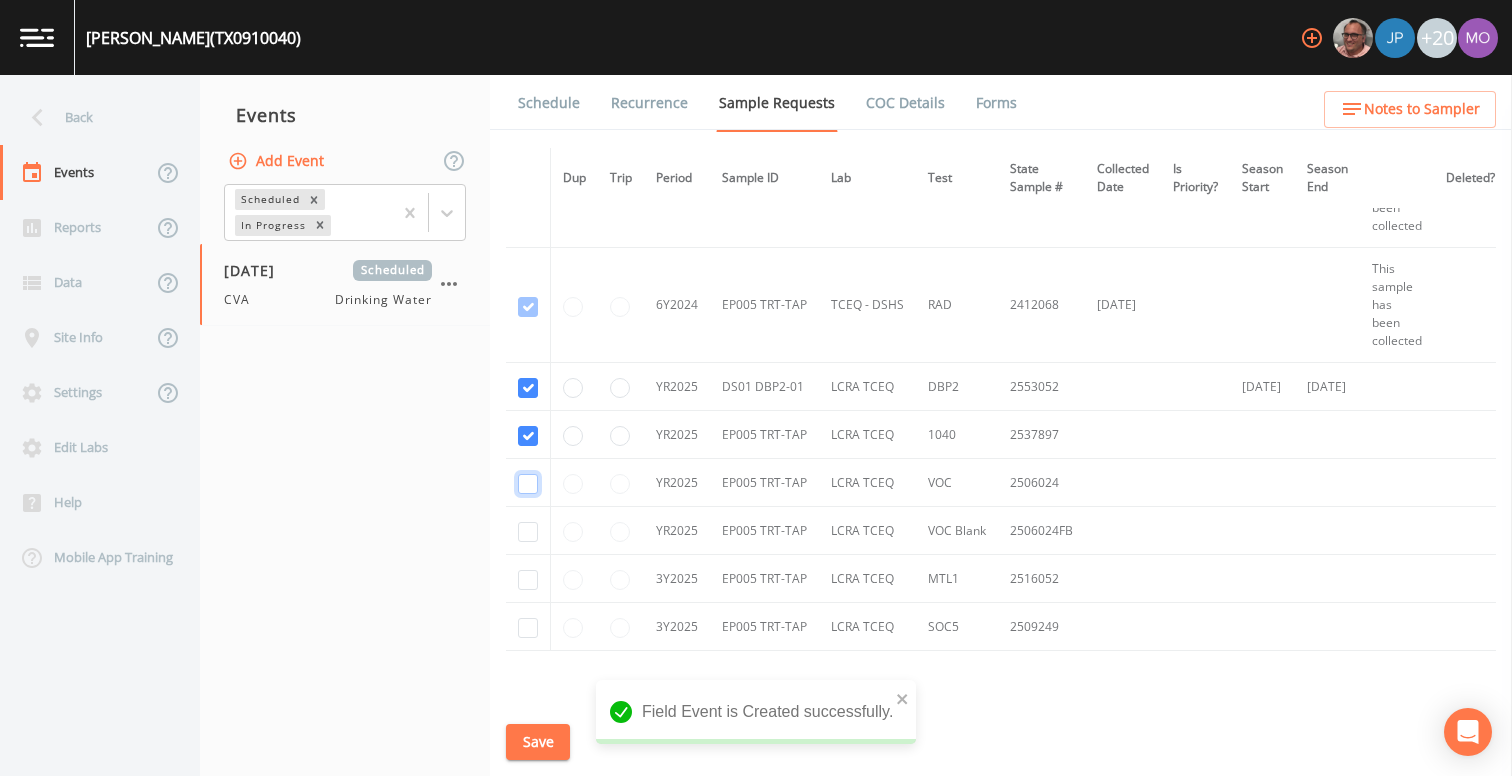 click at bounding box center (528, -498) 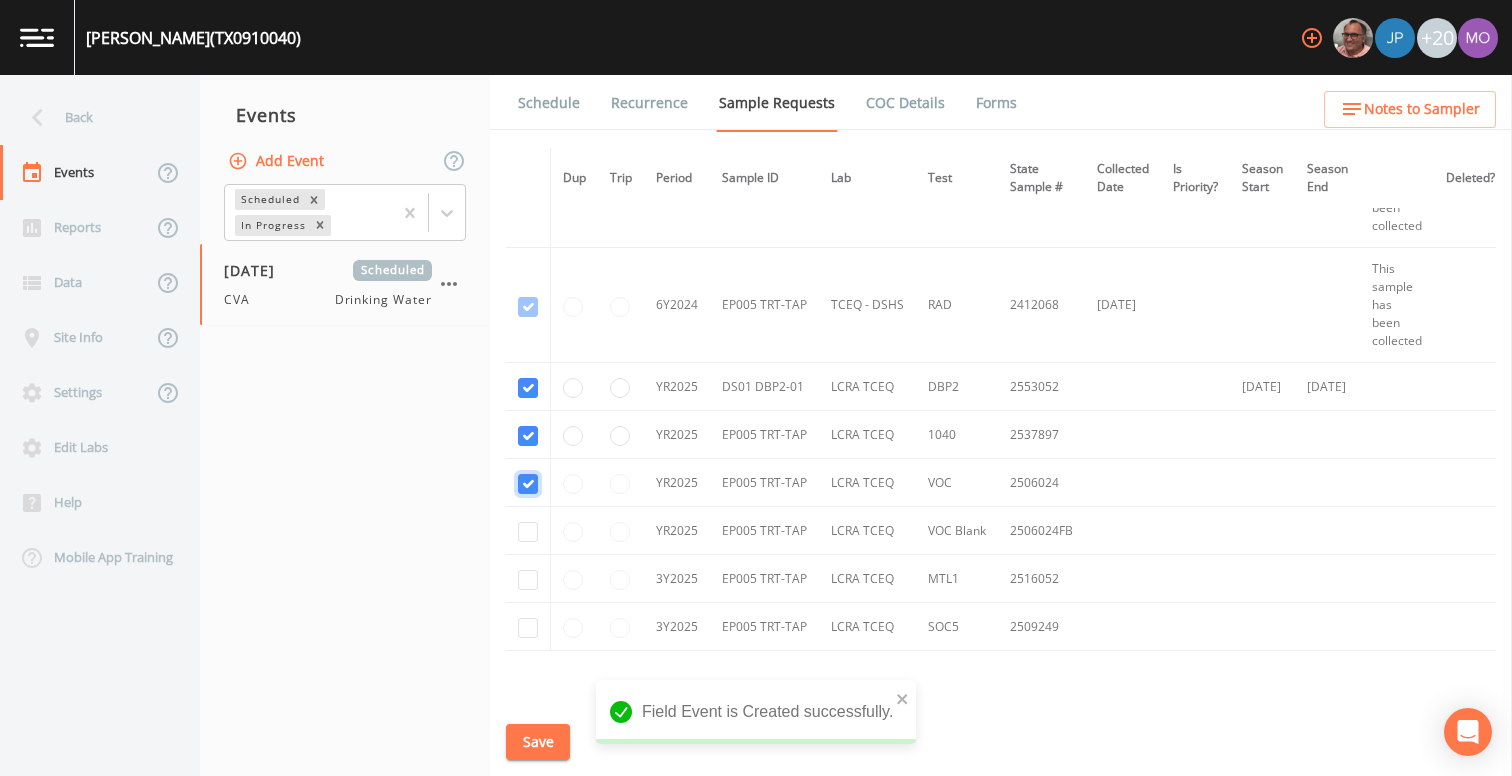 checkbox on "true" 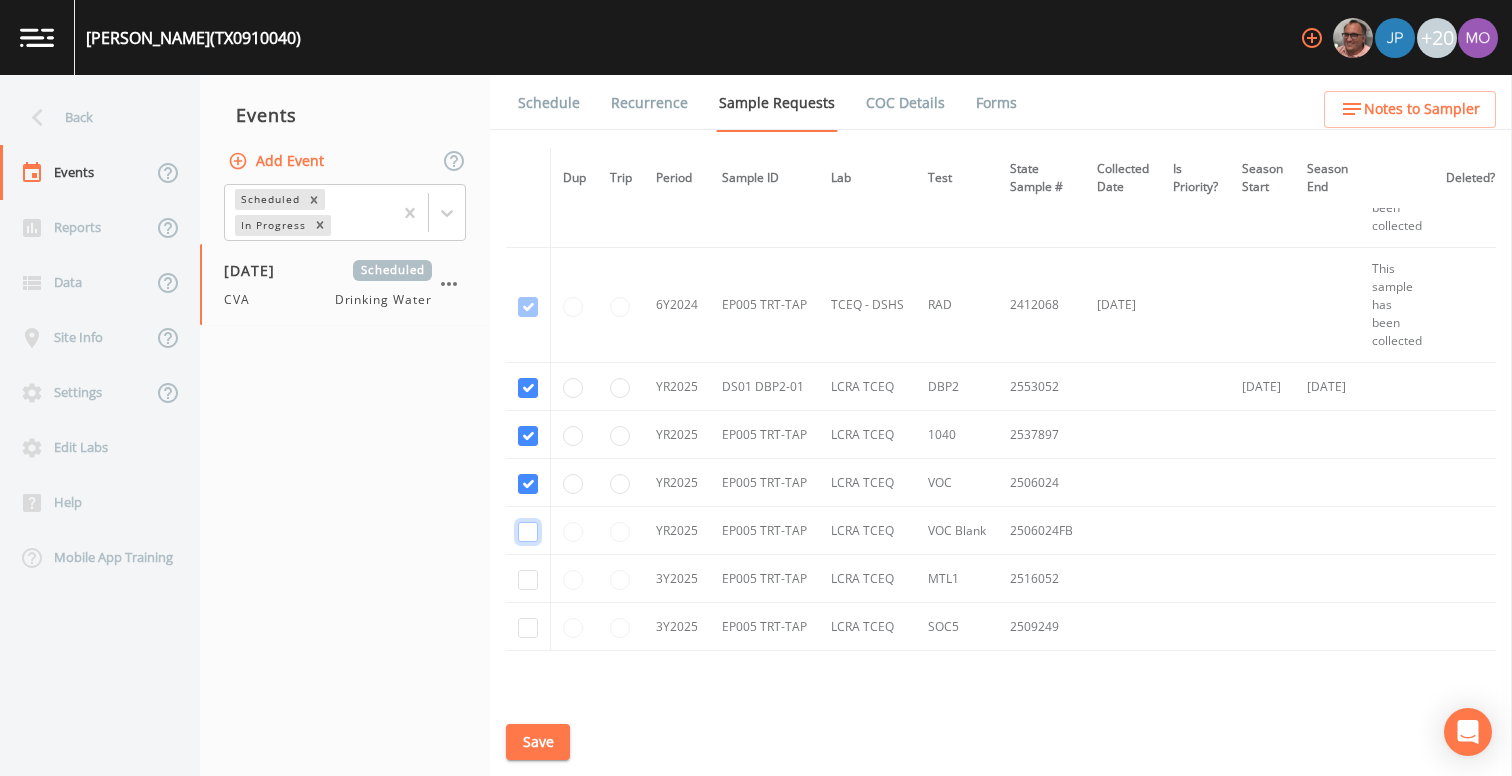 click at bounding box center (528, -383) 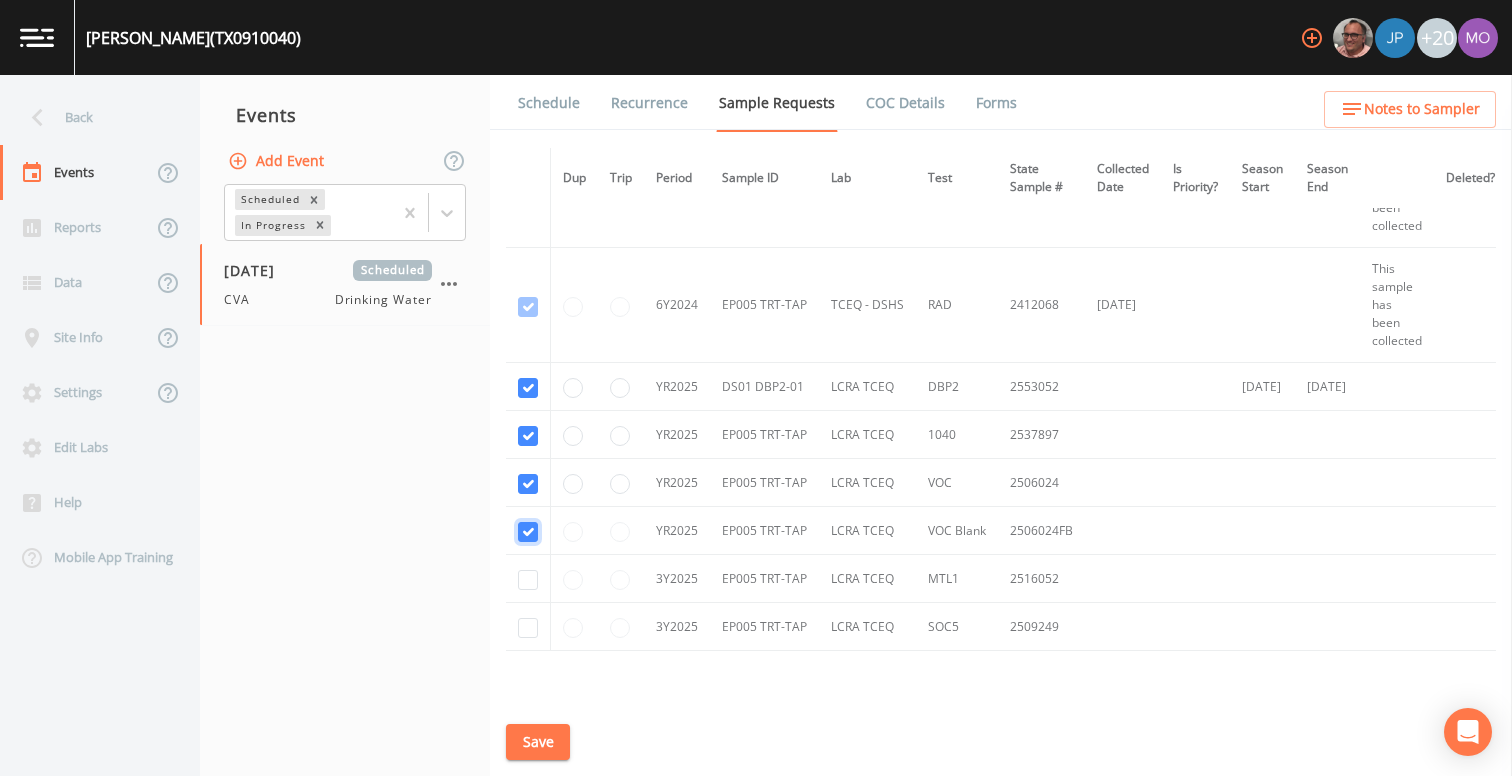 checkbox on "true" 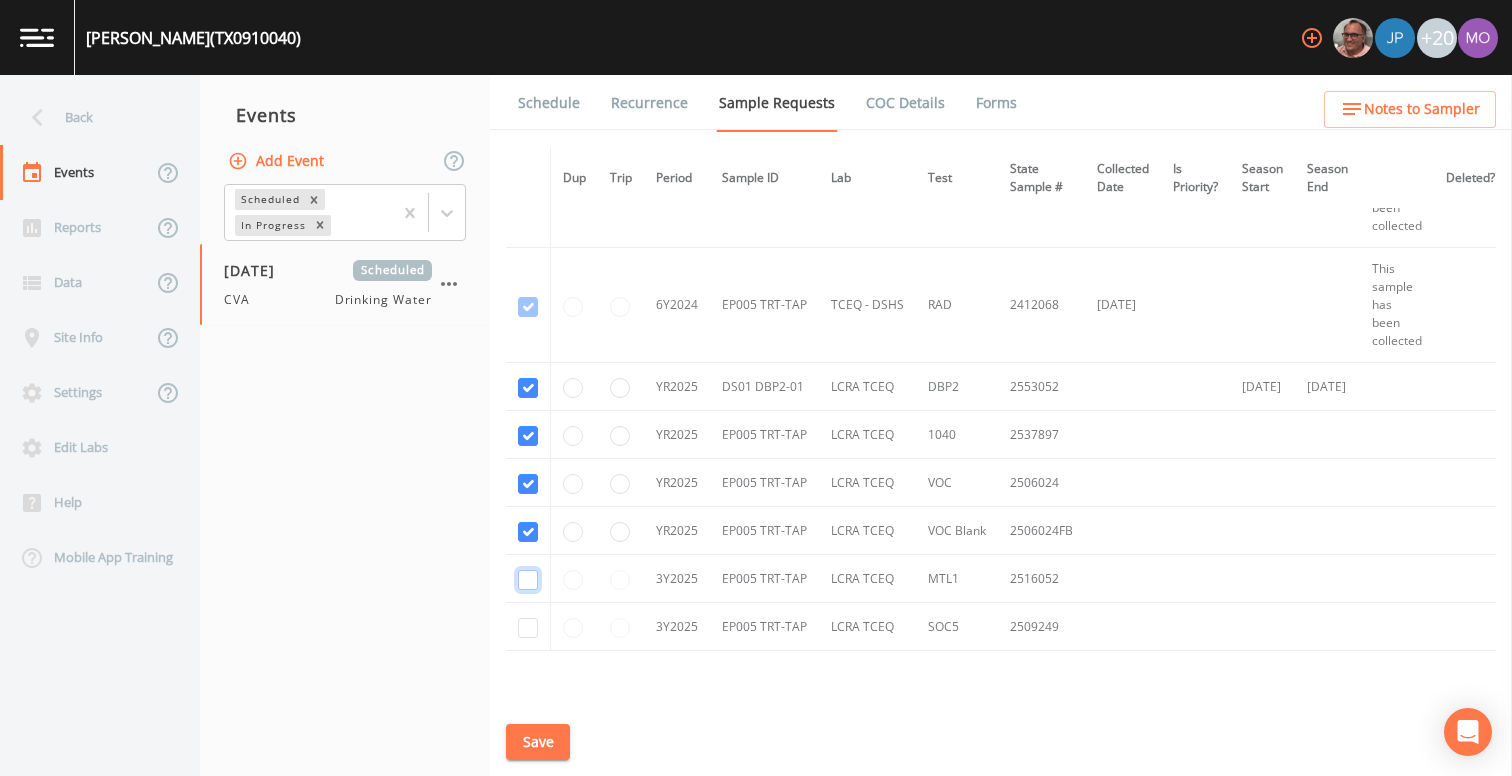 click at bounding box center [528, 580] 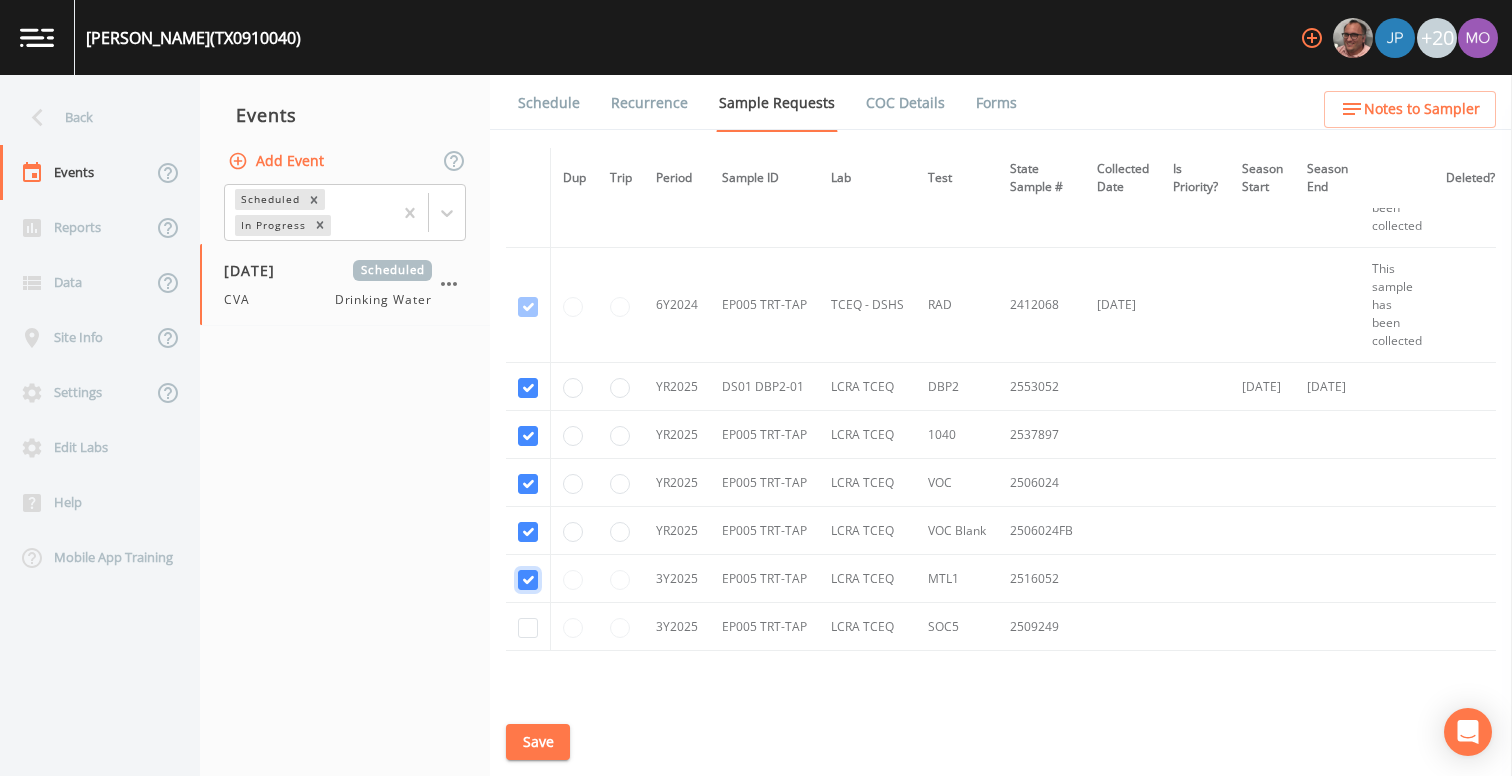 checkbox on "true" 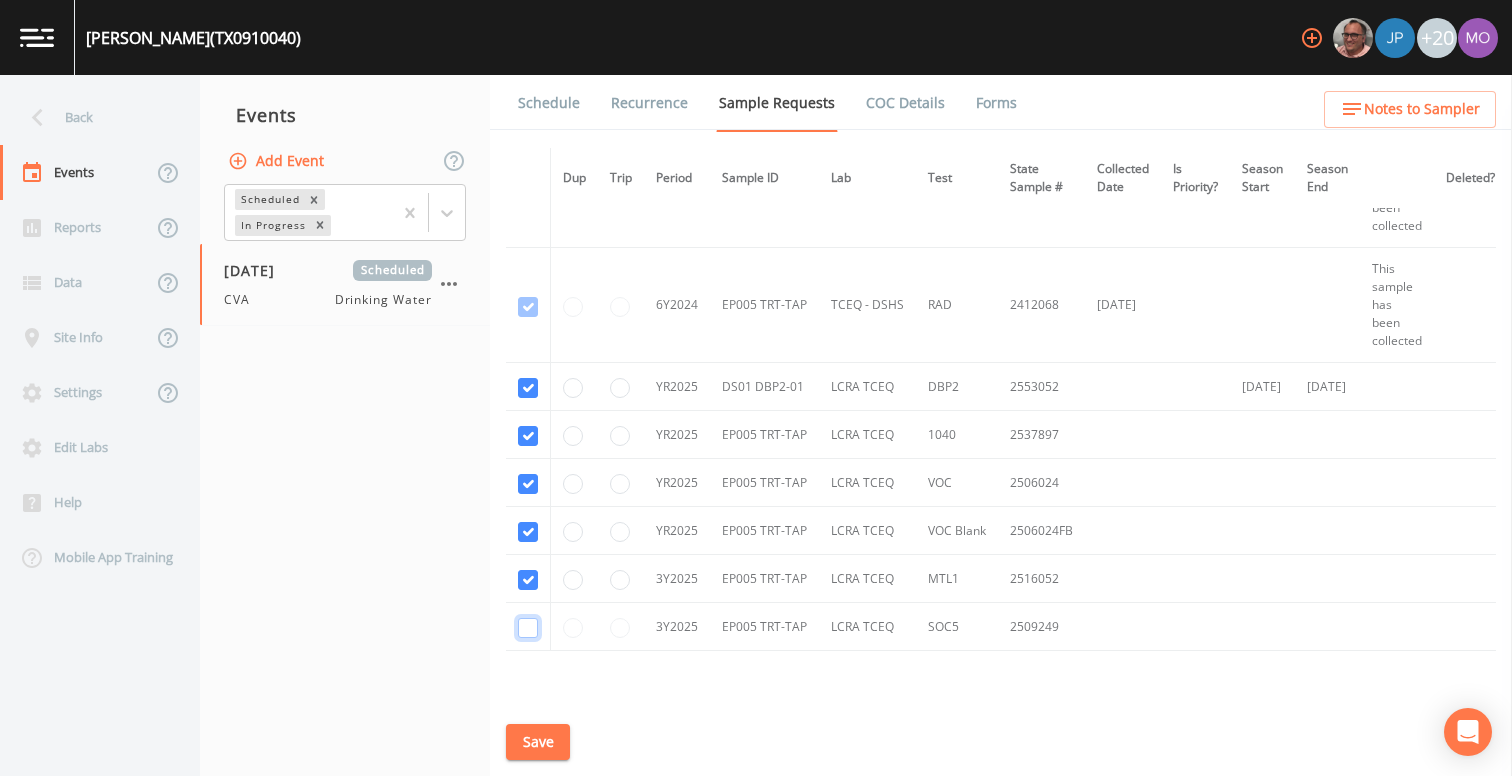 click at bounding box center (528, 628) 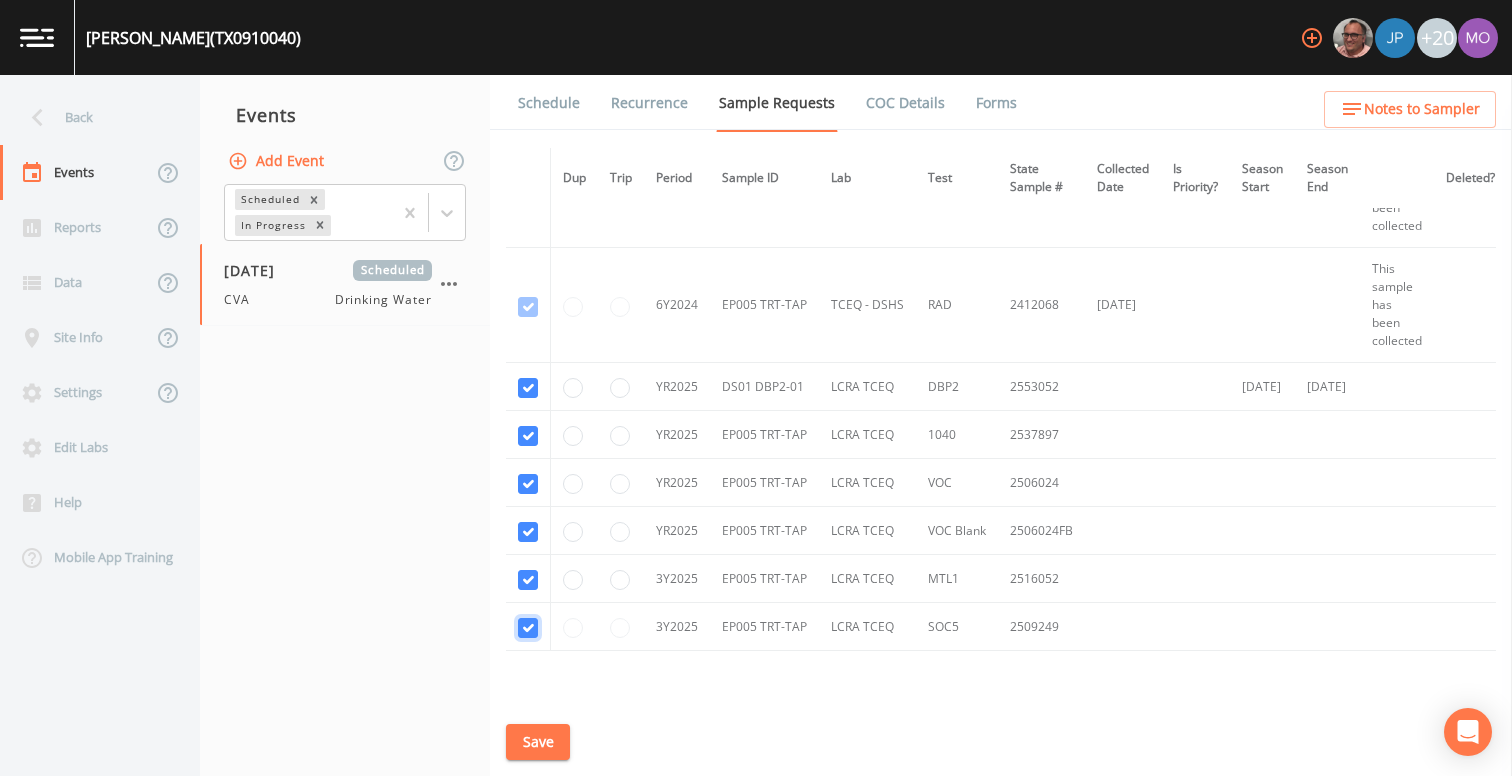 checkbox on "true" 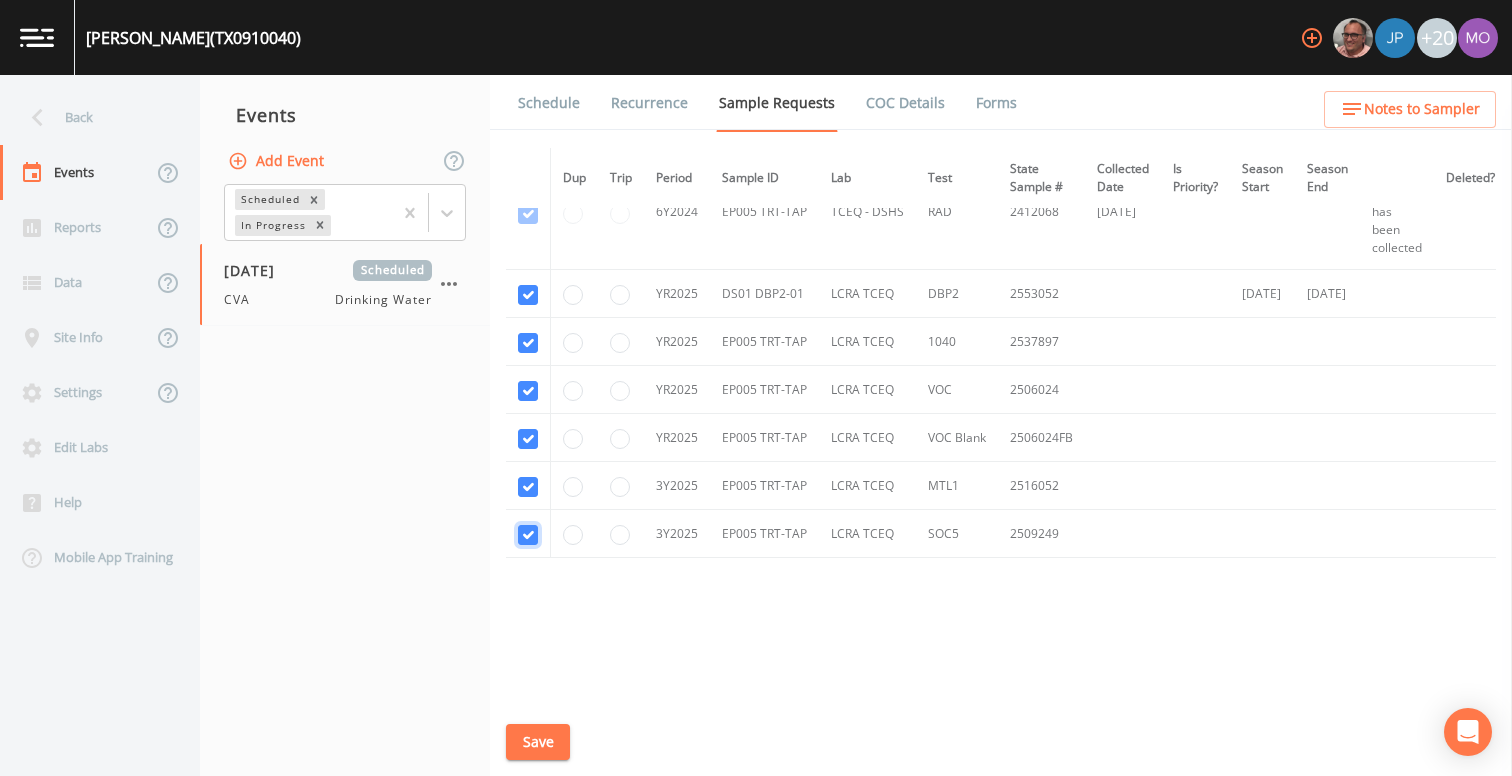 scroll, scrollTop: 1001, scrollLeft: 0, axis: vertical 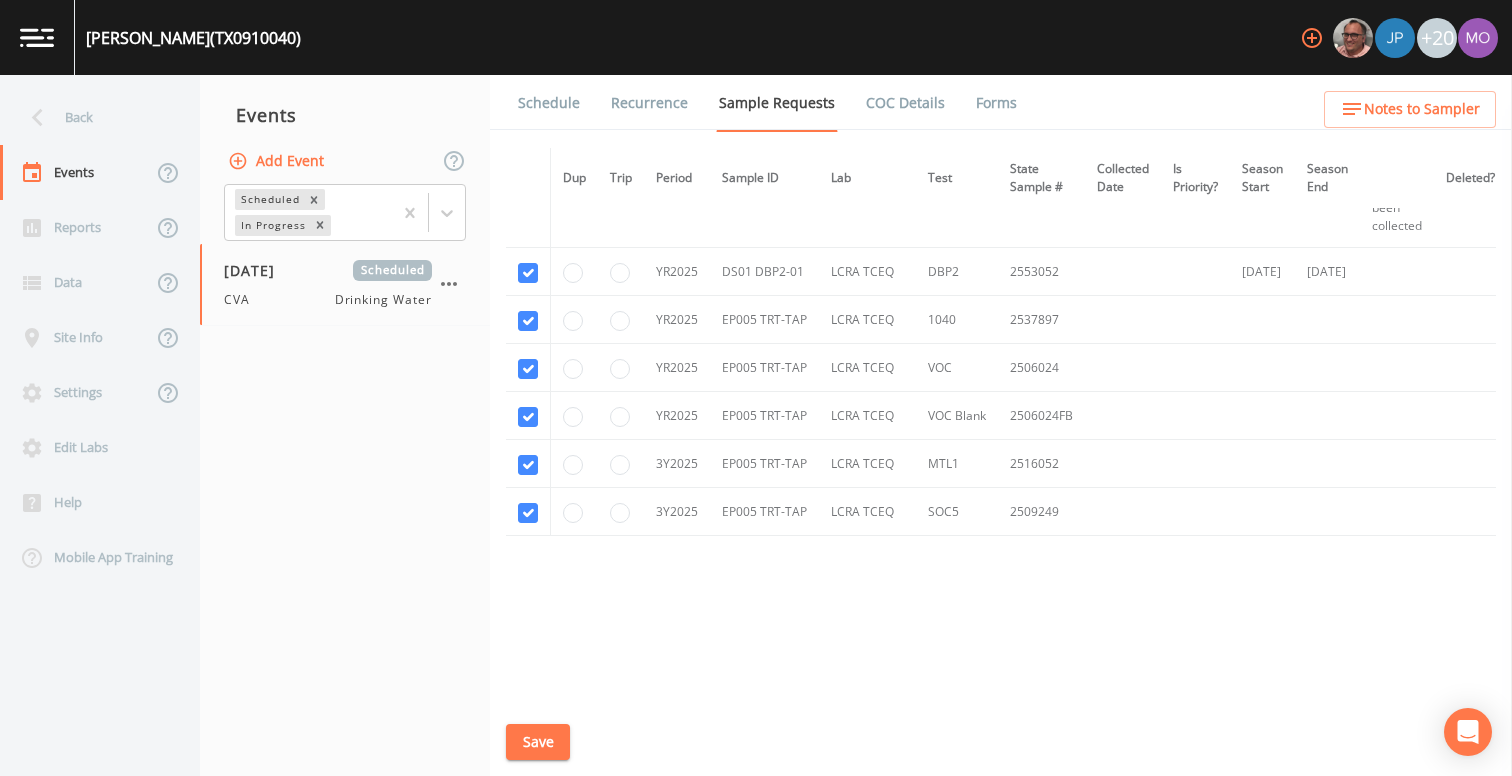 click on "Save" at bounding box center [538, 742] 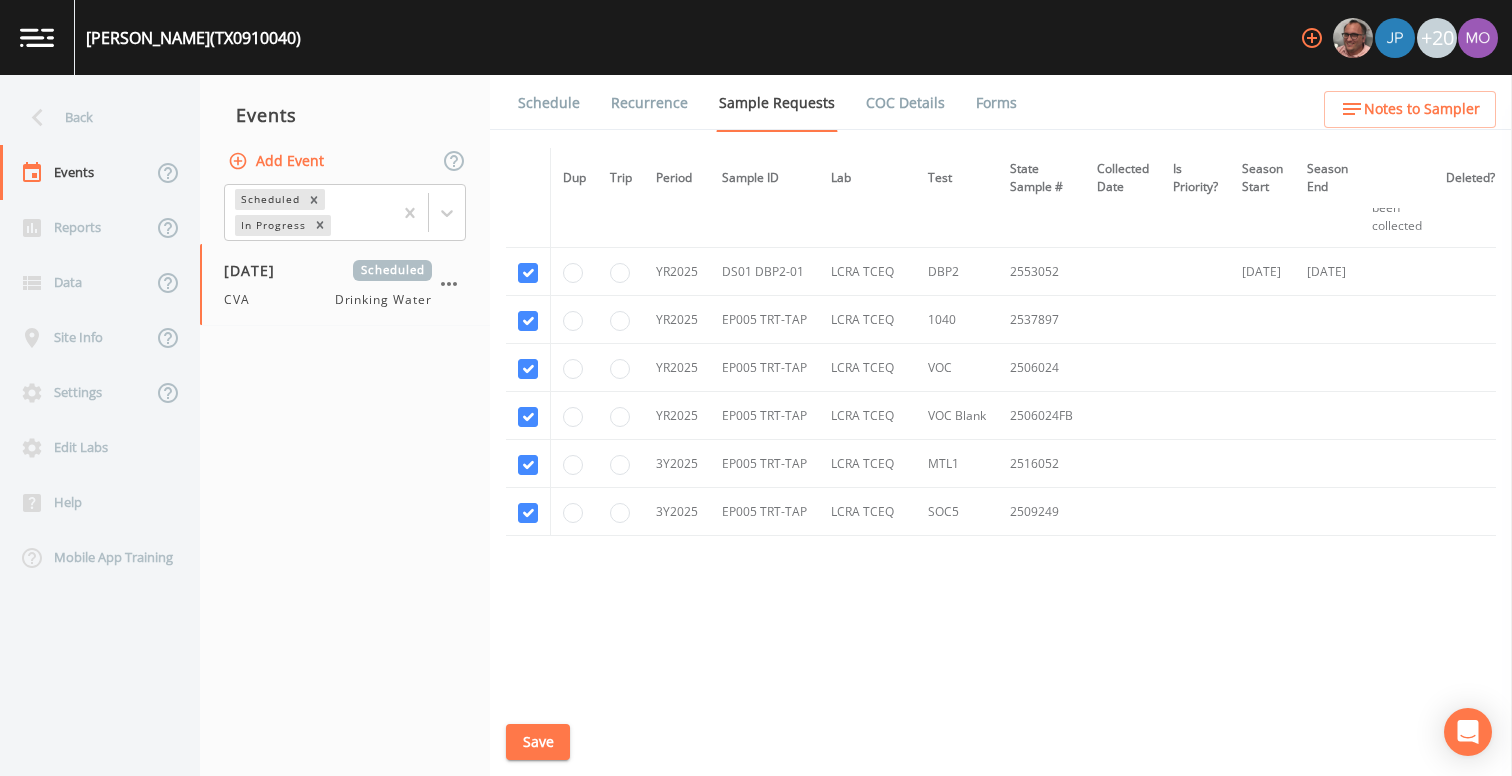 click on "Schedule" at bounding box center (549, 103) 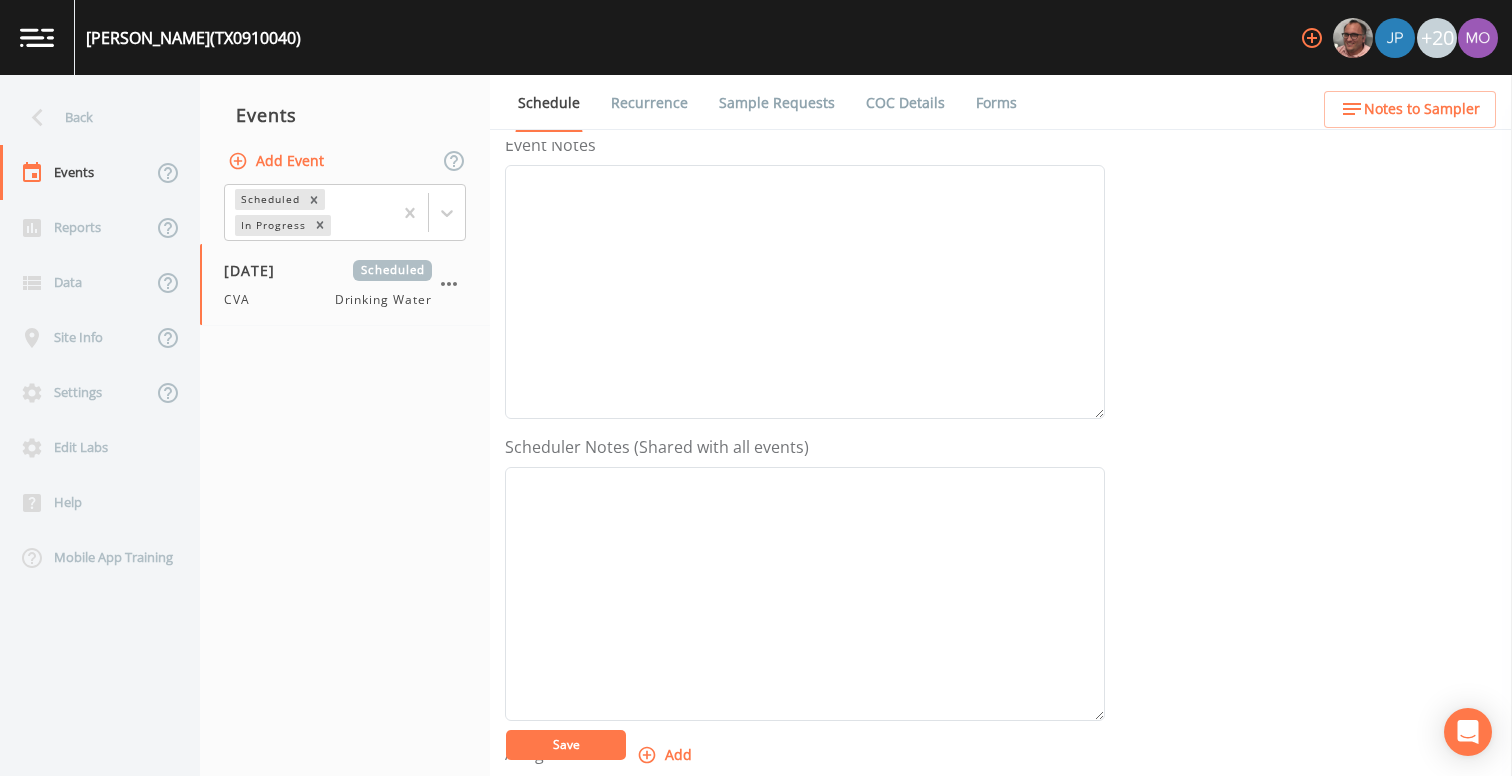 scroll, scrollTop: 523, scrollLeft: 0, axis: vertical 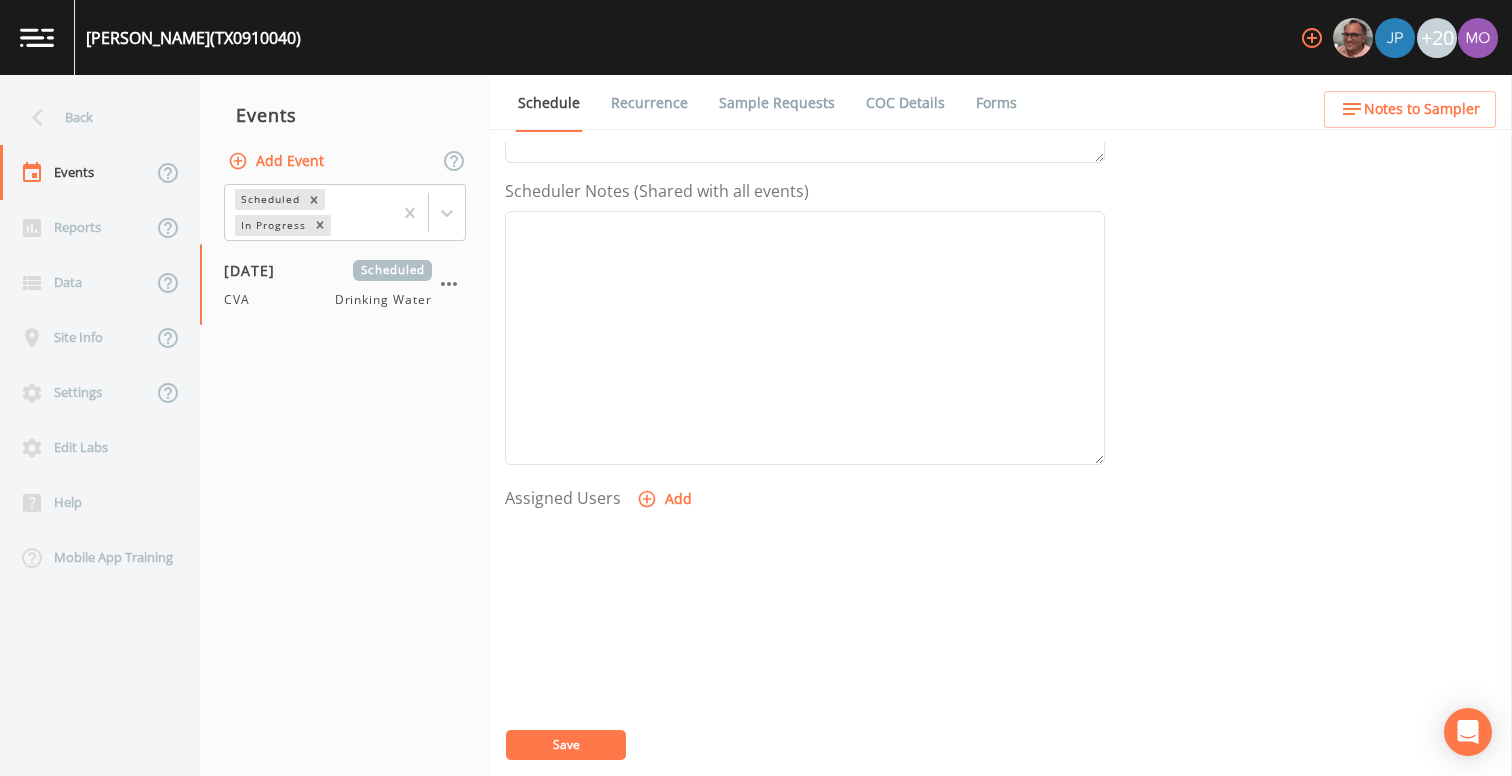click on "Add" at bounding box center [666, 499] 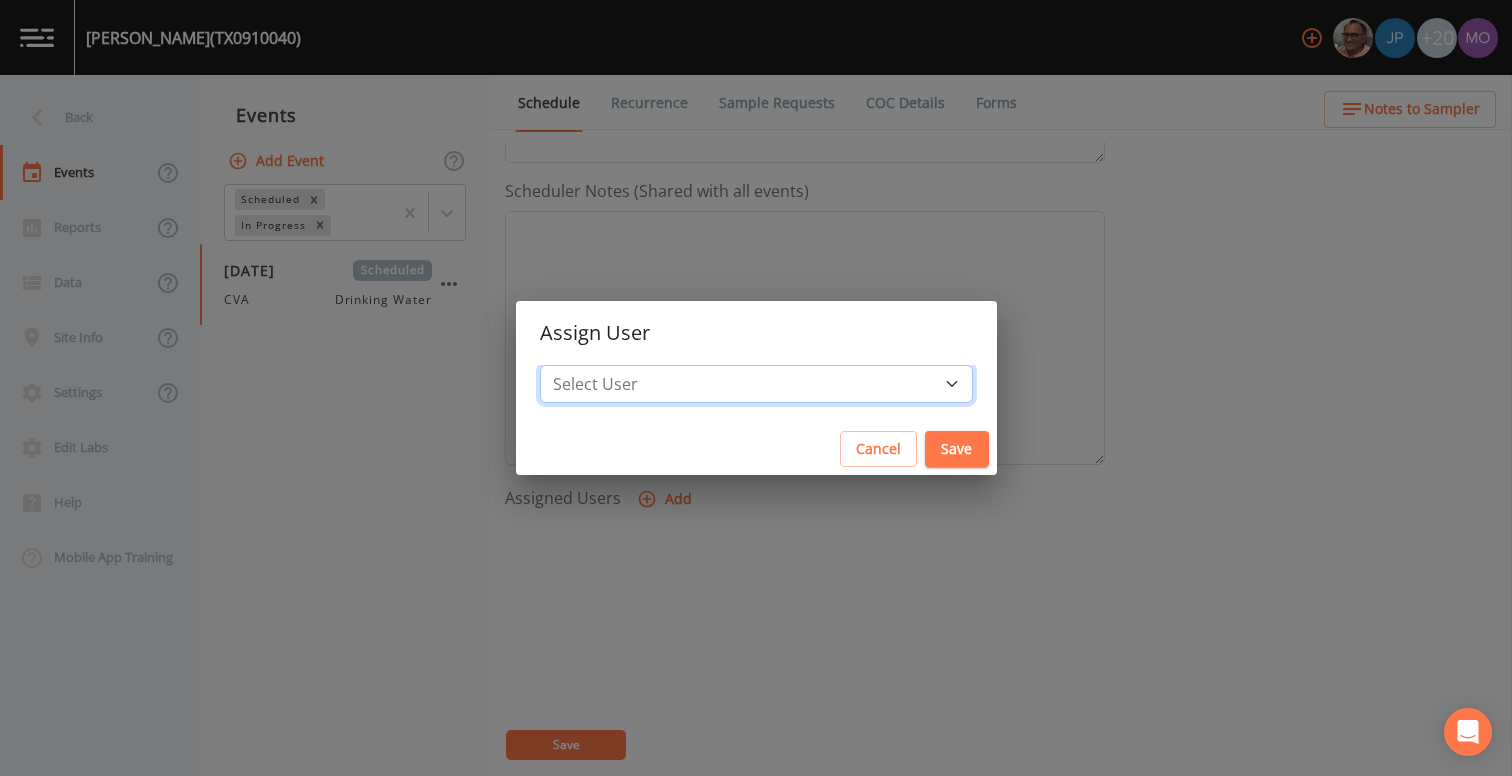 click on "Select User [PERSON_NAME] [PERSON_NAME]  [PERSON_NAME] [PERSON_NAME] [PERSON_NAME] [PERSON_NAME]  Rigamonti [EMAIL_ADDRESS][DOMAIN_NAME] [PERSON_NAME] [PERSON_NAME] [PERSON_NAME] [PERSON_NAME] [PERSON_NAME] [PERSON_NAME] [PERSON_NAME] [PERSON_NAME] [PERSON_NAME] [PERSON_NAME] [PERSON_NAME] [PERSON_NAME] [PERSON_NAME] [PERSON_NAME] [PERSON_NAME]" at bounding box center (756, 384) 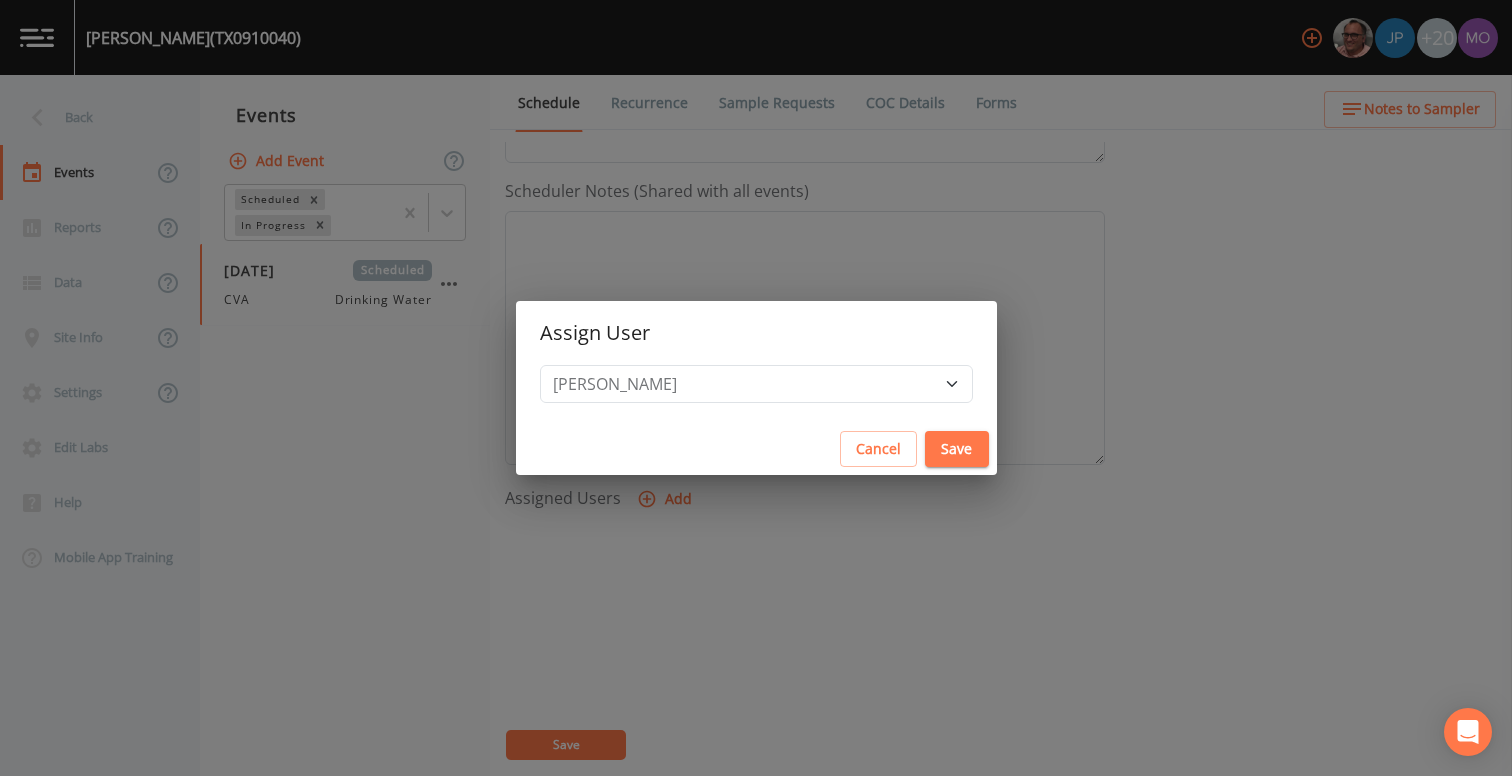 click on "Save" at bounding box center (957, 449) 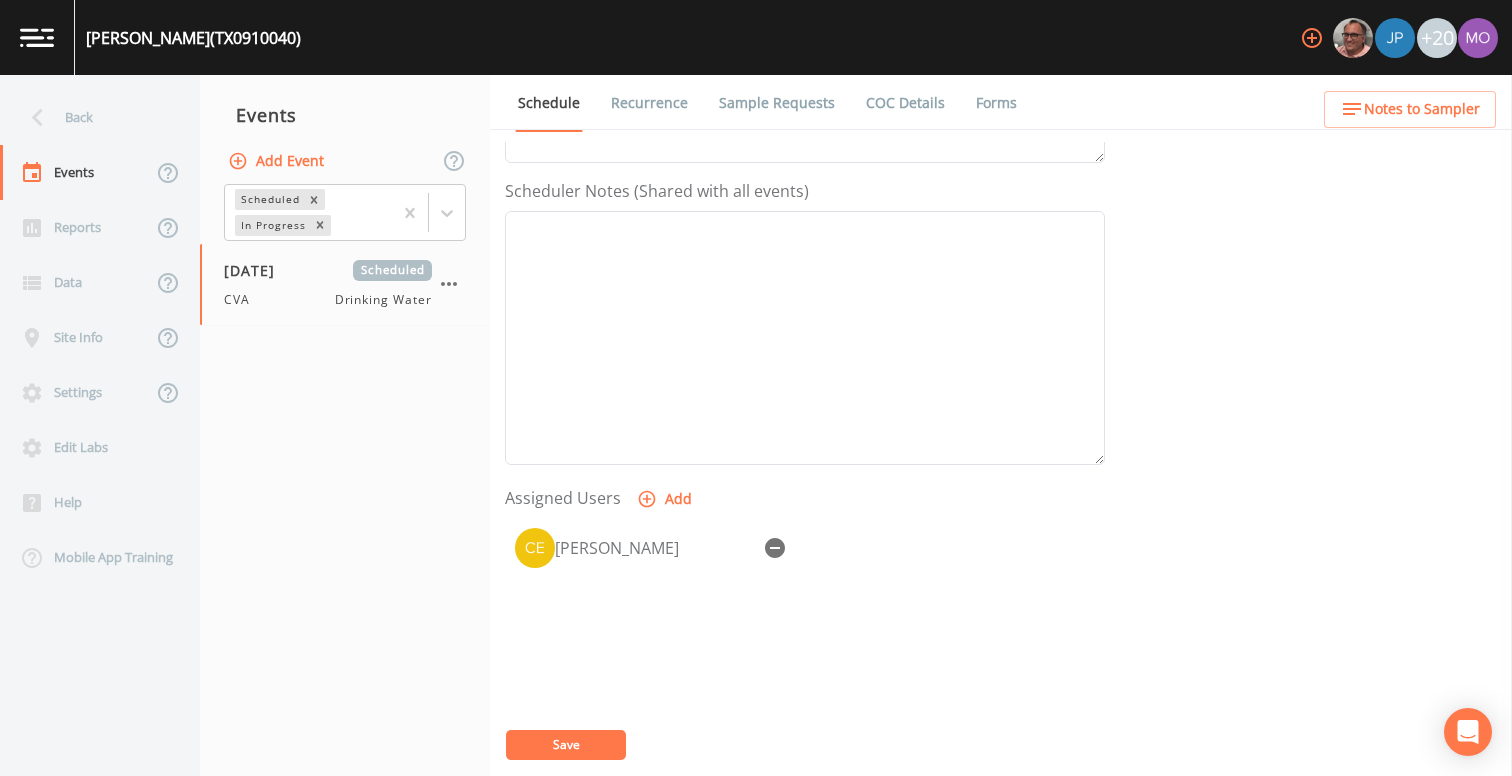 click on "Save" at bounding box center (566, 745) 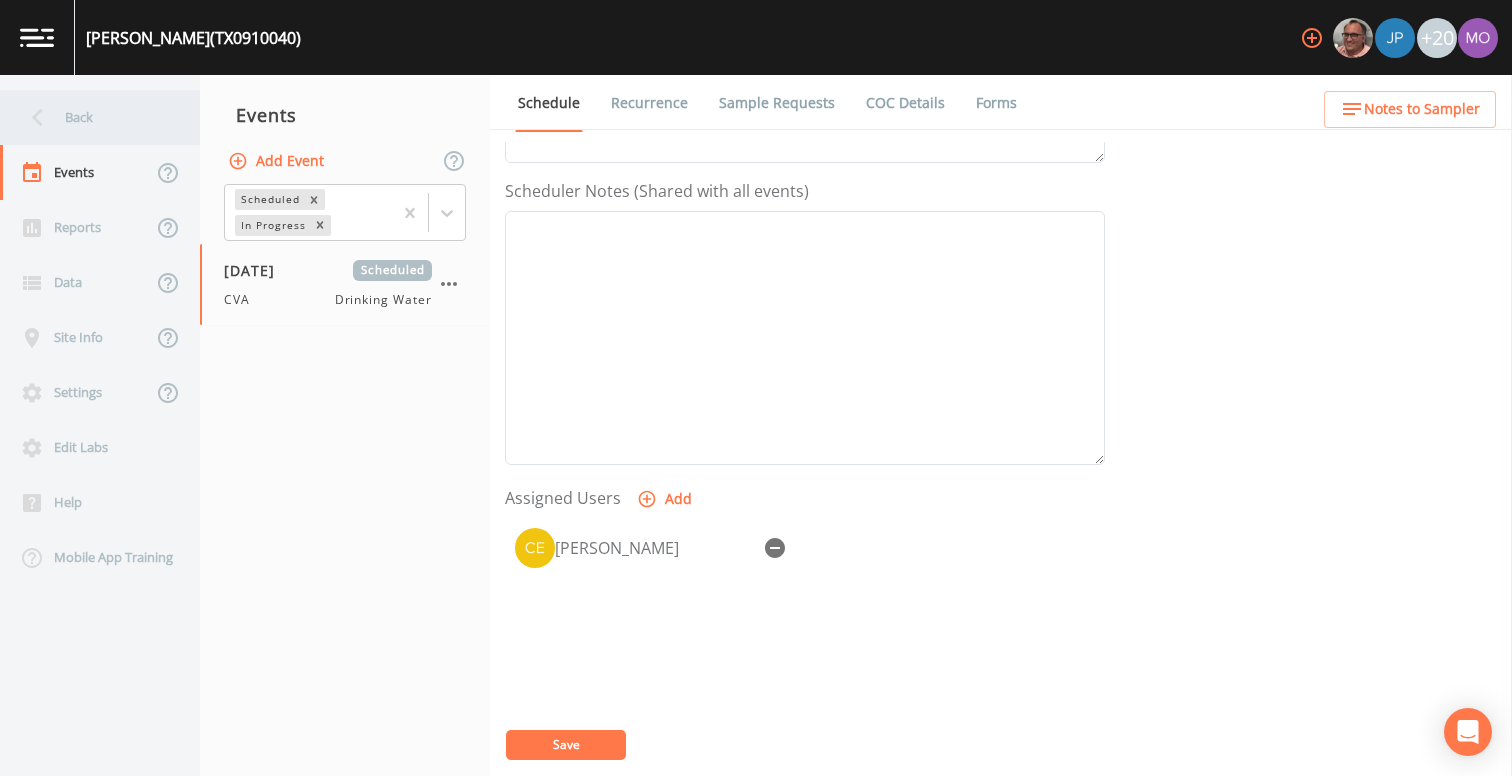 click on "Back" at bounding box center [90, 117] 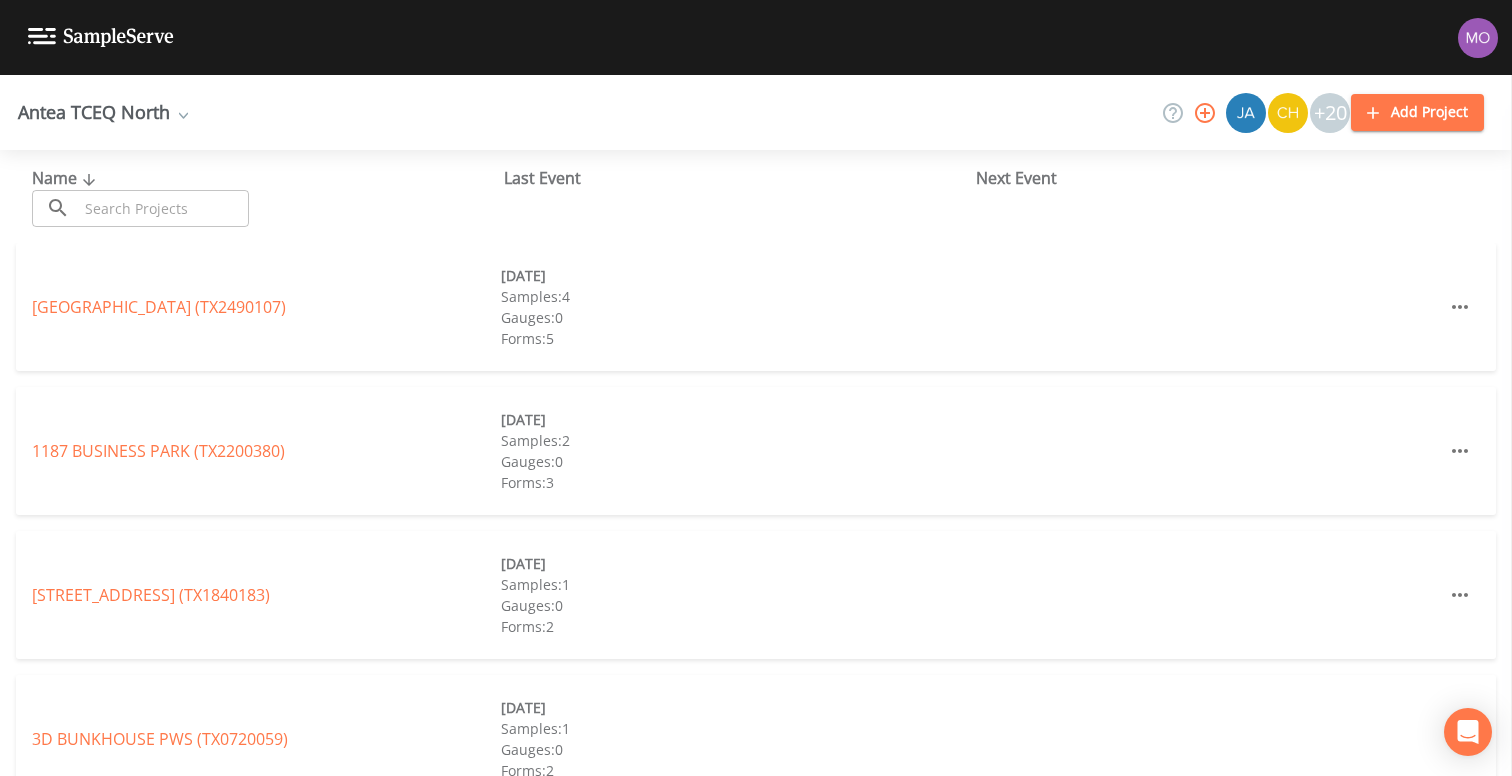click at bounding box center [163, 208] 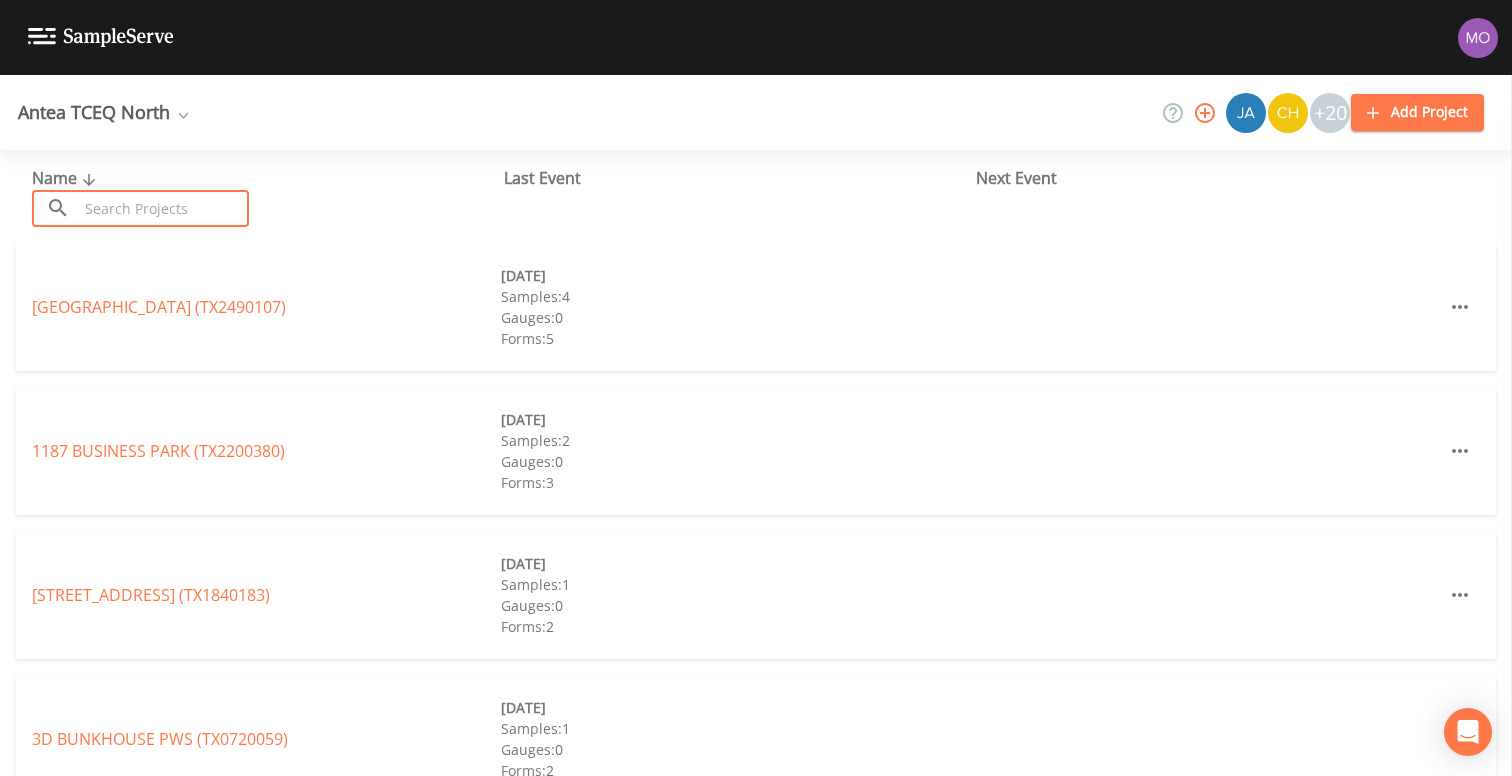 paste on "TX0910052" 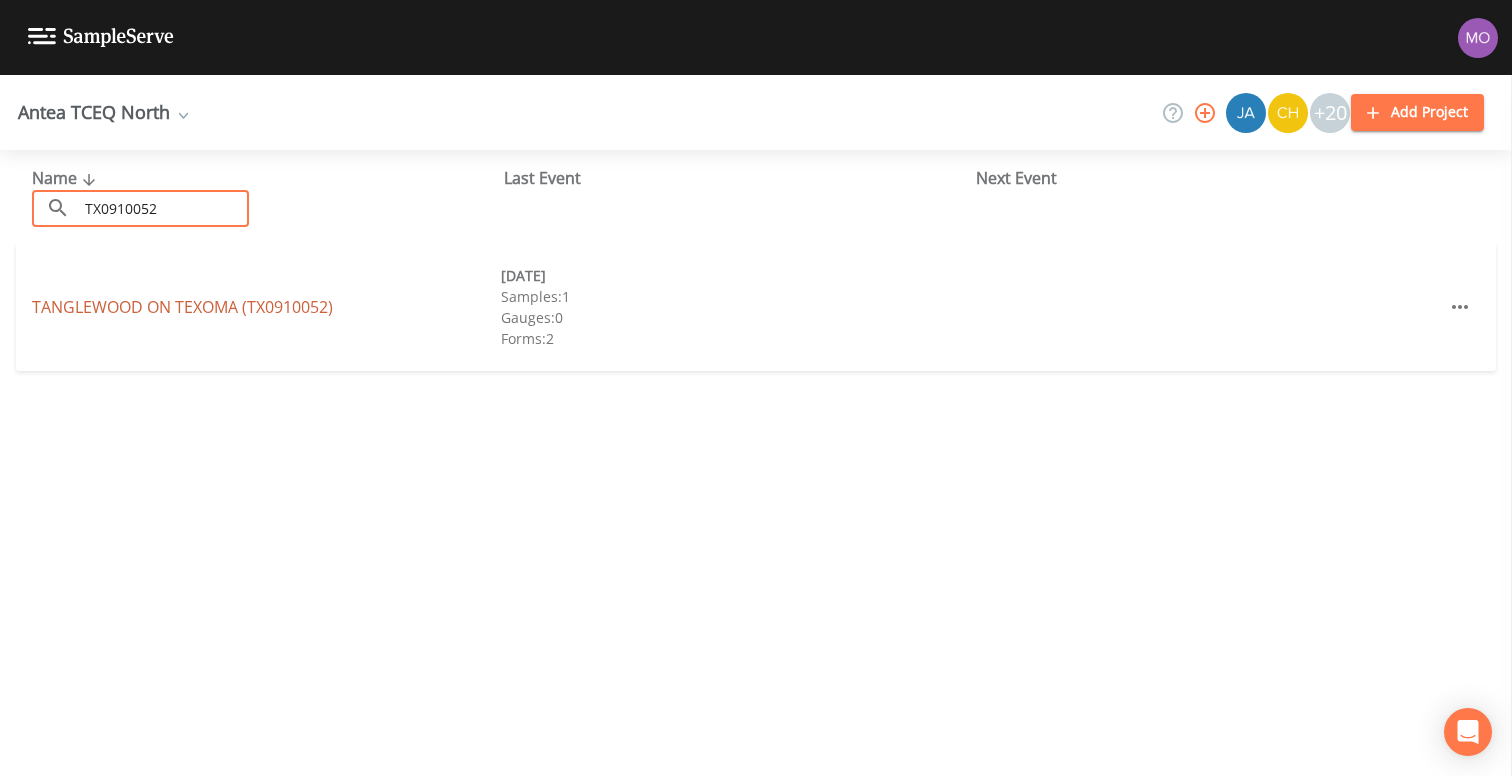 type on "TX0910052" 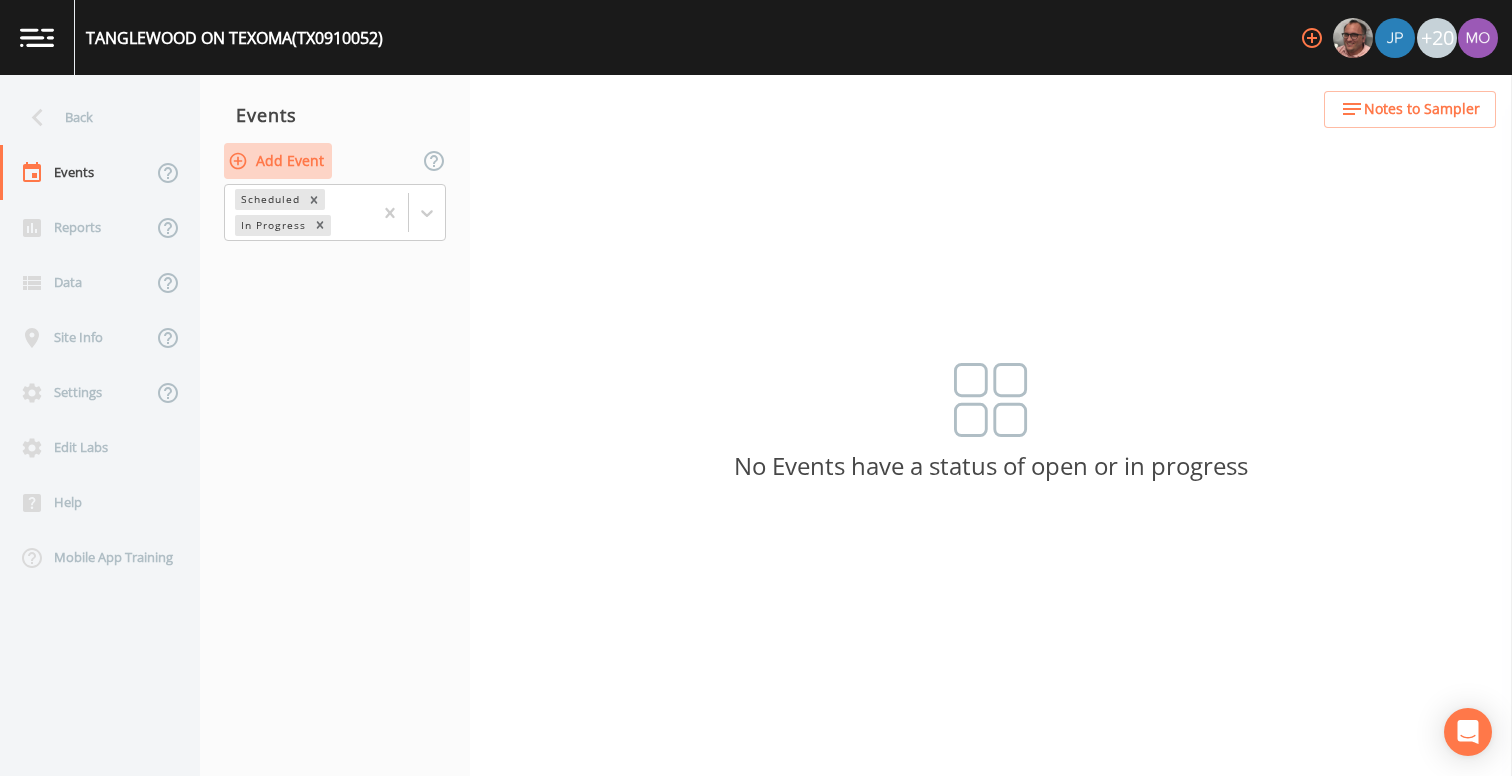click on "Add Event" at bounding box center [278, 161] 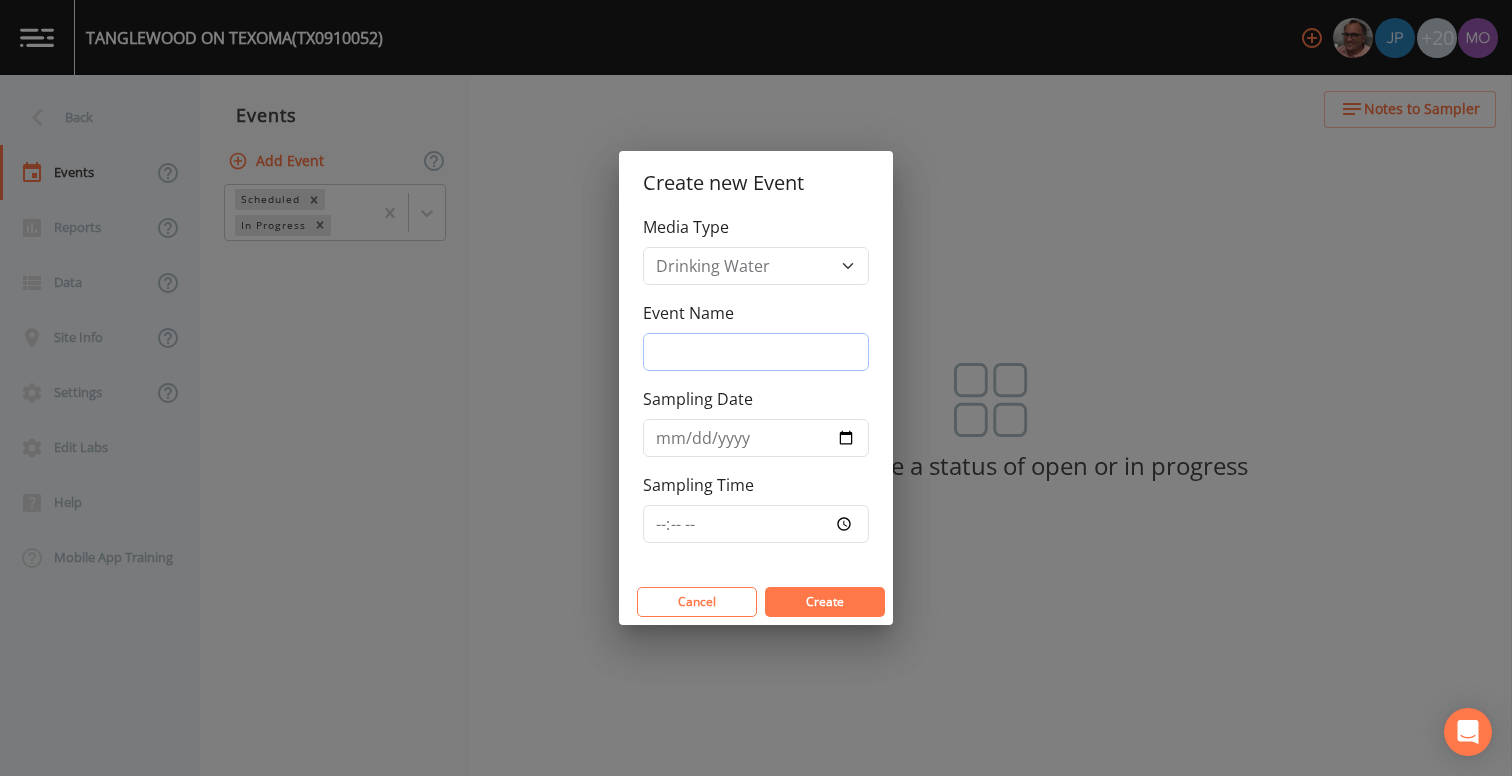 click on "Event Name" at bounding box center (756, 352) 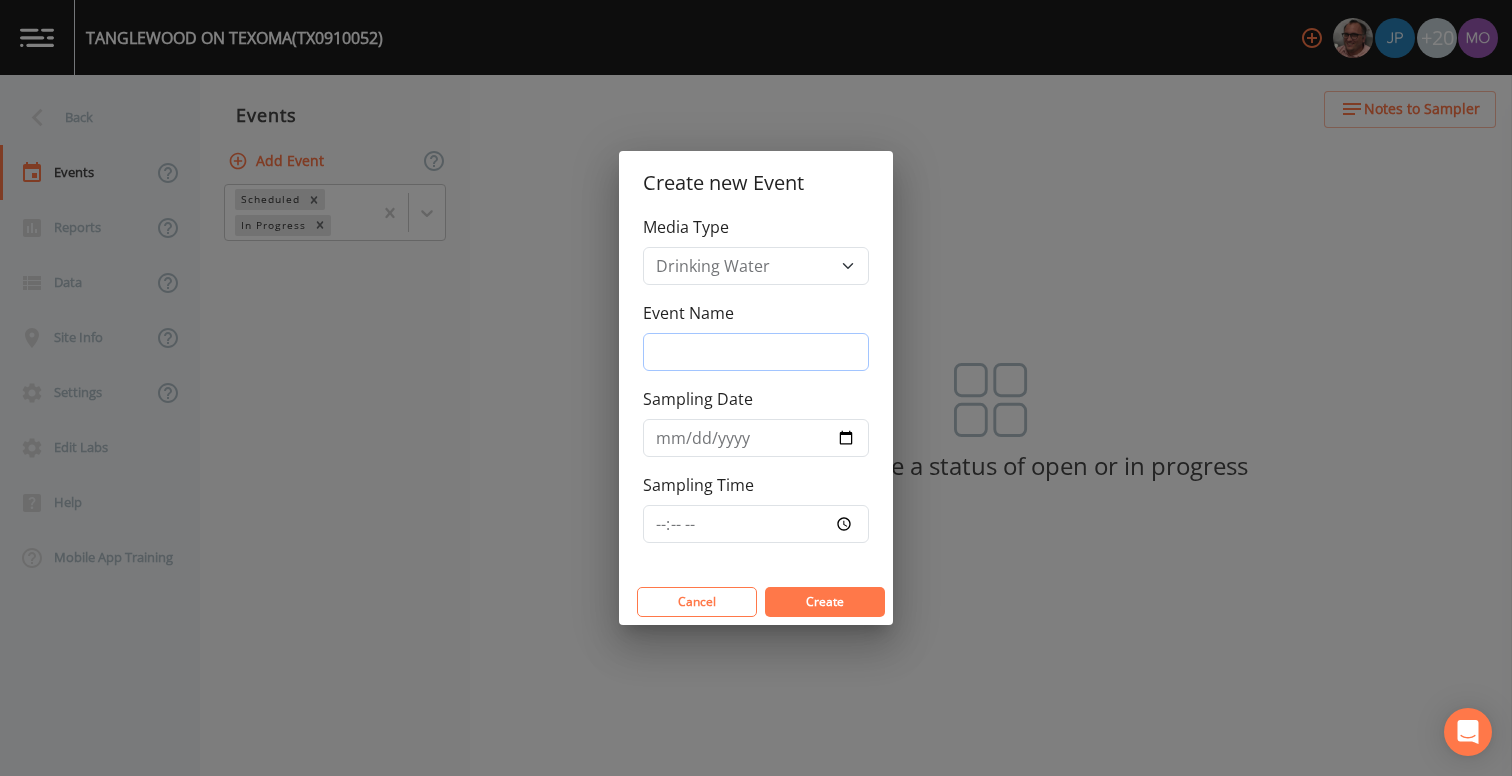 type on "CVA" 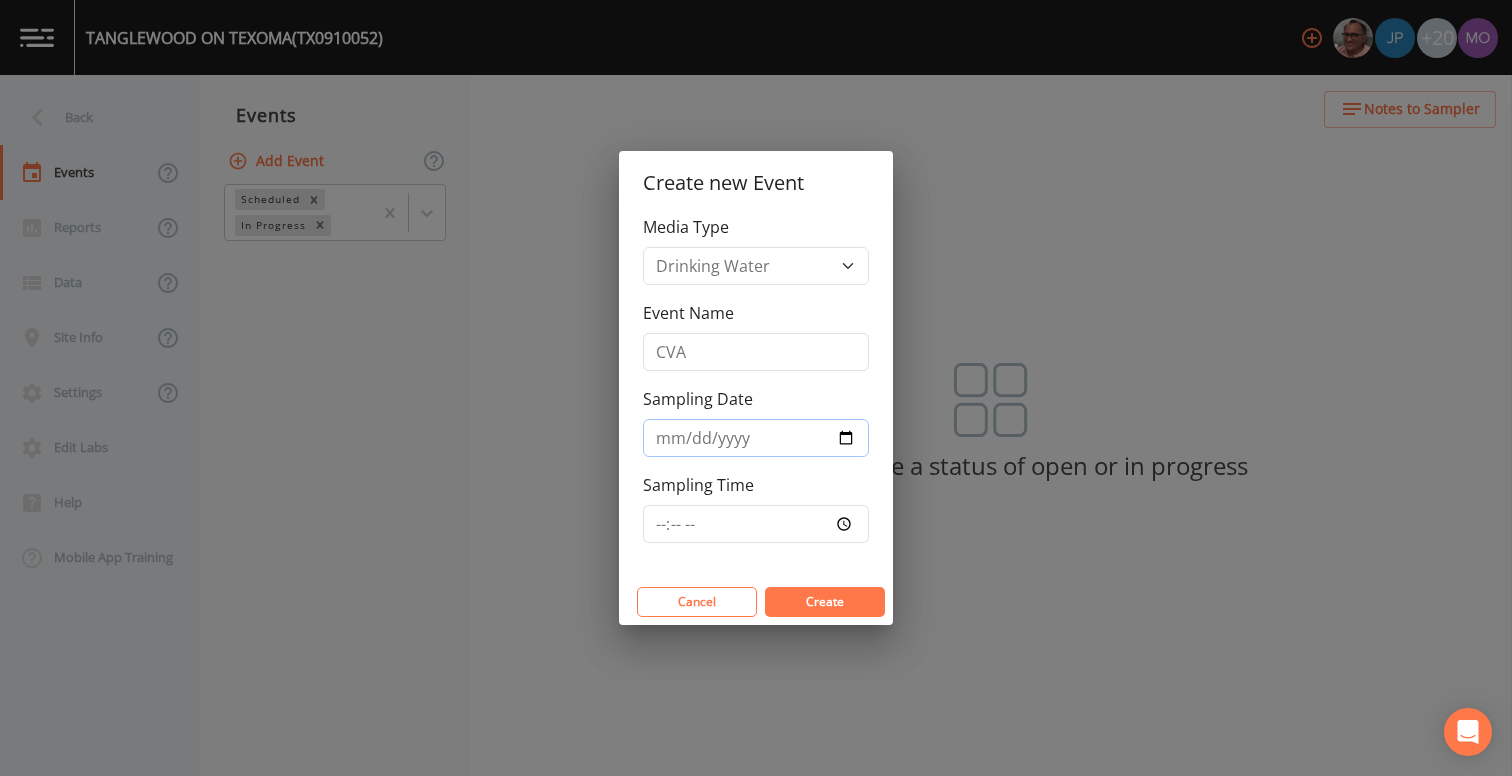 click on "Sampling Date" at bounding box center (756, 438) 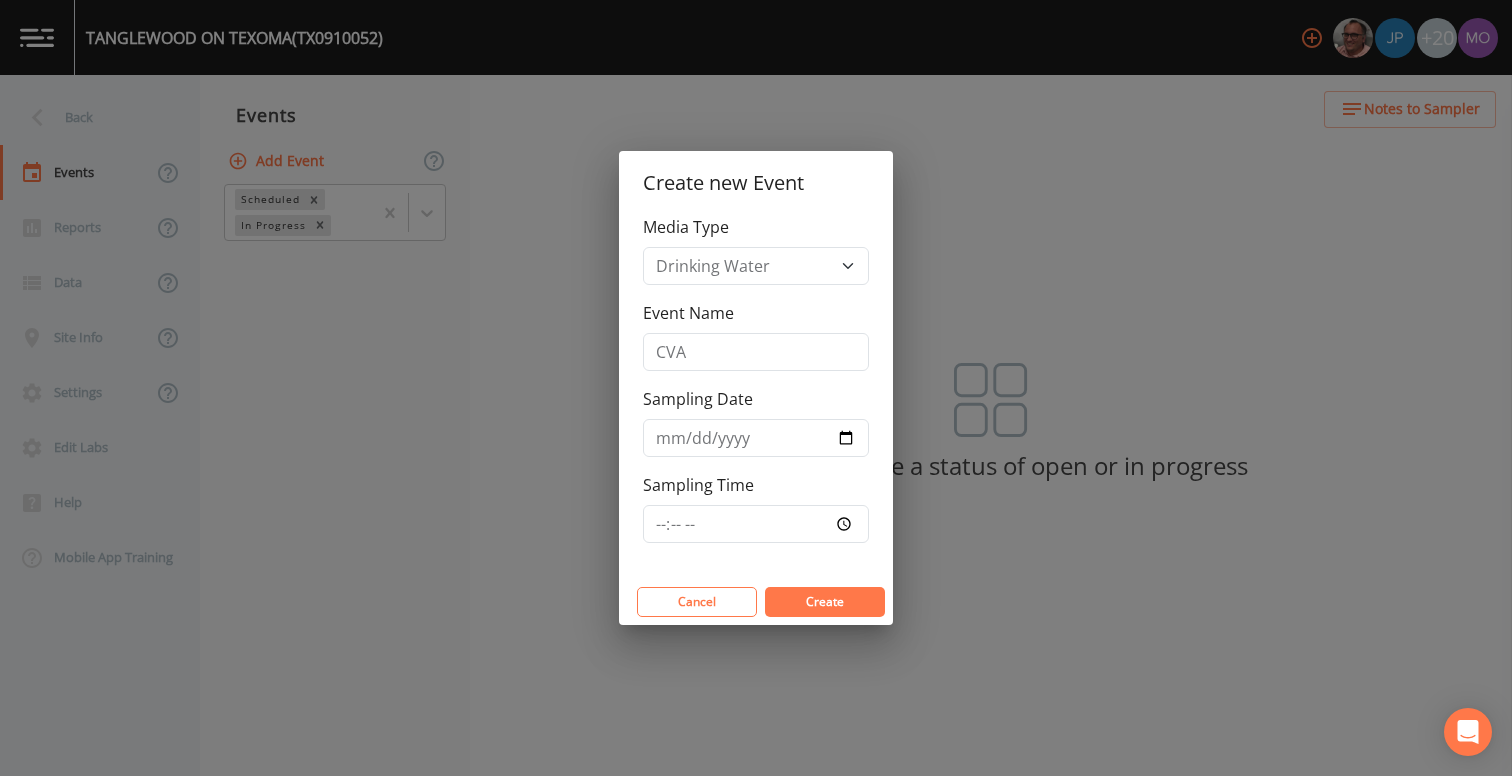 click on "Create" at bounding box center (825, 601) 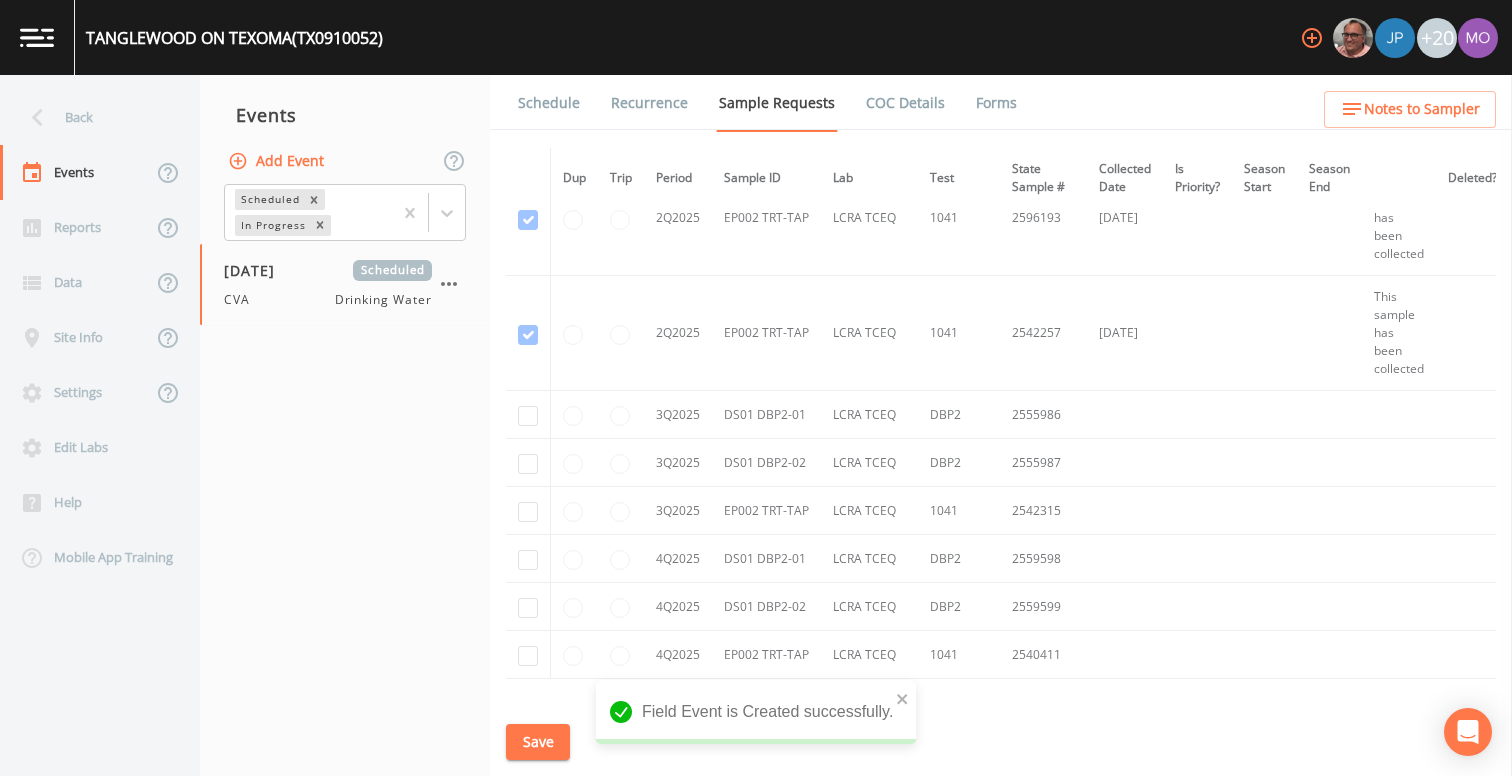 scroll, scrollTop: 5227, scrollLeft: 0, axis: vertical 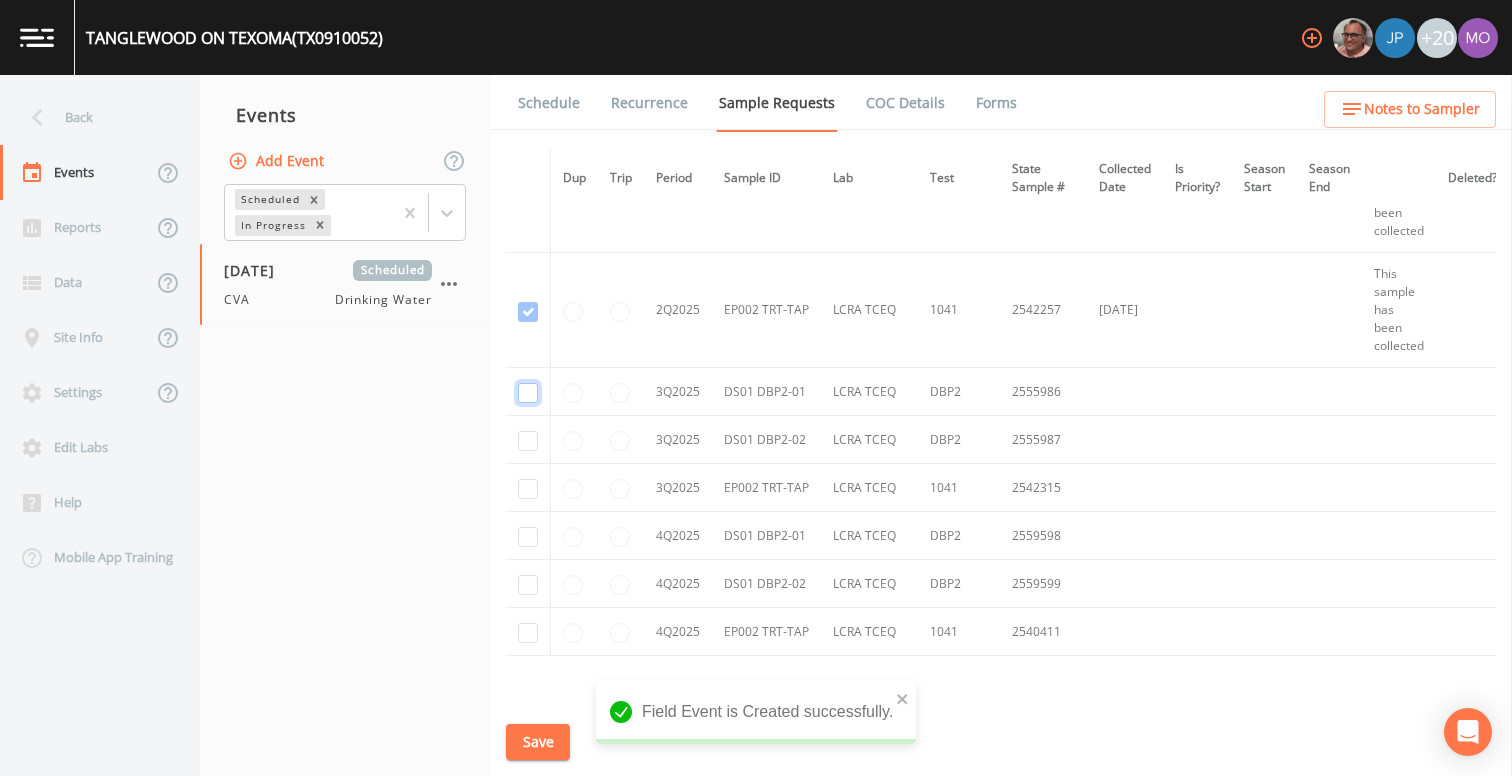 click at bounding box center (528, -3464) 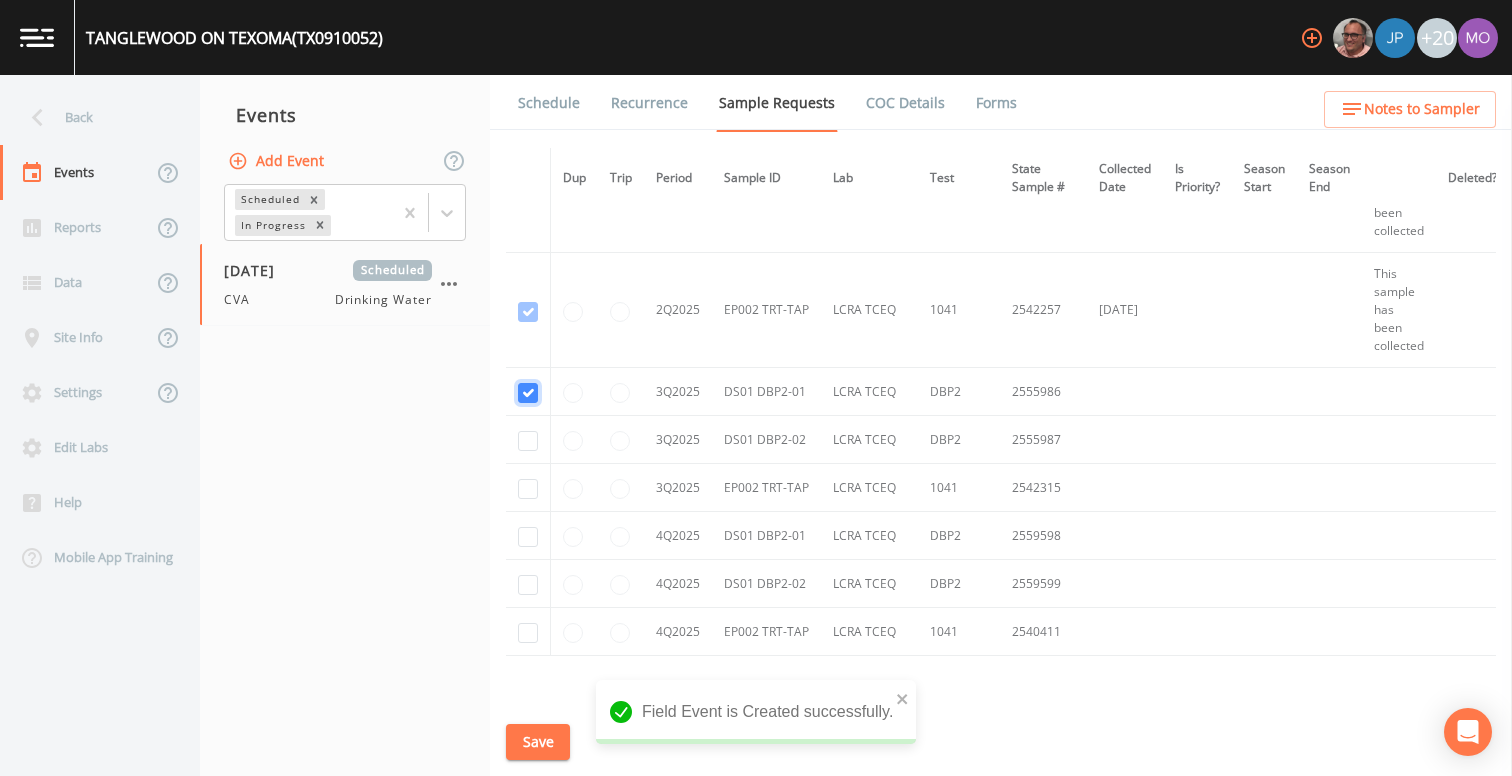 checkbox on "true" 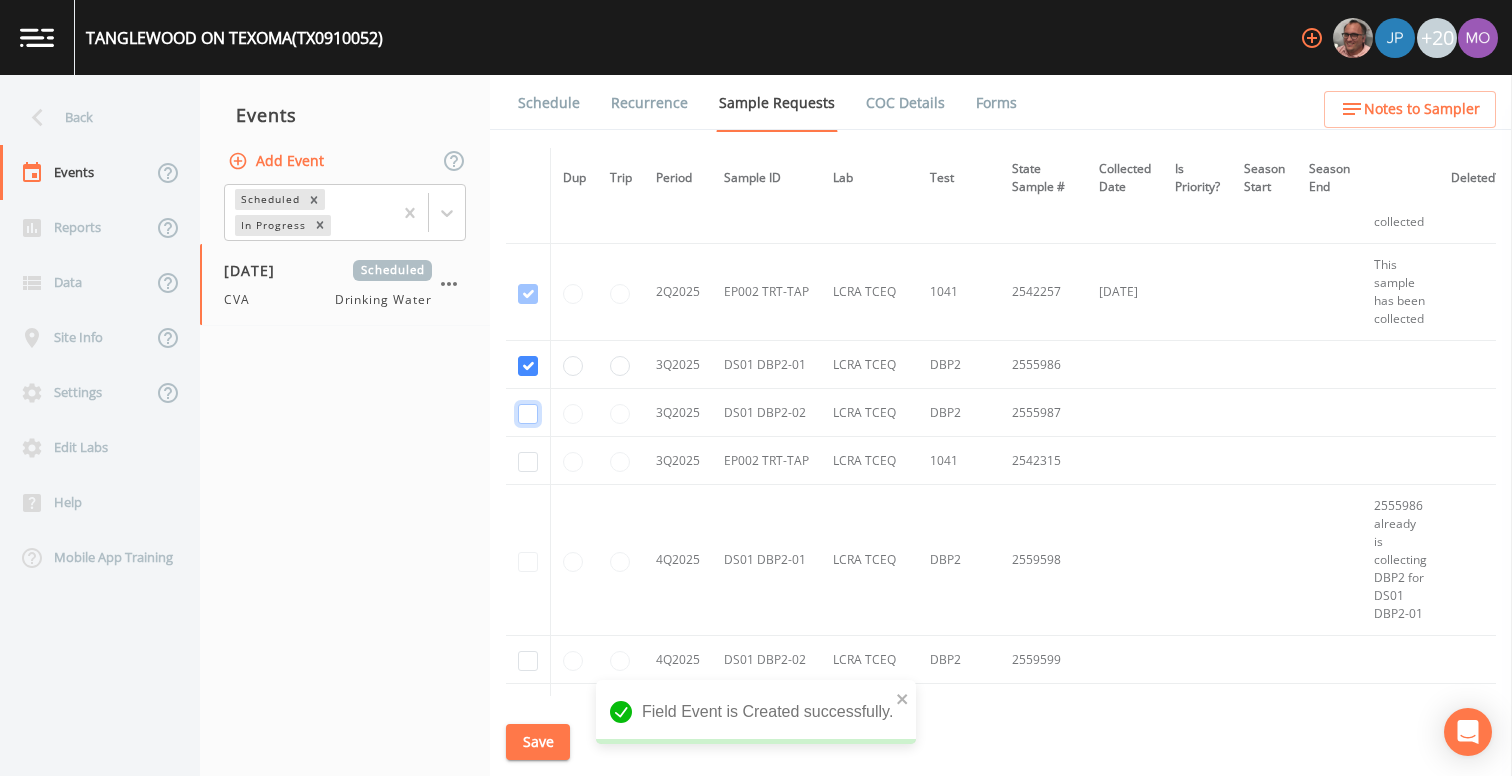 click at bounding box center (528, -2809) 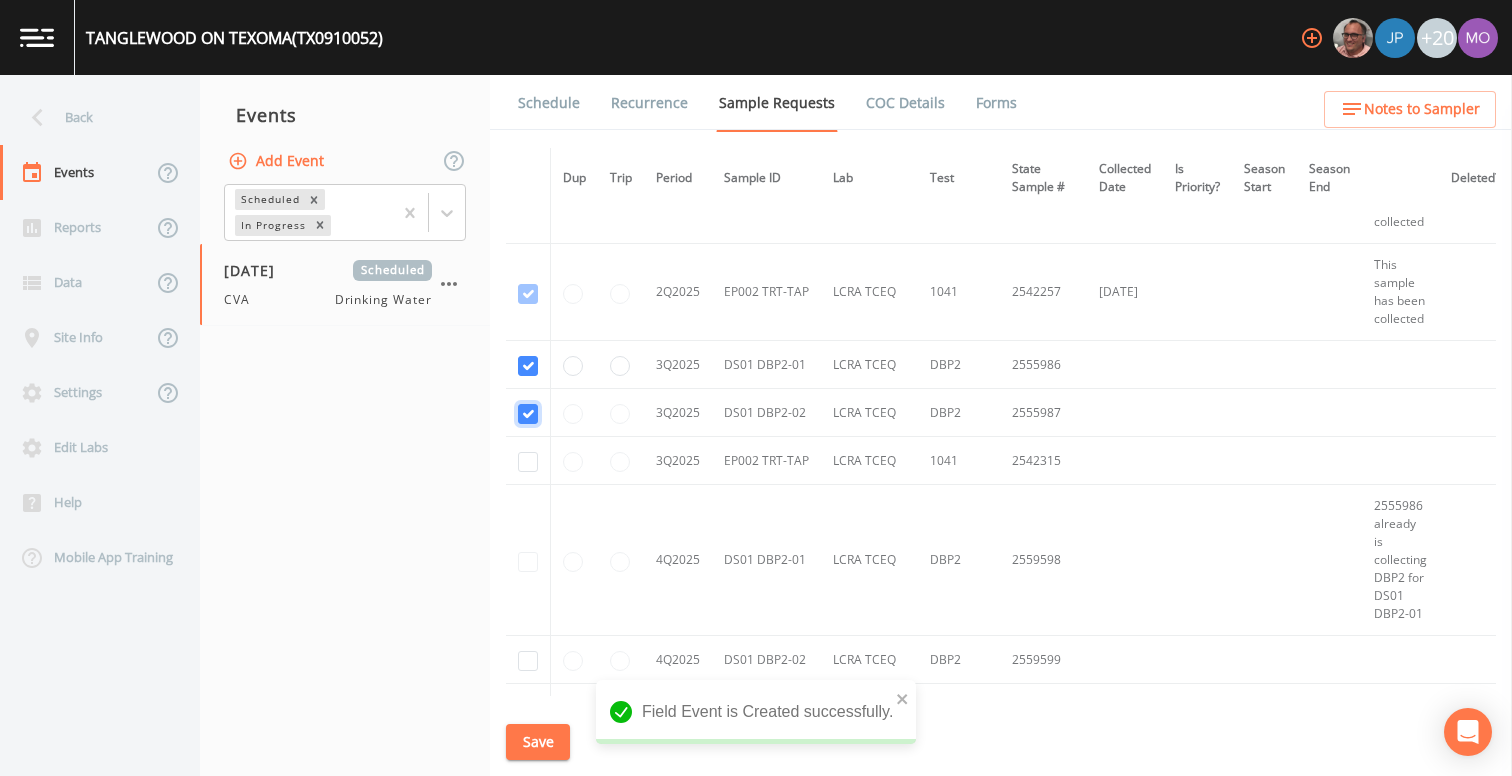 checkbox on "true" 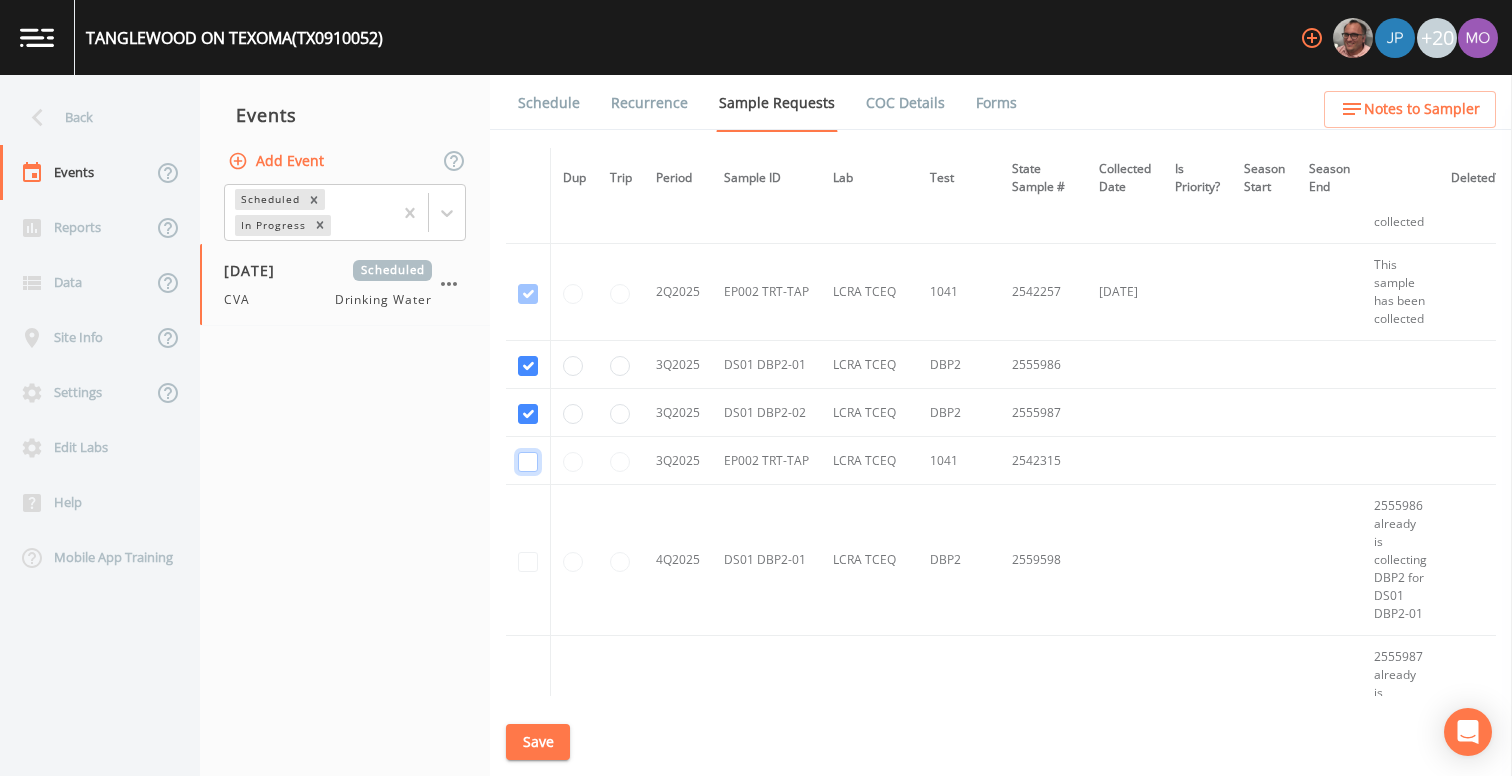 click at bounding box center [528, -2518] 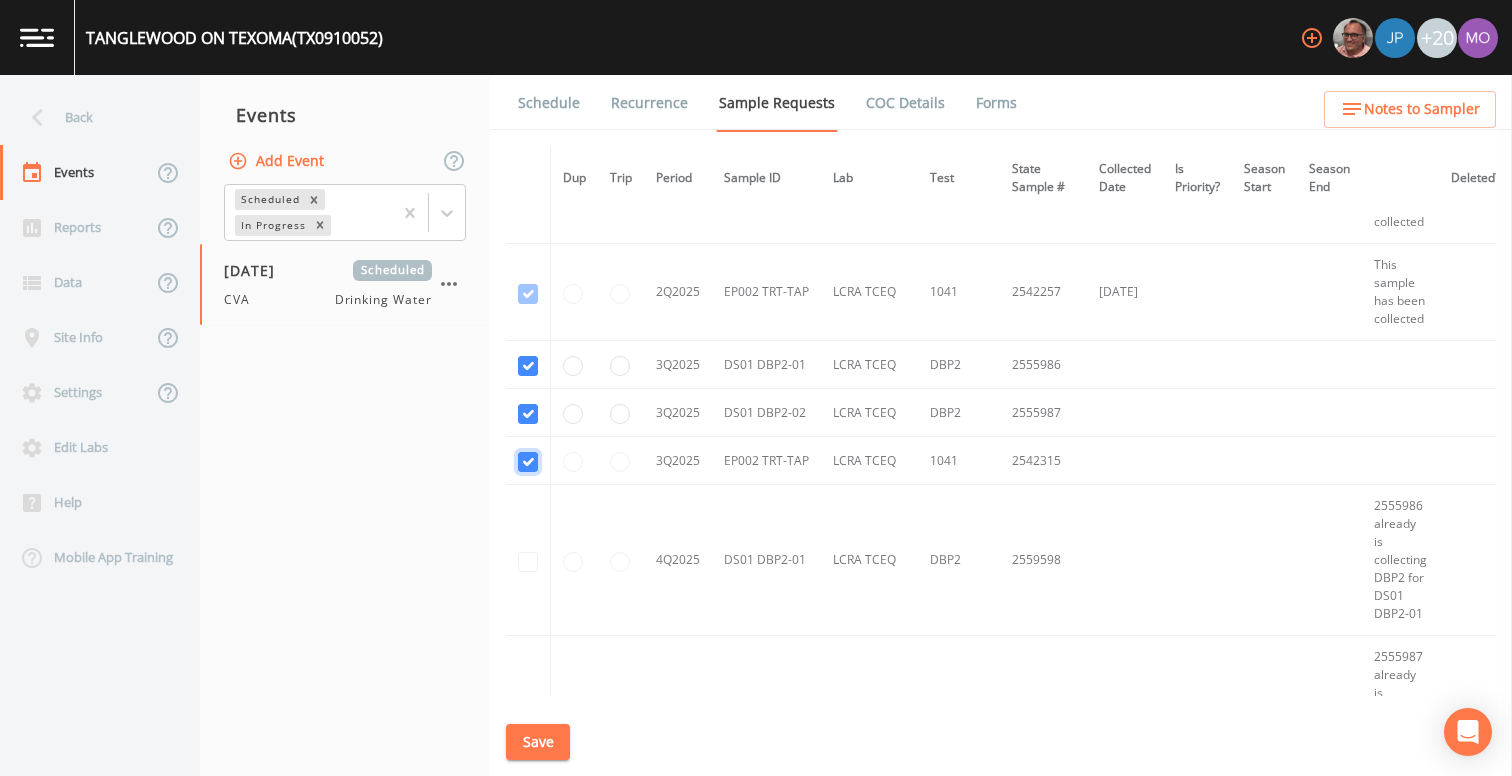 checkbox on "true" 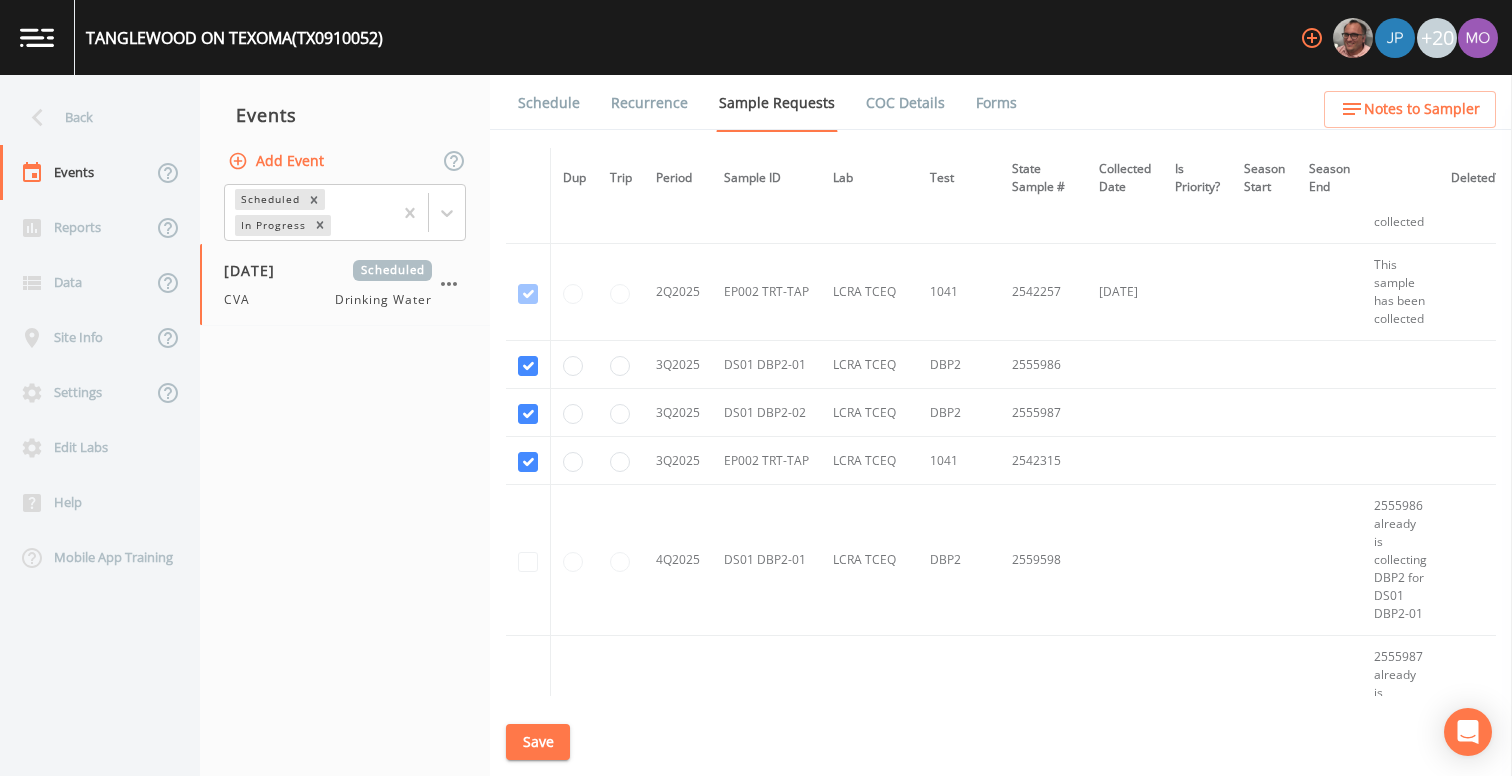 click on "Save" at bounding box center (538, 742) 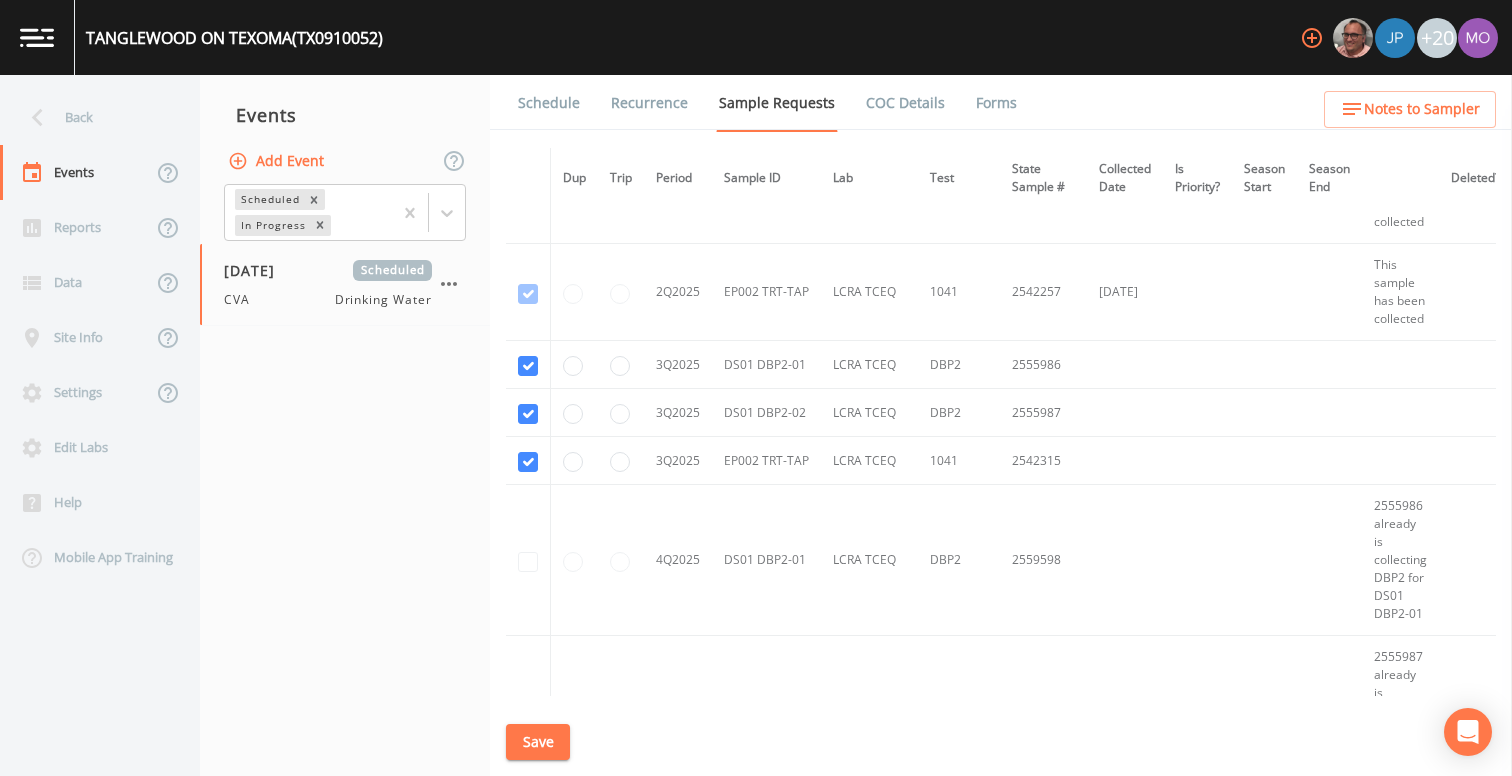 click on "Schedule" at bounding box center [549, 103] 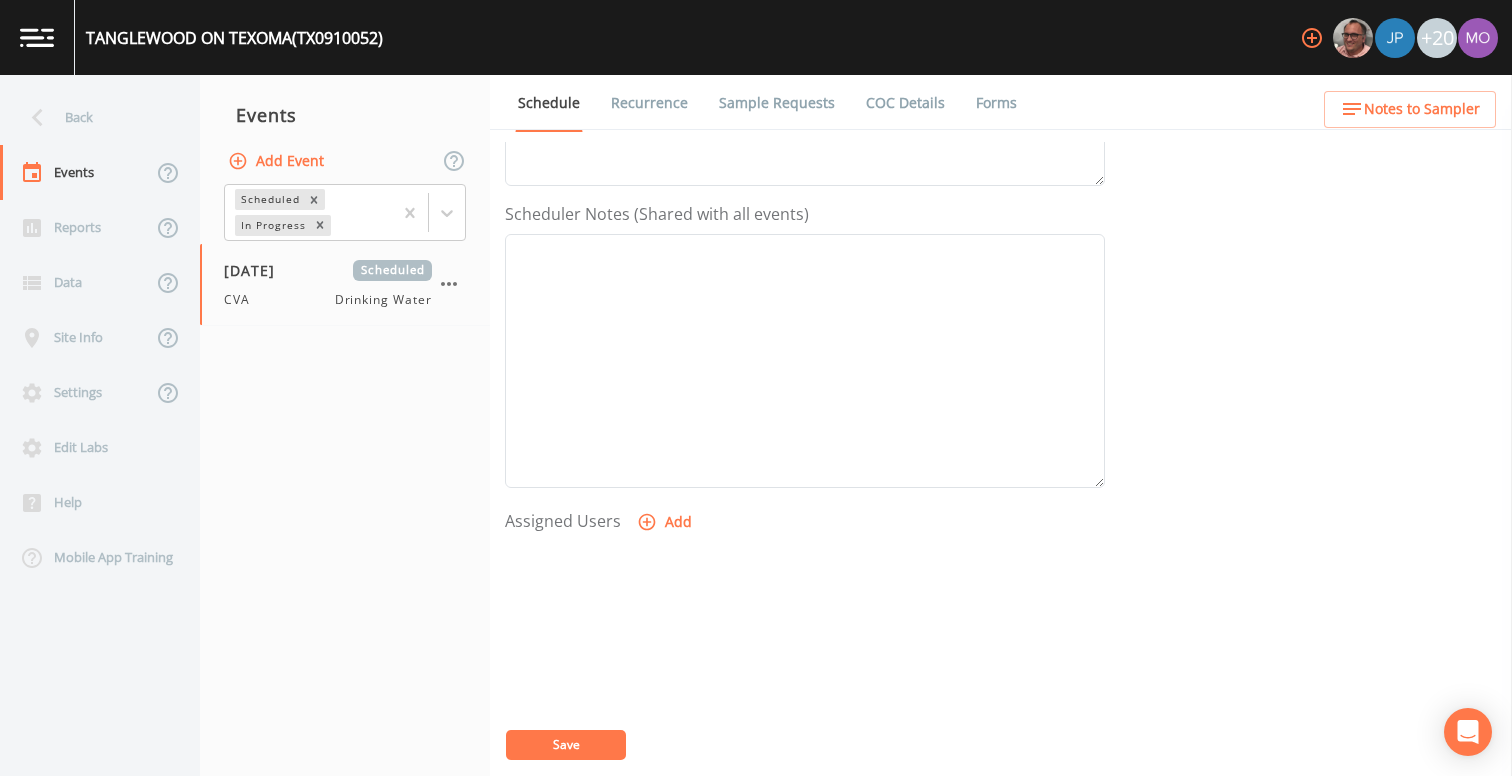 scroll, scrollTop: 529, scrollLeft: 0, axis: vertical 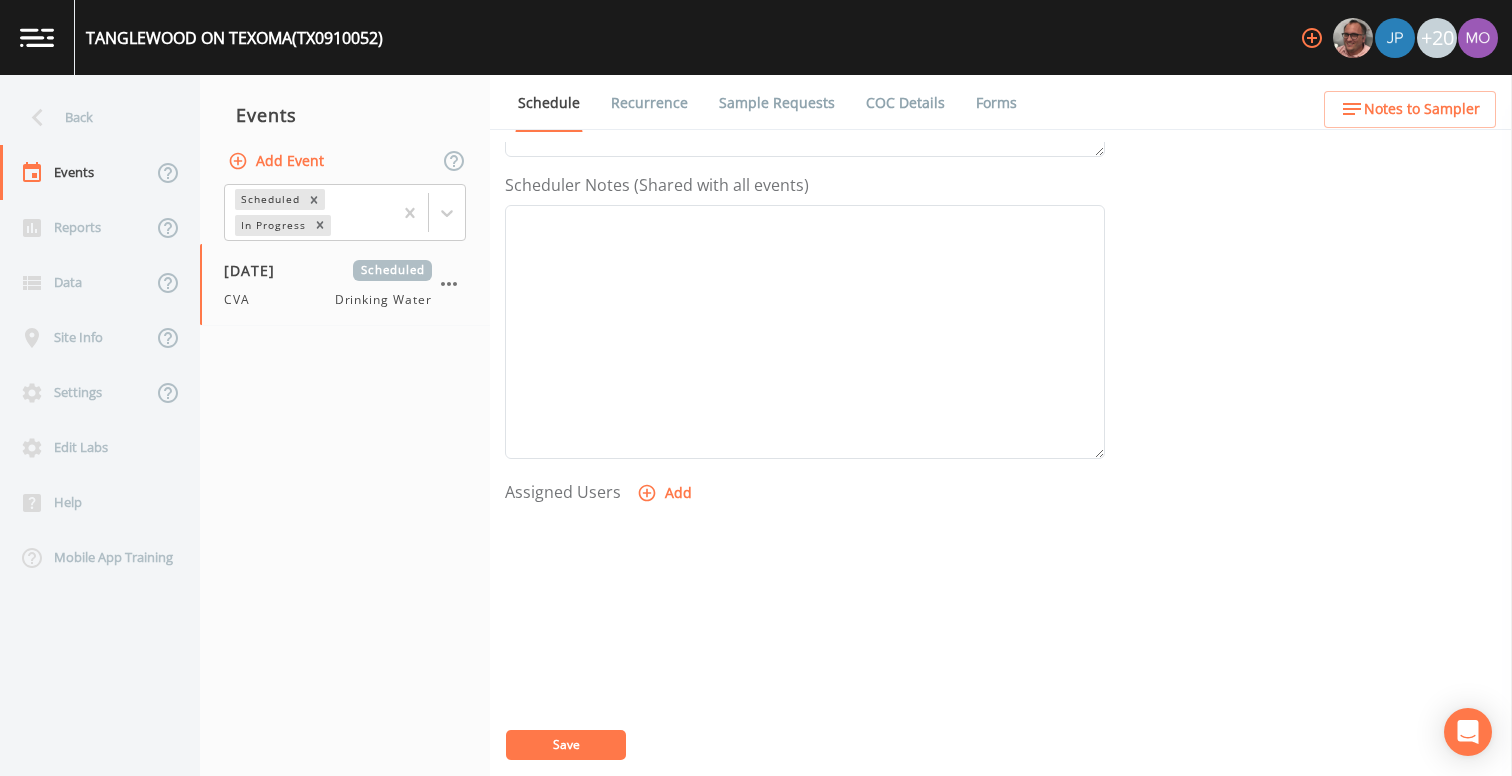 click on "Add" at bounding box center [666, 493] 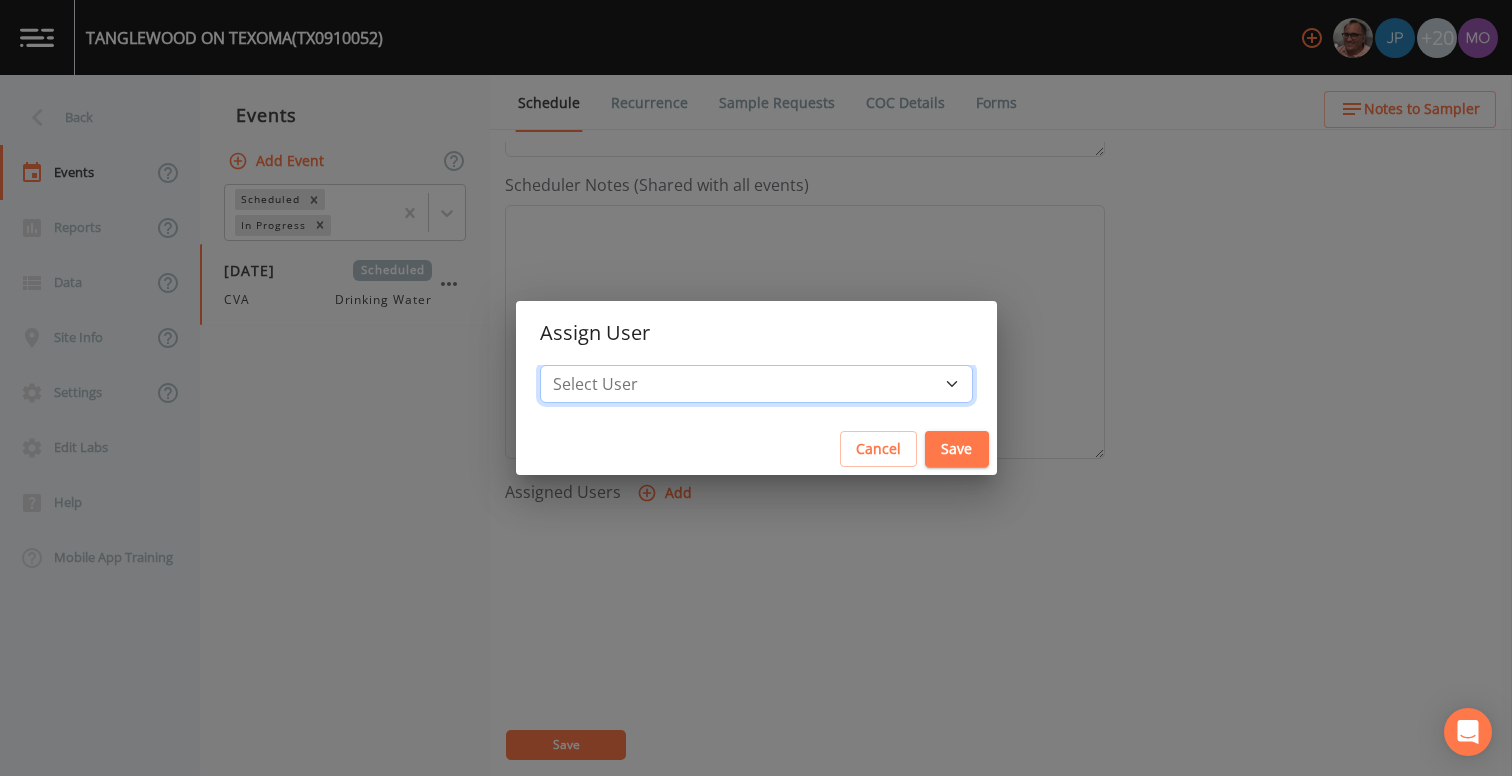 click on "Select User [PERSON_NAME] [PERSON_NAME]  [PERSON_NAME] [PERSON_NAME] [PERSON_NAME] [PERSON_NAME]  Rigamonti [EMAIL_ADDRESS][DOMAIN_NAME] [PERSON_NAME] [PERSON_NAME] [PERSON_NAME] [PERSON_NAME] [PERSON_NAME] [PERSON_NAME] [PERSON_NAME] [PERSON_NAME] [PERSON_NAME] [PERSON_NAME] [PERSON_NAME] [PERSON_NAME] [PERSON_NAME] [PERSON_NAME] [PERSON_NAME]" at bounding box center (756, 384) 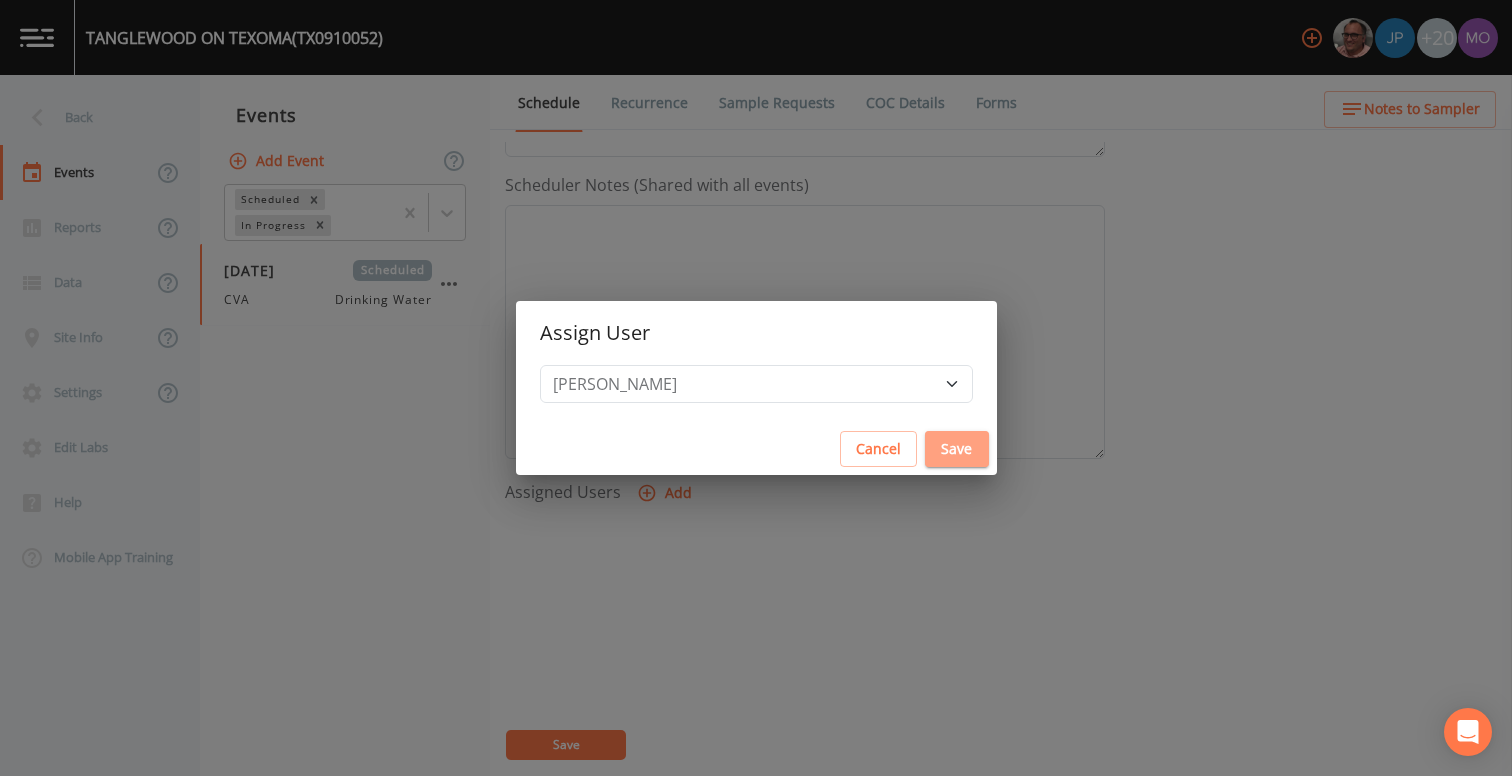 click on "Save" at bounding box center (957, 449) 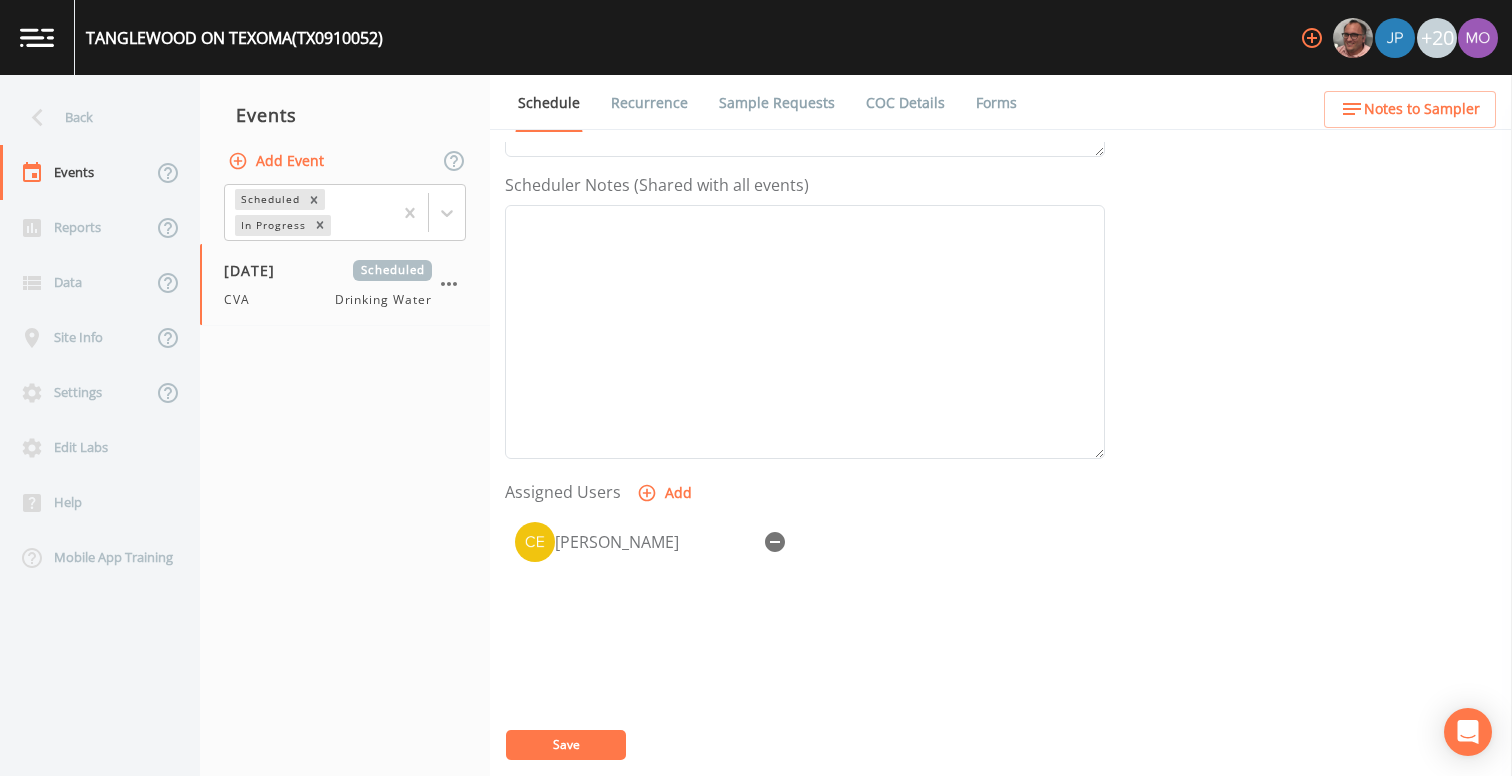 click on "Save" at bounding box center (566, 745) 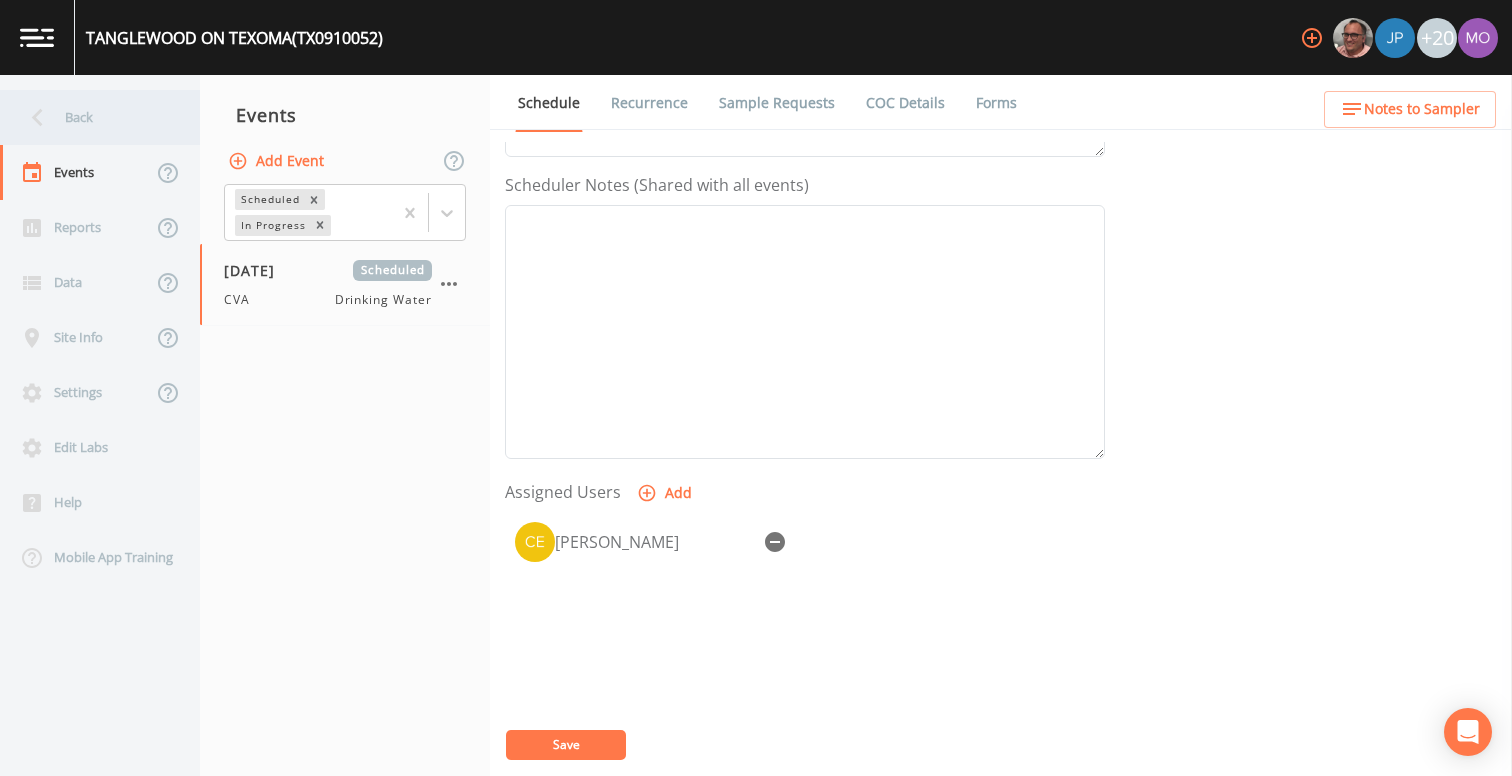 click on "Back" at bounding box center (90, 117) 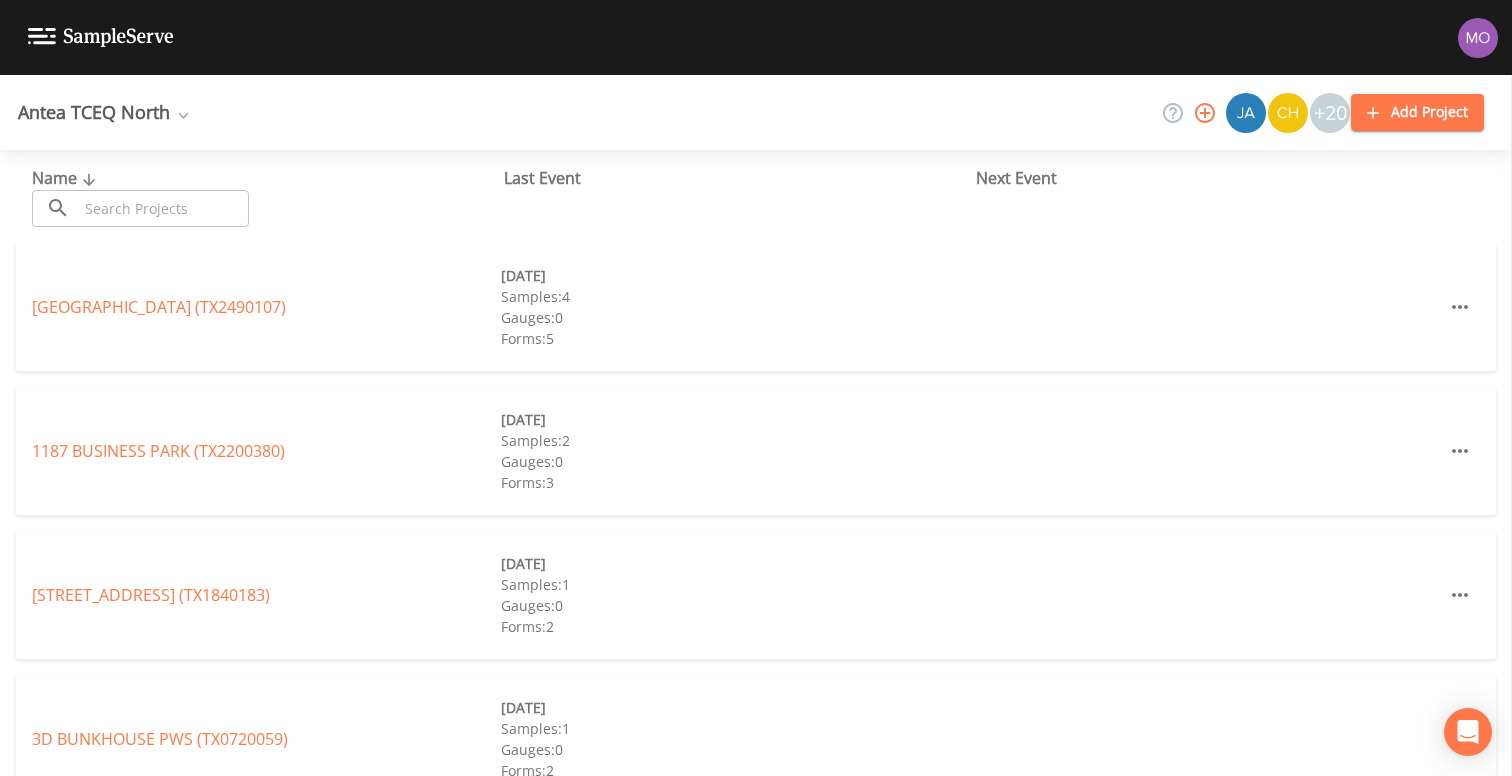 click at bounding box center [163, 208] 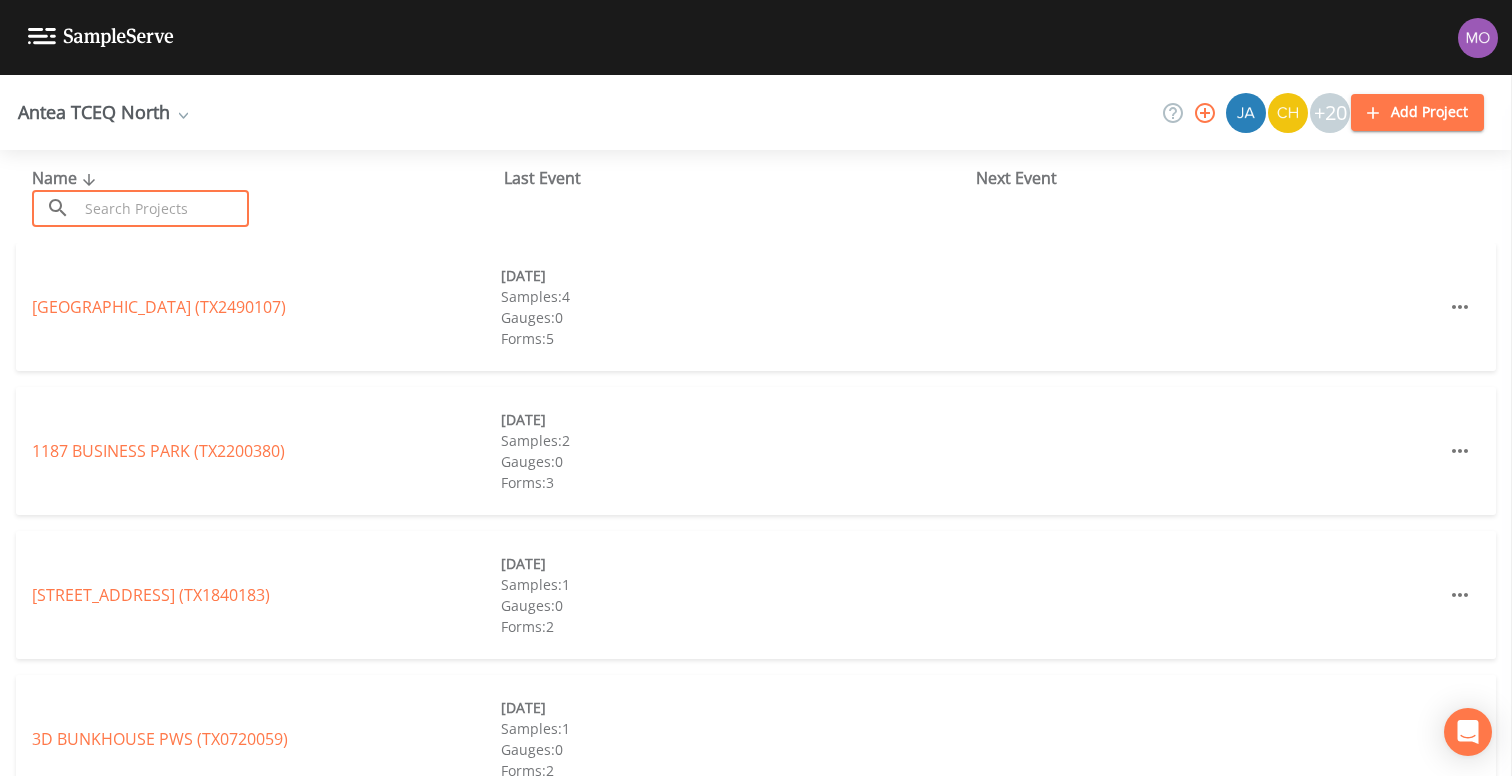 paste on "TX0910040" 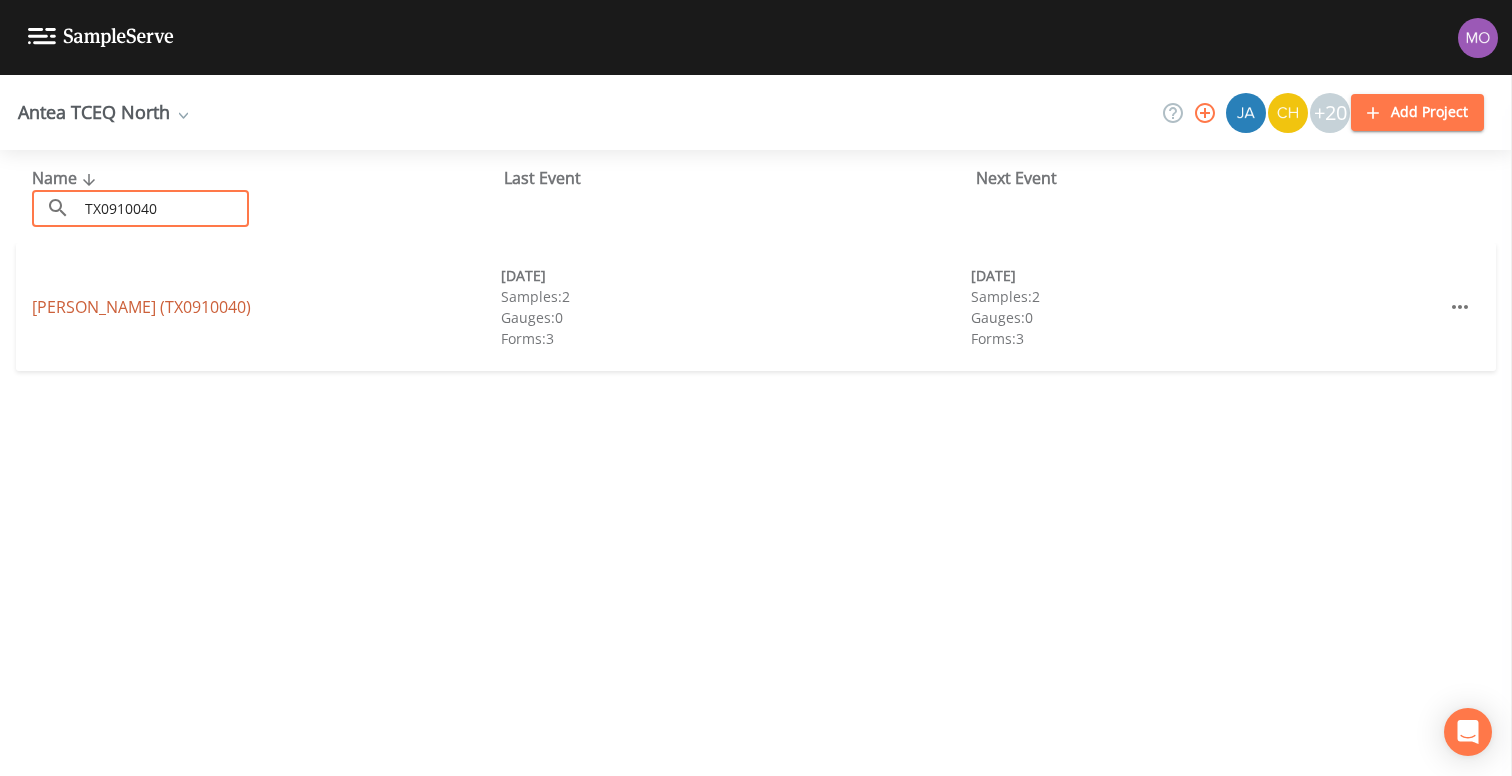 type on "TX0910040" 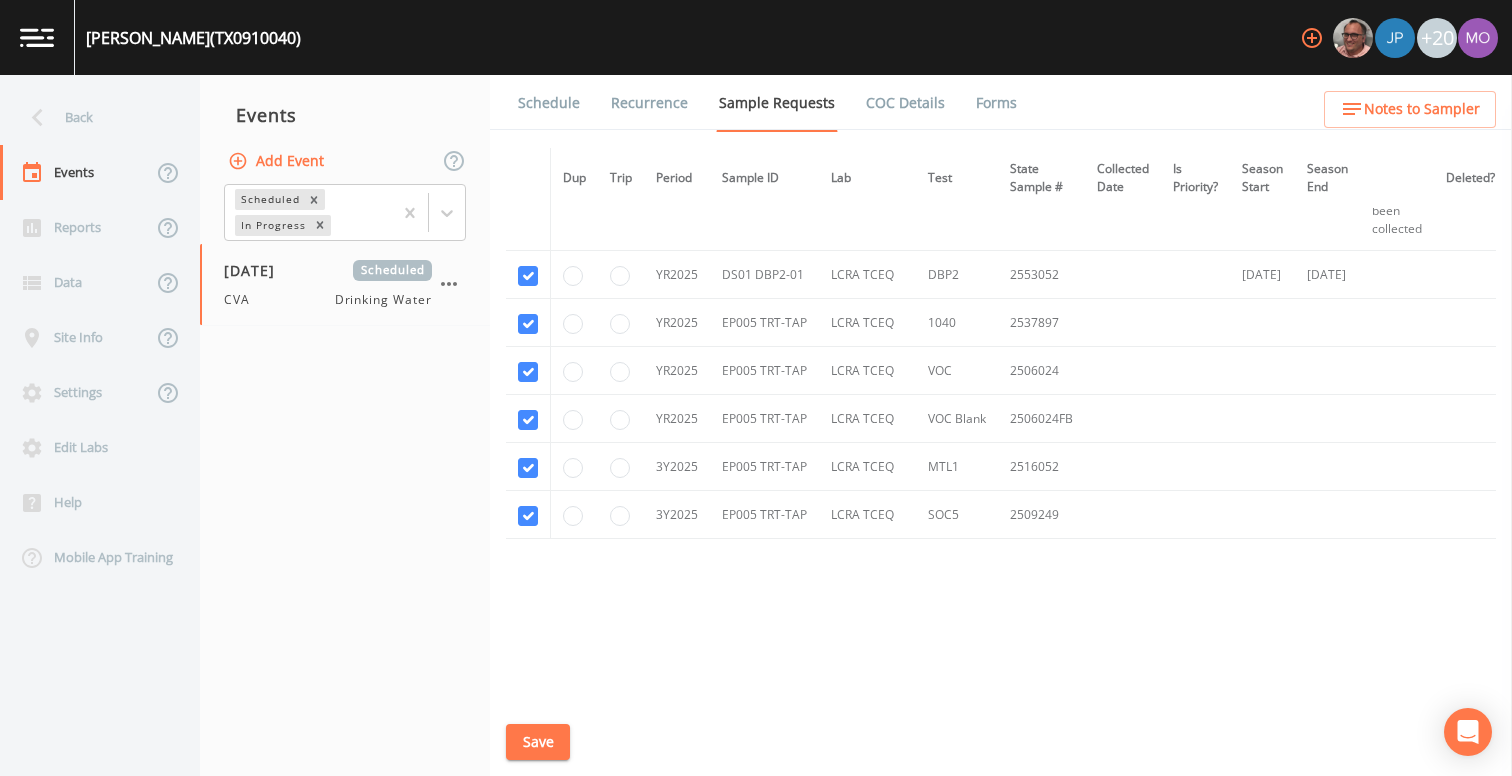 scroll, scrollTop: 1001, scrollLeft: 0, axis: vertical 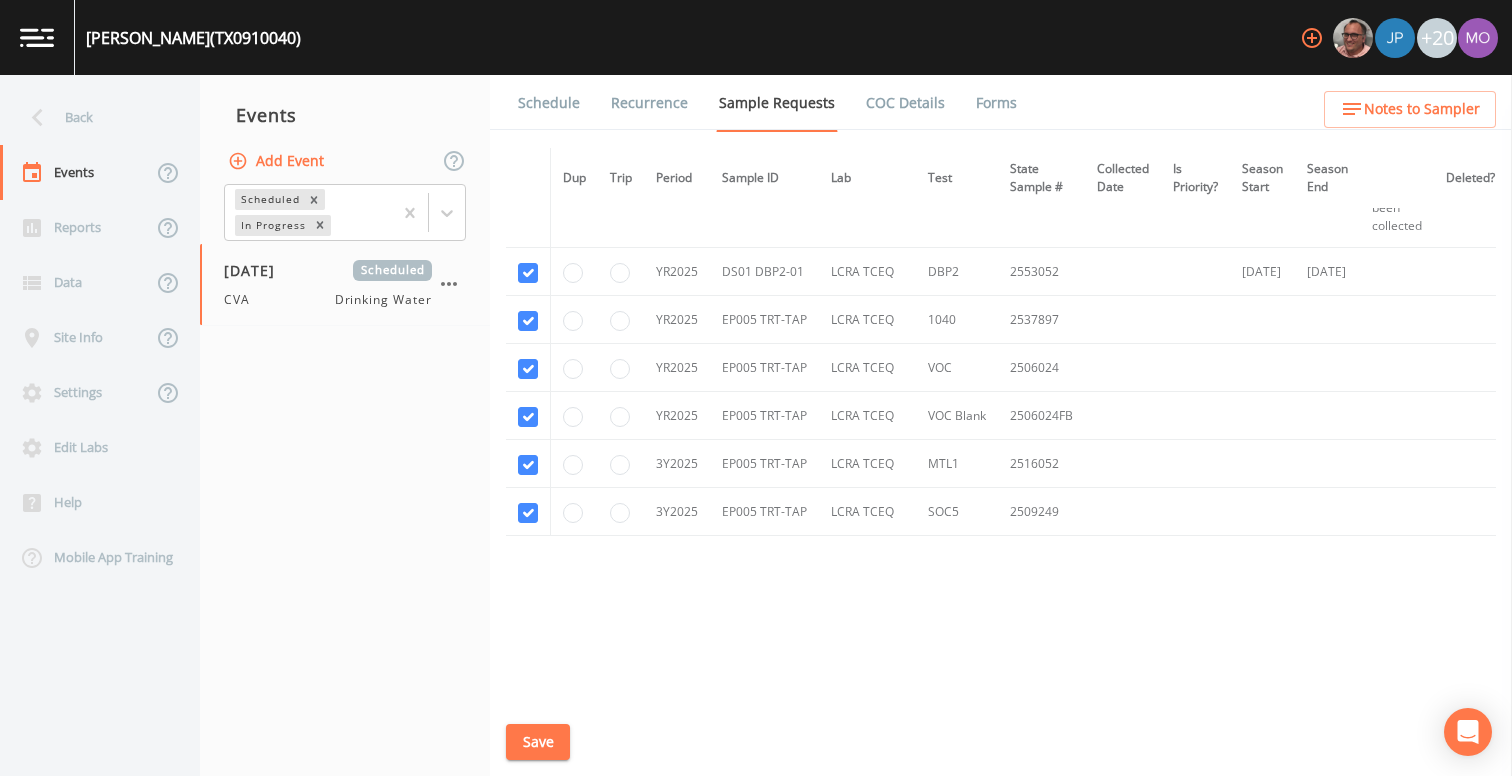 click on "Schedule" at bounding box center (549, 103) 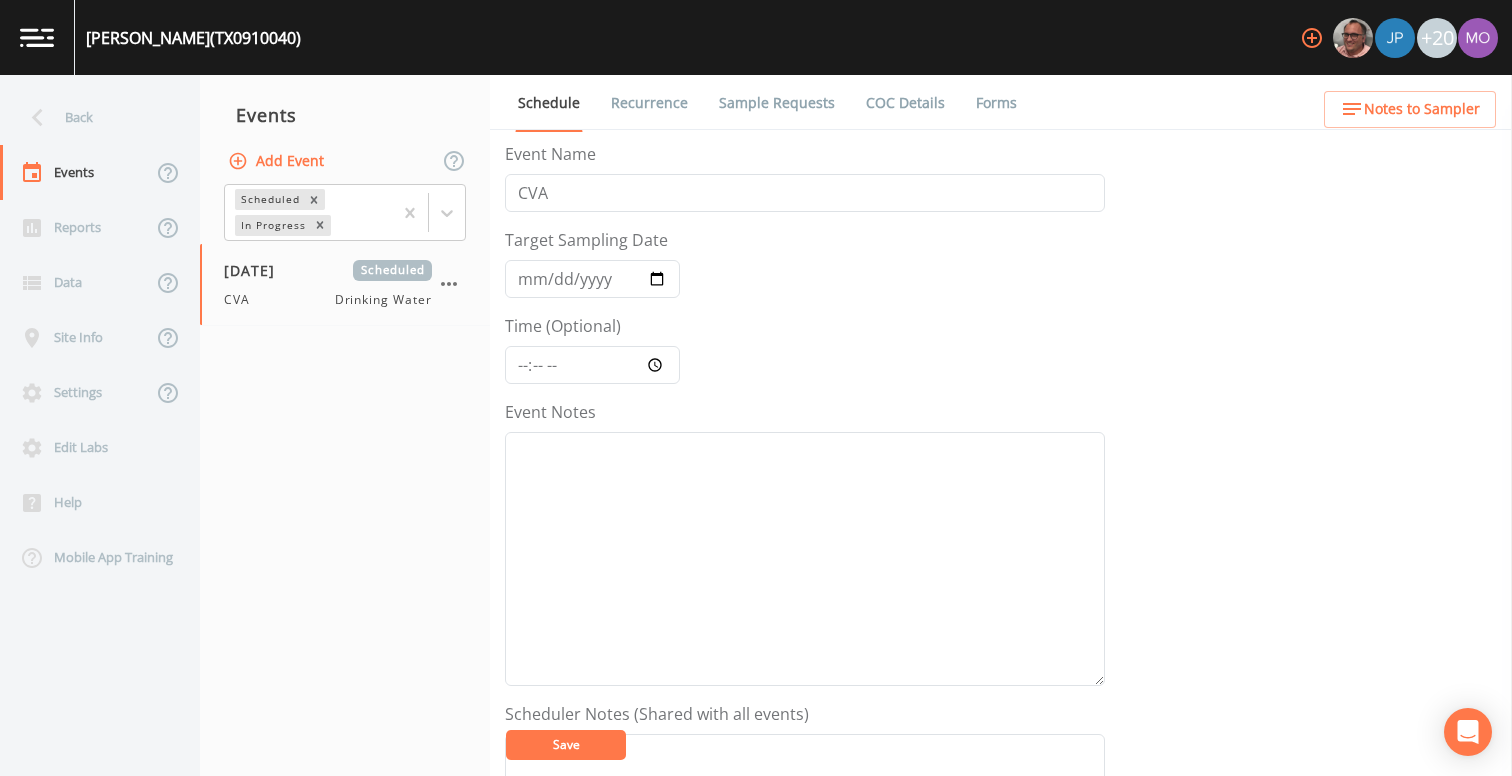scroll, scrollTop: 634, scrollLeft: 0, axis: vertical 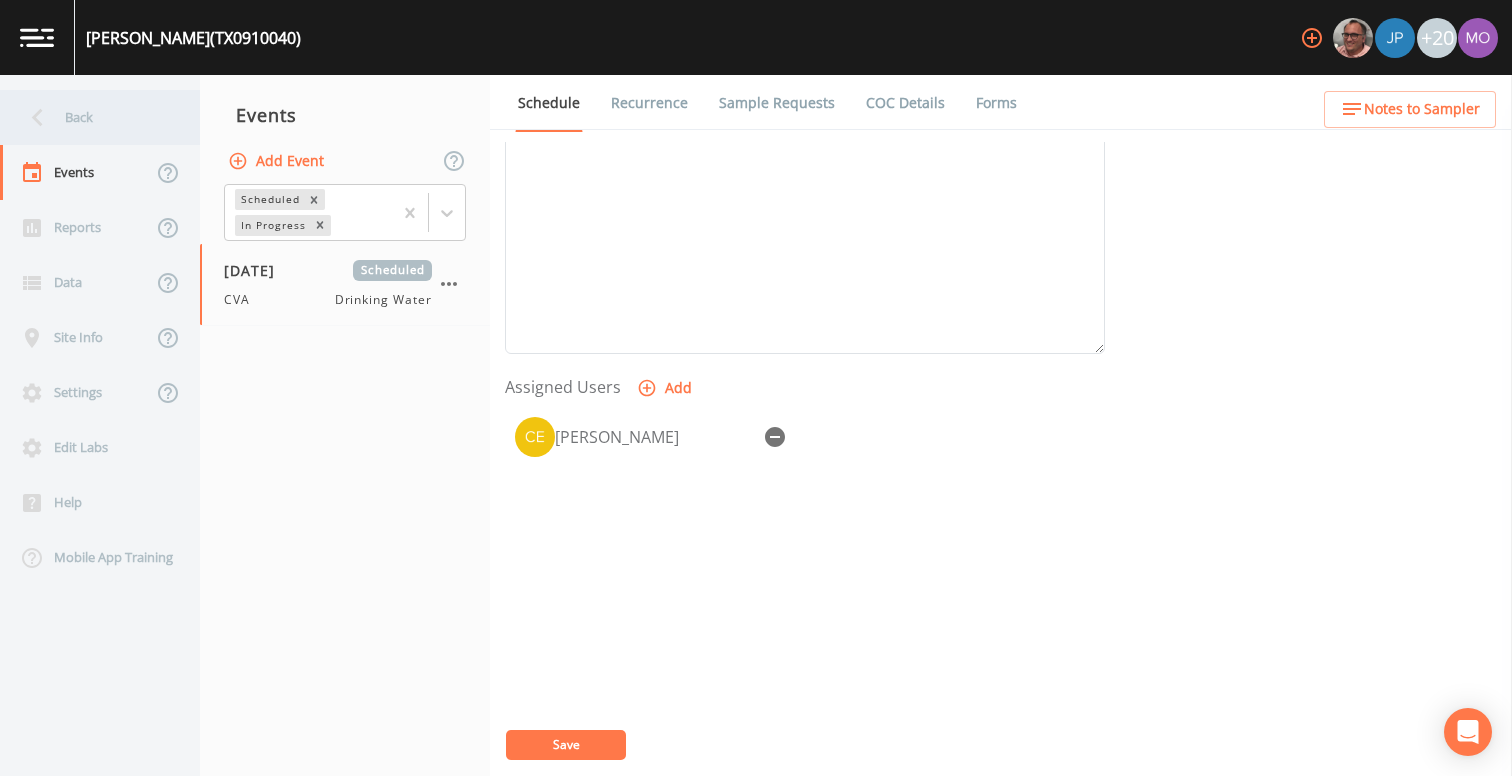 click on "Back" at bounding box center (90, 117) 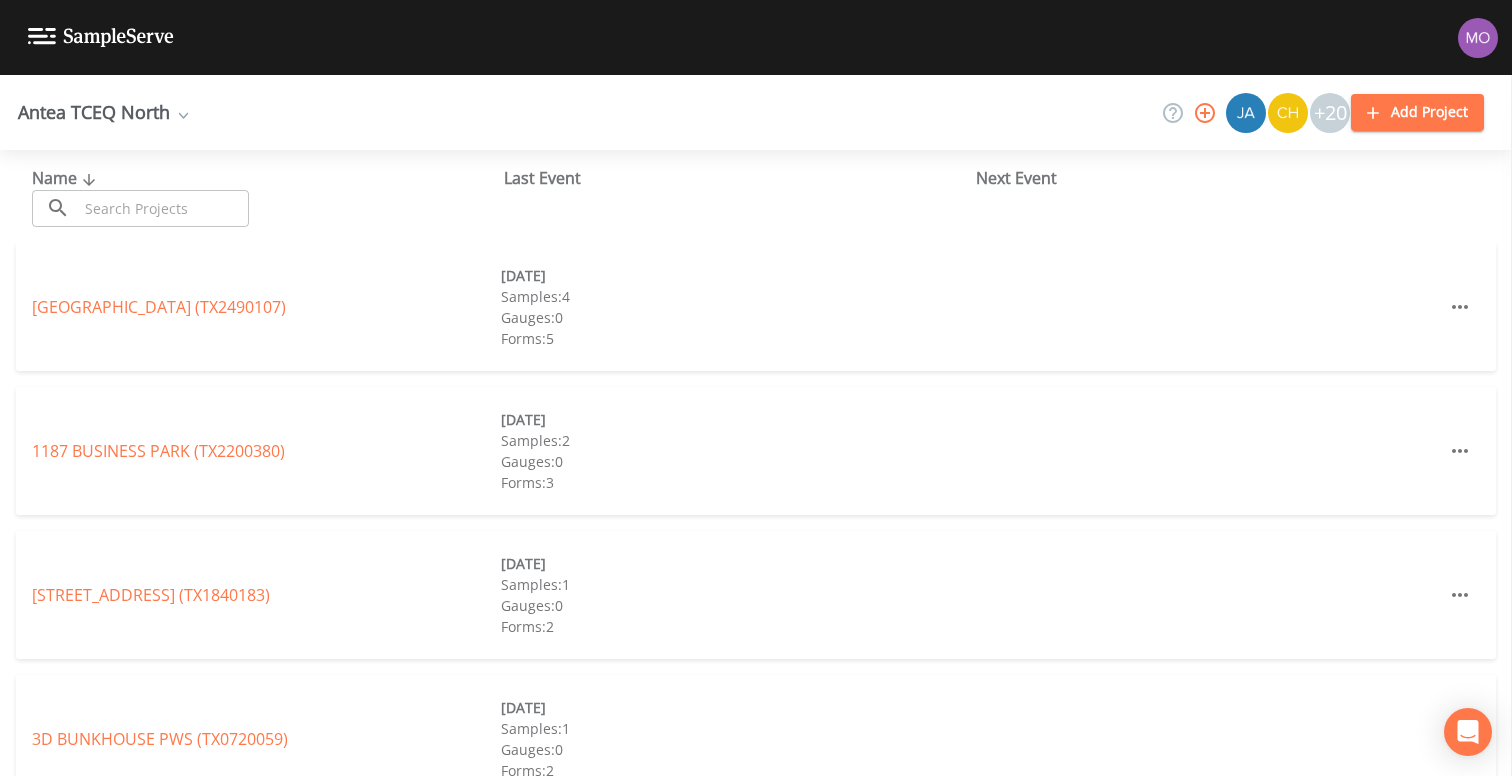 click at bounding box center [163, 208] 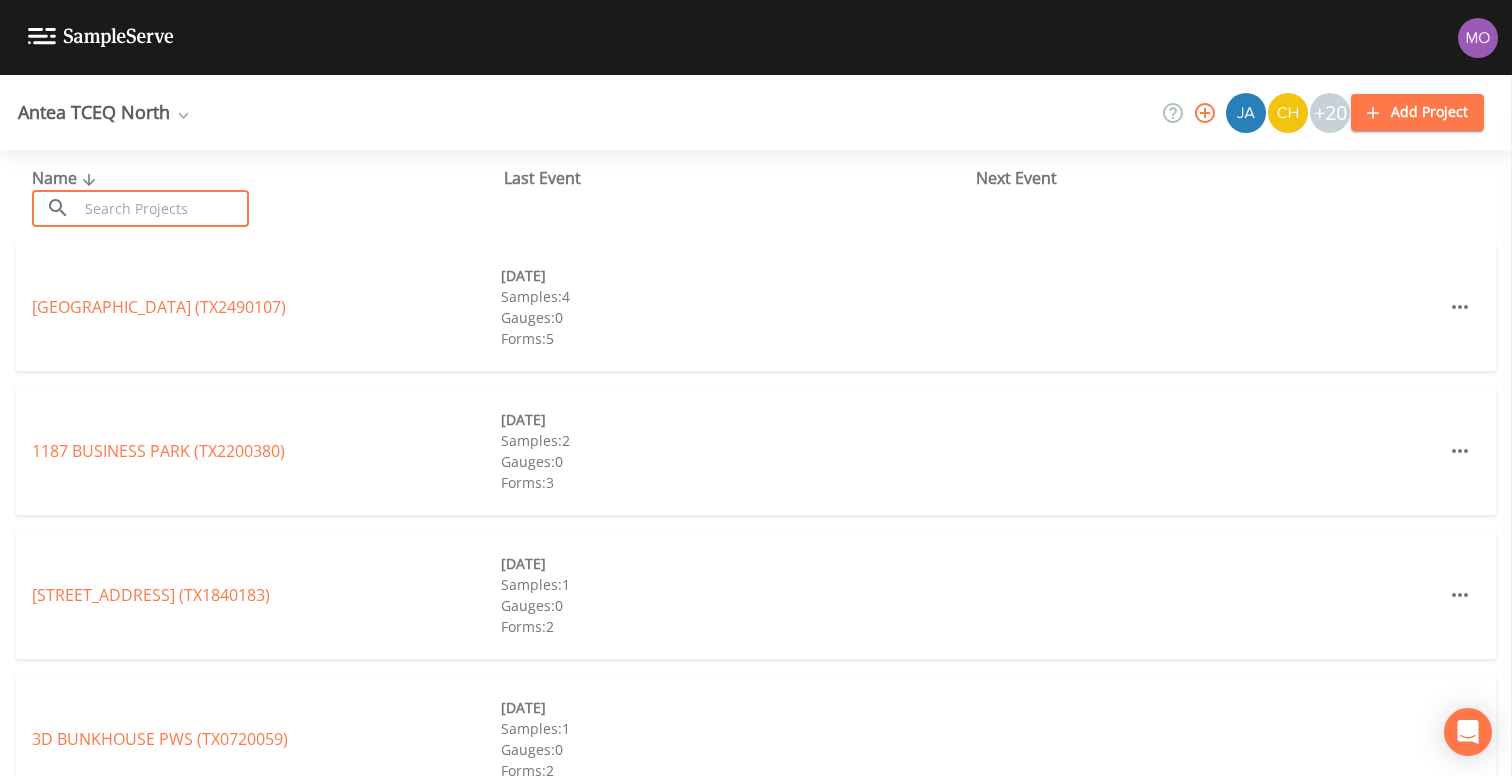 paste on "TX0910035" 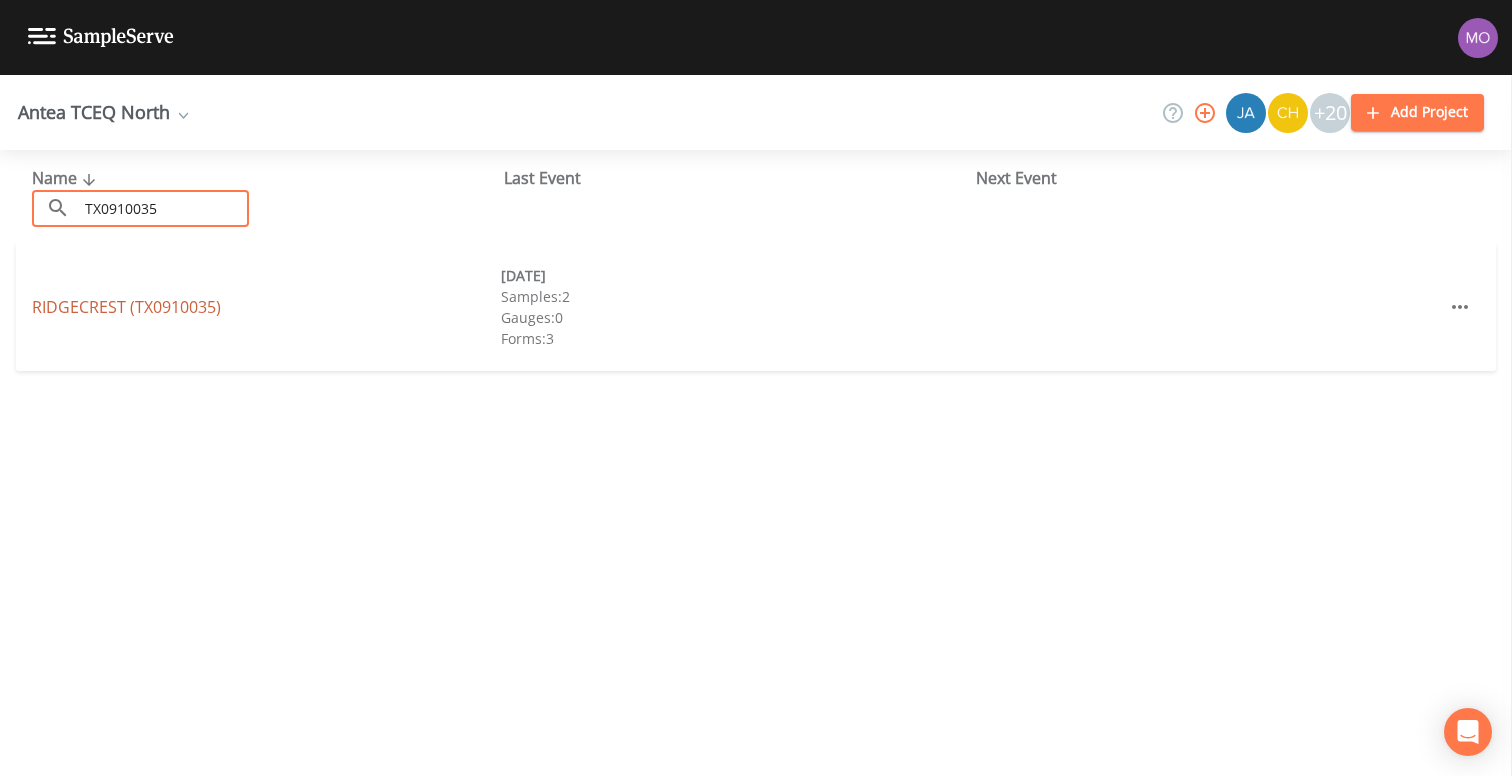 type on "TX0910035" 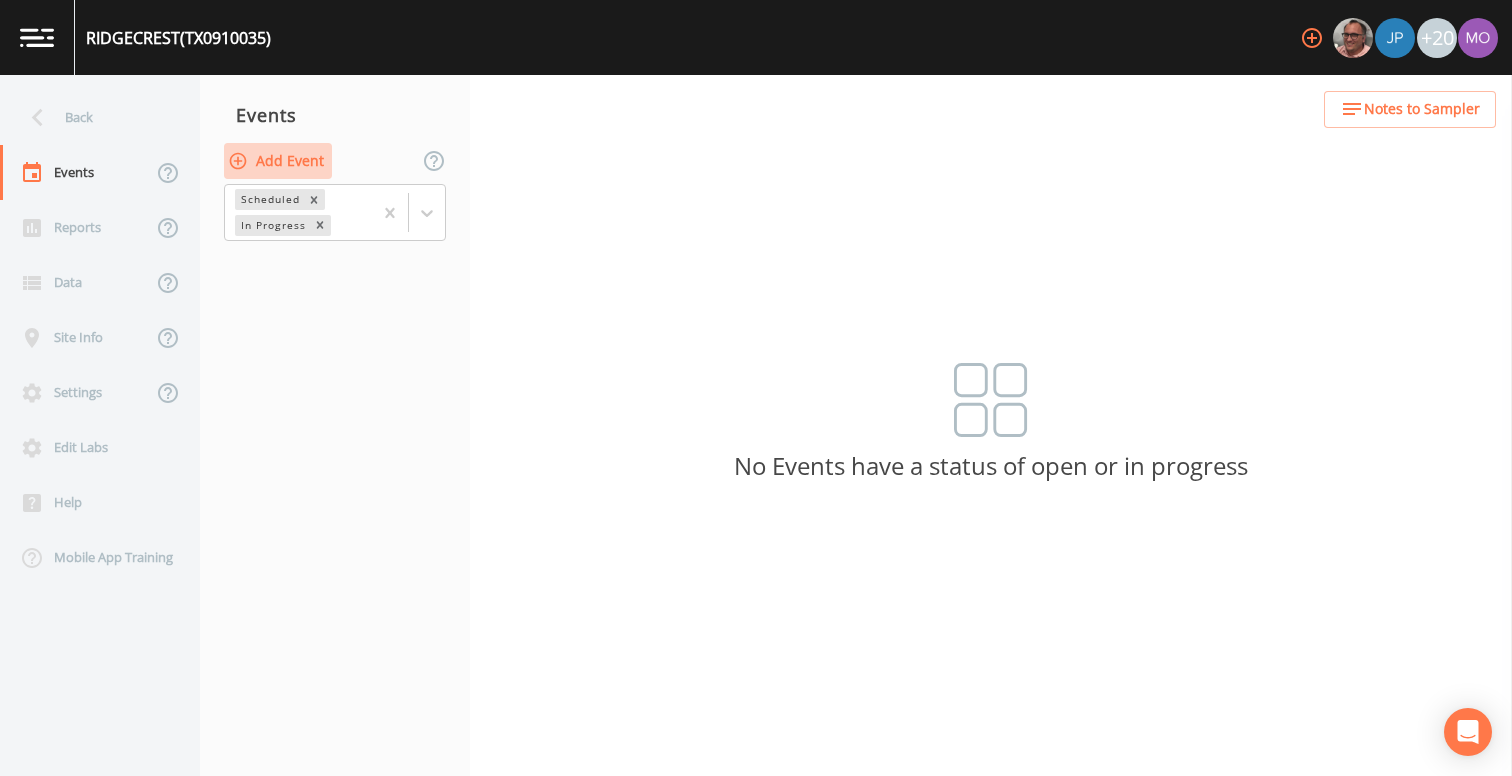 click on "Add Event" at bounding box center (278, 161) 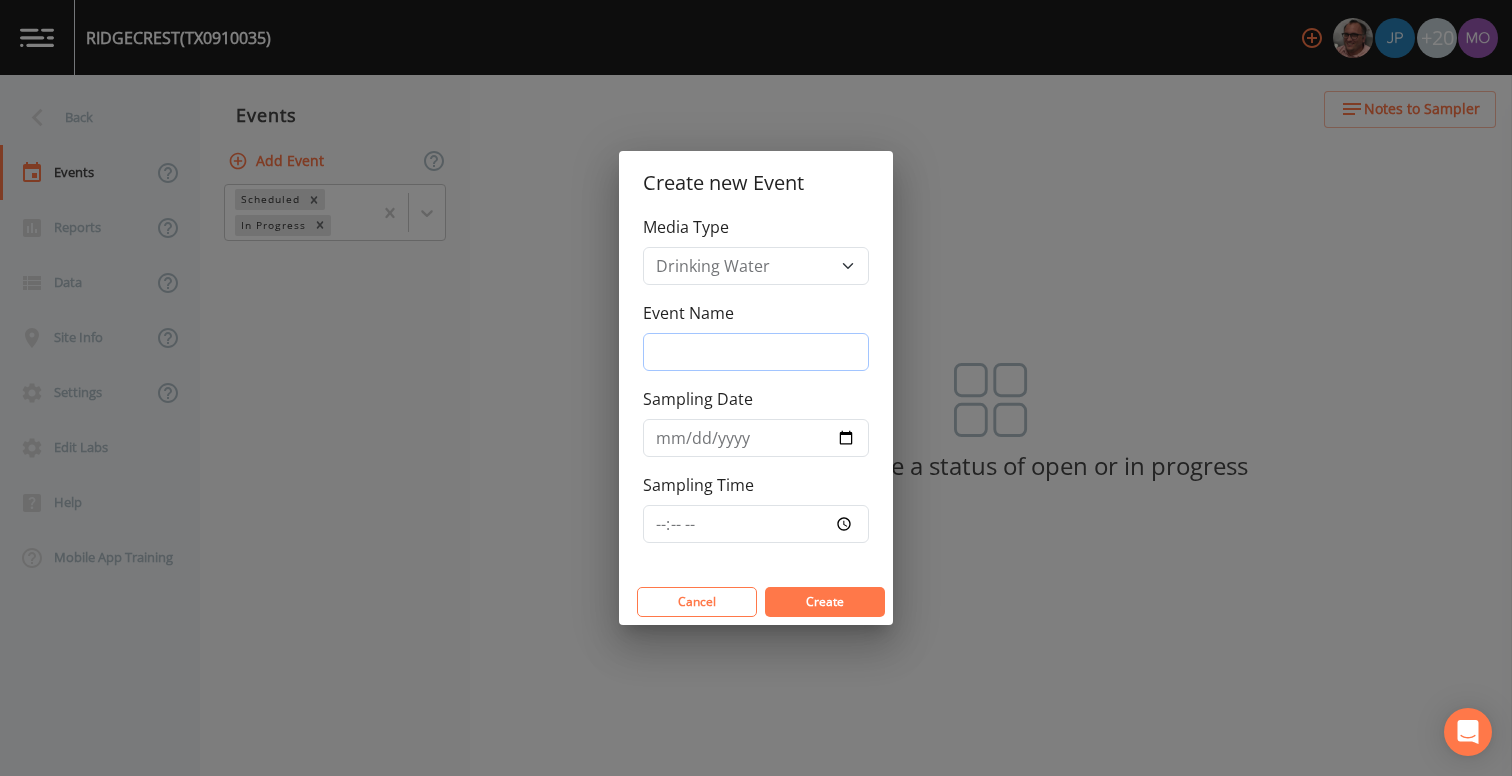 click on "Event Name" at bounding box center [756, 352] 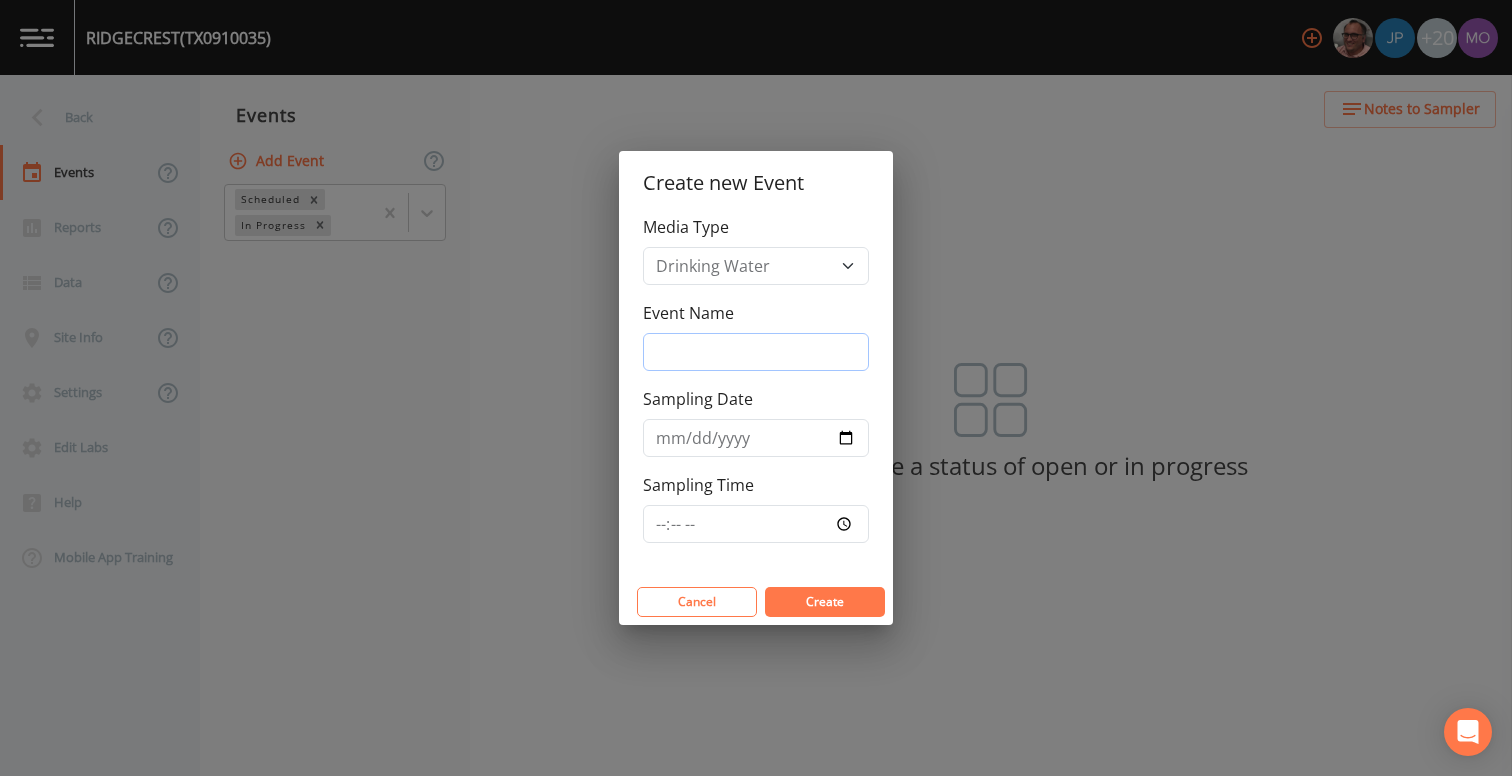 type on "CVA" 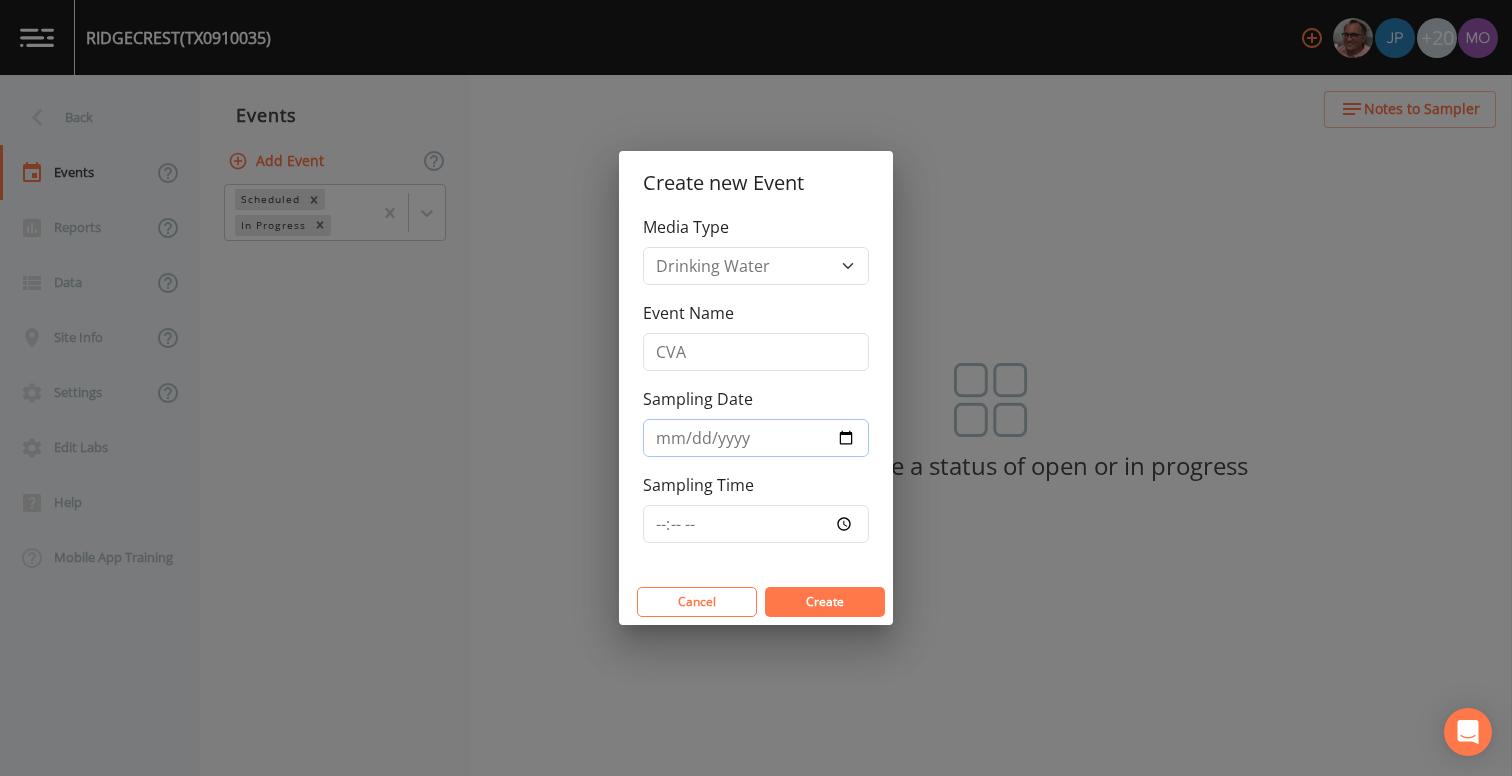 click on "Sampling Date" at bounding box center (756, 438) 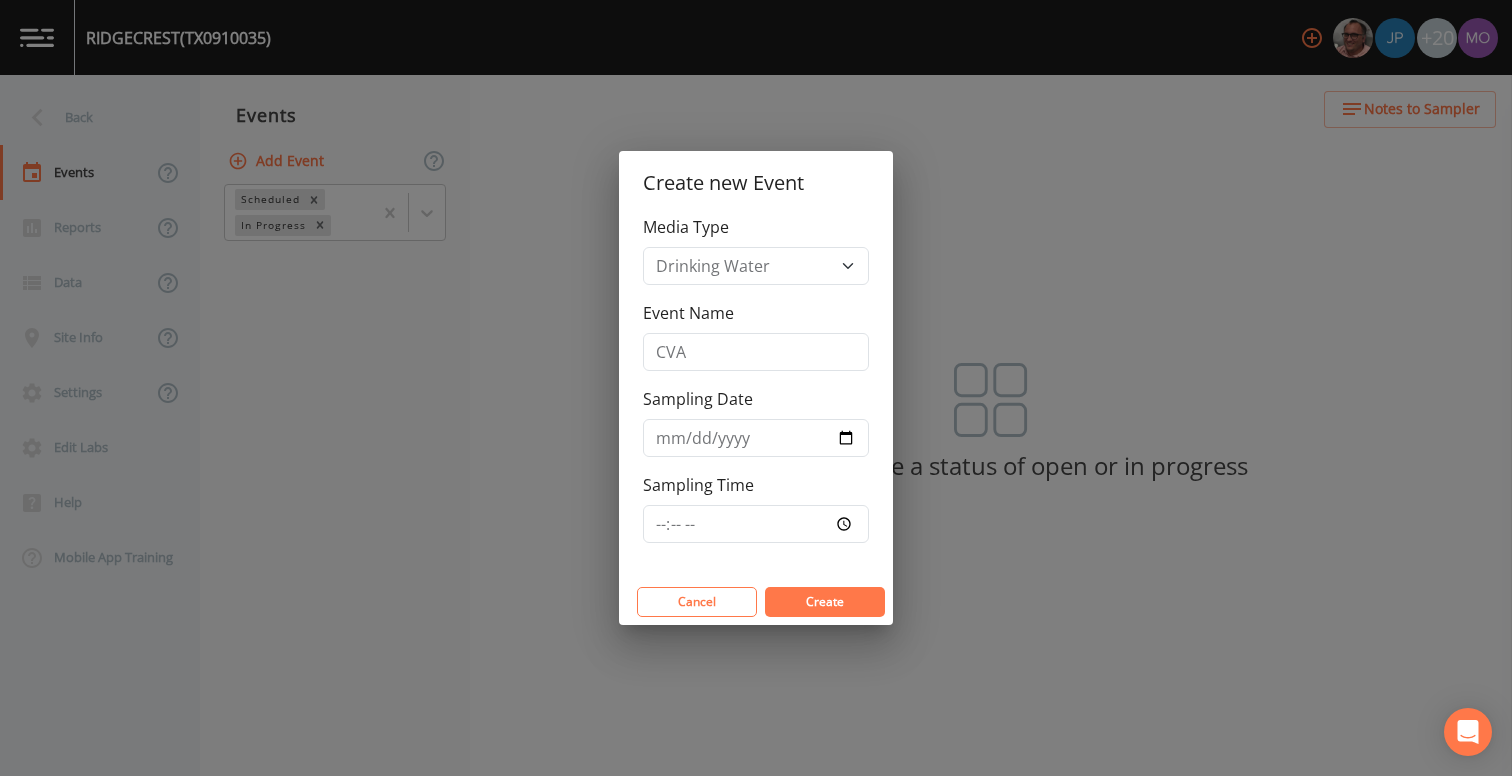click on "Create" at bounding box center [825, 601] 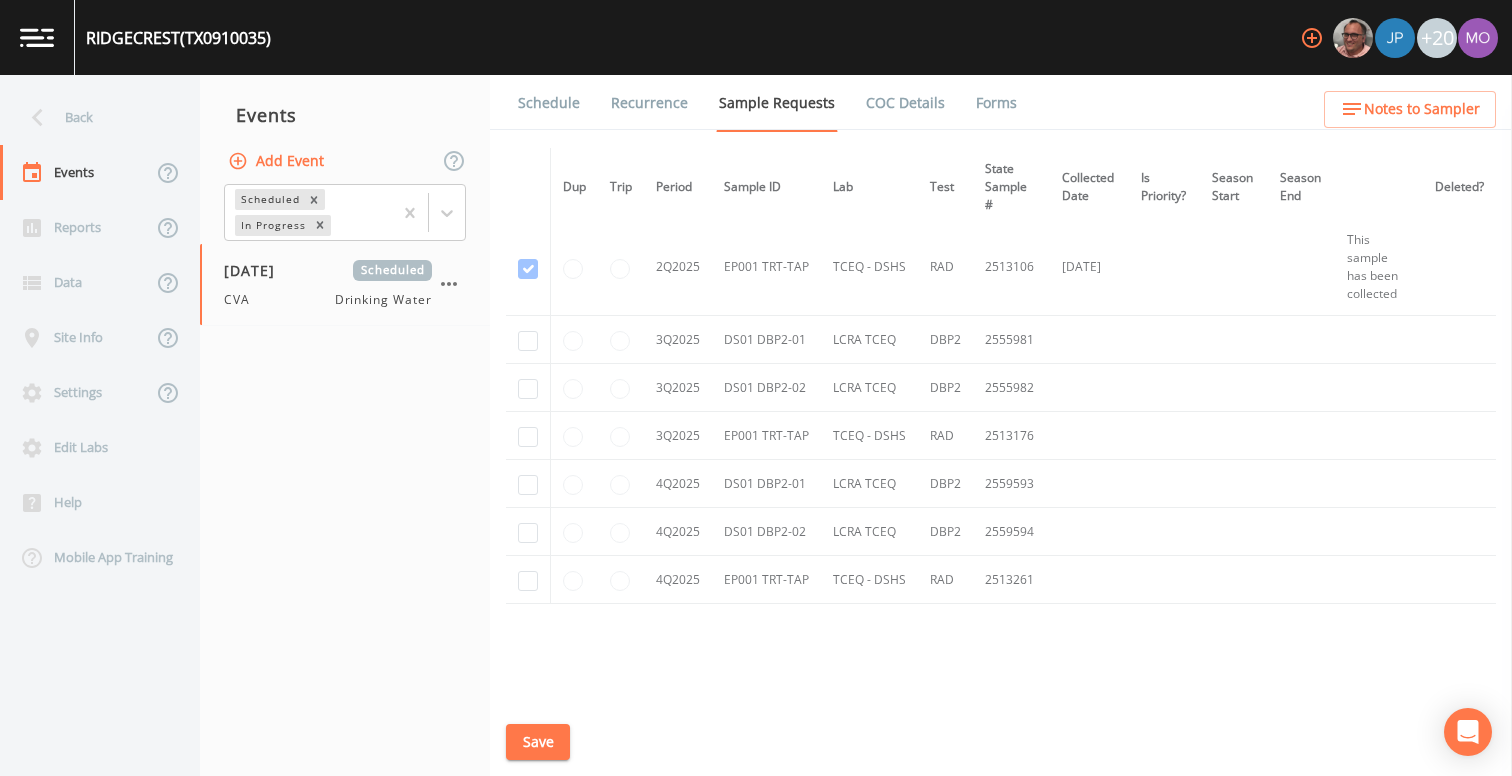scroll, scrollTop: 2035, scrollLeft: 0, axis: vertical 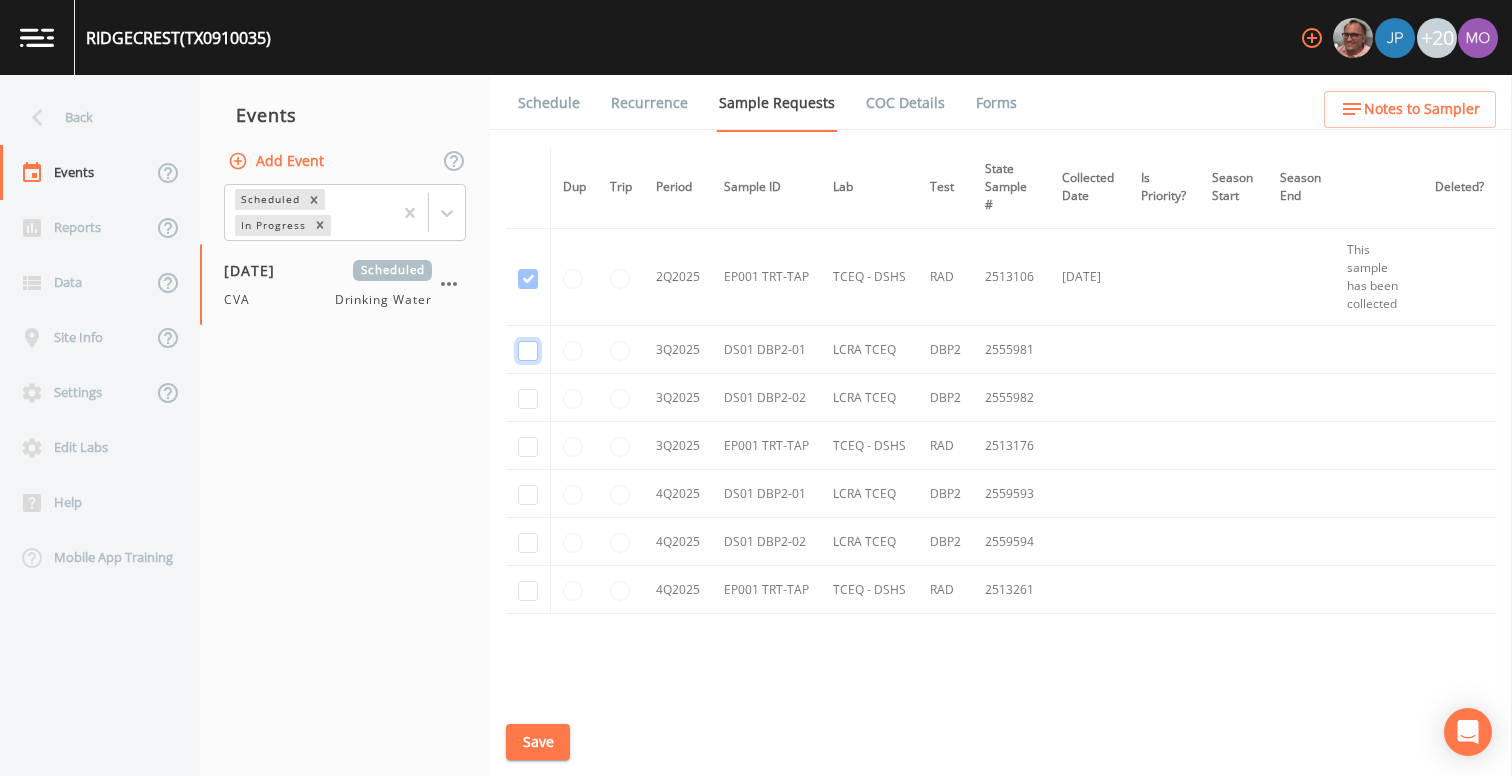 click at bounding box center [528, -1564] 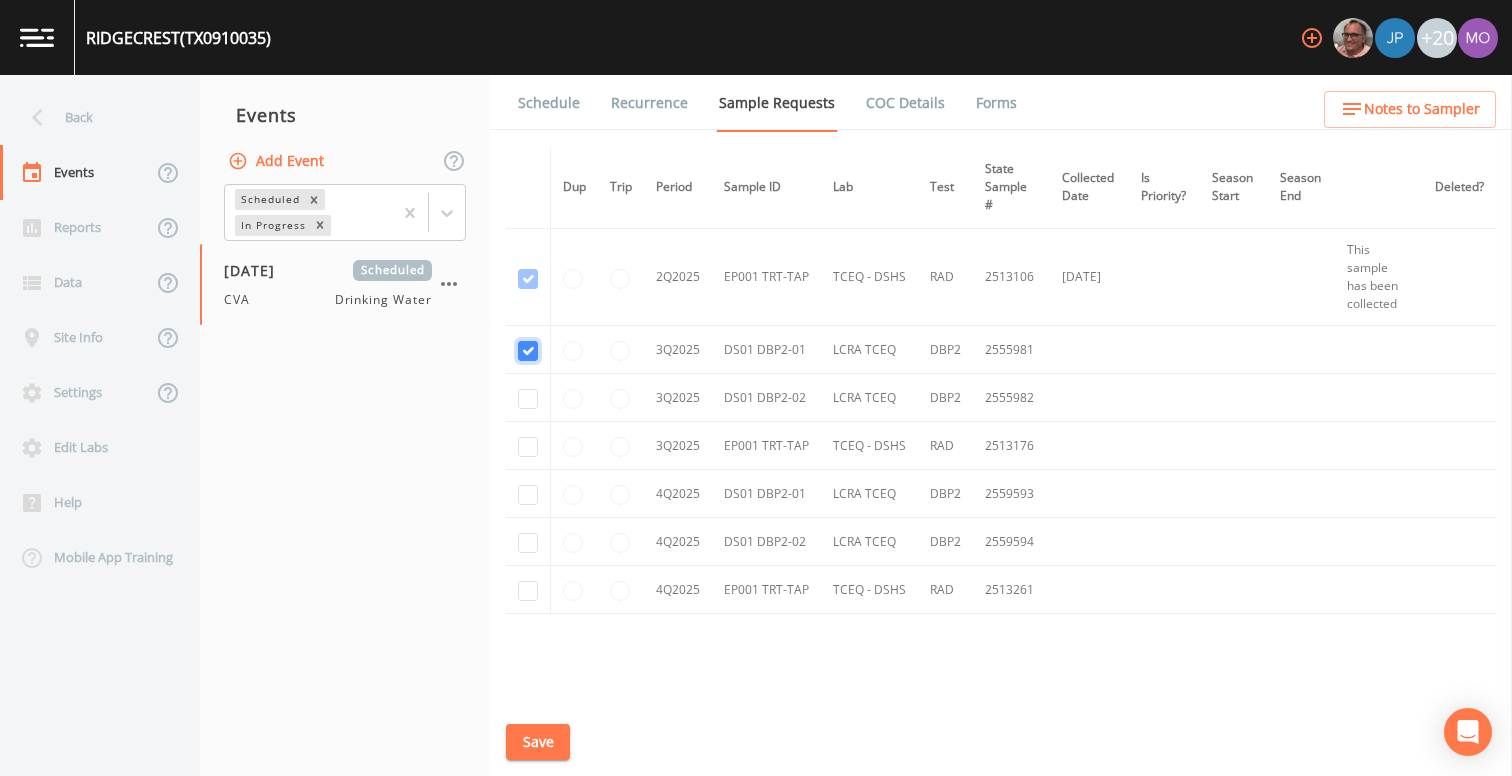 checkbox on "true" 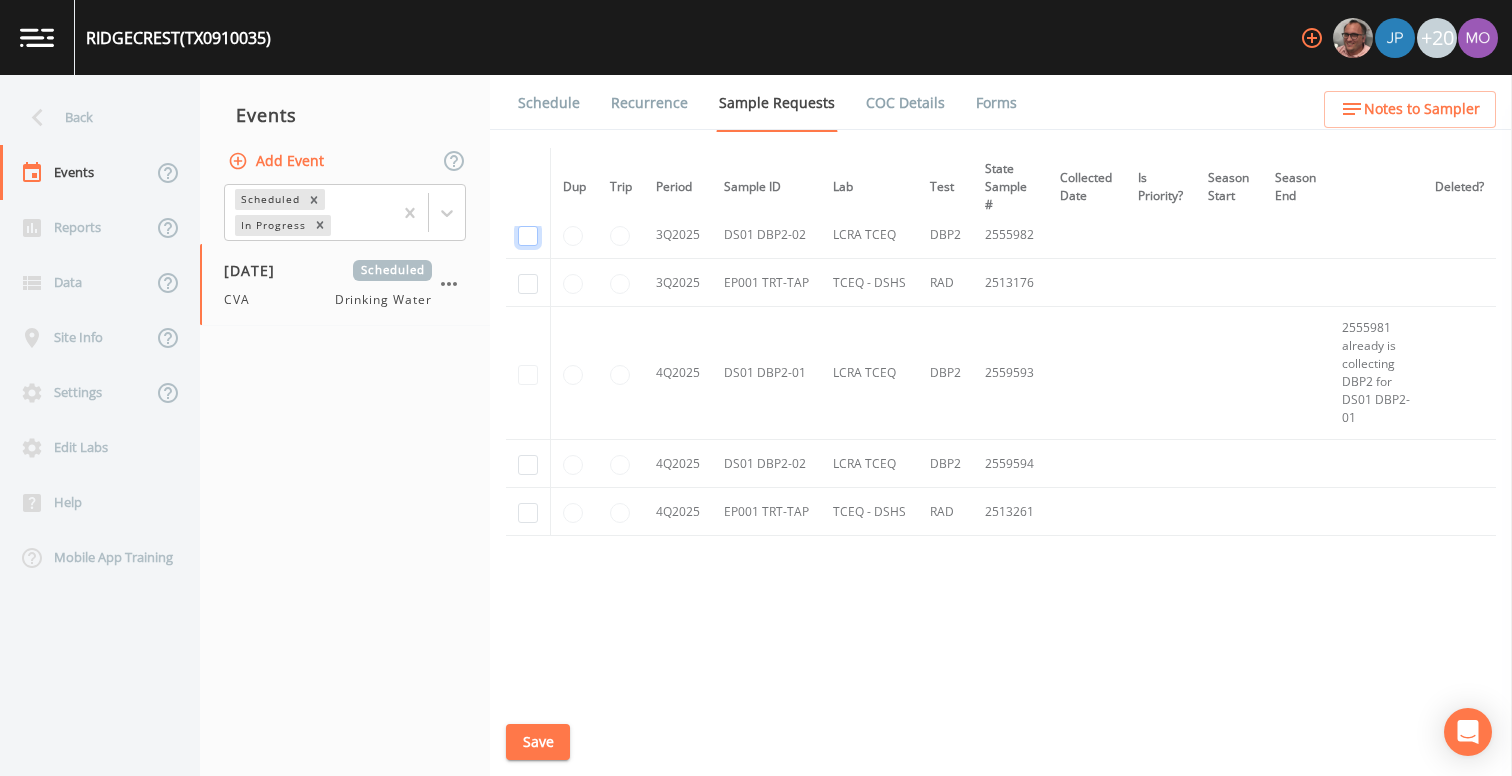 click at bounding box center [528, -1297] 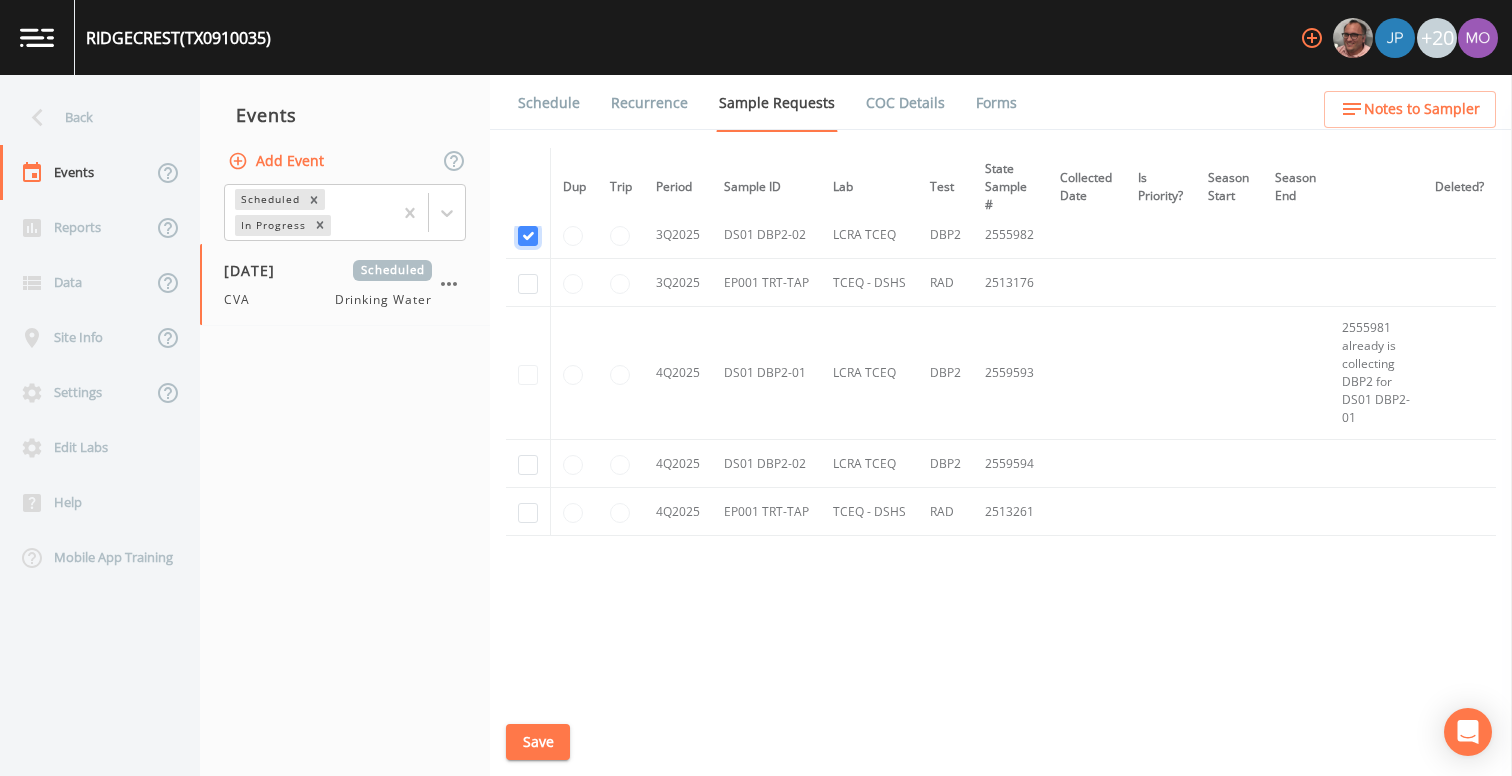 checkbox on "true" 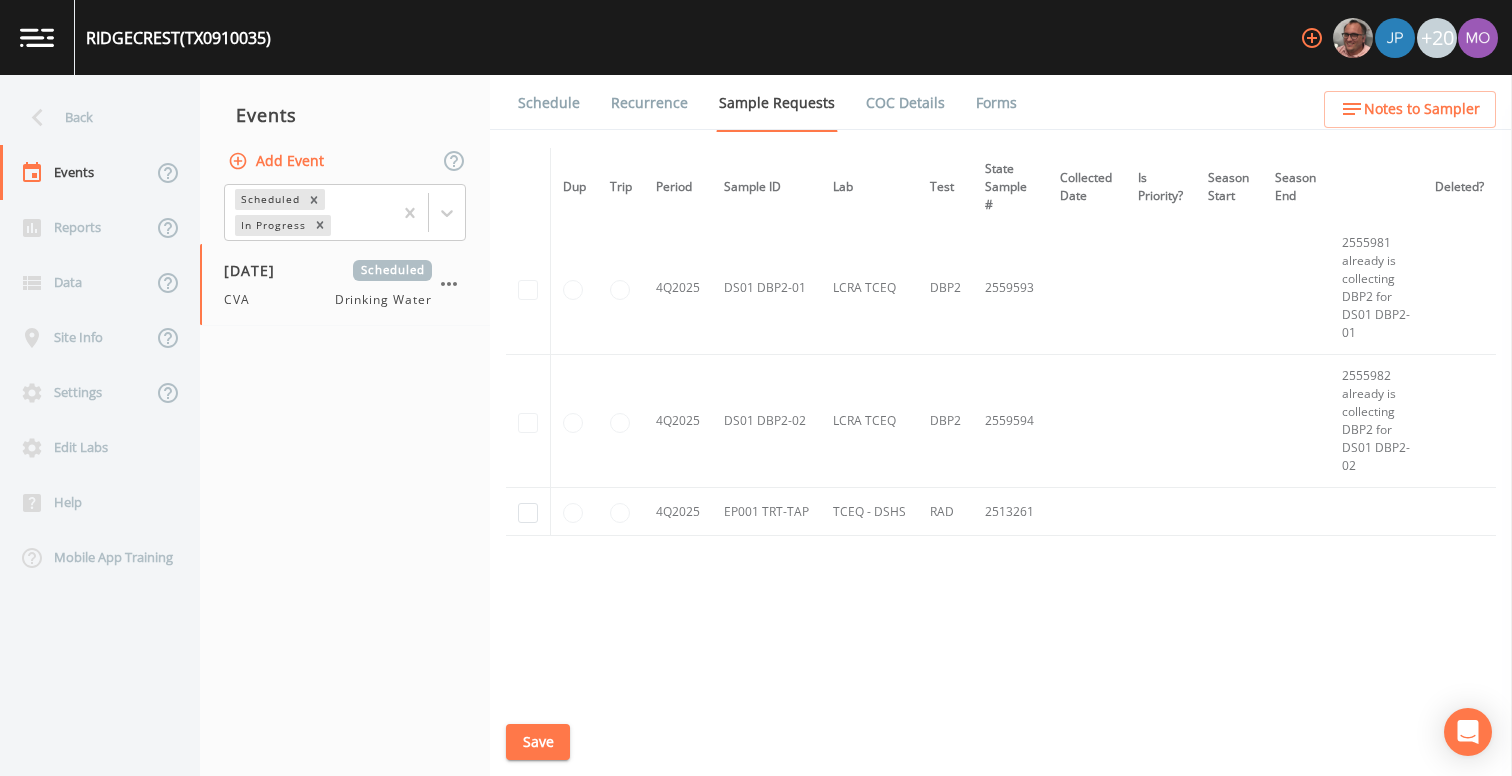 click at bounding box center [528, -1303] 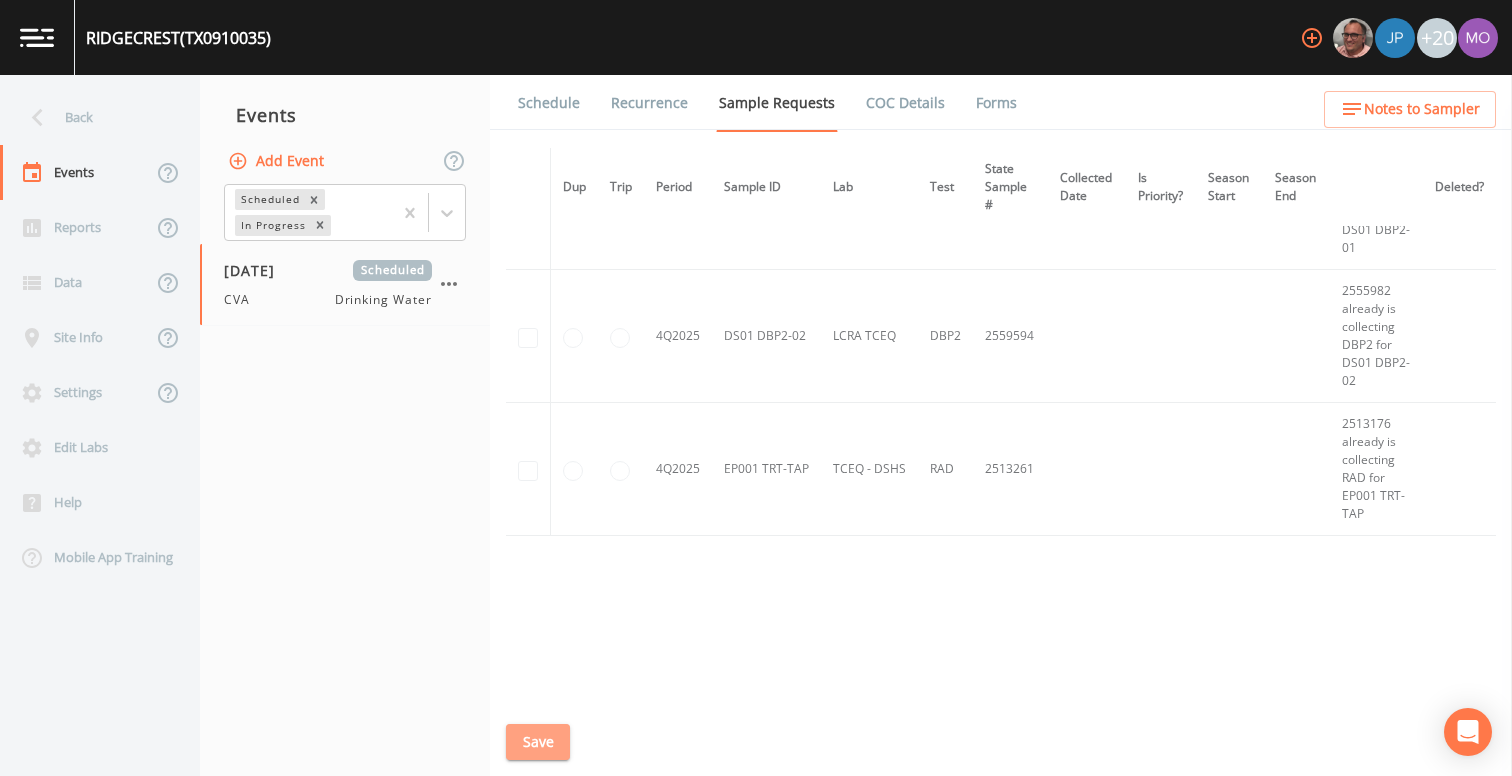 click on "Save" at bounding box center (538, 742) 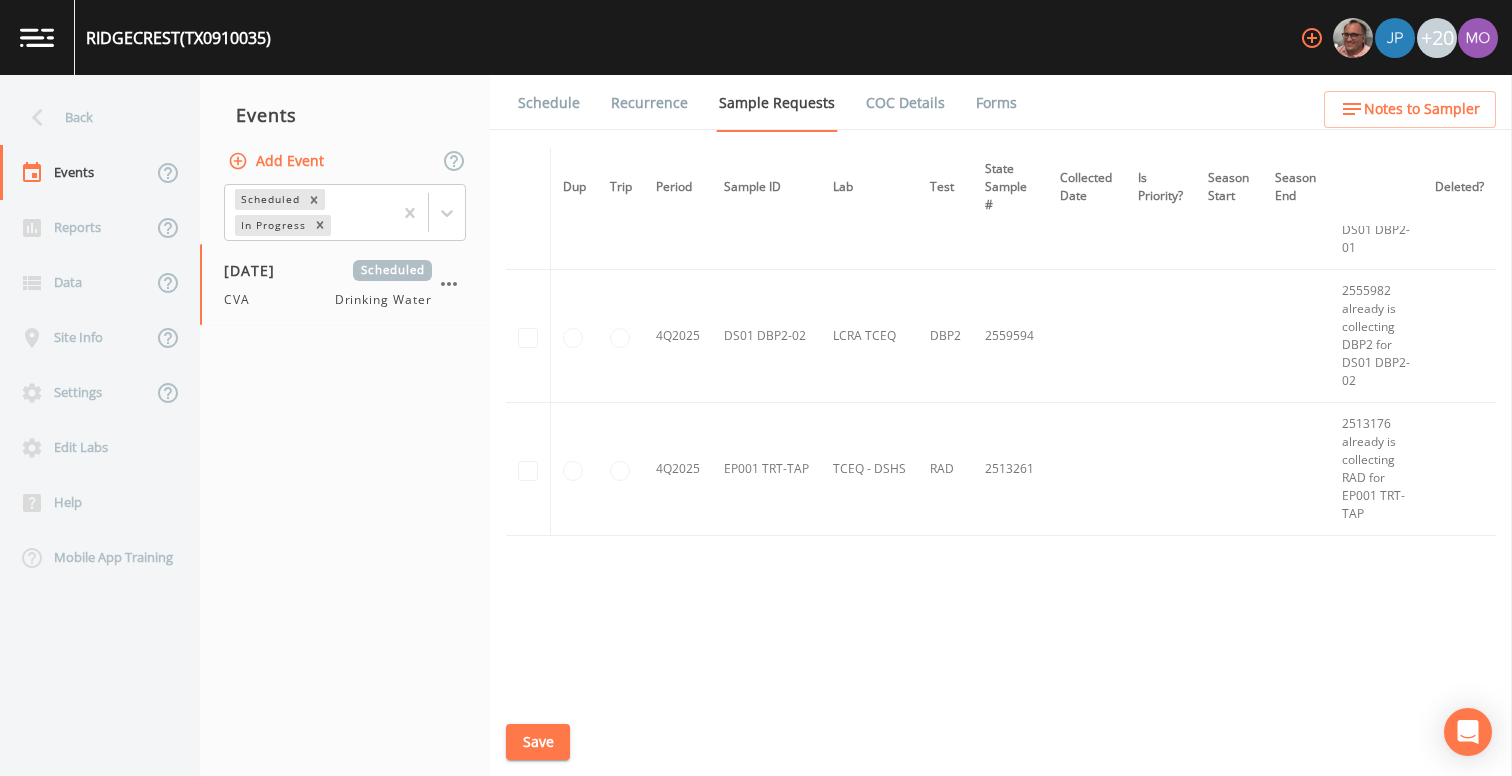 click on "Schedule" at bounding box center [549, 103] 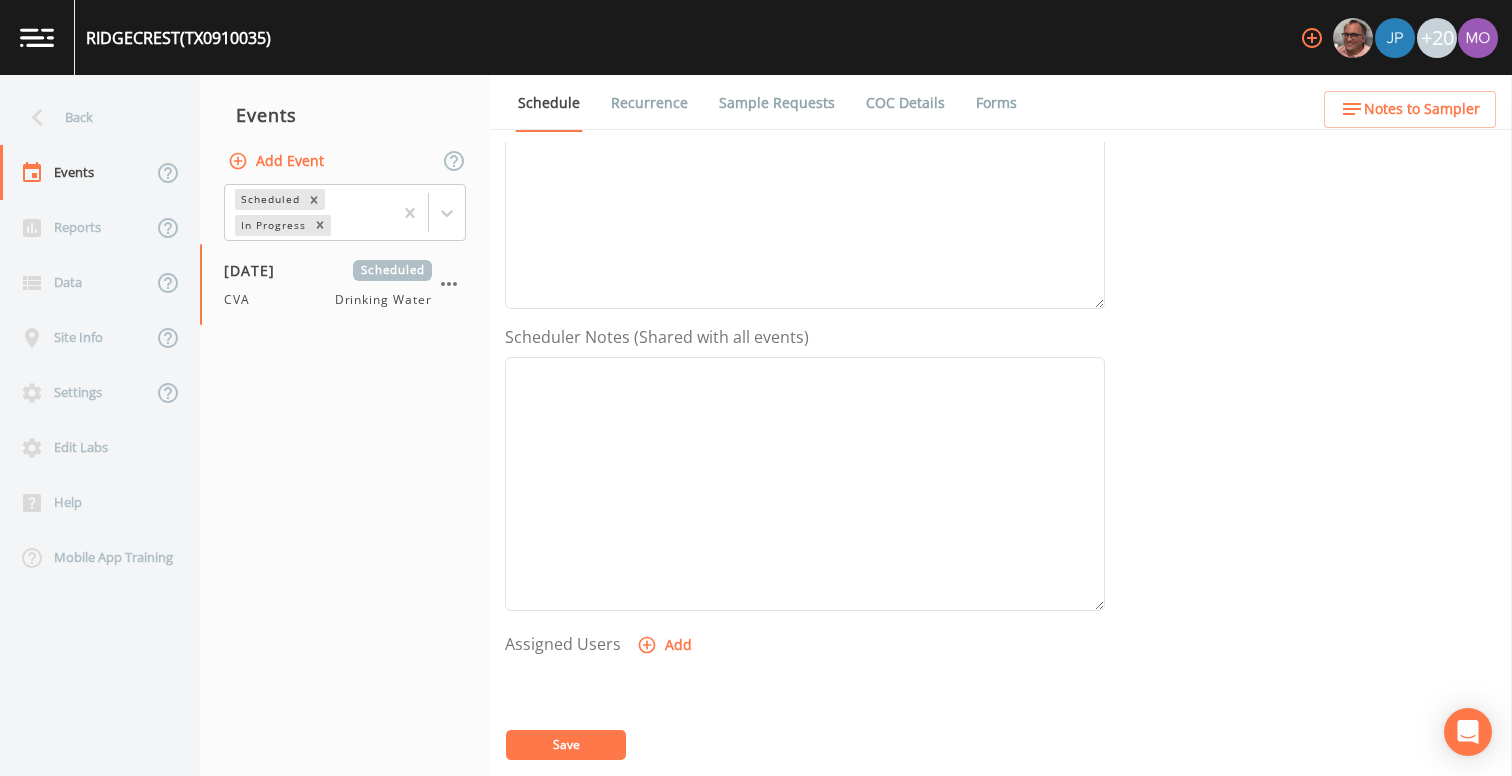scroll, scrollTop: 634, scrollLeft: 0, axis: vertical 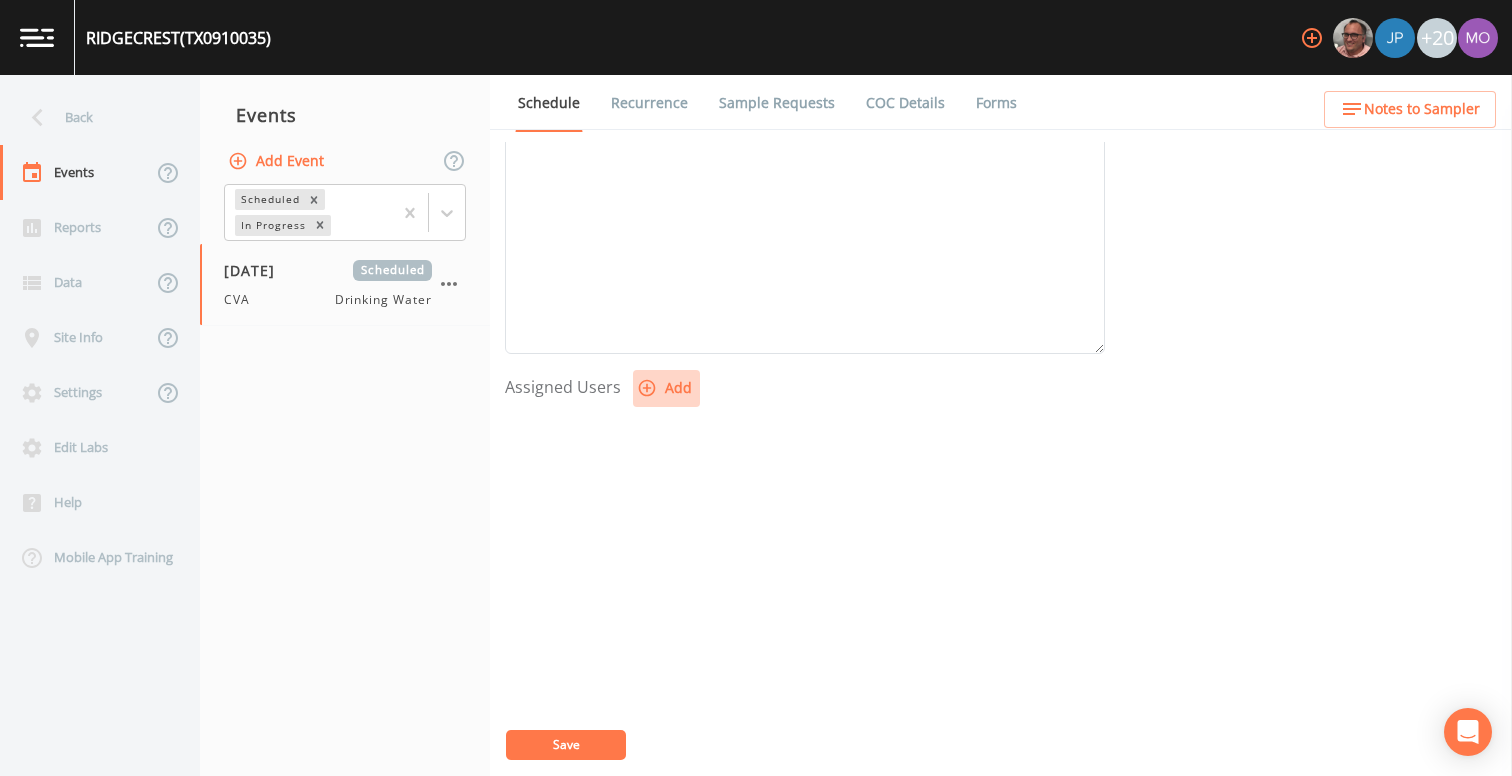 click 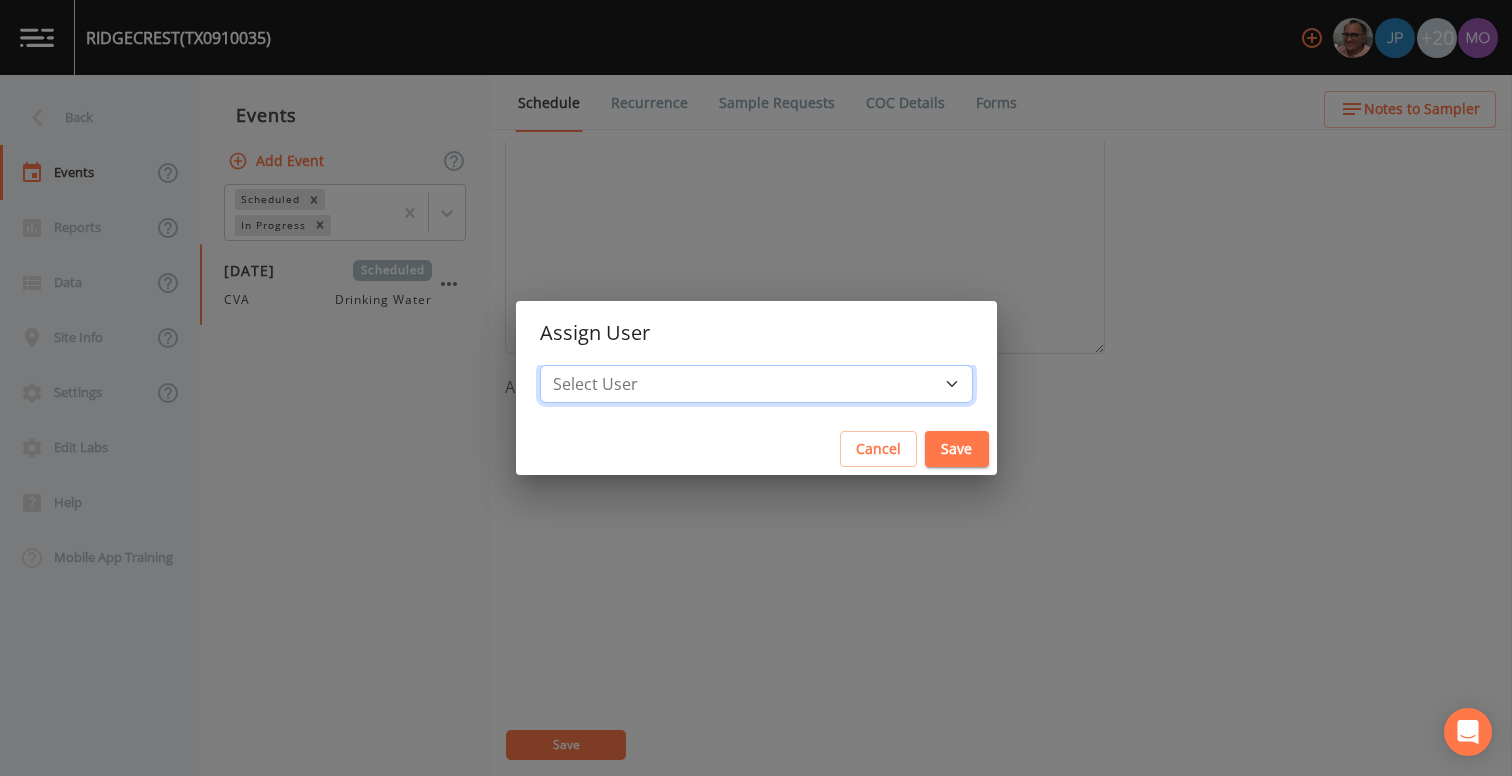 click on "Select User [PERSON_NAME] [PERSON_NAME]  [PERSON_NAME] [PERSON_NAME] [PERSON_NAME] [PERSON_NAME]  Rigamonti [EMAIL_ADDRESS][DOMAIN_NAME] [PERSON_NAME] [PERSON_NAME] [PERSON_NAME] [PERSON_NAME] [PERSON_NAME] [PERSON_NAME] [PERSON_NAME] [PERSON_NAME] [PERSON_NAME] [PERSON_NAME] [PERSON_NAME] [PERSON_NAME] [PERSON_NAME] [PERSON_NAME] [PERSON_NAME]" at bounding box center (756, 384) 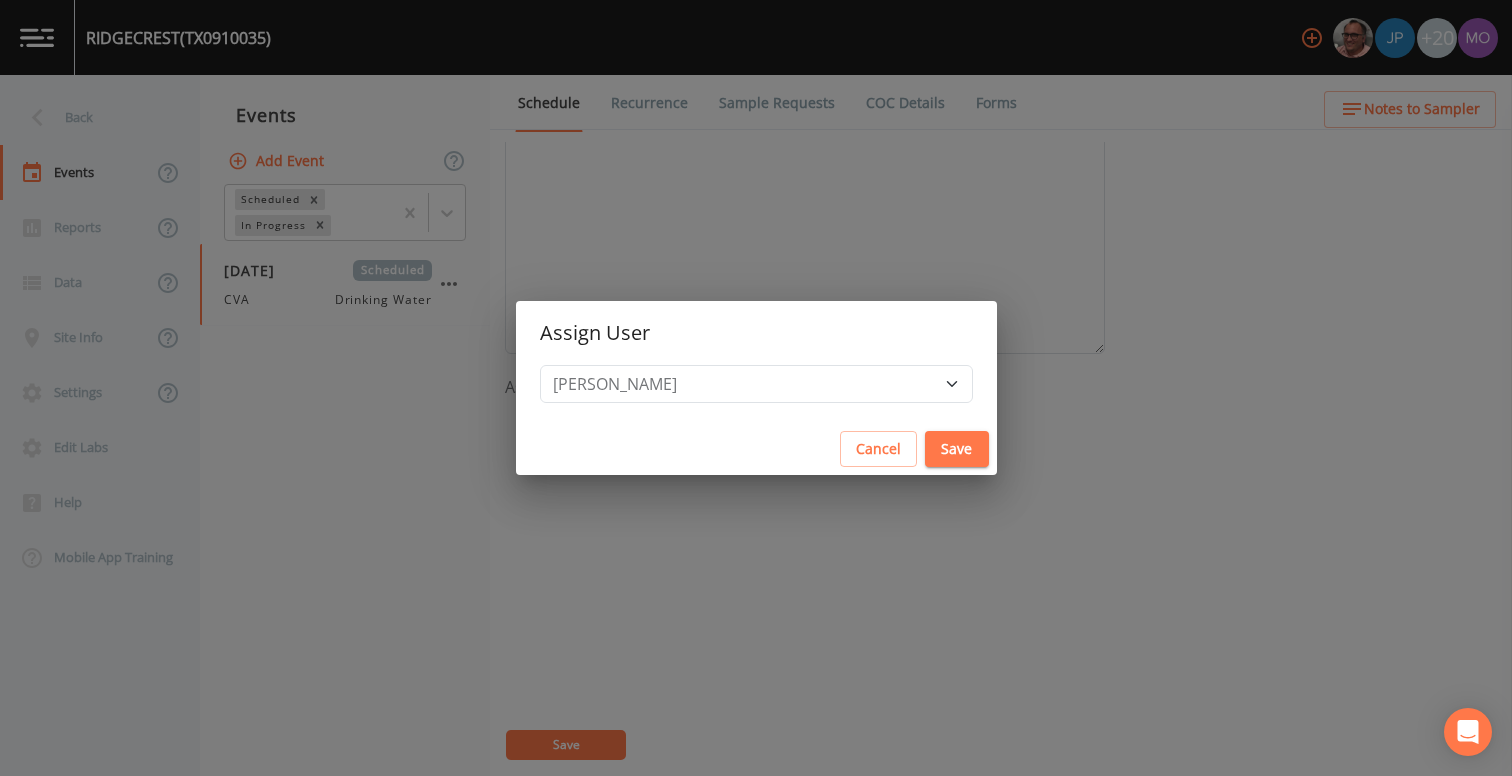 click on "Save" at bounding box center [957, 449] 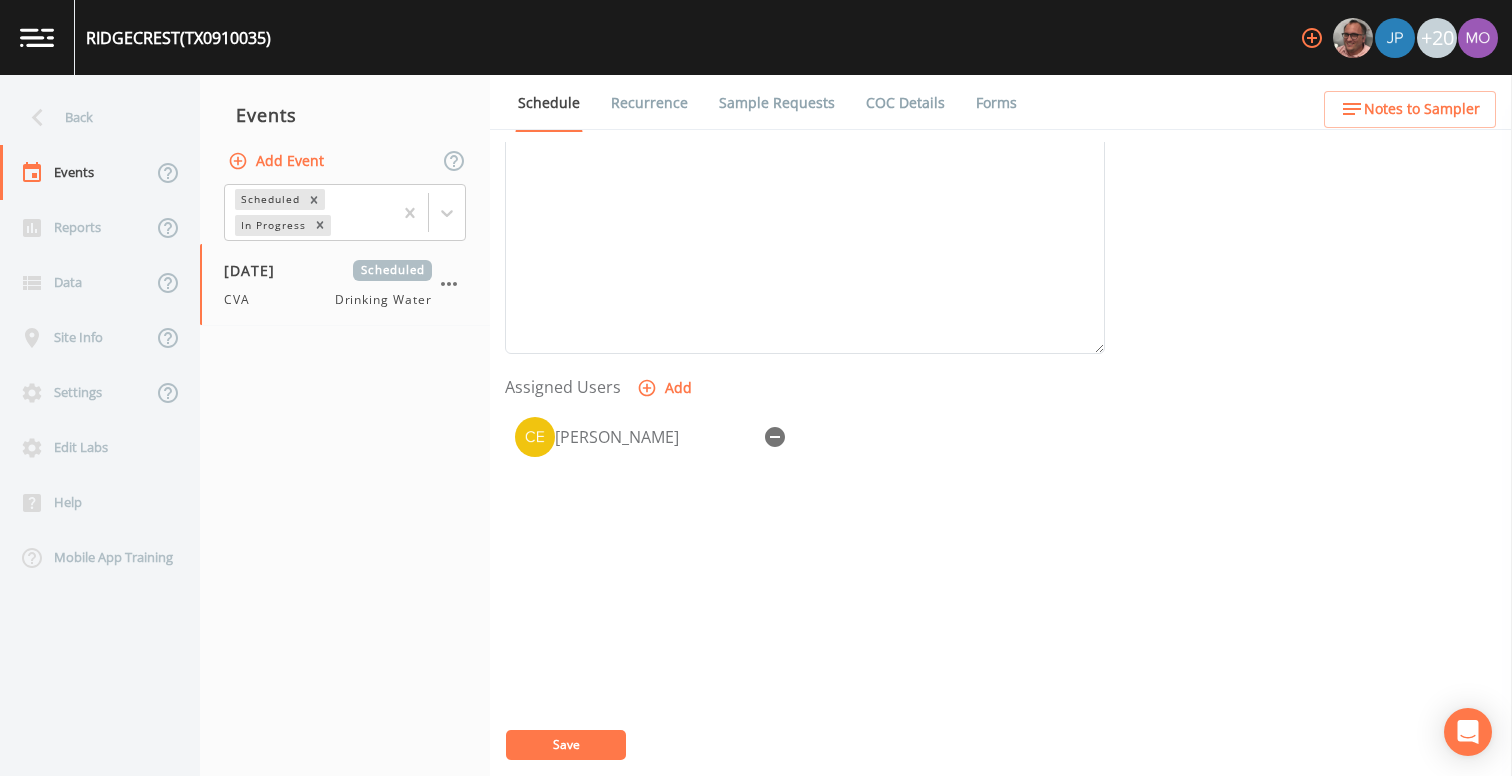 click on "Save" at bounding box center (566, 745) 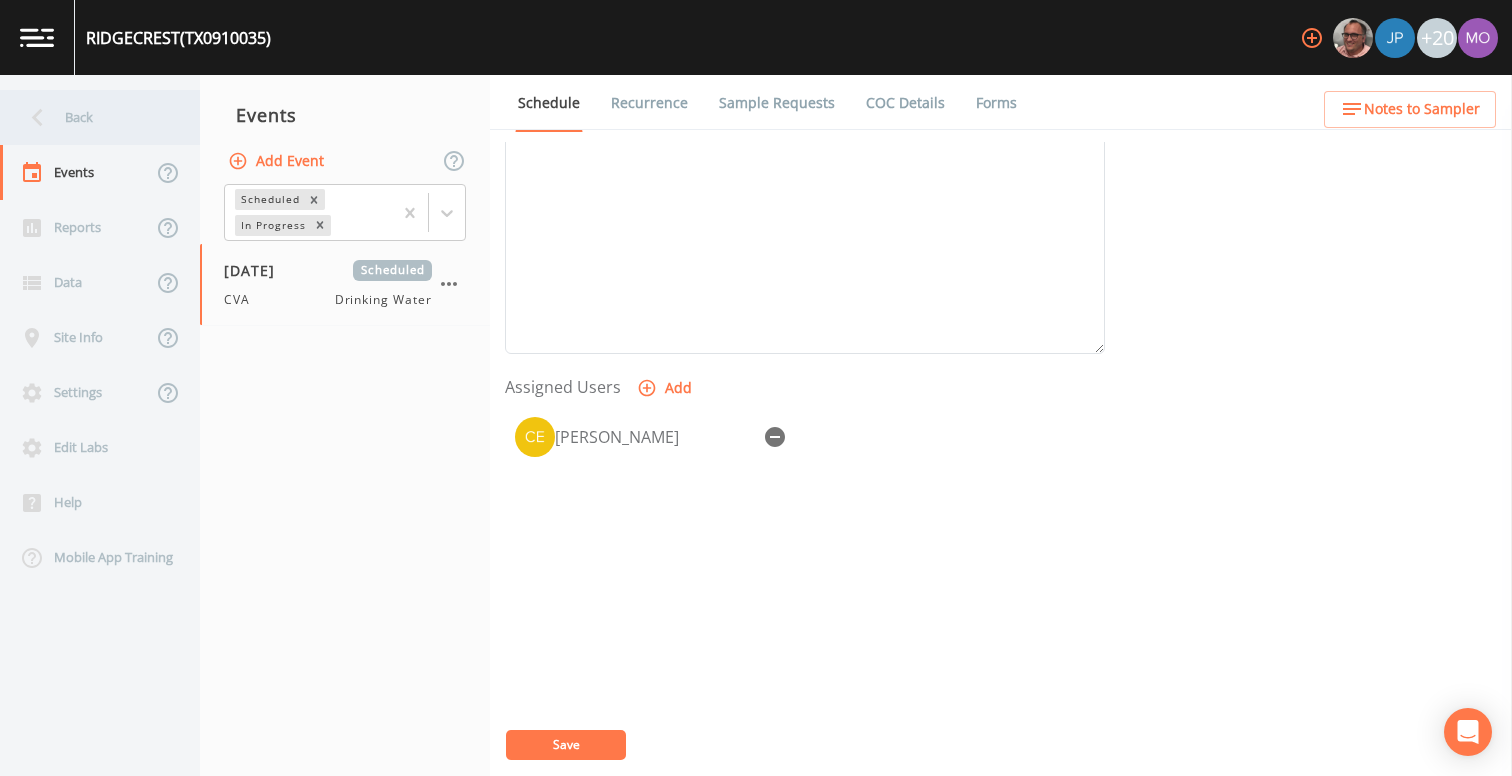 click on "Back" at bounding box center [90, 117] 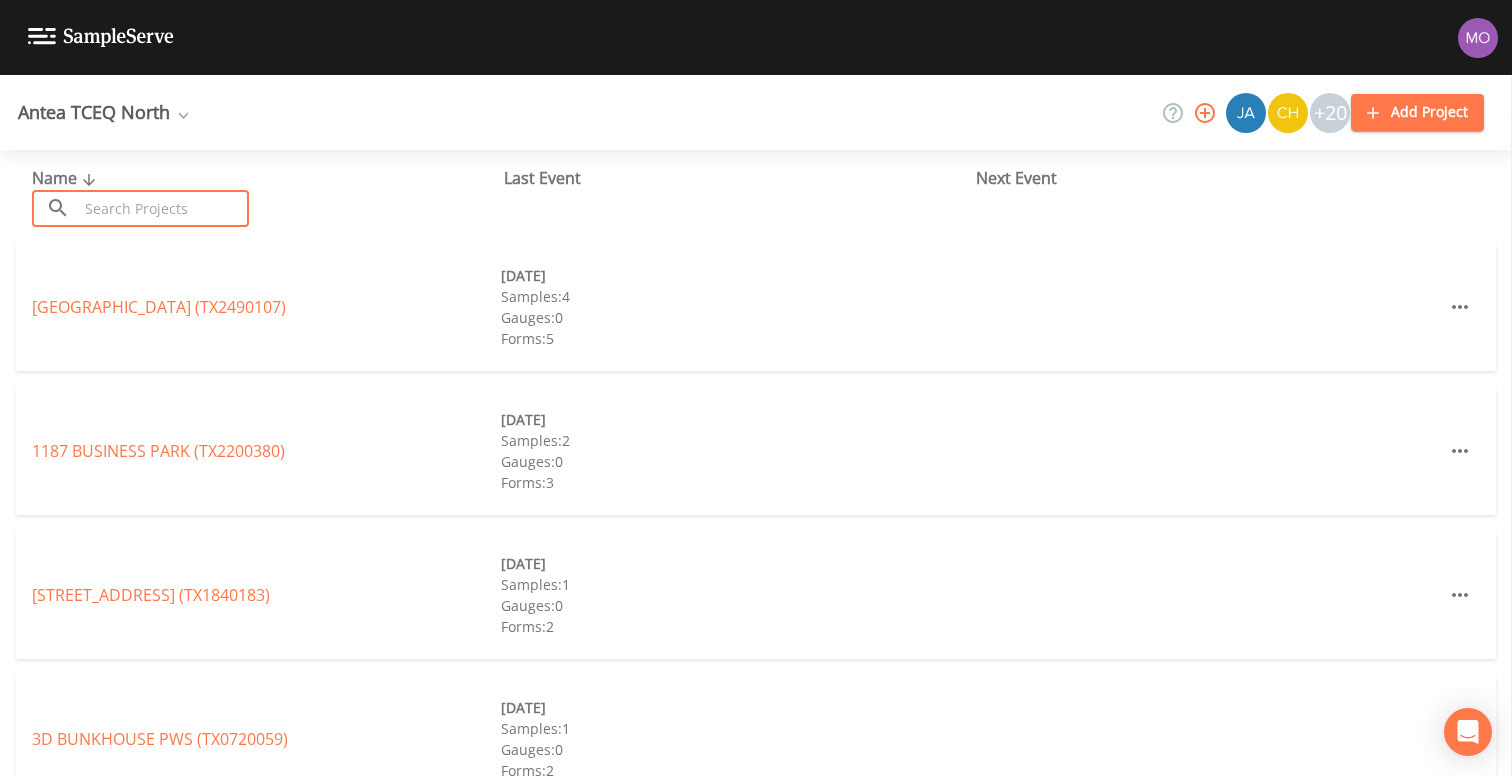 click at bounding box center (163, 208) 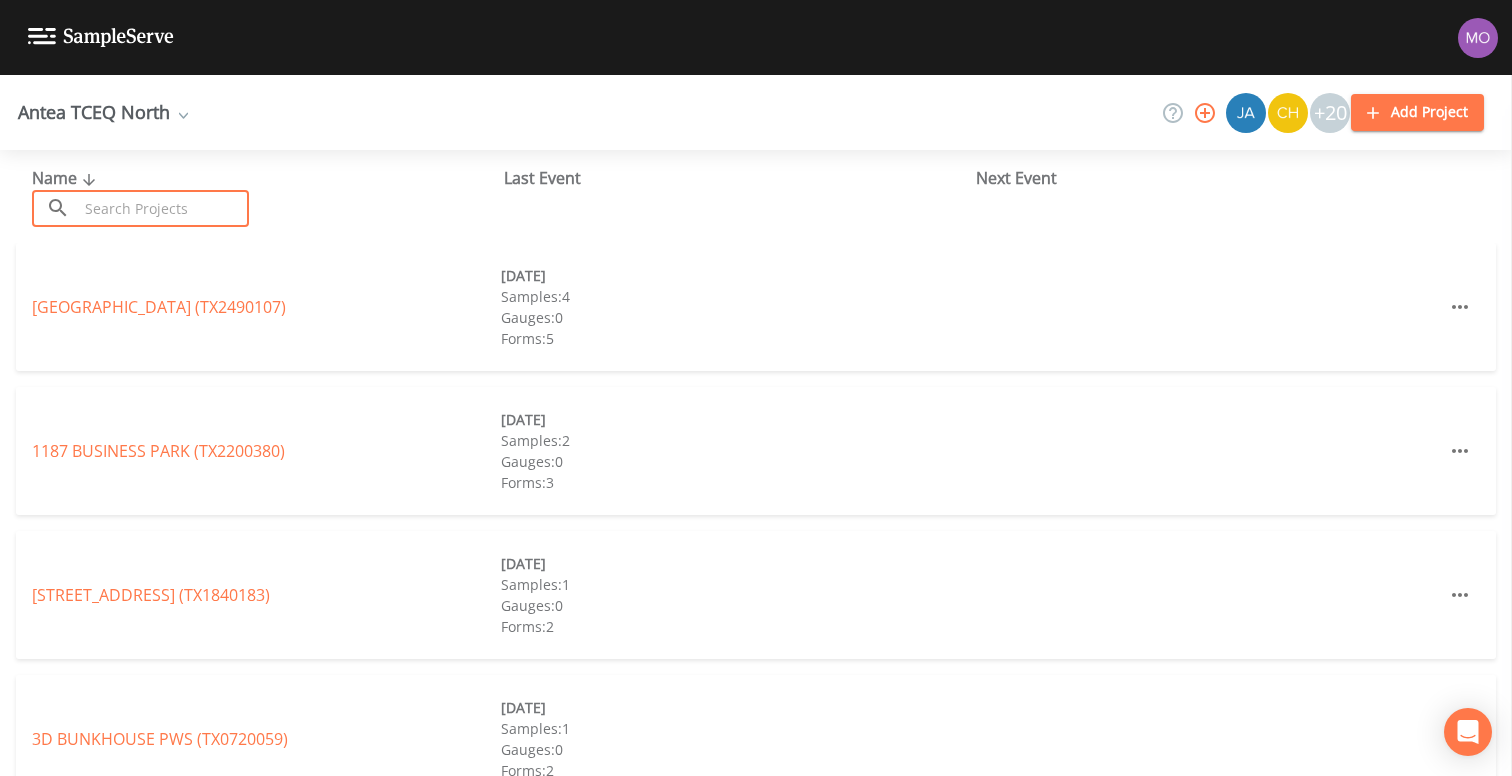 paste on "TX0910126" 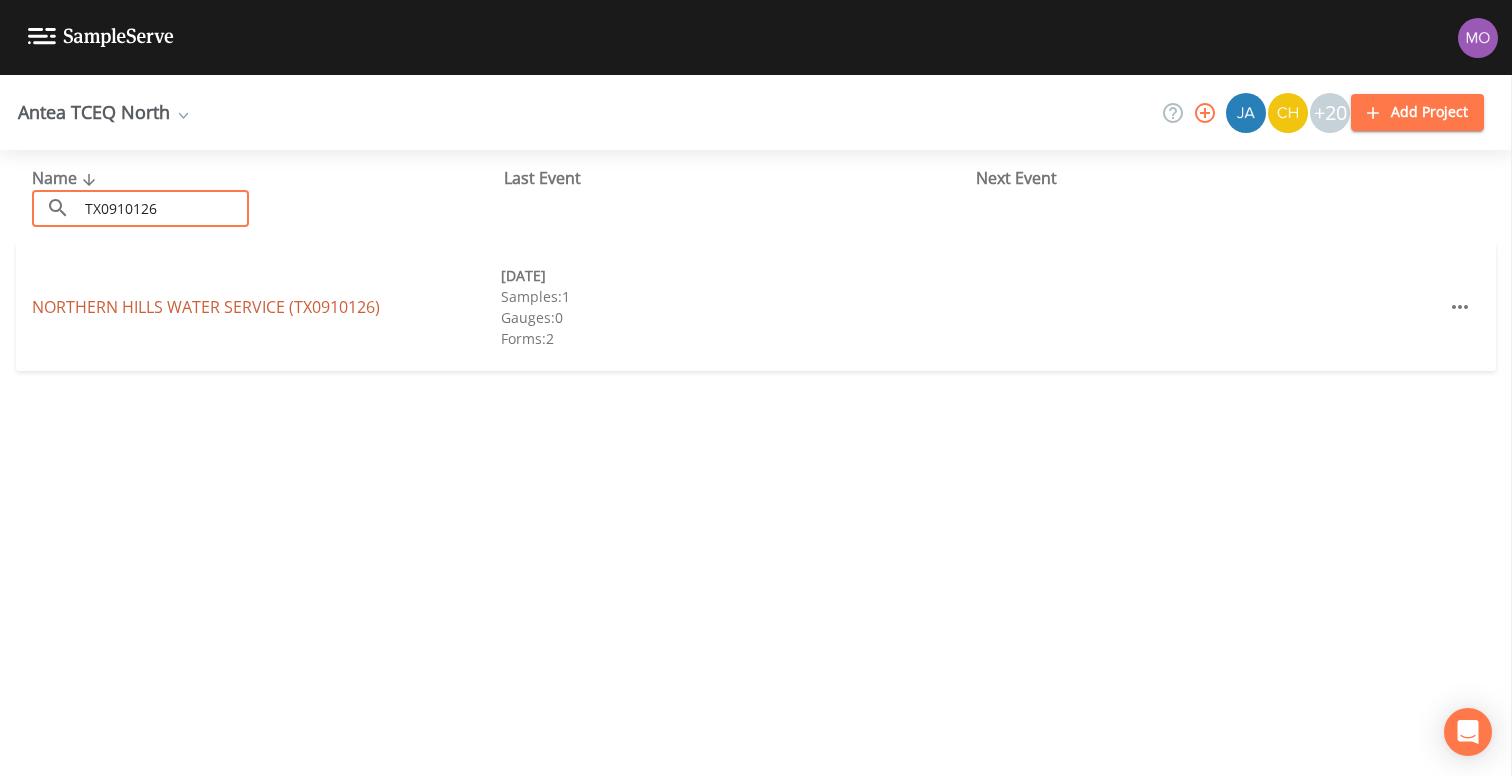 type on "TX0910126" 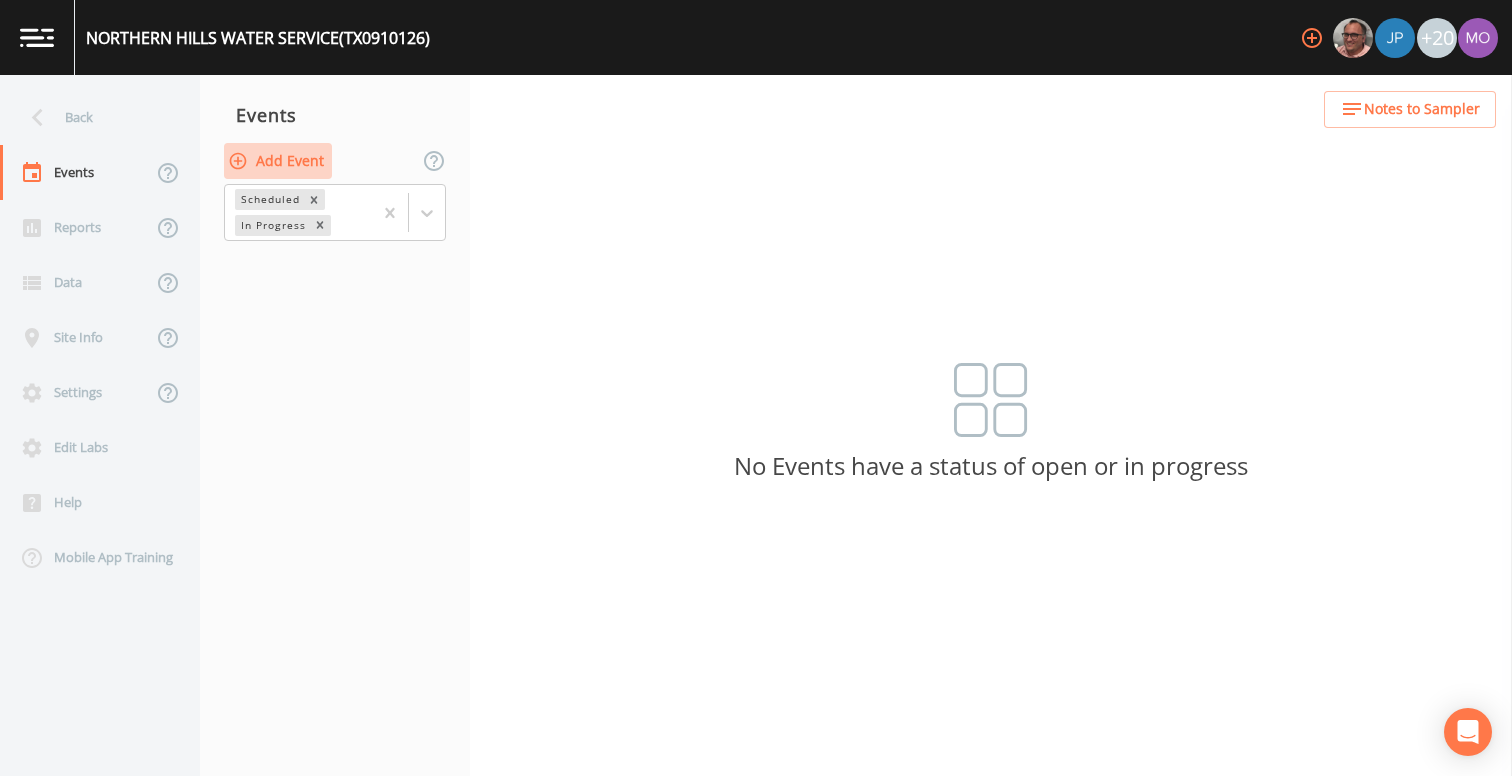 click on "Add Event" at bounding box center [278, 161] 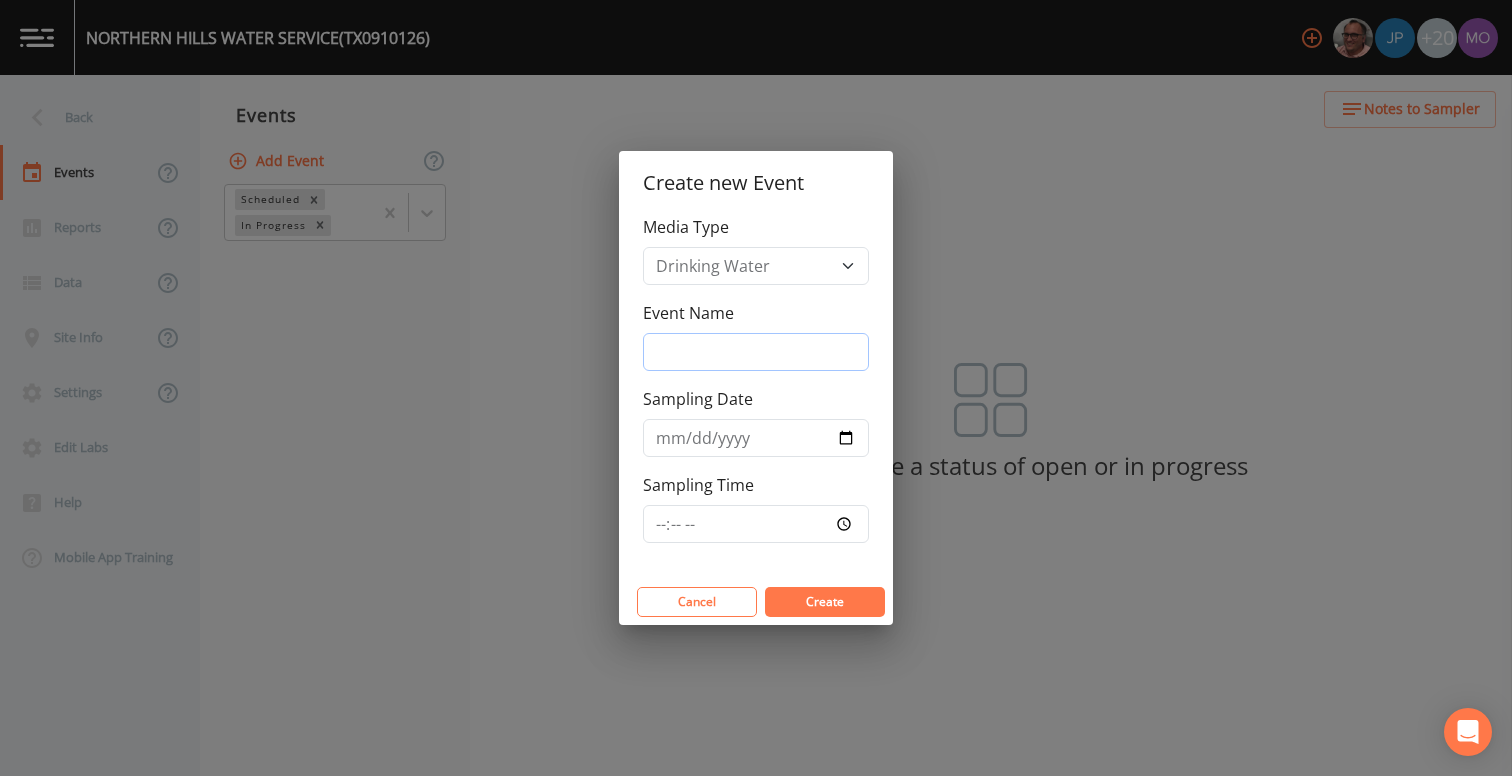 click on "Event Name" at bounding box center (756, 352) 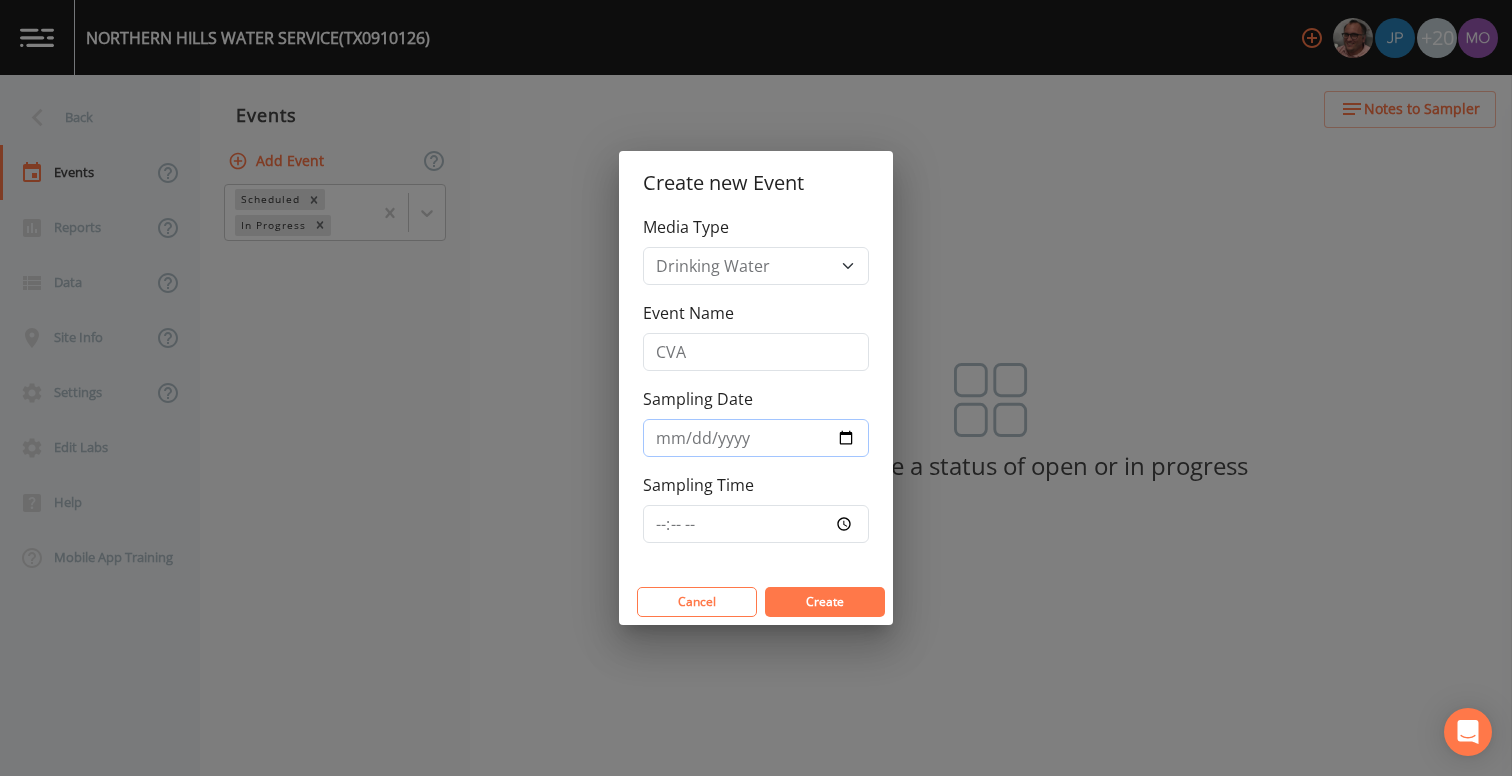 click on "Sampling Date" at bounding box center [756, 438] 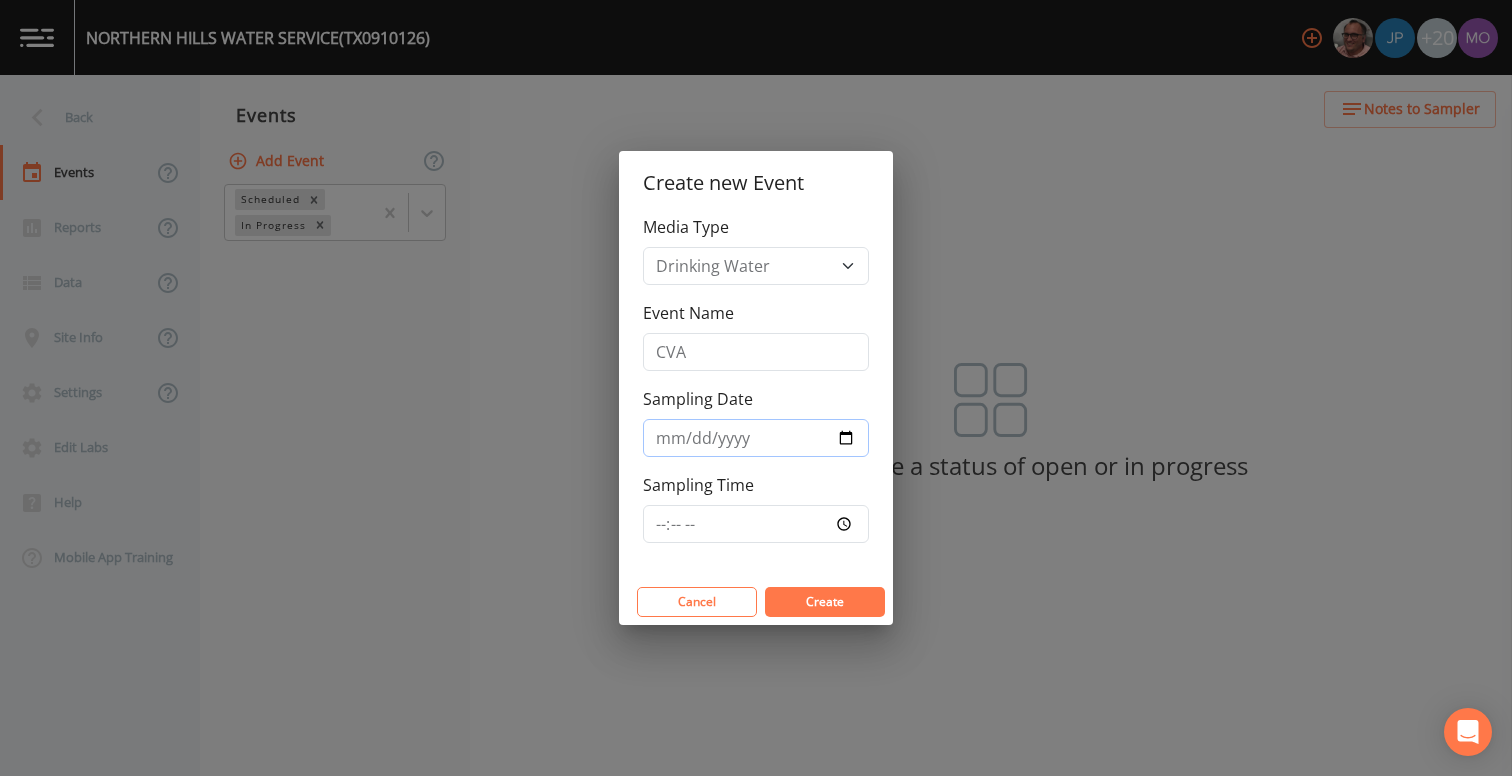 type on "[DATE]" 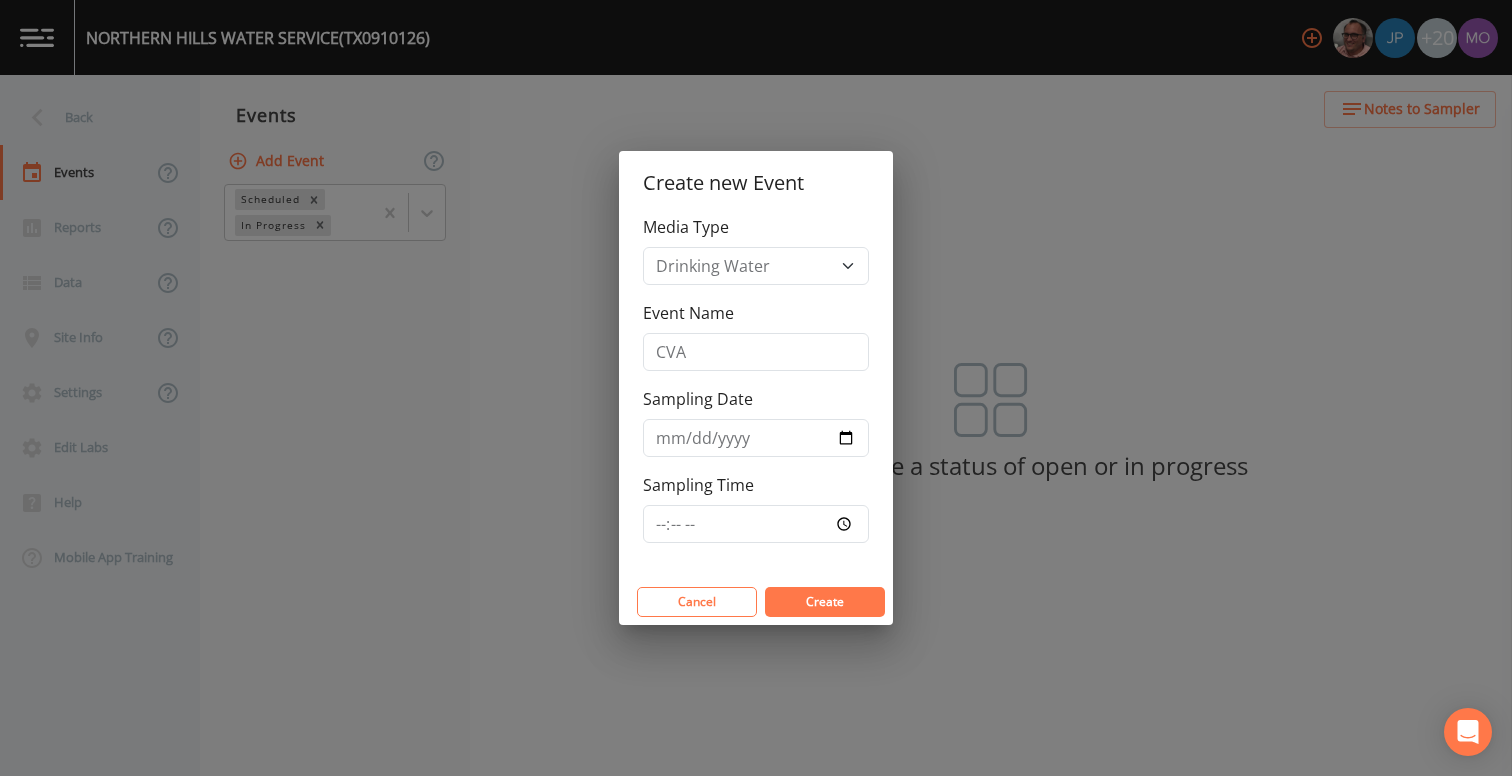 click on "Create" at bounding box center [825, 602] 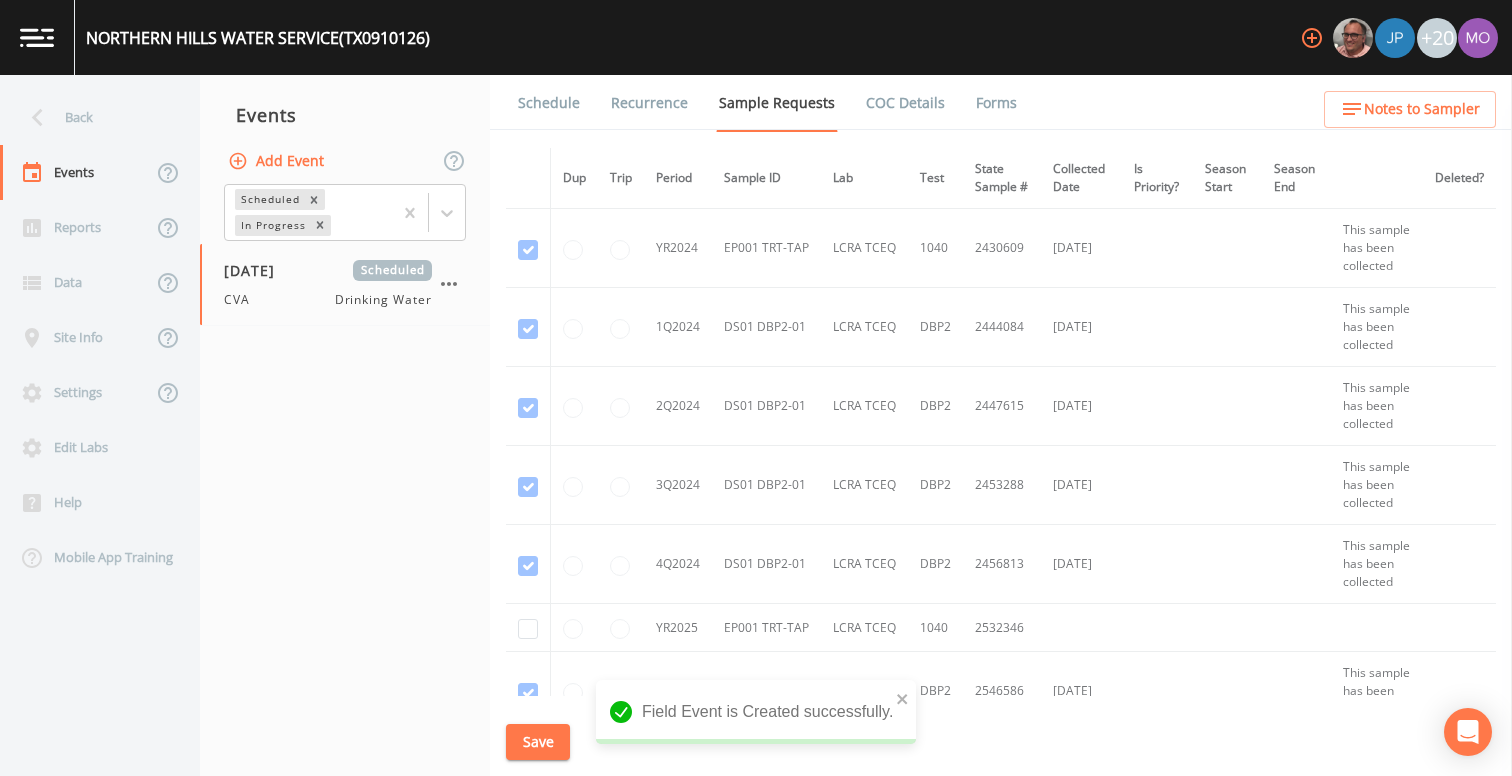 scroll, scrollTop: 514, scrollLeft: 0, axis: vertical 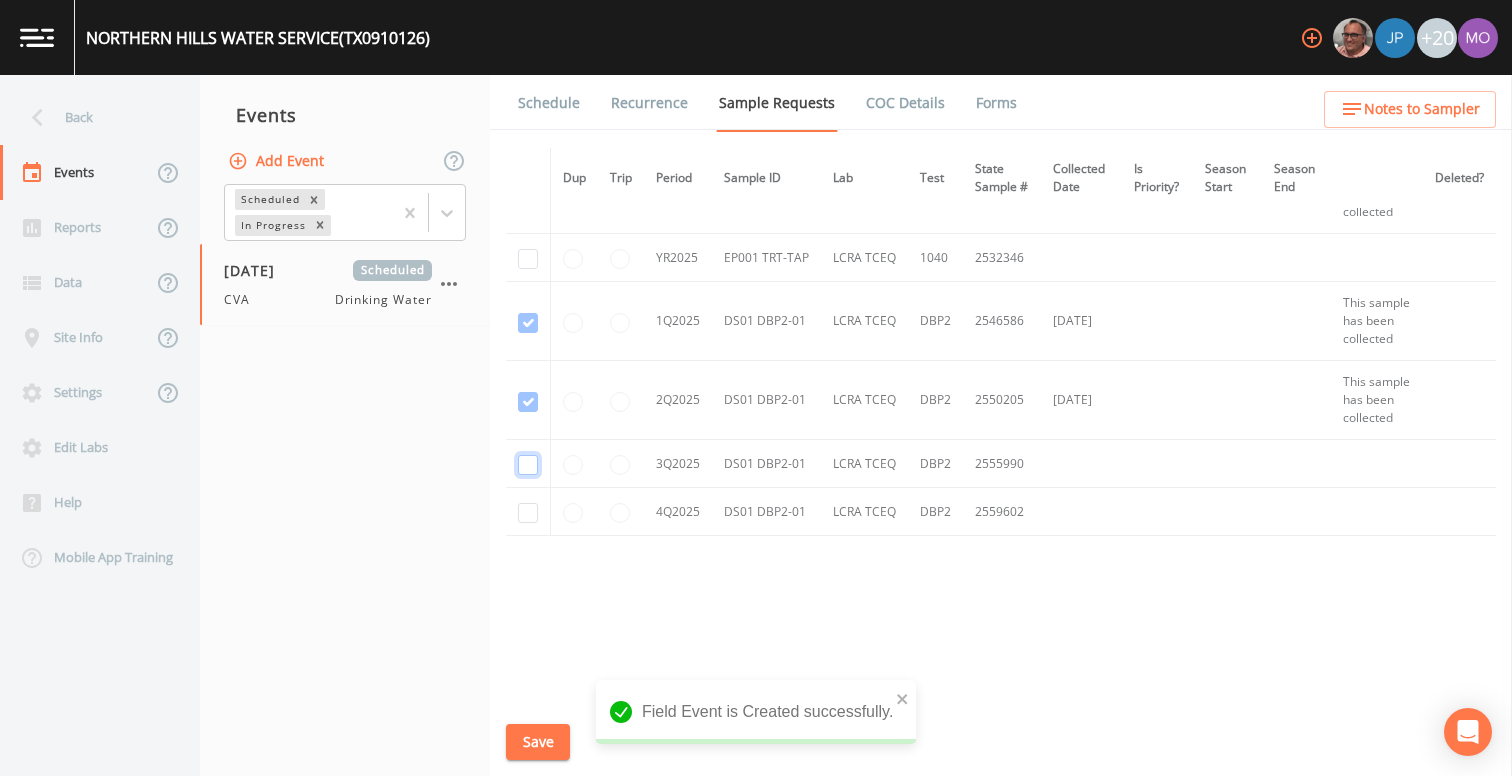 click at bounding box center [528, -41] 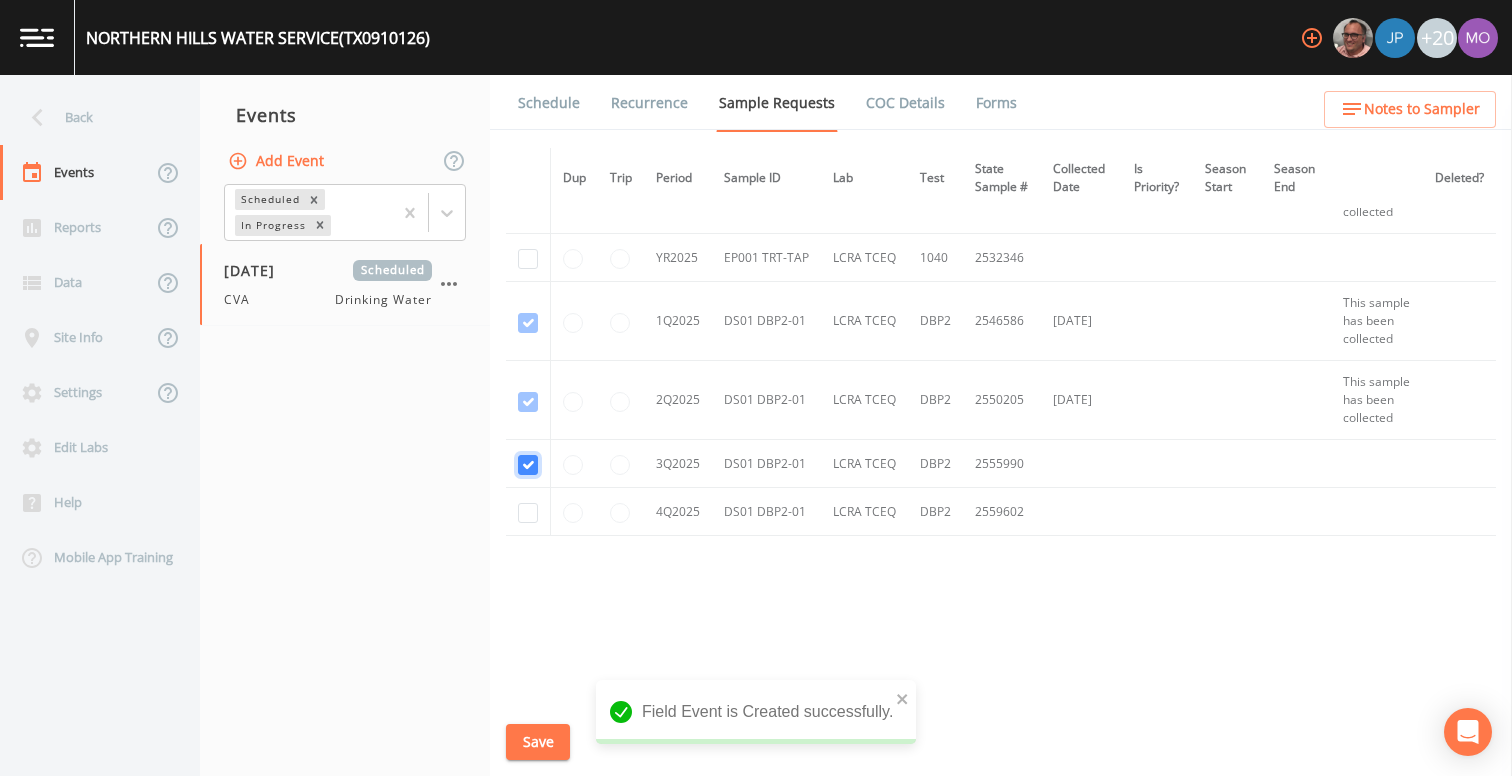 checkbox on "true" 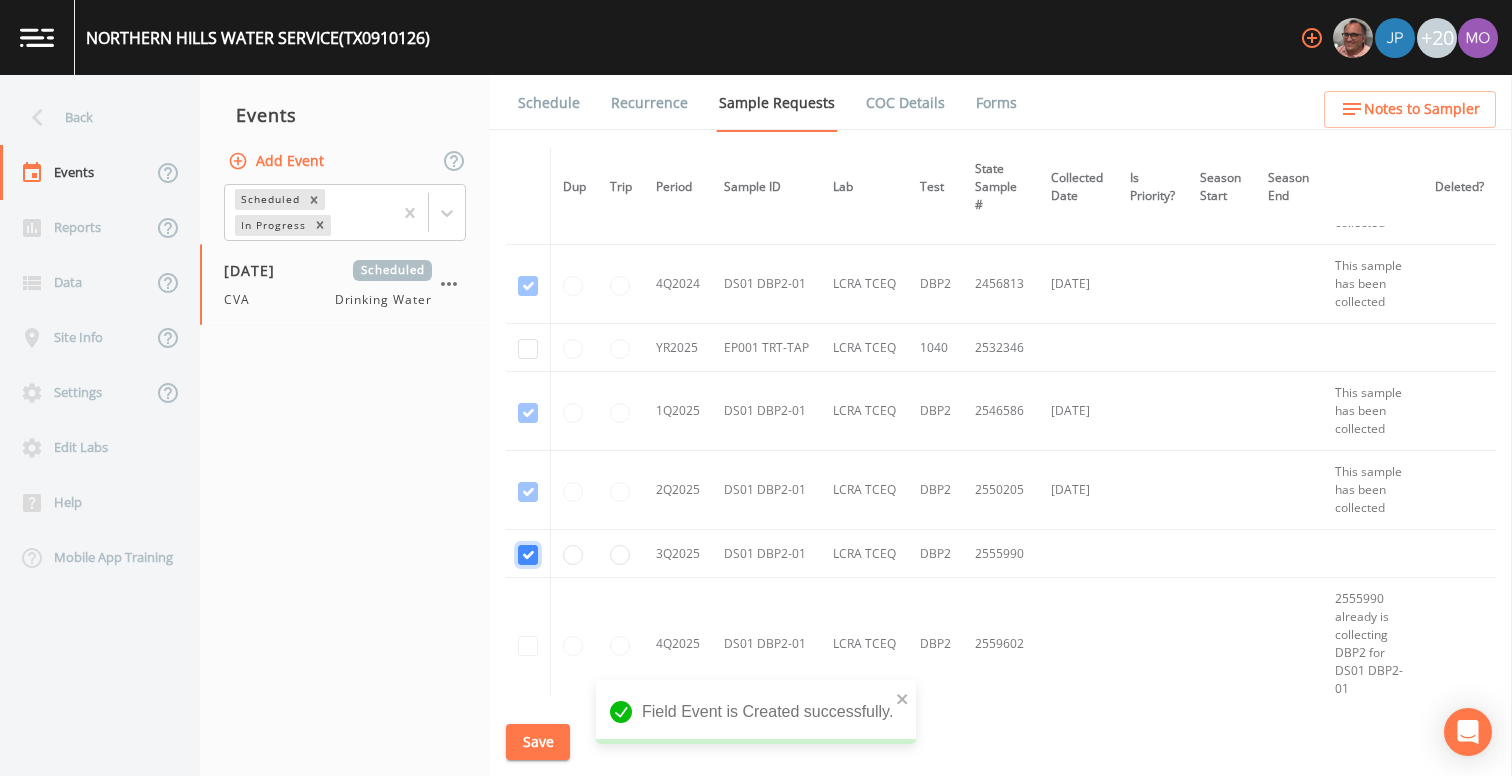 scroll, scrollTop: 292, scrollLeft: 0, axis: vertical 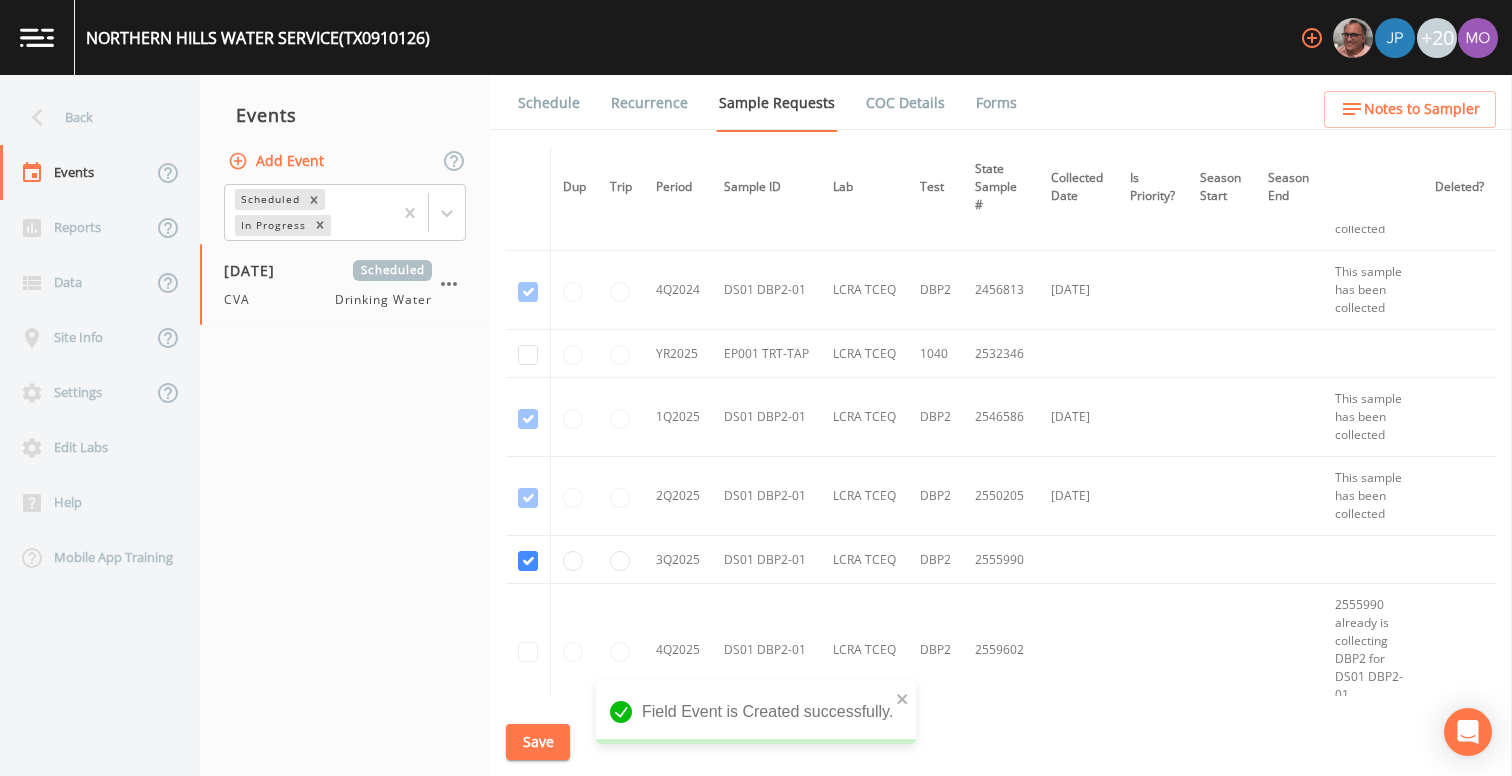 click at bounding box center (528, 354) 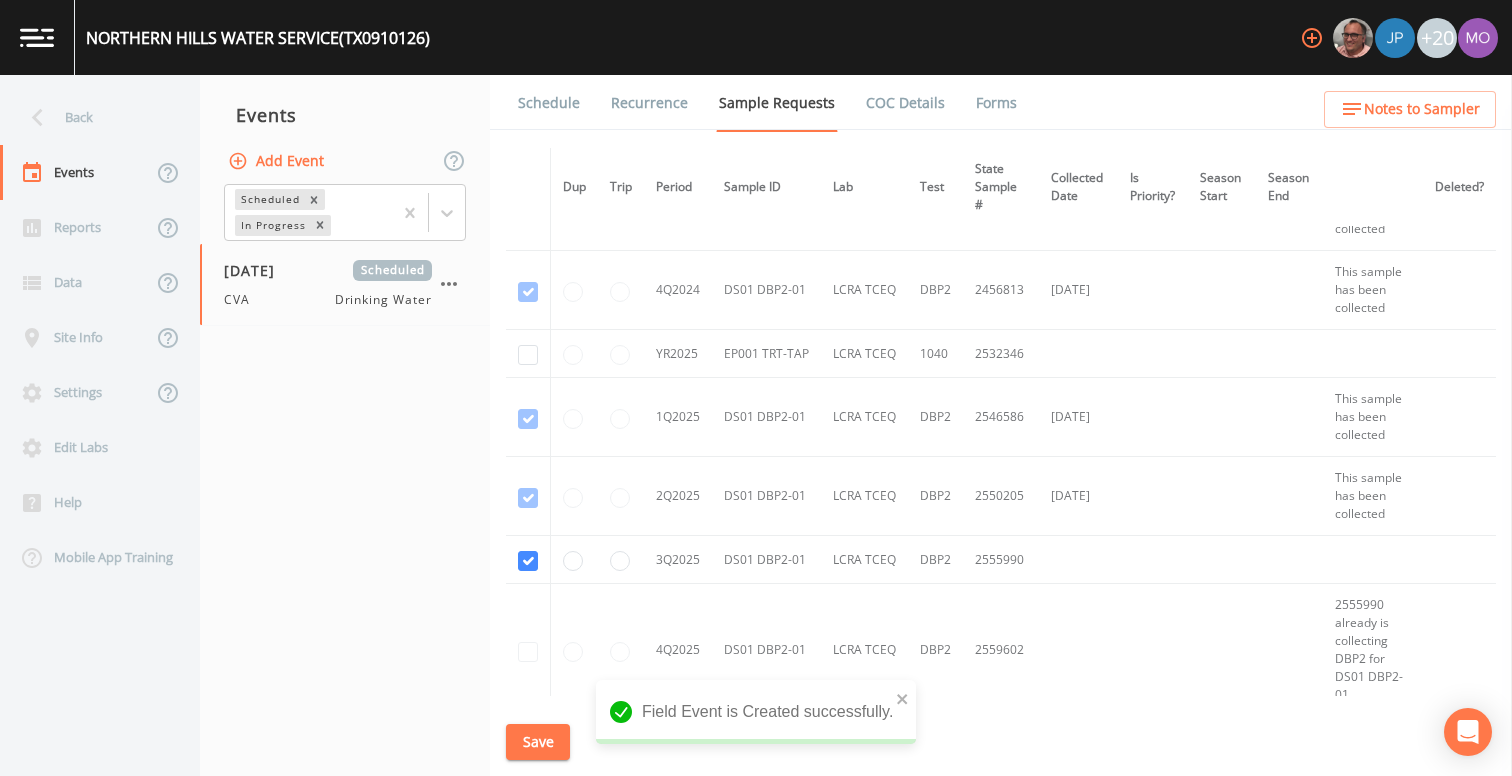 click at bounding box center (528, 354) 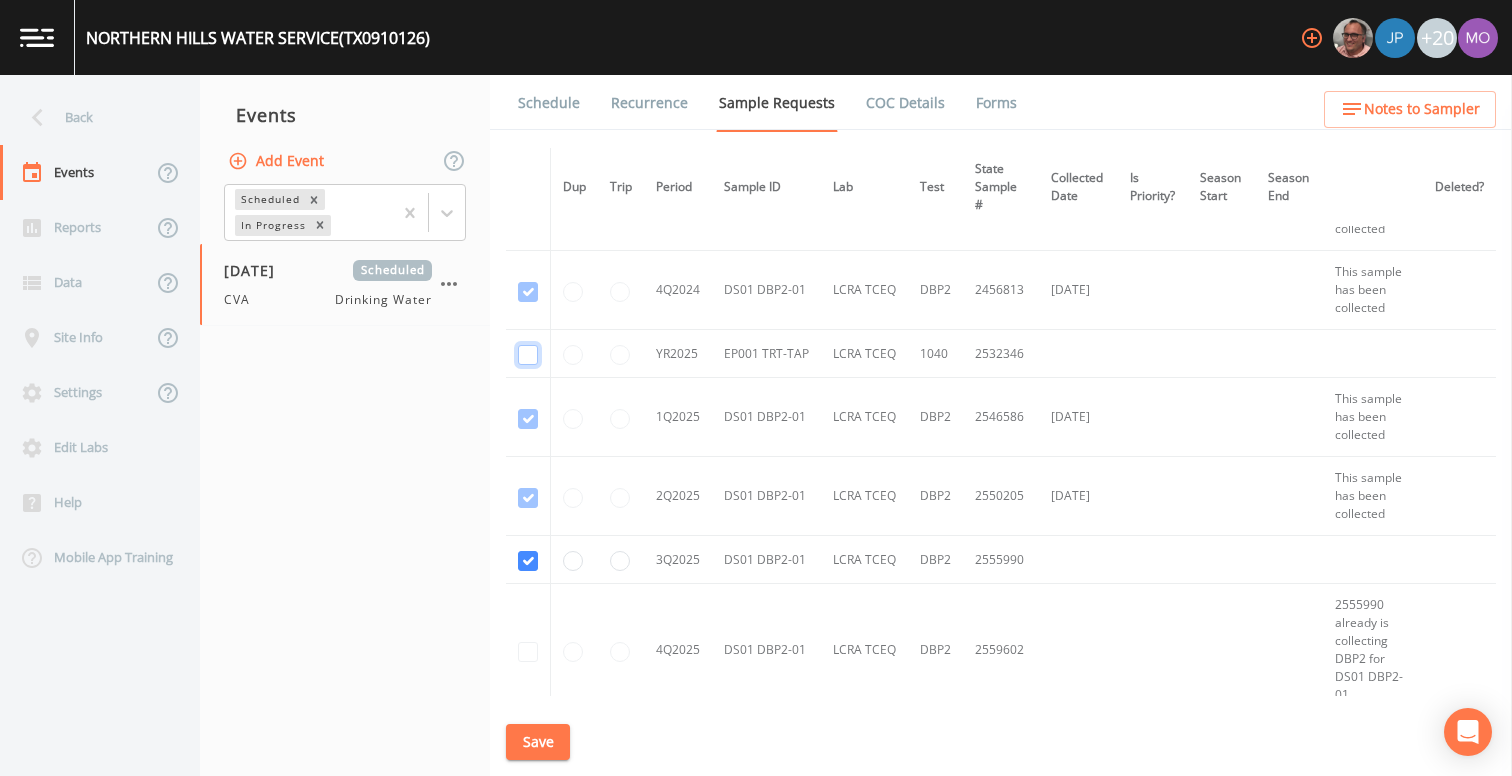 click at bounding box center (528, -24) 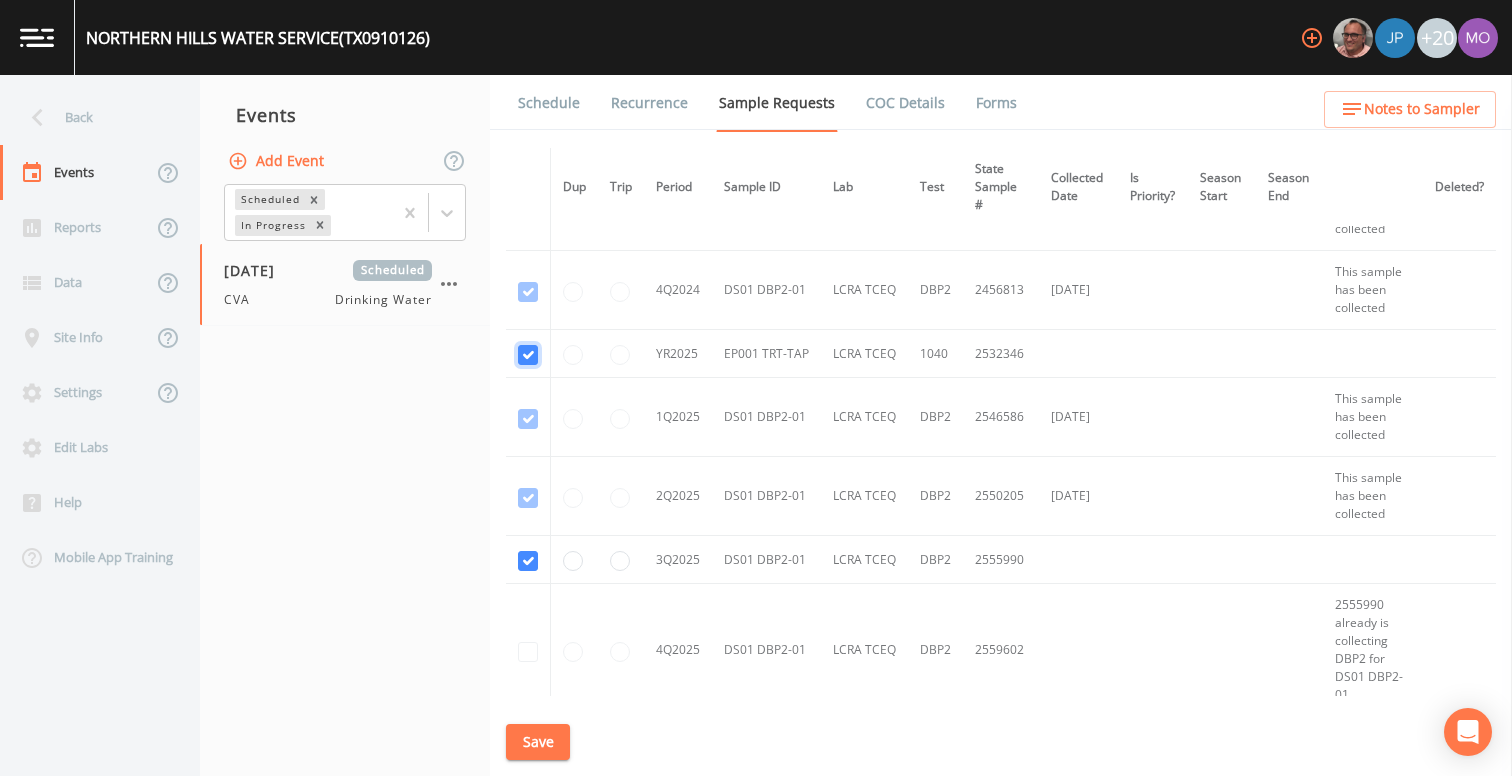 checkbox on "true" 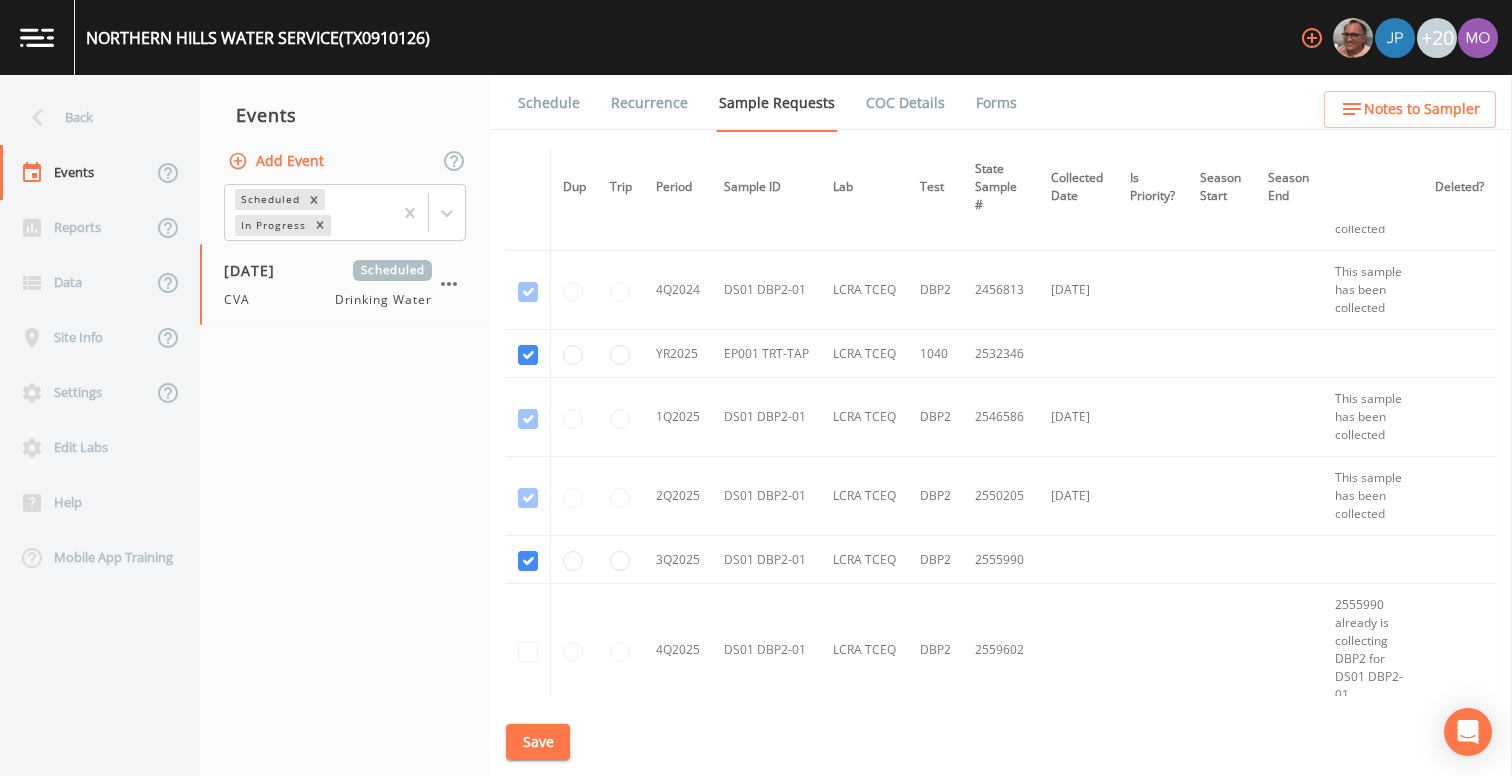 click on "Save" at bounding box center (538, 742) 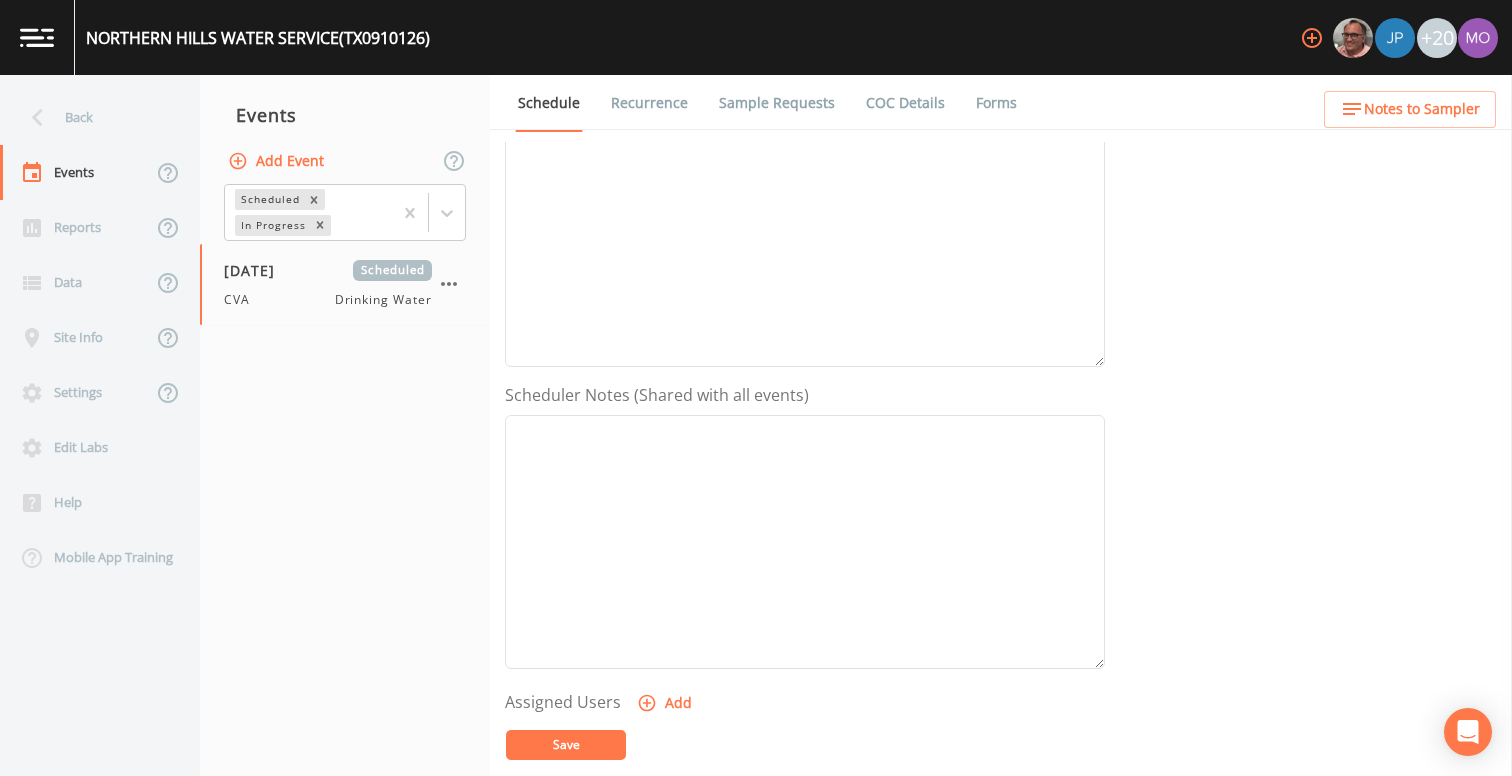 scroll, scrollTop: 511, scrollLeft: 0, axis: vertical 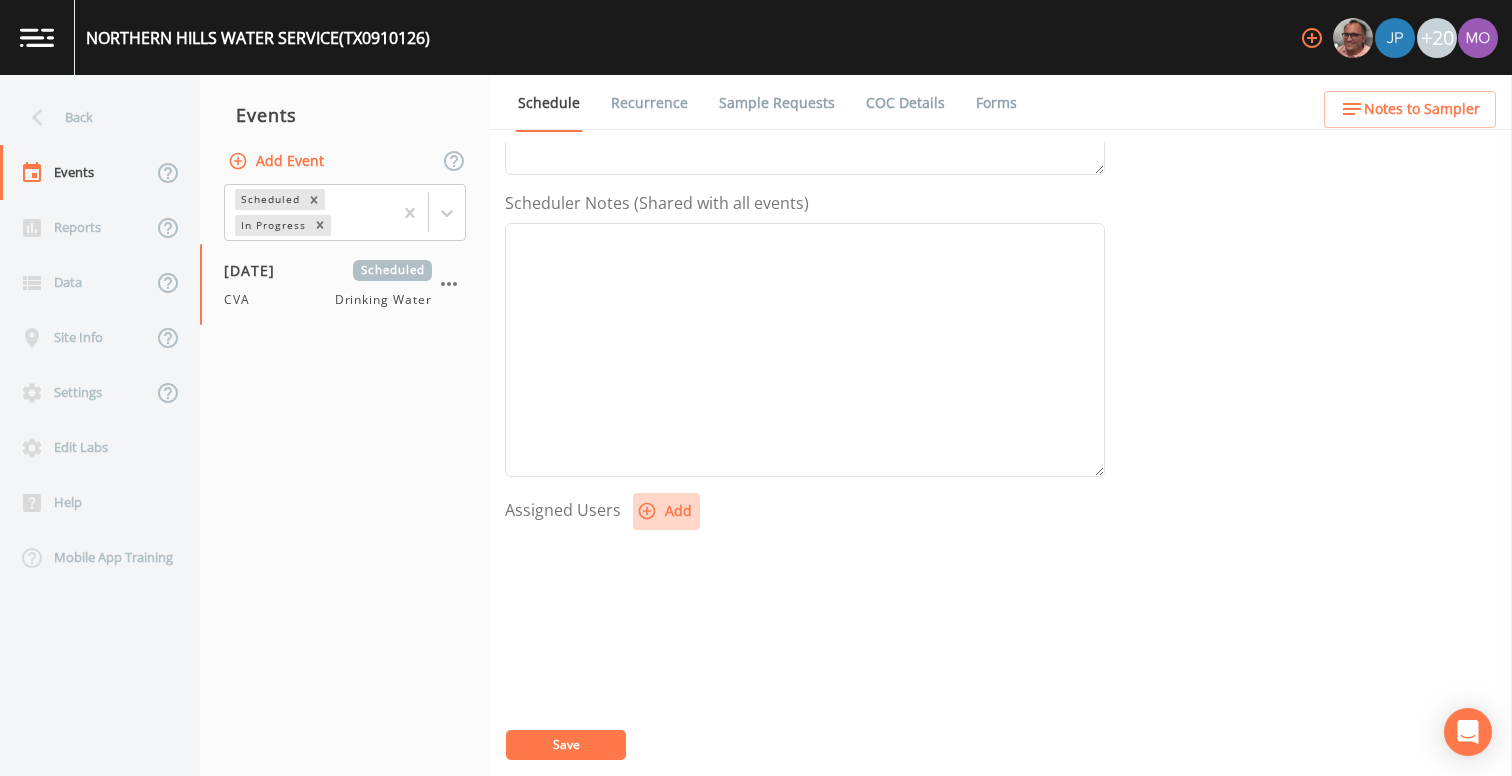 click on "Add" at bounding box center (666, 511) 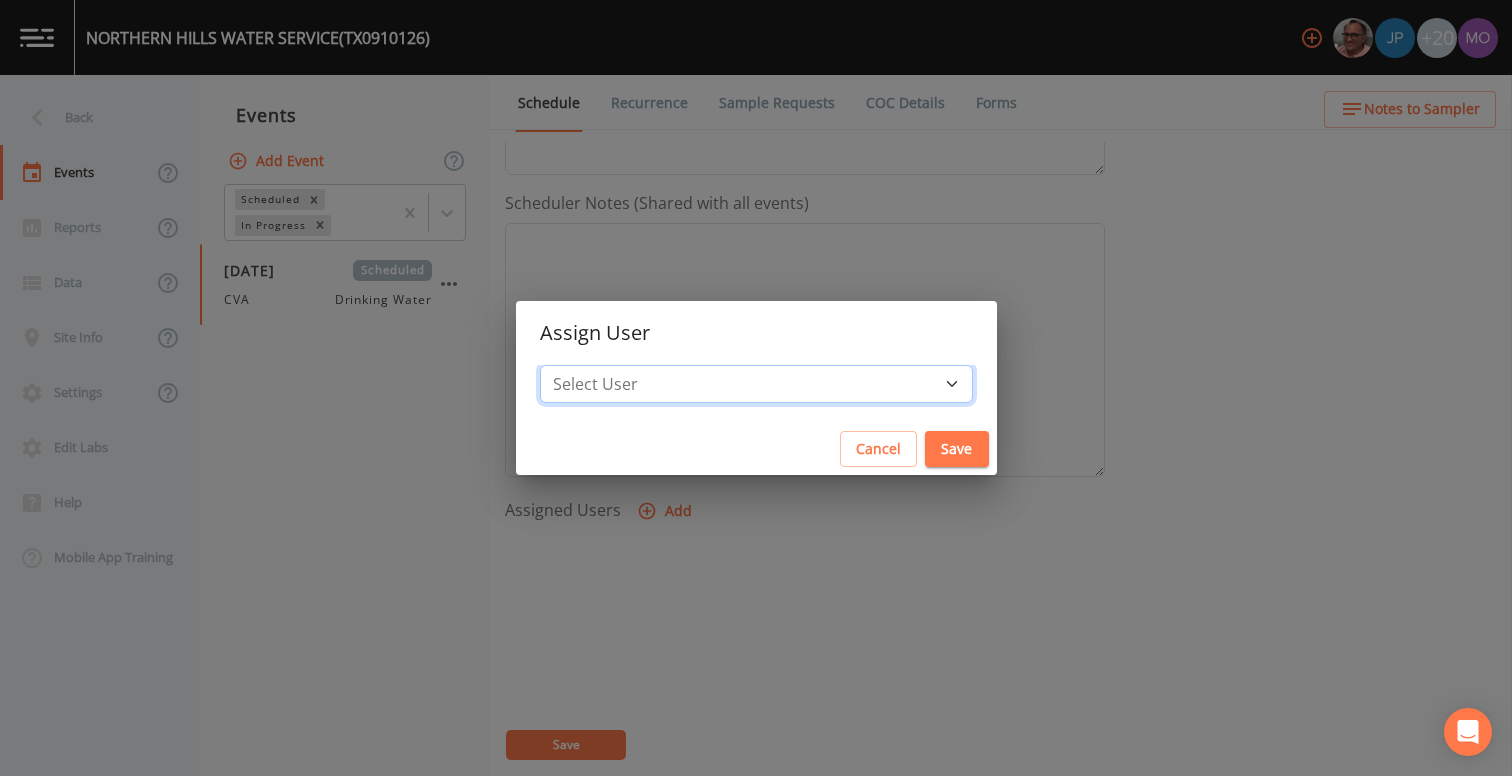 click on "Select User [PERSON_NAME] [PERSON_NAME]  [PERSON_NAME] [PERSON_NAME] [PERSON_NAME] [PERSON_NAME]  Rigamonti [EMAIL_ADDRESS][DOMAIN_NAME] [PERSON_NAME] [PERSON_NAME] [PERSON_NAME] [PERSON_NAME] [PERSON_NAME] [PERSON_NAME] [PERSON_NAME] [PERSON_NAME] [PERSON_NAME] [PERSON_NAME] [PERSON_NAME] [PERSON_NAME] [PERSON_NAME] [PERSON_NAME] [PERSON_NAME]" at bounding box center [756, 384] 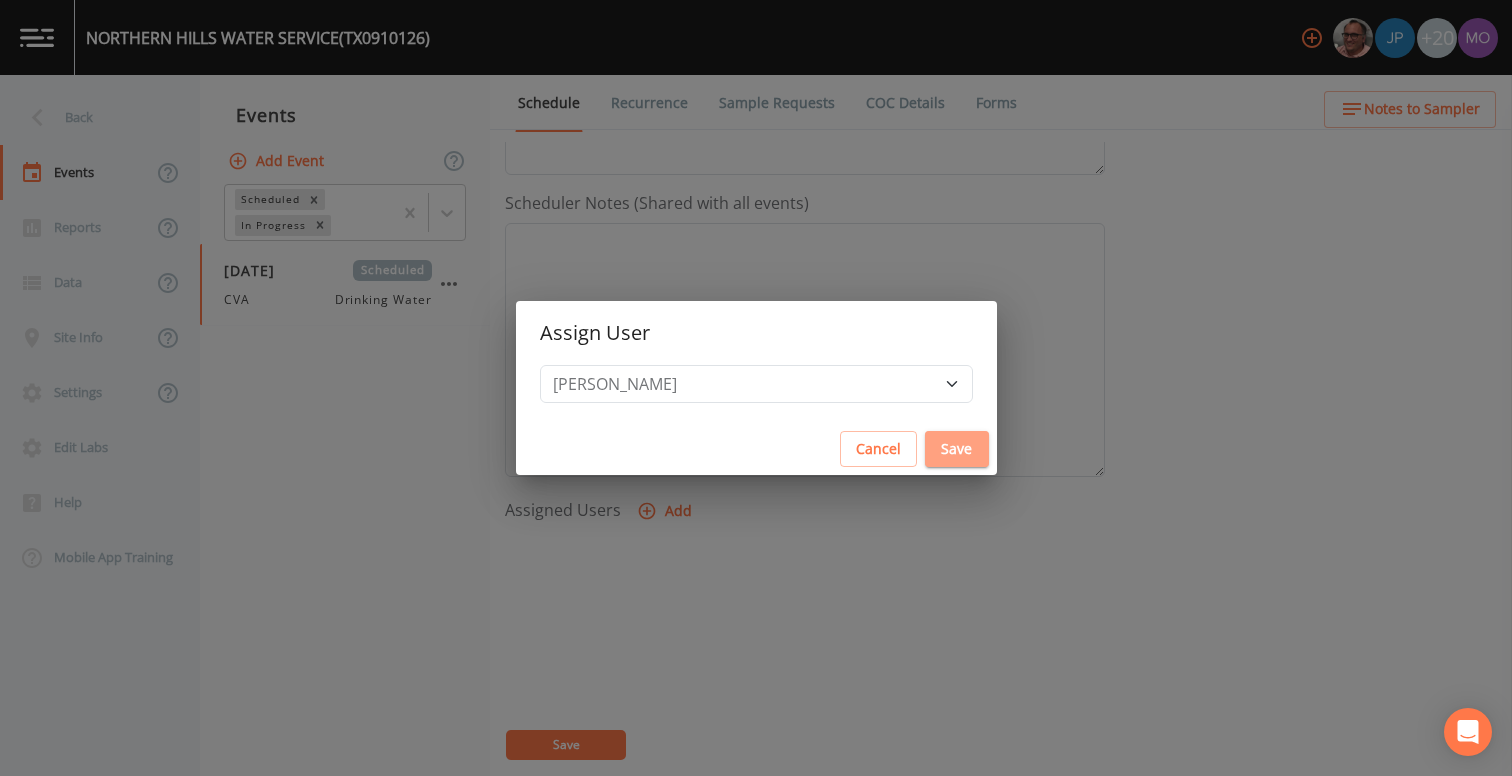 click on "Save" at bounding box center (957, 449) 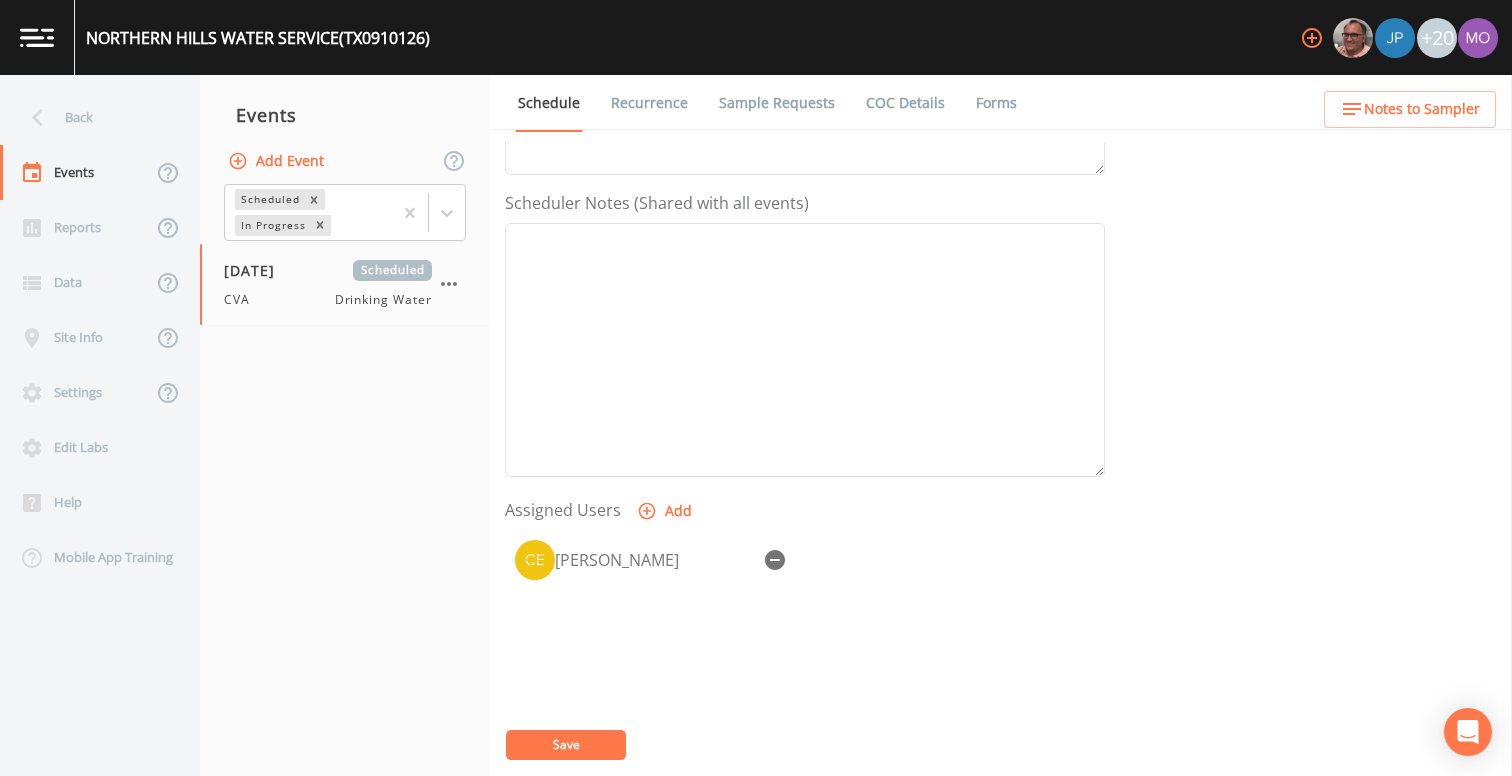 click on "Save" at bounding box center [566, 744] 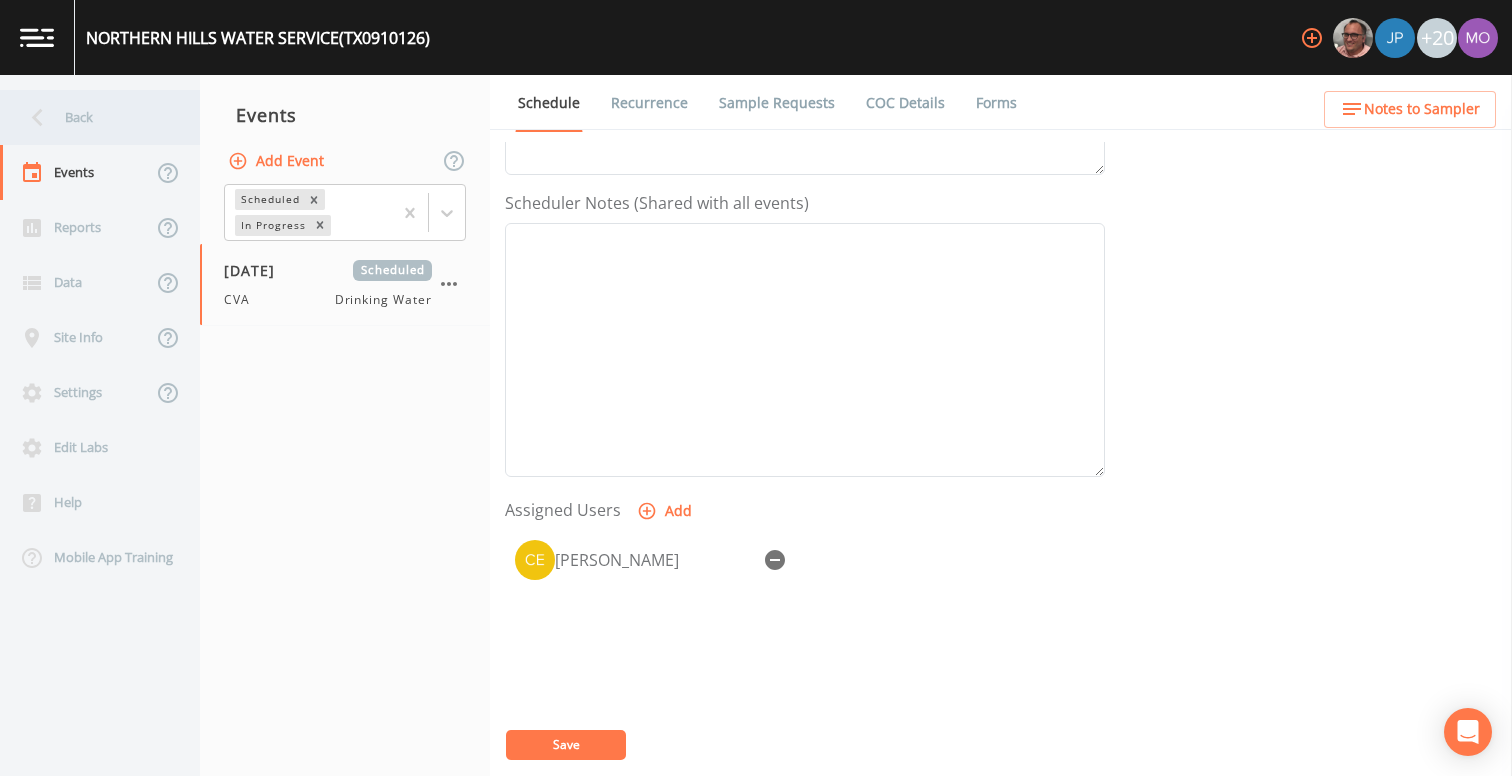 click on "Back" at bounding box center [90, 117] 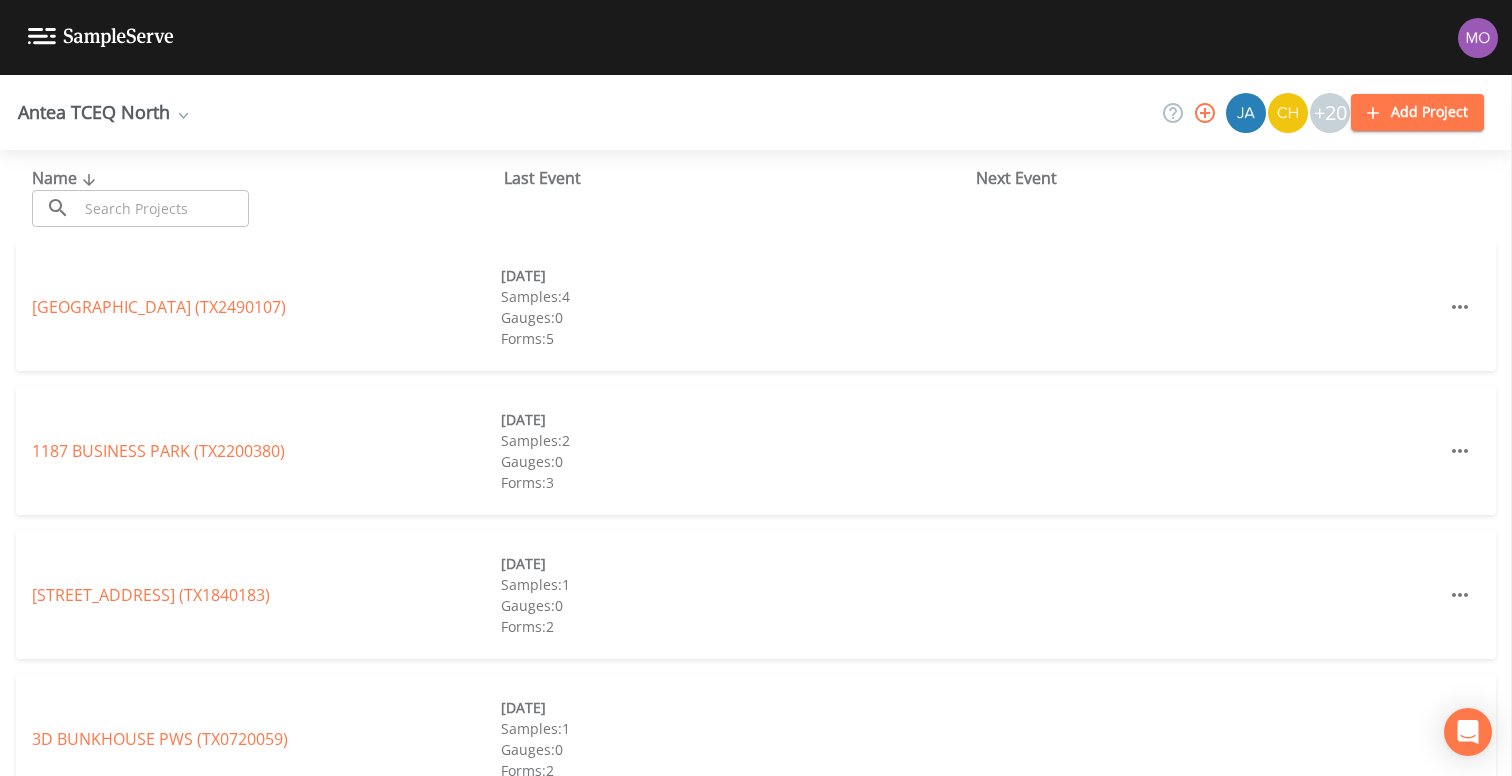 click at bounding box center (163, 208) 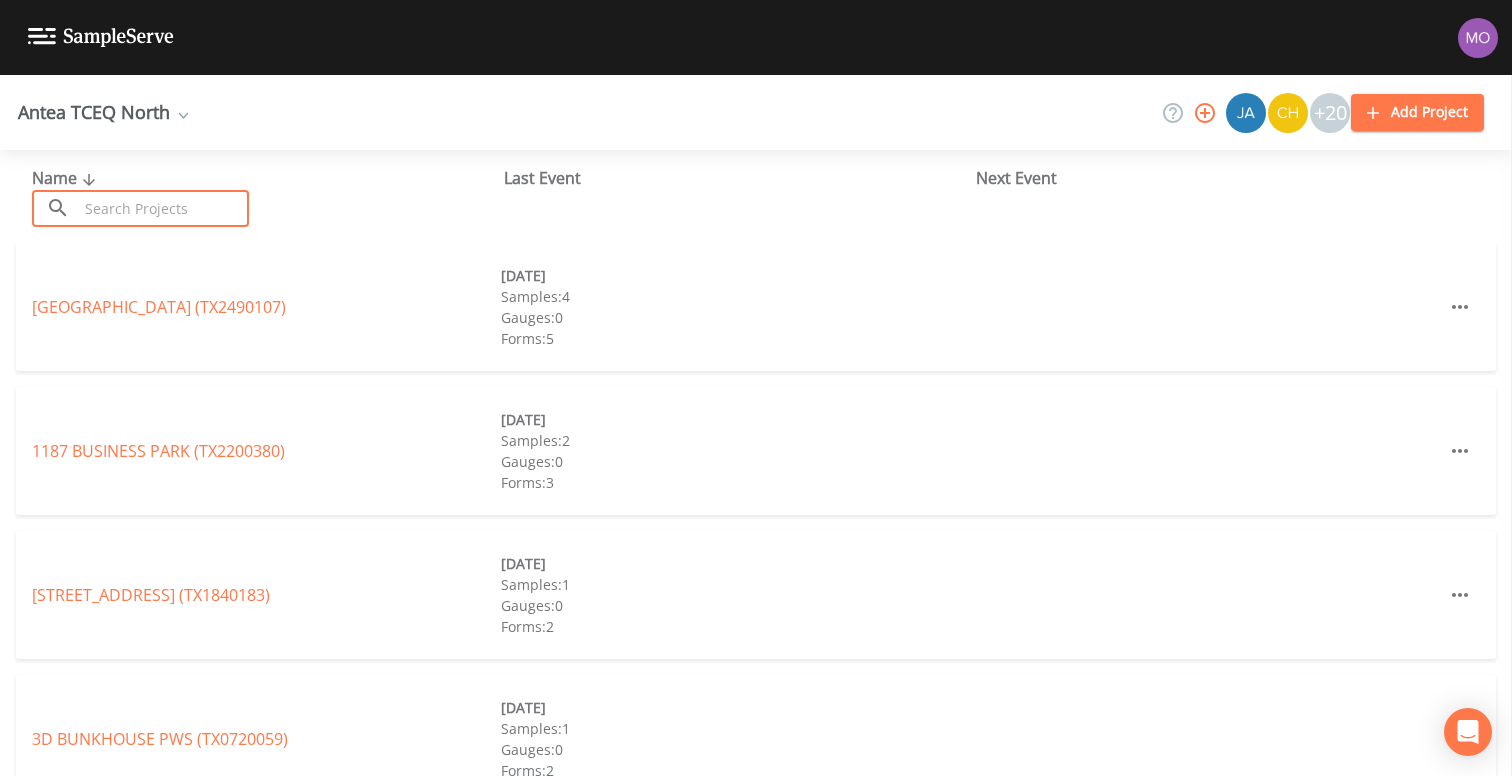 paste on "TX0570034" 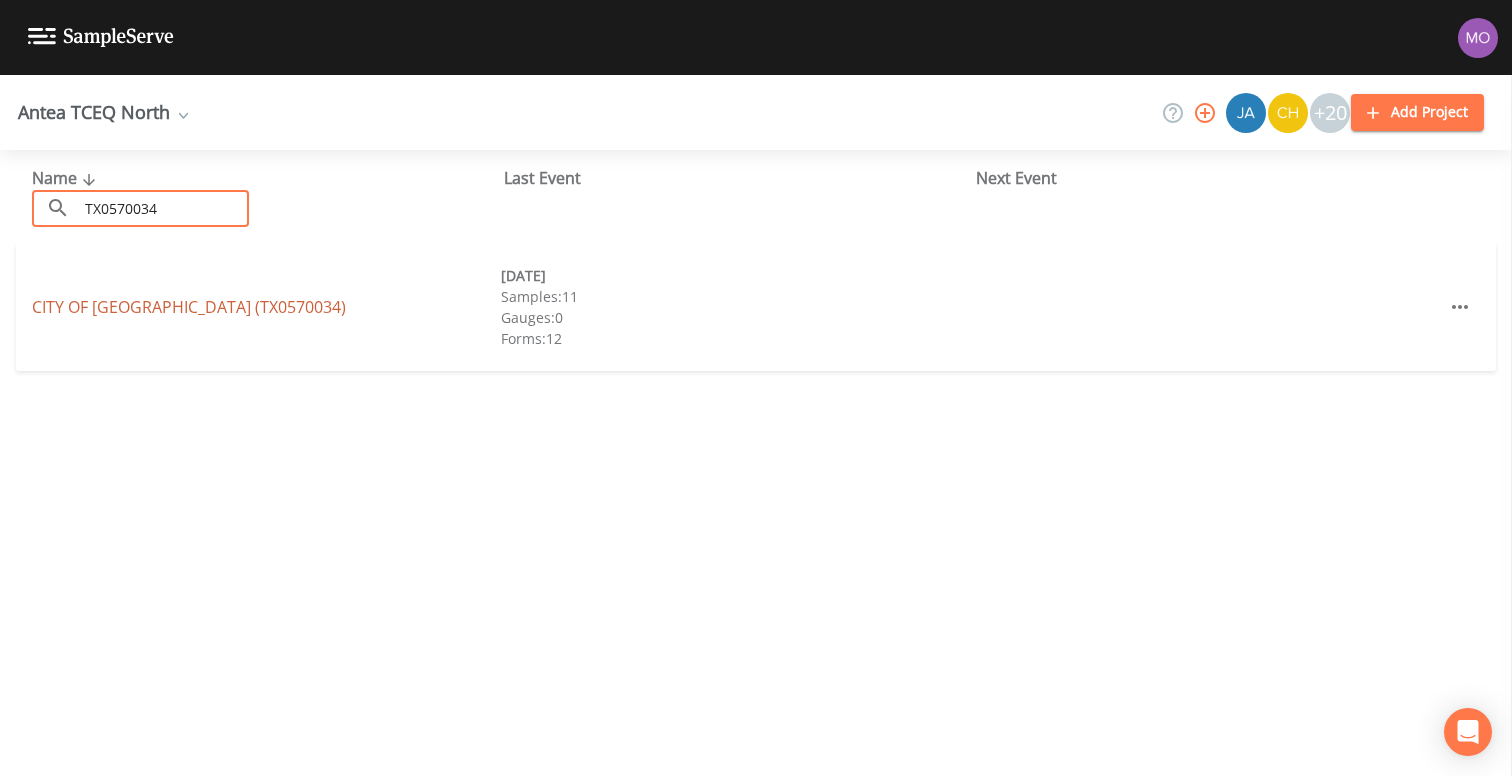 type on "TX0570034" 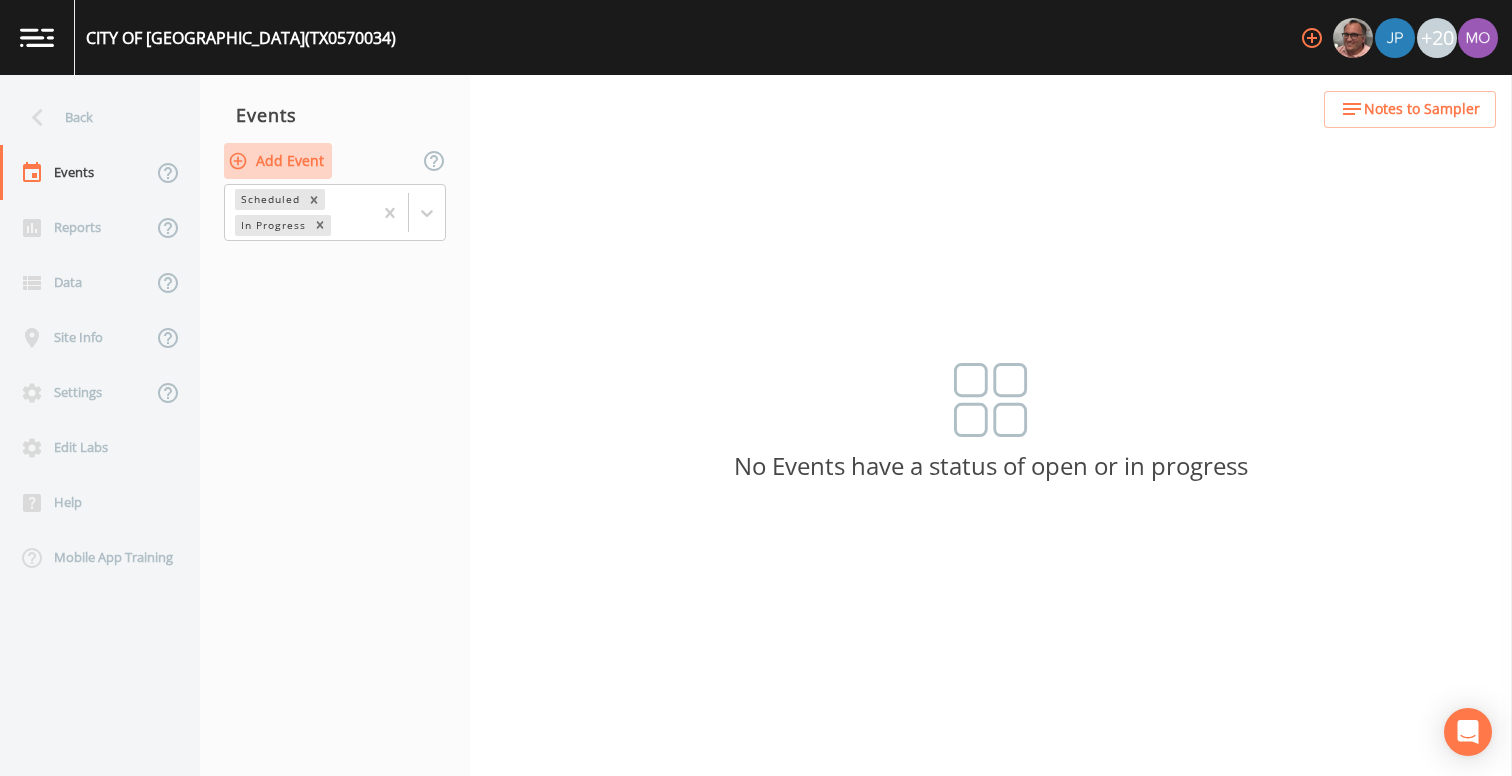 click on "Add Event" at bounding box center (278, 161) 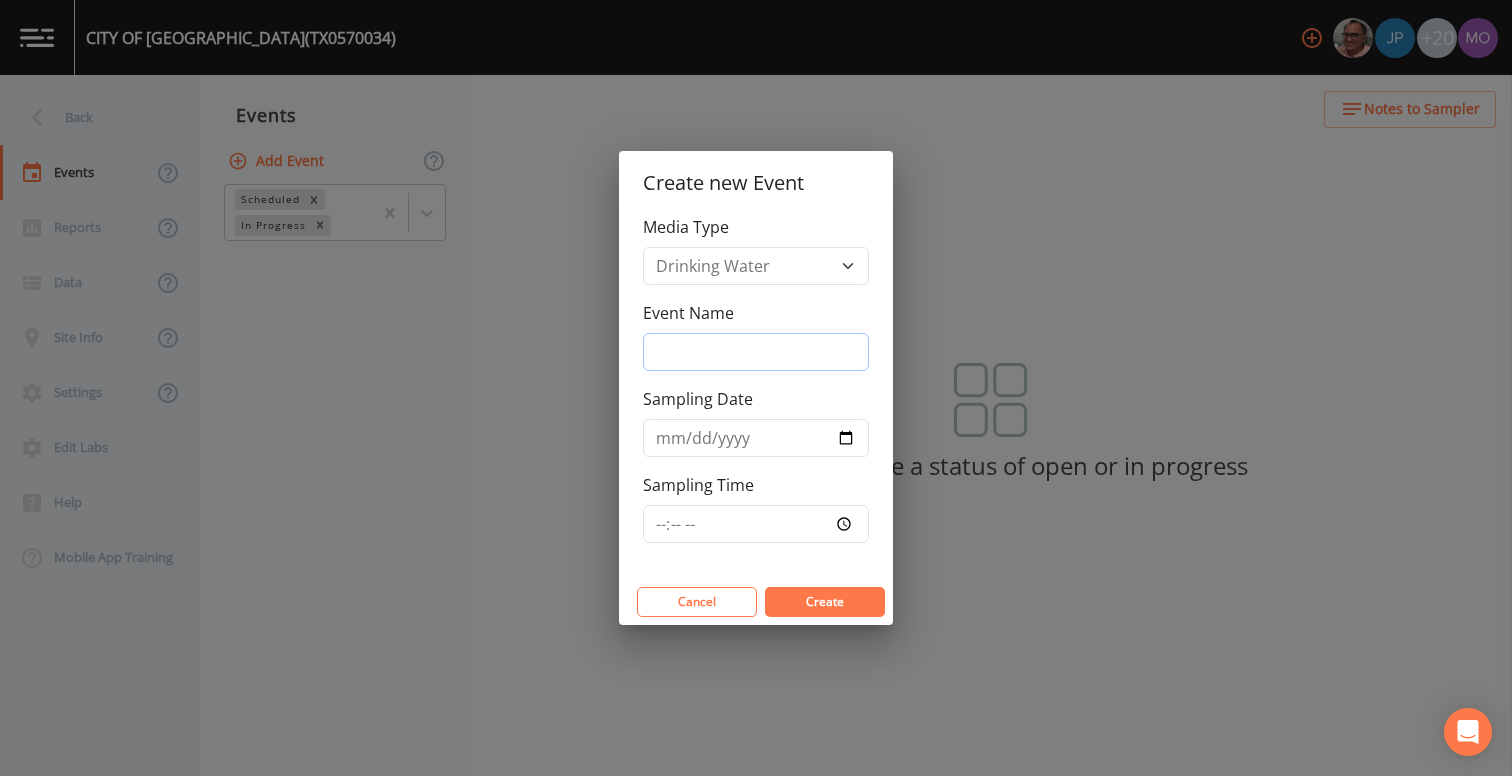 click on "Event Name" at bounding box center [756, 352] 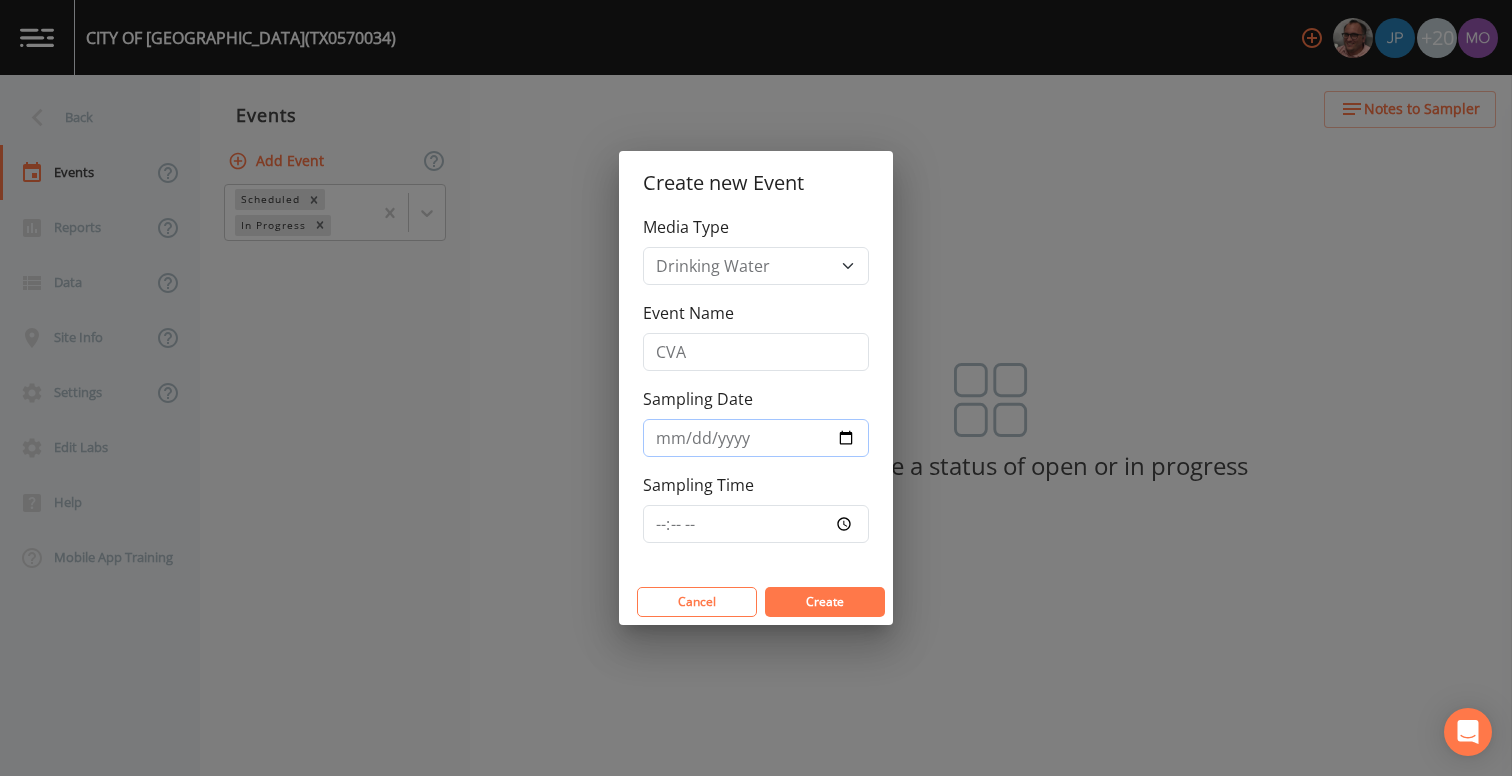 click on "Sampling Date" at bounding box center [756, 438] 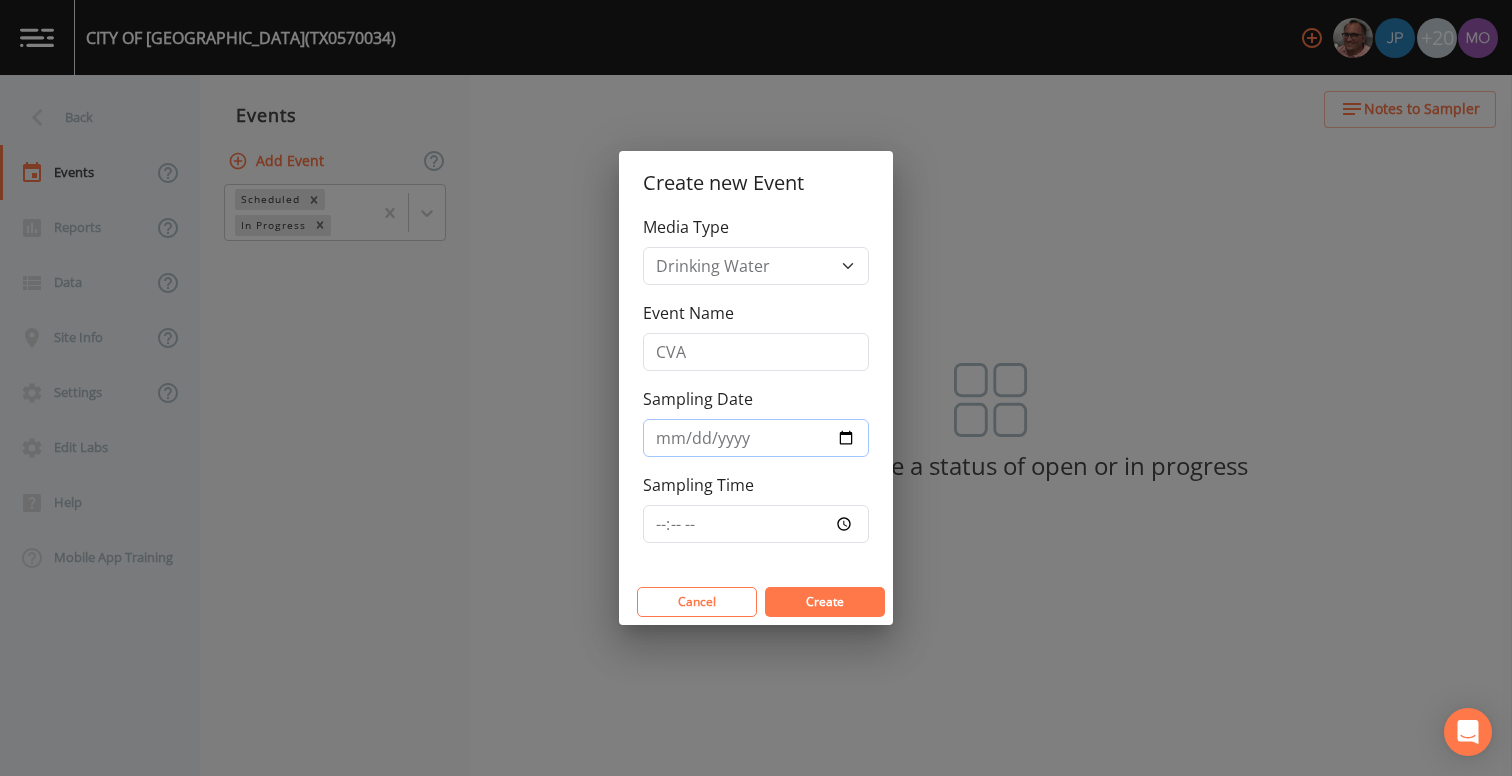 type on "2025-07-17" 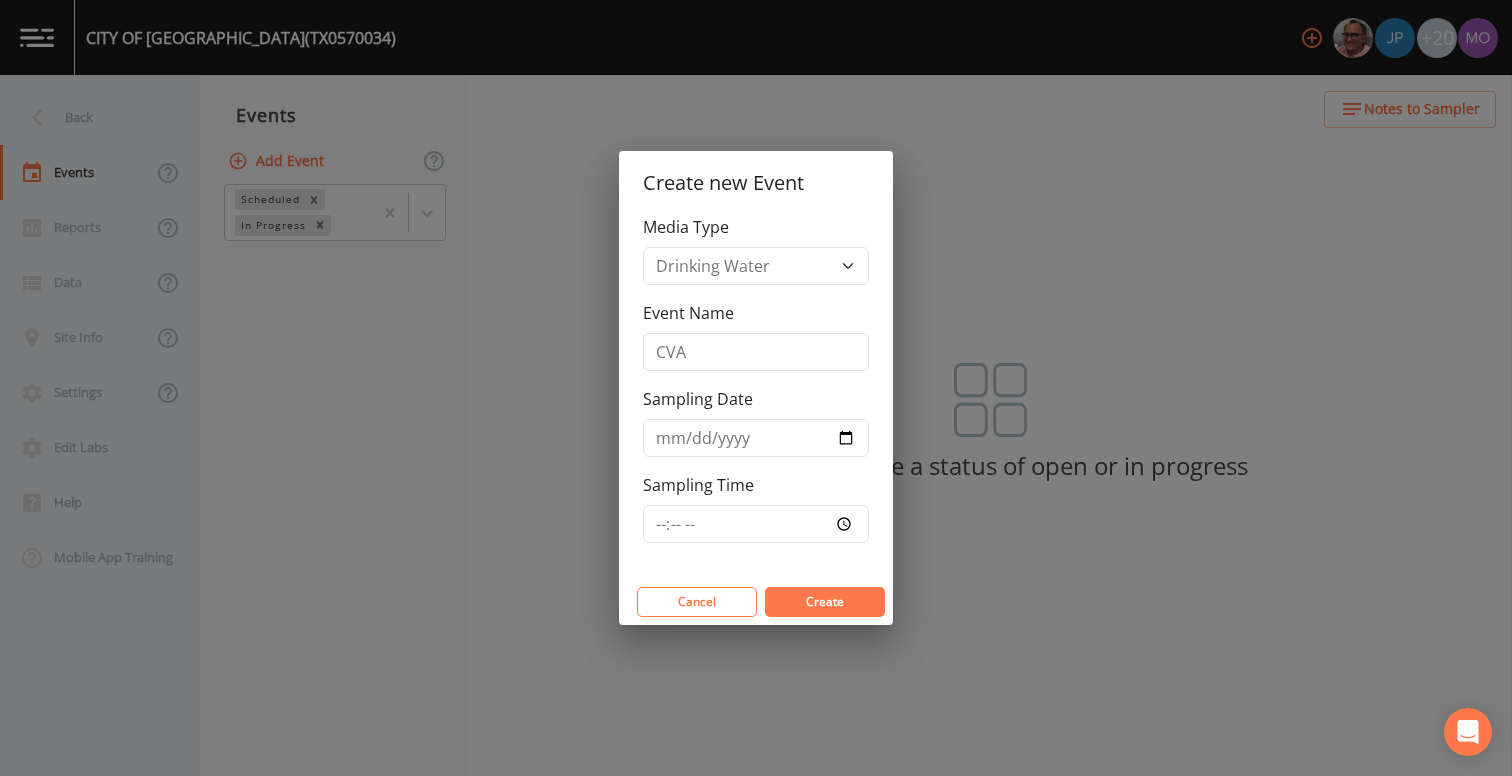 click on "Create" at bounding box center [825, 602] 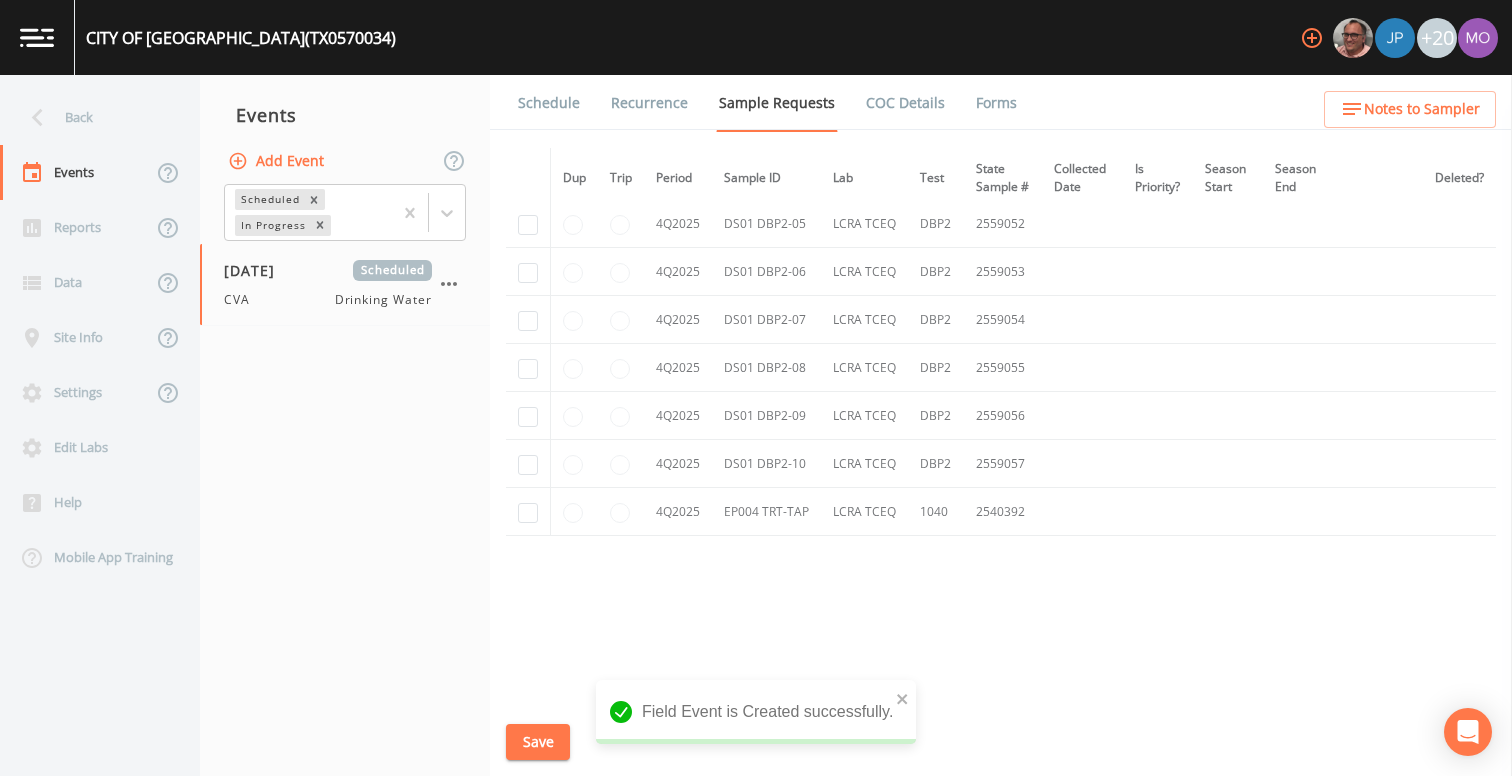 scroll, scrollTop: 5496, scrollLeft: 0, axis: vertical 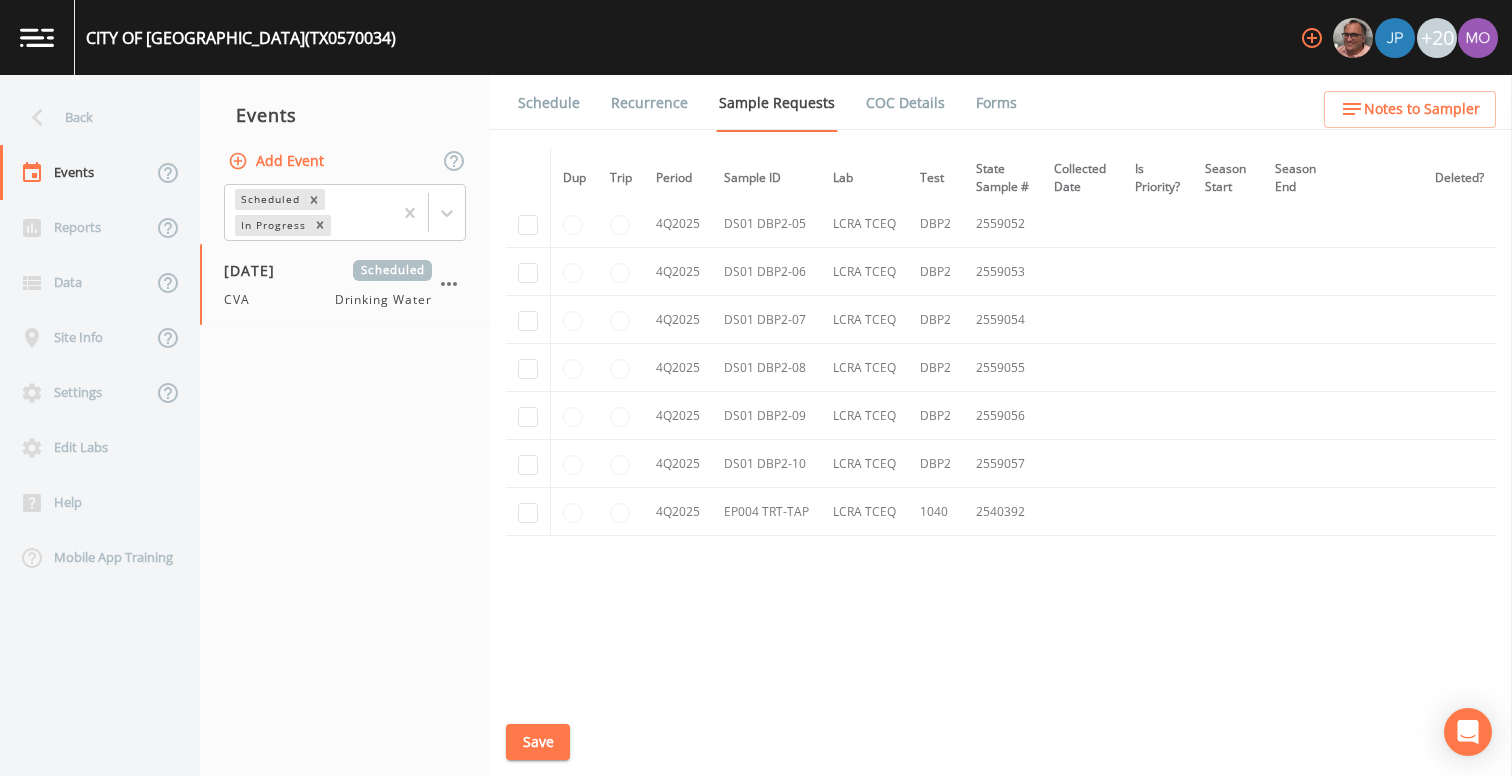 click at bounding box center (528, -4000) 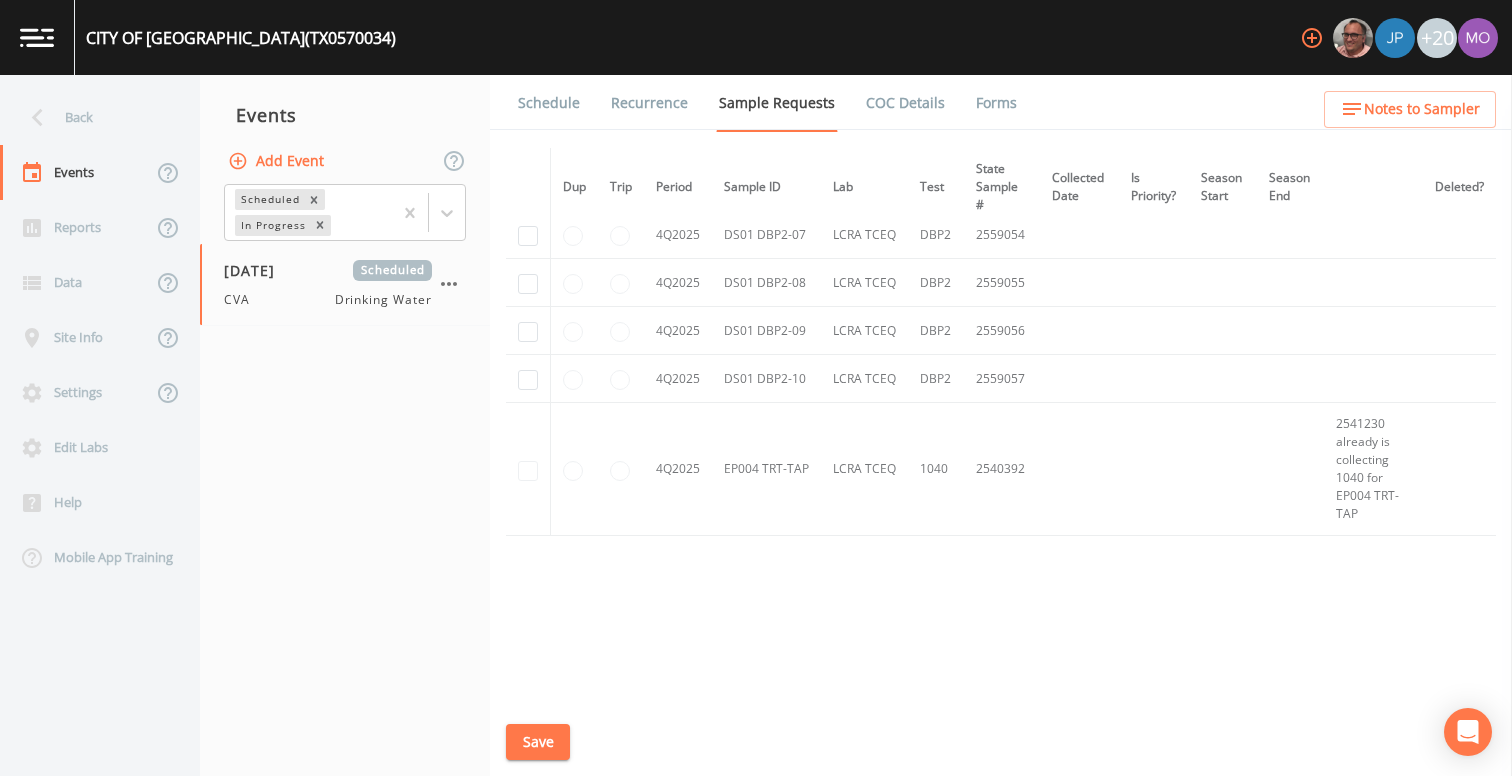 click at bounding box center (528, -4164) 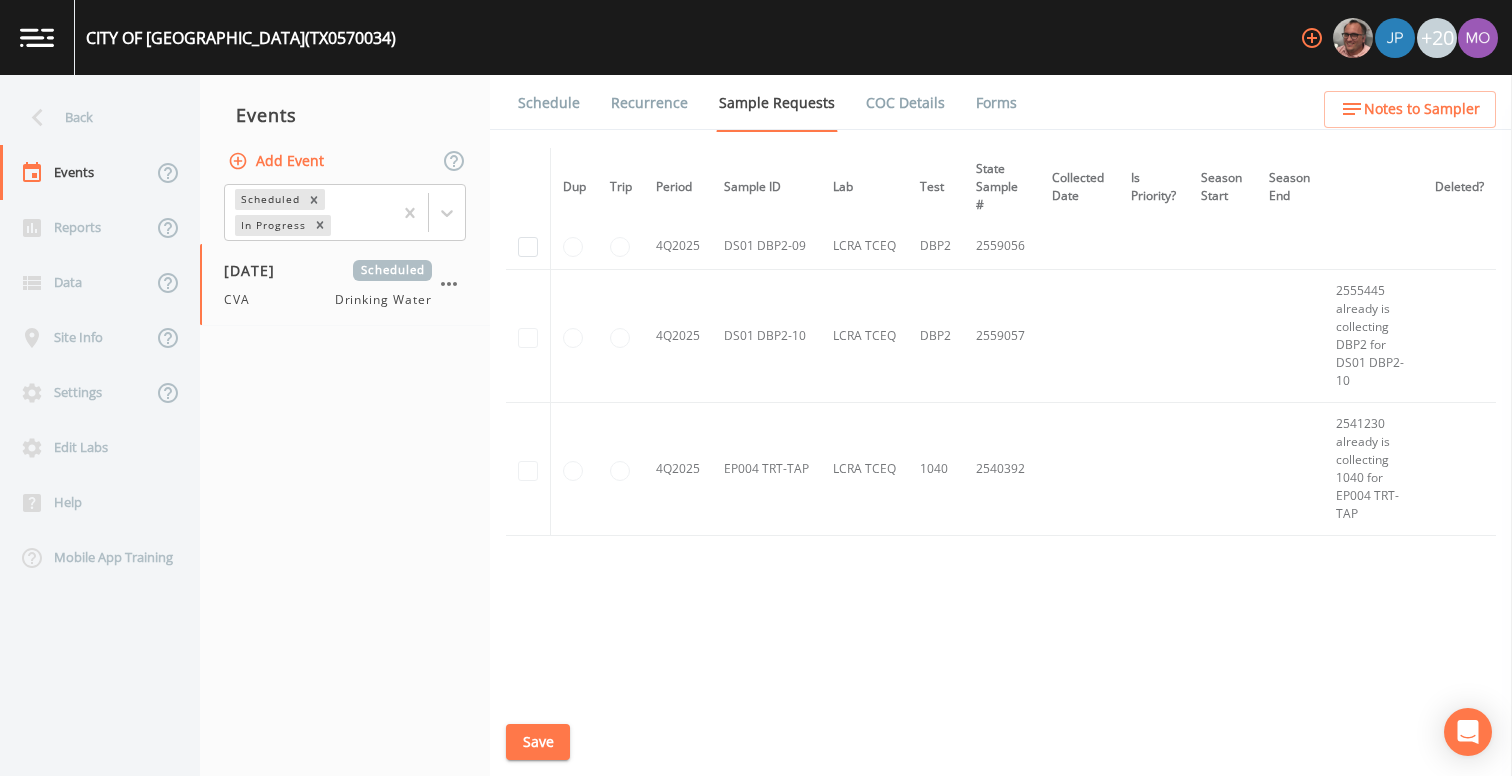 click at bounding box center [528, -4328] 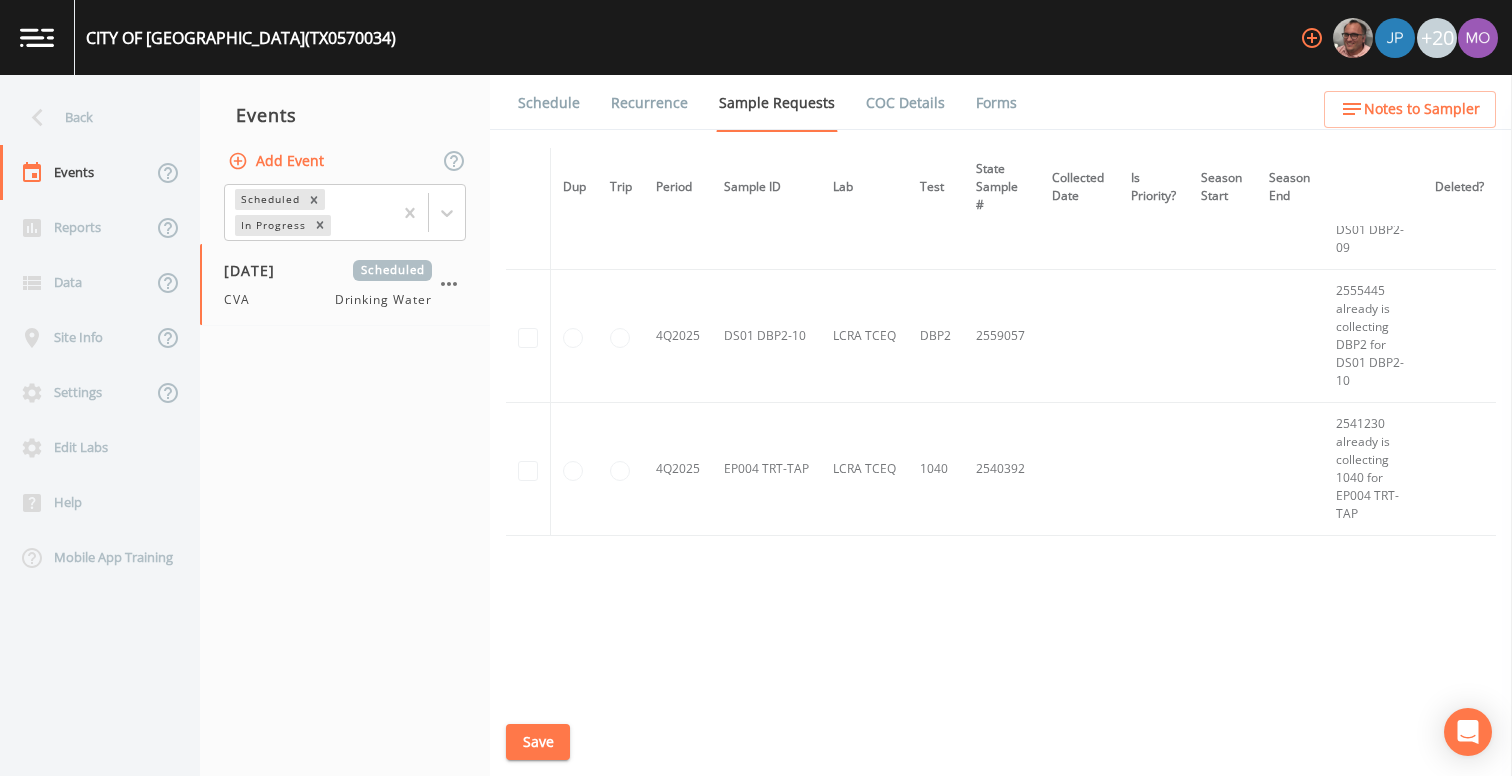 click at bounding box center (528, -4492) 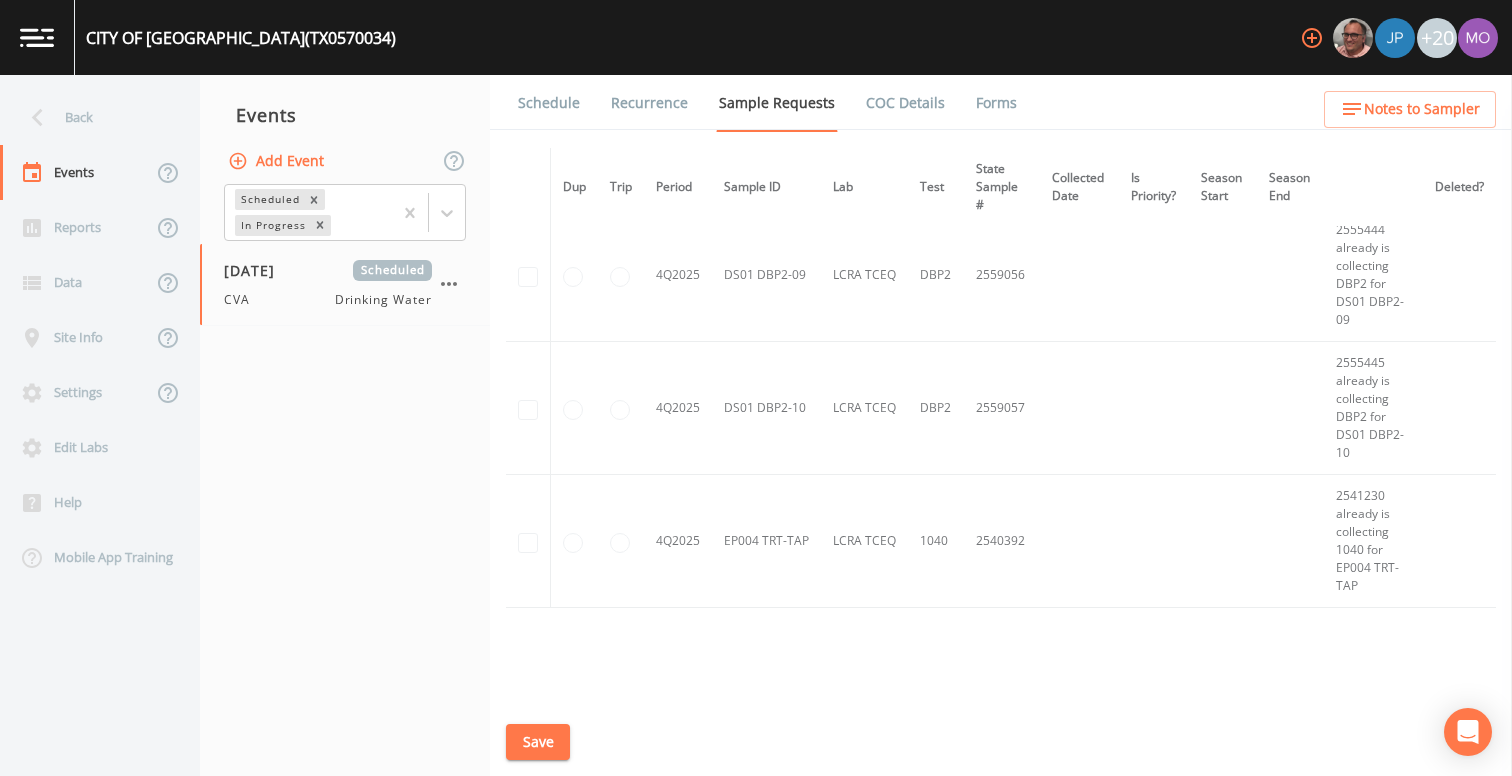 click at bounding box center (528, -4912) 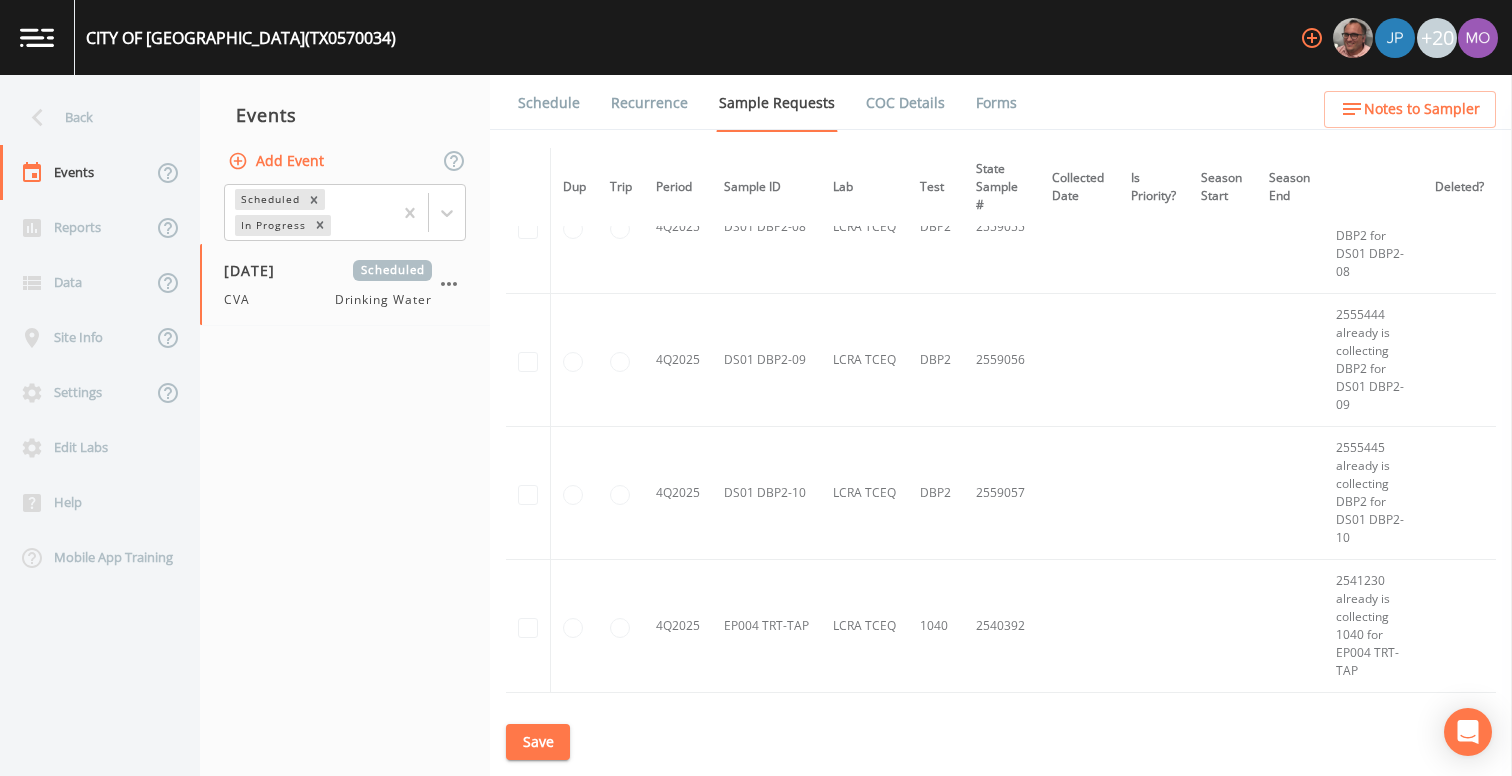 click at bounding box center (528, -4991) 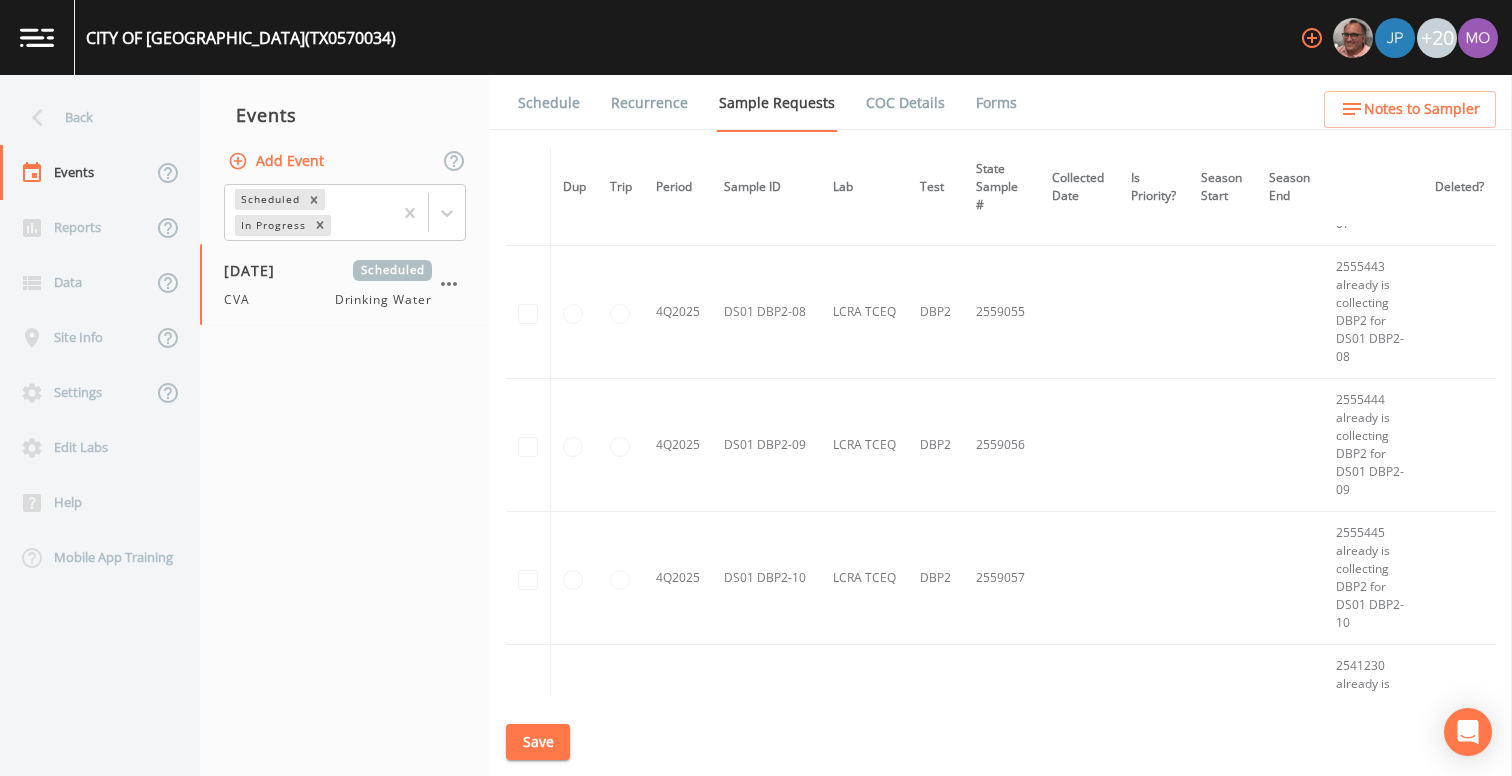 click at bounding box center (528, -5070) 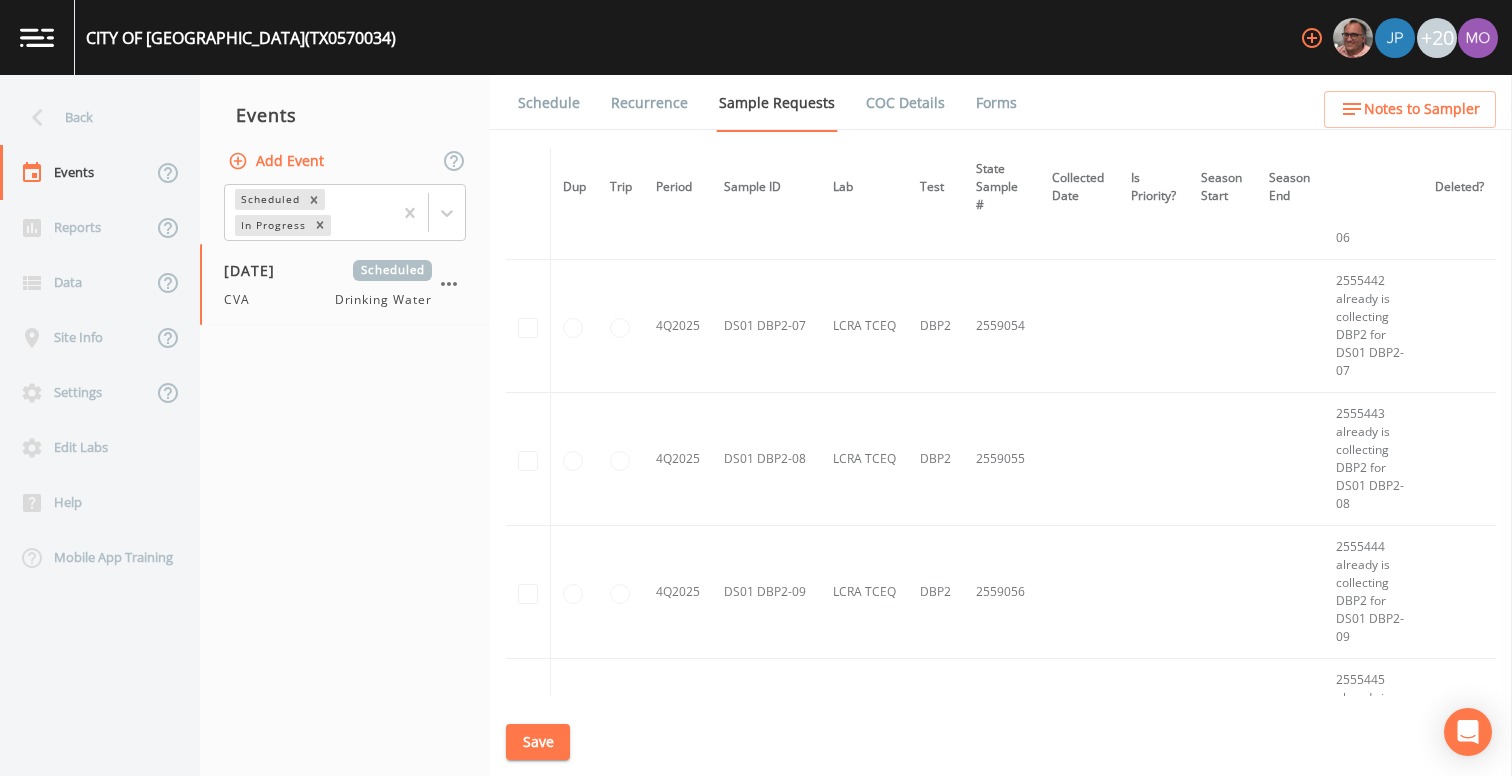 scroll, scrollTop: 5403, scrollLeft: 0, axis: vertical 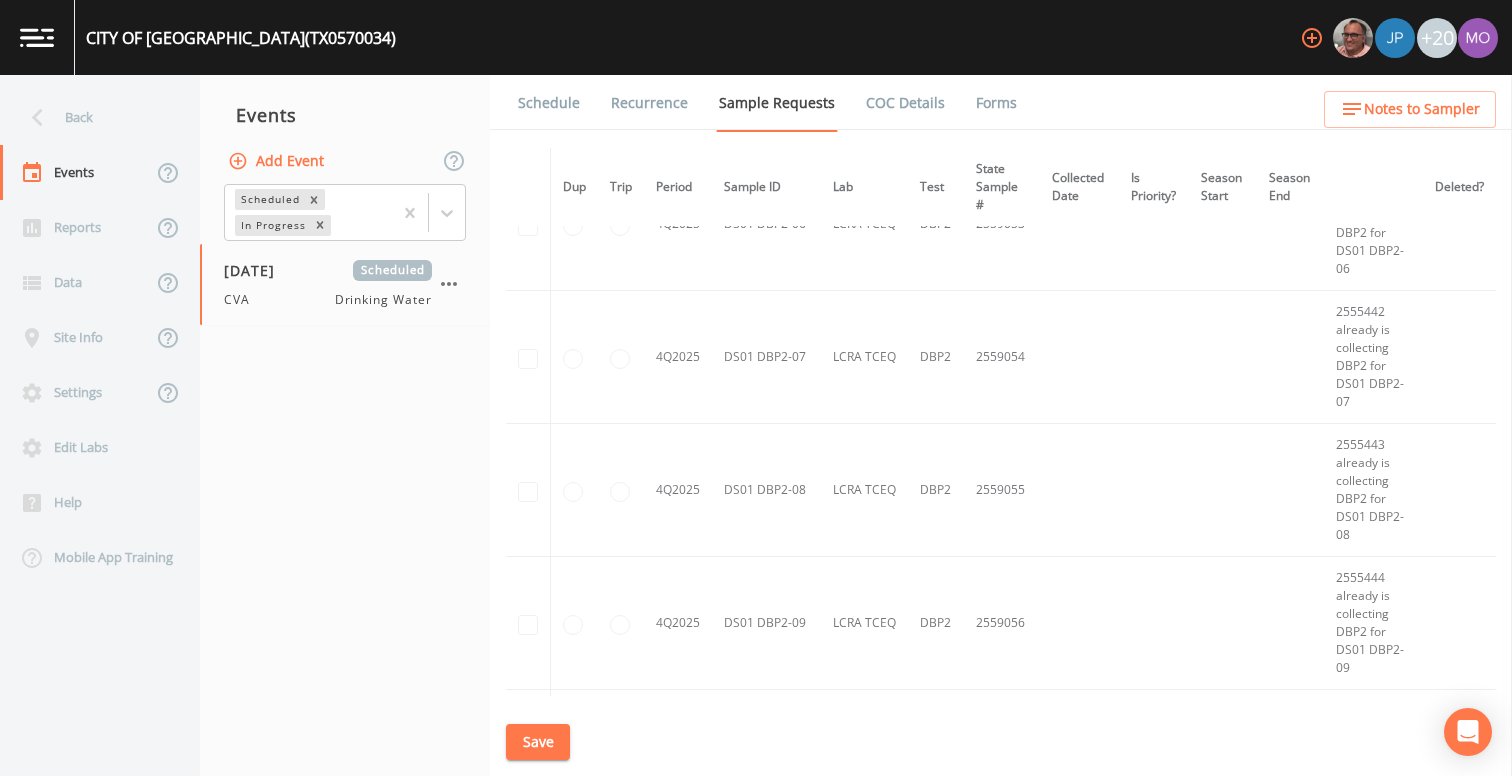 click on "Save" at bounding box center (538, 742) 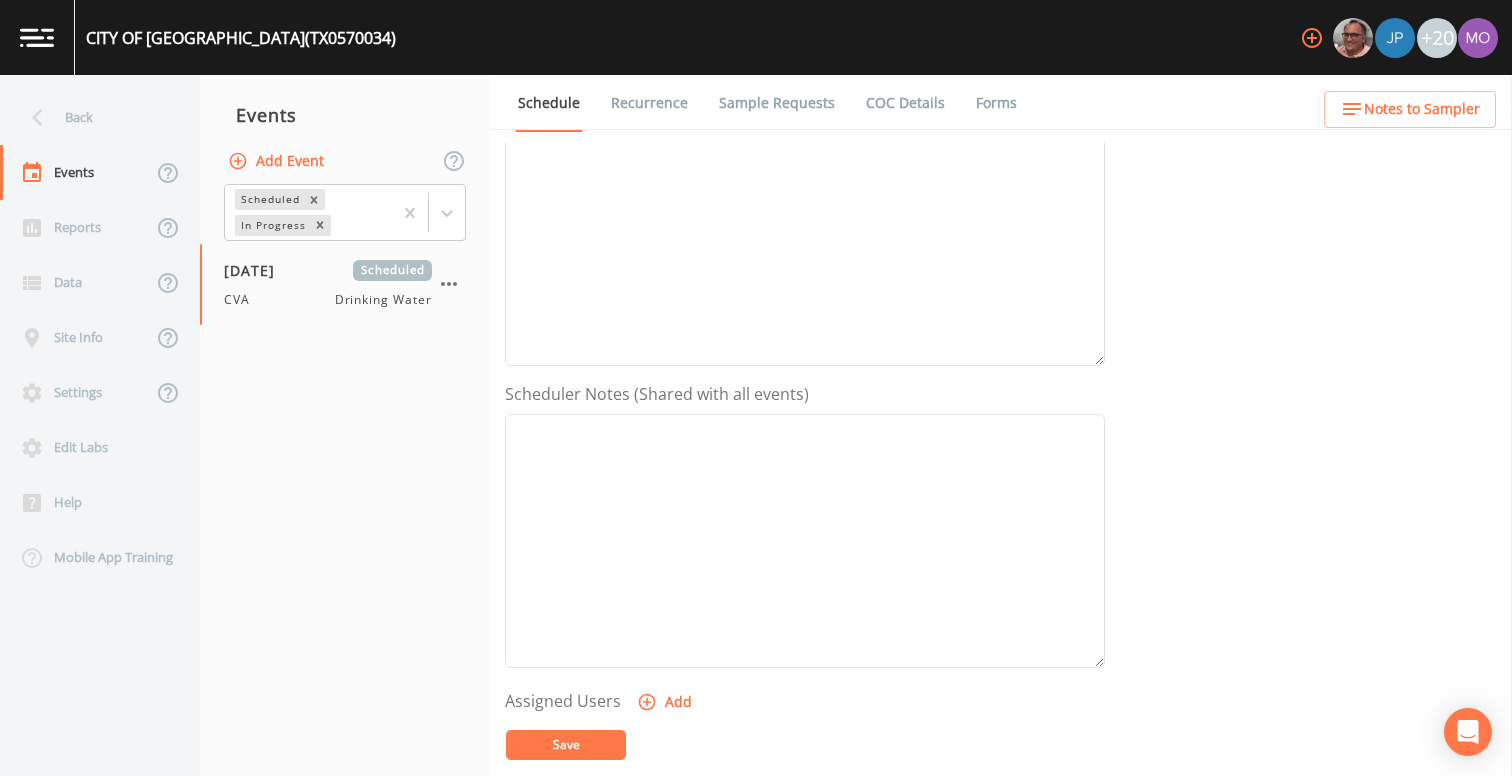 scroll, scrollTop: 485, scrollLeft: 0, axis: vertical 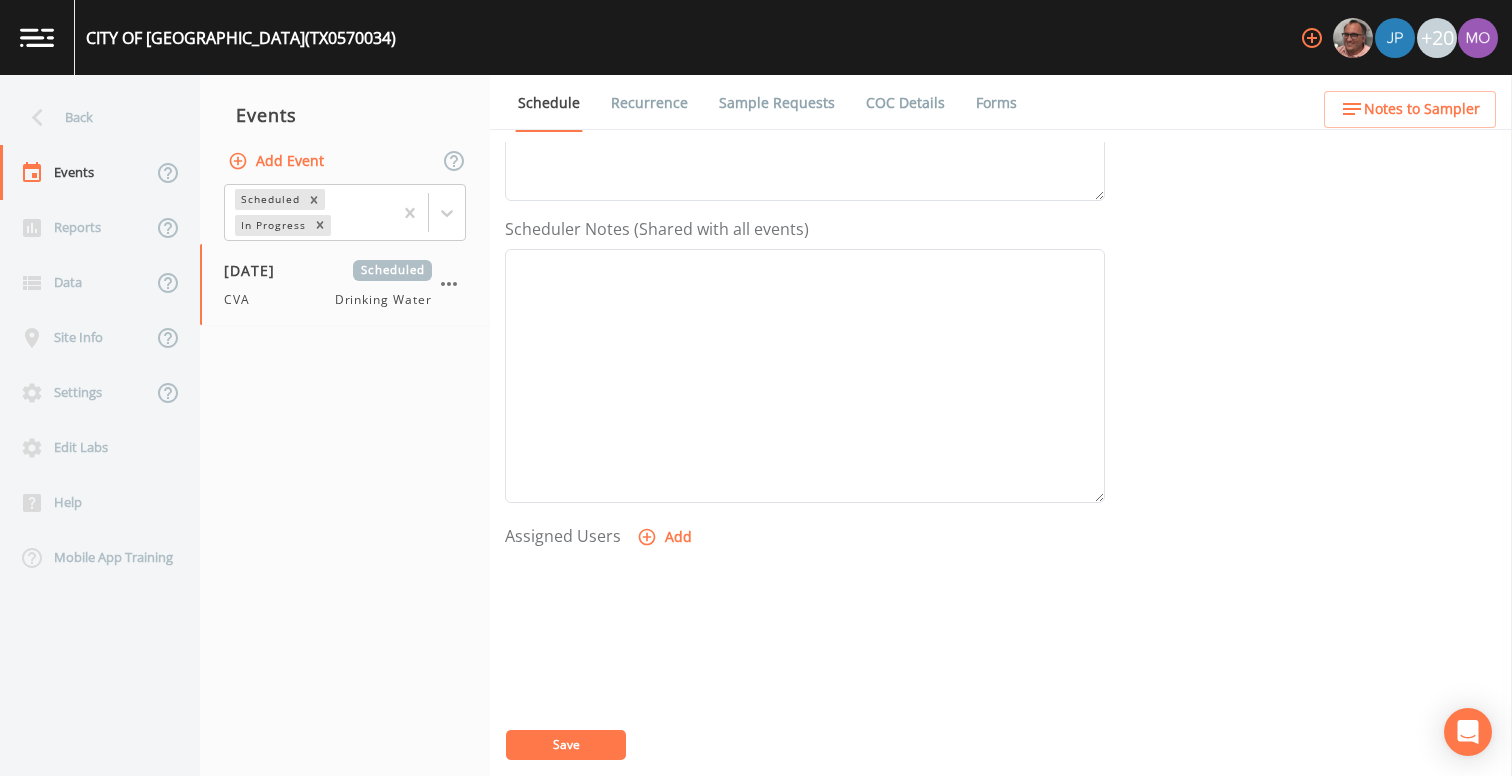 click on "Add" at bounding box center (666, 537) 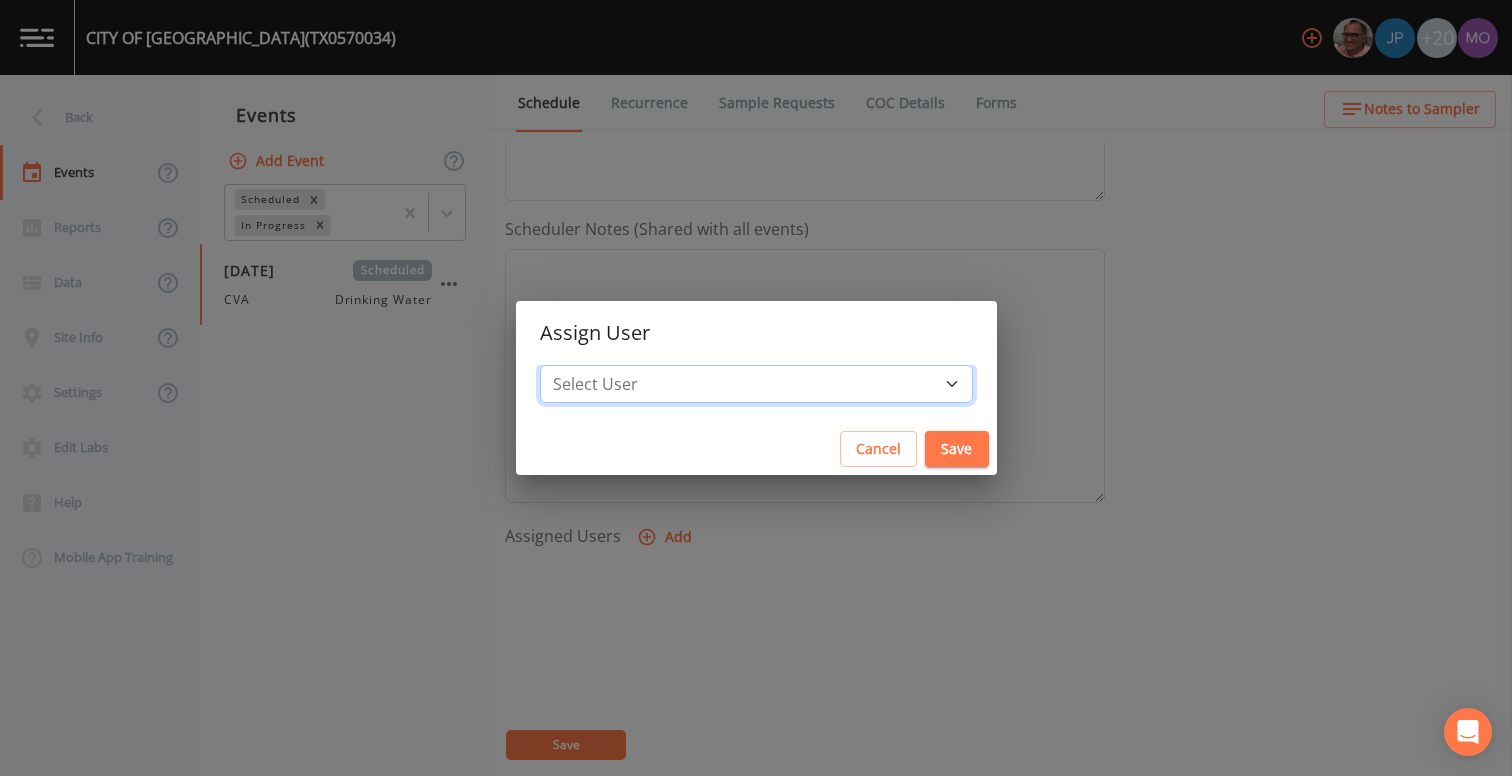 click on "Select User [PERSON_NAME] [PERSON_NAME]  [PERSON_NAME] [PERSON_NAME] [PERSON_NAME] [PERSON_NAME]  Rigamonti [EMAIL_ADDRESS][DOMAIN_NAME] [PERSON_NAME] [PERSON_NAME] [PERSON_NAME] [PERSON_NAME] [PERSON_NAME] [PERSON_NAME] [PERSON_NAME] [PERSON_NAME] [PERSON_NAME] [PERSON_NAME] [PERSON_NAME] [PERSON_NAME] [PERSON_NAME] [PERSON_NAME] [PERSON_NAME]" at bounding box center (756, 384) 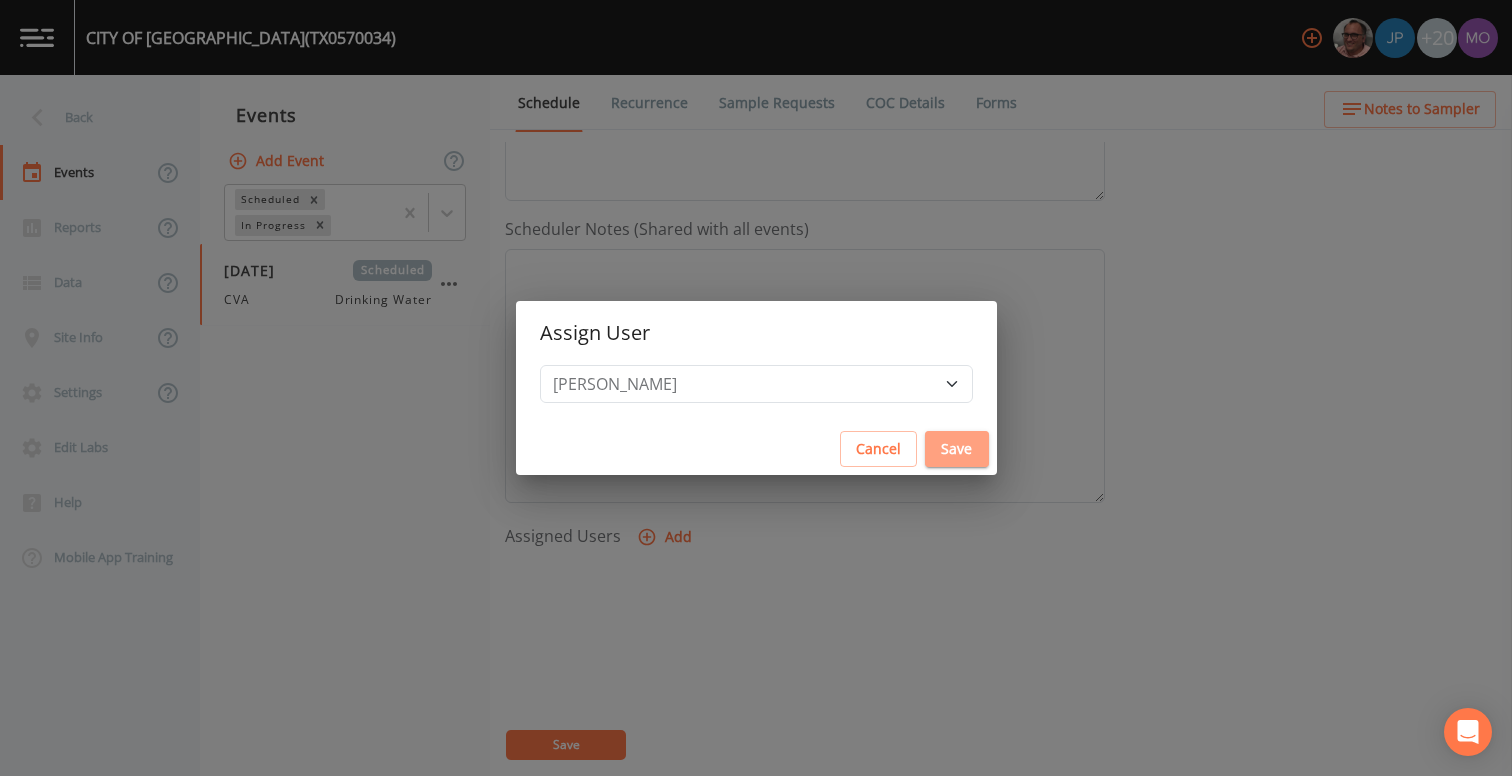 click on "Save" at bounding box center (957, 449) 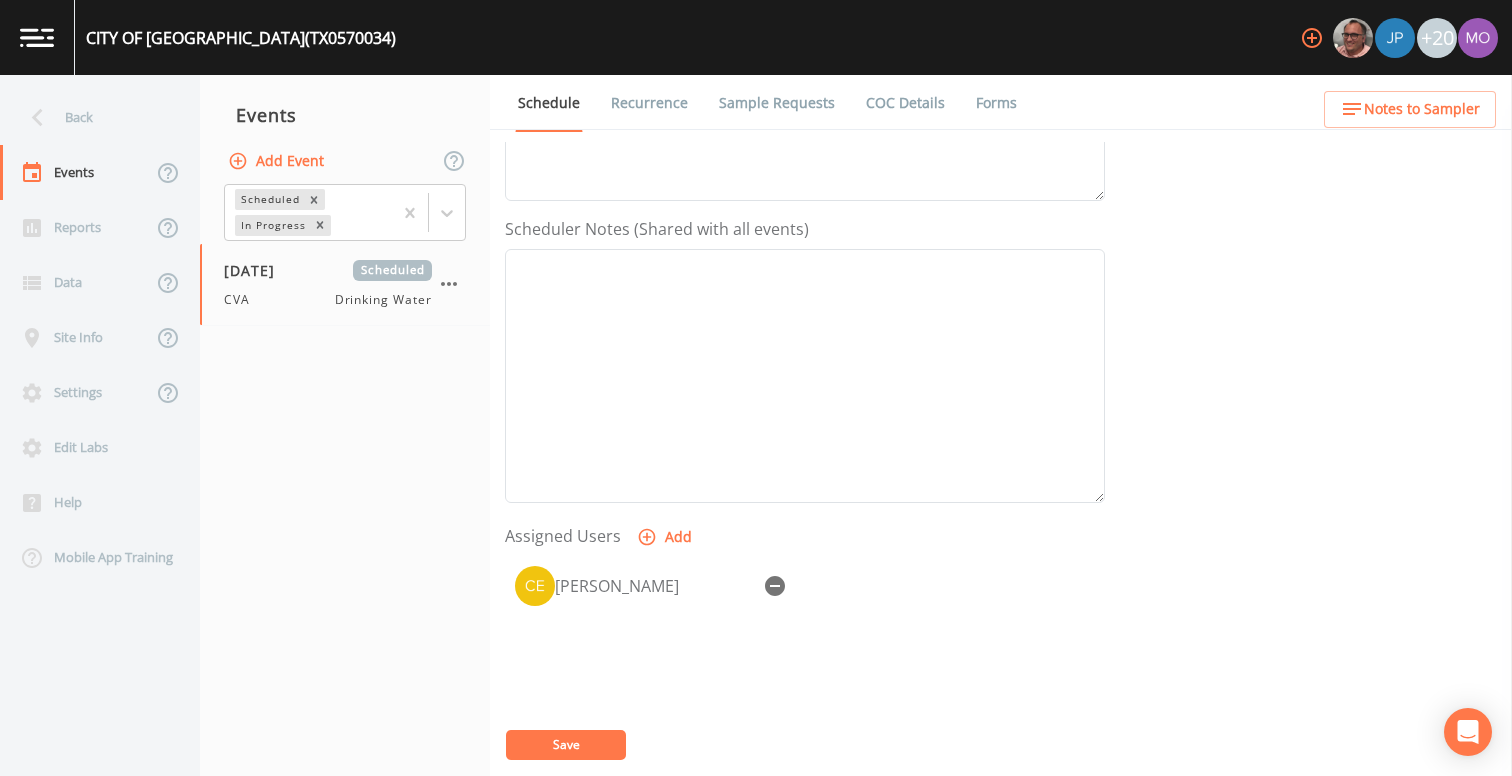 click on "Save" at bounding box center [566, 745] 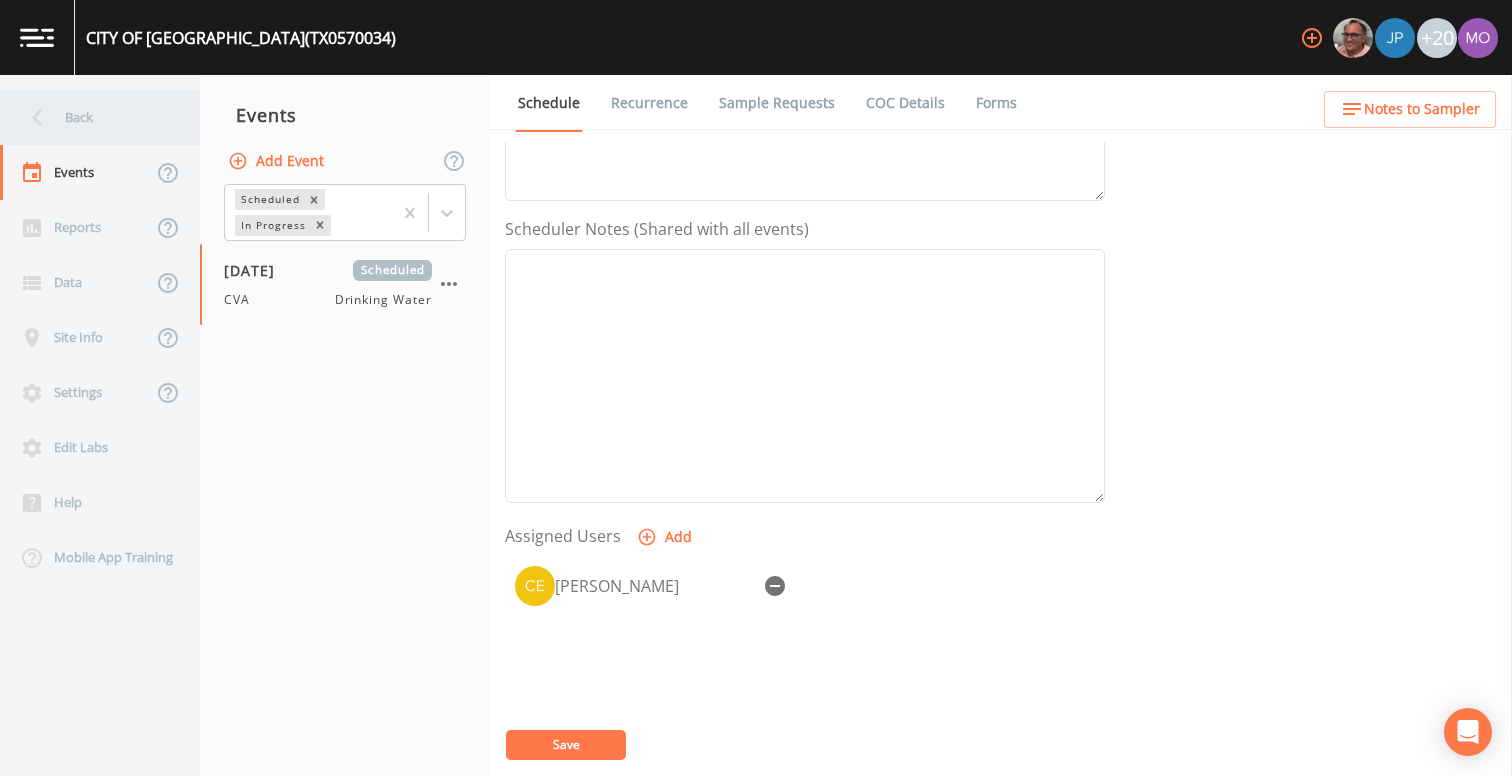 click on "Back" at bounding box center (90, 117) 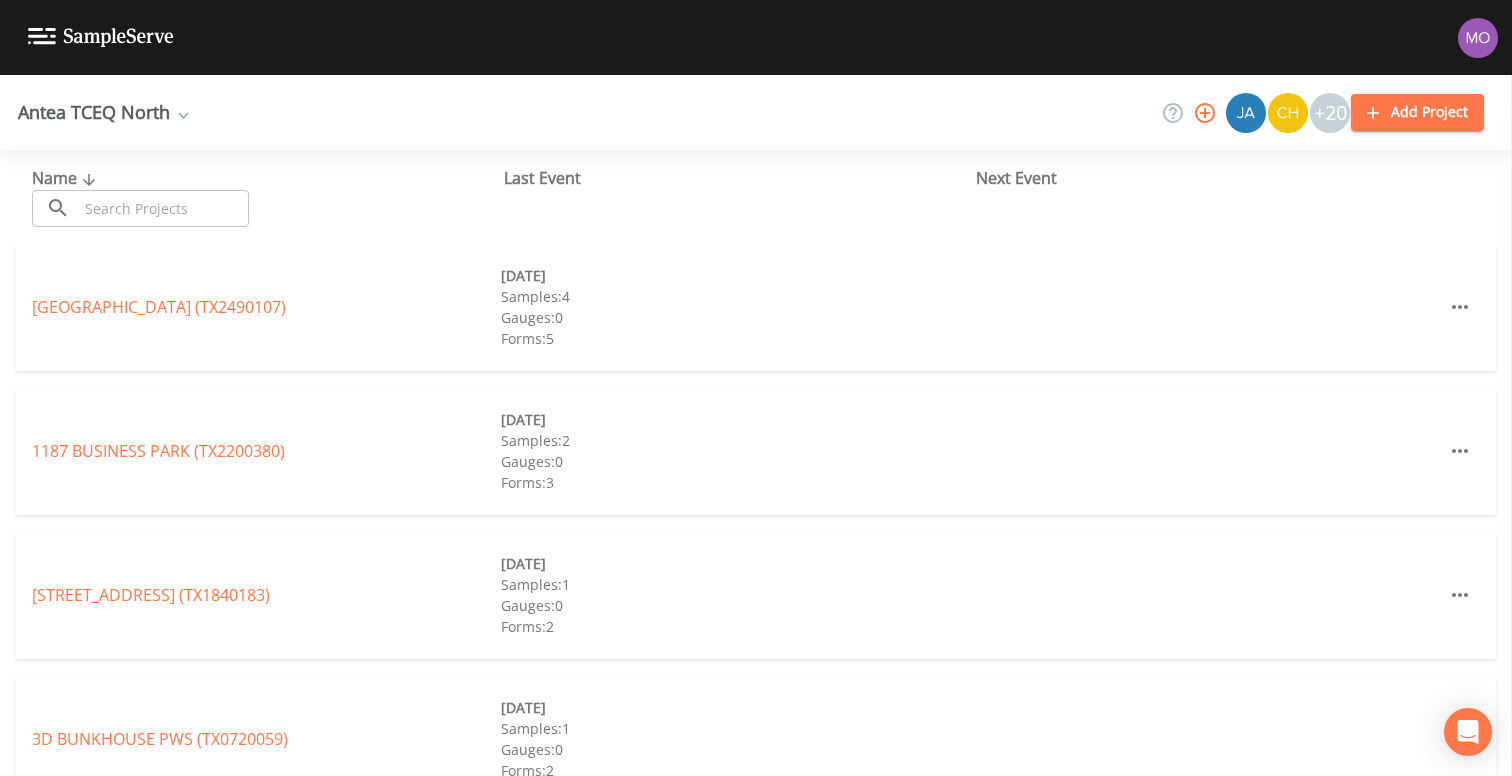 click at bounding box center [163, 208] 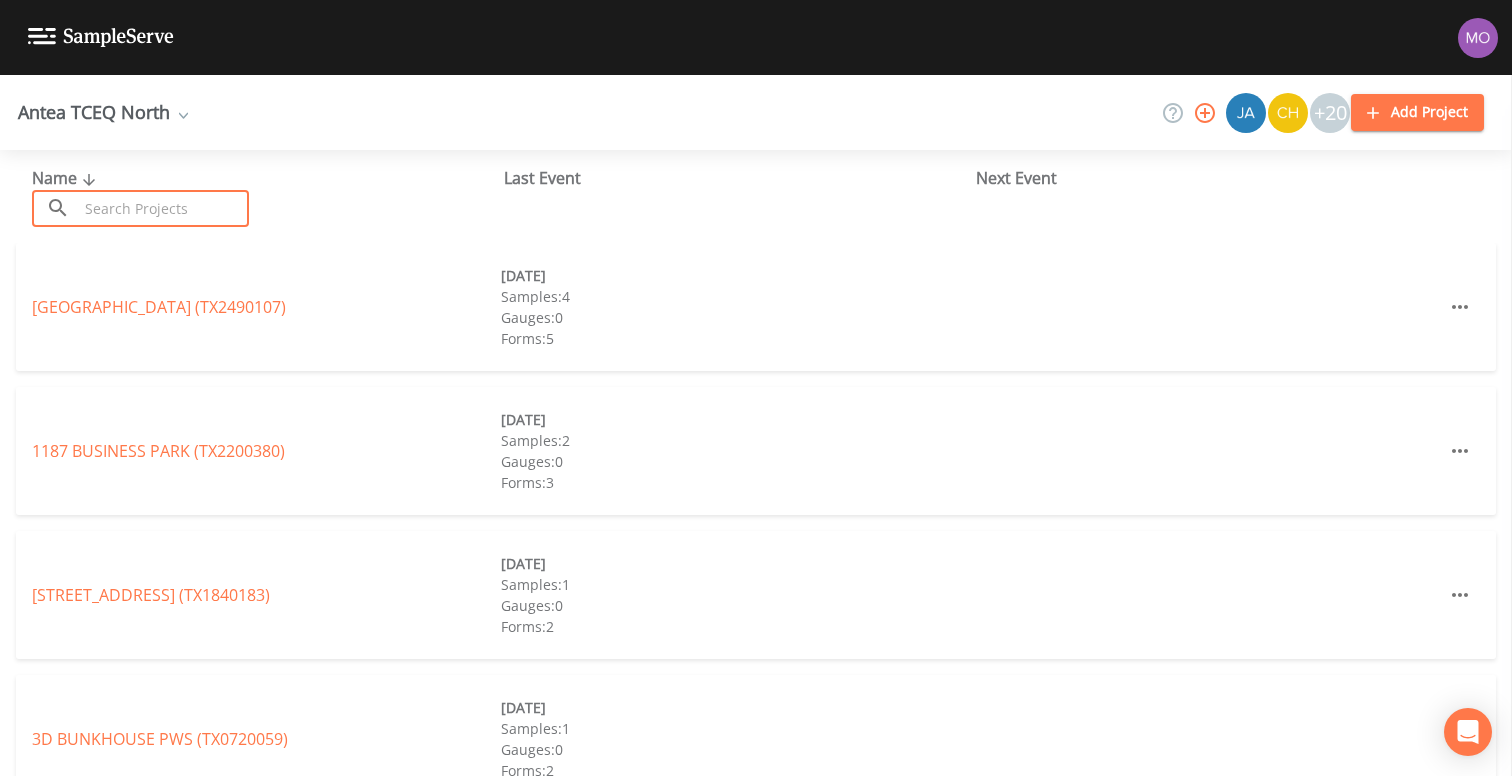 paste on "TX0920004" 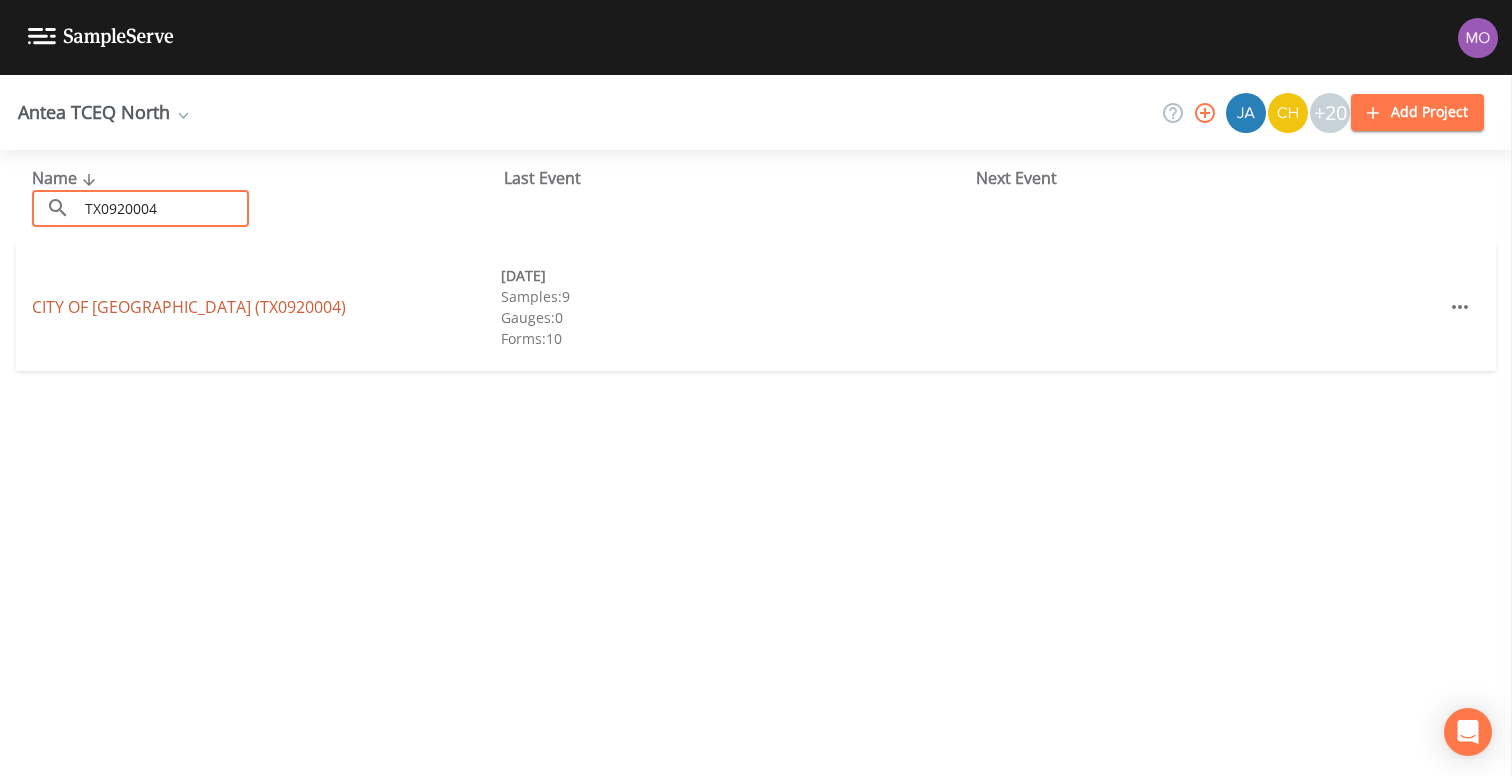 type on "TX0920004" 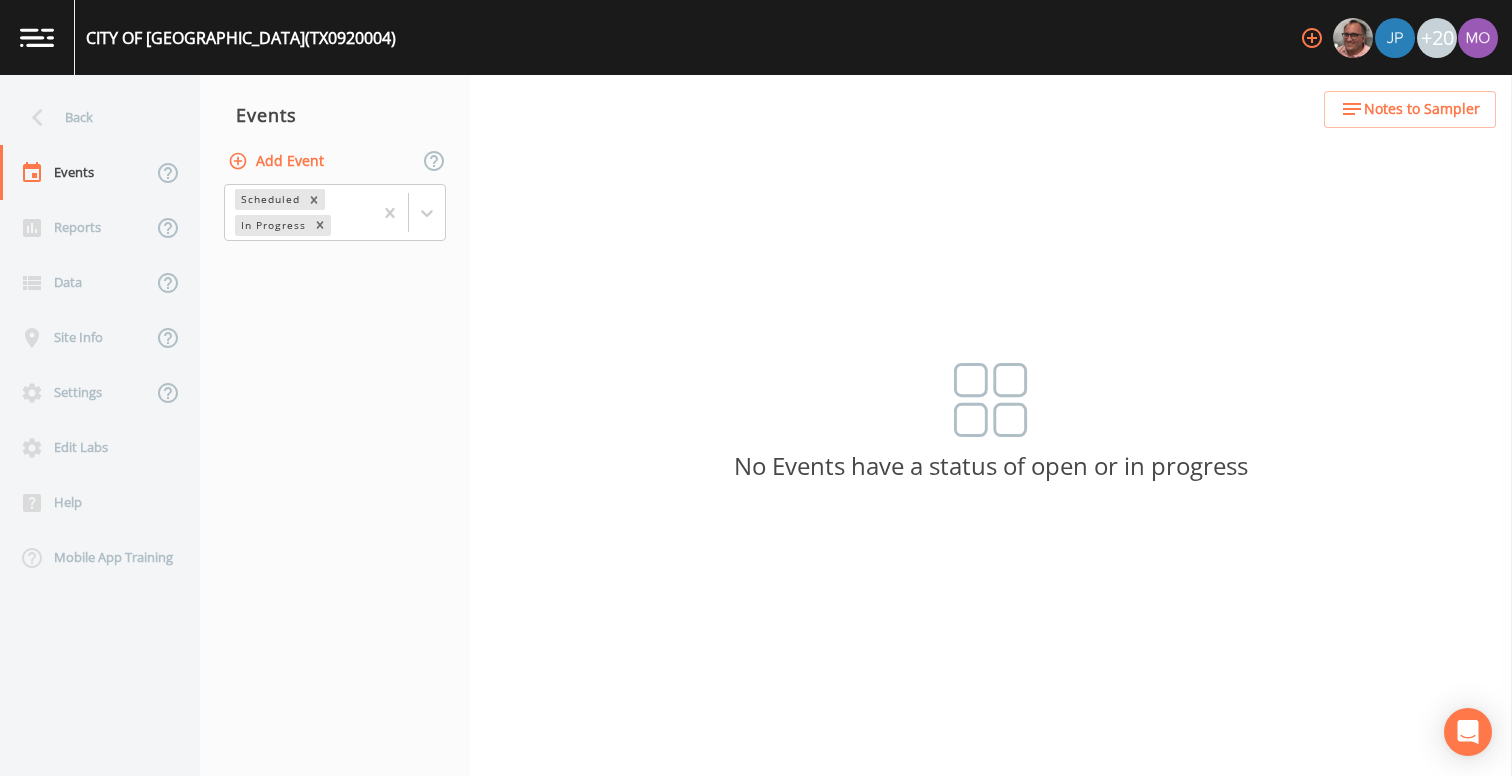 click on "Add Event" at bounding box center (278, 161) 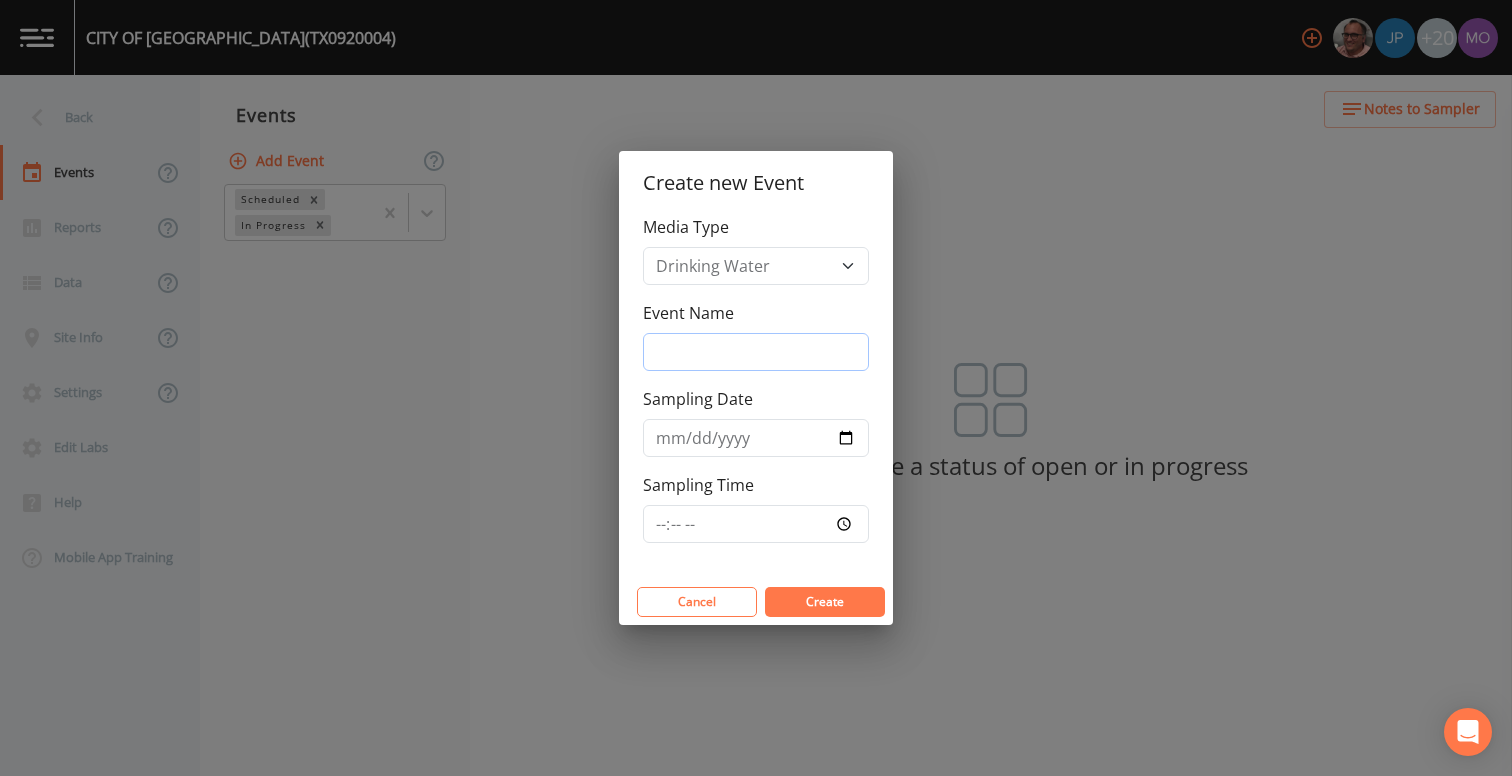 click on "Event Name" at bounding box center (756, 352) 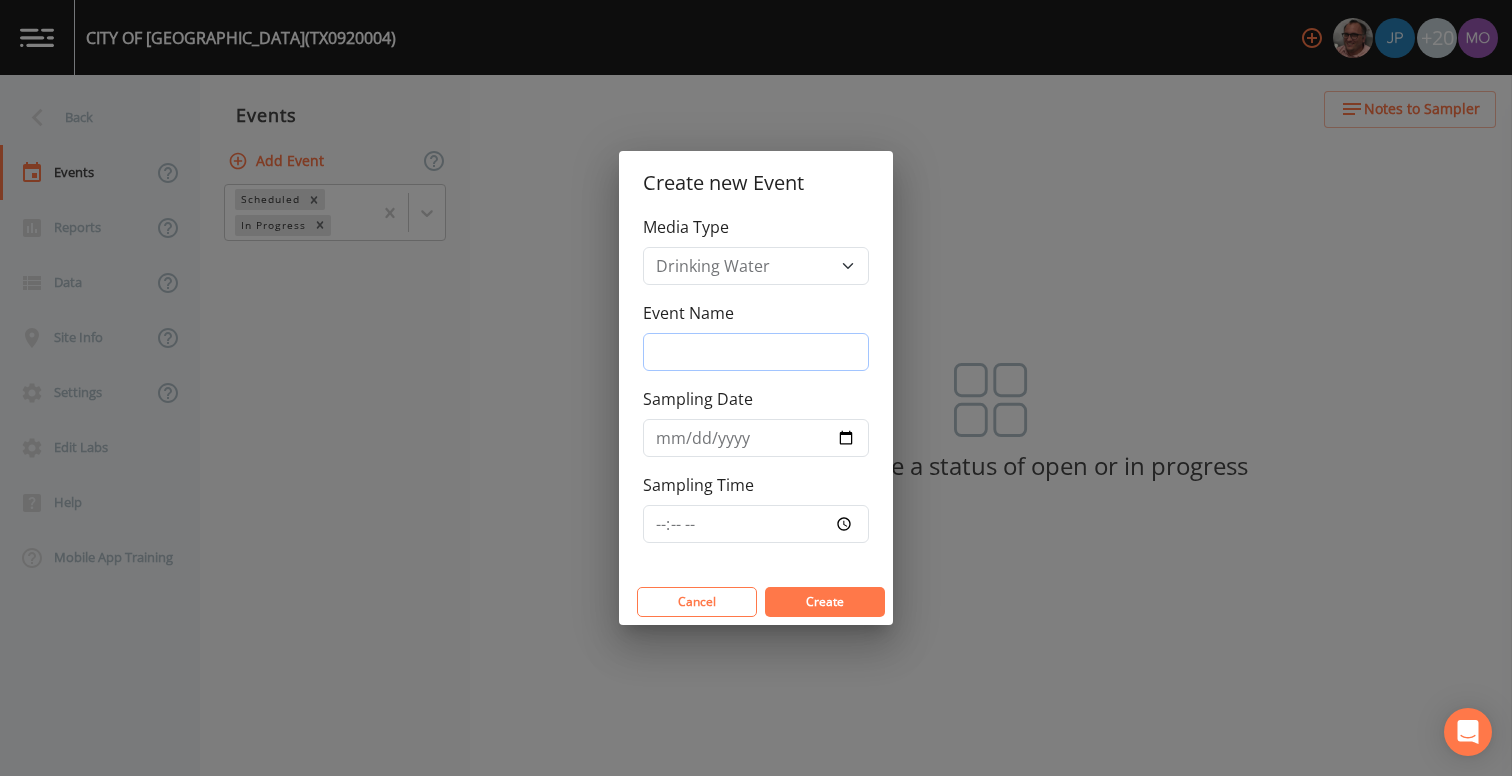 type on "CNI" 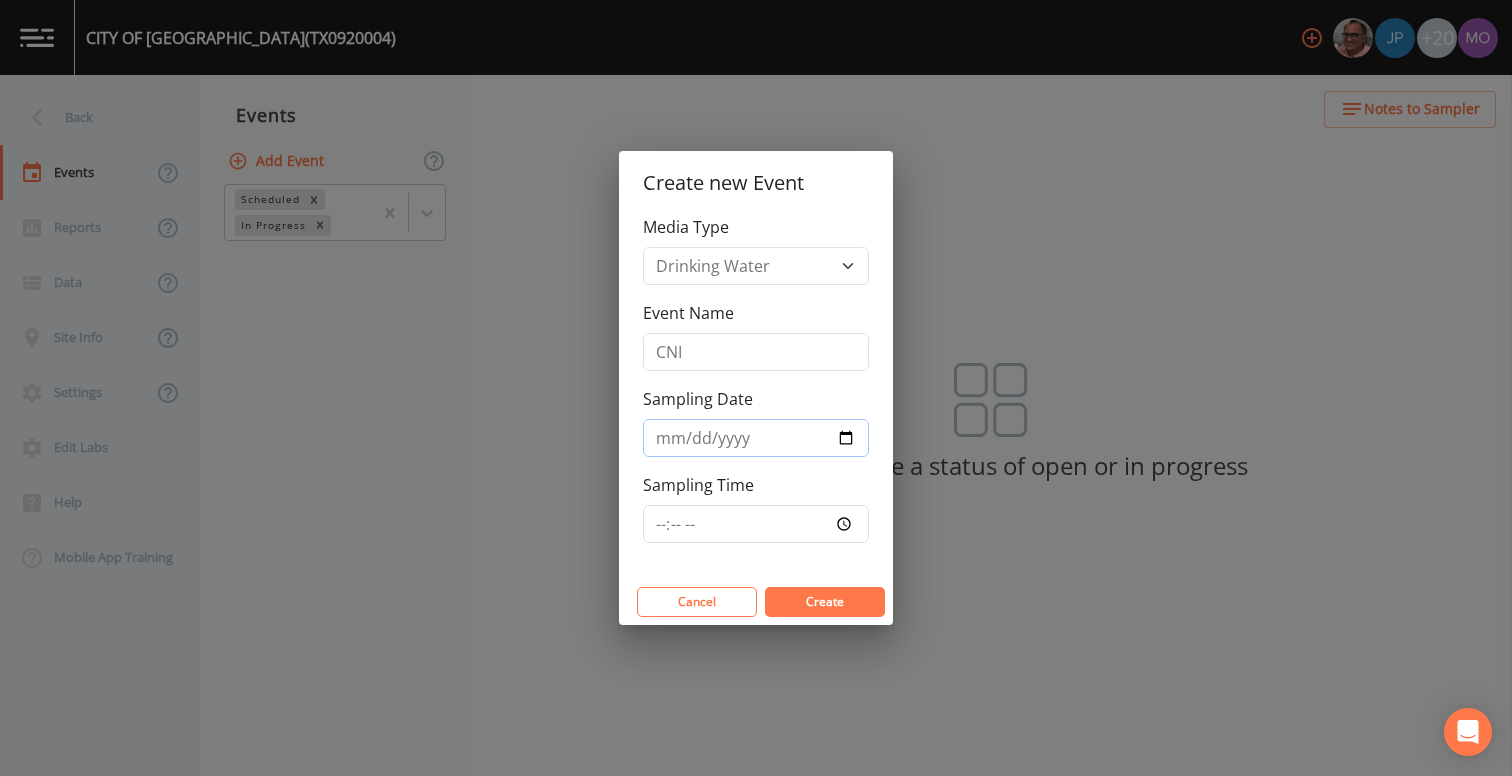 click on "Sampling Date" at bounding box center (756, 438) 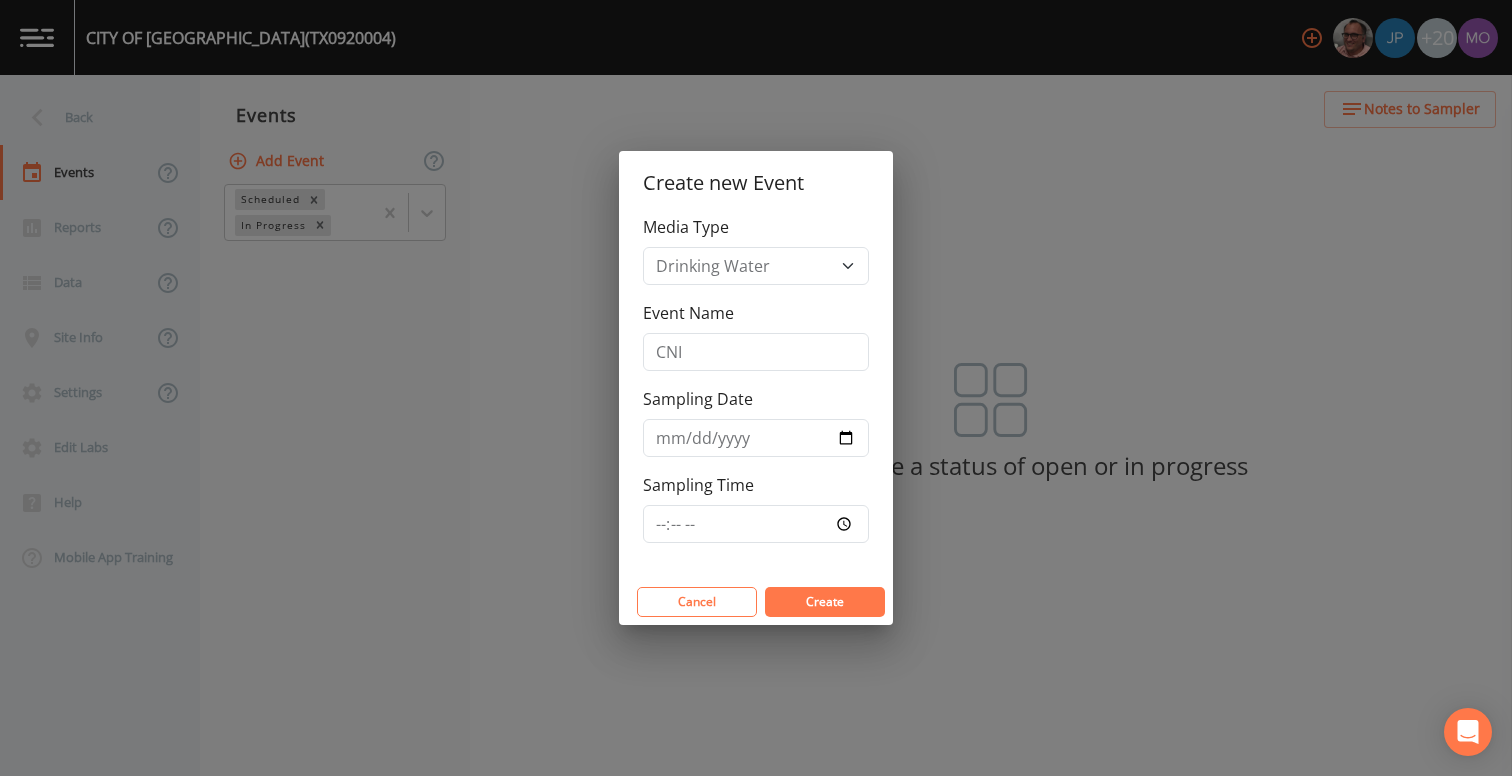 click on "Create" at bounding box center [825, 602] 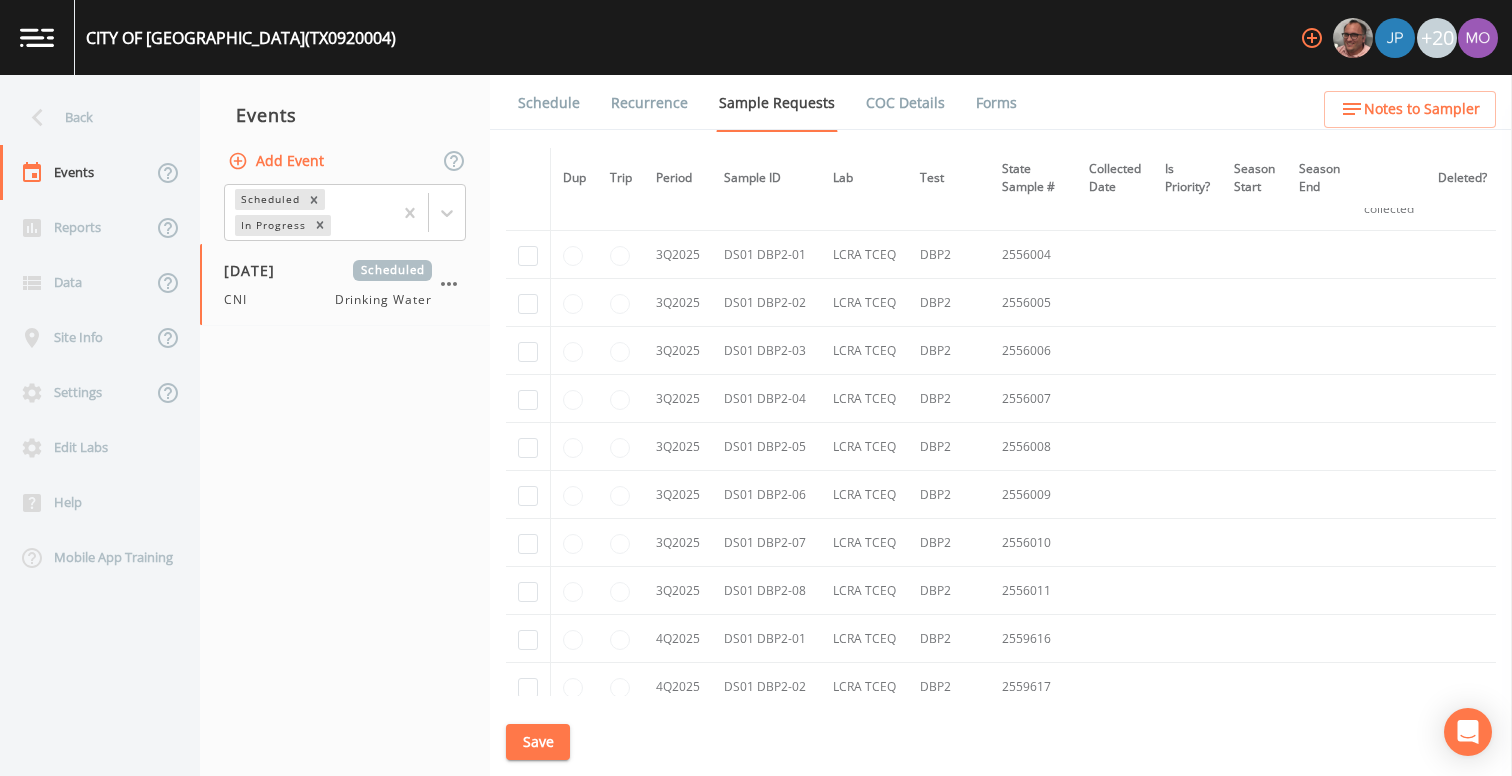 scroll, scrollTop: 10188, scrollLeft: 0, axis: vertical 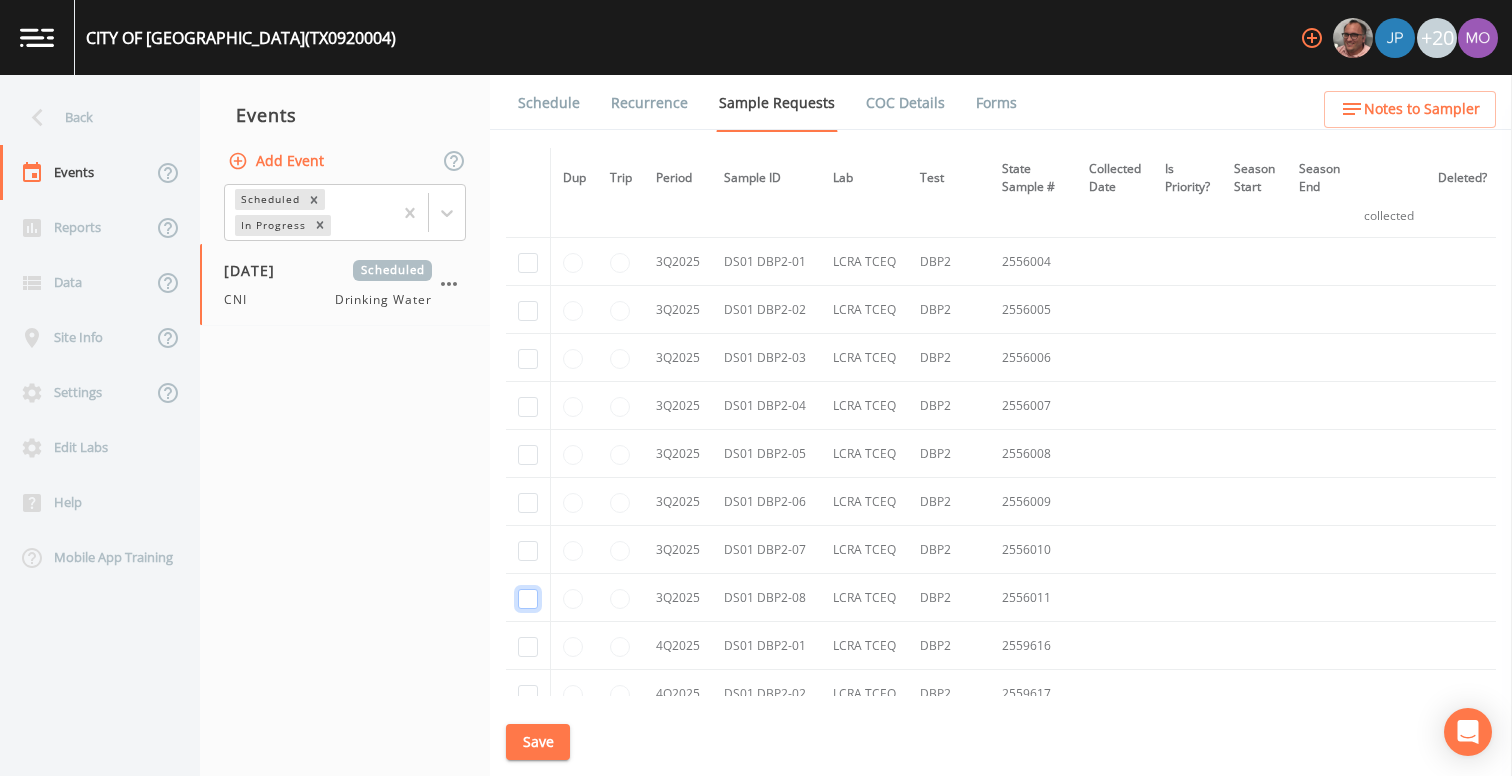 click at bounding box center (528, -7045) 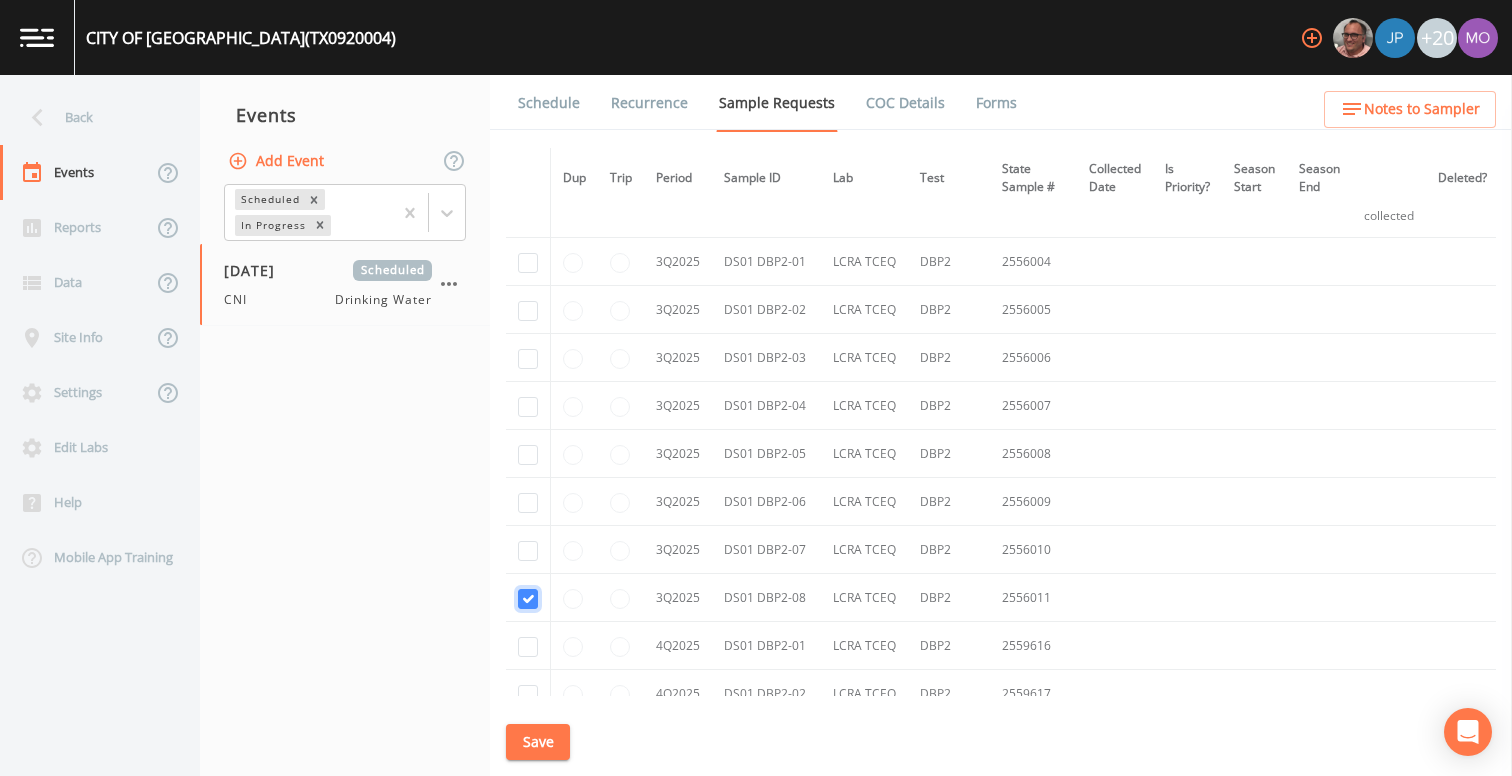 checkbox on "true" 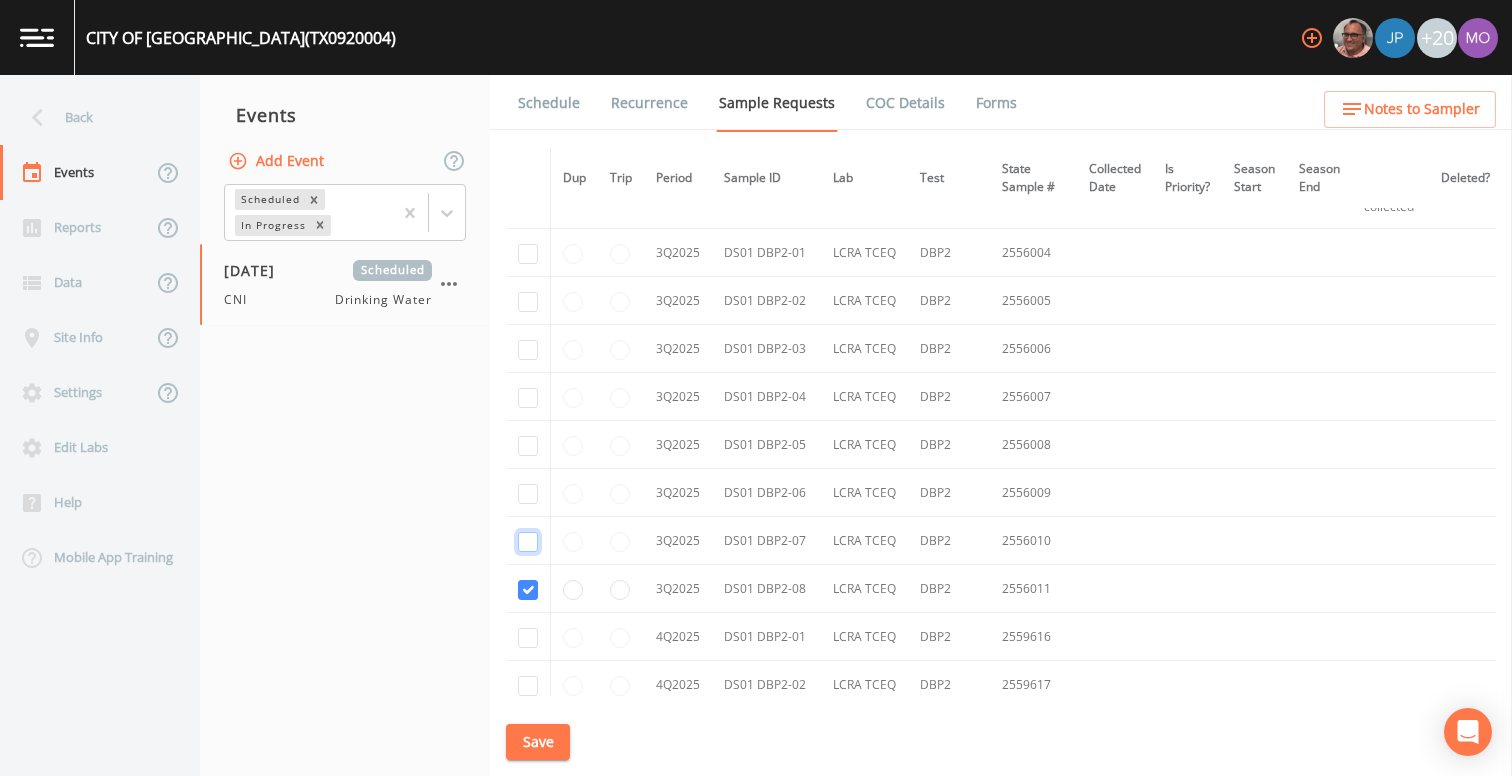 click at bounding box center (528, -6116) 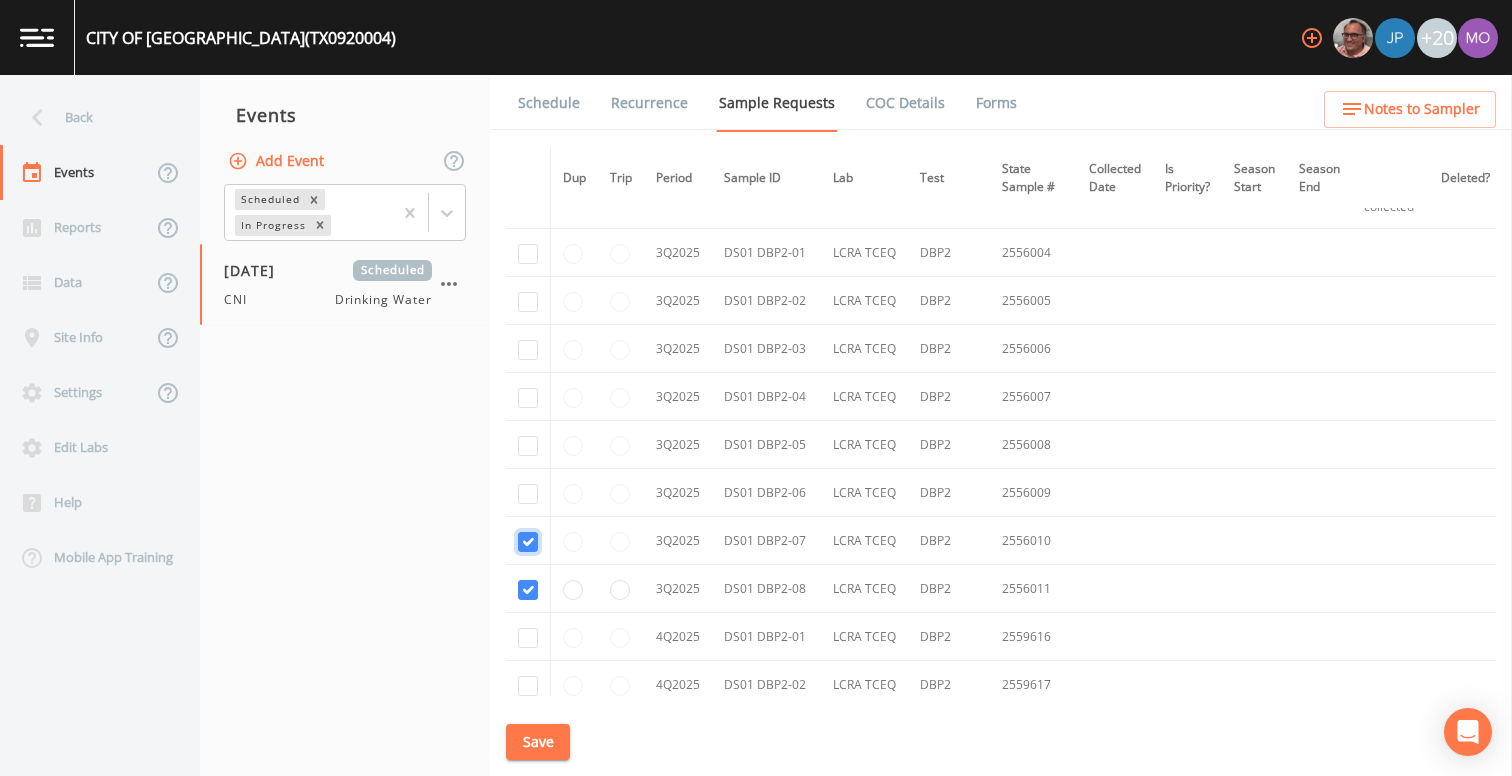checkbox on "true" 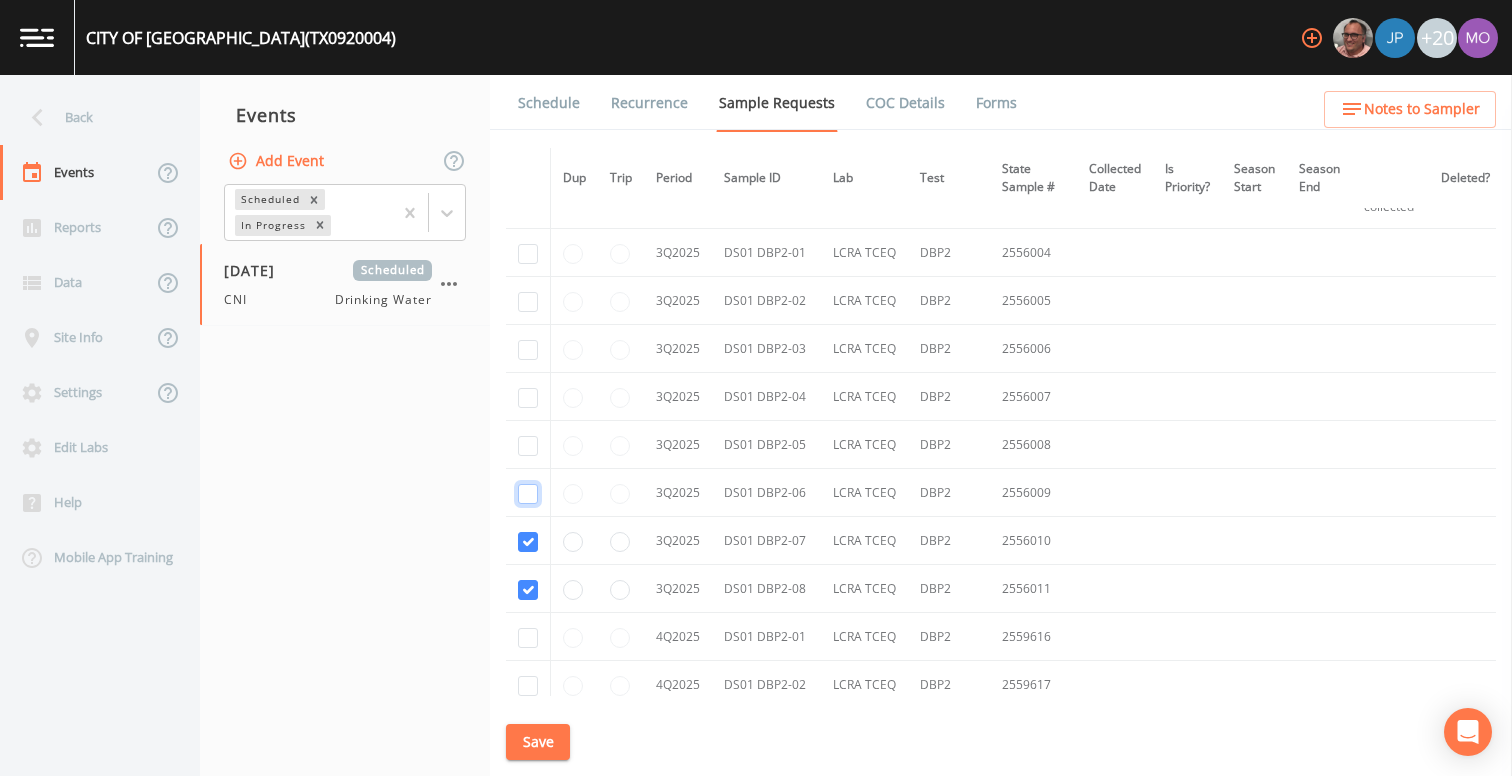 click at bounding box center [528, -6213] 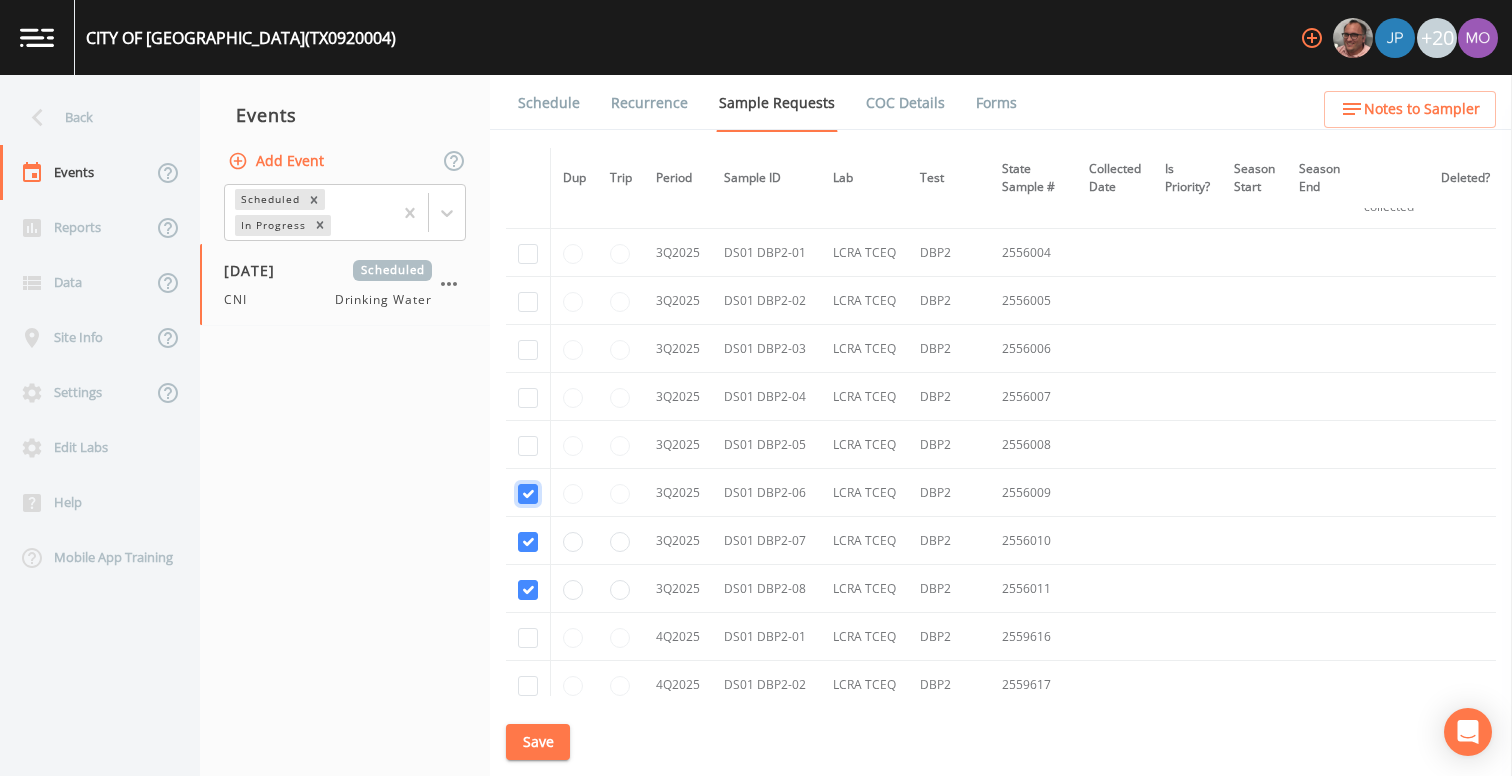 checkbox on "true" 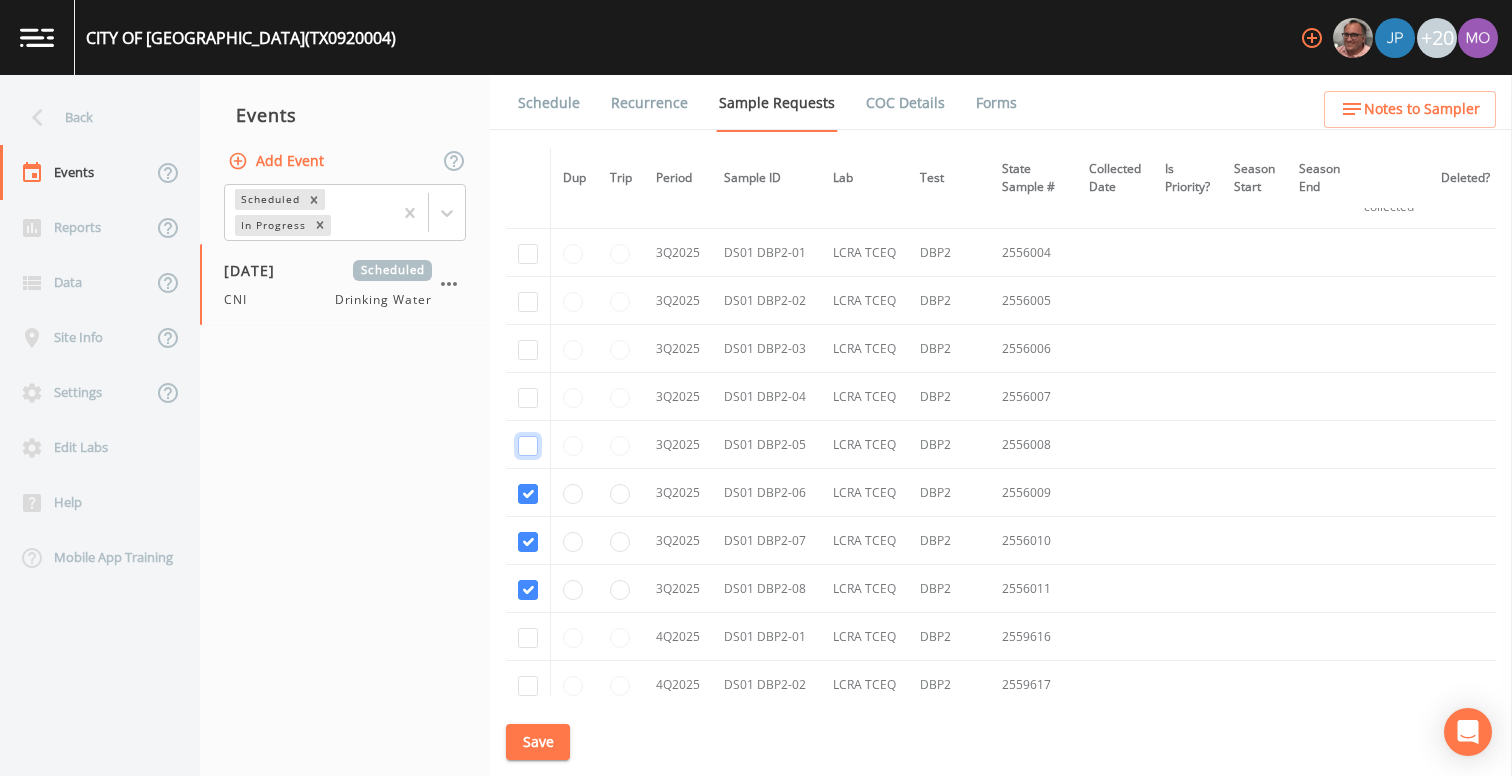 click at bounding box center [528, -6310] 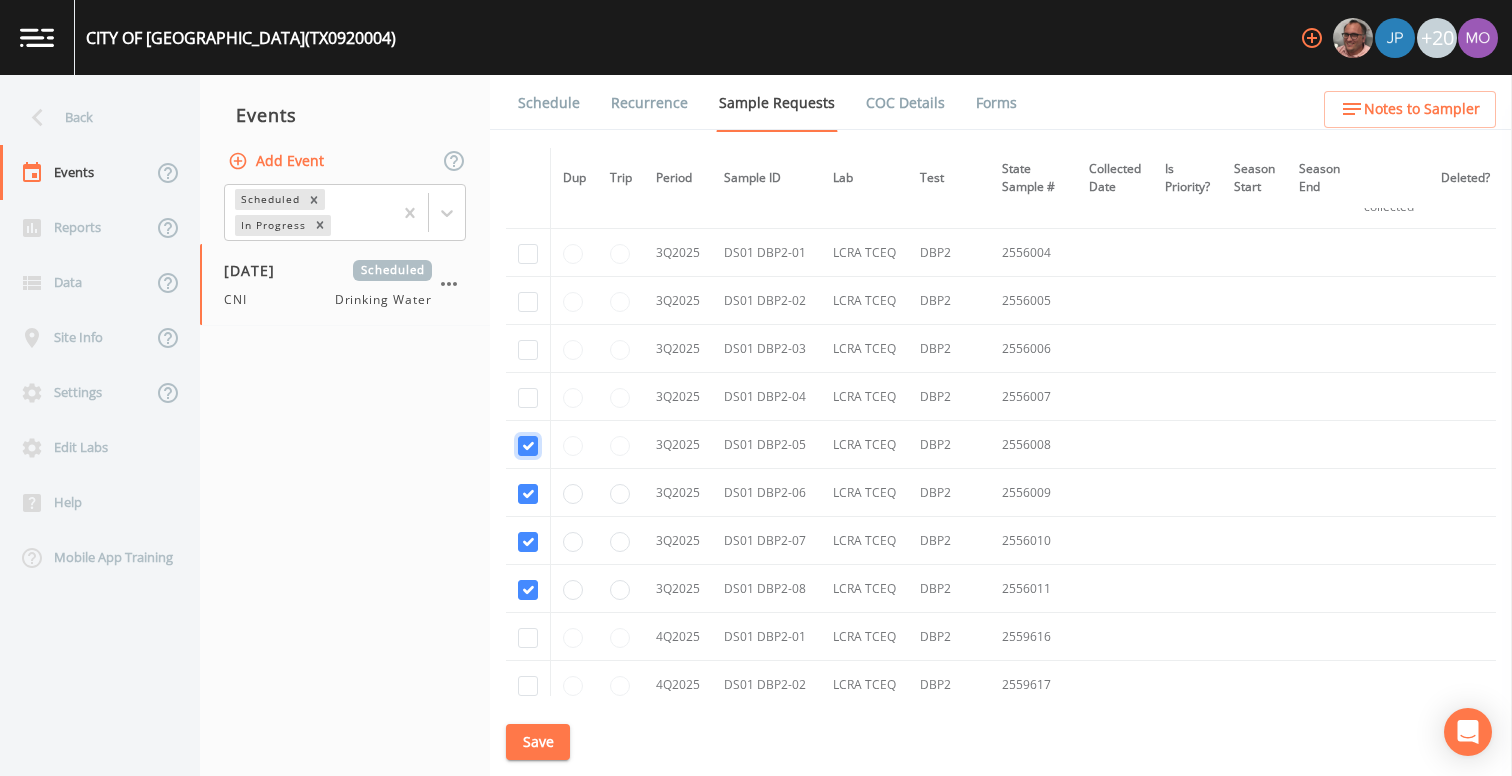 checkbox on "true" 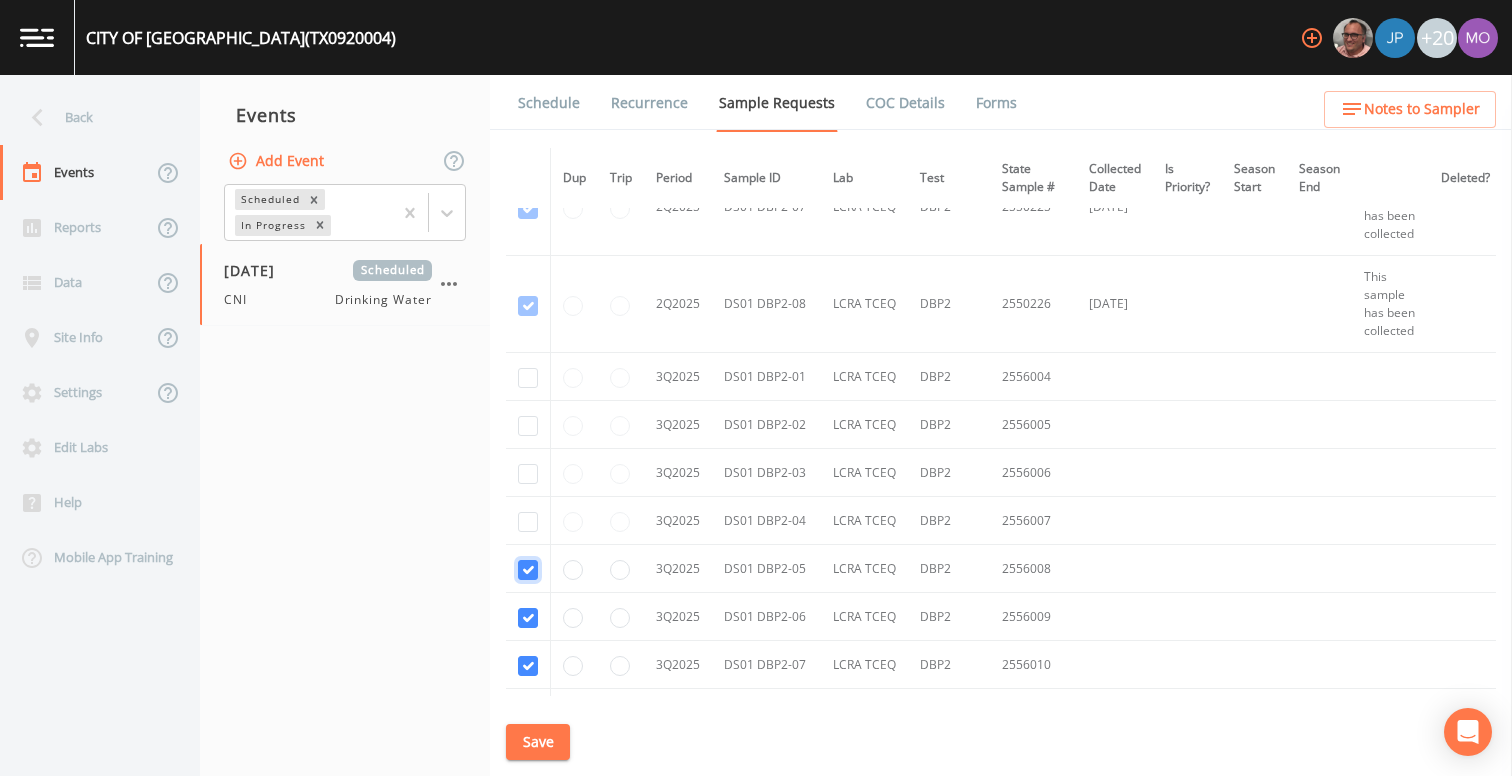 scroll, scrollTop: 8565, scrollLeft: 0, axis: vertical 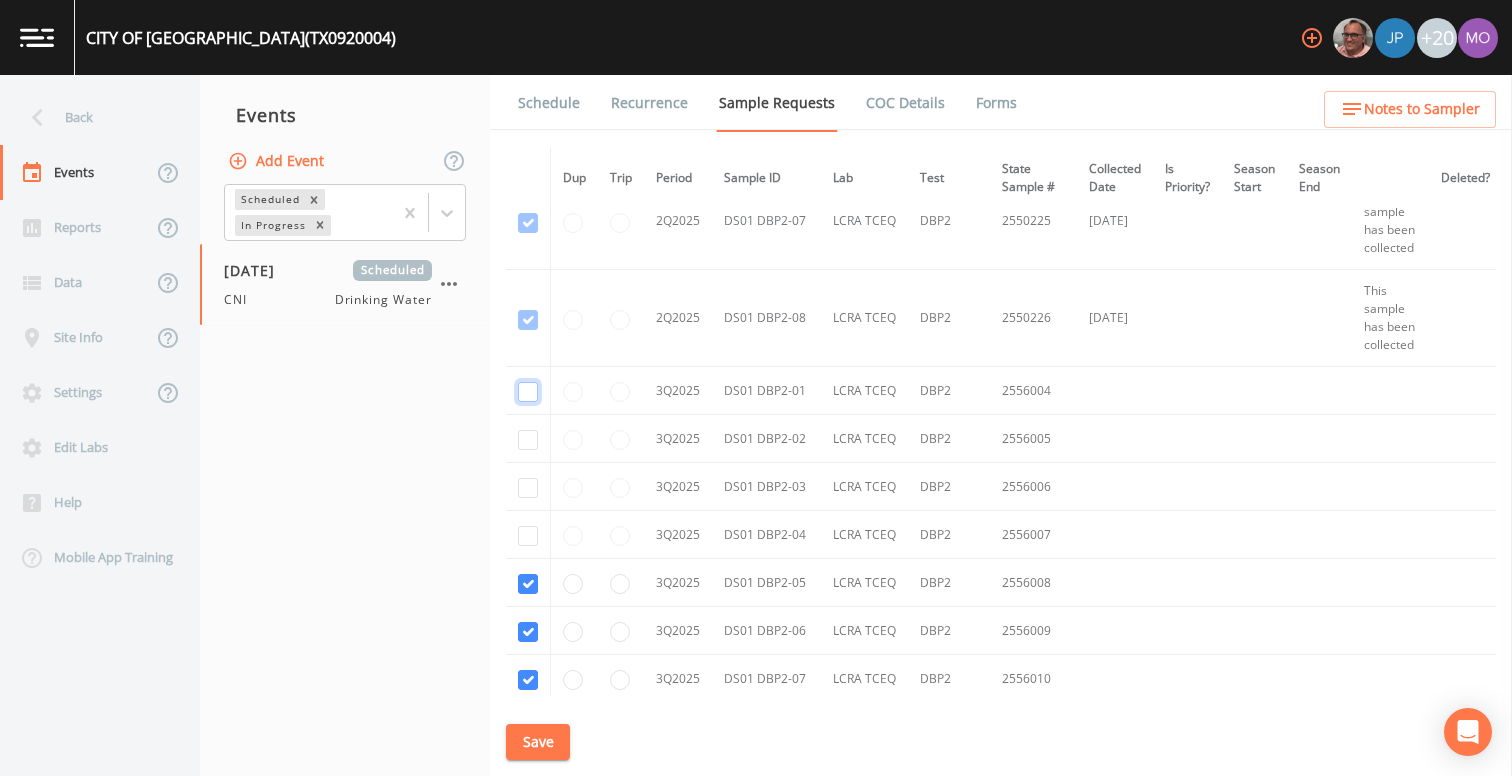 click at bounding box center (528, -6560) 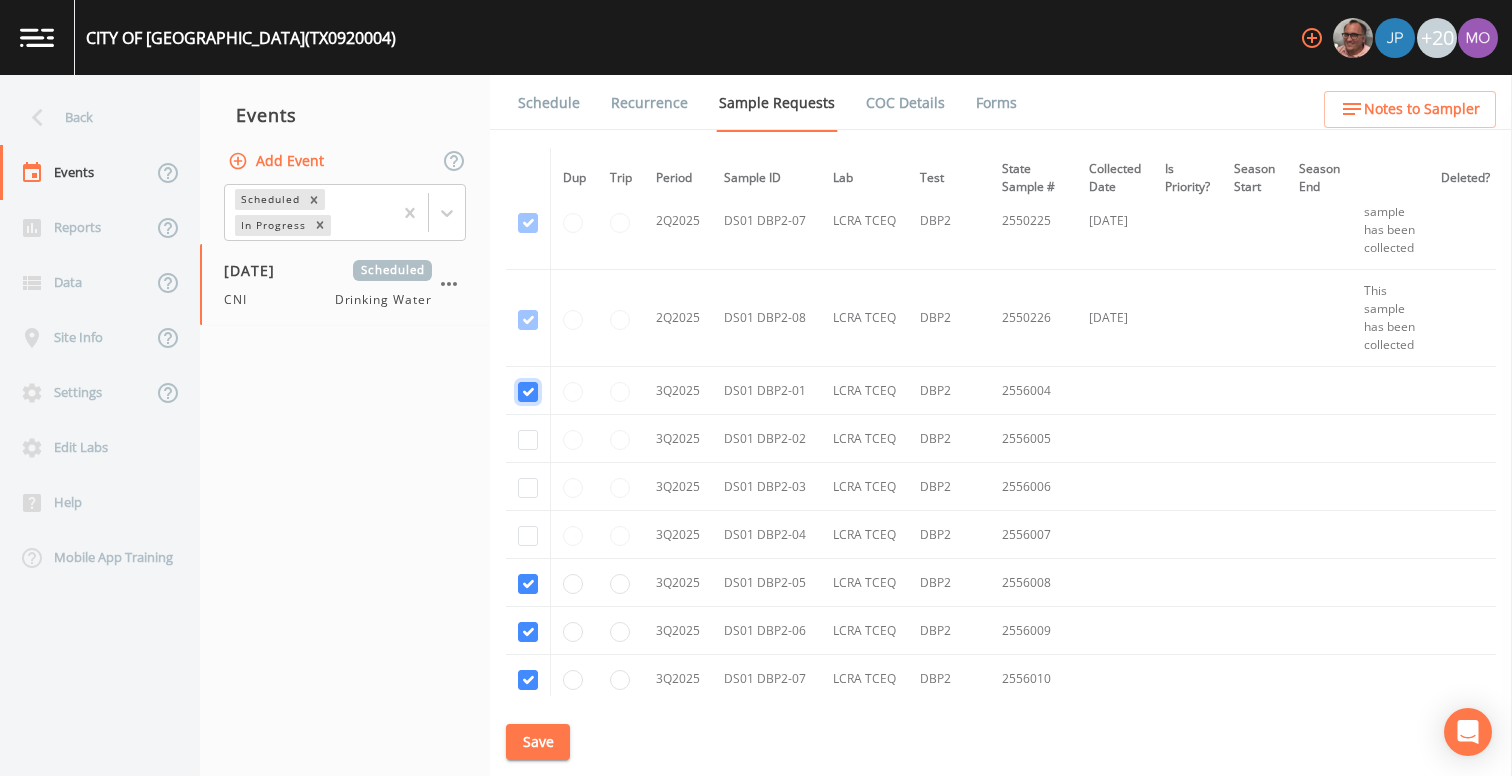 checkbox on "true" 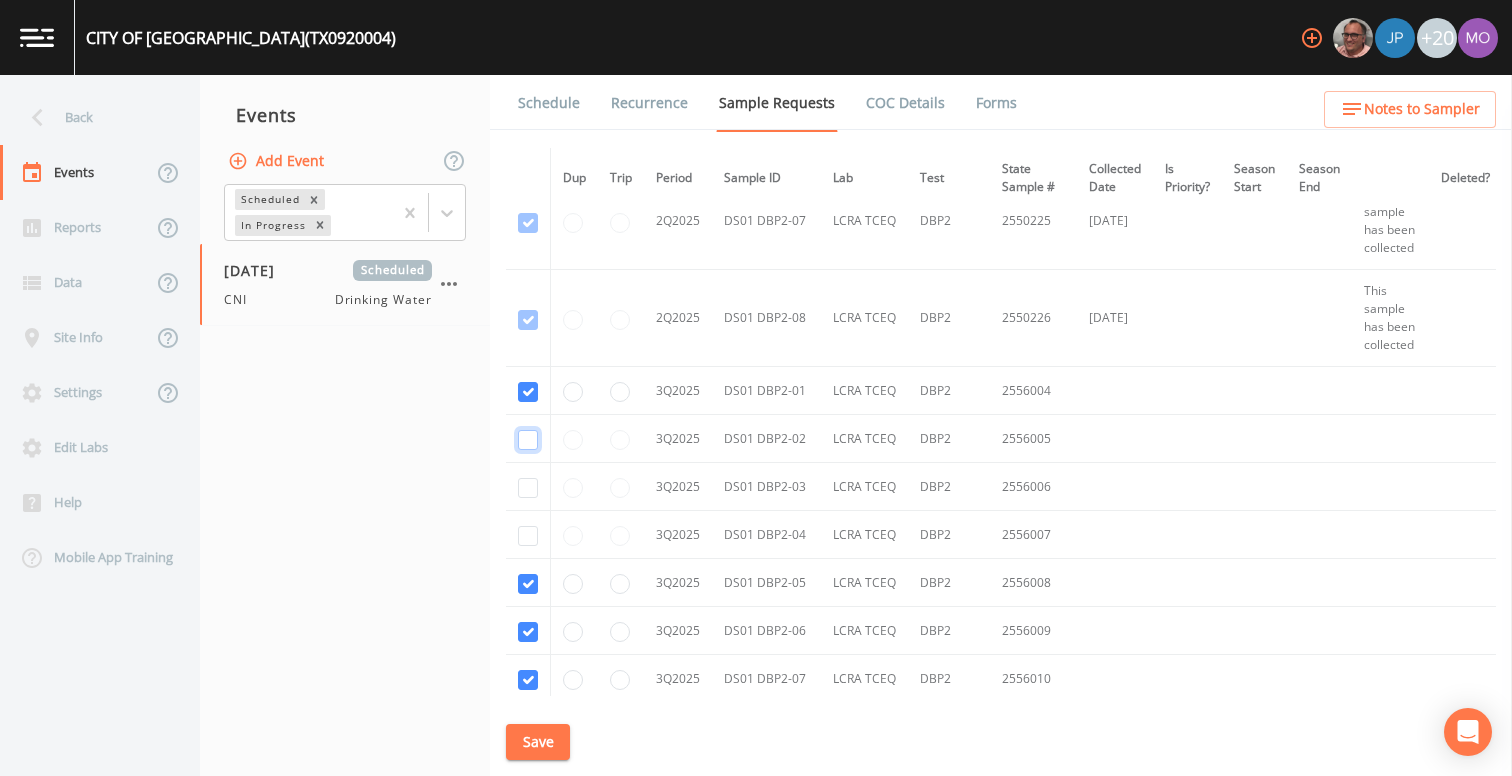 click at bounding box center [528, -6463] 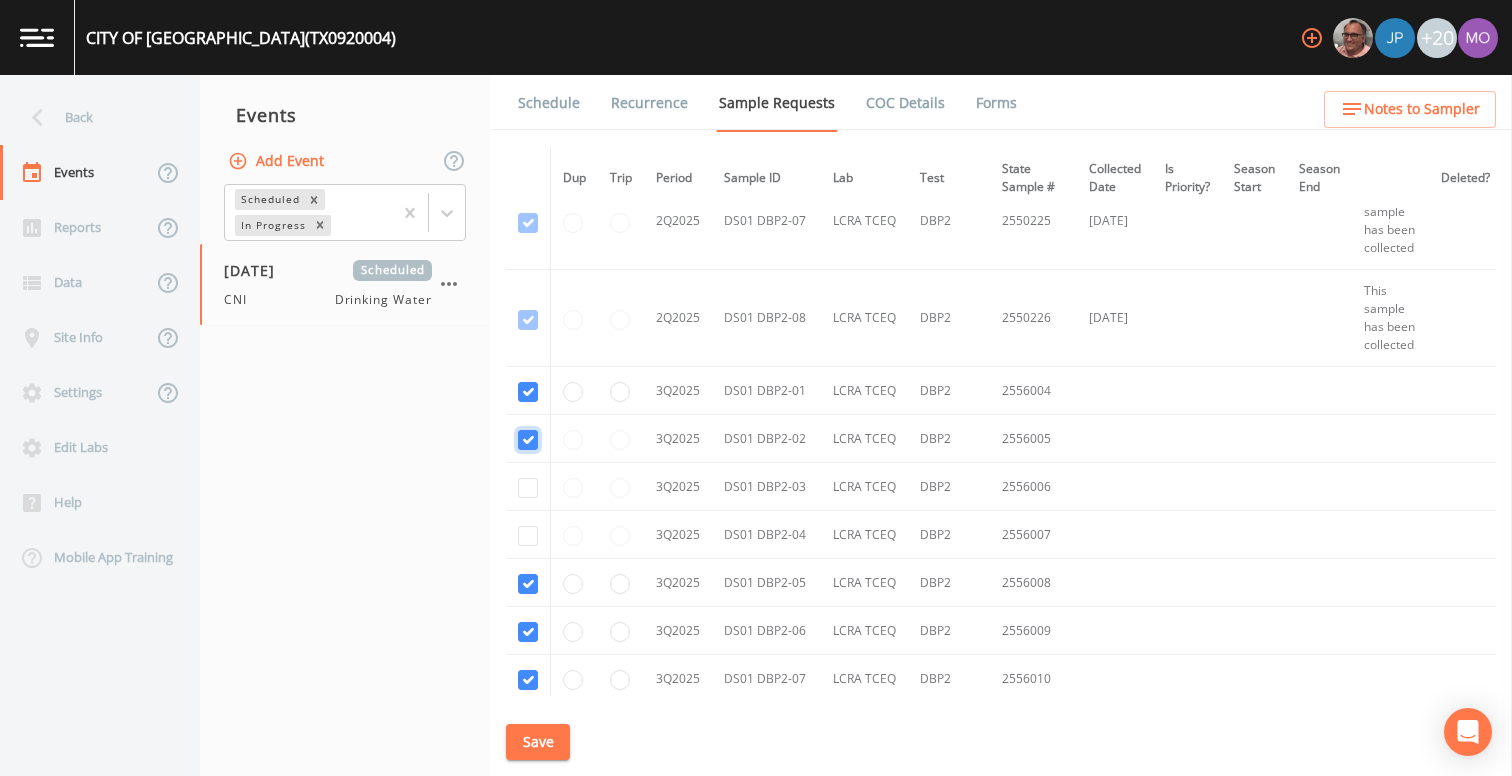 checkbox on "true" 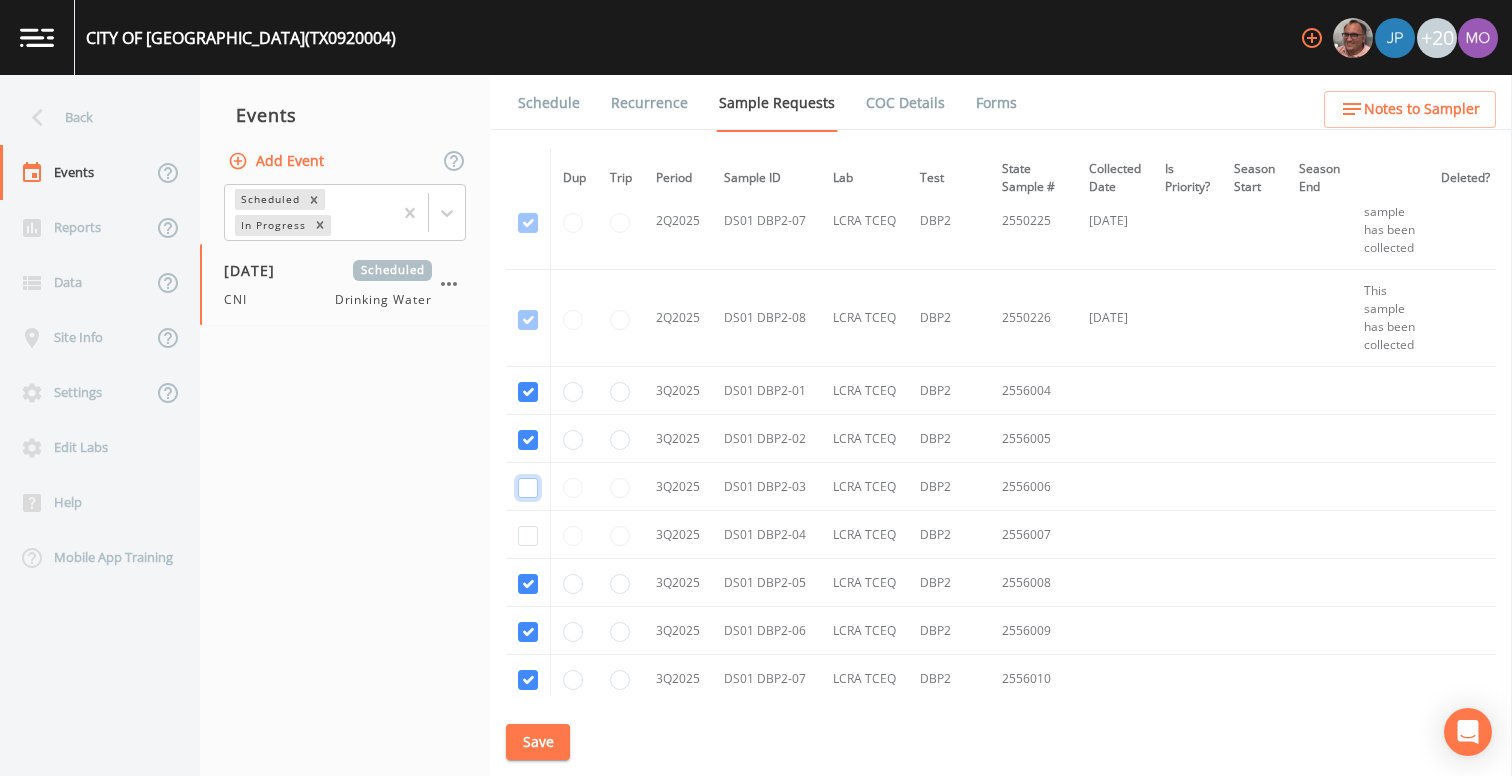 click at bounding box center (528, -6366) 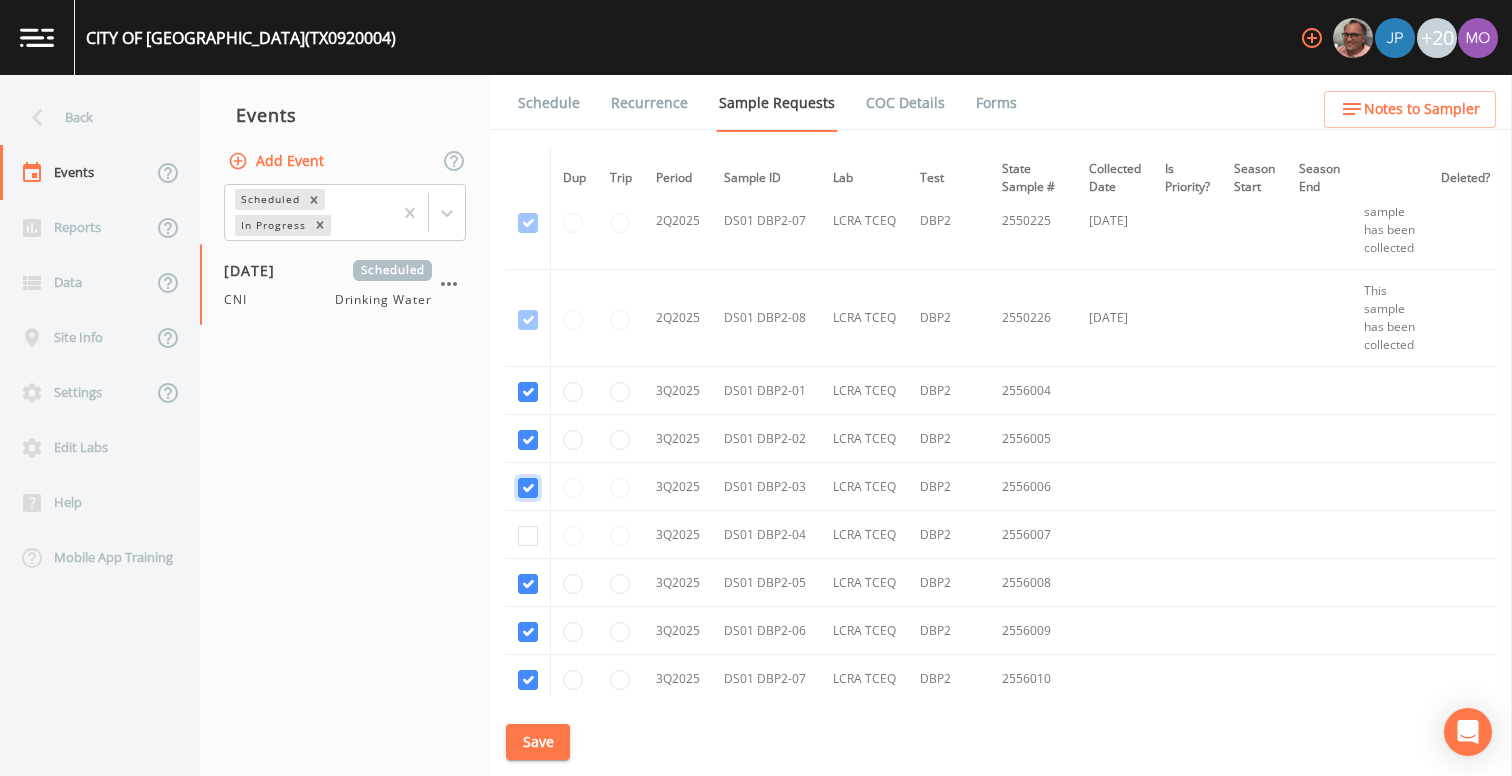 checkbox on "true" 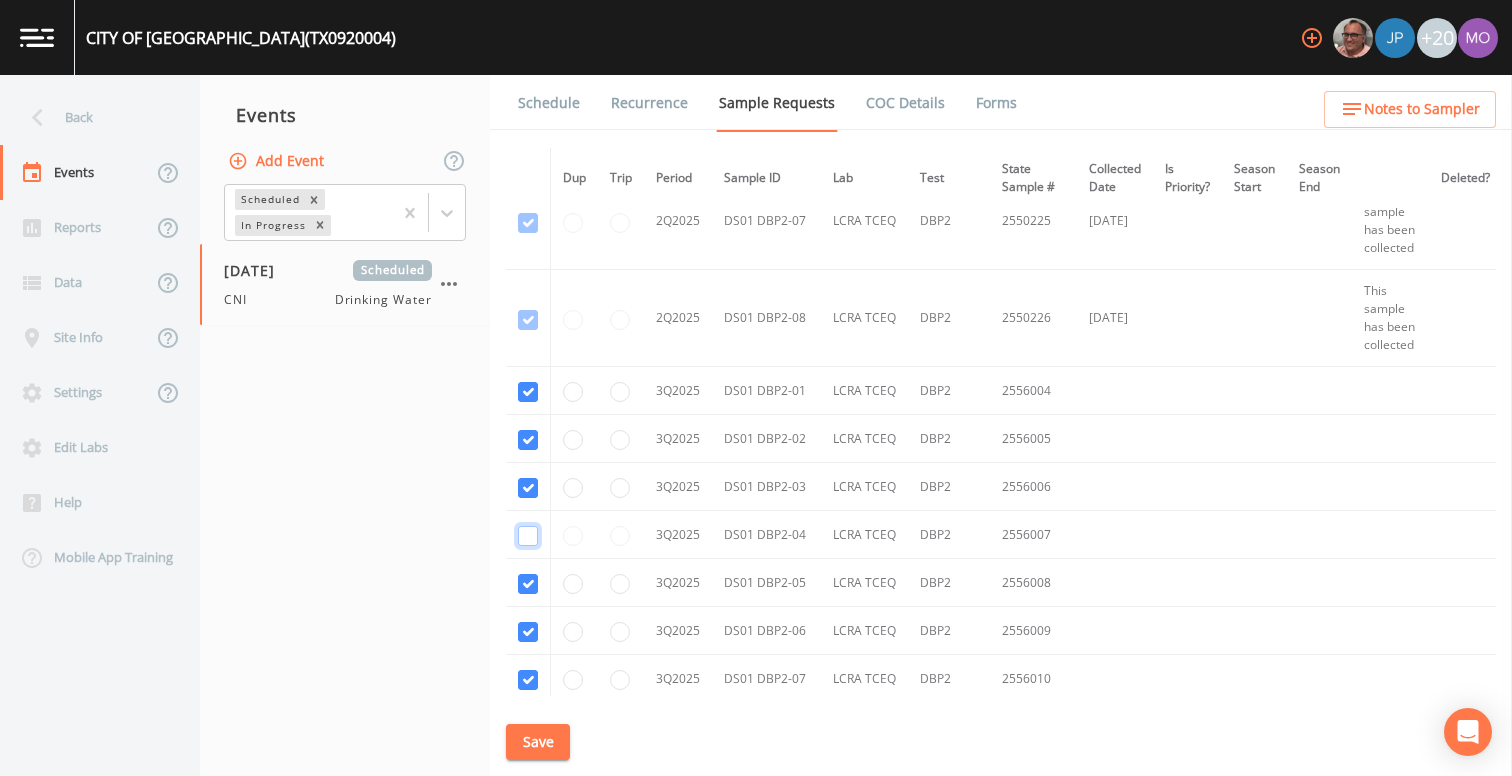 click at bounding box center (528, -6269) 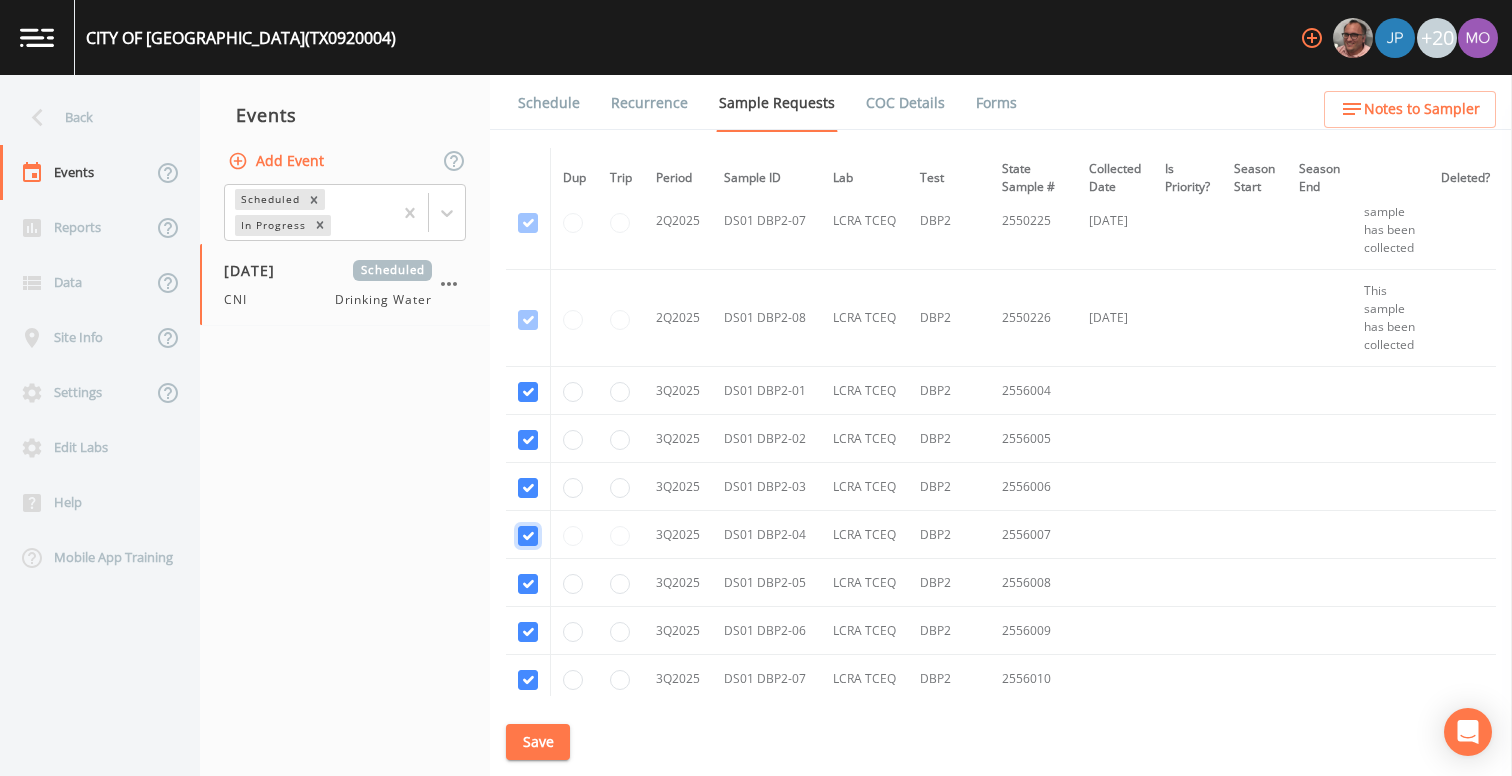 checkbox on "true" 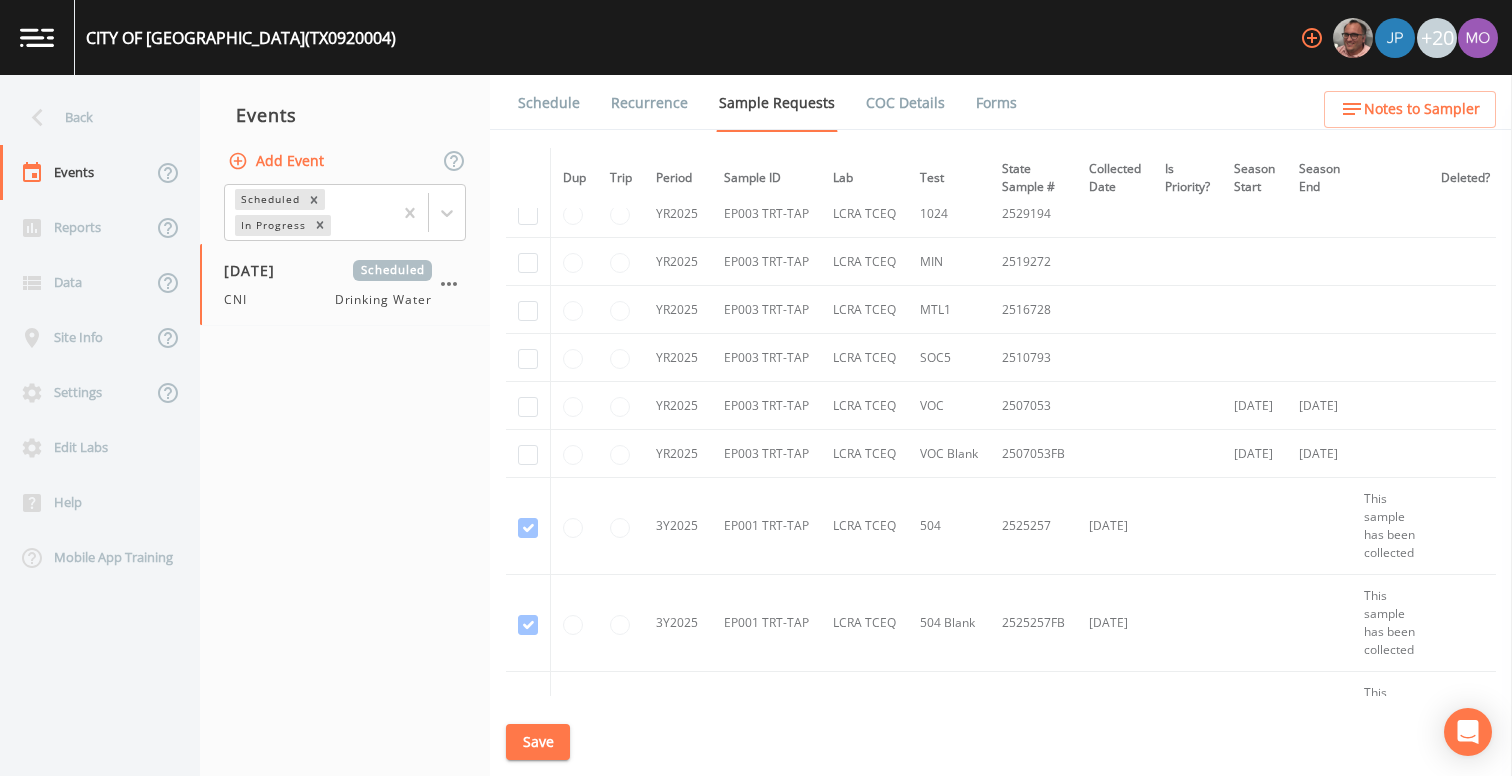 scroll, scrollTop: 5911, scrollLeft: 0, axis: vertical 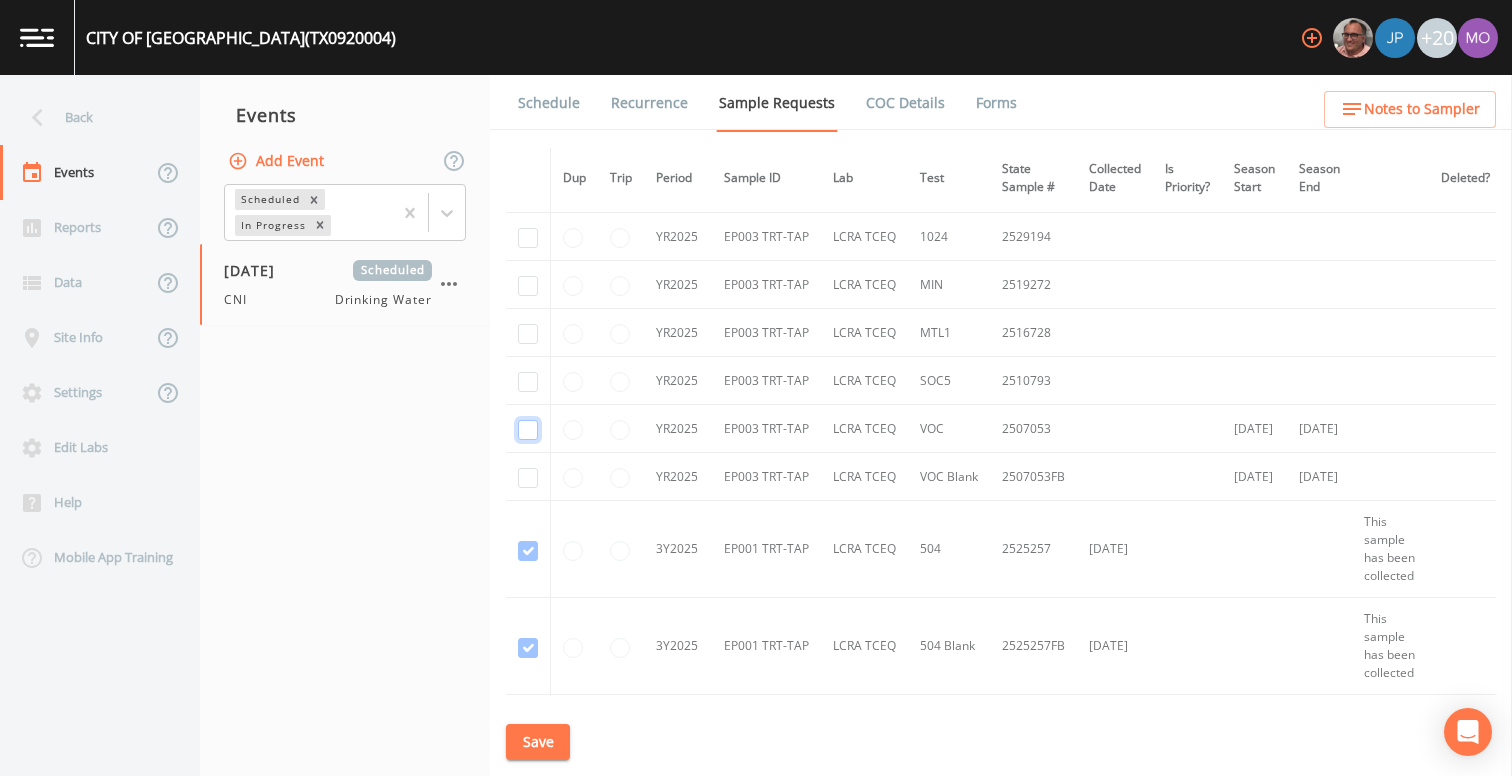 click at bounding box center (528, -4100) 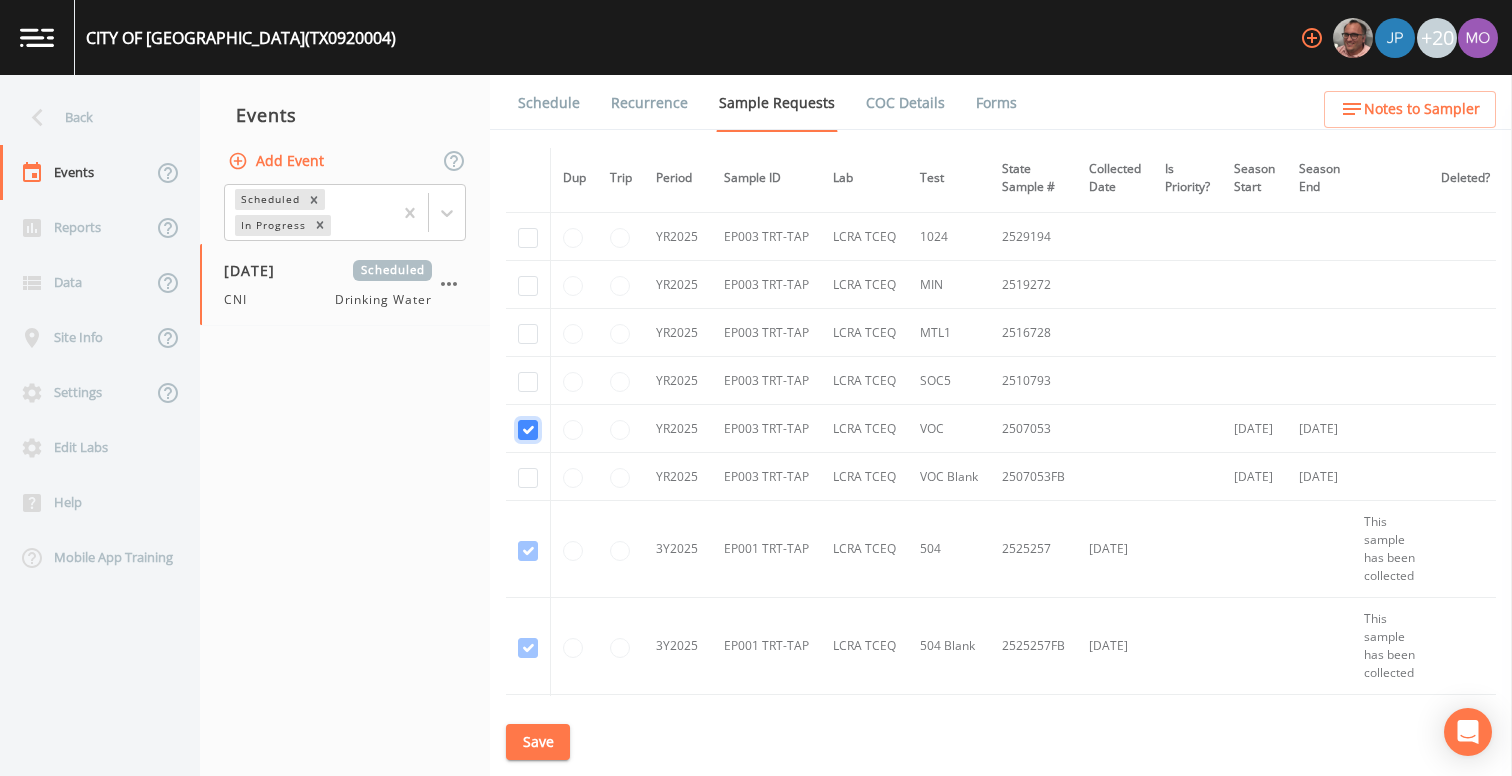 checkbox on "true" 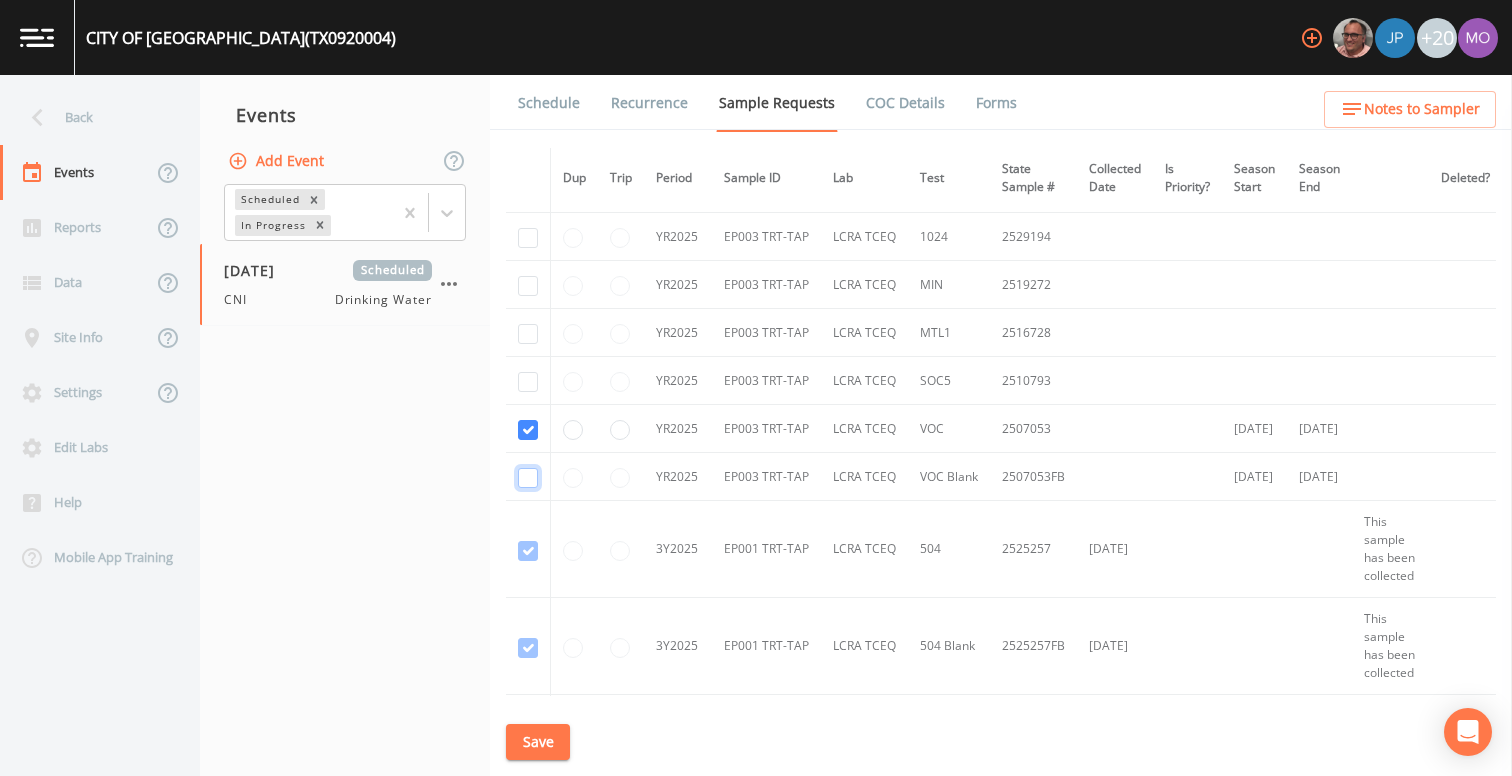 click at bounding box center [528, -4003] 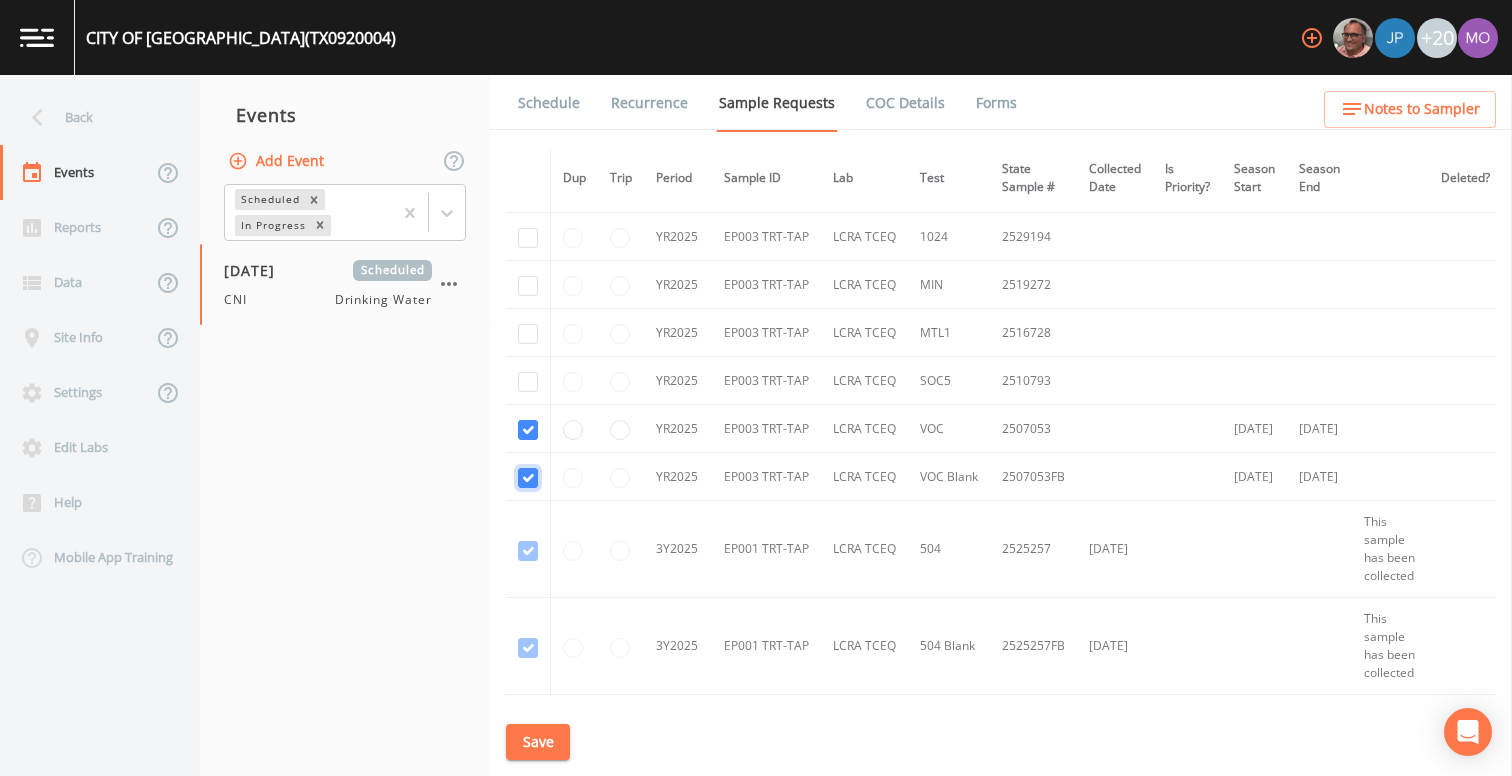checkbox on "true" 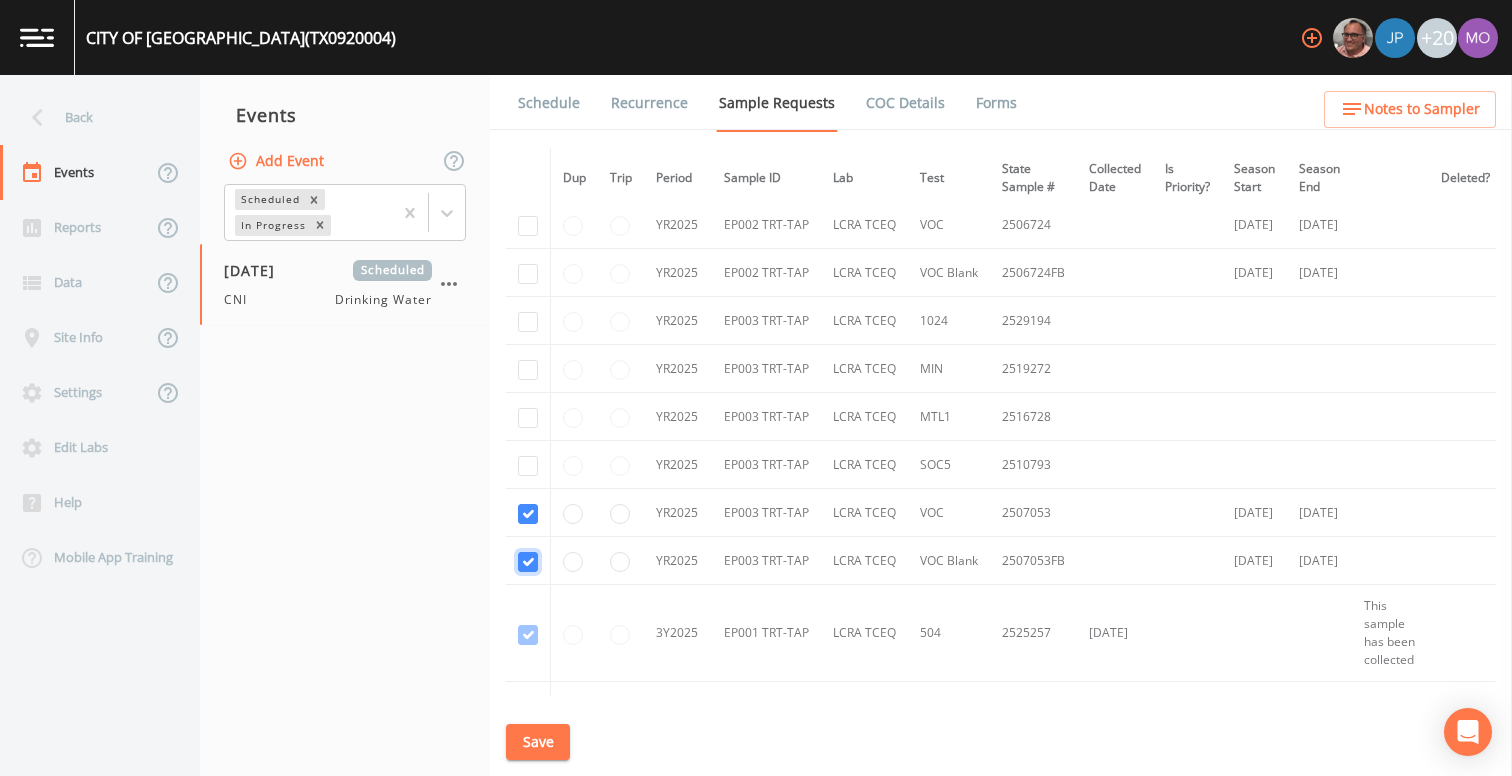 scroll, scrollTop: 5832, scrollLeft: 0, axis: vertical 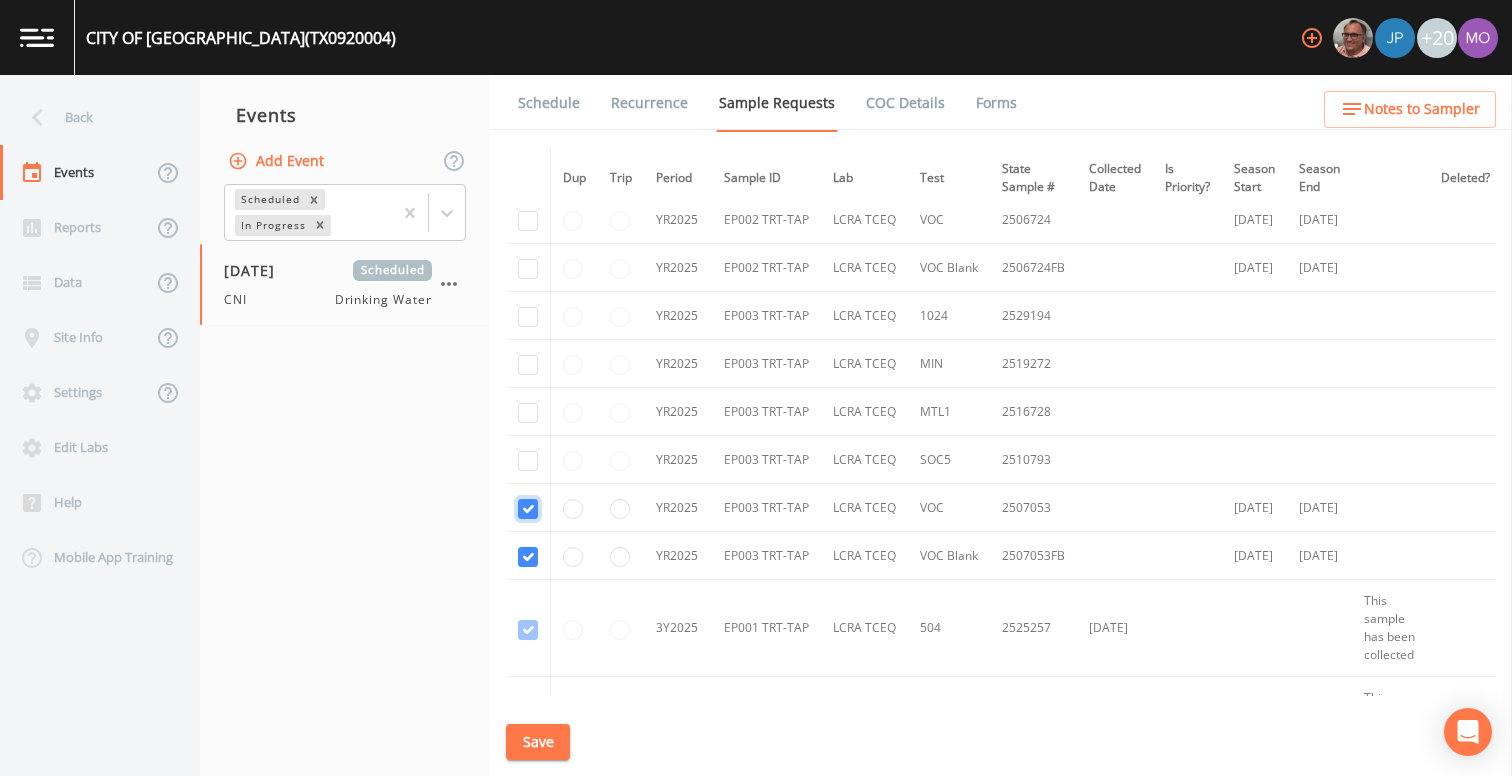click at bounding box center [528, -4021] 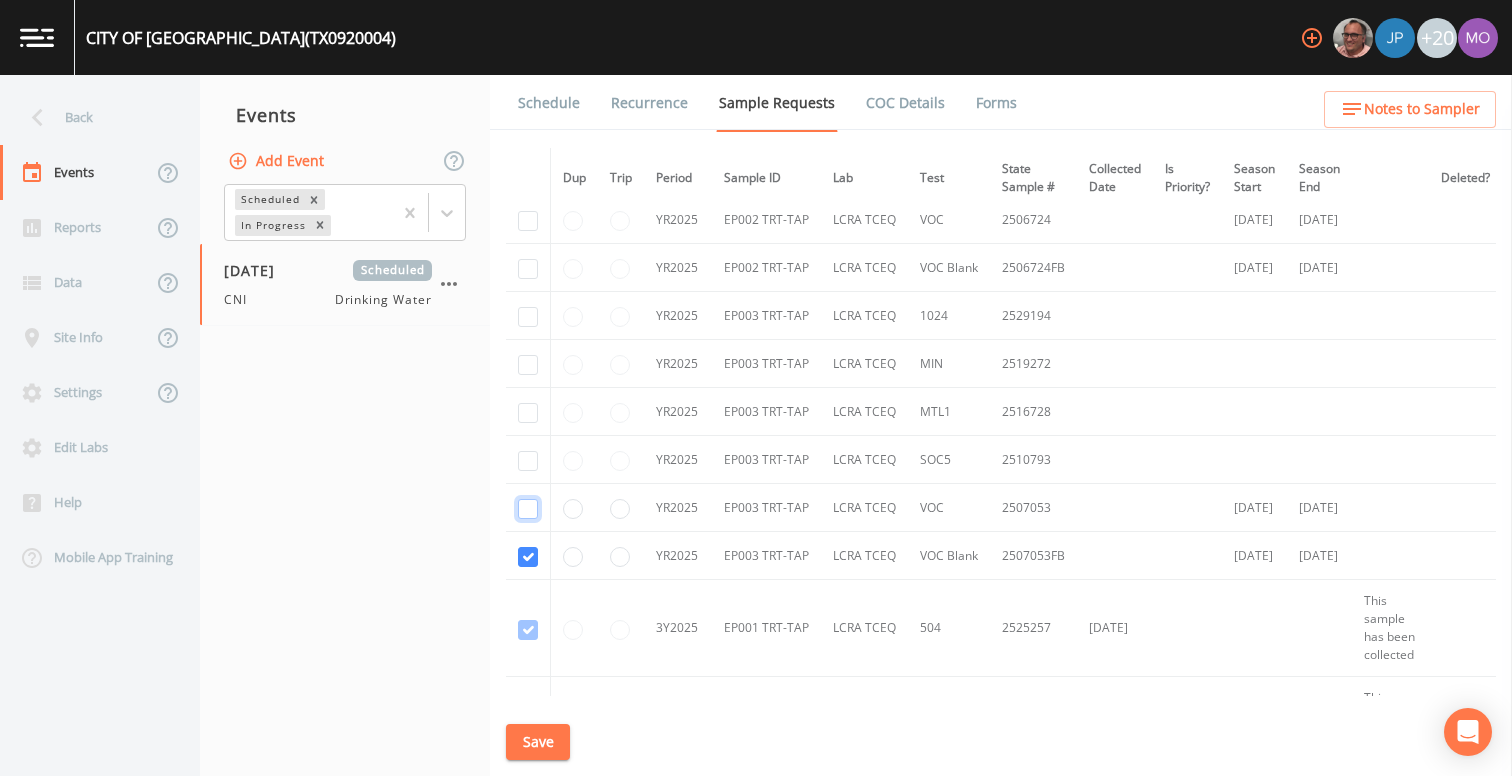 checkbox on "false" 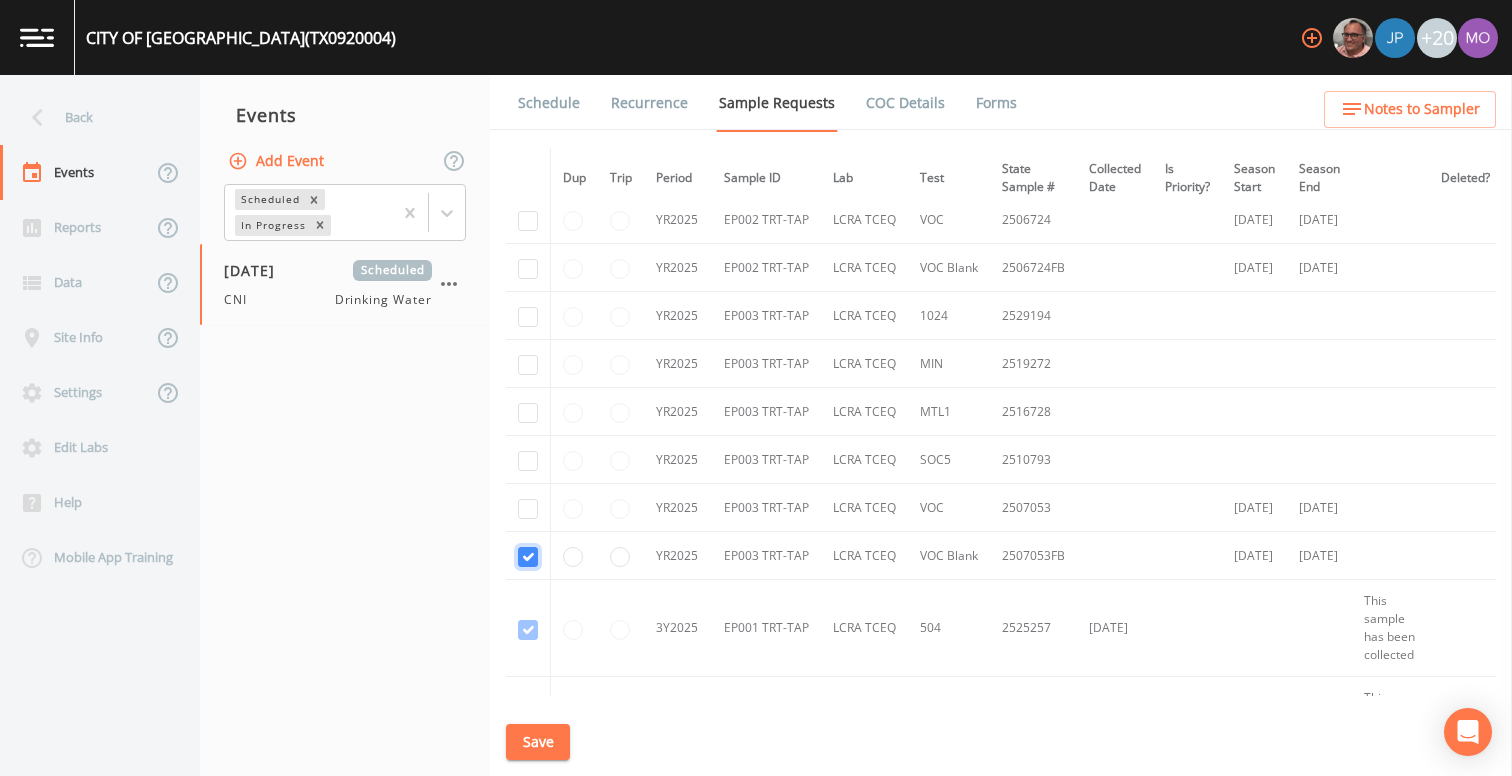 click at bounding box center (528, -3924) 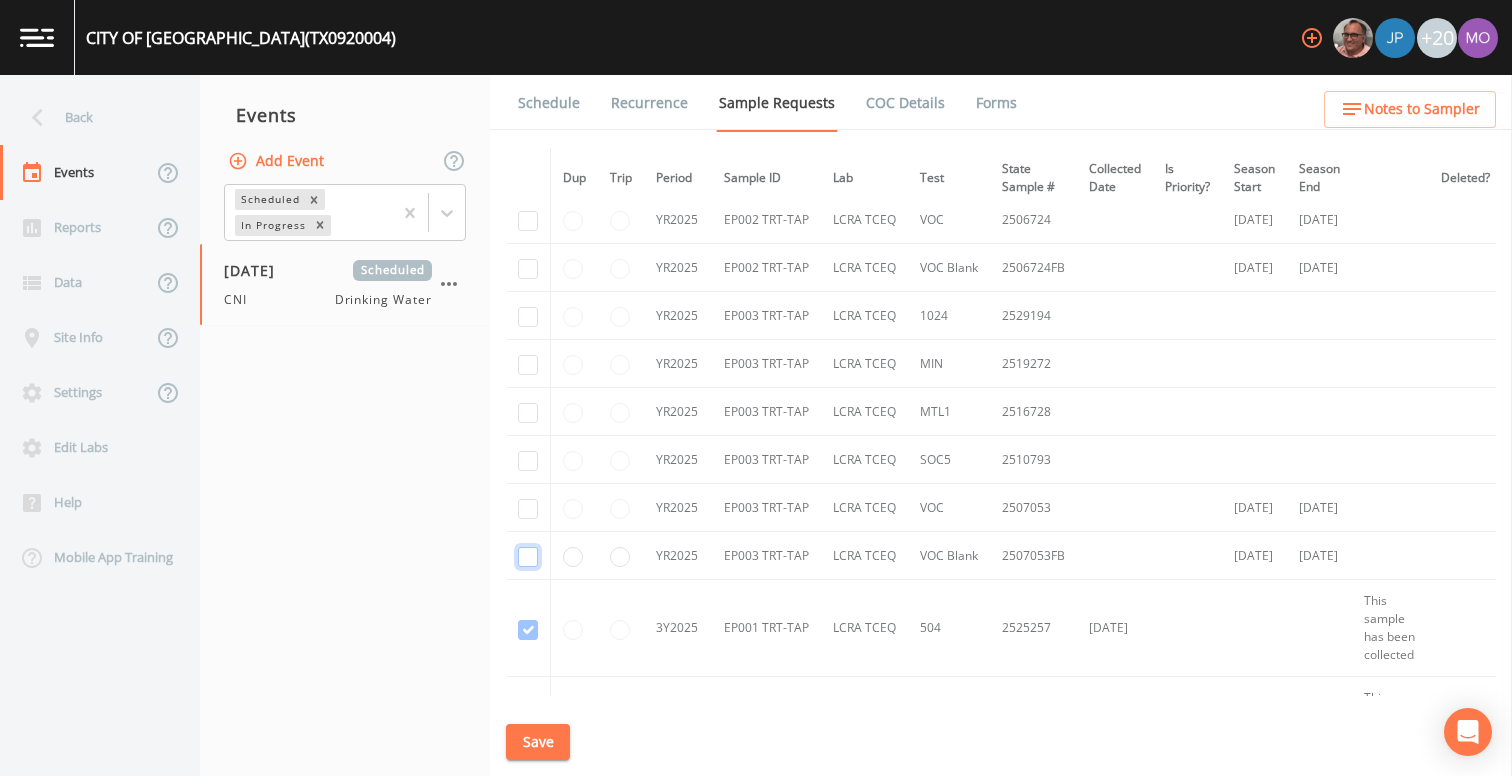 checkbox on "false" 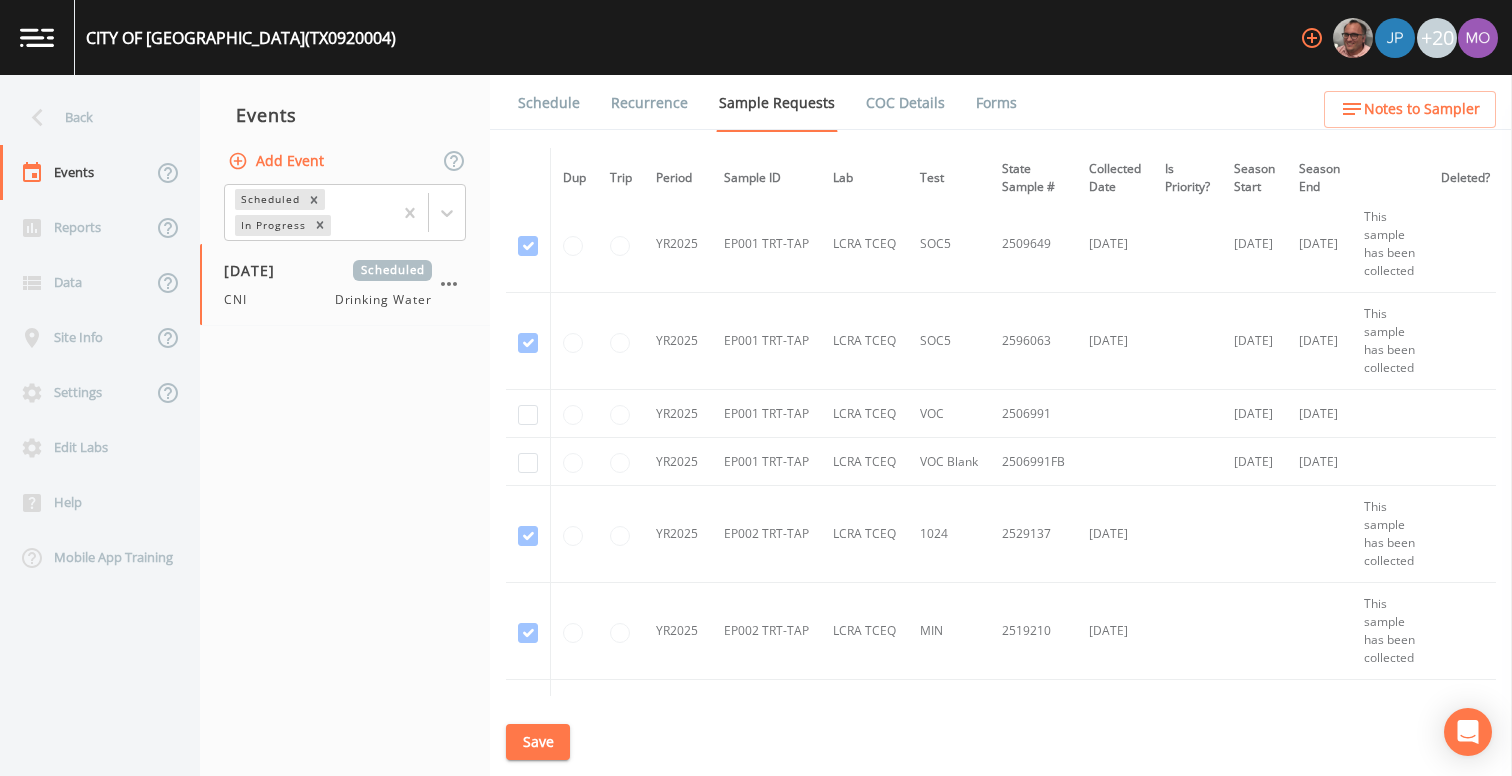 scroll, scrollTop: 5114, scrollLeft: 0, axis: vertical 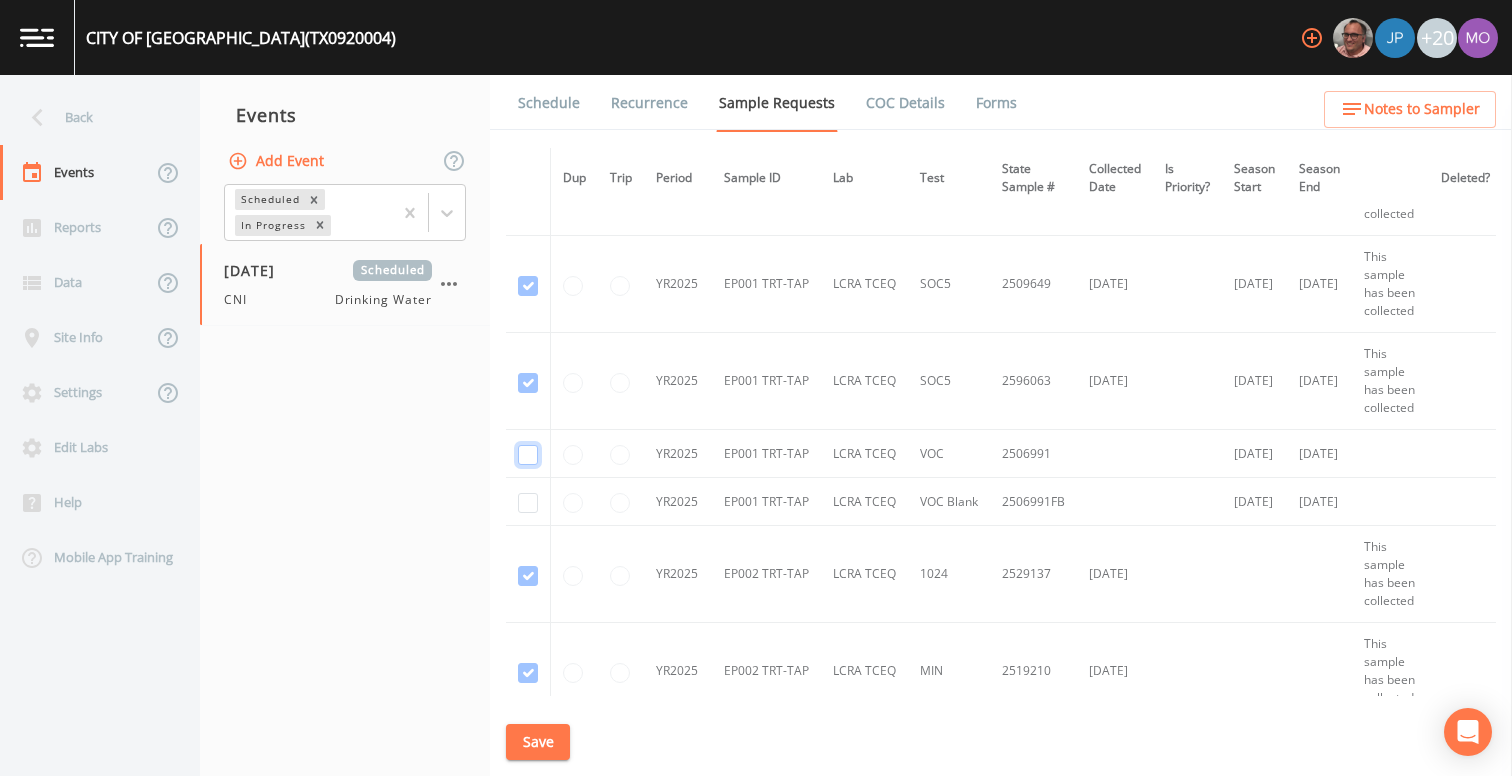 click at bounding box center [528, -4467] 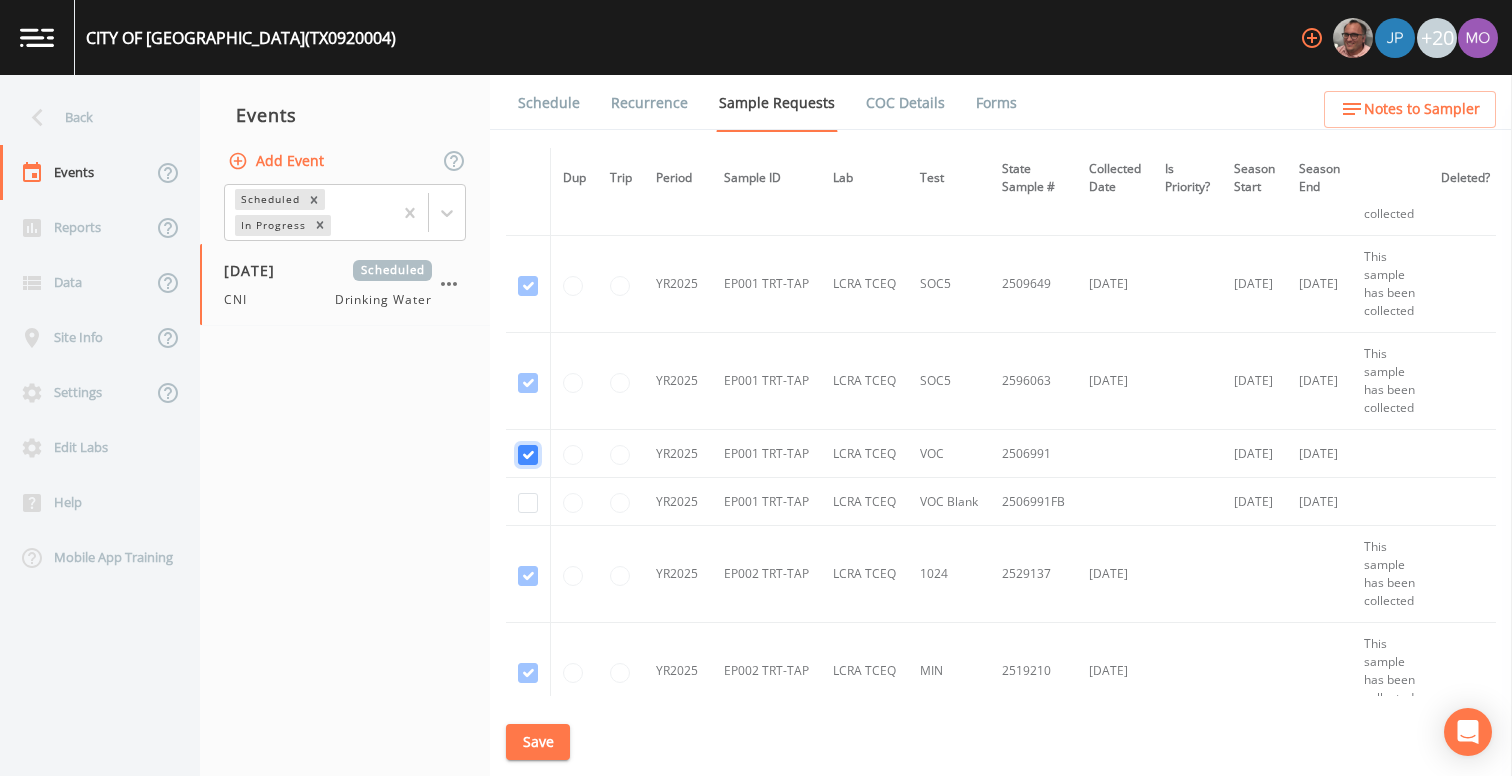 checkbox on "true" 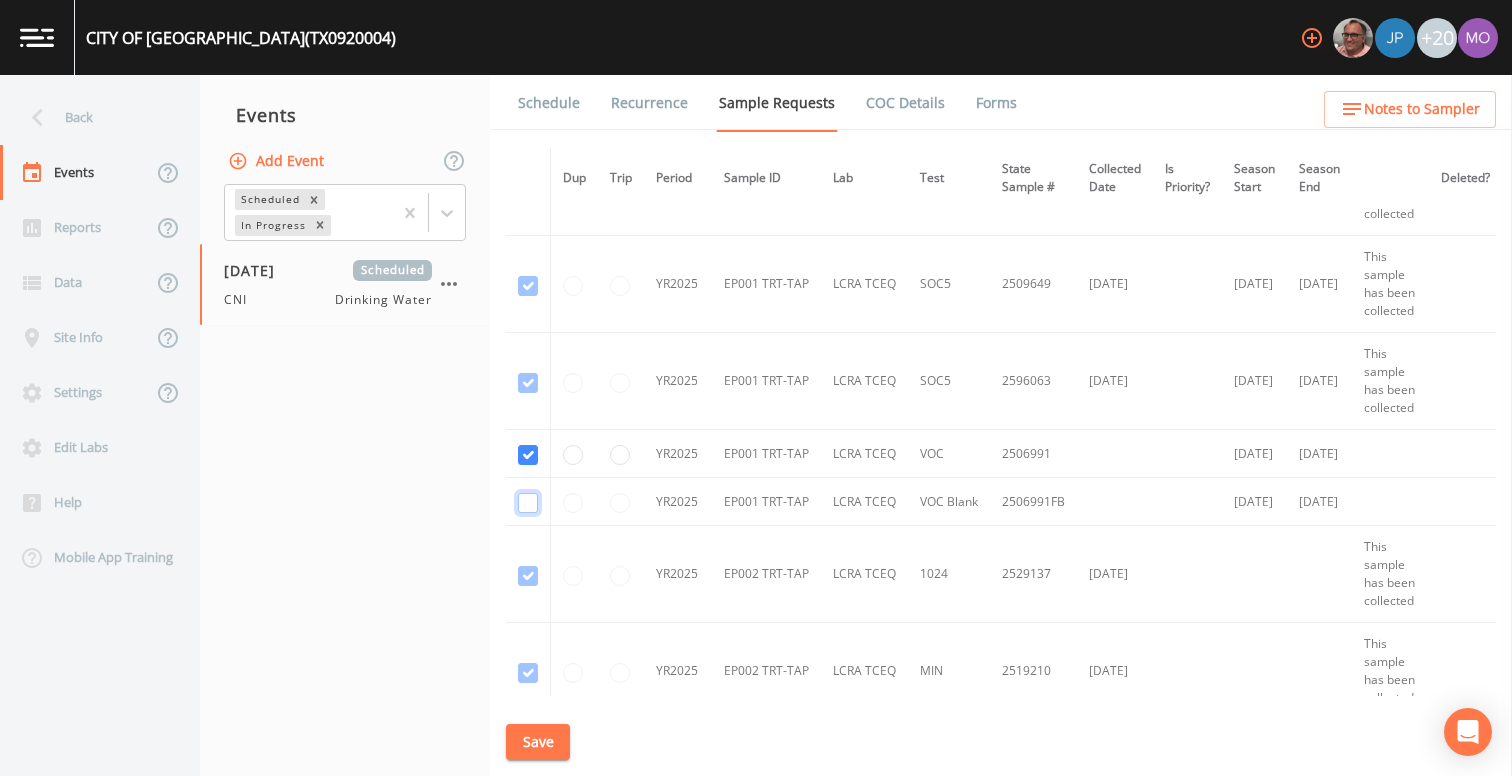 click at bounding box center [528, -4370] 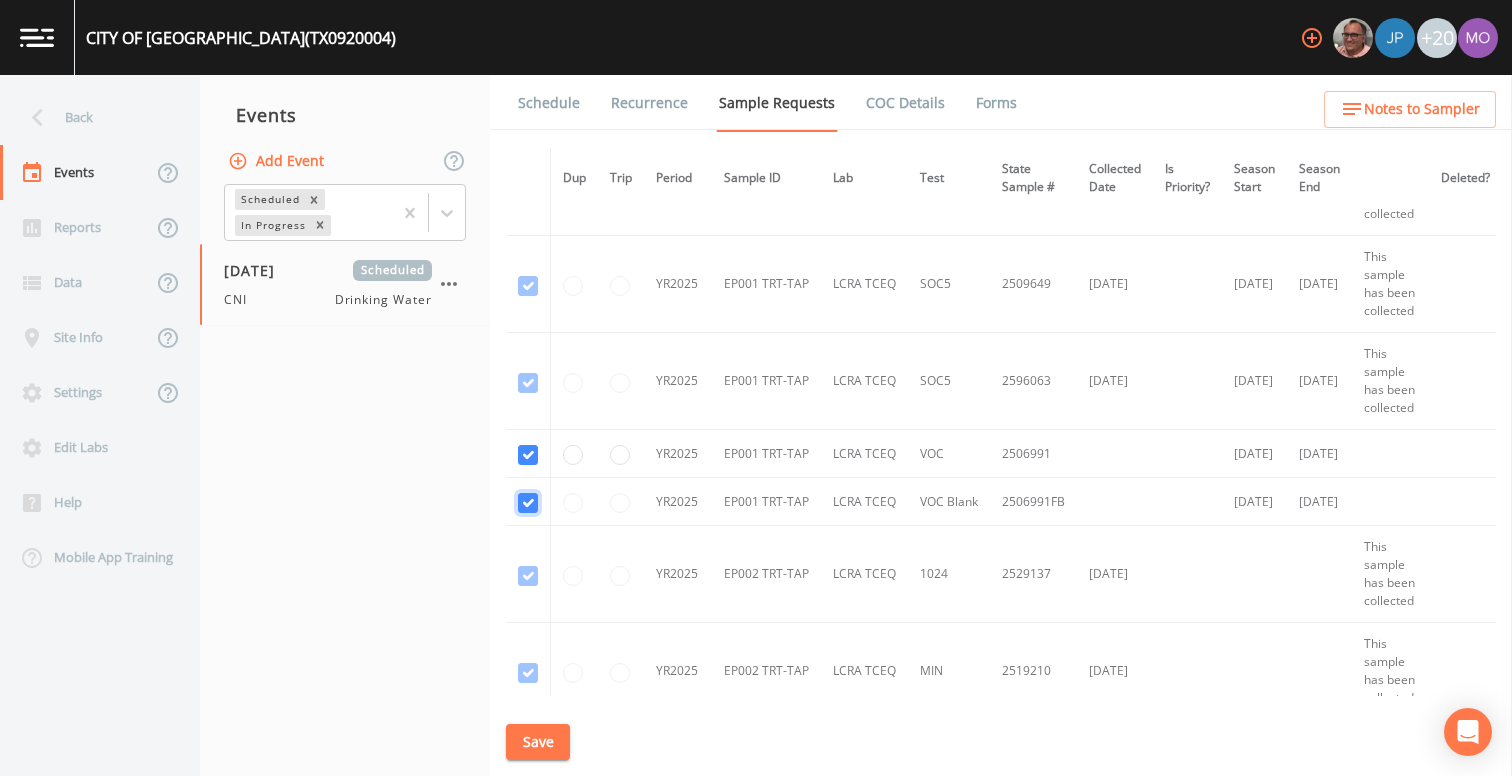 checkbox on "true" 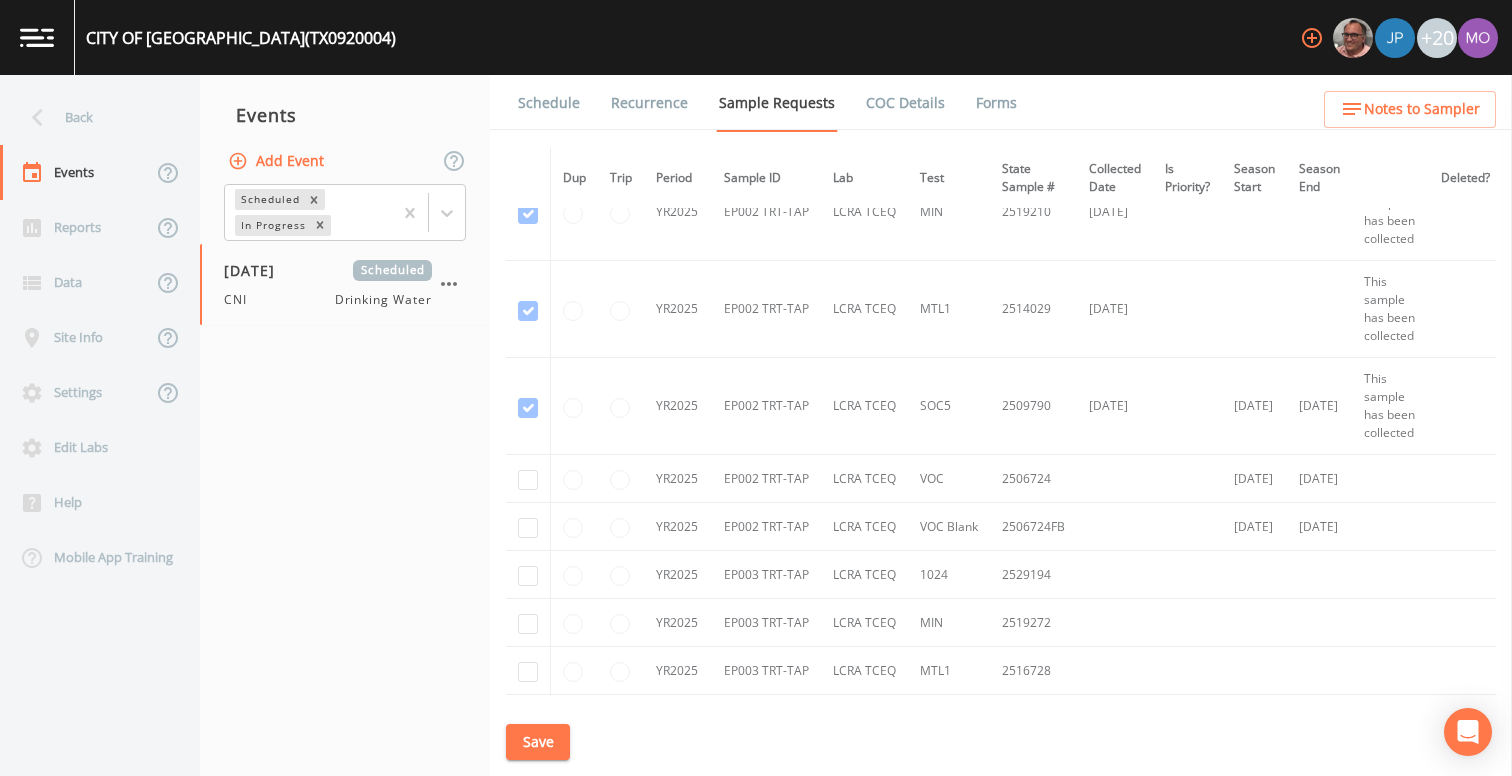 scroll, scrollTop: 5576, scrollLeft: 0, axis: vertical 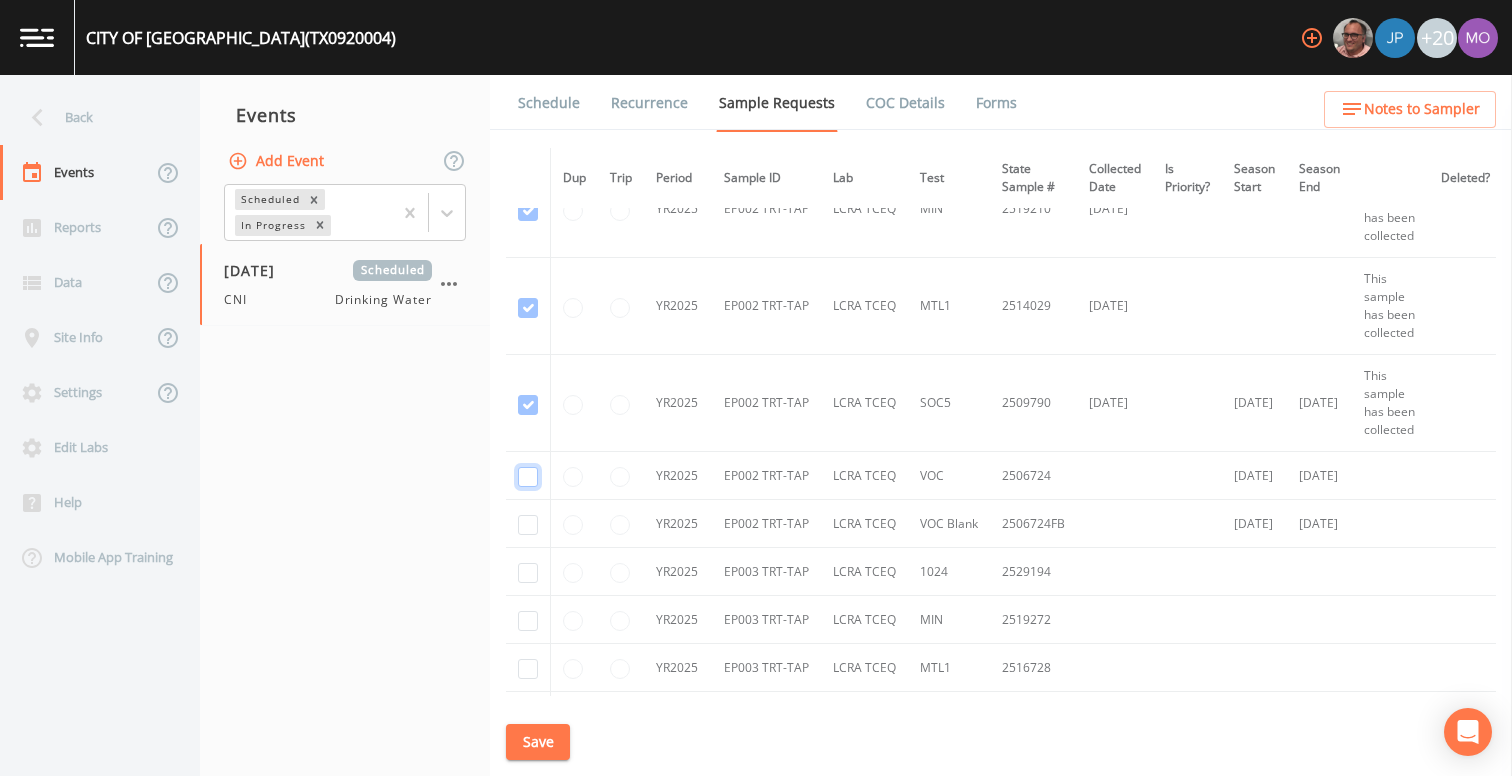 click at bounding box center (528, -4347) 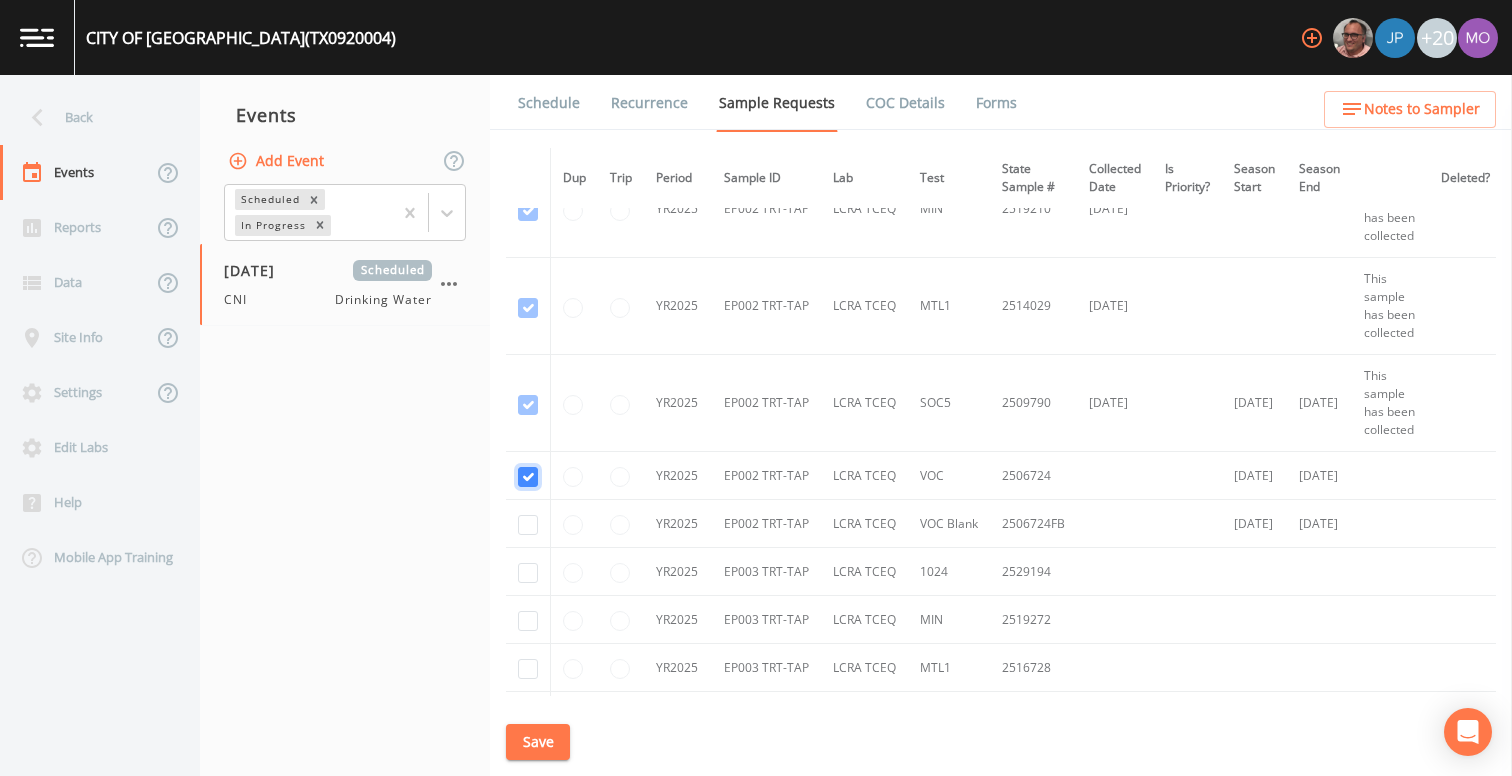 checkbox on "true" 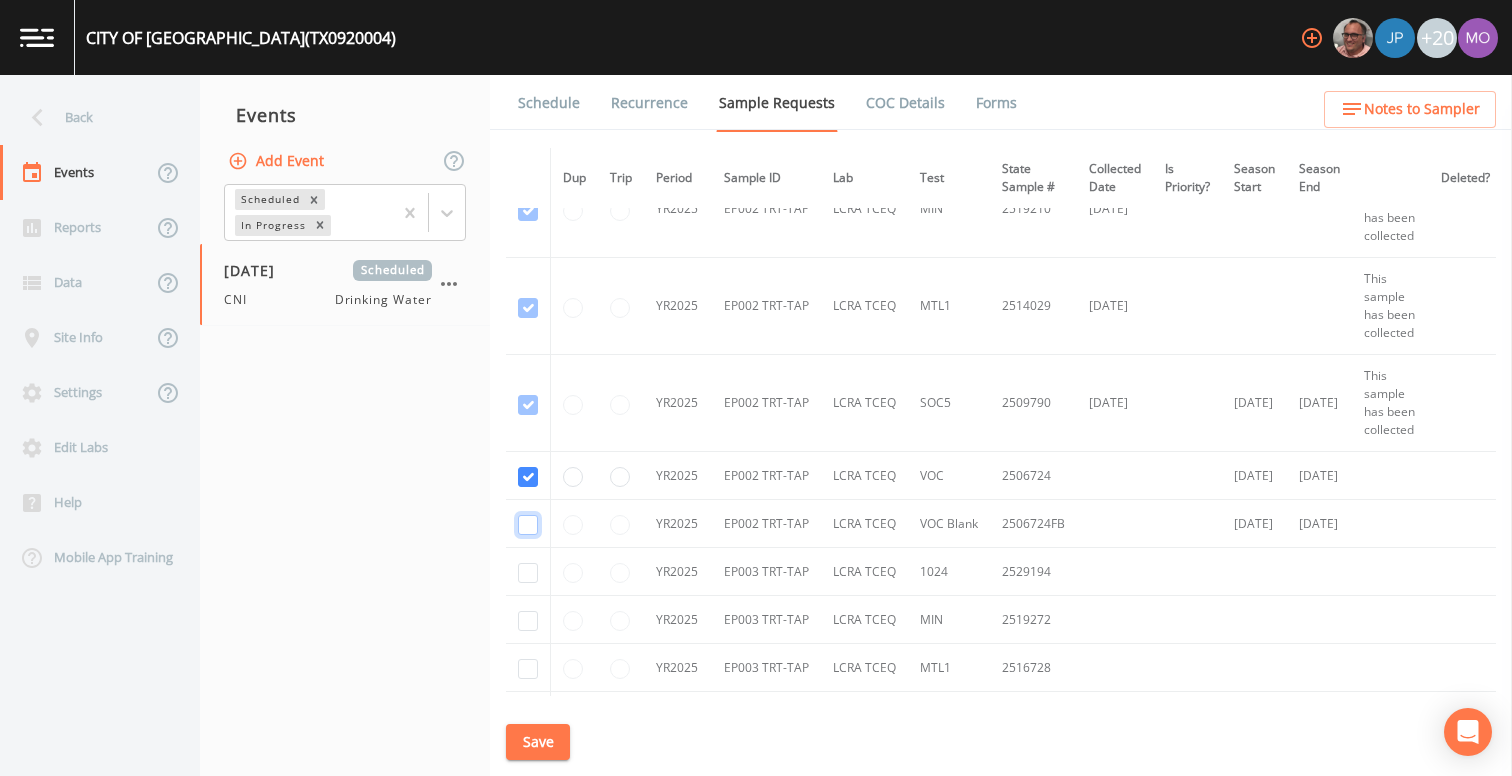 click at bounding box center [528, -4250] 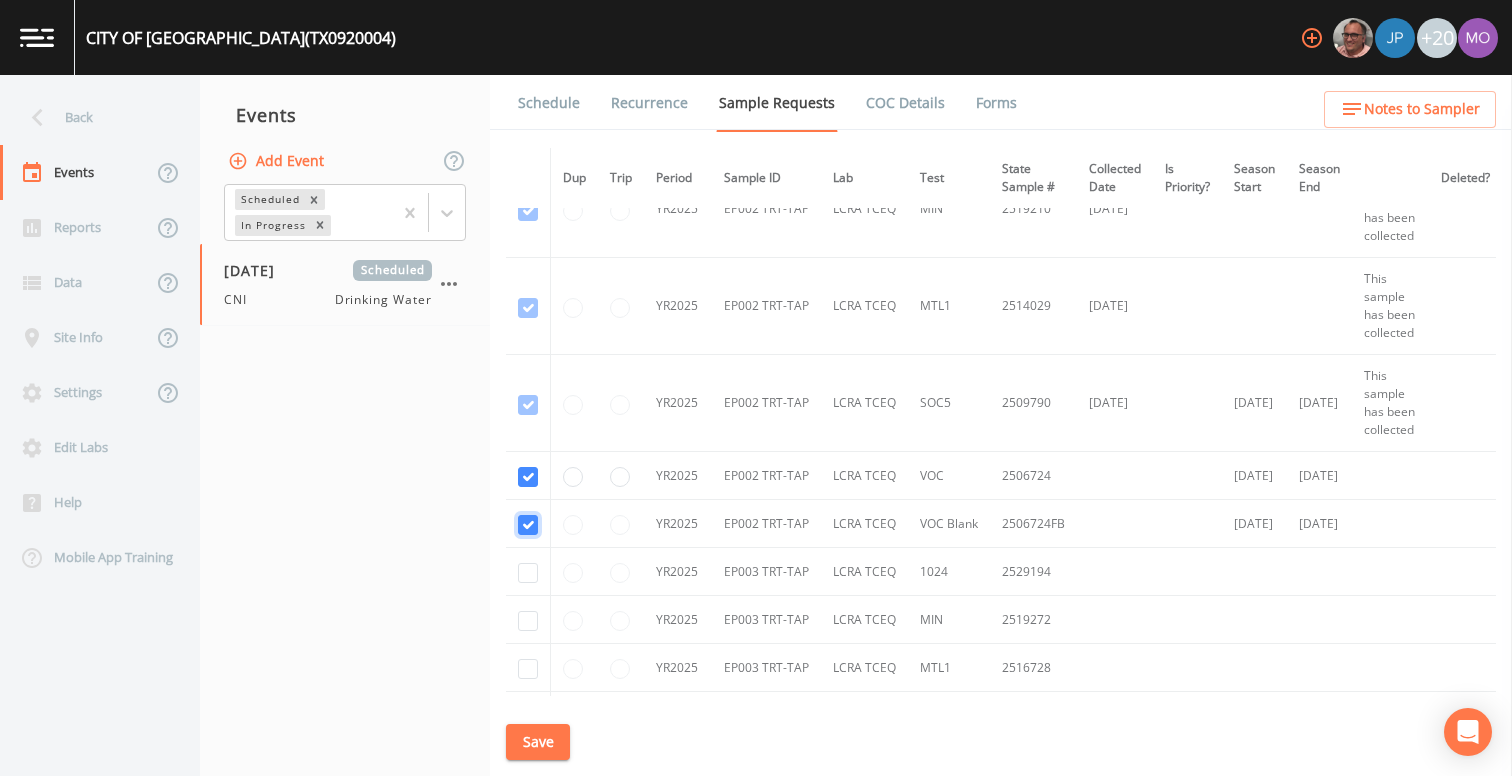 checkbox on "true" 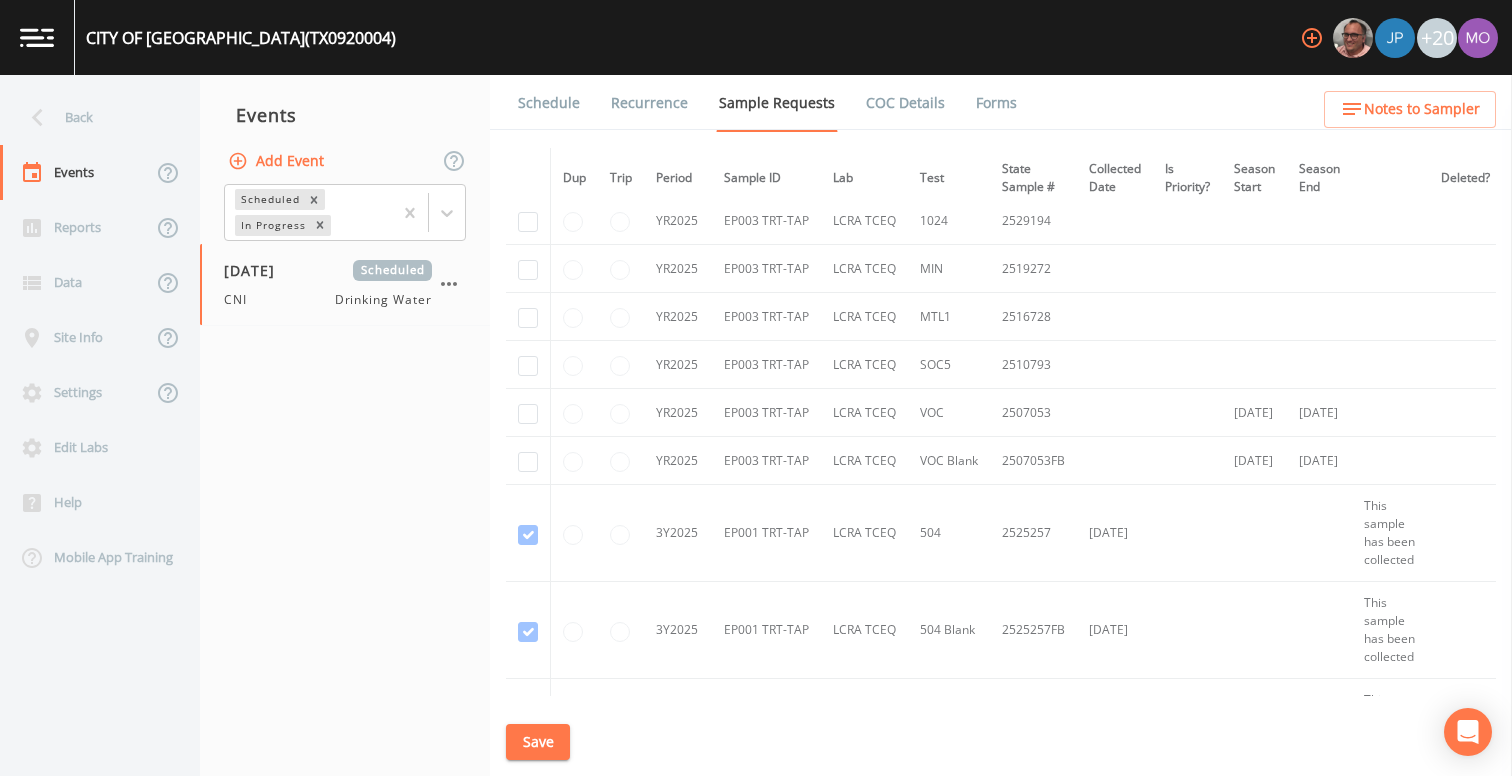scroll, scrollTop: 6041, scrollLeft: 0, axis: vertical 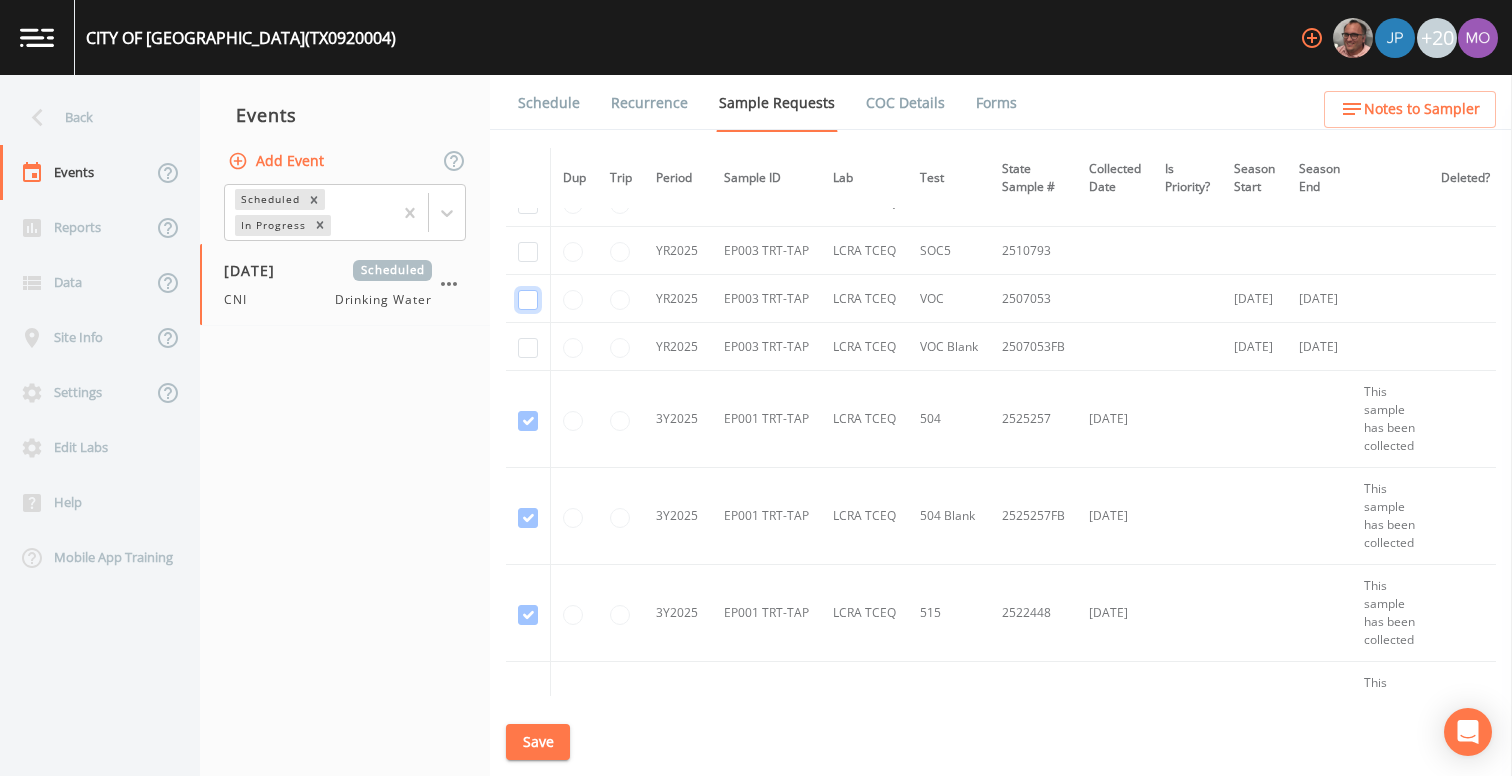 click at bounding box center [528, -4230] 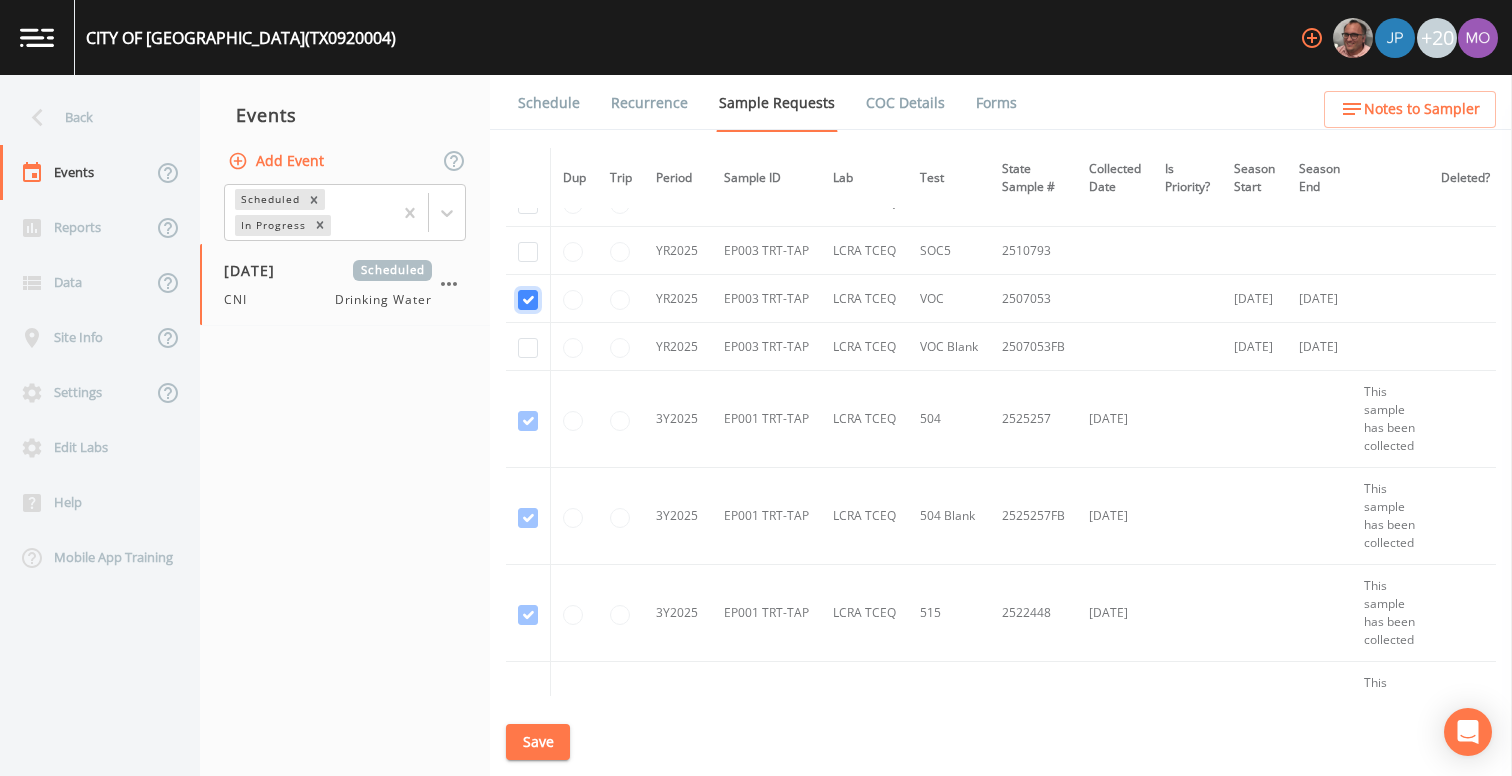 checkbox on "true" 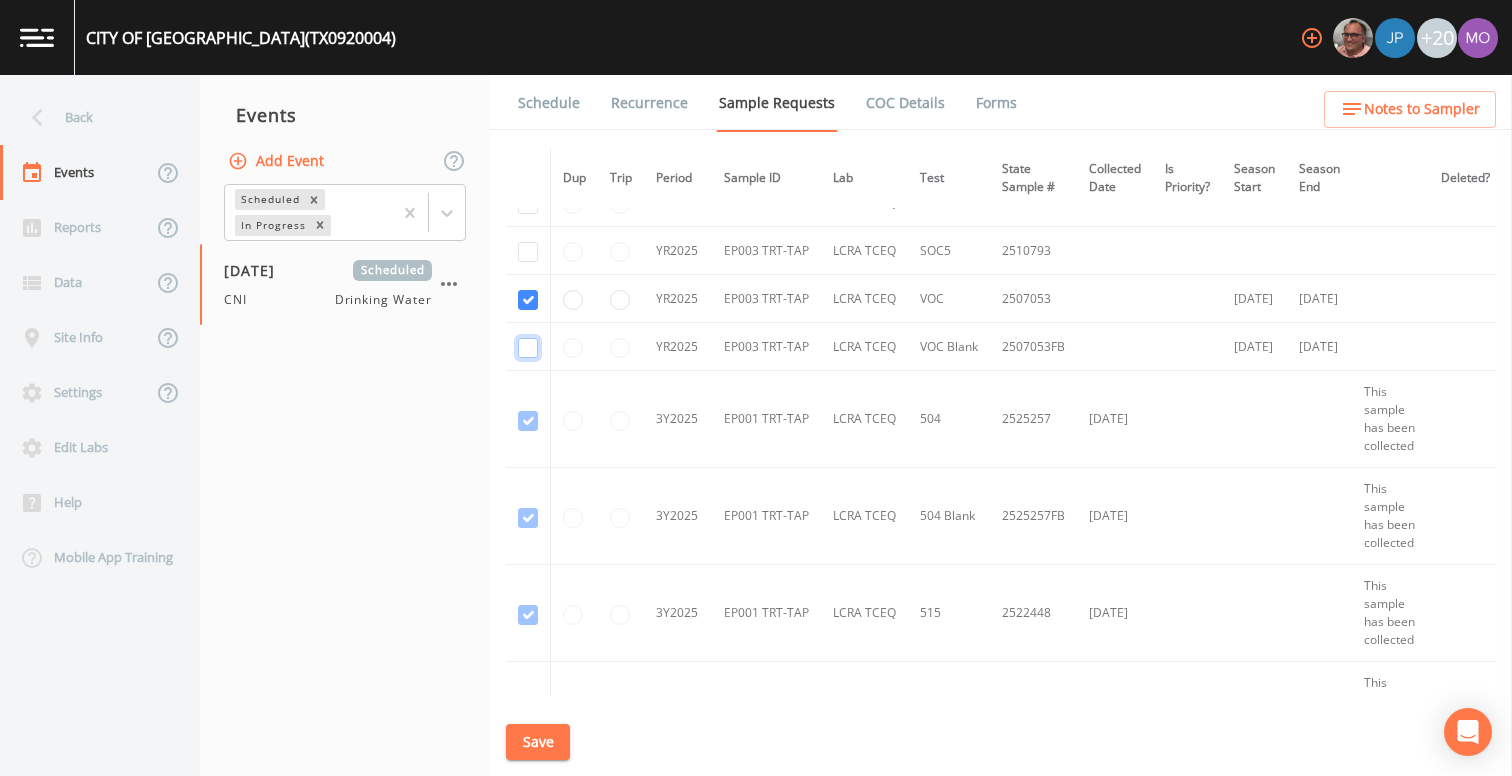 click at bounding box center [528, -4133] 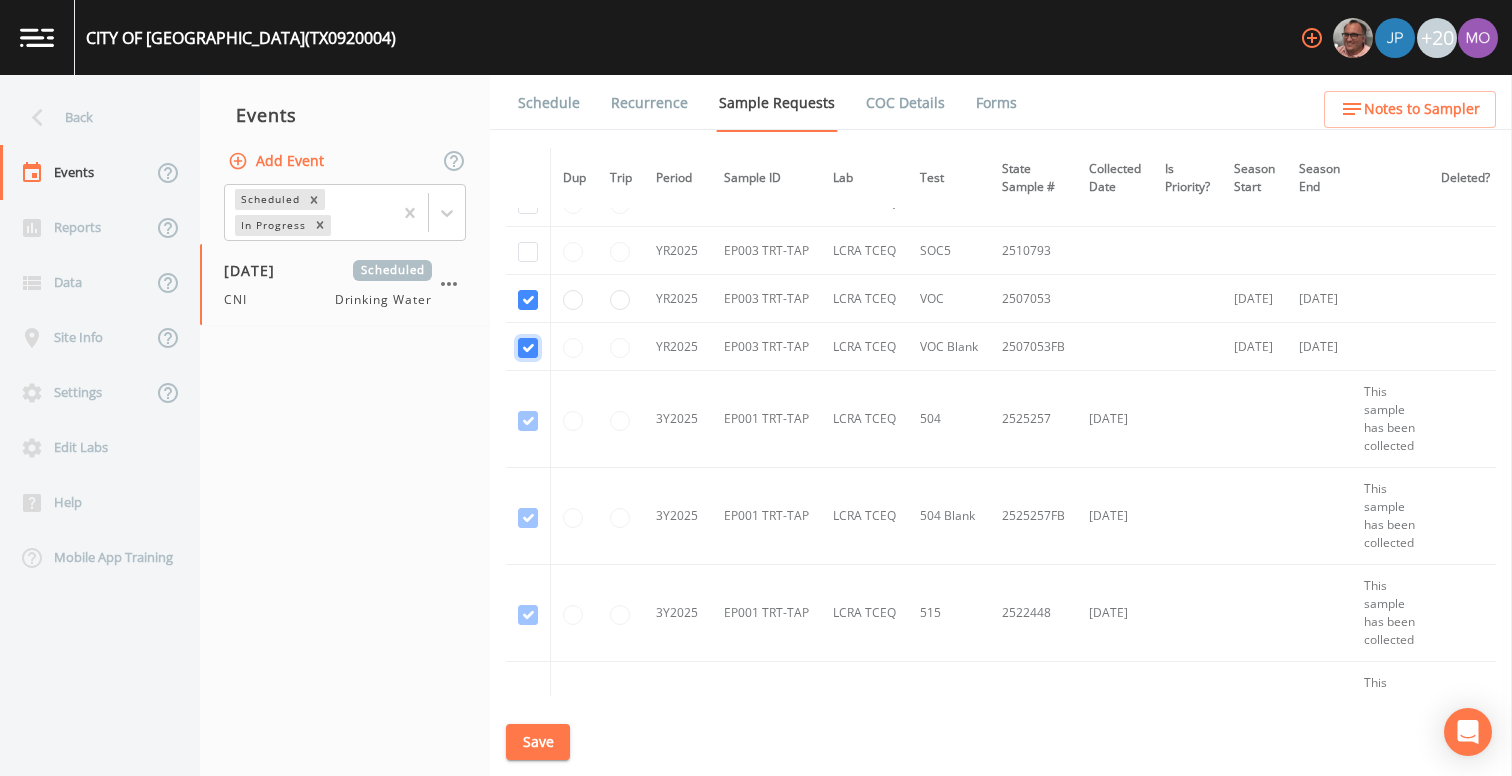 checkbox on "true" 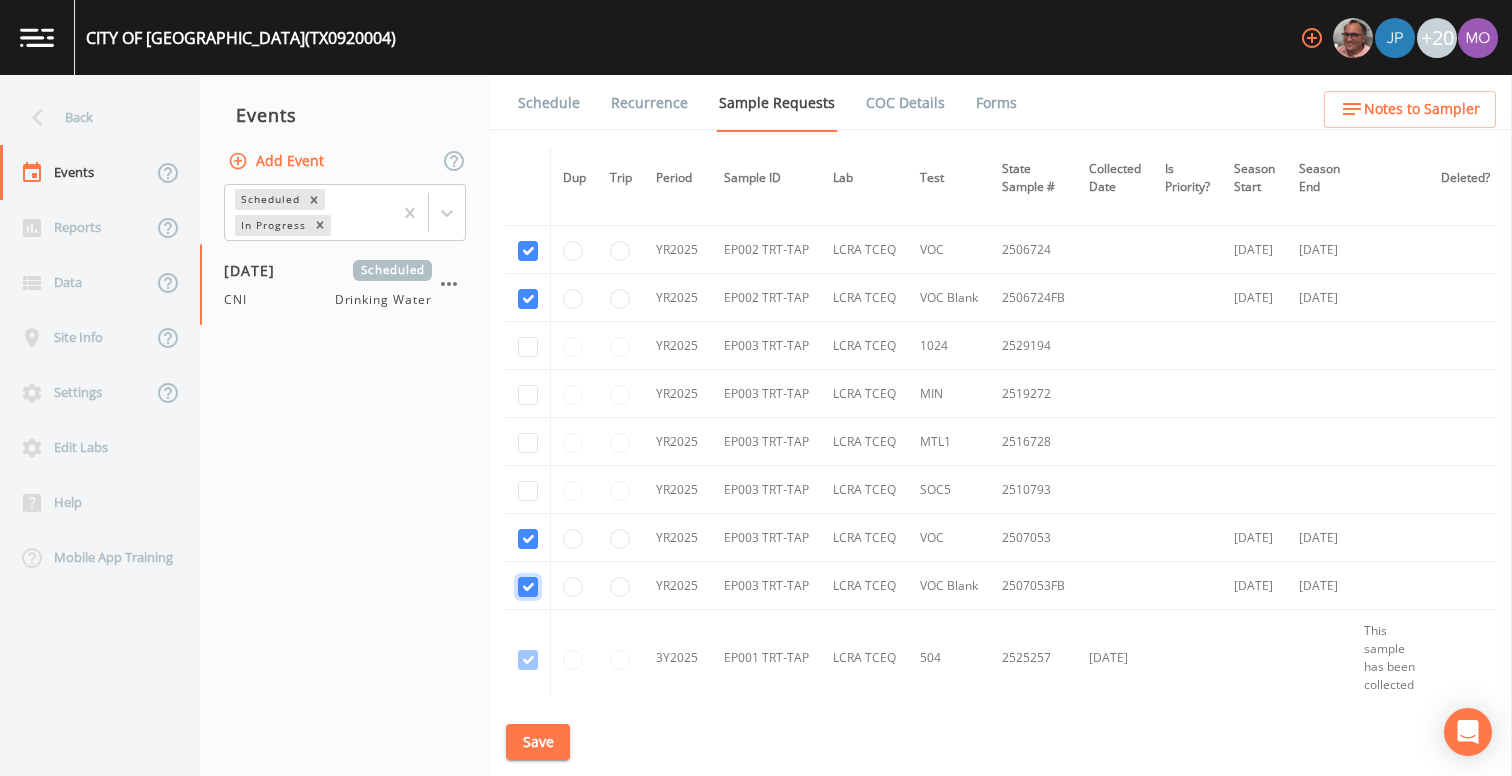 scroll, scrollTop: 5801, scrollLeft: 0, axis: vertical 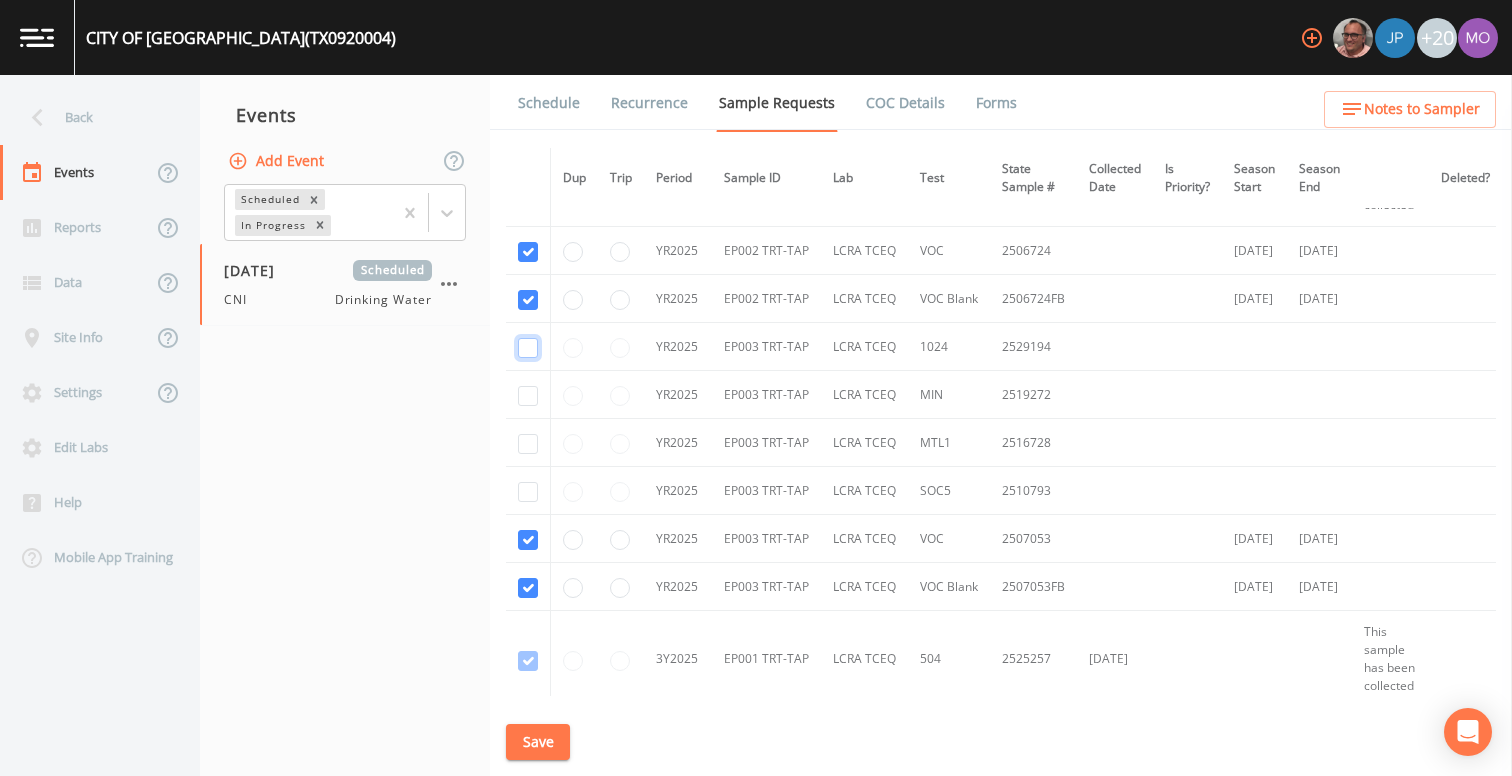 click at bounding box center (528, -4378) 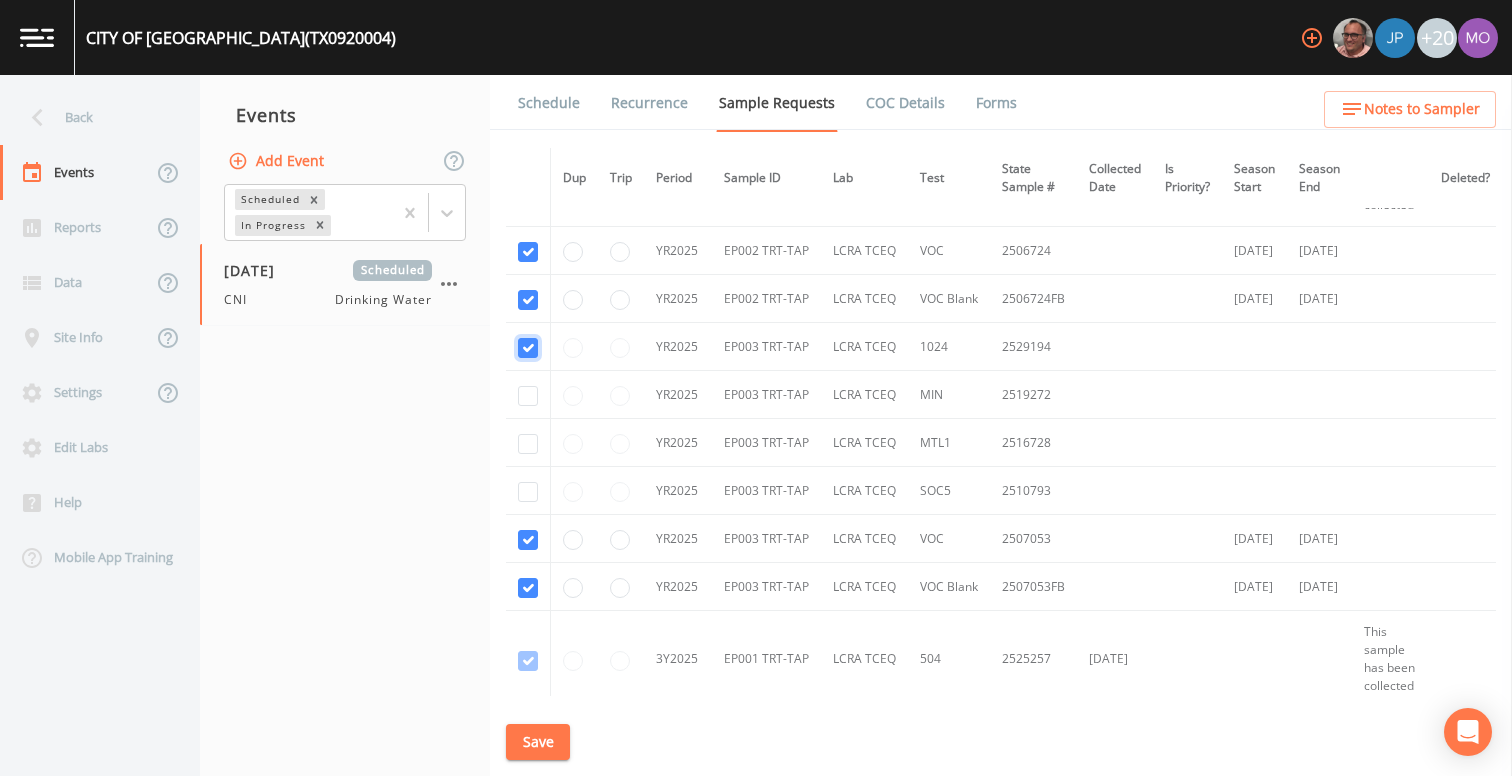 checkbox on "true" 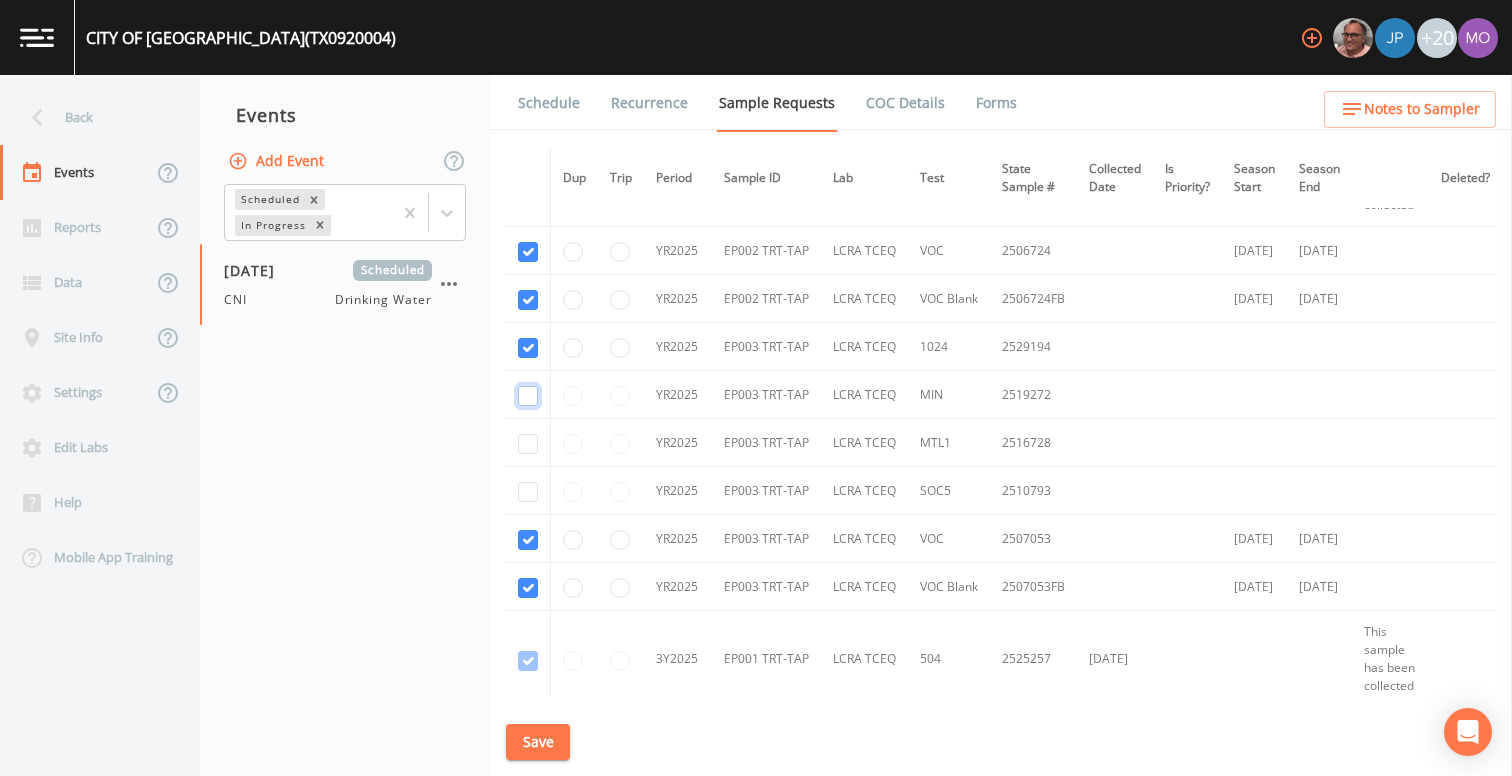 click at bounding box center [528, -4281] 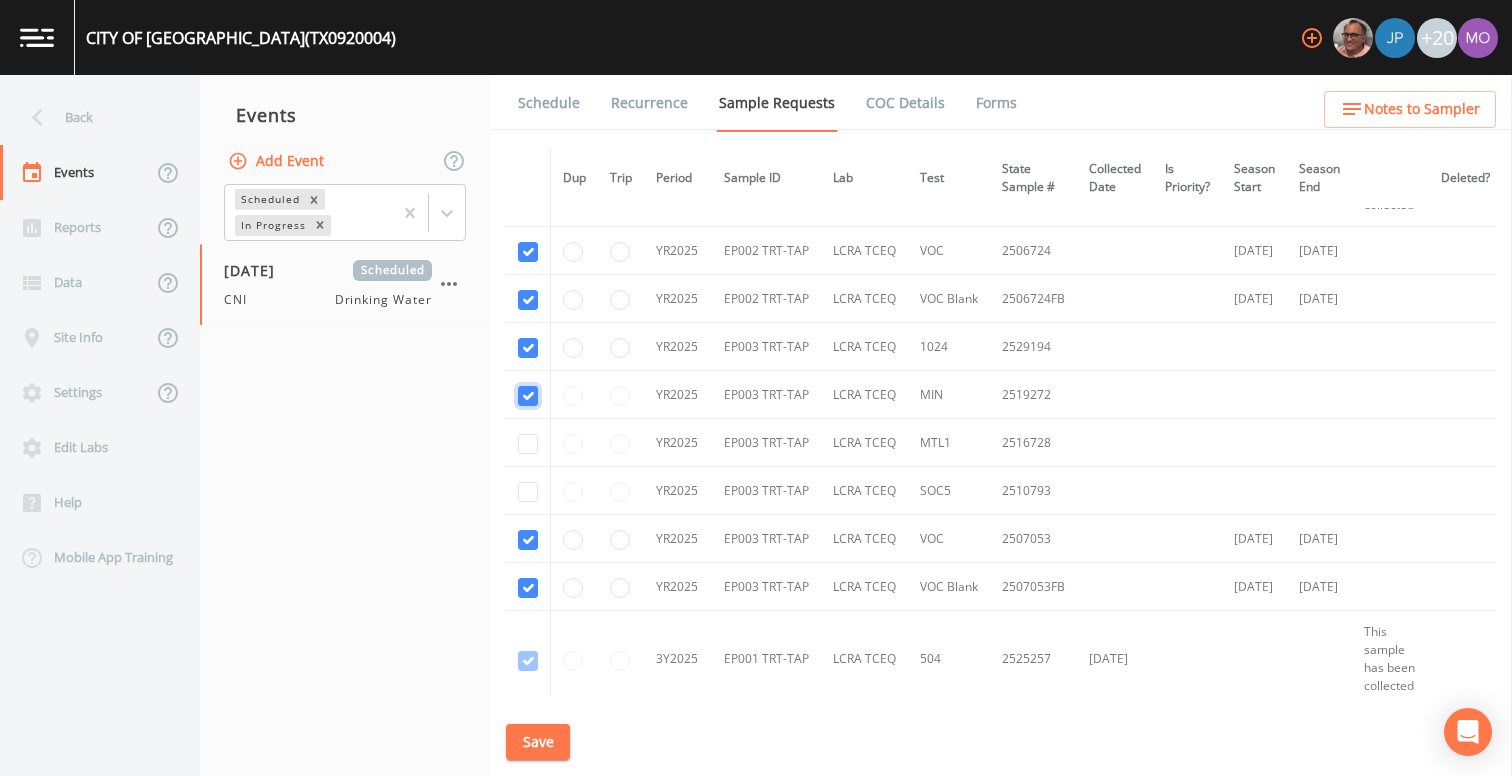 checkbox on "true" 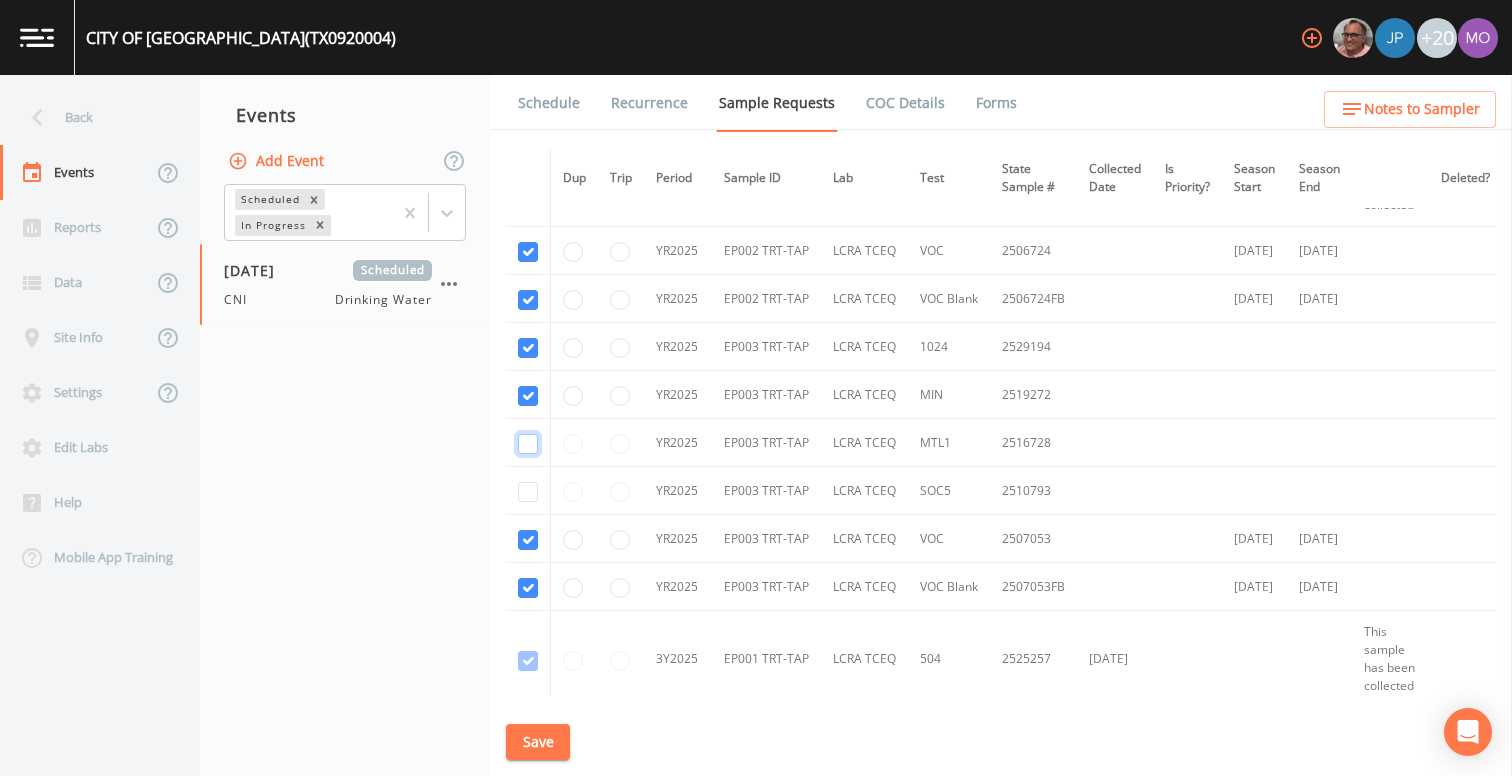click at bounding box center [528, -4184] 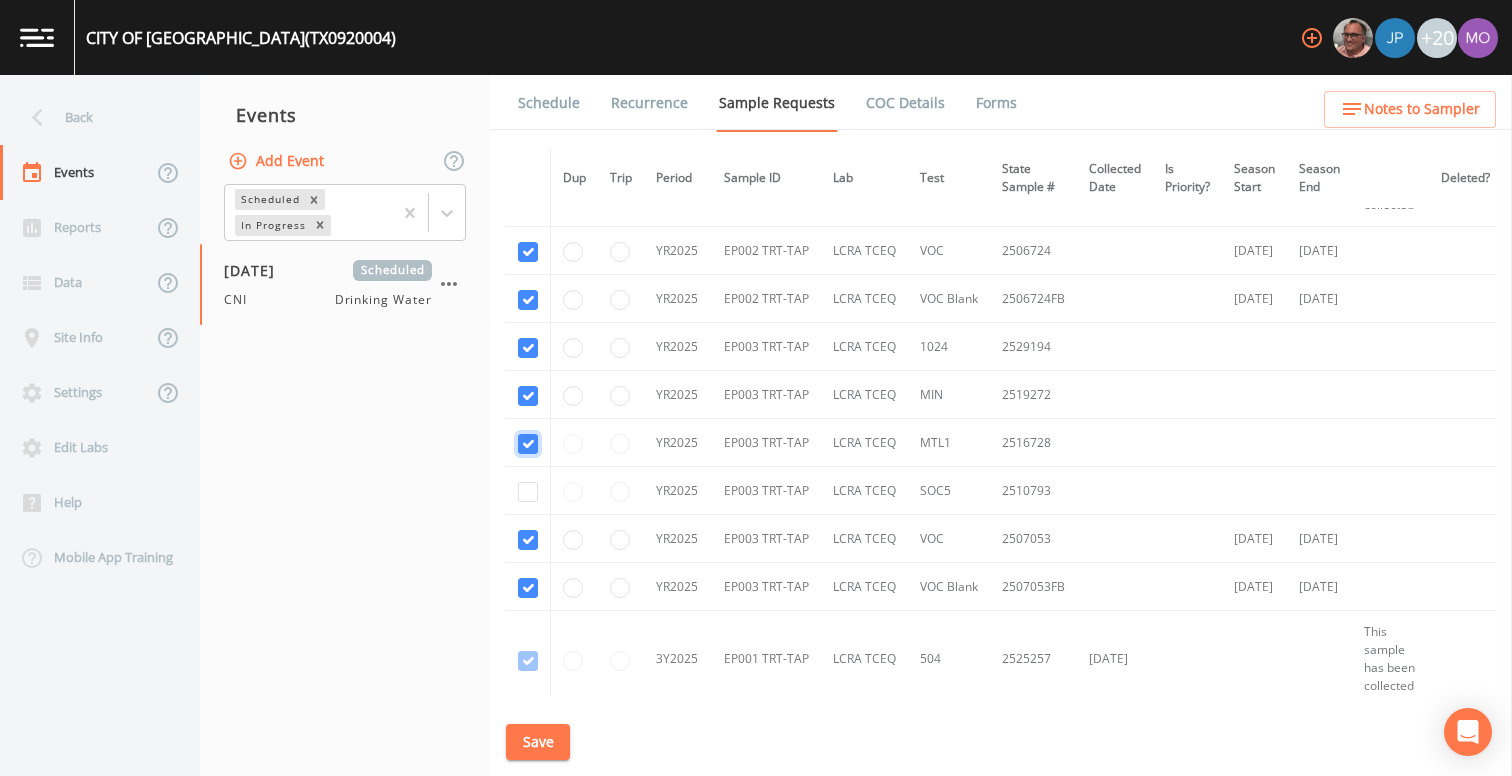 checkbox on "true" 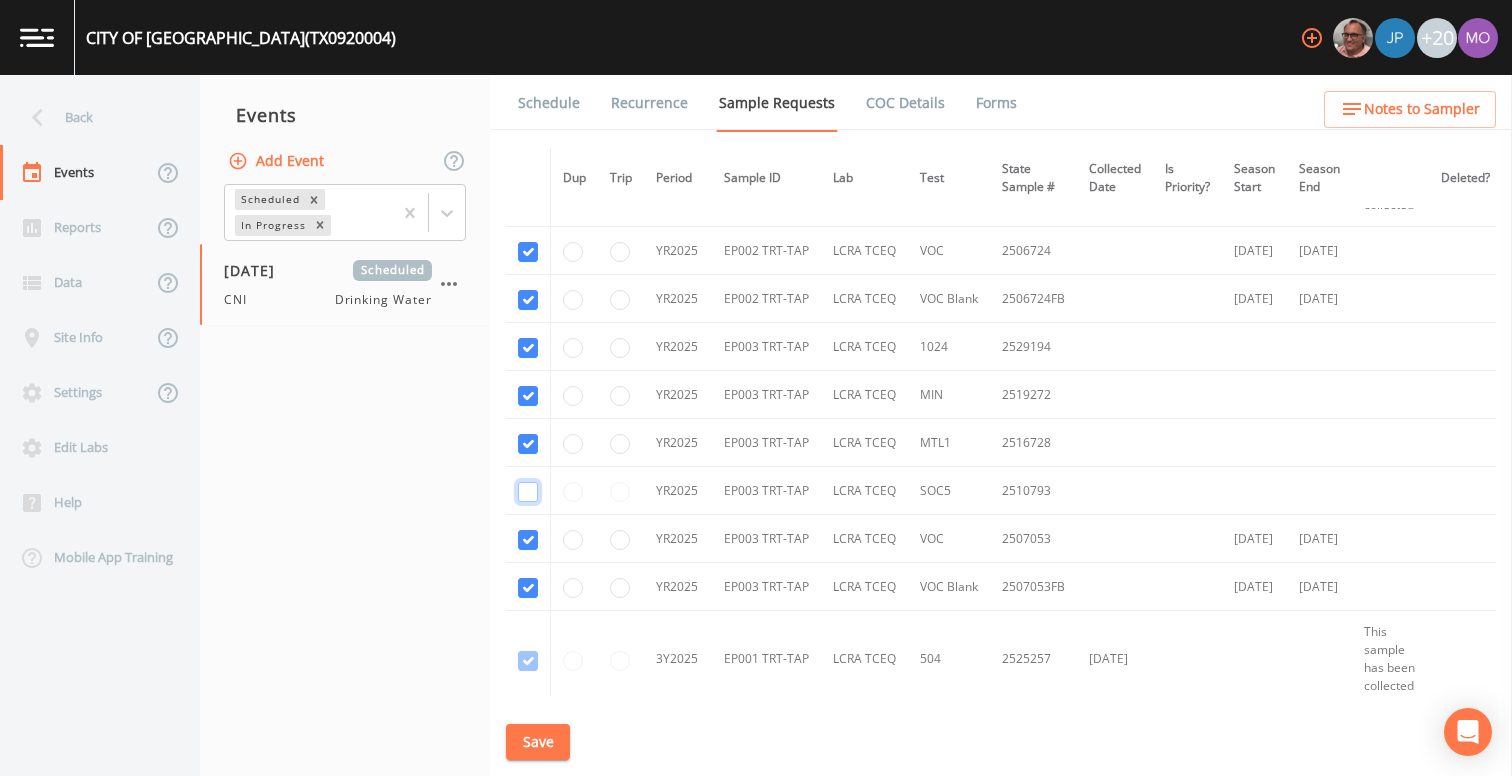 click at bounding box center (528, -4087) 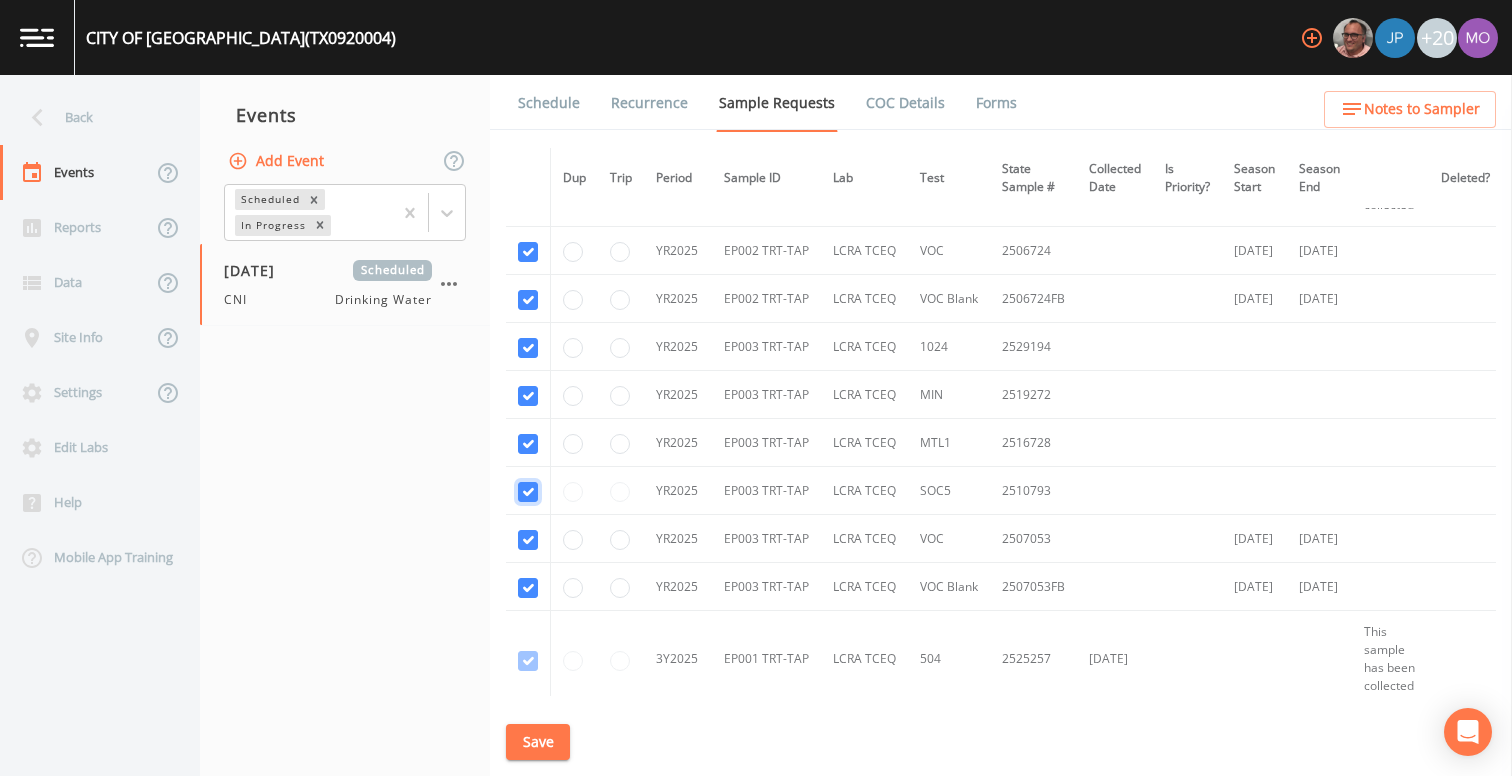 checkbox on "true" 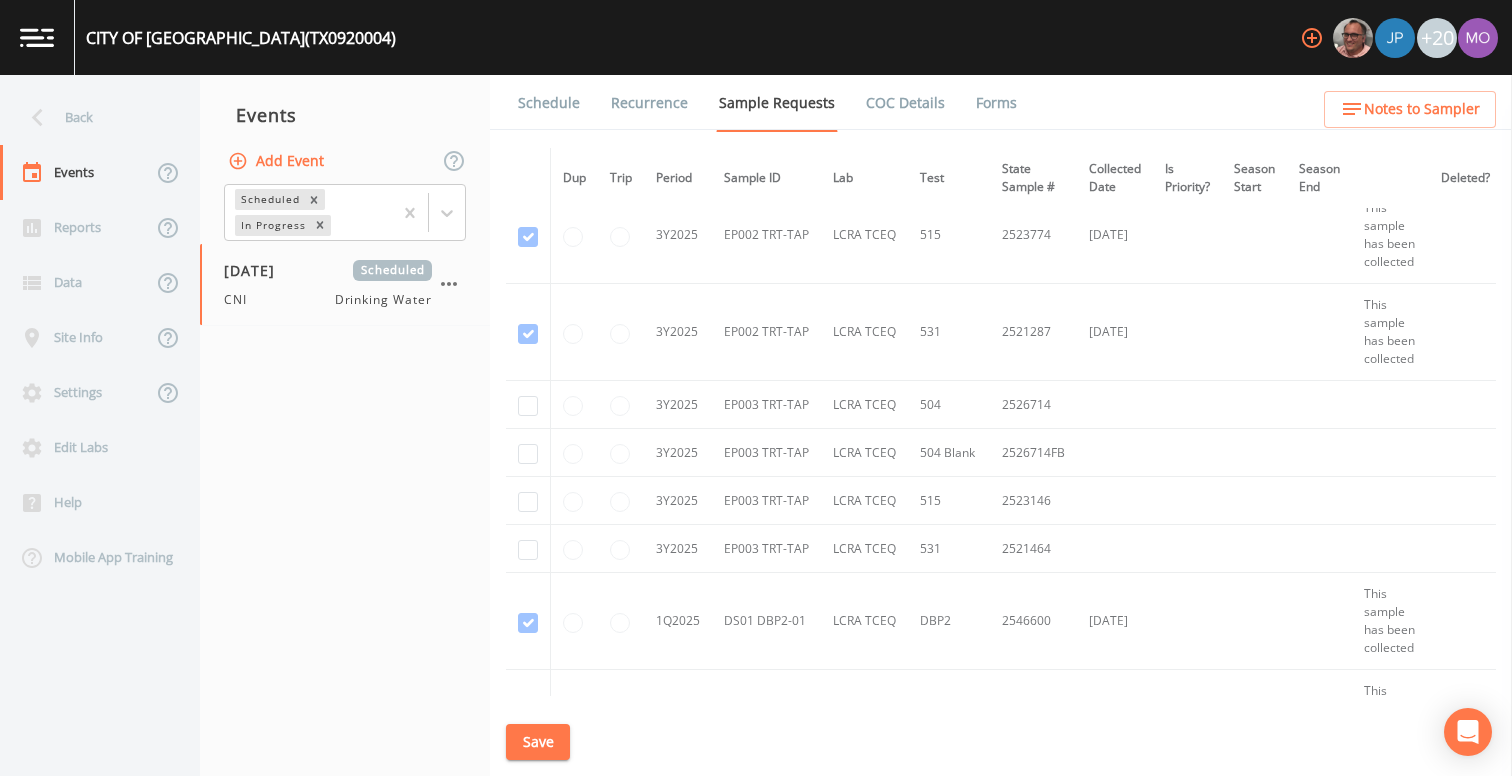 scroll, scrollTop: 6846, scrollLeft: 0, axis: vertical 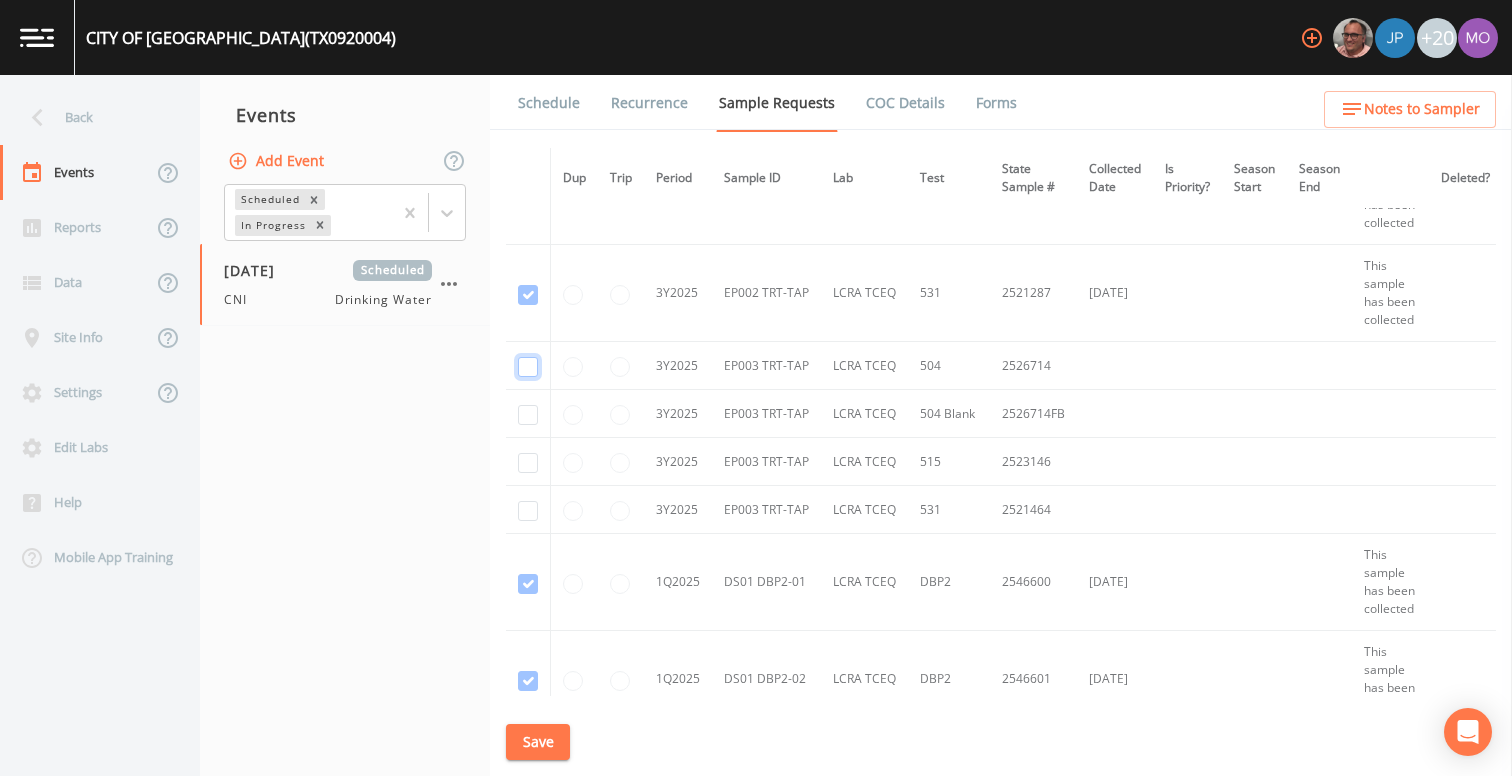 click at bounding box center [528, 367] 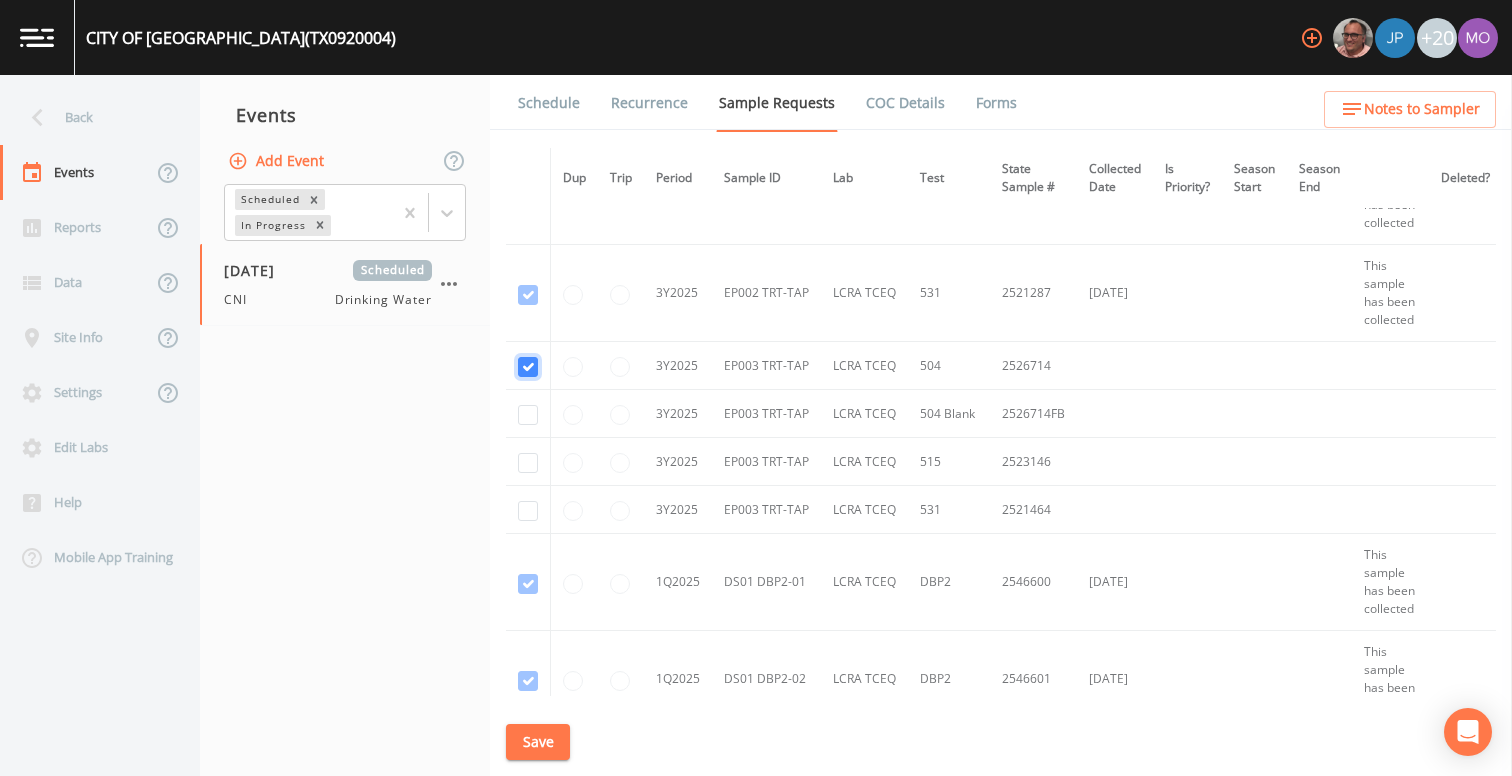 checkbox on "true" 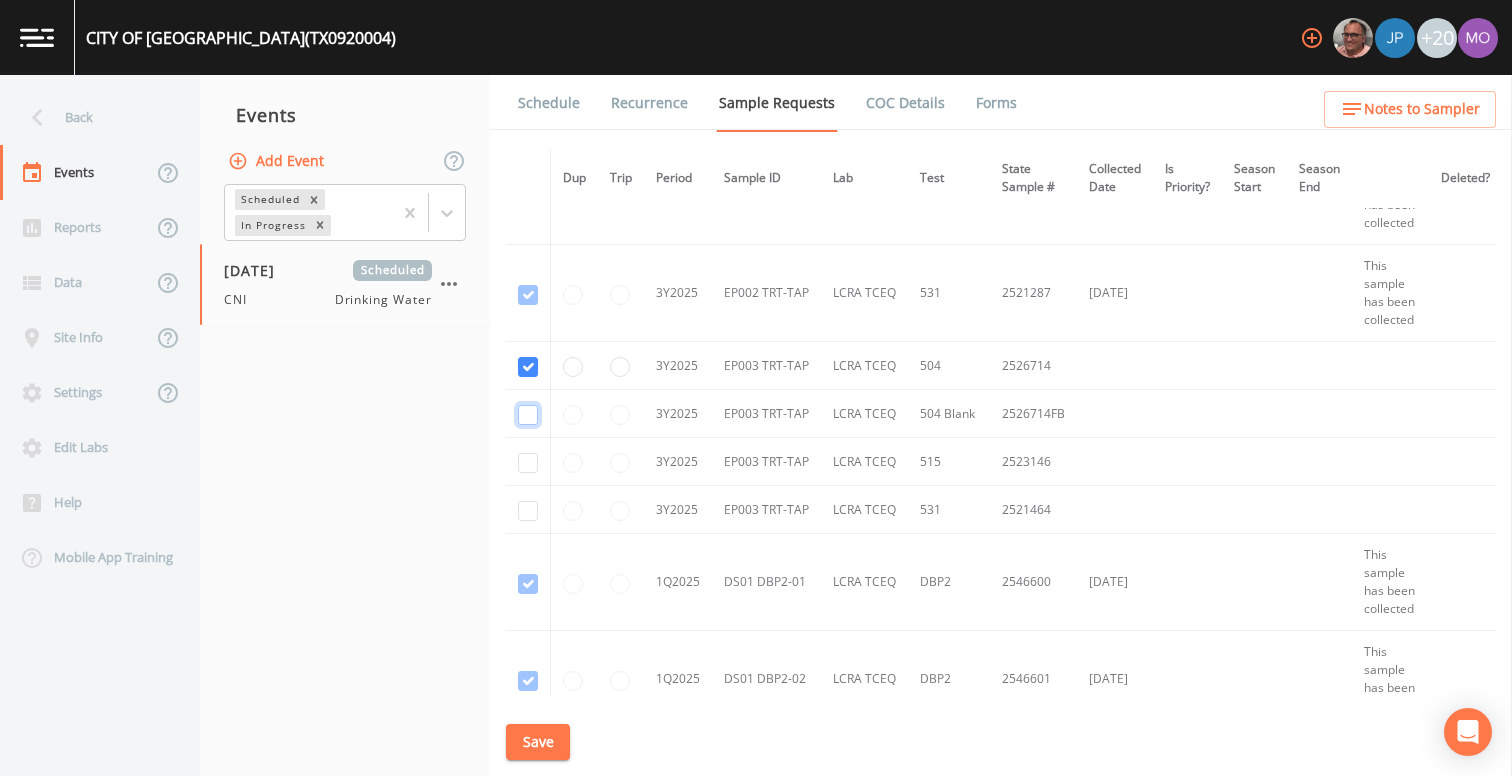click at bounding box center [528, 415] 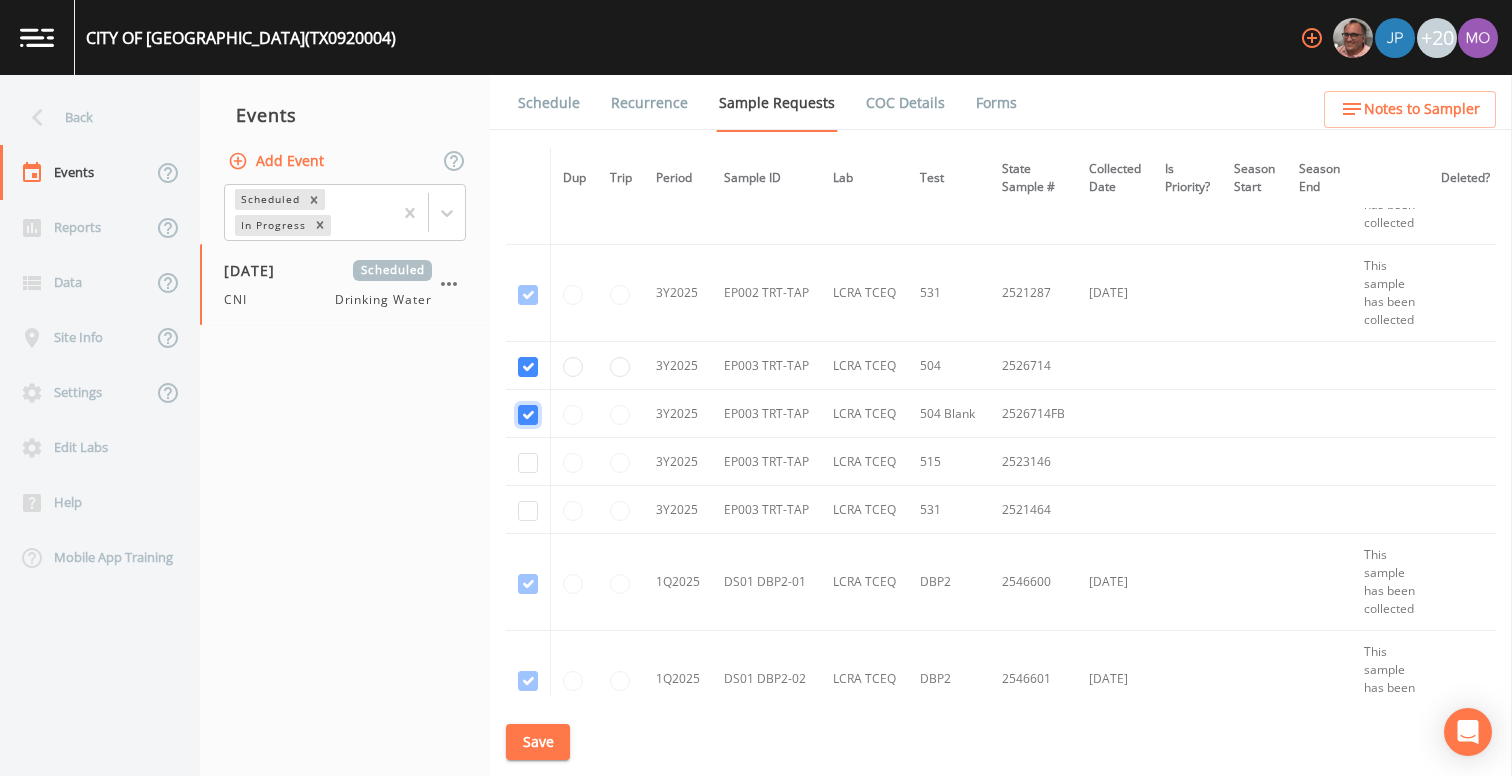 checkbox on "true" 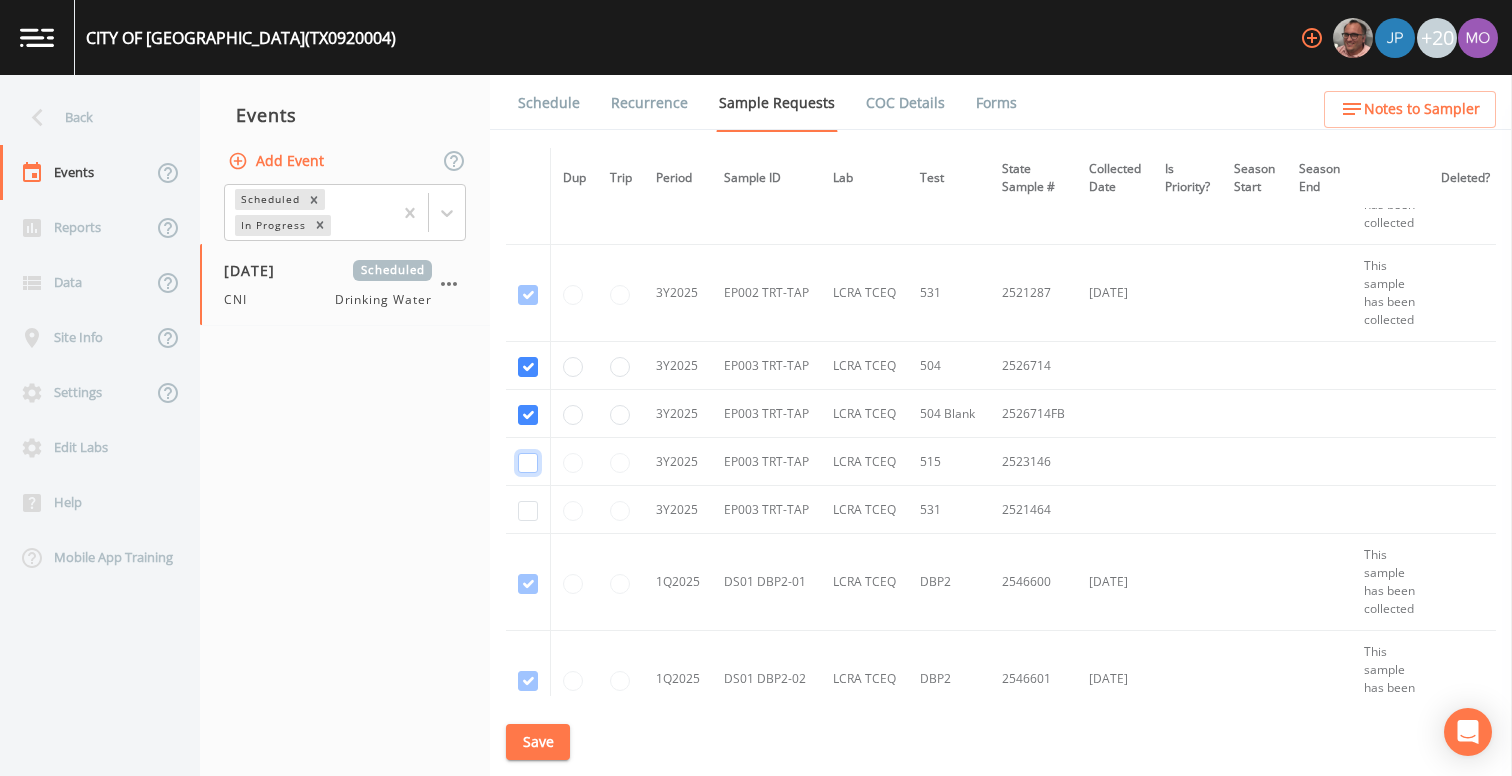 click at bounding box center (528, 463) 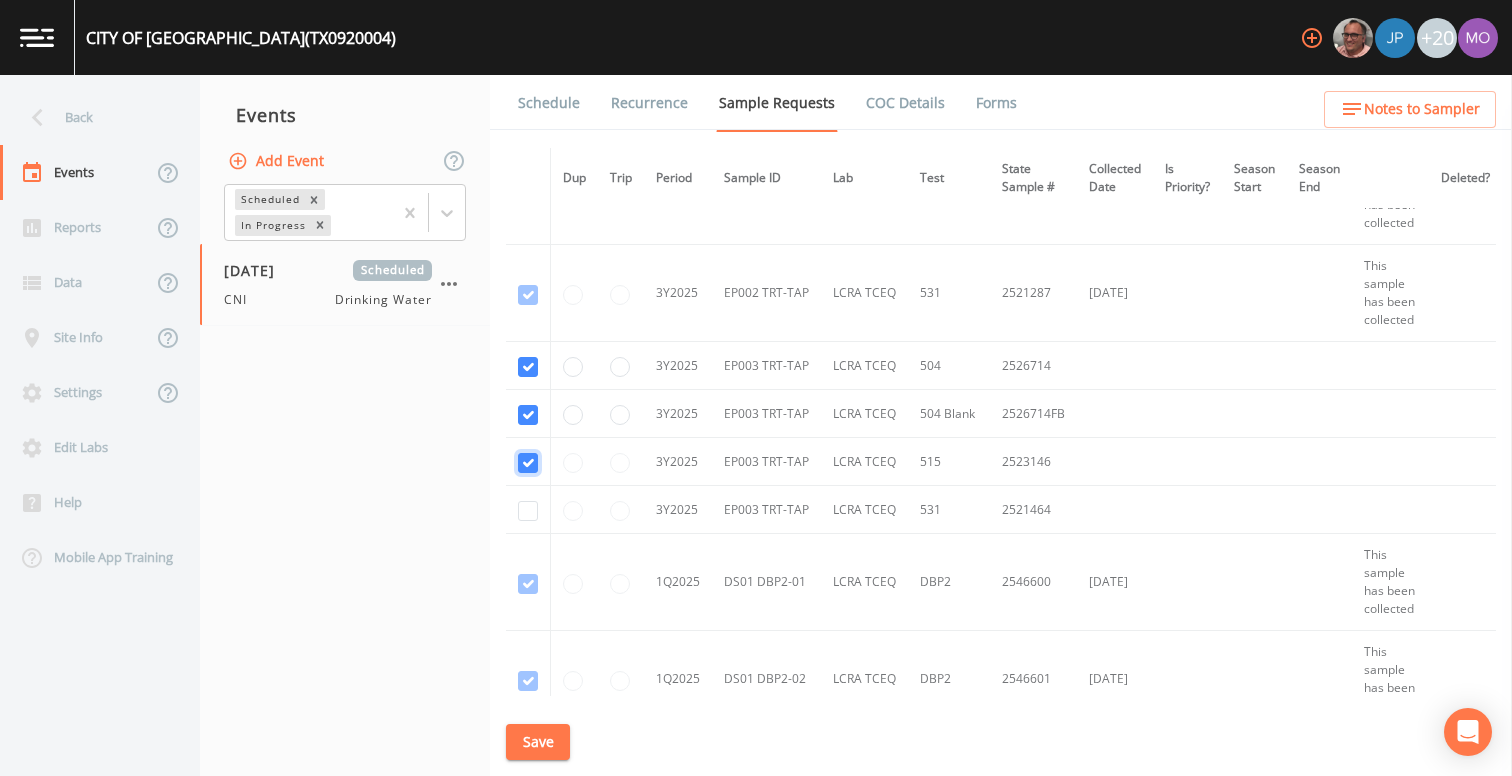 checkbox on "true" 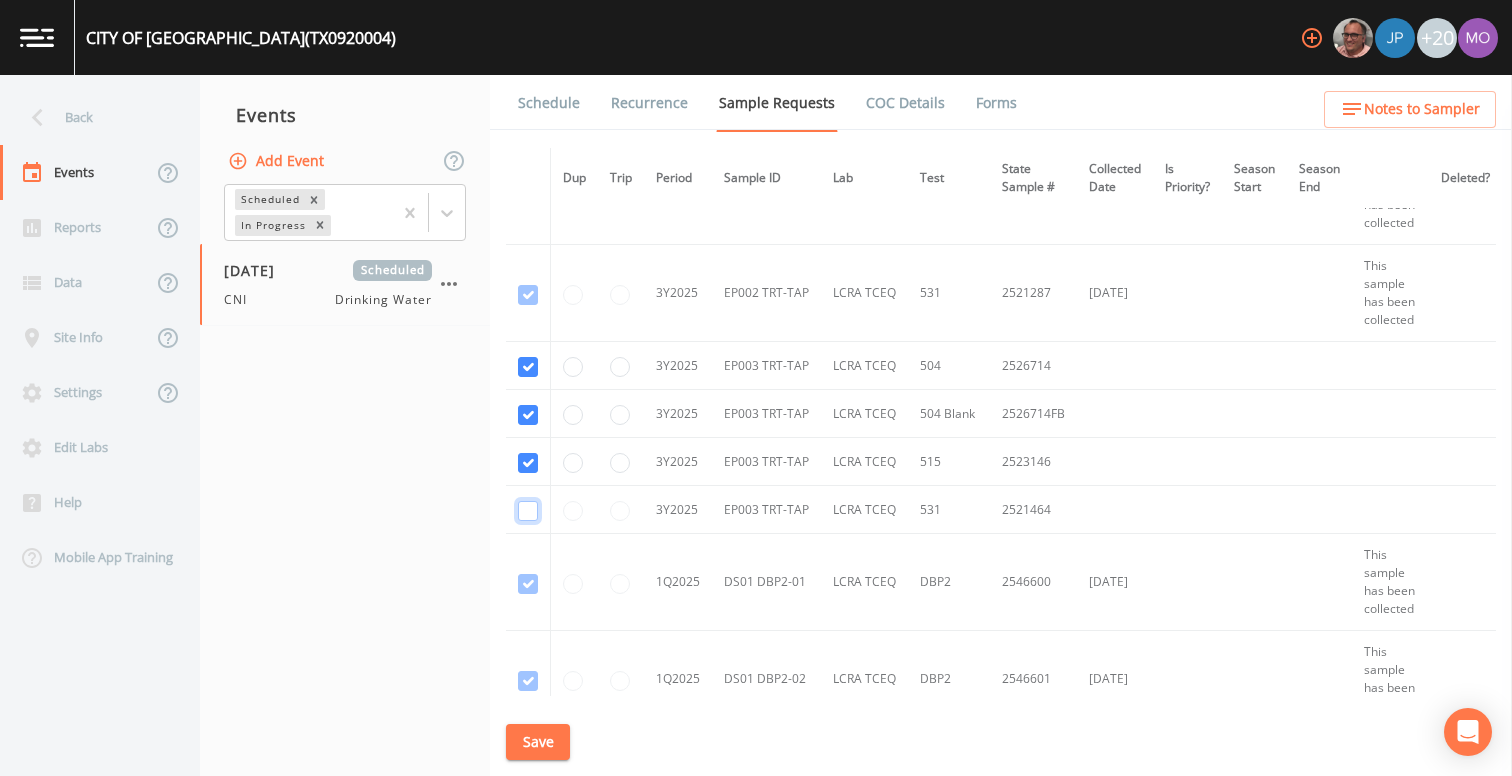 click at bounding box center (528, 511) 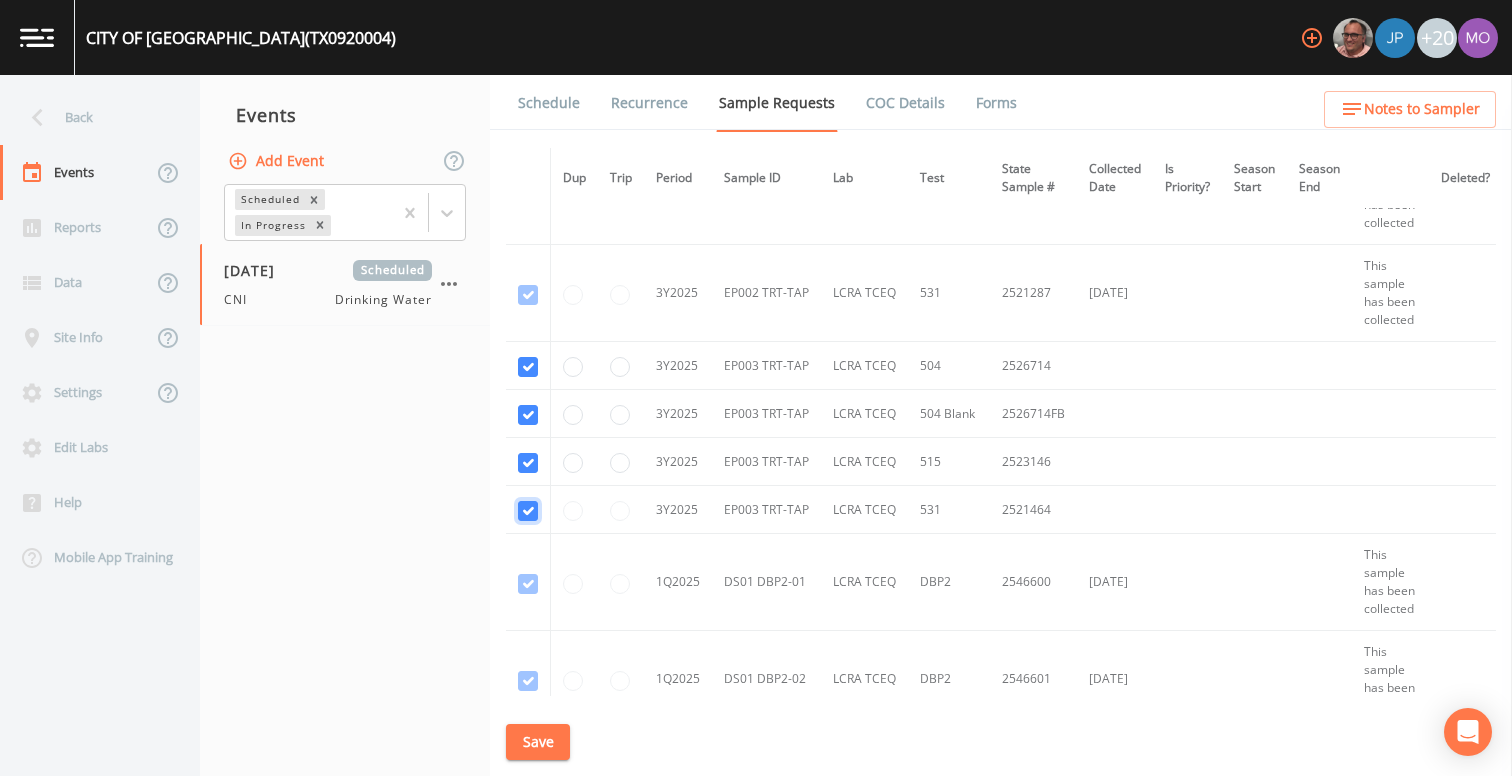 checkbox on "true" 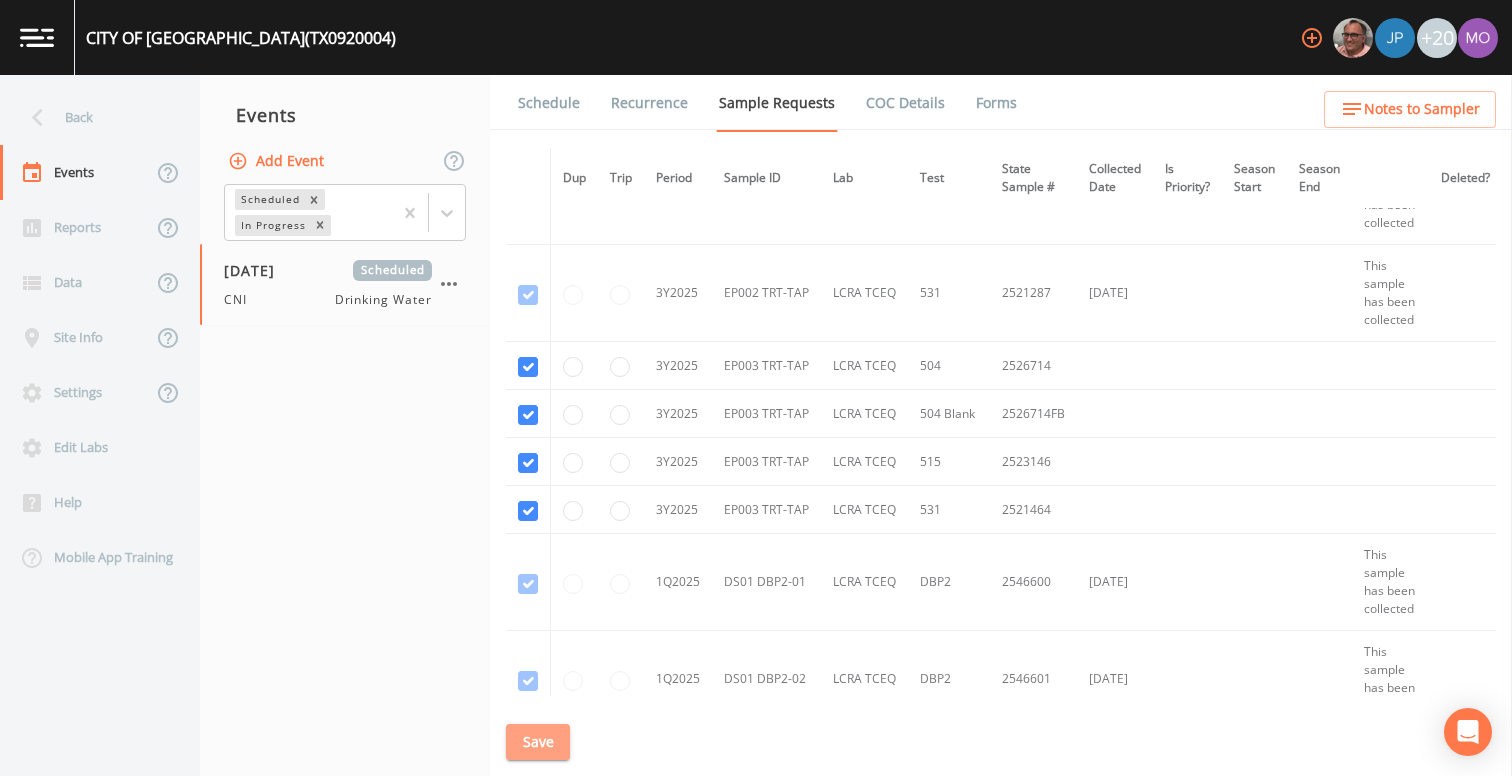 click on "Save" at bounding box center [538, 742] 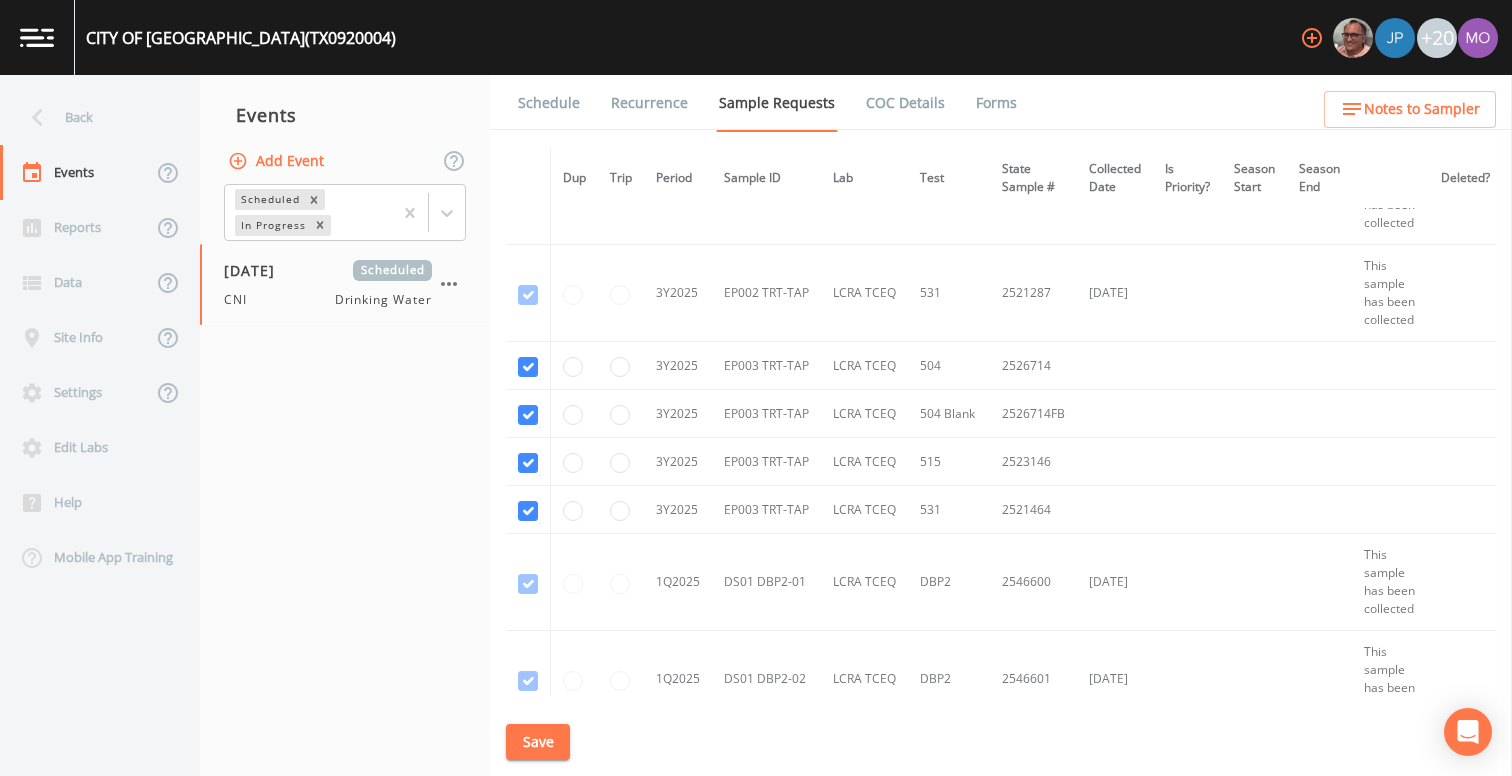 click on "Schedule" at bounding box center [549, 103] 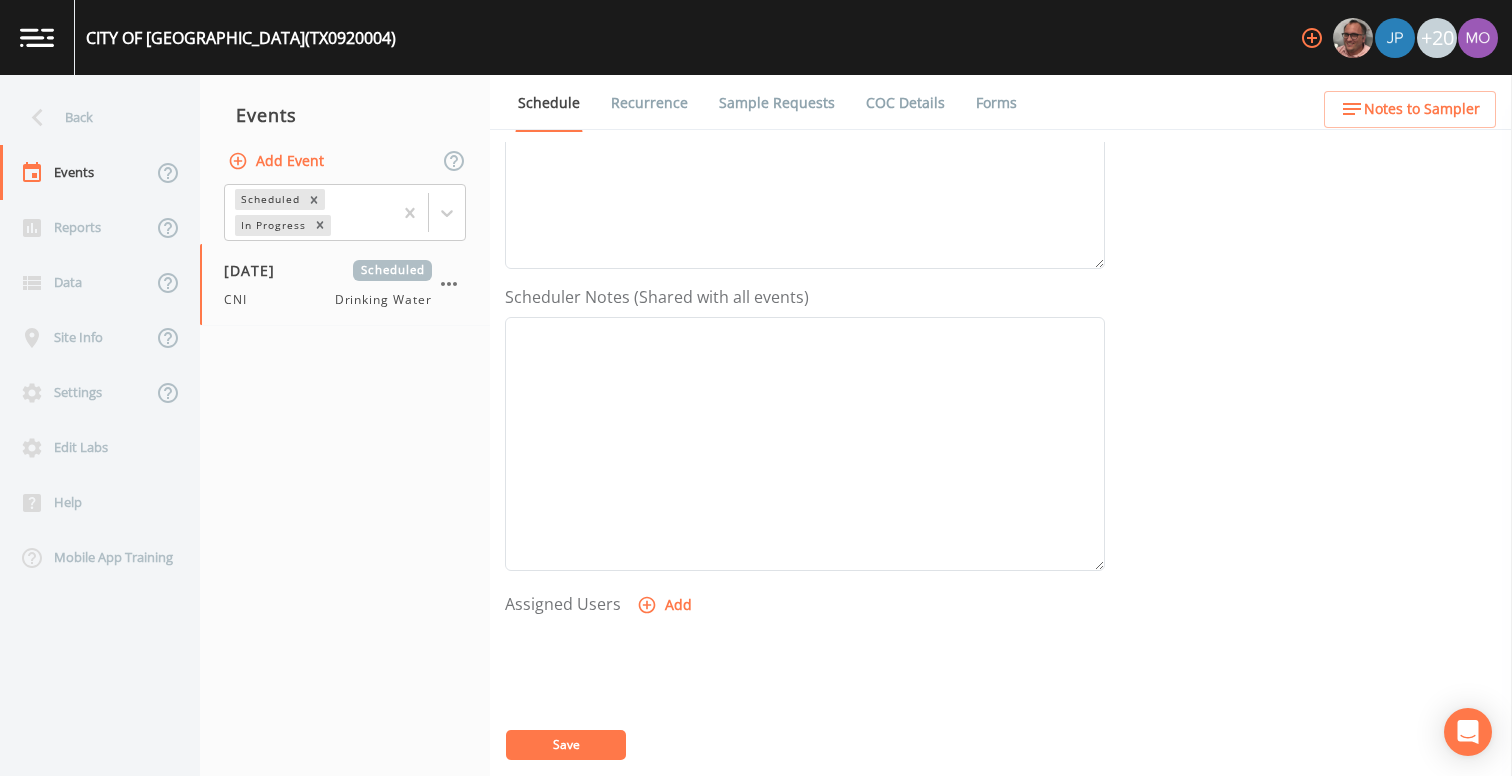 scroll, scrollTop: 467, scrollLeft: 0, axis: vertical 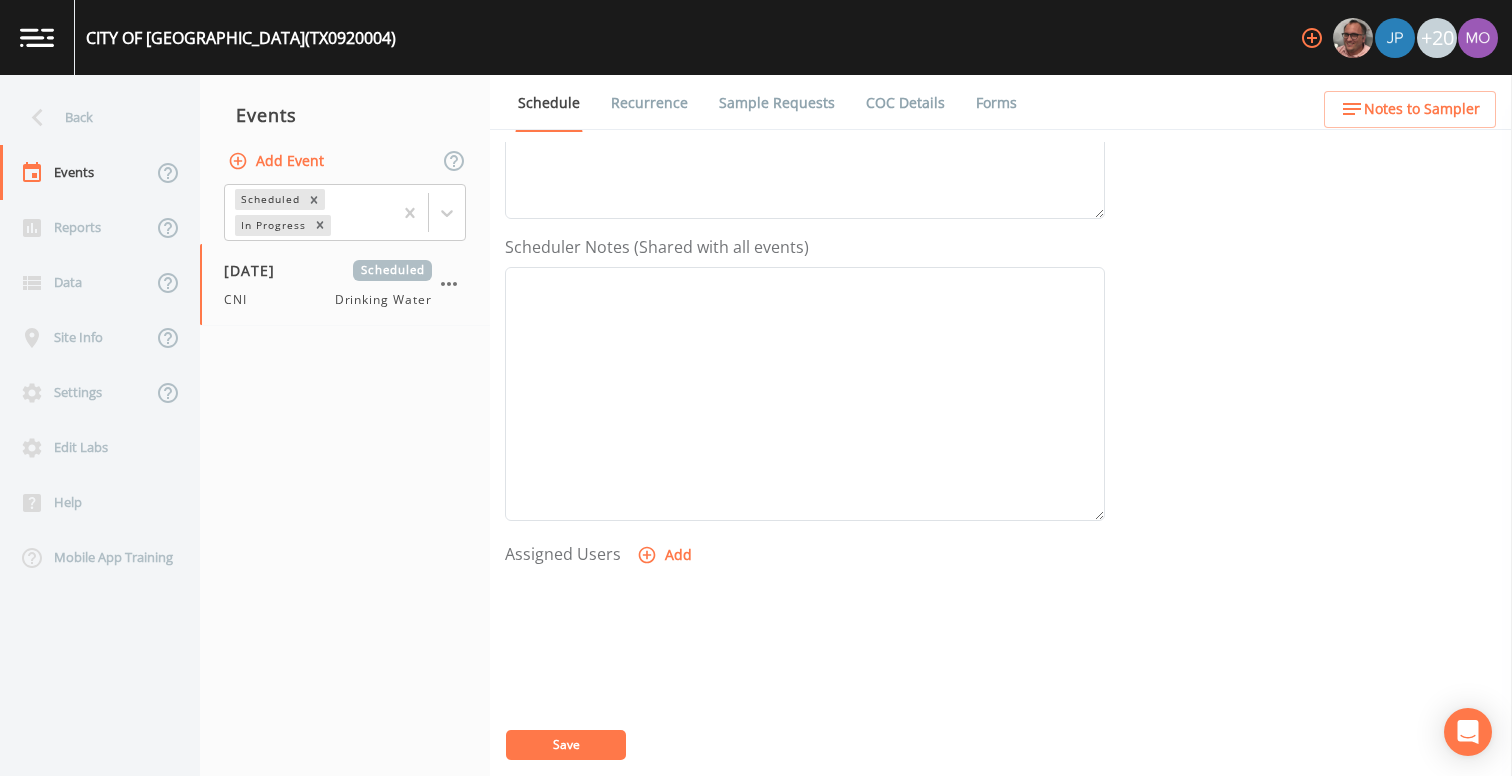 click 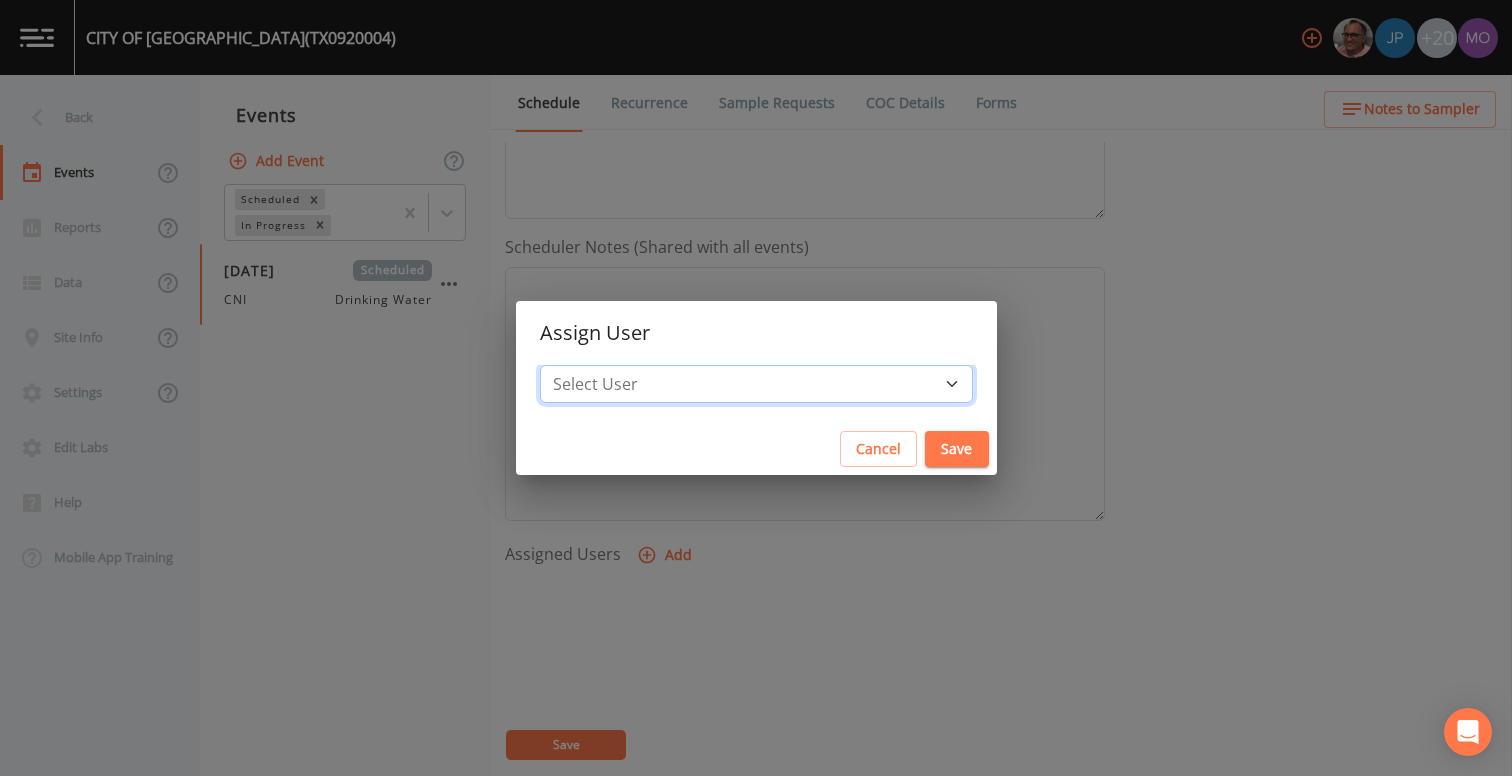 click on "Select User [PERSON_NAME] [PERSON_NAME]  [PERSON_NAME] [PERSON_NAME] [PERSON_NAME] [PERSON_NAME]  Rigamonti [EMAIL_ADDRESS][DOMAIN_NAME] [PERSON_NAME] [PERSON_NAME] [PERSON_NAME] [PERSON_NAME] [PERSON_NAME] [PERSON_NAME] [PERSON_NAME] [PERSON_NAME] [PERSON_NAME] [PERSON_NAME] [PERSON_NAME] [PERSON_NAME] [PERSON_NAME] [PERSON_NAME] [PERSON_NAME]" at bounding box center (756, 384) 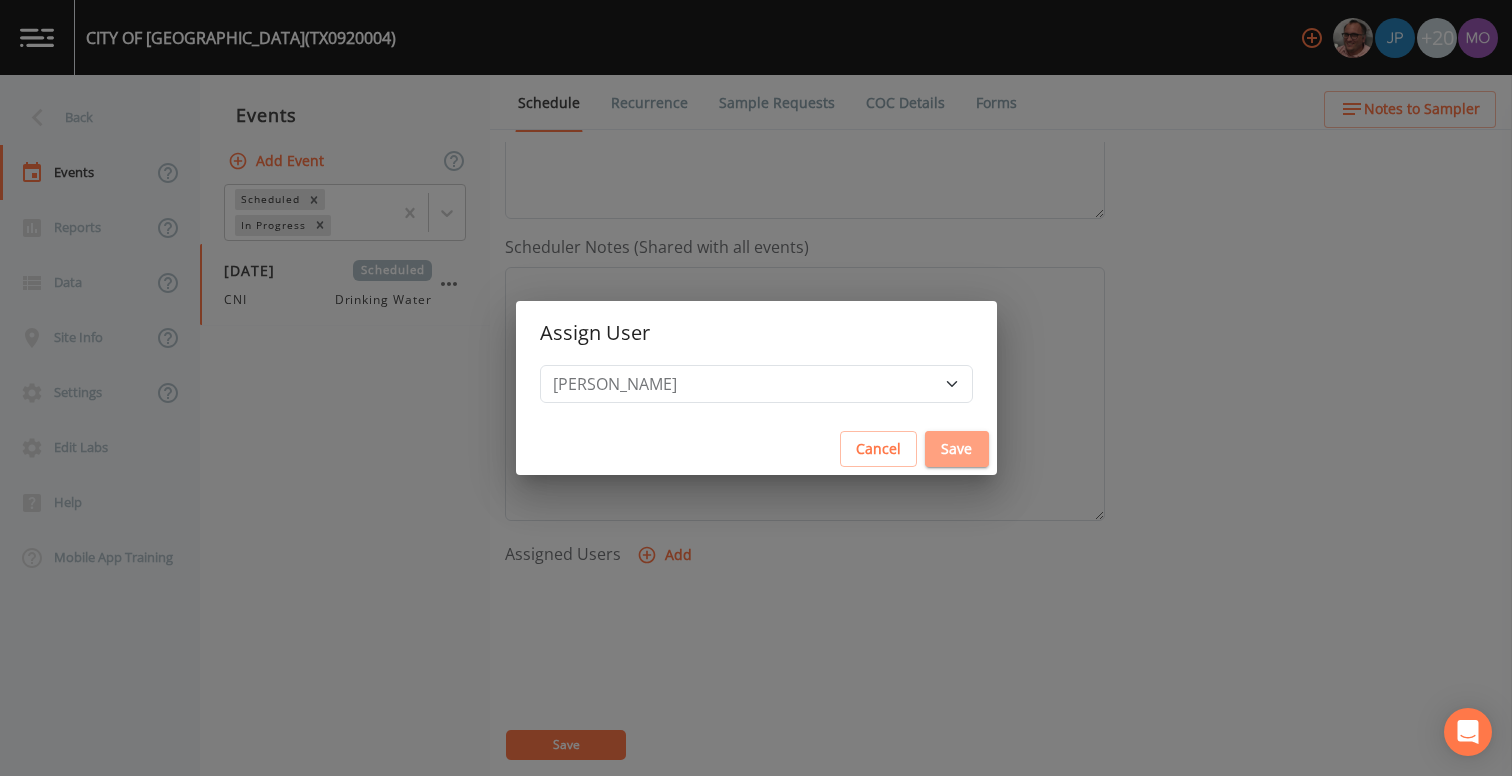 click on "Save" at bounding box center (957, 449) 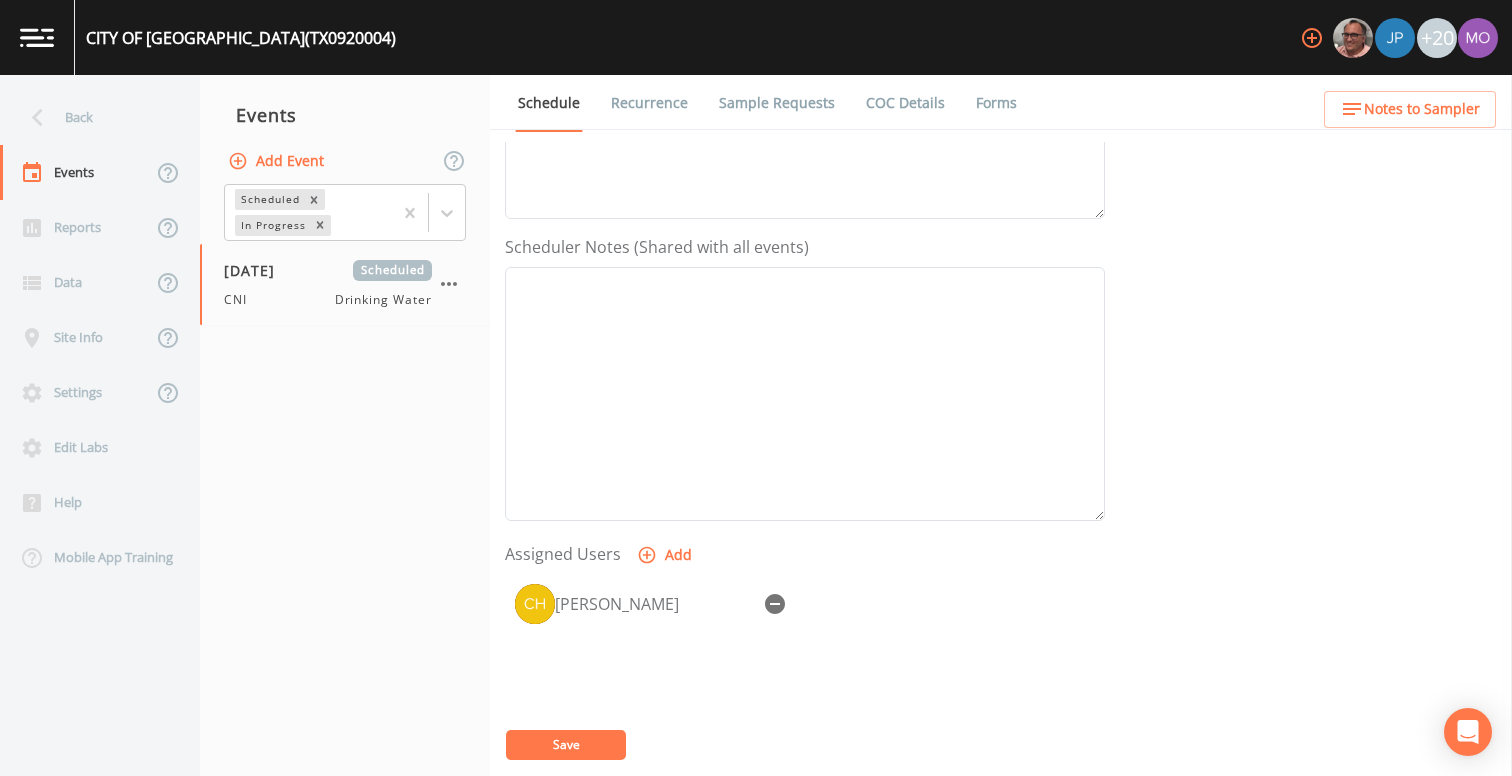 click on "Save" at bounding box center [566, 745] 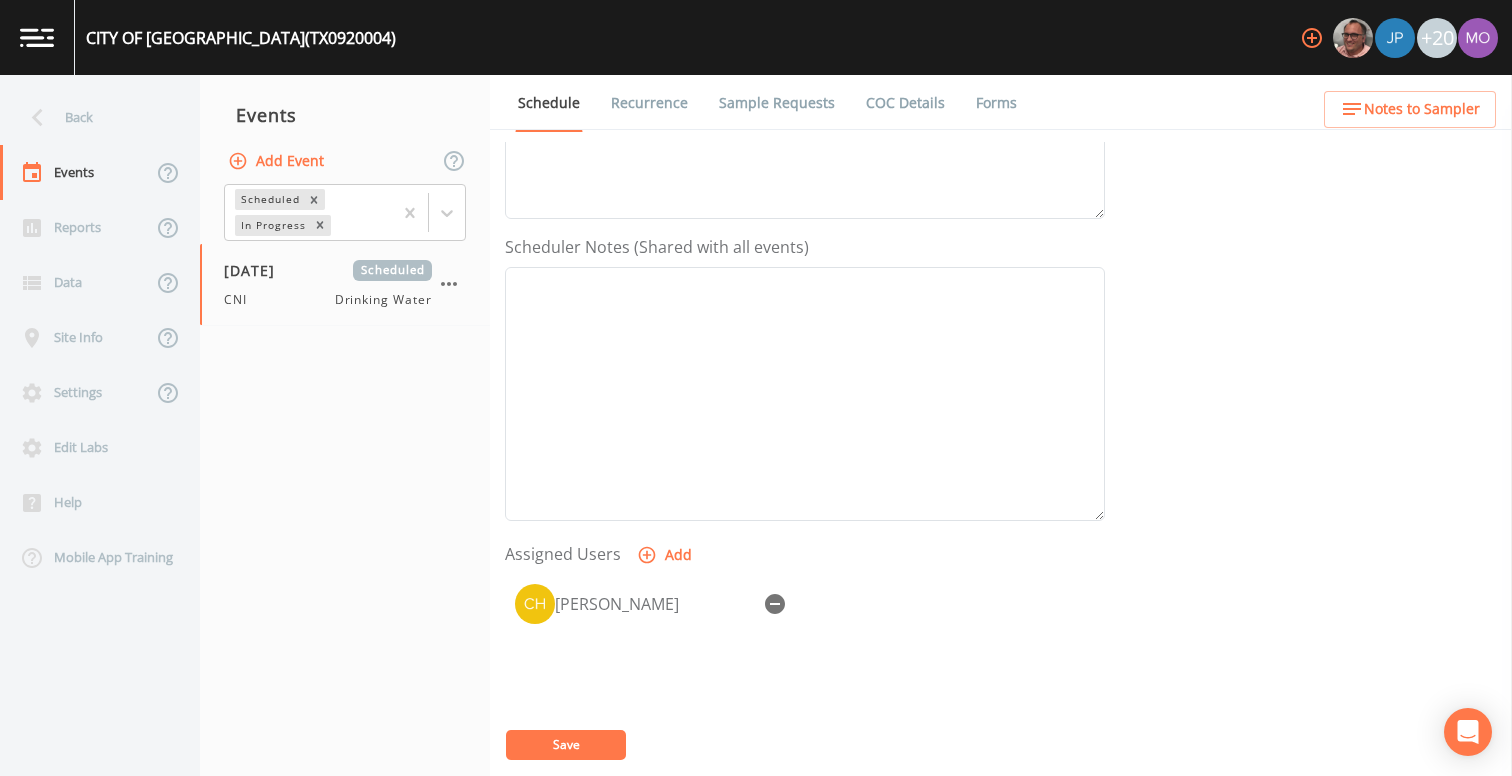 click on "Save" at bounding box center (566, 745) 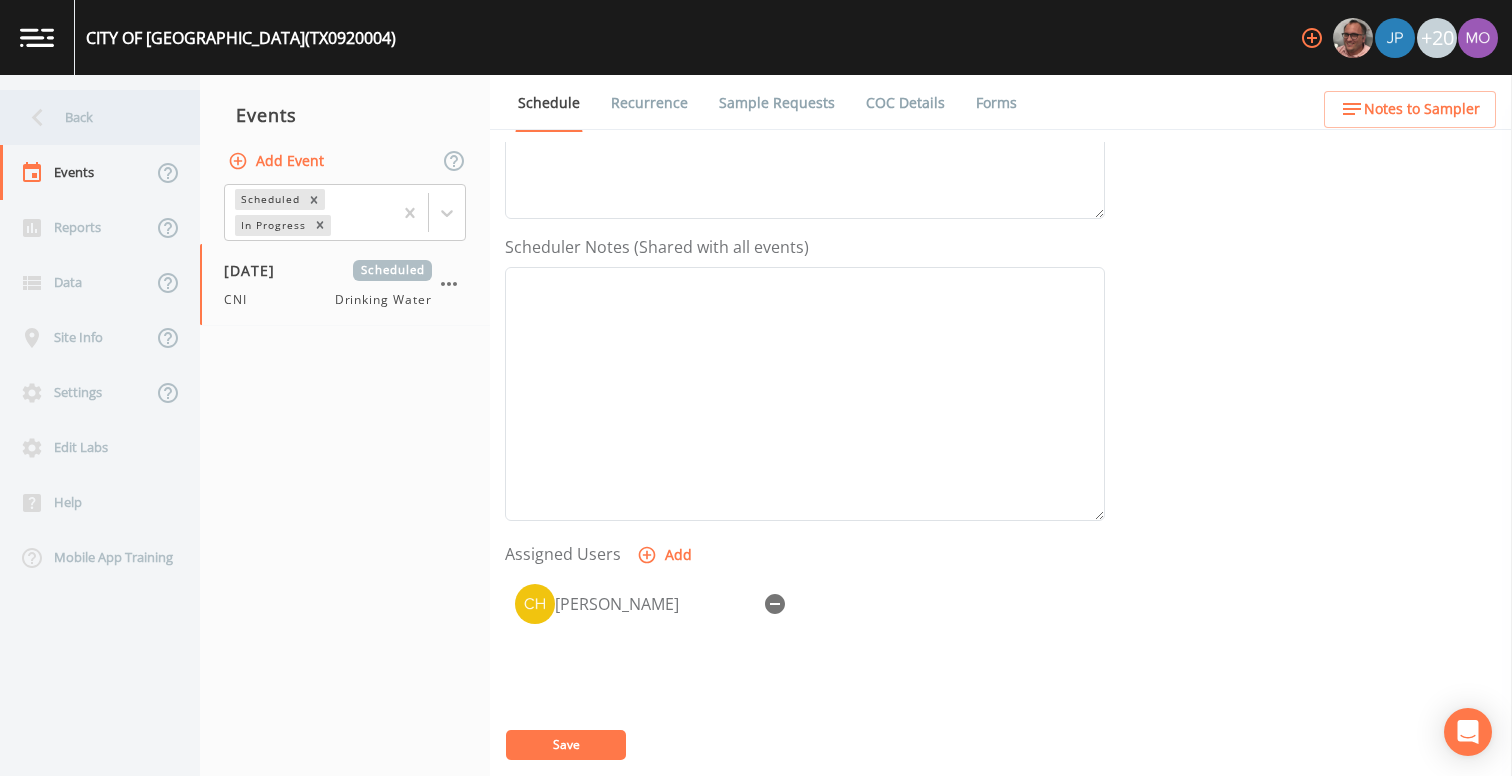 click on "Back" at bounding box center (90, 117) 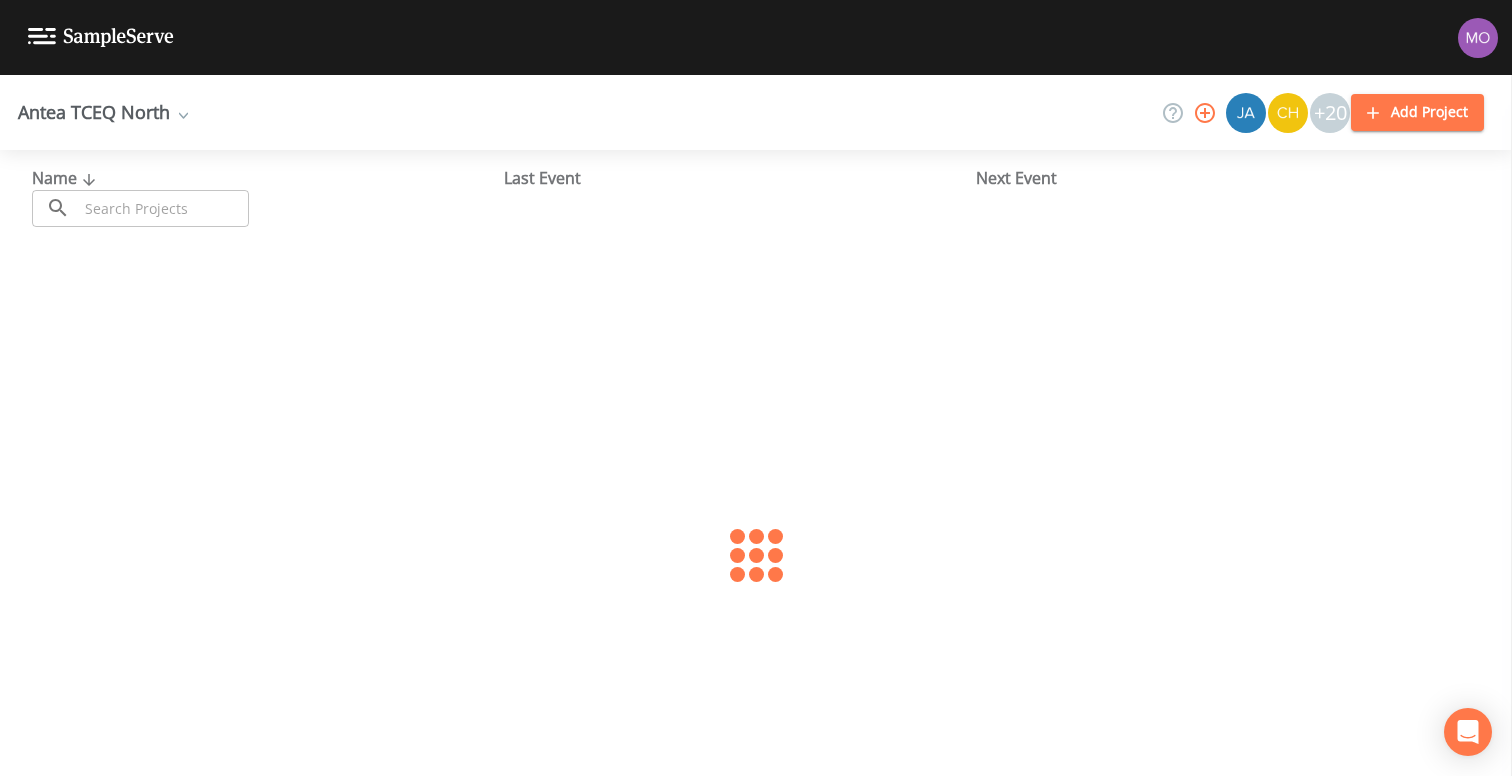 click at bounding box center [163, 208] 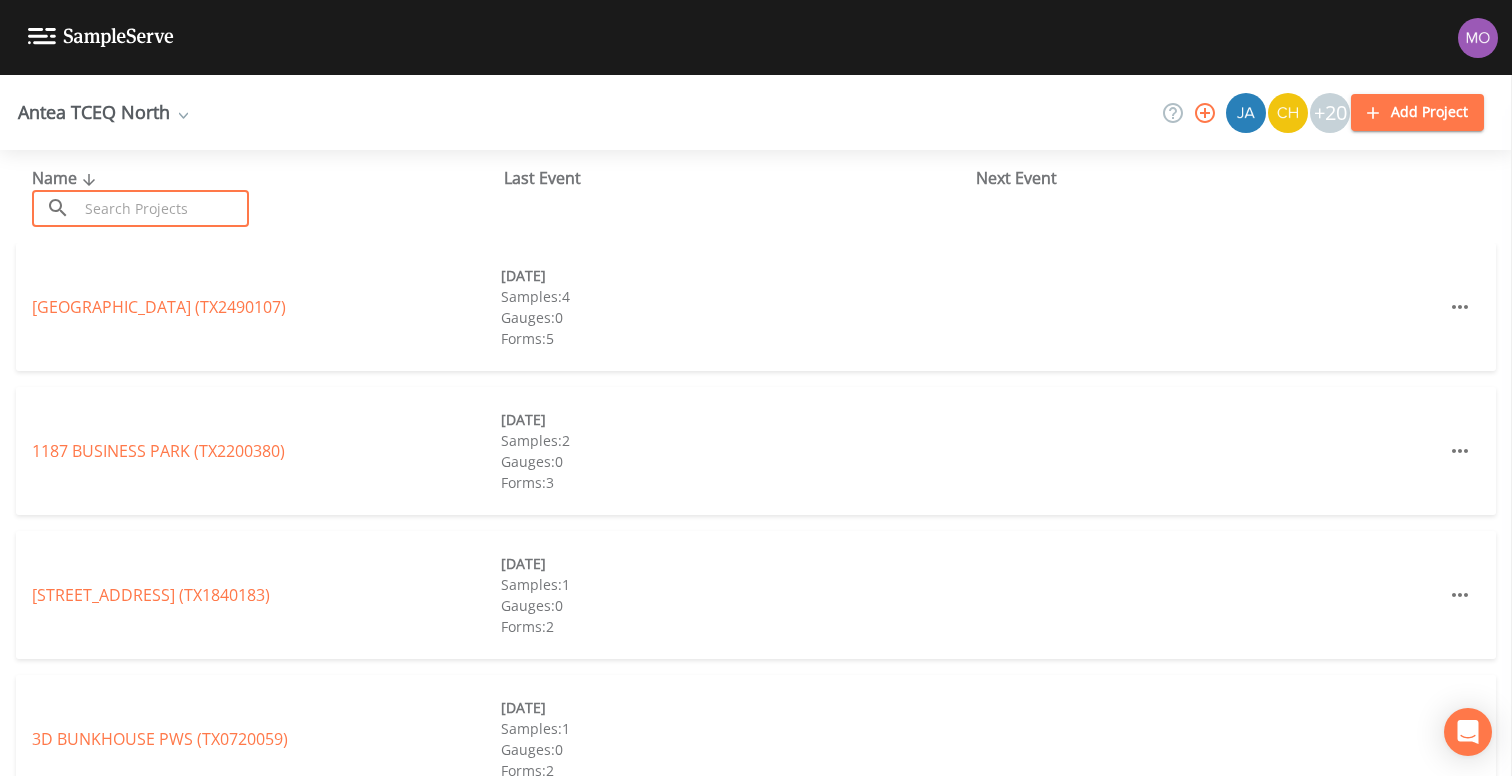 paste on "TX0610005" 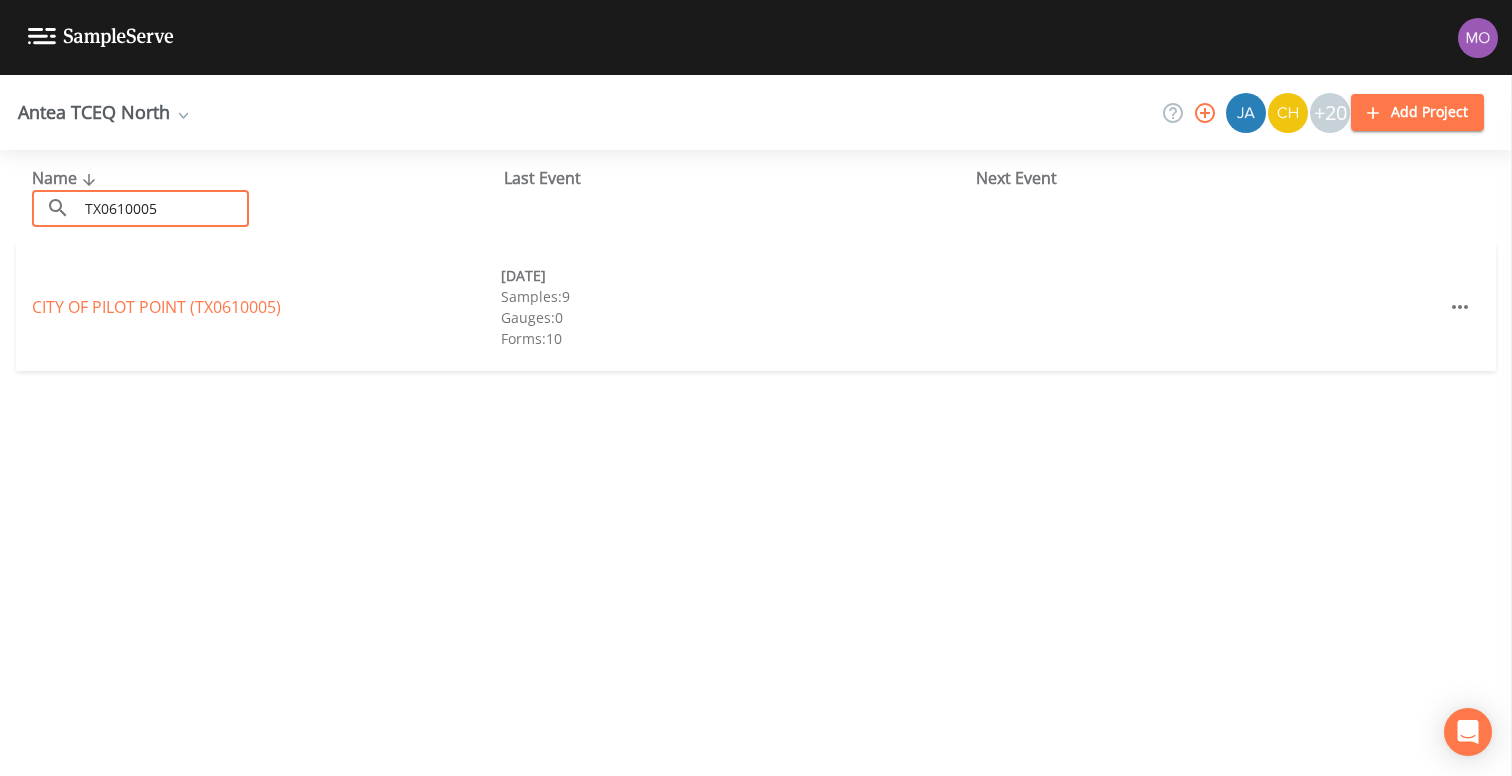 type on "TX0610005" 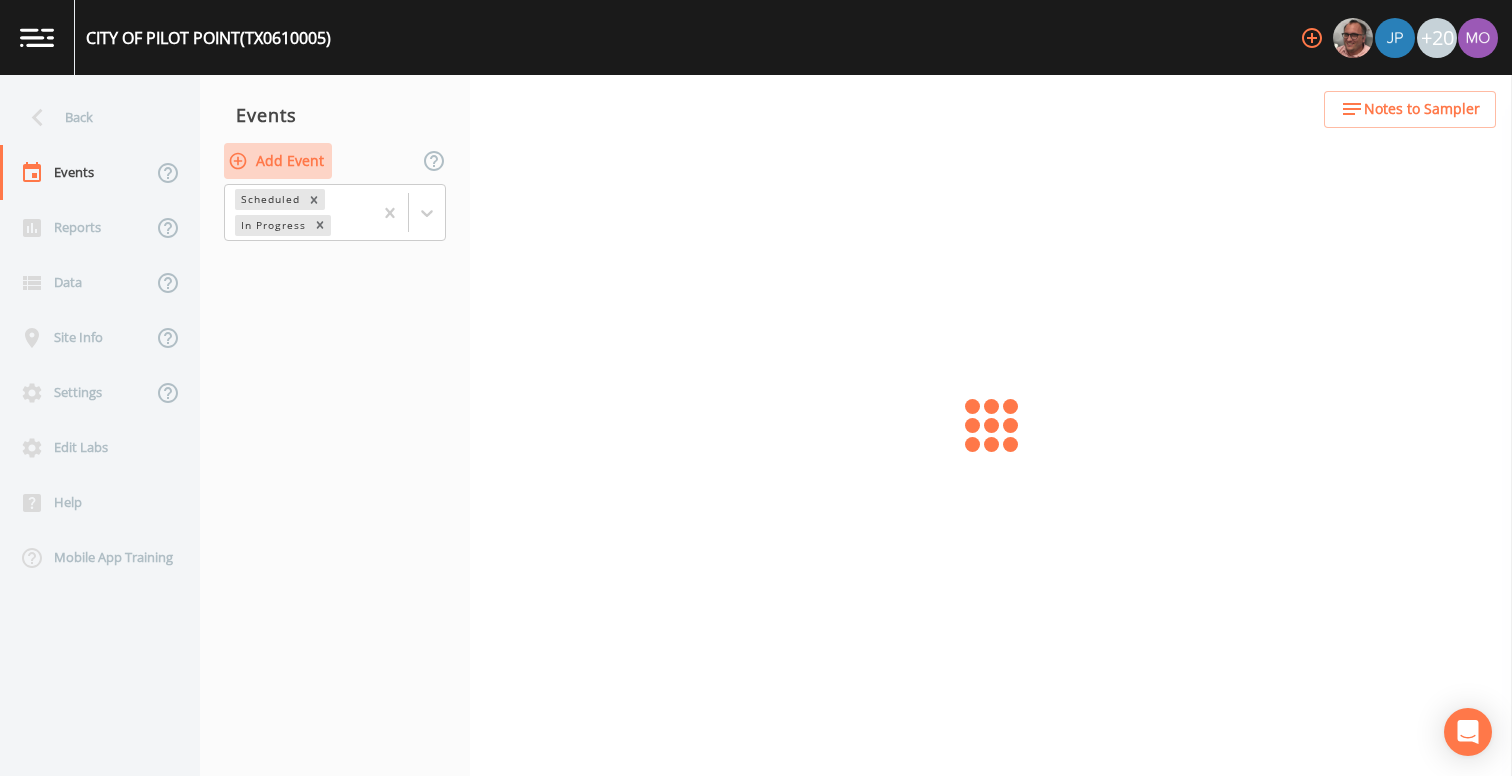 click on "Add Event" at bounding box center (278, 161) 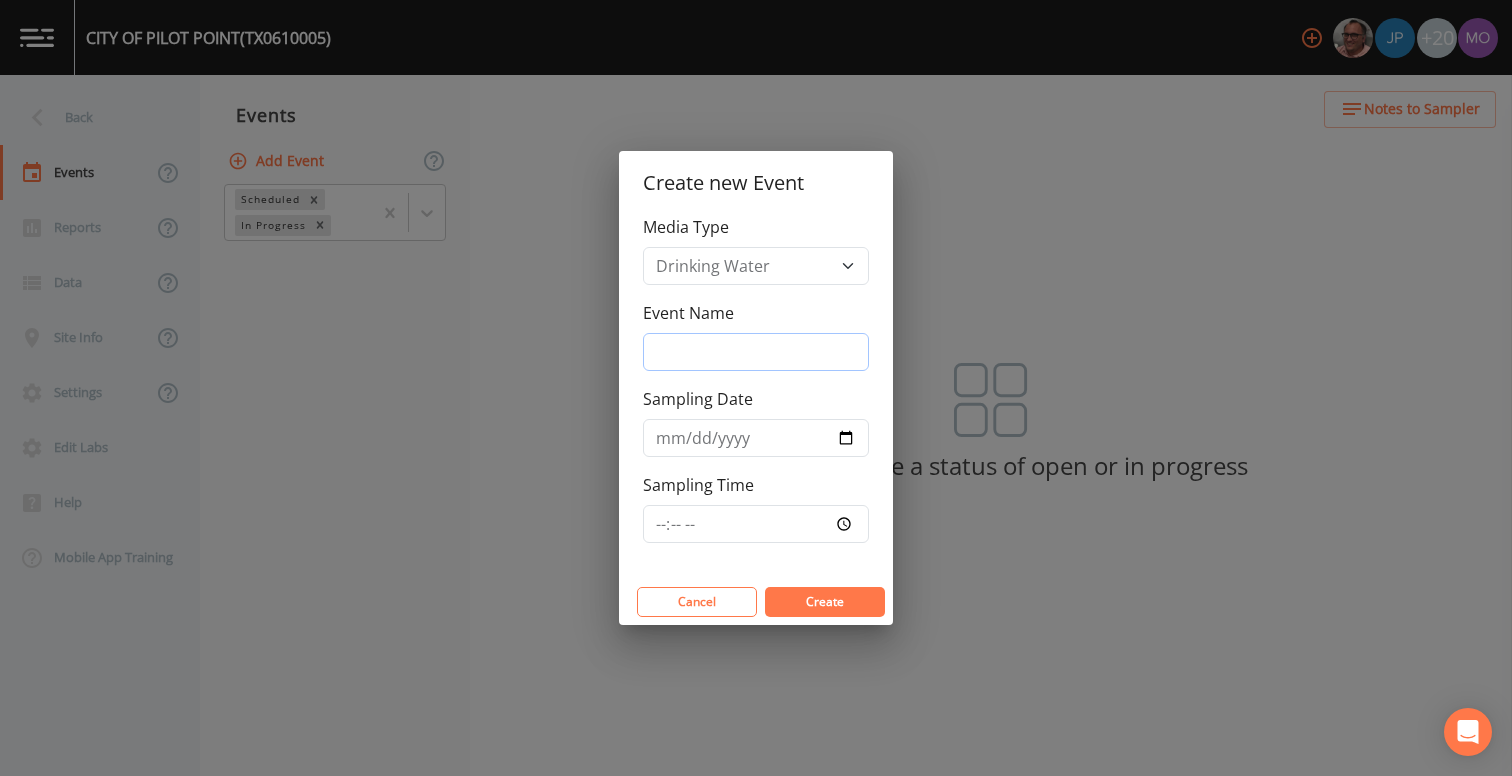 click on "Event Name" at bounding box center (756, 352) 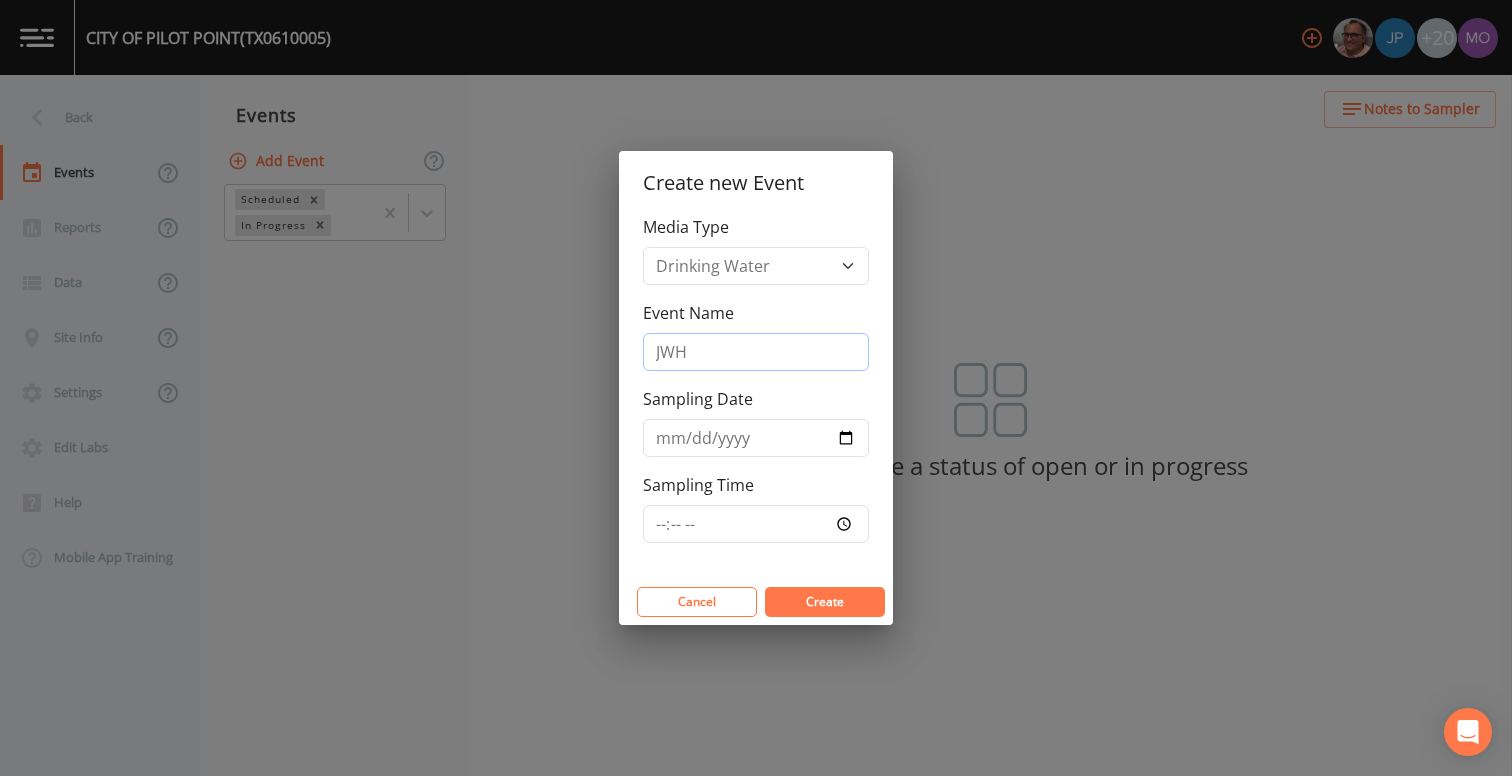 type on "JWH" 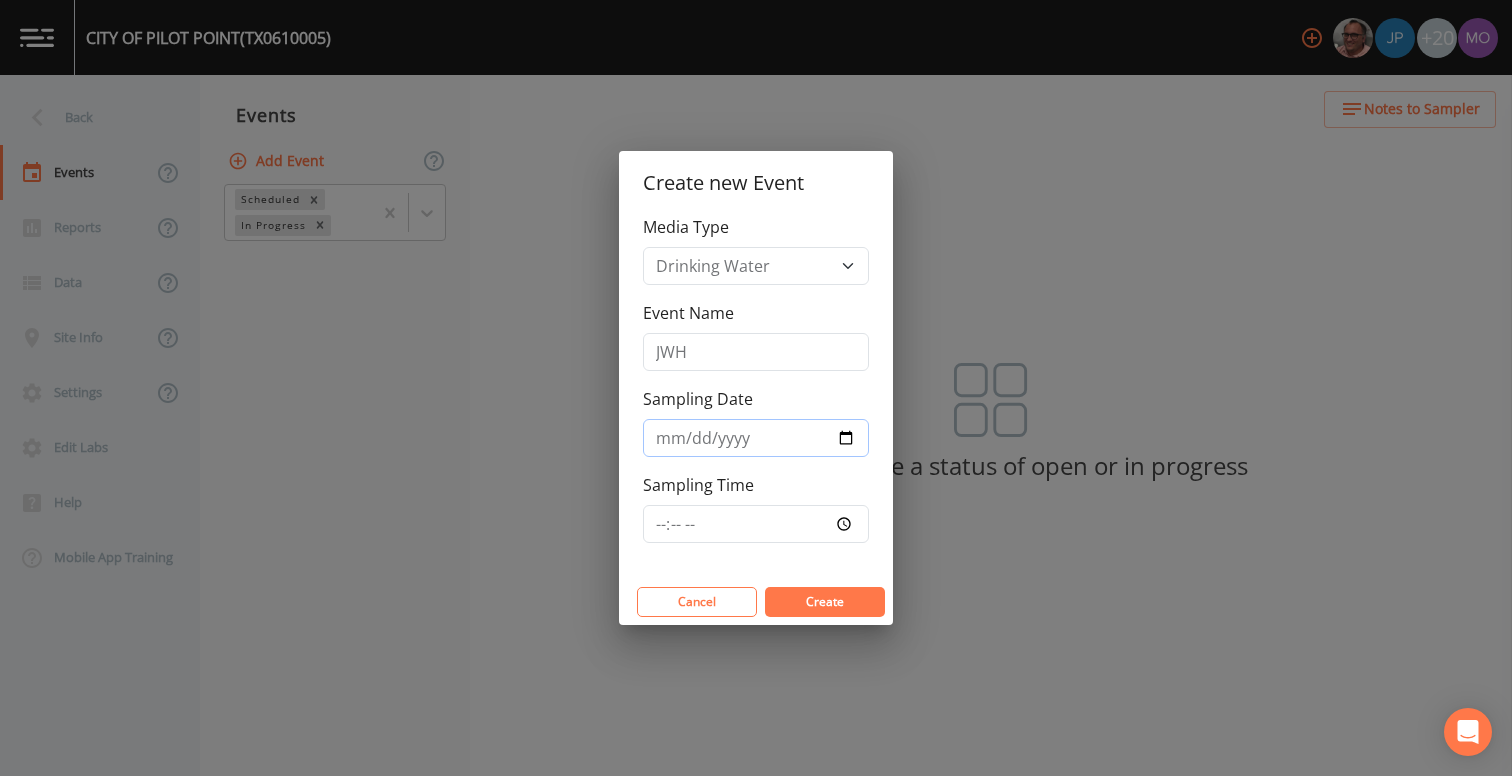 click on "Sampling Date" at bounding box center (756, 438) 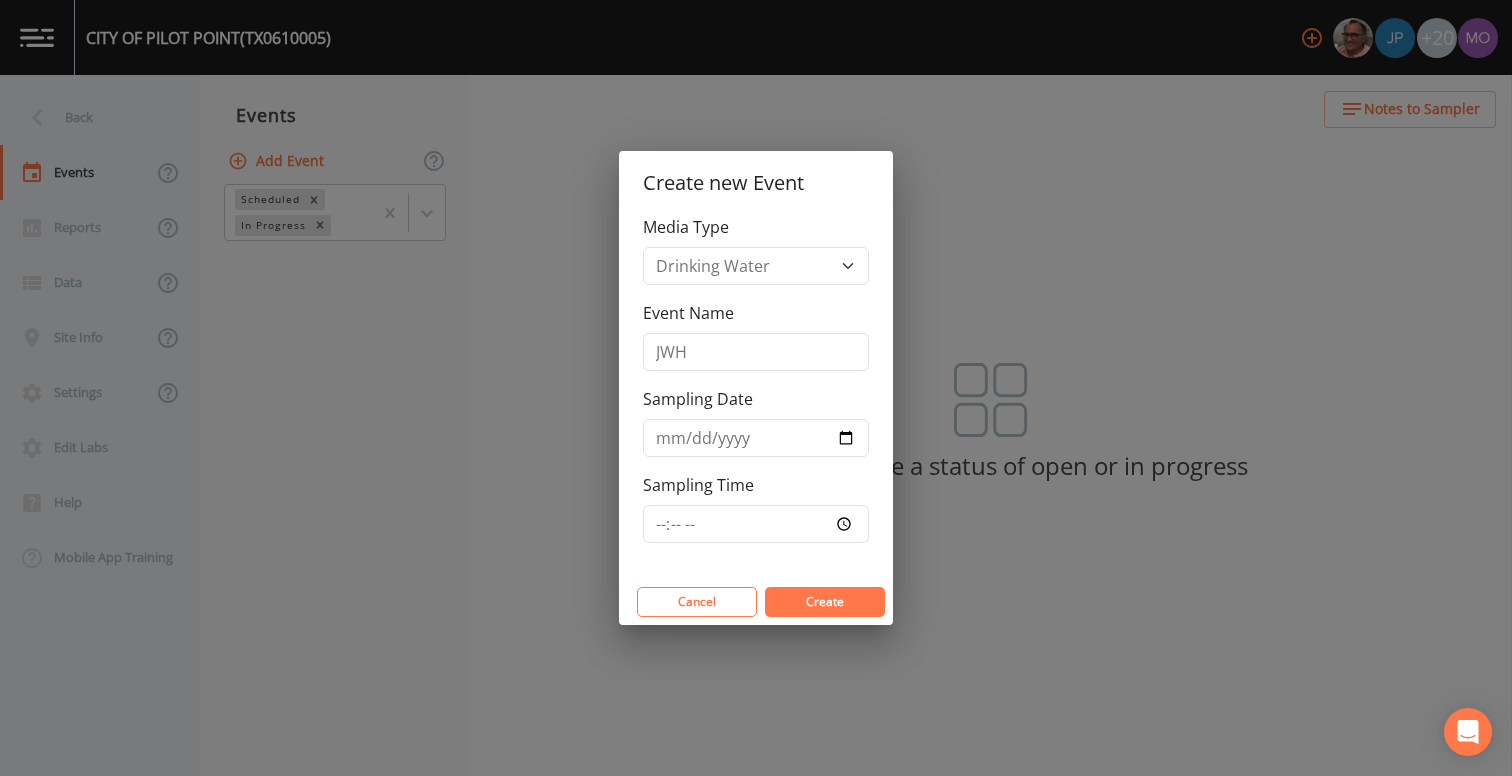 click on "Create" at bounding box center [825, 601] 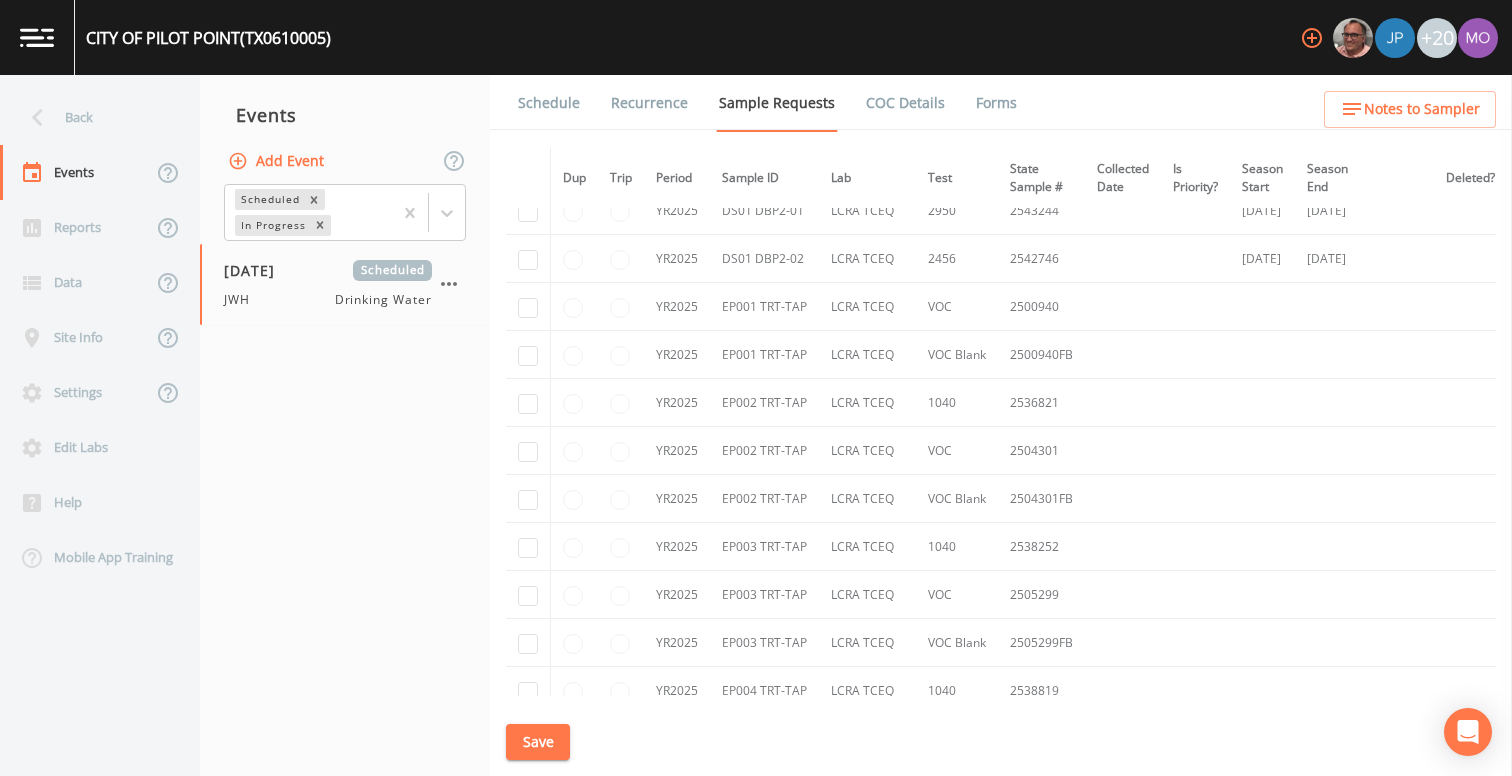 scroll, scrollTop: 3027, scrollLeft: 0, axis: vertical 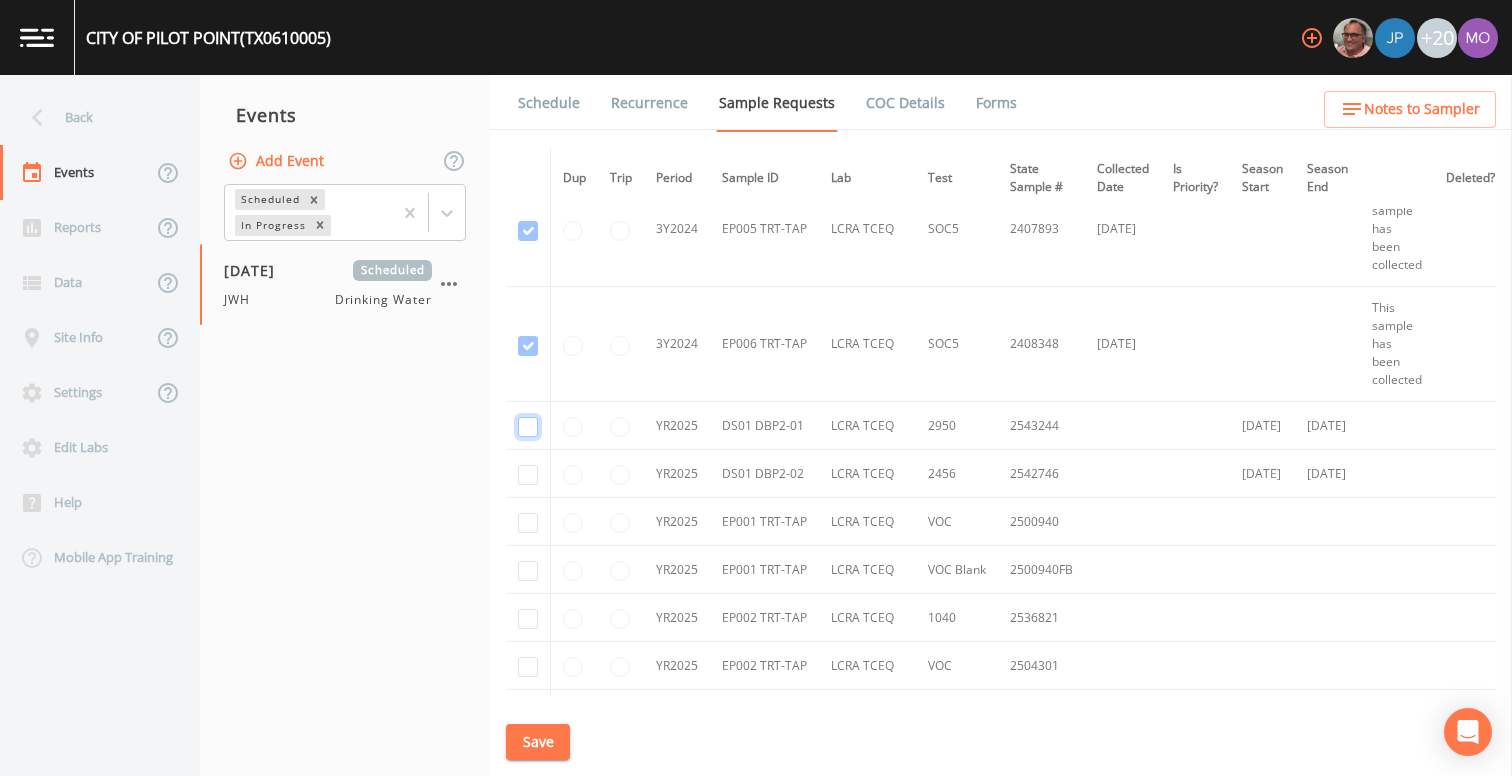 click at bounding box center (528, -2759) 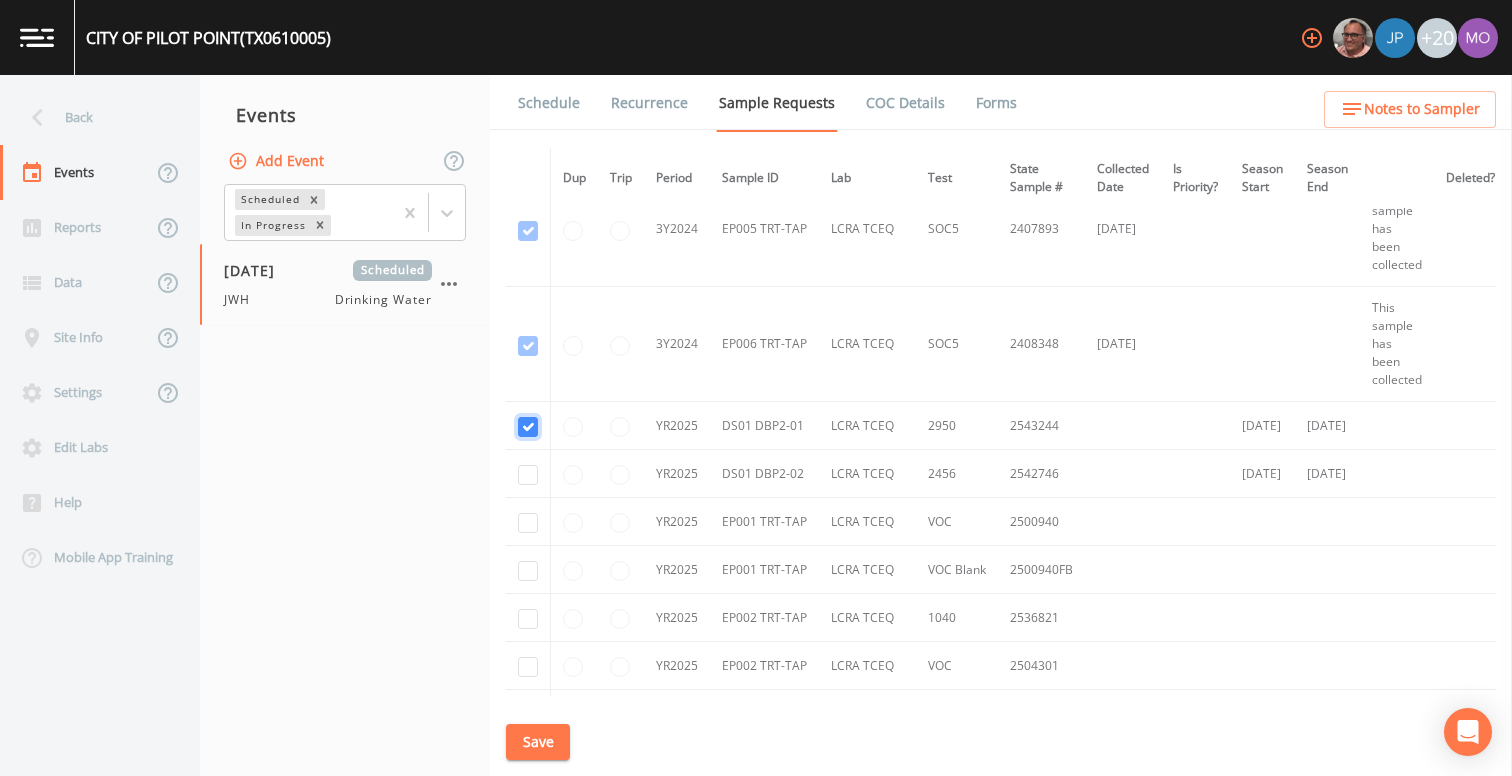 checkbox on "true" 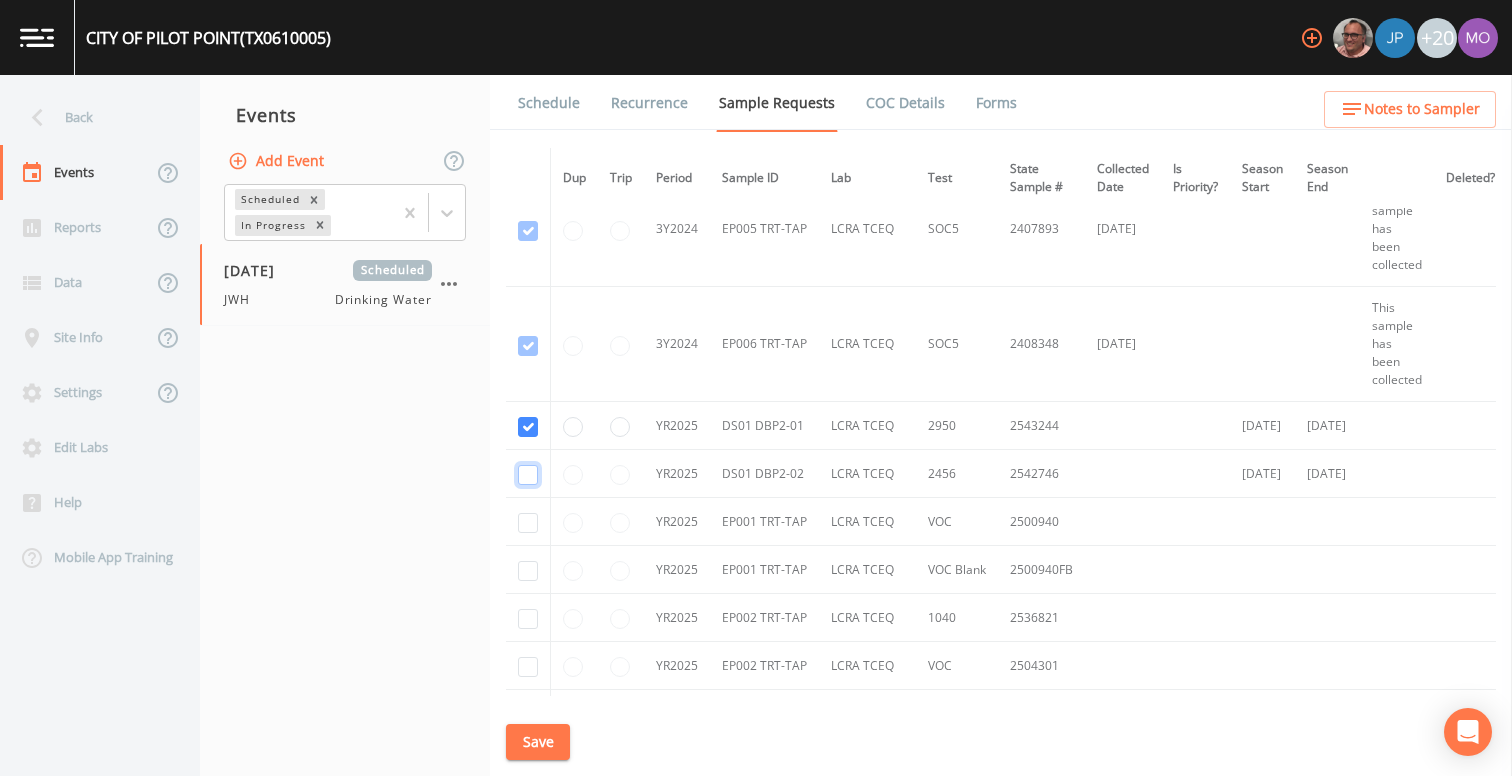 click at bounding box center [528, -2644] 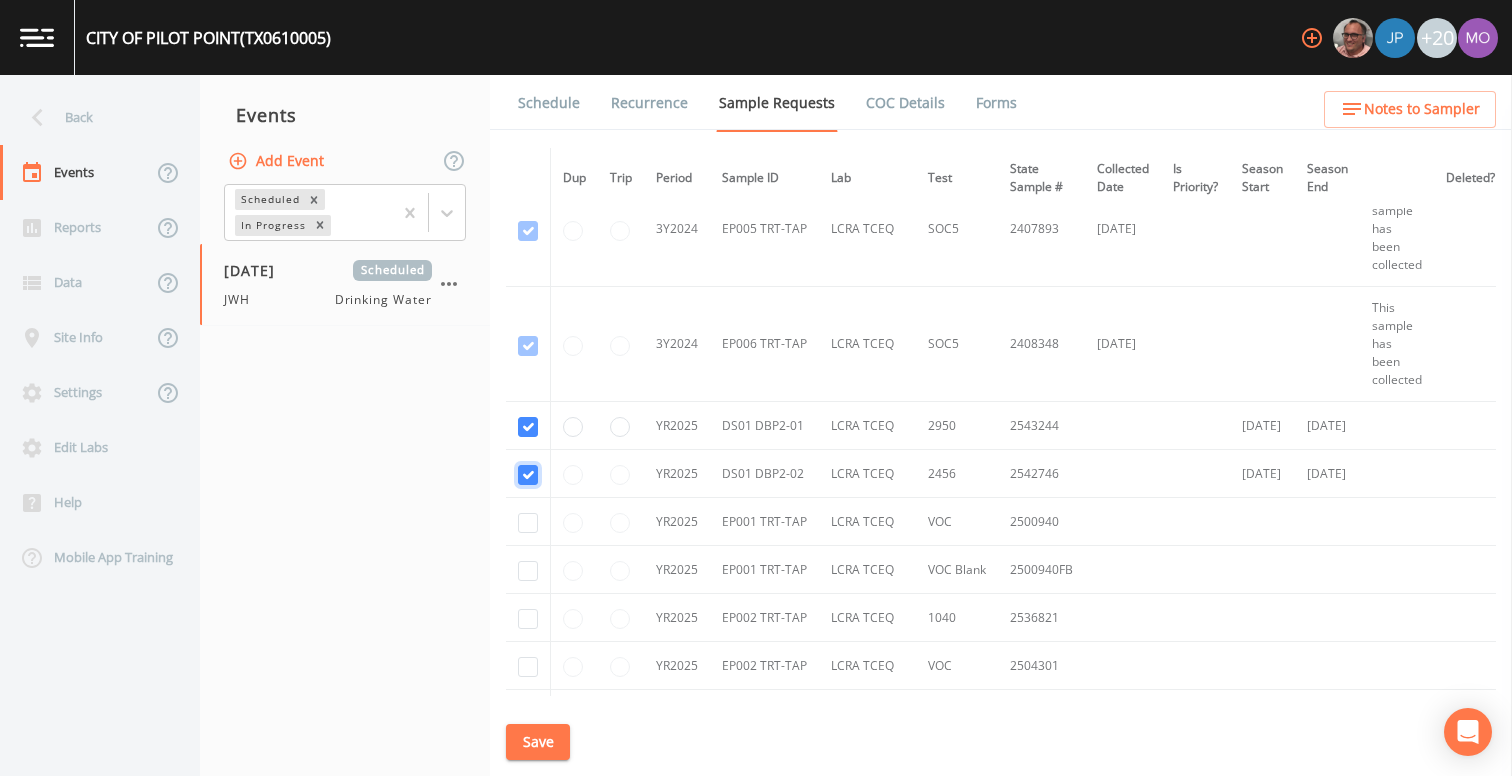 checkbox on "true" 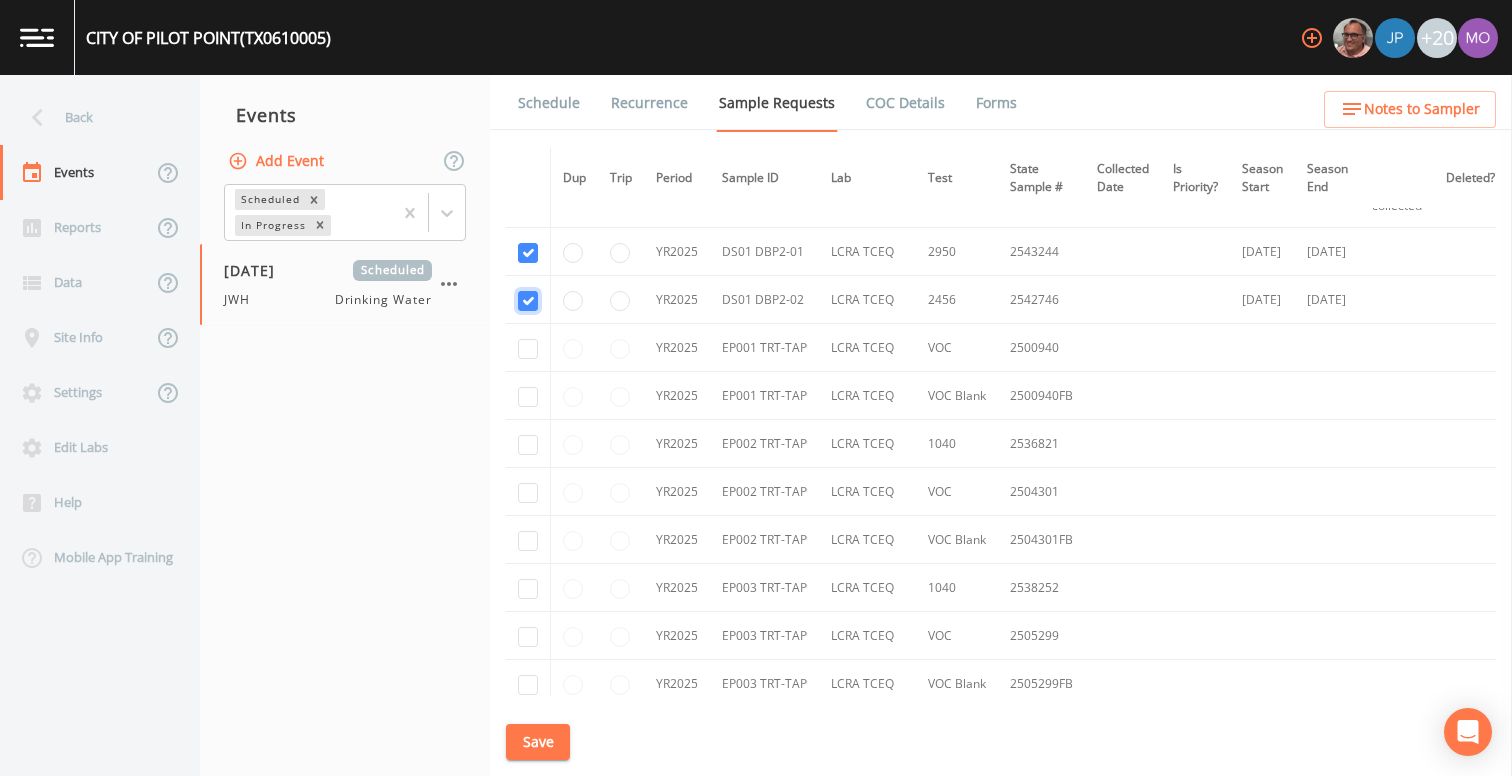 scroll, scrollTop: 3203, scrollLeft: 0, axis: vertical 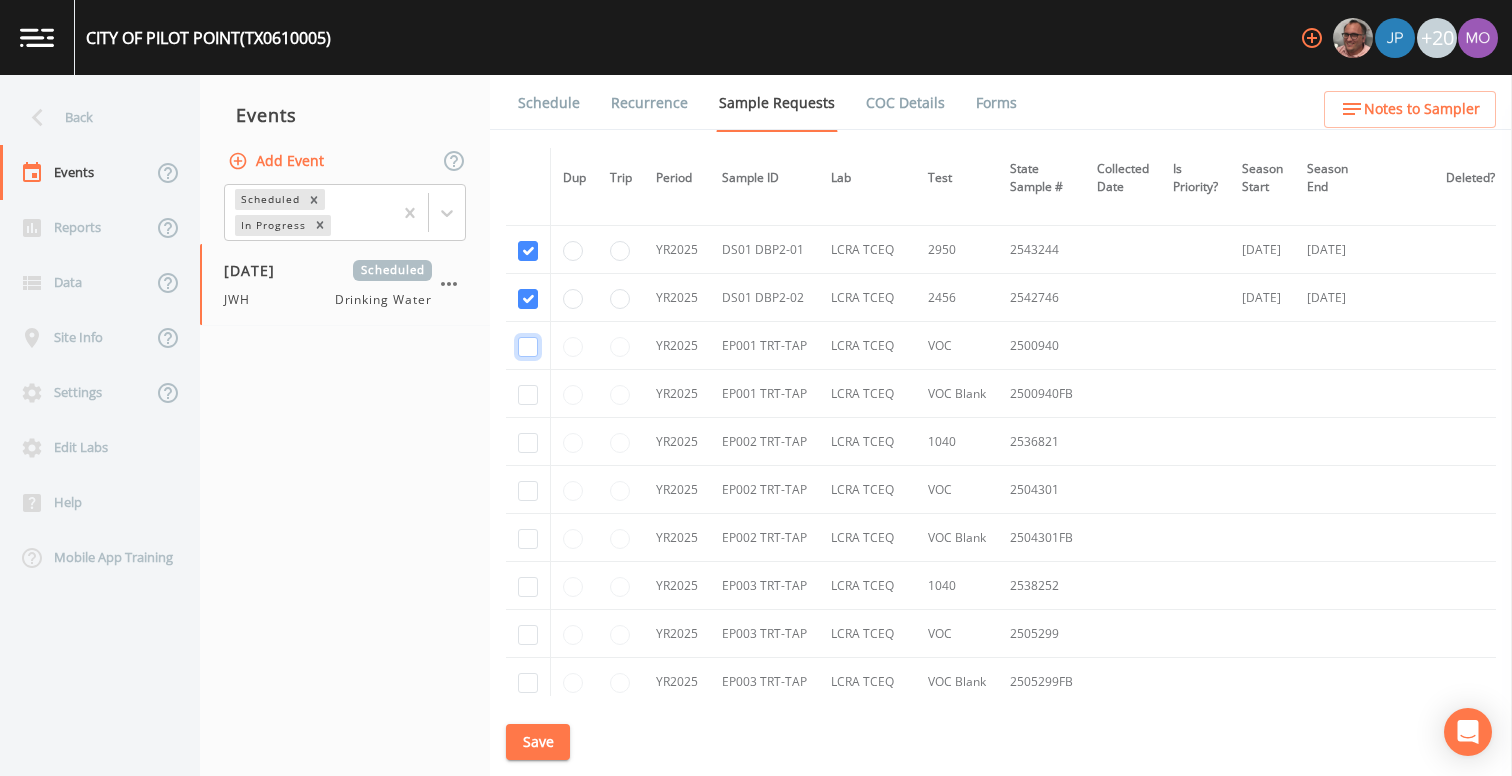 click at bounding box center (528, -2590) 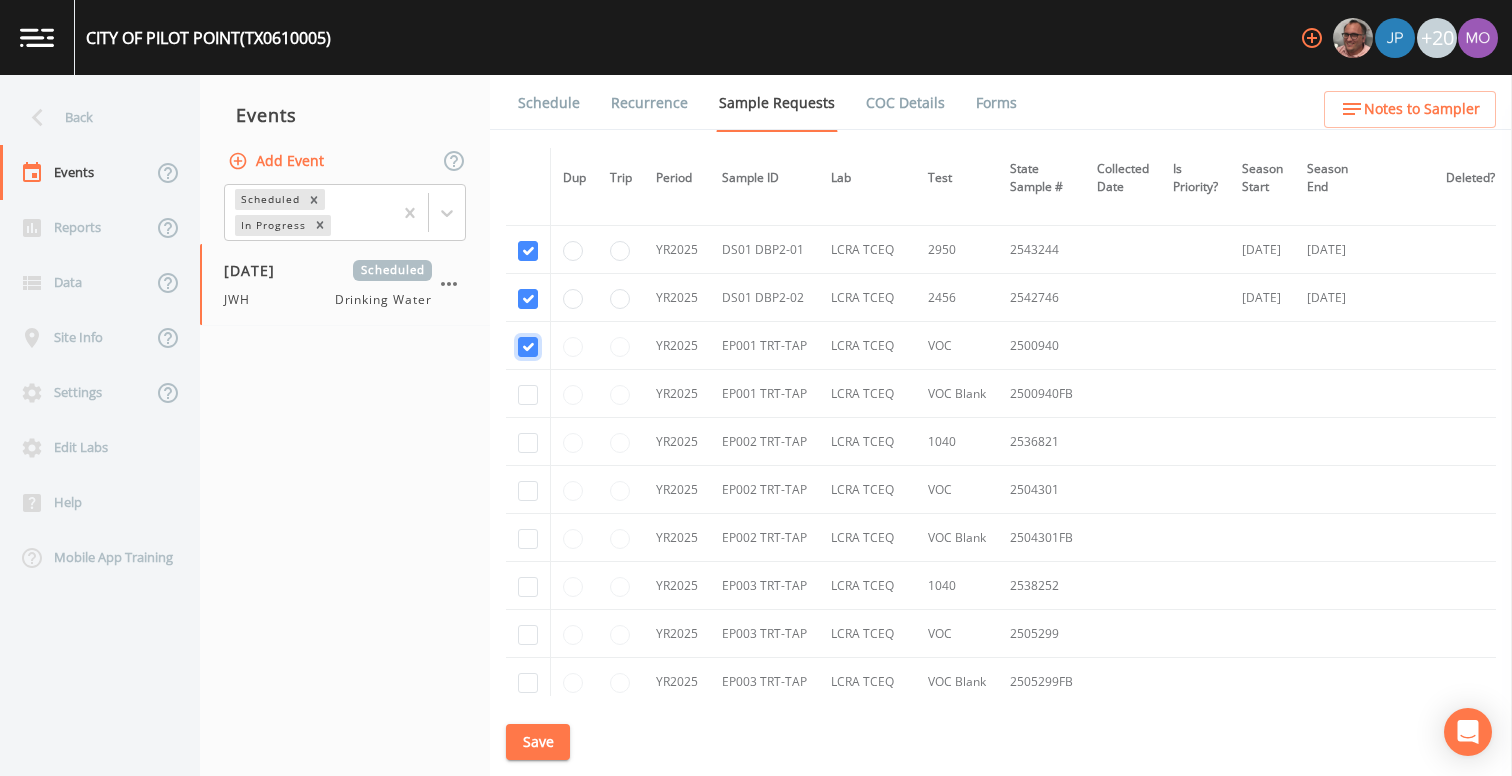 checkbox on "true" 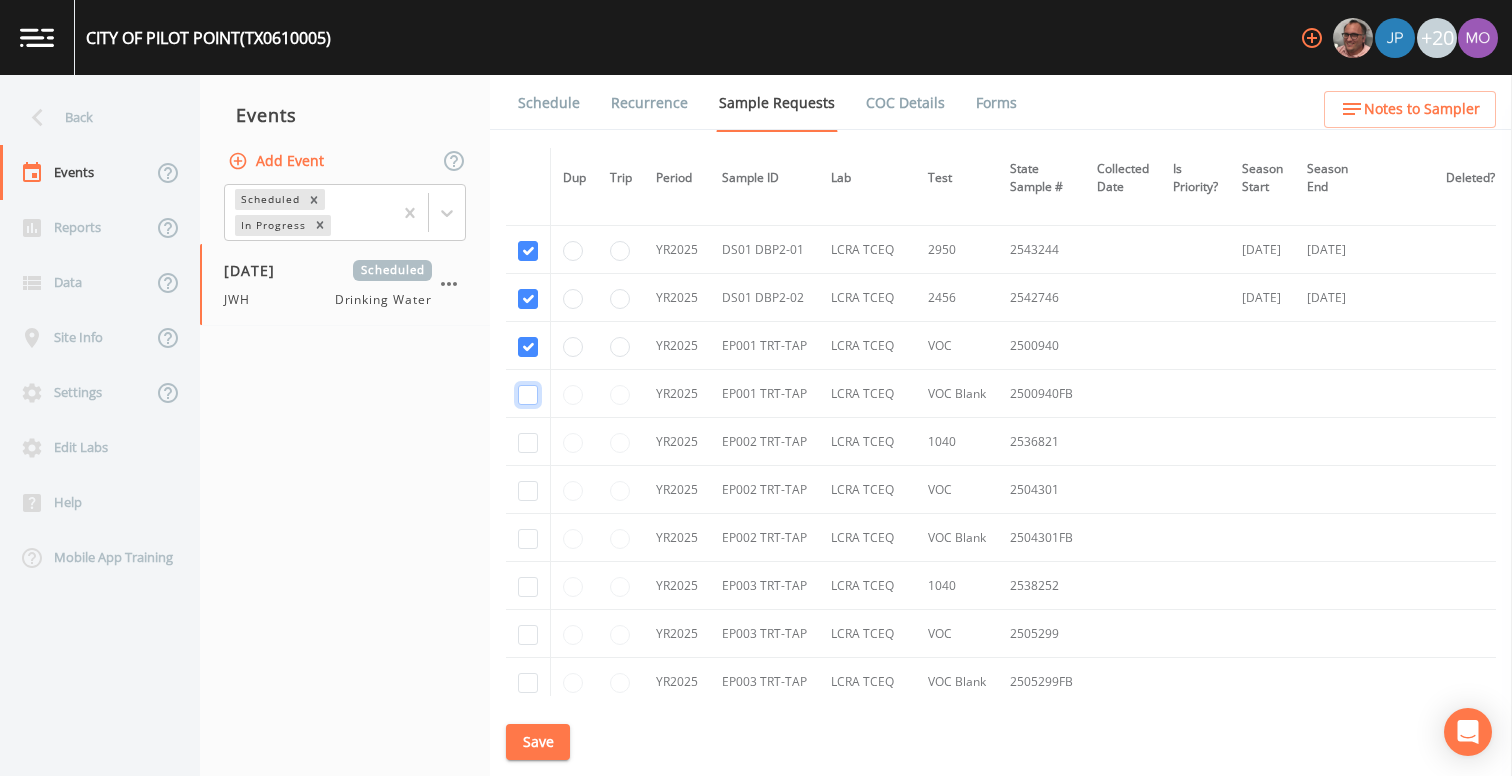 click at bounding box center (528, -2475) 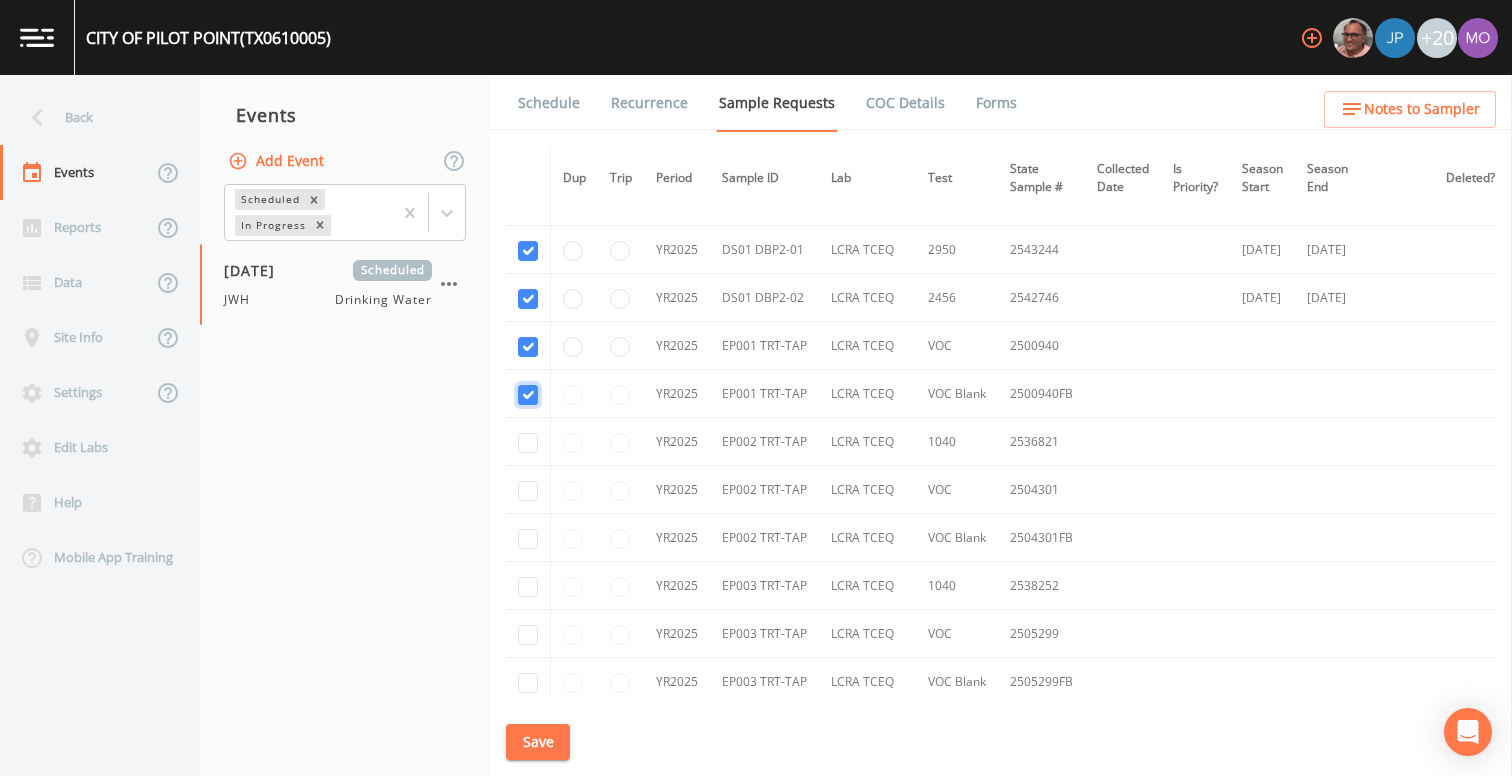 checkbox on "true" 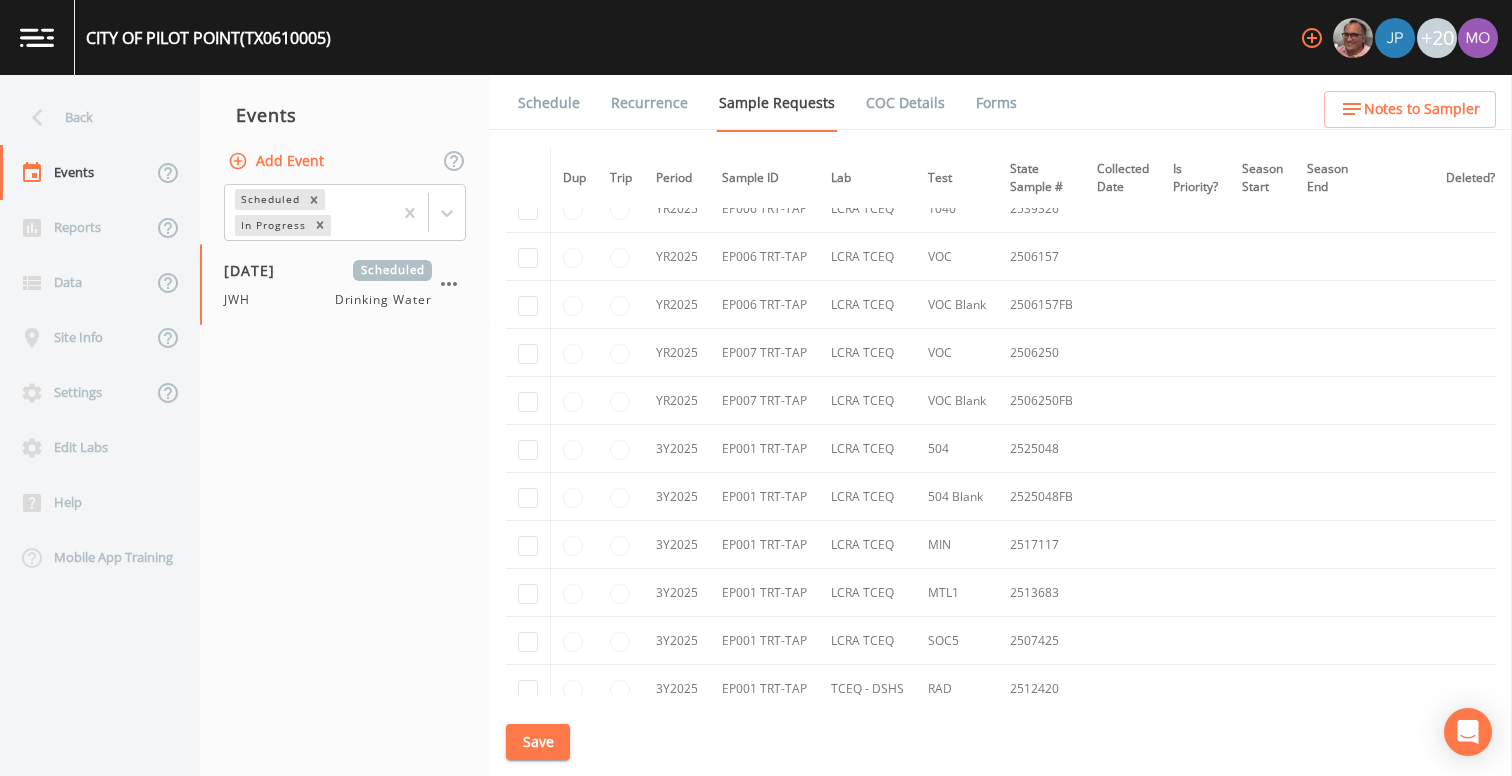 scroll, scrollTop: 4013, scrollLeft: 0, axis: vertical 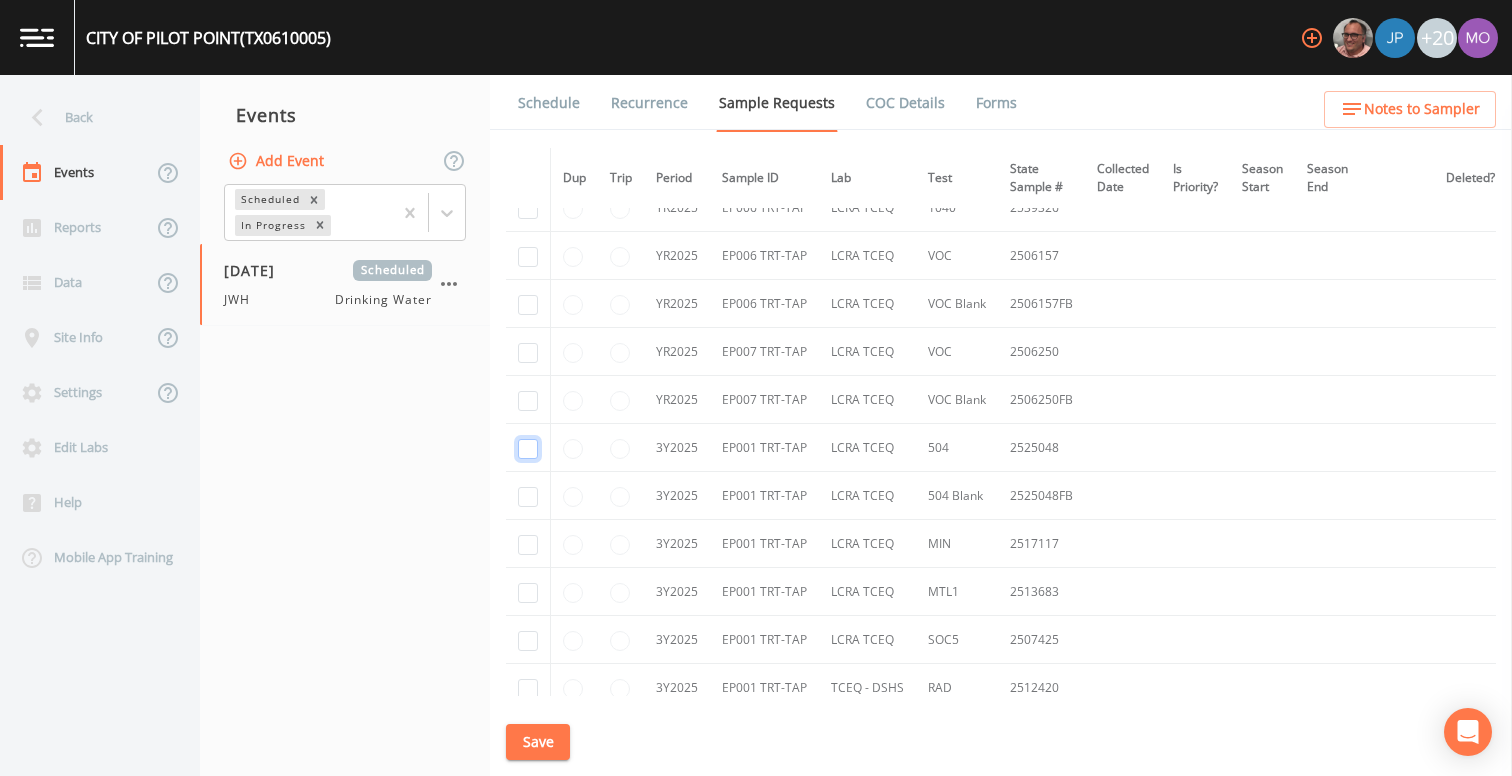 click at bounding box center [528, 449] 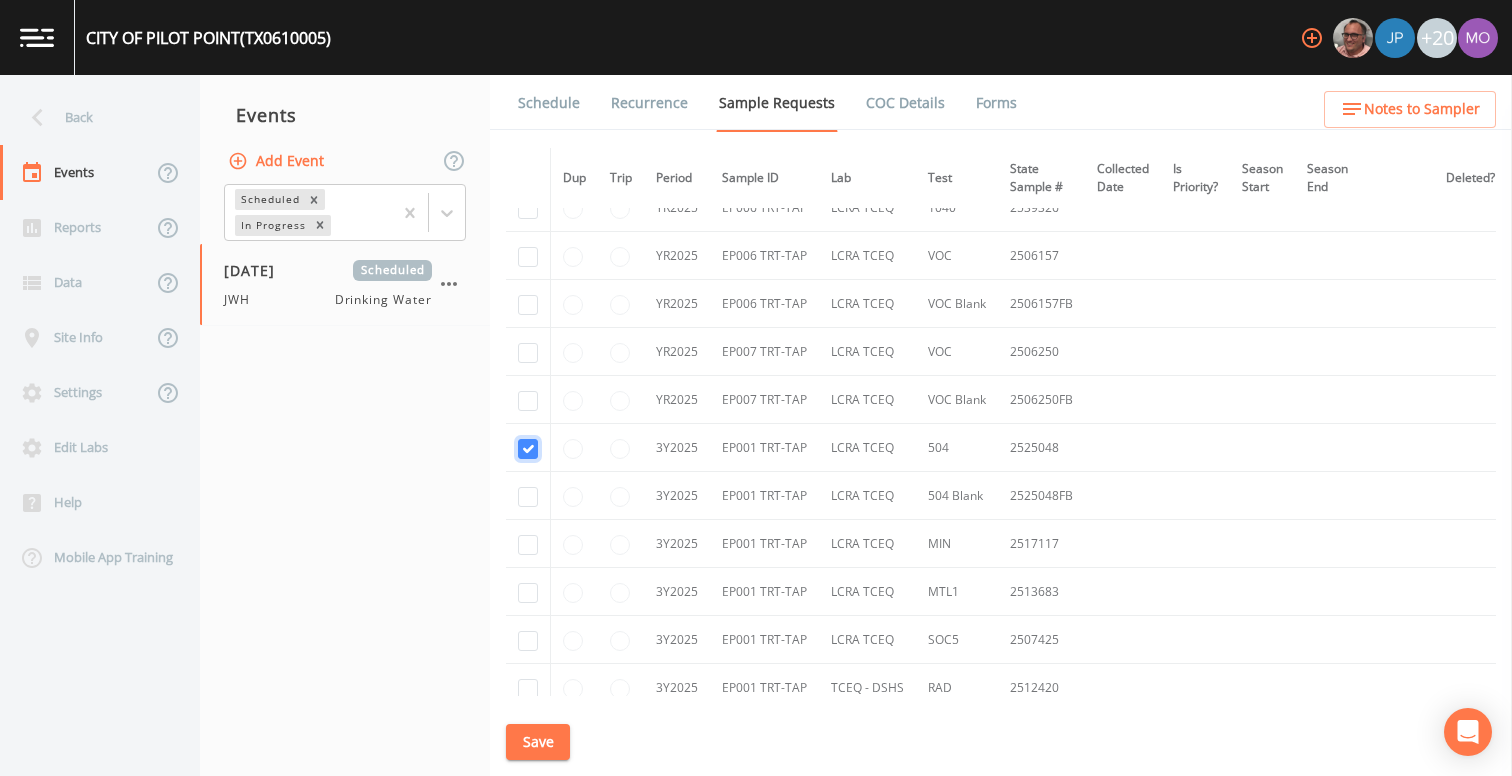 checkbox on "true" 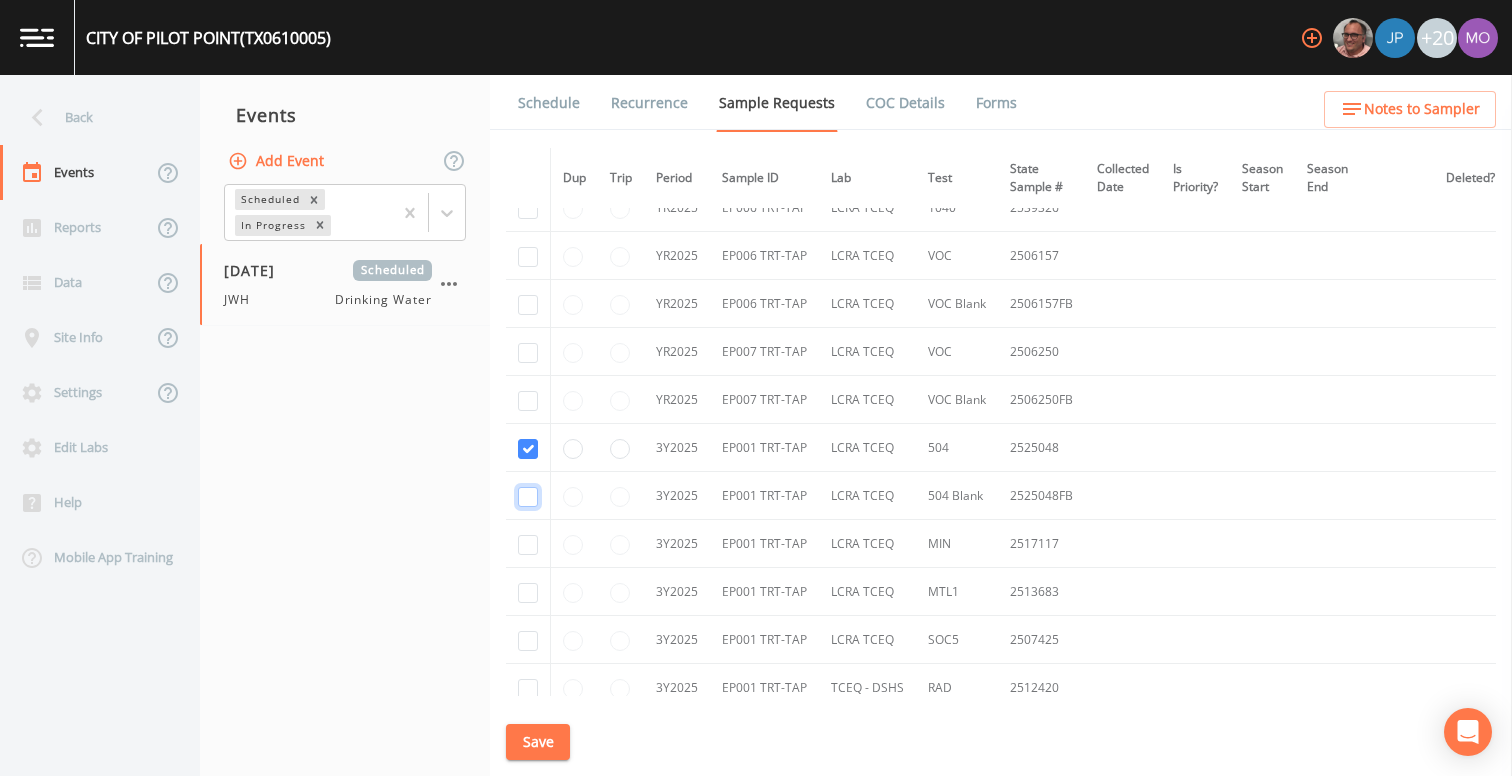 click at bounding box center [528, 497] 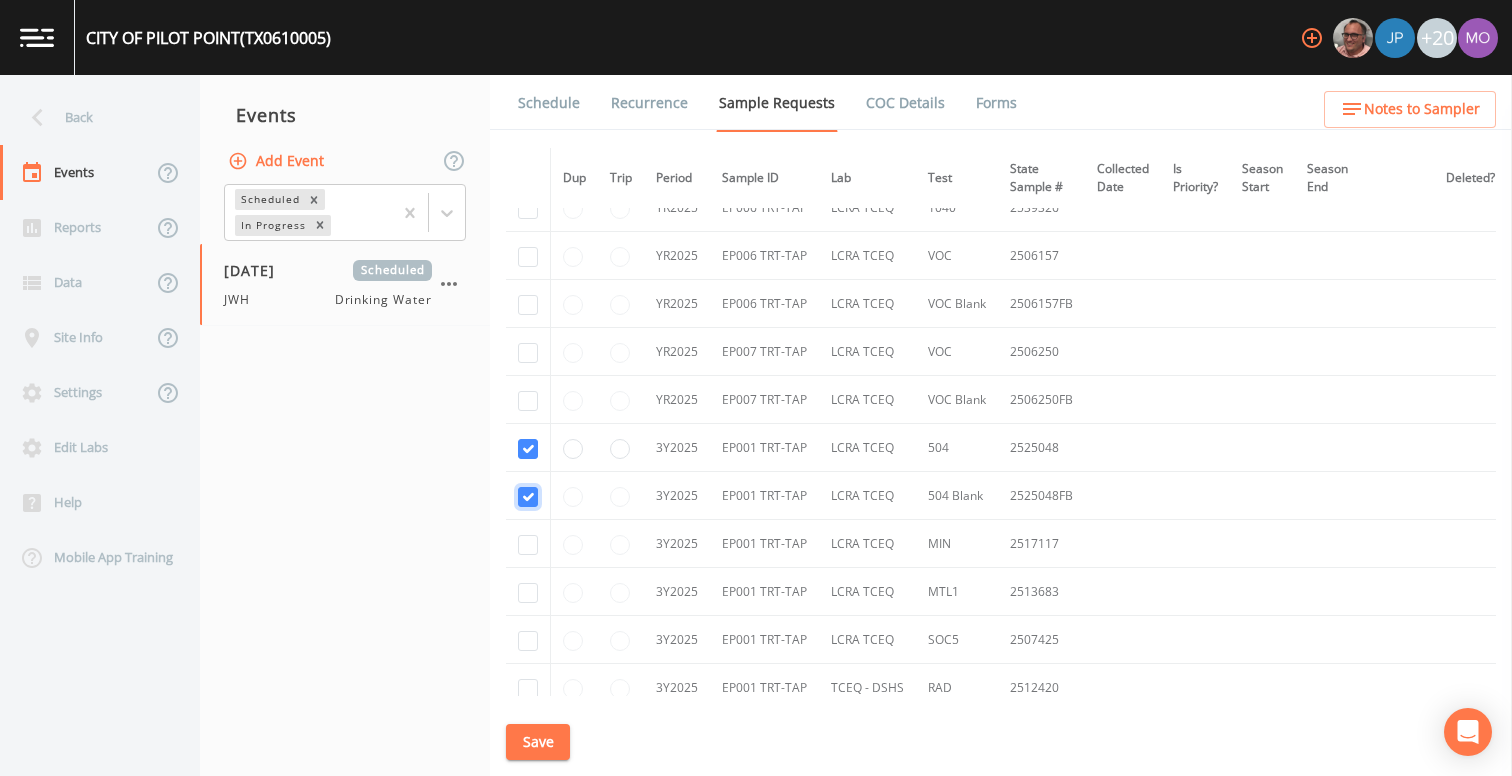 checkbox on "true" 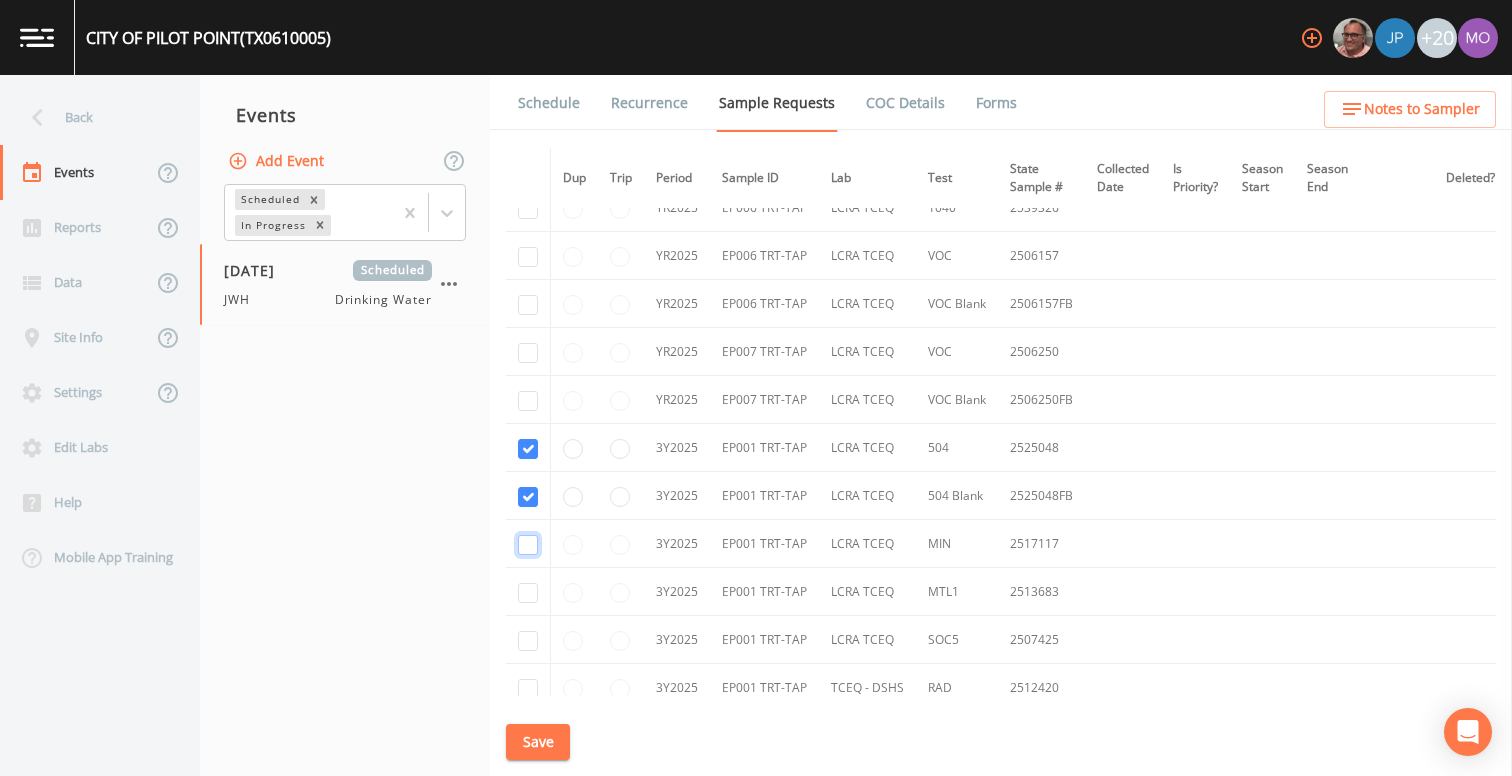 click at bounding box center (528, 545) 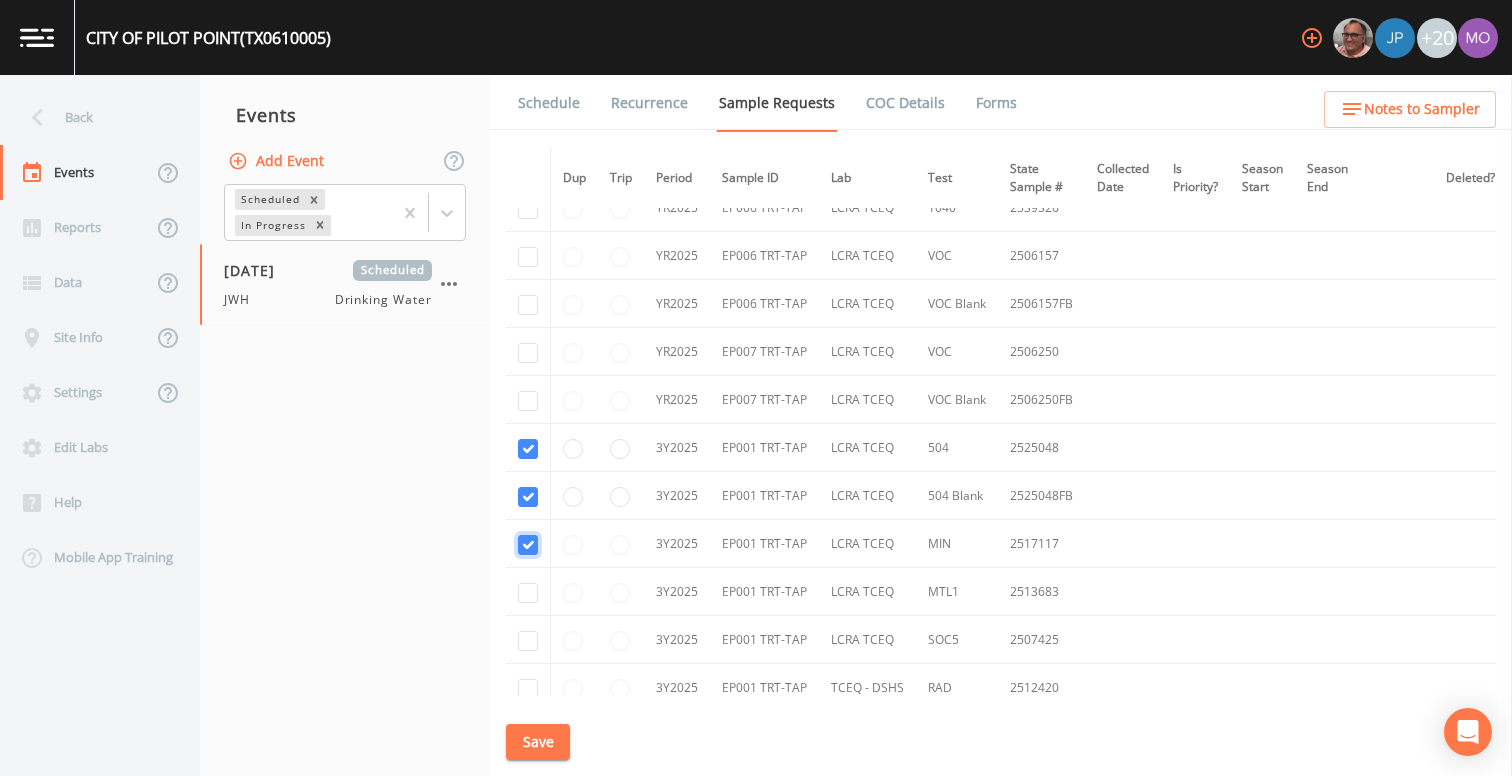 checkbox on "true" 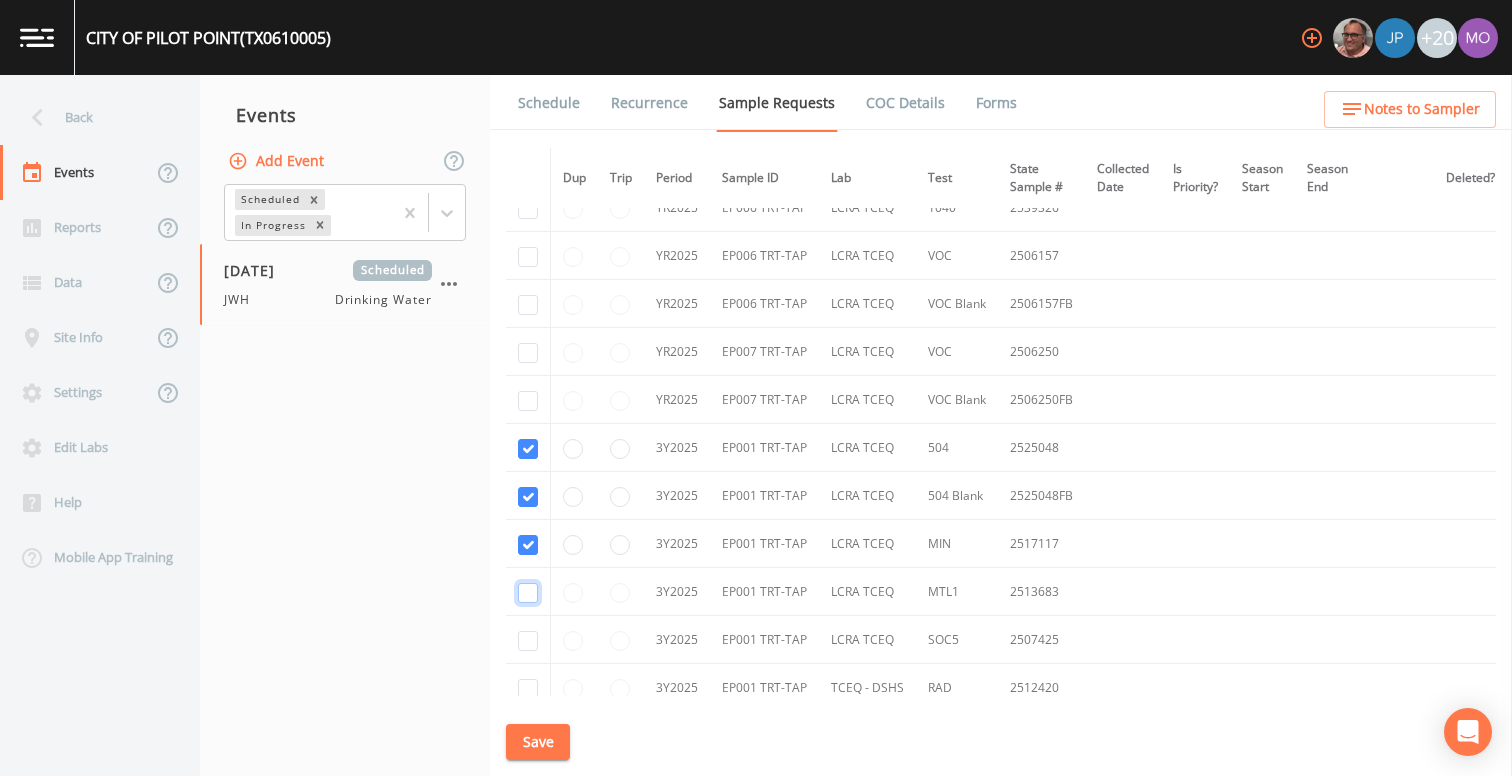 click at bounding box center [528, 593] 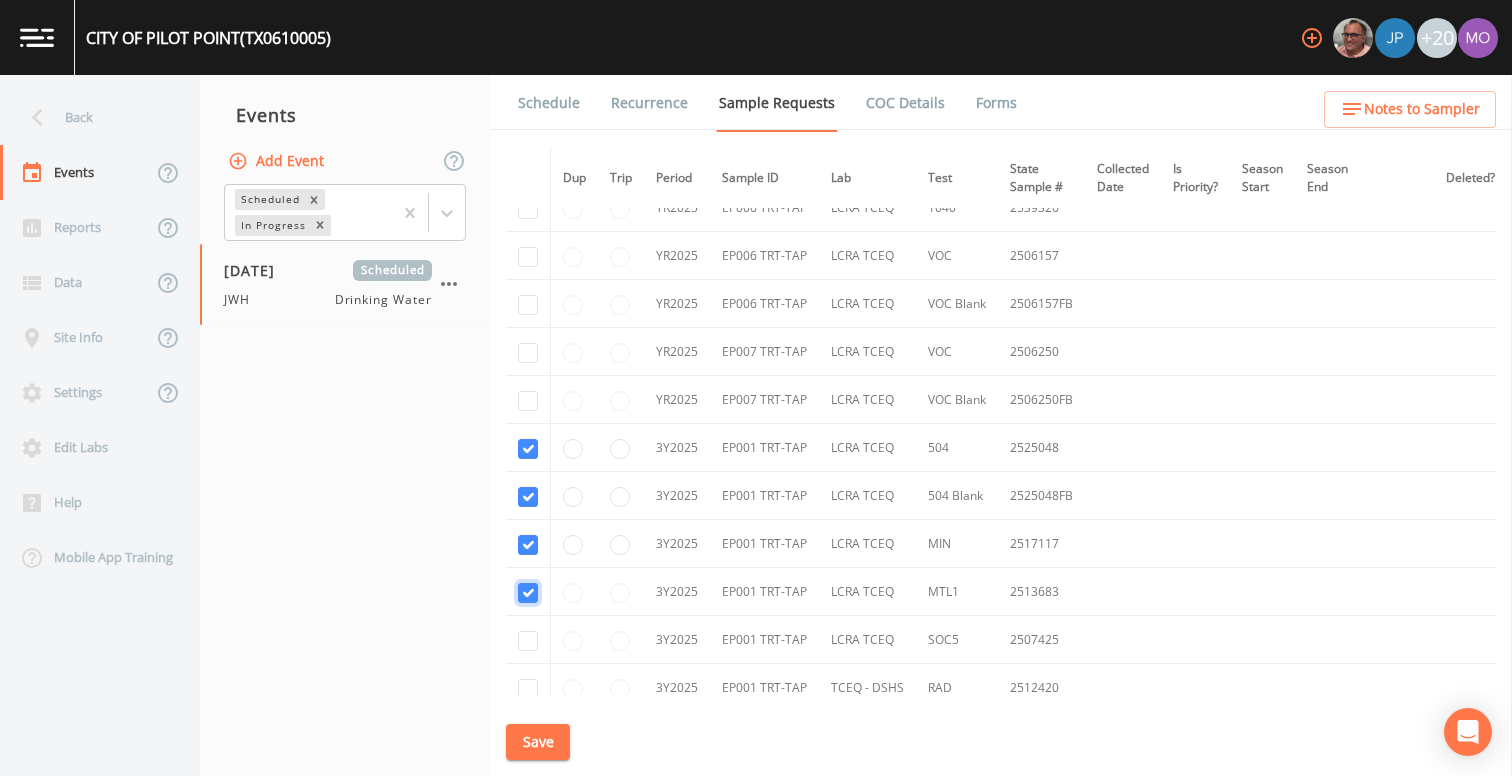 checkbox on "true" 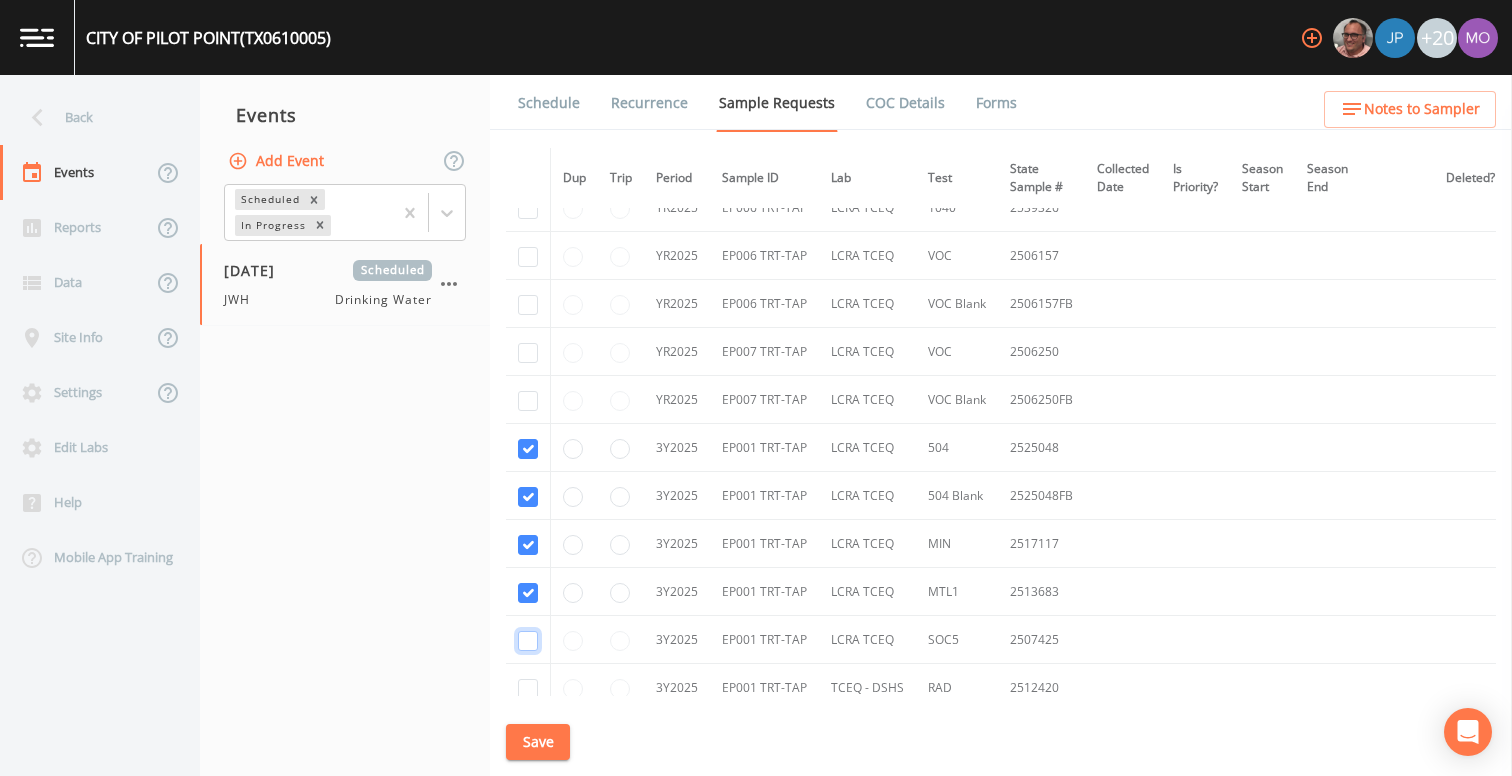 click at bounding box center [528, 641] 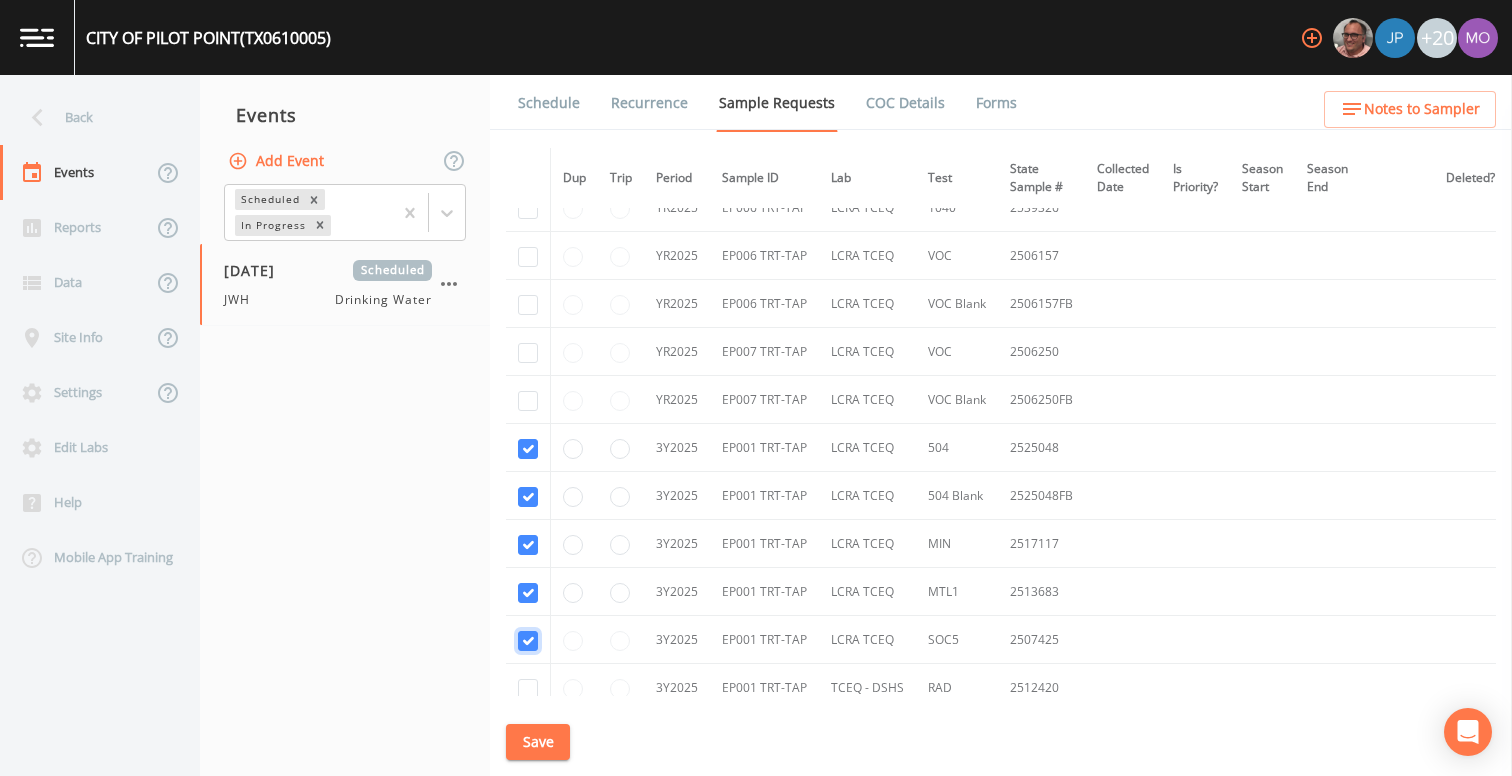 checkbox on "true" 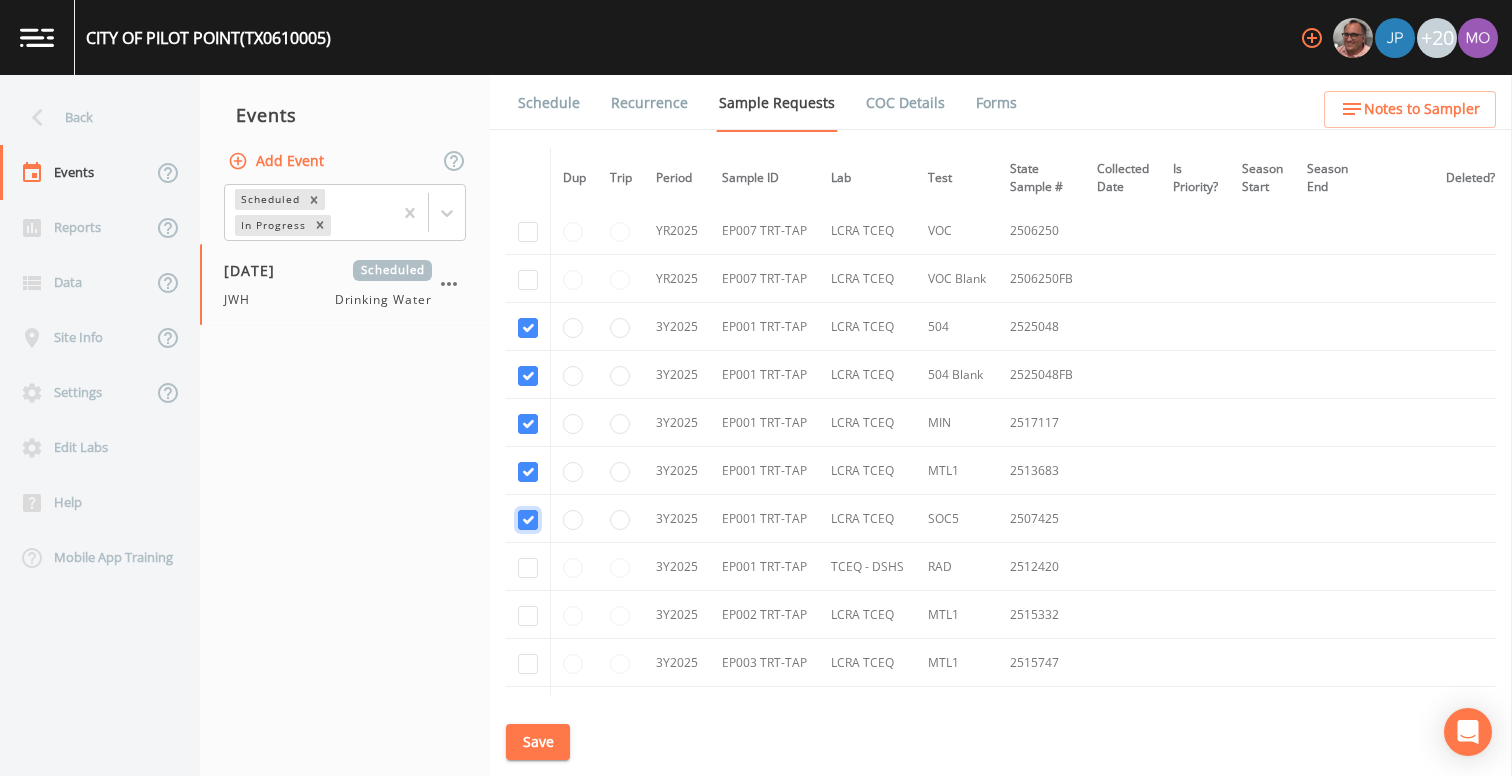 scroll, scrollTop: 4144, scrollLeft: 0, axis: vertical 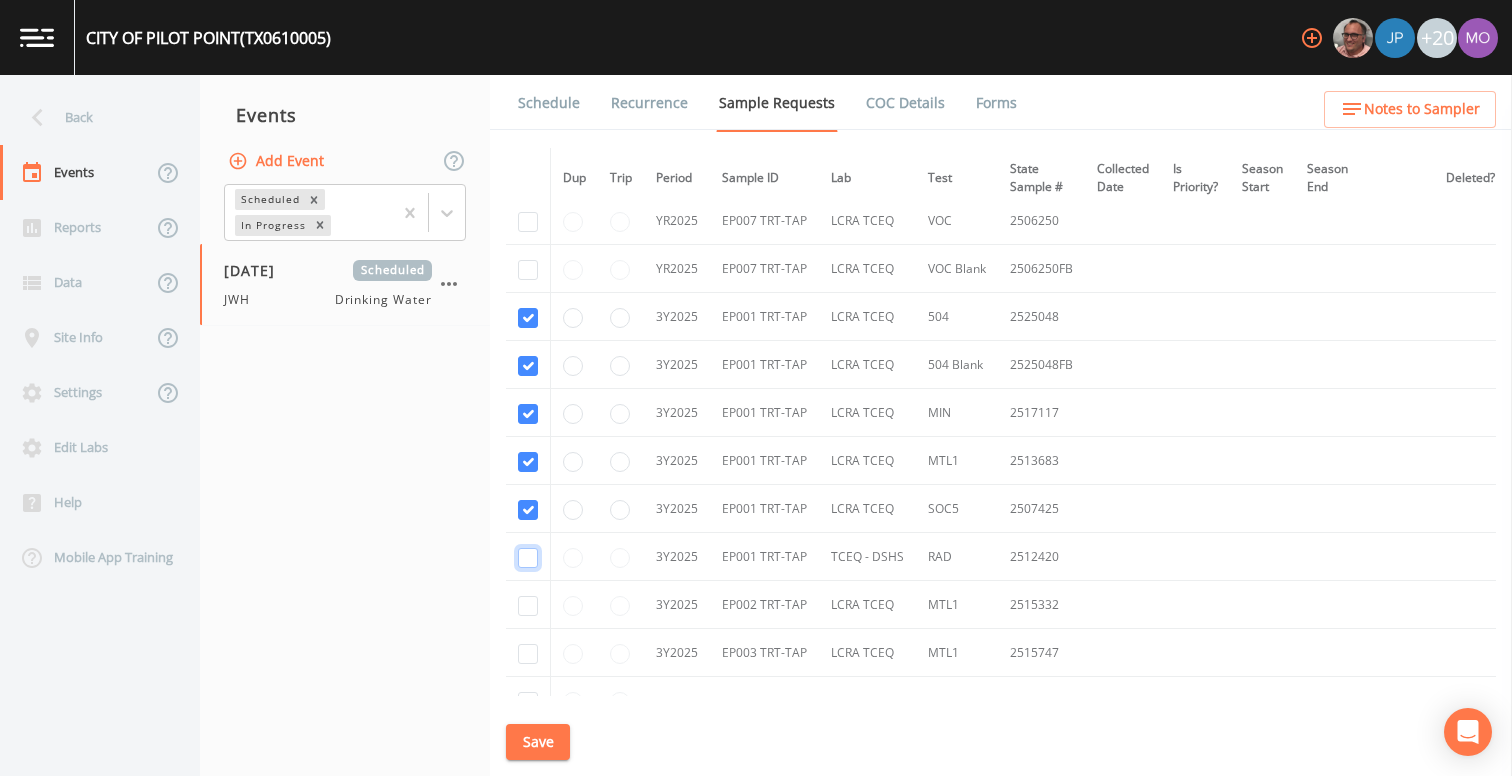 click at bounding box center [528, 558] 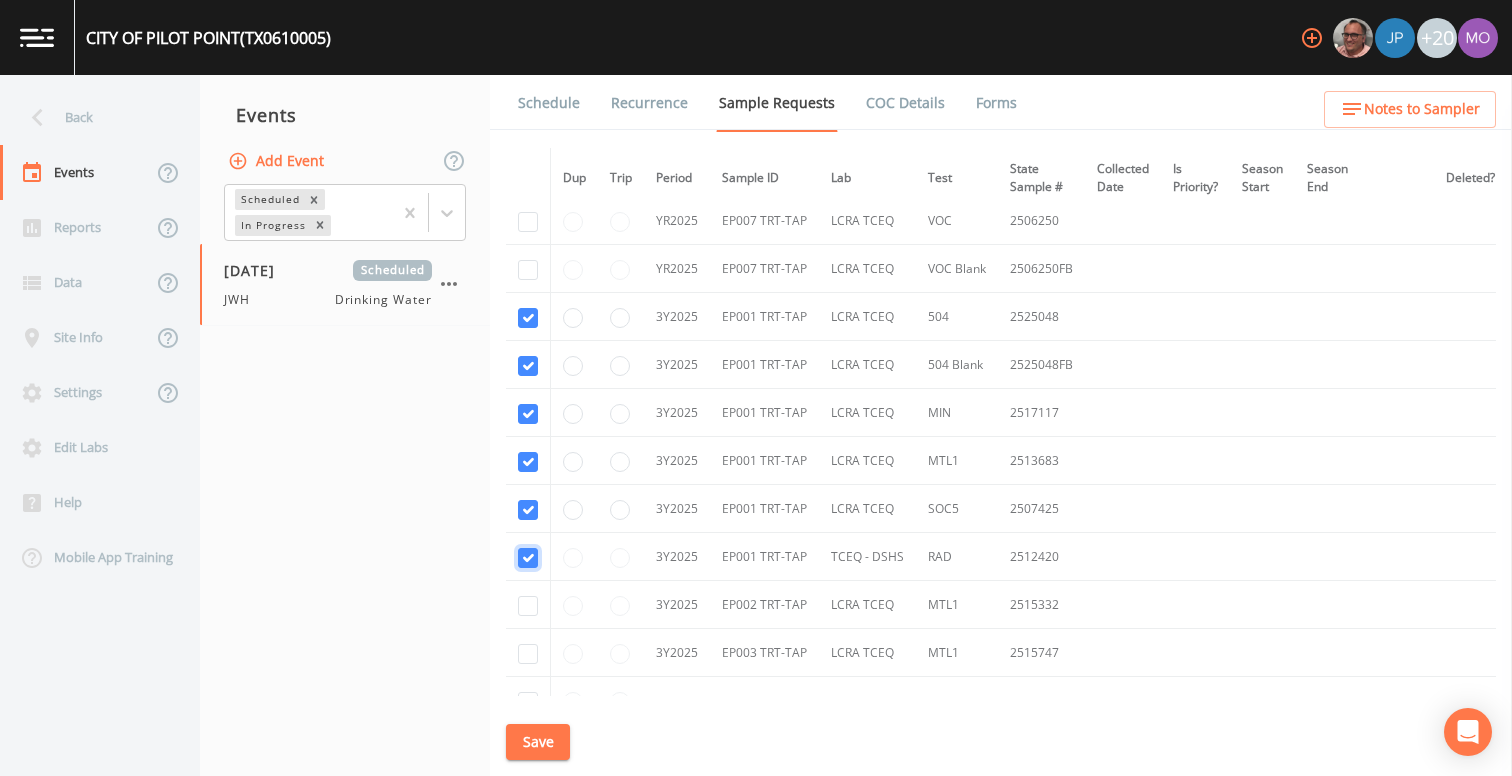 checkbox on "true" 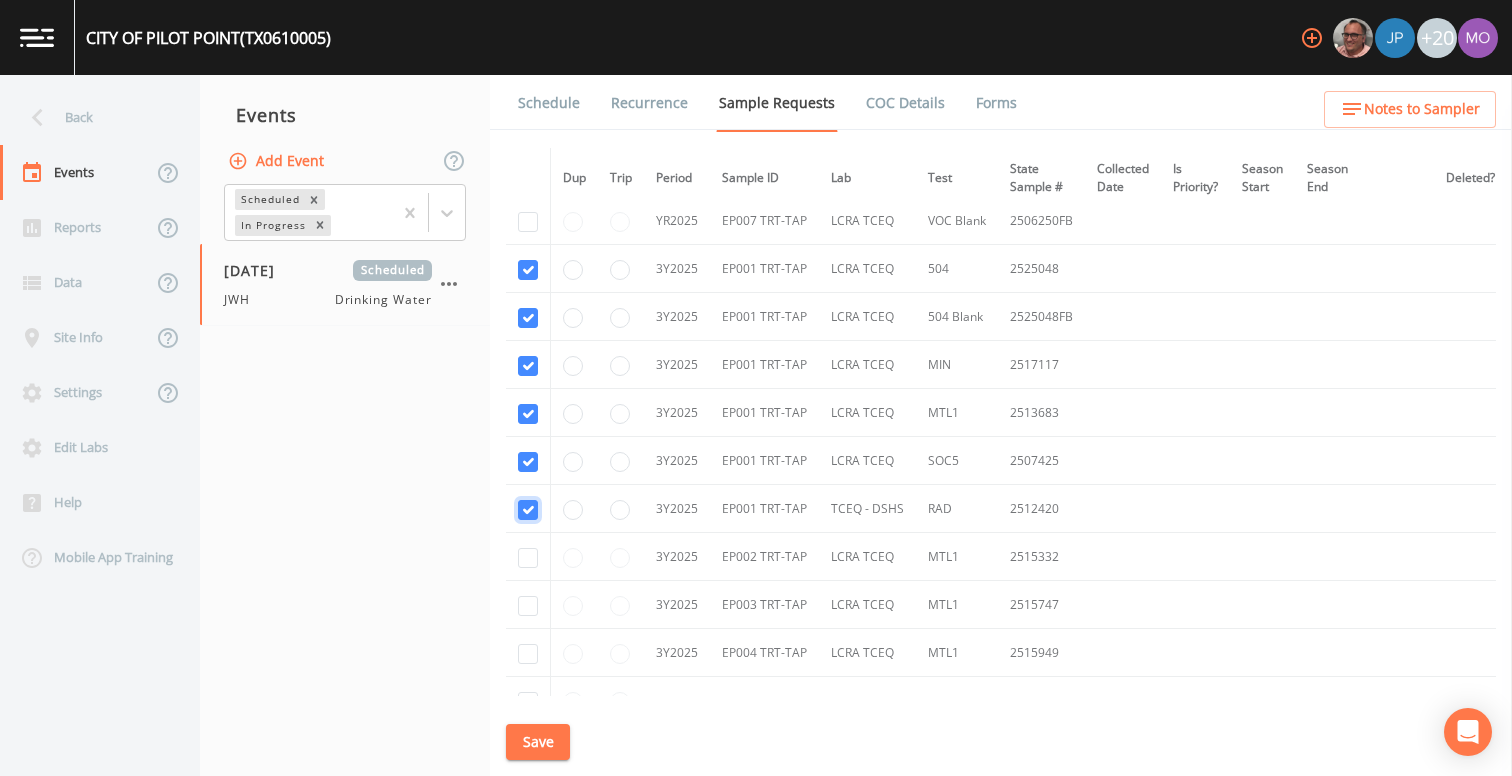 scroll, scrollTop: 4203, scrollLeft: 0, axis: vertical 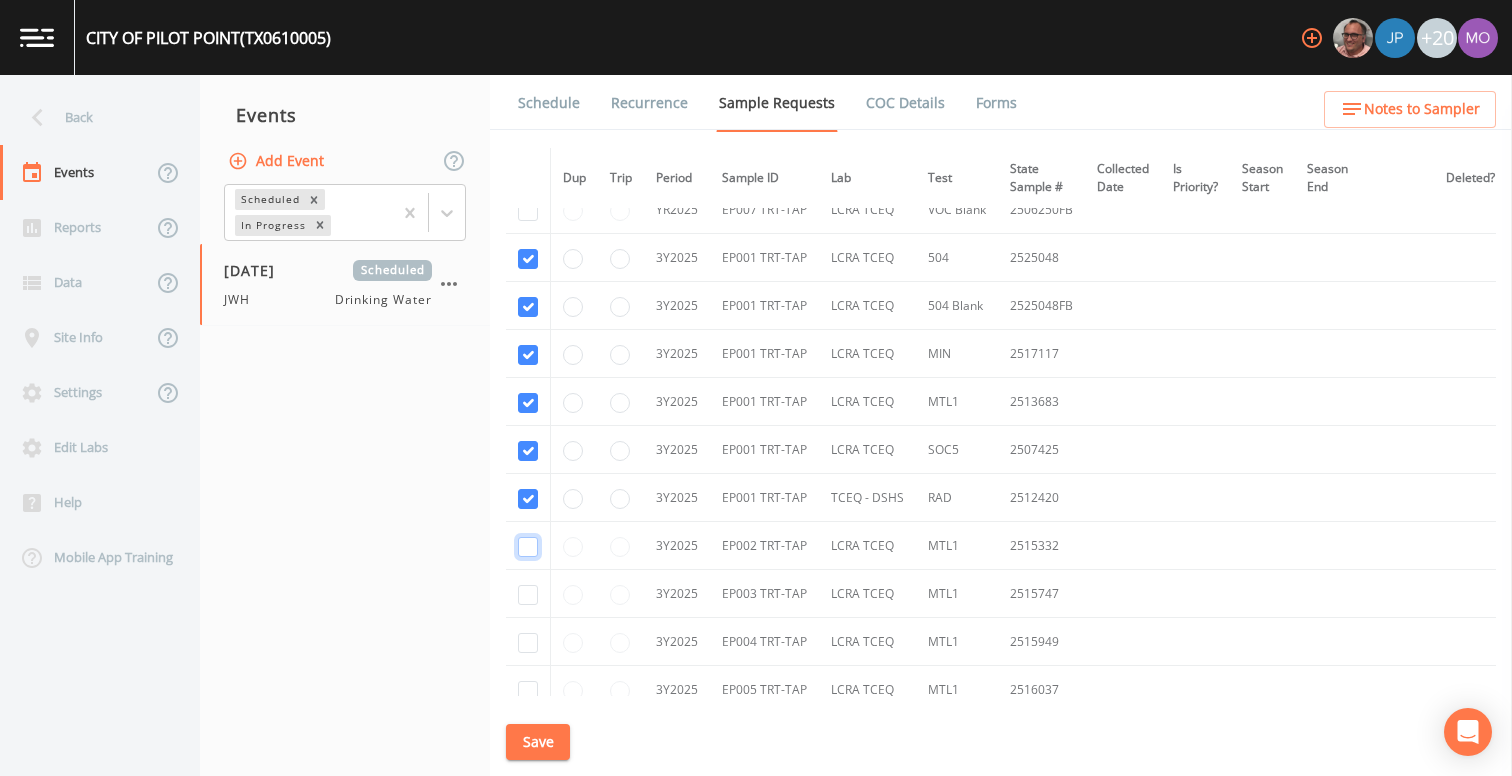 click at bounding box center (528, 547) 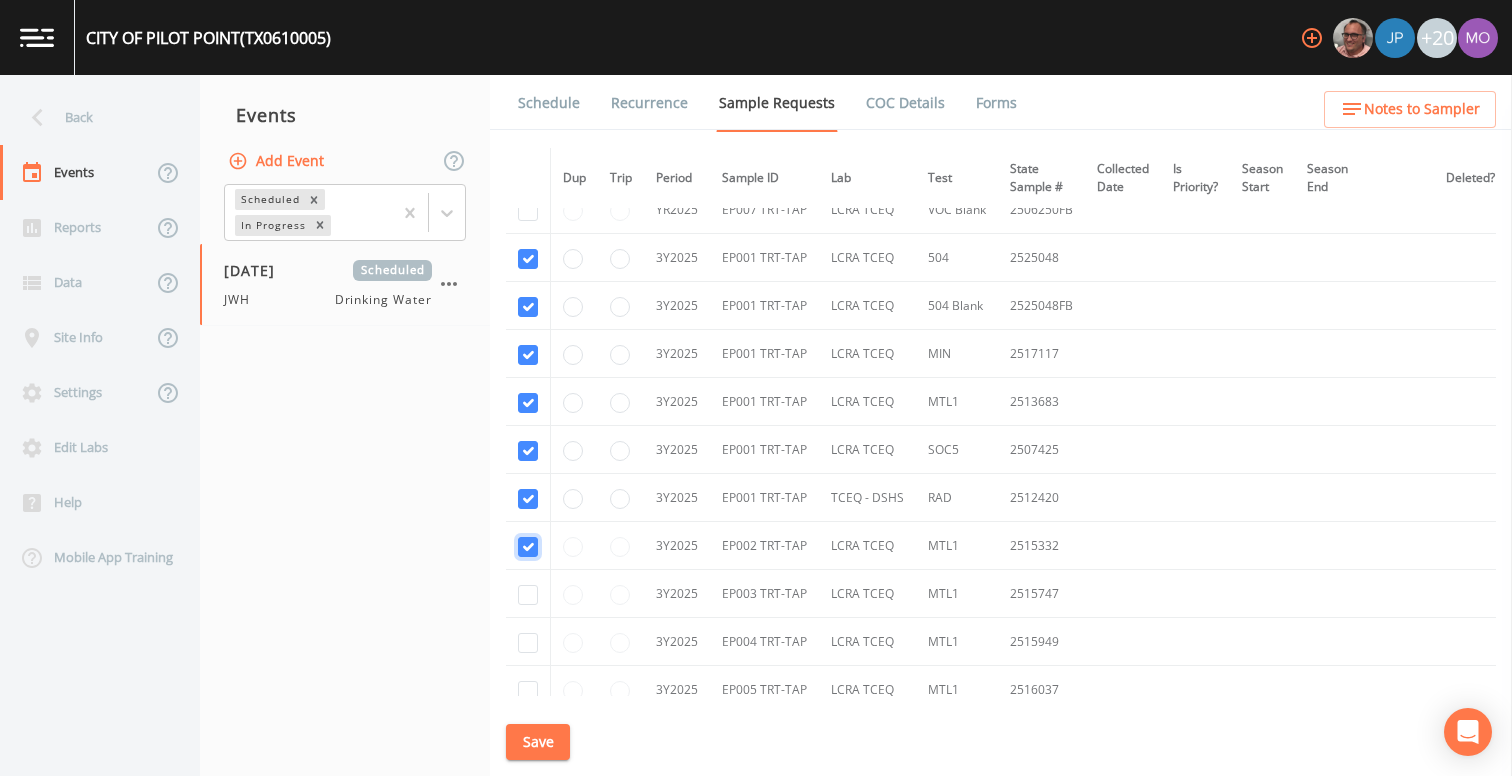 checkbox on "true" 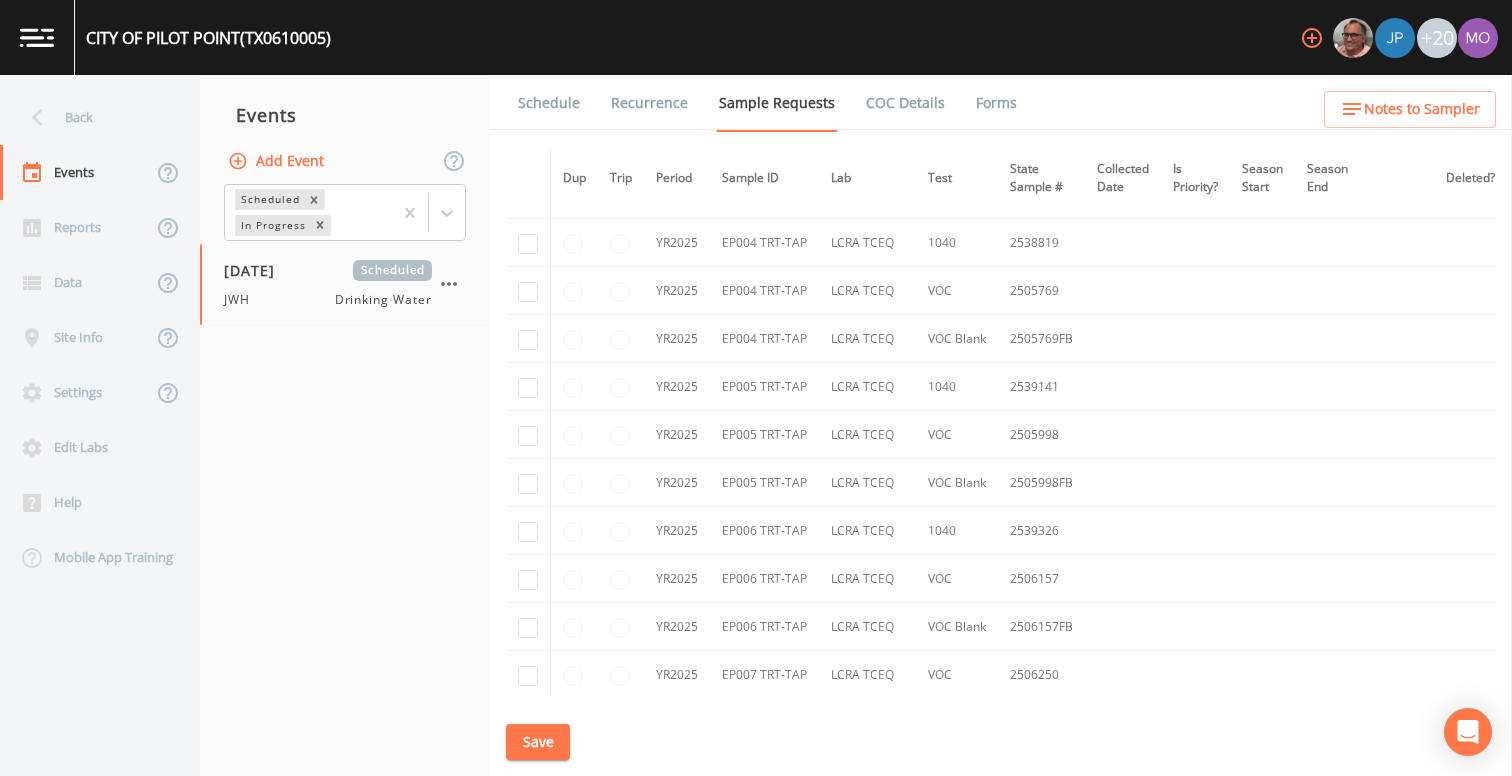 scroll, scrollTop: 3386, scrollLeft: 0, axis: vertical 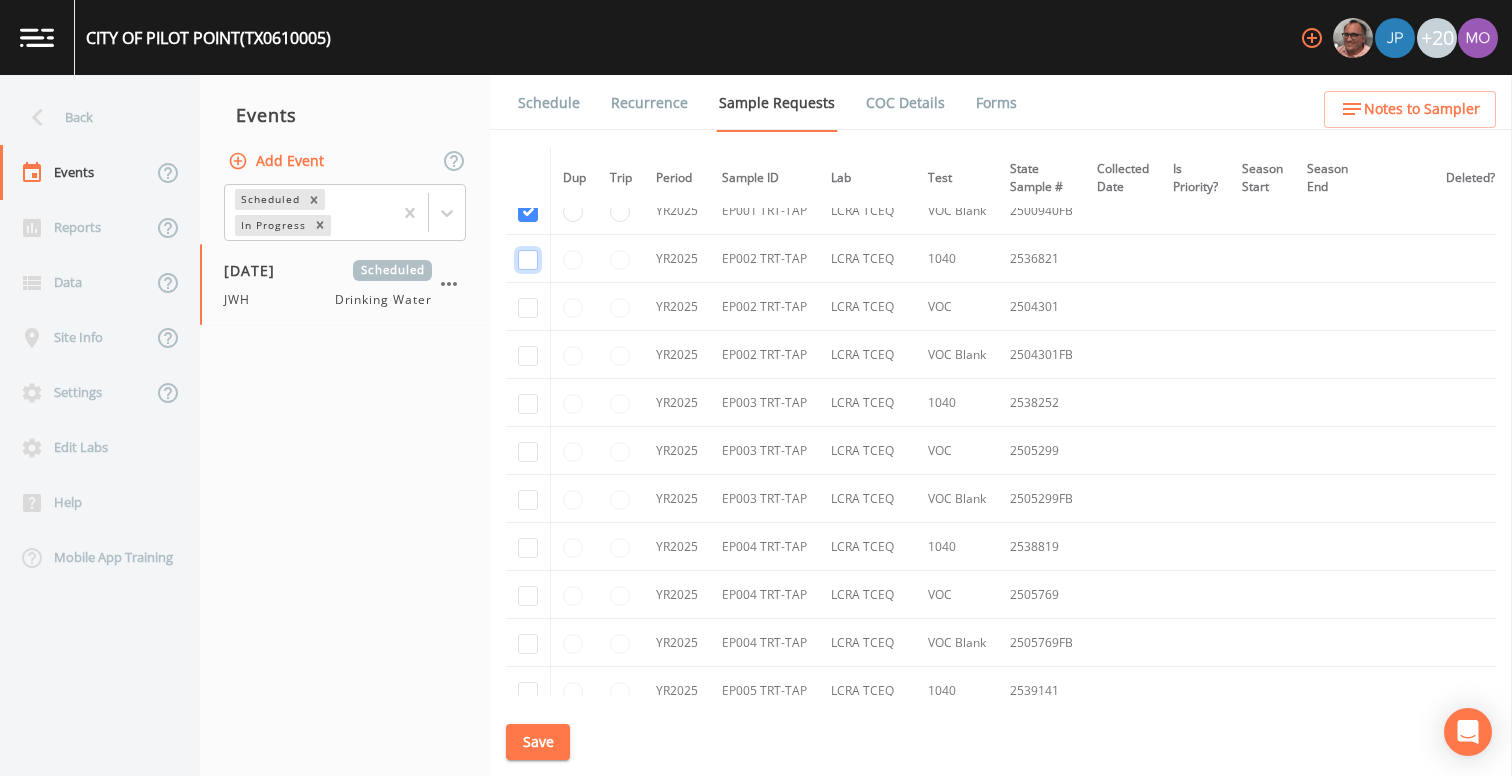 click at bounding box center [528, 260] 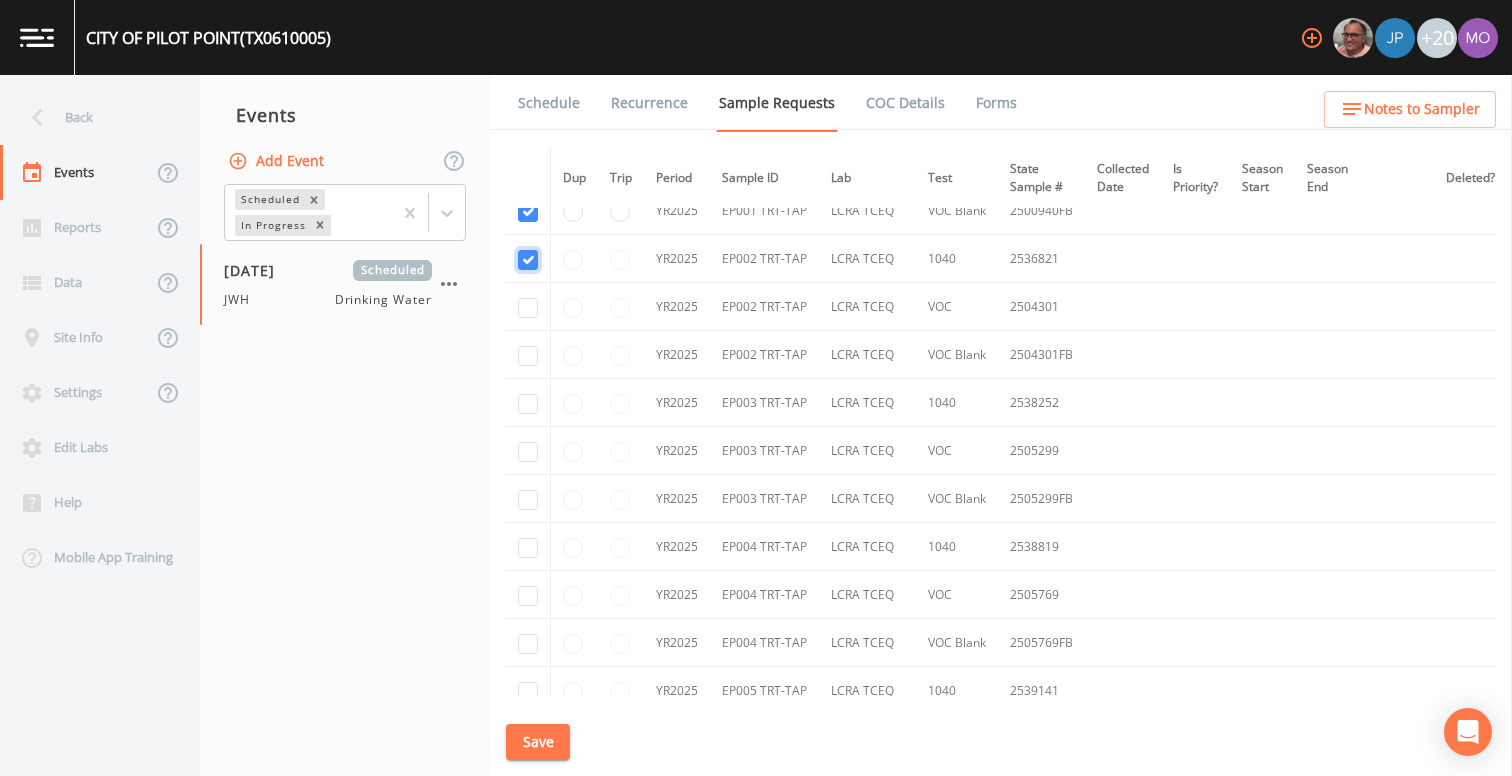 checkbox on "true" 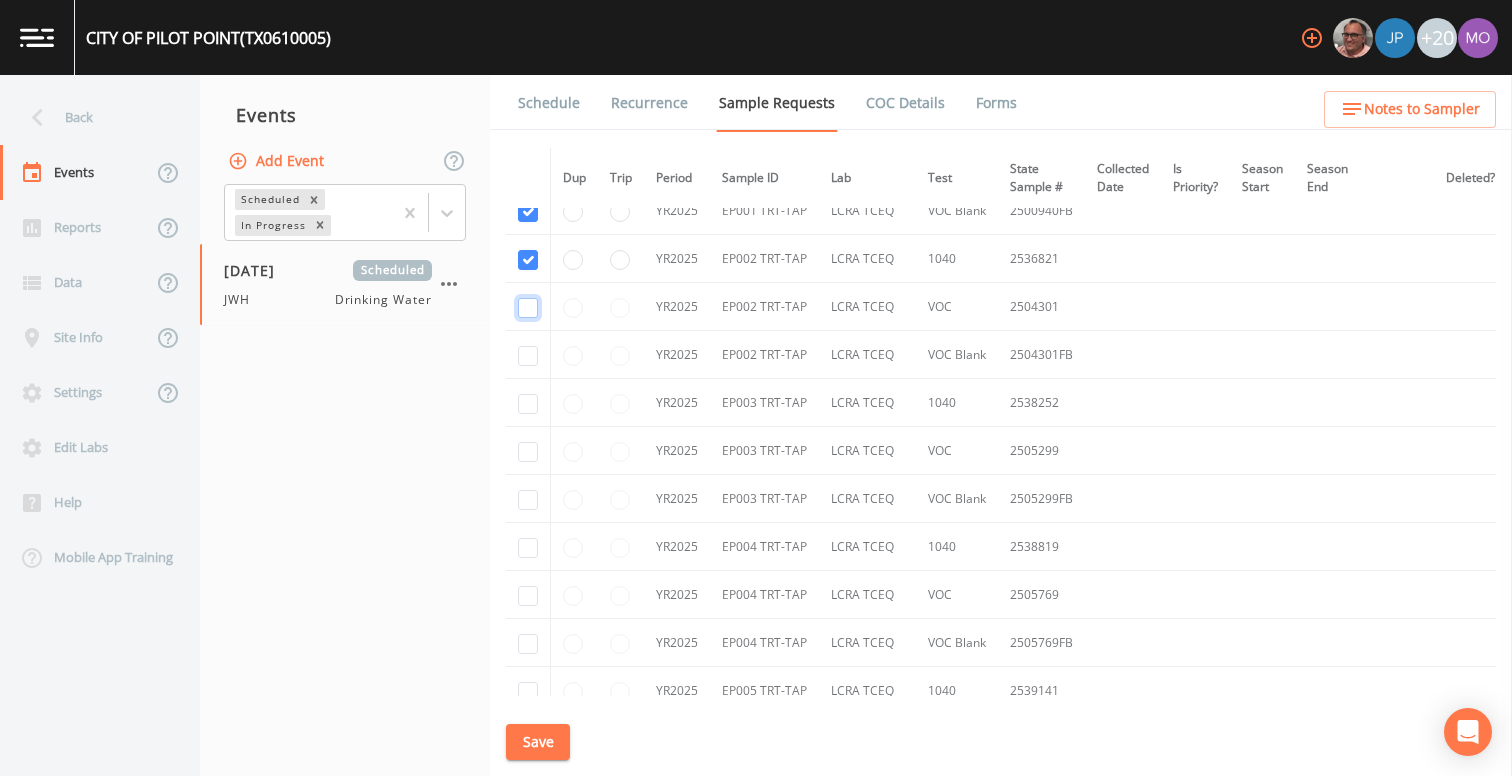 click at bounding box center [528, -2543] 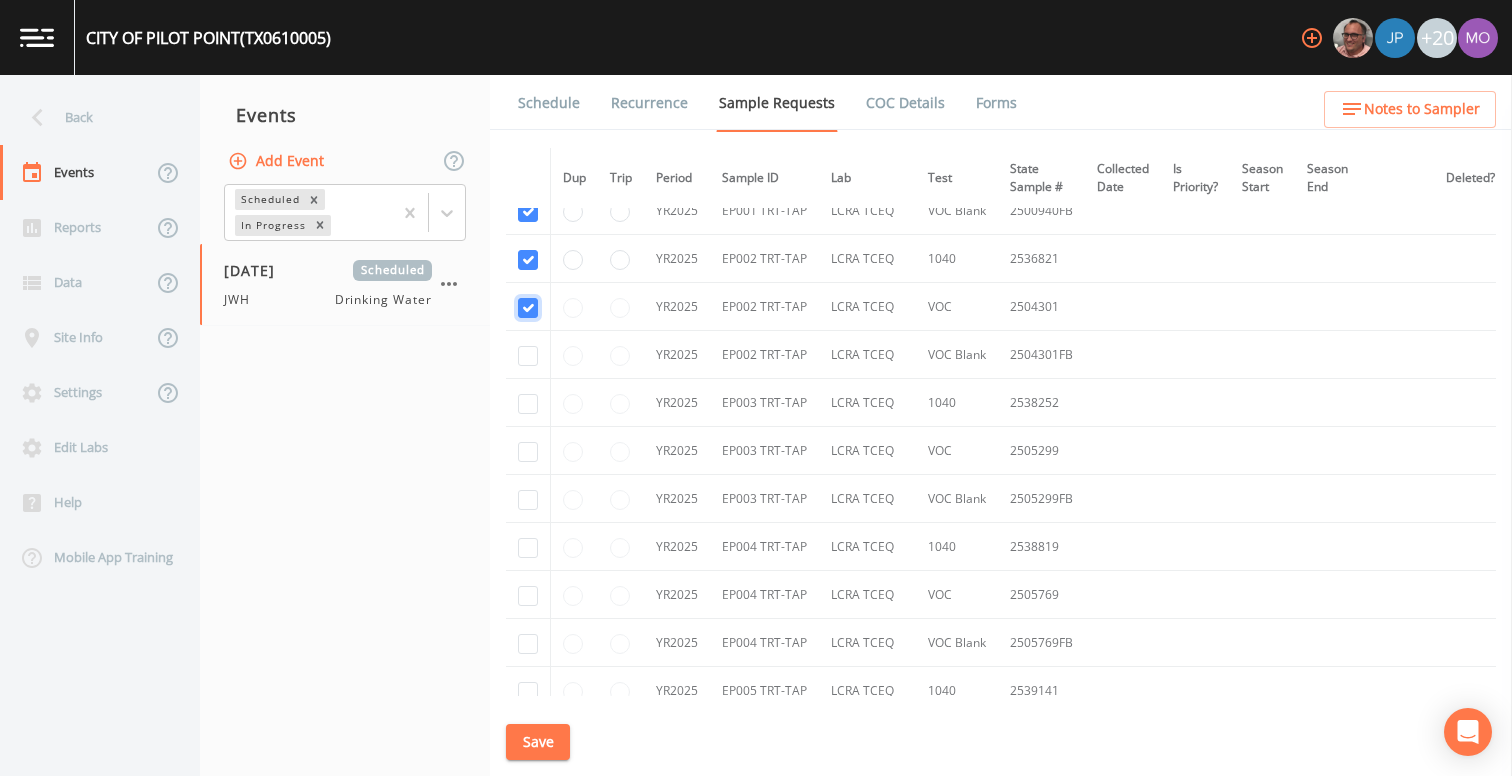 checkbox on "true" 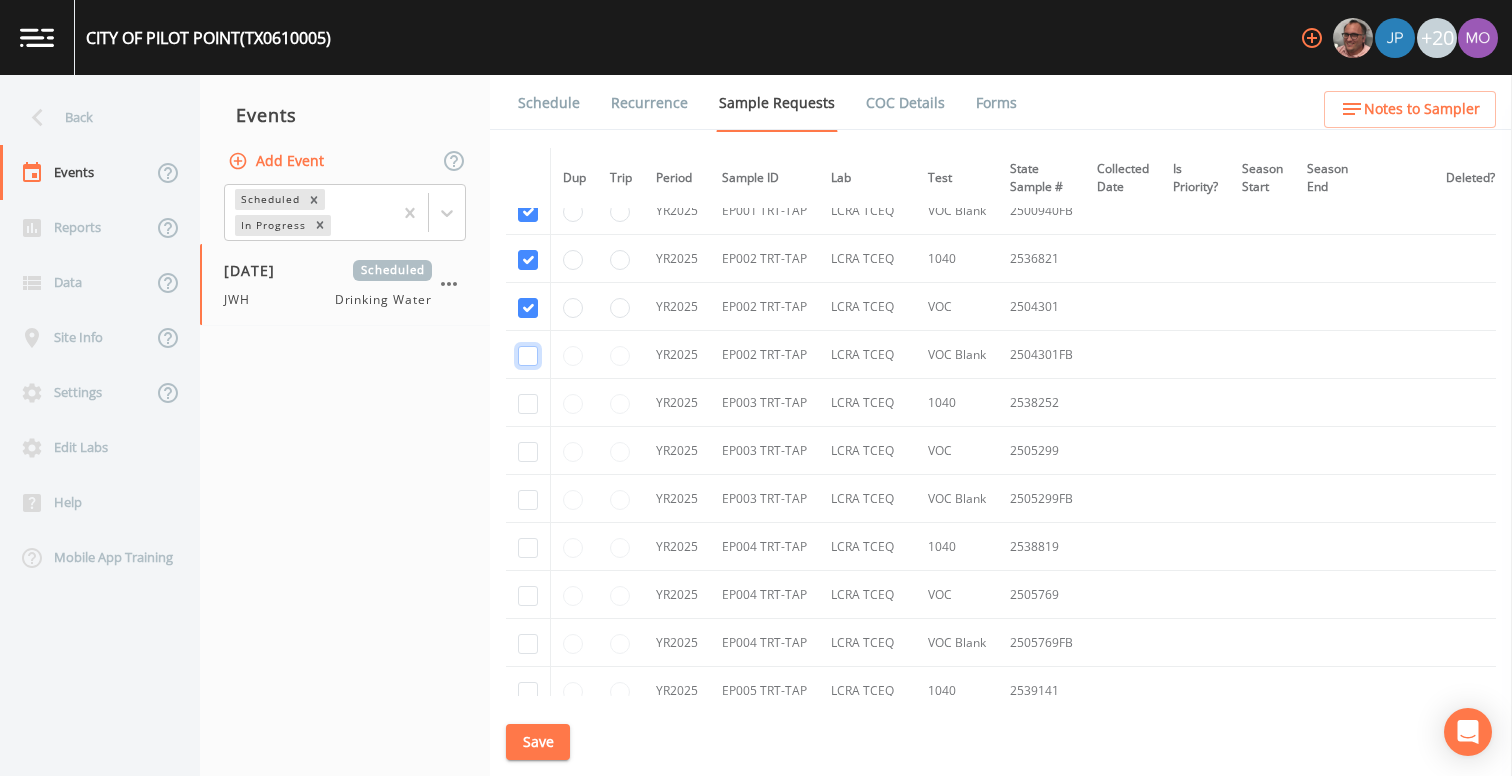 click at bounding box center [528, -2428] 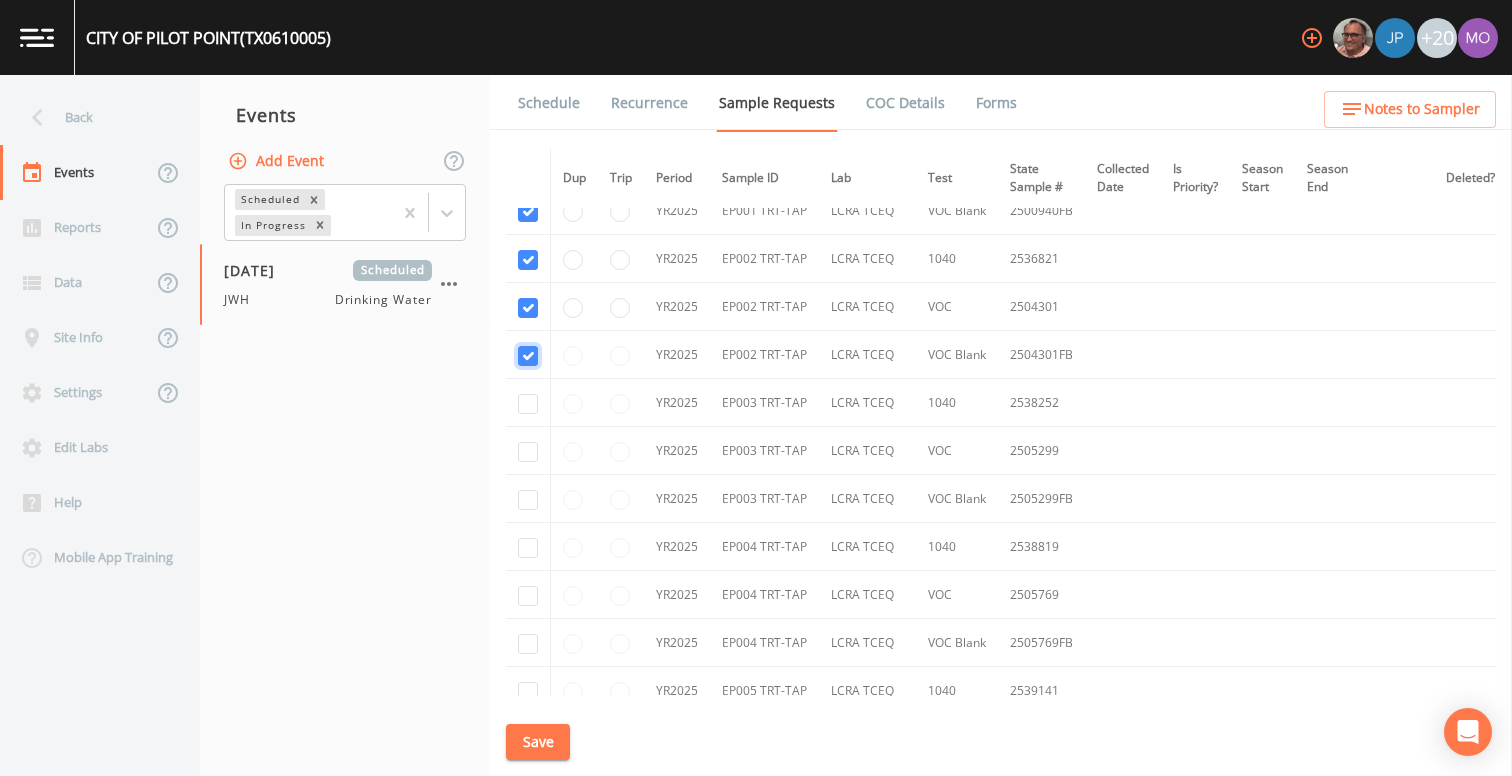 checkbox on "true" 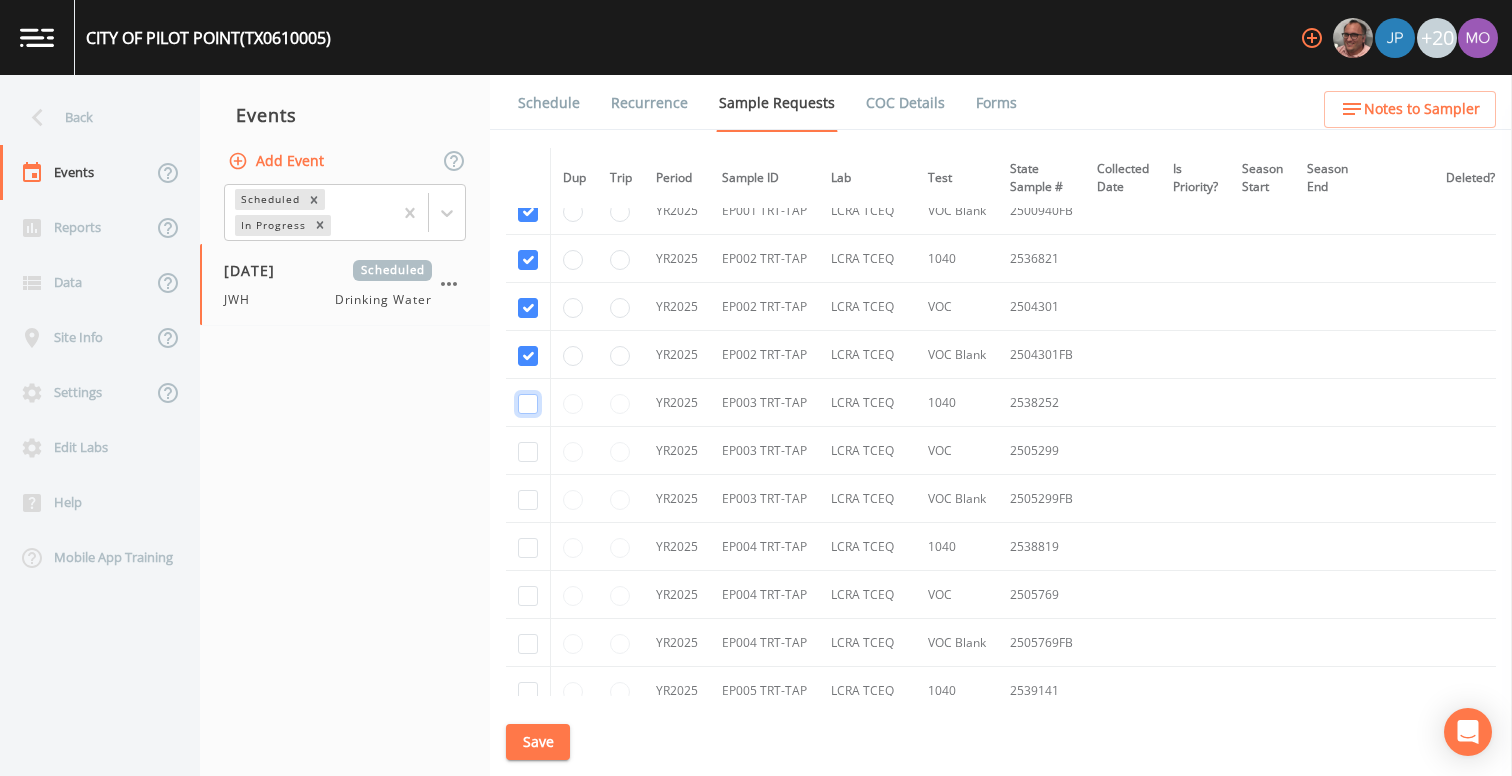click at bounding box center (528, -2313) 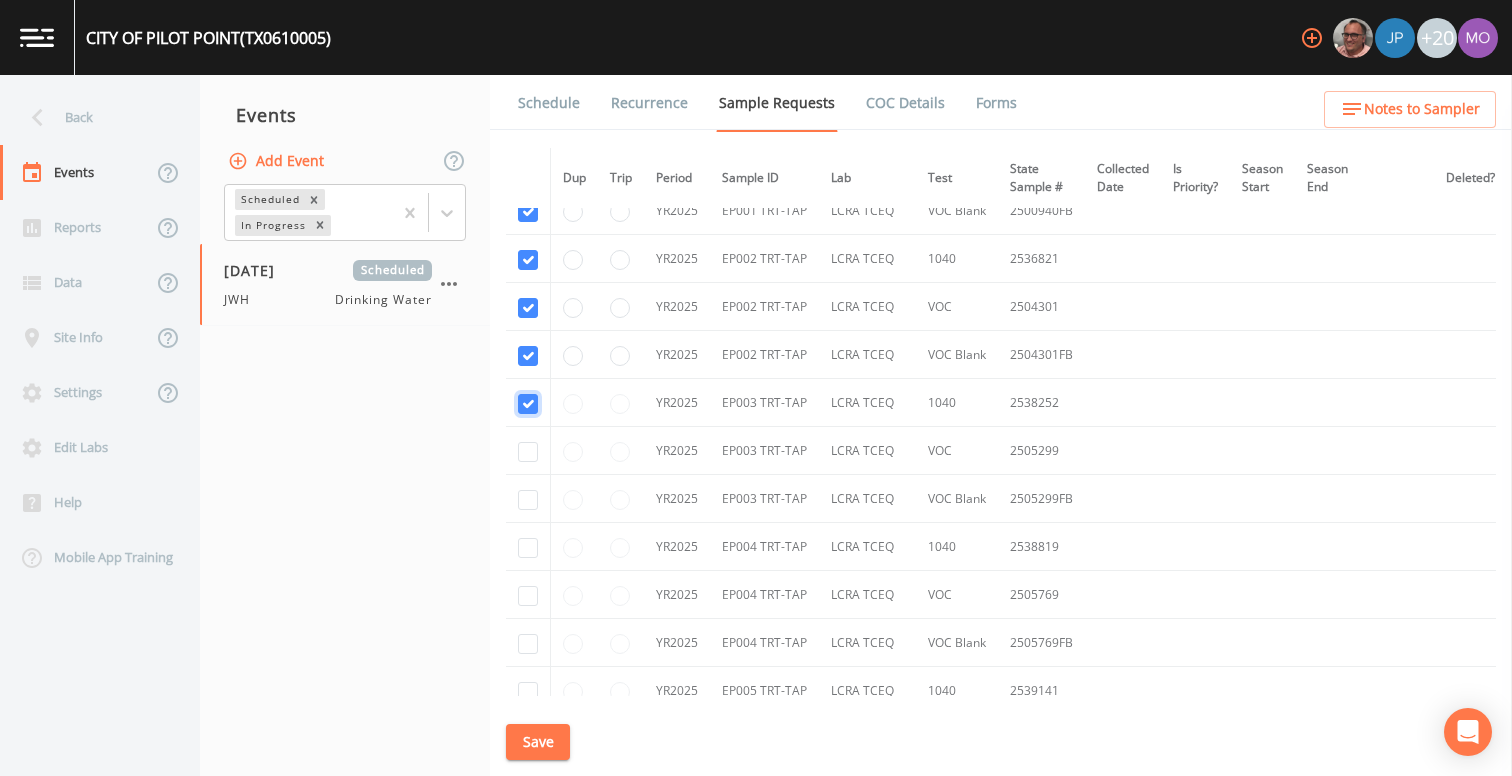 checkbox on "true" 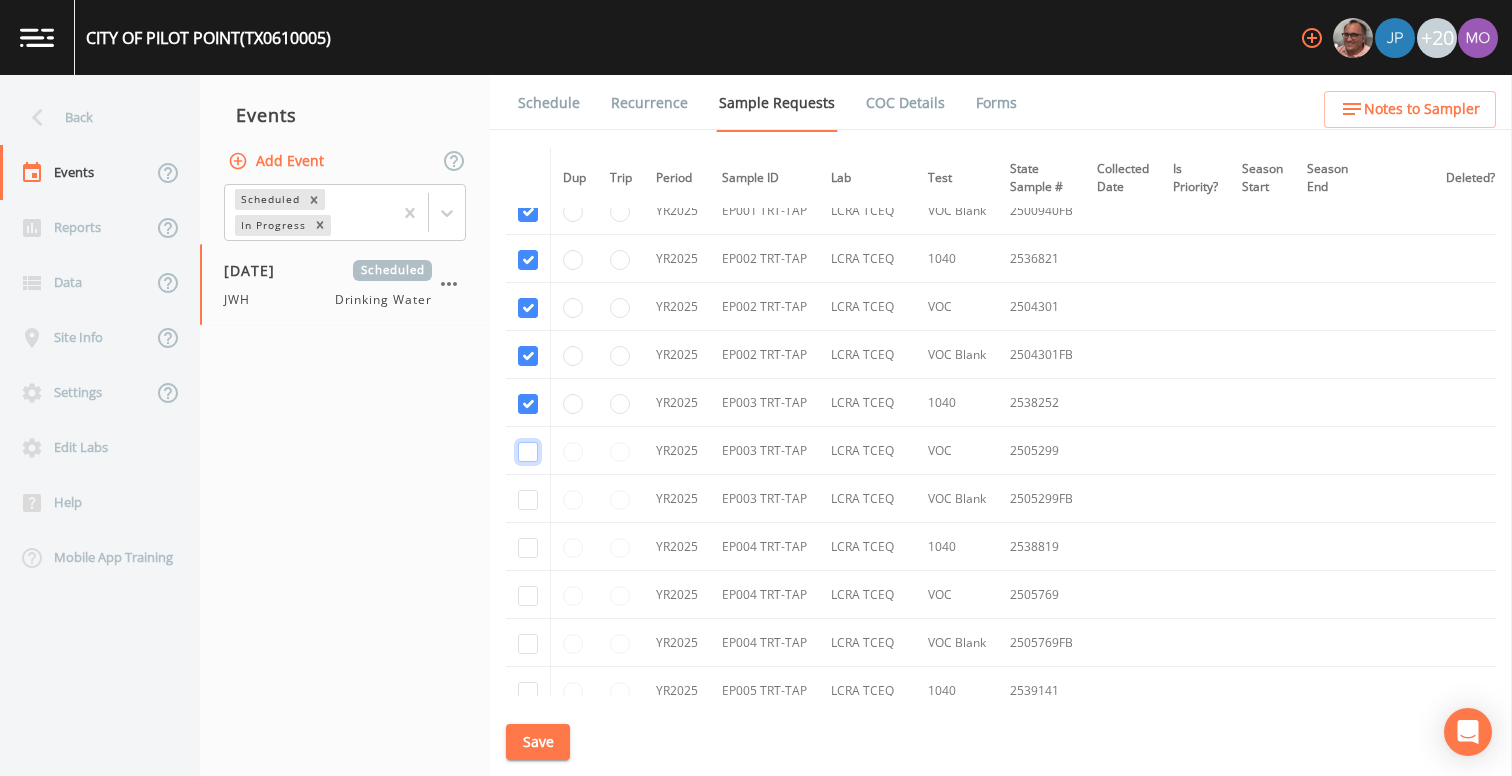click at bounding box center [528, -2198] 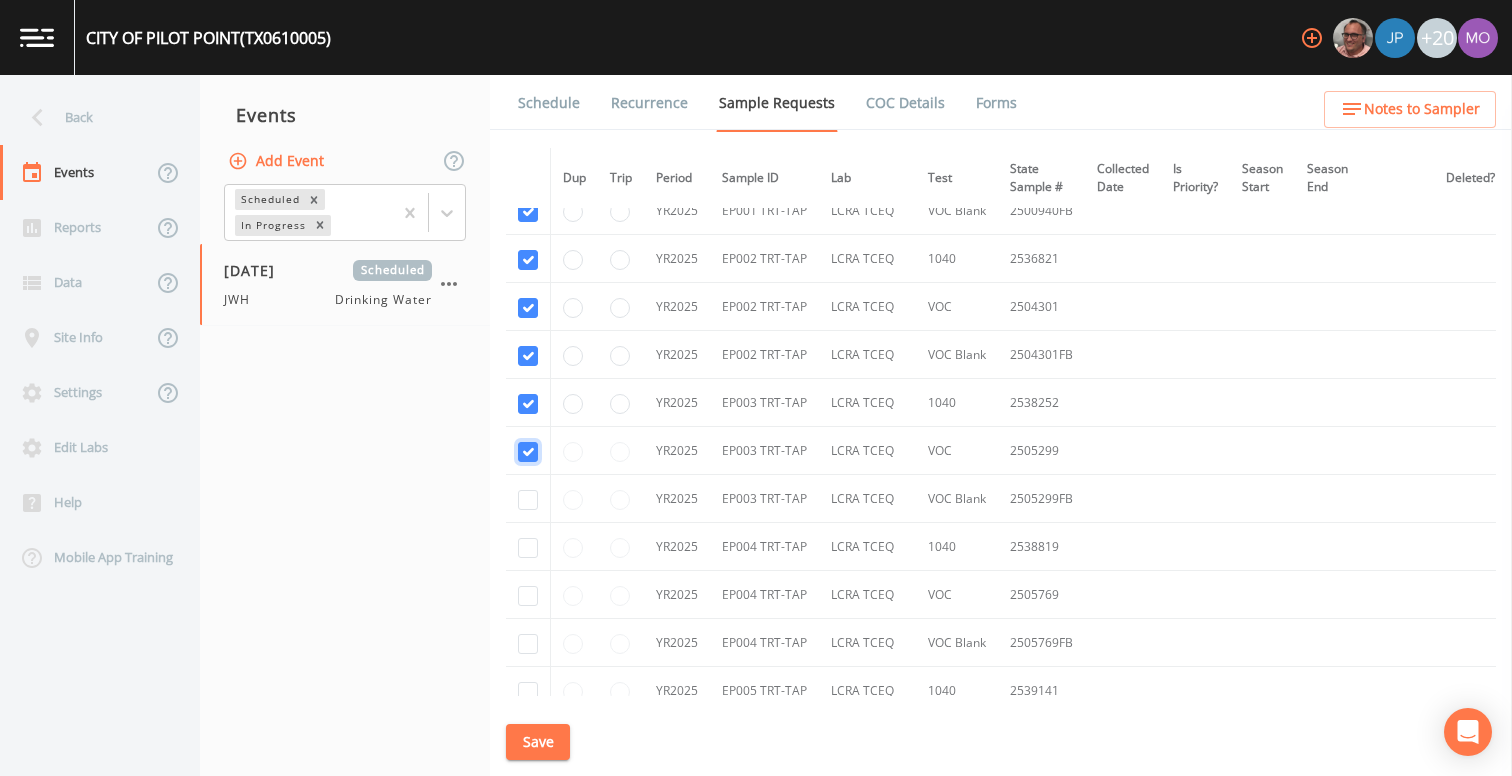 checkbox on "true" 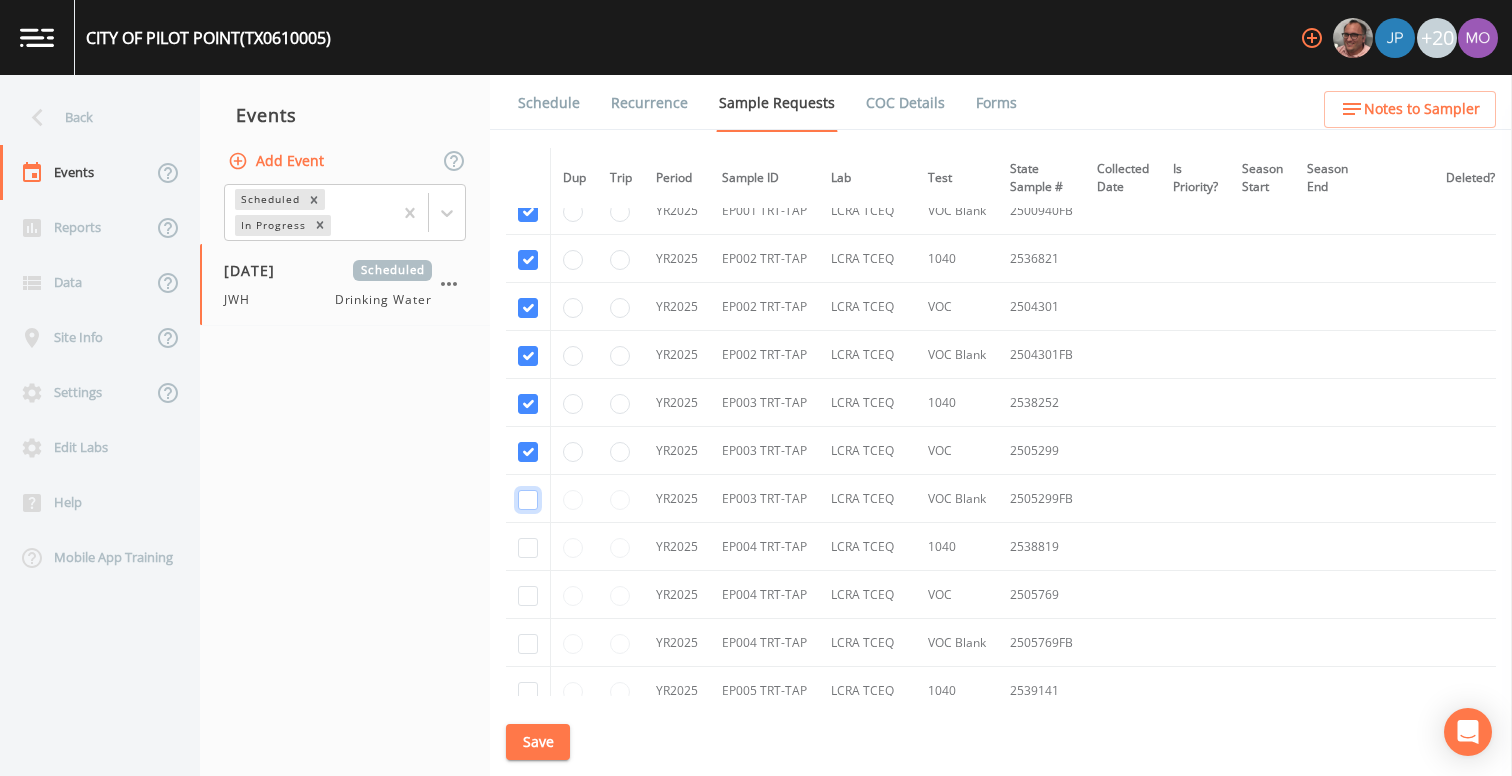 click at bounding box center (528, -2083) 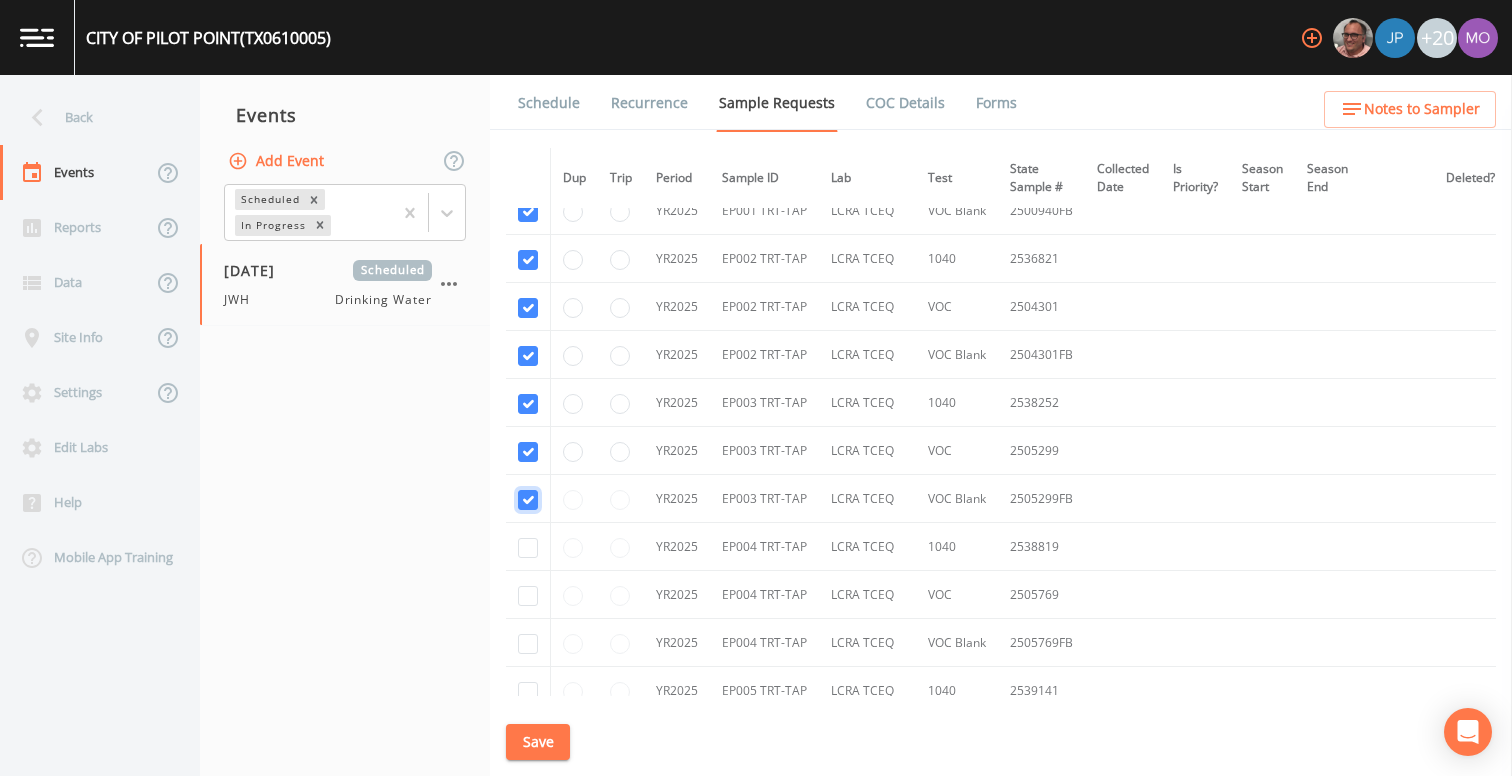 checkbox on "true" 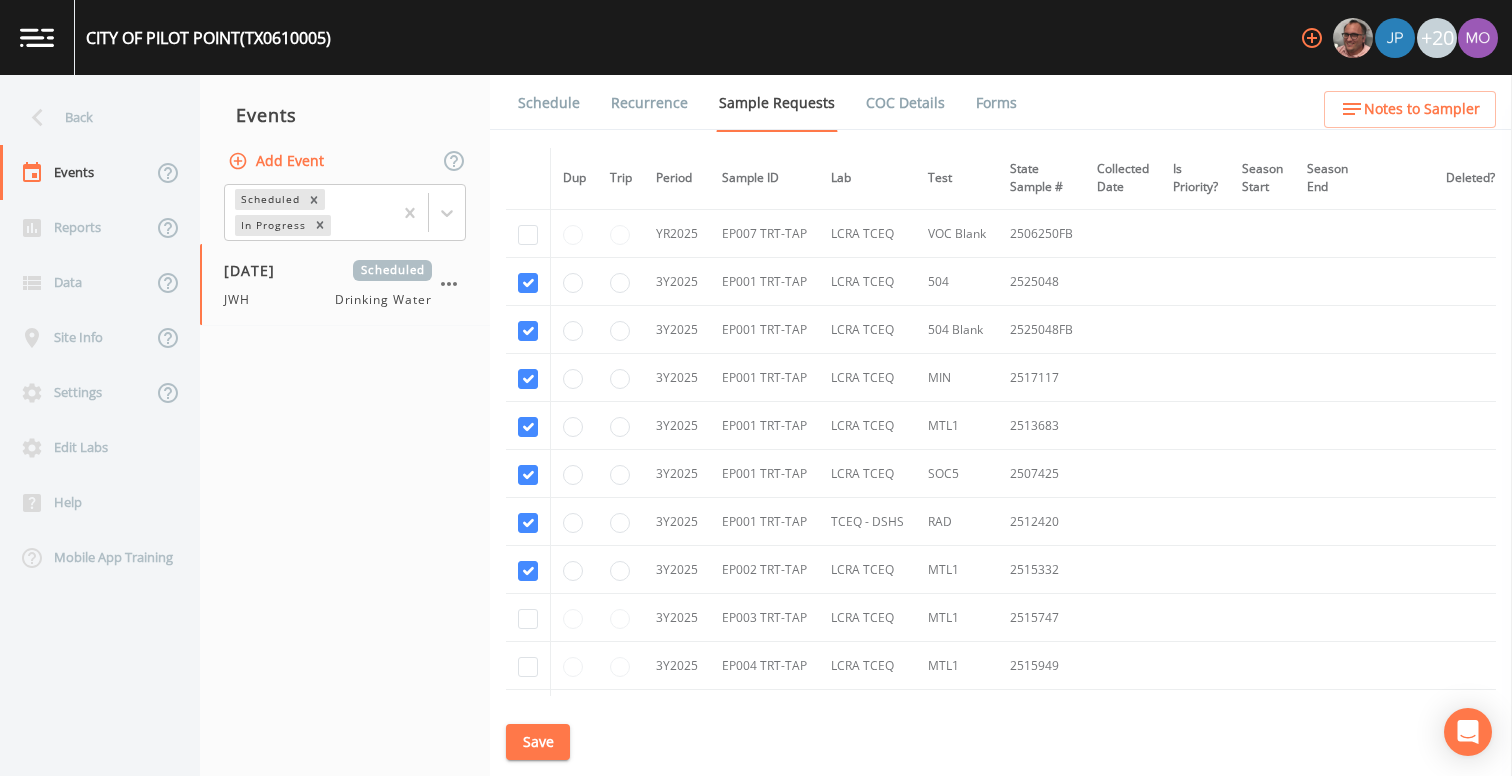 scroll, scrollTop: 4203, scrollLeft: 0, axis: vertical 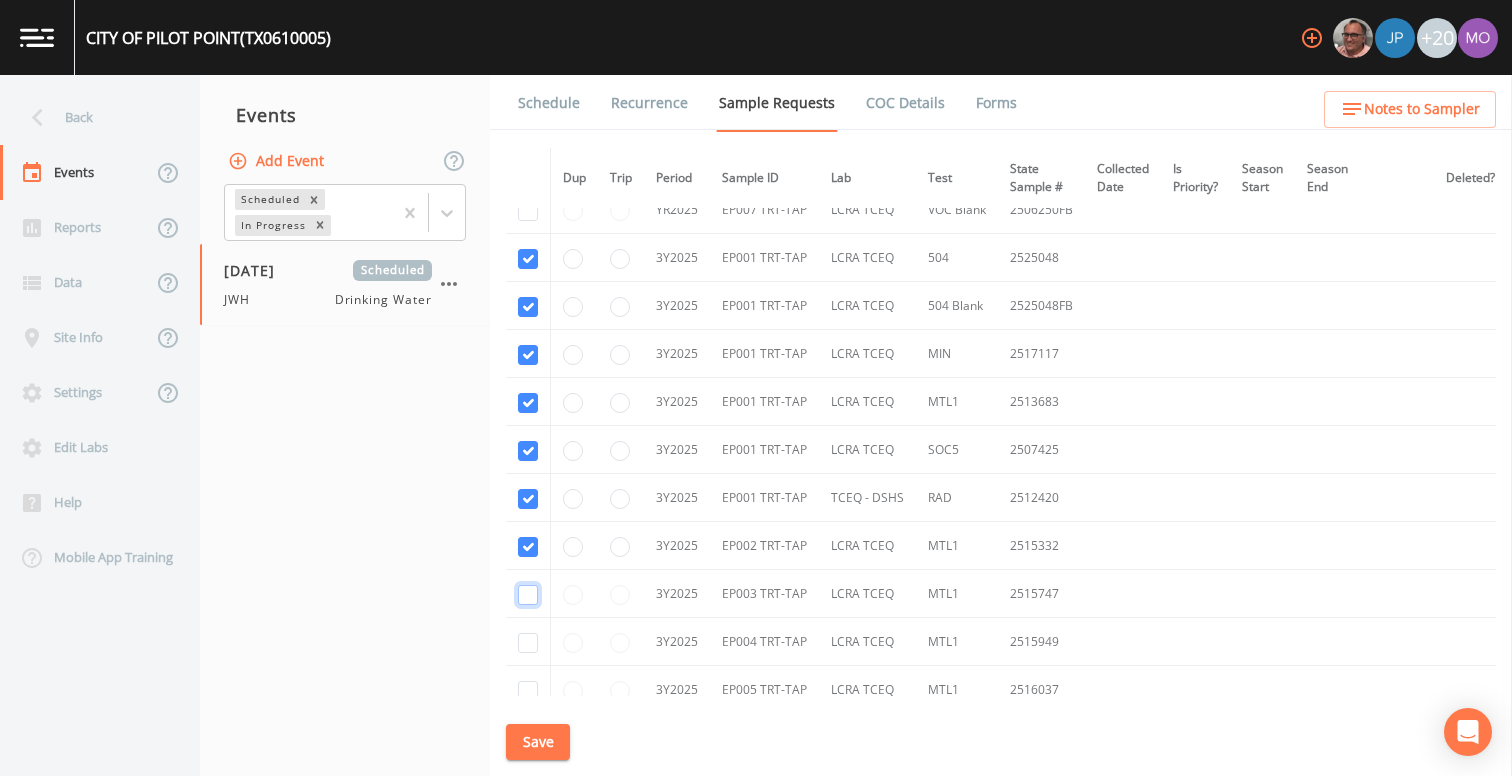 click at bounding box center [528, 595] 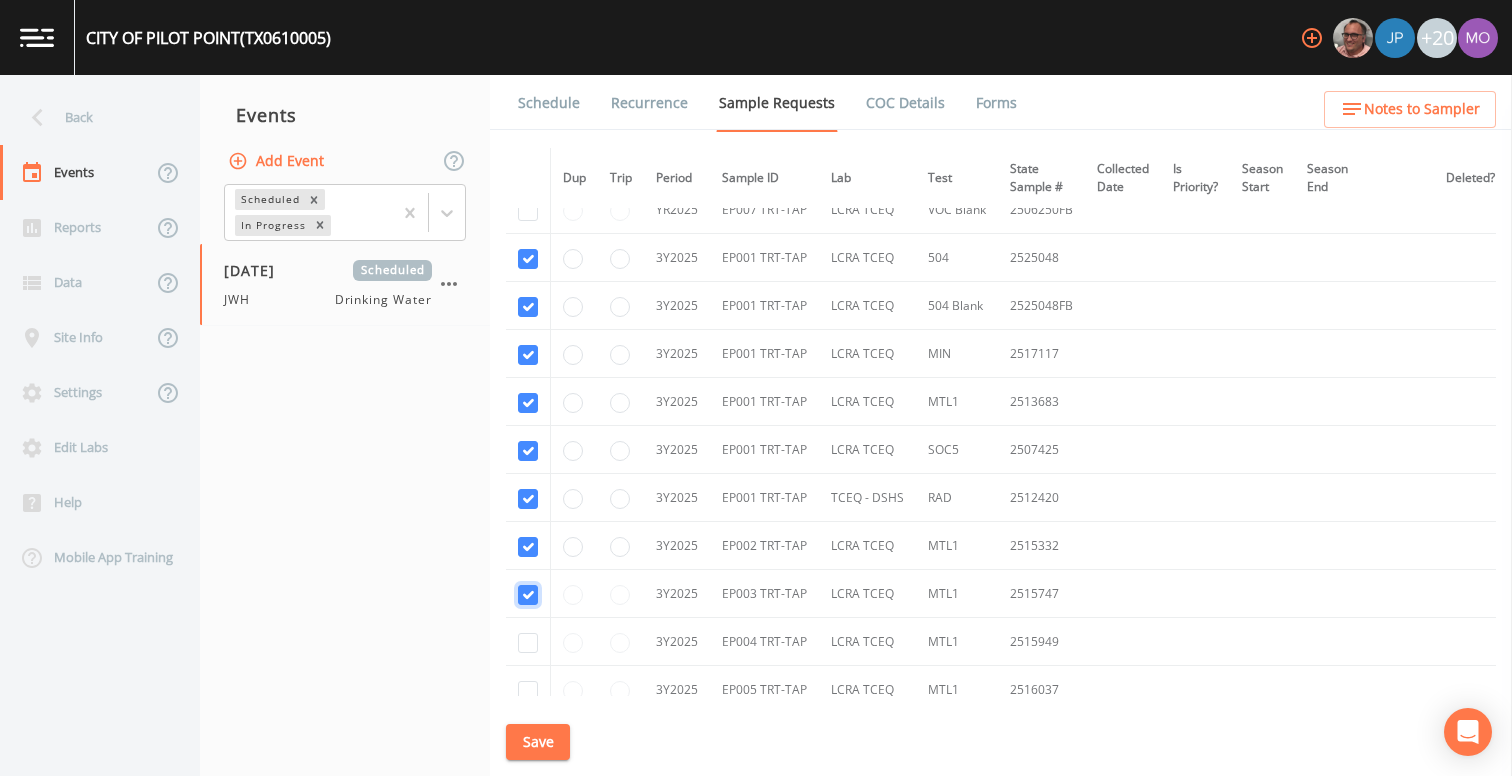 checkbox on "true" 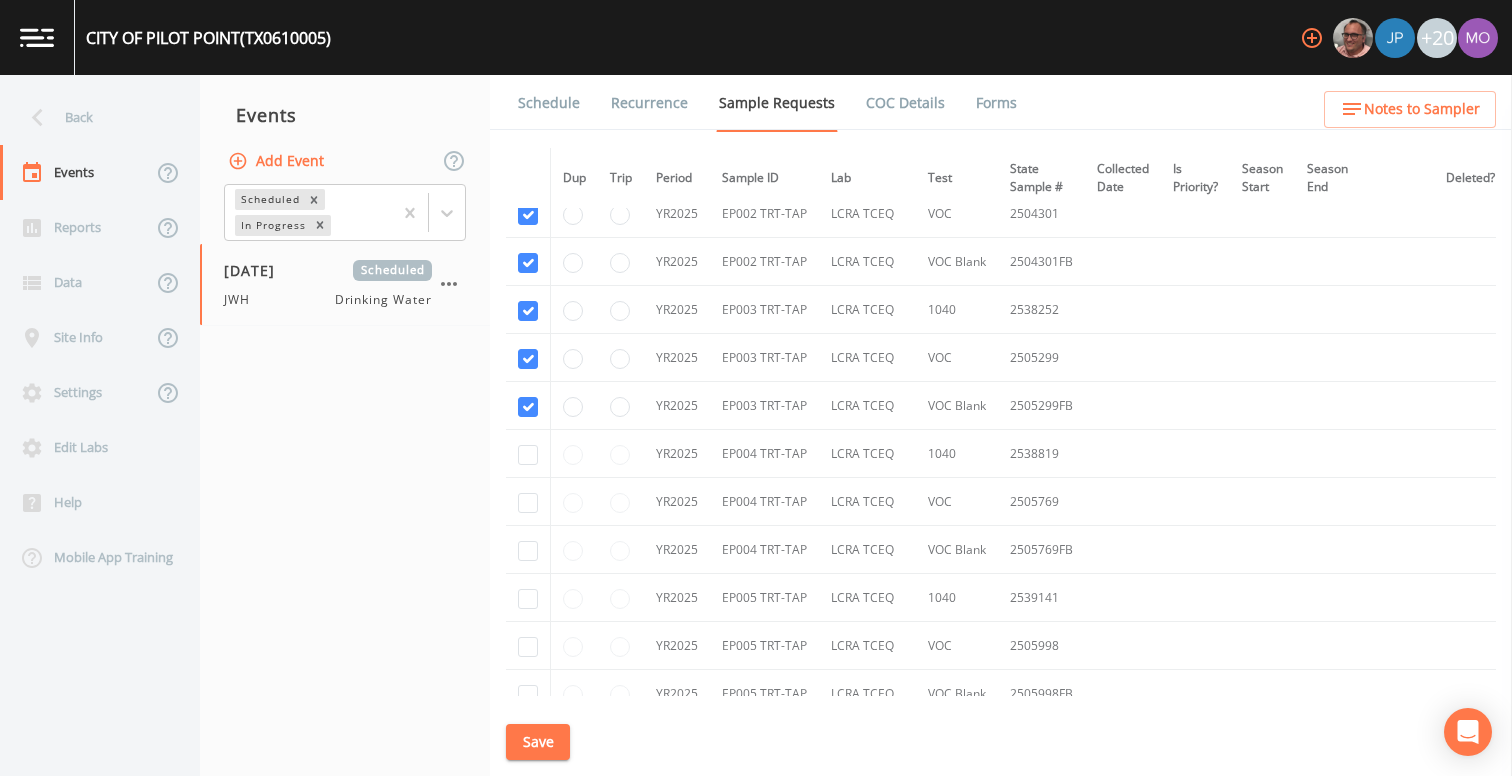 scroll, scrollTop: 3477, scrollLeft: 0, axis: vertical 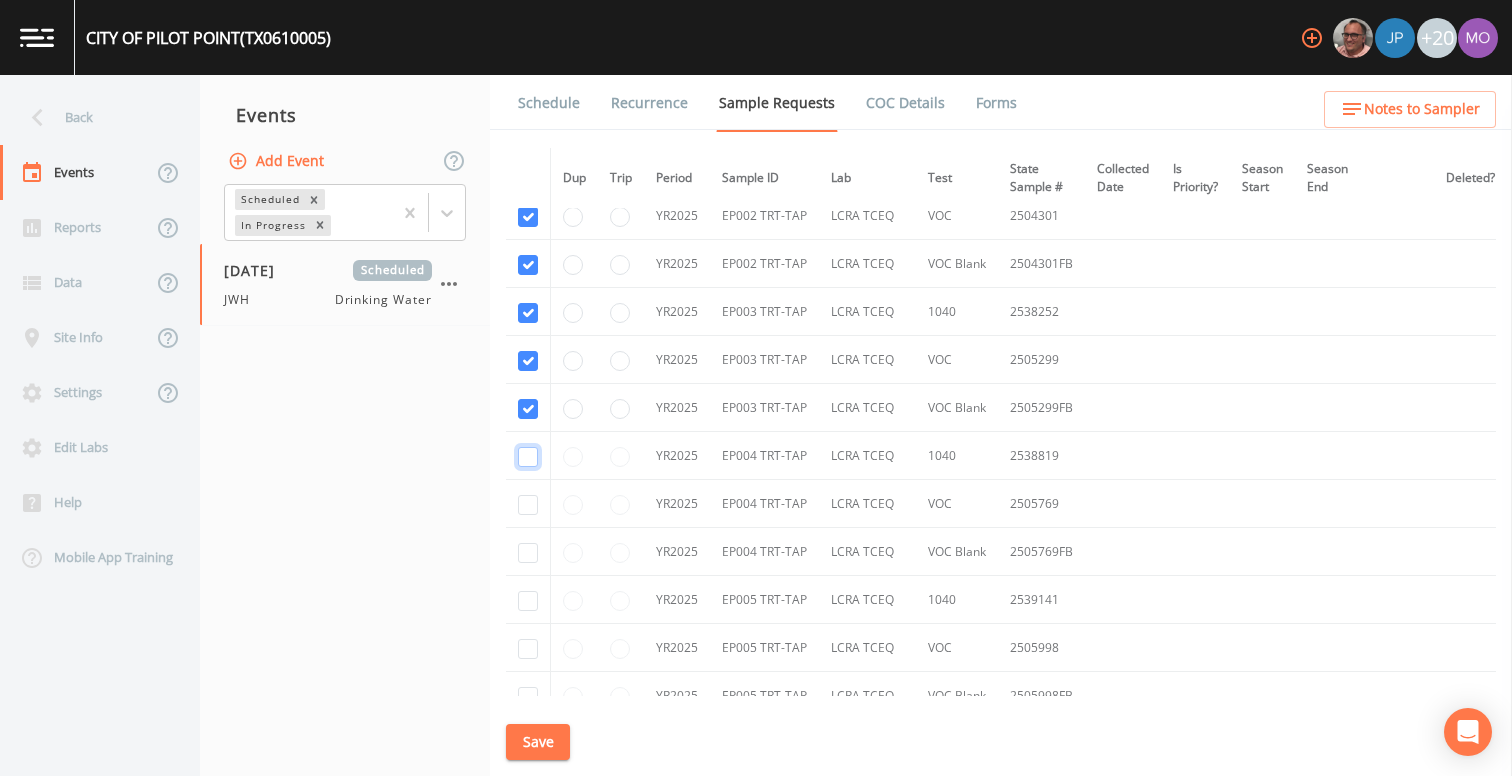 click at bounding box center [528, -2059] 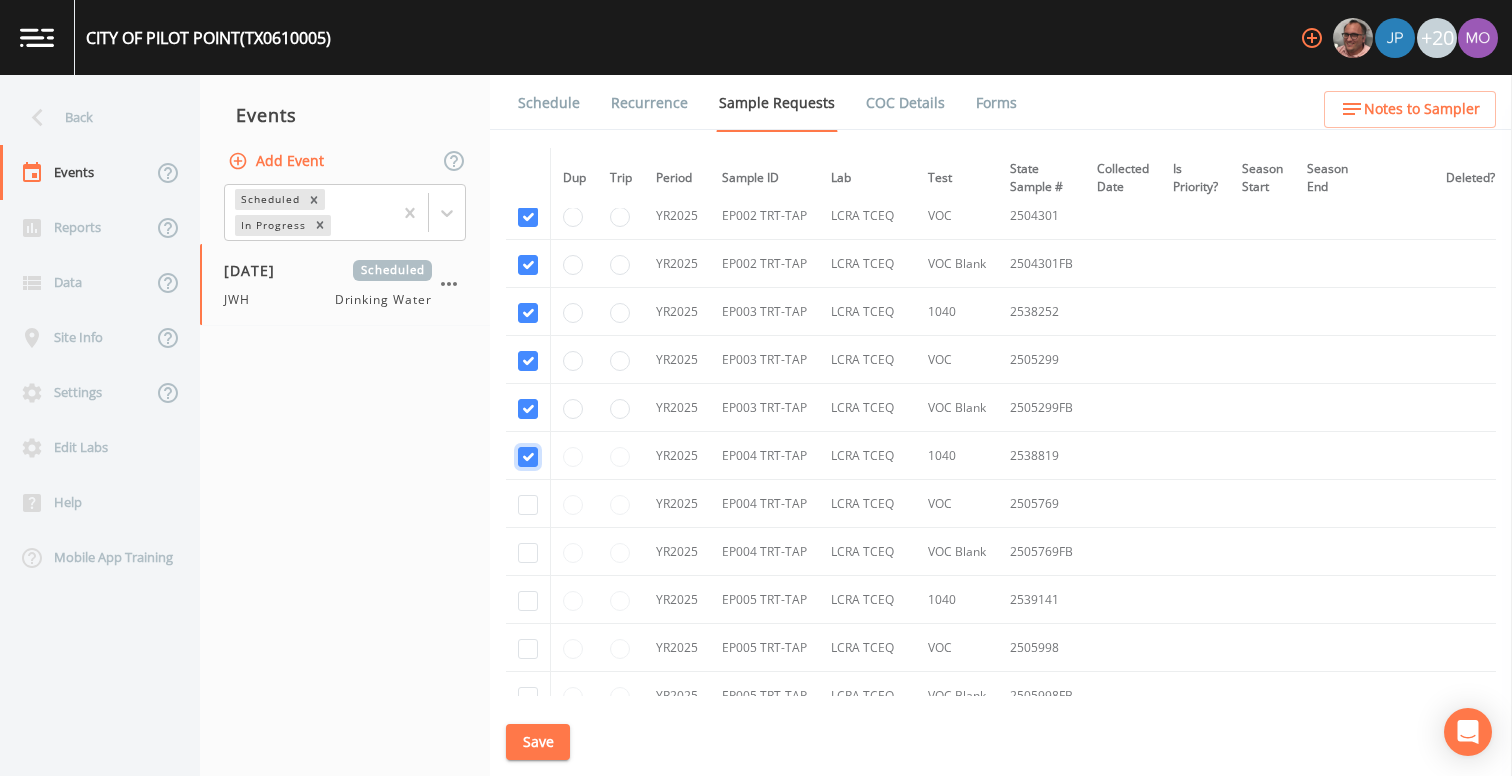 checkbox on "true" 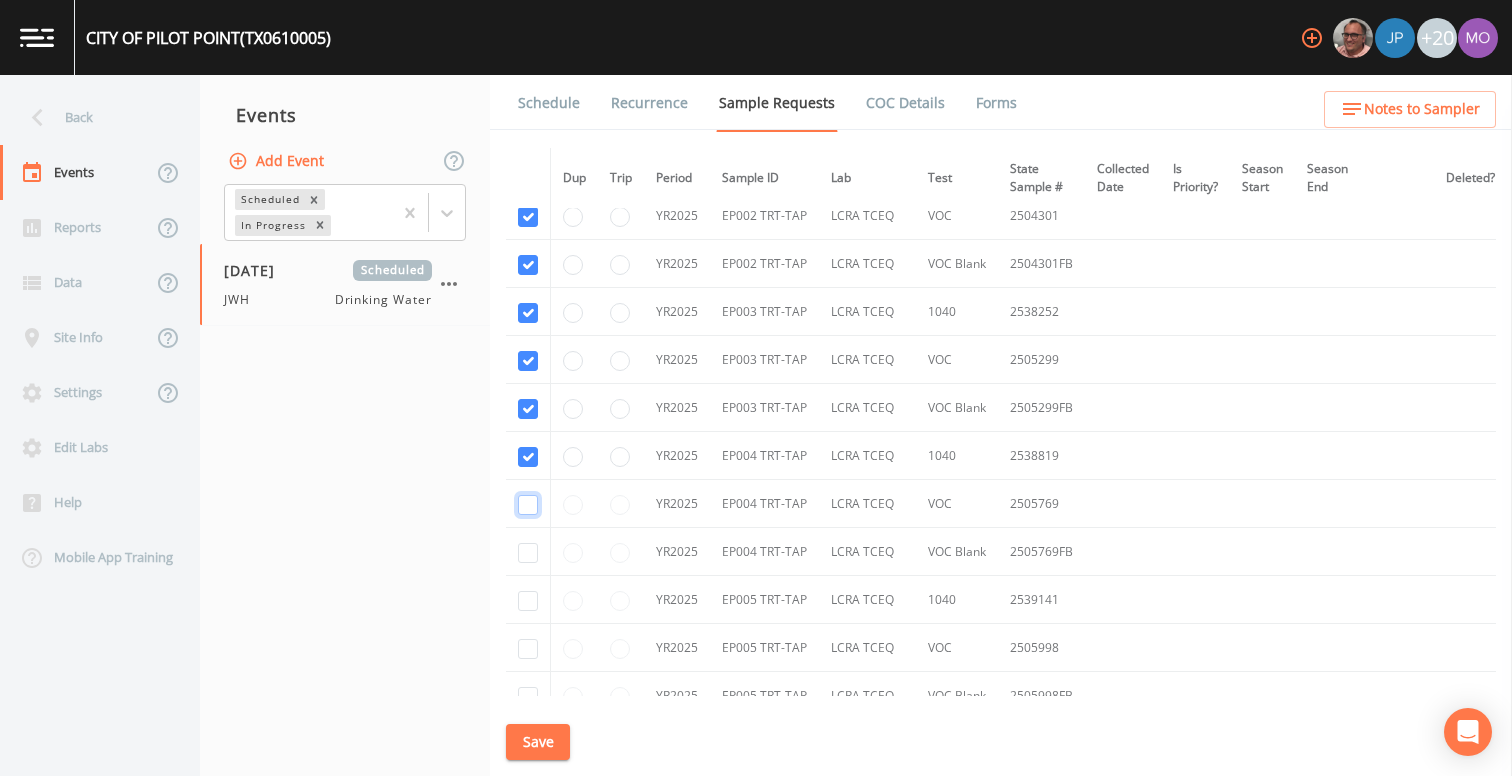 click at bounding box center [528, -1944] 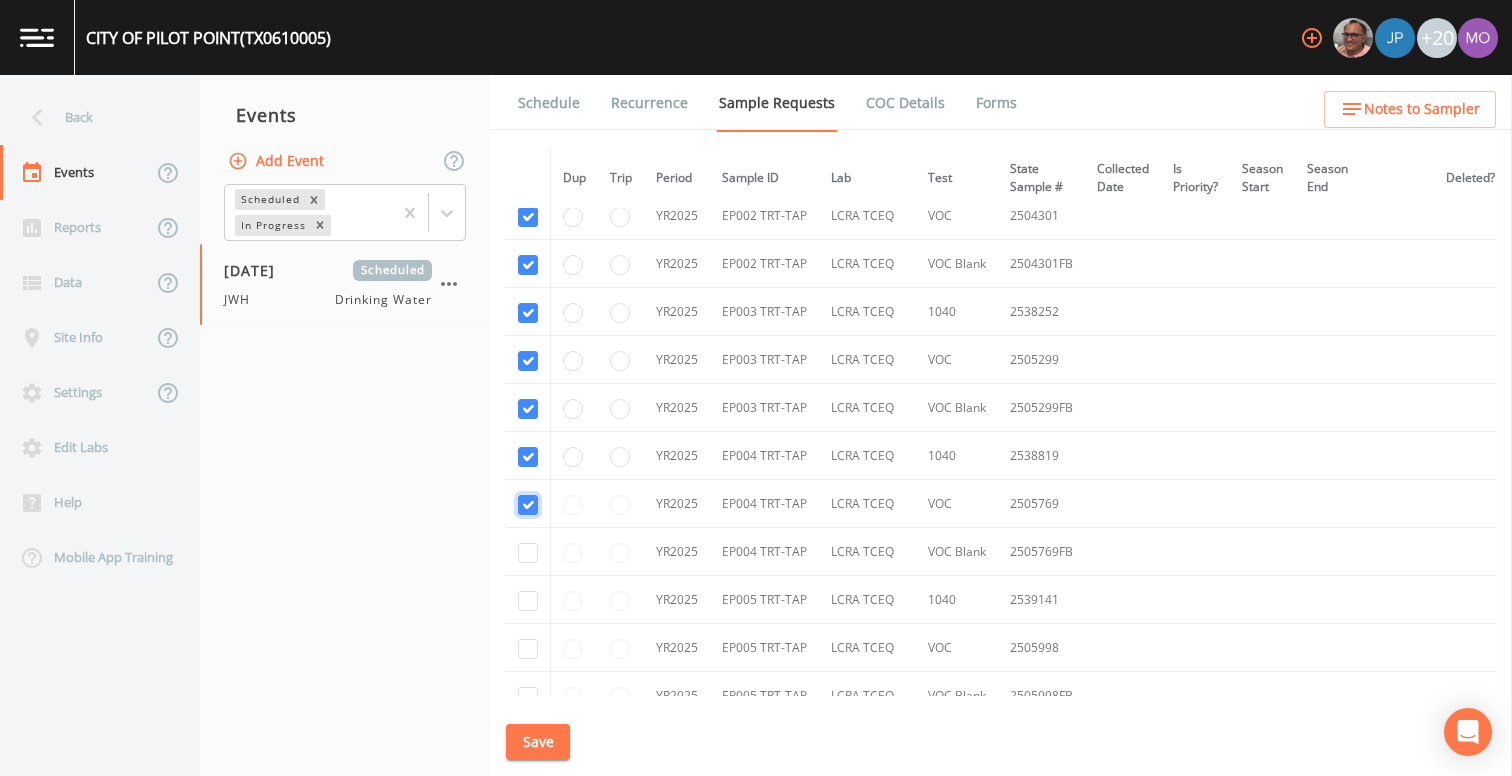 checkbox on "true" 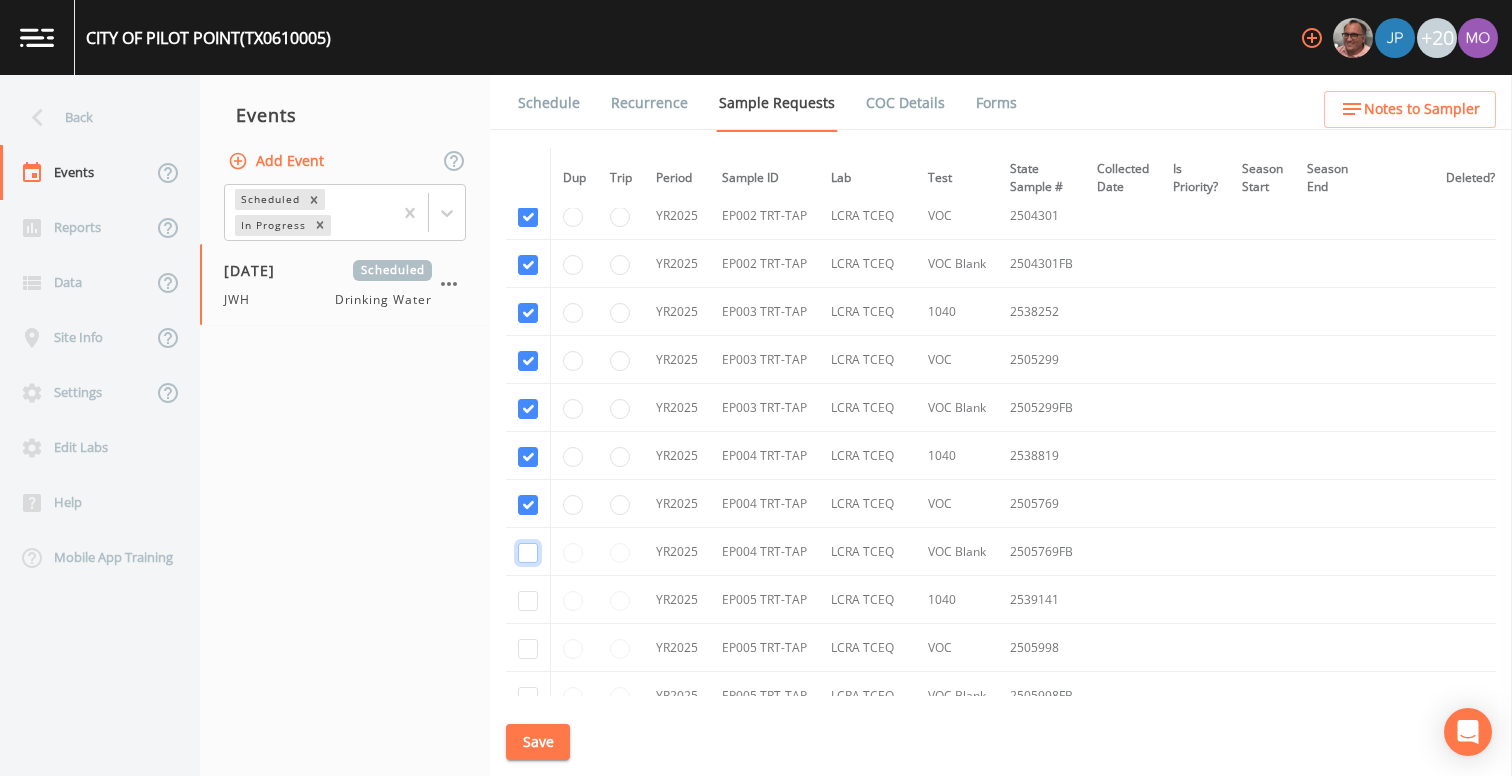 click at bounding box center [528, -1829] 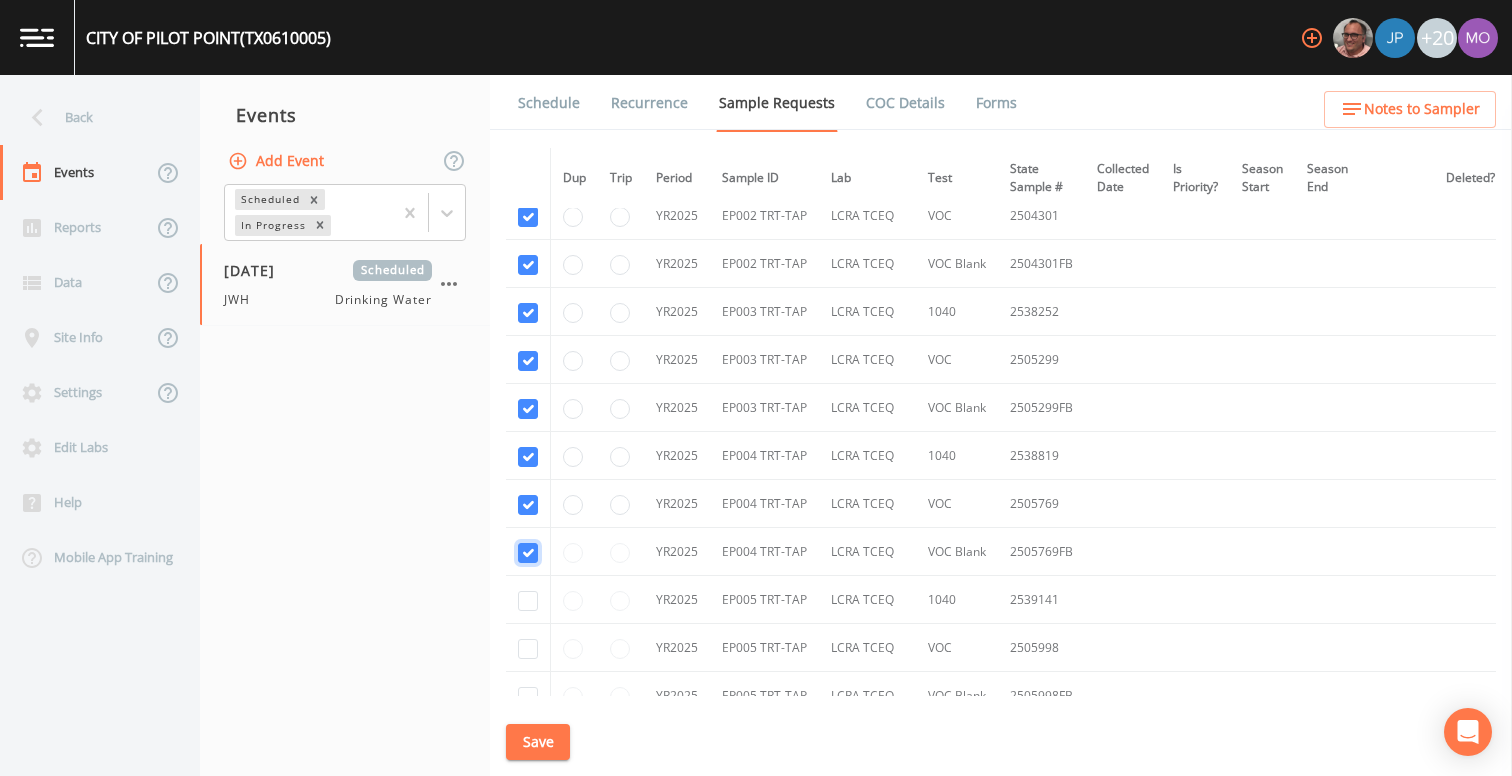 checkbox on "true" 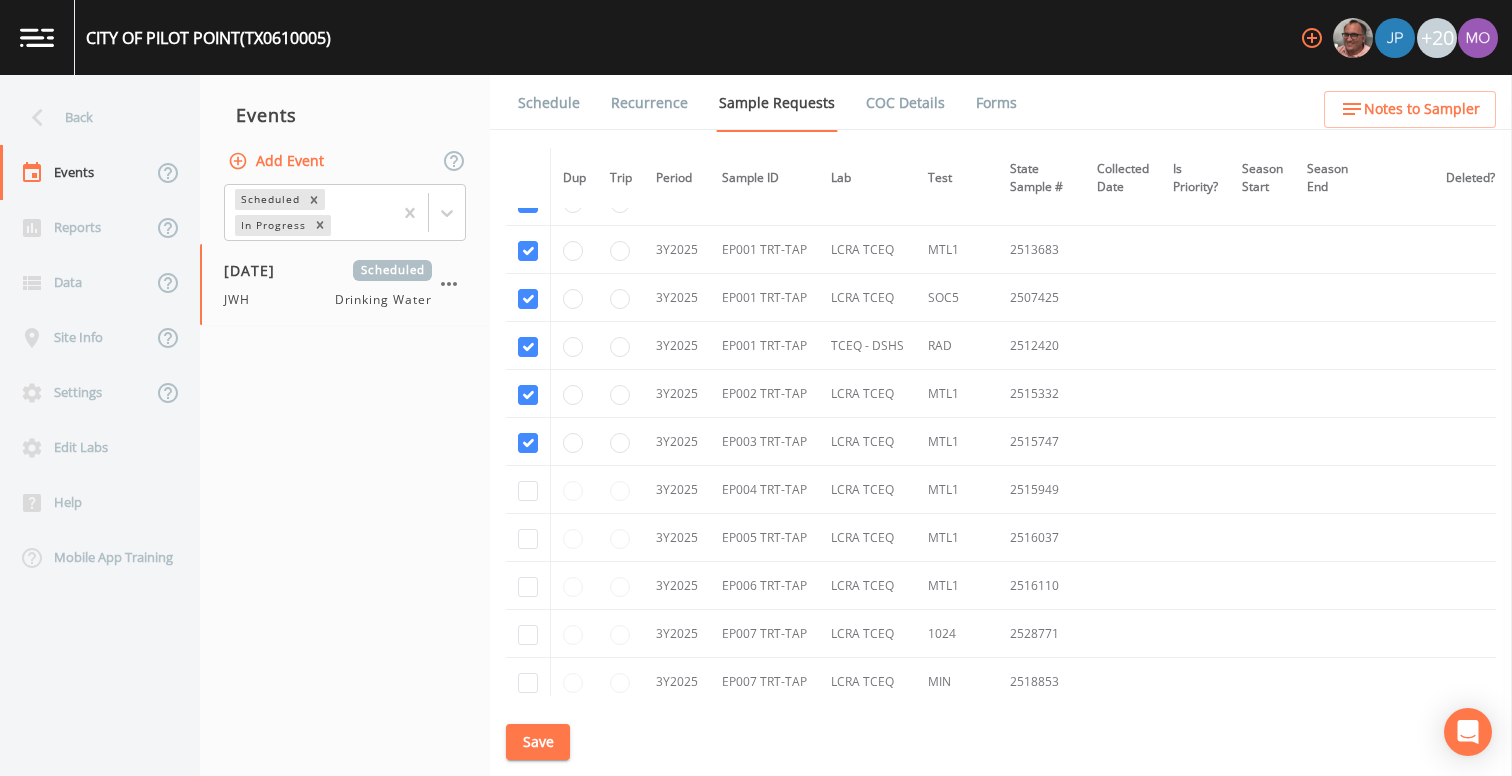 scroll, scrollTop: 4360, scrollLeft: 0, axis: vertical 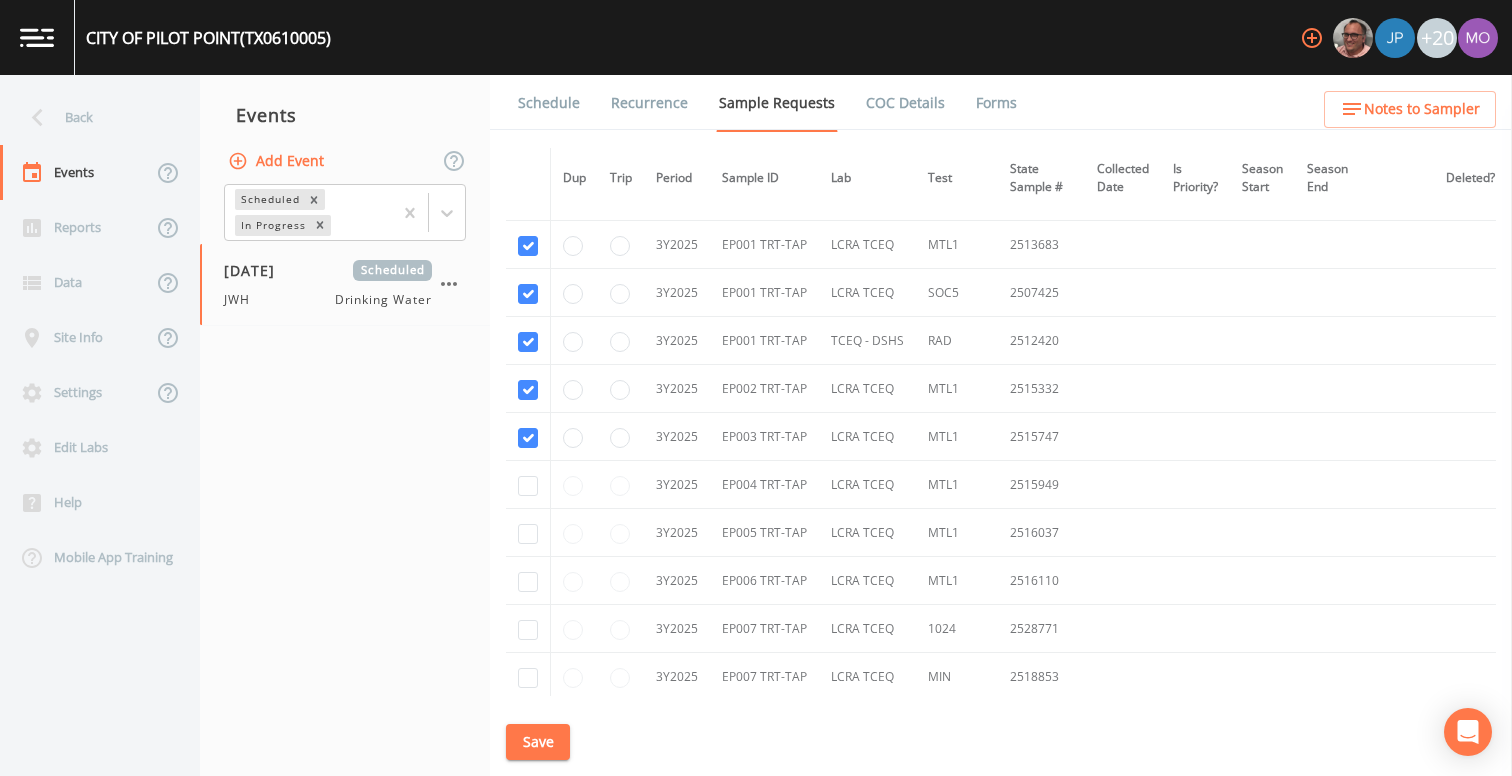 click at bounding box center (528, 485) 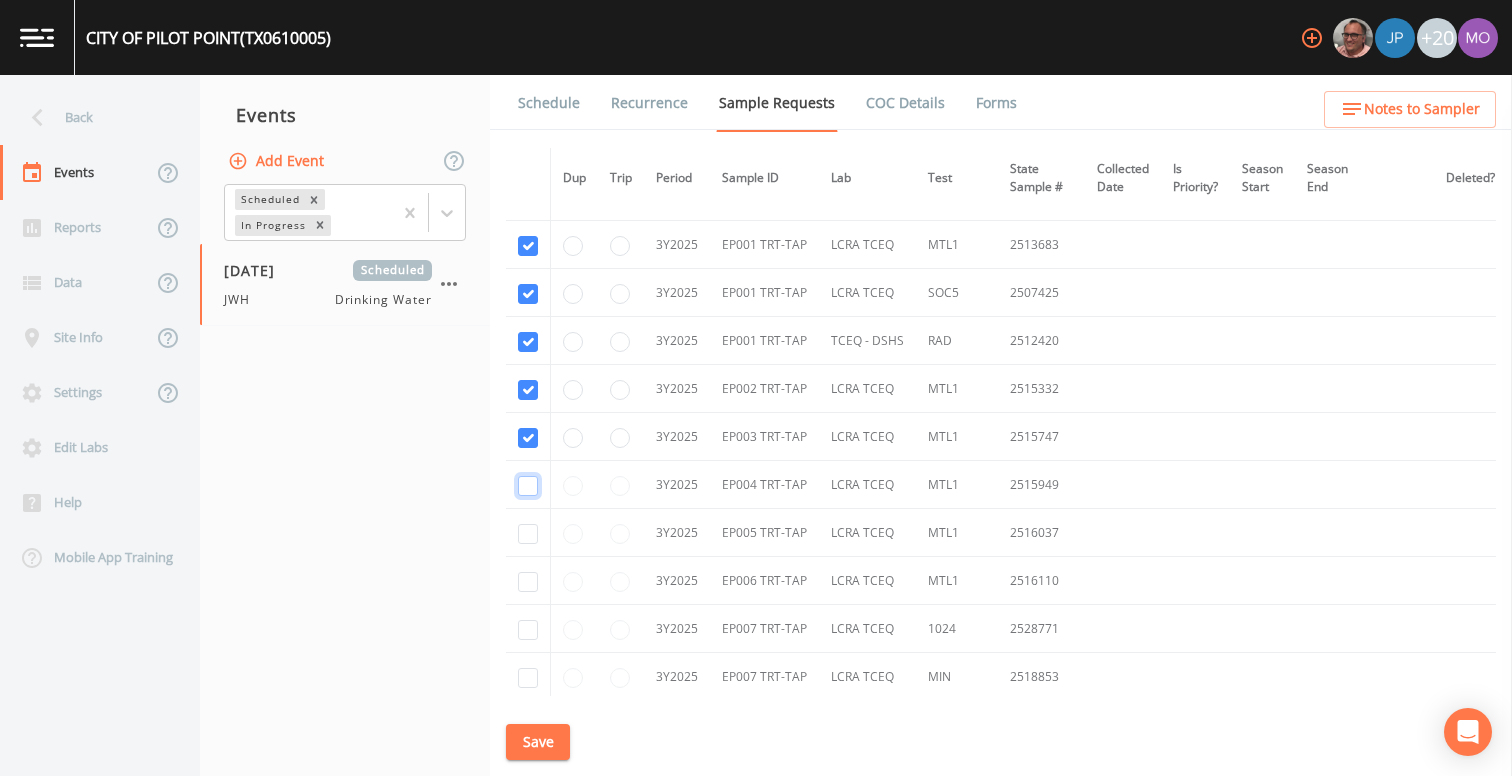 click at bounding box center [528, 486] 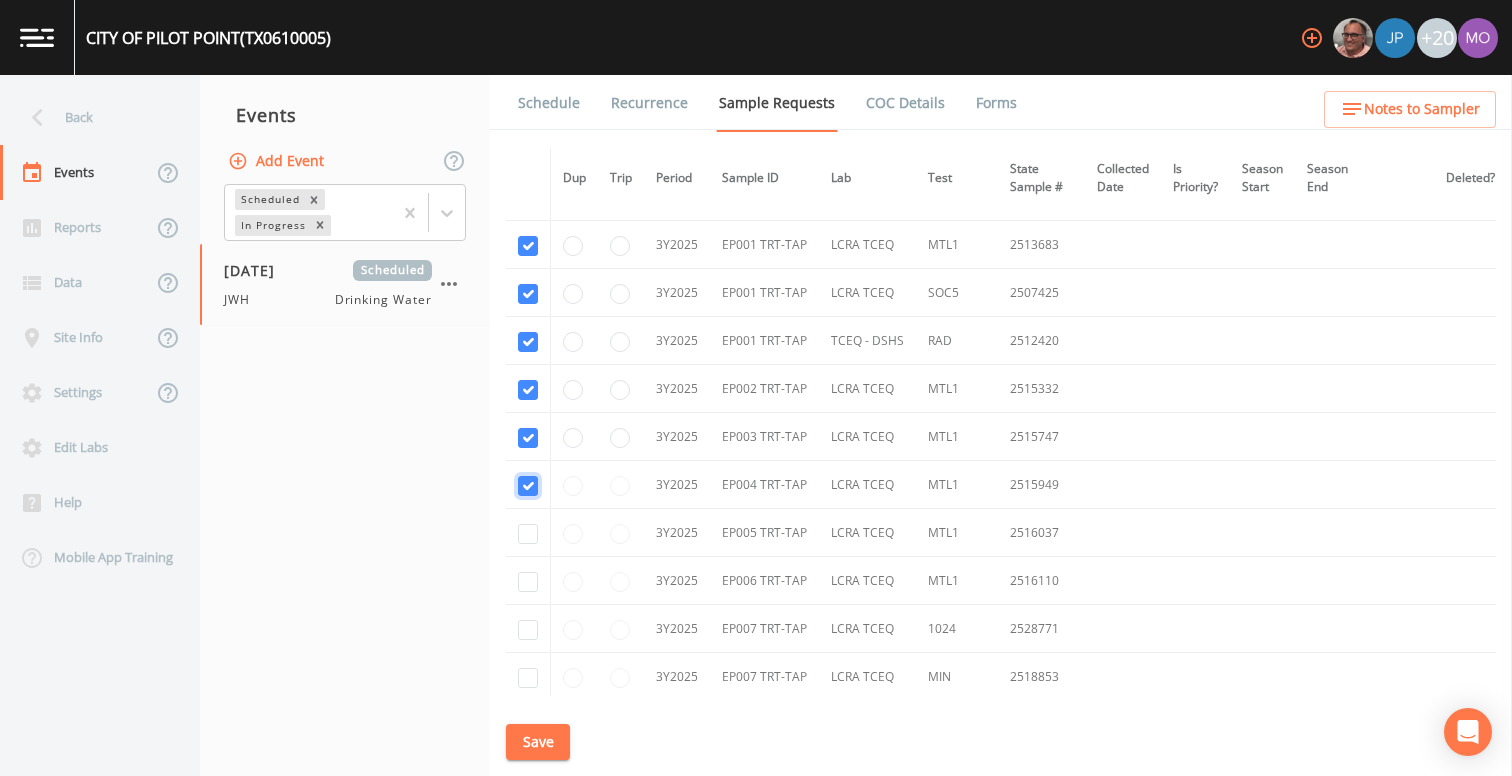 checkbox on "true" 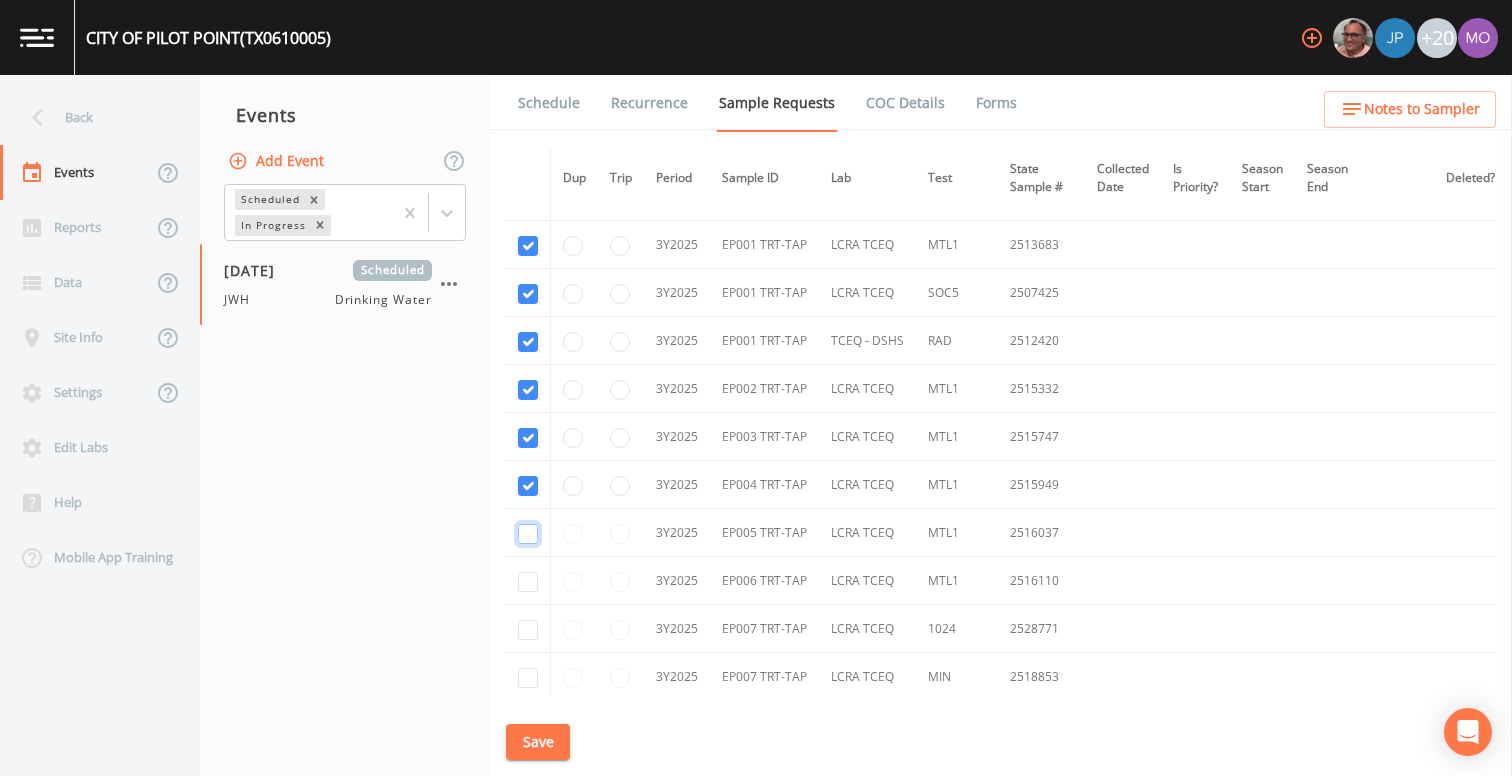 click at bounding box center (528, 534) 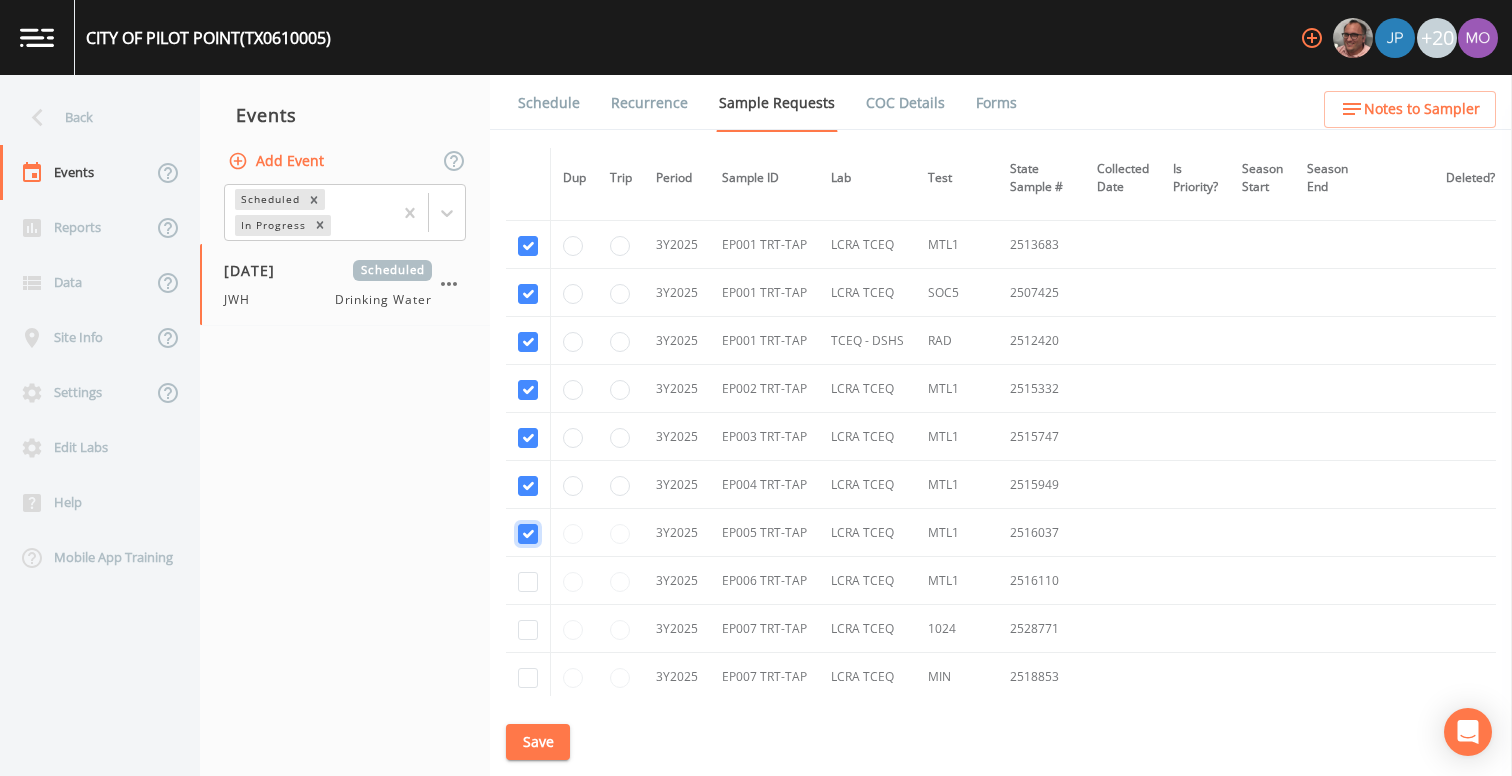 checkbox on "true" 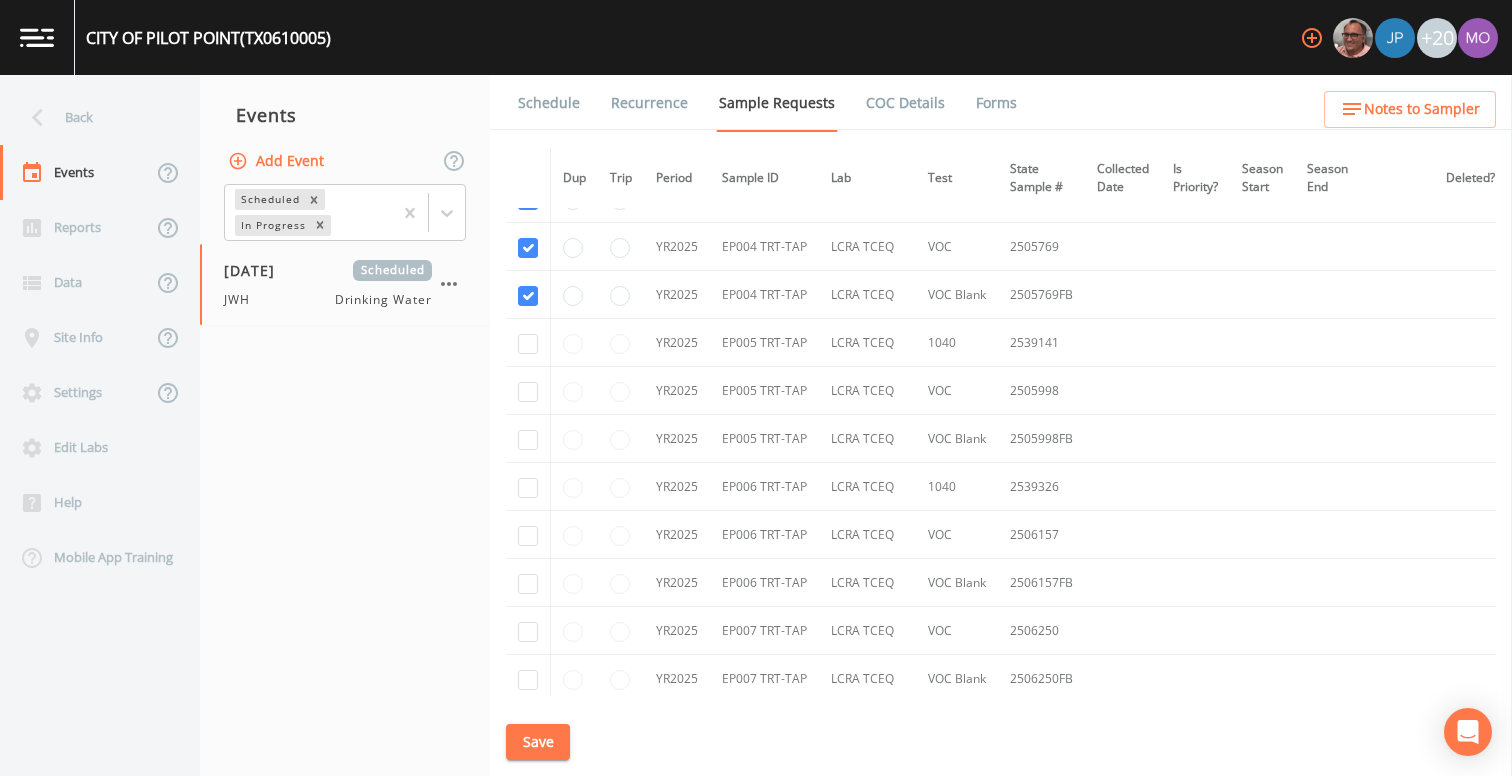 scroll, scrollTop: 3730, scrollLeft: 0, axis: vertical 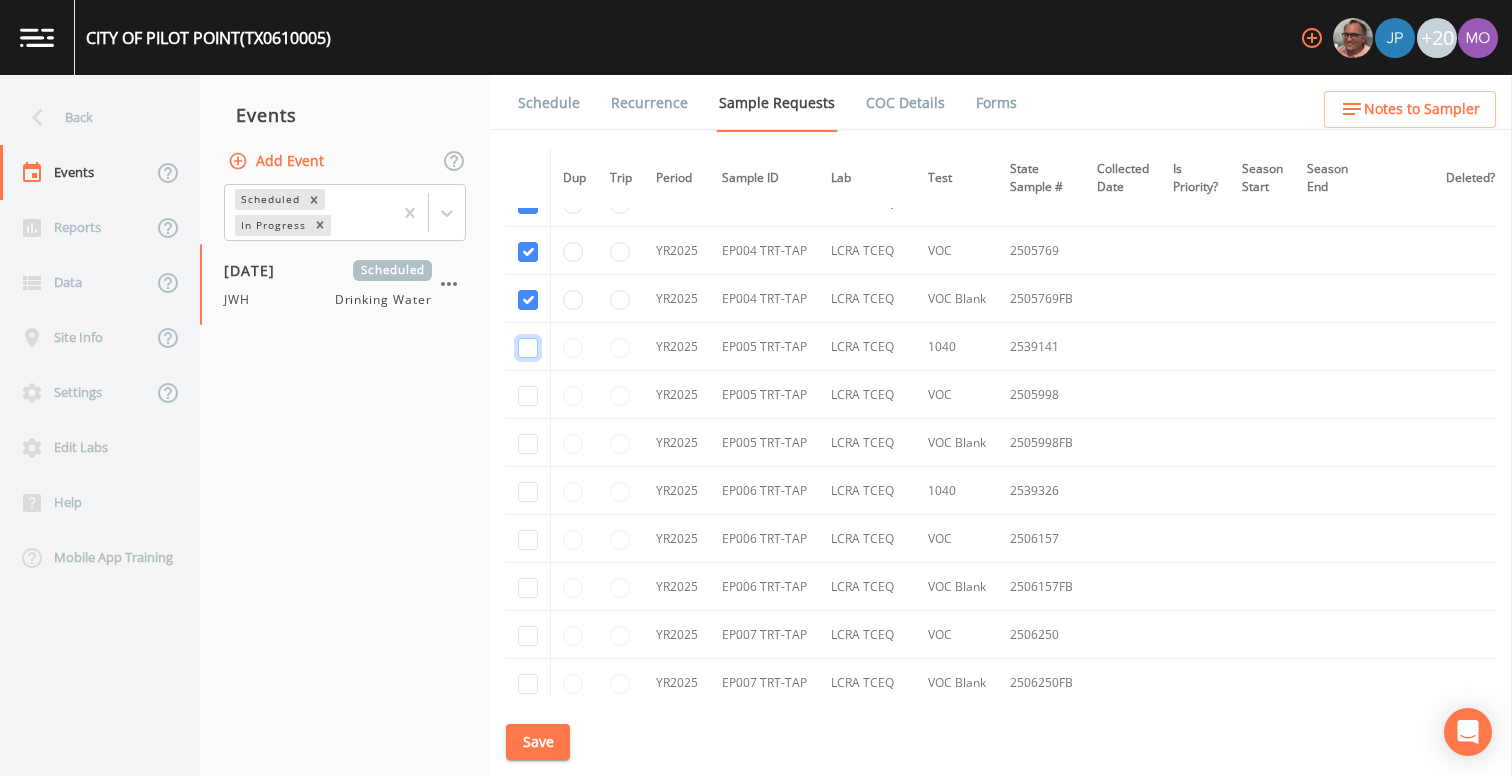 click at bounding box center [528, -1967] 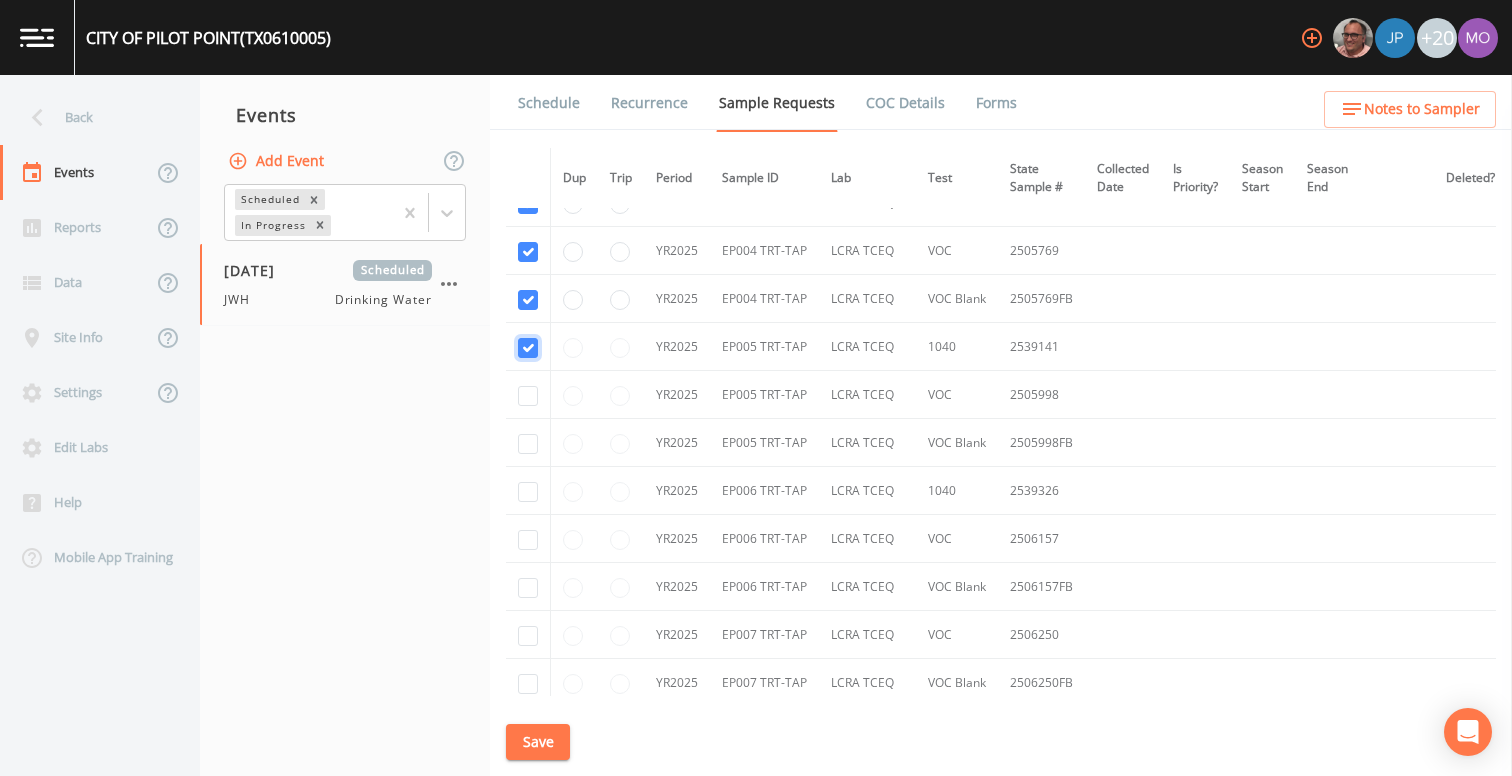 checkbox on "true" 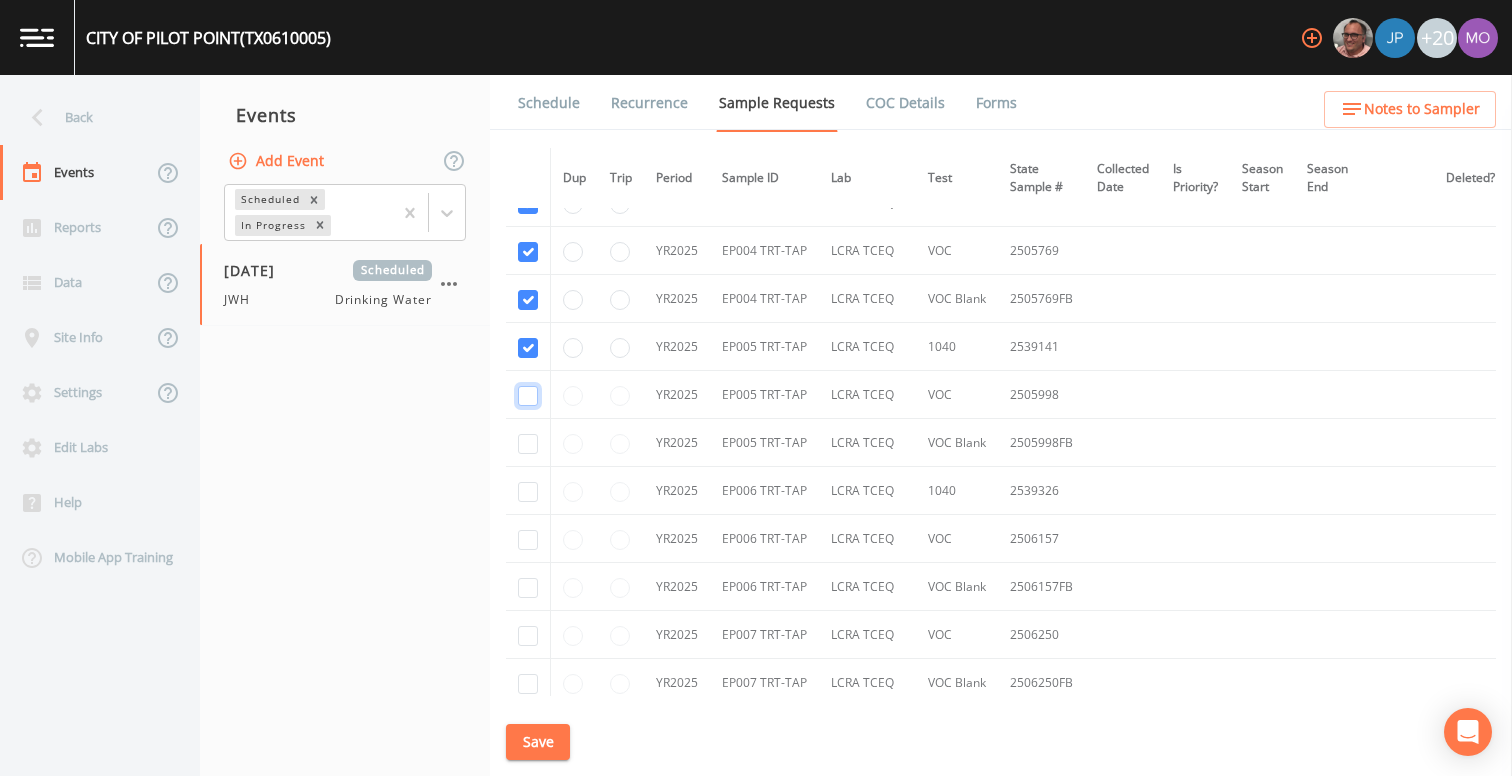 click at bounding box center [528, -1852] 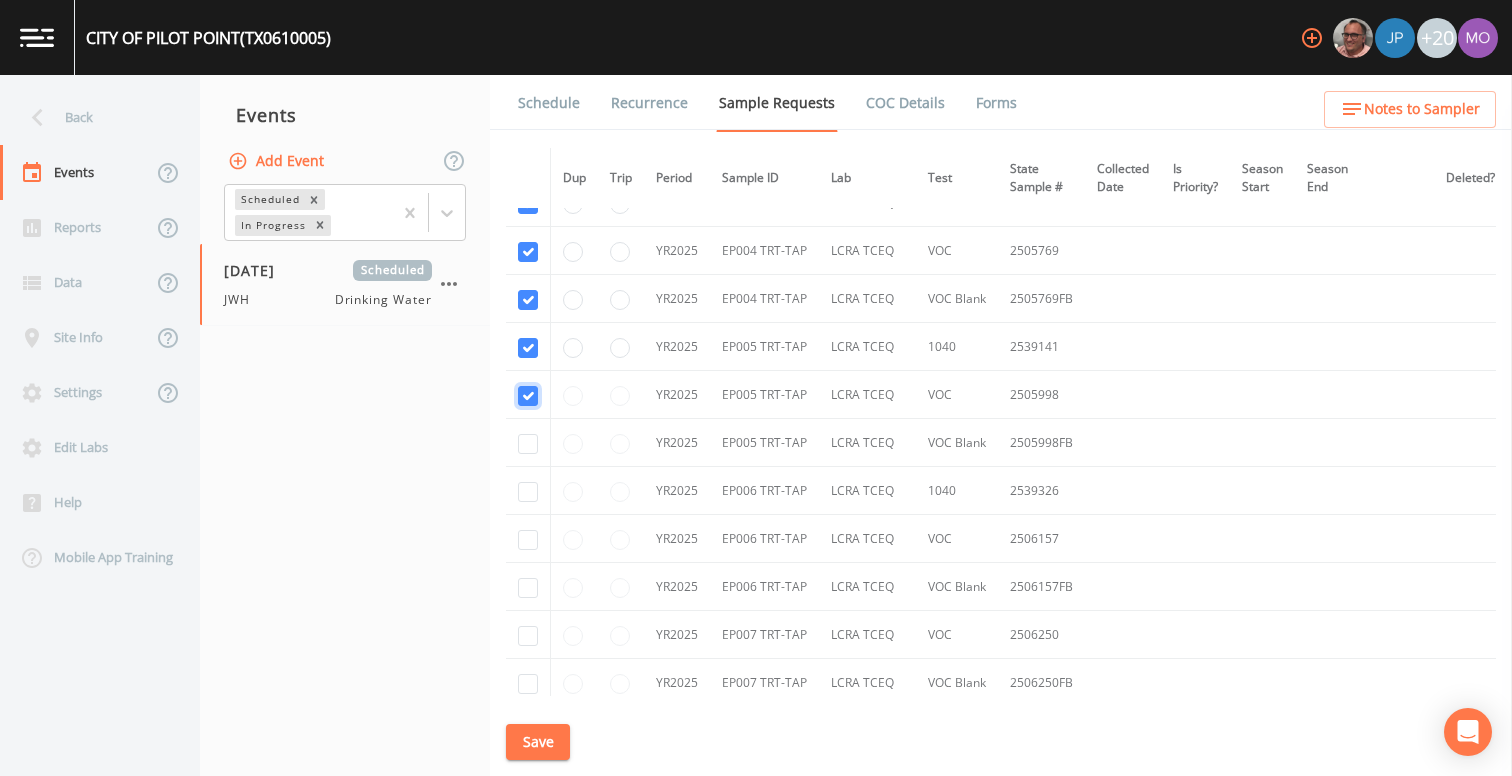 checkbox on "true" 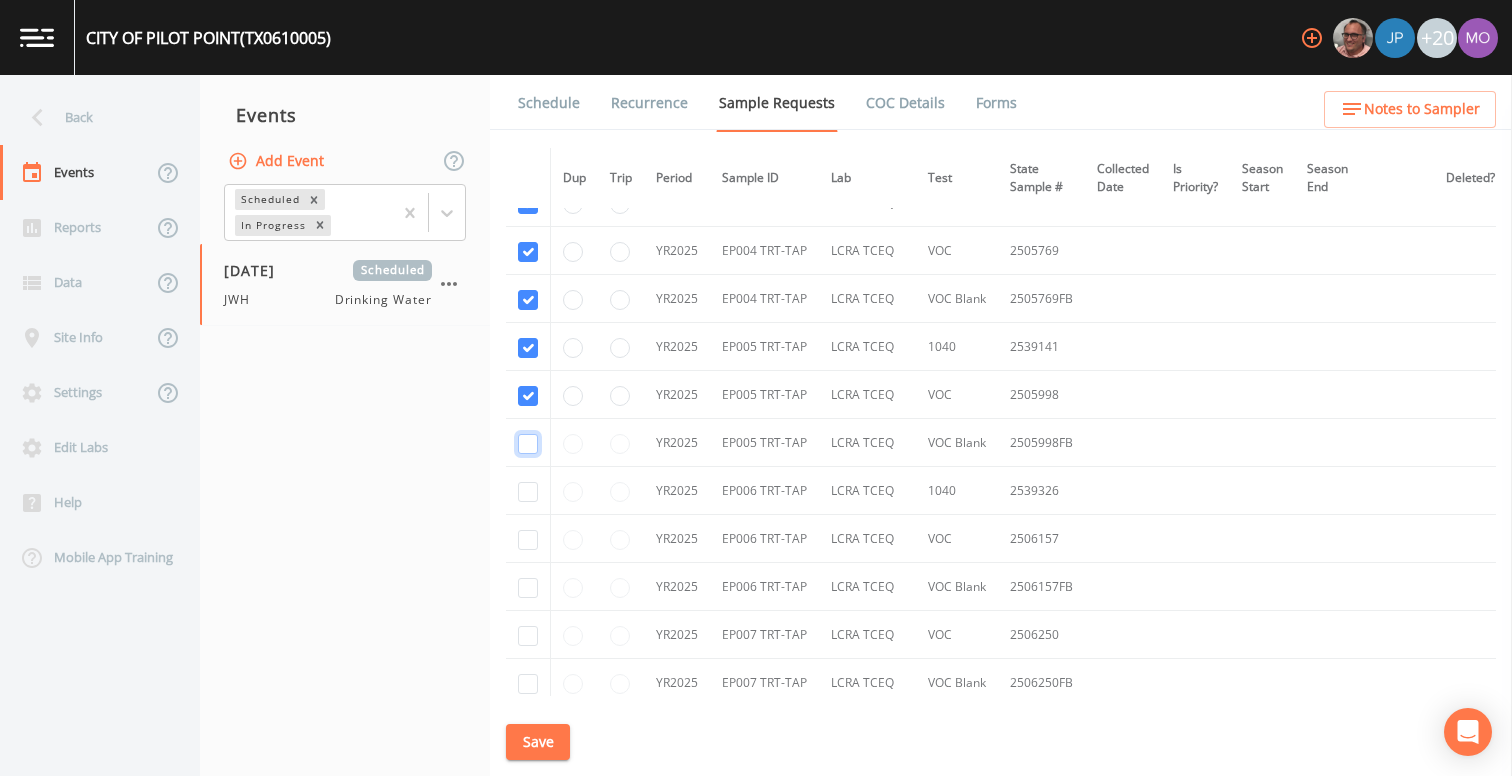 click at bounding box center (528, -1737) 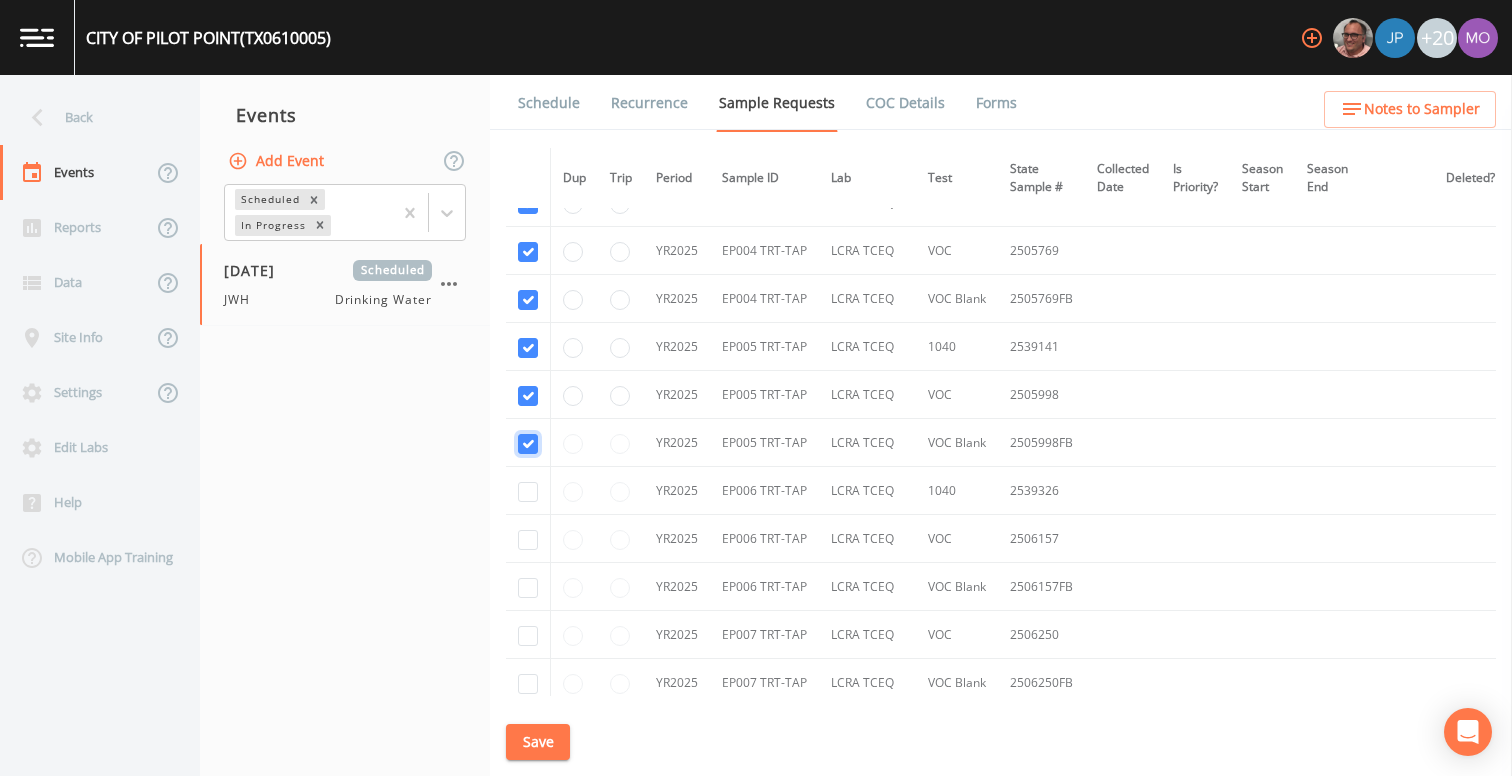 checkbox on "true" 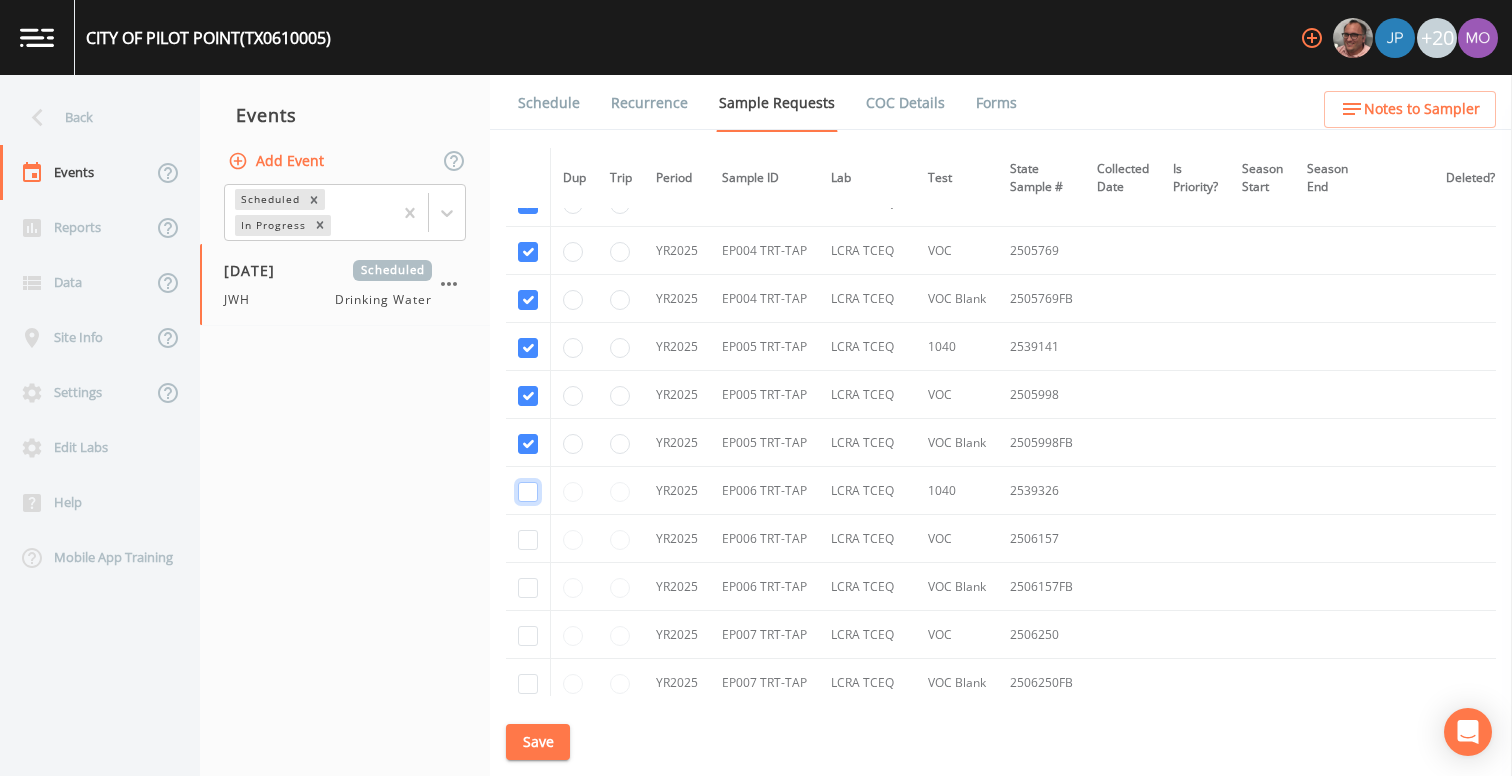 click at bounding box center [528, -1622] 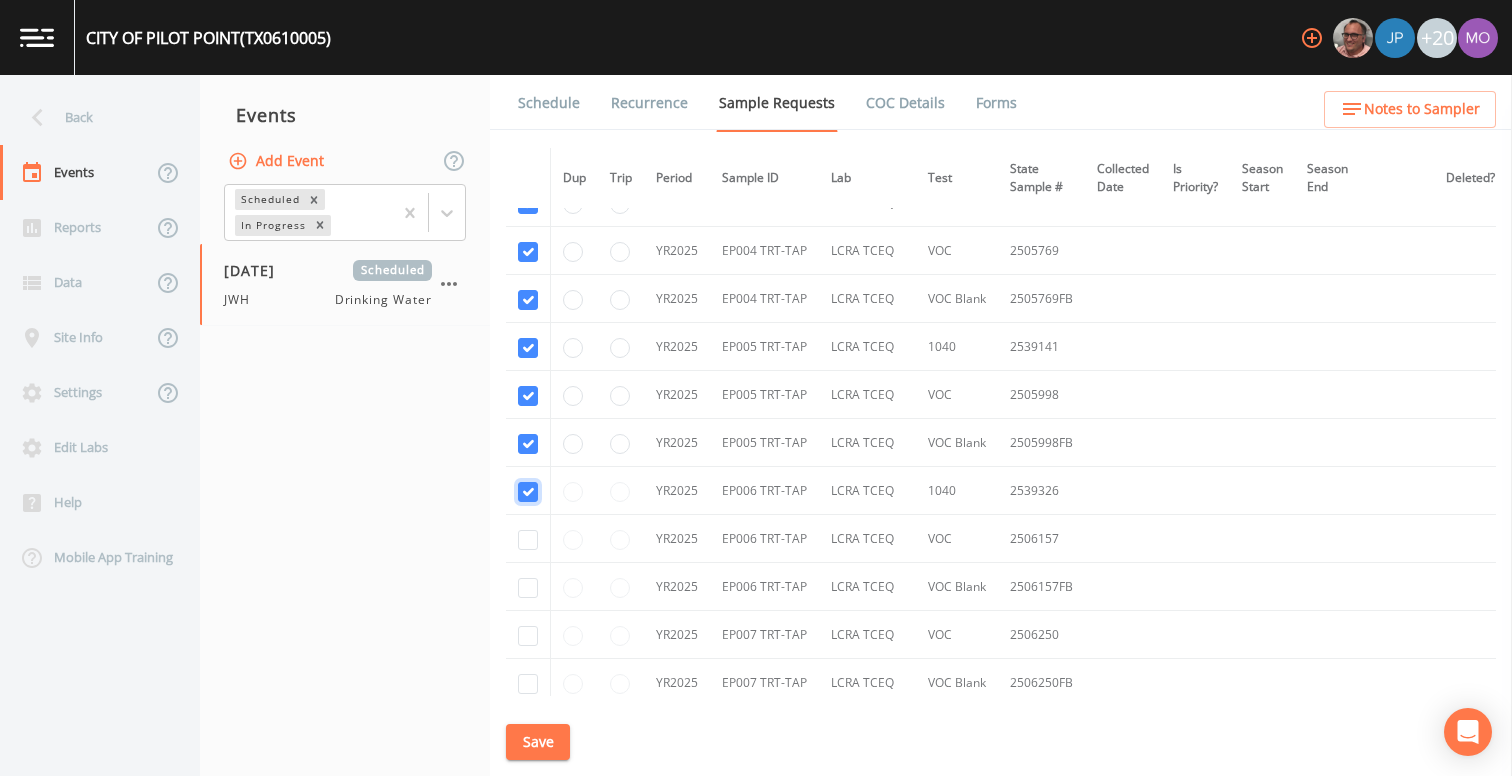 checkbox on "true" 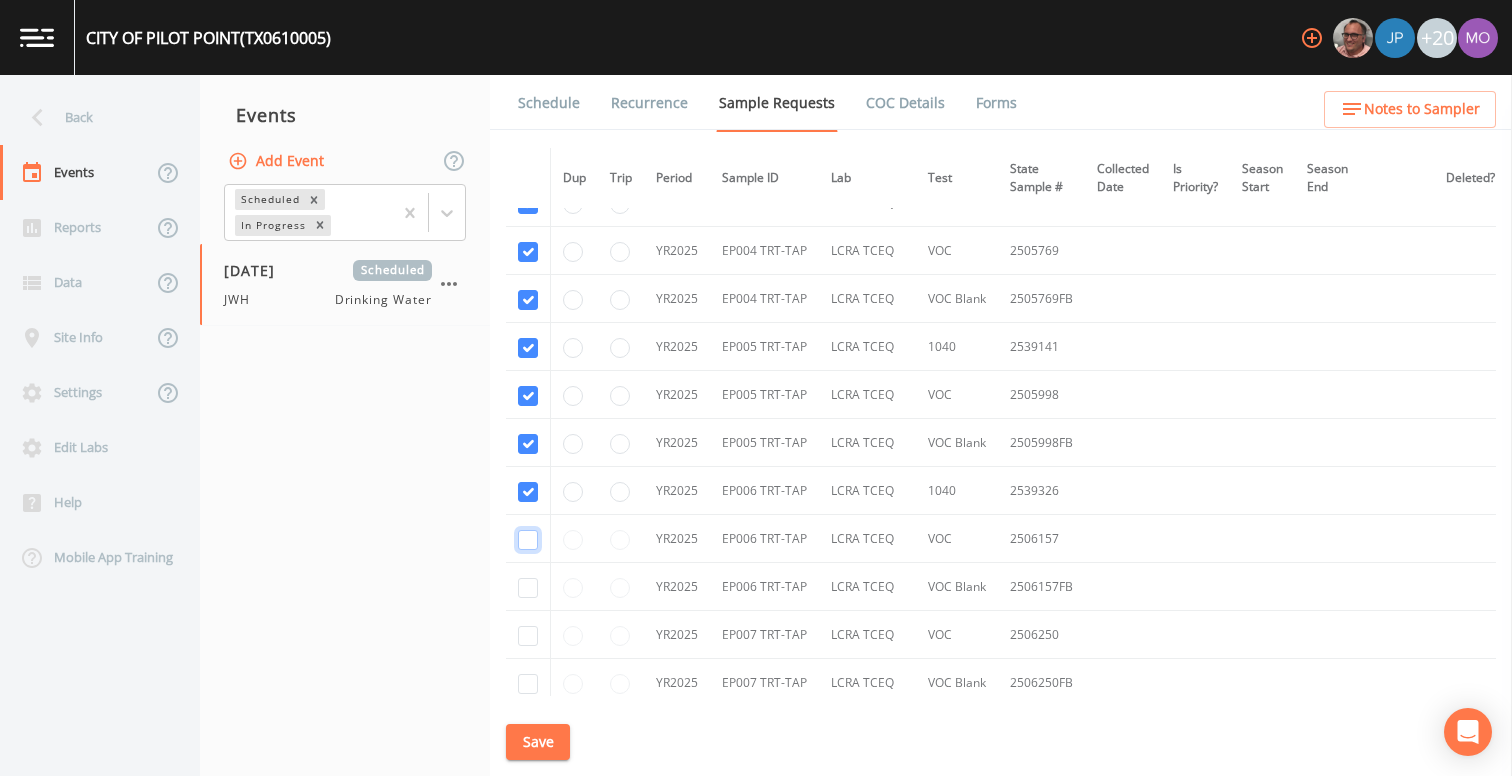 click at bounding box center (528, -1507) 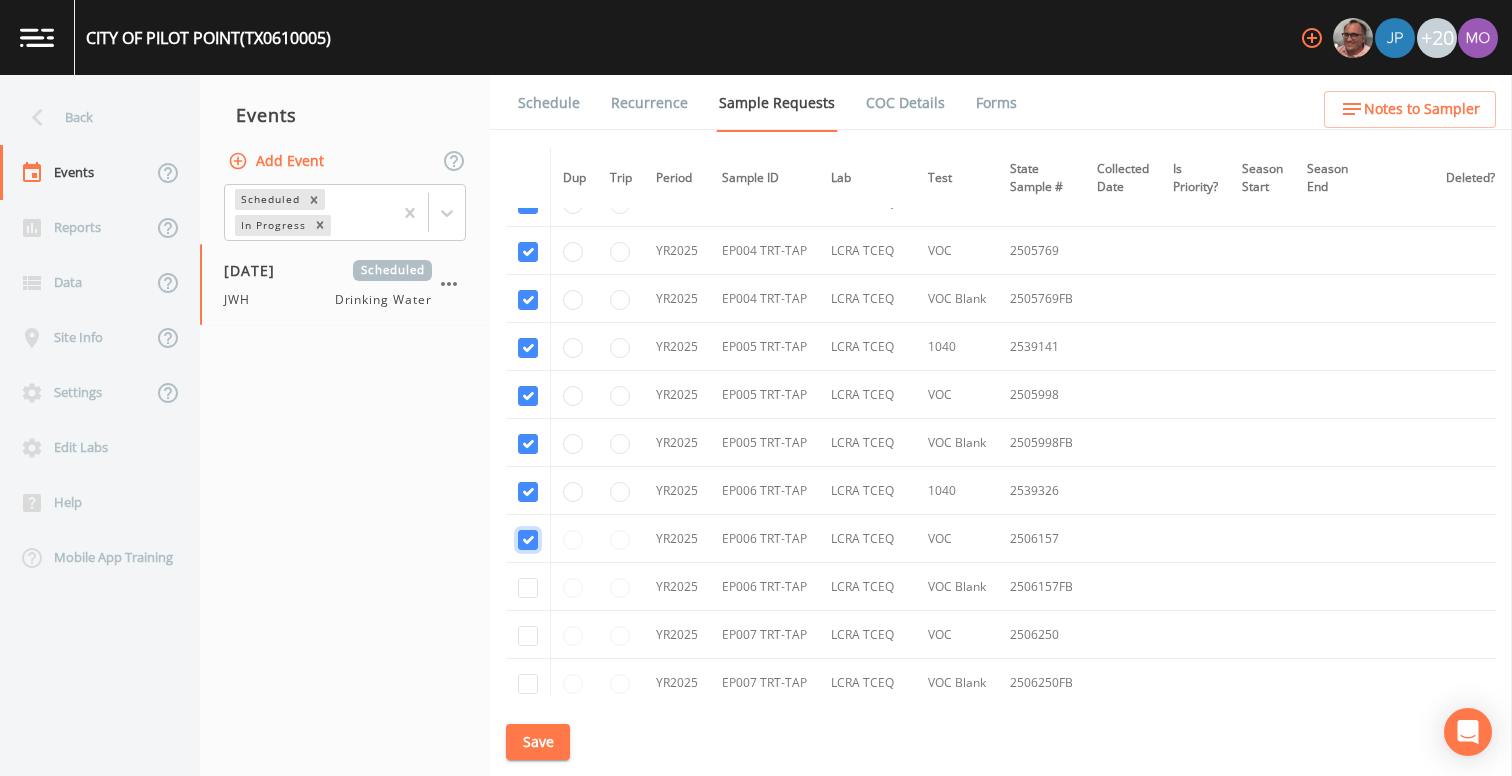 checkbox on "true" 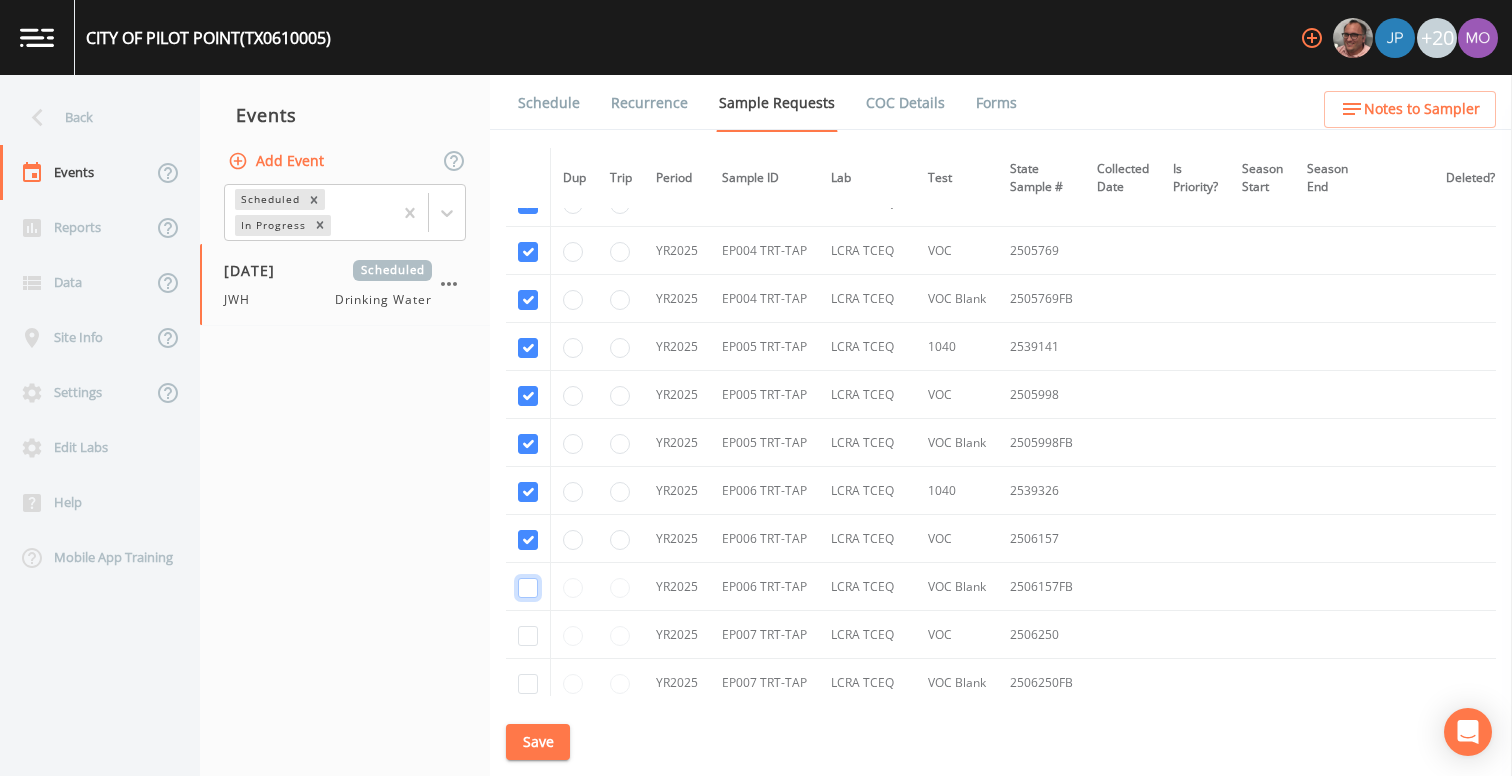 click at bounding box center [528, -1392] 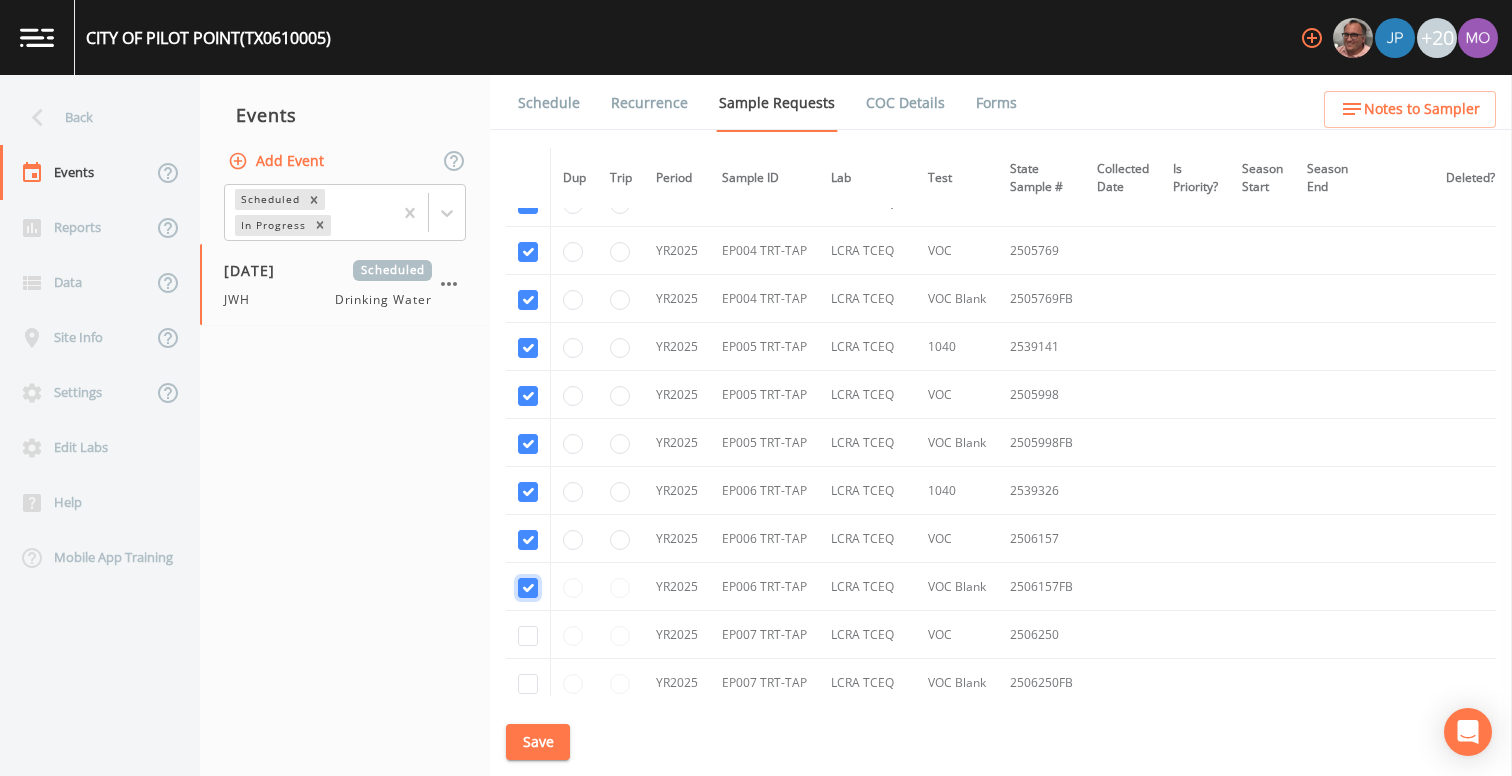 checkbox on "true" 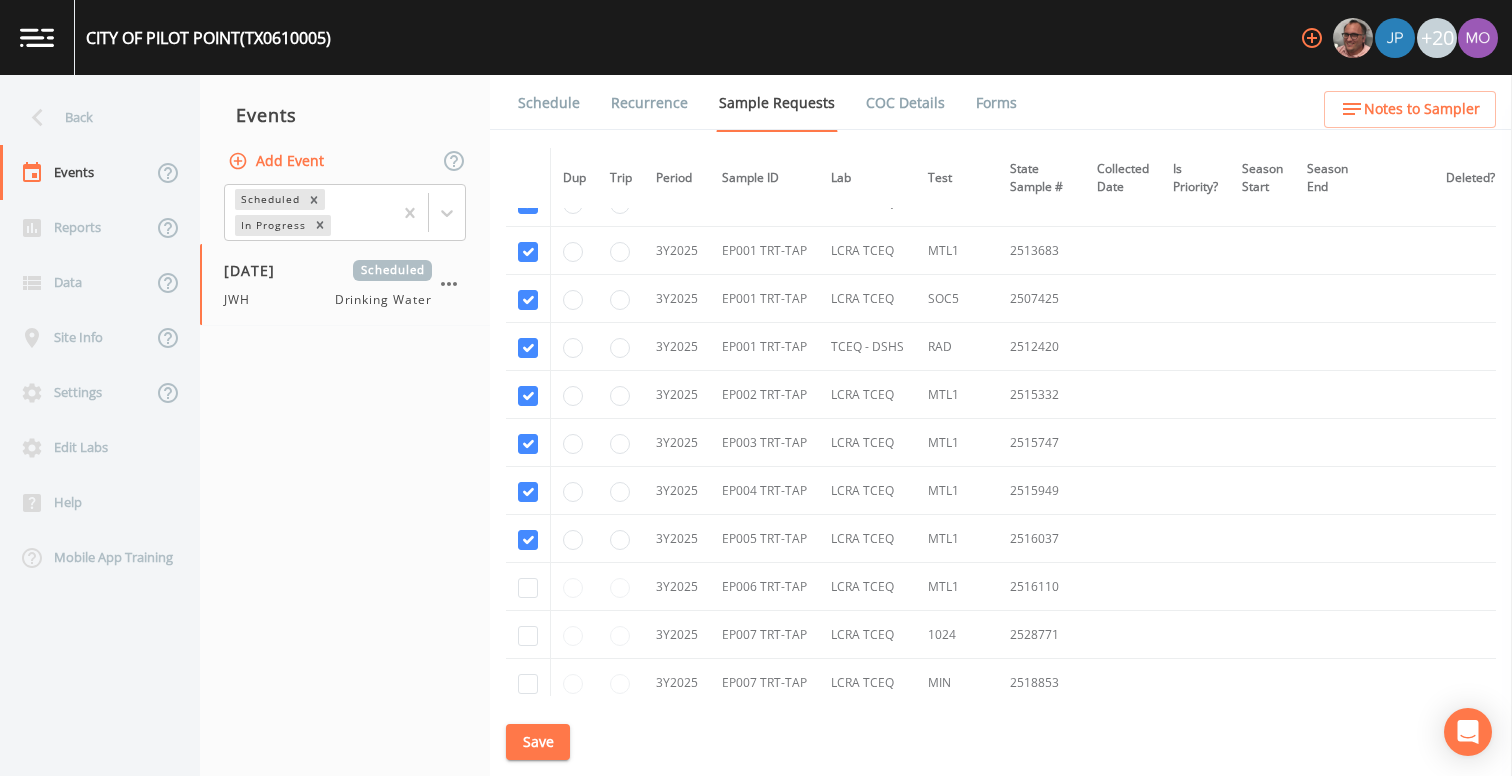 scroll, scrollTop: 4361, scrollLeft: 0, axis: vertical 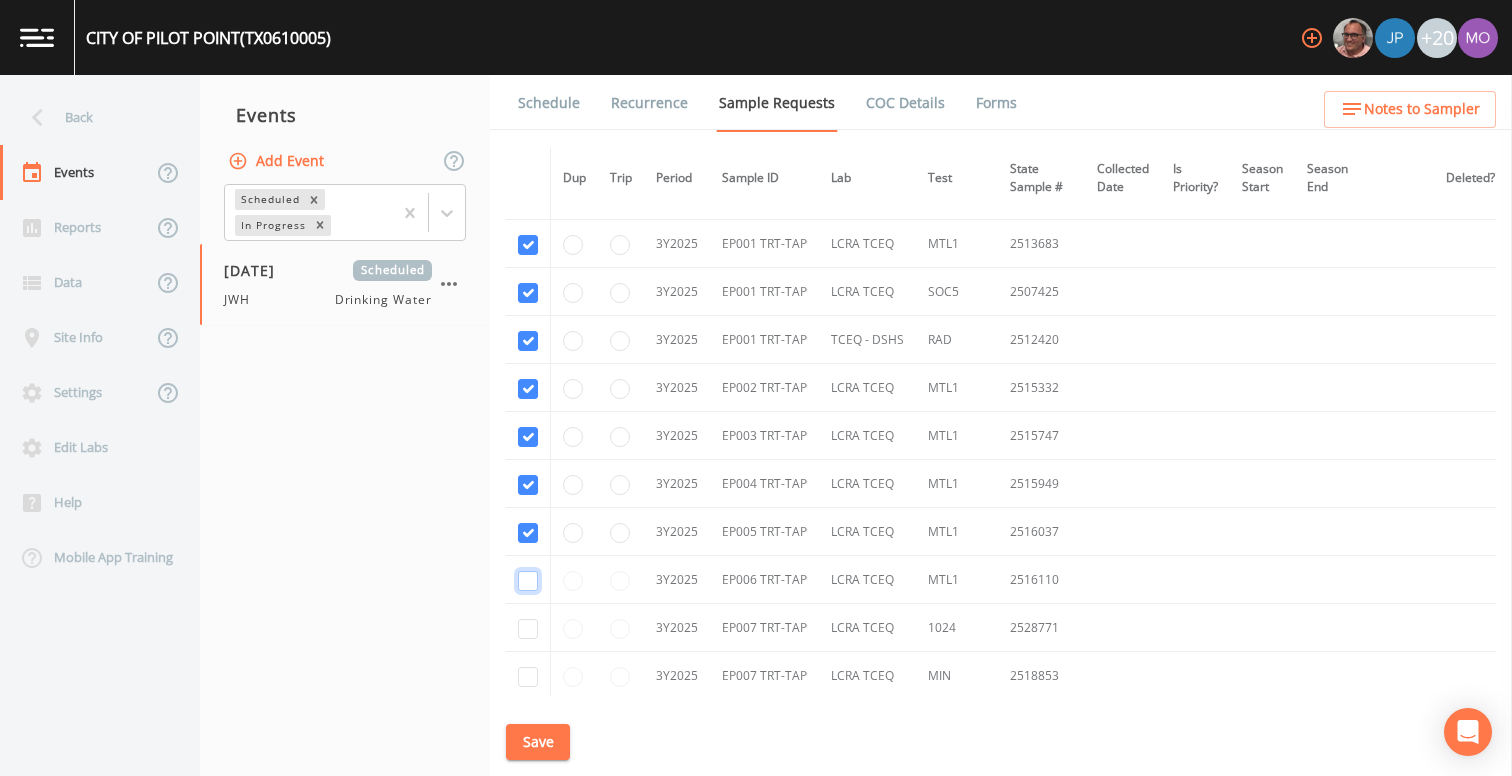 click at bounding box center (528, 581) 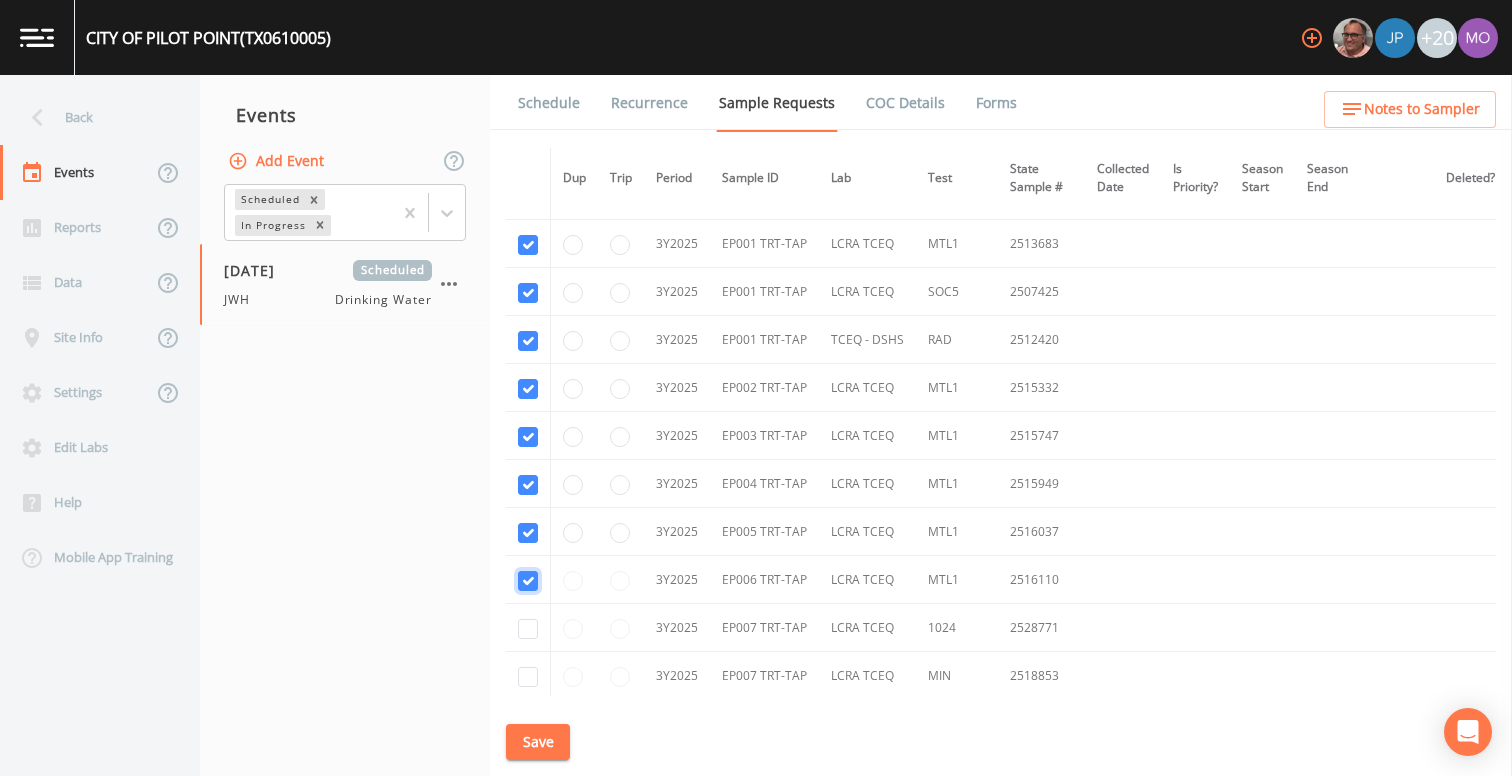 checkbox on "true" 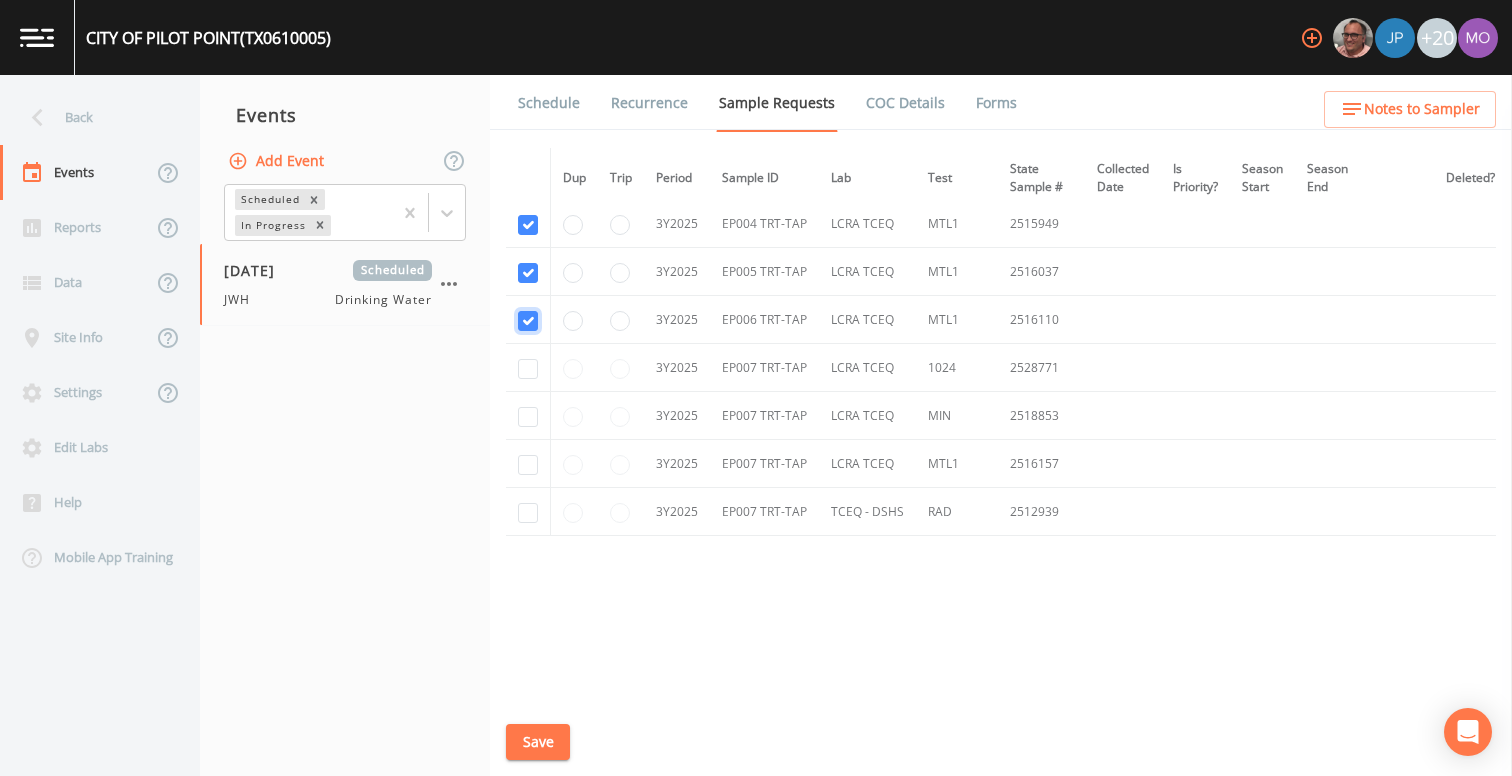 scroll, scrollTop: 4624, scrollLeft: 0, axis: vertical 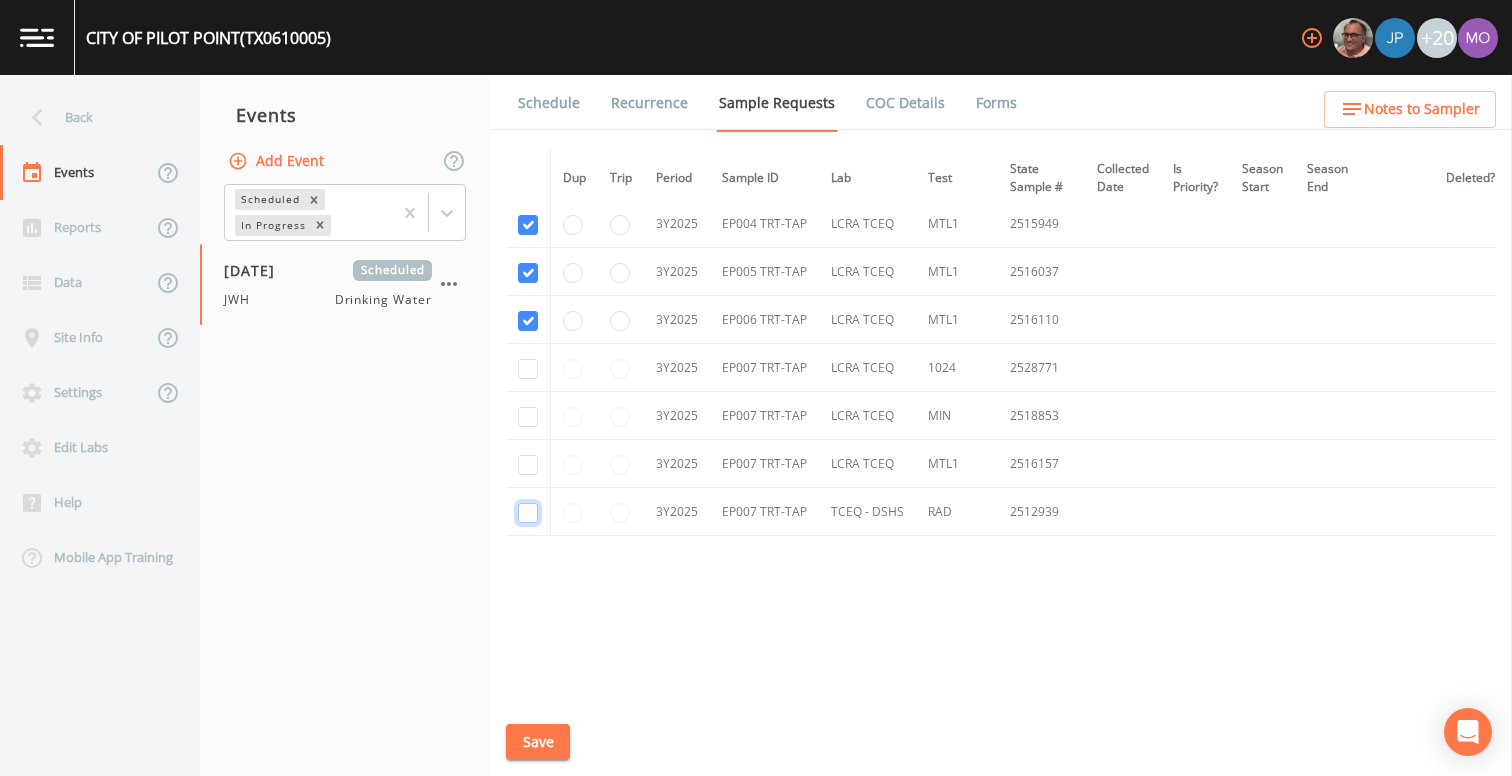 click at bounding box center (528, 513) 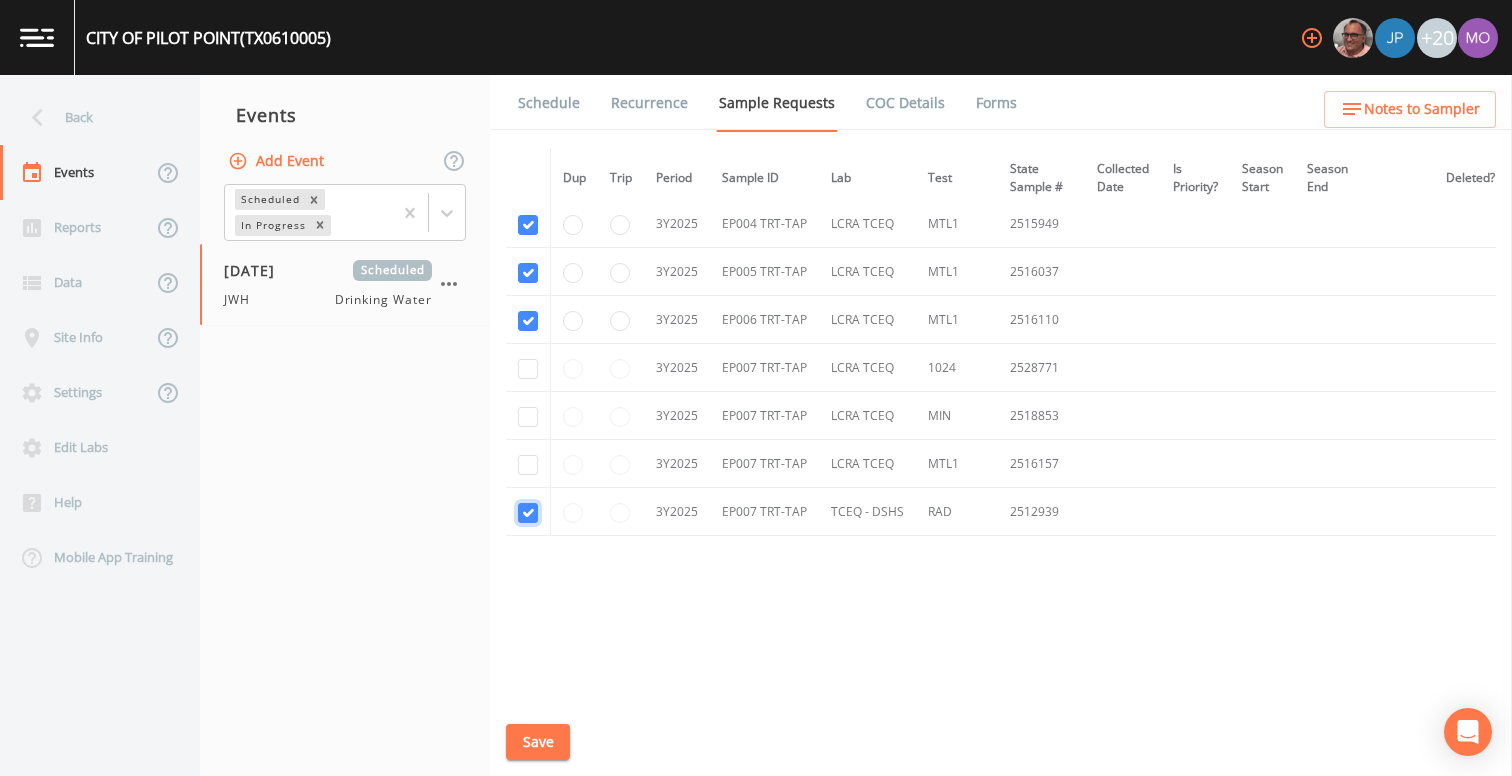 checkbox on "true" 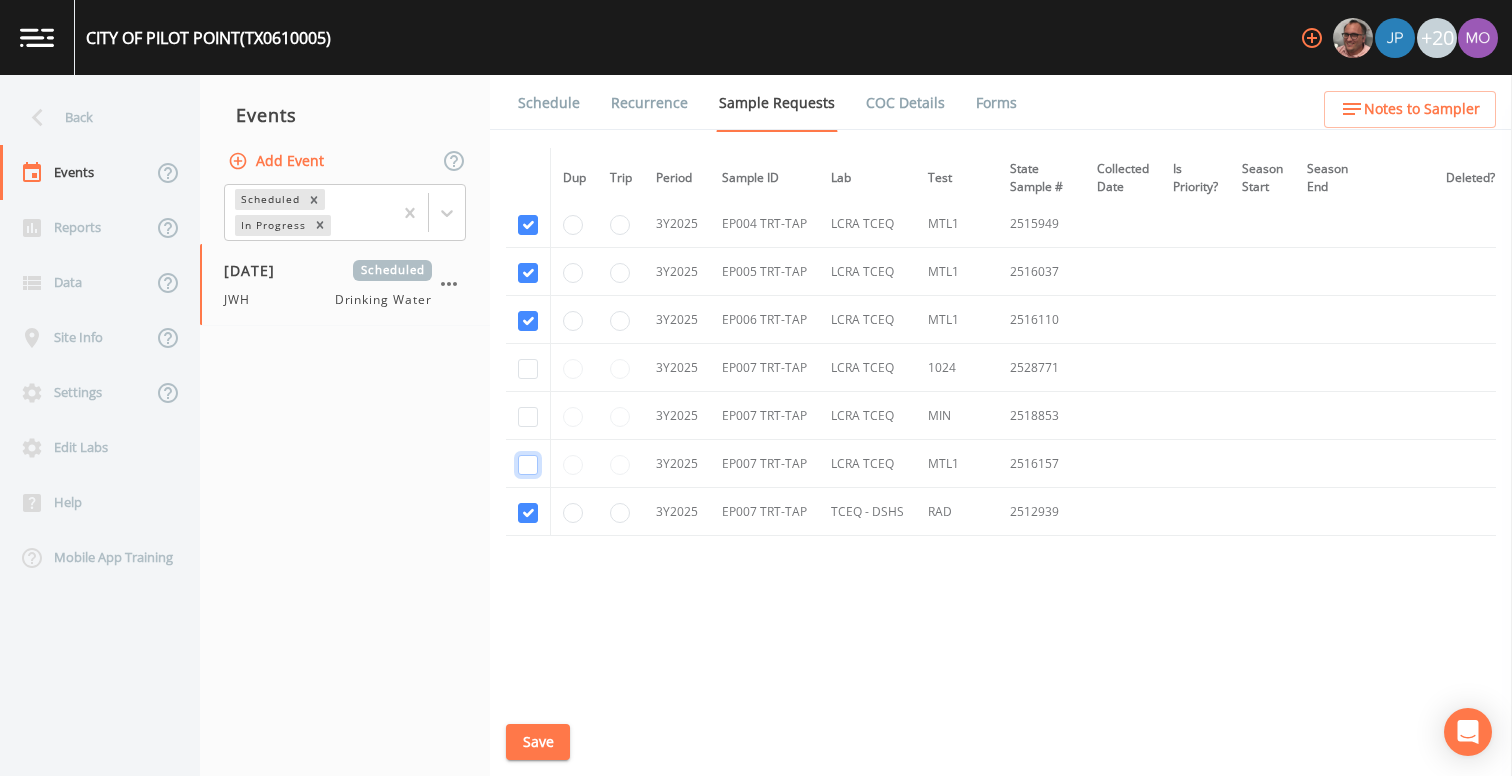 click at bounding box center [528, 465] 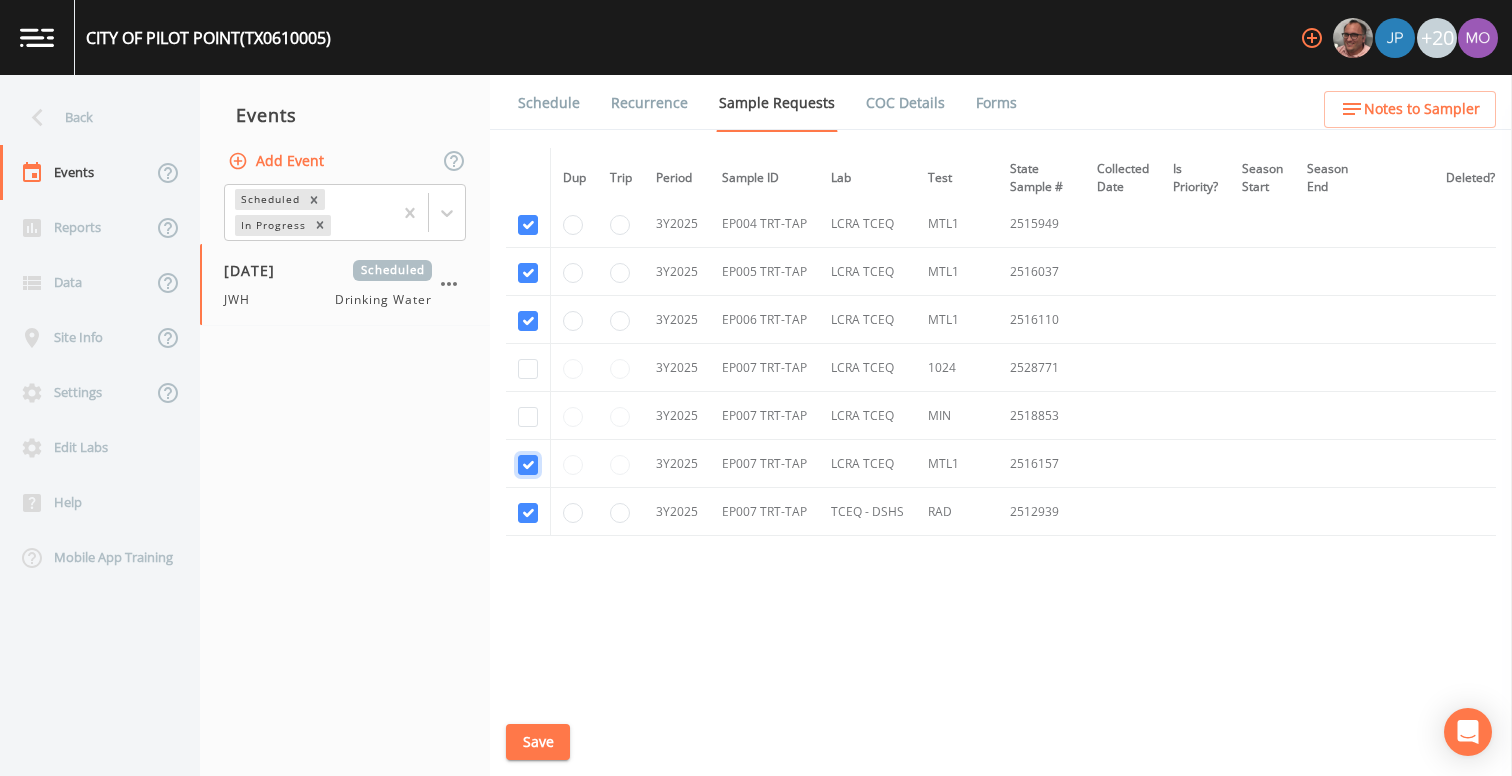 checkbox on "true" 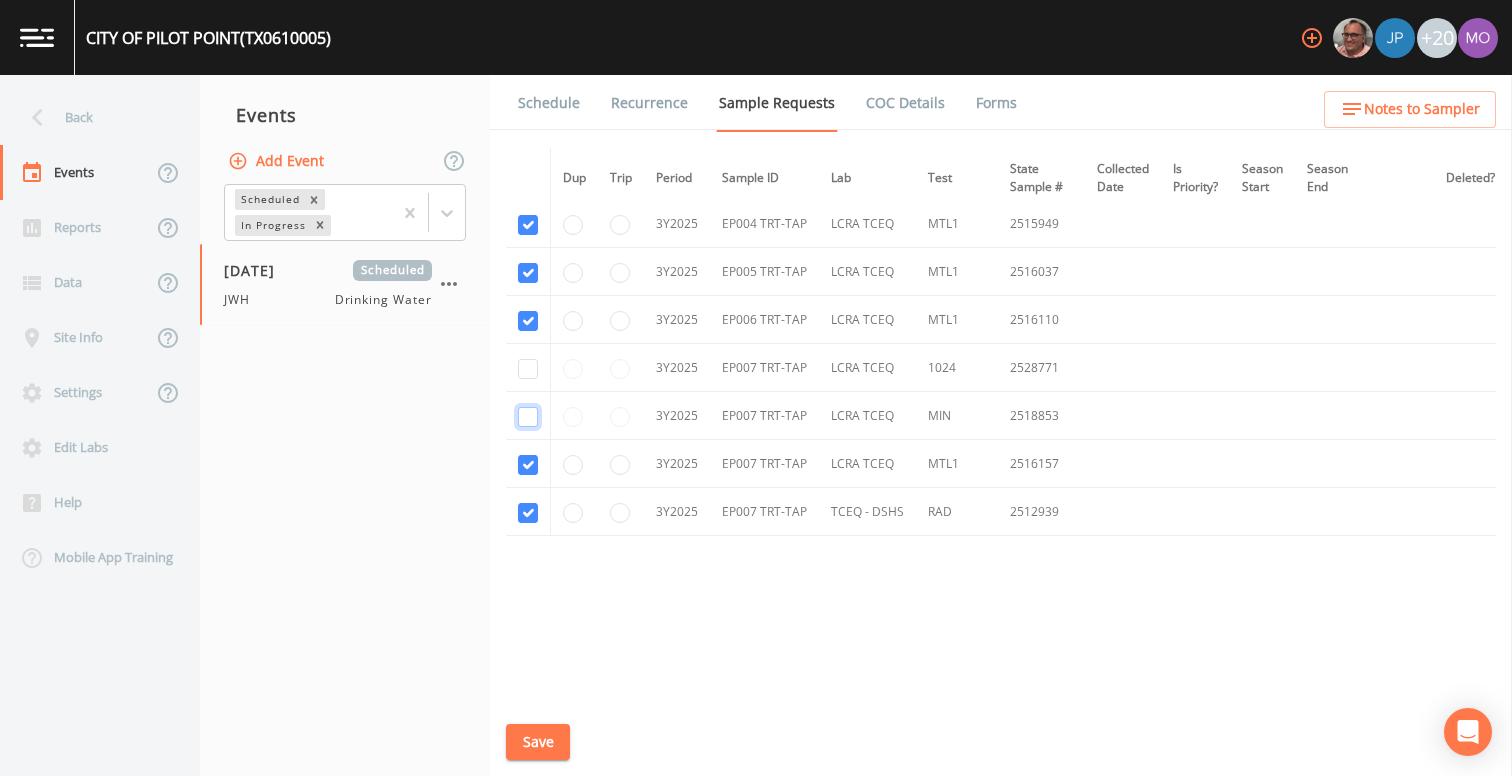 click at bounding box center [528, 417] 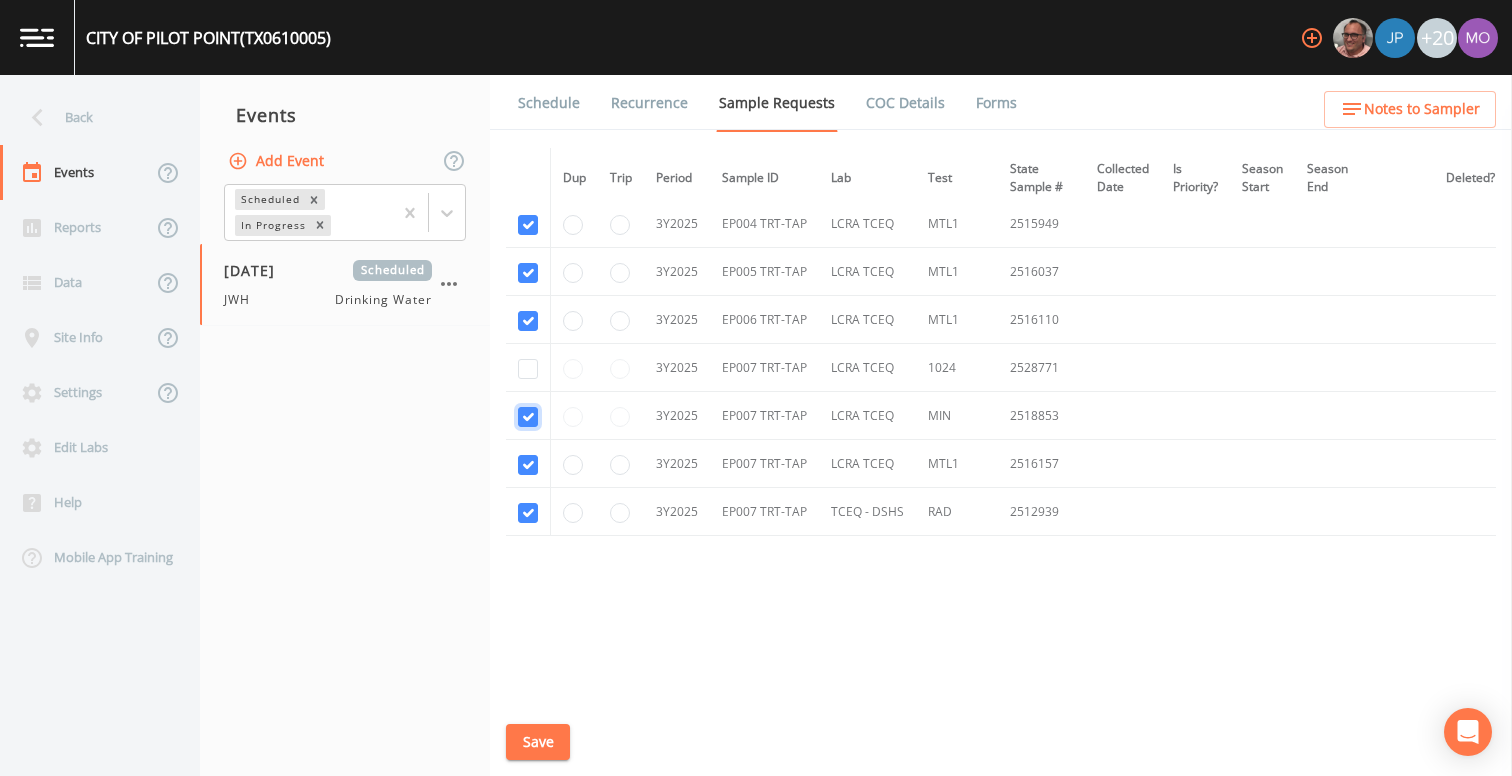 checkbox on "true" 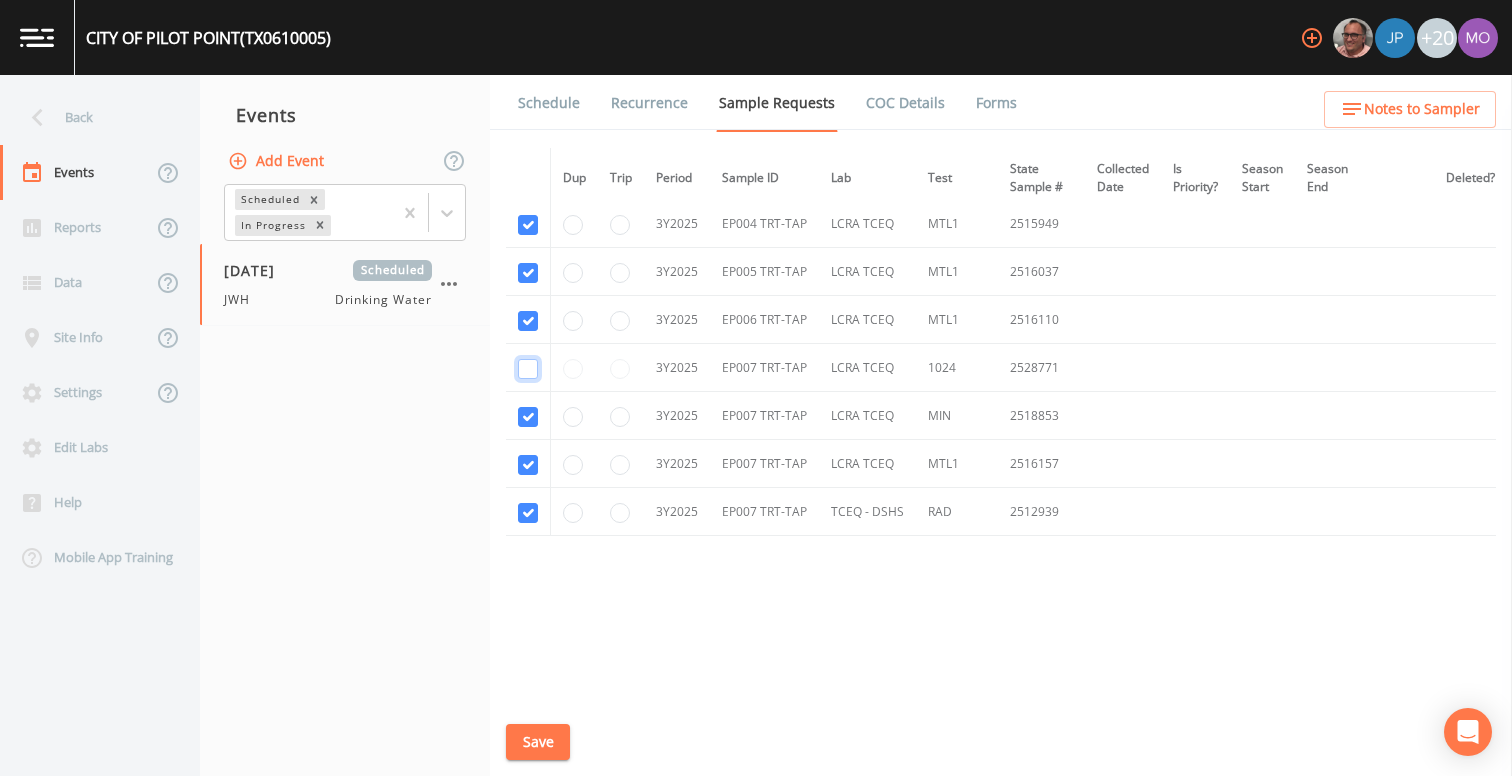 click at bounding box center (528, 369) 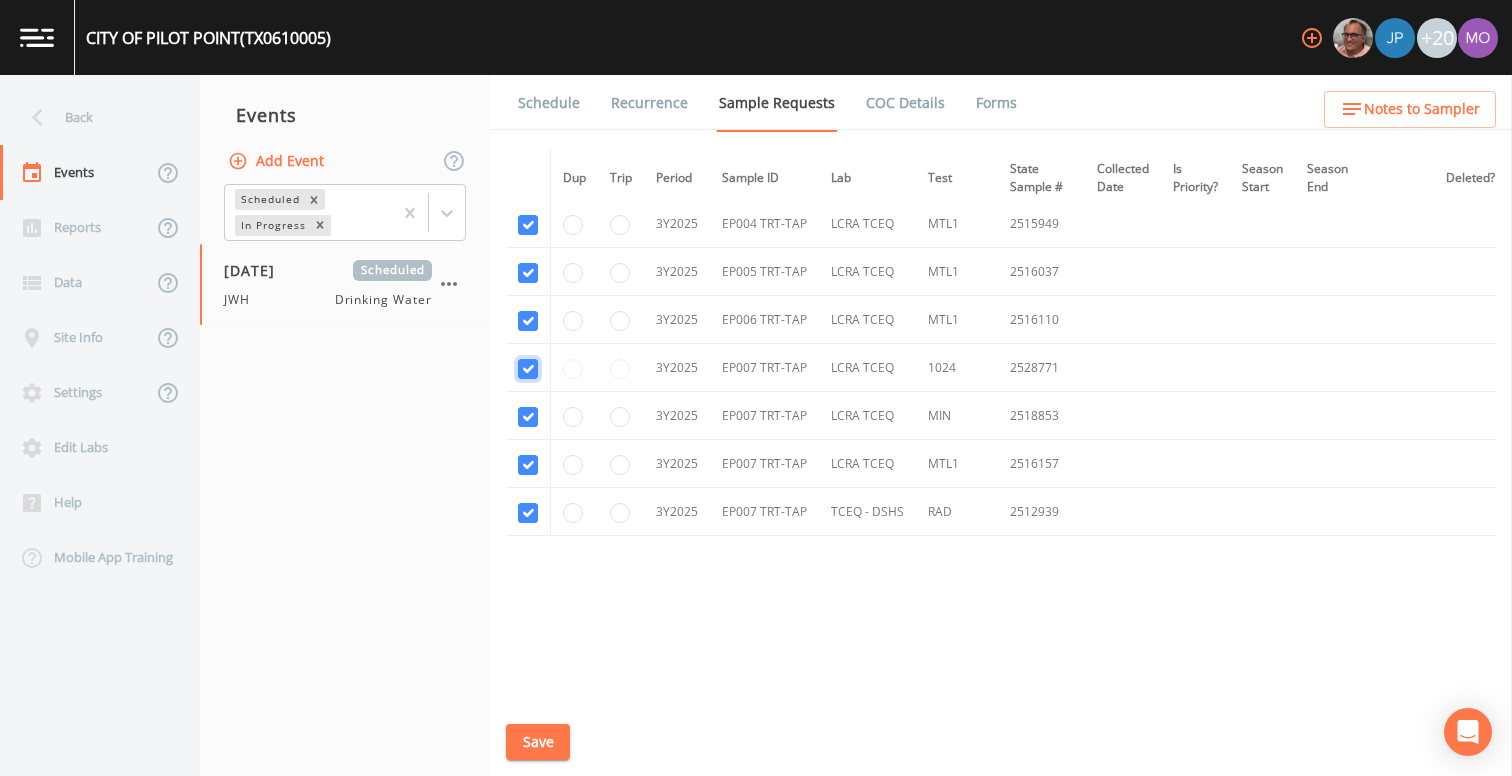 checkbox on "true" 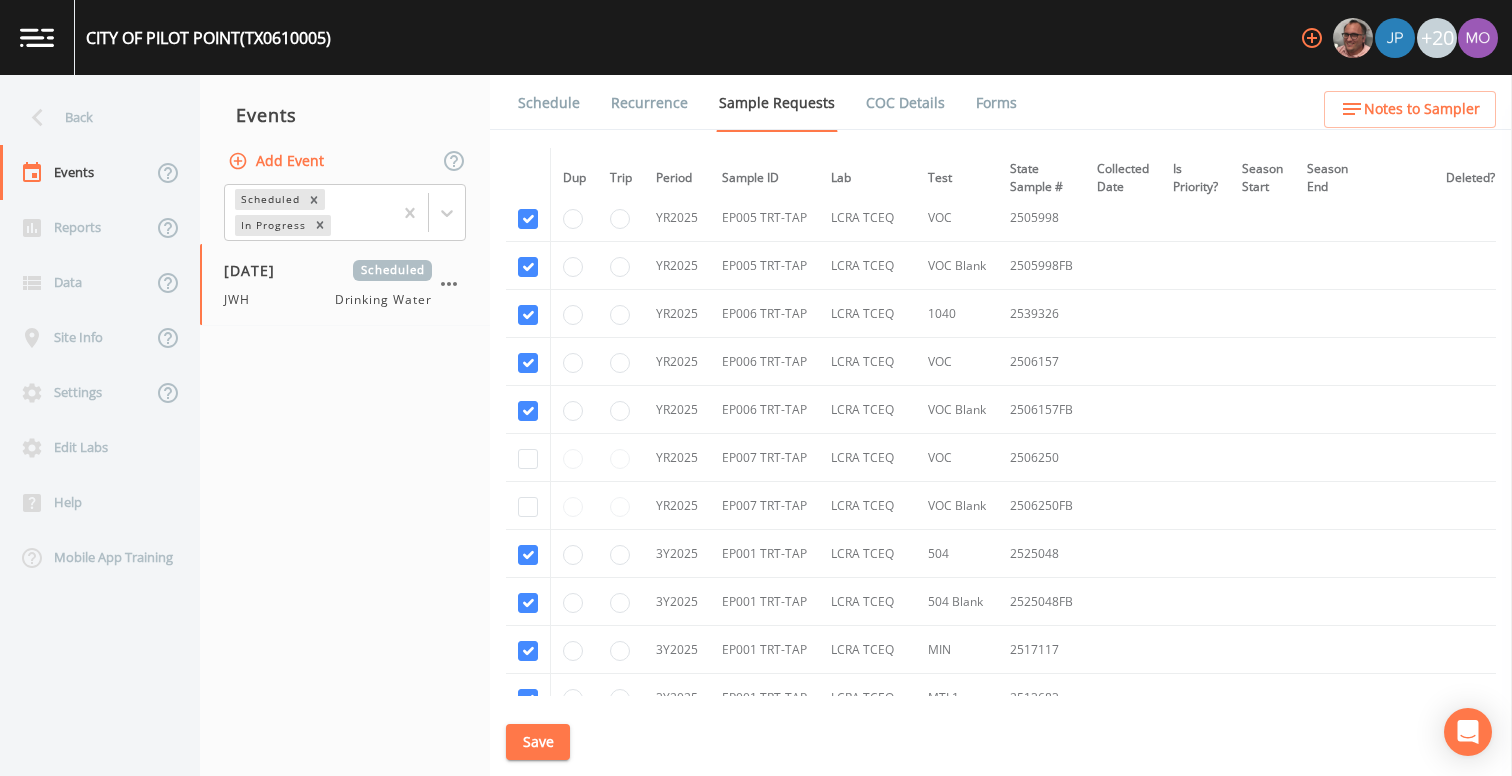scroll, scrollTop: 3849, scrollLeft: 0, axis: vertical 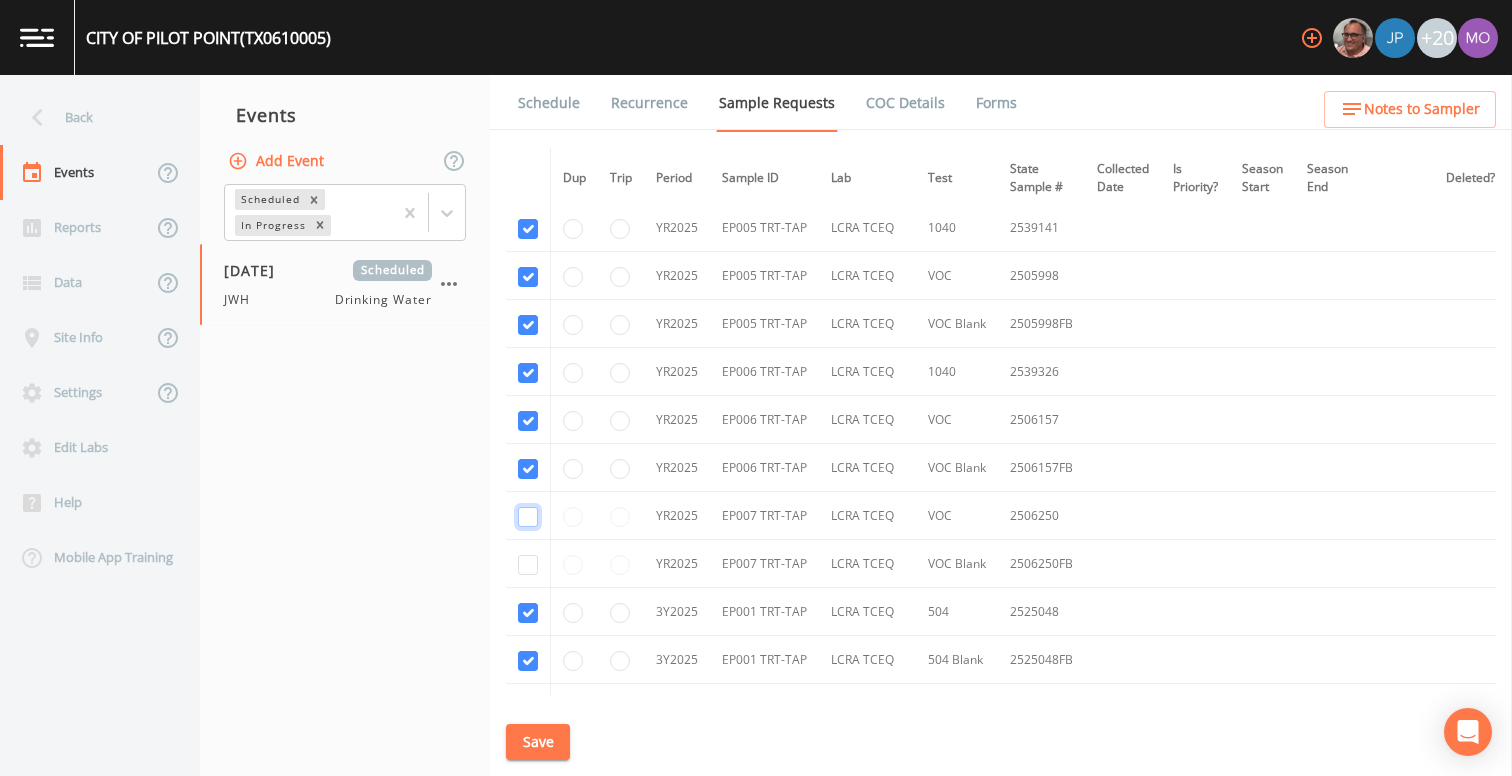 click at bounding box center [528, -1281] 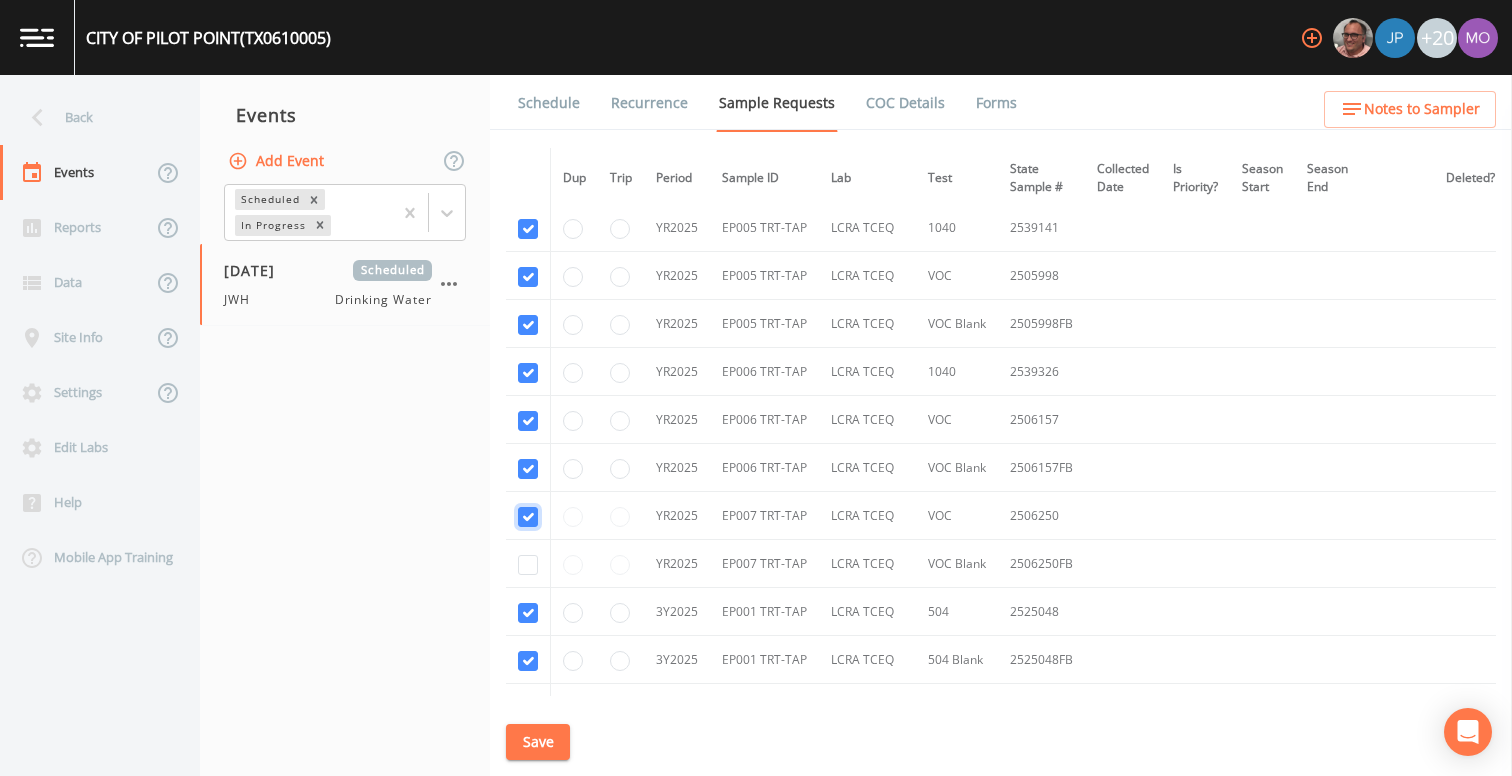 checkbox on "true" 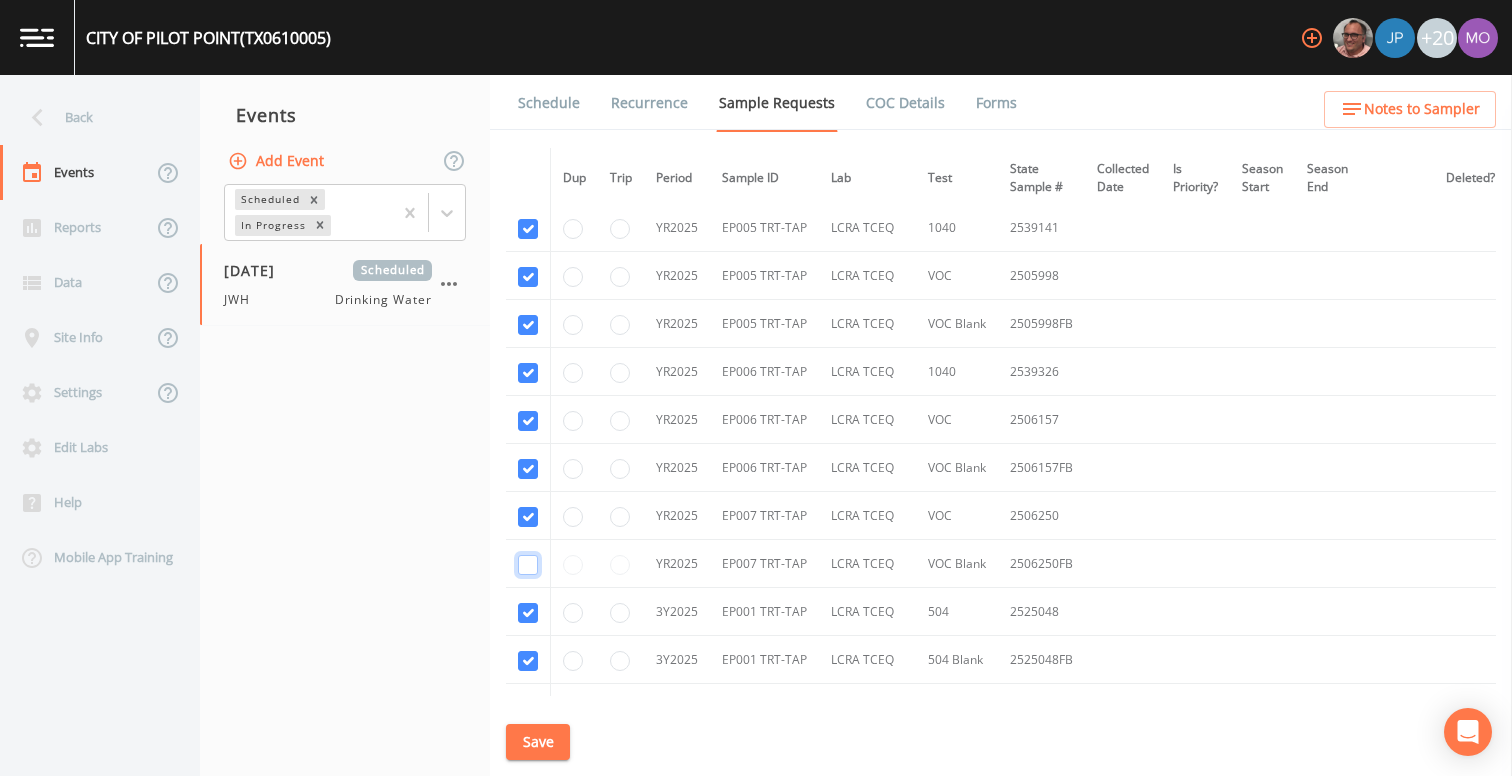 click at bounding box center [528, -1166] 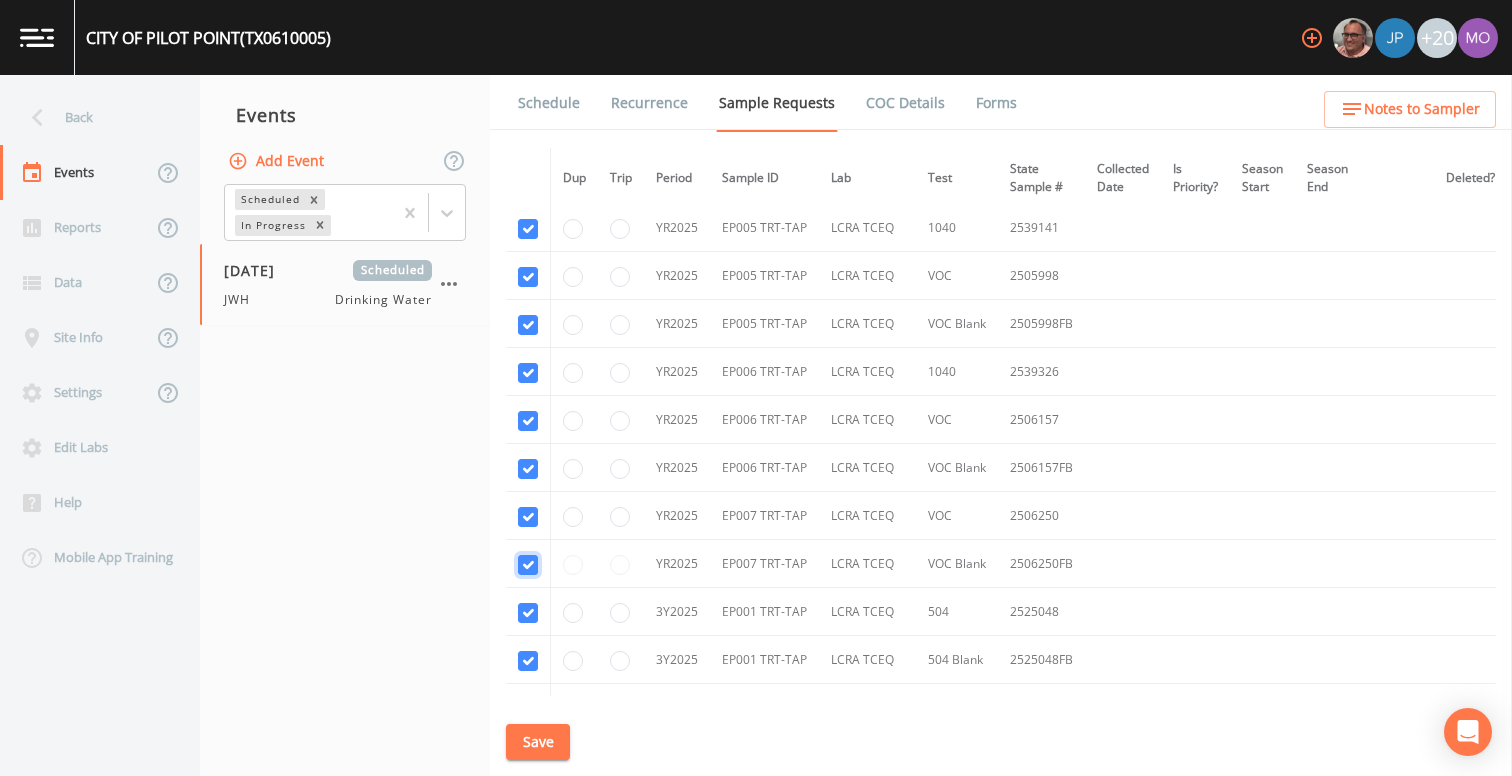 checkbox on "true" 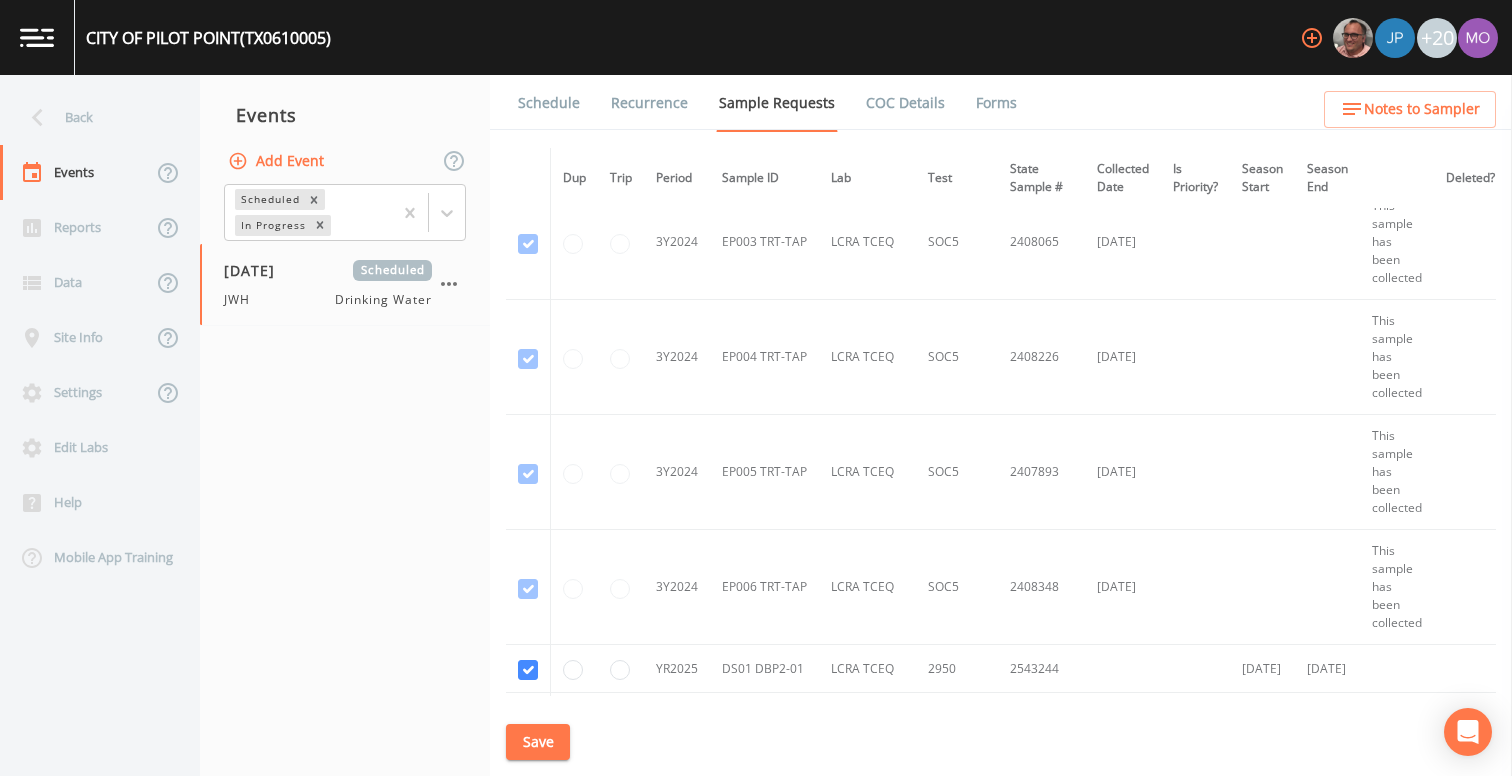 scroll, scrollTop: 2774, scrollLeft: 0, axis: vertical 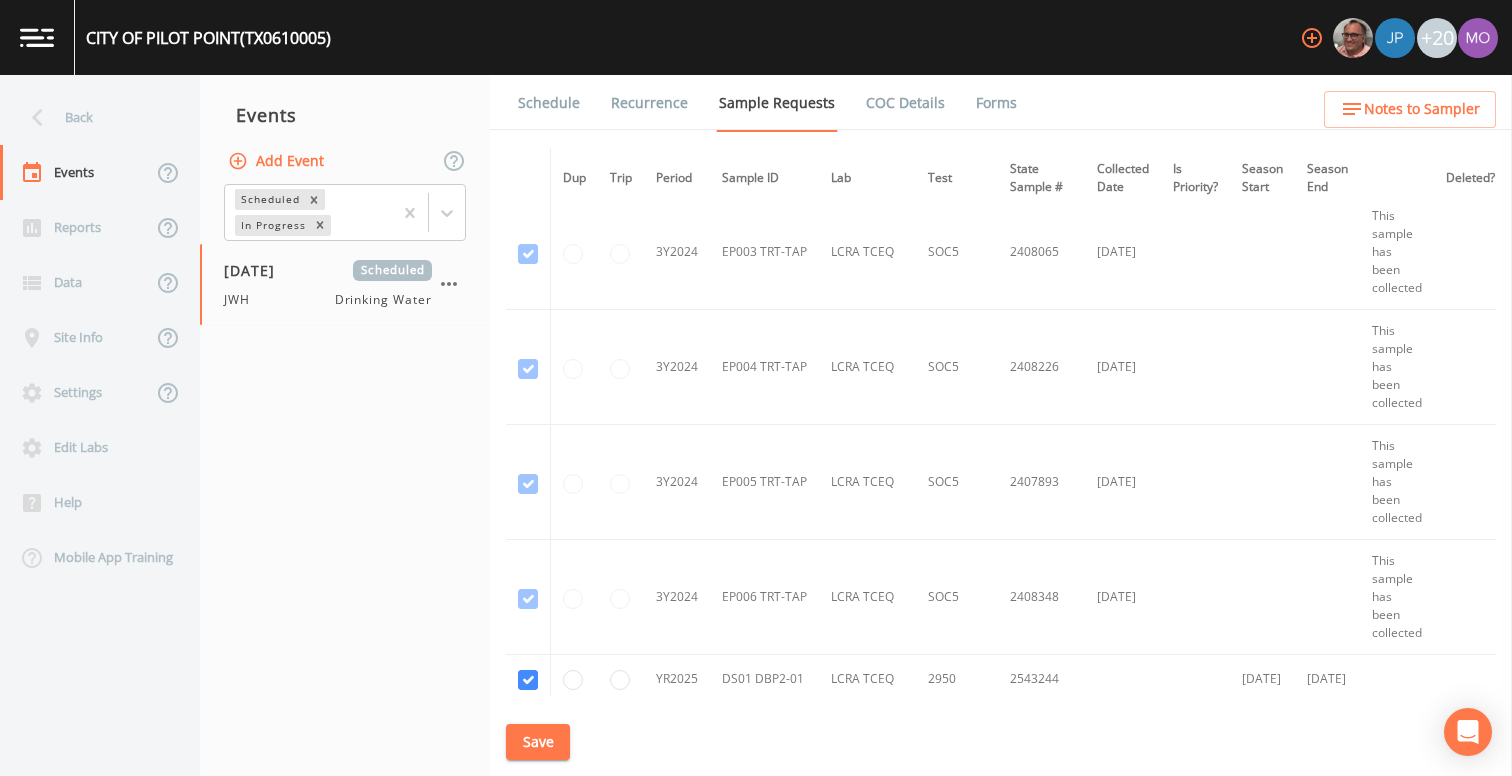 click on "Save" at bounding box center [538, 742] 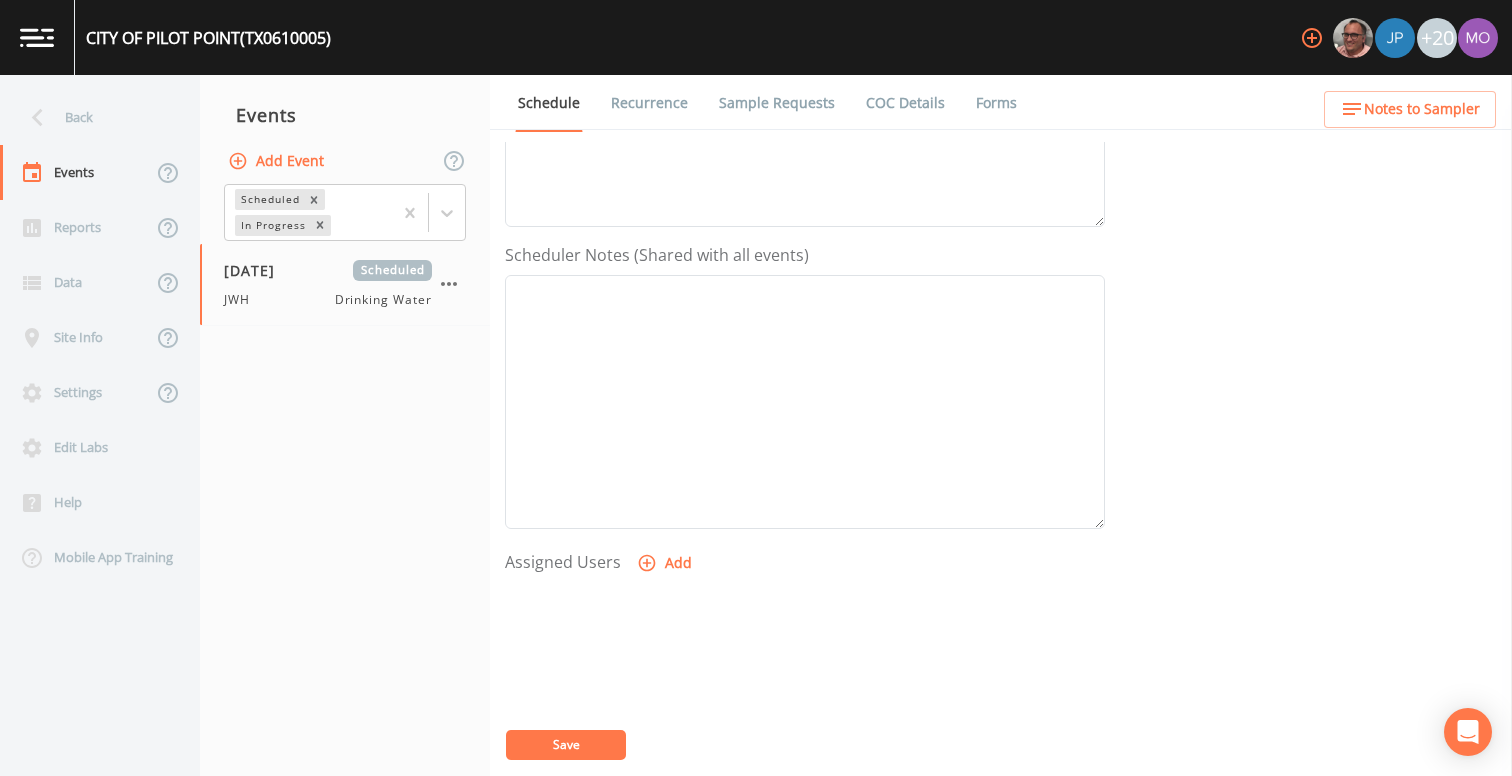 scroll, scrollTop: 634, scrollLeft: 0, axis: vertical 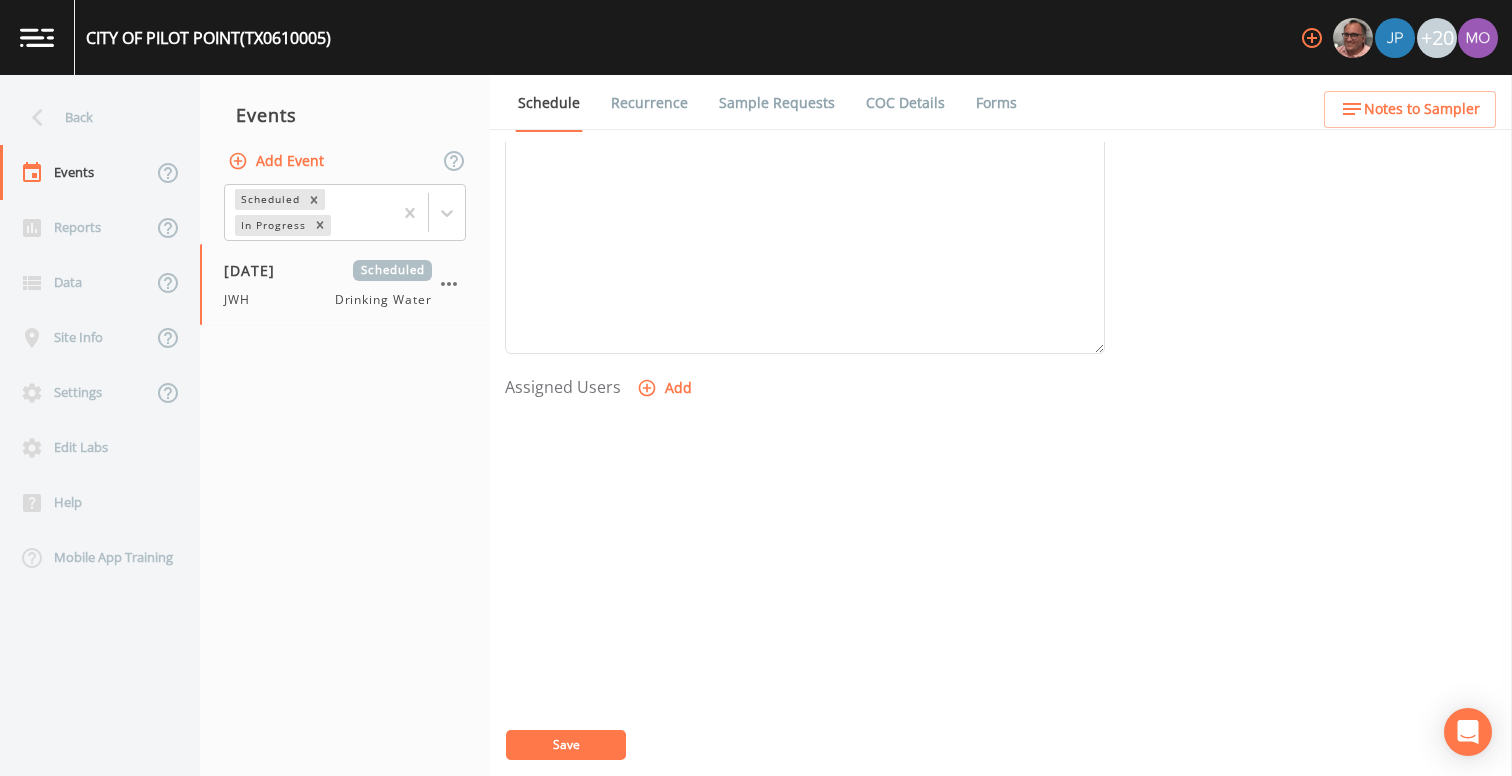 click on "Add" at bounding box center [666, 388] 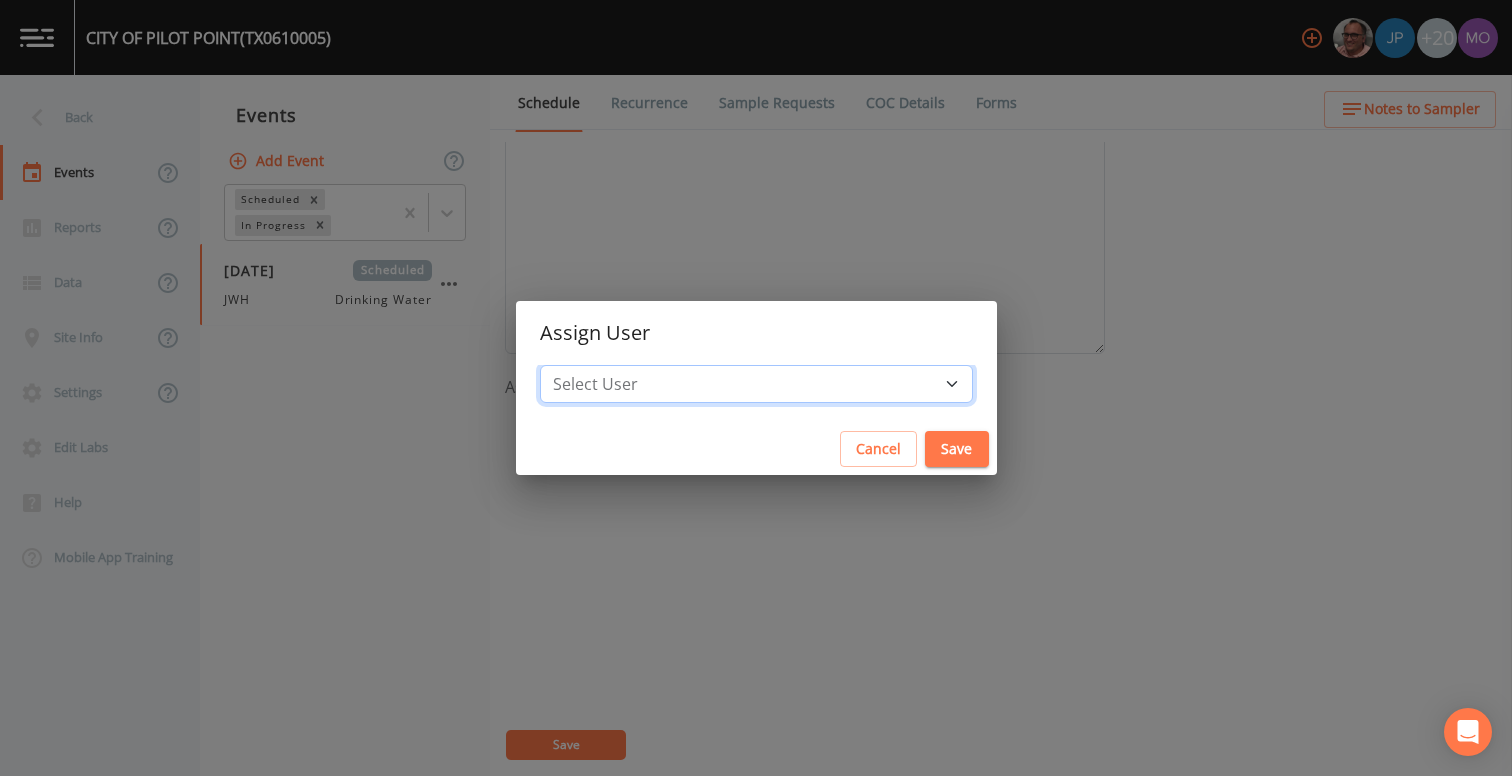 click on "Select User [PERSON_NAME] [PERSON_NAME]  [PERSON_NAME] [PERSON_NAME] [PERSON_NAME] [PERSON_NAME]  Rigamonti [EMAIL_ADDRESS][DOMAIN_NAME] [PERSON_NAME] [PERSON_NAME] [PERSON_NAME] [PERSON_NAME] [PERSON_NAME] [PERSON_NAME] [PERSON_NAME] [PERSON_NAME] [PERSON_NAME] [PERSON_NAME] [PERSON_NAME] [PERSON_NAME] [PERSON_NAME] [PERSON_NAME] [PERSON_NAME]" at bounding box center (756, 384) 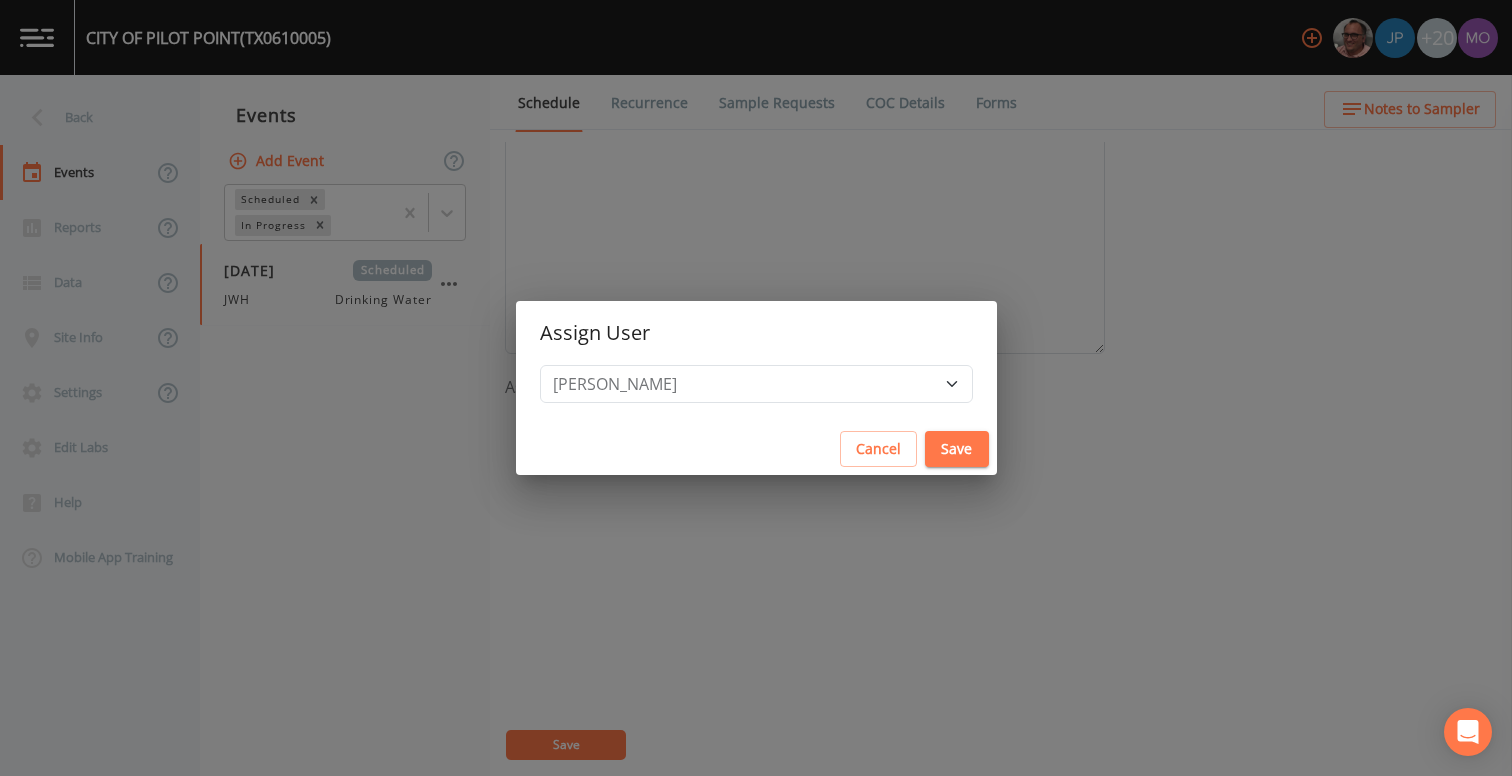 click on "Save" at bounding box center (957, 449) 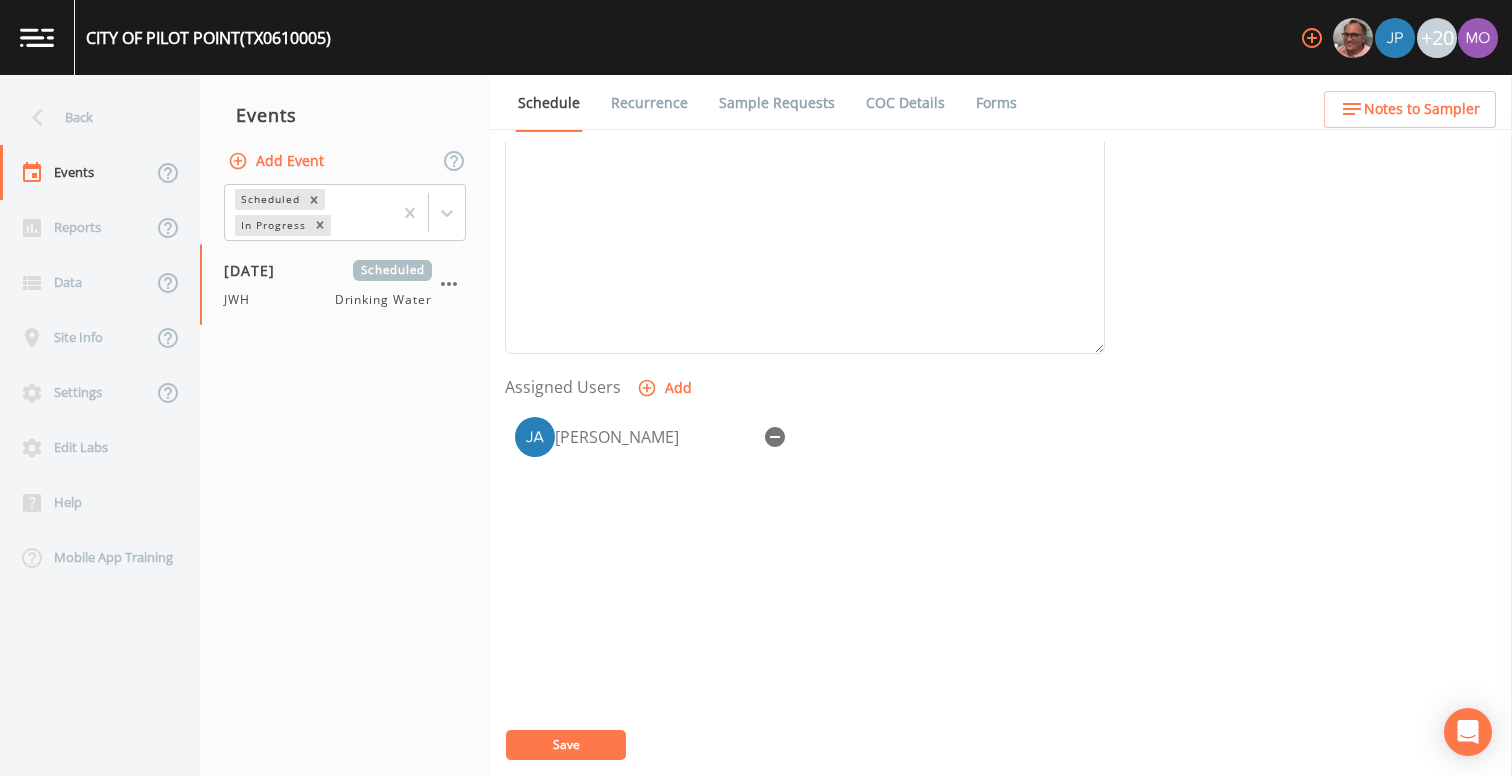 click on "Save" at bounding box center [566, 745] 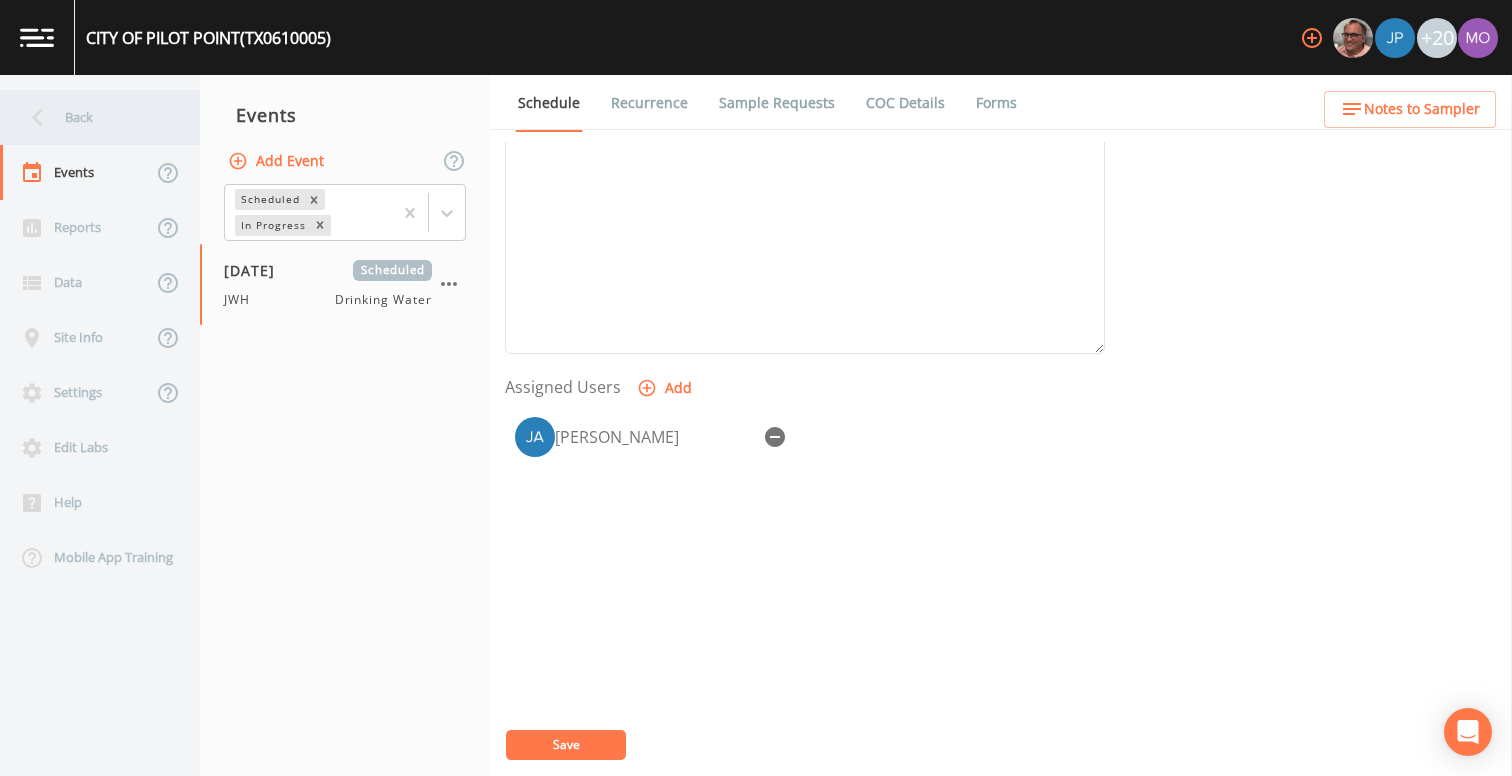 click on "Back" at bounding box center (90, 117) 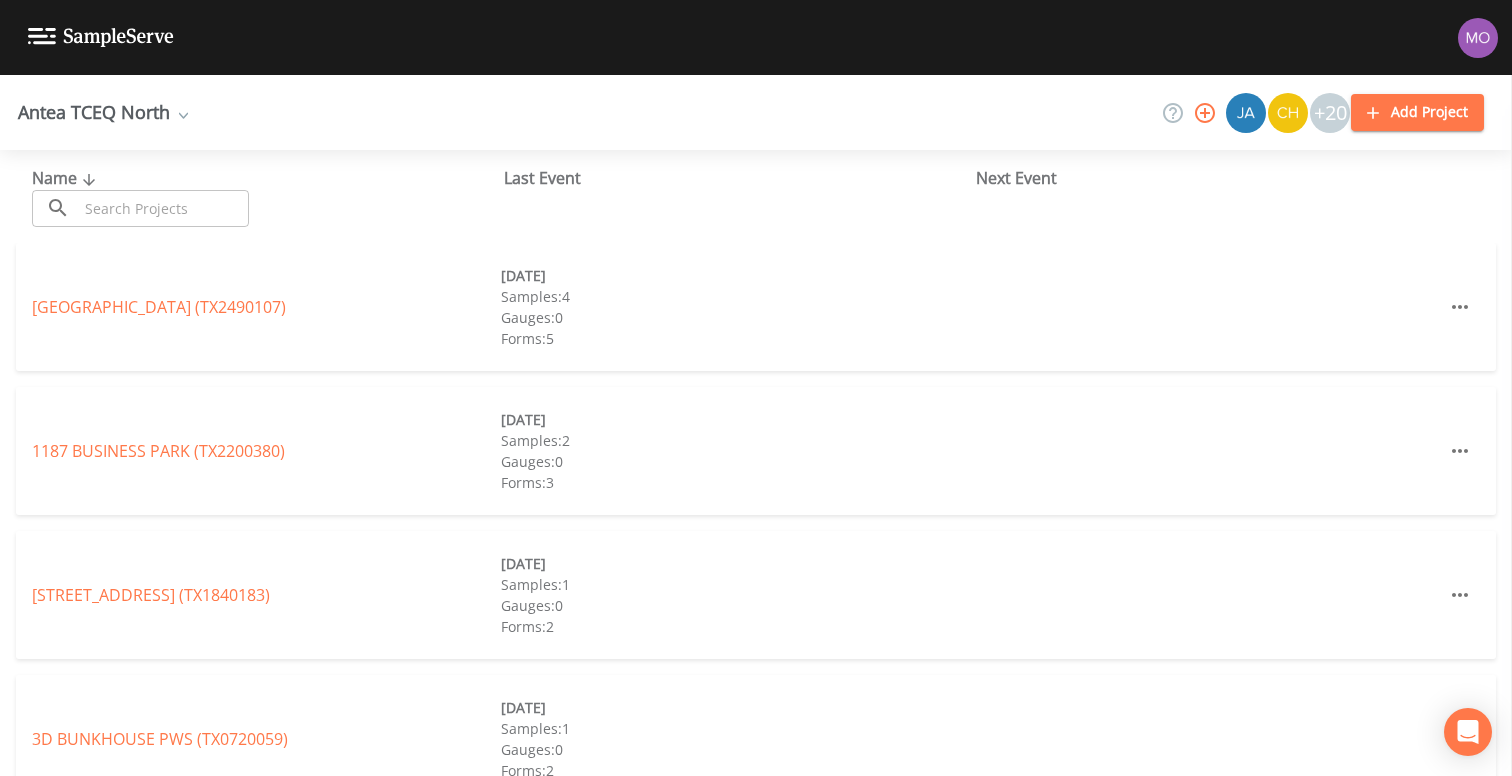click at bounding box center [163, 208] 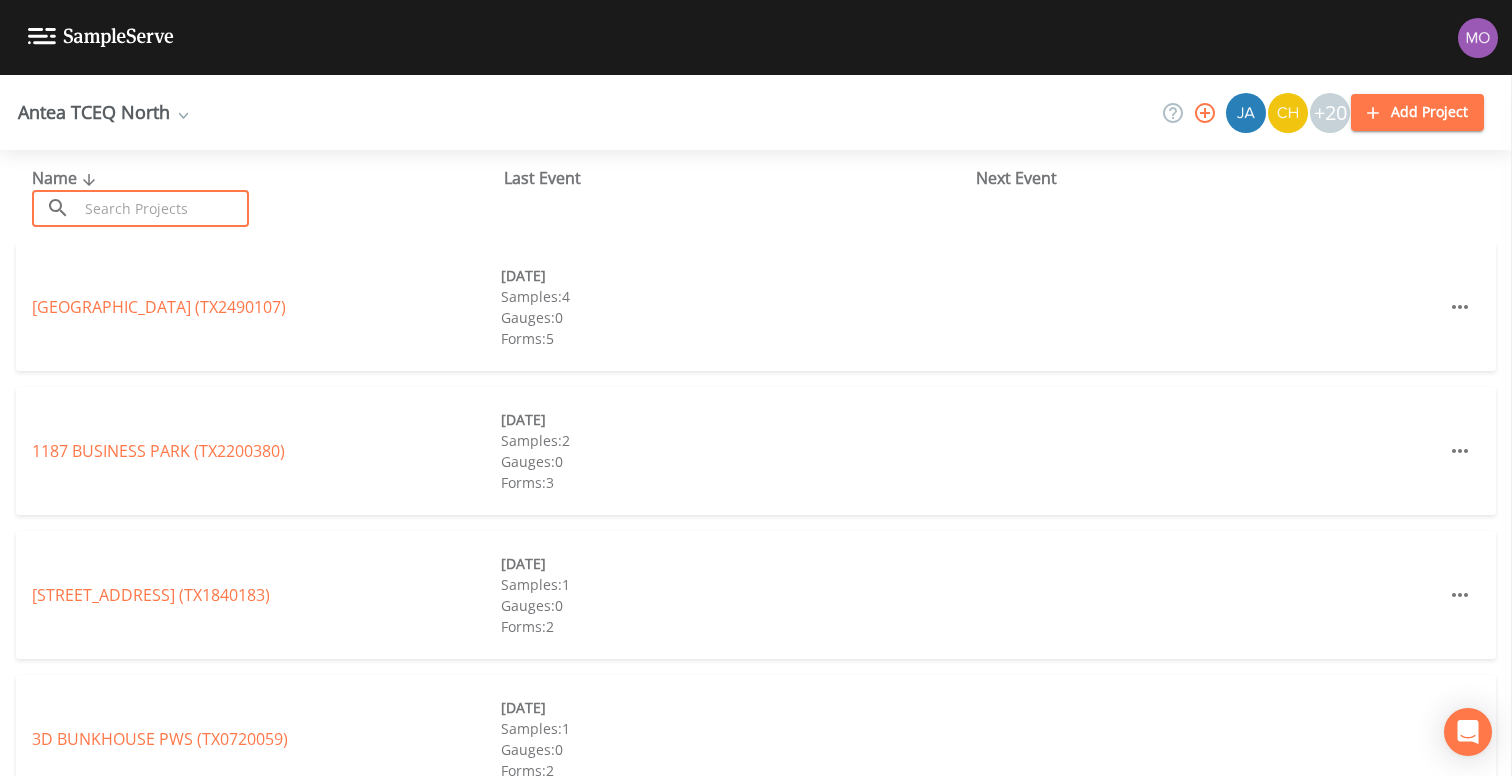 paste on "TX0430003" 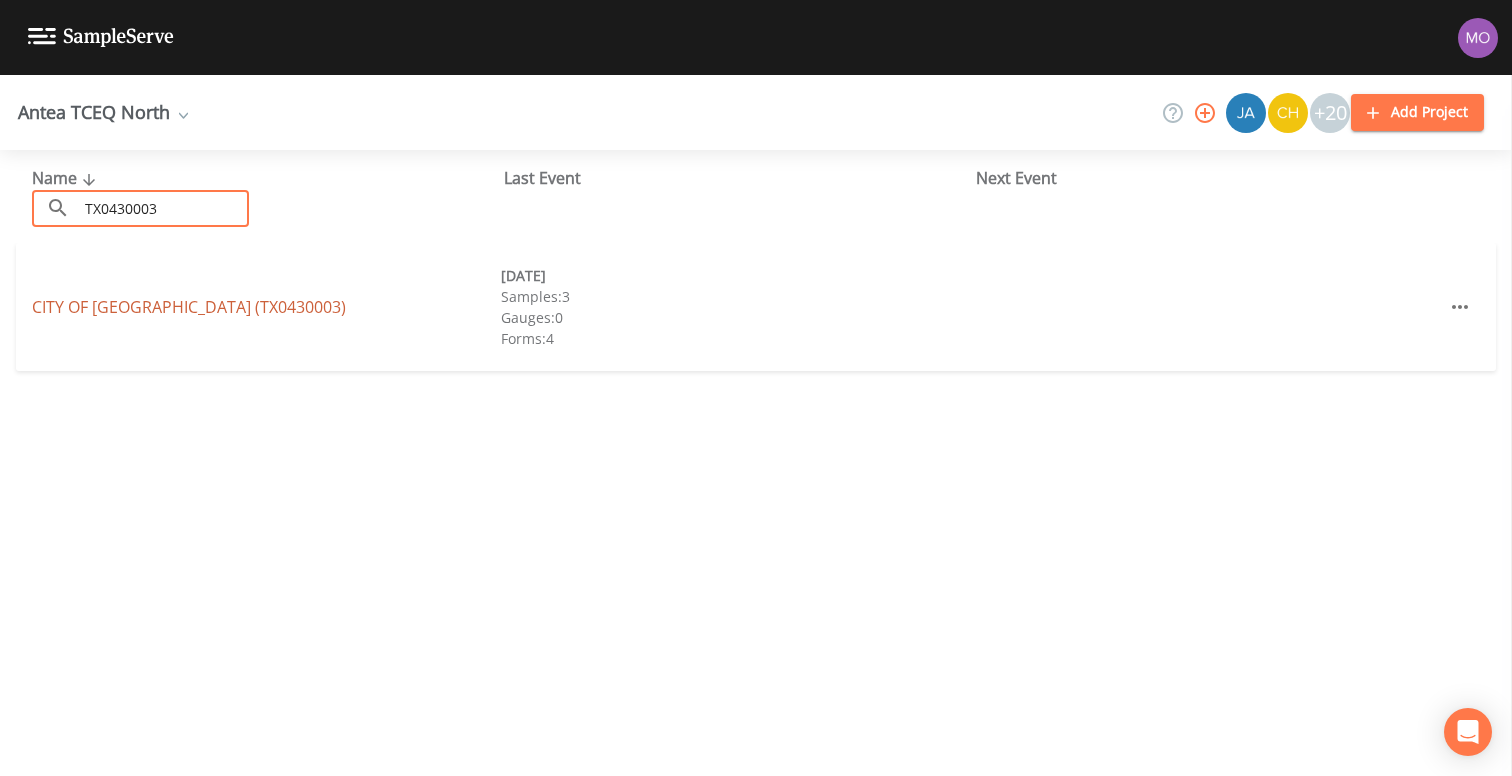 type on "TX0430003" 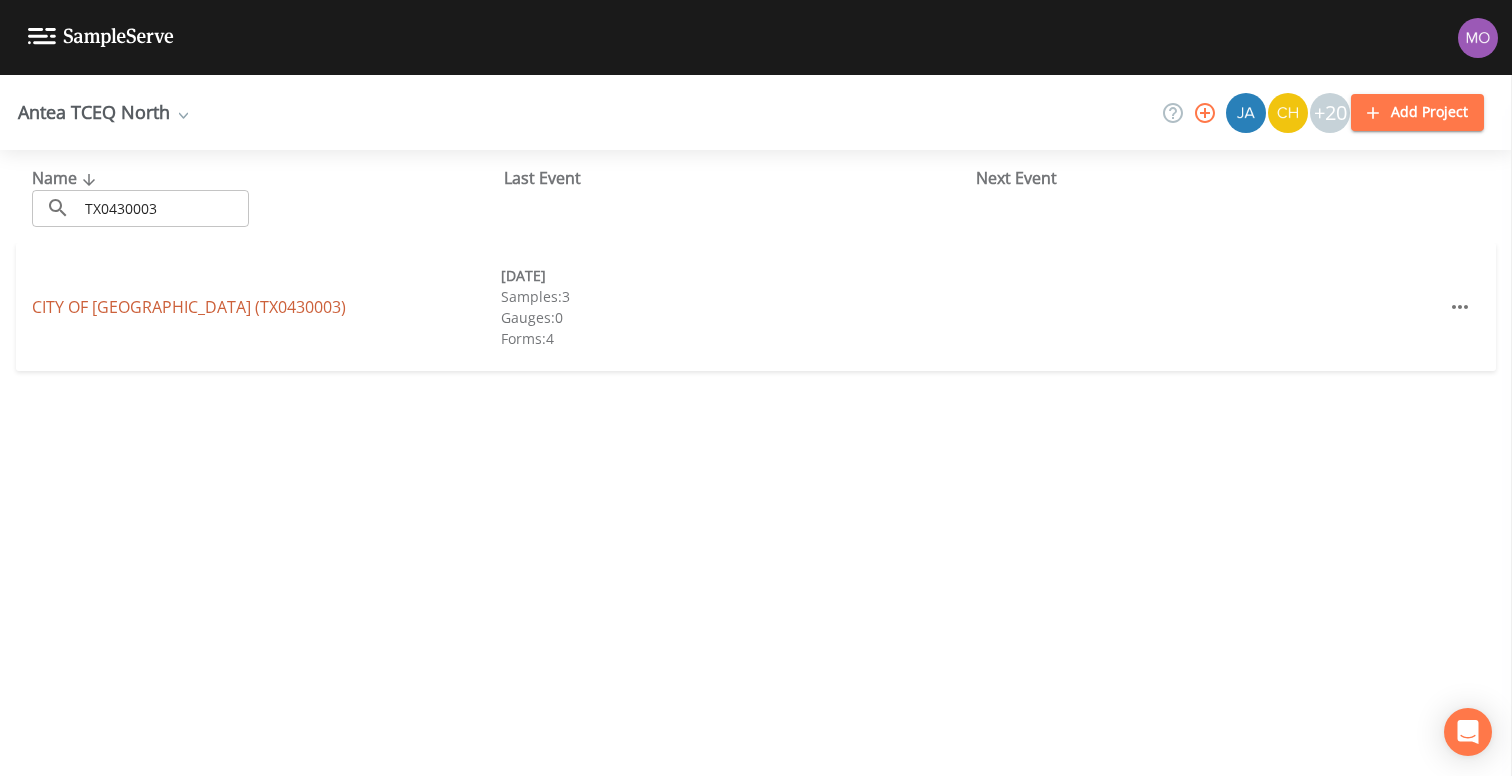 click on "CITY OF CELINA   (TX0430003)" at bounding box center [189, 307] 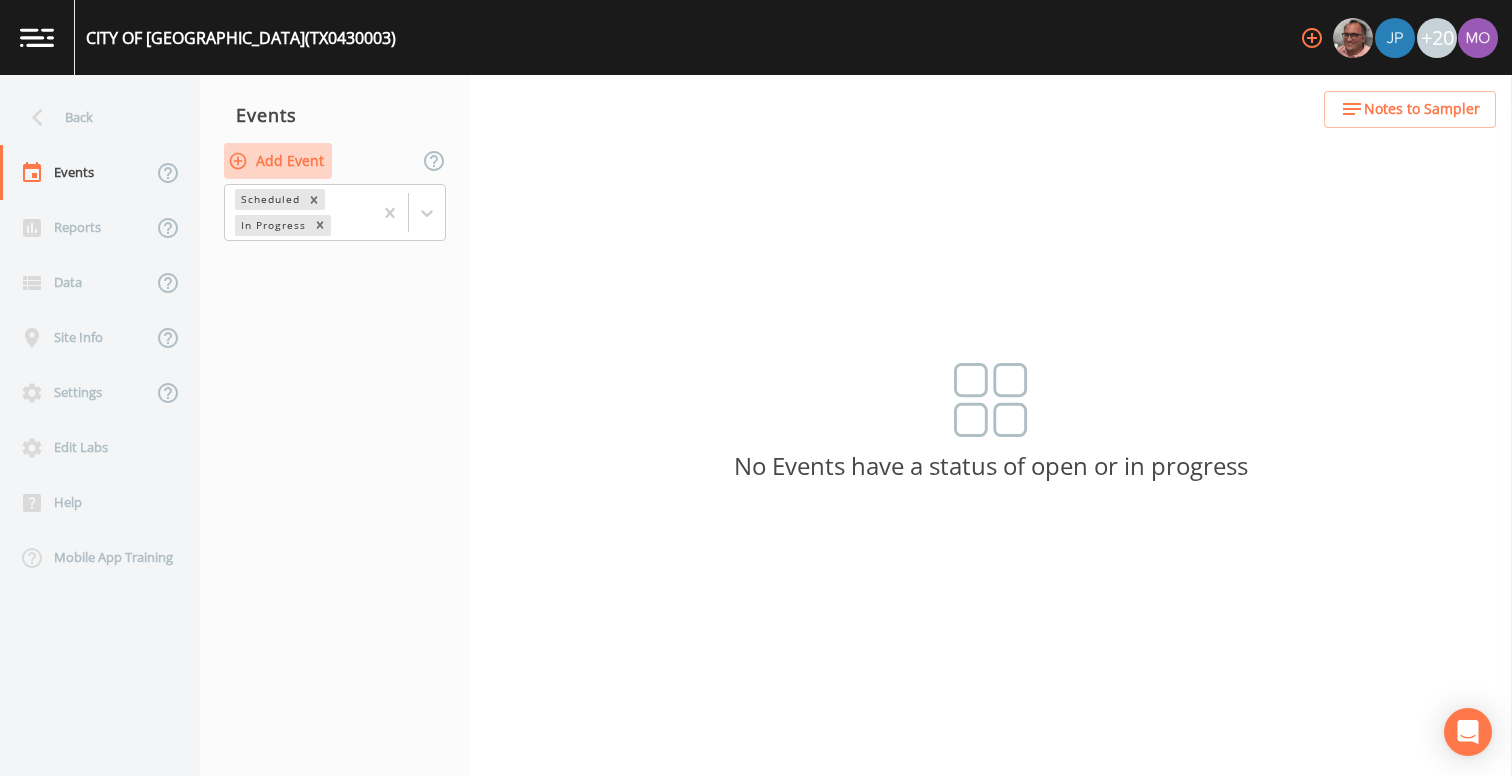 click on "Add Event" at bounding box center [278, 161] 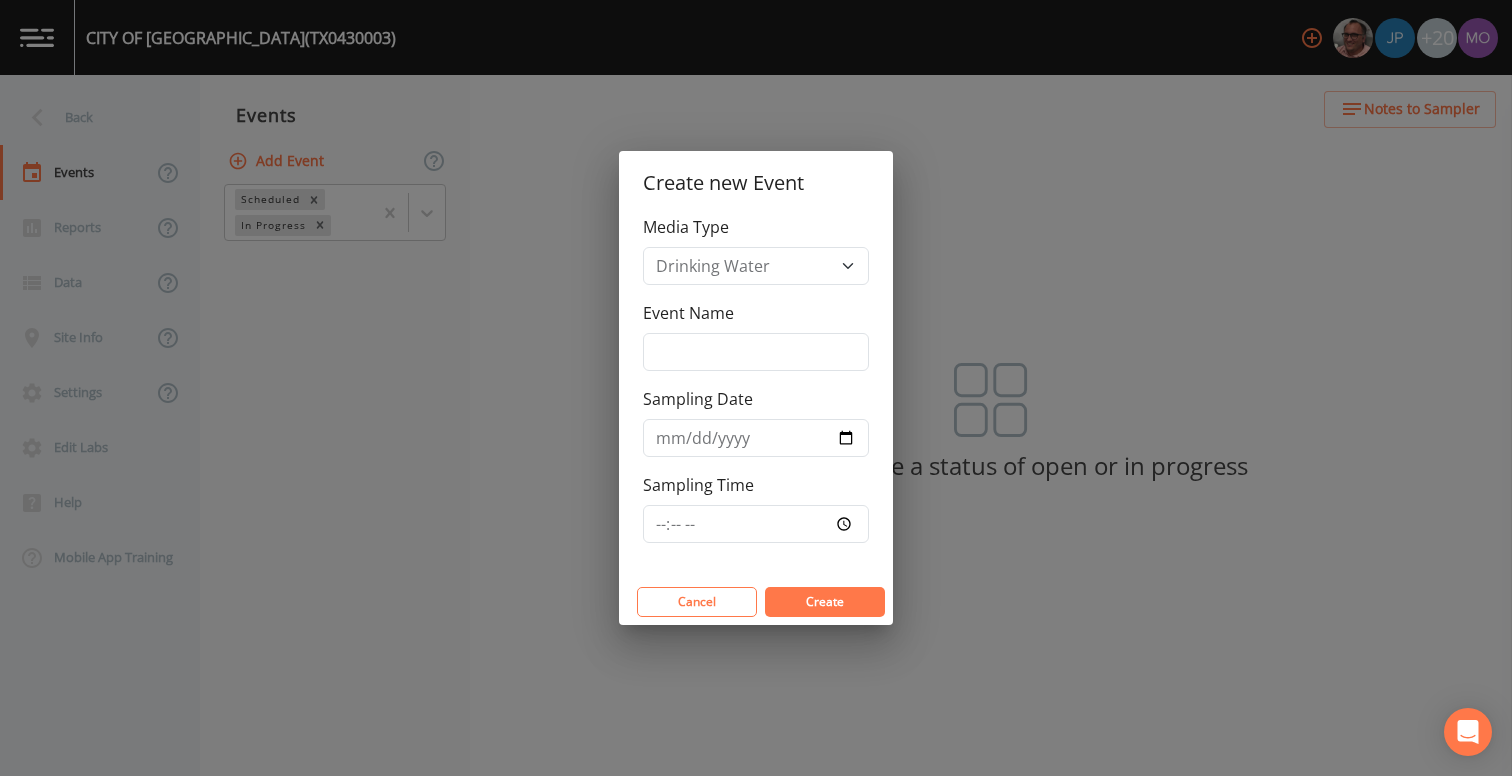 click on "Media Type Drinking Water Event Name Sampling Date Sampling Time" at bounding box center [756, 397] 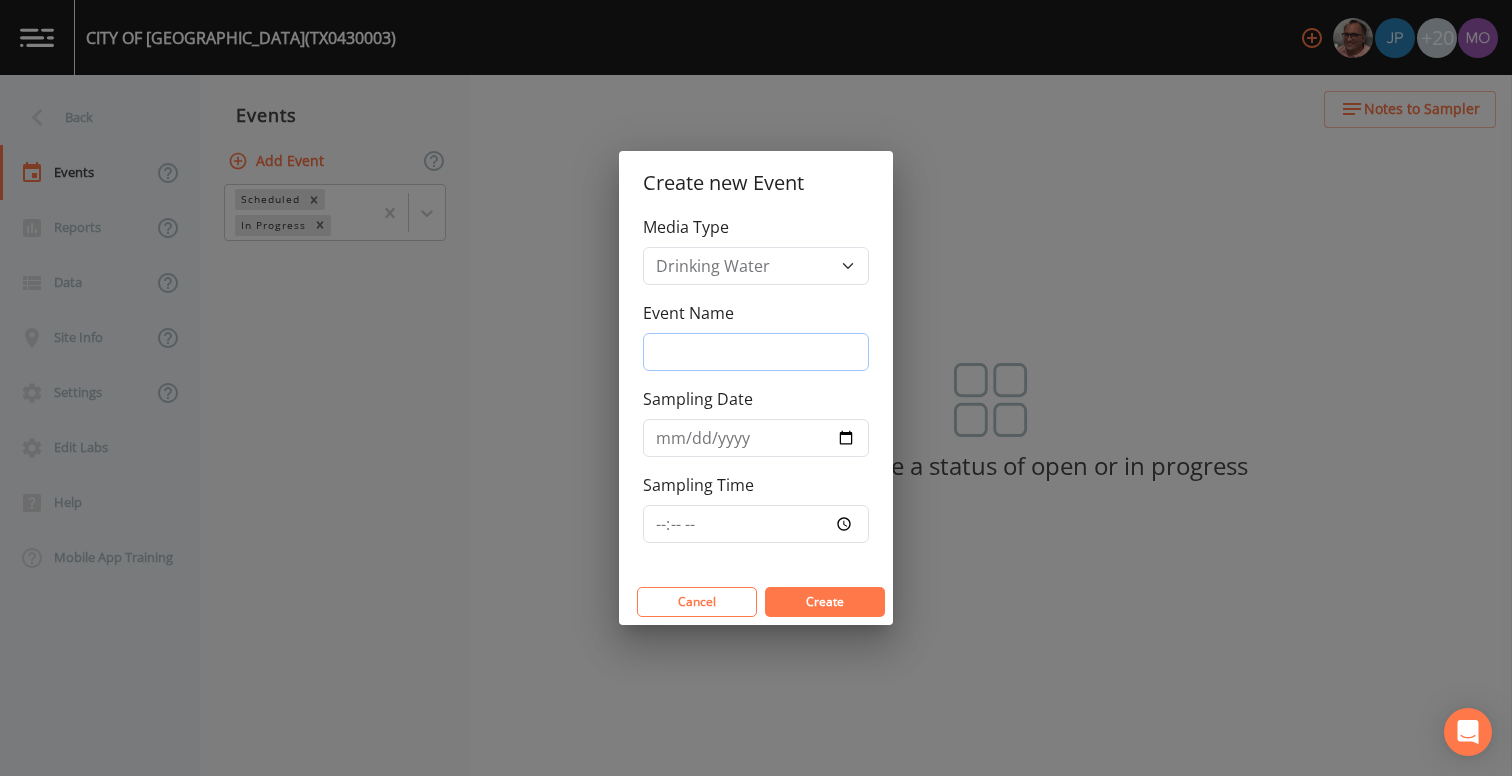 click on "Event Name" at bounding box center [756, 352] 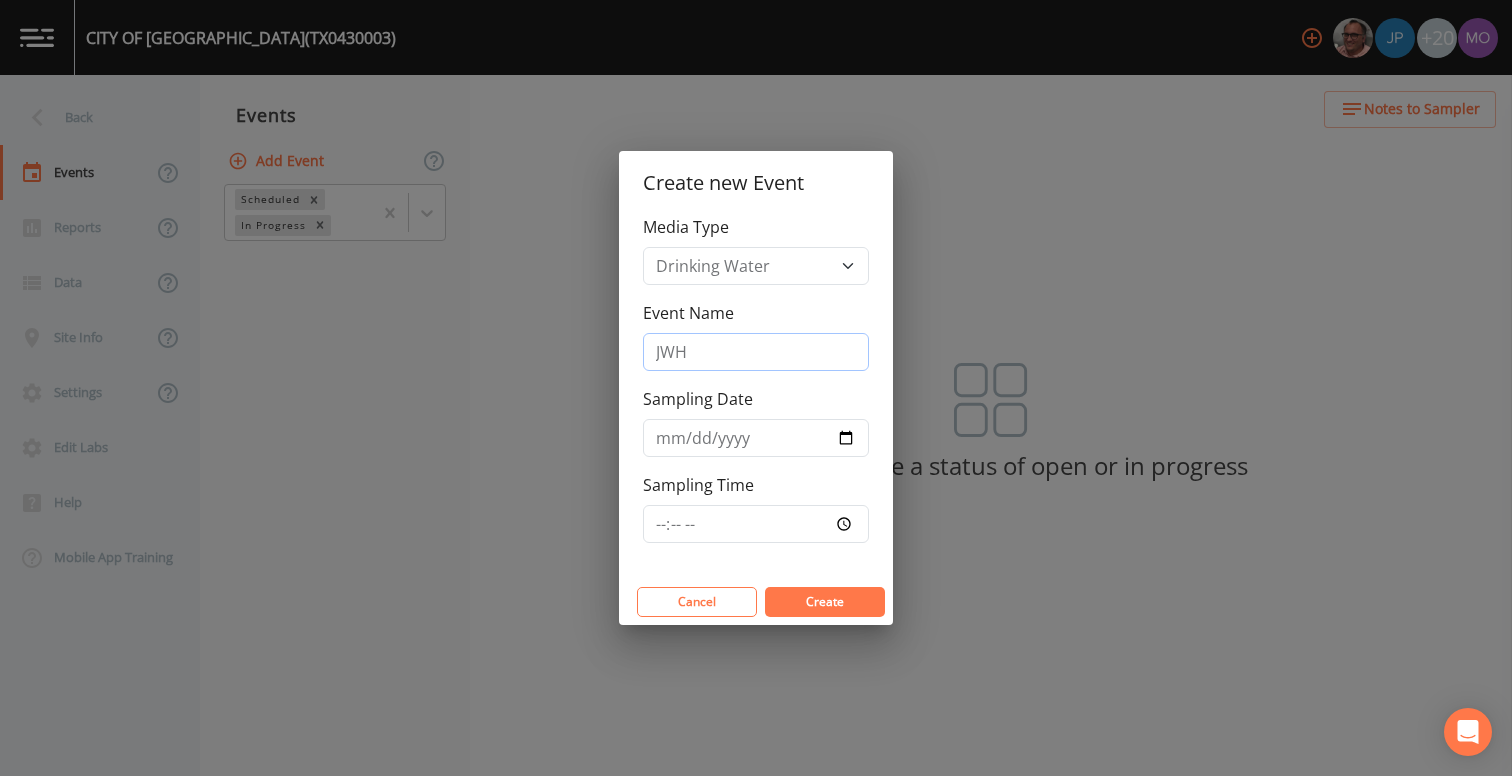 type on "JWH" 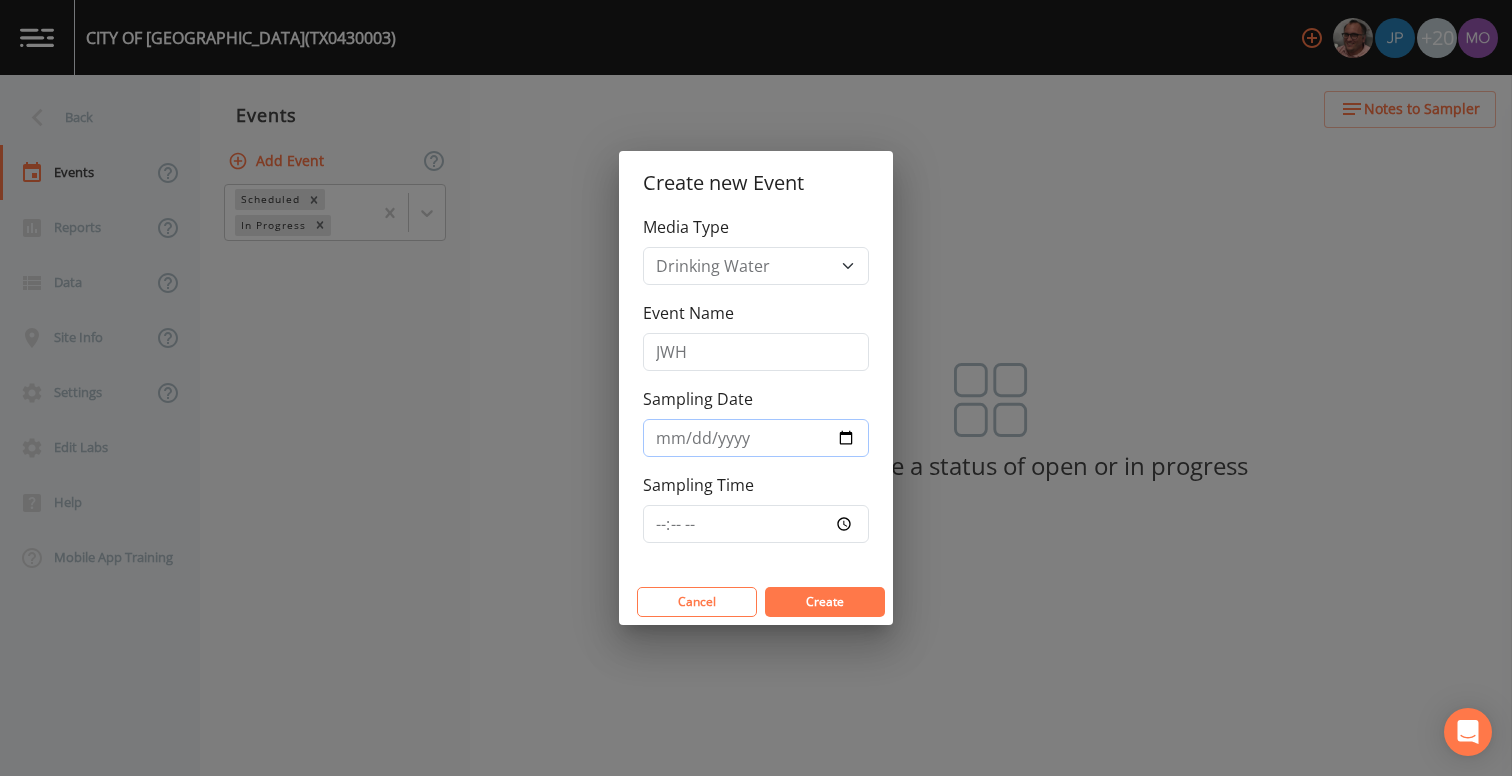 click on "Sampling Date" at bounding box center (756, 438) 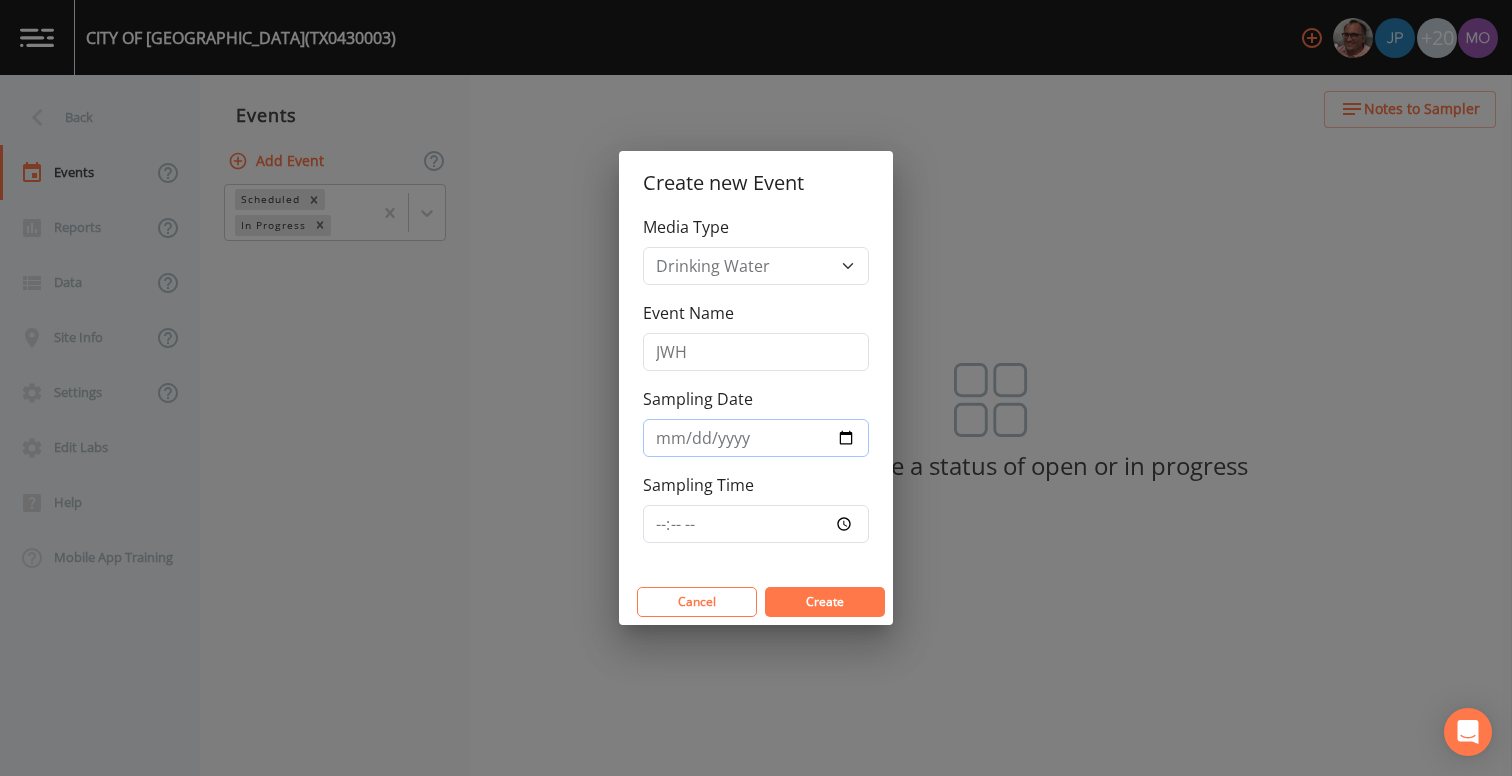 type on "[DATE]" 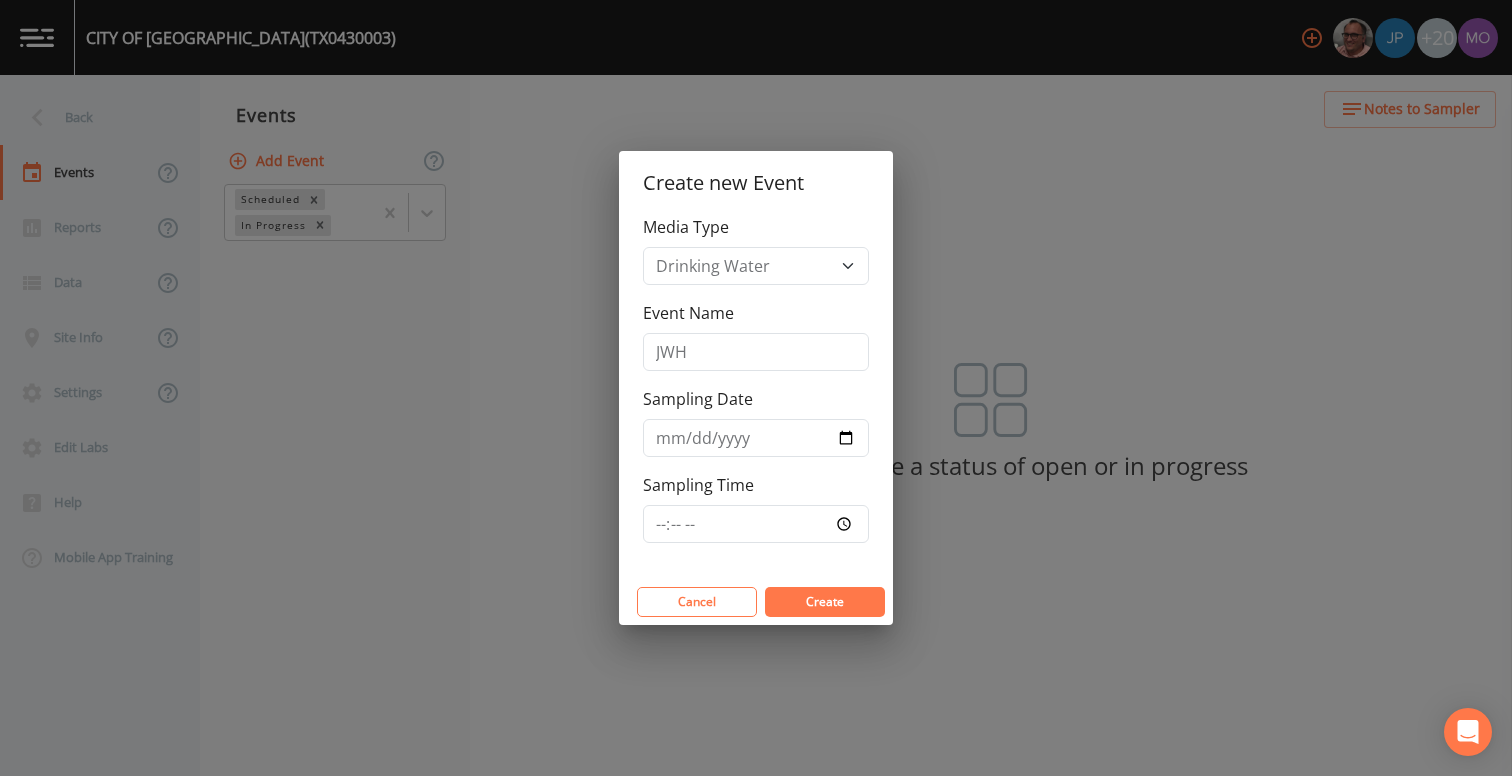 click on "Create" at bounding box center (825, 602) 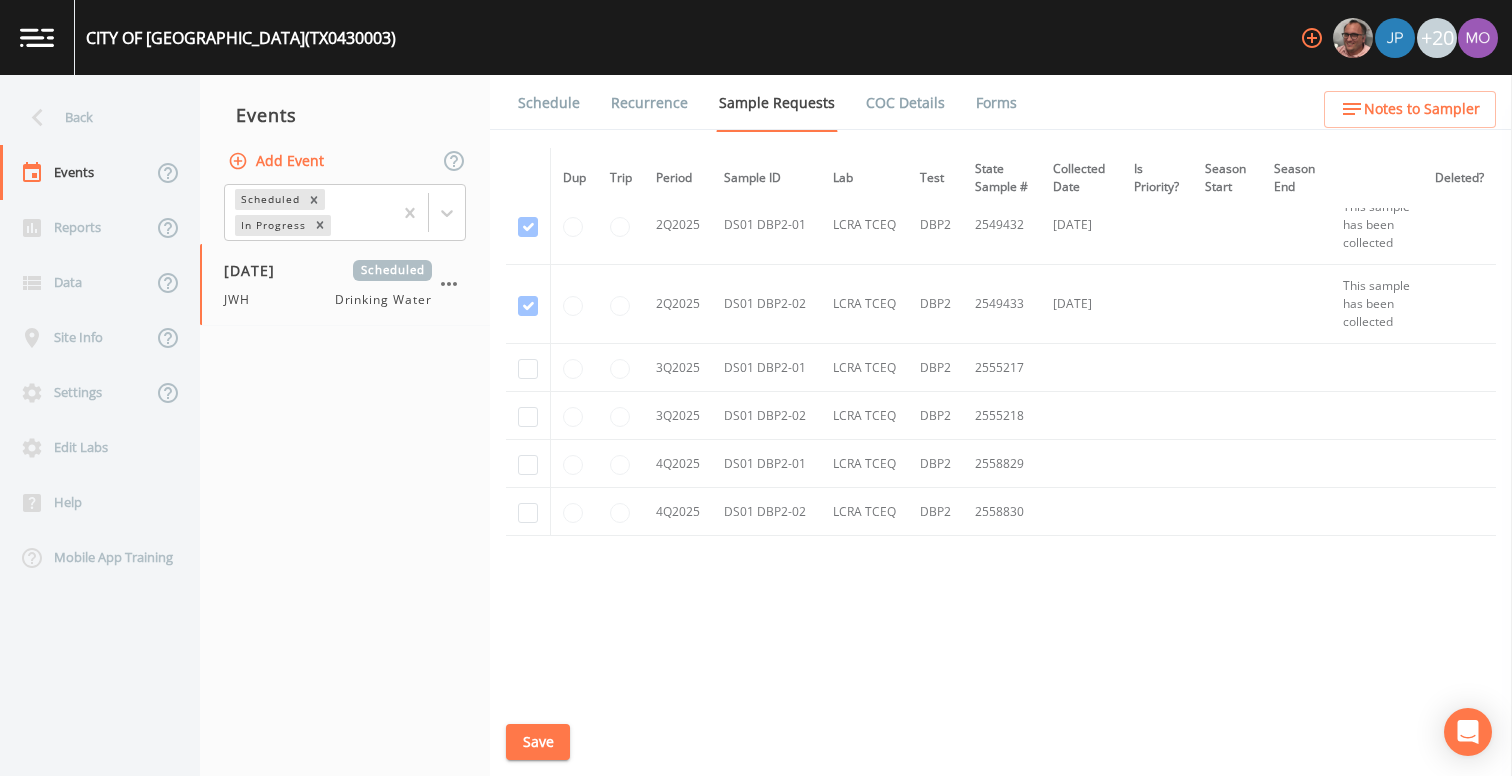 scroll, scrollTop: 1241, scrollLeft: 0, axis: vertical 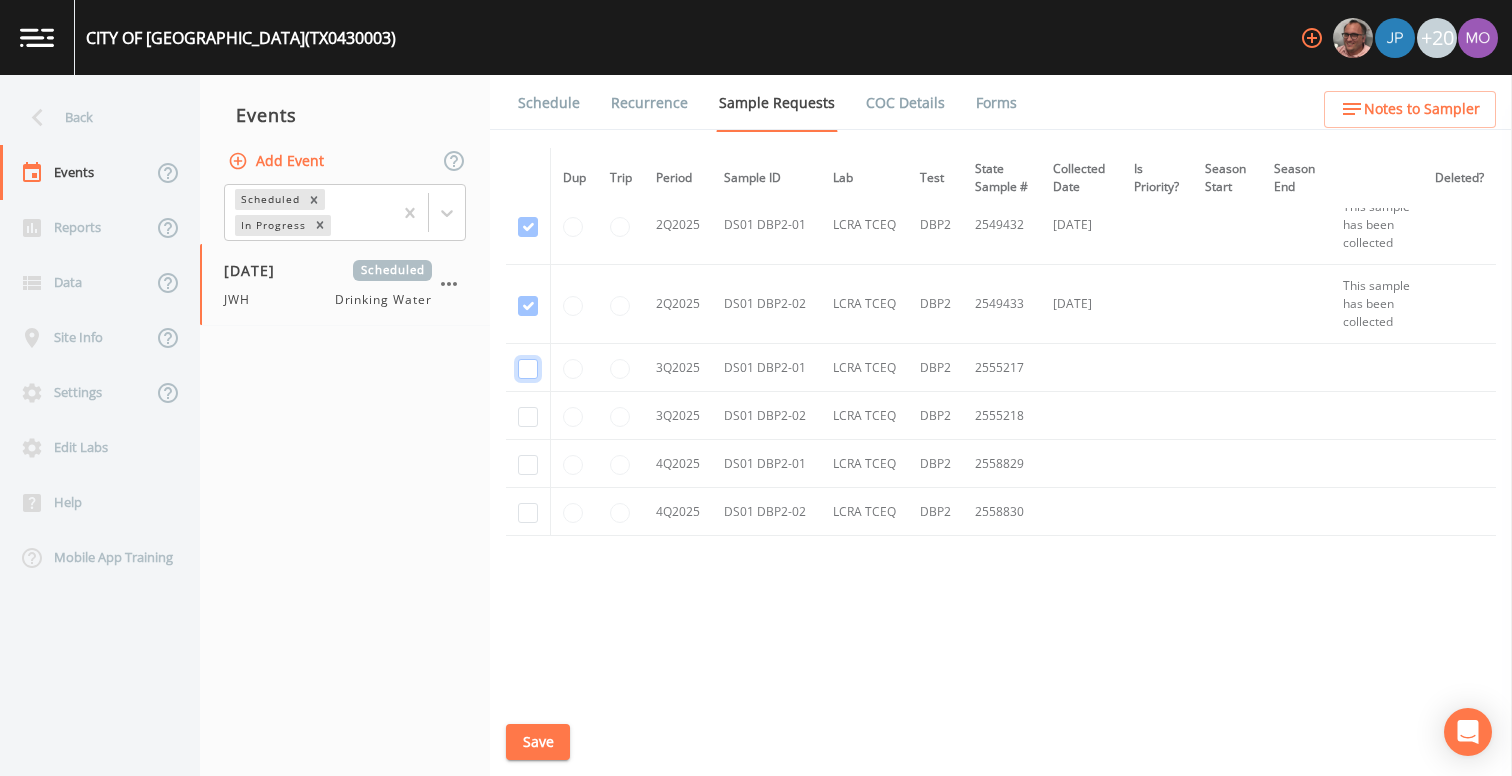click at bounding box center [528, -642] 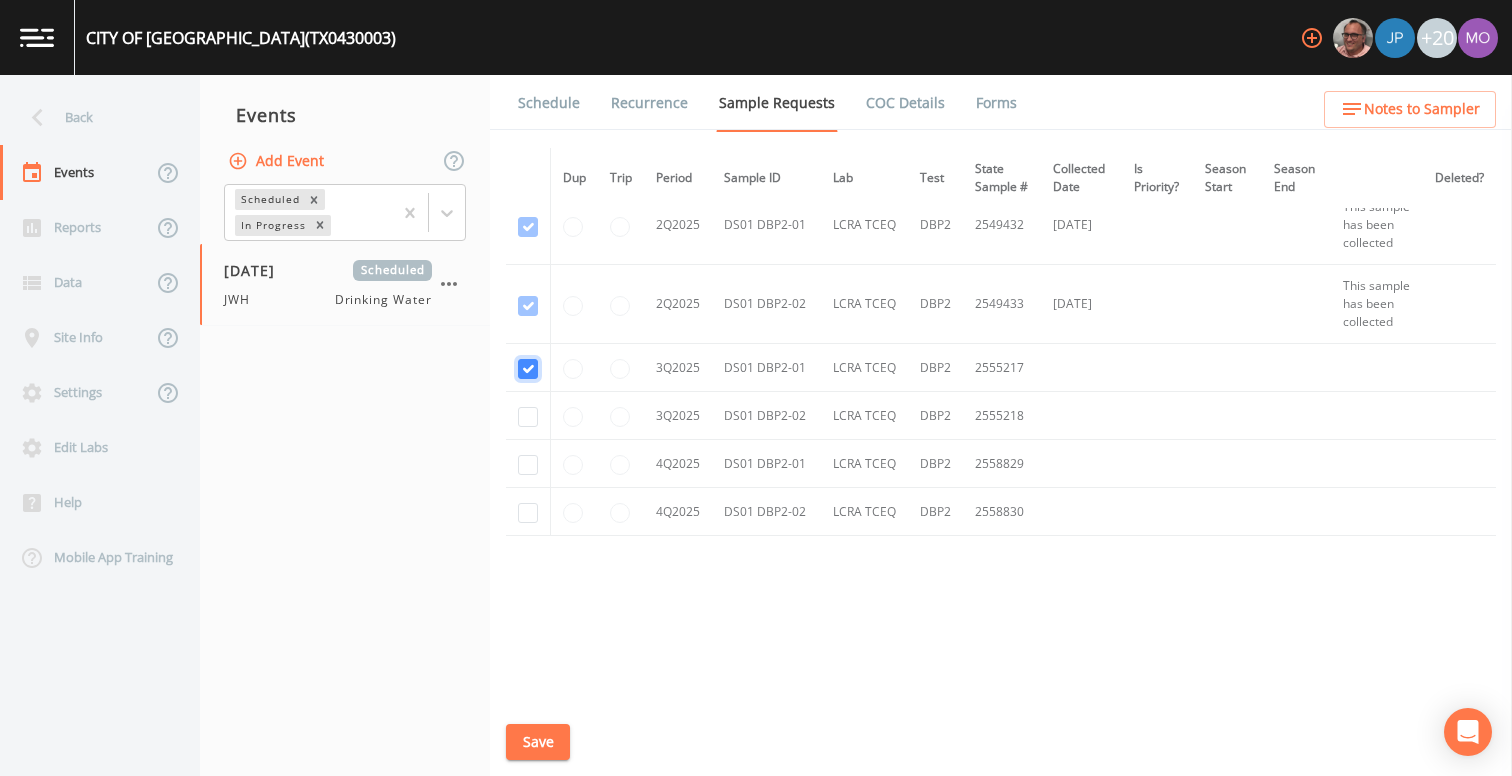 checkbox on "true" 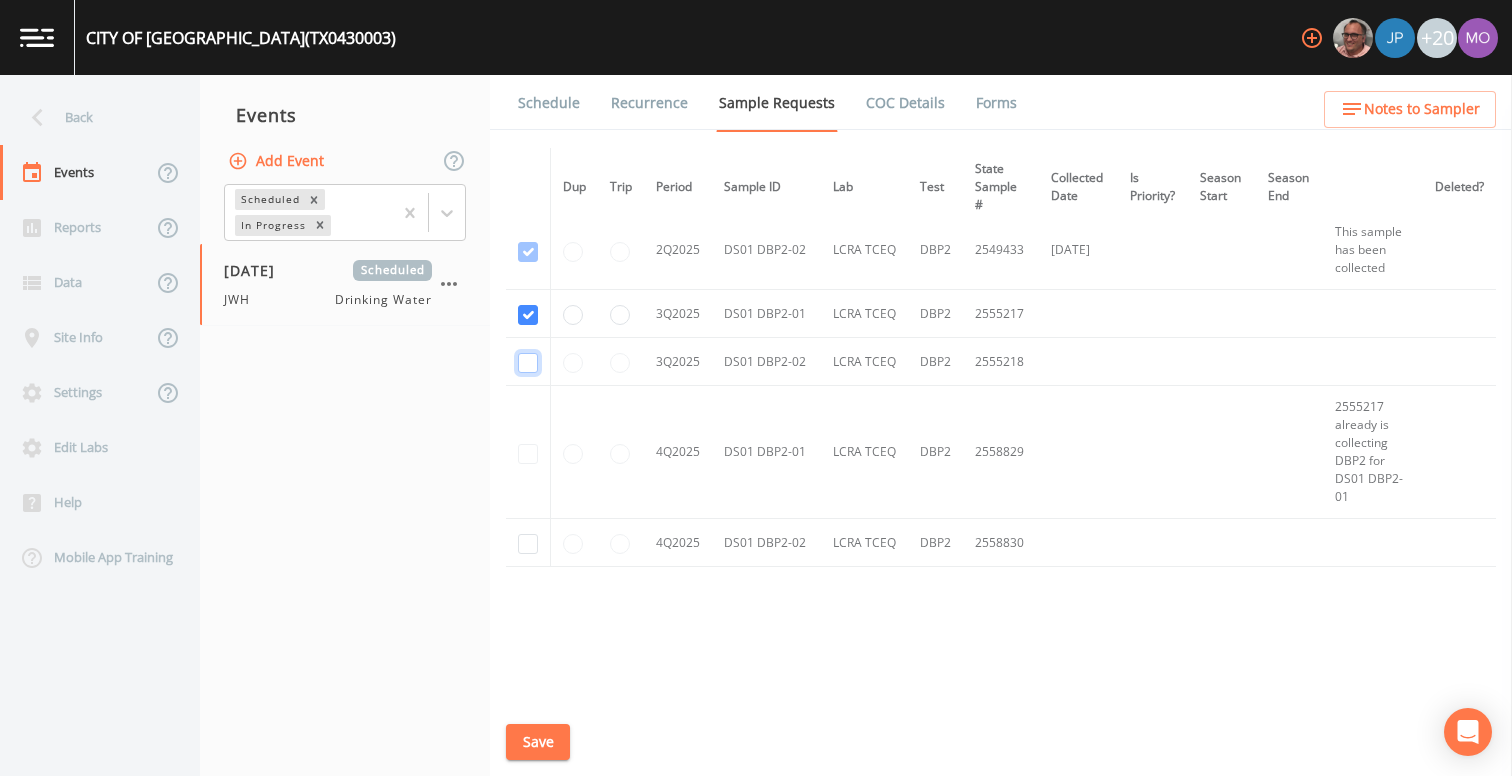 click at bounding box center (528, -617) 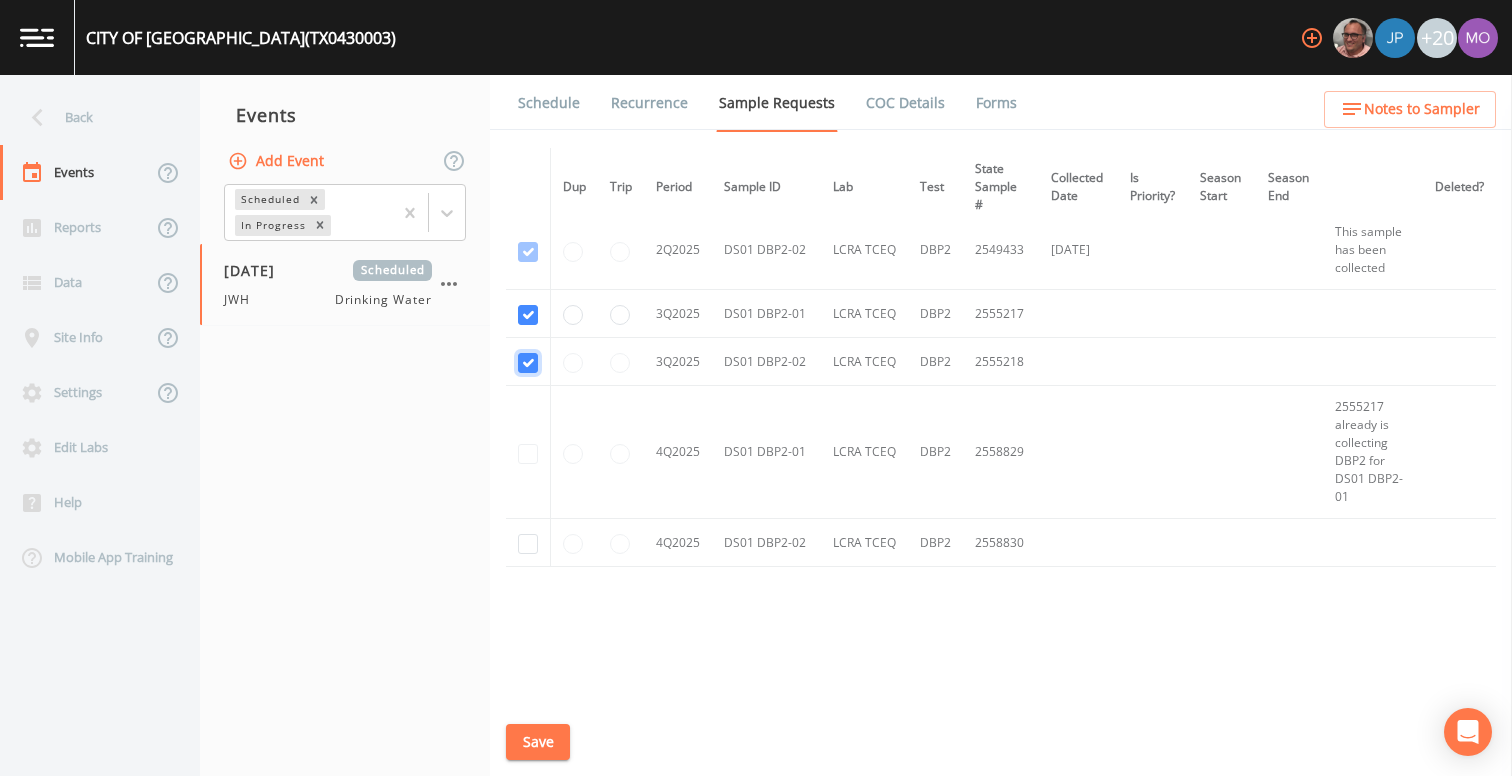 checkbox on "true" 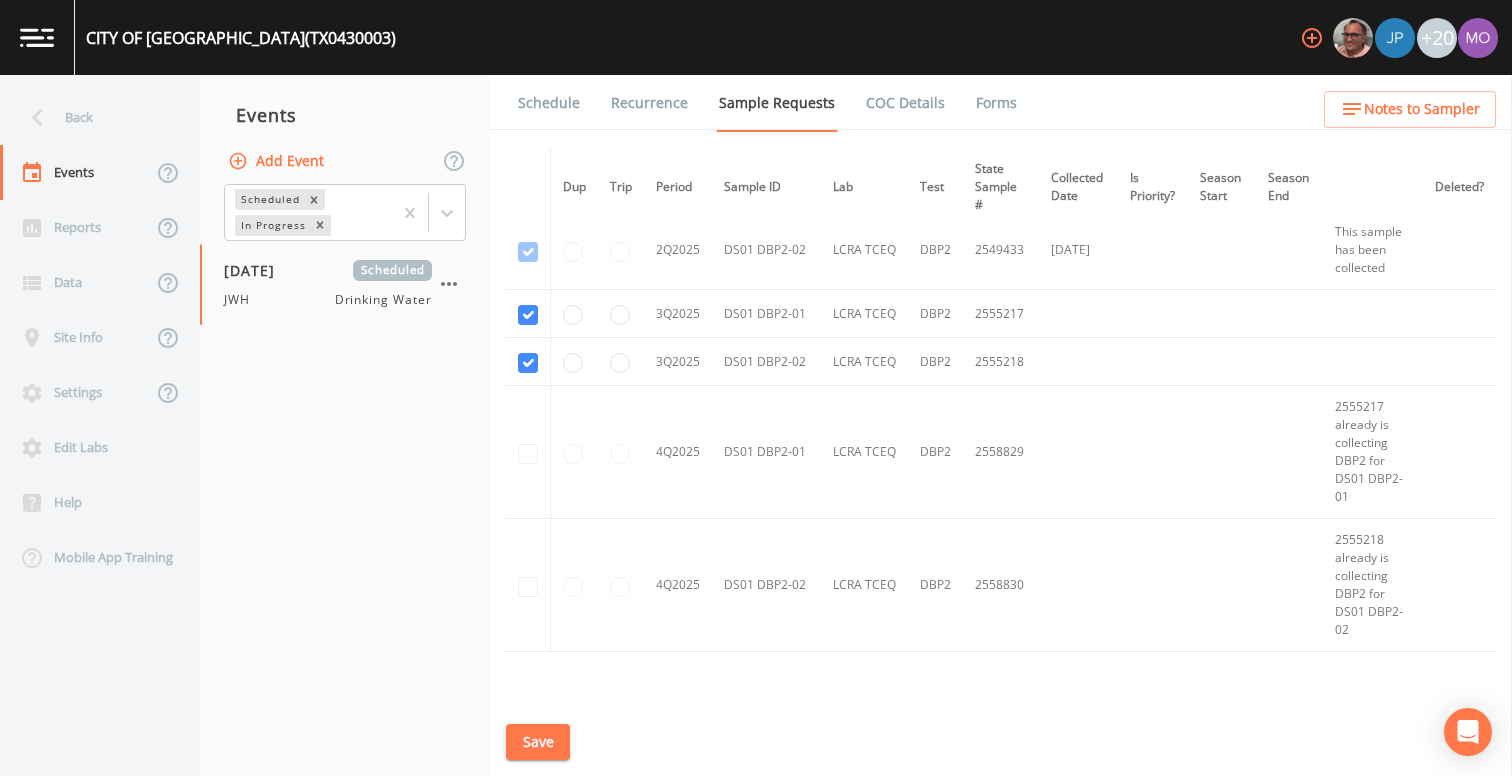 click on "Save" at bounding box center (538, 742) 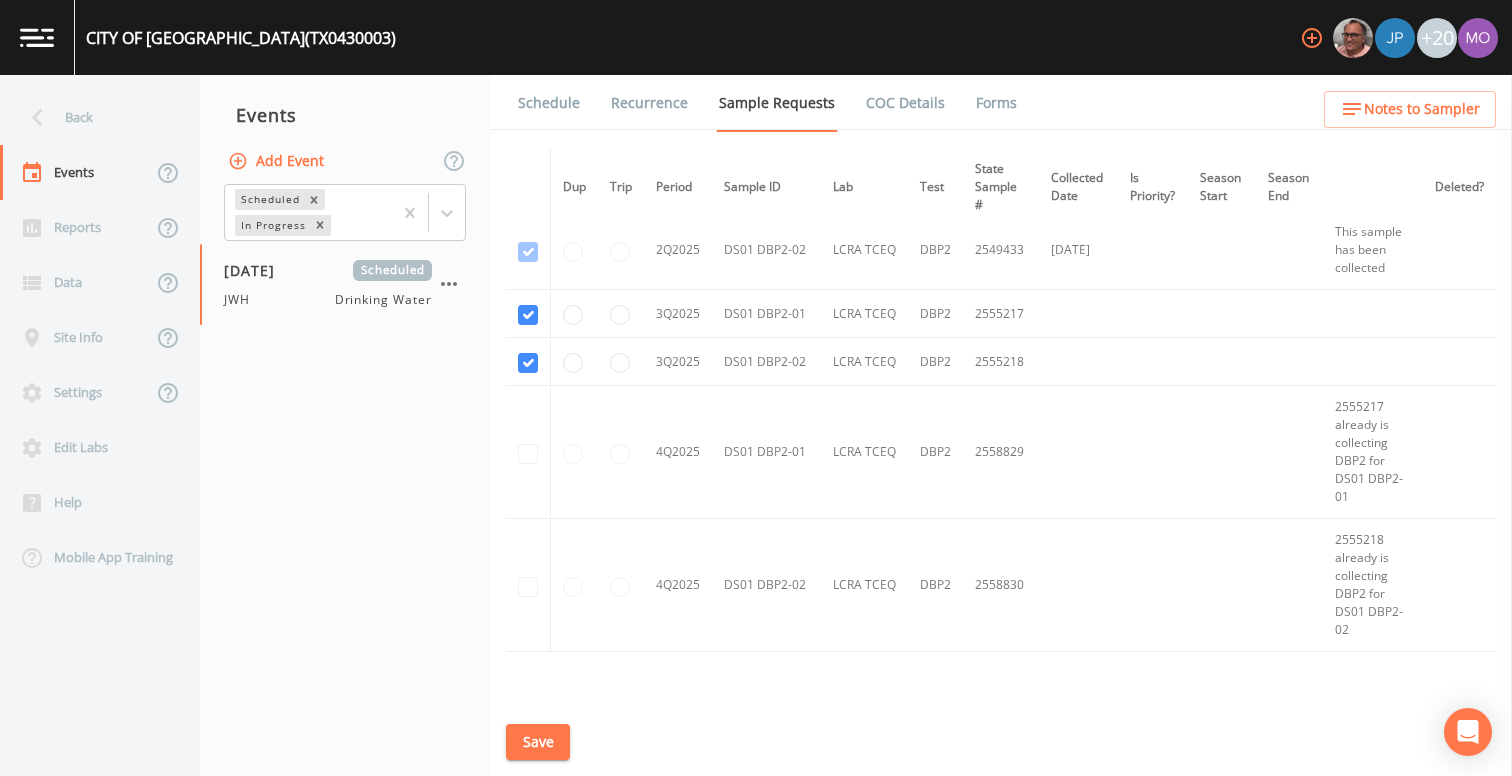 click on "Schedule" at bounding box center (549, 103) 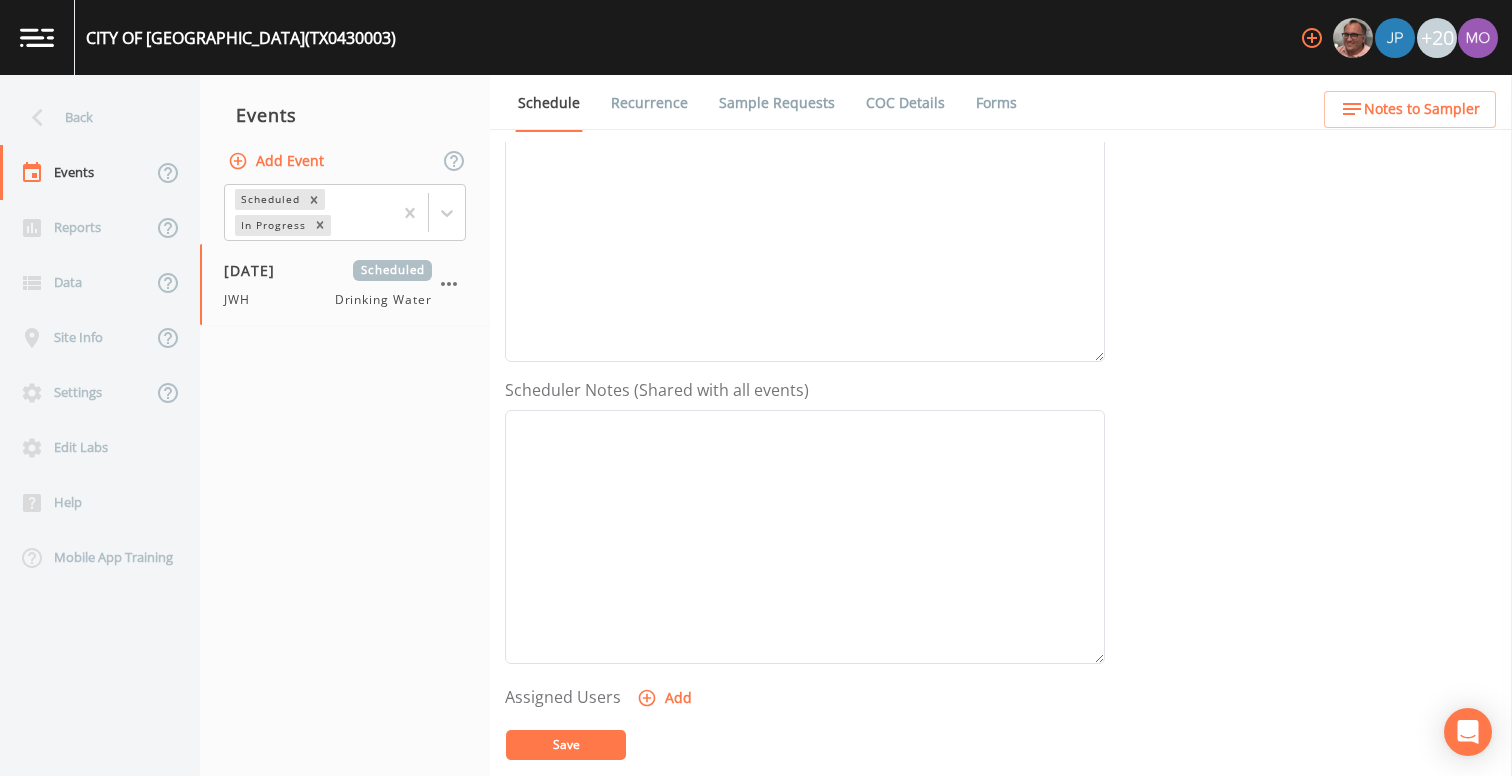 scroll, scrollTop: 523, scrollLeft: 0, axis: vertical 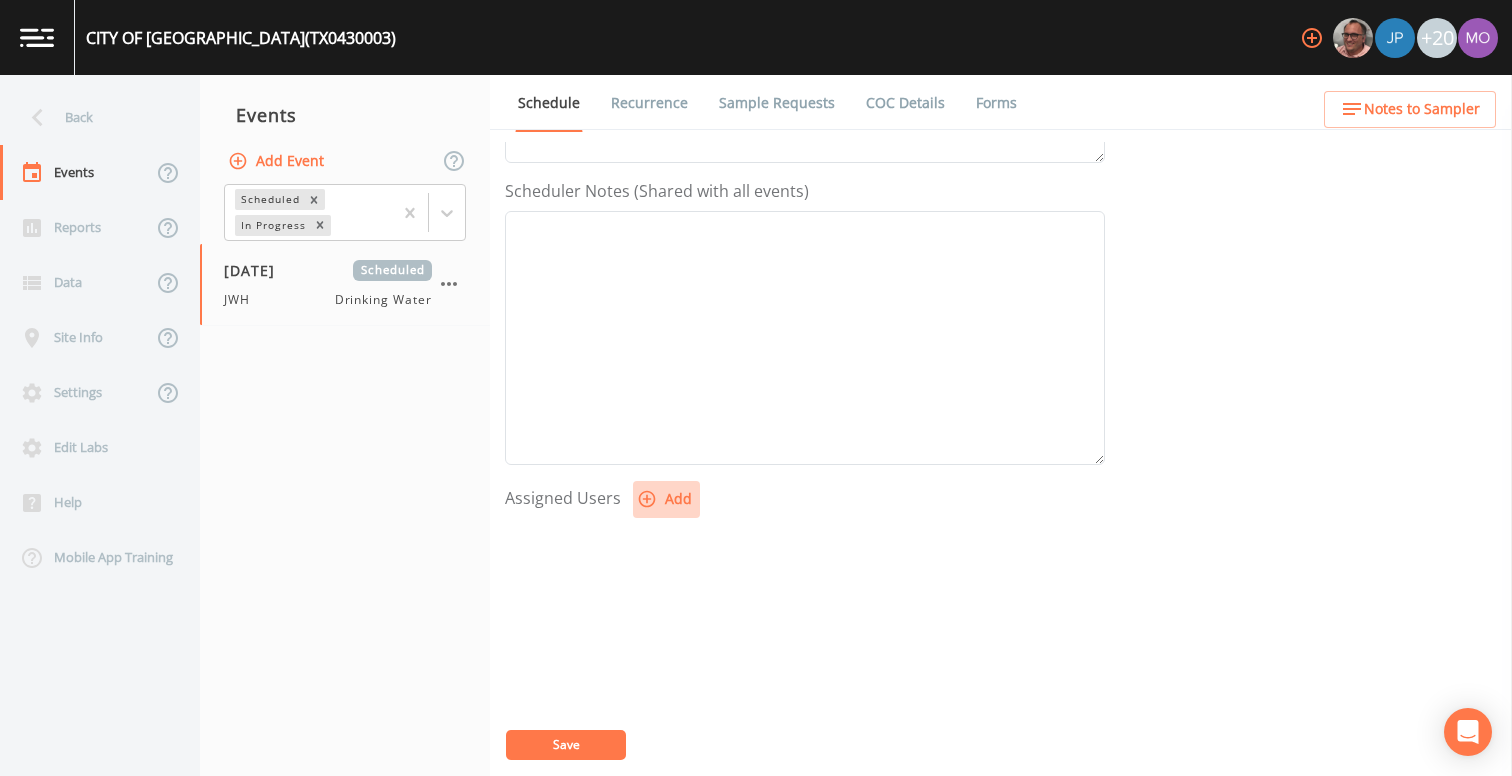 click 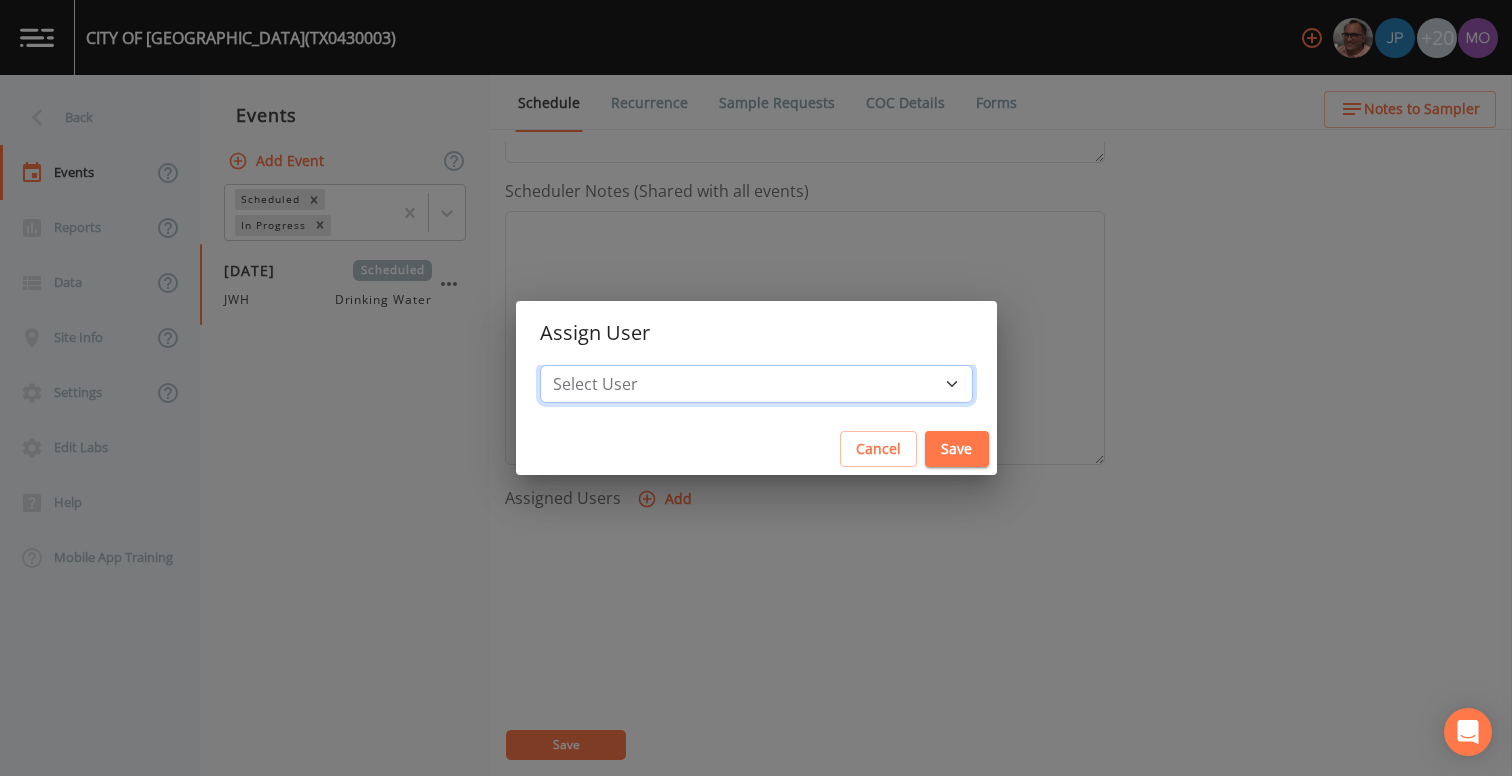 click on "Select User [PERSON_NAME] [PERSON_NAME]  [PERSON_NAME] [PERSON_NAME] [PERSON_NAME] [PERSON_NAME]  Rigamonti [EMAIL_ADDRESS][DOMAIN_NAME] [PERSON_NAME] [PERSON_NAME] [PERSON_NAME] [PERSON_NAME] [PERSON_NAME] [PERSON_NAME] [PERSON_NAME] [PERSON_NAME] [PERSON_NAME] [PERSON_NAME] [PERSON_NAME] [PERSON_NAME] [PERSON_NAME] [PERSON_NAME] [PERSON_NAME]" at bounding box center [756, 384] 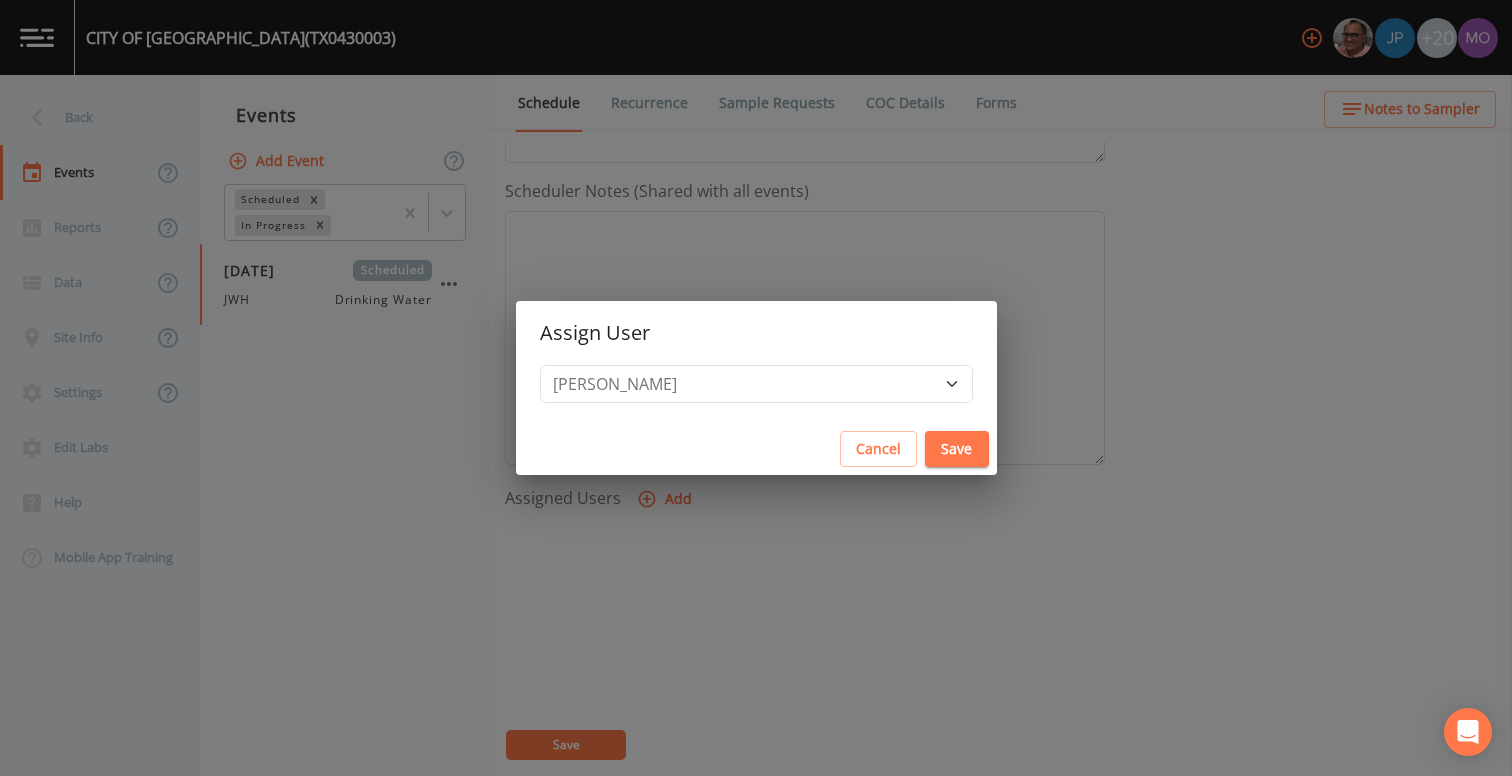 click on "Save" at bounding box center (957, 449) 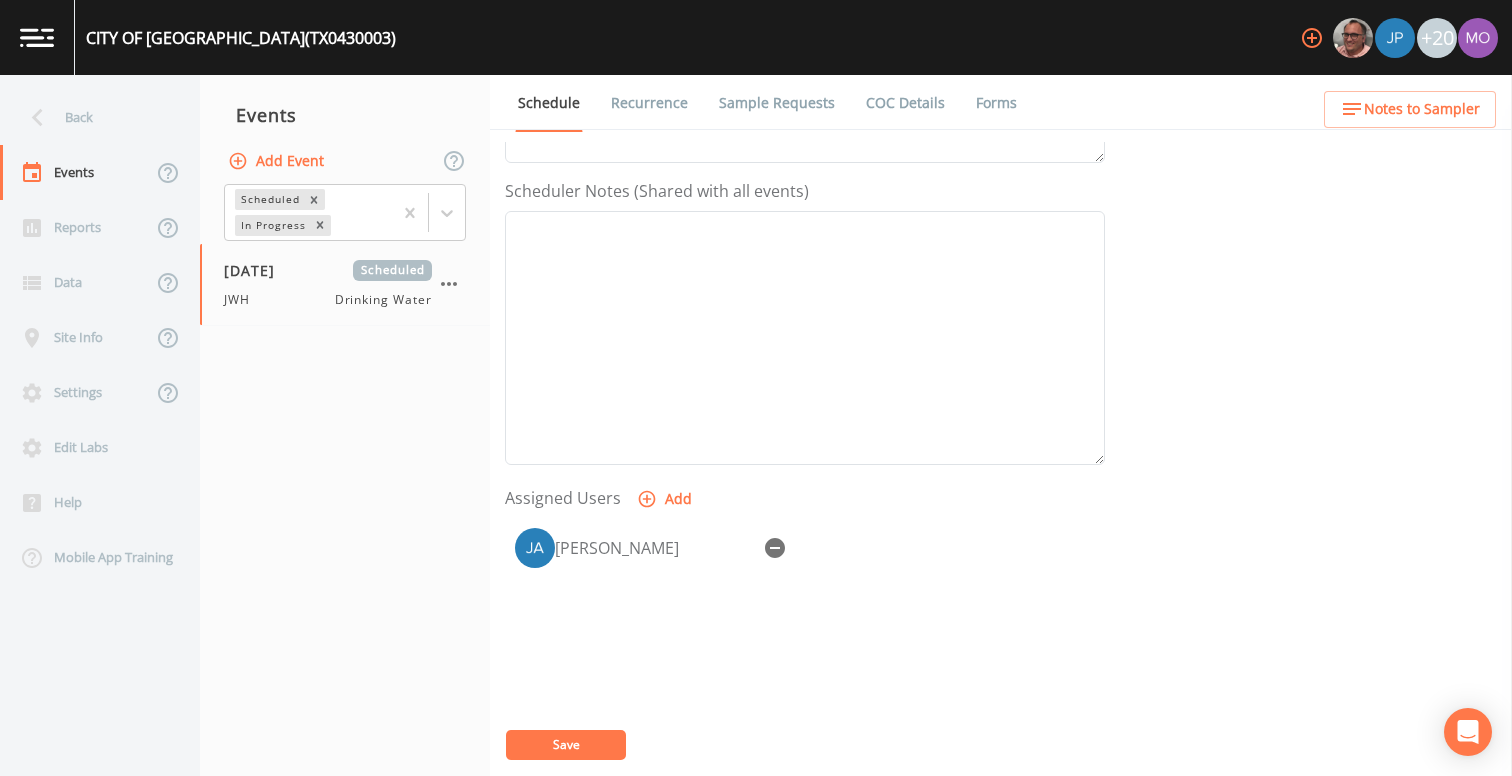 click on "Save" at bounding box center [566, 745] 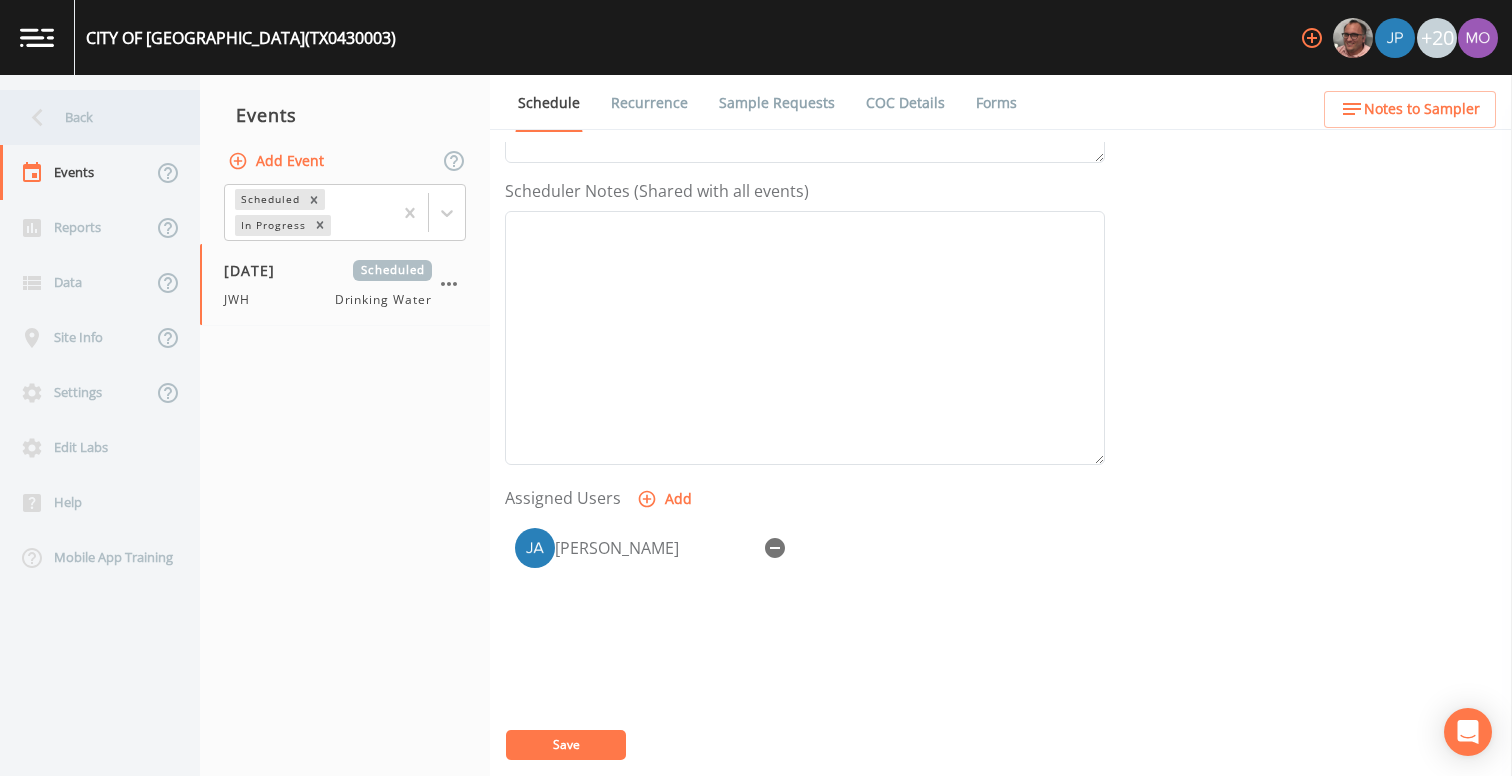 click on "Back" at bounding box center [90, 117] 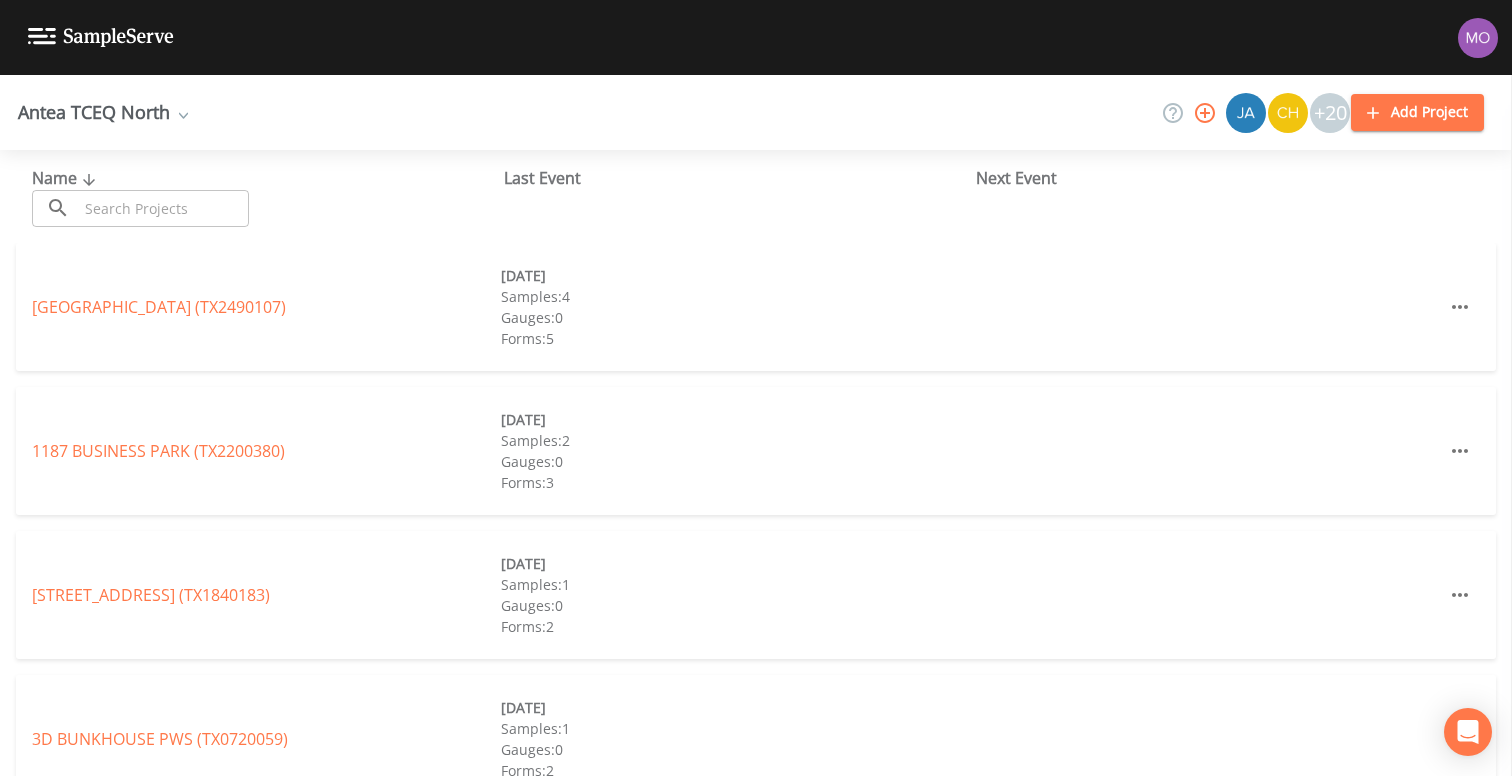 click at bounding box center (163, 208) 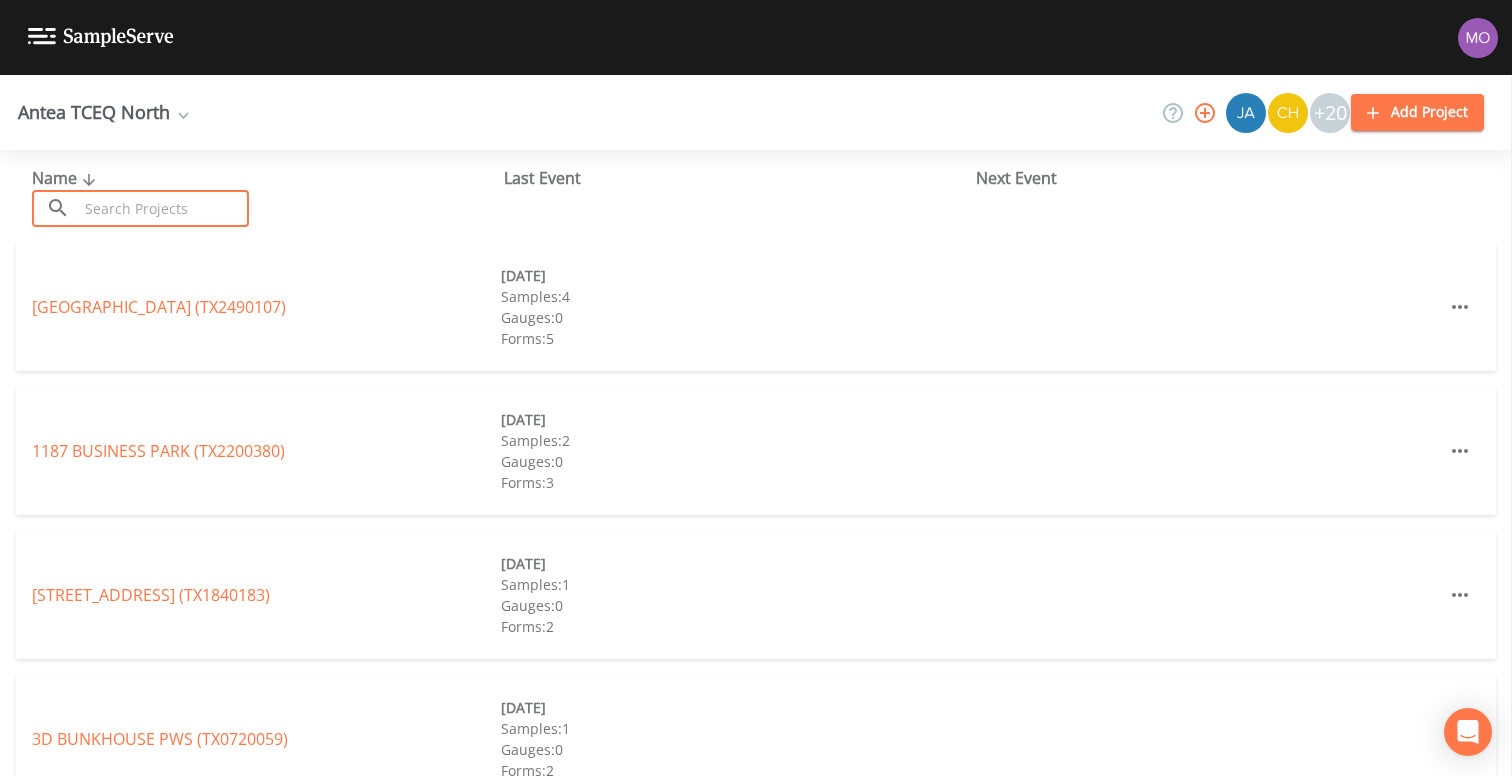 paste on "TX0610261" 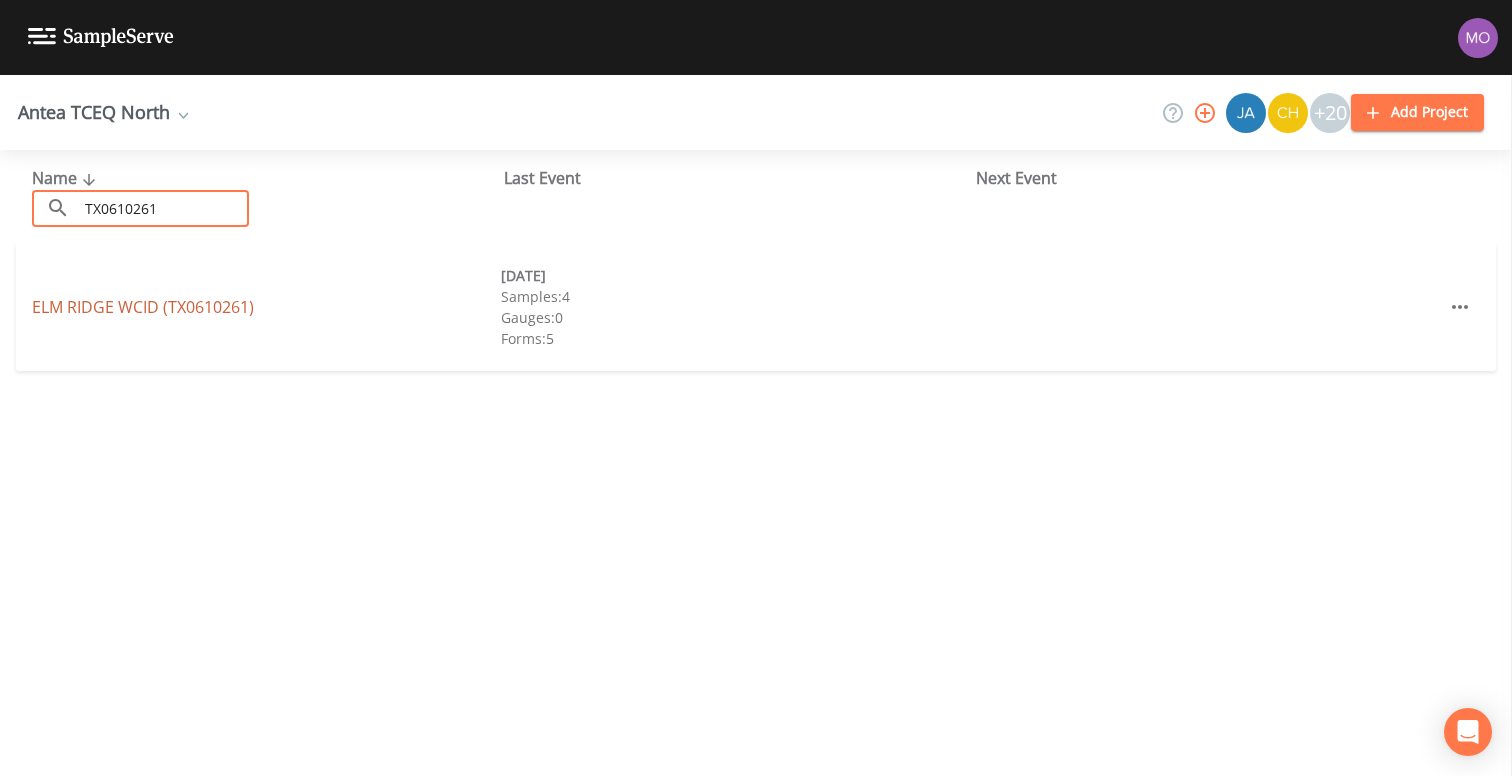 type on "TX0610261" 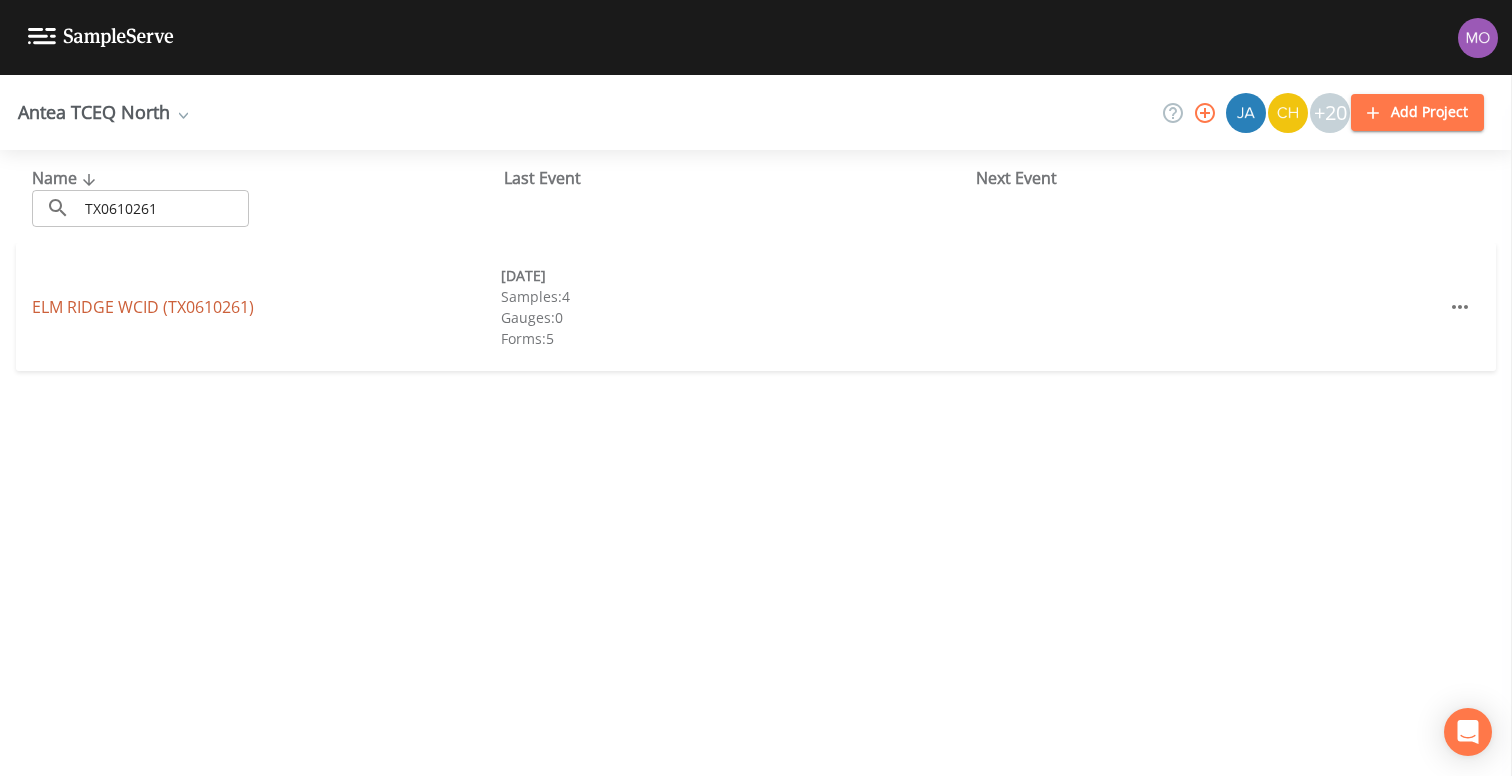click on "ELM RIDGE WCID   (TX0610261)" at bounding box center [143, 307] 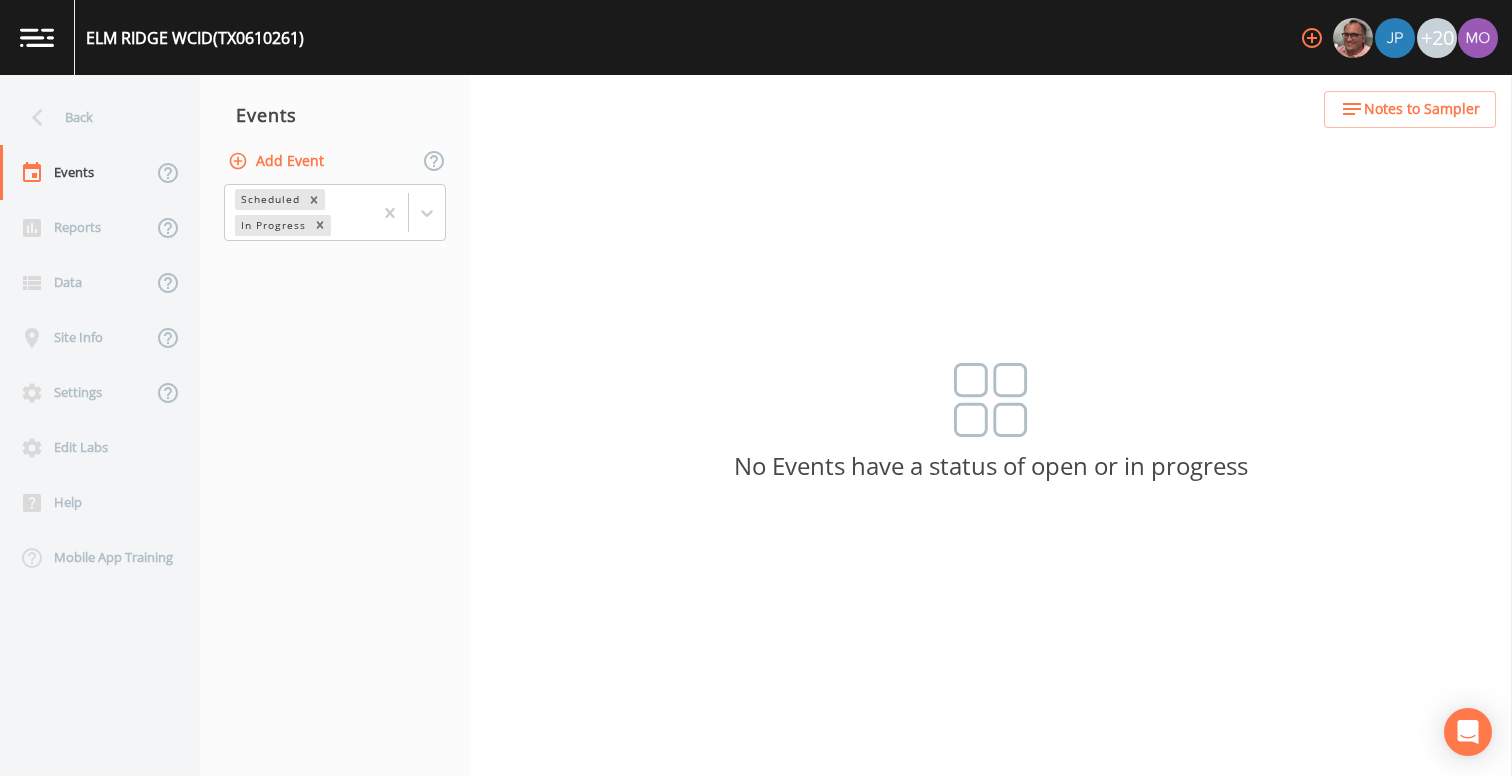 click on "Add Event" at bounding box center [278, 161] 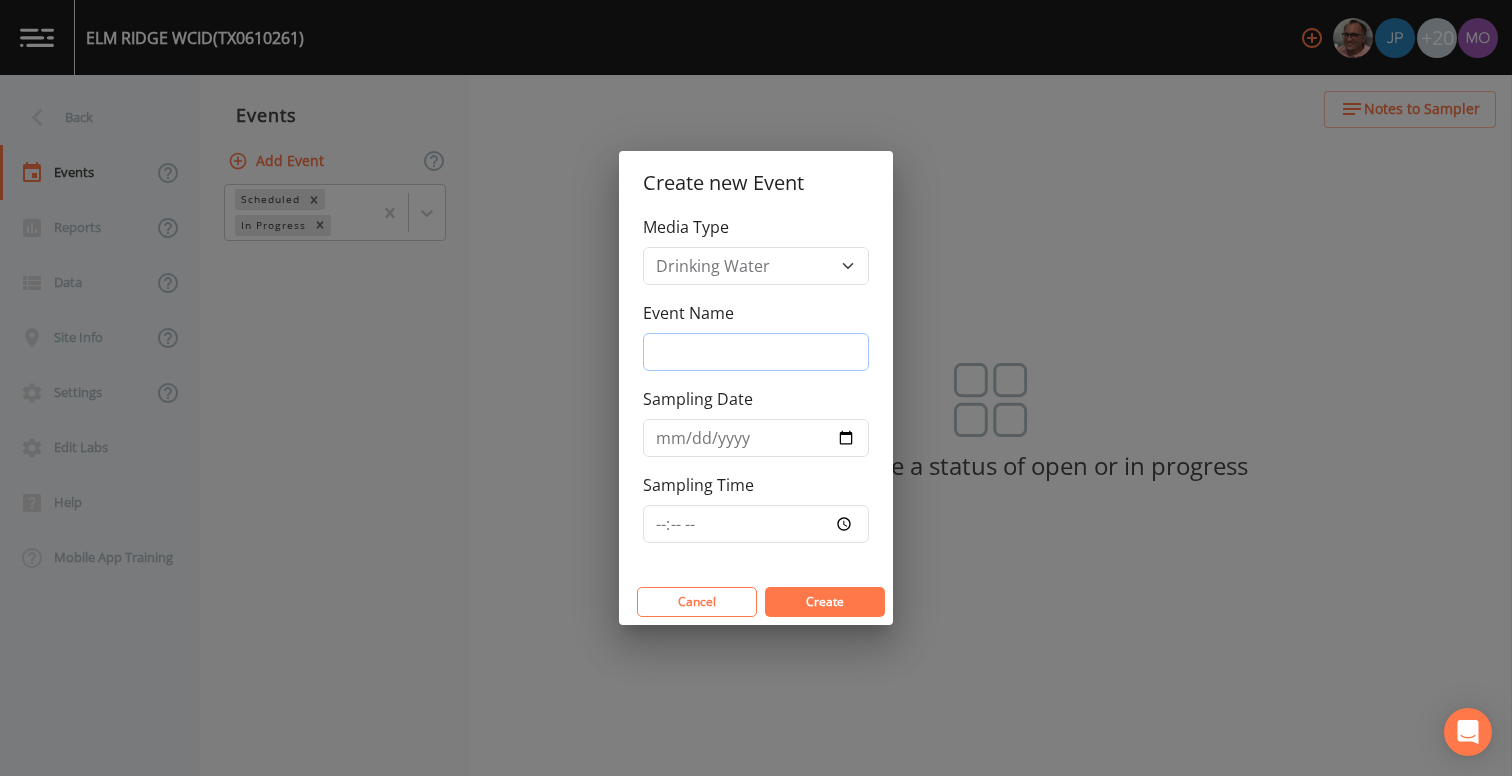 click on "Event Name" at bounding box center [756, 352] 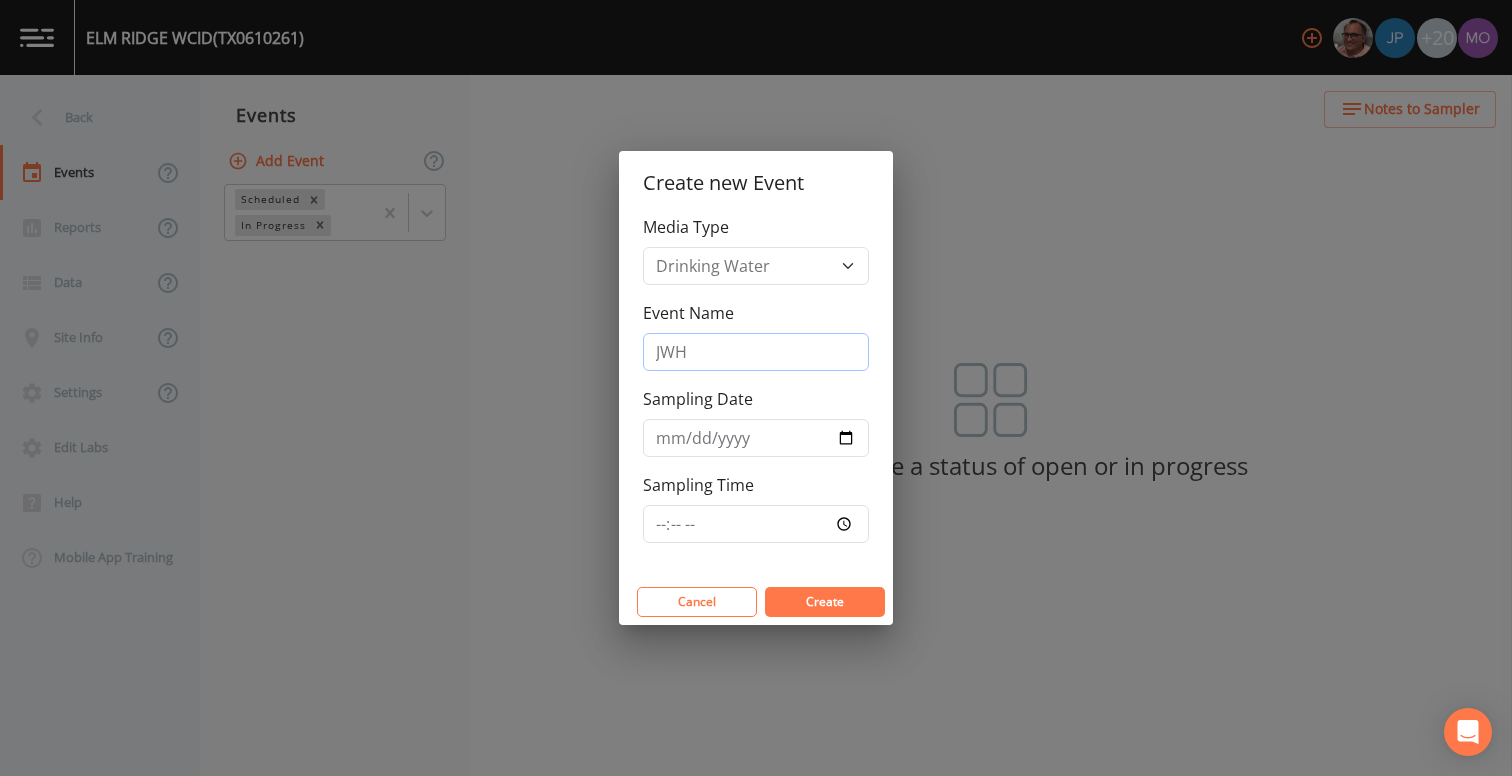 type on "JWH" 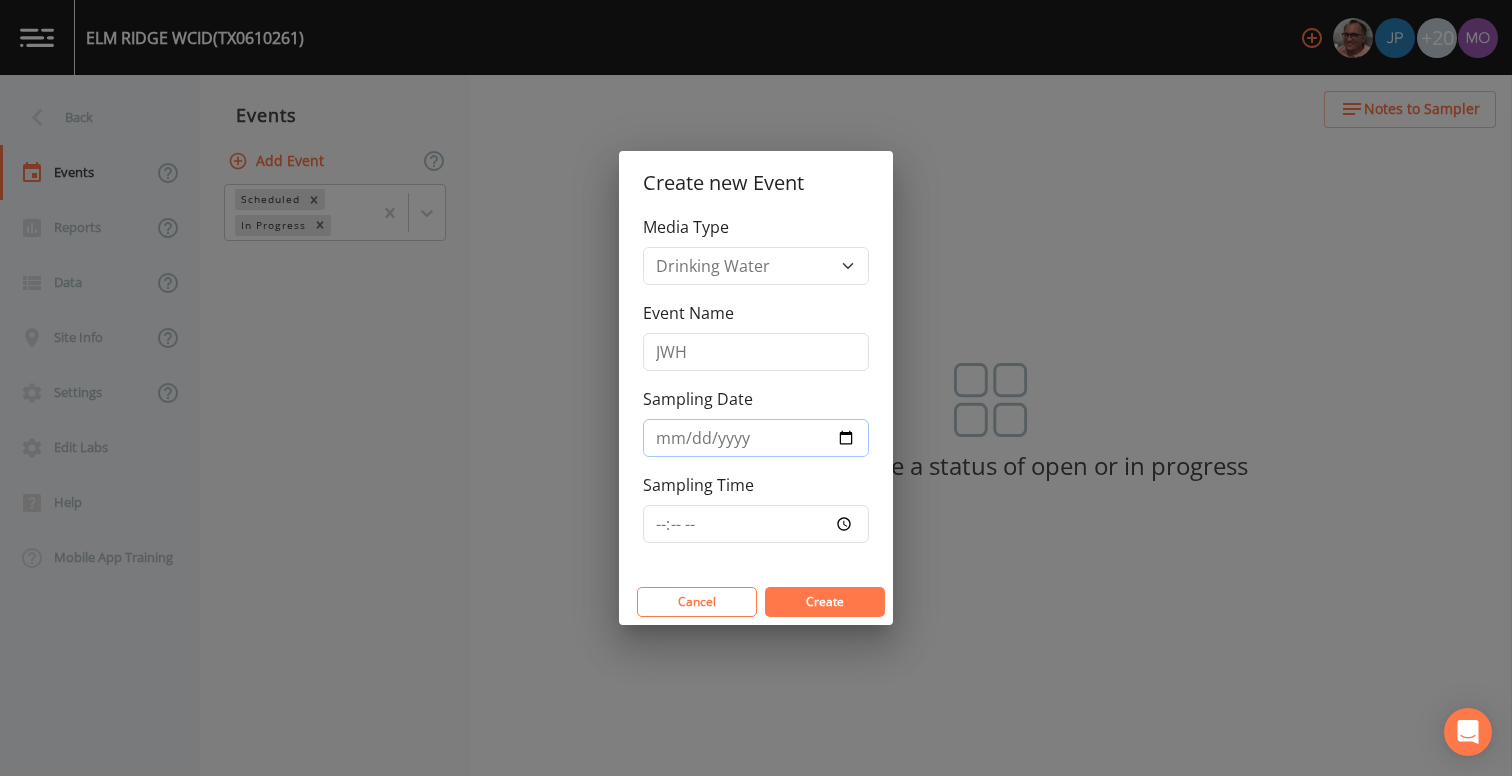 click on "Sampling Date" at bounding box center [756, 438] 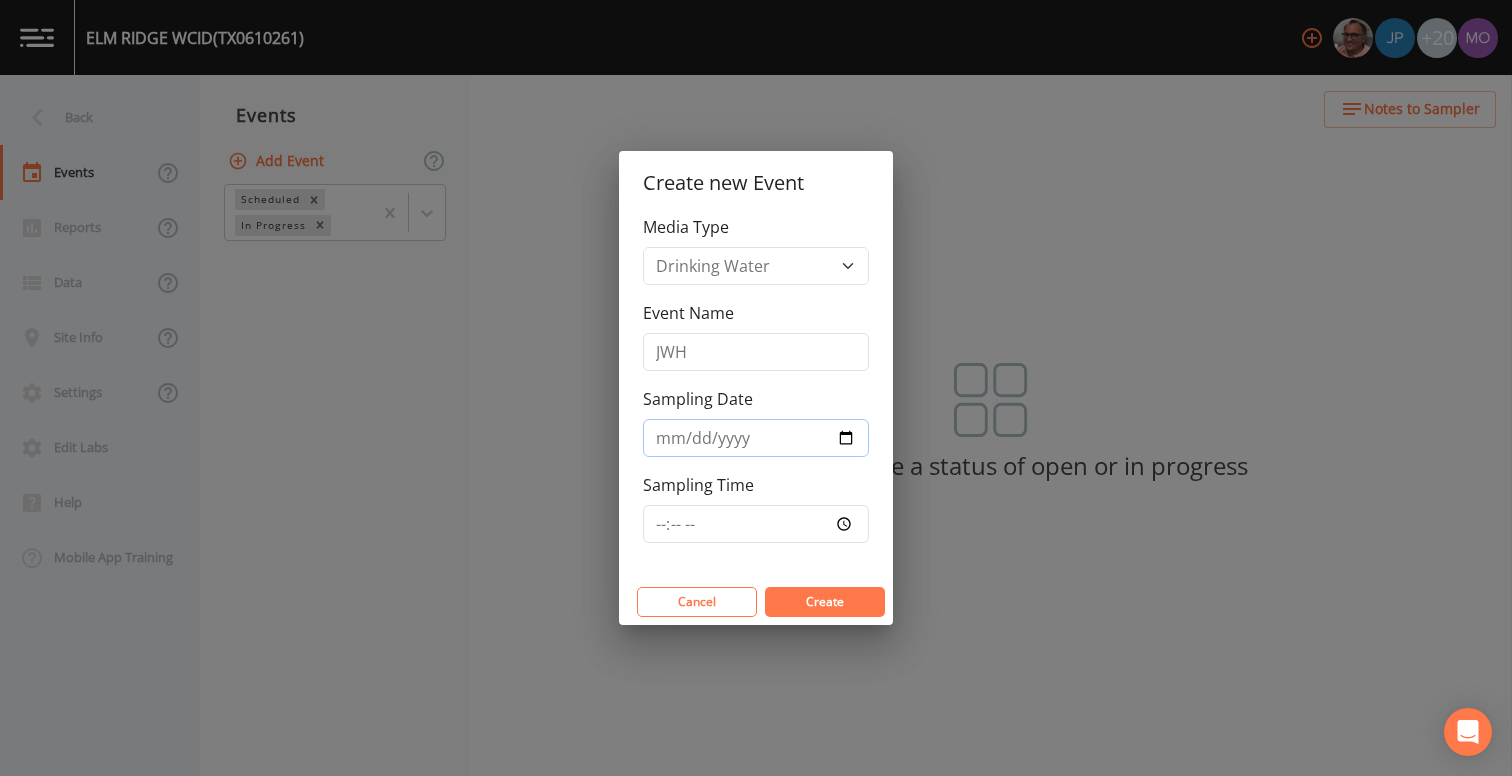 type on "[DATE]" 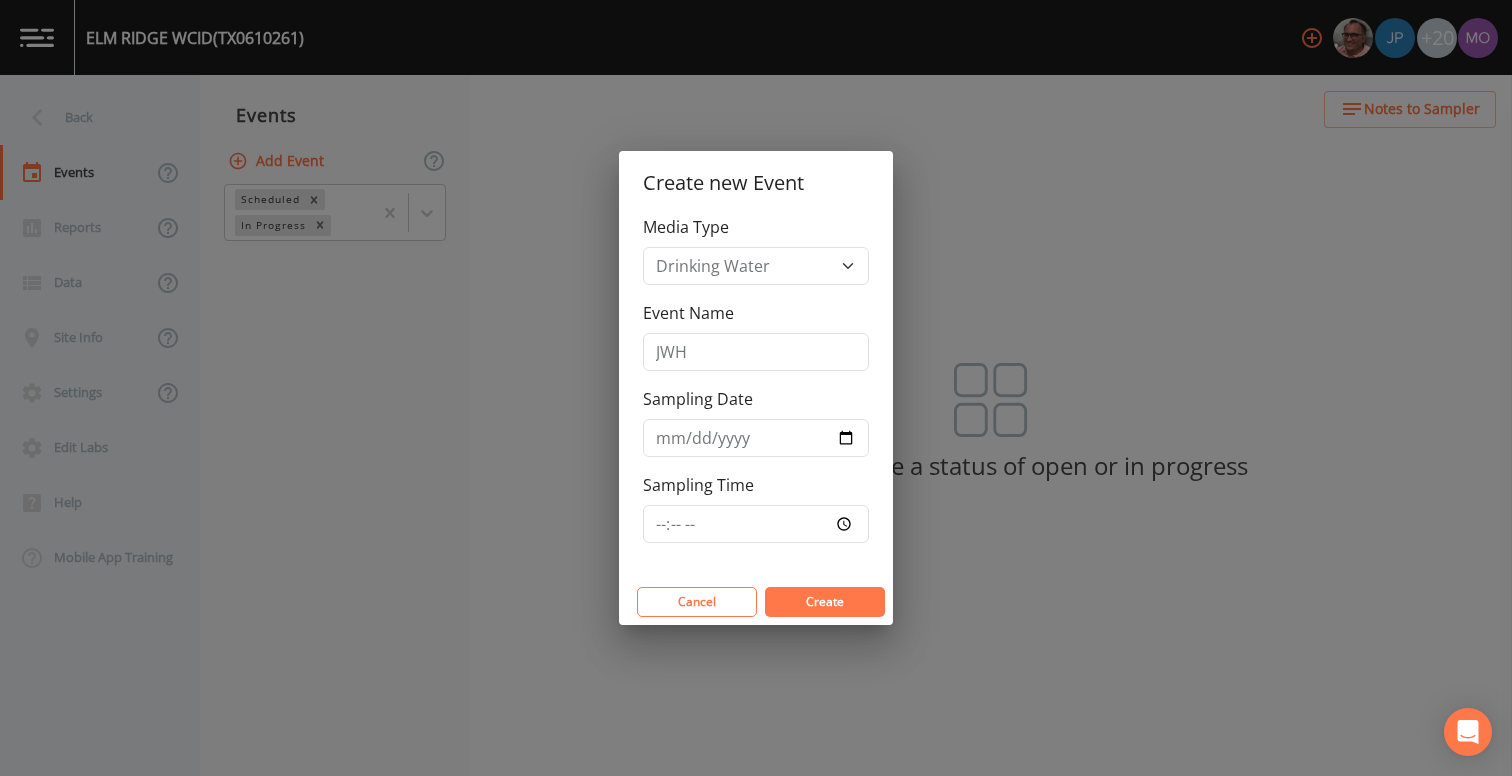 click on "Create" at bounding box center (825, 601) 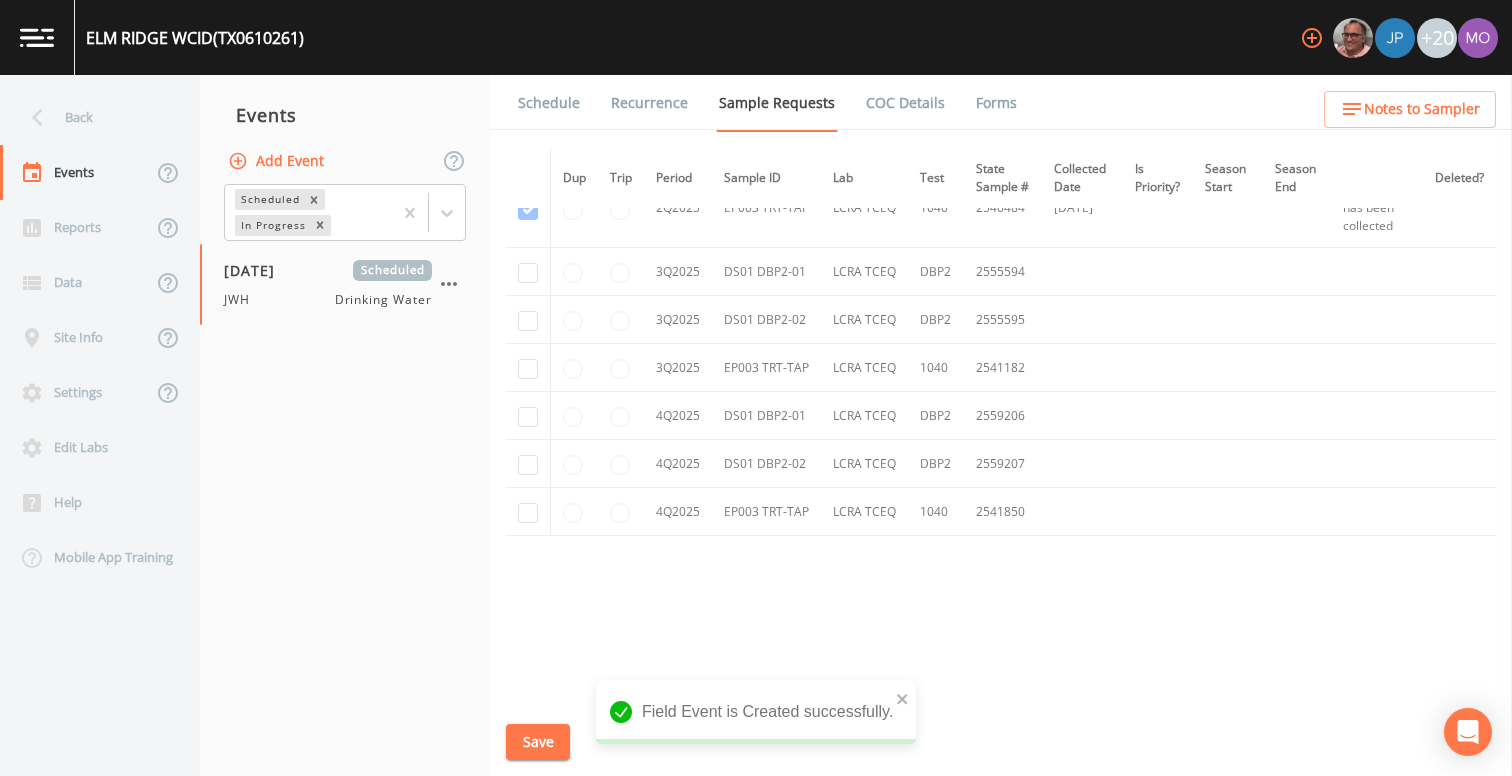 scroll, scrollTop: 1484, scrollLeft: 0, axis: vertical 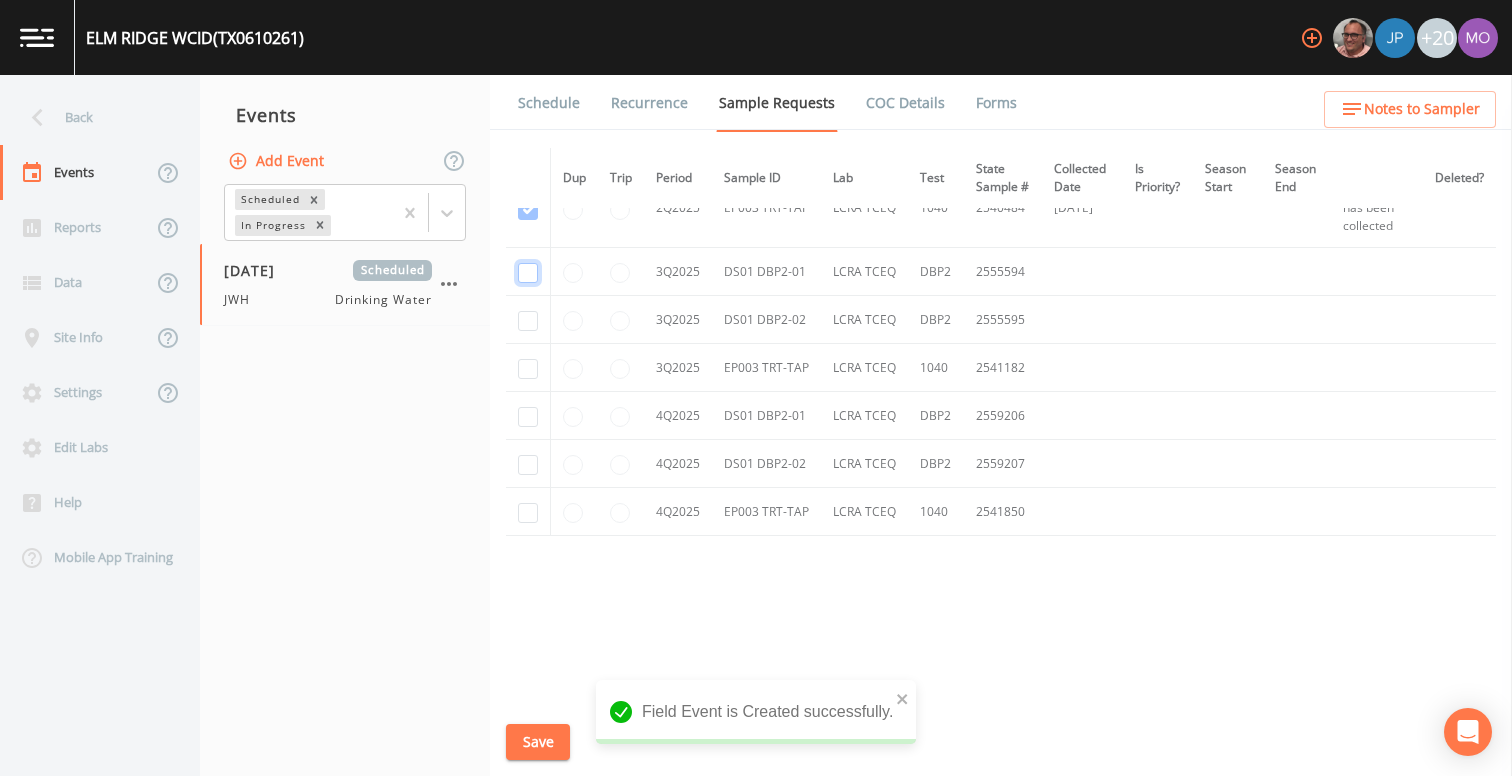 click at bounding box center [528, -975] 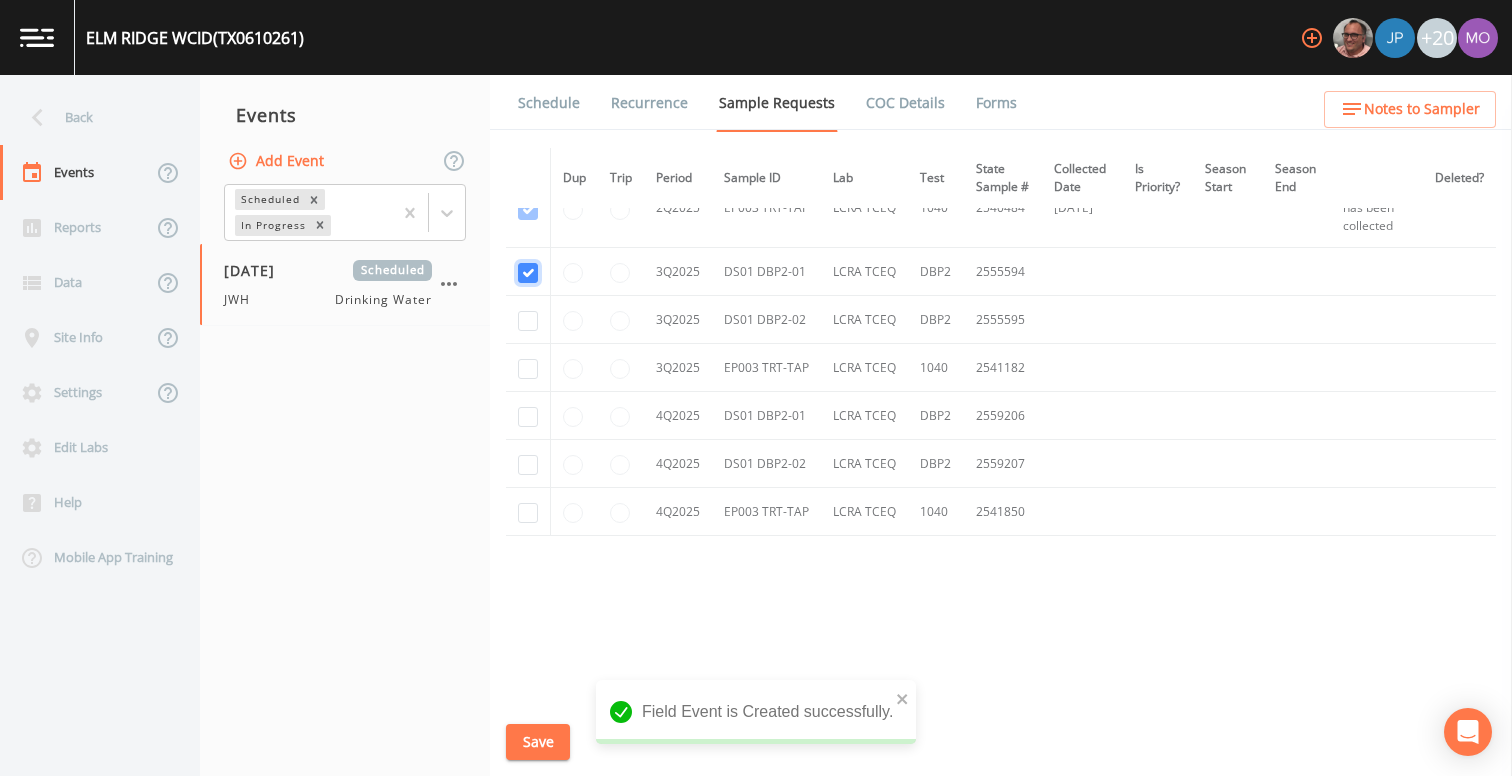 checkbox on "true" 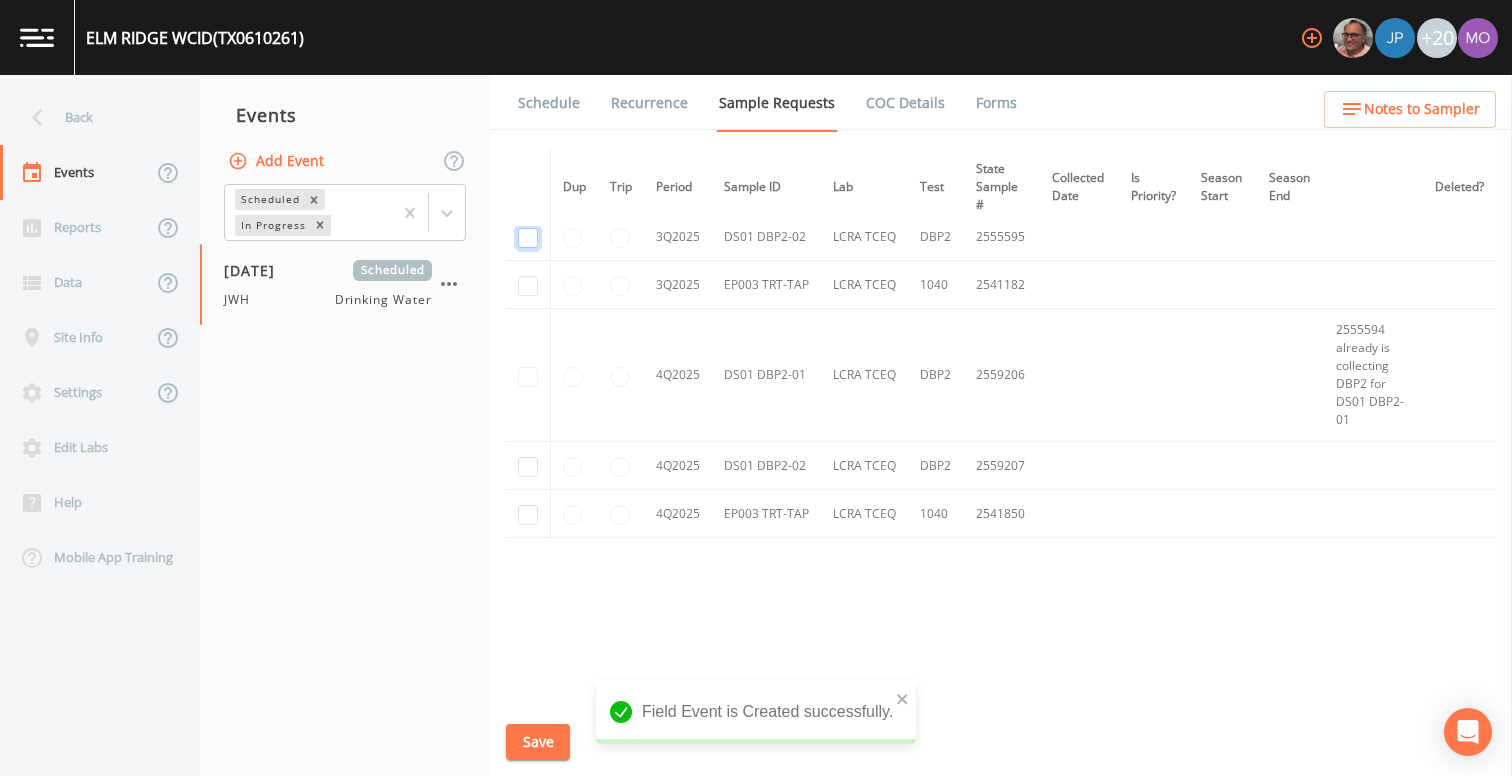 click at bounding box center [528, -979] 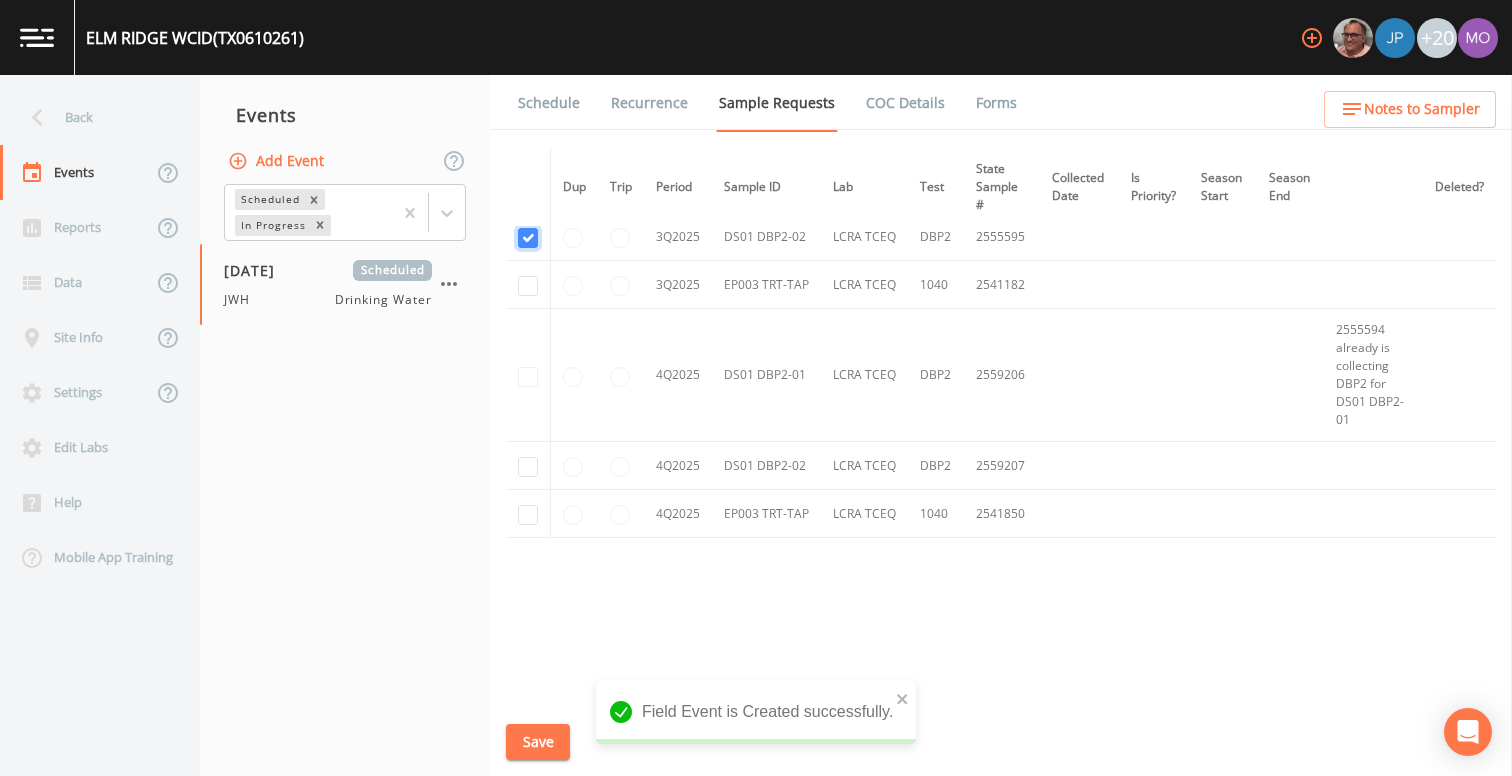 checkbox on "true" 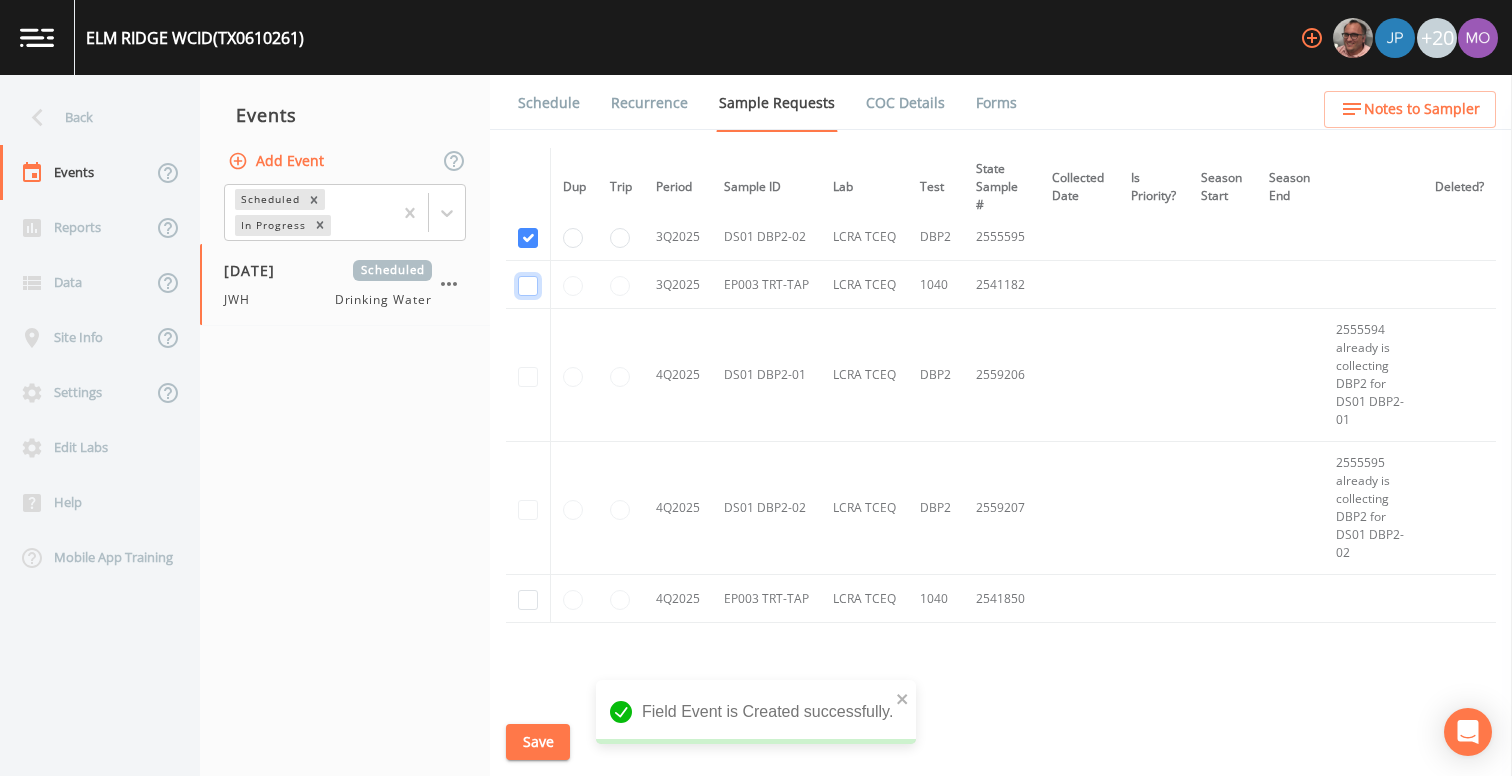 click at bounding box center (528, -426) 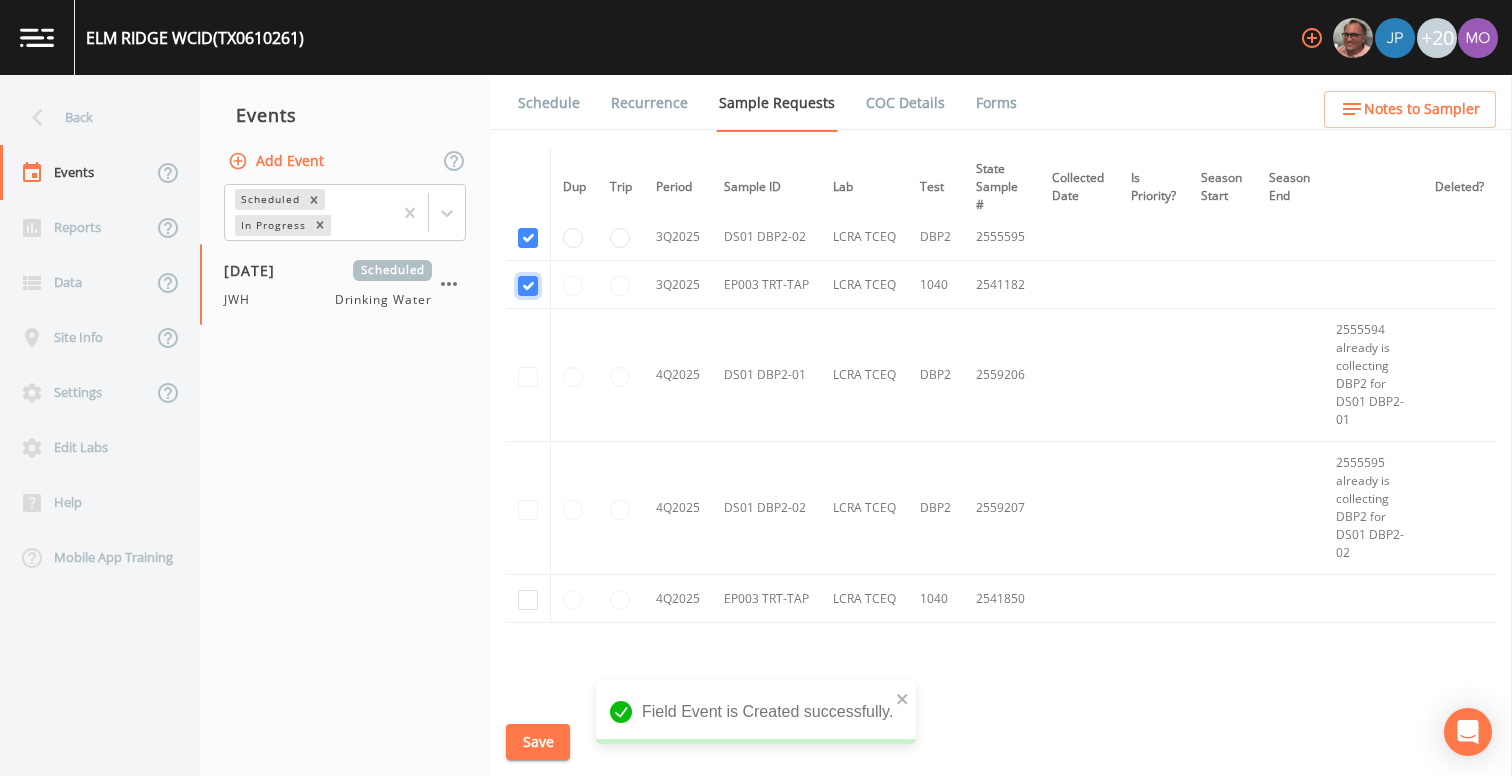 checkbox on "true" 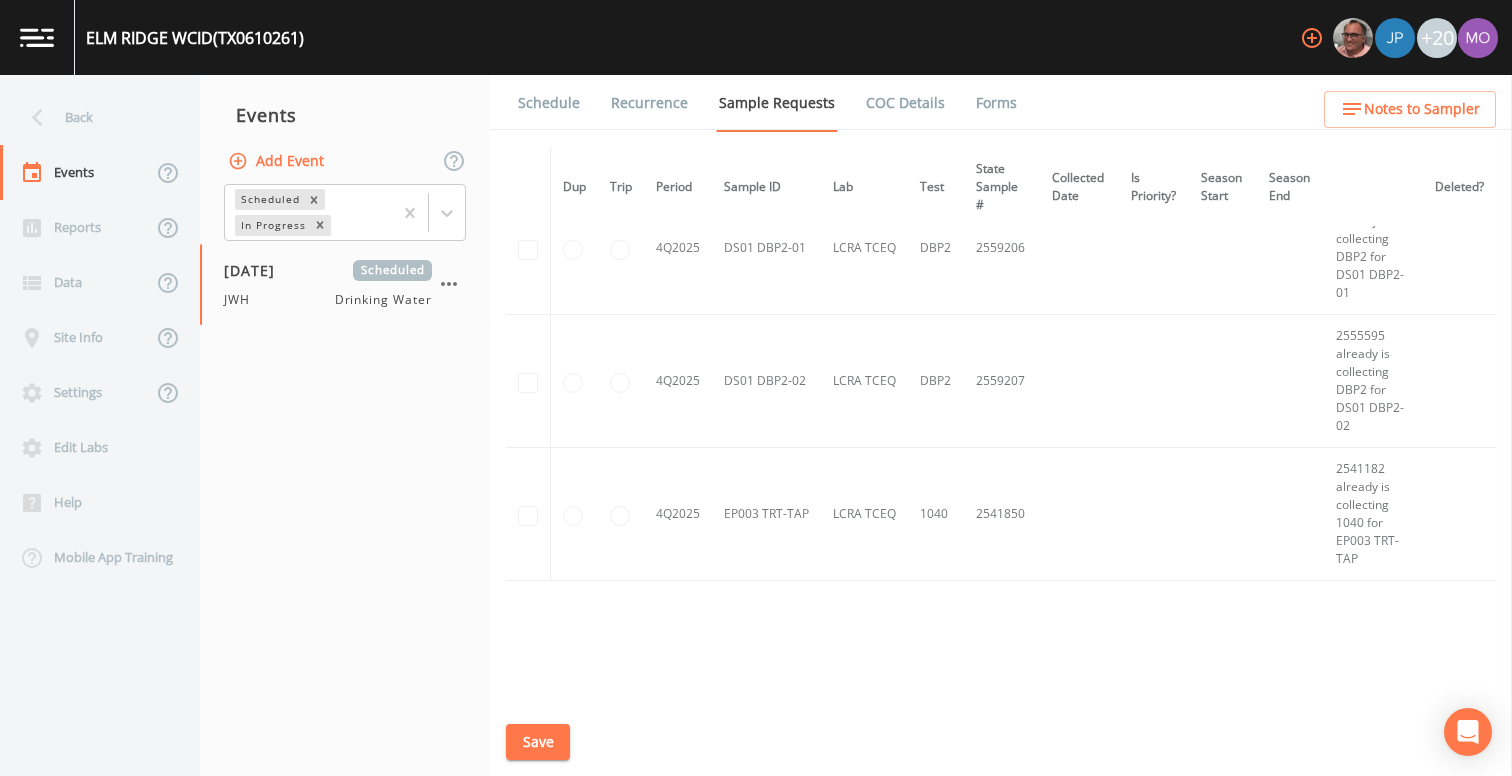 scroll, scrollTop: 1631, scrollLeft: 0, axis: vertical 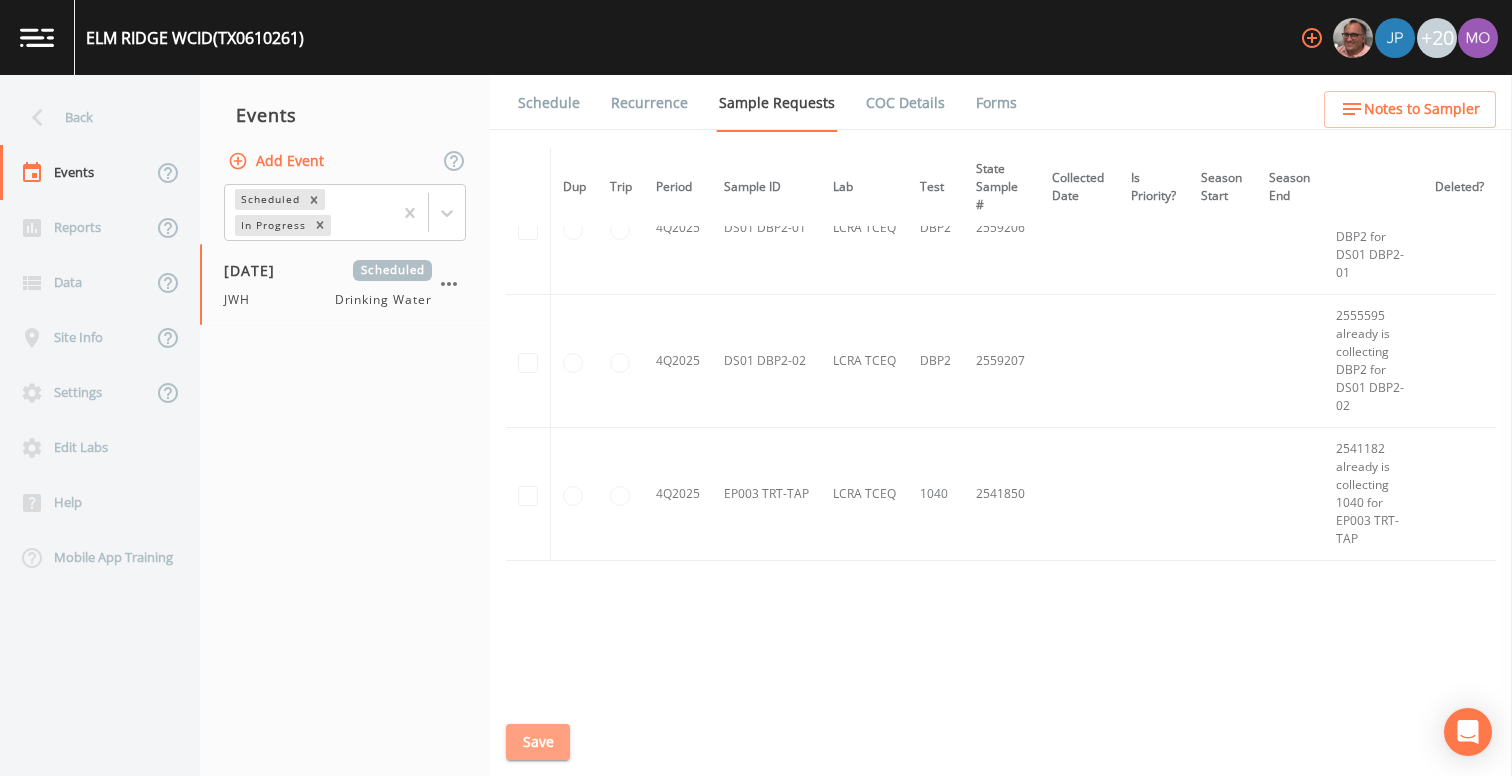 click on "Save" at bounding box center [538, 742] 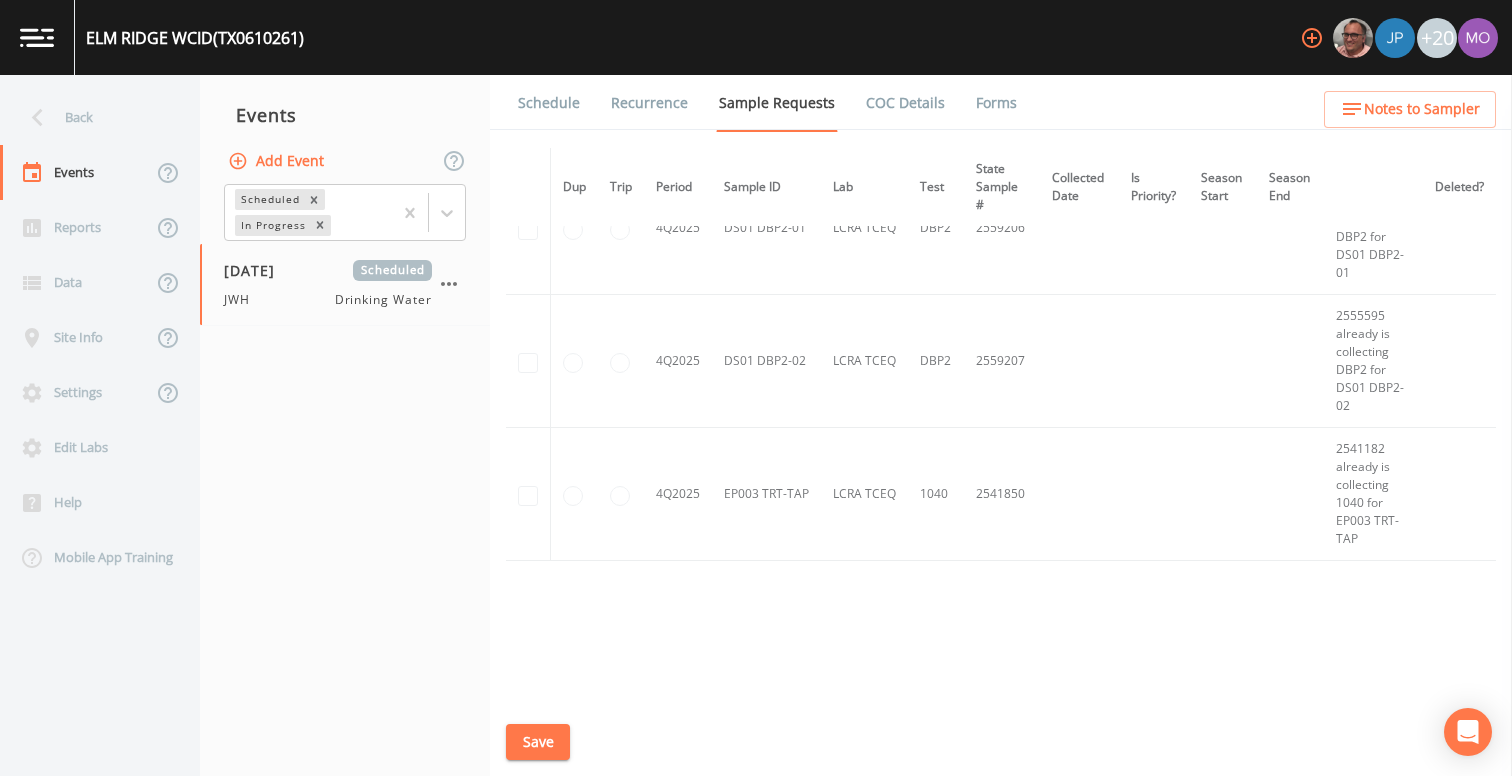 click on "Schedule" at bounding box center (549, 103) 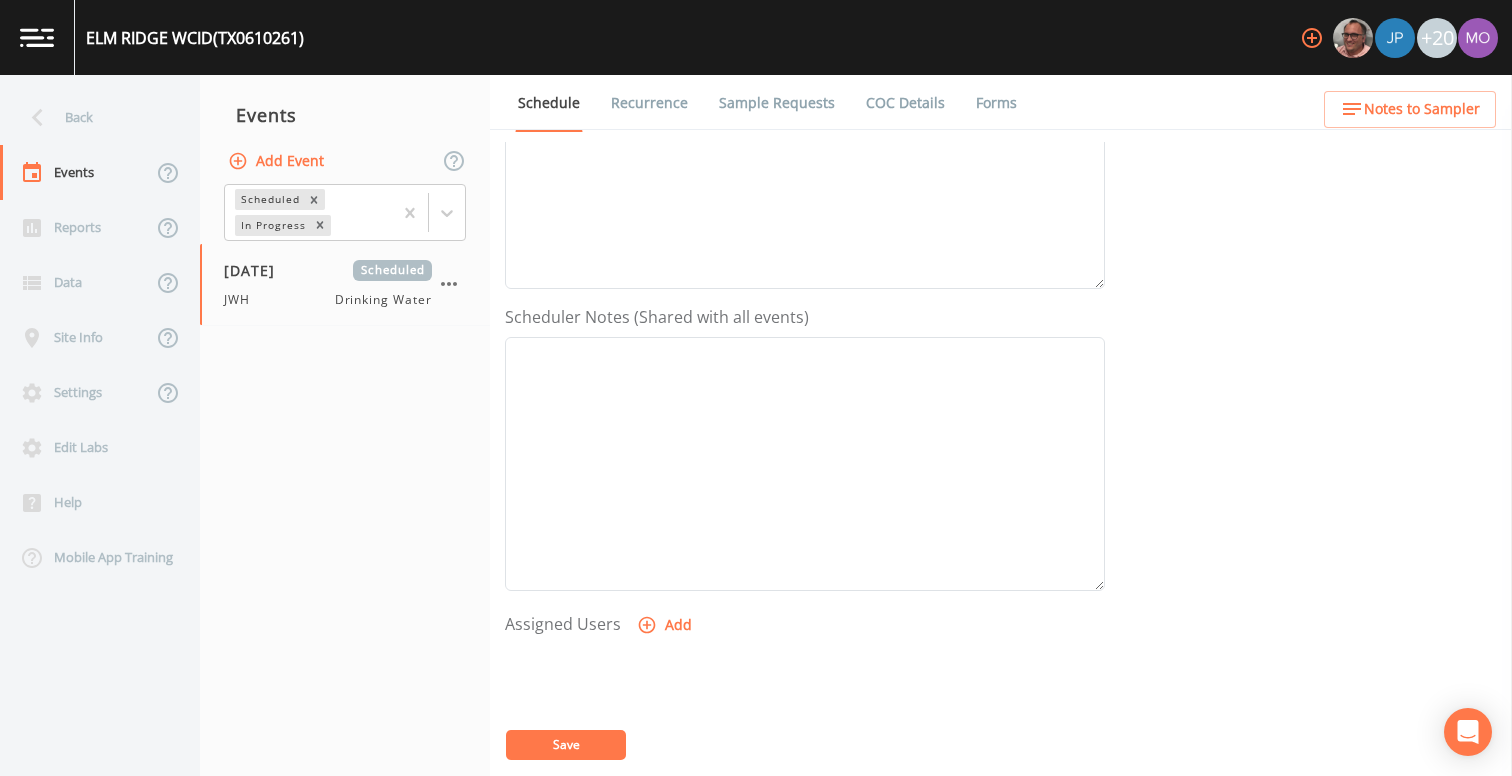 scroll, scrollTop: 572, scrollLeft: 0, axis: vertical 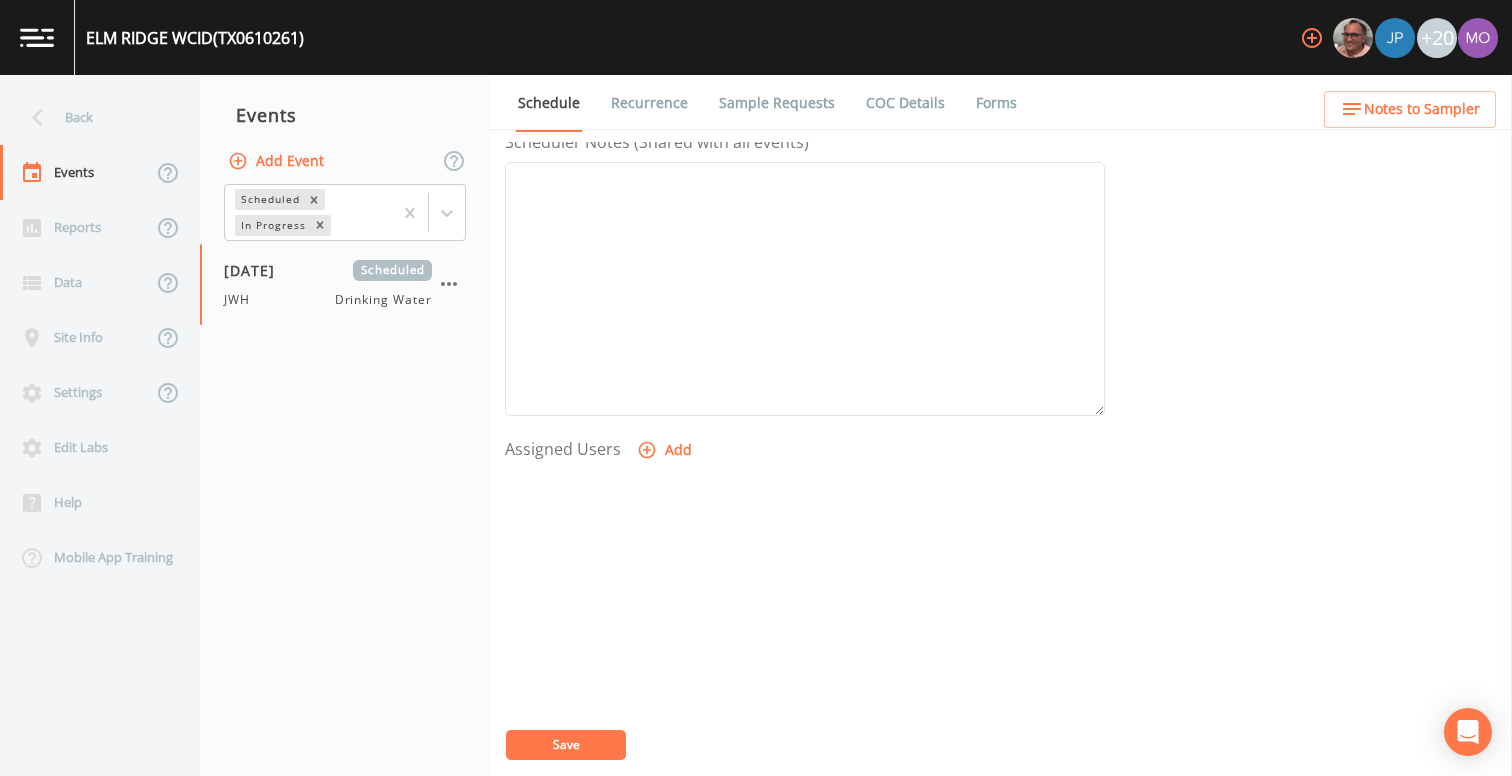 click 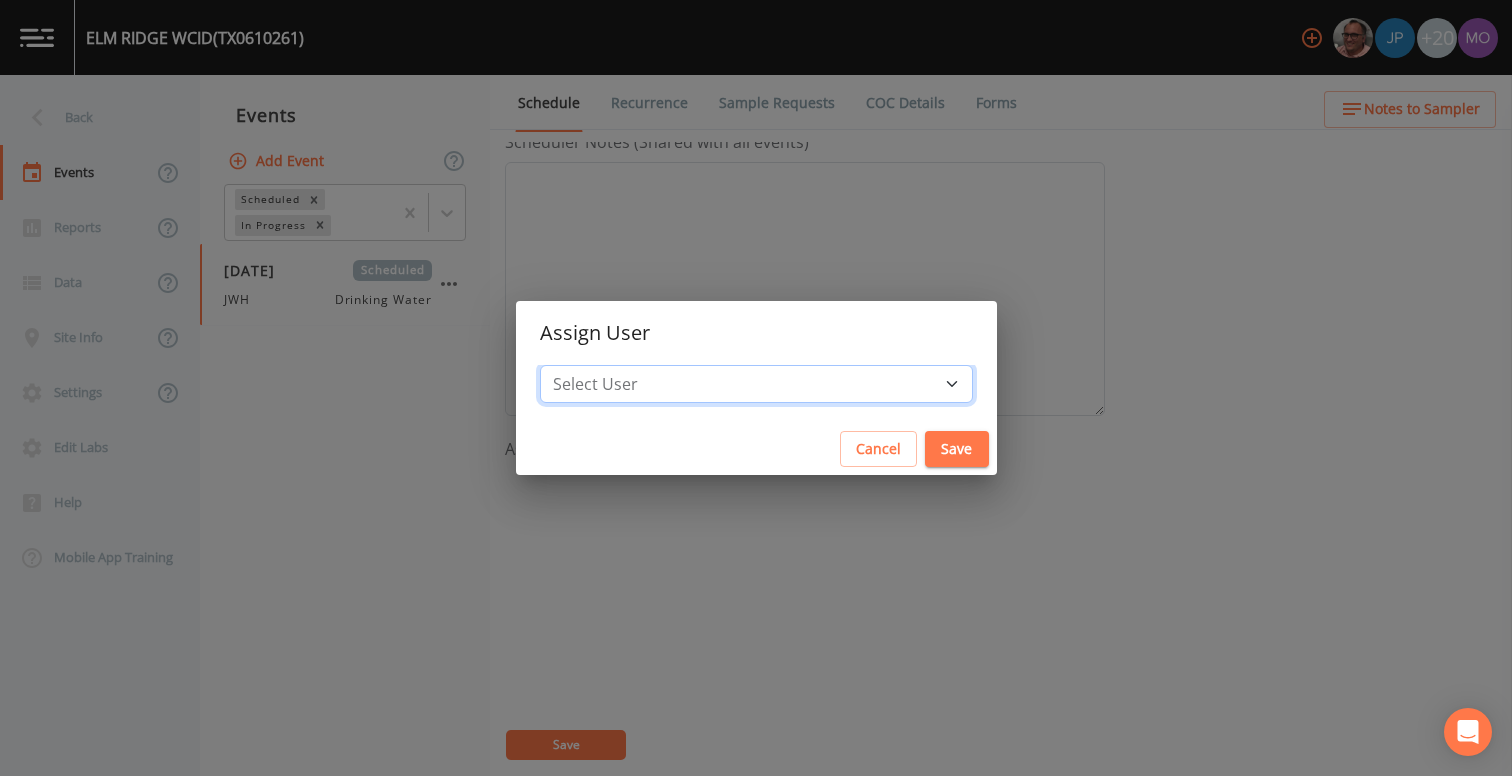 click on "Select User [PERSON_NAME] [PERSON_NAME]  [PERSON_NAME] [PERSON_NAME] [PERSON_NAME] [PERSON_NAME]  Rigamonti [EMAIL_ADDRESS][DOMAIN_NAME] [PERSON_NAME] [PERSON_NAME] [PERSON_NAME] [PERSON_NAME] [PERSON_NAME] [PERSON_NAME] [PERSON_NAME] [PERSON_NAME] [PERSON_NAME] [PERSON_NAME] [PERSON_NAME] [PERSON_NAME] [PERSON_NAME] [PERSON_NAME] [PERSON_NAME]" at bounding box center [756, 384] 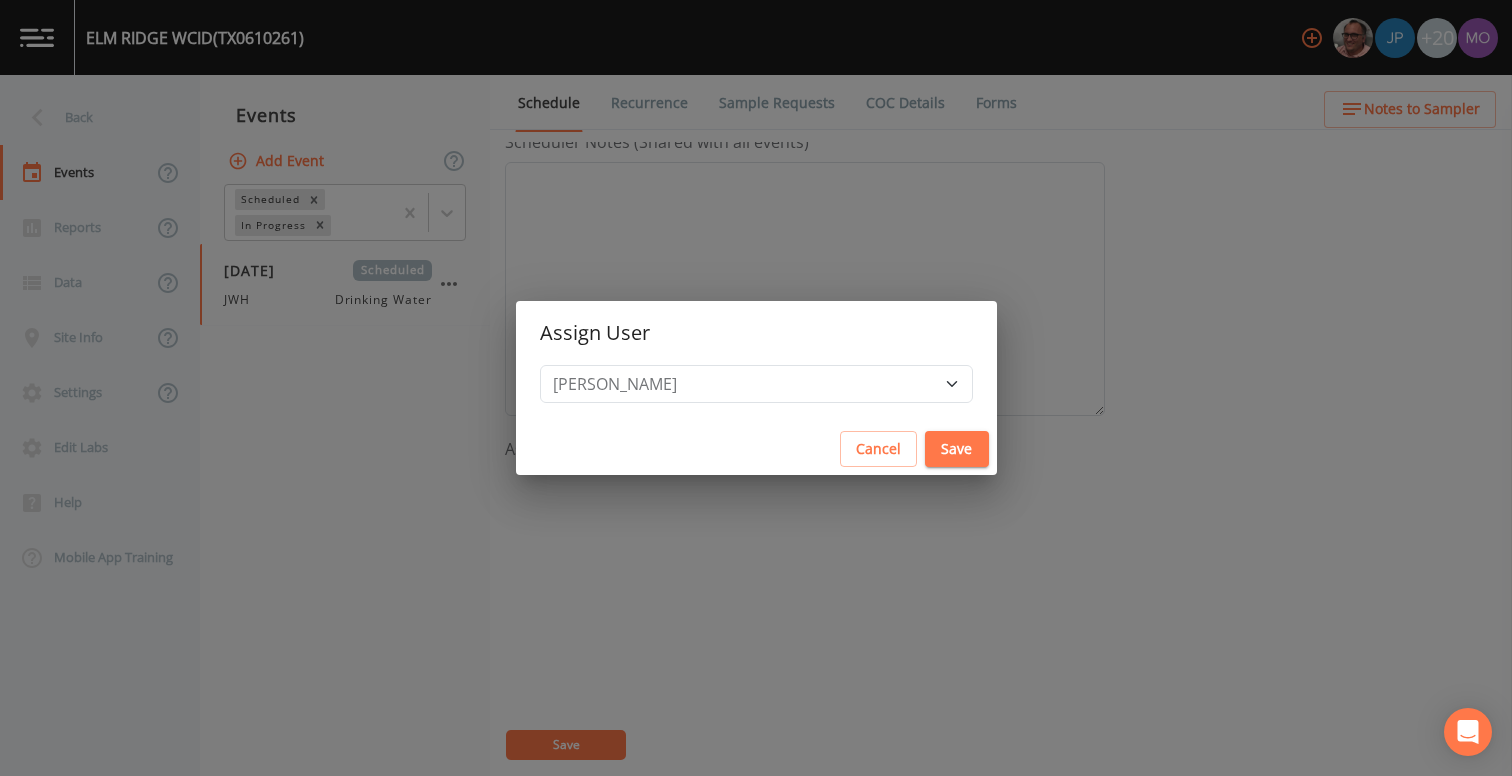 click on "Save" at bounding box center [957, 449] 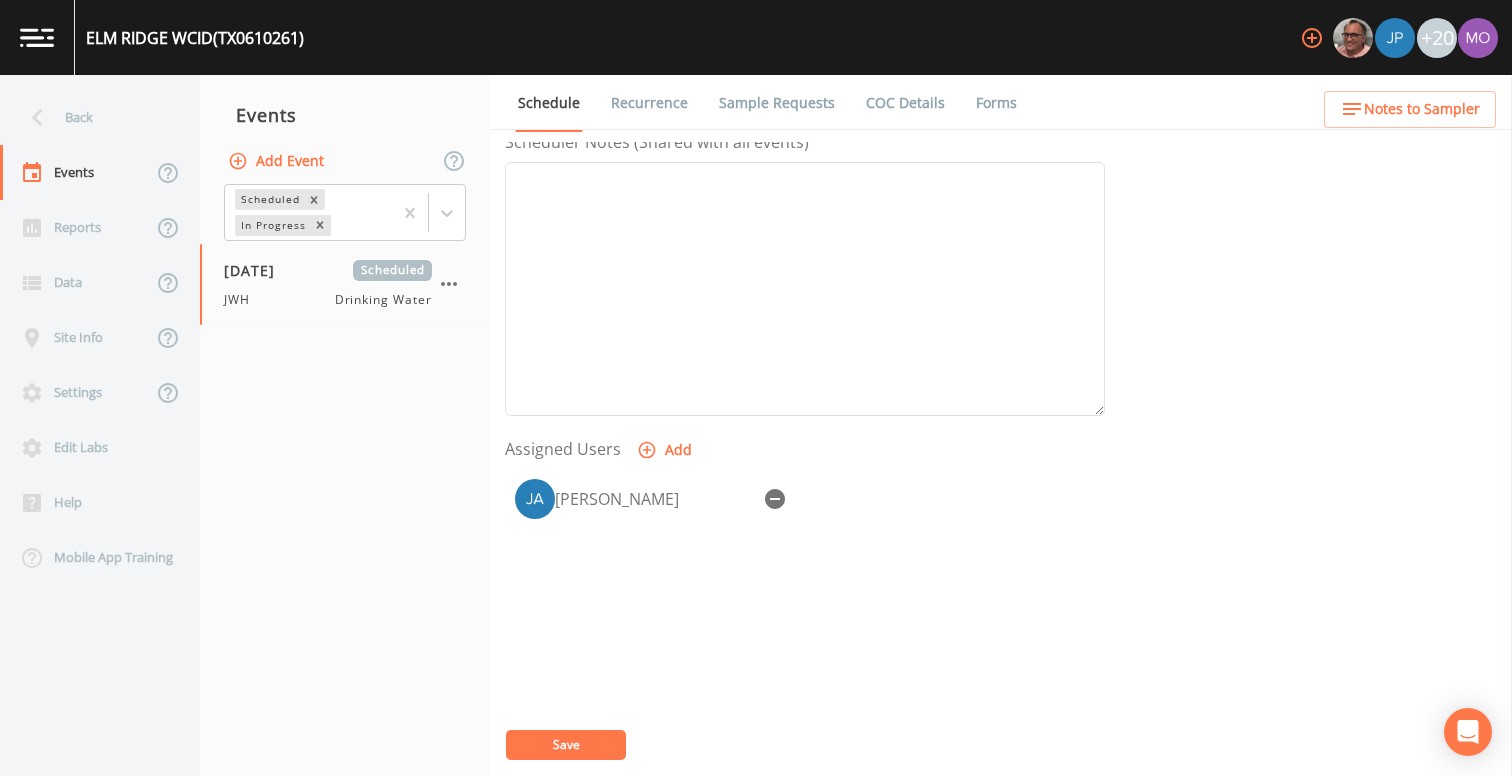 click on "Save" at bounding box center [566, 744] 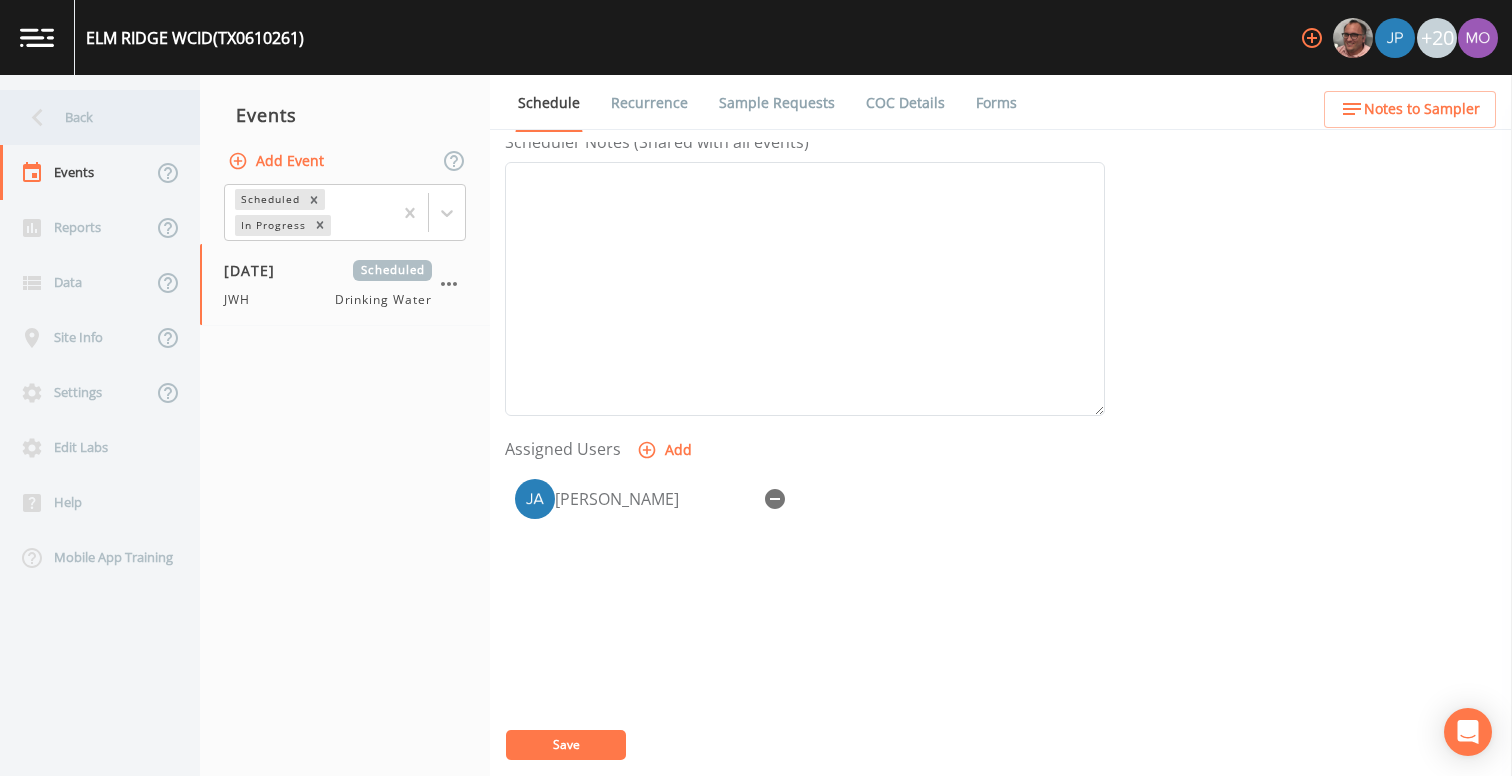 click on "Back" at bounding box center (90, 117) 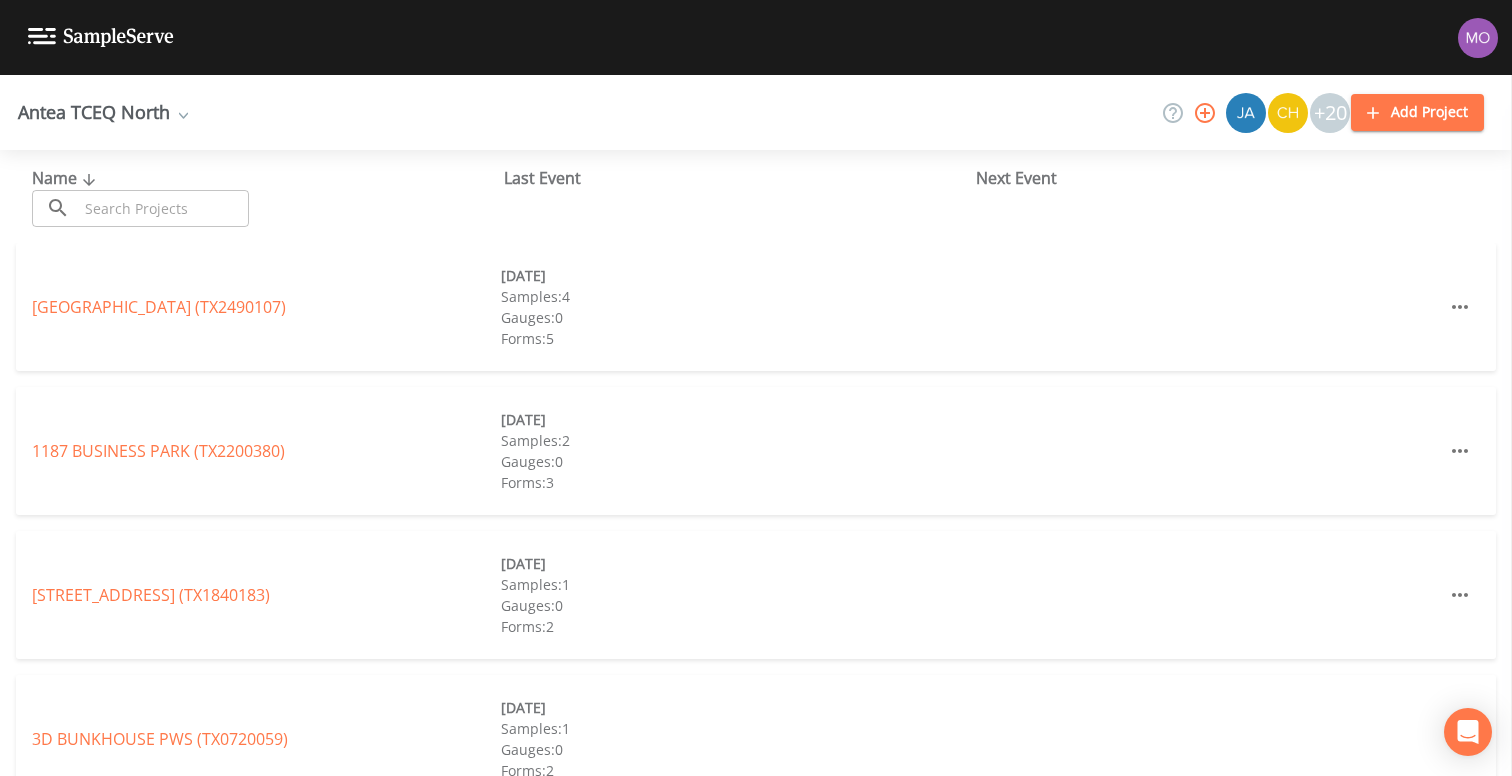 click at bounding box center [163, 208] 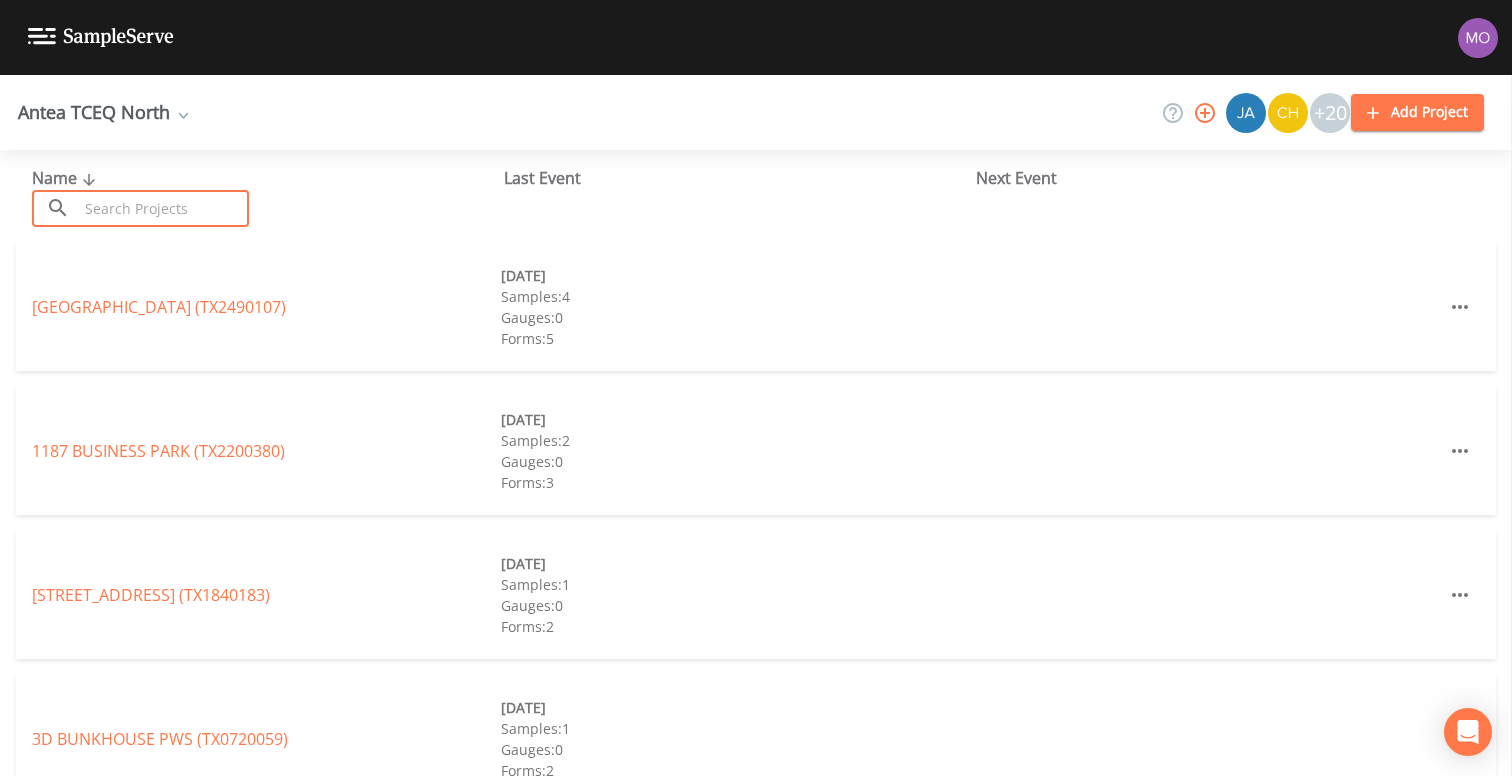 paste on "TX0430034" 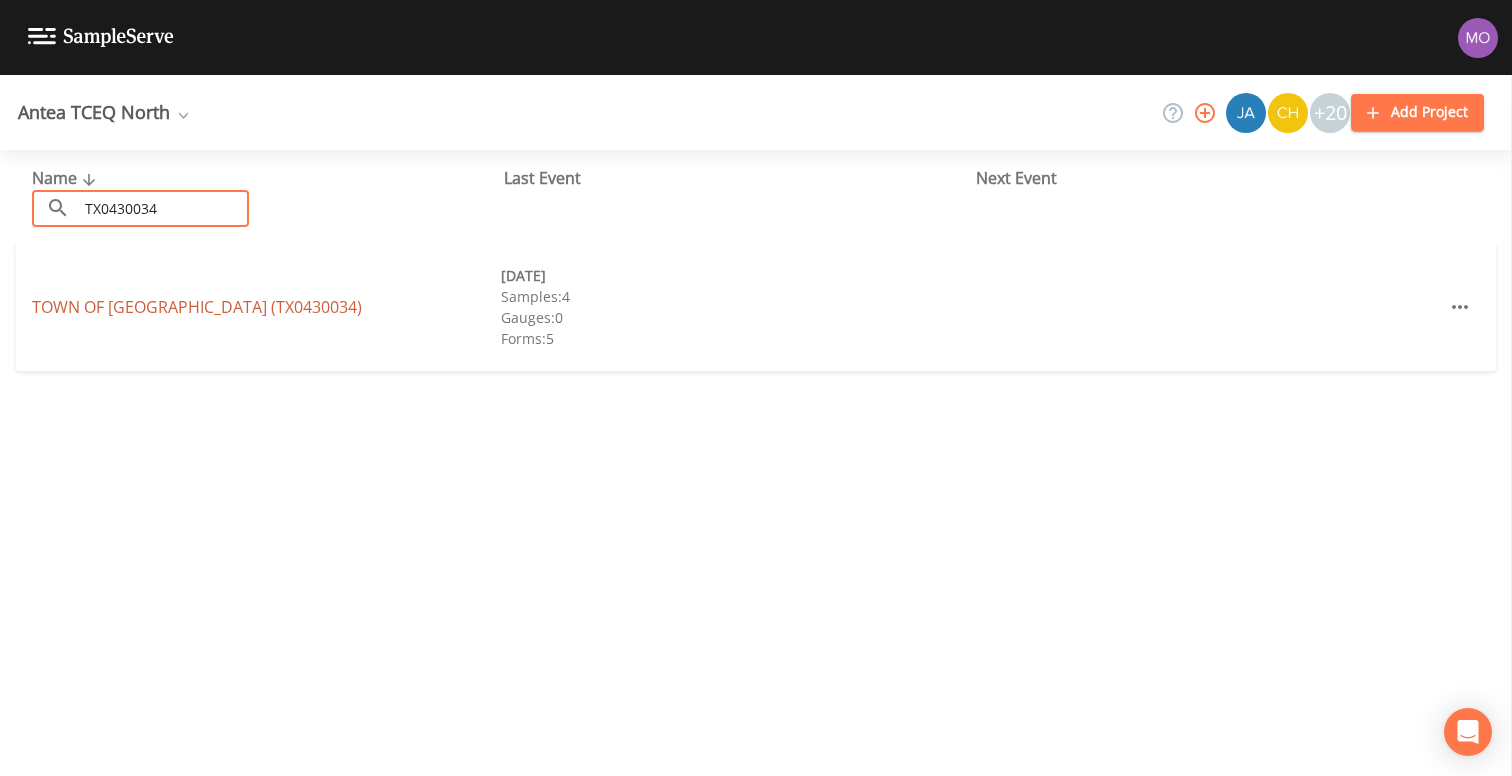 type on "TX0430034" 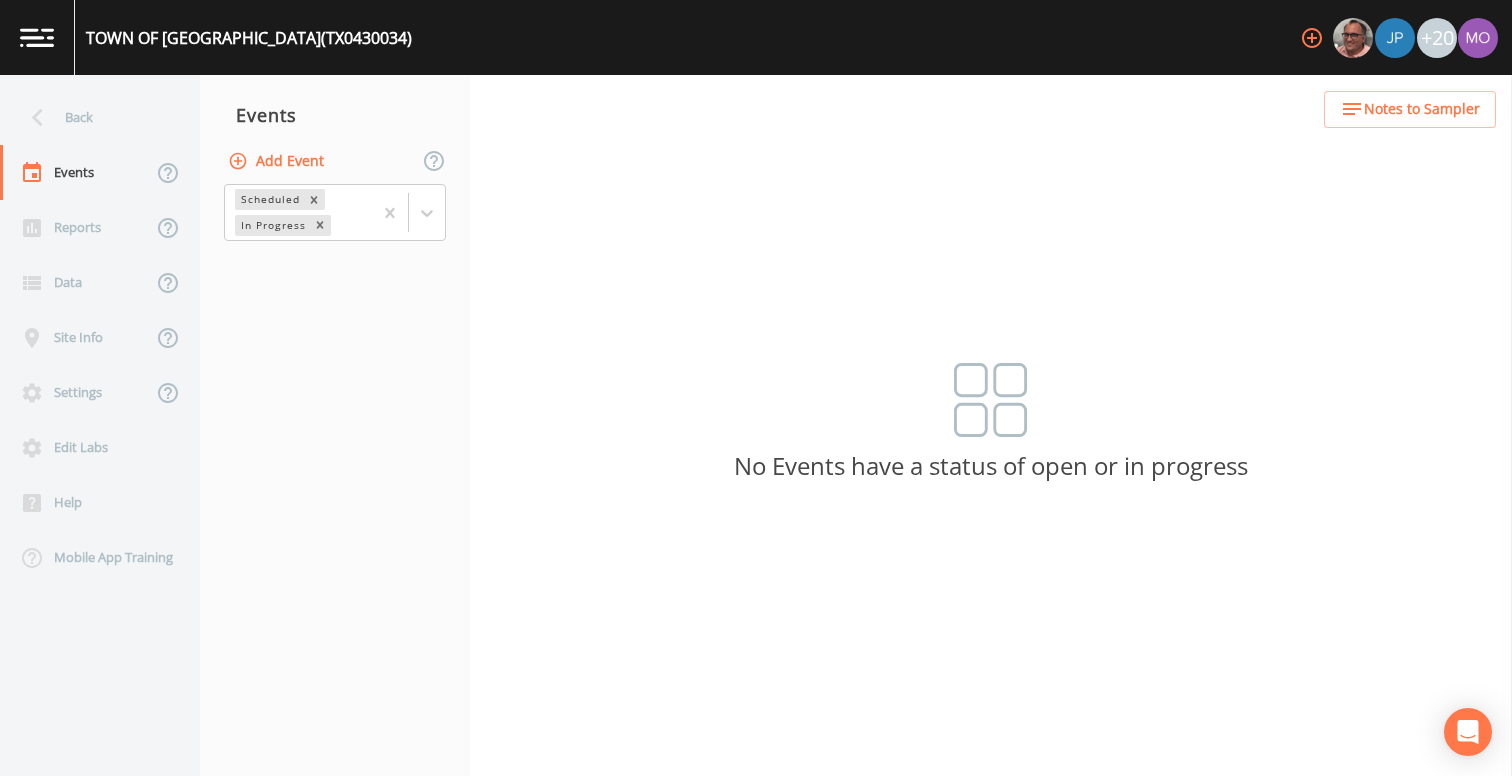 click on "Add Event" at bounding box center [278, 161] 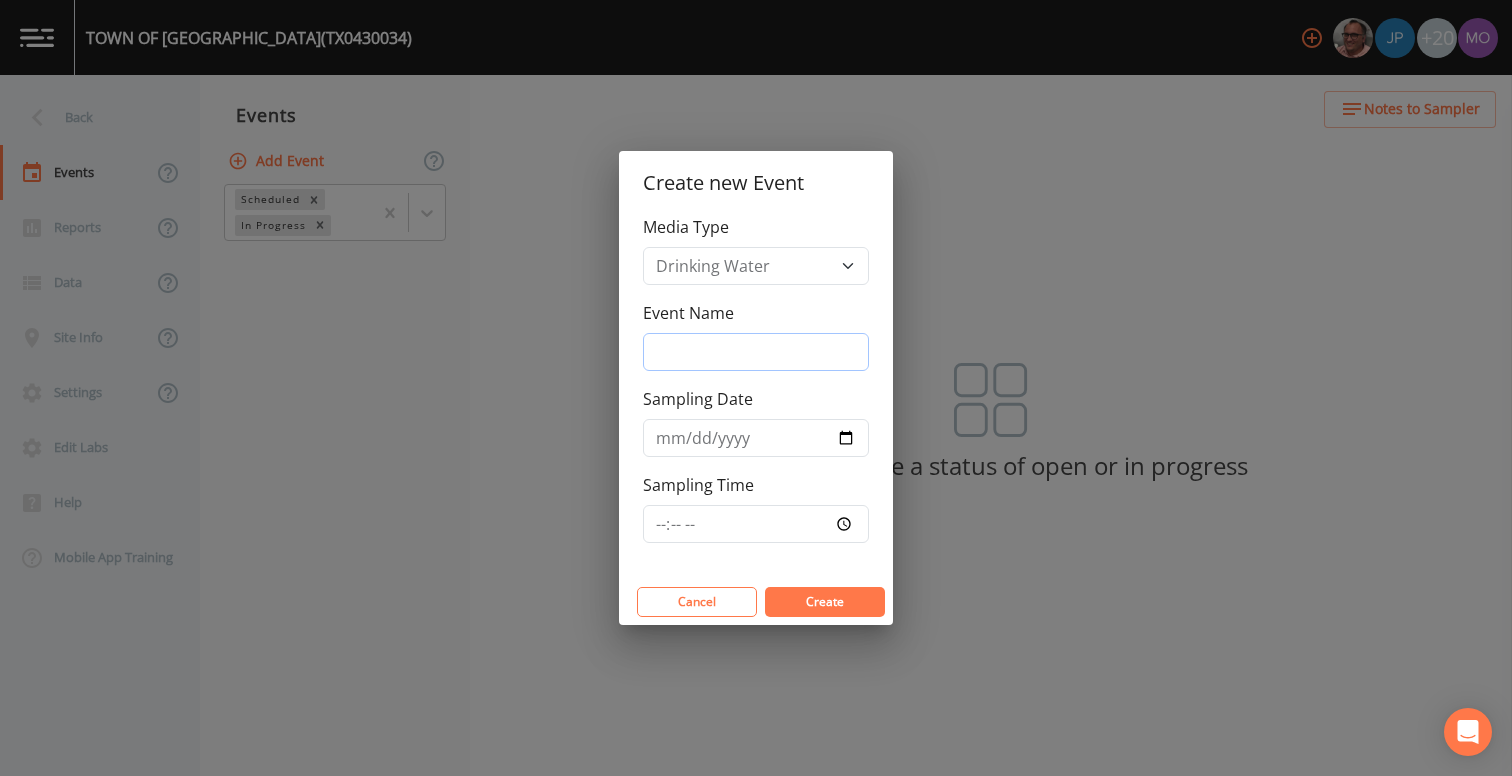 click on "Event Name" at bounding box center (756, 352) 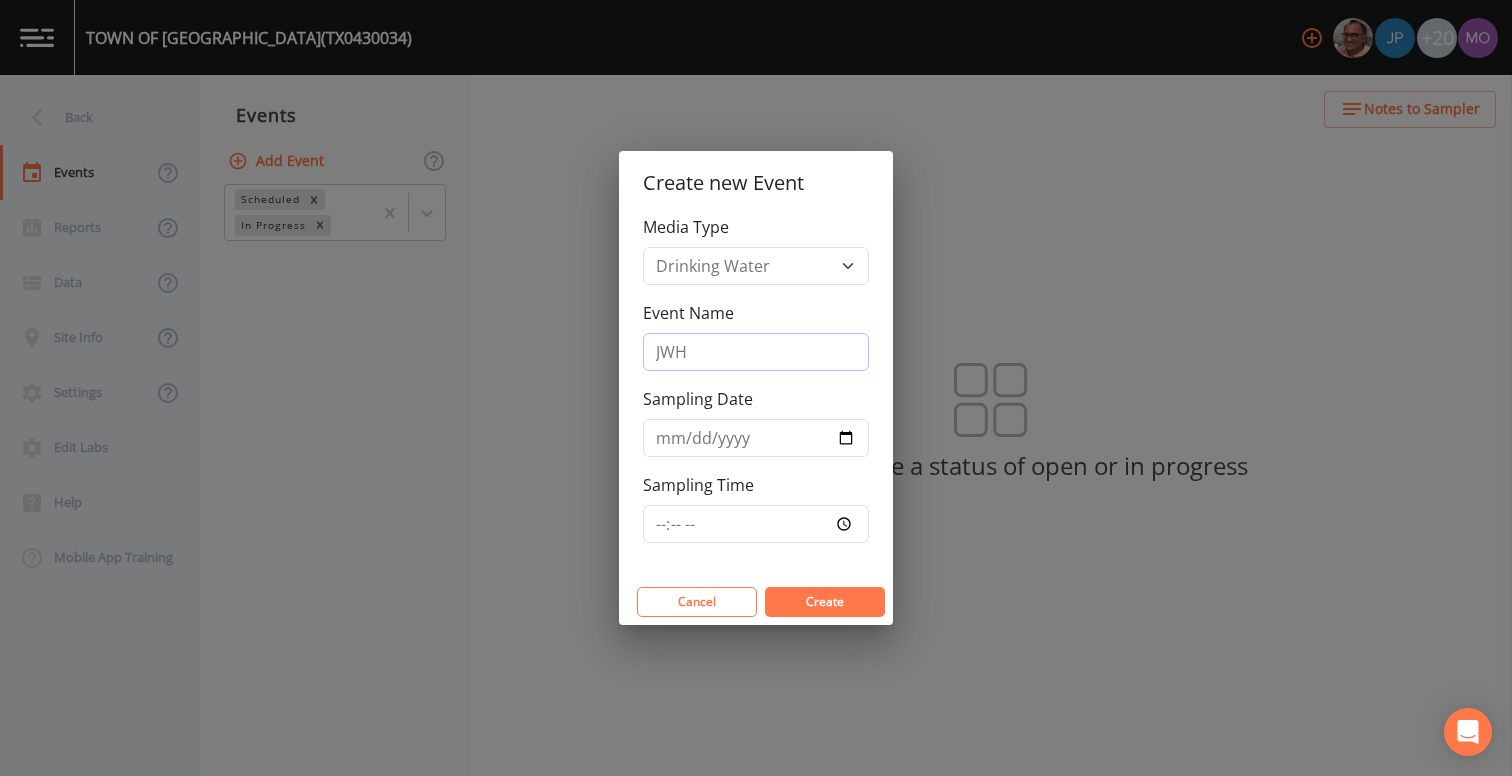 type on "JWH" 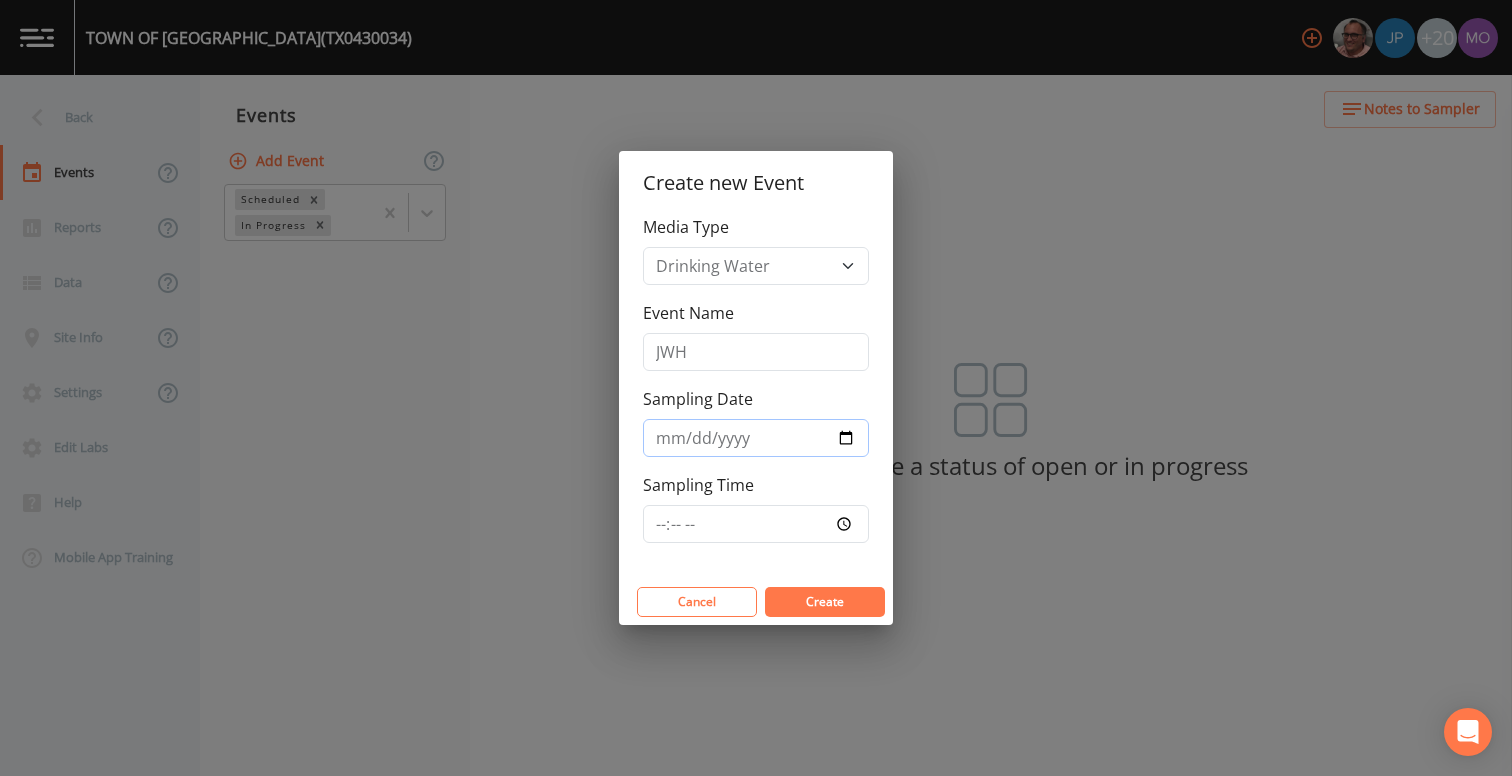 click on "Sampling Date" at bounding box center (756, 438) 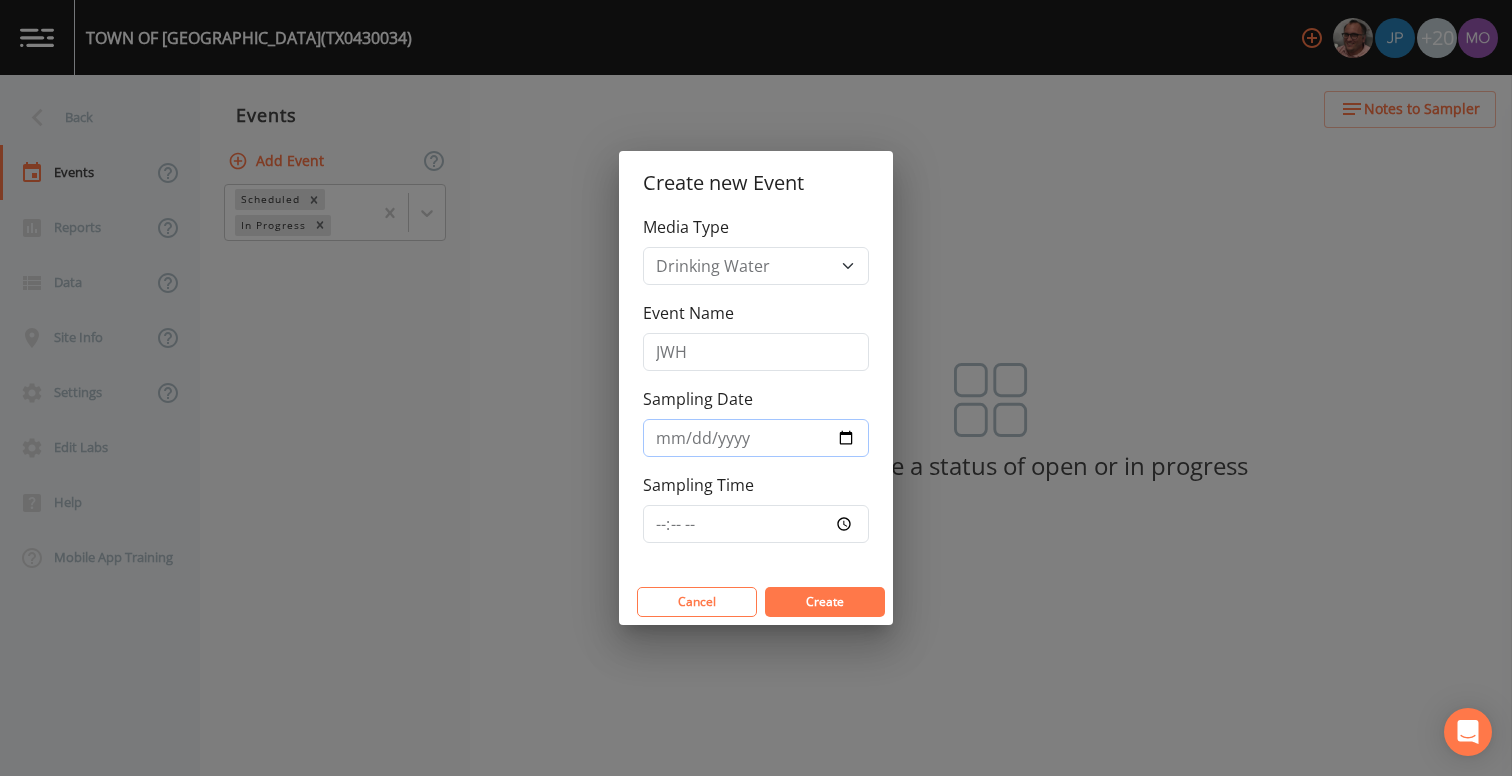 click on "[DATE]" at bounding box center [756, 438] 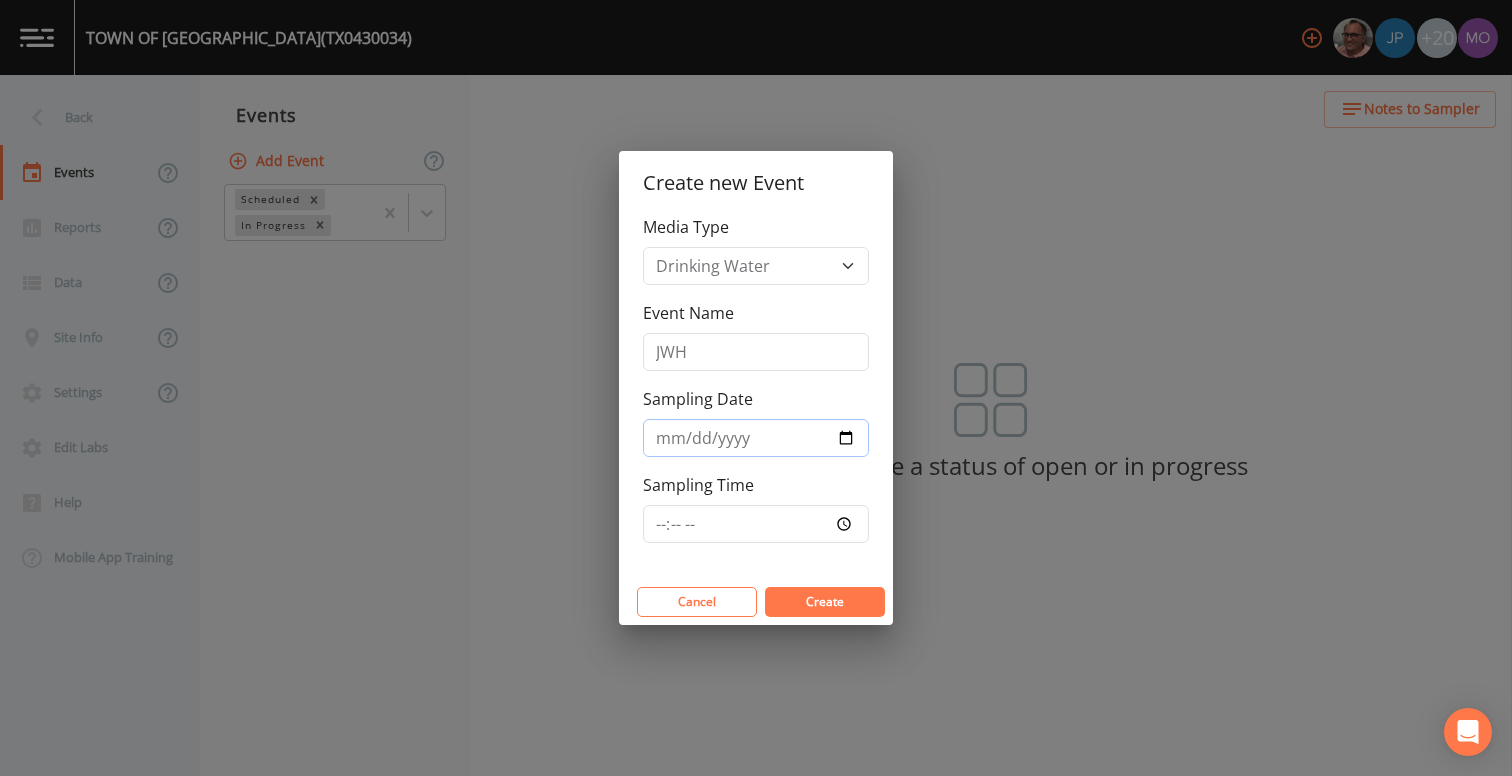 type on "2025-07-17" 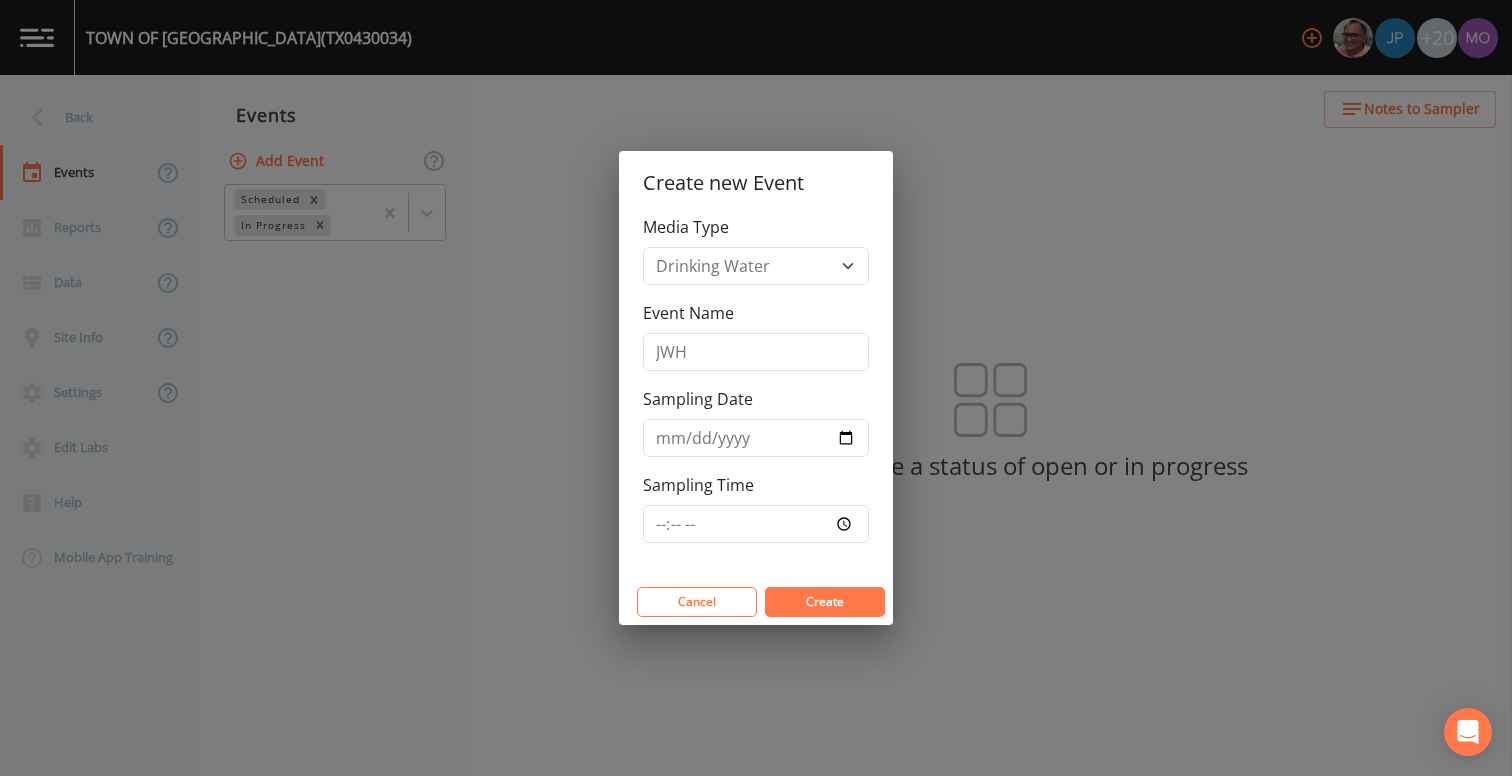 click on "Create" at bounding box center (825, 601) 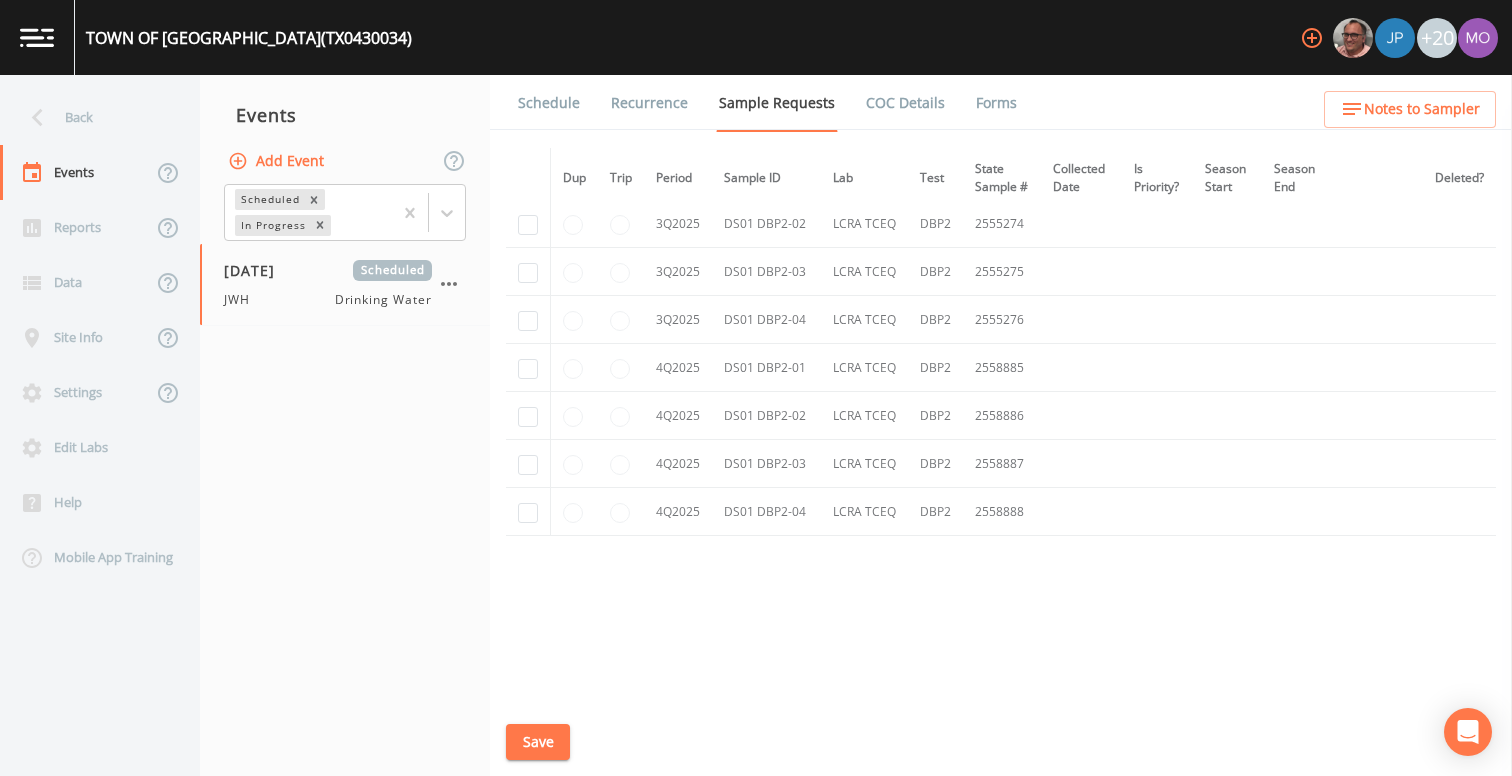 scroll, scrollTop: 2403, scrollLeft: 0, axis: vertical 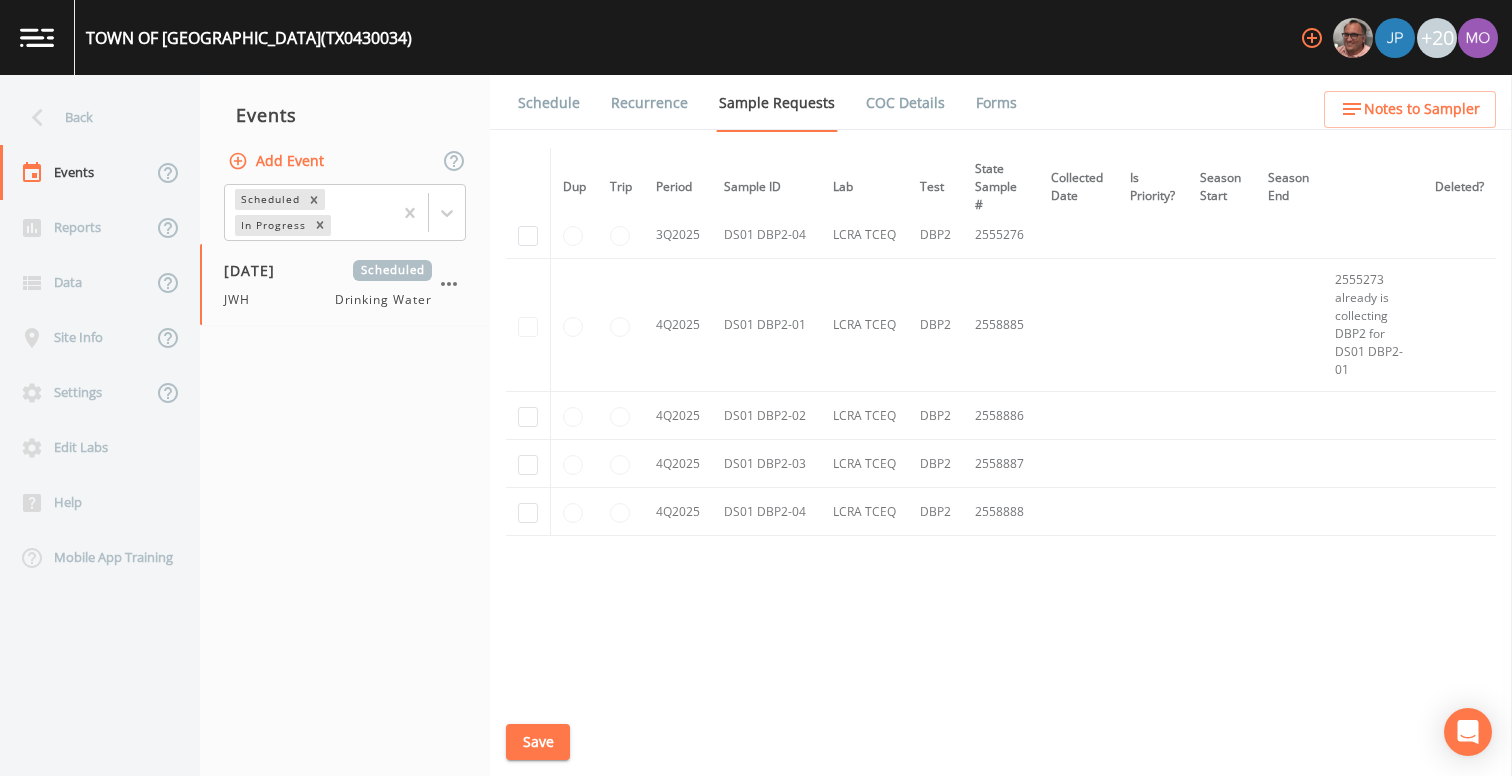 click at bounding box center (528, -1805) 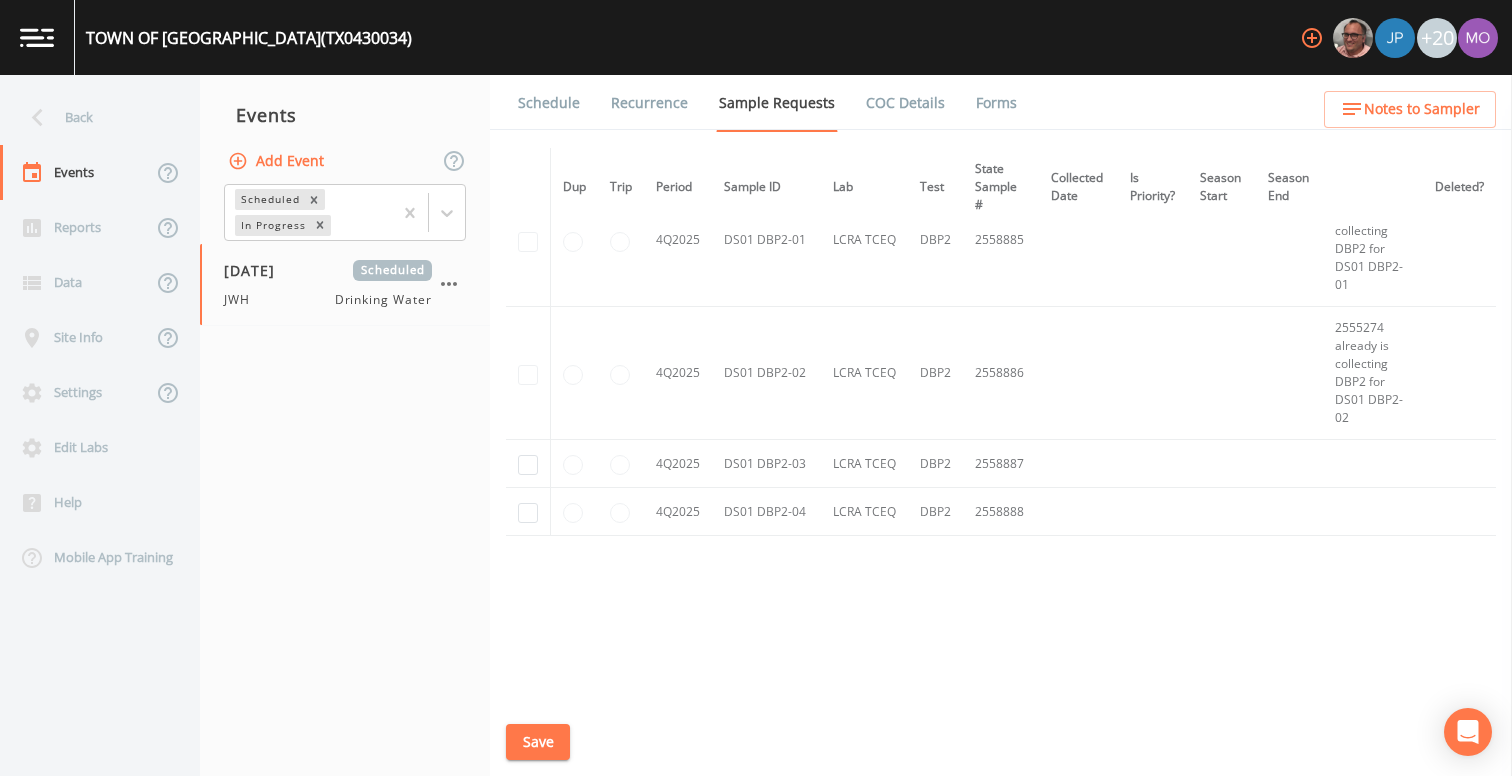 click at bounding box center (528, -1811) 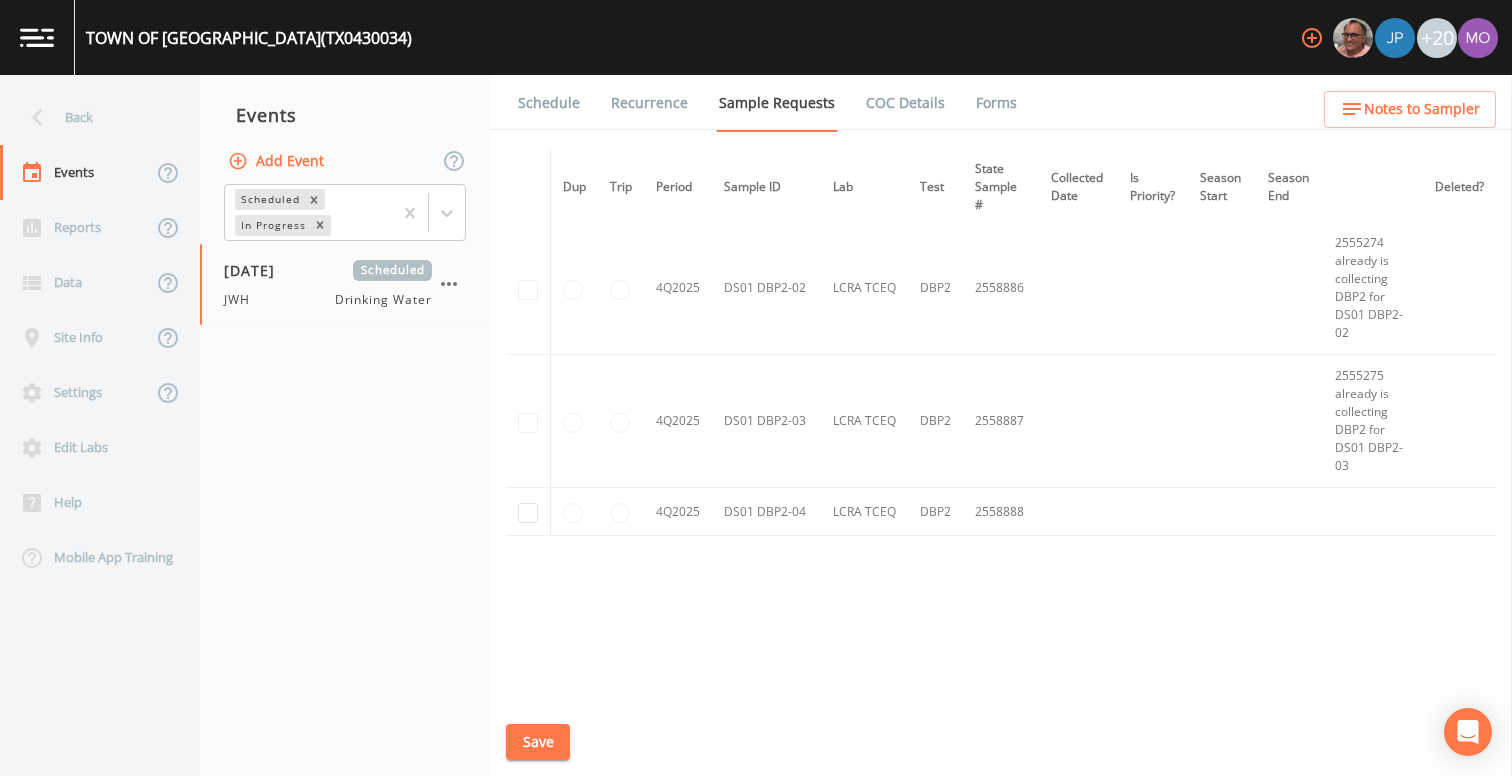 scroll, scrollTop: 2577, scrollLeft: 0, axis: vertical 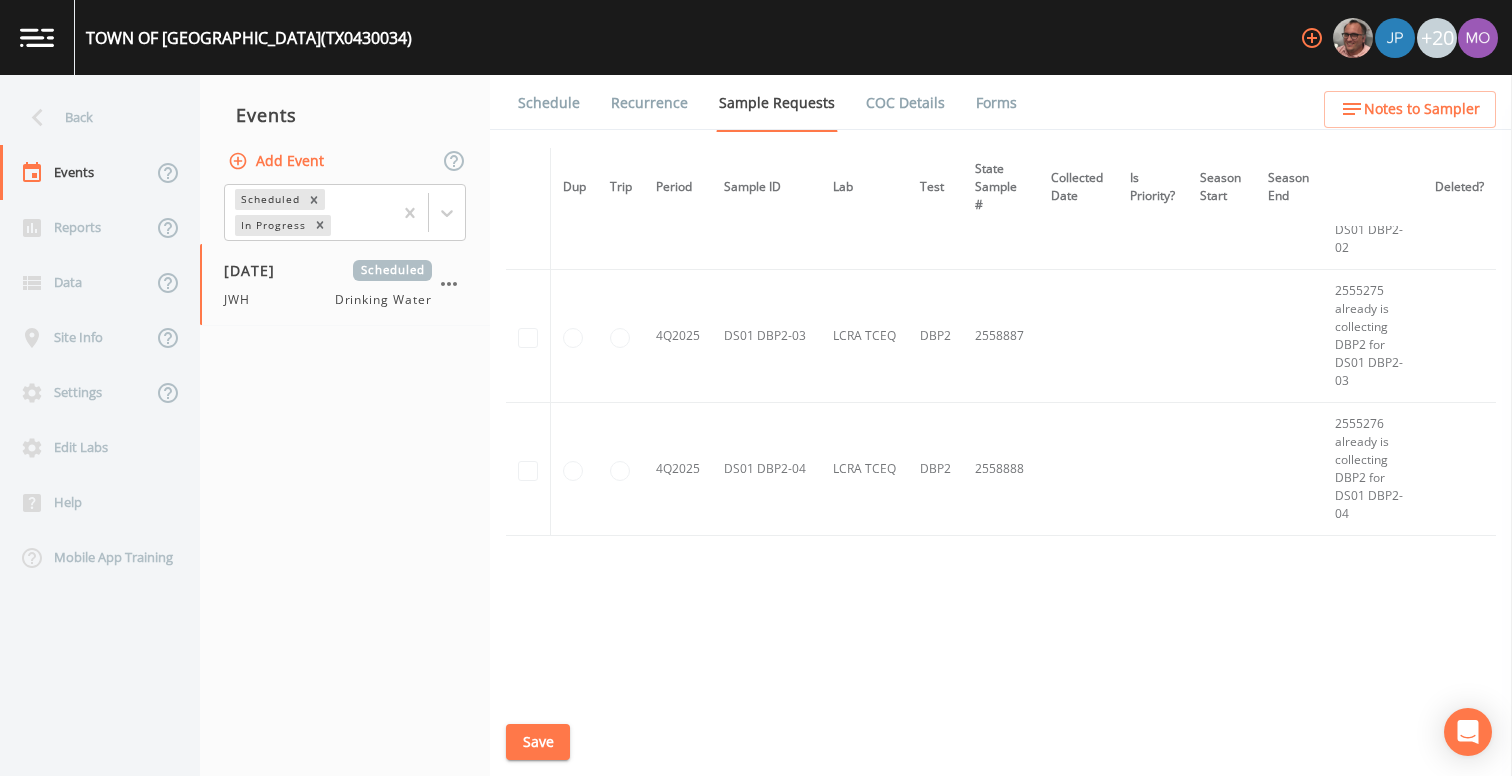 click on "Save" at bounding box center (538, 742) 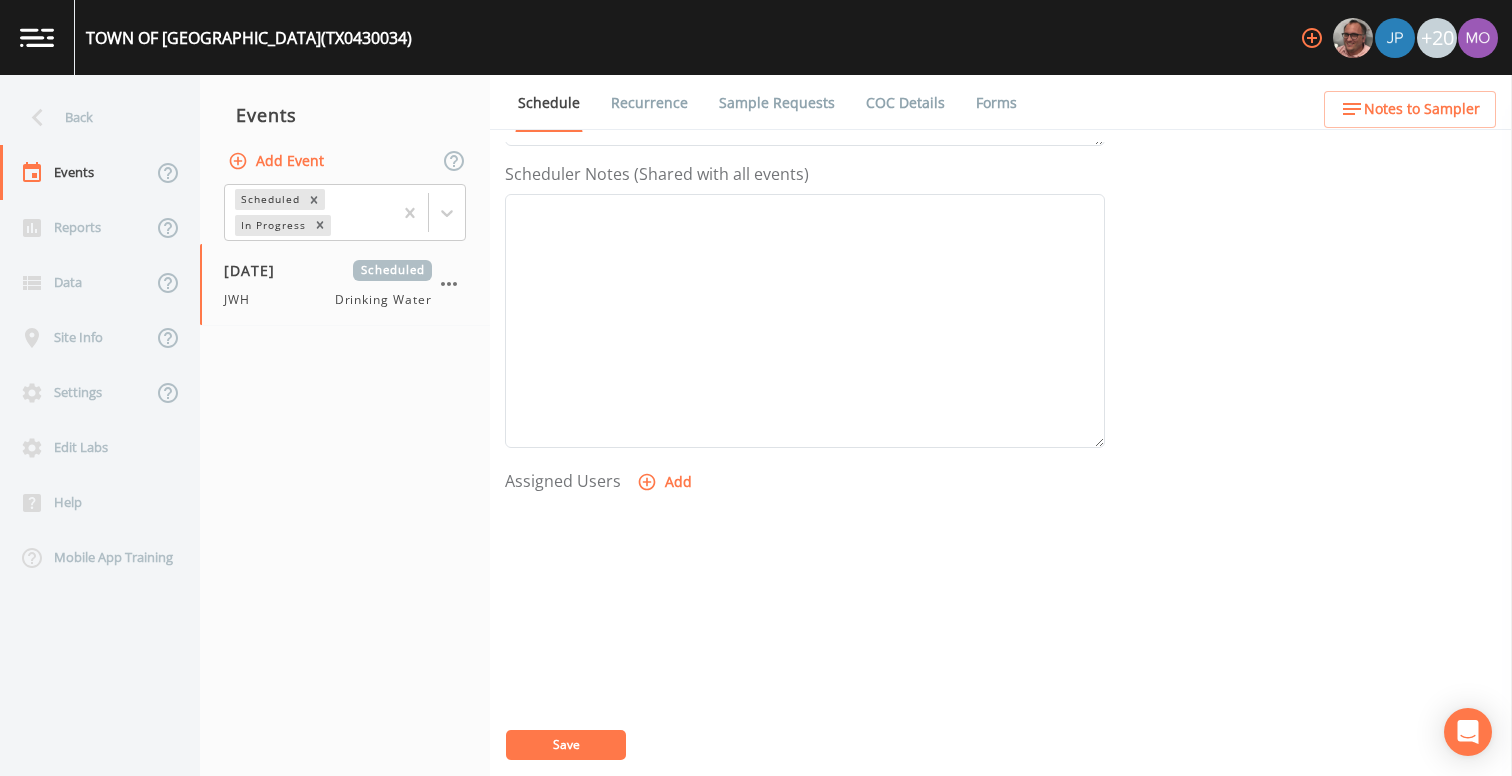scroll, scrollTop: 634, scrollLeft: 0, axis: vertical 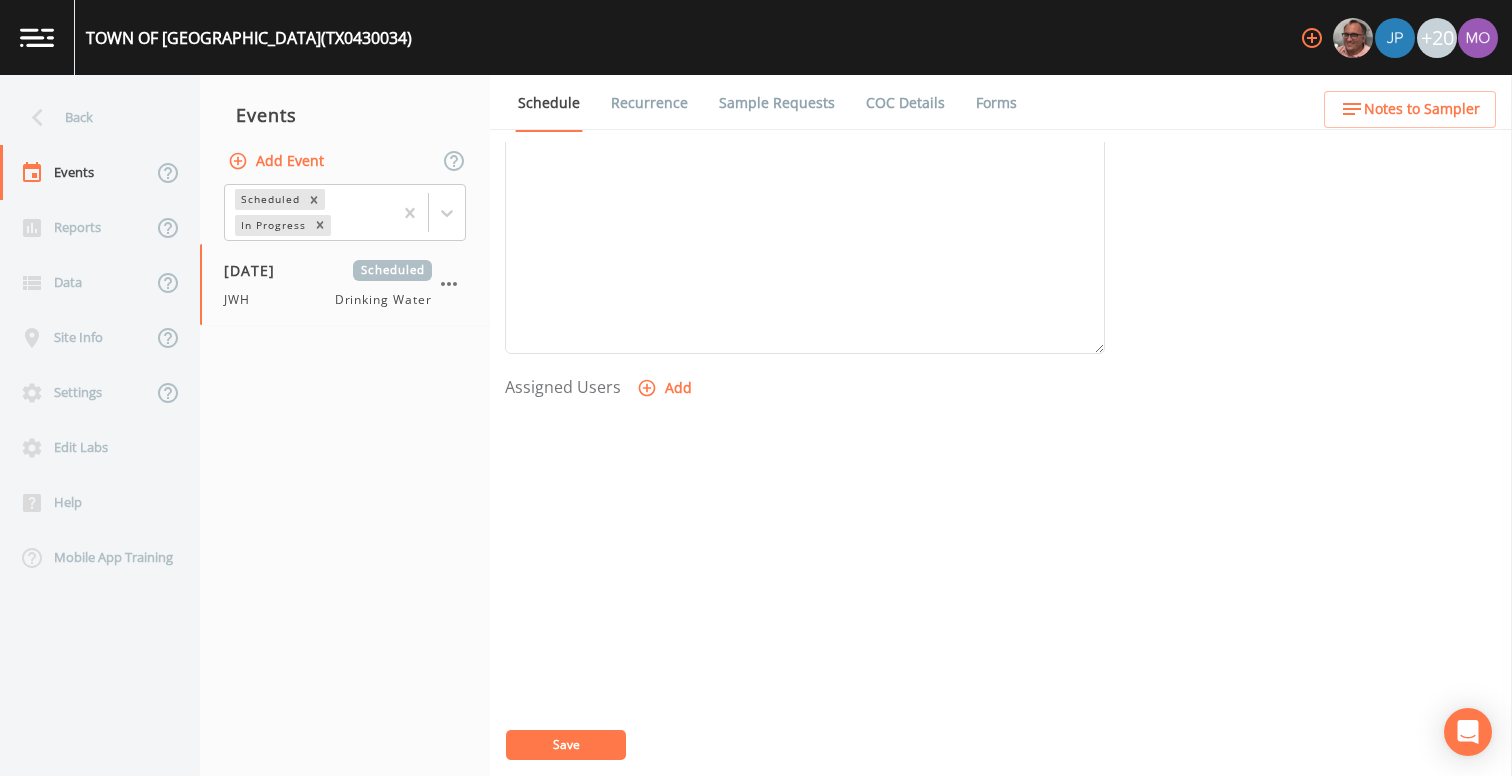 click on "Add" at bounding box center [666, 388] 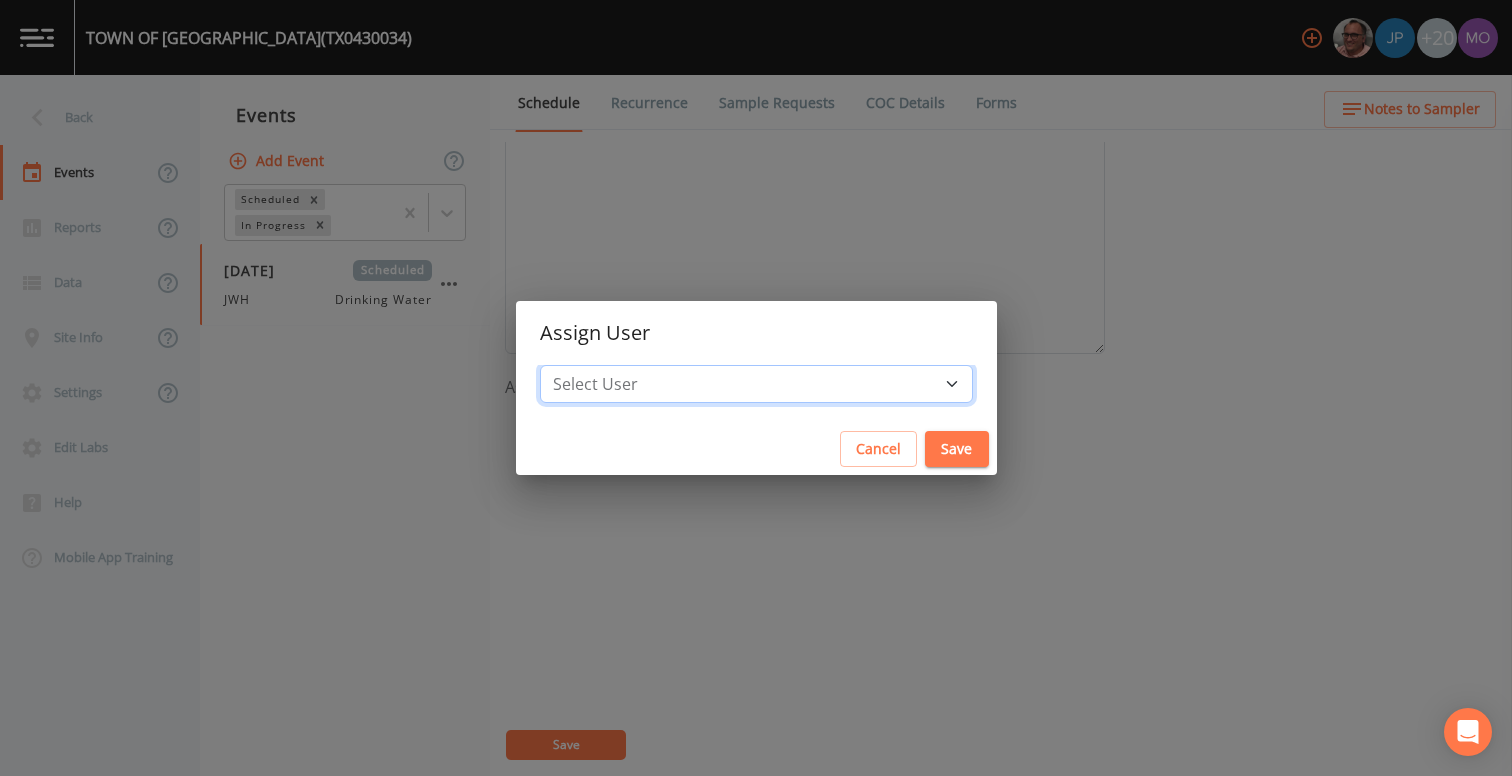 click on "Select User [PERSON_NAME] [PERSON_NAME]  [PERSON_NAME] [PERSON_NAME] [PERSON_NAME] [PERSON_NAME]  Rigamonti [EMAIL_ADDRESS][DOMAIN_NAME] [PERSON_NAME] [PERSON_NAME] [PERSON_NAME] [PERSON_NAME] [PERSON_NAME] [PERSON_NAME] [PERSON_NAME] [PERSON_NAME] [PERSON_NAME] [PERSON_NAME] [PERSON_NAME] [PERSON_NAME] [PERSON_NAME] [PERSON_NAME] [PERSON_NAME]" at bounding box center [756, 384] 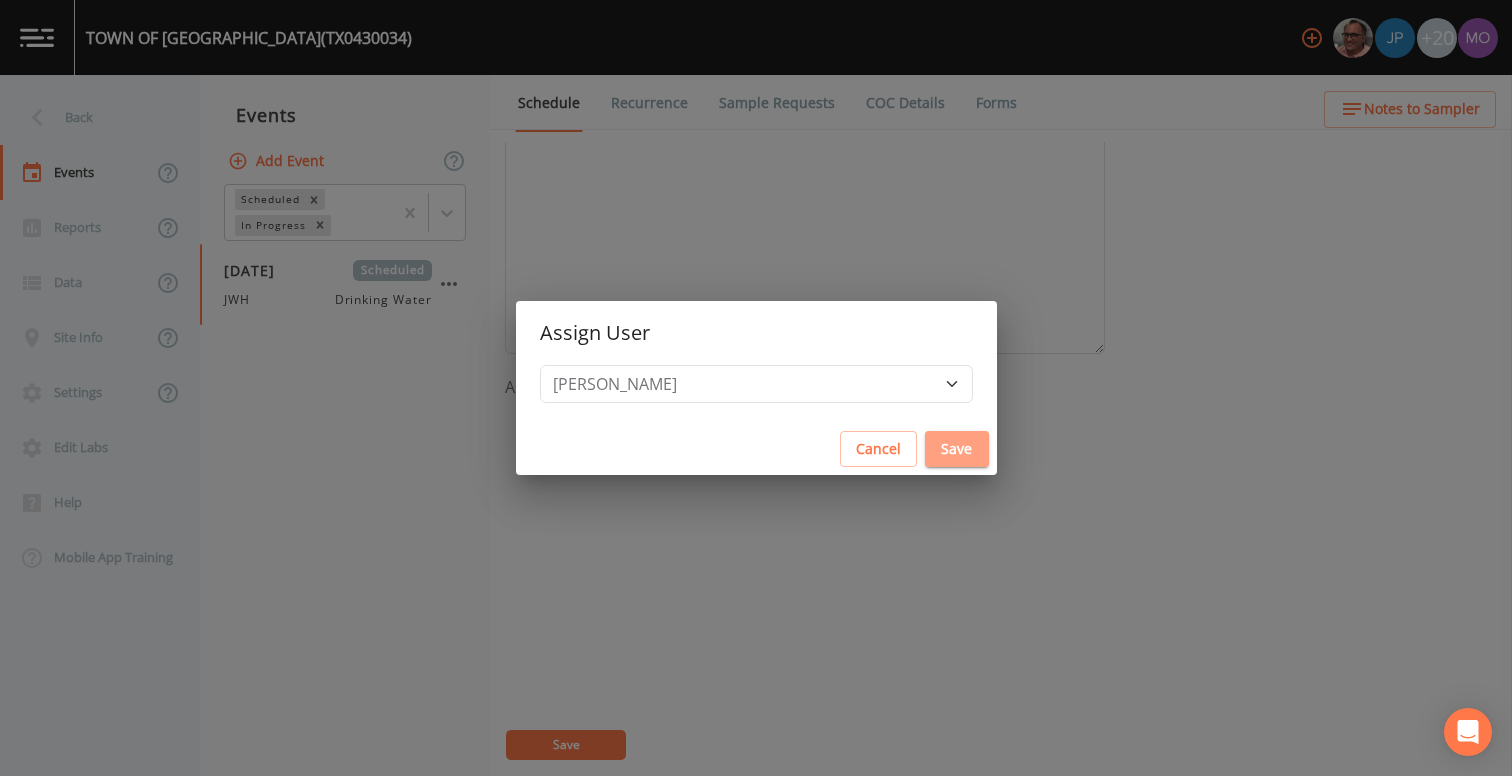 click on "Save" at bounding box center [957, 449] 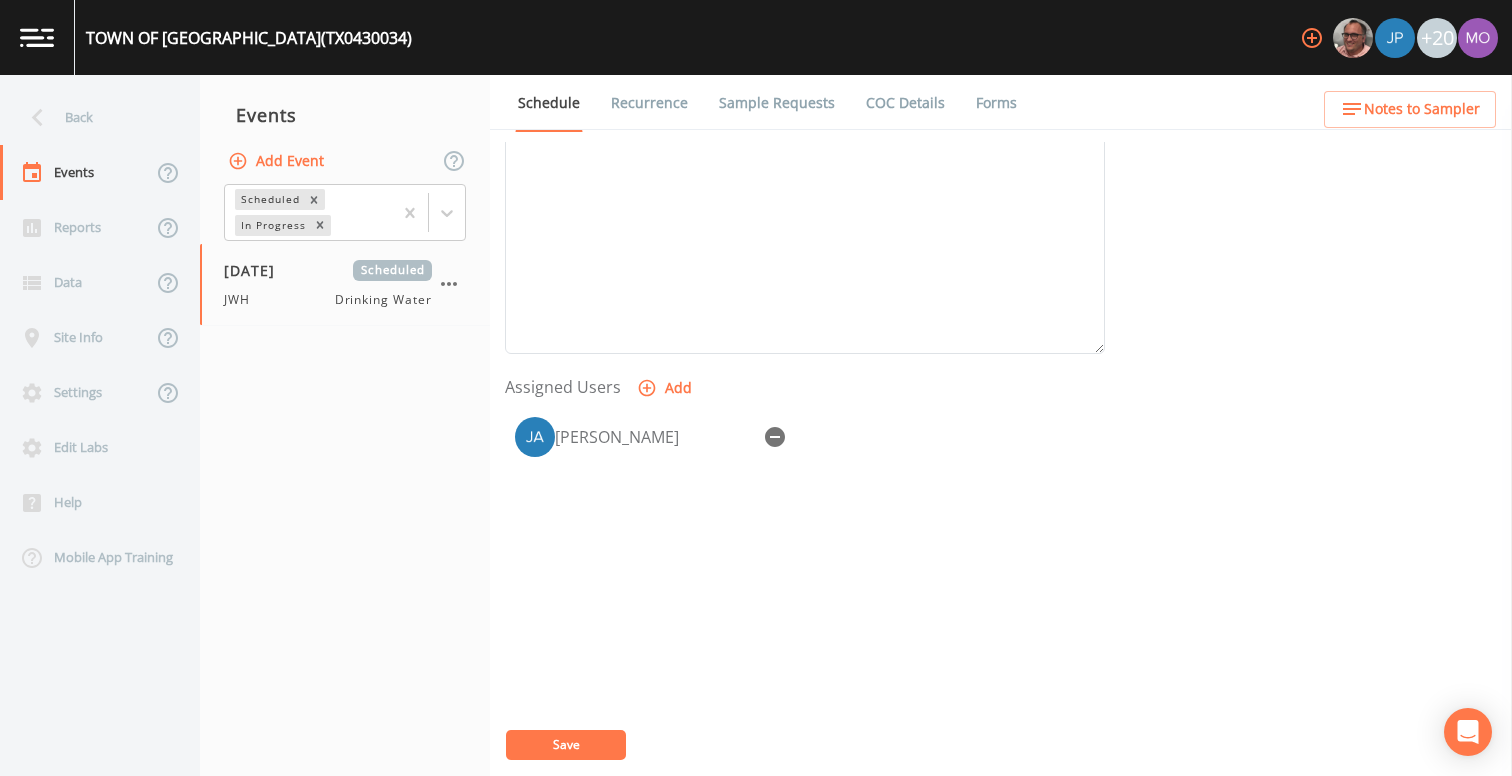 click on "Save" at bounding box center (566, 744) 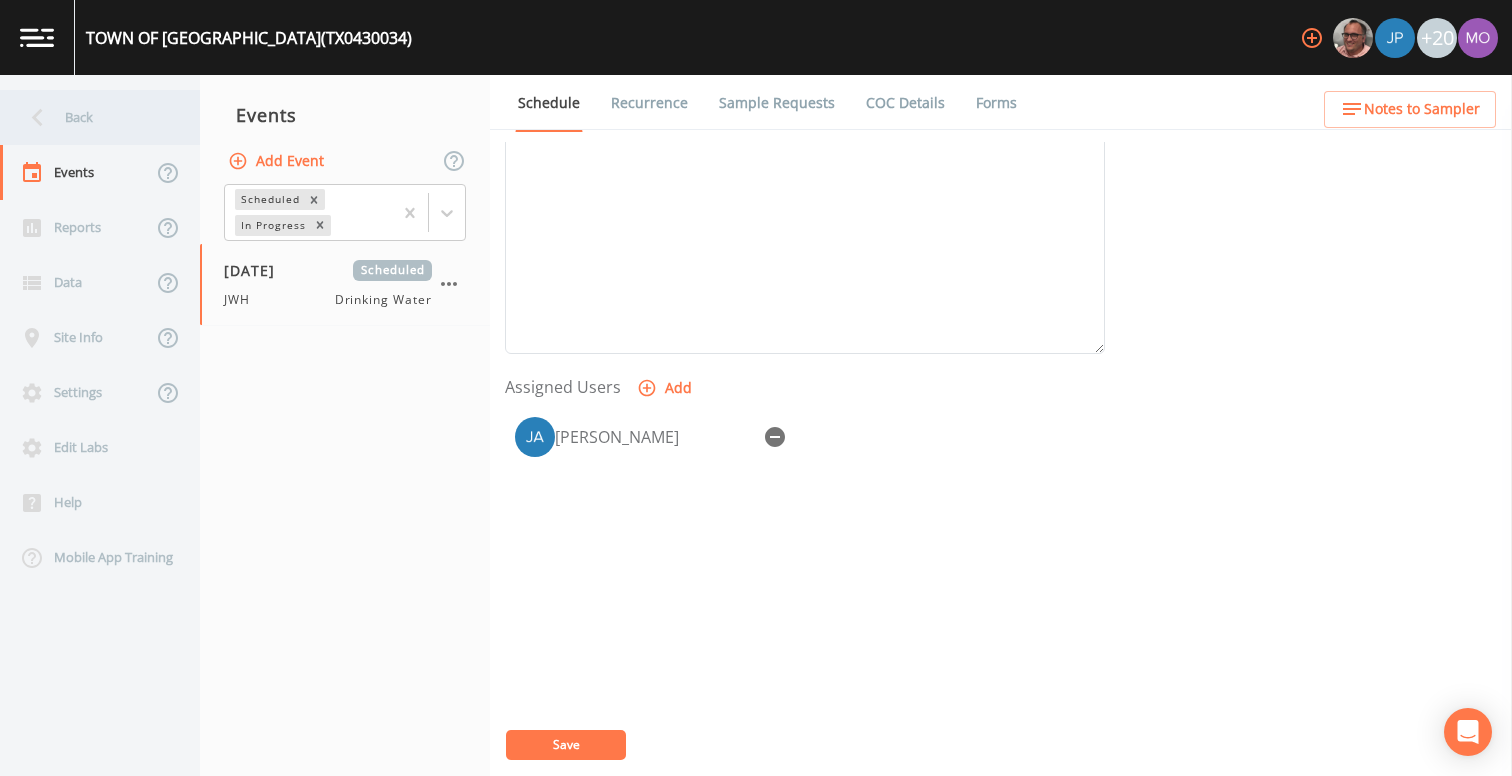 click on "Back" at bounding box center [90, 117] 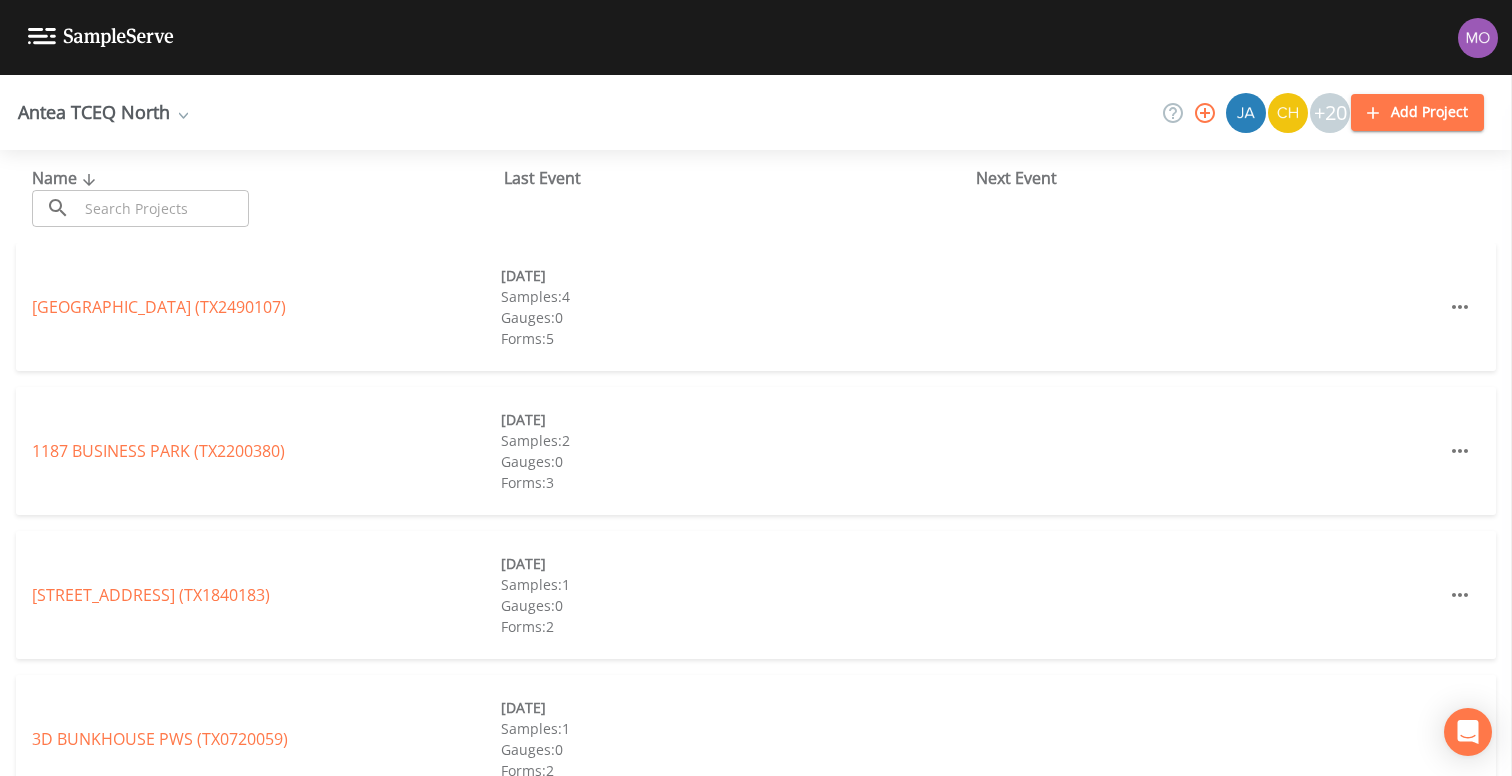 click at bounding box center (163, 208) 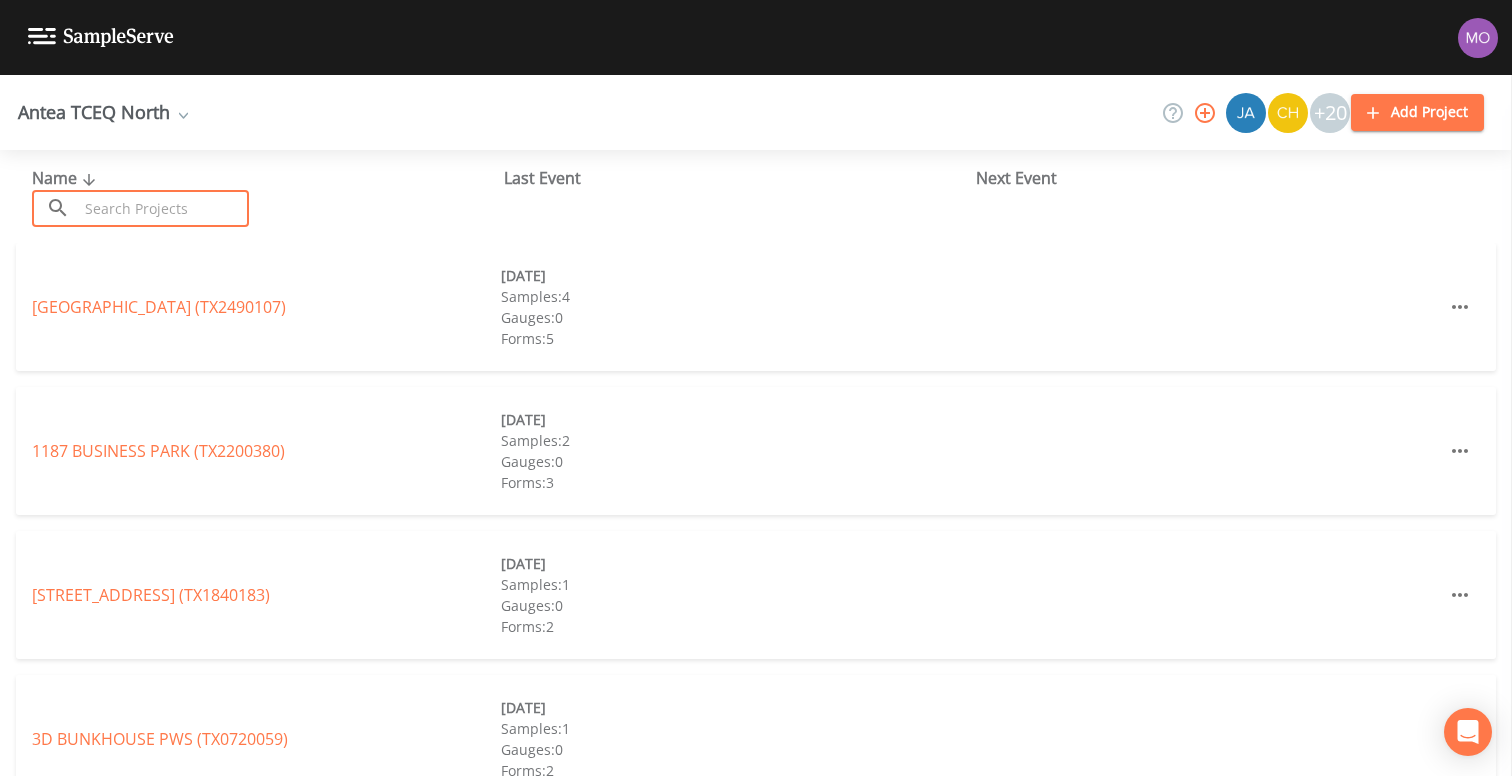 paste on "TX0430005" 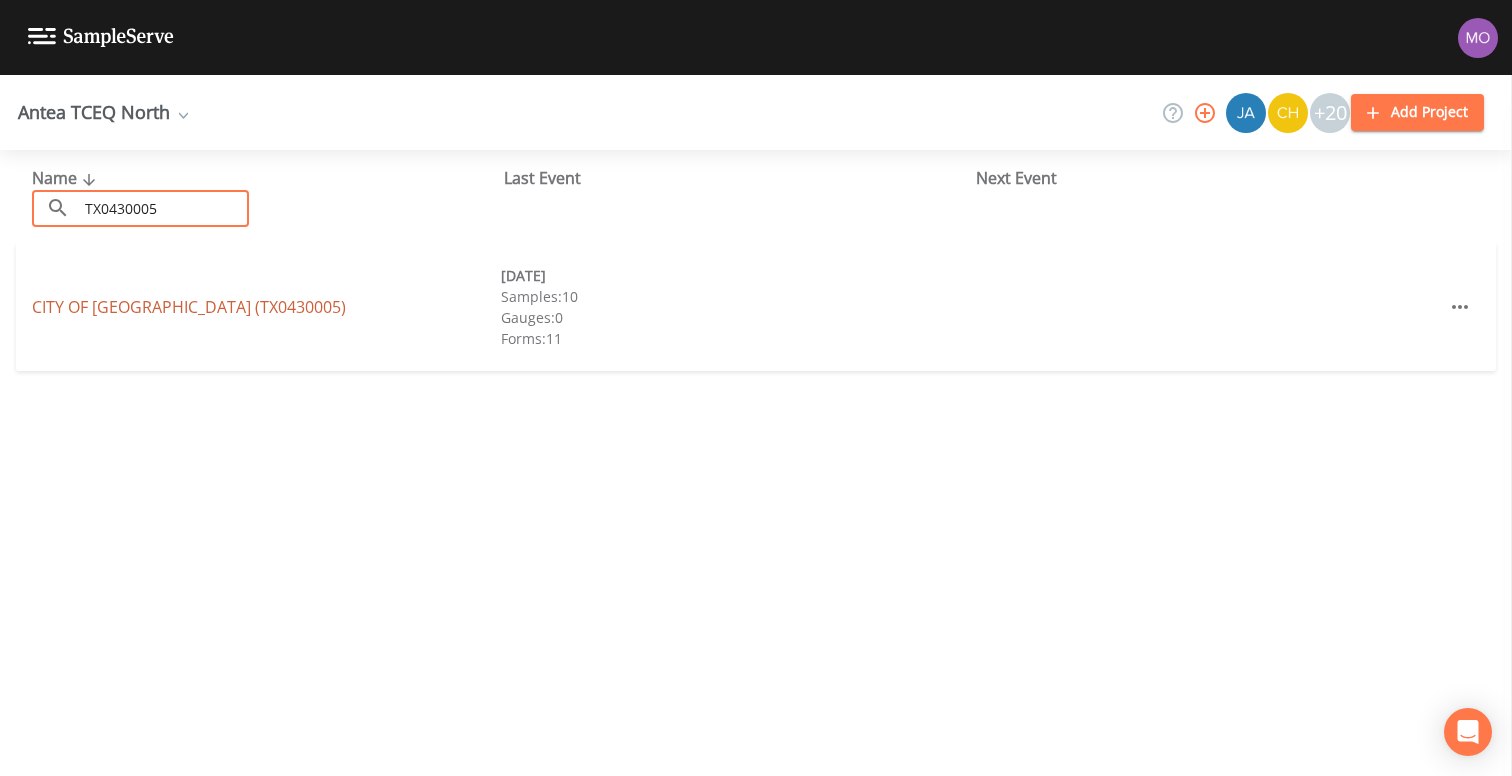 type on "TX0430005" 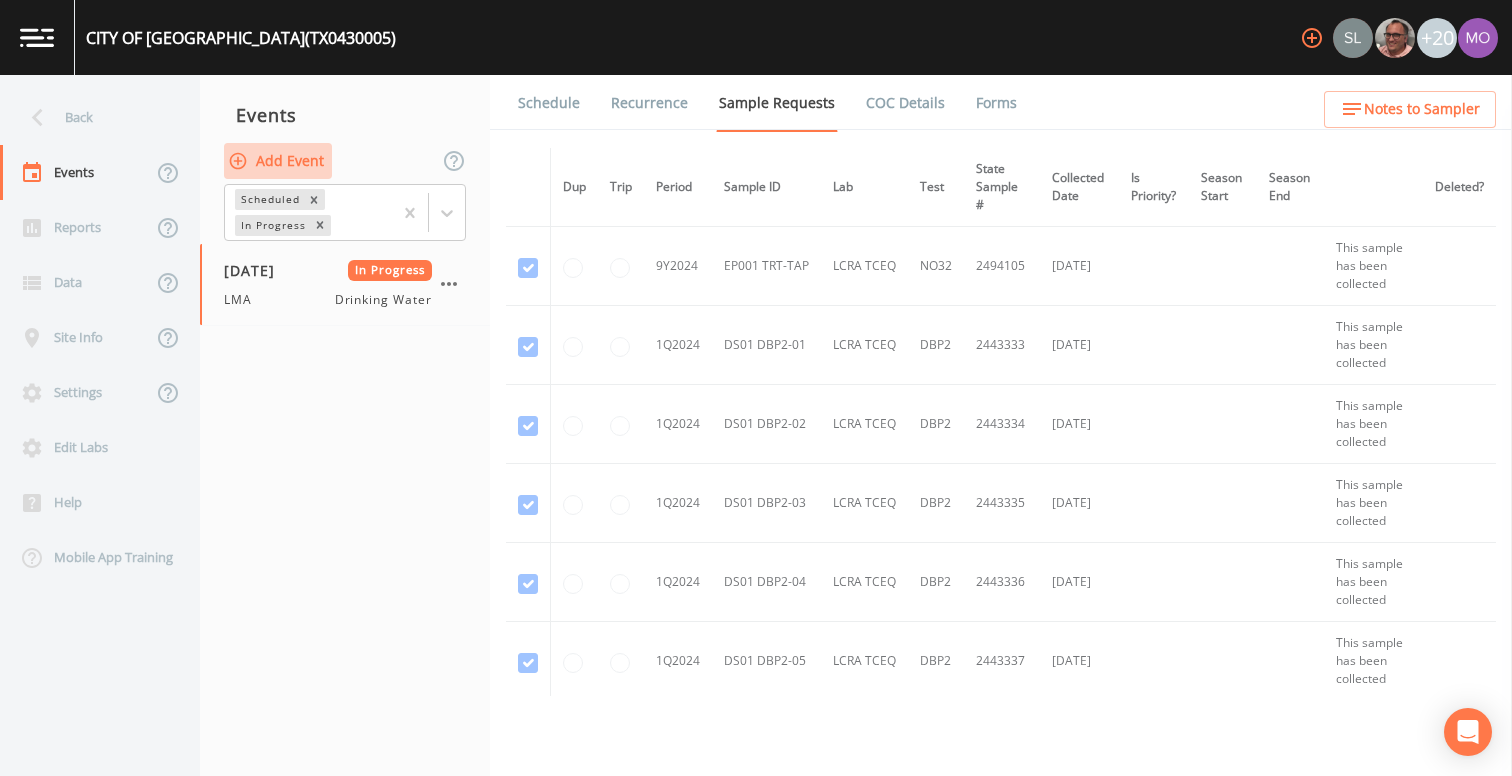 click on "Add Event" at bounding box center [278, 161] 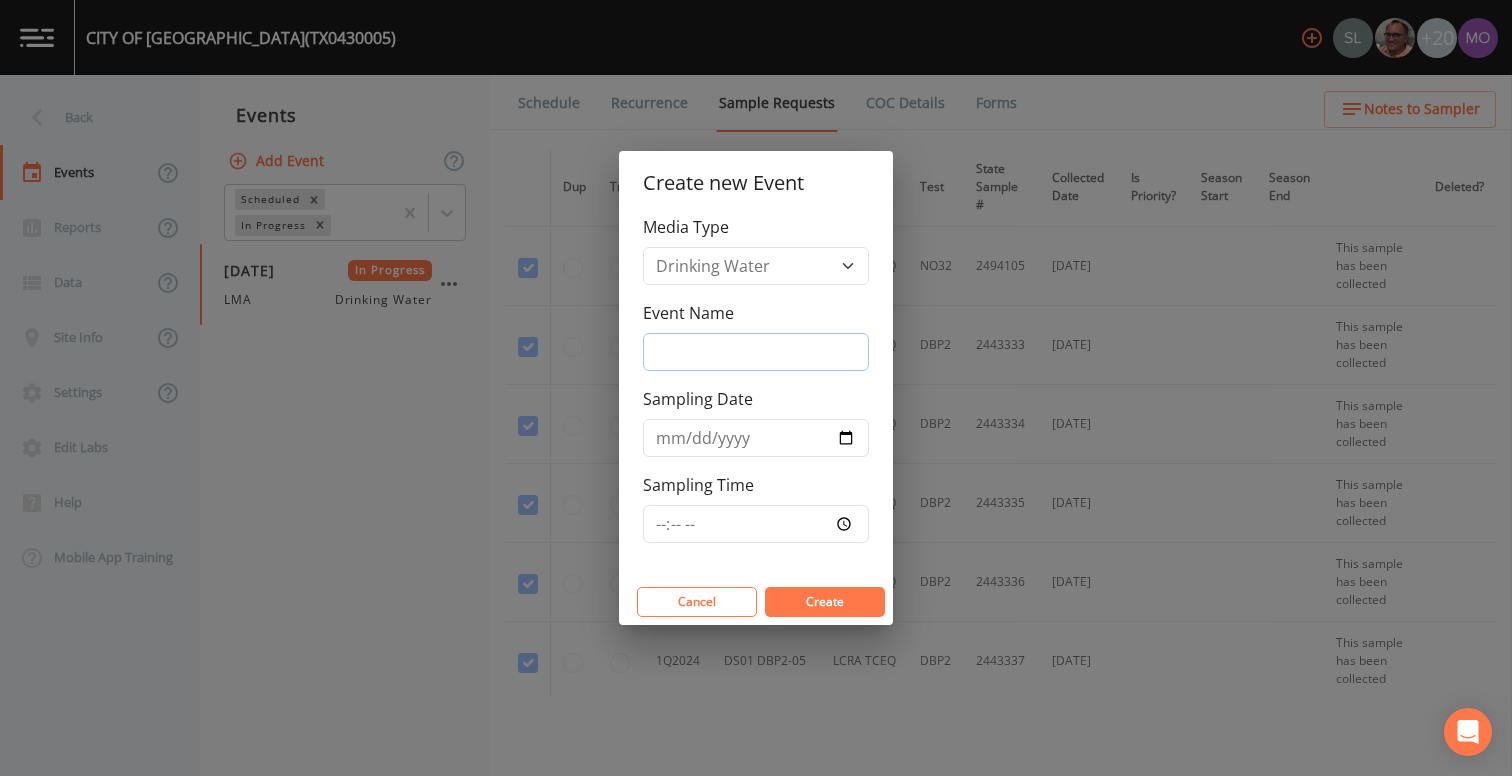 click on "Event Name" at bounding box center [756, 352] 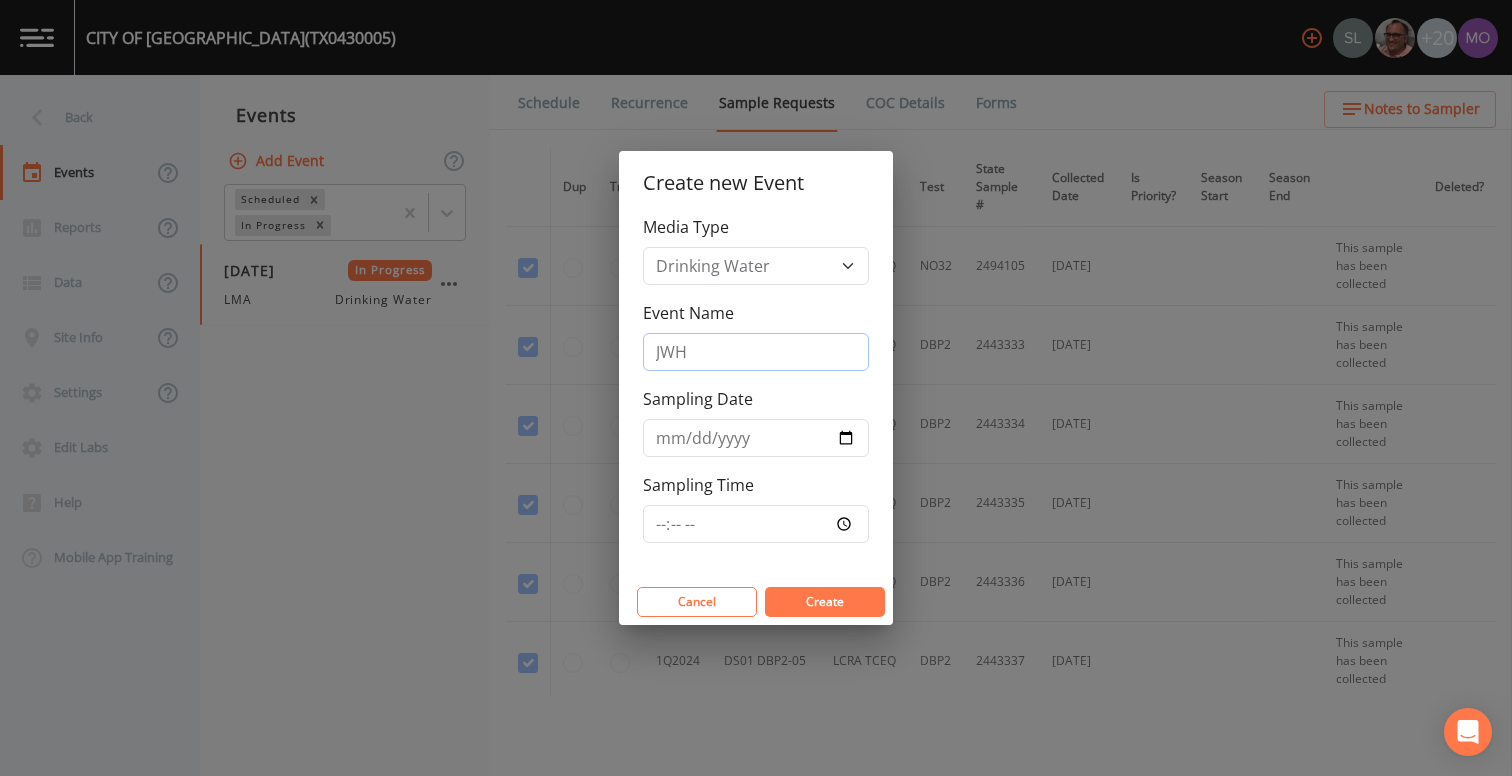 type on "JWH" 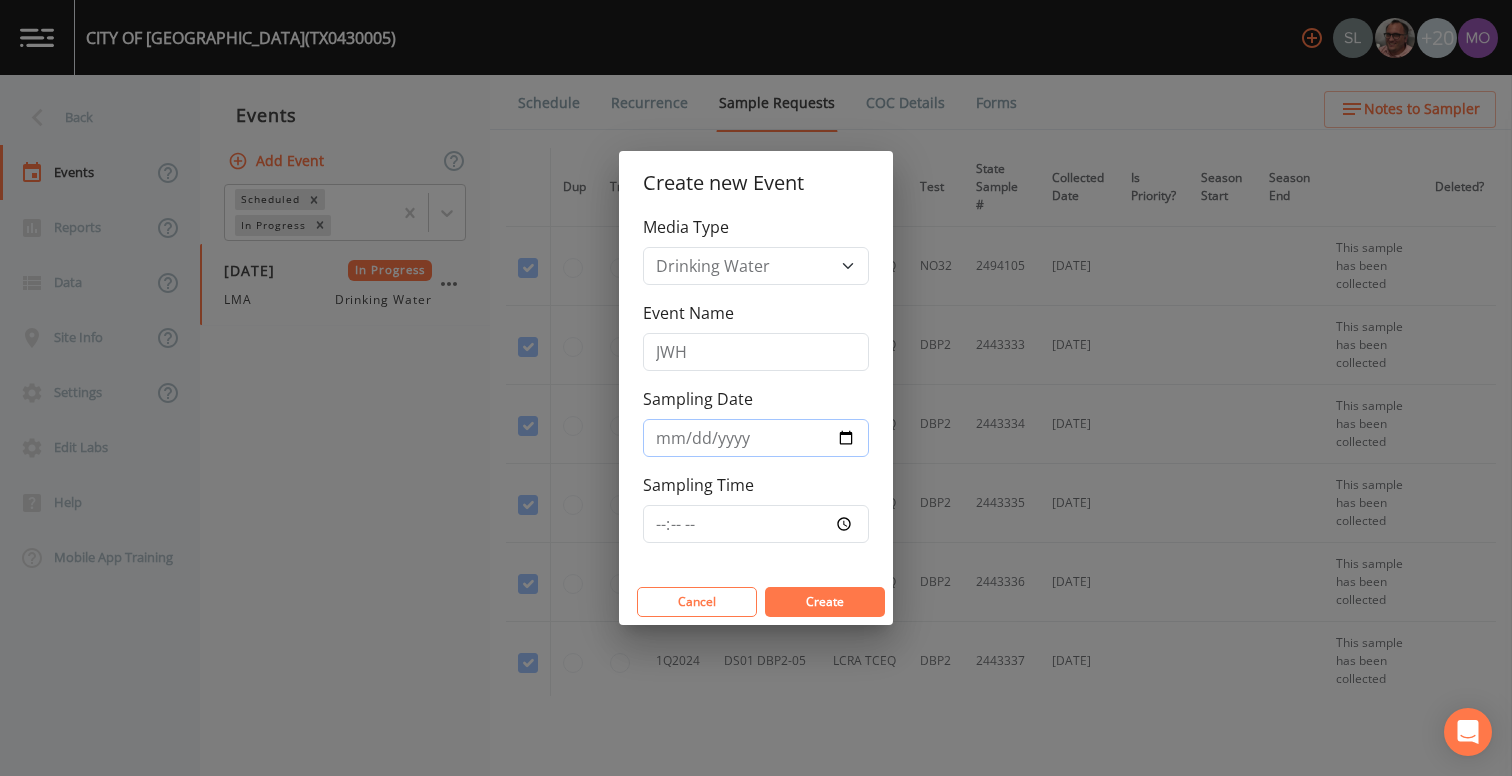 click on "Sampling Date" at bounding box center [756, 438] 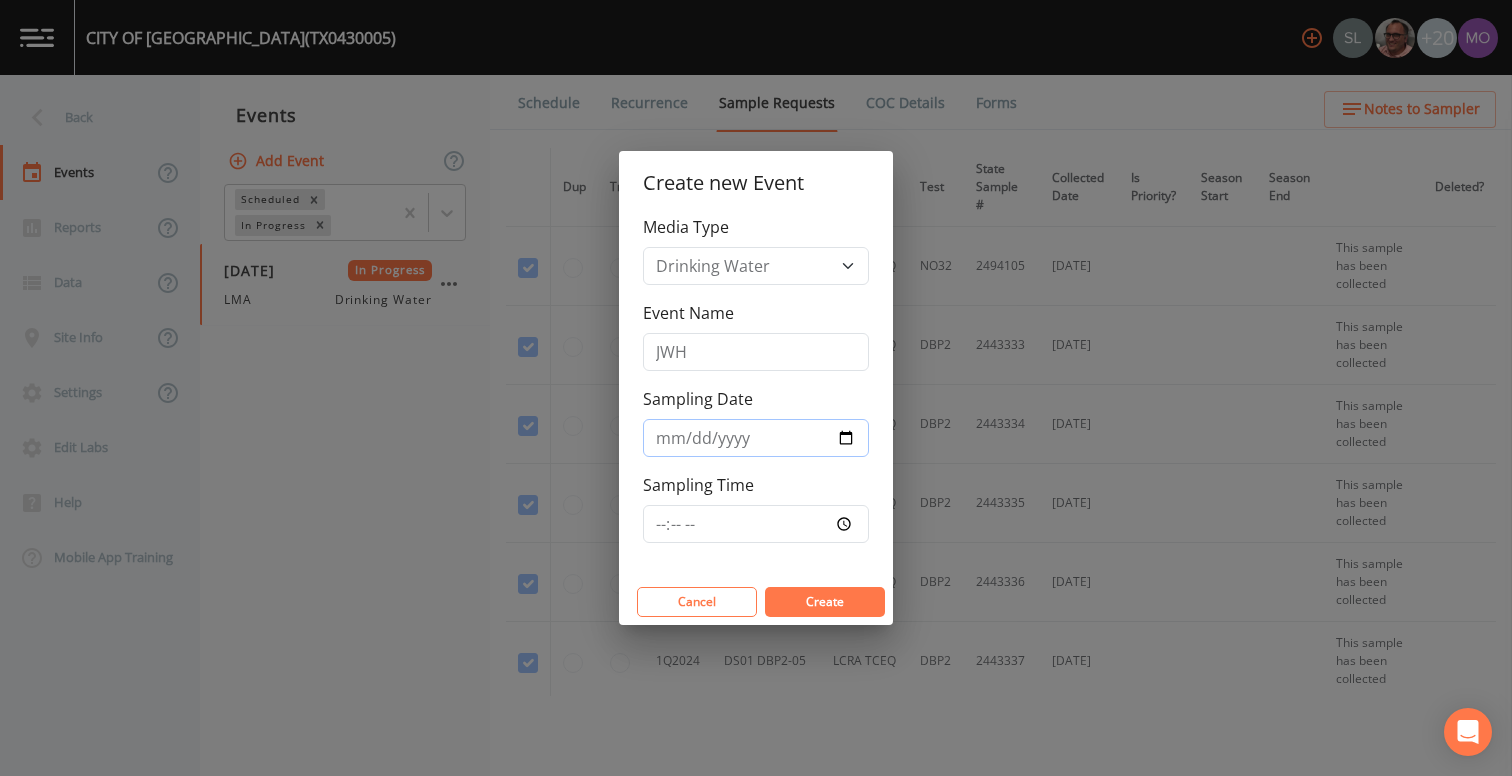 type on "2025-07-17" 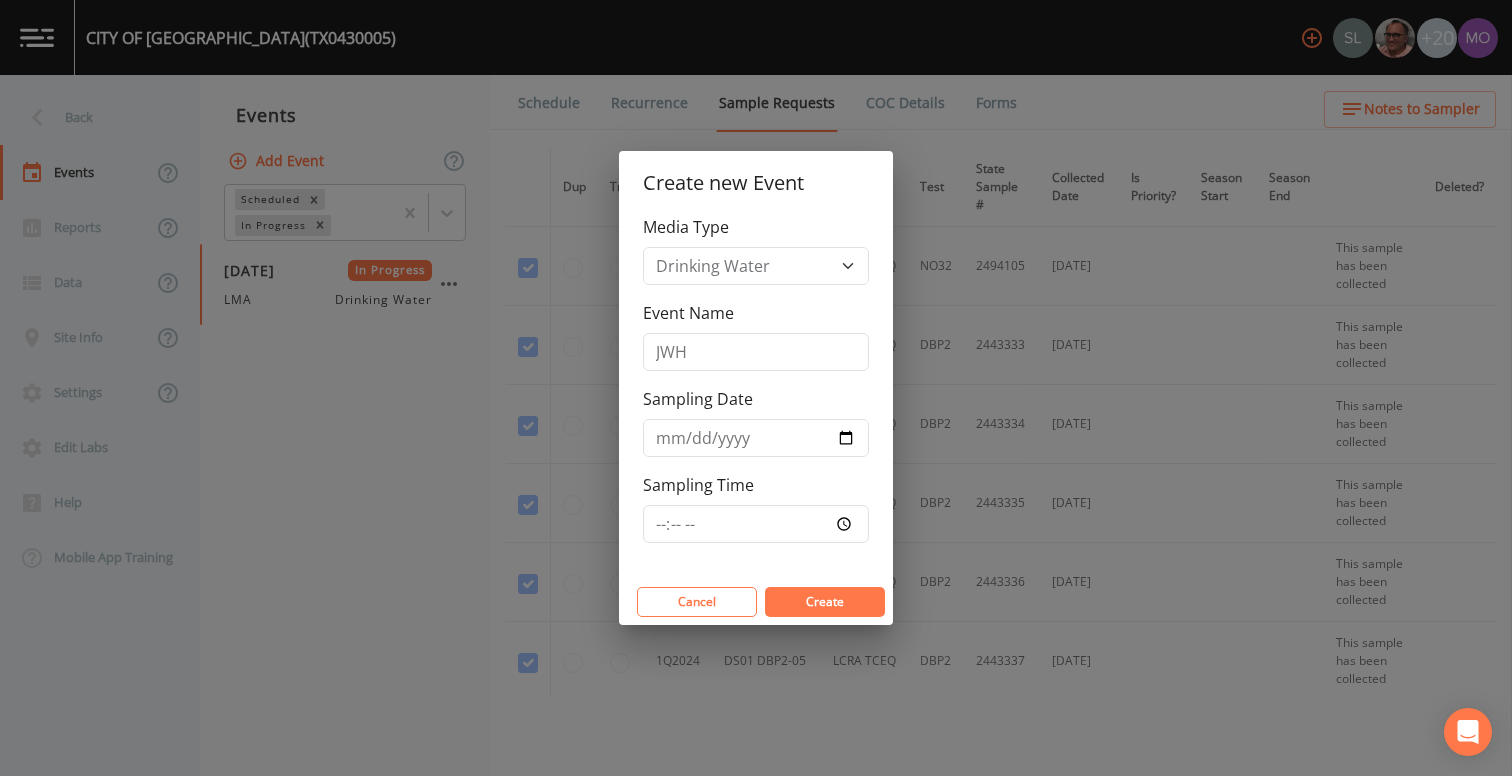 click on "Create" at bounding box center [825, 601] 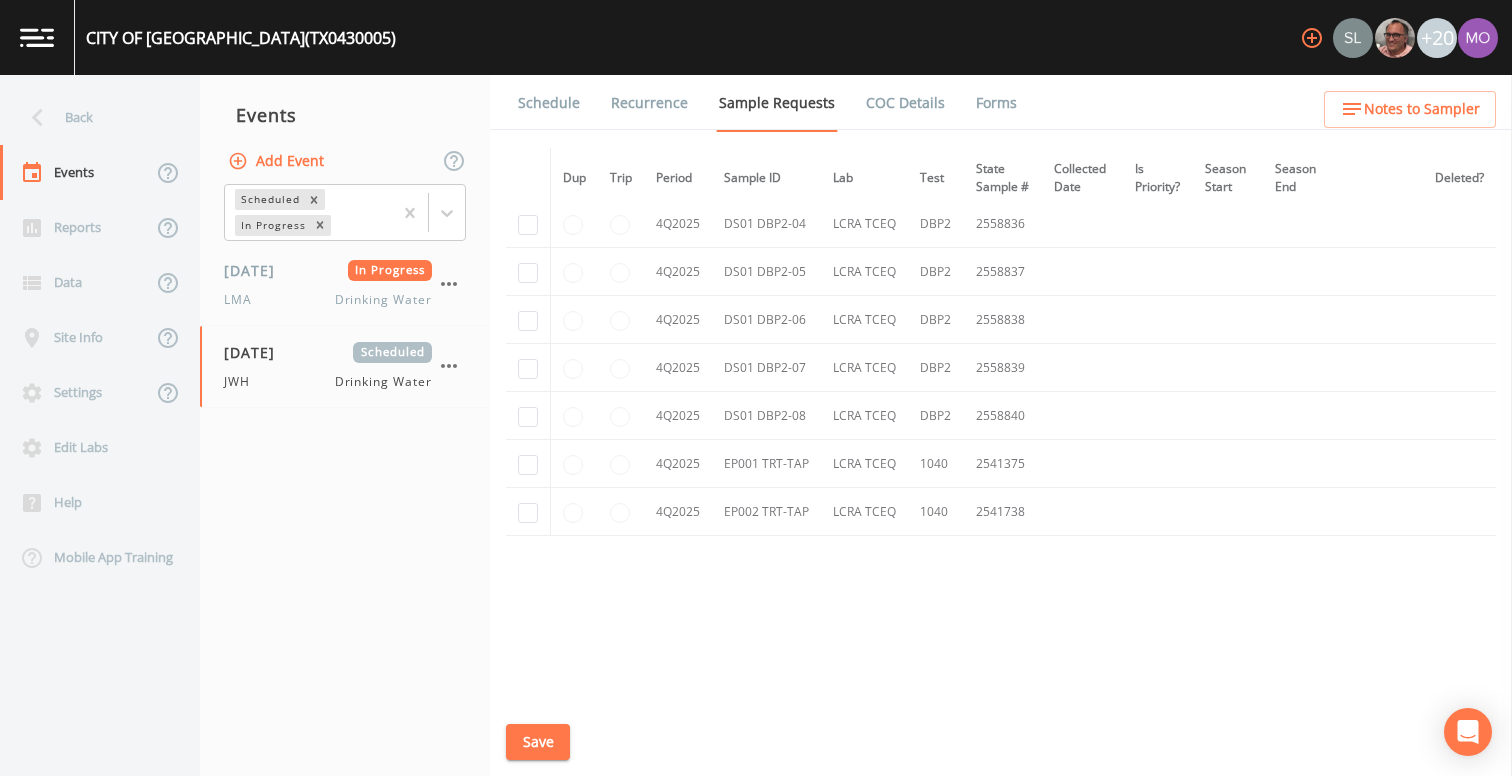 scroll, scrollTop: 5632, scrollLeft: 0, axis: vertical 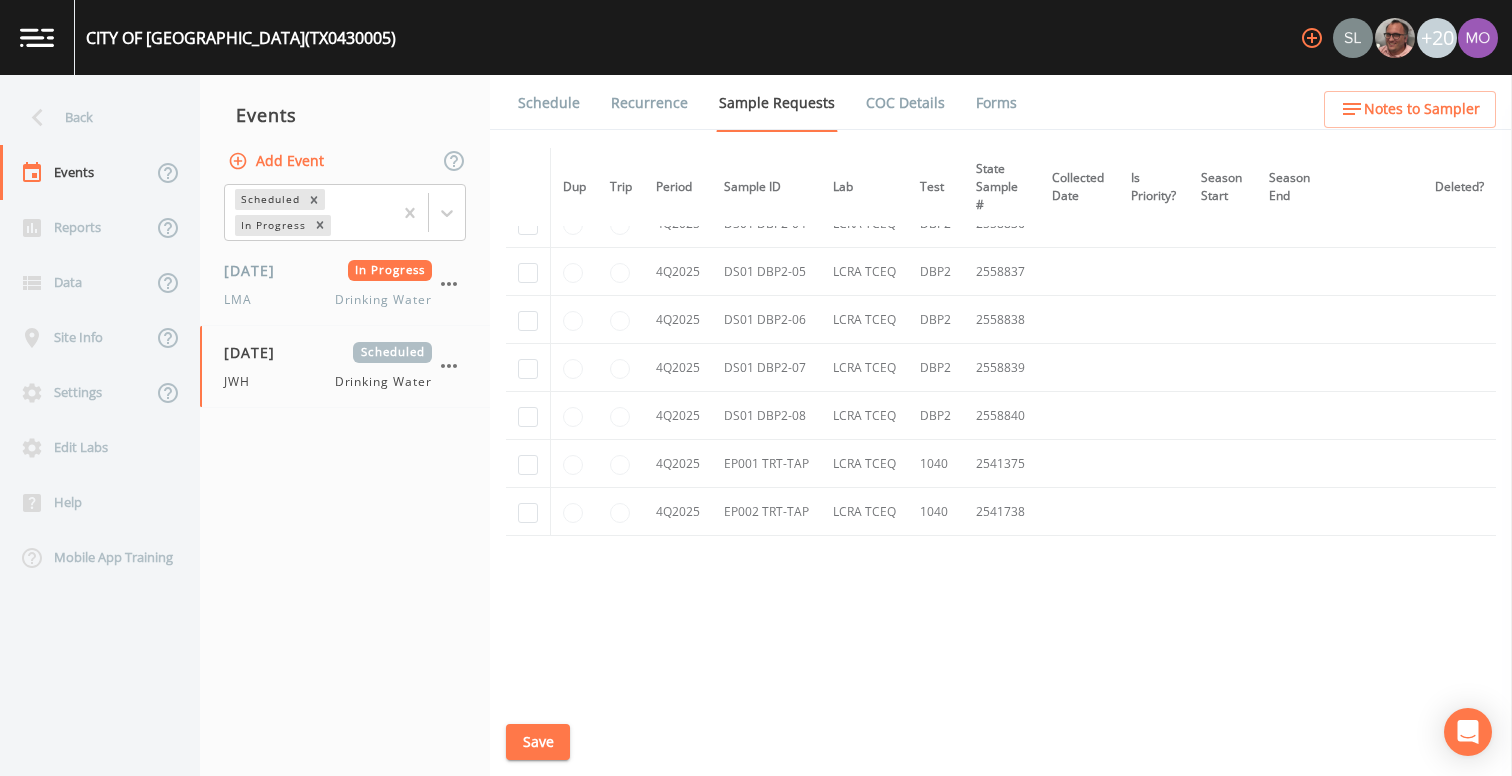 click at bounding box center (528, -5050) 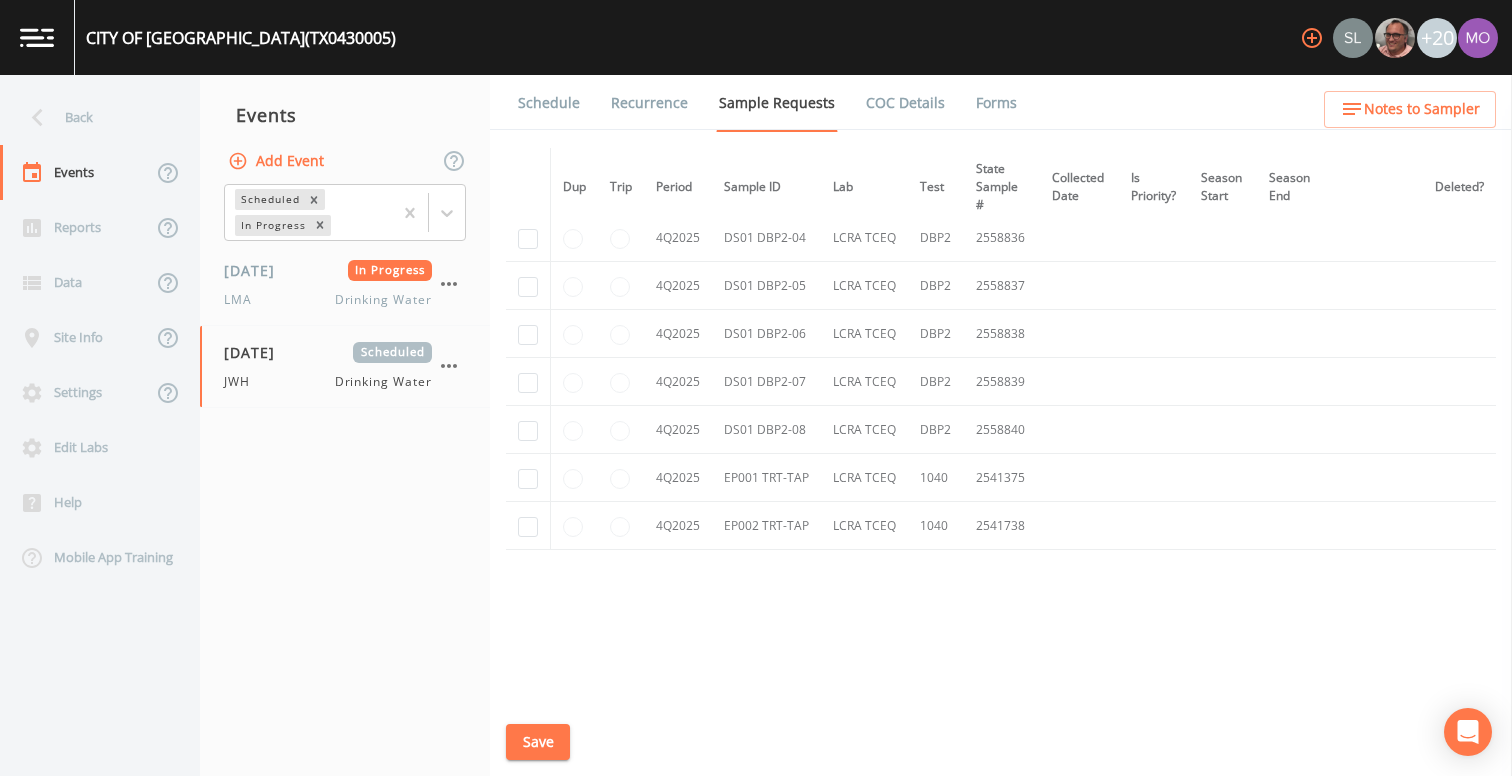 click at bounding box center [528, -5048] 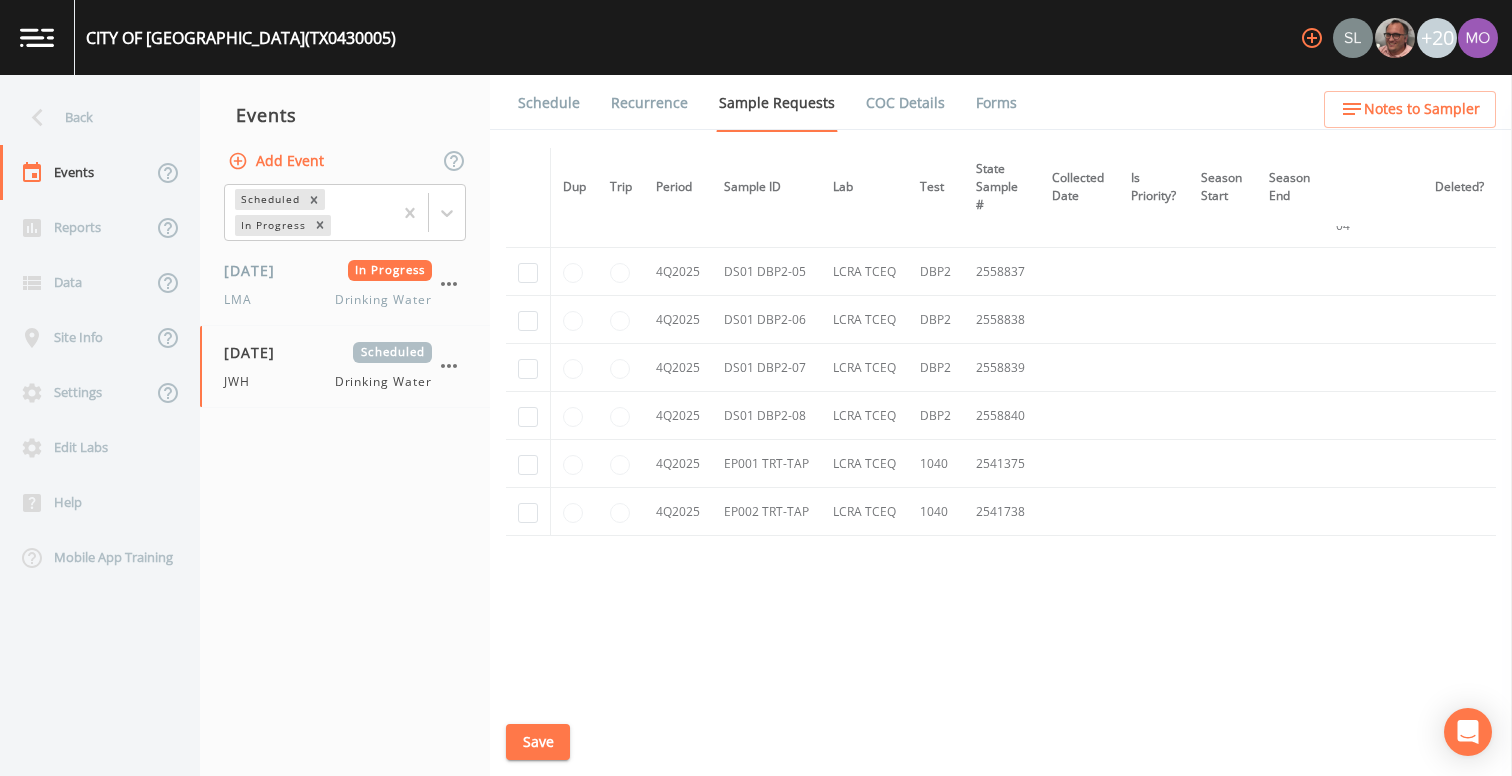 scroll, scrollTop: 5917, scrollLeft: 0, axis: vertical 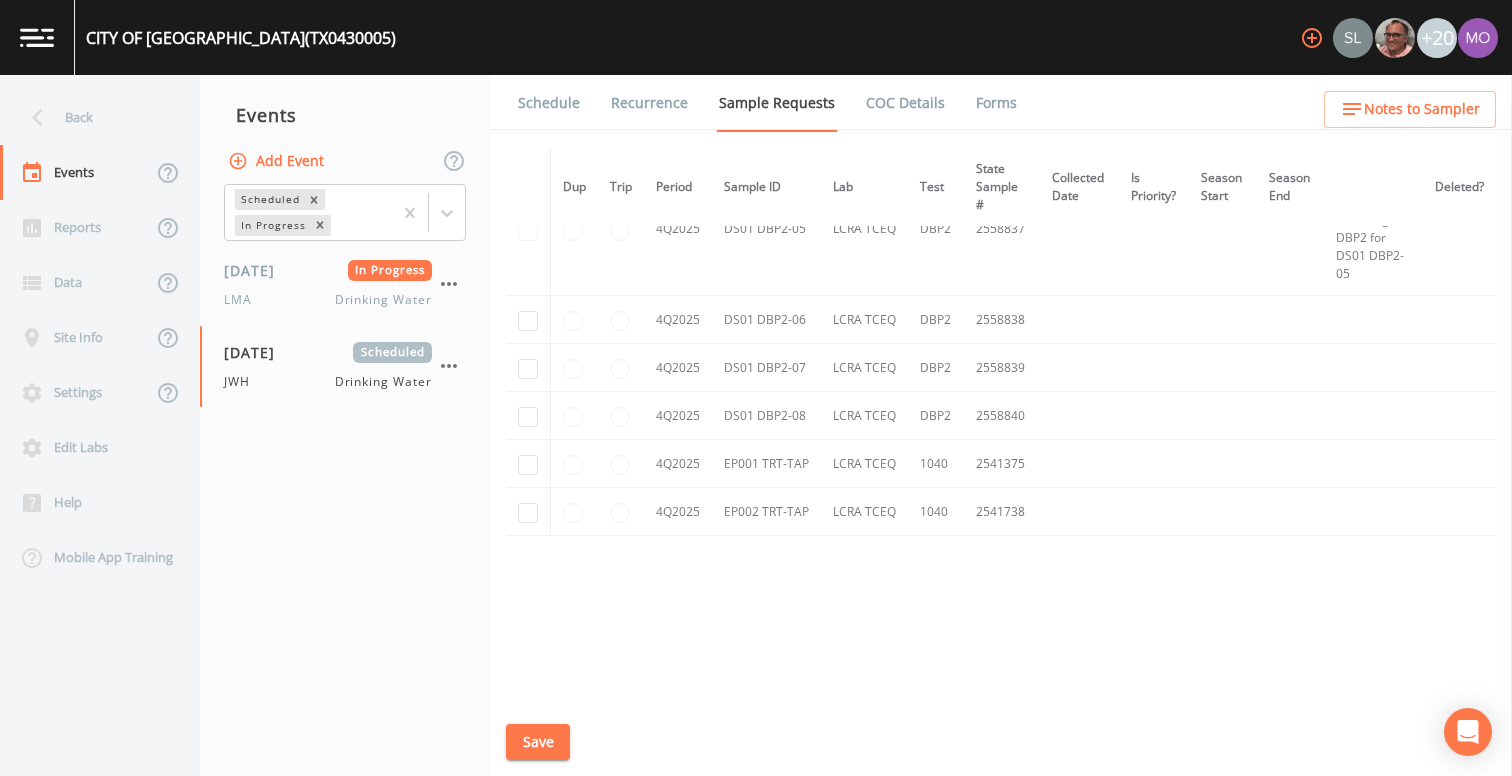 click at bounding box center [528, -5074] 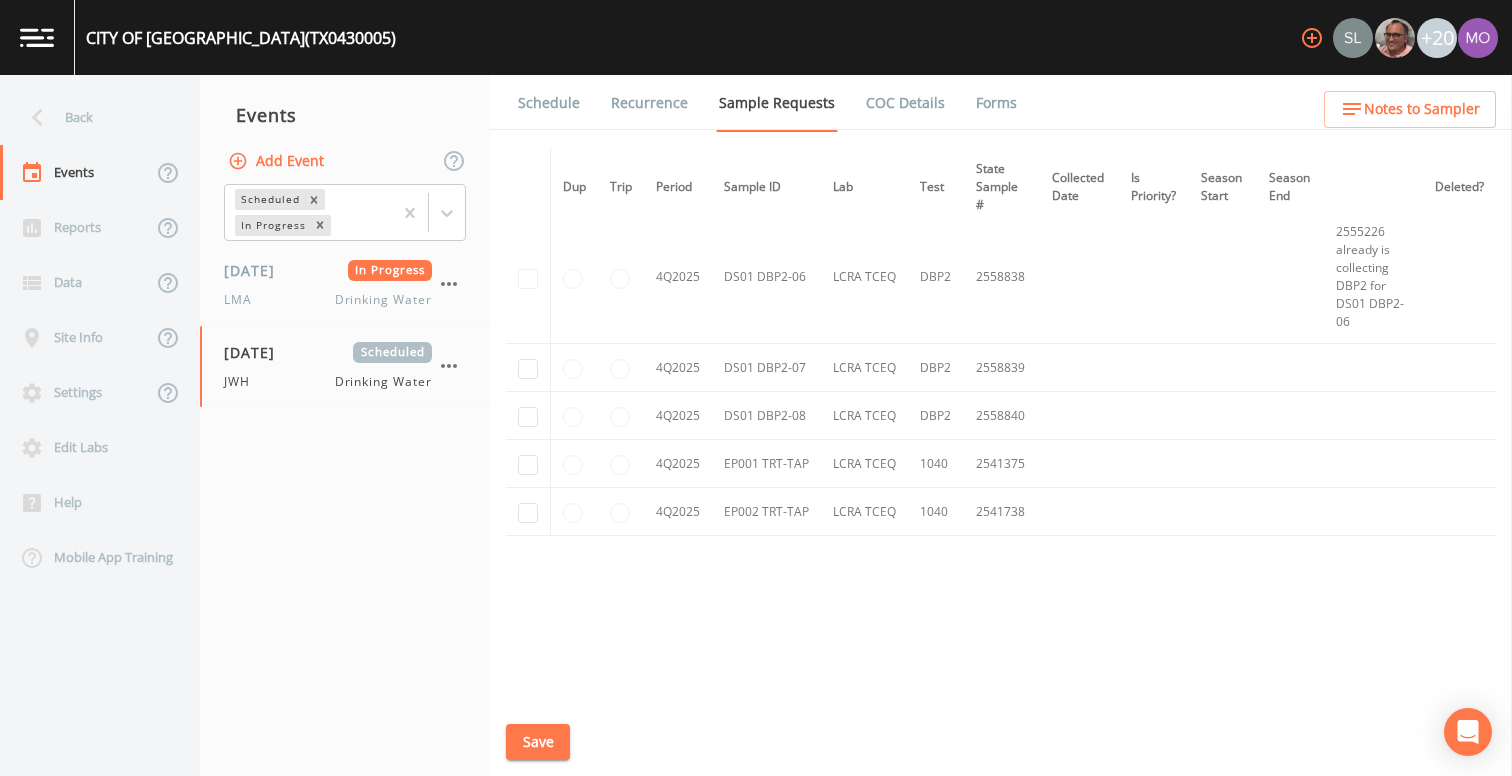 click at bounding box center (528, -5080) 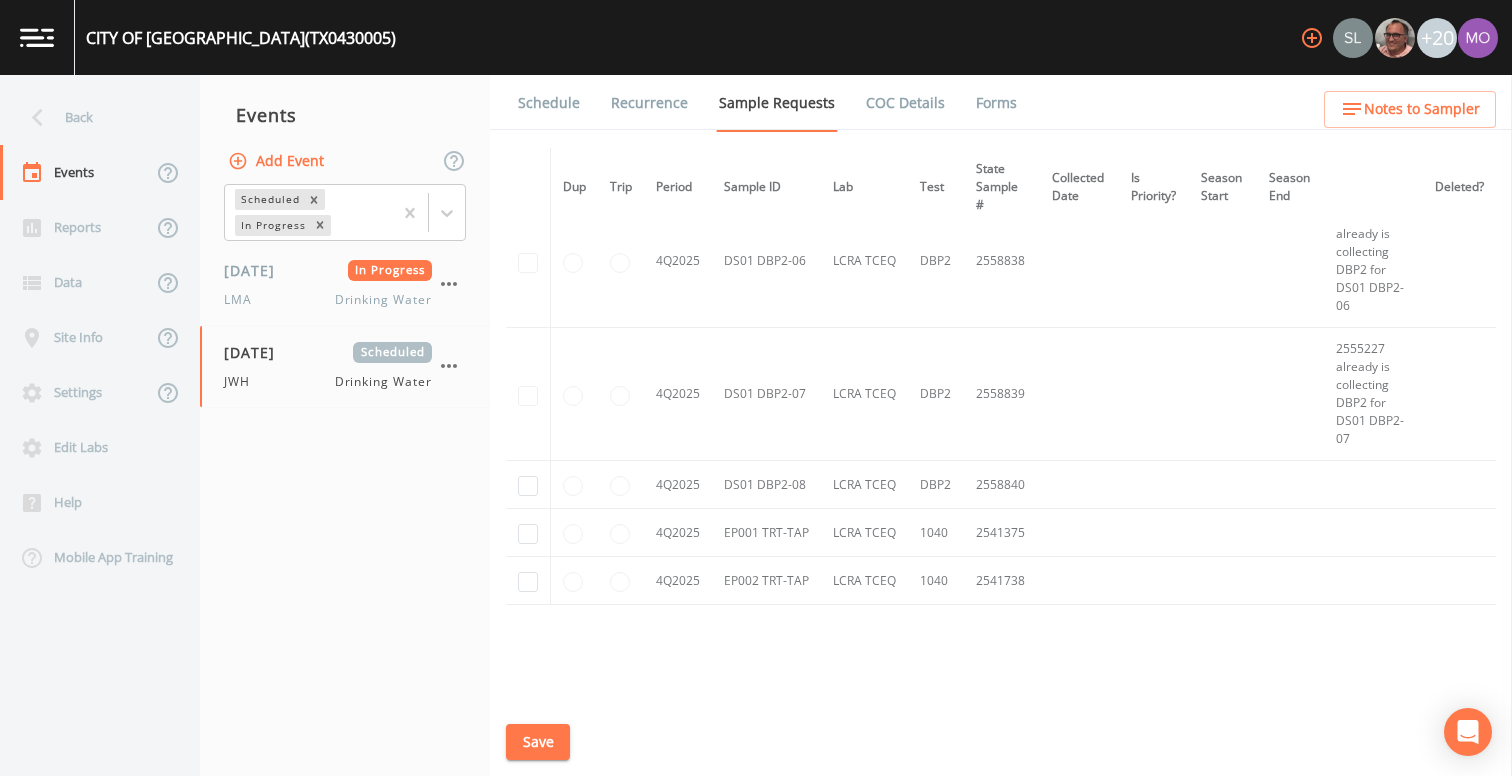 click at bounding box center [528, -5017] 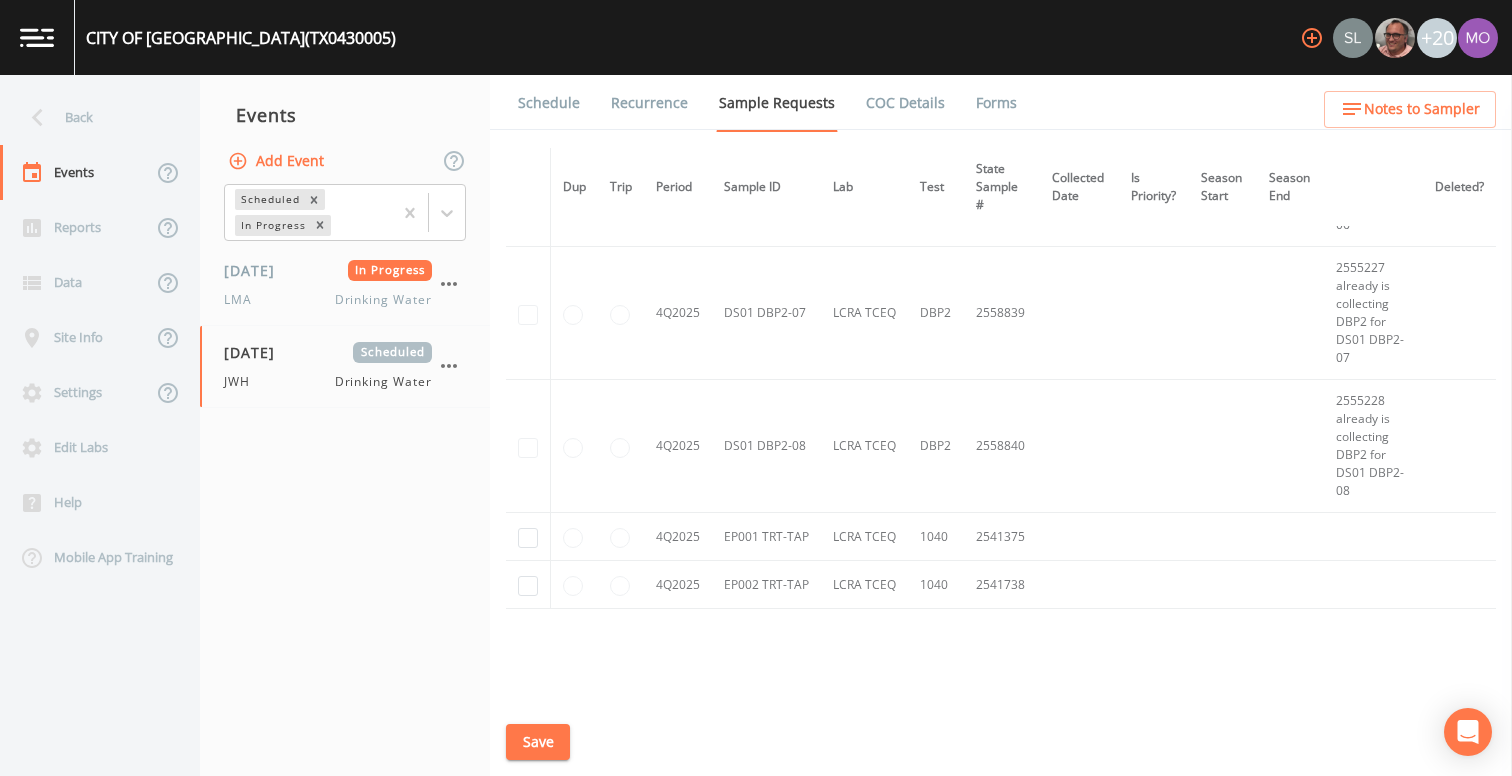 scroll, scrollTop: 6048, scrollLeft: 0, axis: vertical 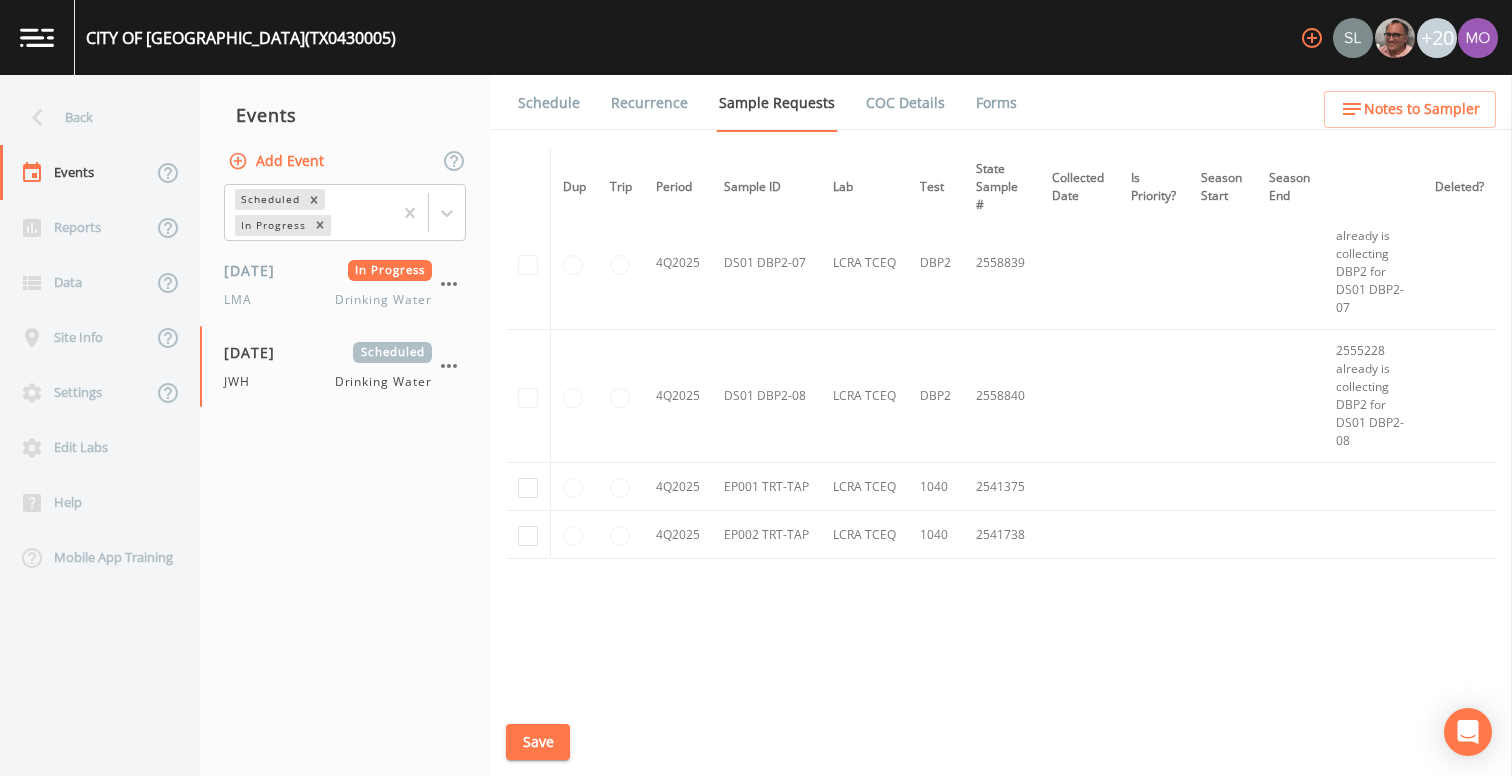 click at bounding box center (528, -4358) 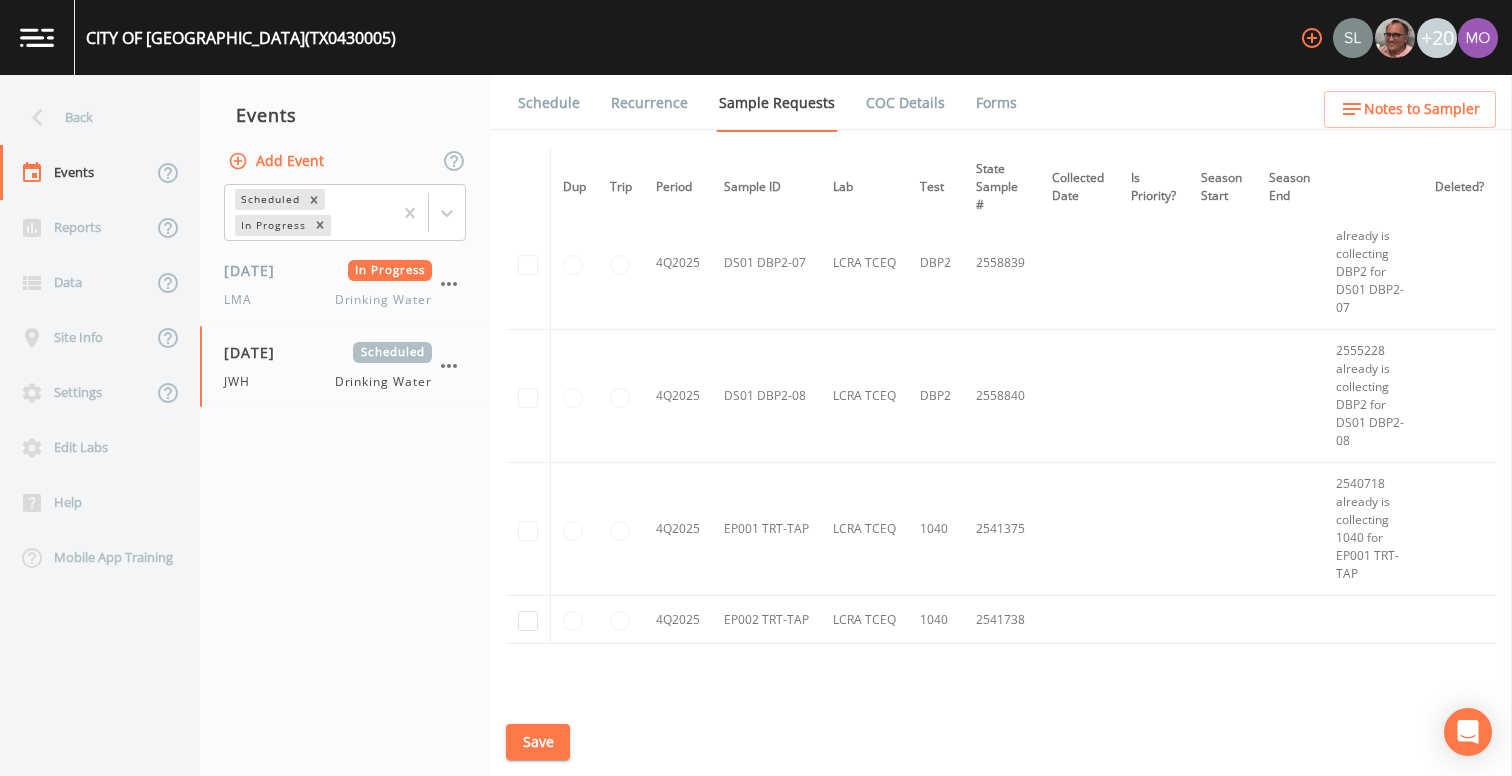 click at bounding box center [528, -5069] 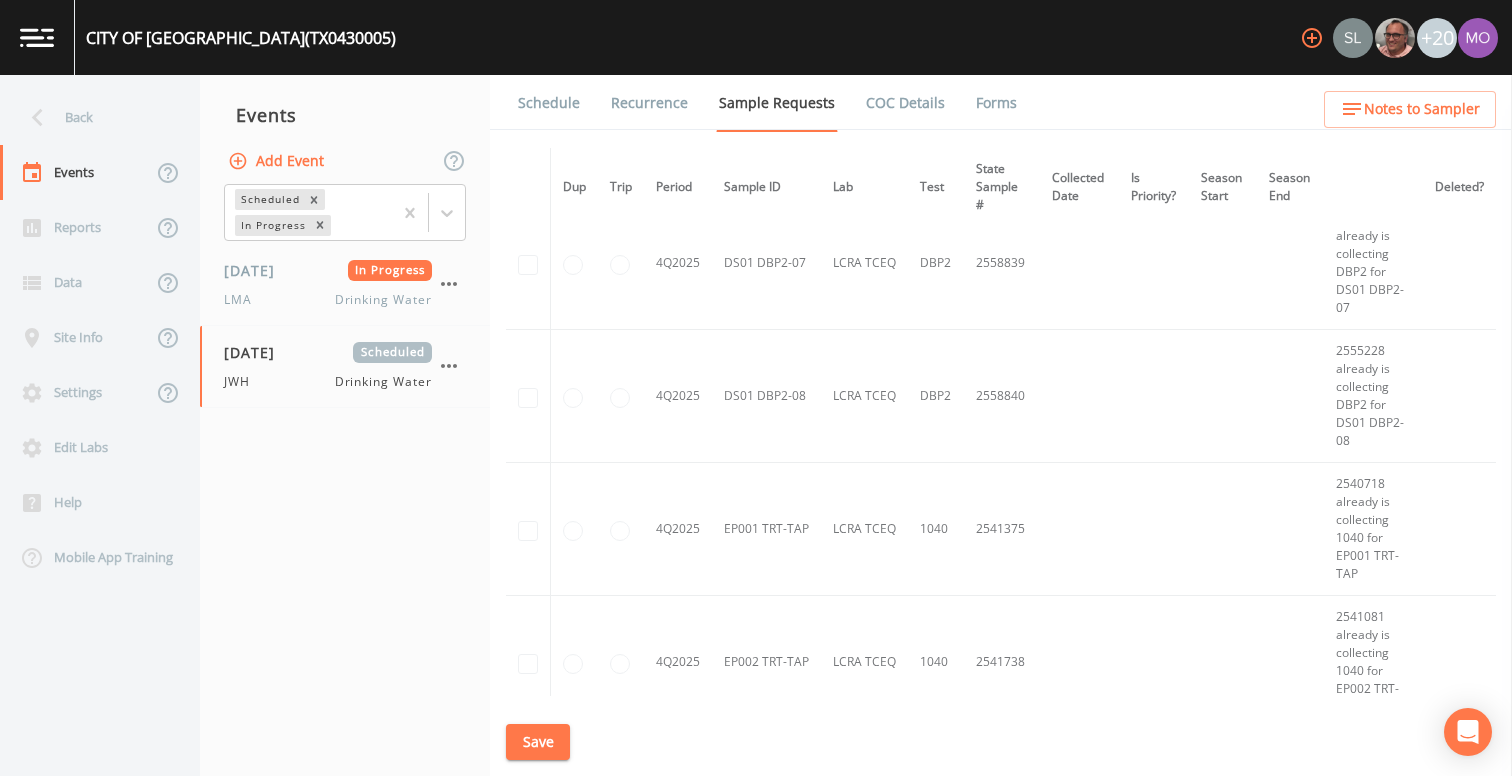 click on "Save" at bounding box center (538, 742) 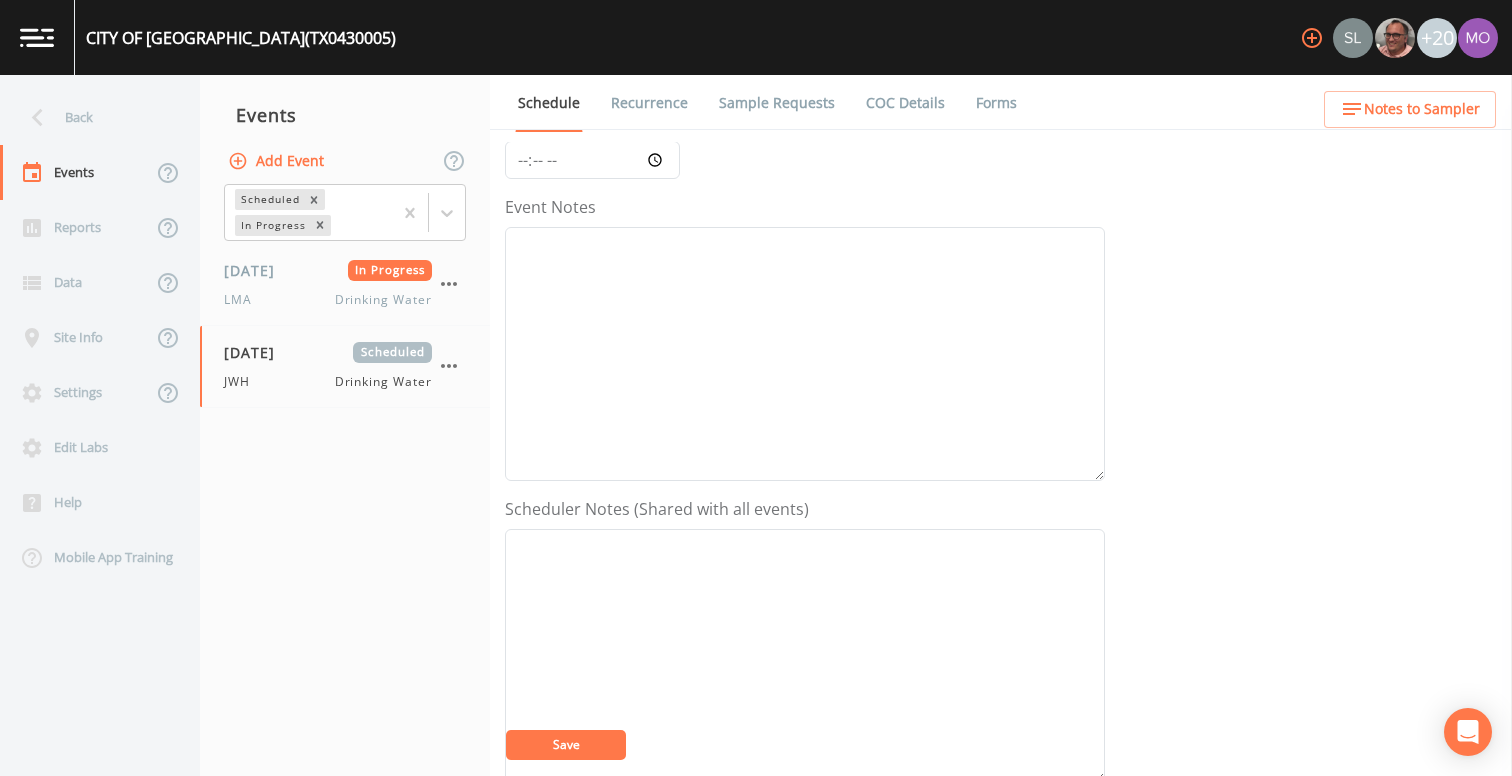 scroll, scrollTop: 308, scrollLeft: 0, axis: vertical 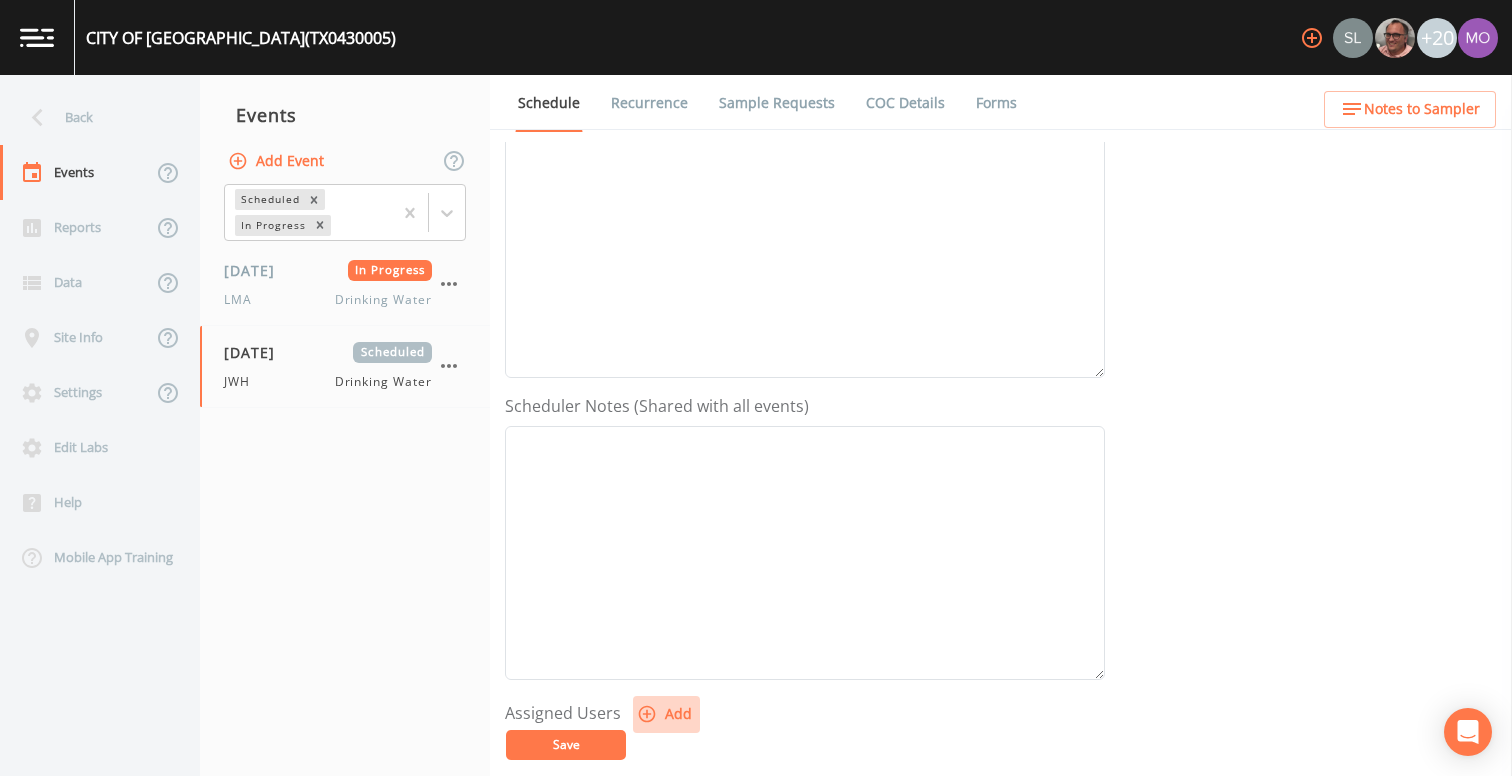click on "Add" at bounding box center (666, 714) 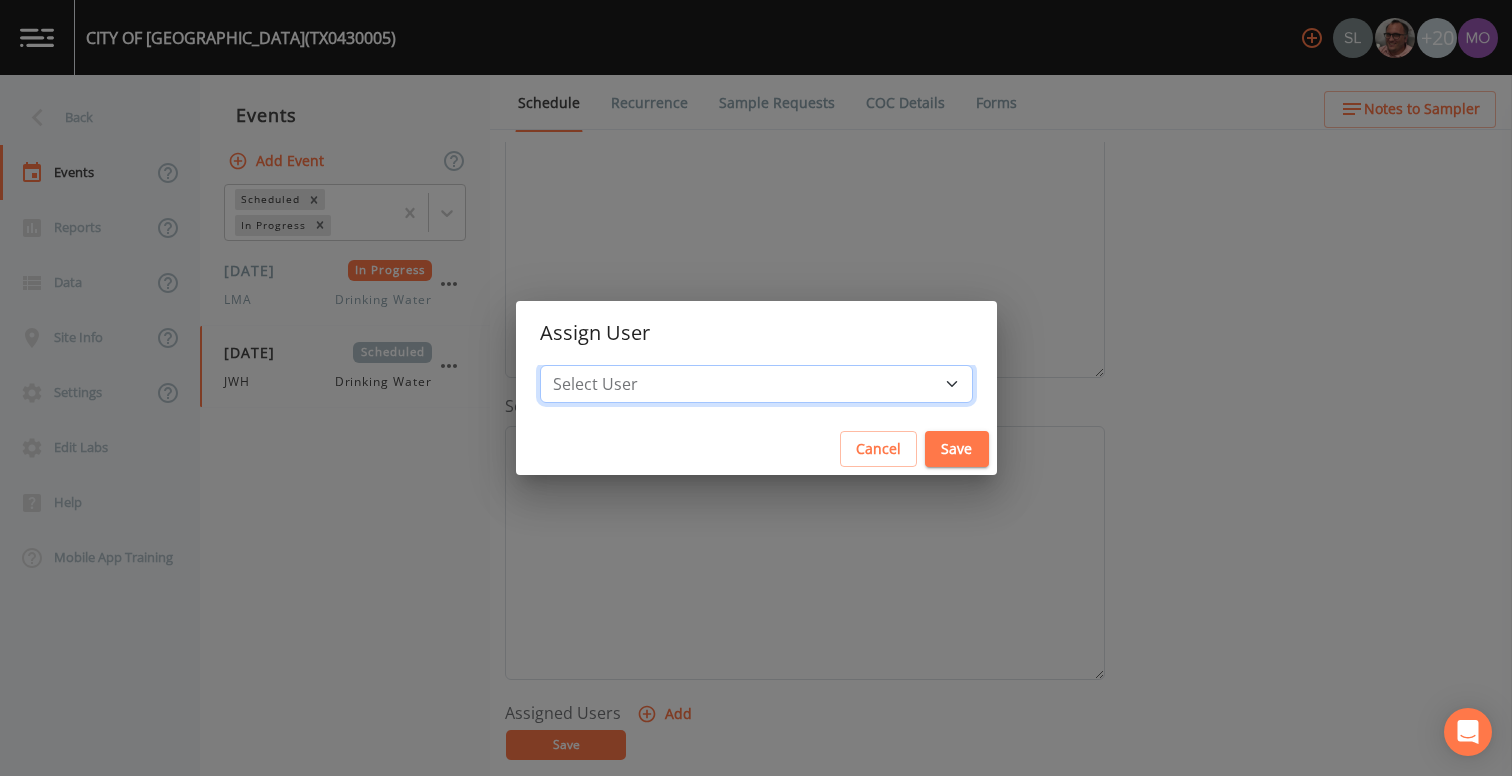 click on "Select User Sloan  Rigamonti Mike  Franklin Joshua gere  Paul David  Weber Zachary  Evans Stafford  Johnson james.witmire@currooffice.com James  Whitmire Angel  Medrano Andi  Medrano Monica  Lewis Johathan Clayton  Hickey Christina  Nixon Ben  Hunt Eduardo  Flores Lisa  Manly Lauren  Saenz Miriaha  Caddie Rodolfo  Ramirez Cesar Valencia  Rodriguez Annie  Huebner Charles  Medina" at bounding box center [756, 384] 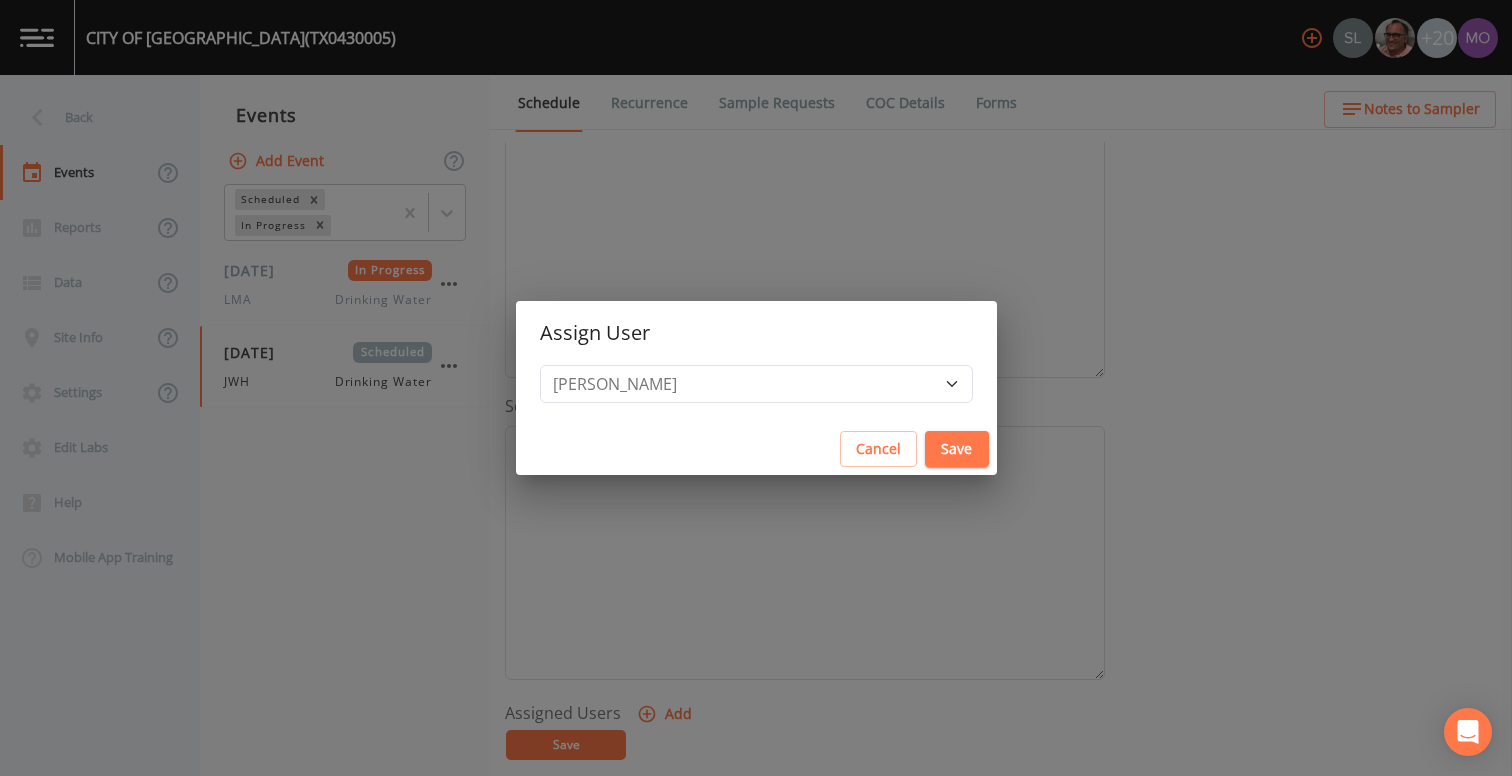 click on "Save" at bounding box center (957, 449) 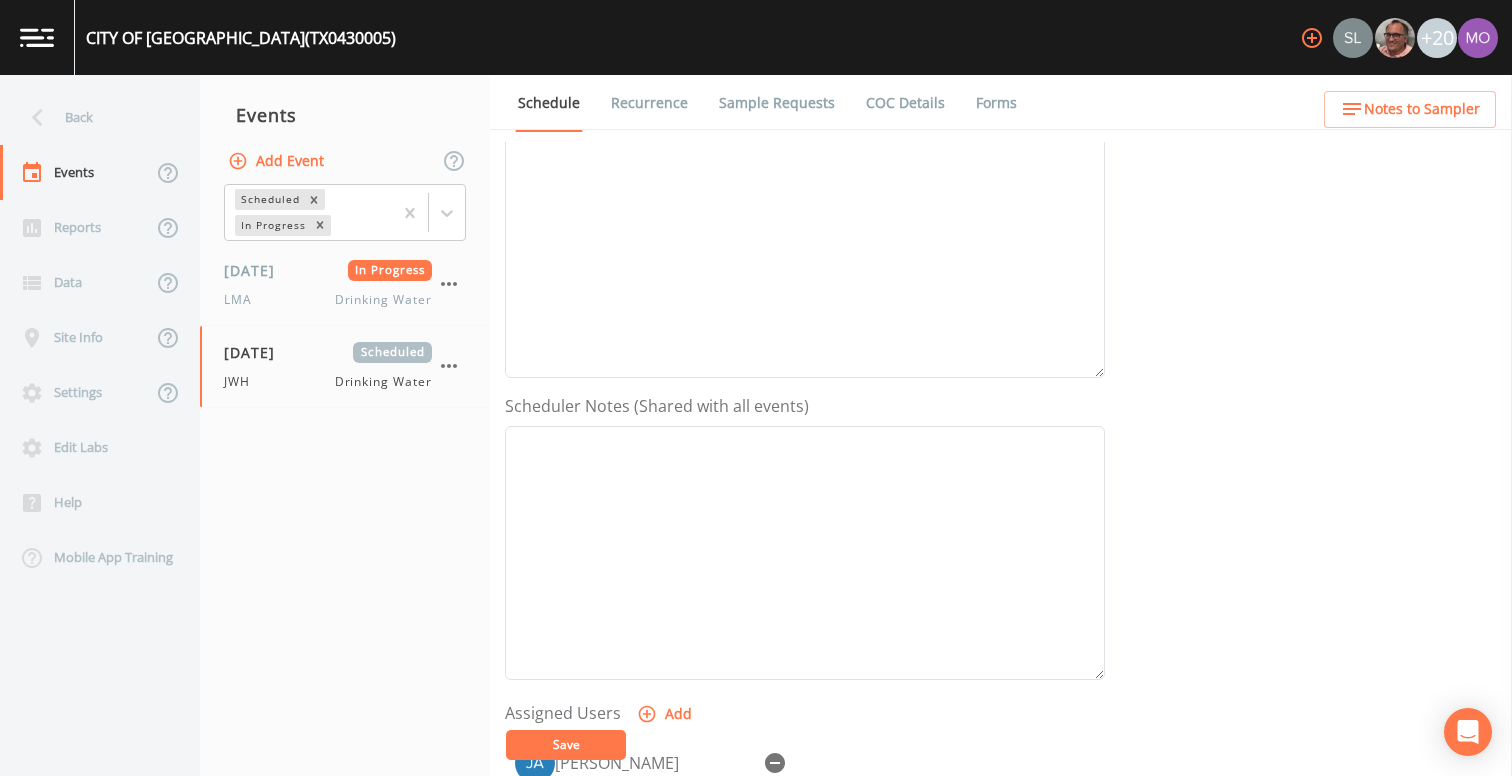 click on "Save" at bounding box center (566, 744) 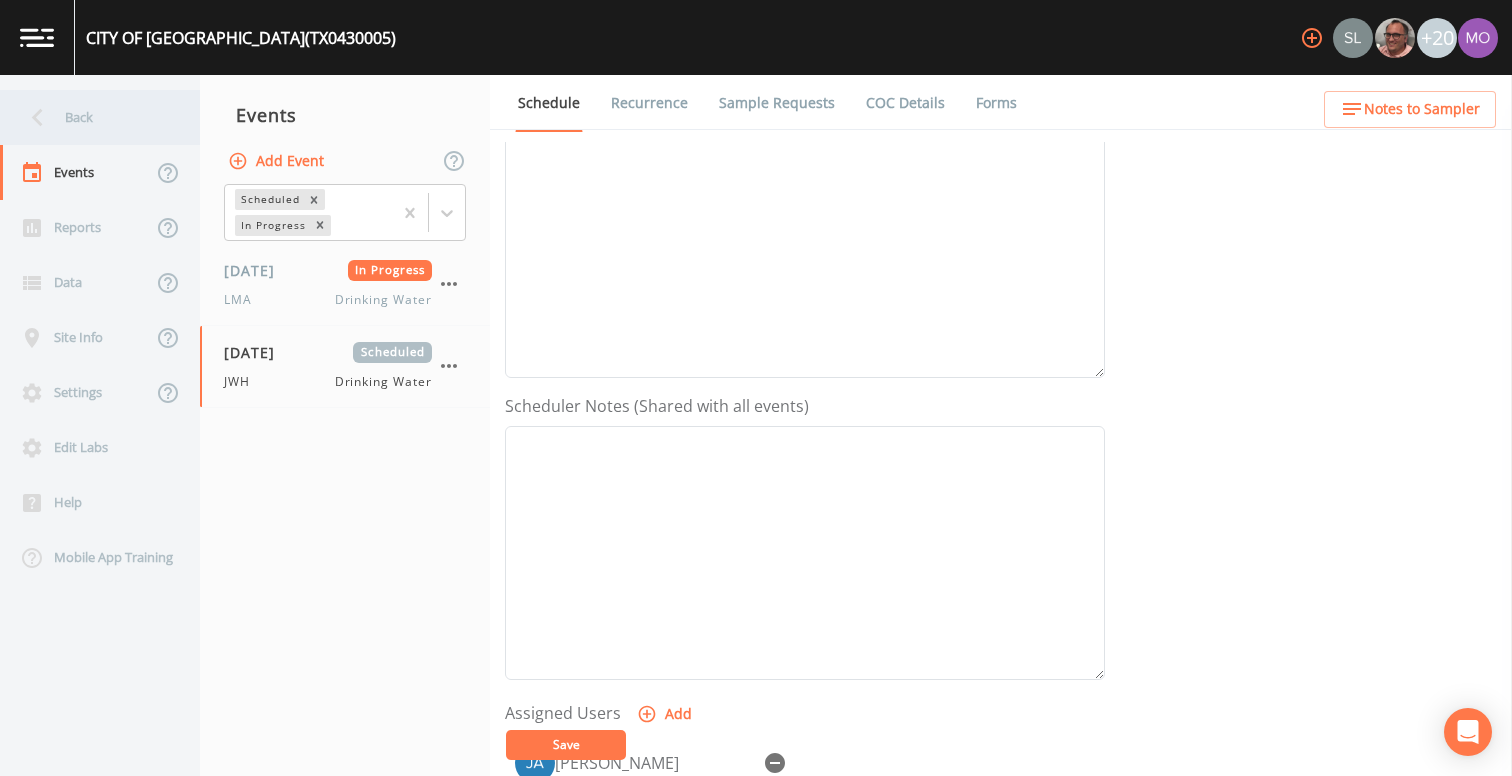 click on "Back" at bounding box center [90, 117] 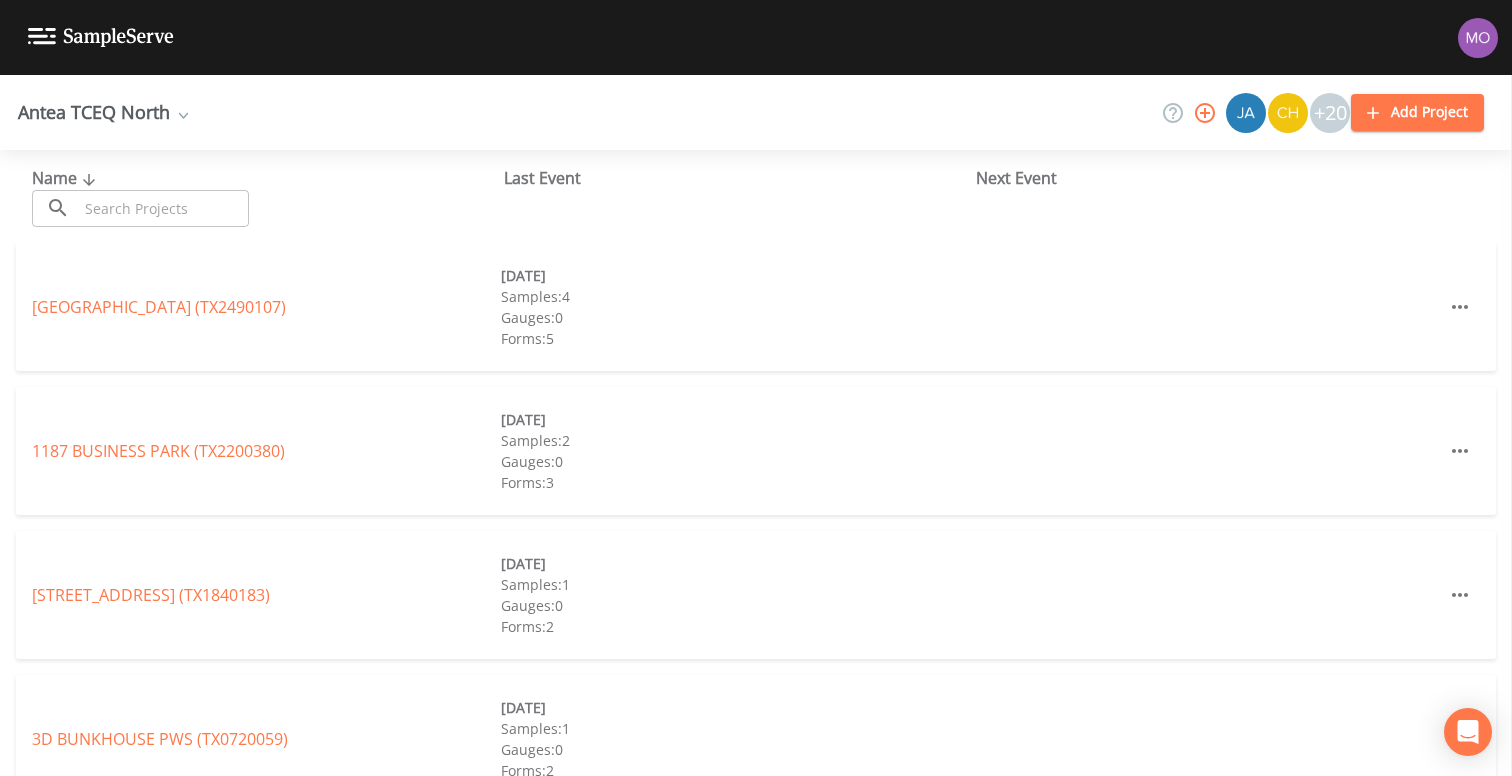 click at bounding box center (163, 208) 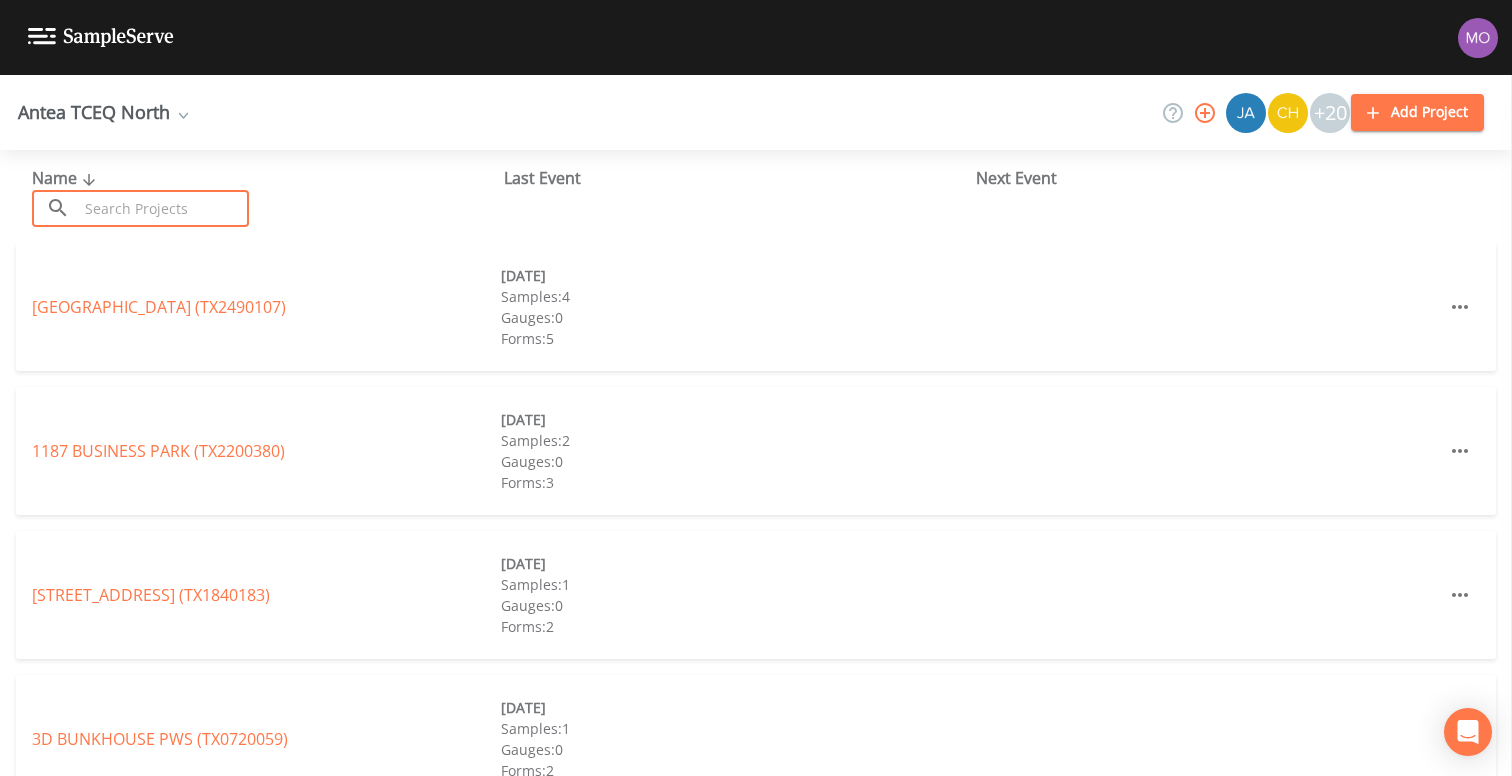 paste on "TX0800001" 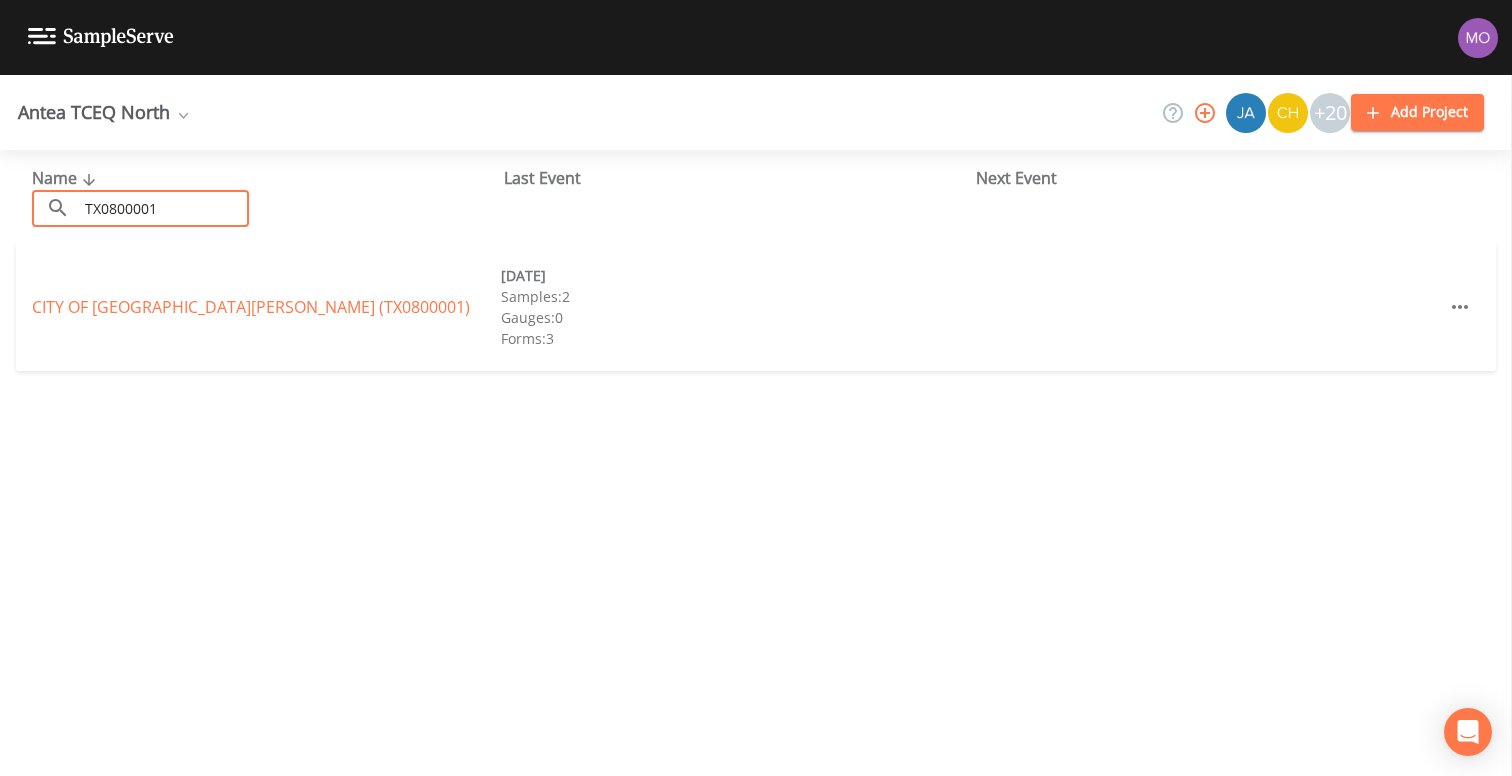 type on "TX0800001" 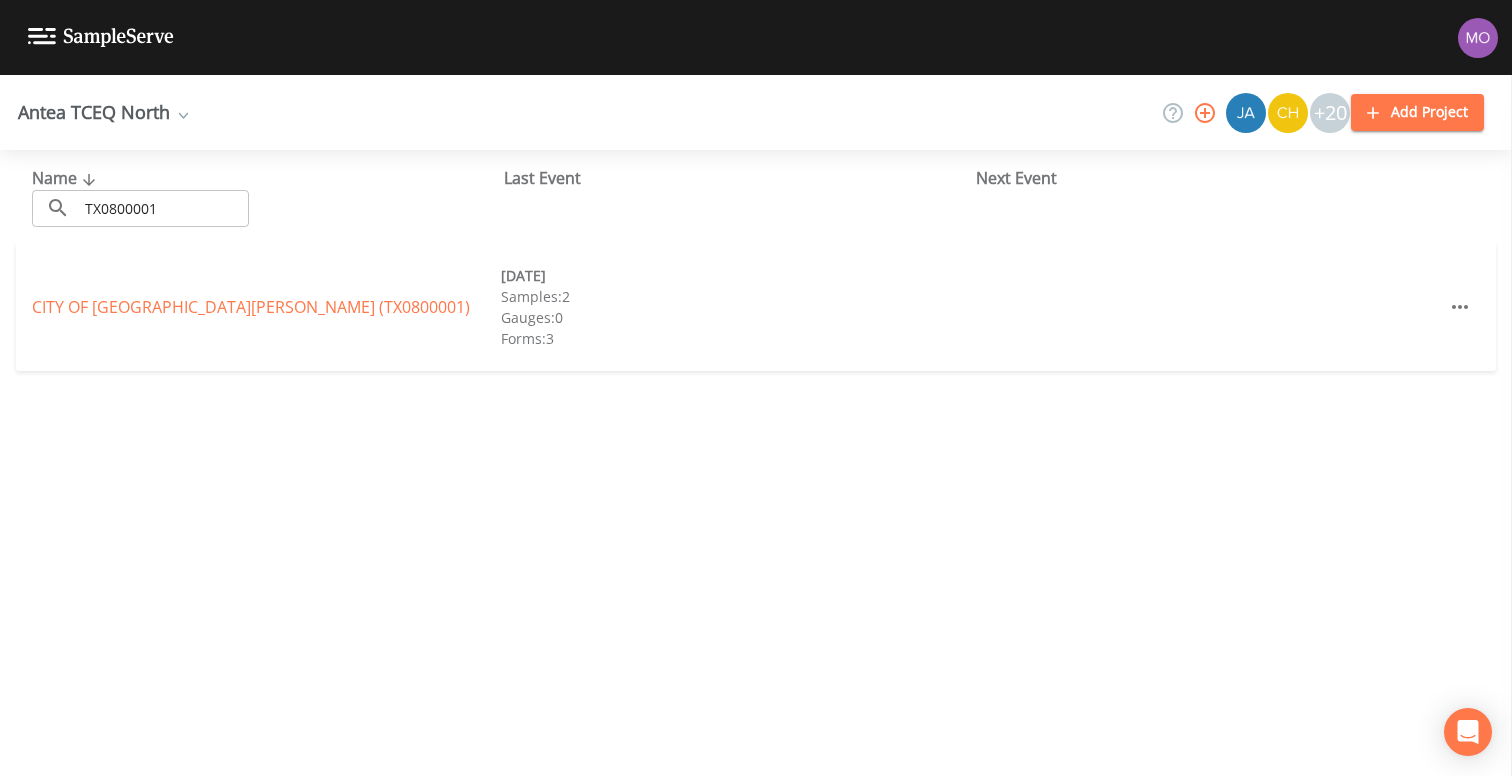 click on "CITY OF MOUNT VERNON   (TX0800001) 04/17/2025 Samples:  2 Gauges:  0 Forms:  3" at bounding box center [756, 307] 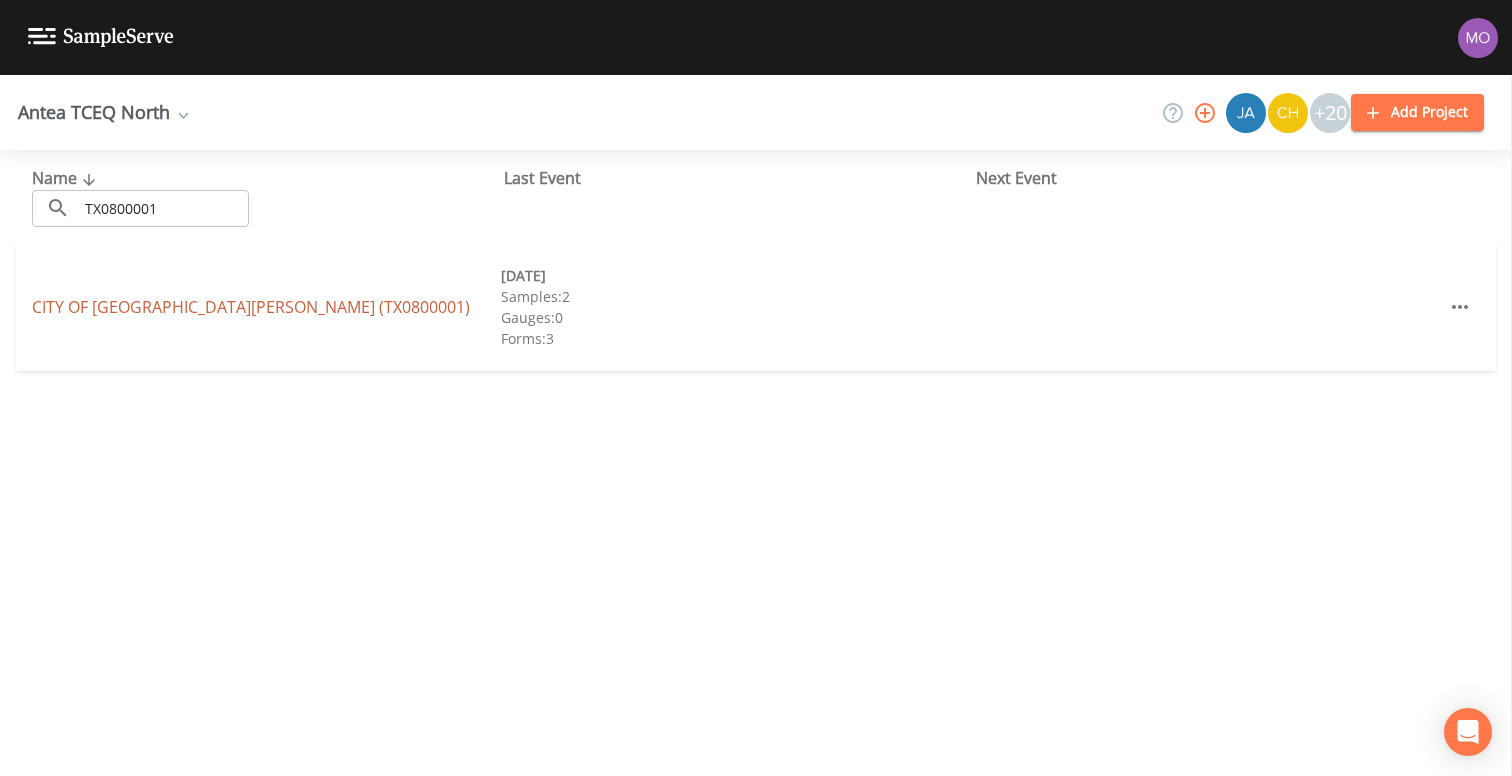 click on "CITY OF MOUNT VERNON   (TX0800001)" at bounding box center (251, 307) 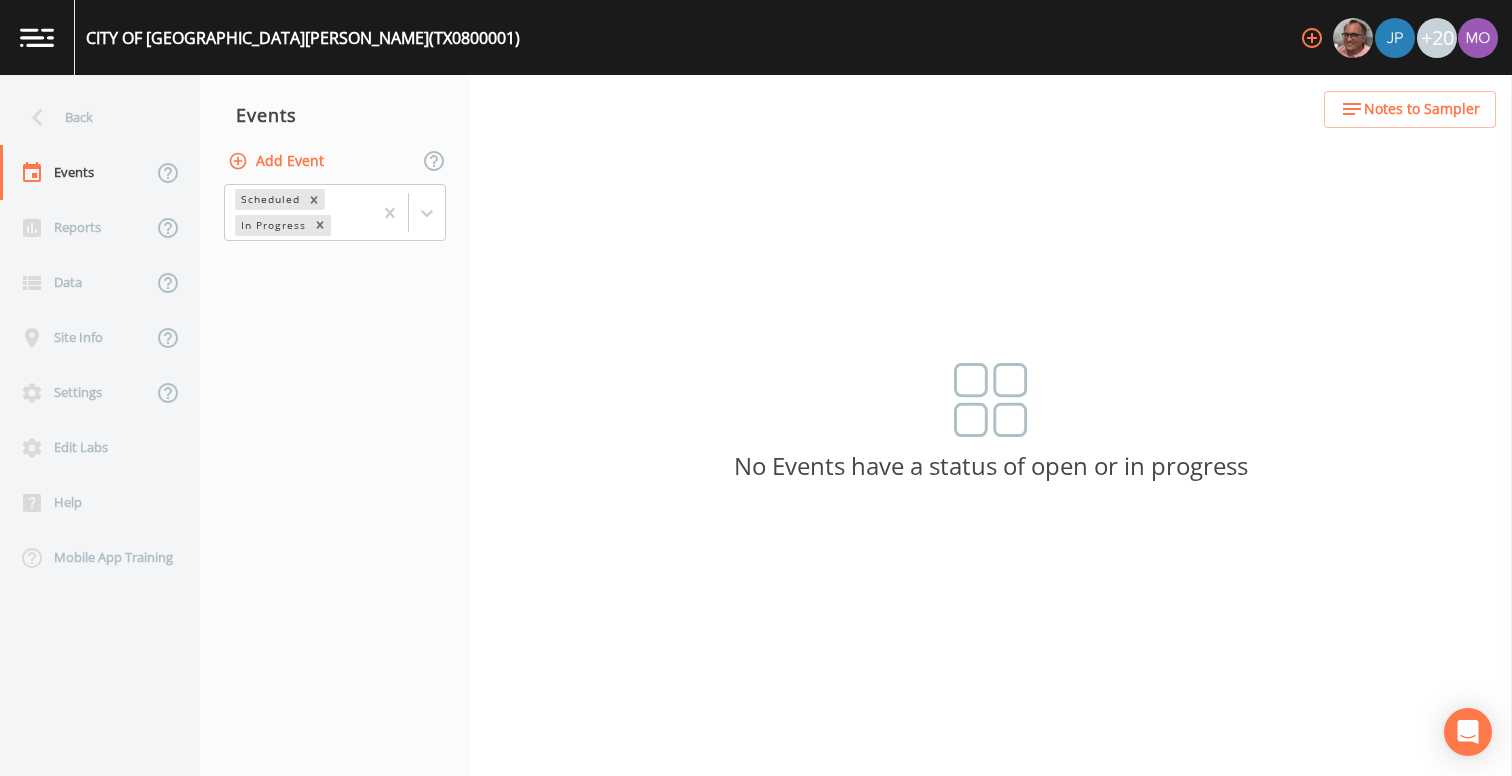 click on "Add Event" at bounding box center [278, 161] 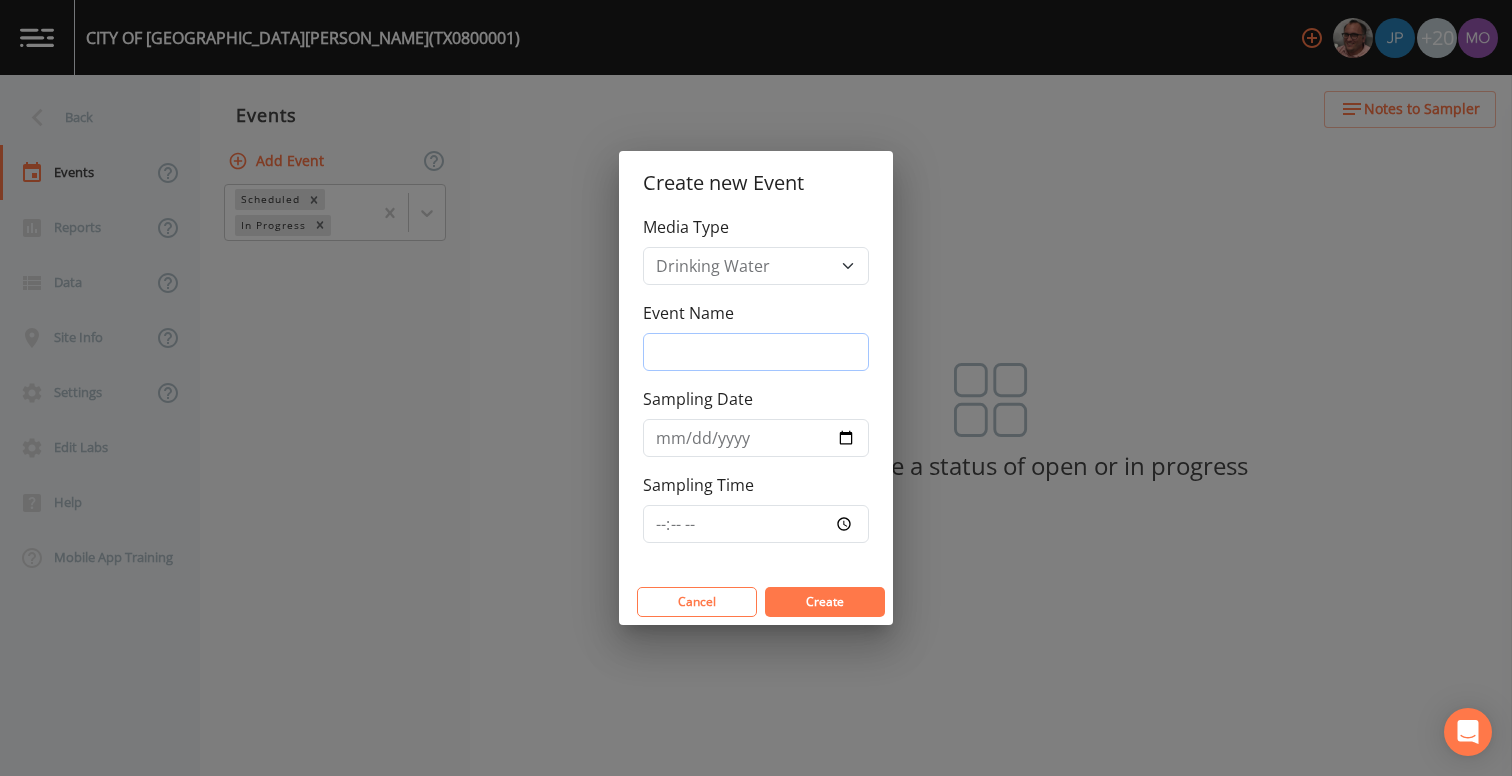click on "Event Name" at bounding box center (756, 352) 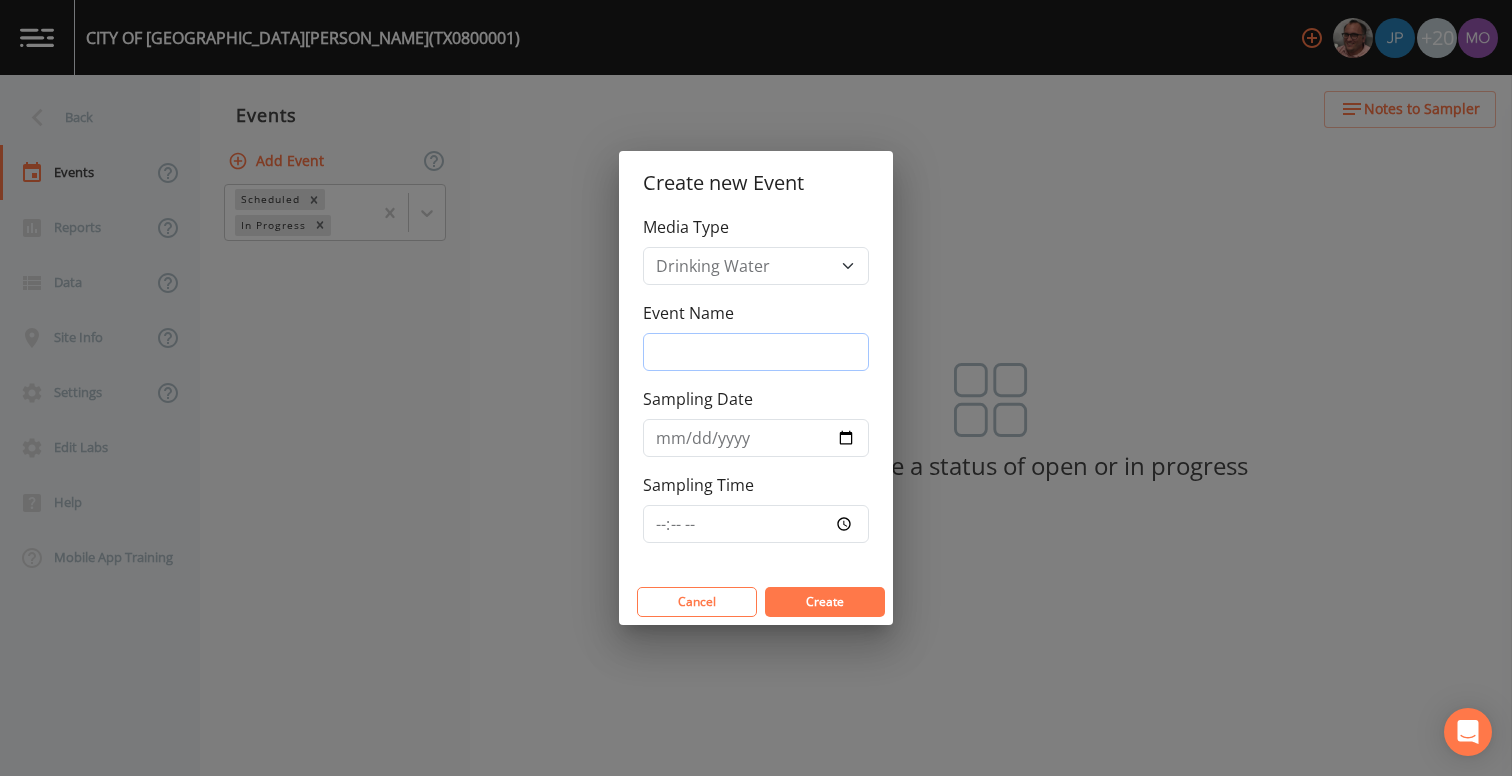 type on "JHI" 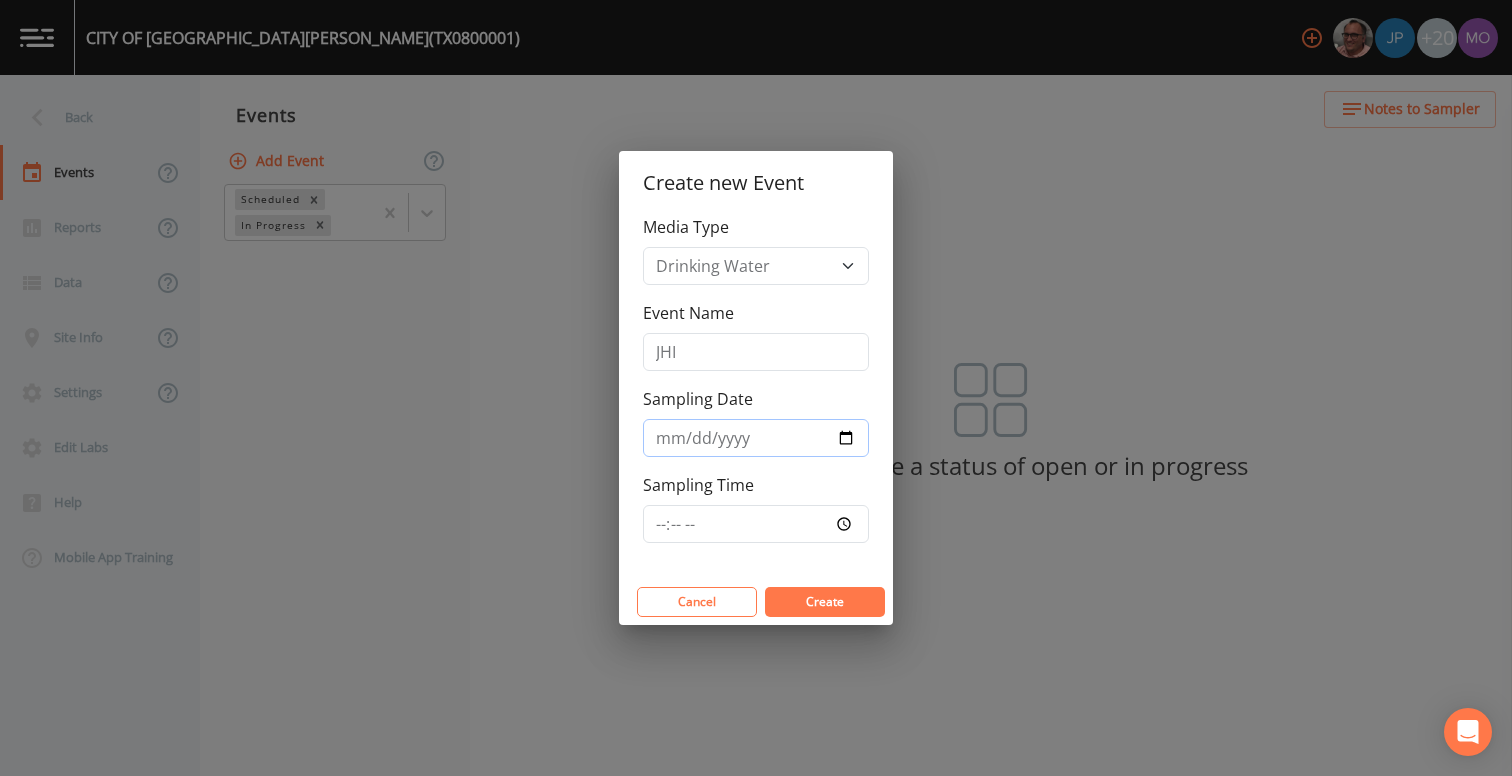 click on "Sampling Date" at bounding box center (756, 438) 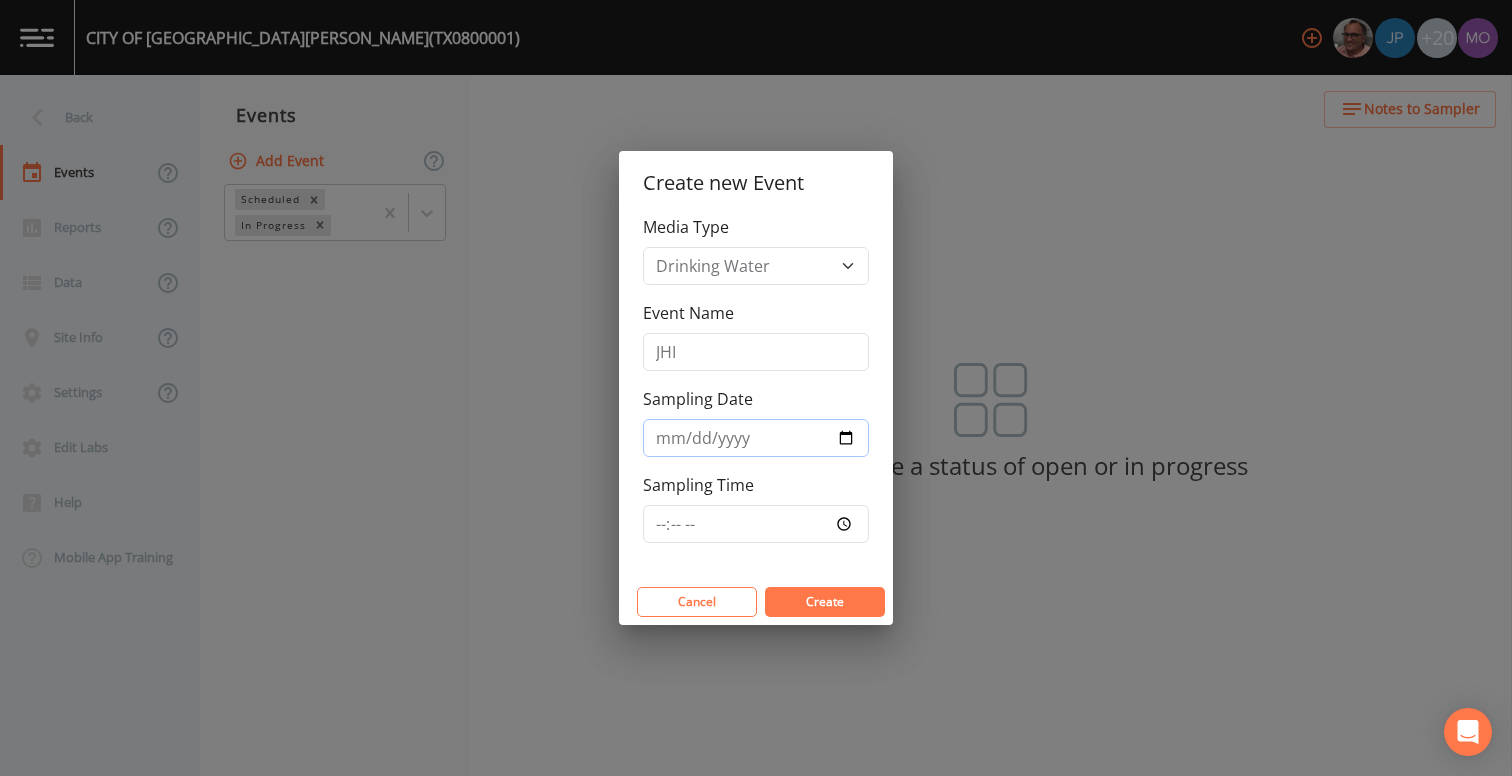 type on "[DATE]" 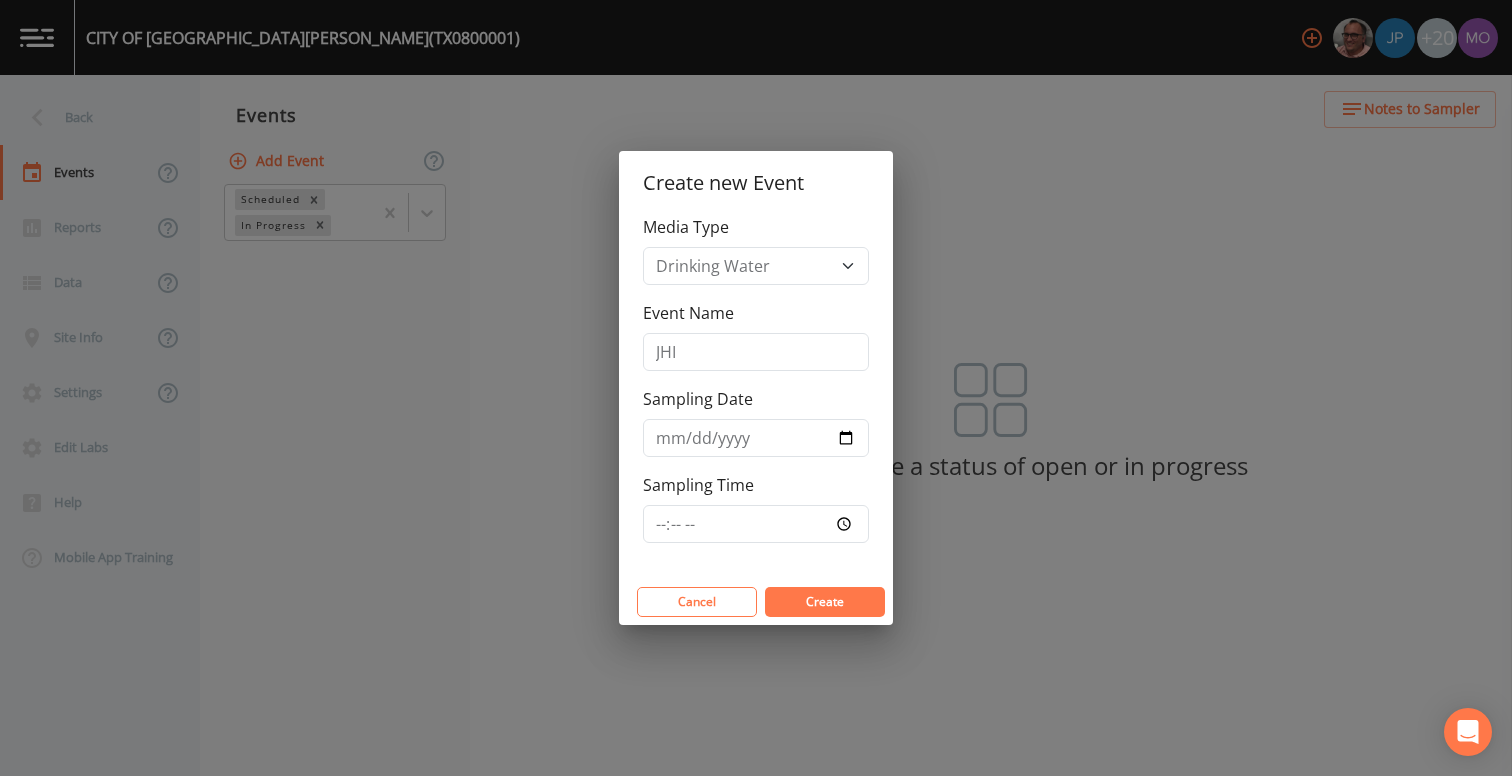 click on "Create" at bounding box center (825, 602) 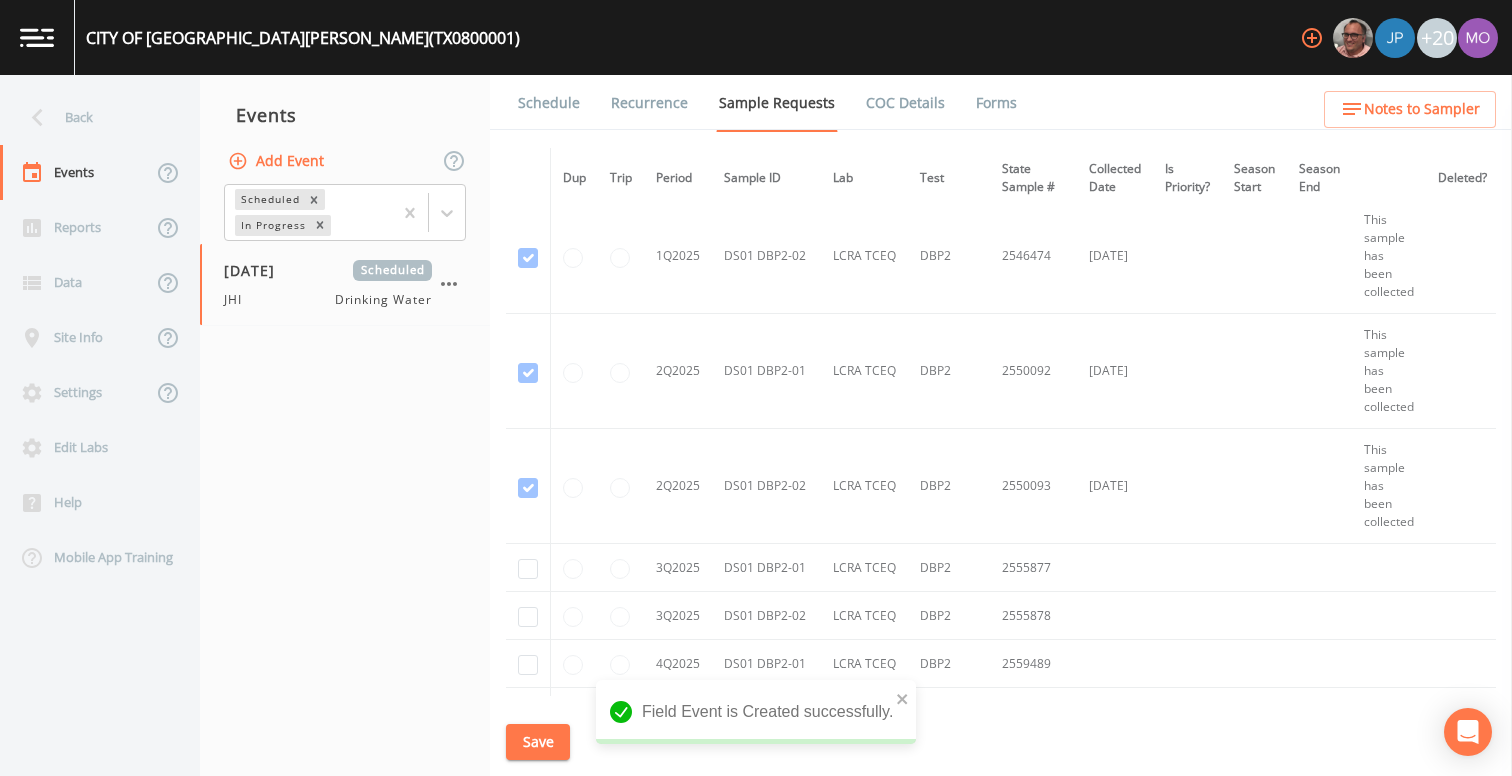 scroll, scrollTop: 2420, scrollLeft: 0, axis: vertical 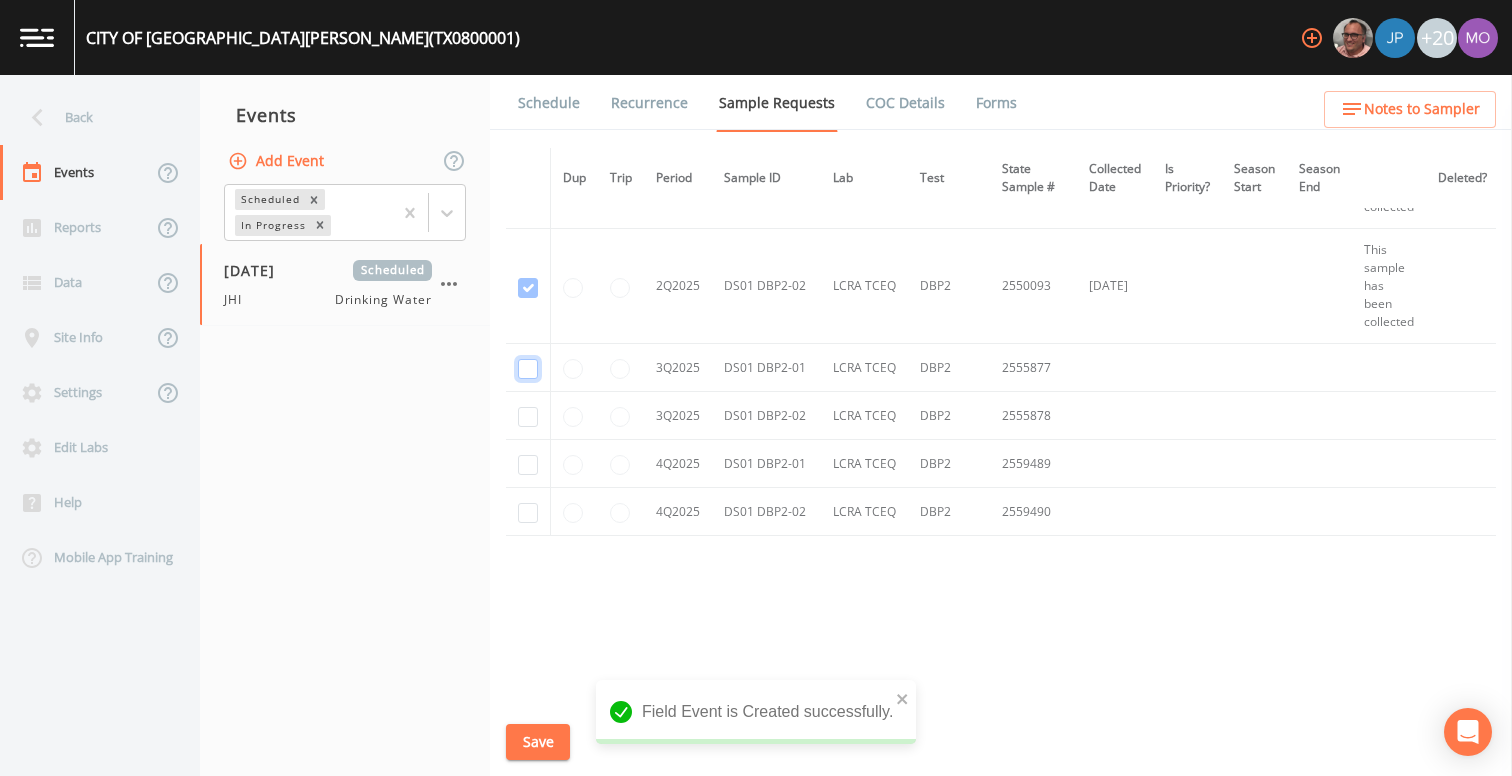 click at bounding box center [528, -1457] 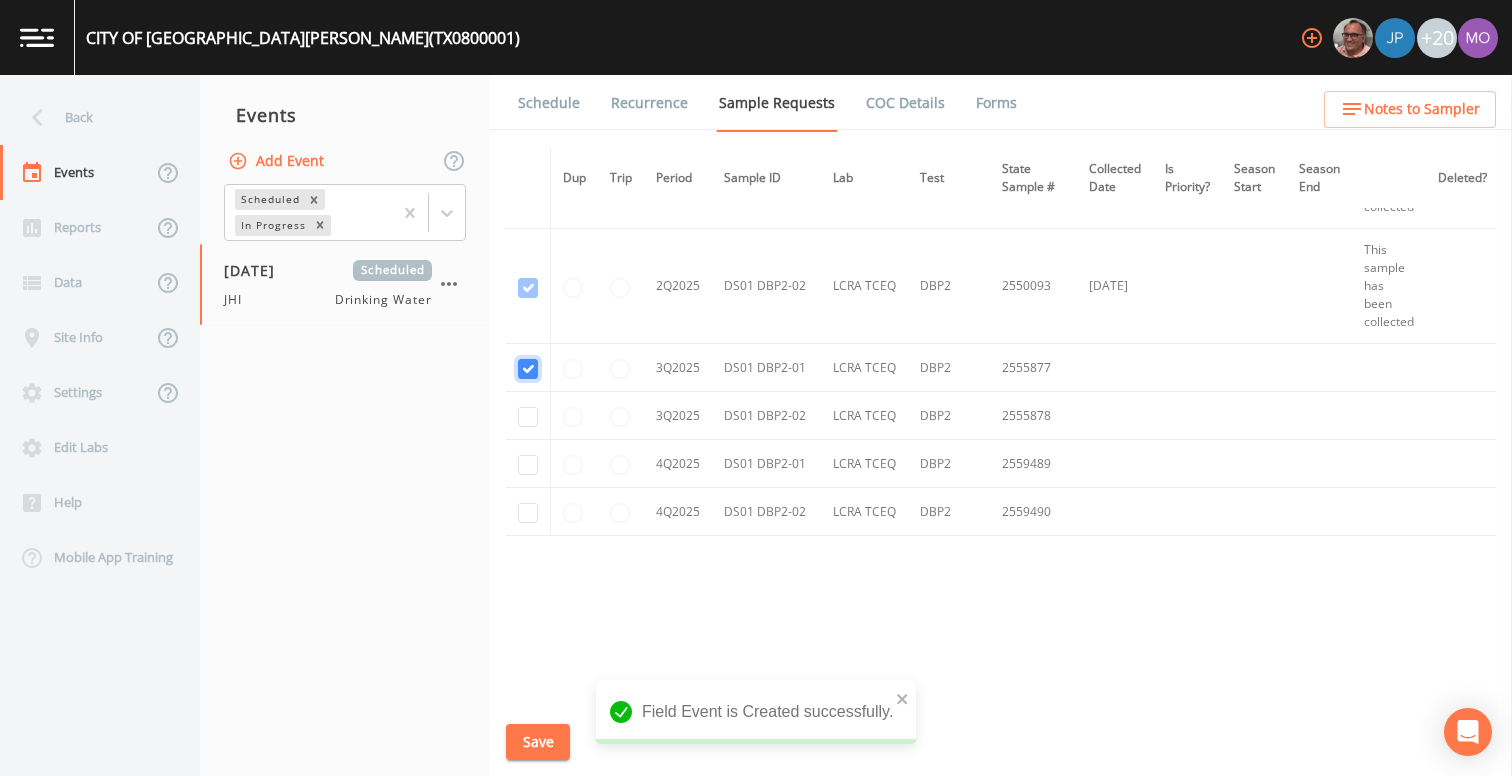 checkbox on "true" 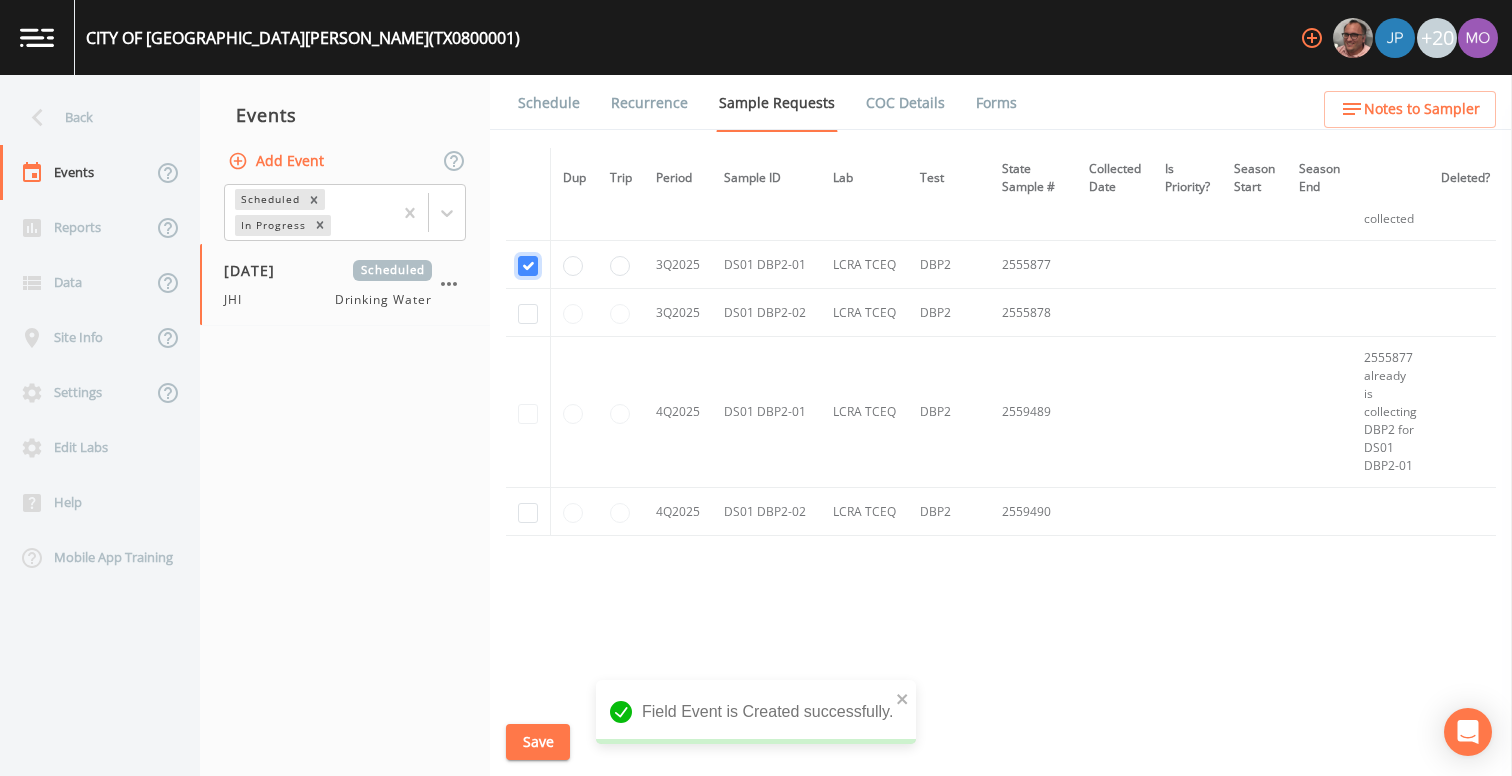 scroll, scrollTop: 2123, scrollLeft: 0, axis: vertical 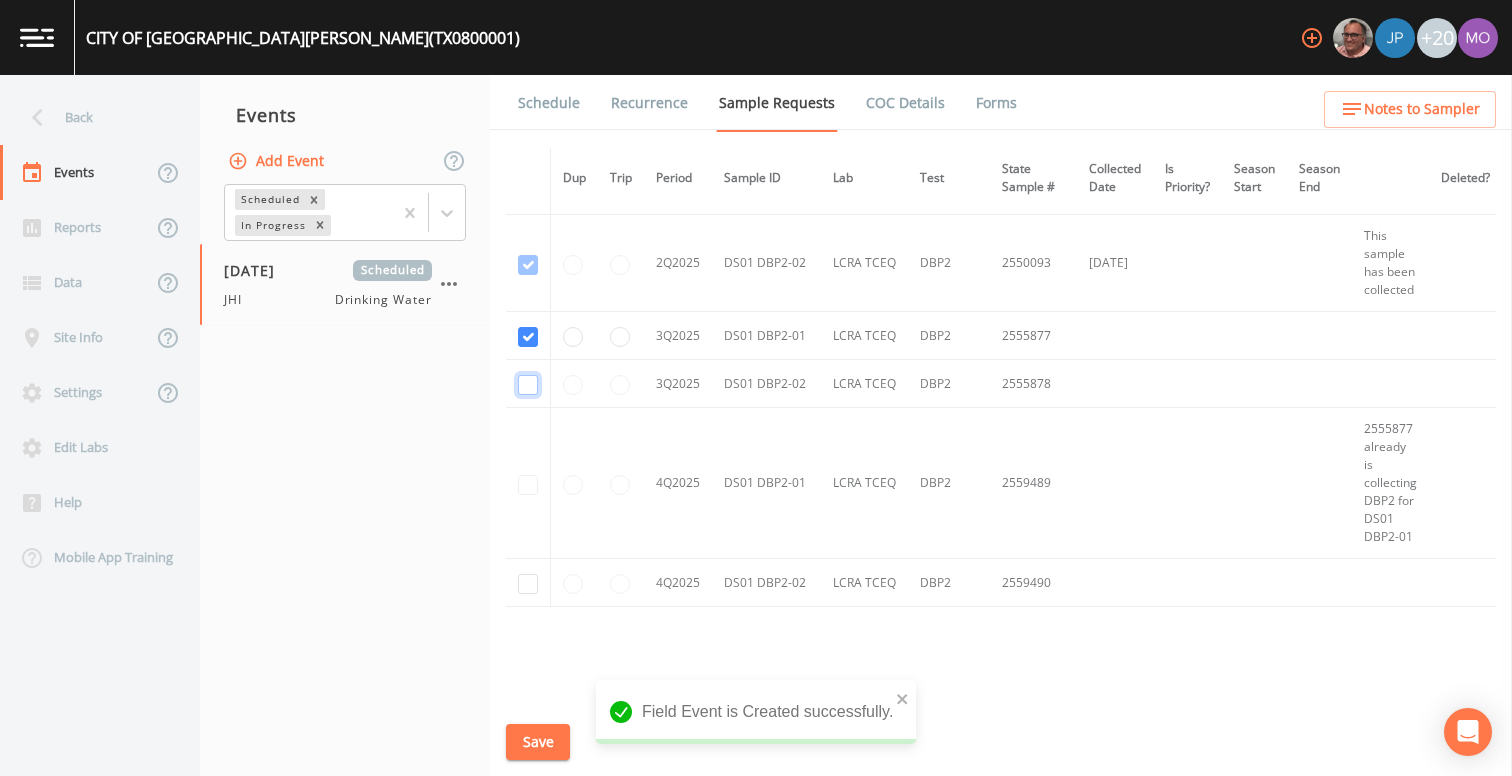 click at bounding box center [528, -1185] 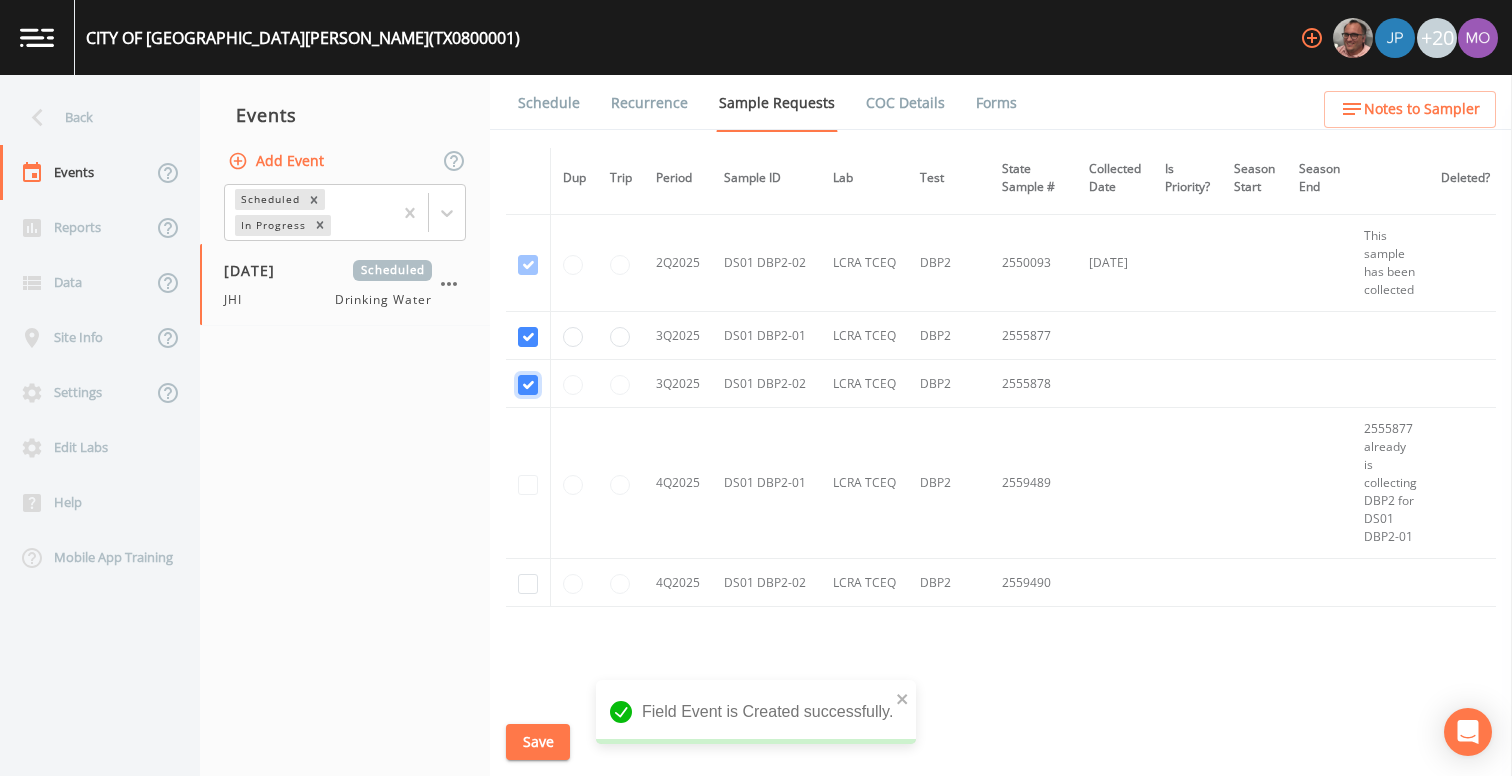 checkbox on "true" 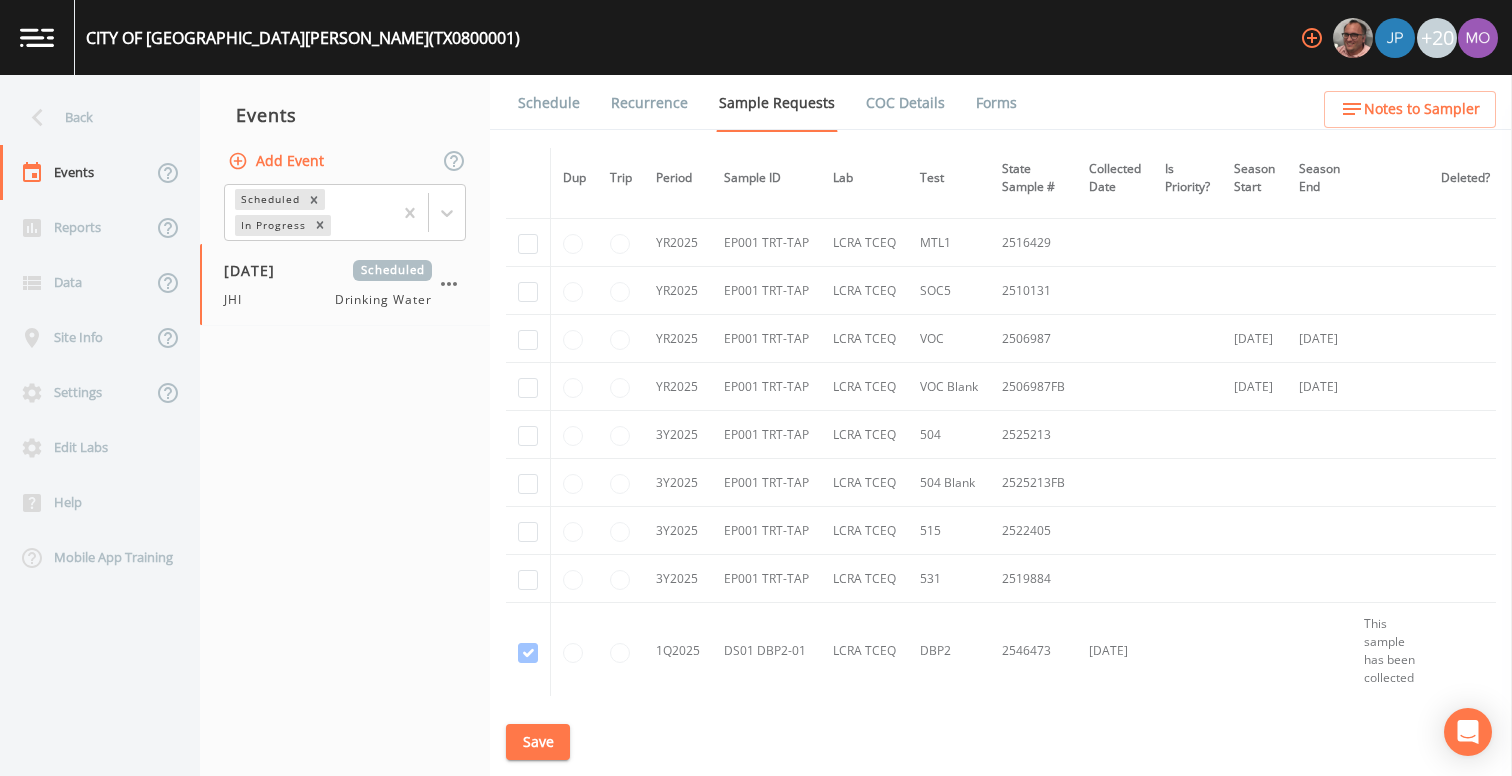 scroll, scrollTop: 1431, scrollLeft: 0, axis: vertical 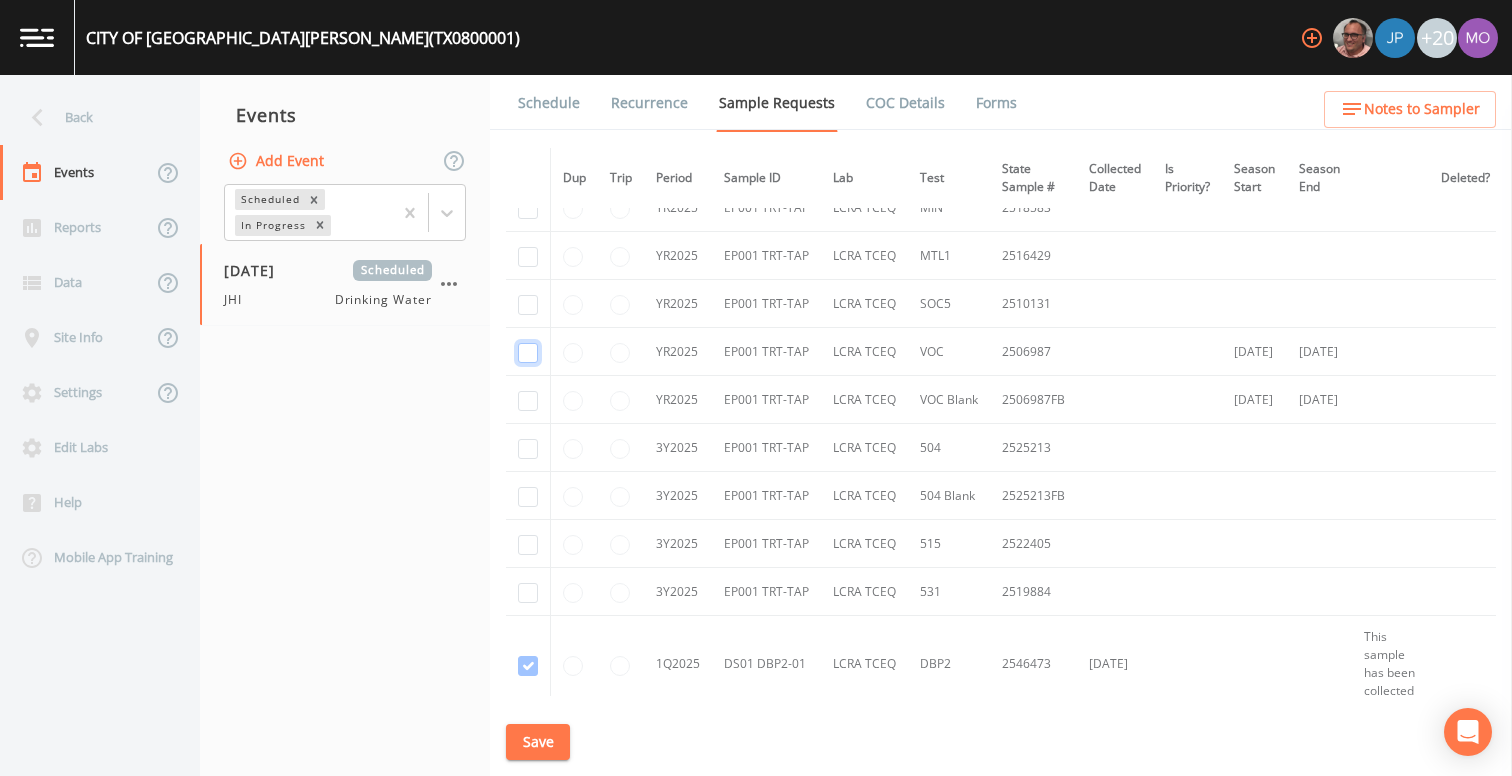 click at bounding box center (528, -784) 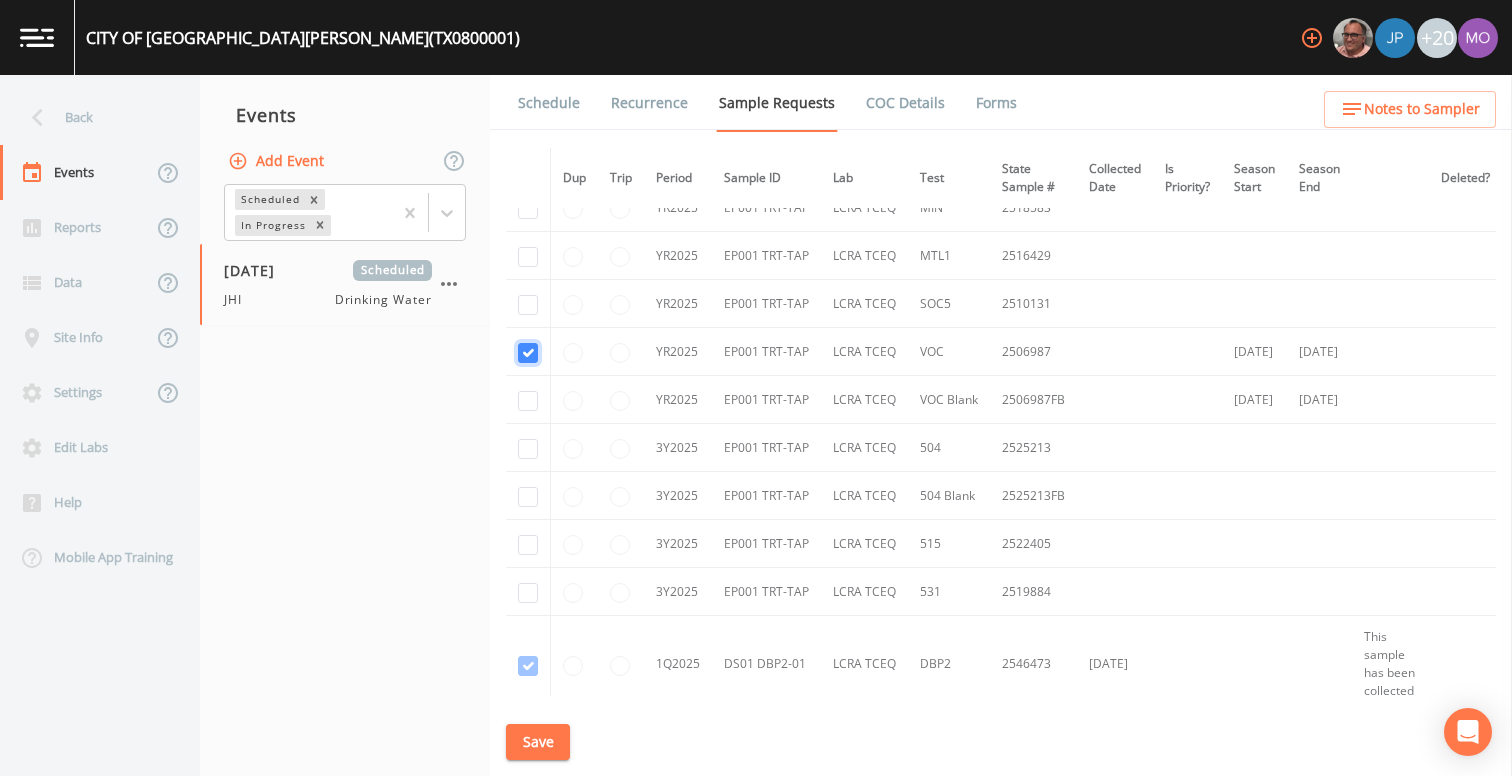 checkbox on "true" 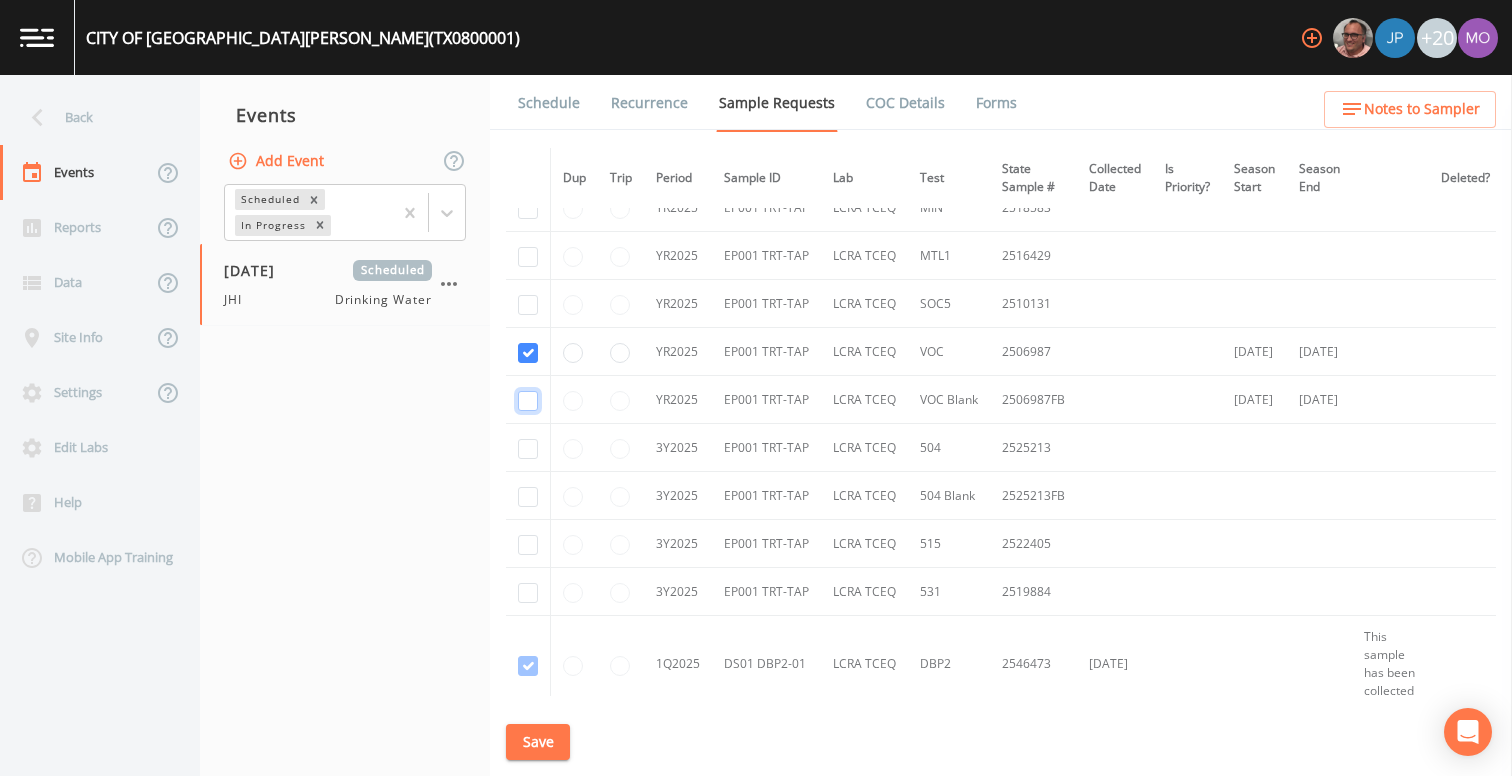 click at bounding box center [528, -687] 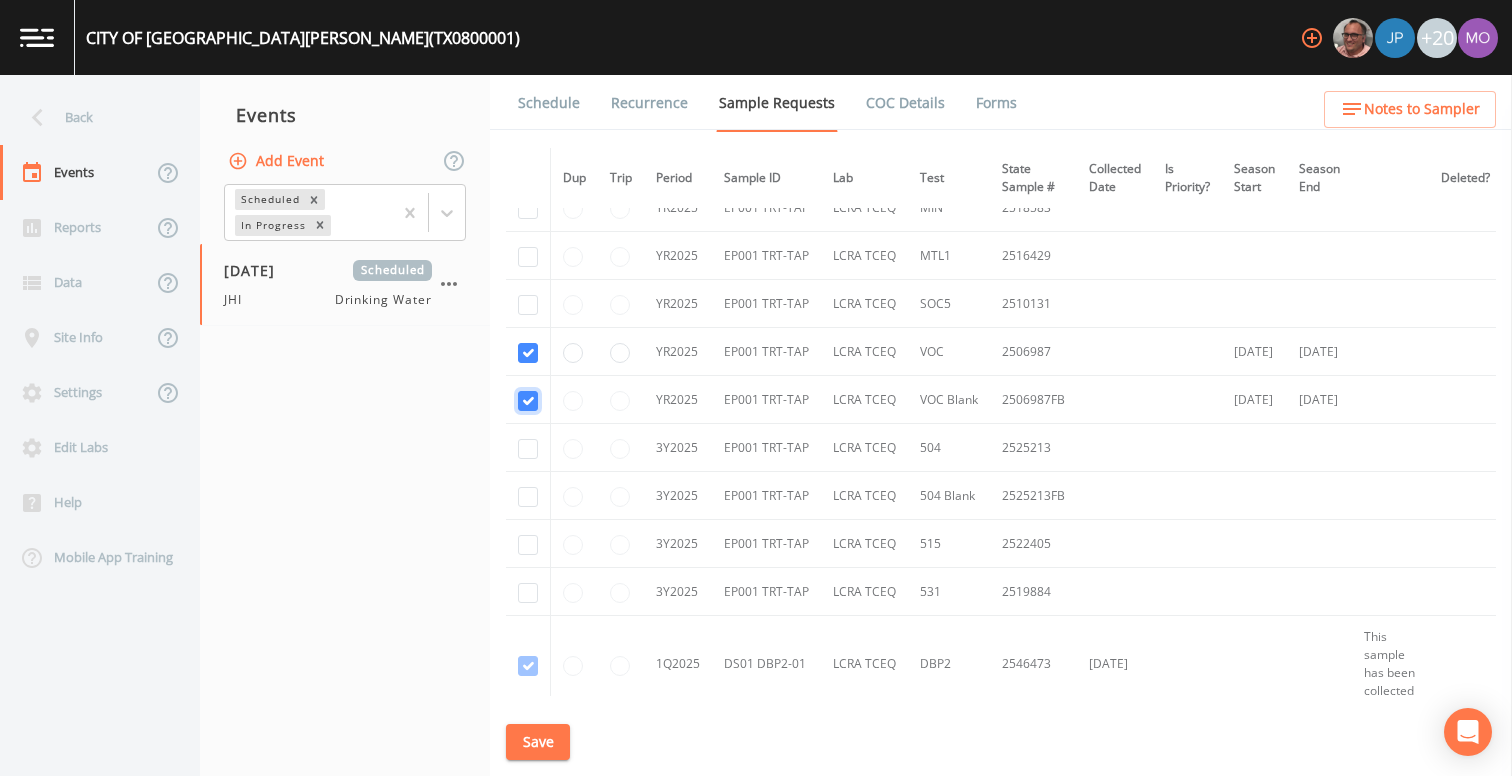 checkbox on "true" 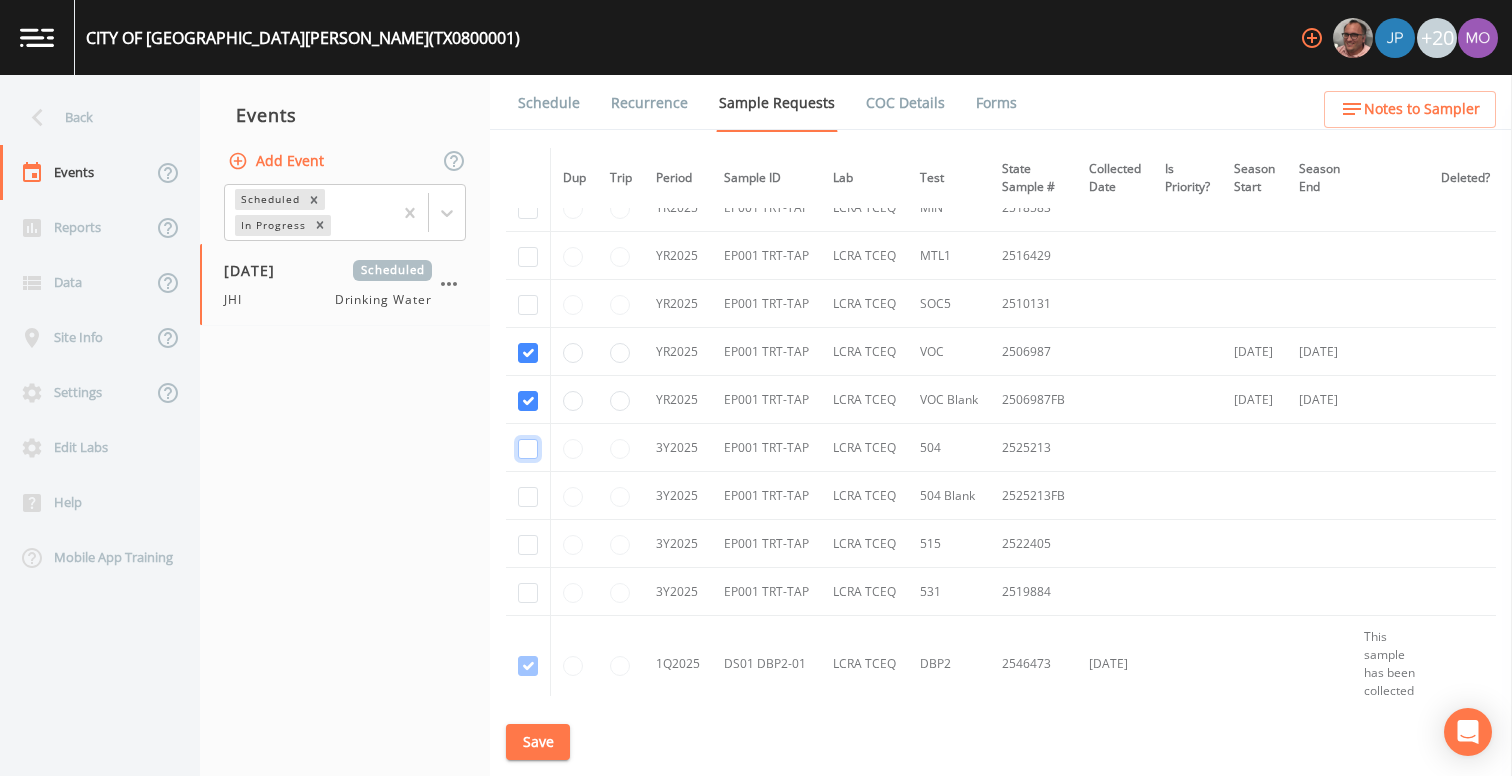 click at bounding box center [528, 449] 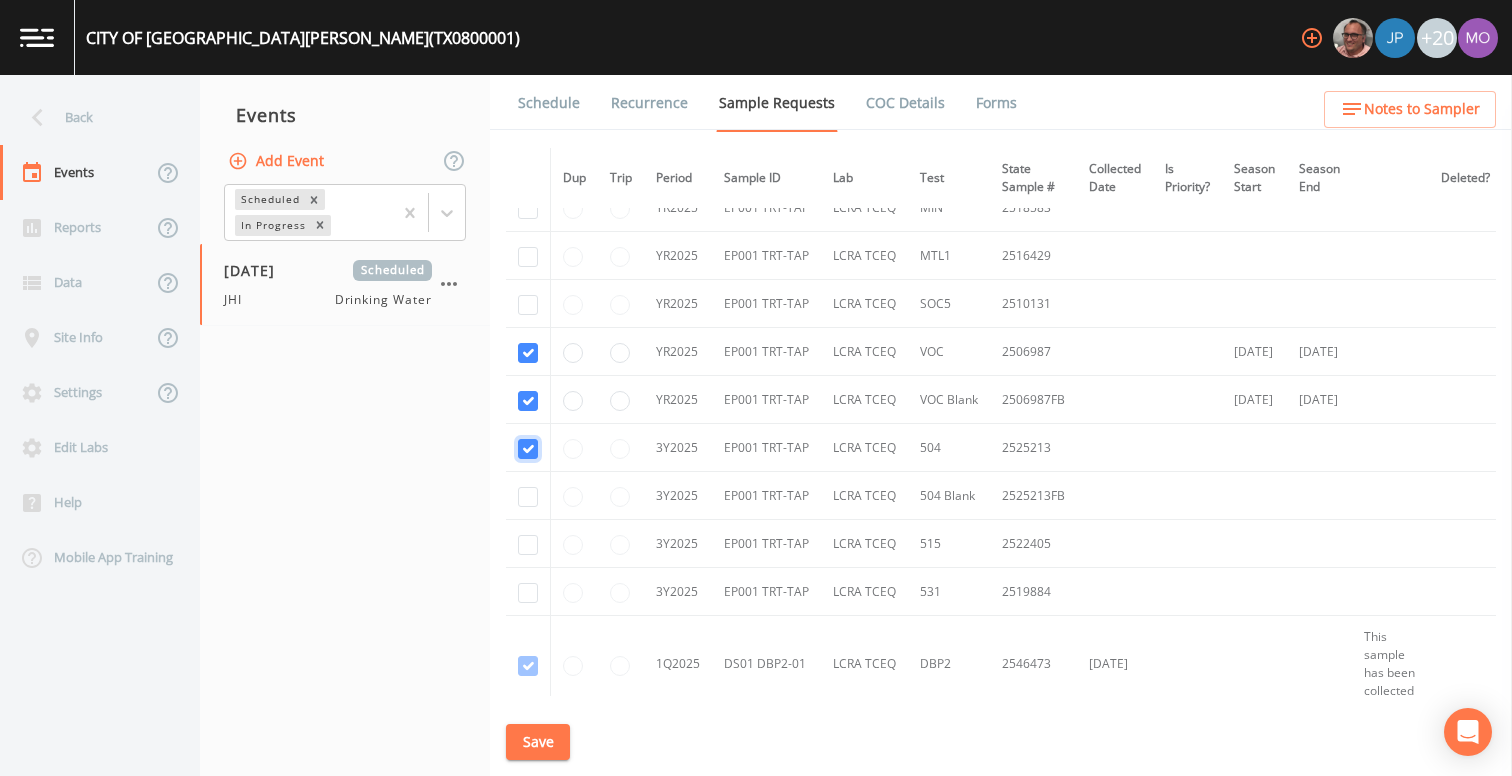 checkbox on "true" 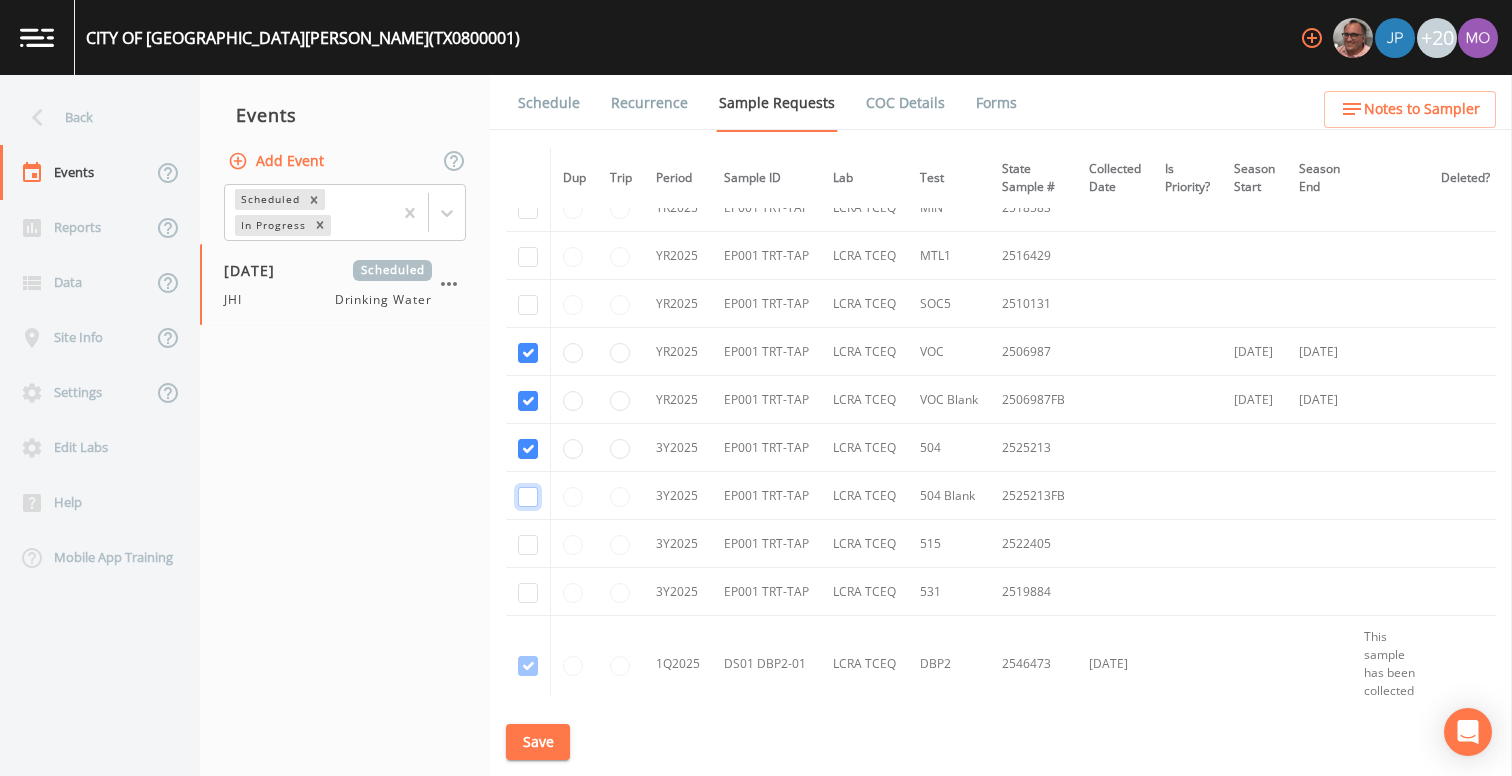 click at bounding box center (528, 497) 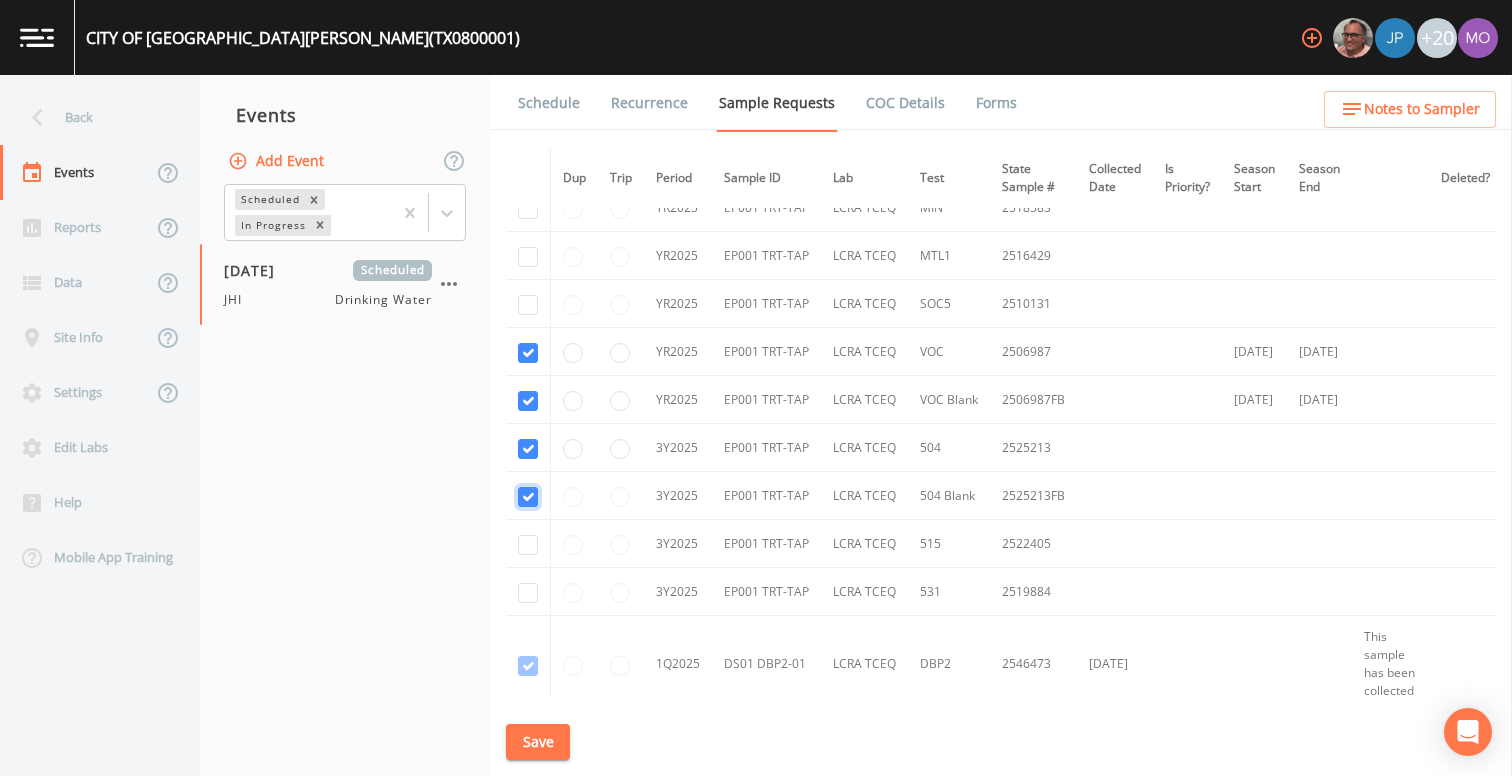 checkbox on "true" 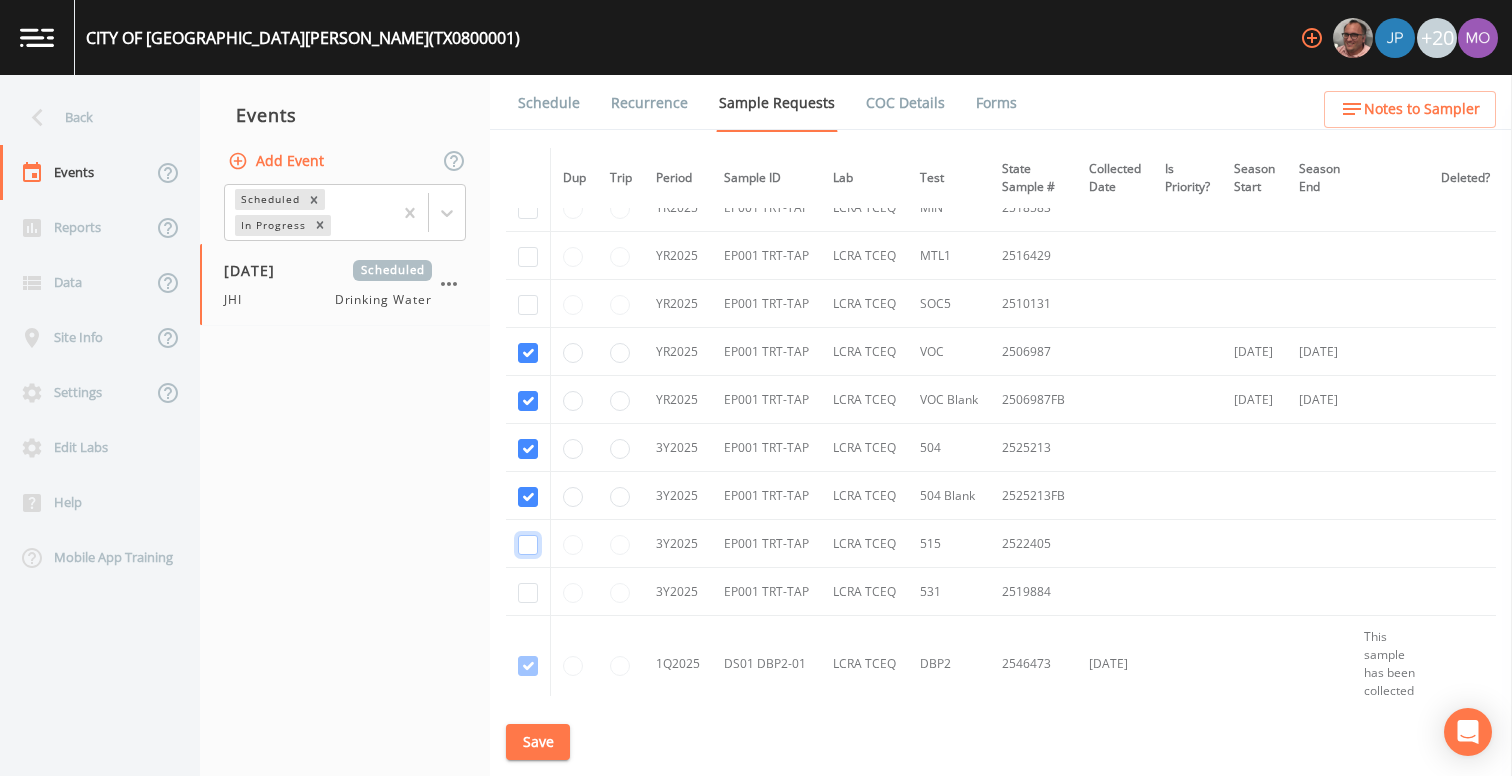 click at bounding box center [528, 545] 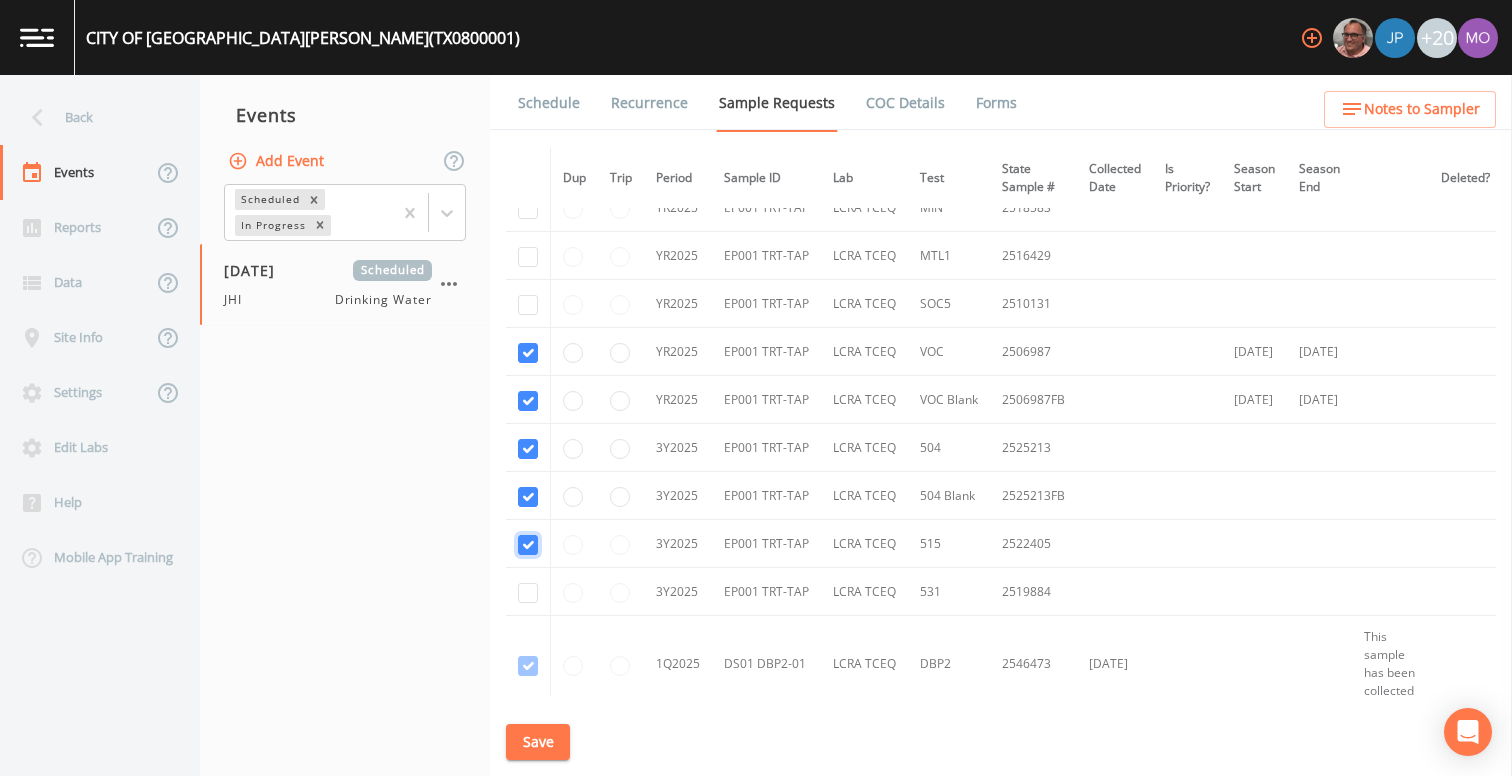 checkbox on "true" 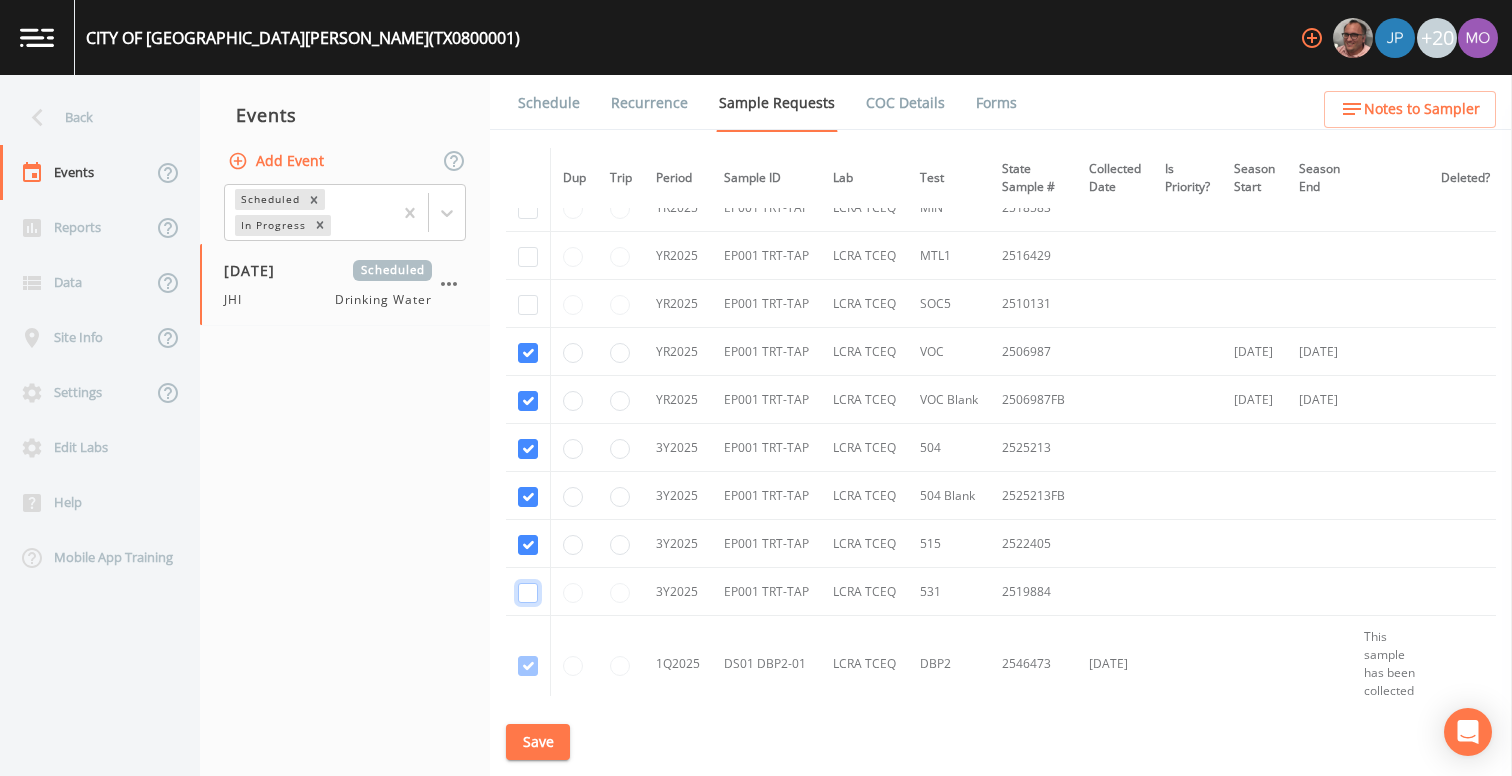 click at bounding box center (528, 593) 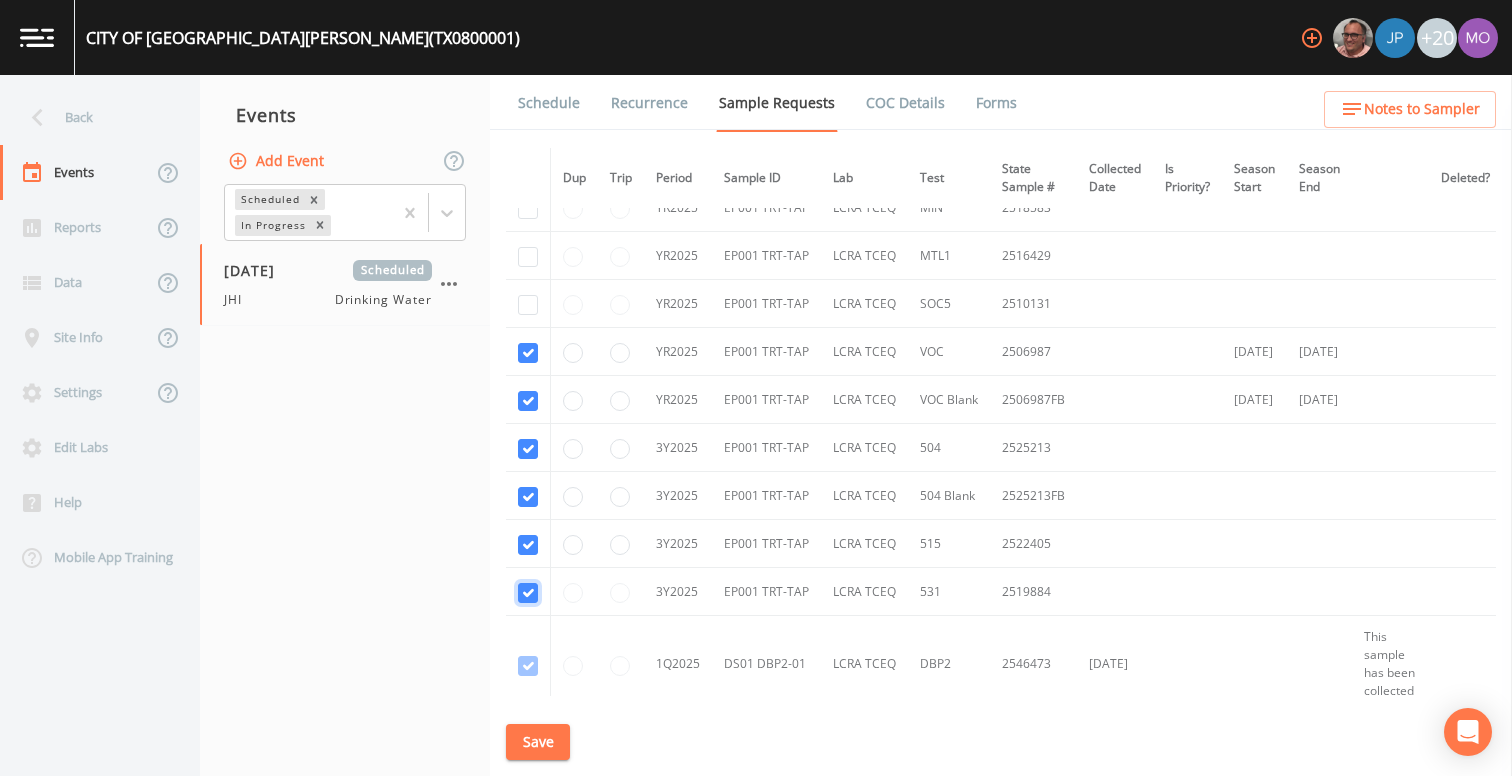 checkbox on "true" 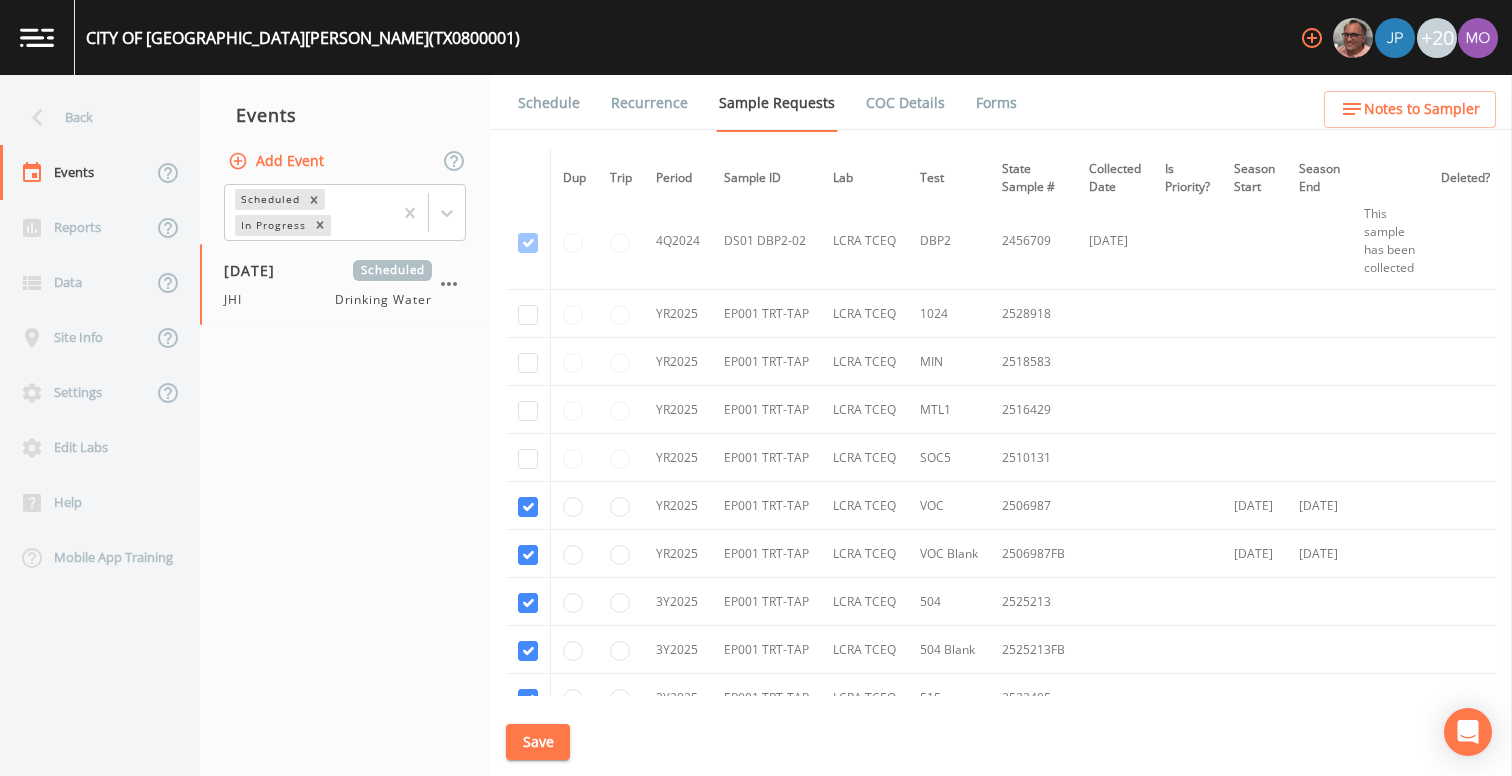 scroll, scrollTop: 1269, scrollLeft: 0, axis: vertical 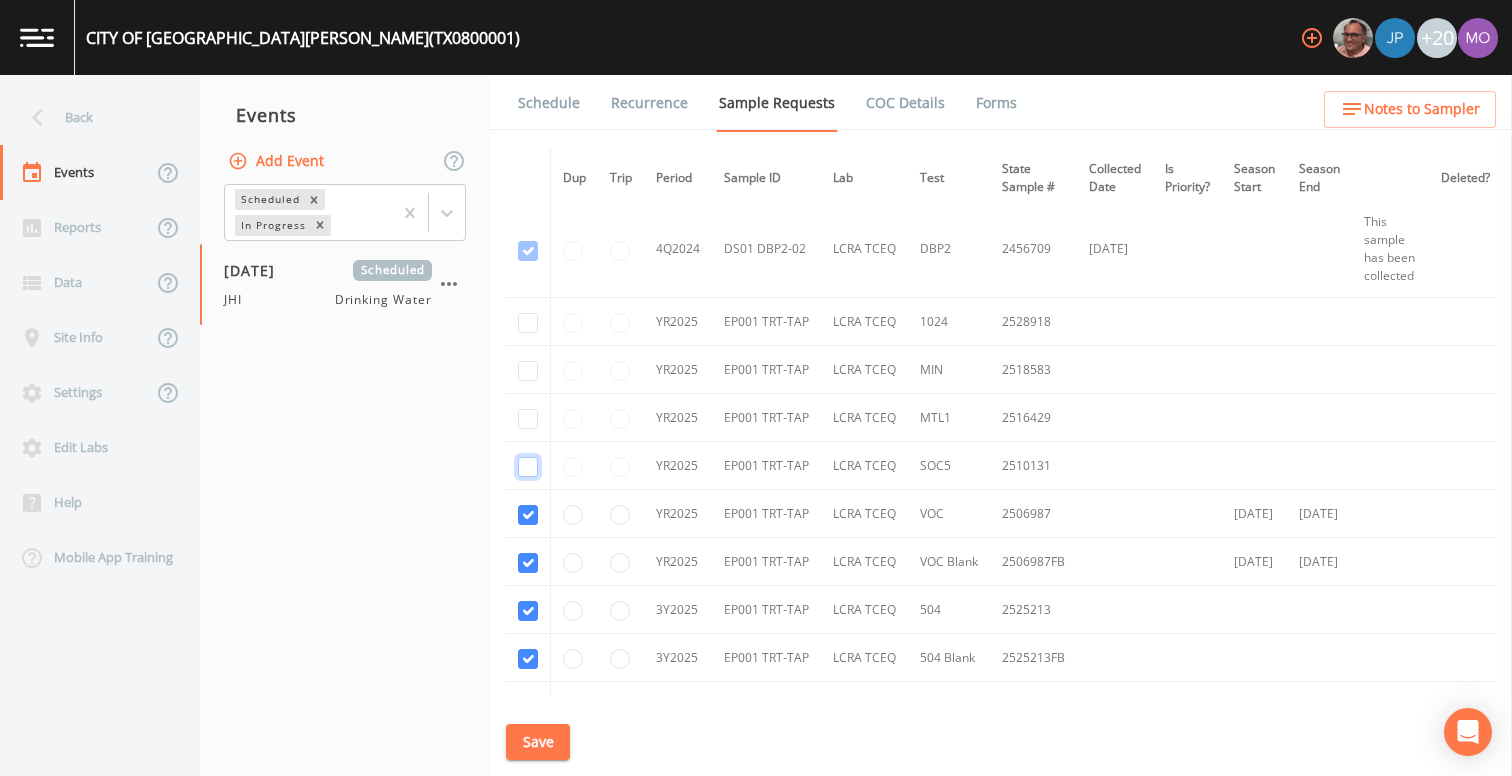 click at bounding box center [528, -719] 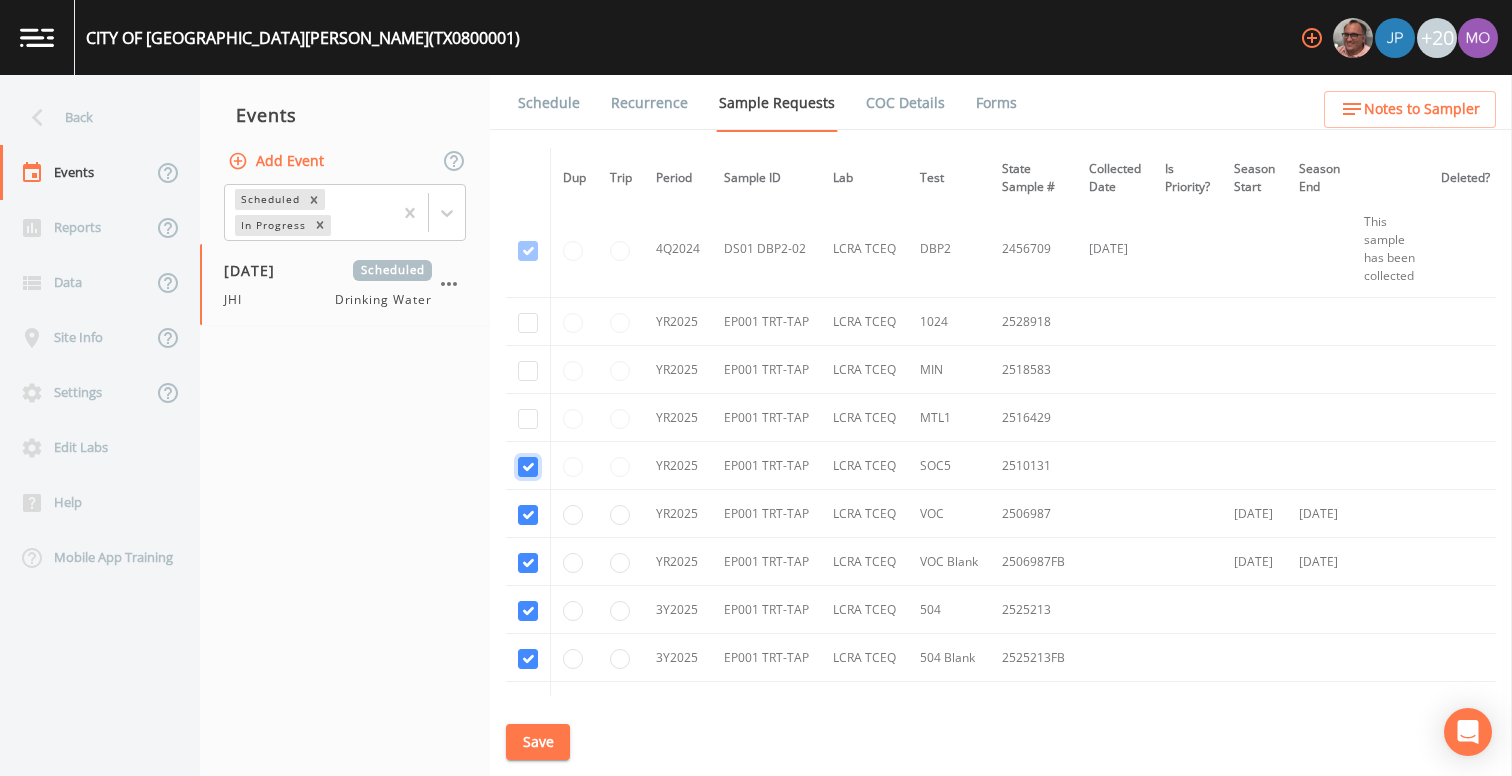 checkbox on "true" 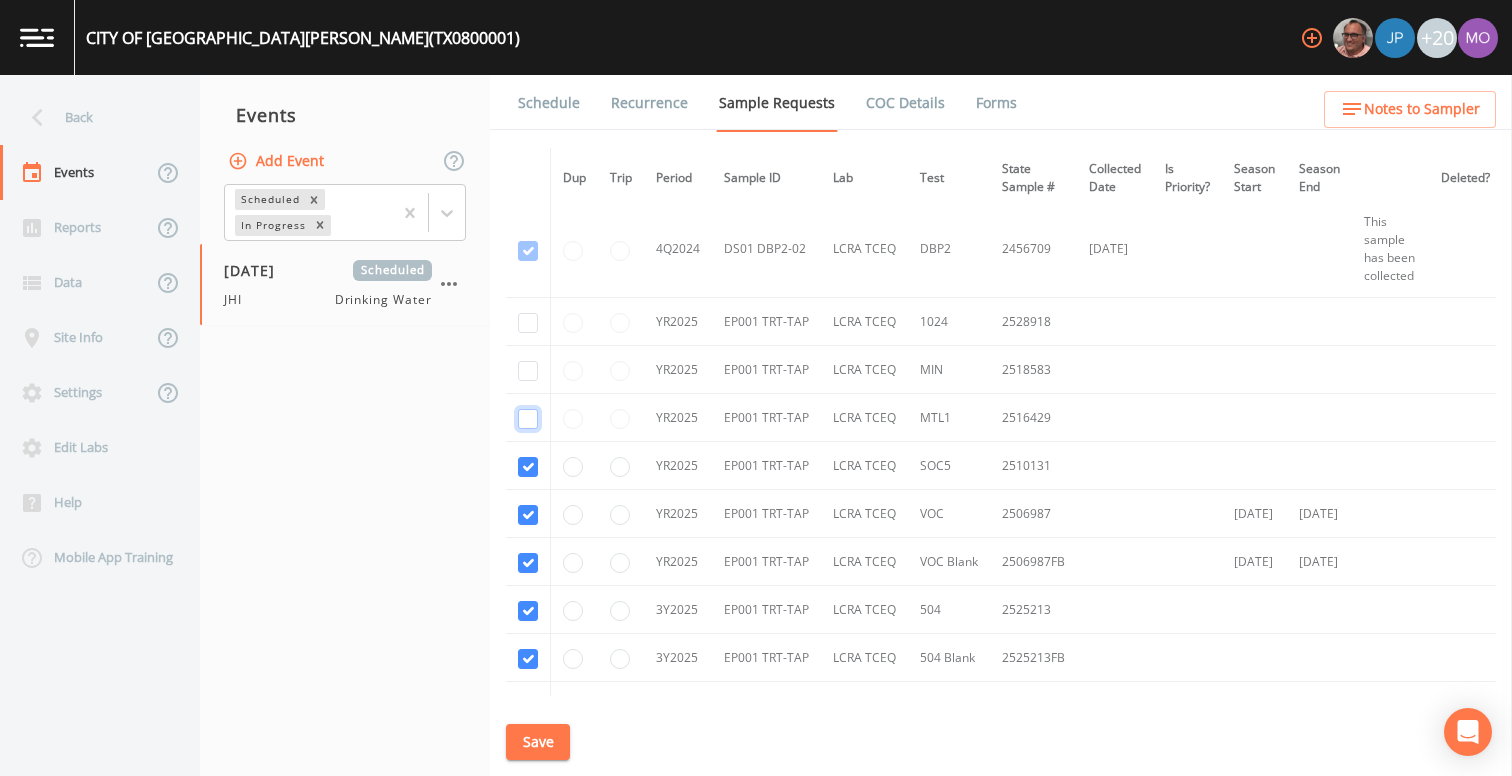 click at bounding box center [528, -816] 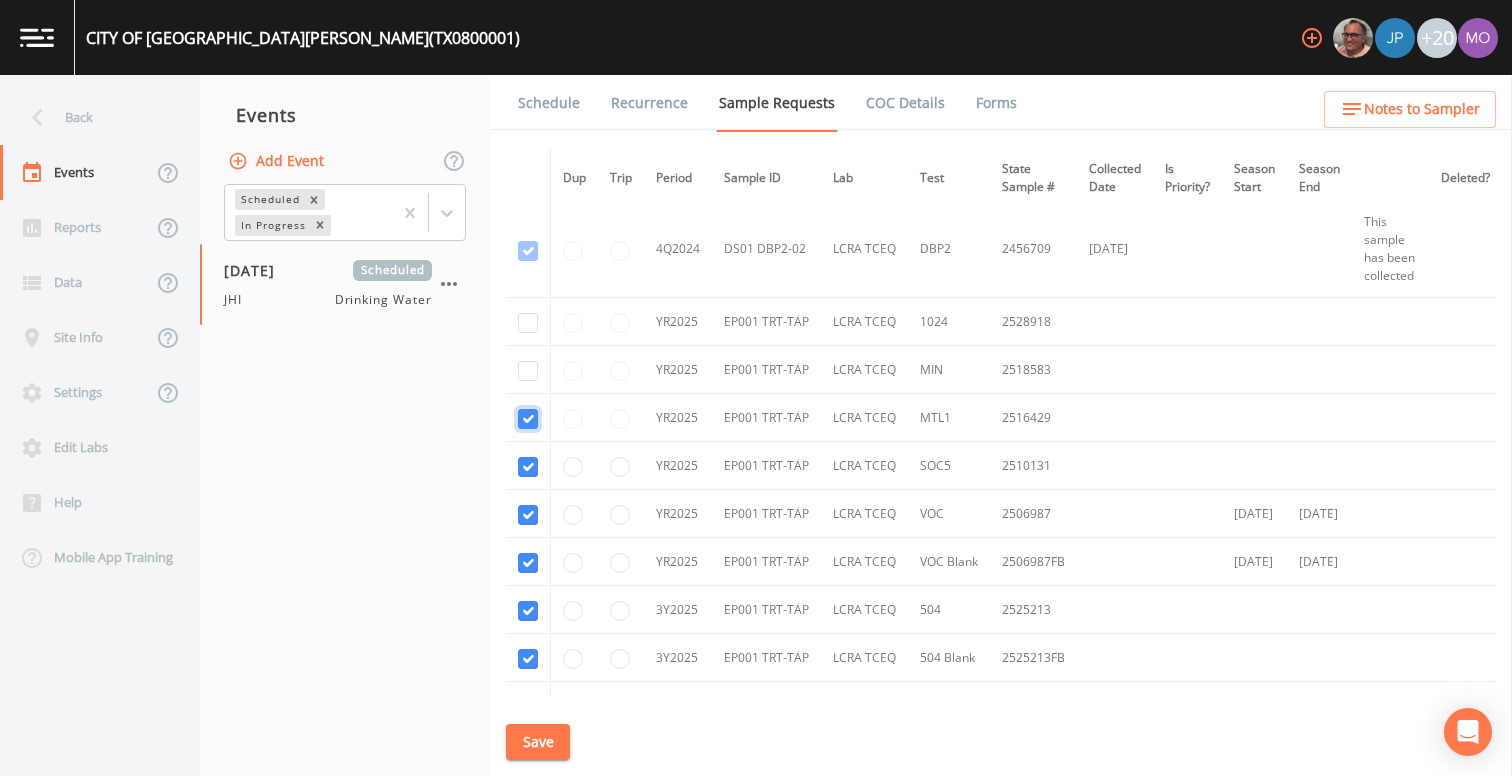 checkbox on "true" 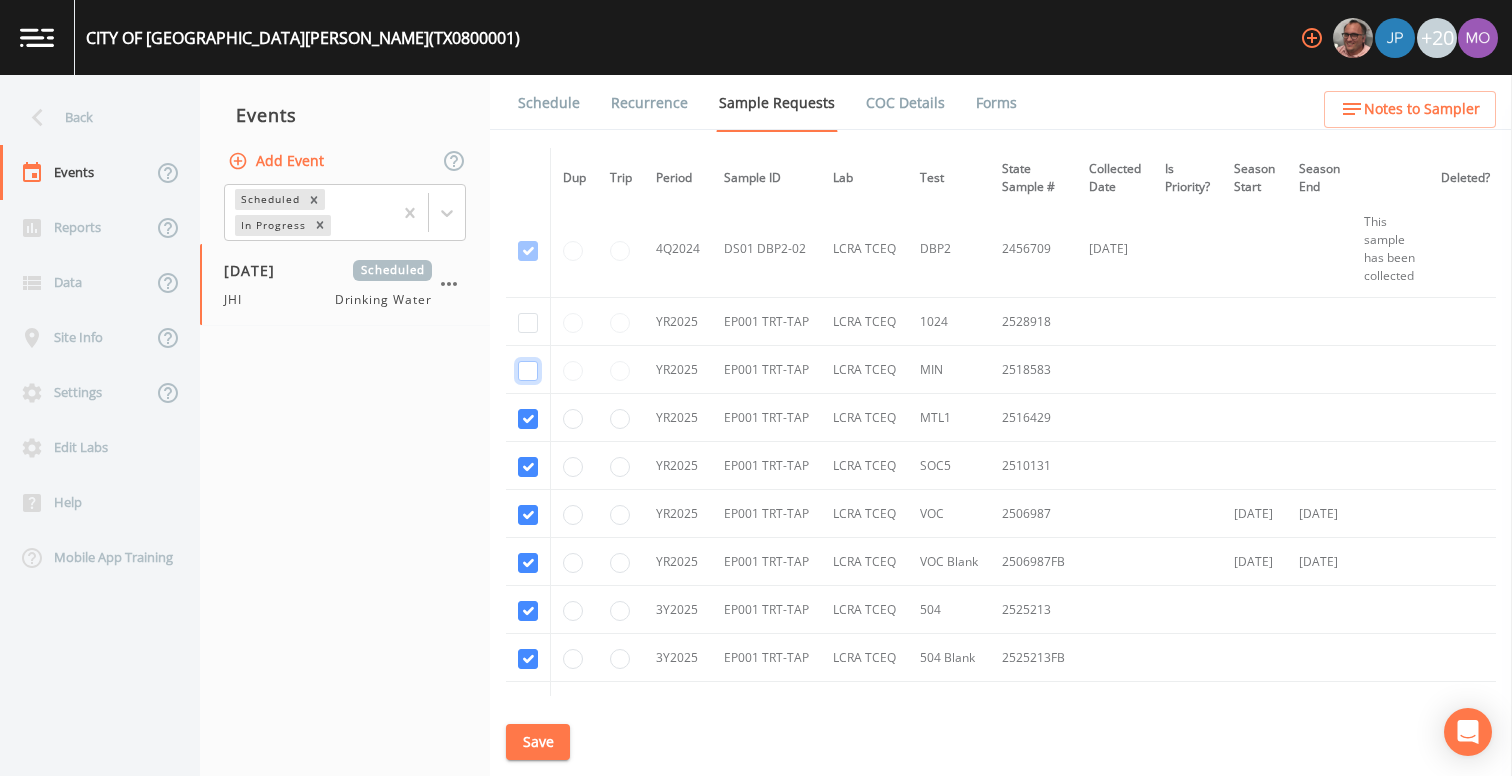 click at bounding box center [528, -913] 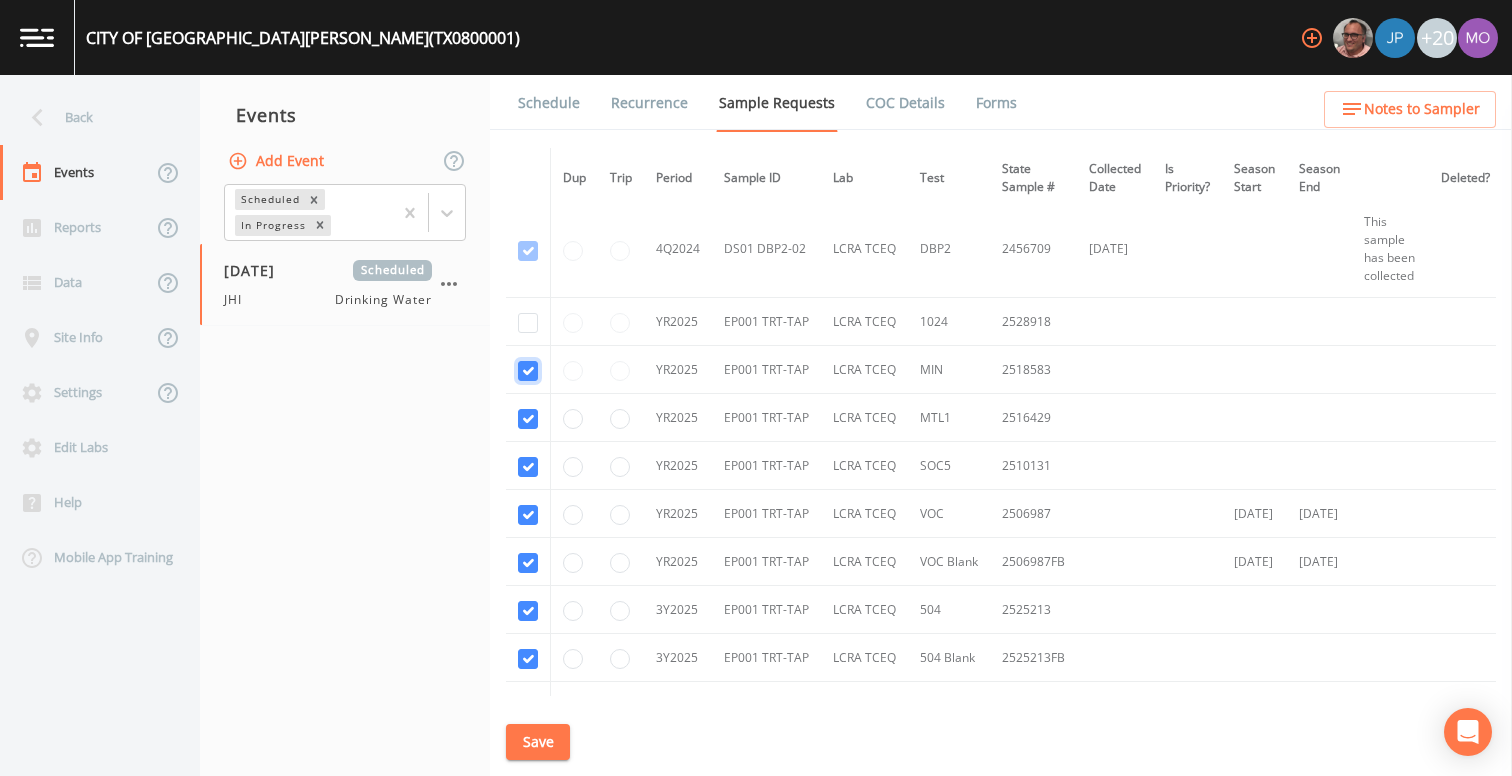 checkbox on "true" 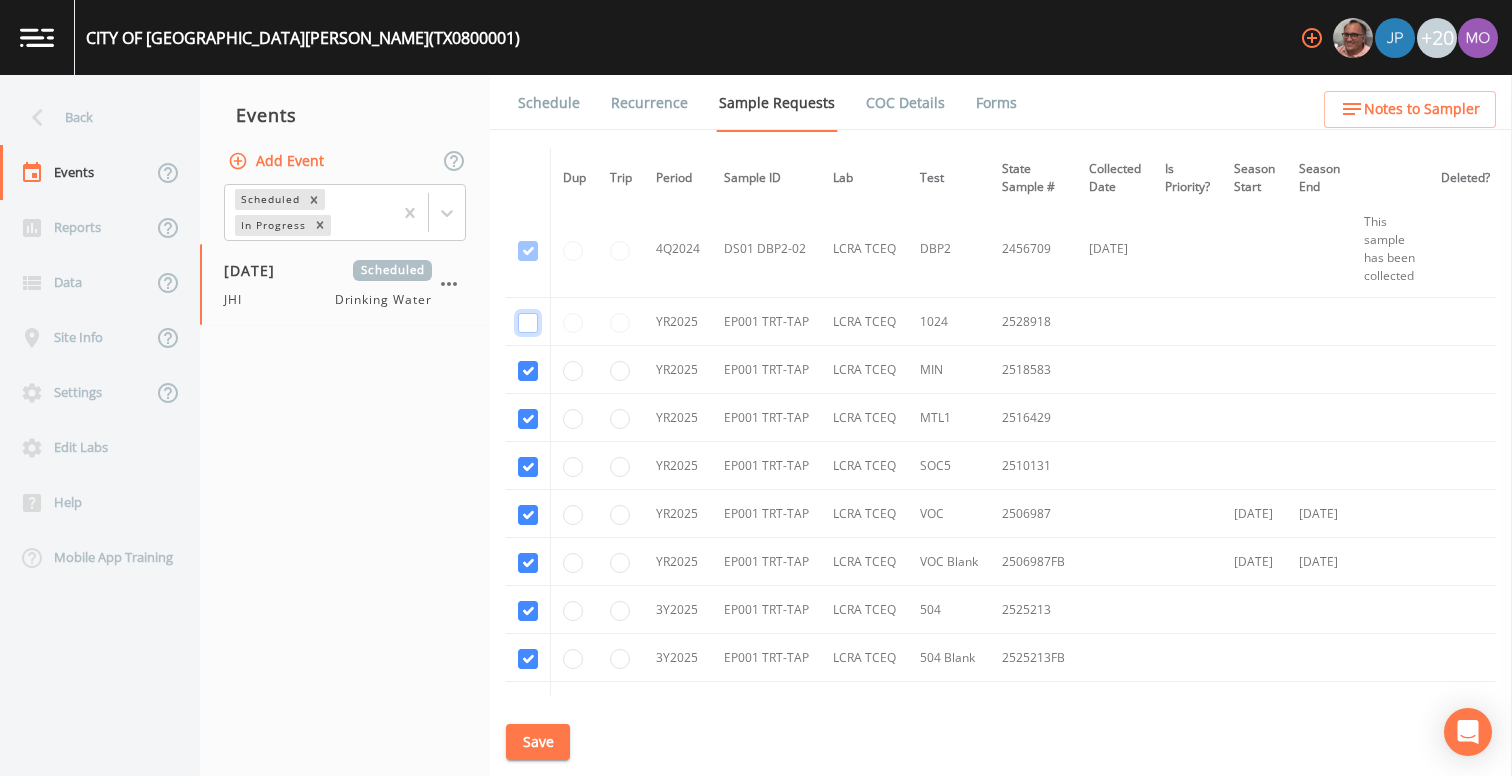 click at bounding box center [528, -1010] 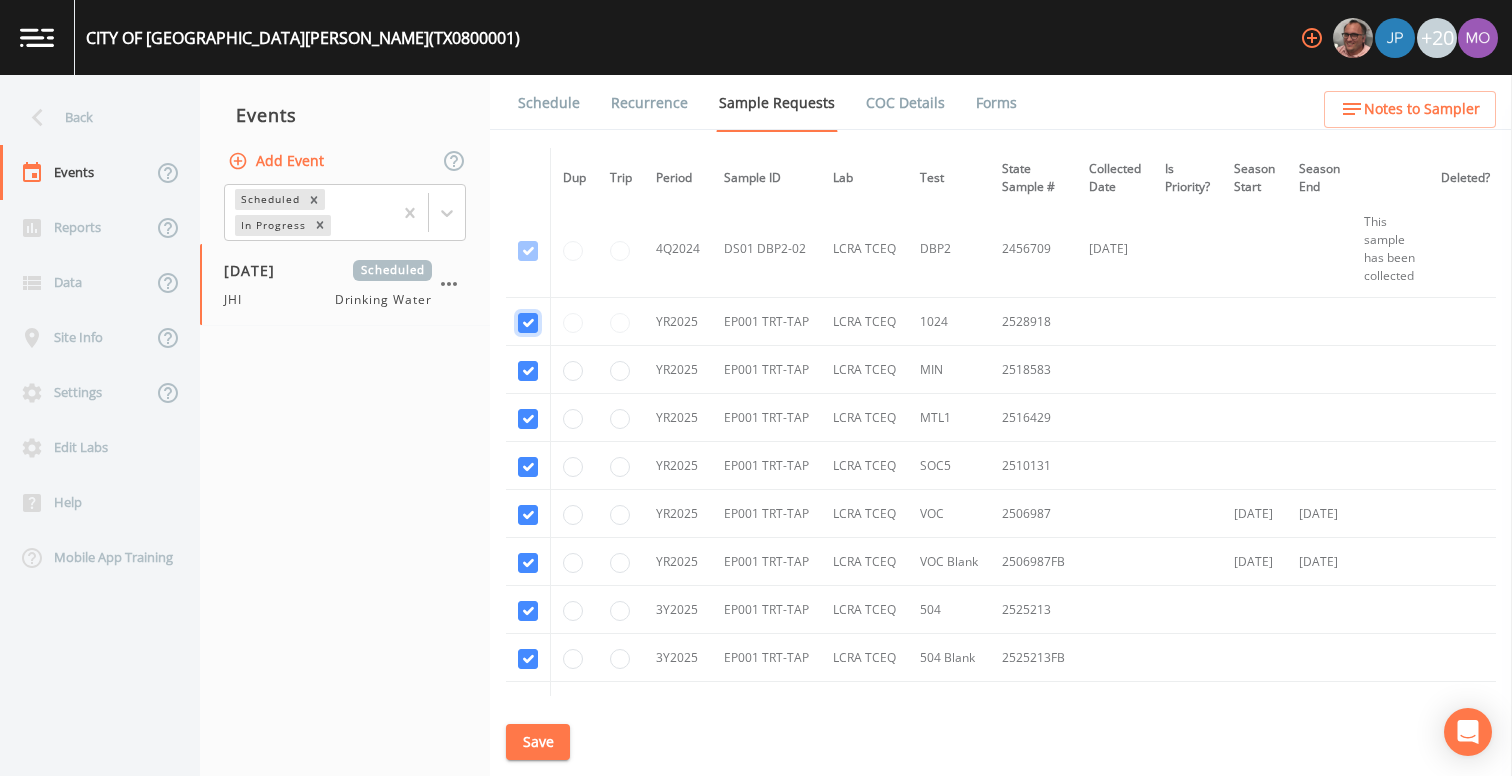 checkbox on "true" 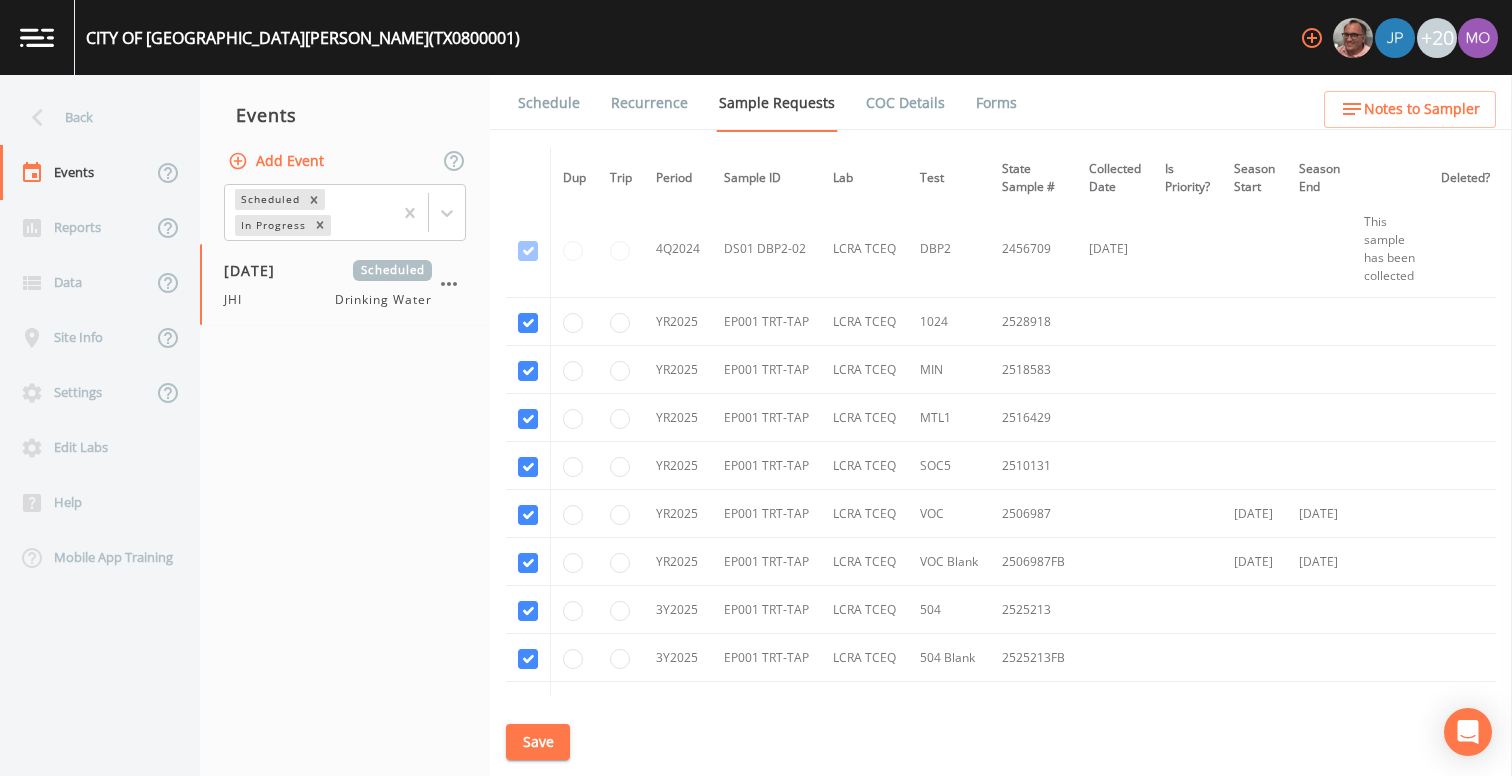 click on "Save" at bounding box center [538, 742] 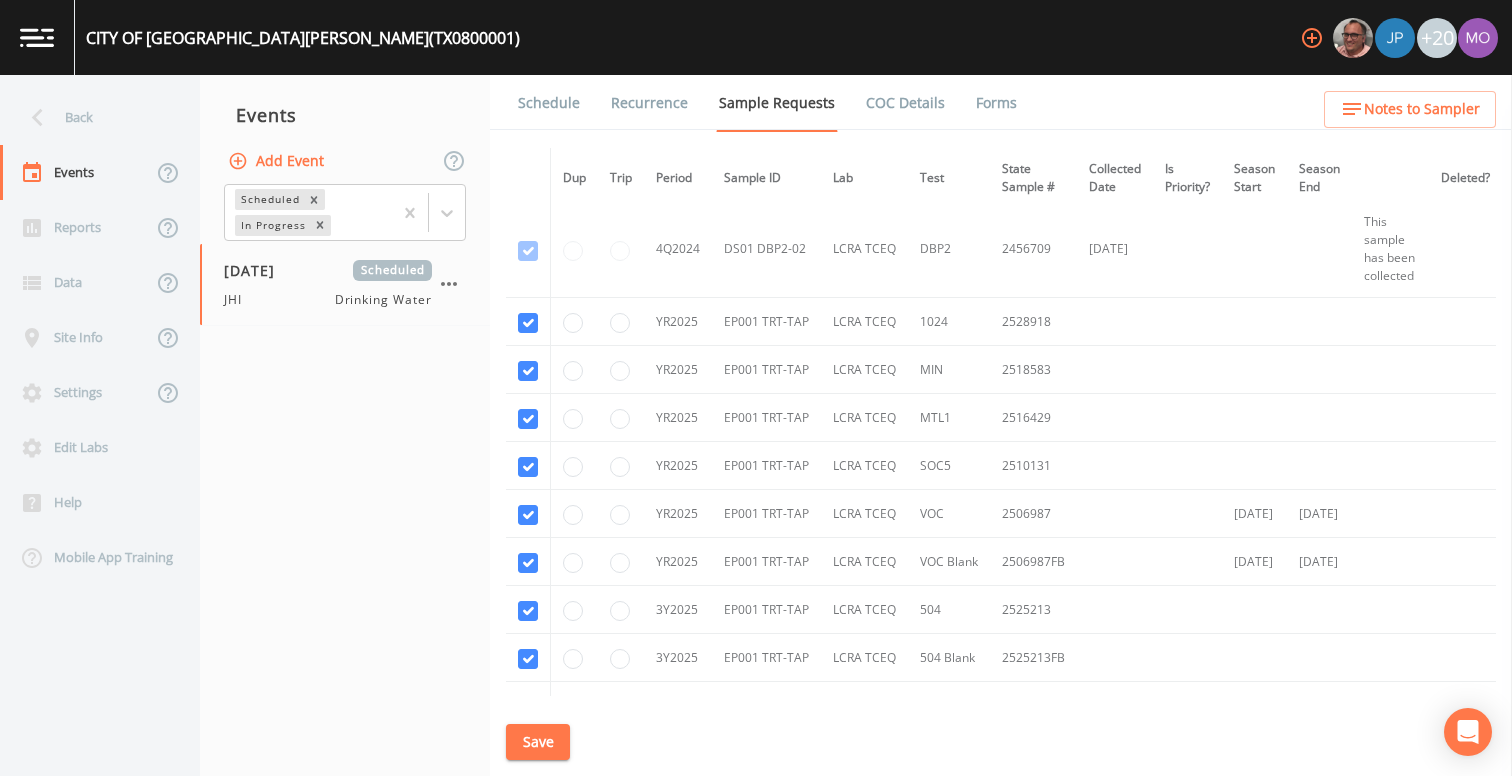 click on "Schedule" at bounding box center (549, 103) 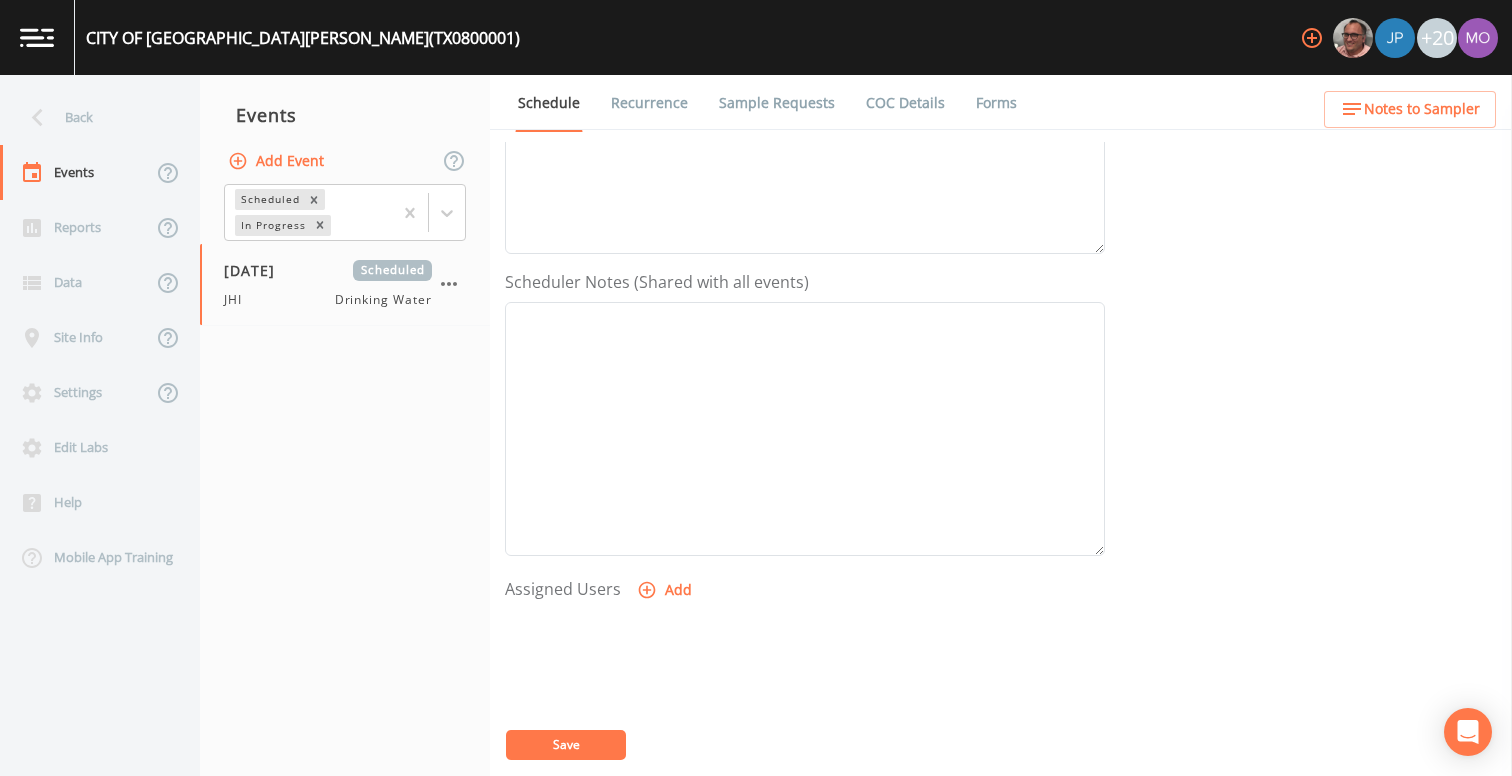 scroll, scrollTop: 634, scrollLeft: 0, axis: vertical 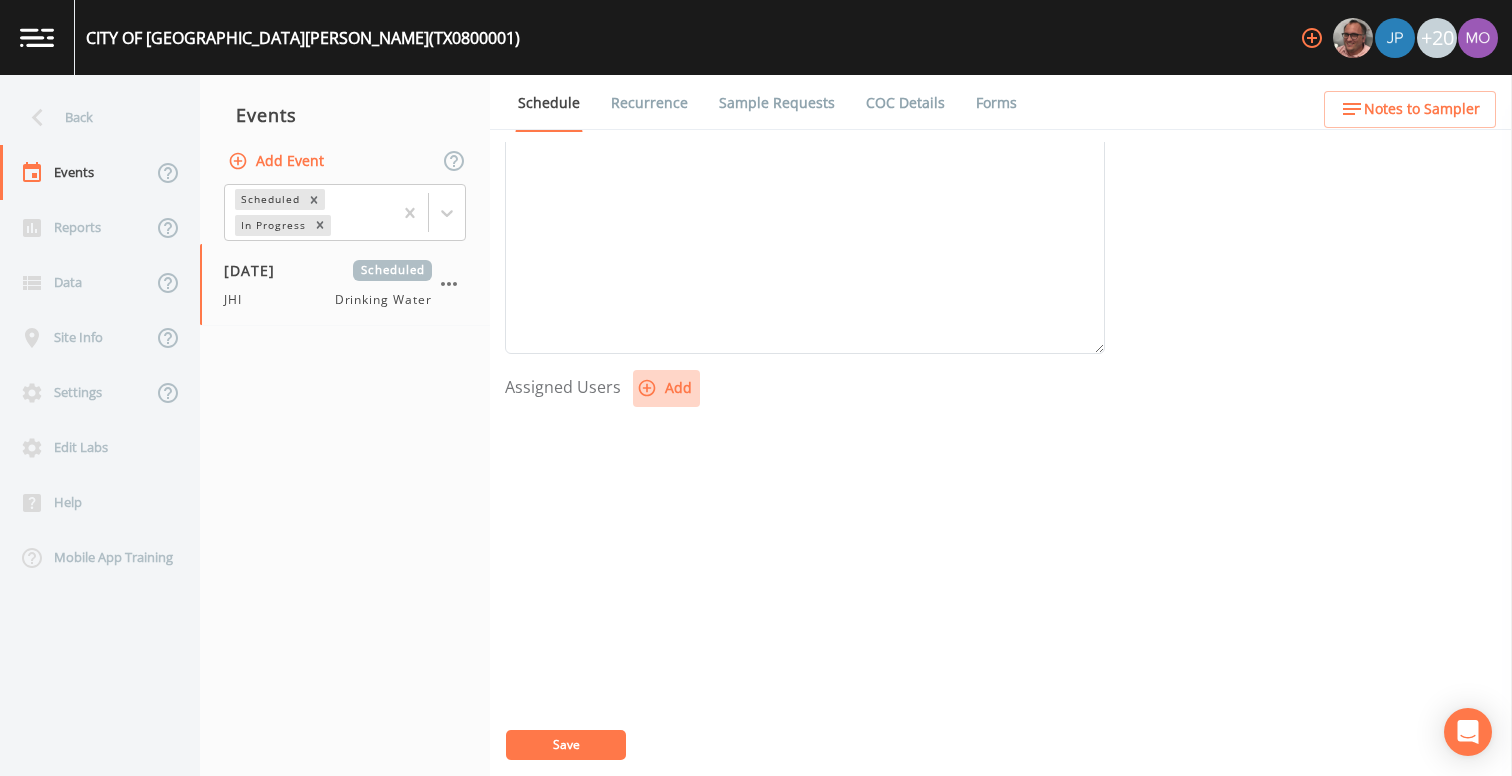 click on "Add" at bounding box center [666, 388] 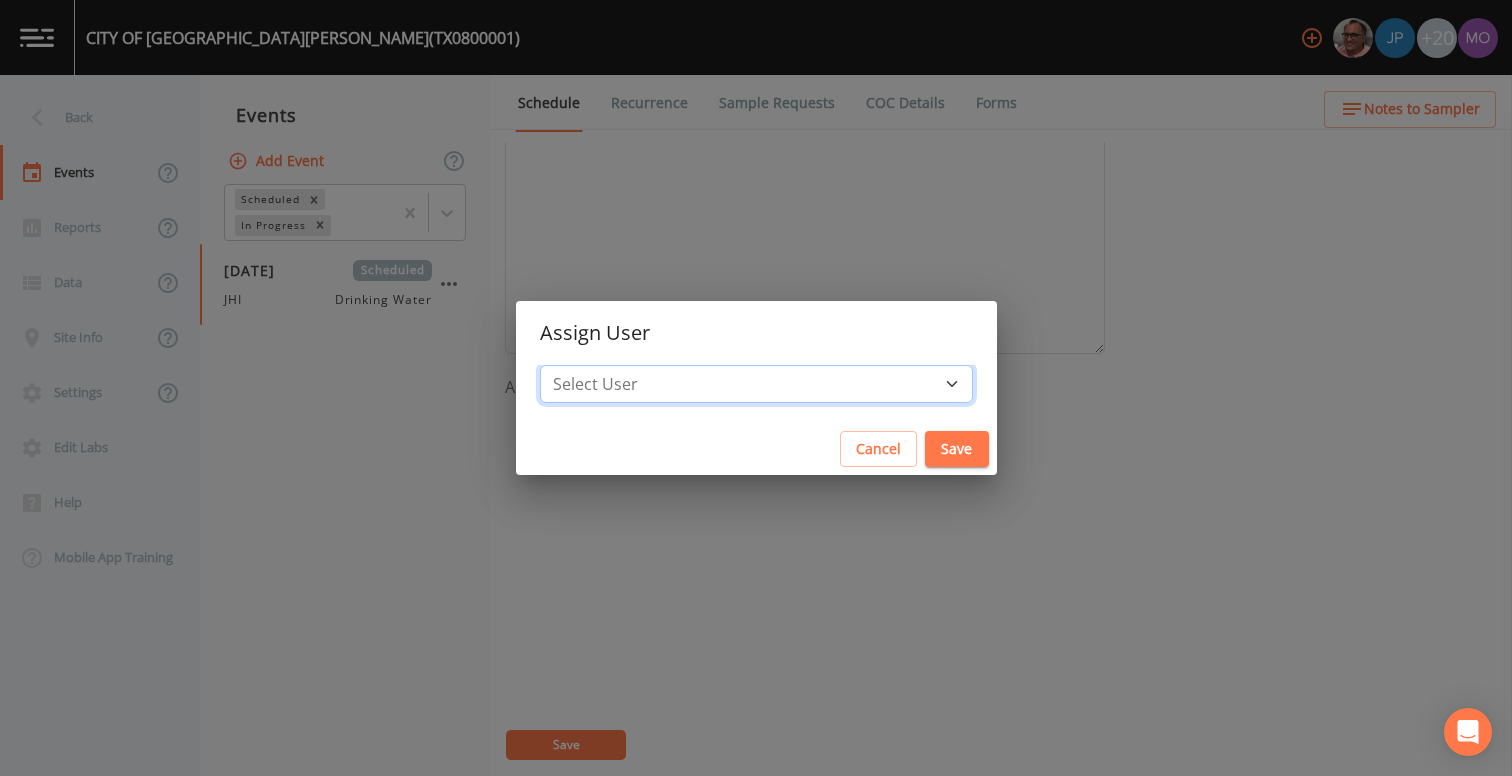click on "Select User [PERSON_NAME] [PERSON_NAME]  [PERSON_NAME] [PERSON_NAME] [PERSON_NAME] [PERSON_NAME]  Rigamonti [EMAIL_ADDRESS][DOMAIN_NAME] [PERSON_NAME] [PERSON_NAME] [PERSON_NAME] [PERSON_NAME] [PERSON_NAME] [PERSON_NAME] [PERSON_NAME] [PERSON_NAME] [PERSON_NAME] [PERSON_NAME] [PERSON_NAME] [PERSON_NAME] [PERSON_NAME] [PERSON_NAME] [PERSON_NAME]" at bounding box center [756, 384] 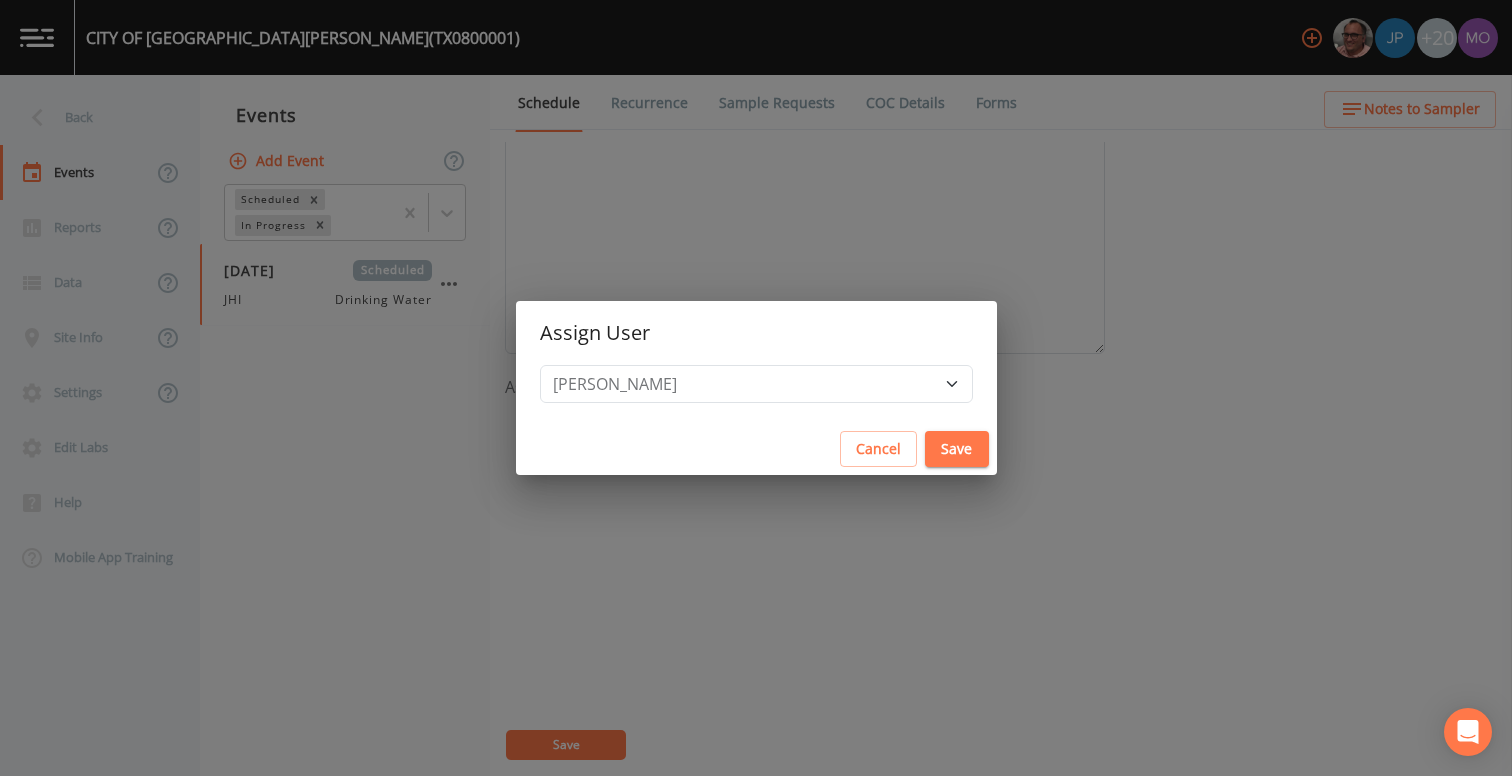click on "Save" at bounding box center (957, 449) 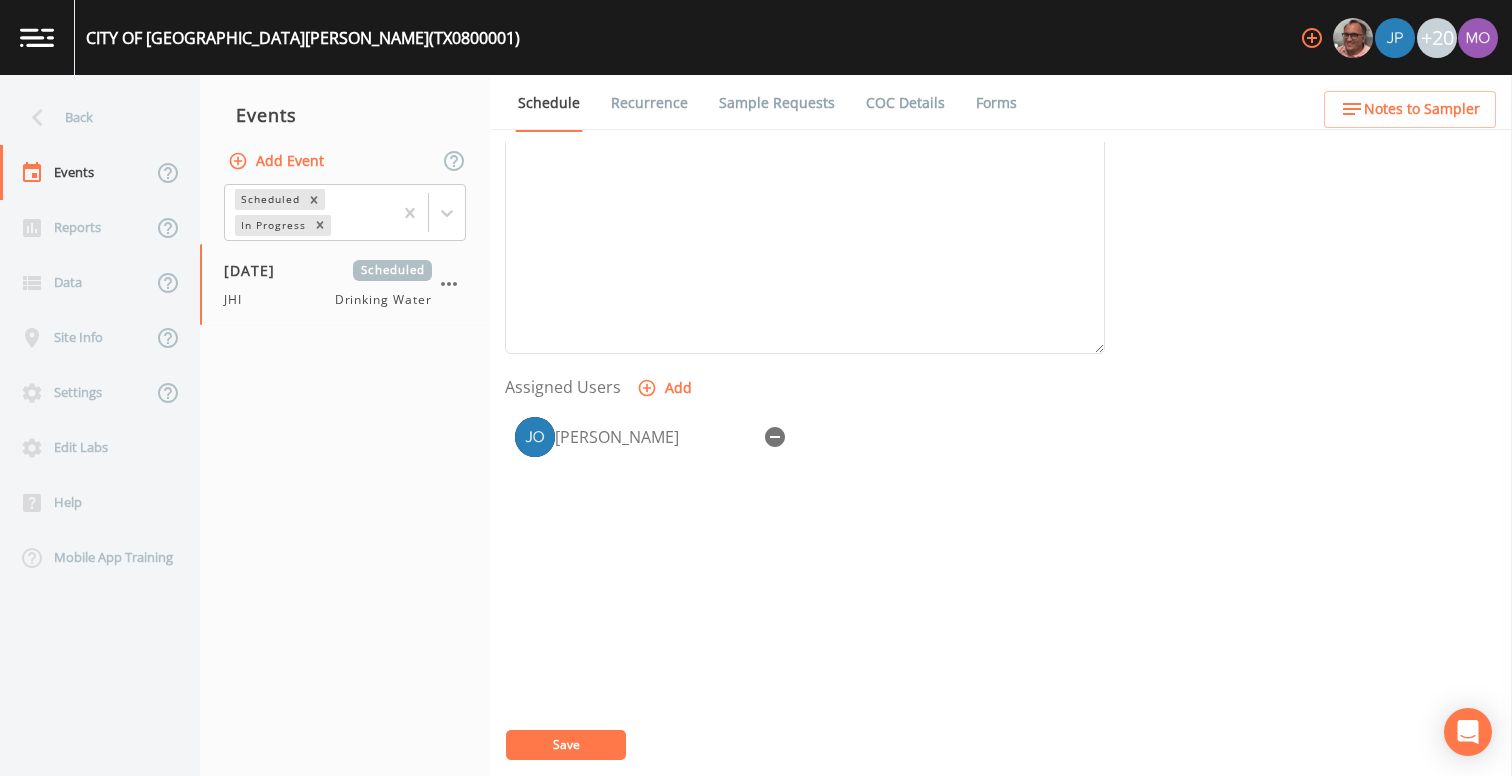 click on "Save" at bounding box center [566, 744] 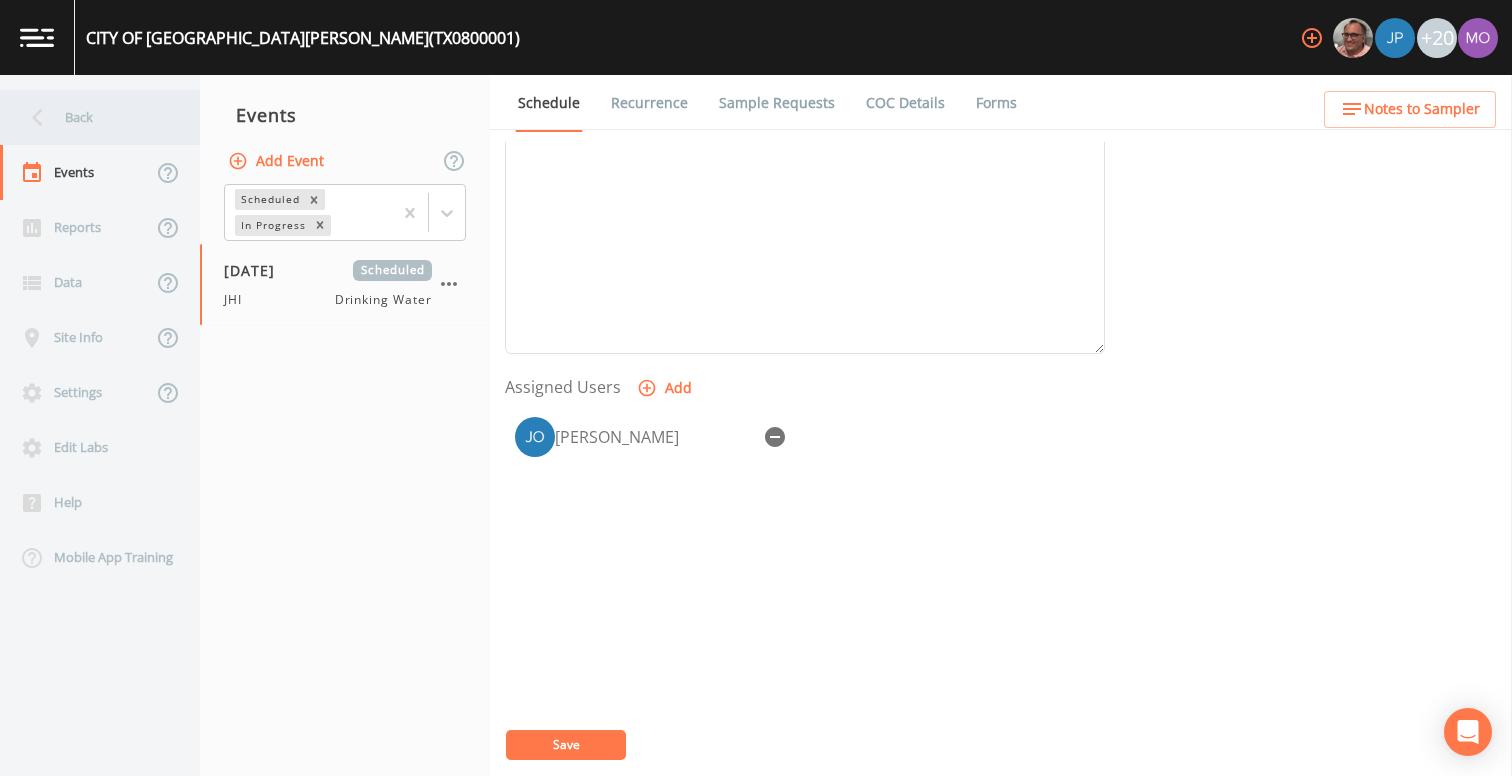 click on "Back" at bounding box center [90, 117] 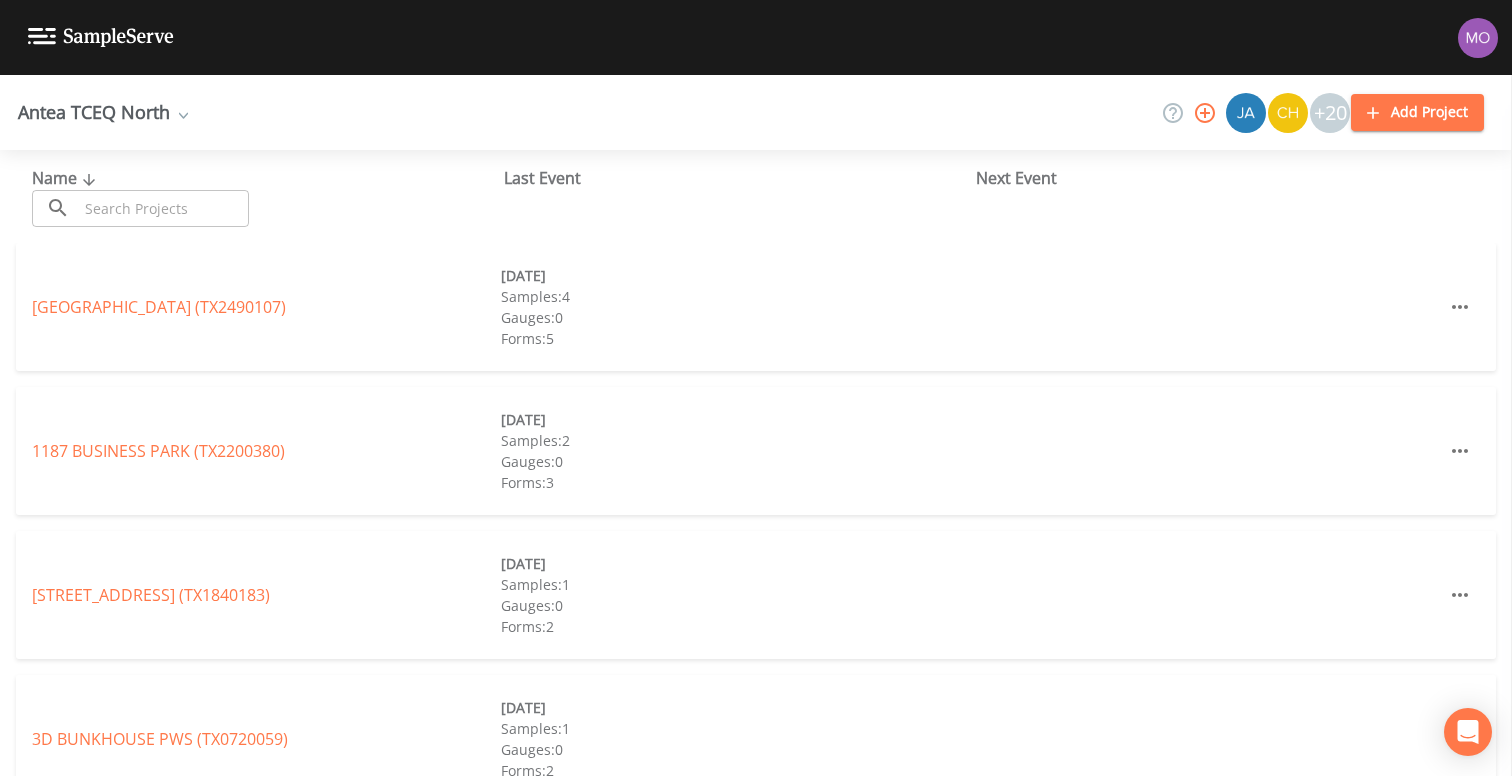 click at bounding box center [163, 208] 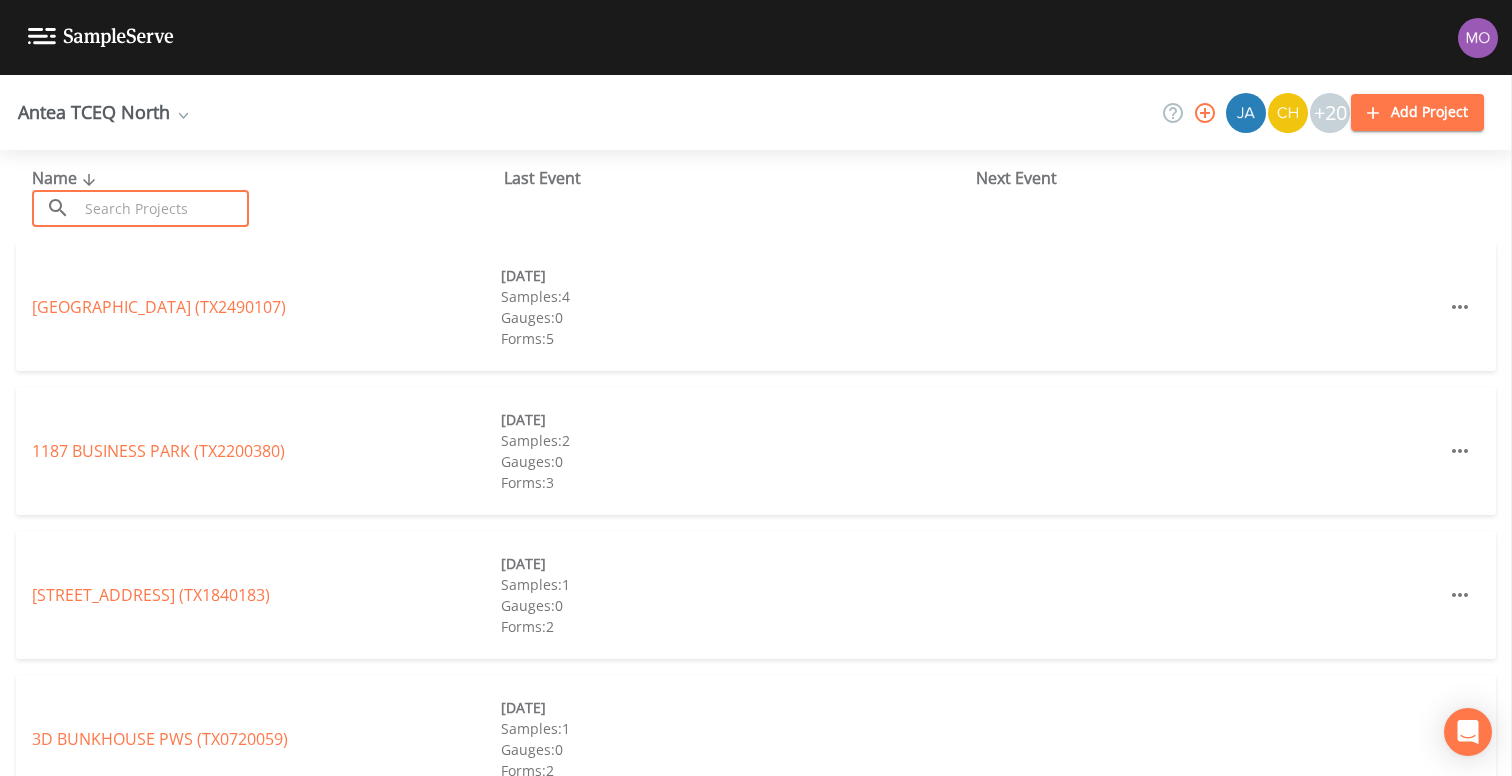 paste on "TX2250004" 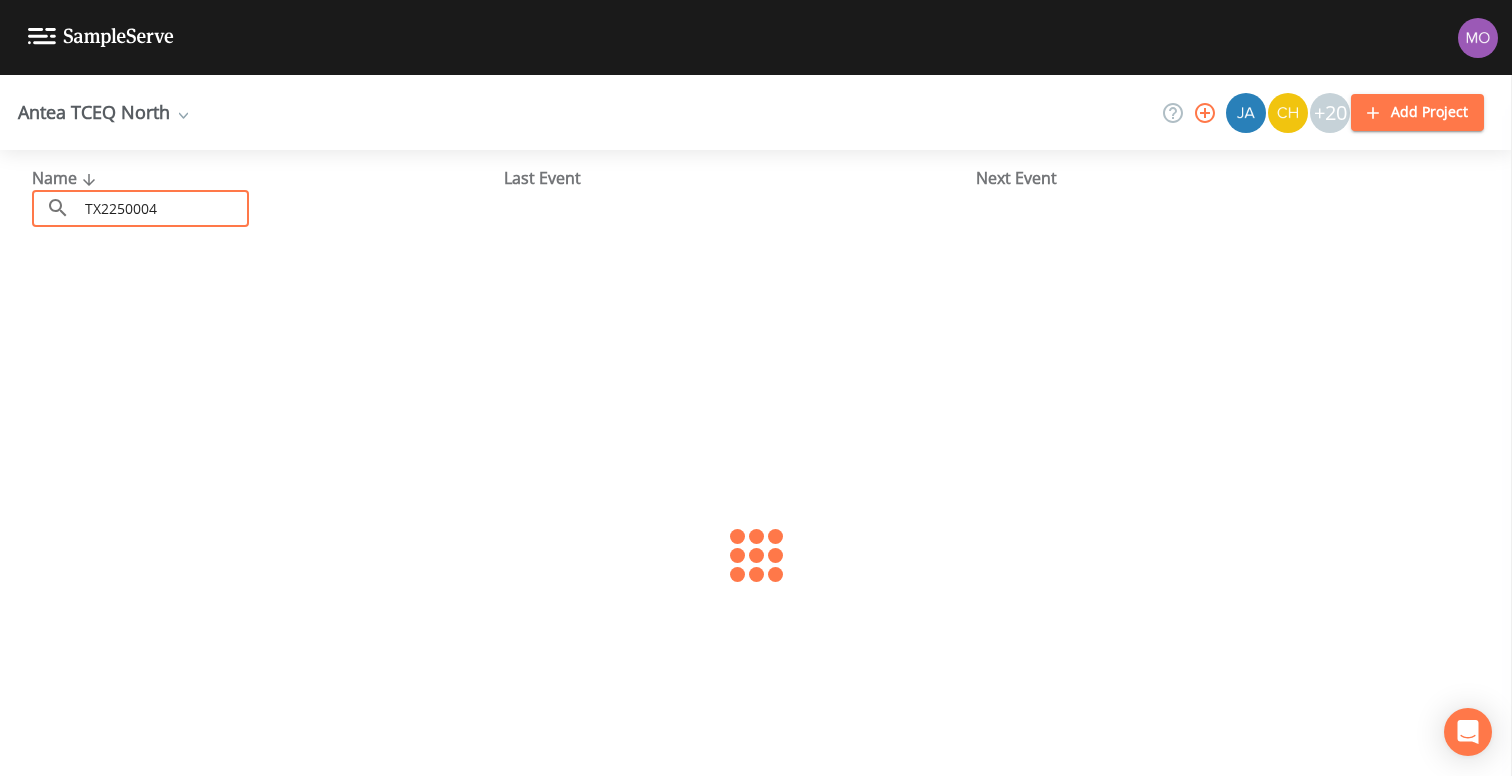 type on "TX2250004" 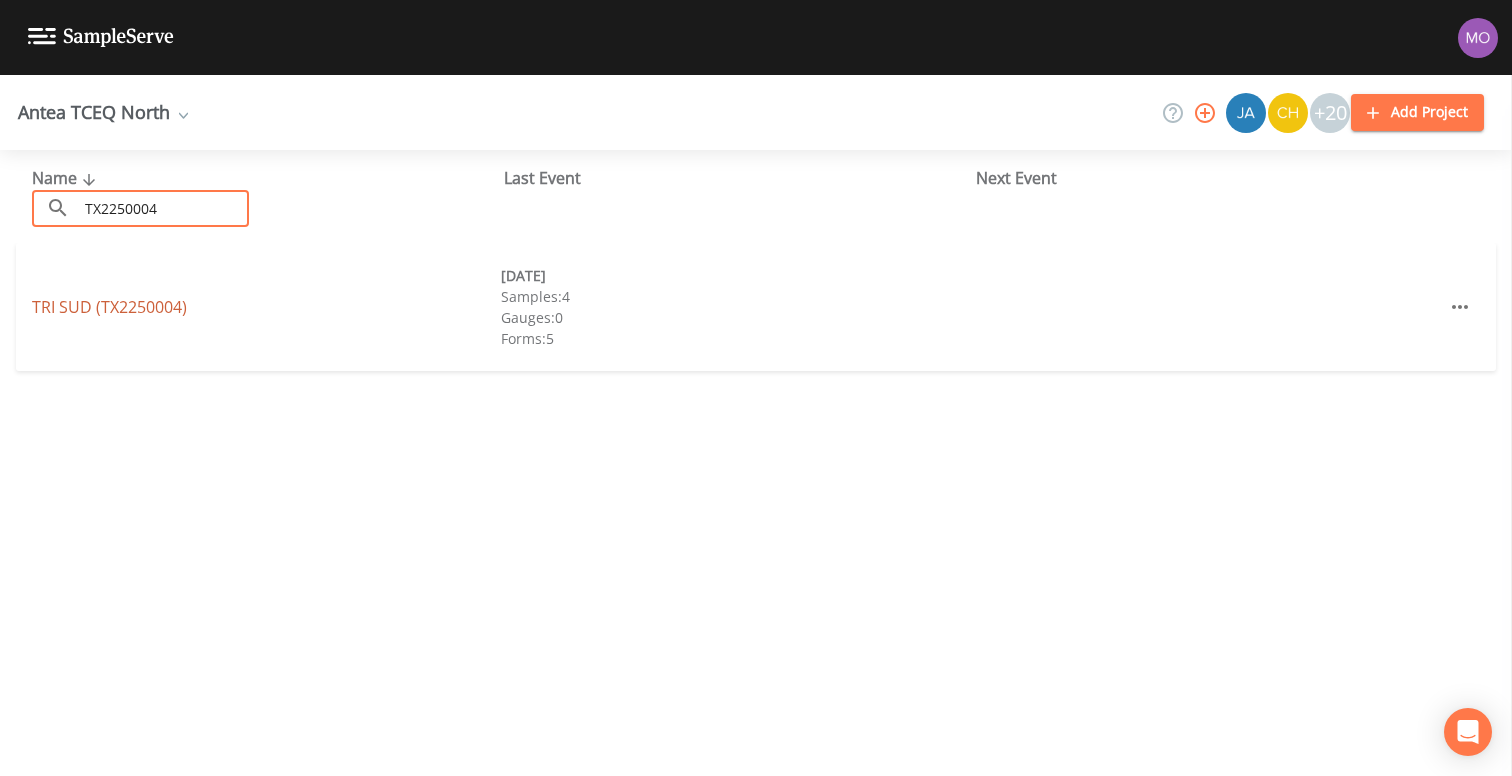 click on "TRI SUD   (TX2250004)" at bounding box center (109, 307) 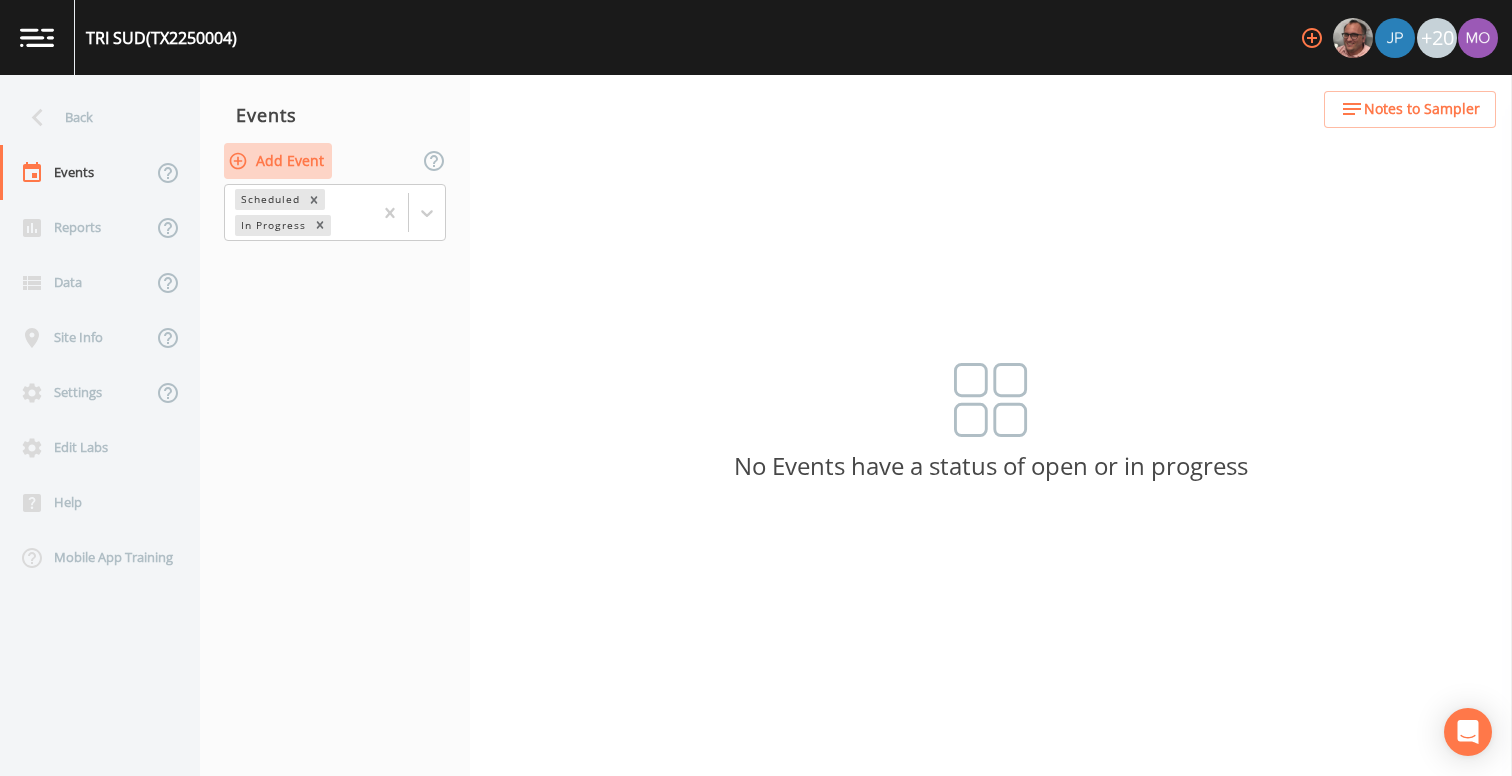 click on "Add Event" at bounding box center (278, 161) 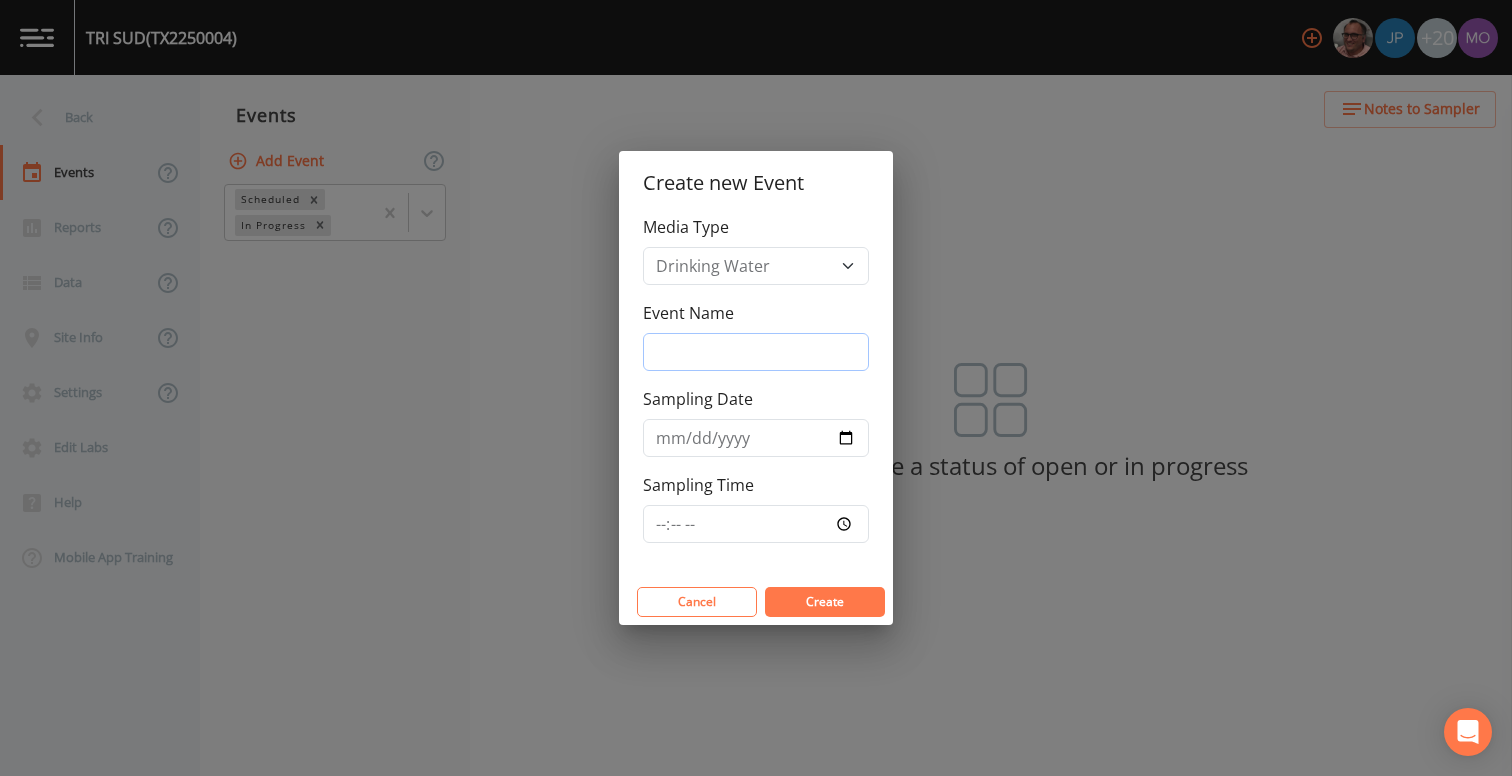 click on "Event Name" at bounding box center [756, 352] 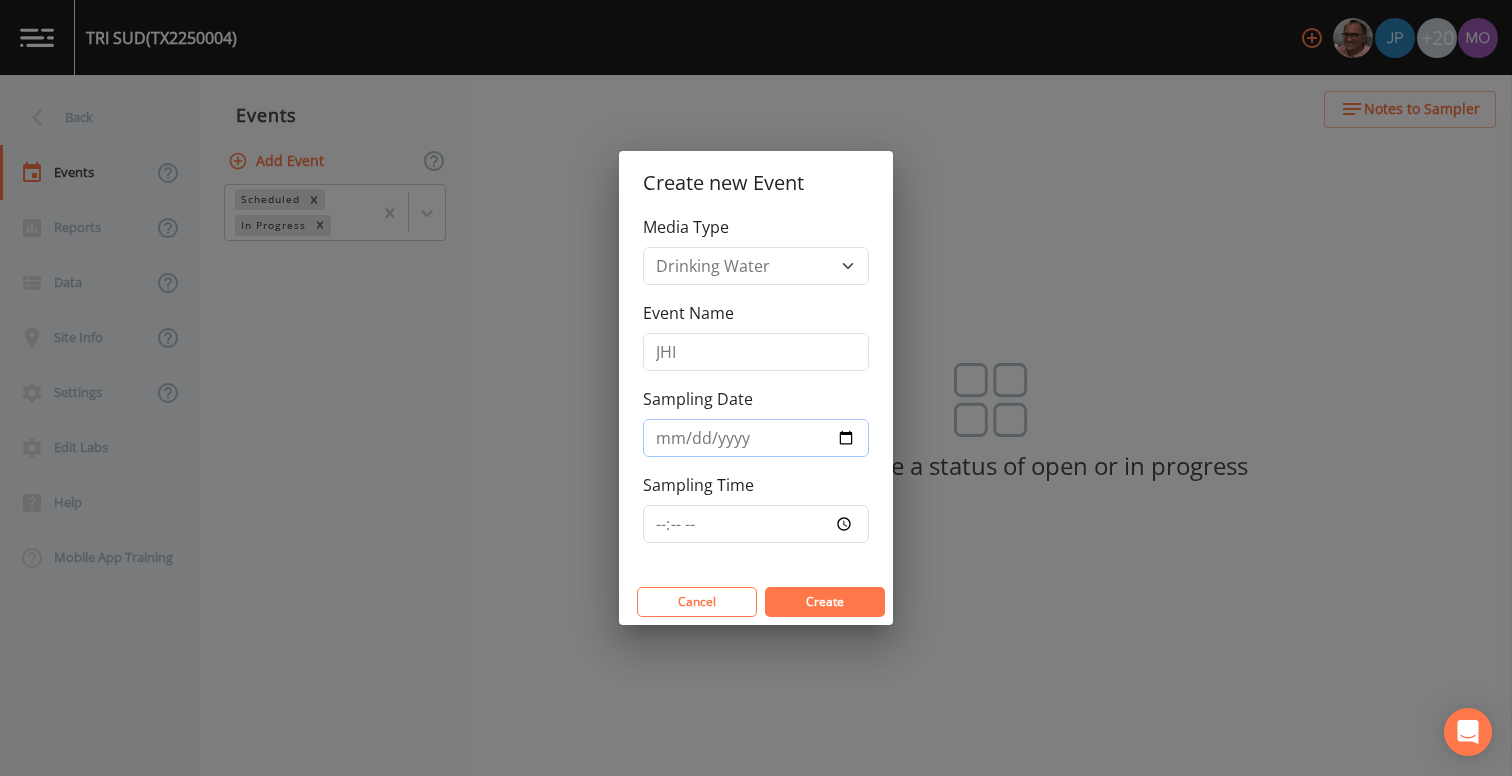 click on "Sampling Date" at bounding box center (756, 438) 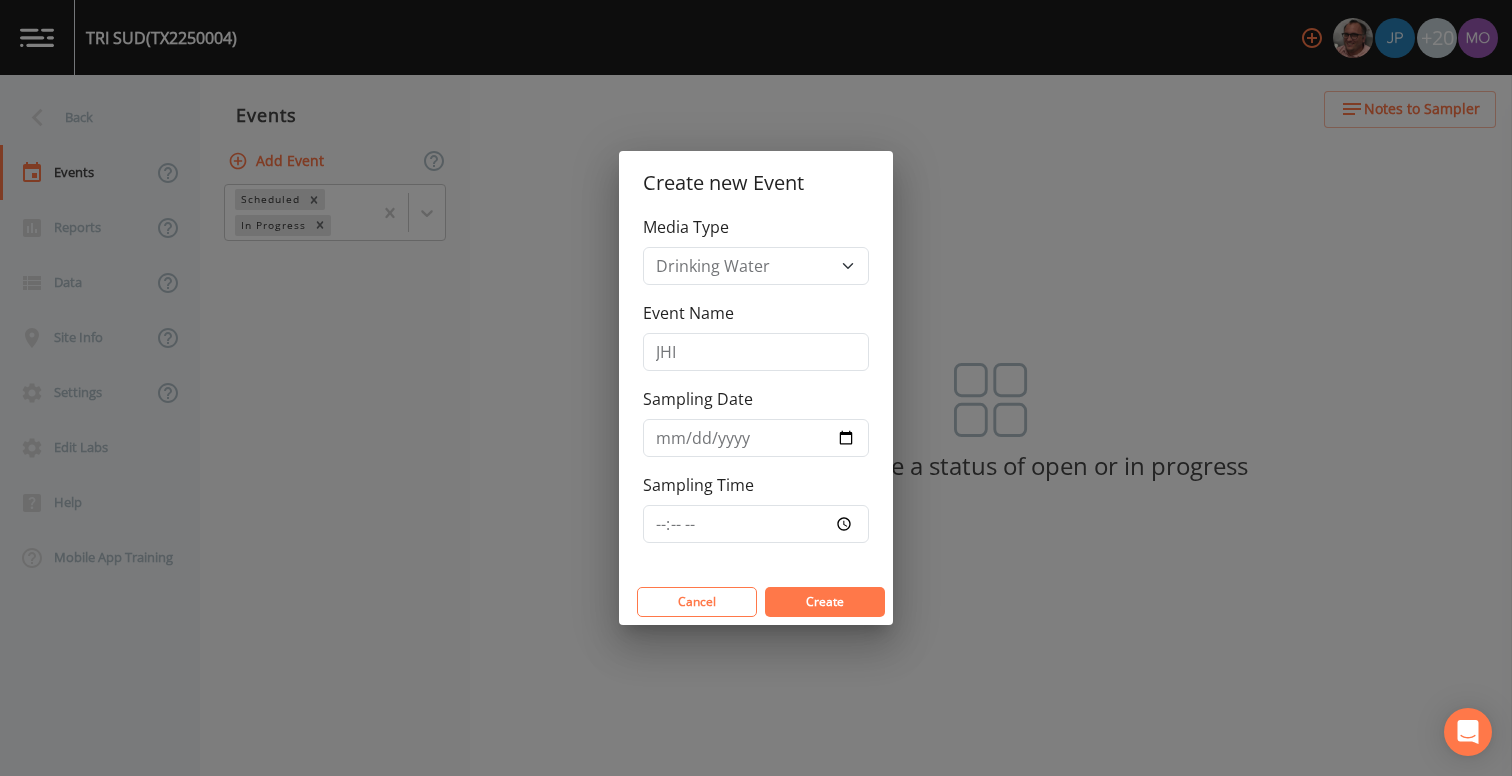 click on "Create" at bounding box center [825, 602] 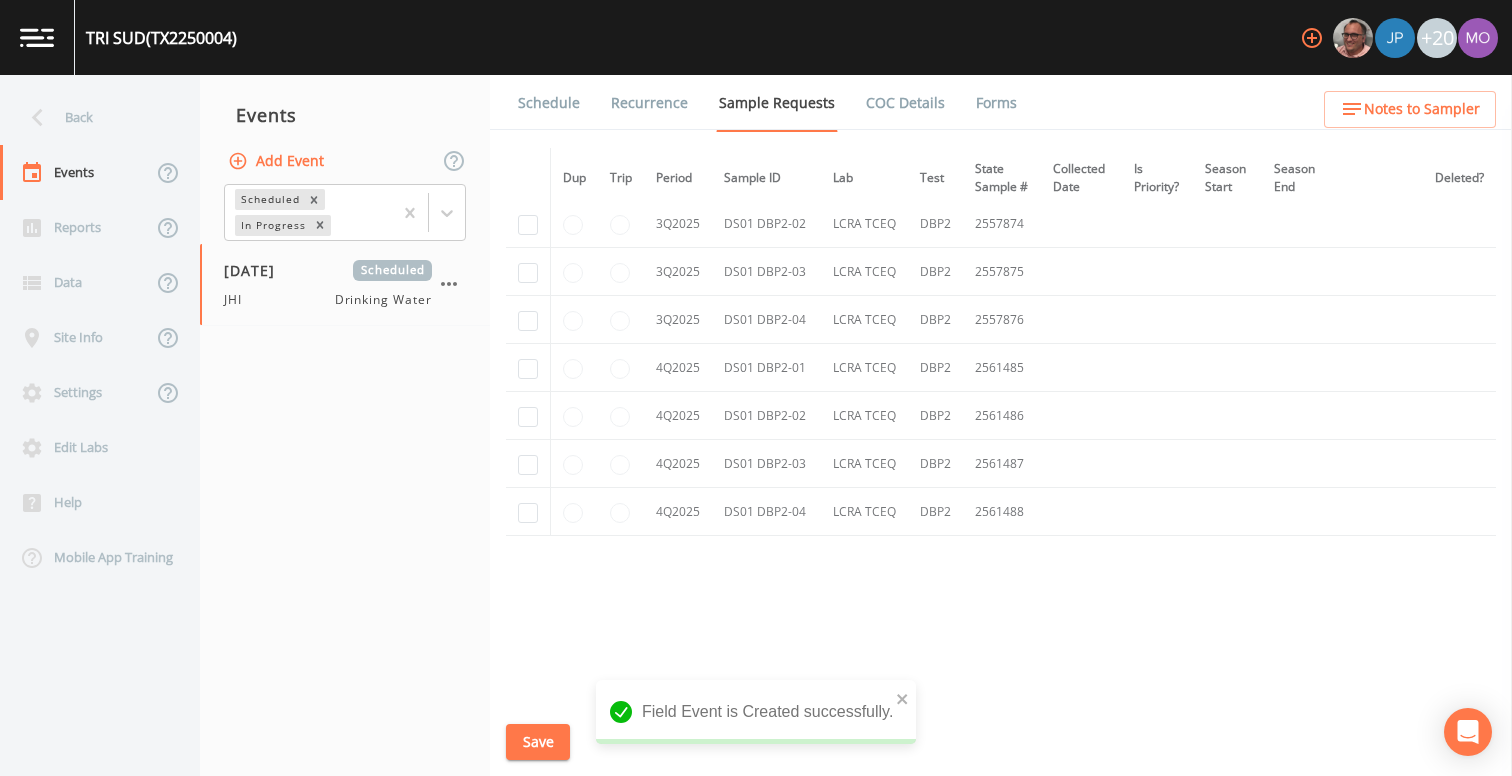 scroll, scrollTop: 2397, scrollLeft: 0, axis: vertical 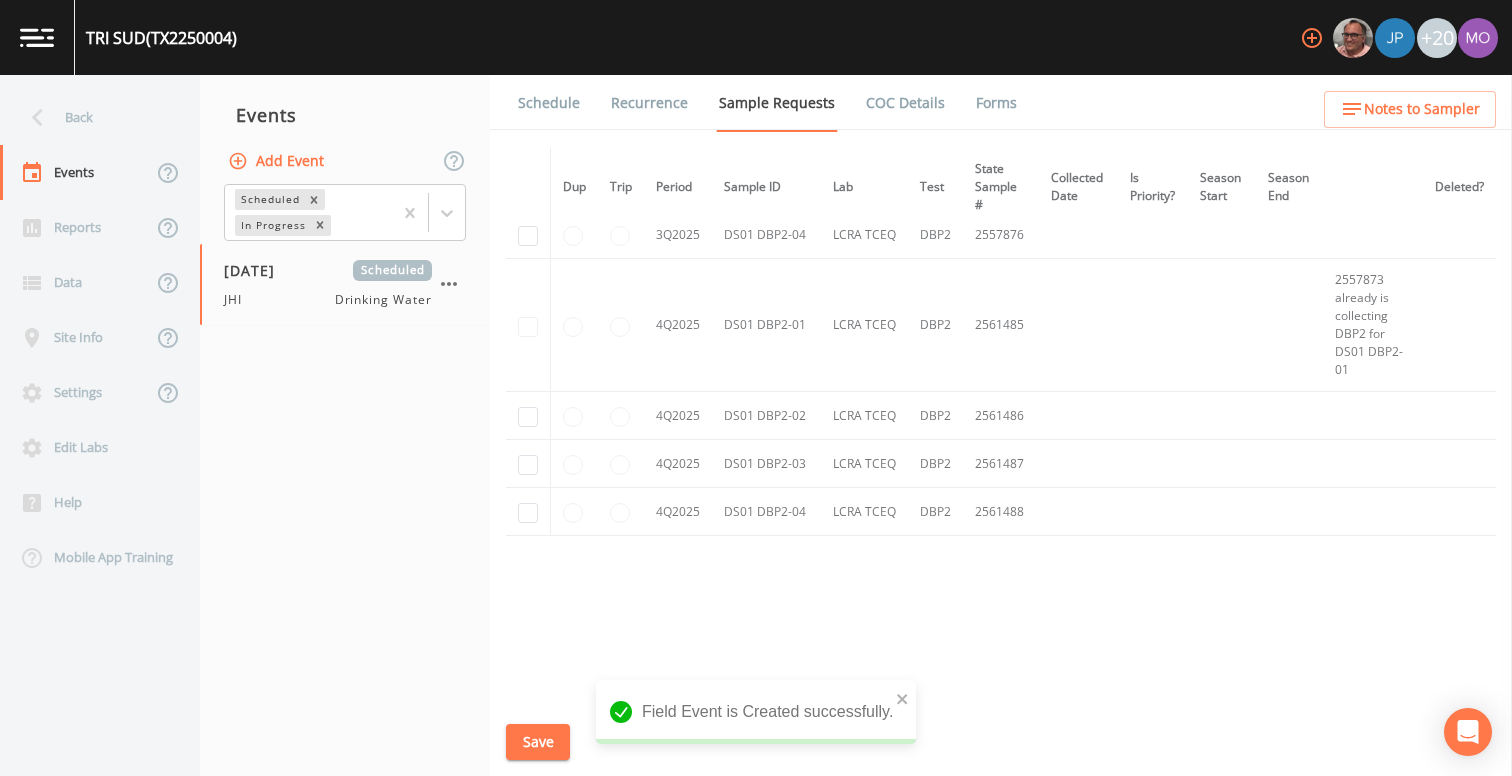 click at bounding box center [528, -1788] 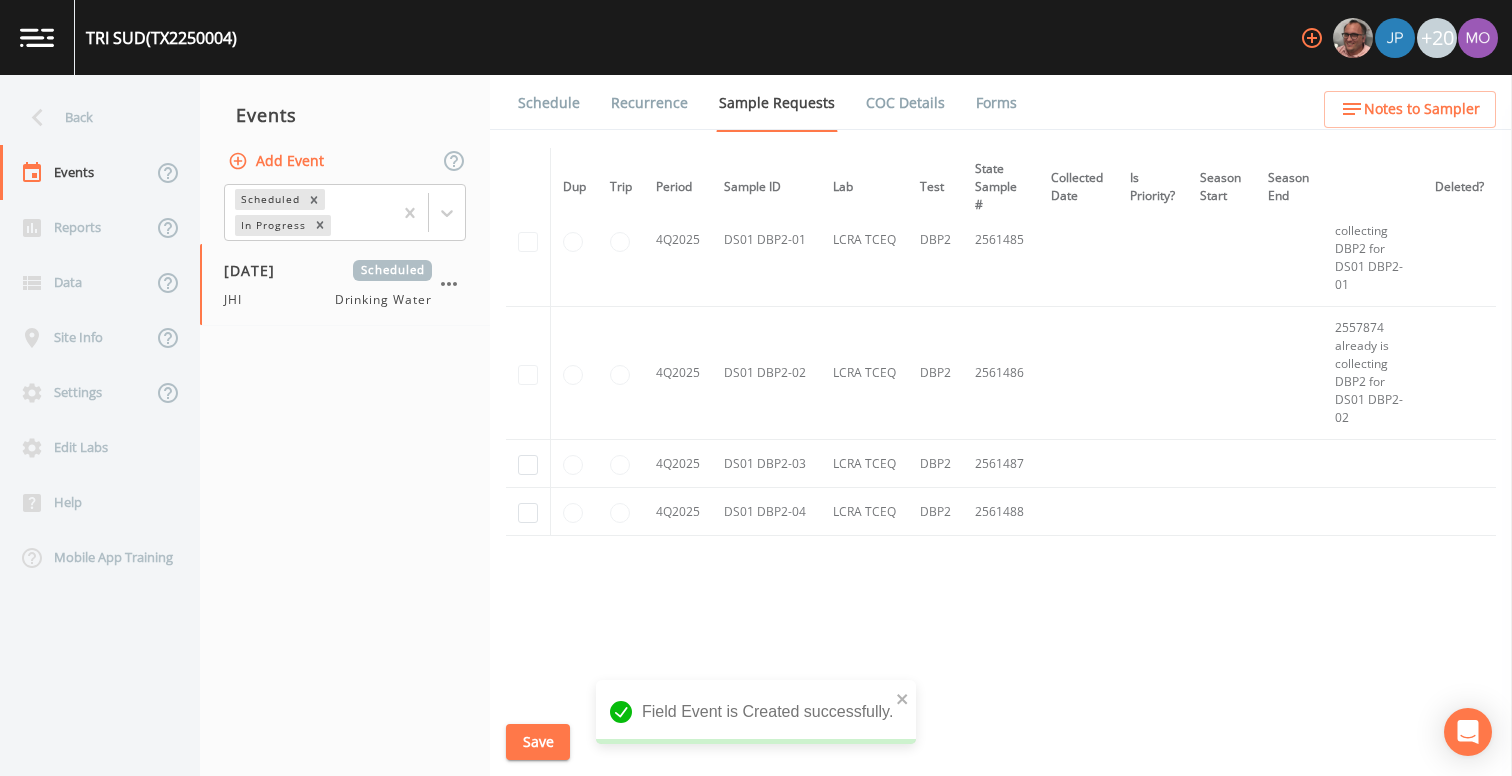 click at bounding box center [528, -1794] 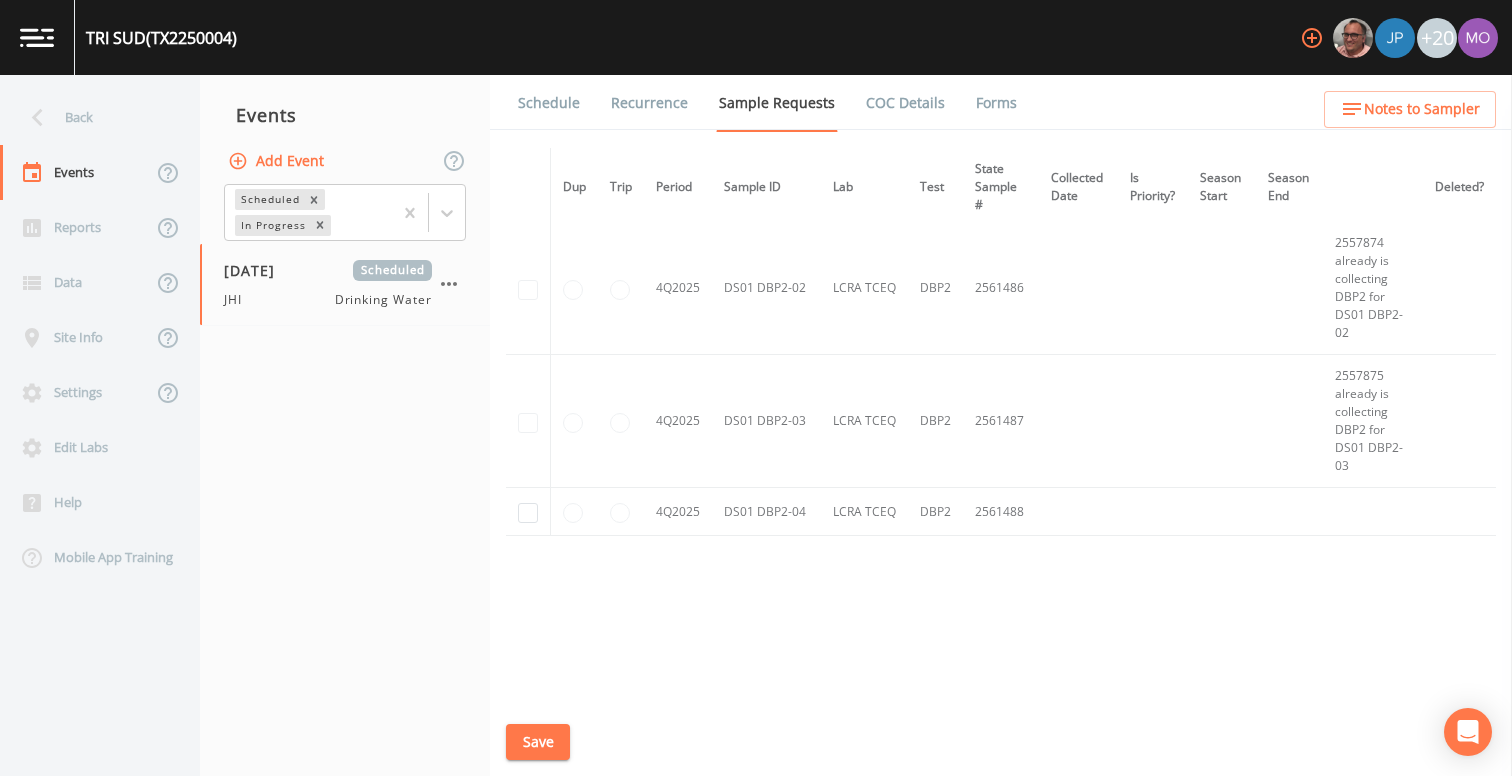 click at bounding box center [528, -1800] 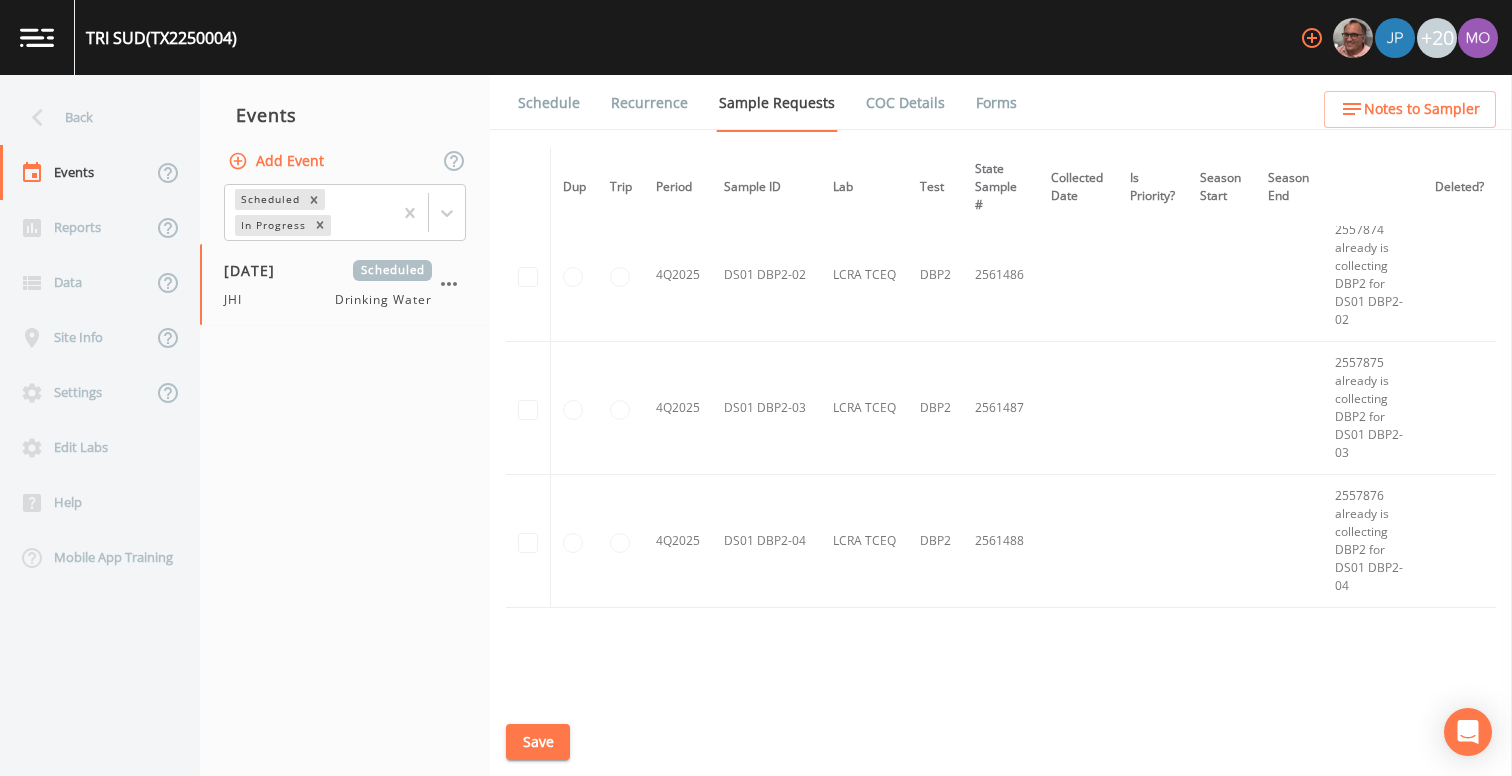 click on "Save" at bounding box center [538, 742] 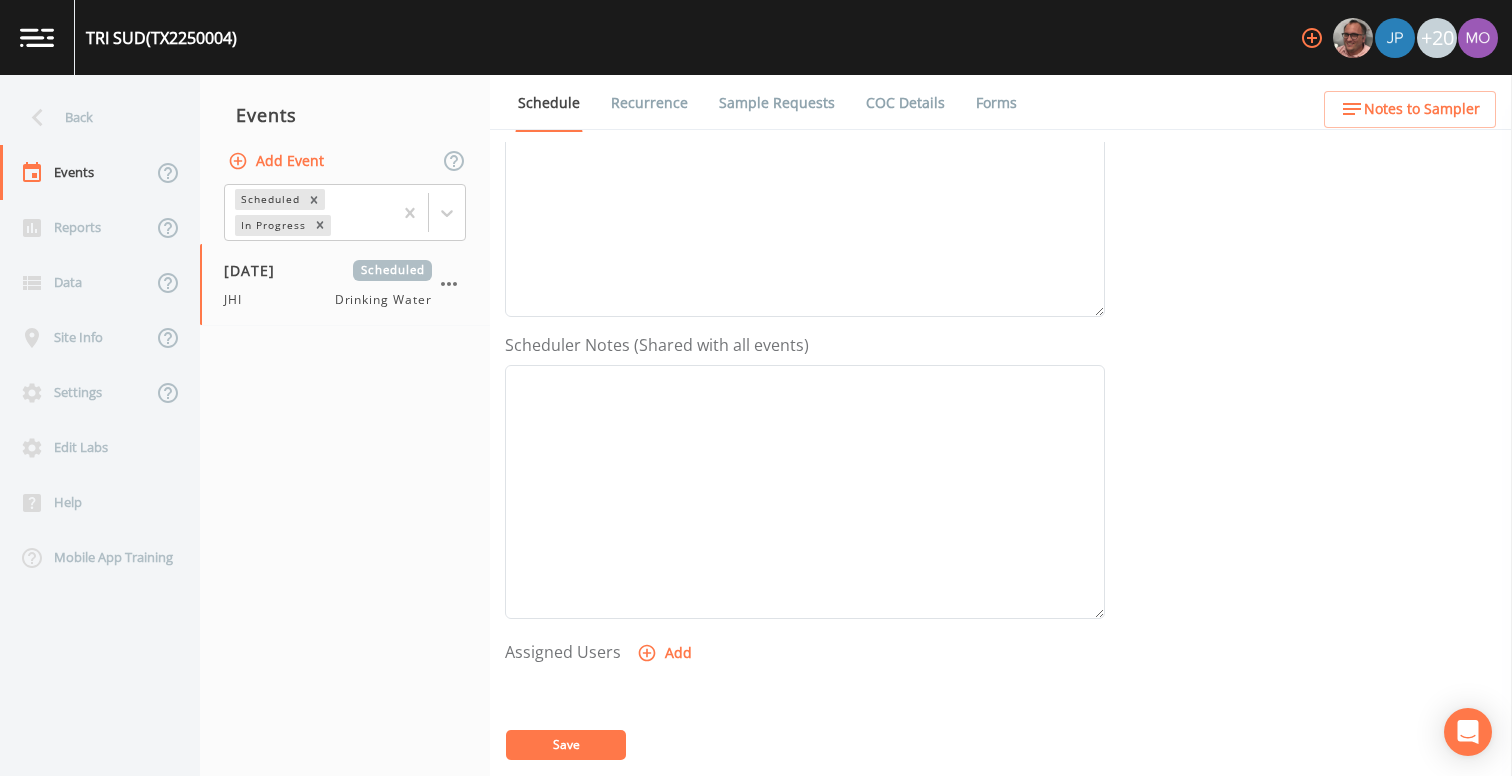 scroll, scrollTop: 403, scrollLeft: 0, axis: vertical 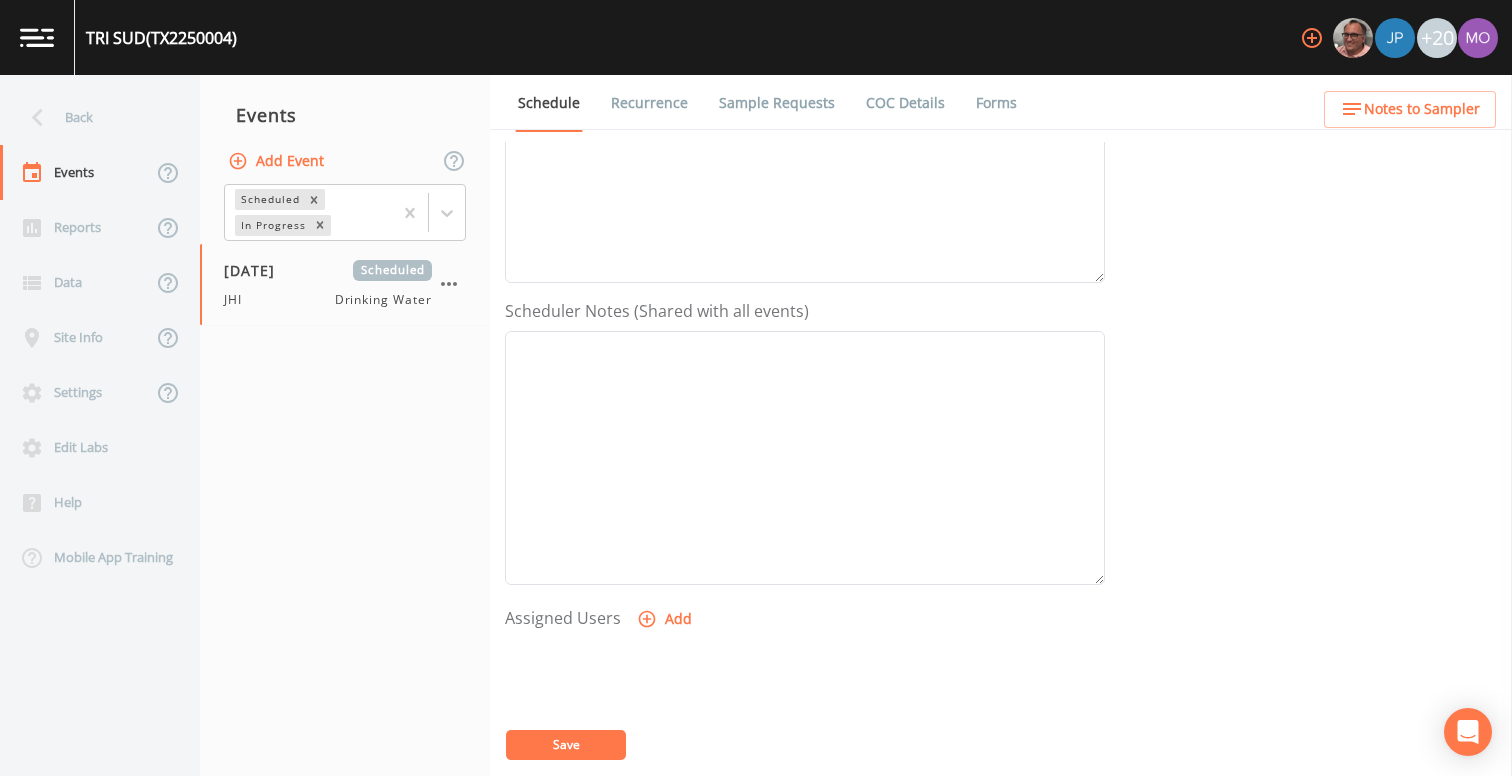 click on "Add" at bounding box center [666, 619] 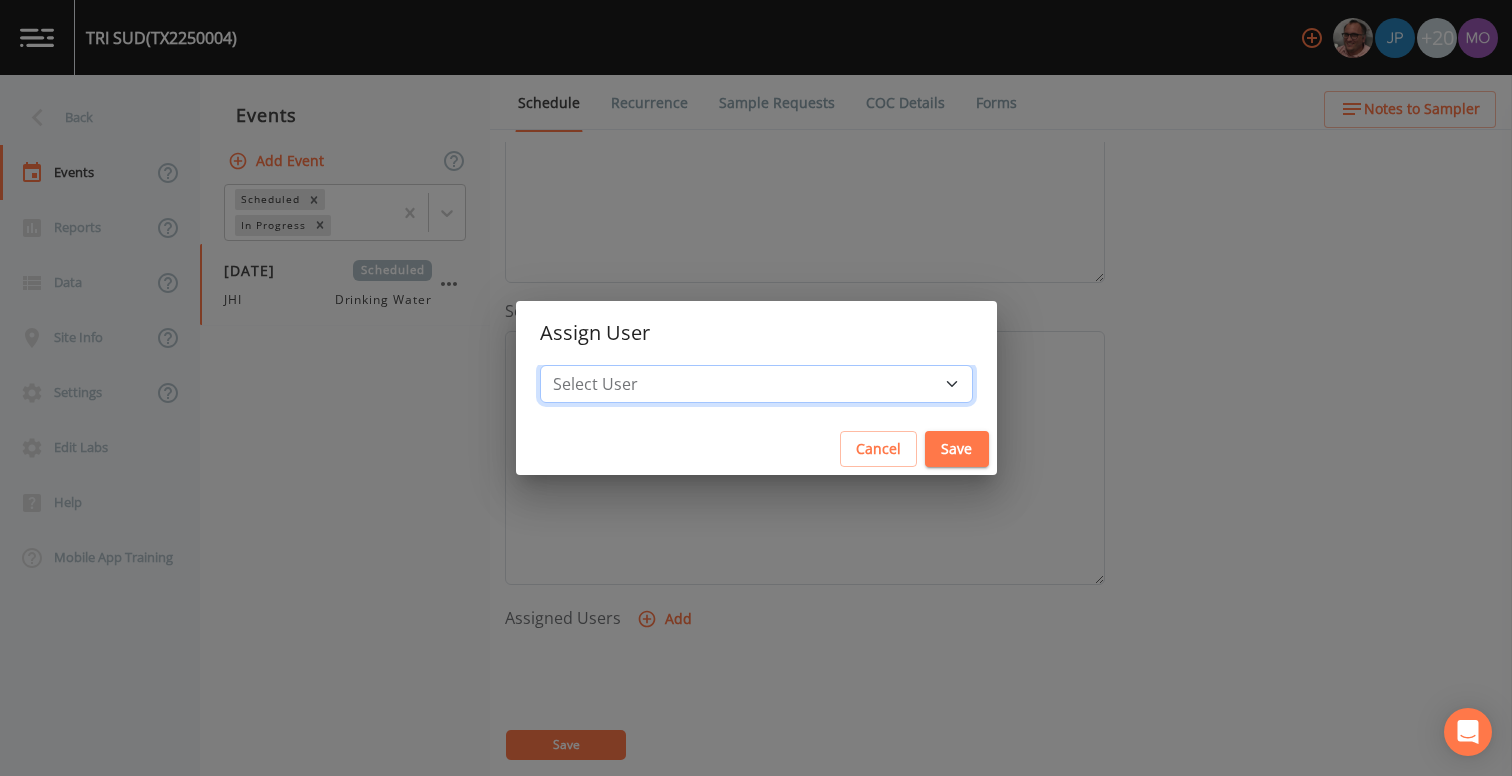 click on "Select User [PERSON_NAME] [PERSON_NAME]  [PERSON_NAME] [PERSON_NAME] [PERSON_NAME] [PERSON_NAME]  Rigamonti [EMAIL_ADDRESS][DOMAIN_NAME] [PERSON_NAME] [PERSON_NAME] [PERSON_NAME] [PERSON_NAME] [PERSON_NAME] [PERSON_NAME] [PERSON_NAME] [PERSON_NAME] [PERSON_NAME] [PERSON_NAME] [PERSON_NAME] [PERSON_NAME] [PERSON_NAME] [PERSON_NAME] [PERSON_NAME]" at bounding box center [756, 384] 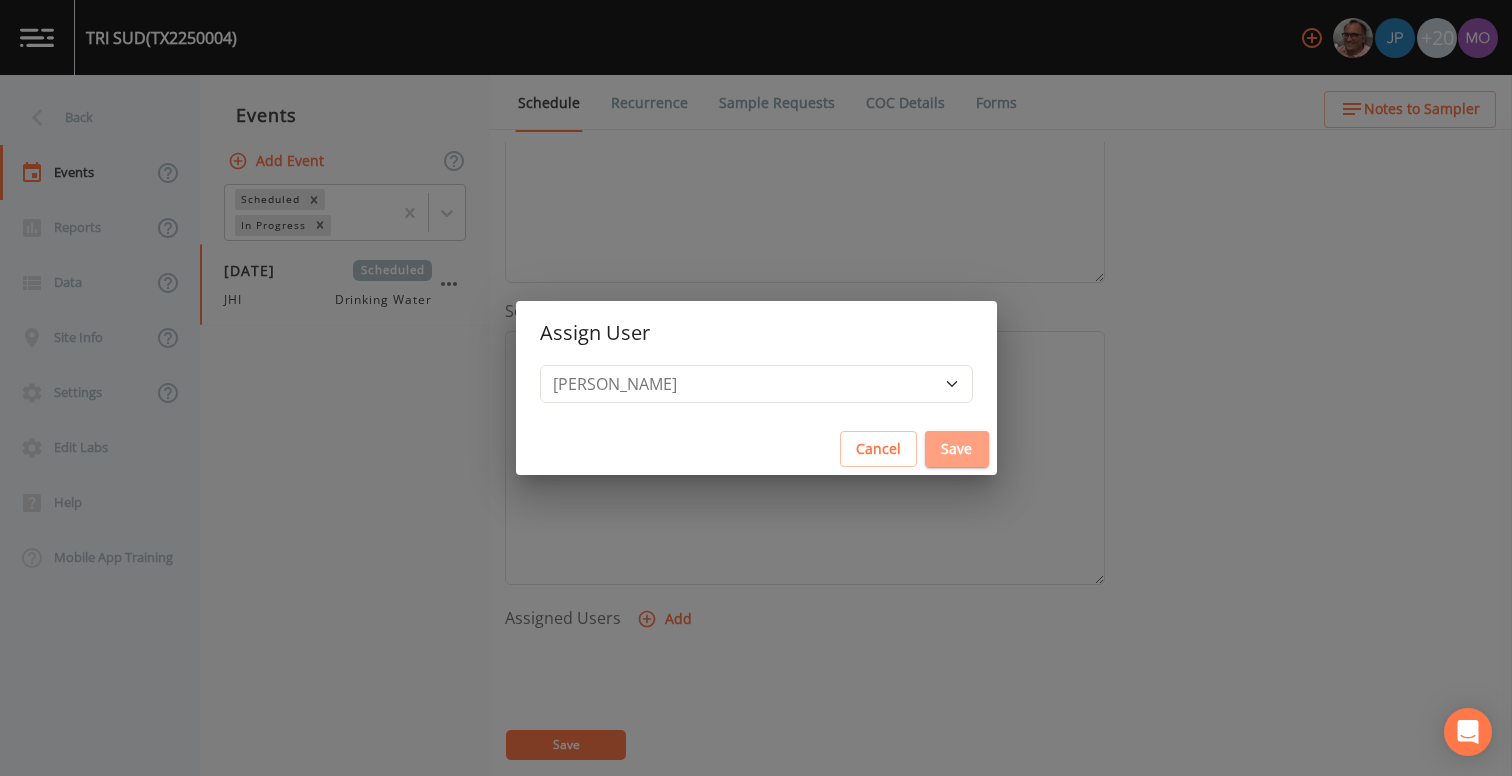 click on "Save" at bounding box center [957, 449] 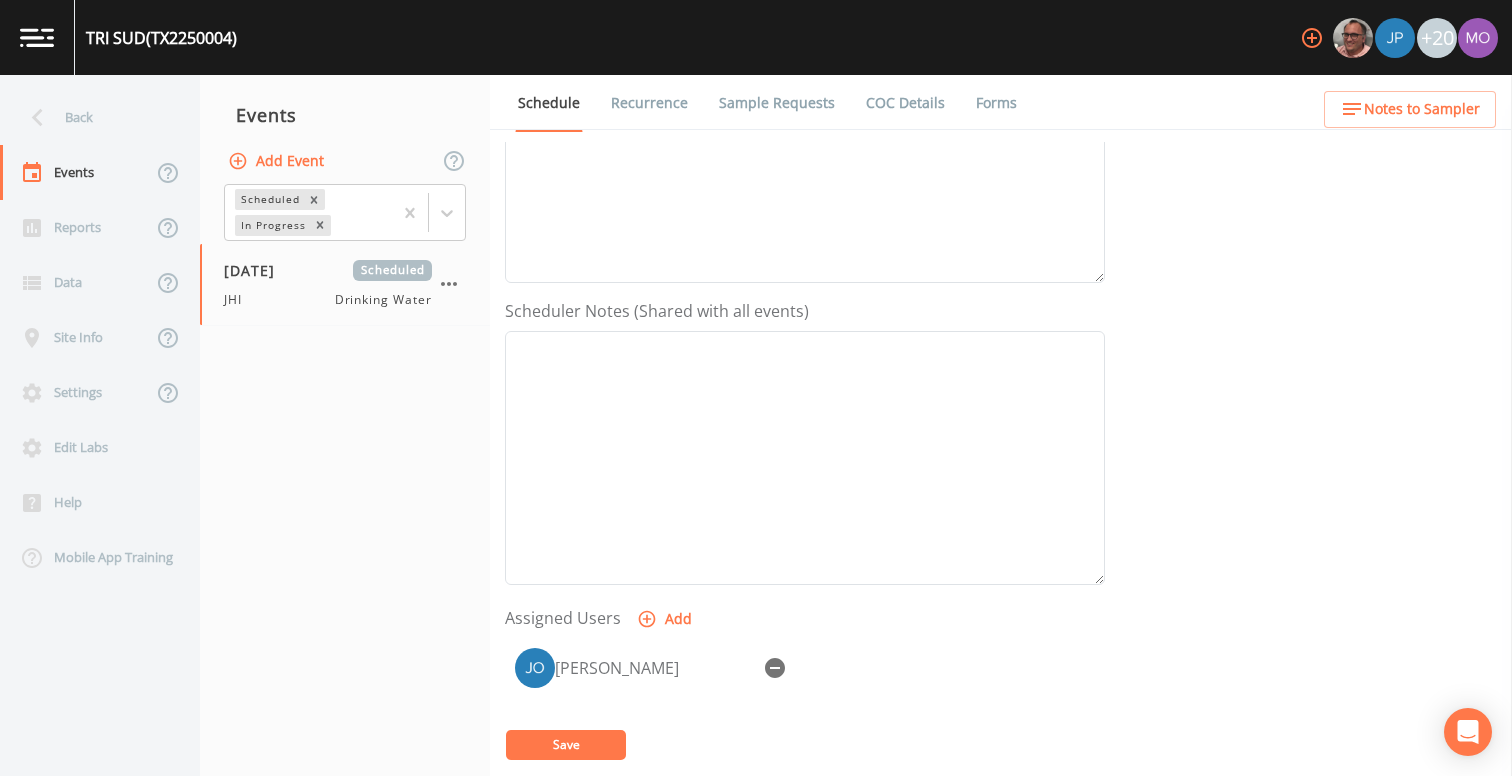 click on "Save" at bounding box center [566, 745] 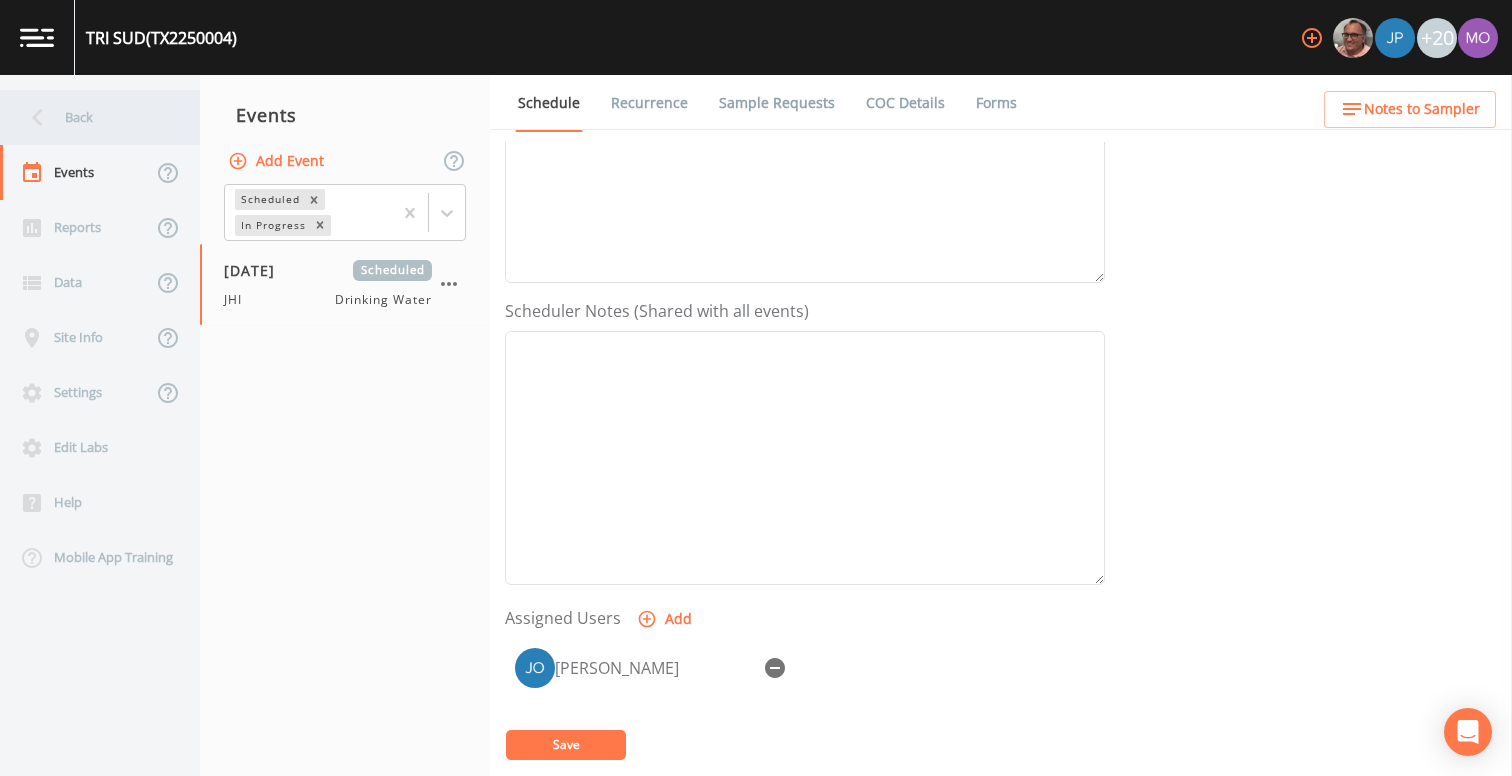 click on "Back" at bounding box center [90, 117] 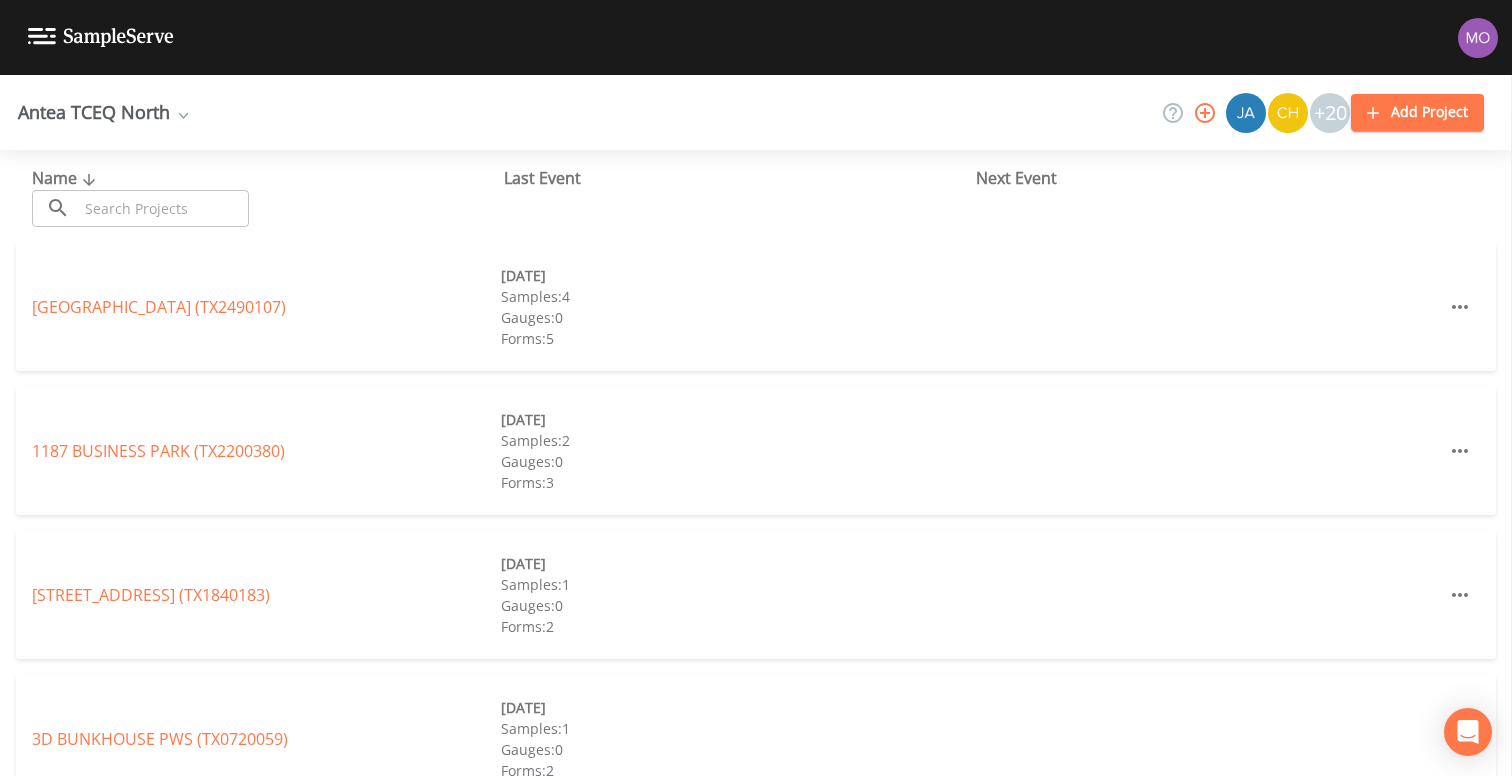 click at bounding box center [163, 208] 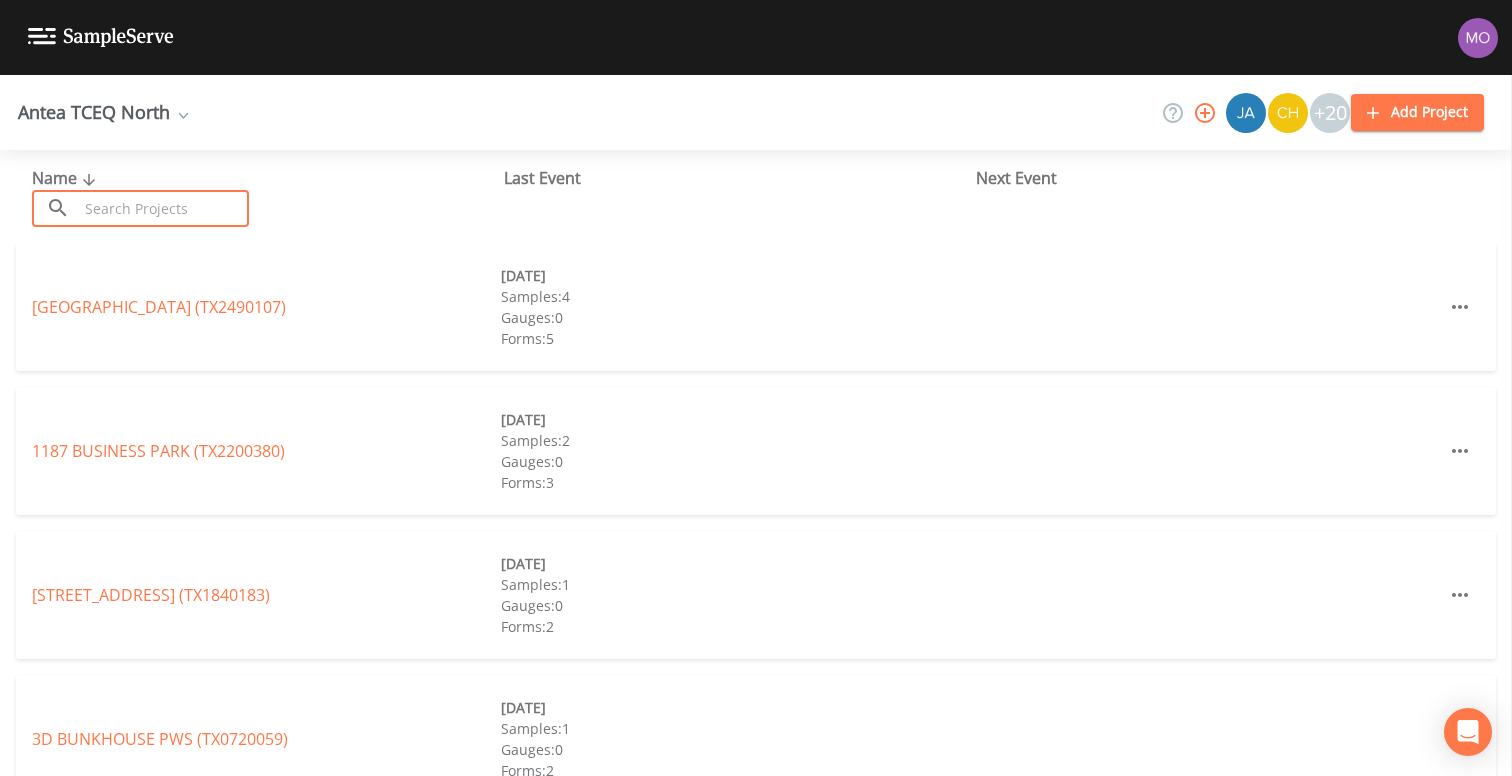paste on "TX1580065" 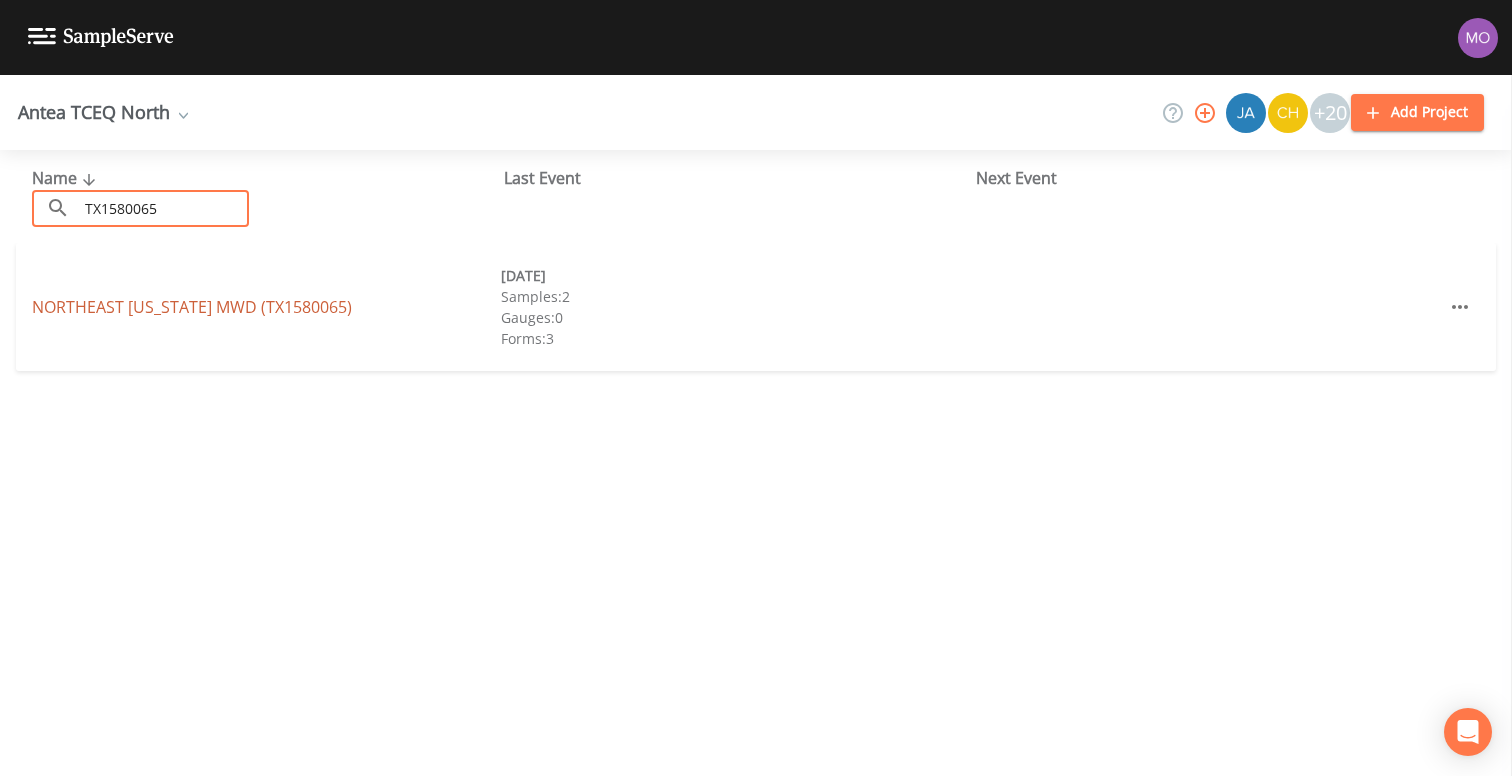 type on "TX1580065" 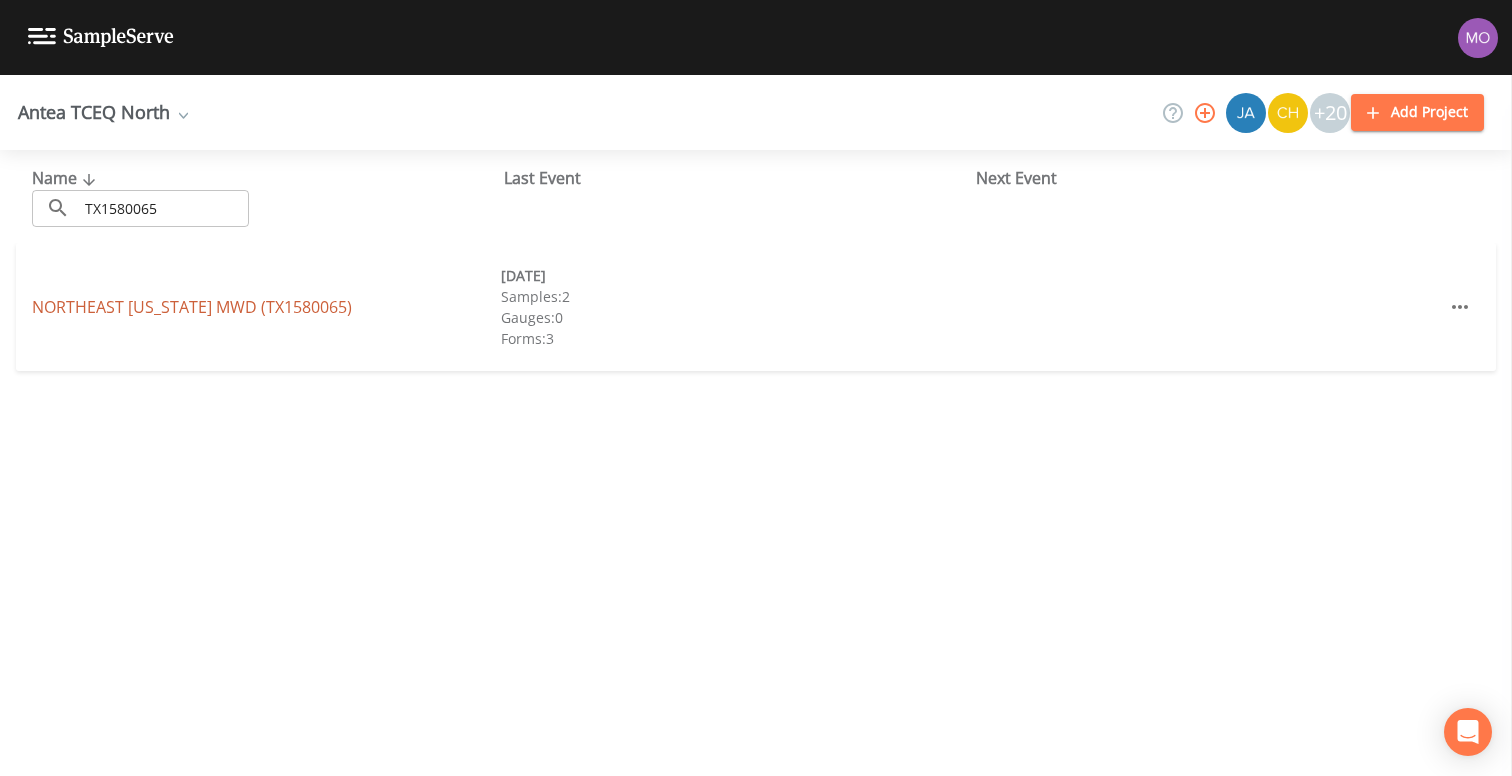 click on "NORTHEAST TEXAS MWD   (TX1580065)" at bounding box center [192, 307] 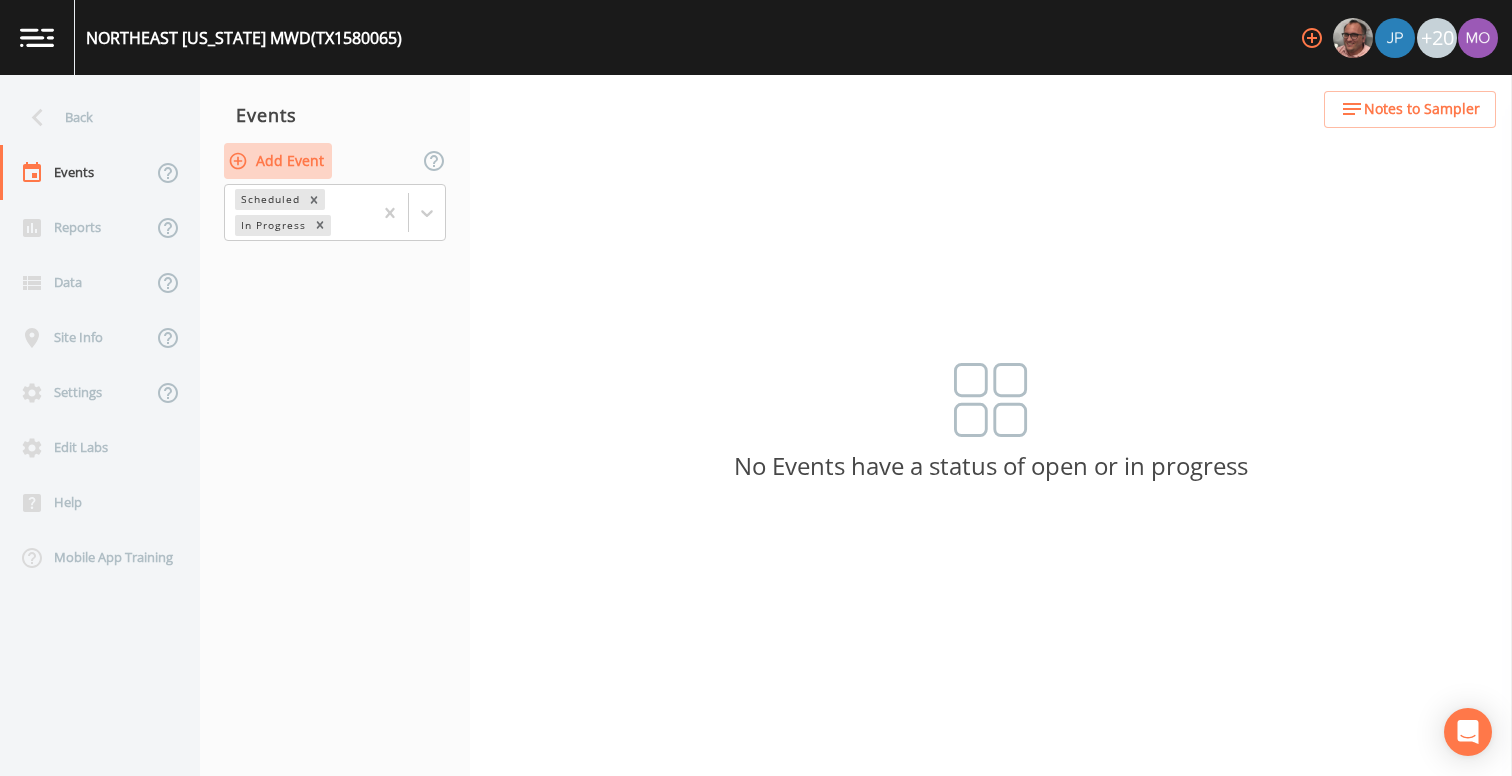 click on "Add Event" at bounding box center [278, 161] 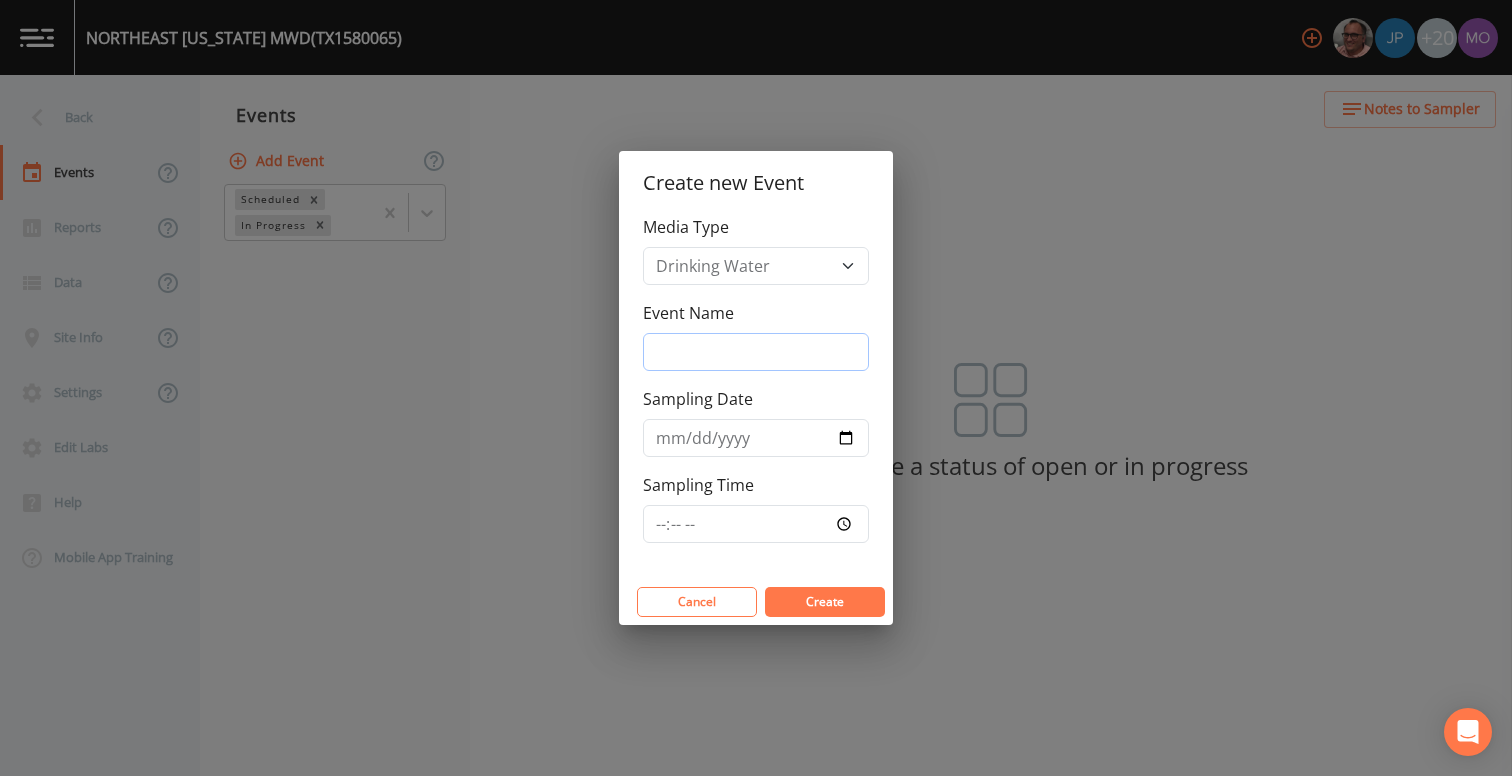 click on "Event Name" at bounding box center [756, 352] 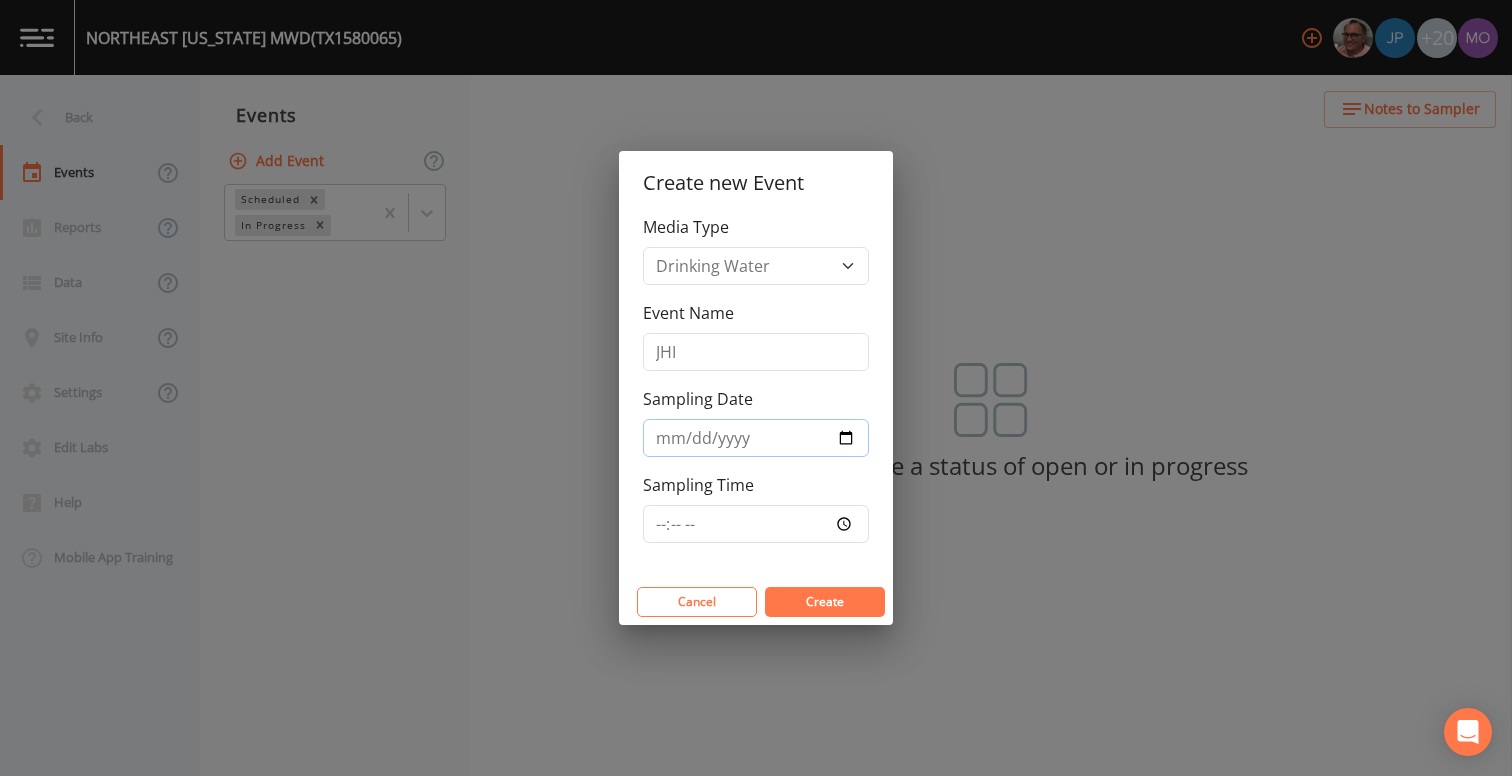 click on "Sampling Date" at bounding box center (756, 438) 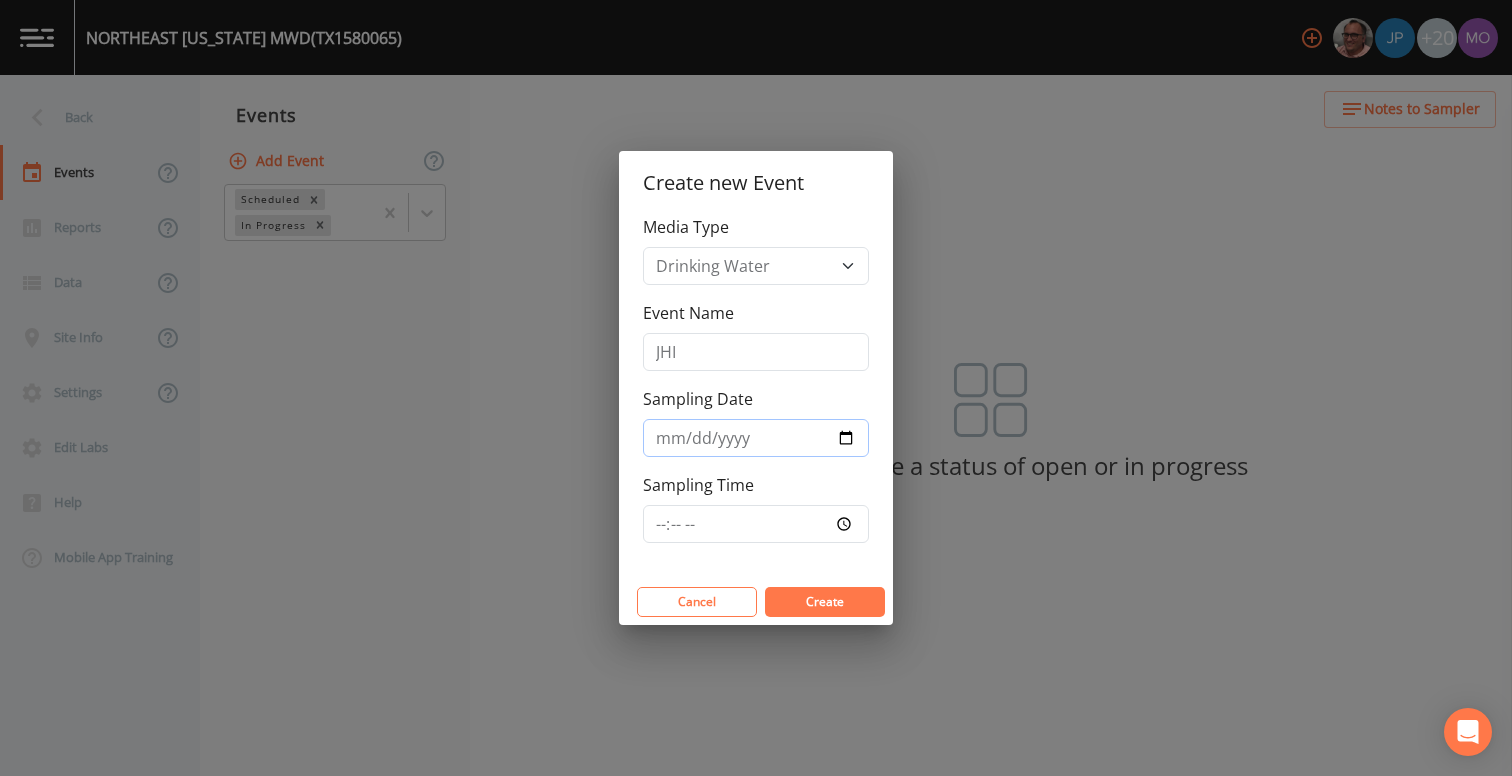 type 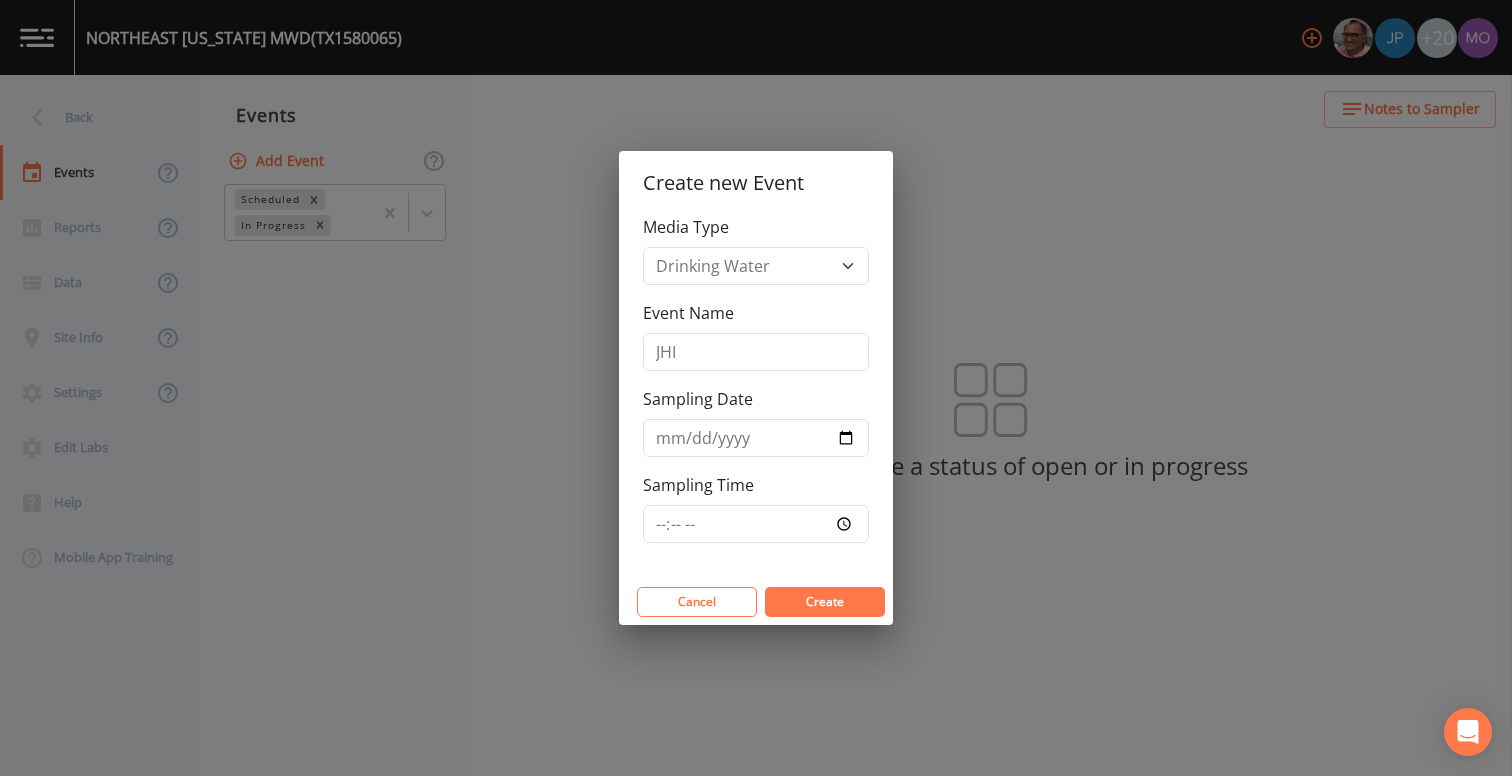 click on "Create" at bounding box center (825, 602) 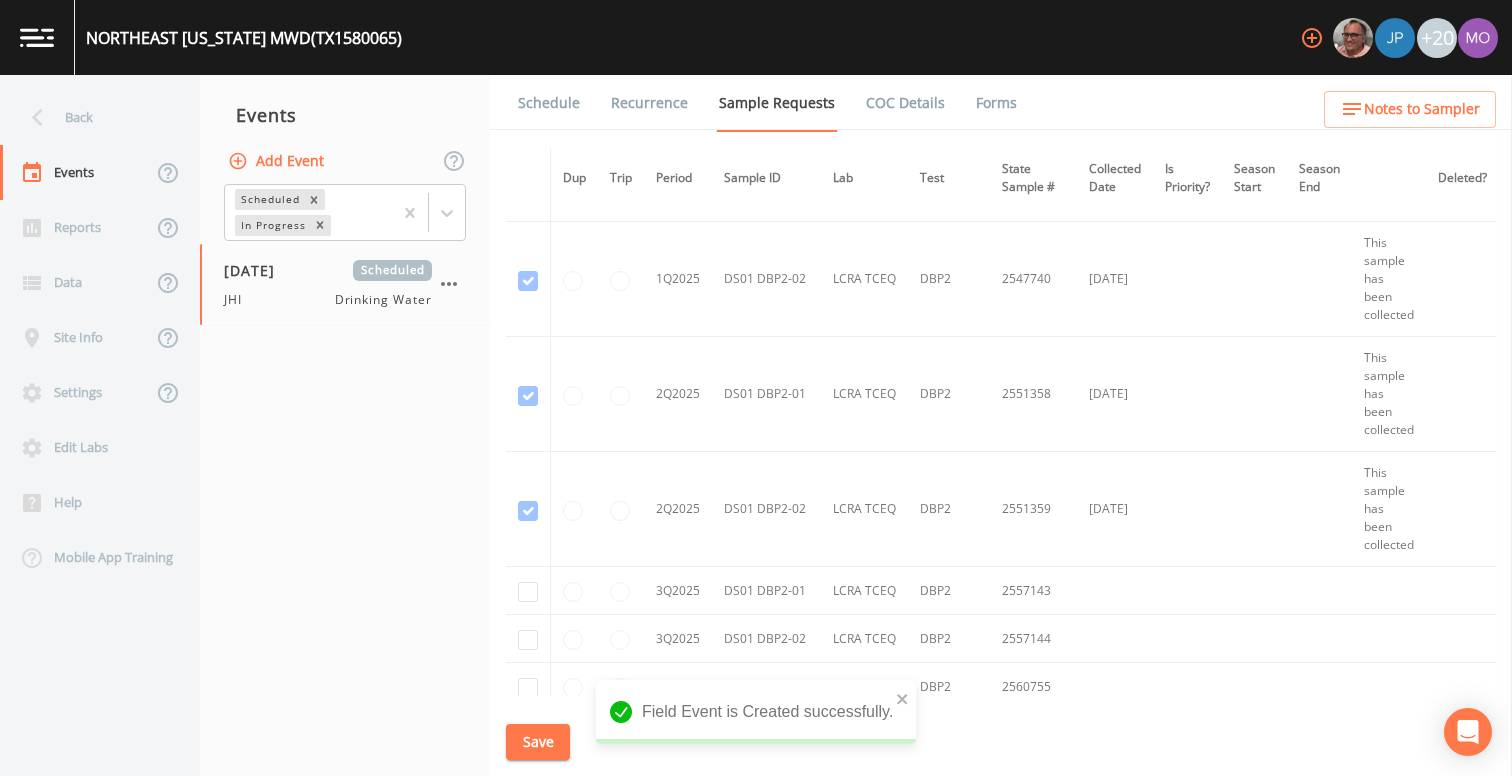 scroll, scrollTop: 3090, scrollLeft: 0, axis: vertical 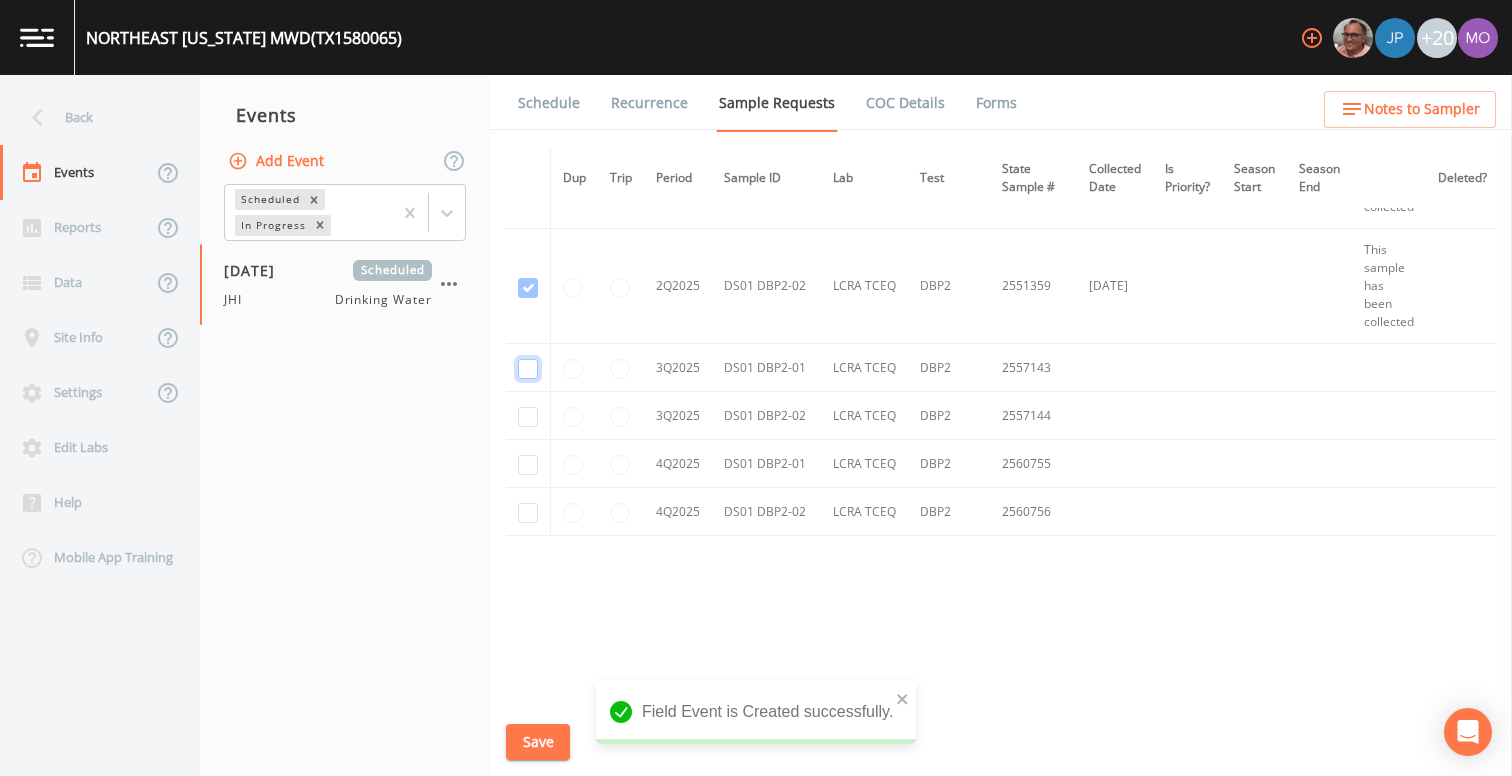 click at bounding box center (528, -2127) 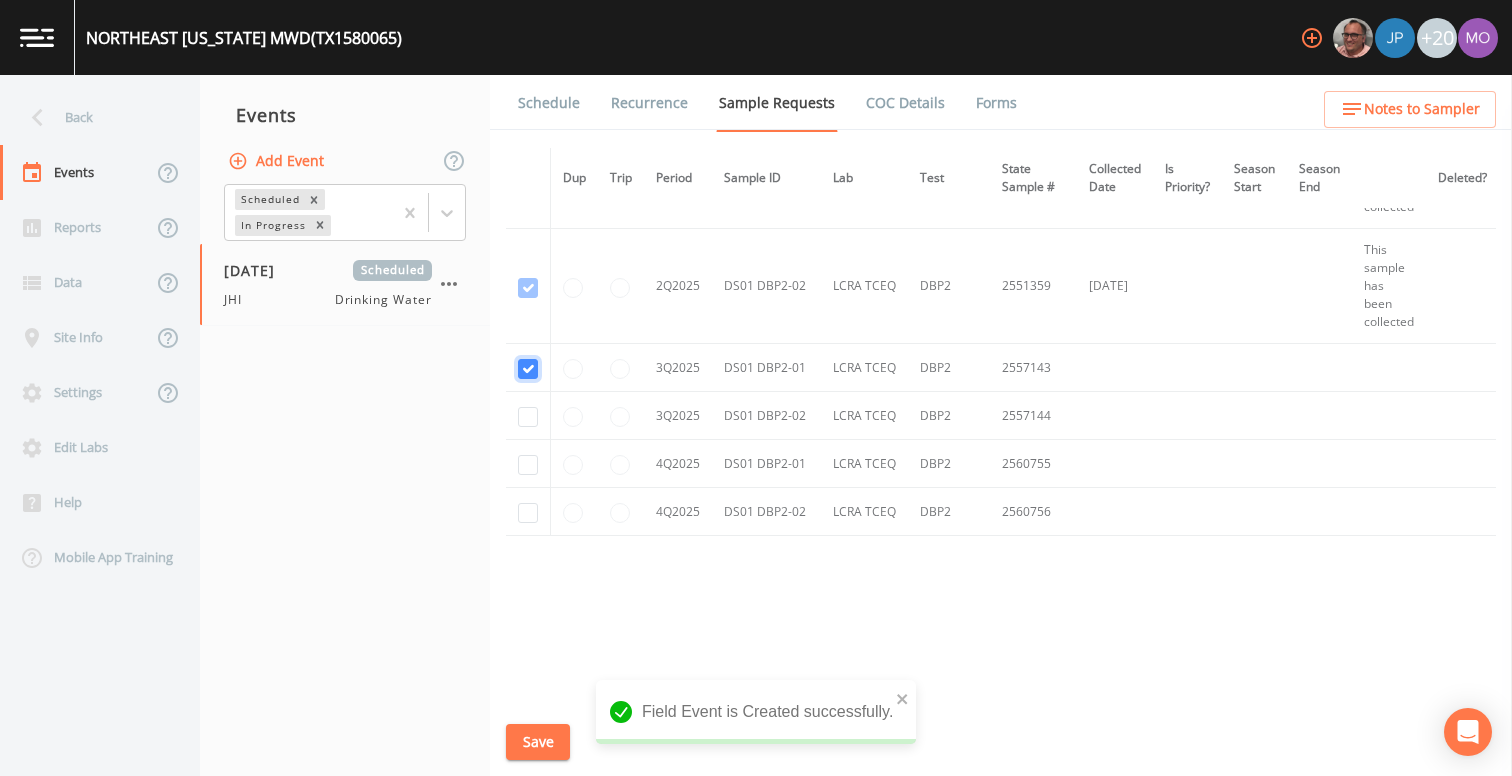 scroll, scrollTop: 2613, scrollLeft: 0, axis: vertical 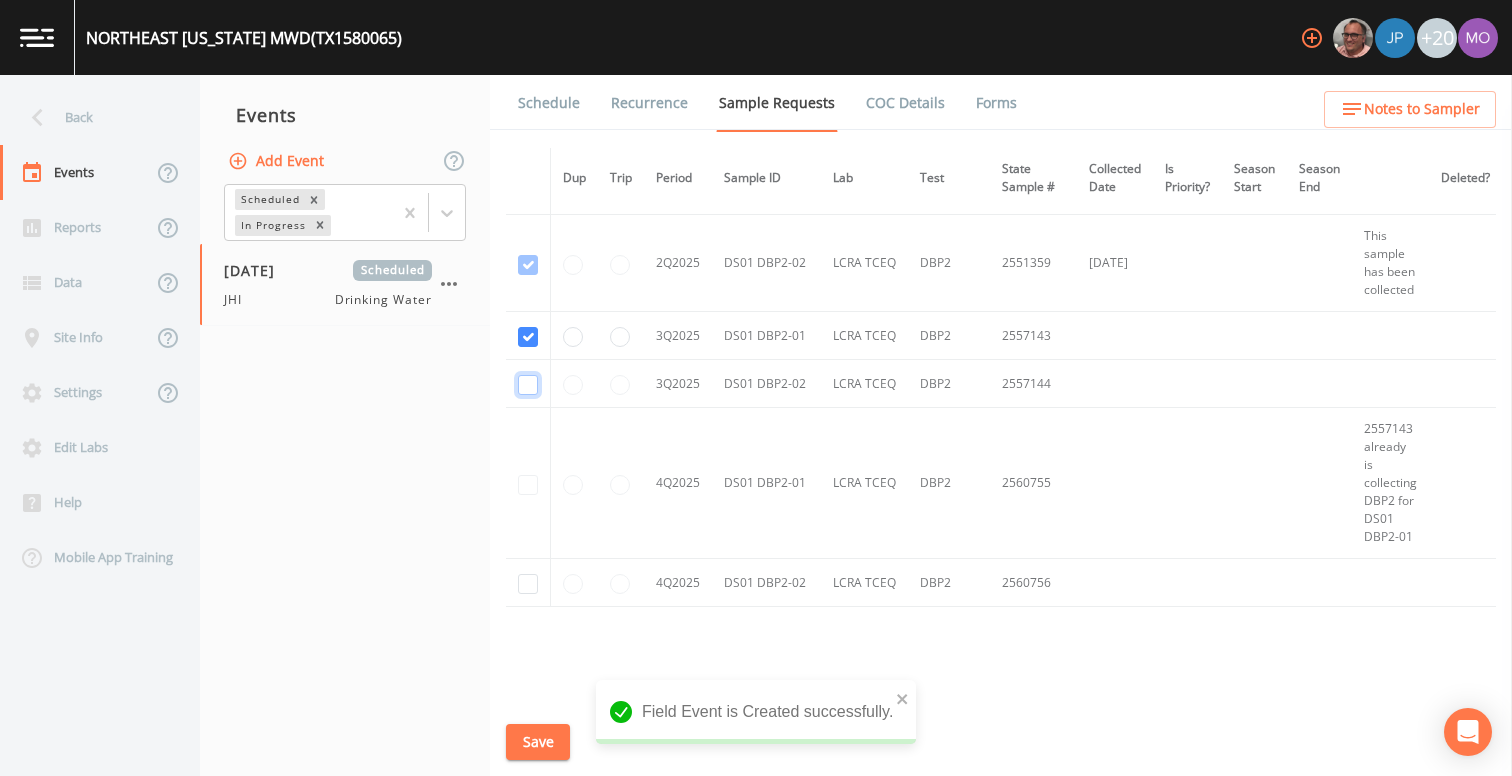 click at bounding box center [528, -1675] 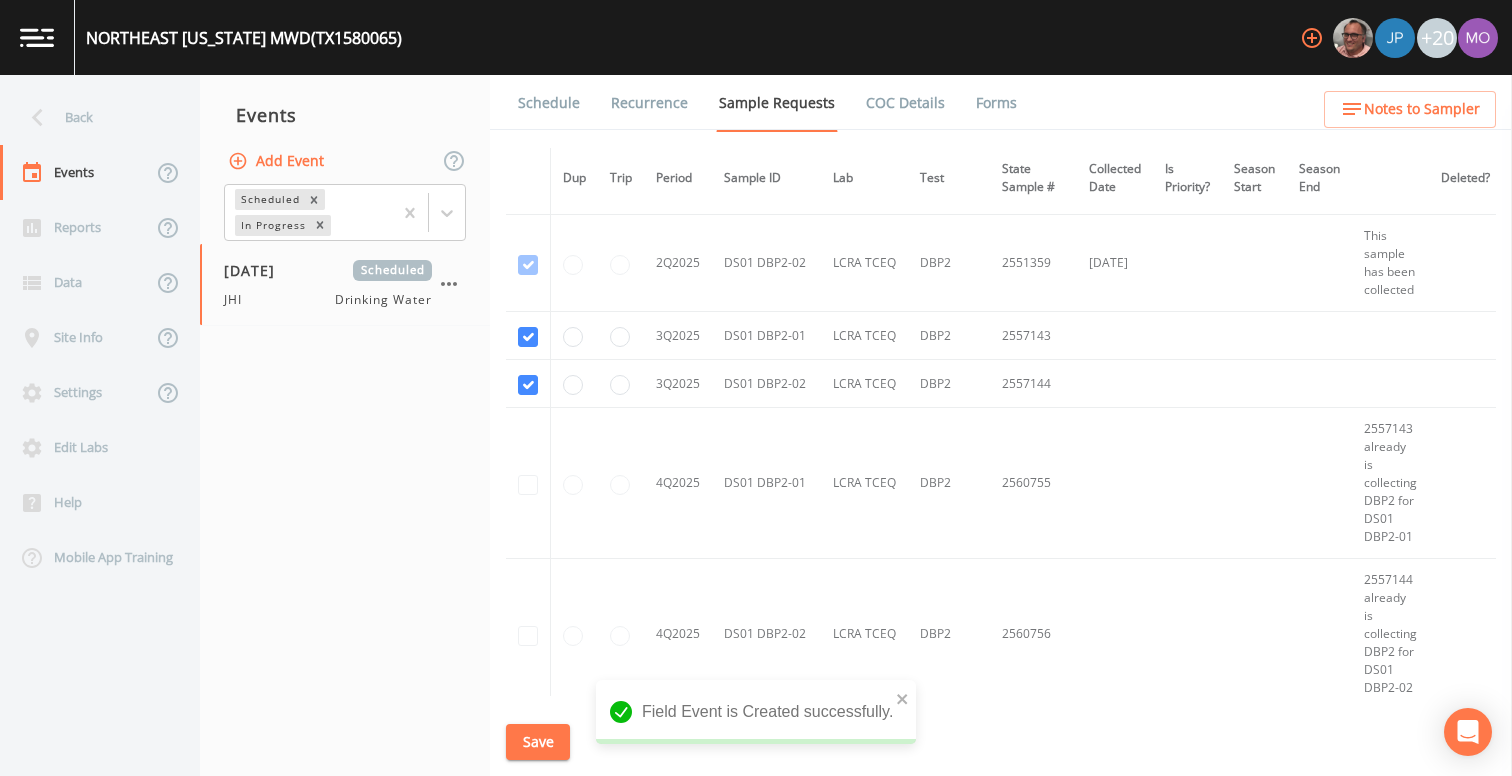 click on "Save" at bounding box center (538, 742) 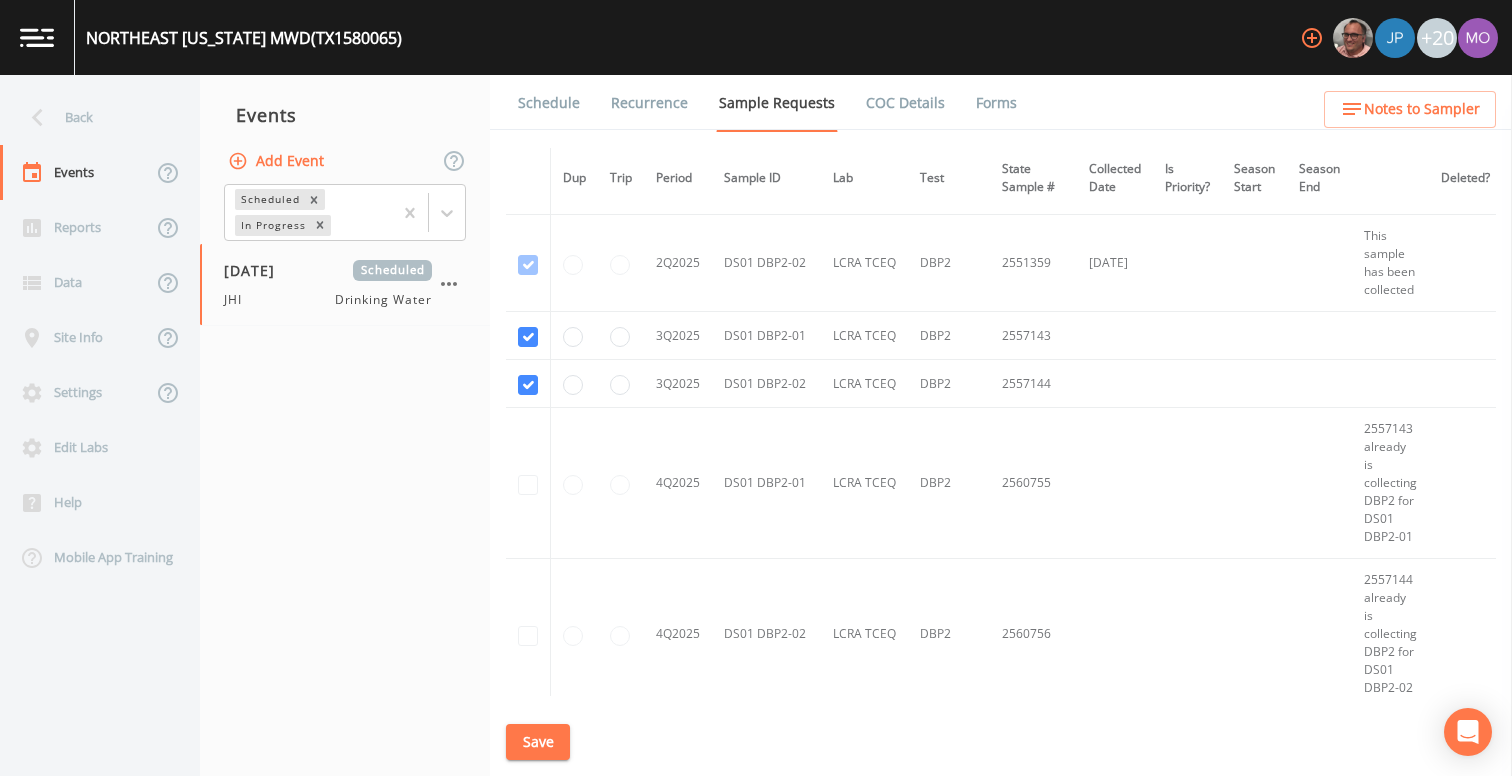 click on "Schedule" at bounding box center (549, 103) 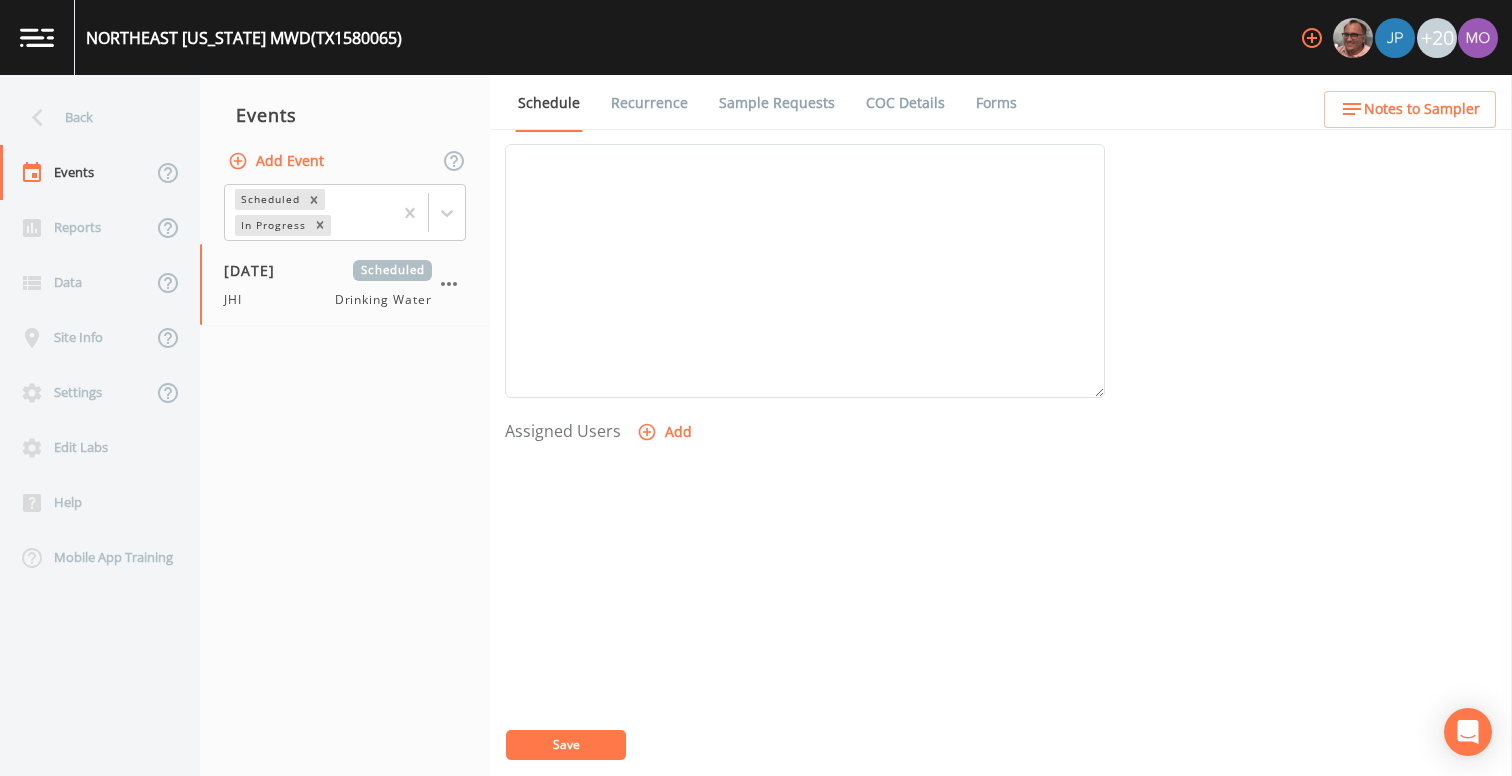 scroll, scrollTop: 634, scrollLeft: 0, axis: vertical 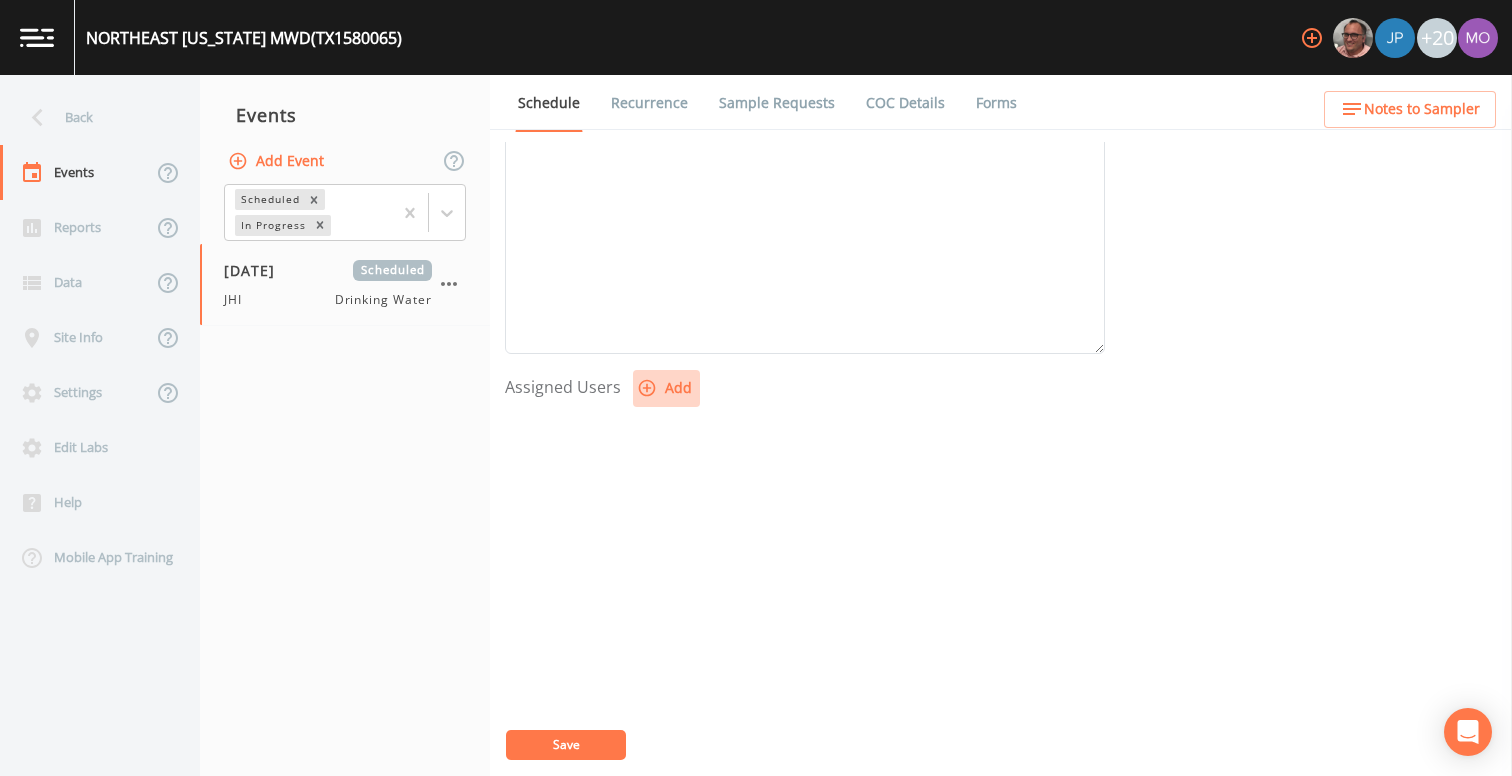 click on "Add" at bounding box center (666, 388) 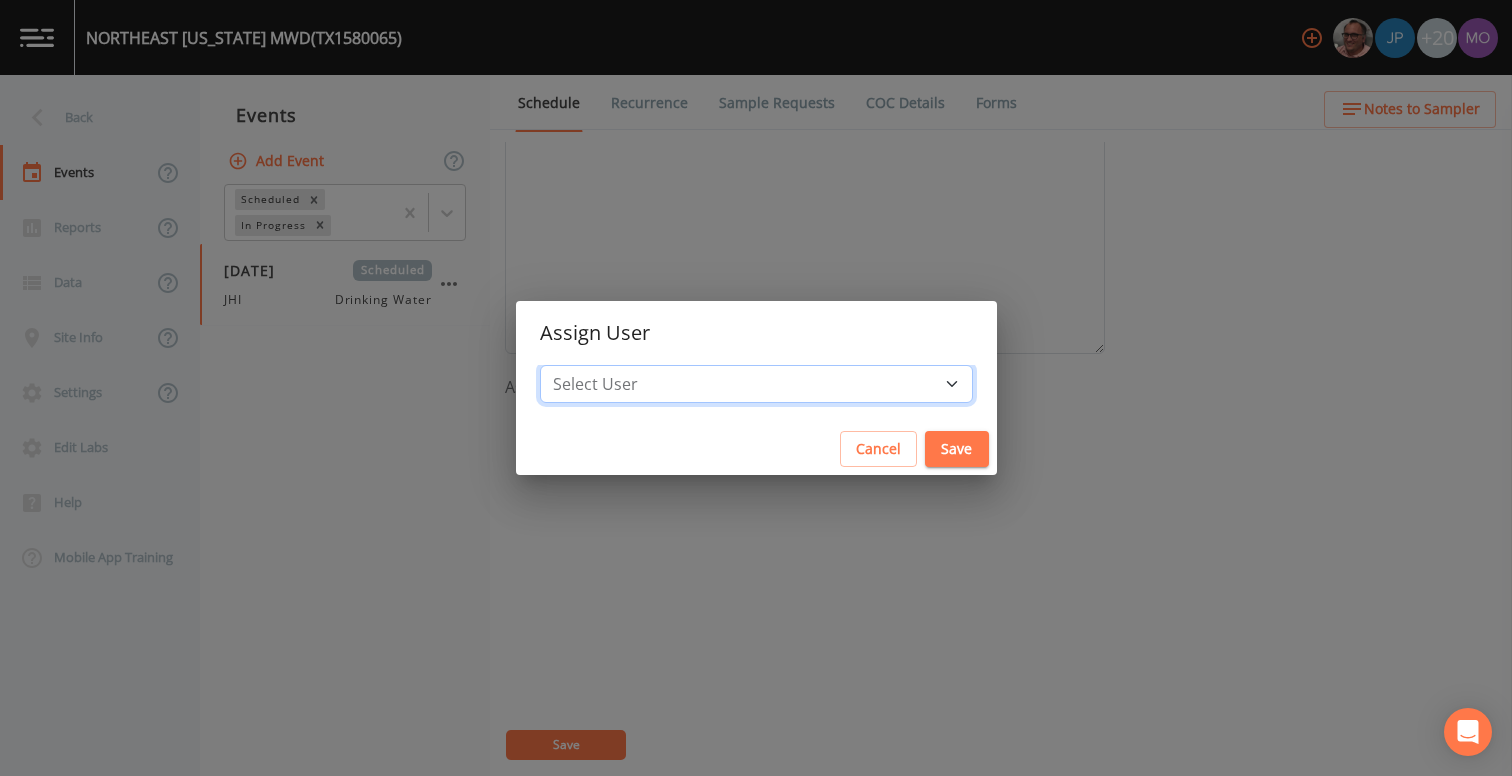 click on "Select User [PERSON_NAME] [PERSON_NAME]  [PERSON_NAME] [PERSON_NAME] [PERSON_NAME] [PERSON_NAME]  Rigamonti [EMAIL_ADDRESS][DOMAIN_NAME] [PERSON_NAME] [PERSON_NAME] [PERSON_NAME] [PERSON_NAME] [PERSON_NAME] [PERSON_NAME] [PERSON_NAME] [PERSON_NAME] [PERSON_NAME] [PERSON_NAME] [PERSON_NAME] [PERSON_NAME] [PERSON_NAME] [PERSON_NAME] [PERSON_NAME]" at bounding box center [756, 384] 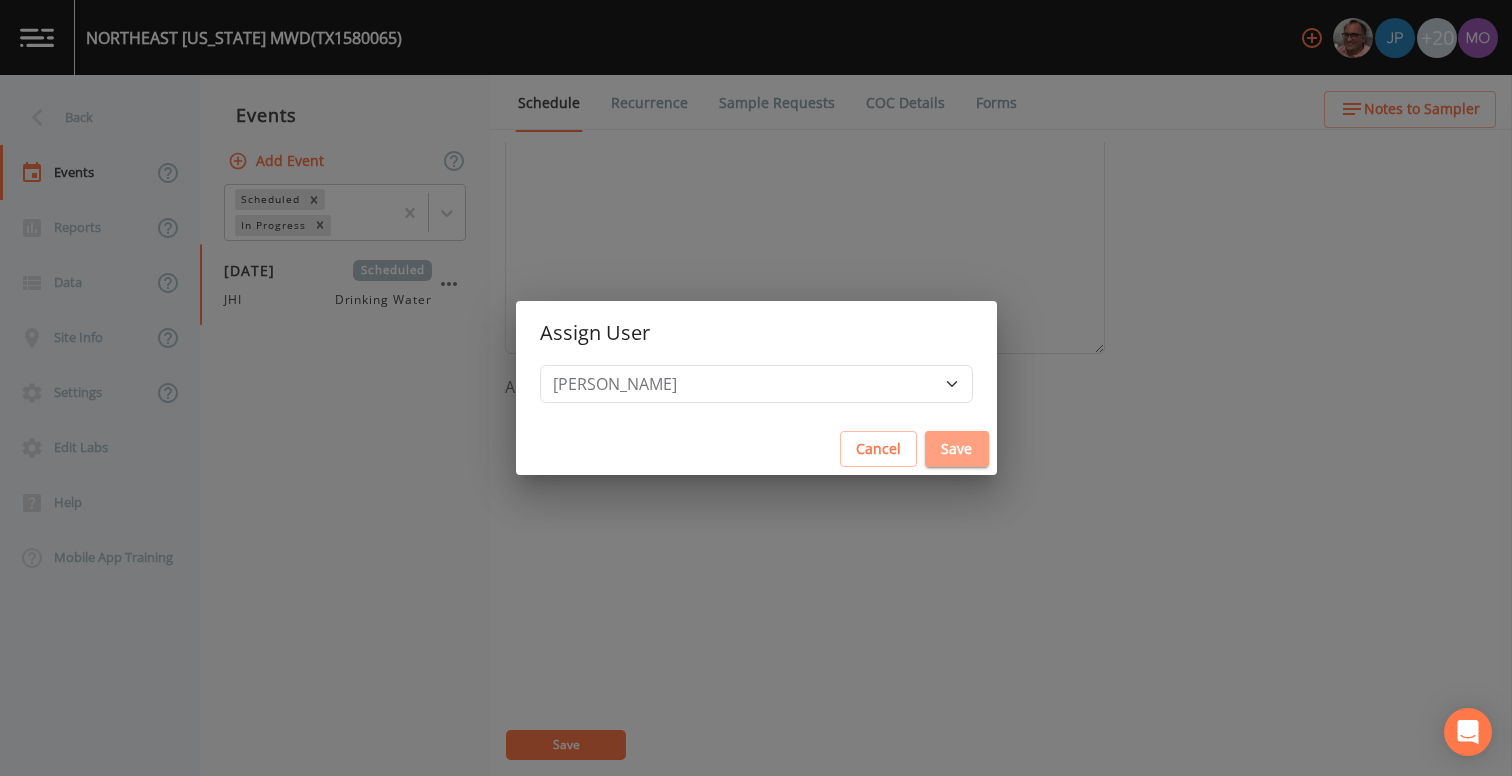 click on "Save" at bounding box center [957, 449] 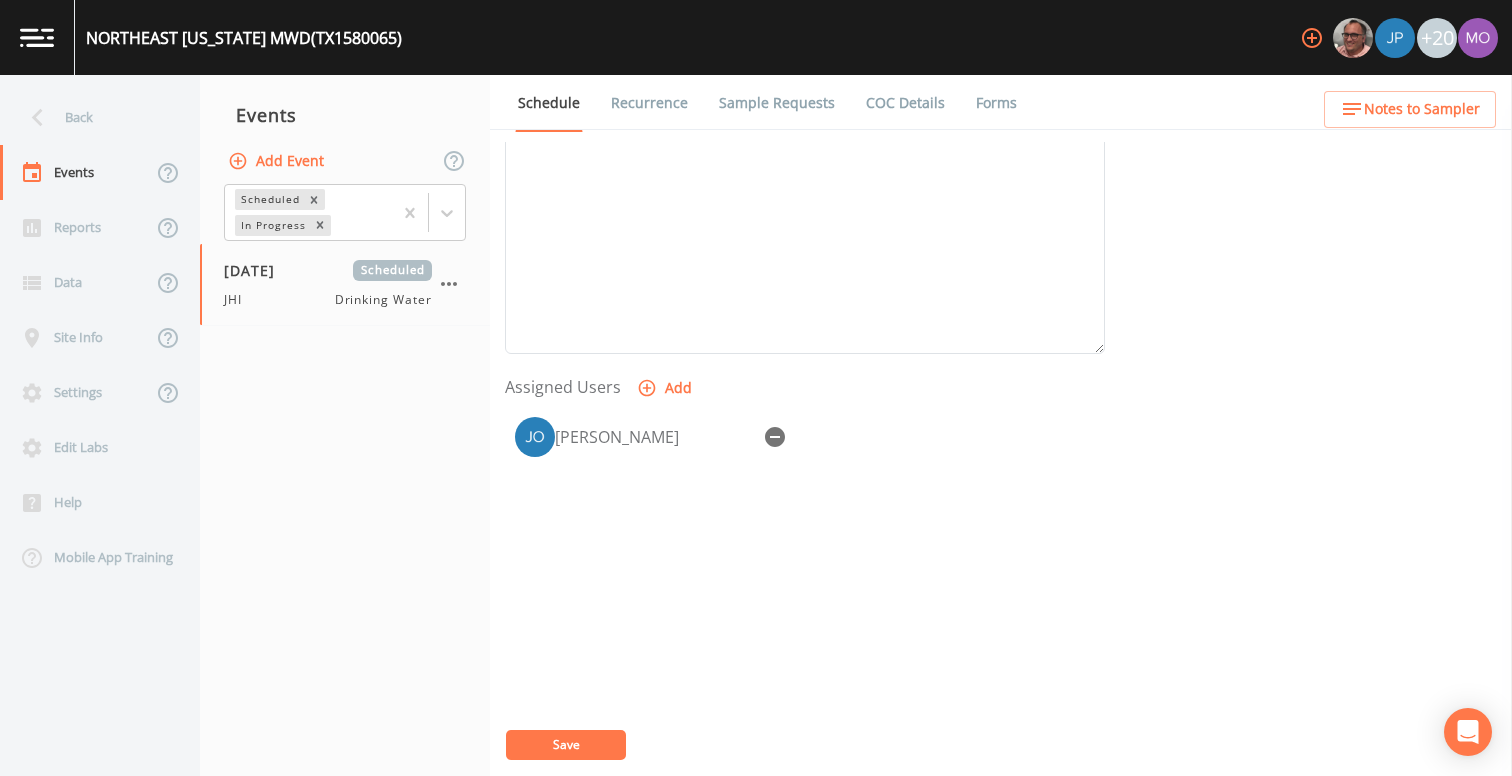click on "Save" at bounding box center [566, 745] 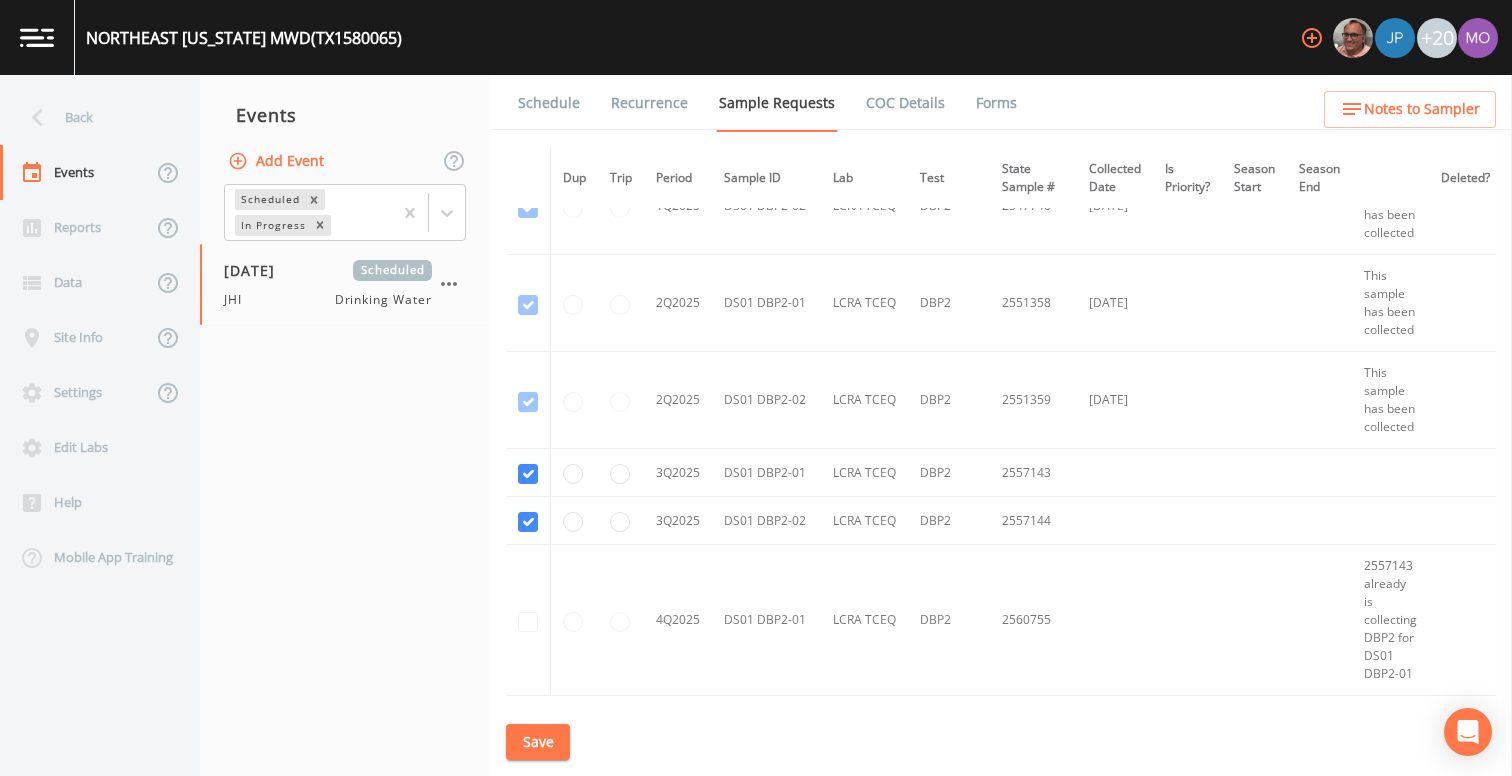 scroll, scrollTop: 2455, scrollLeft: 0, axis: vertical 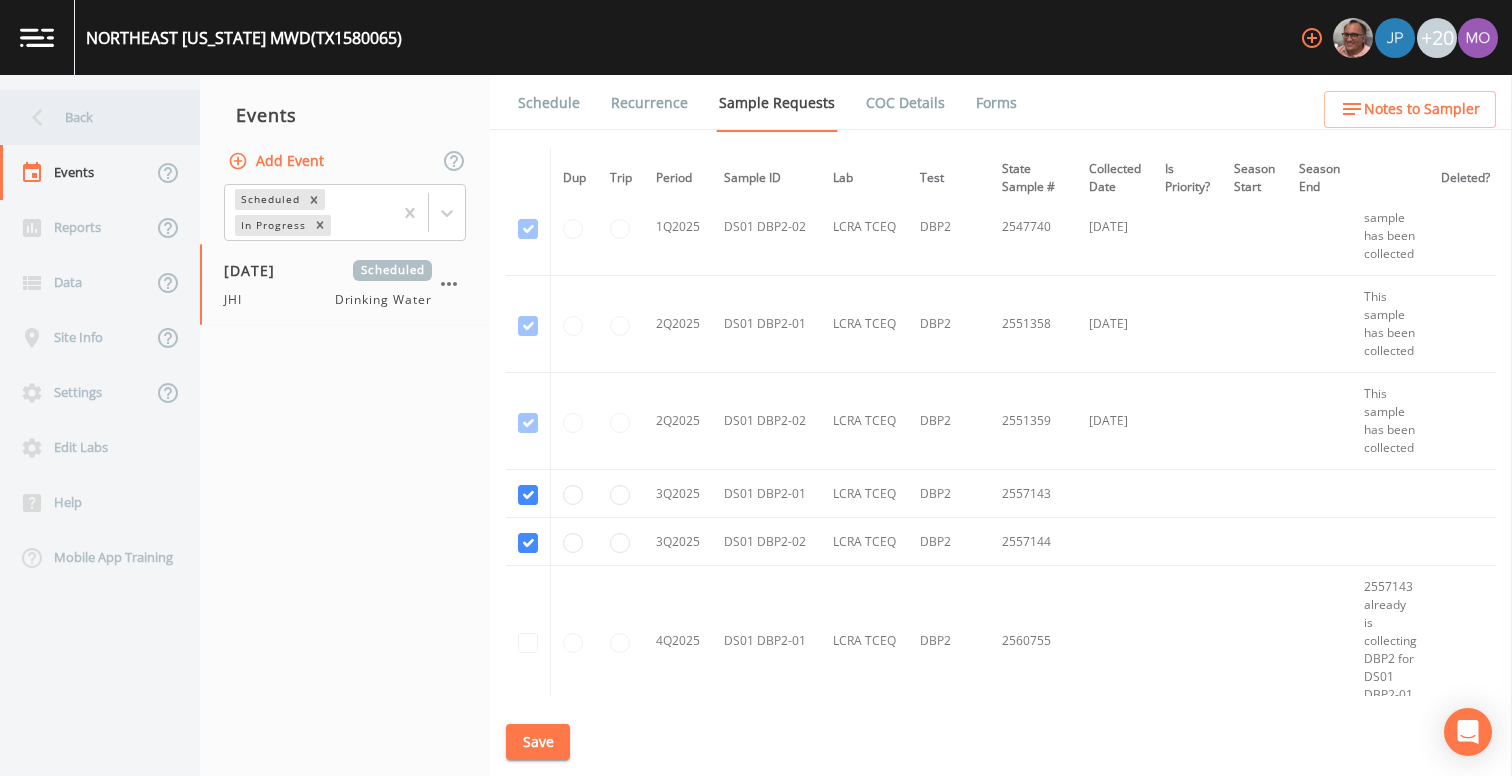 click 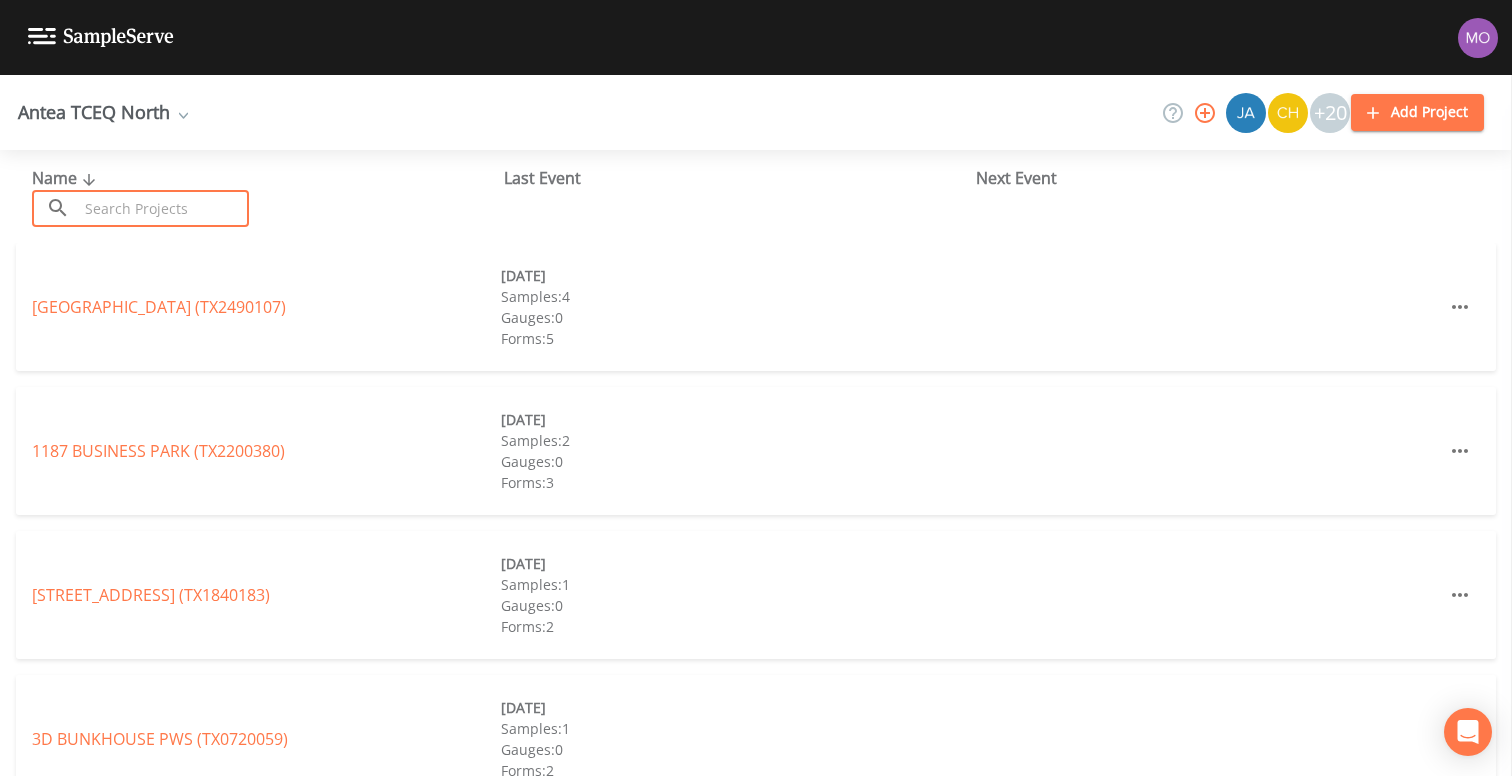 click at bounding box center [163, 208] 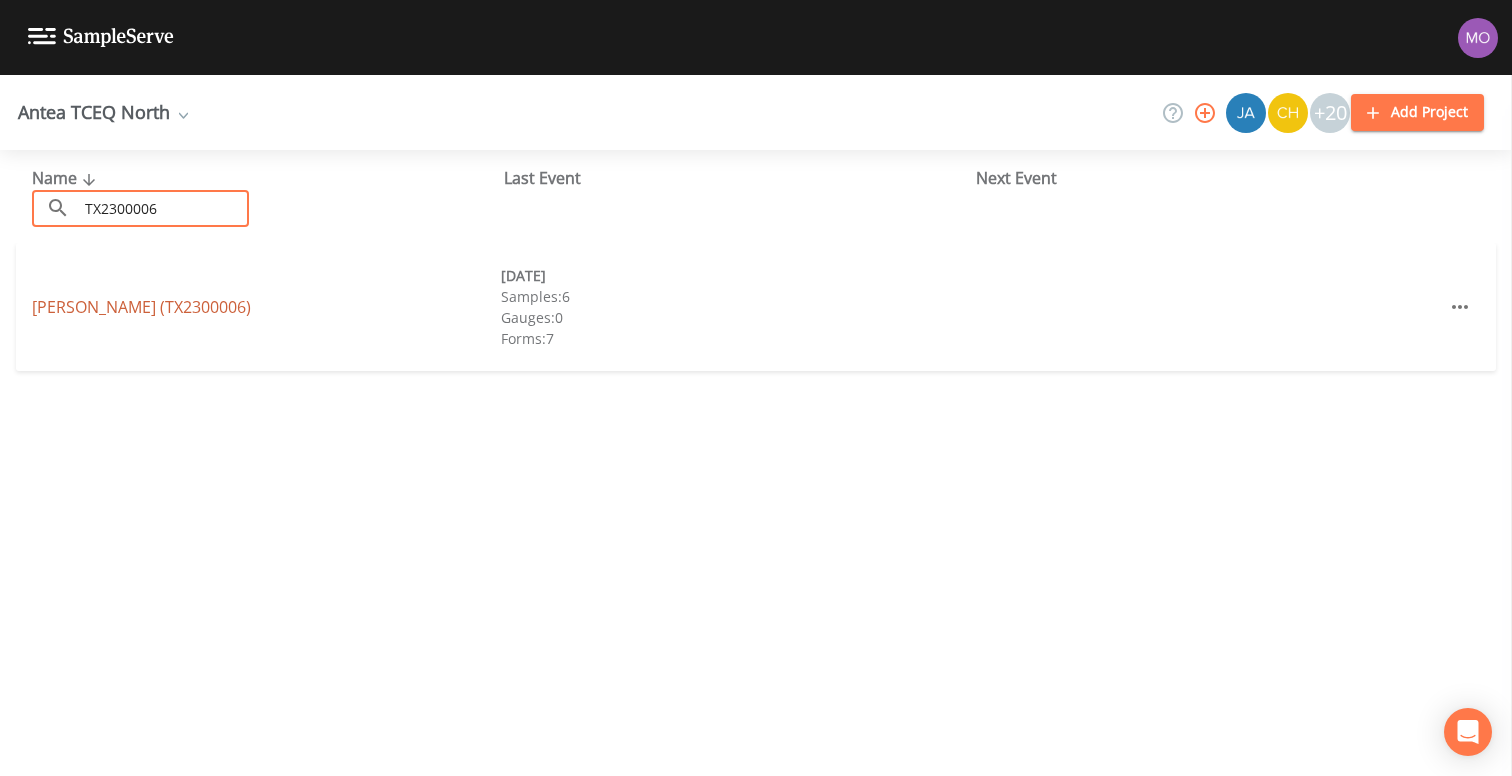 click on "DIANA SUD   (TX2300006)" at bounding box center [141, 307] 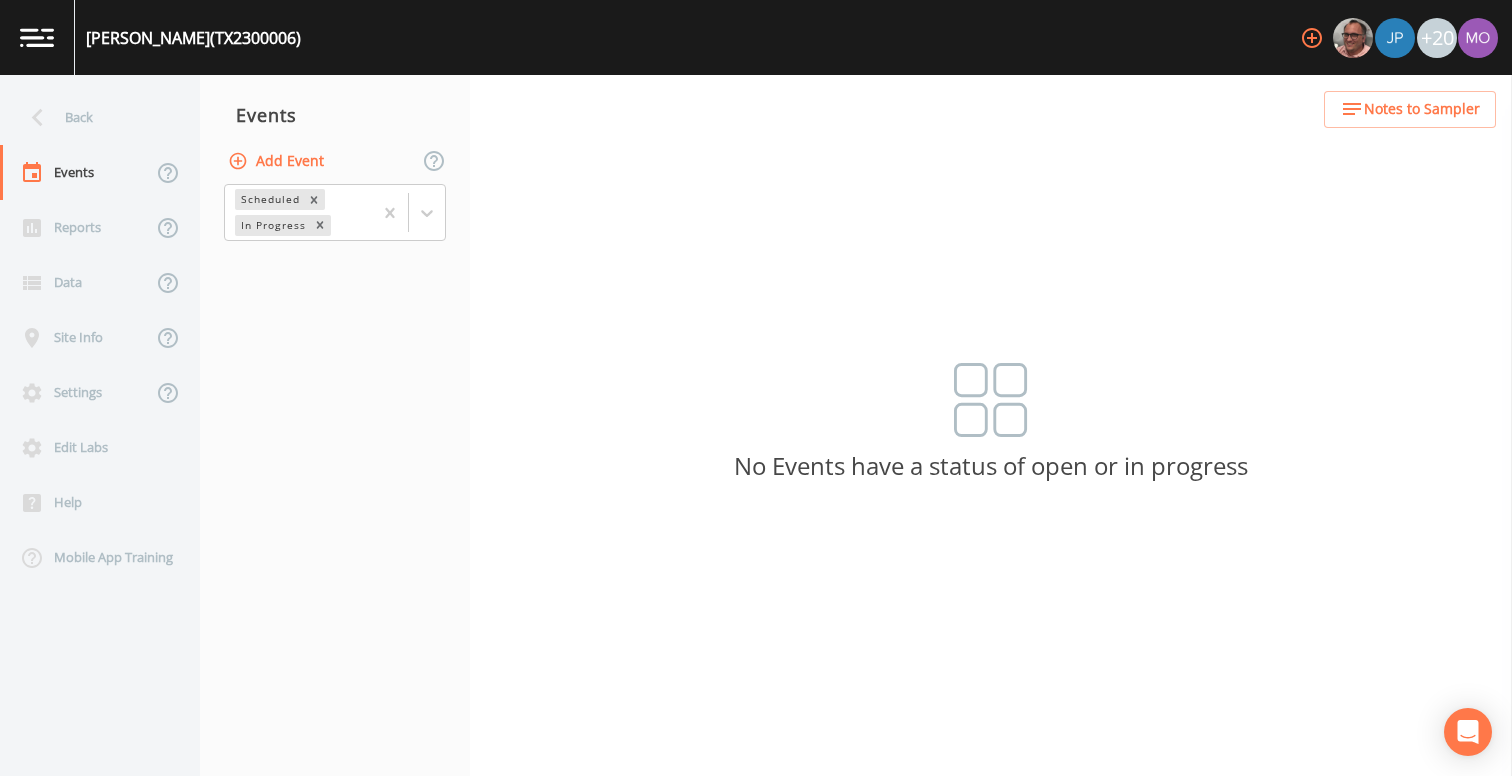 click on "Add Event" at bounding box center [278, 161] 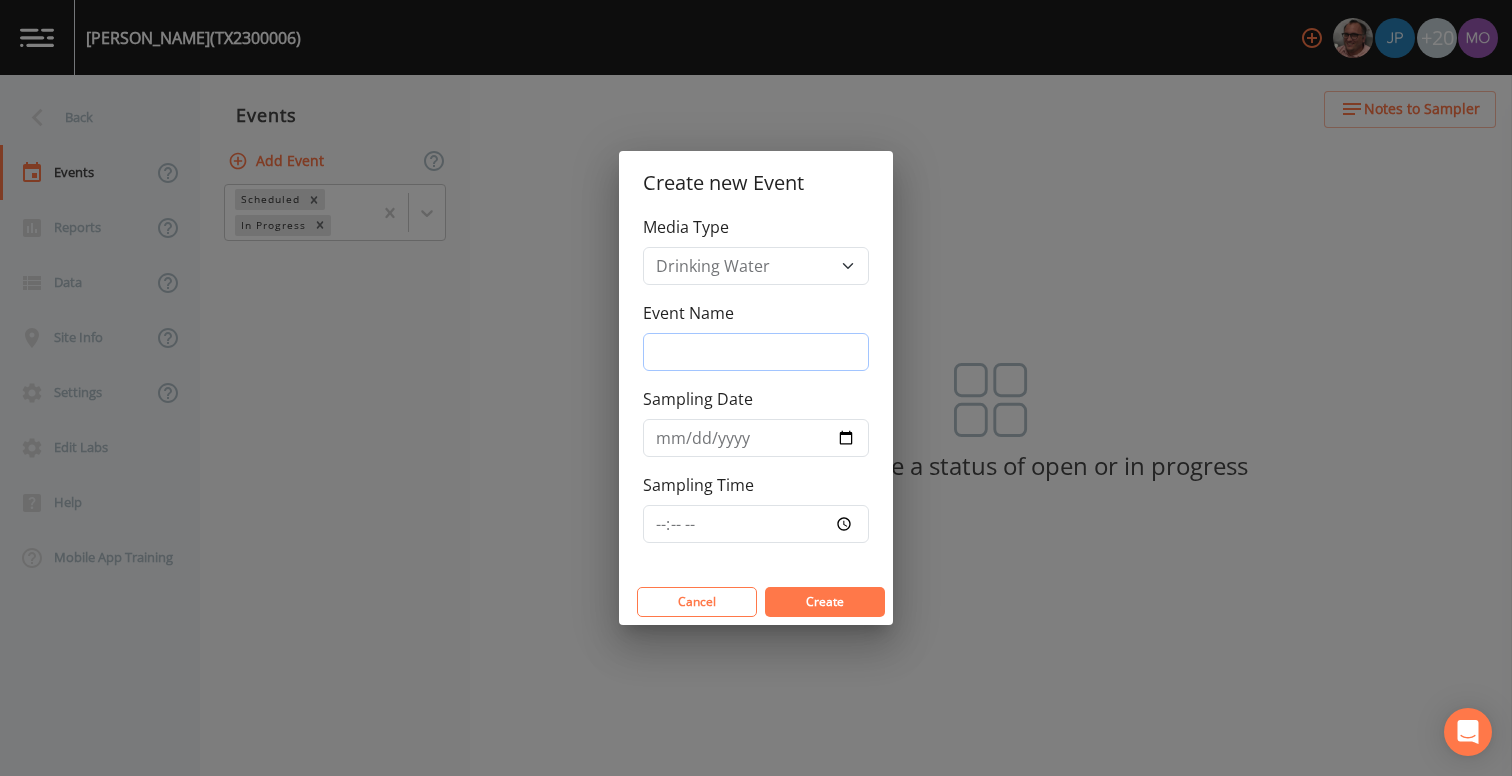 click on "Event Name" at bounding box center [756, 352] 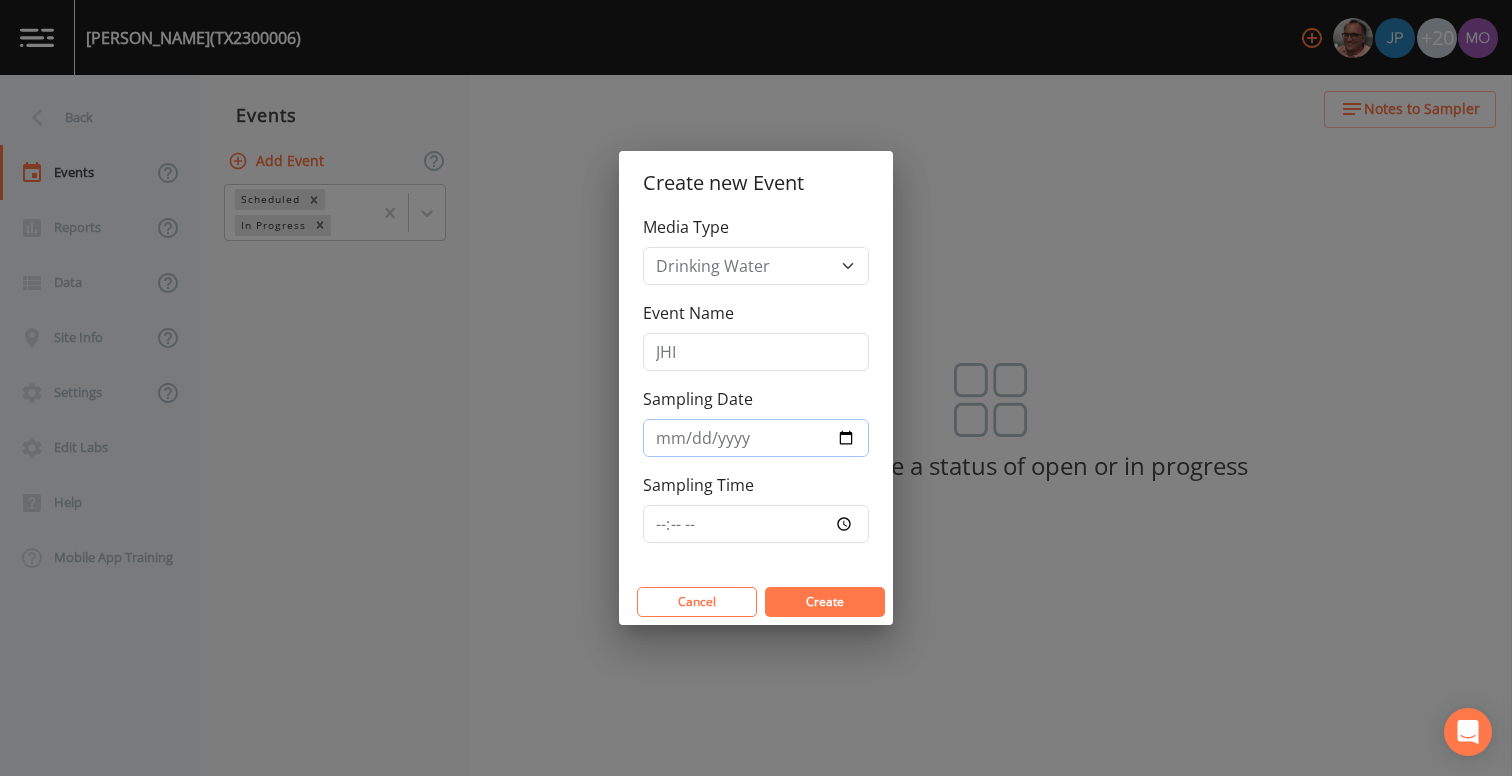 click on "Sampling Date" at bounding box center [756, 438] 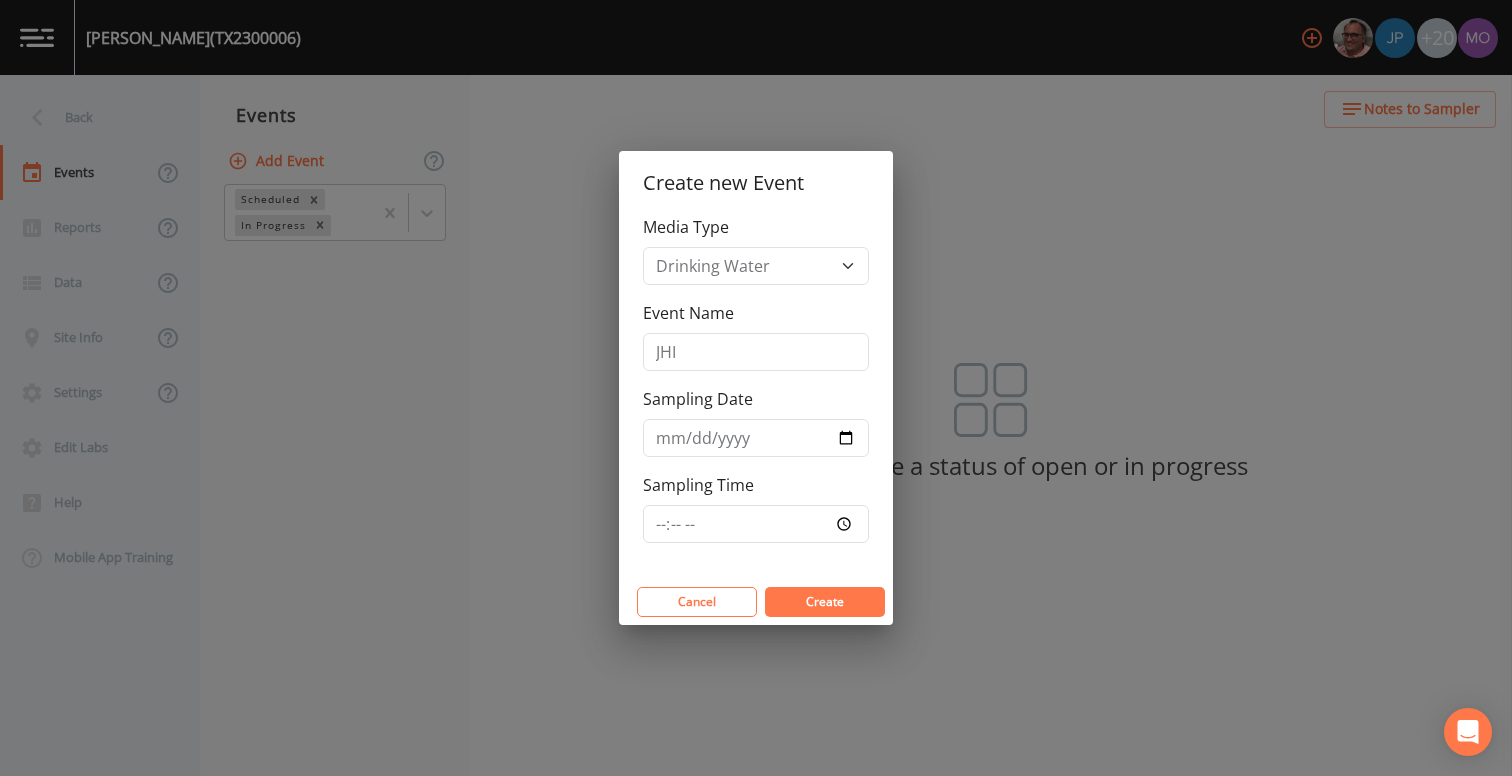 click on "Create" at bounding box center (825, 601) 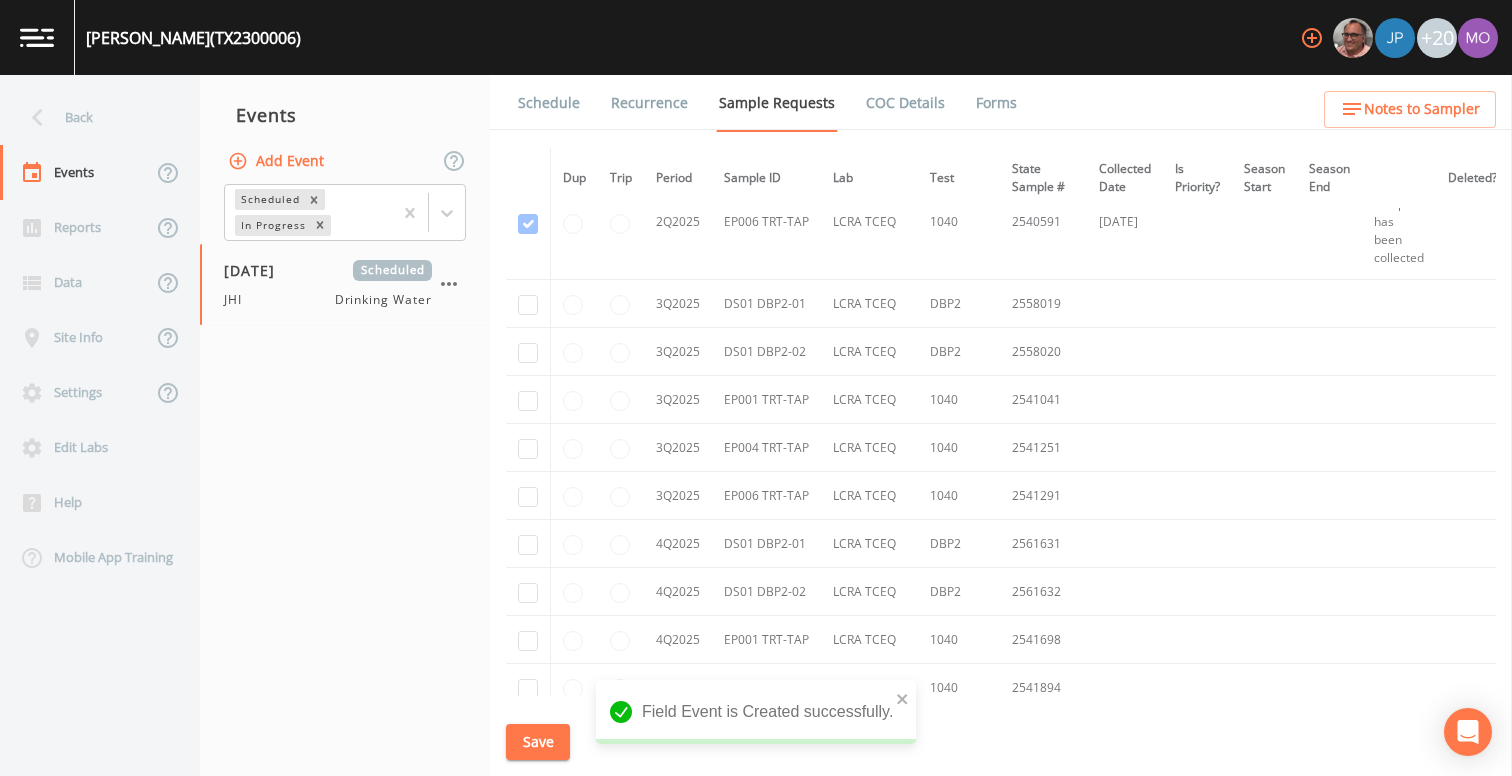 scroll, scrollTop: 8491, scrollLeft: 0, axis: vertical 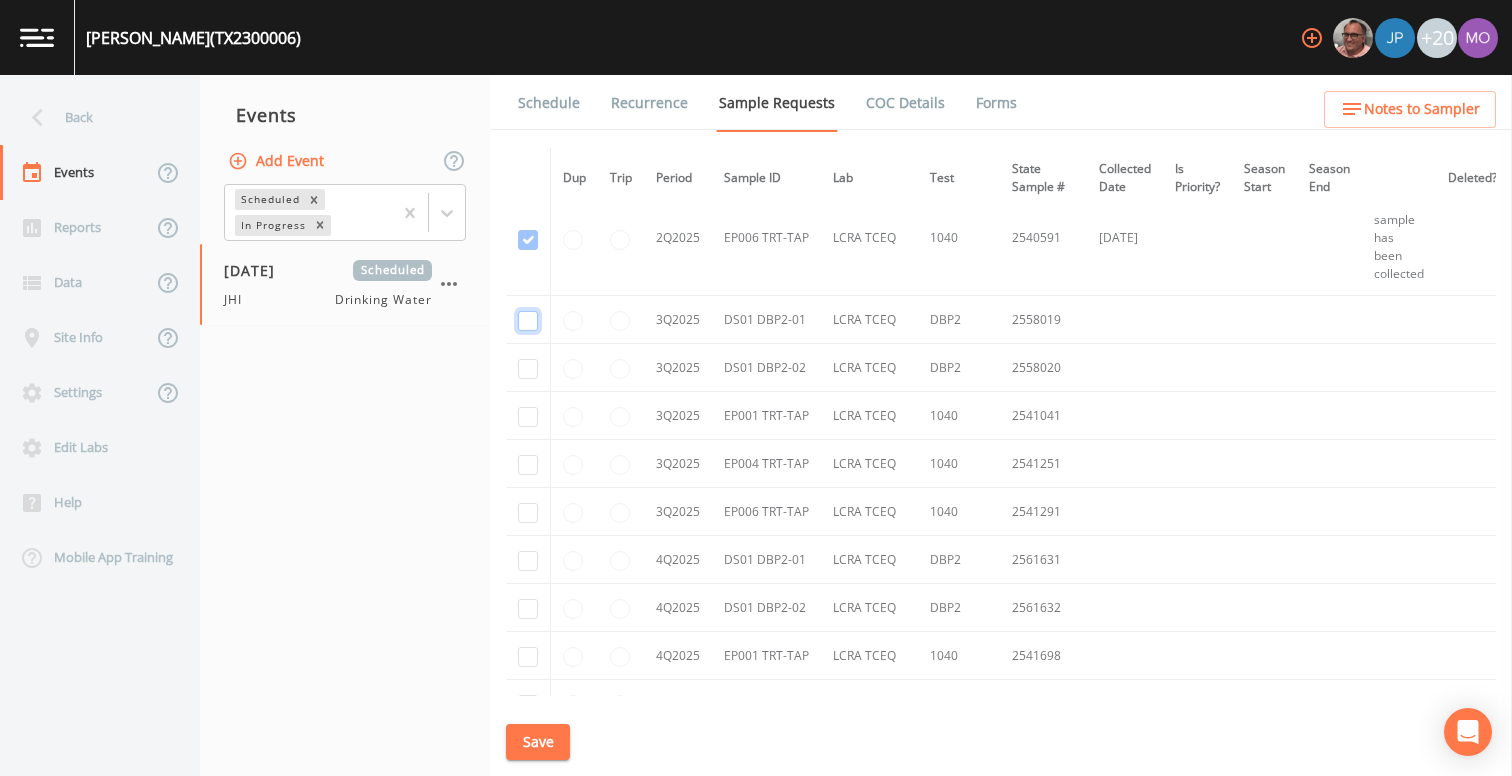 click at bounding box center [528, -5463] 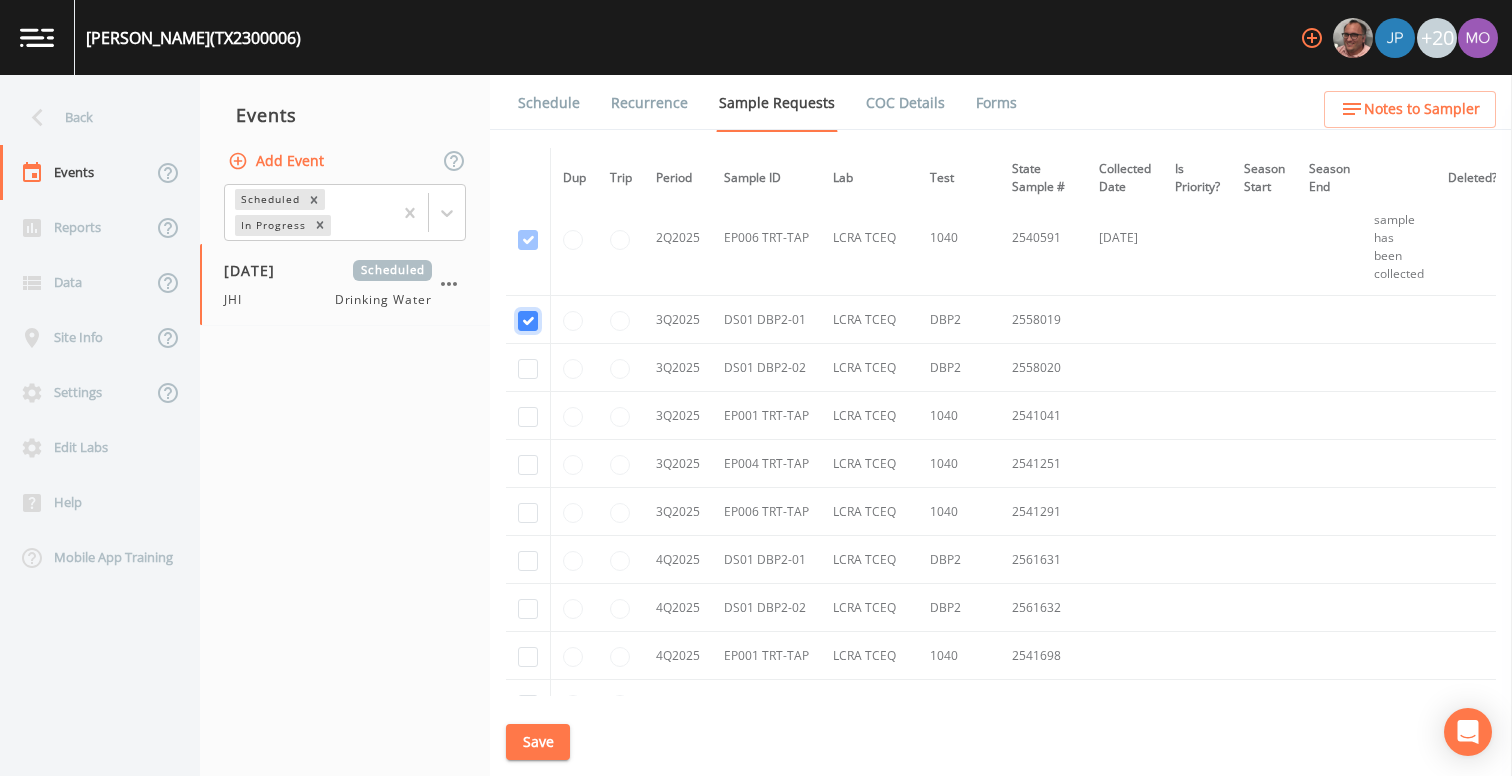 scroll, scrollTop: 7267, scrollLeft: 0, axis: vertical 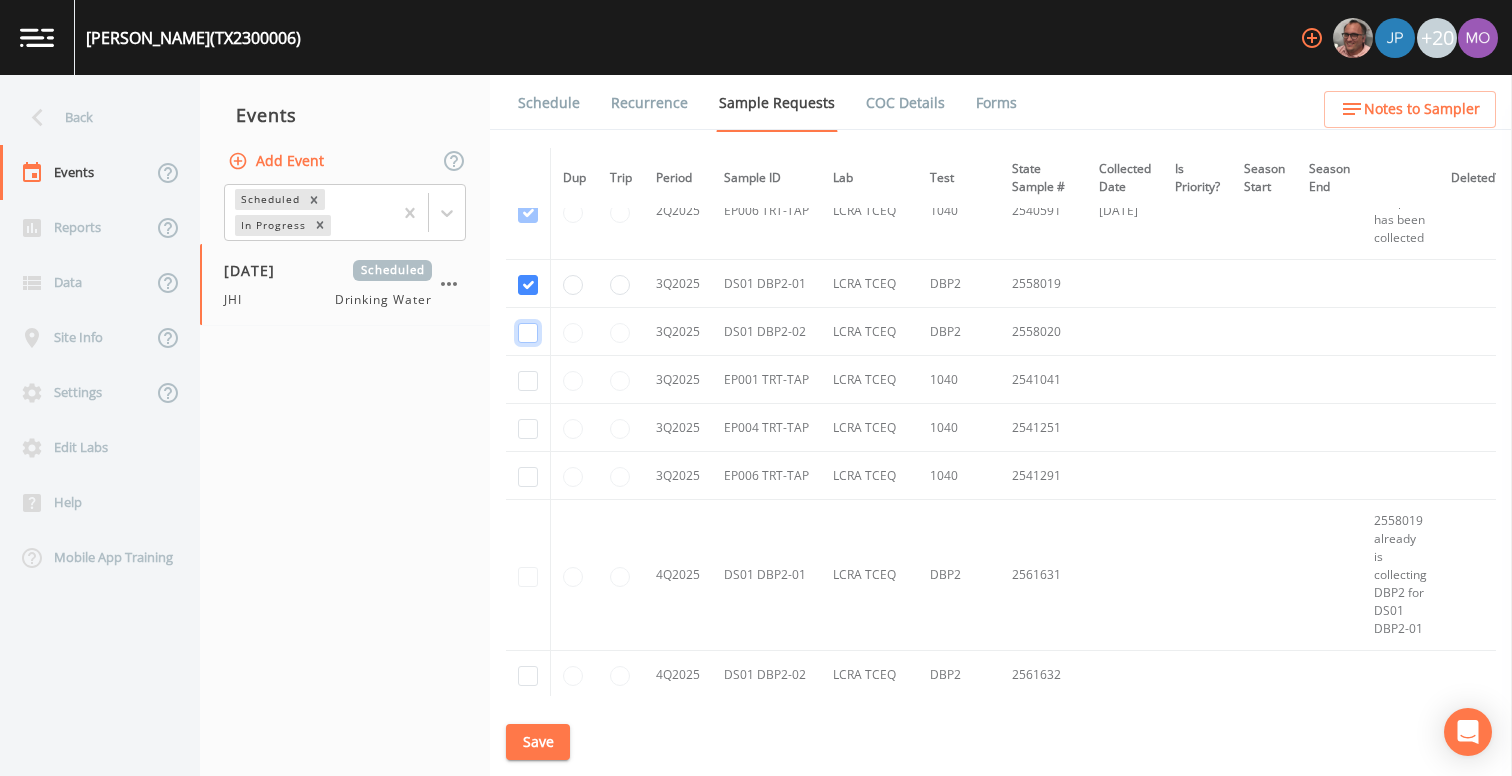 click at bounding box center [528, -4583] 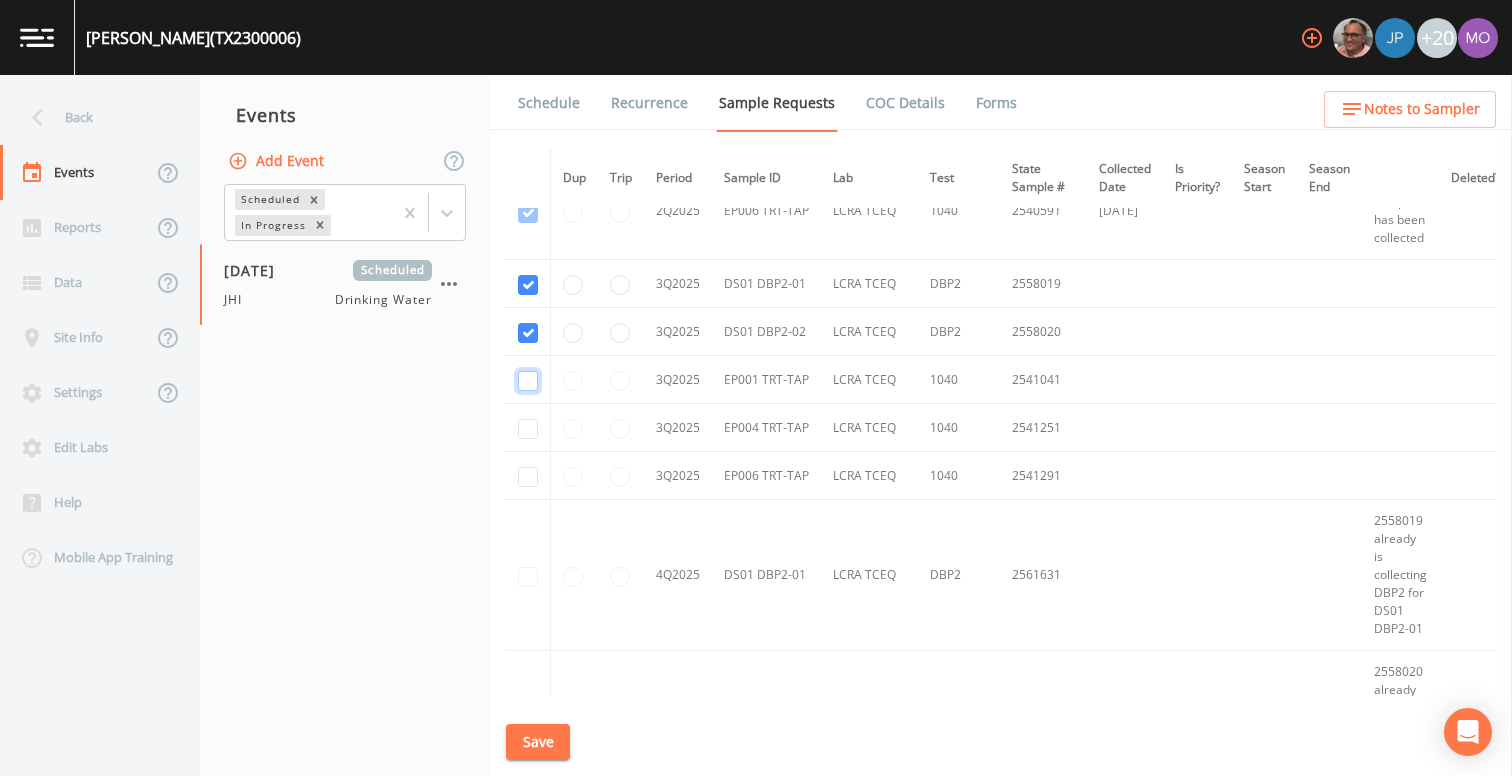 click at bounding box center (528, -4292) 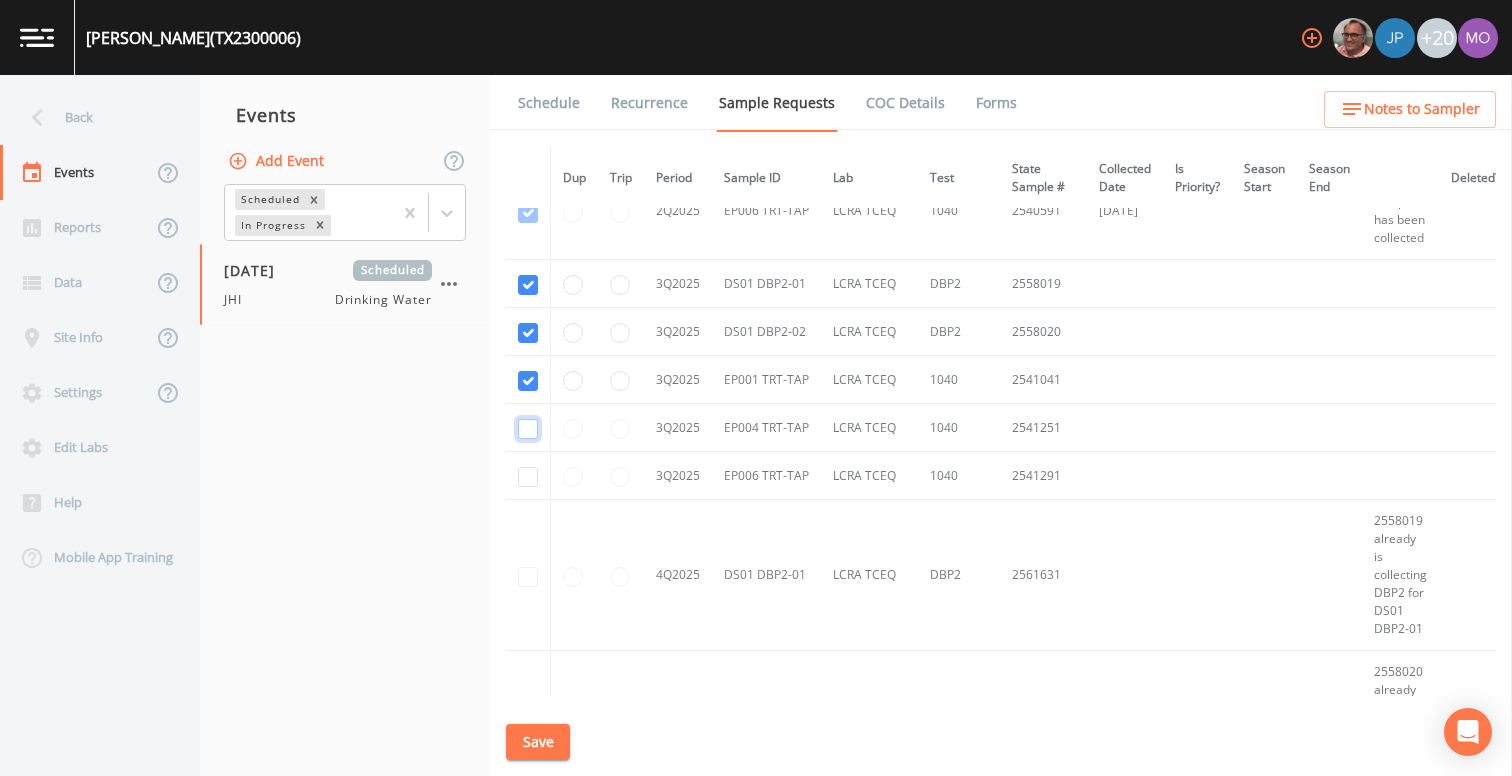 click at bounding box center [528, -4098] 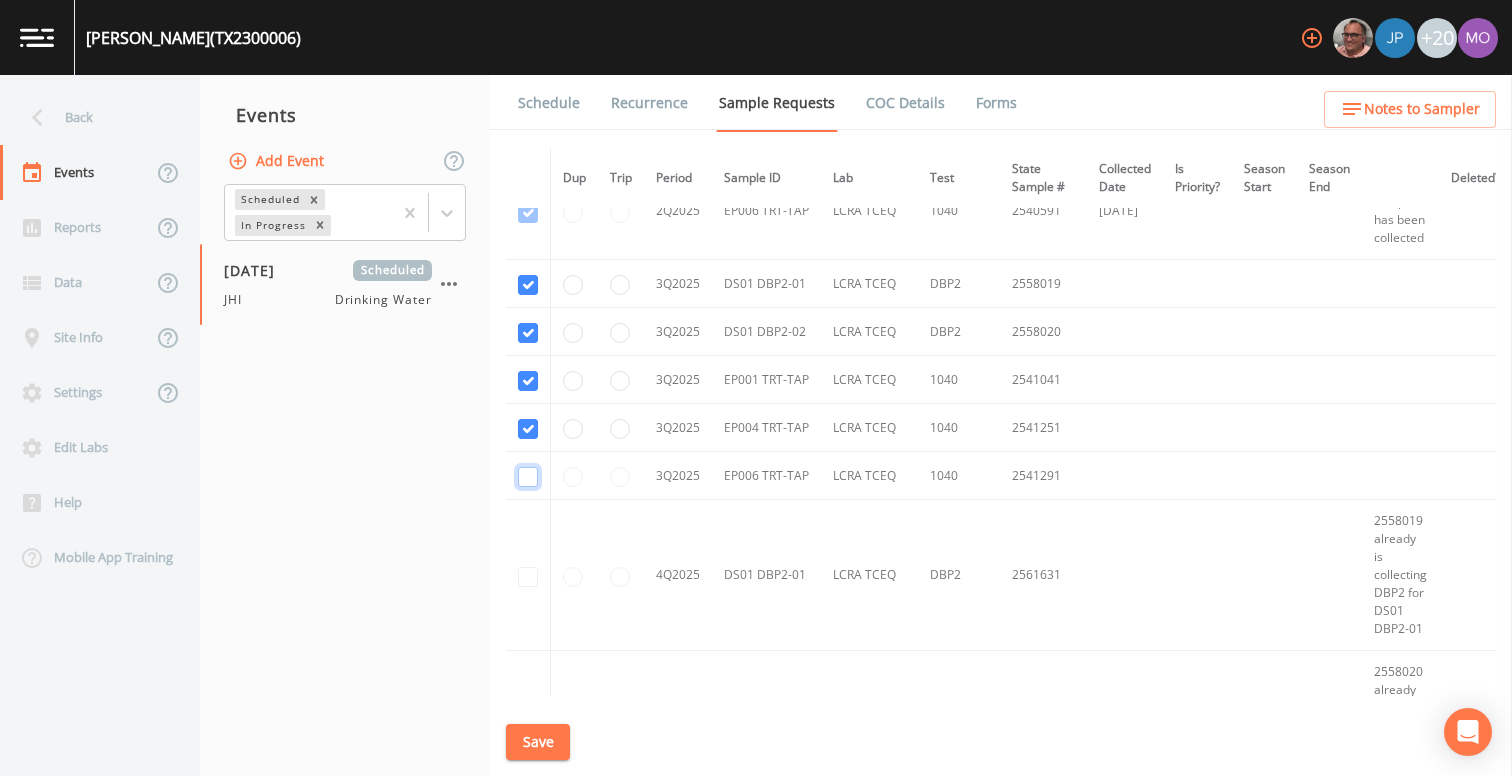 click at bounding box center (528, -4001) 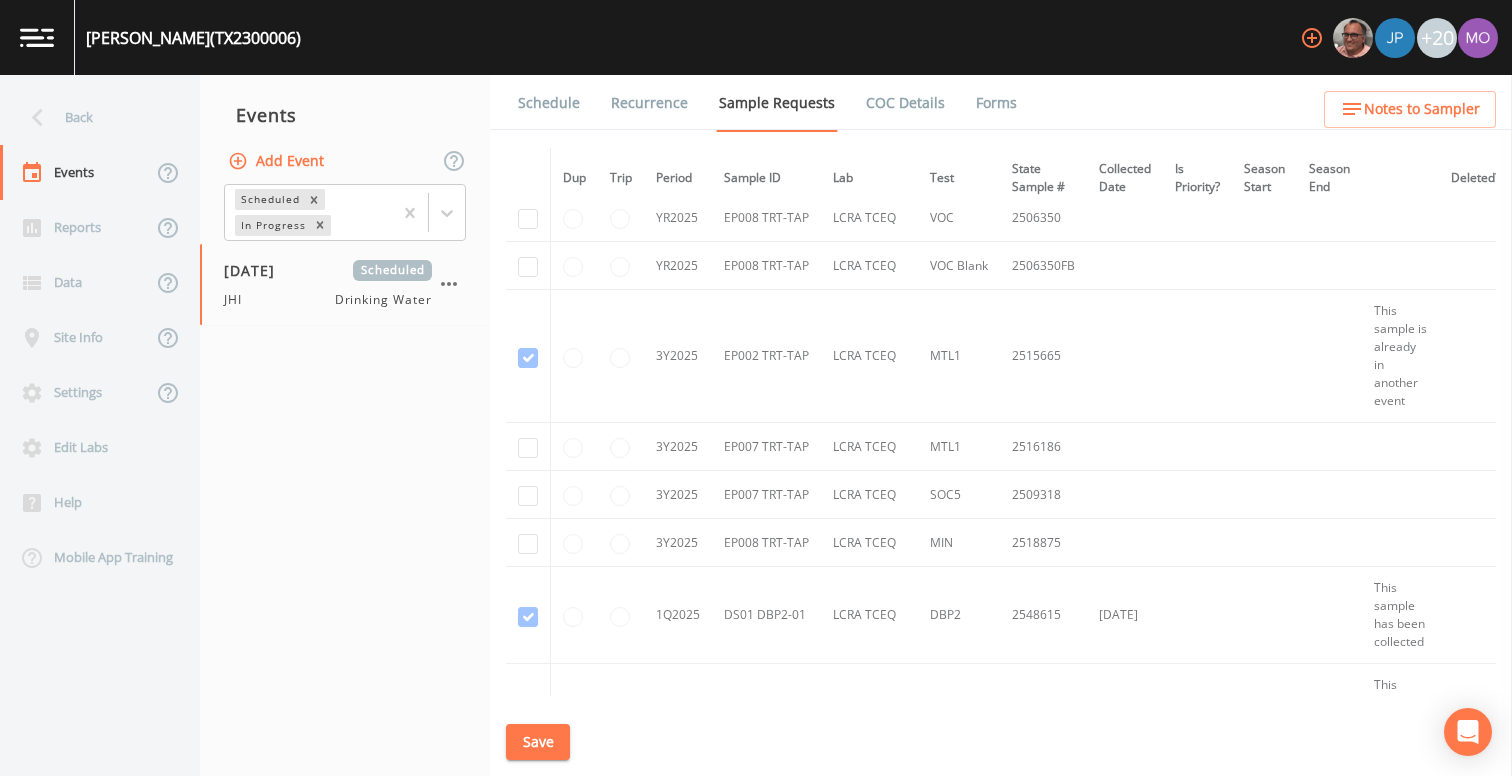 scroll, scrollTop: 5968, scrollLeft: 0, axis: vertical 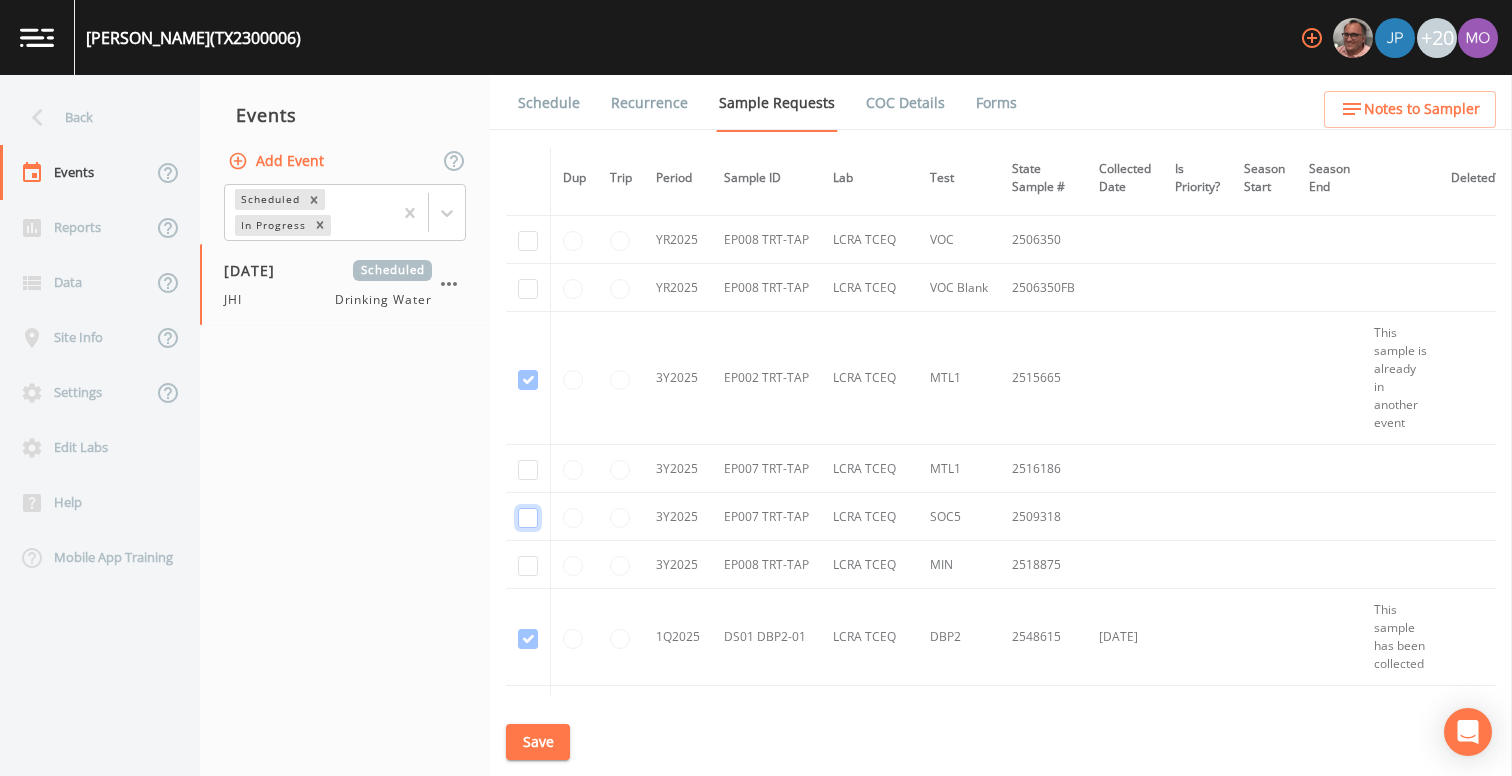 click at bounding box center (528, 518) 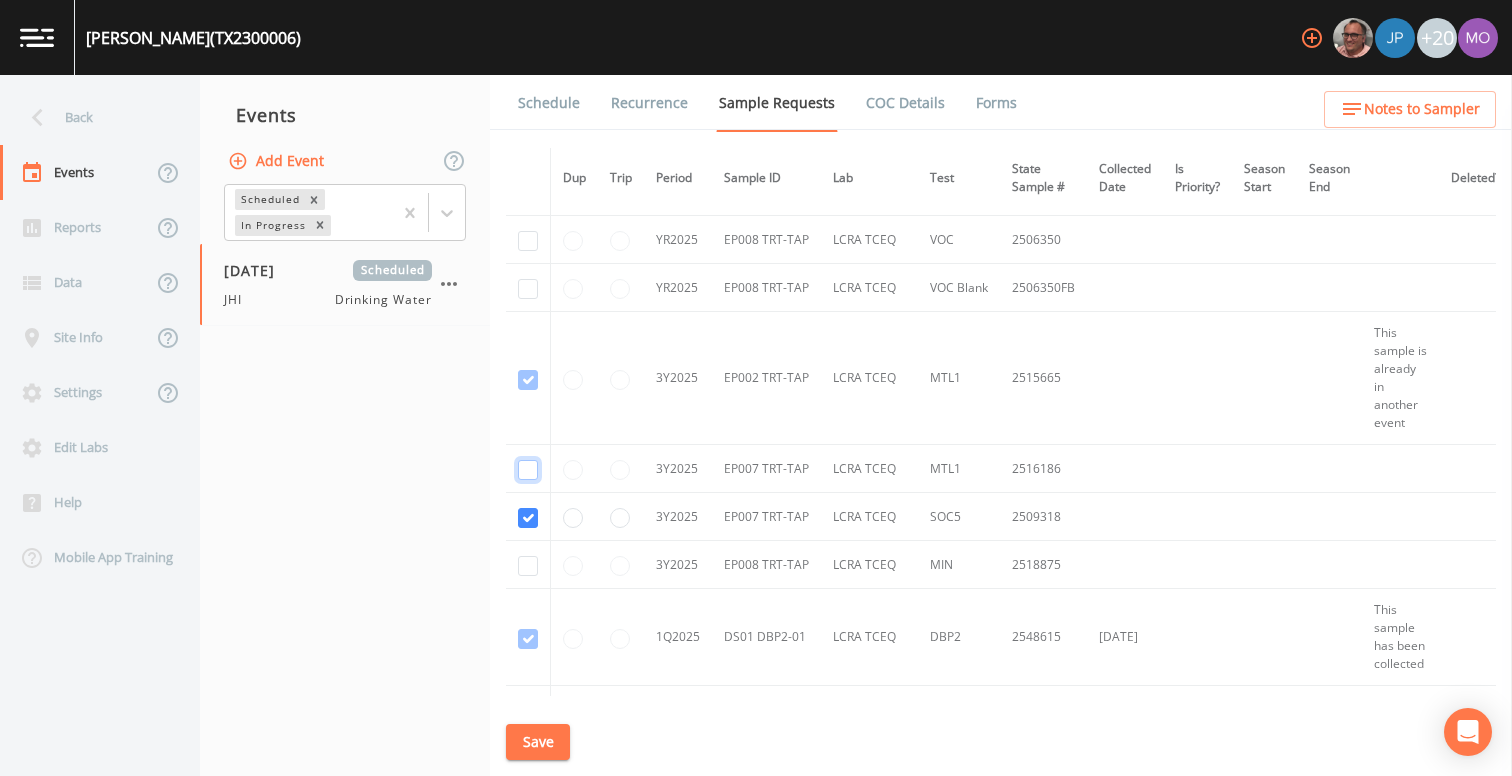 click at bounding box center (528, 470) 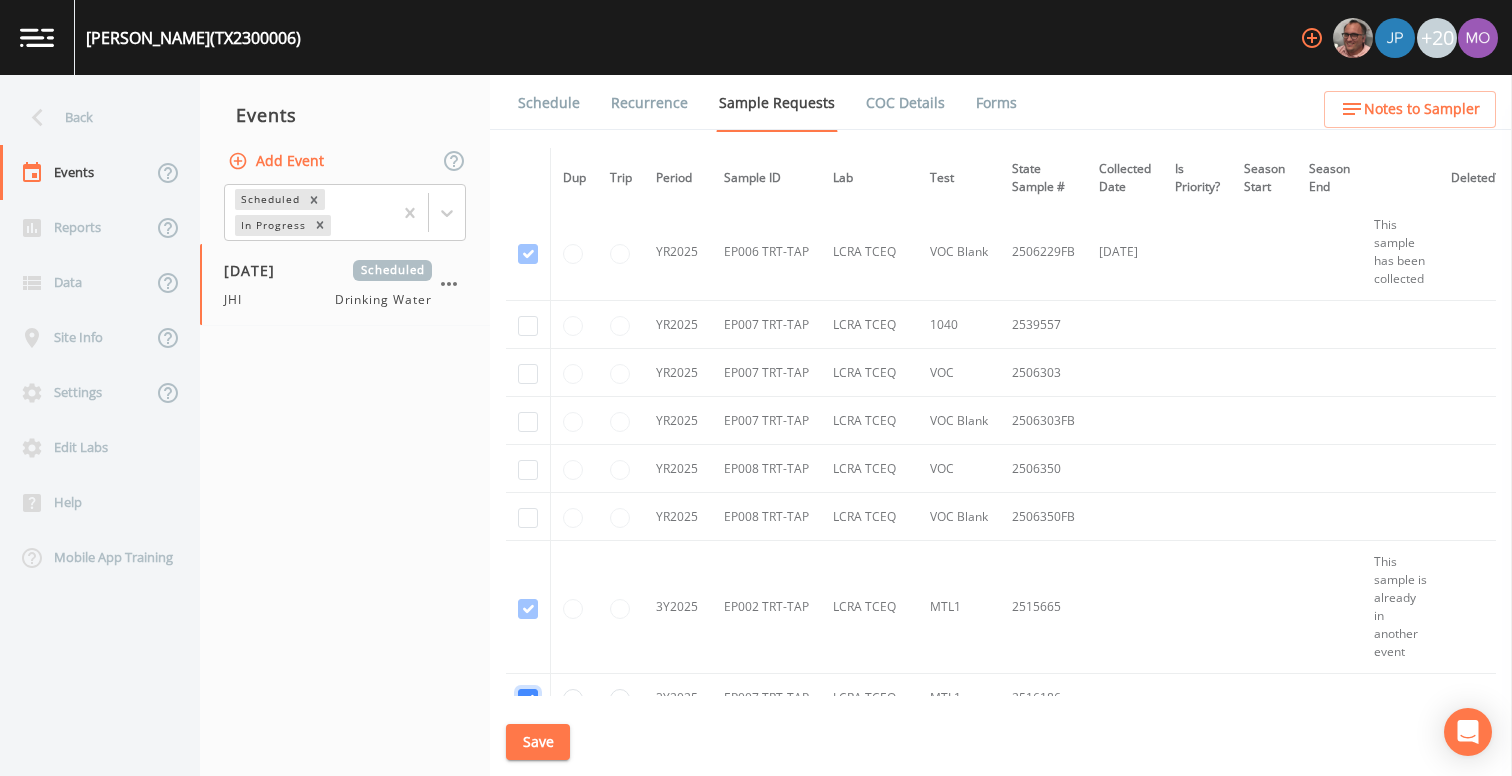 scroll, scrollTop: 5732, scrollLeft: 0, axis: vertical 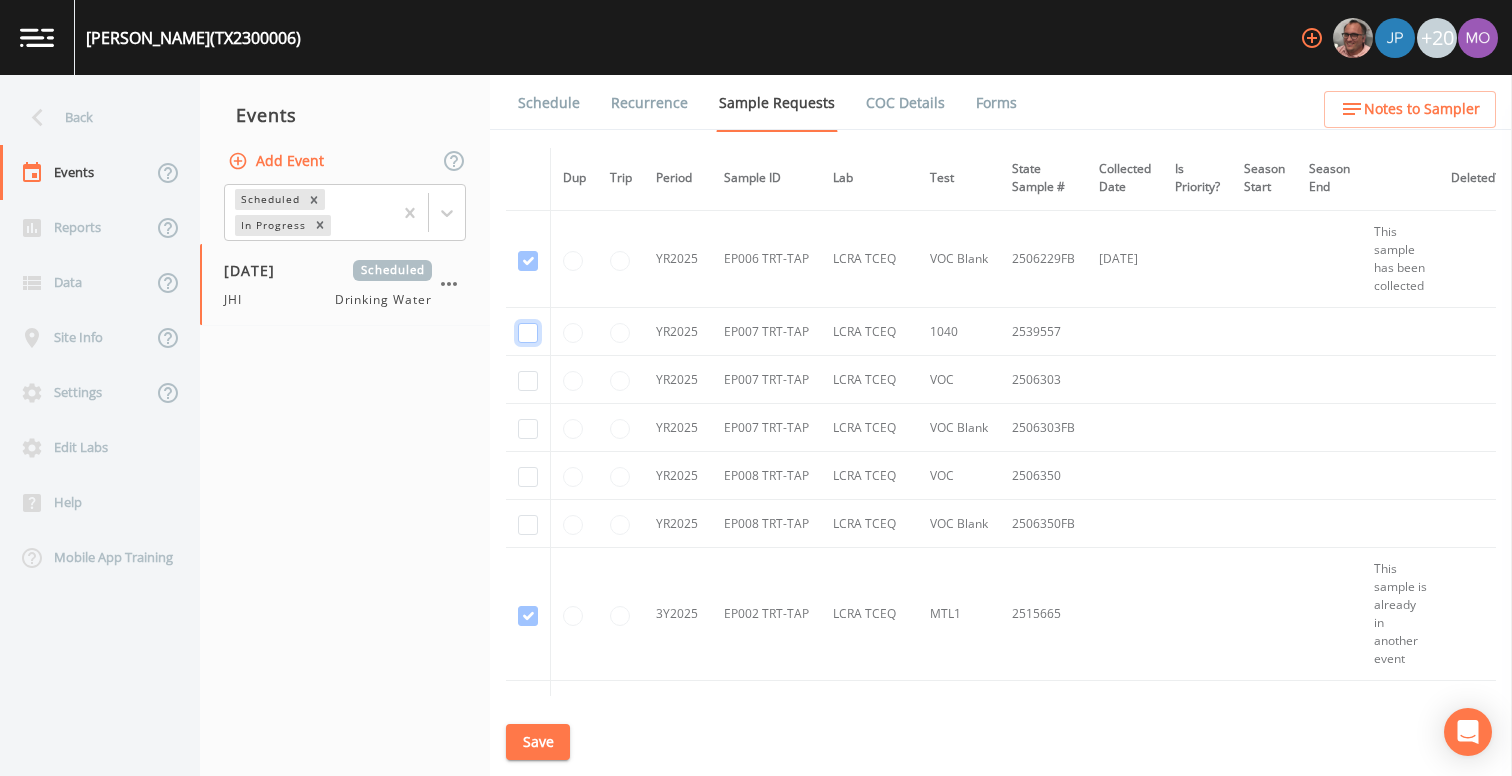 click at bounding box center (528, -4309) 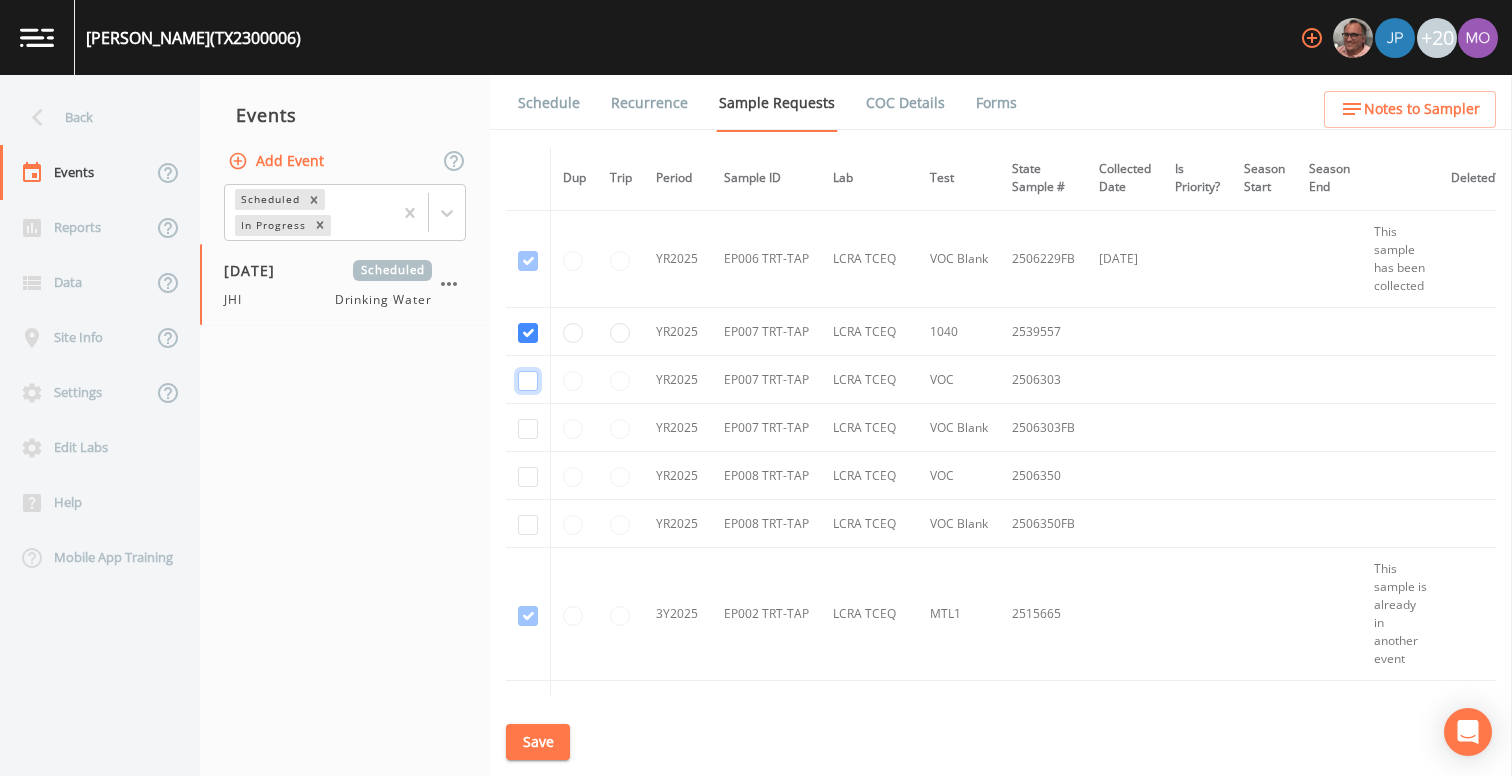 click at bounding box center (528, -4212) 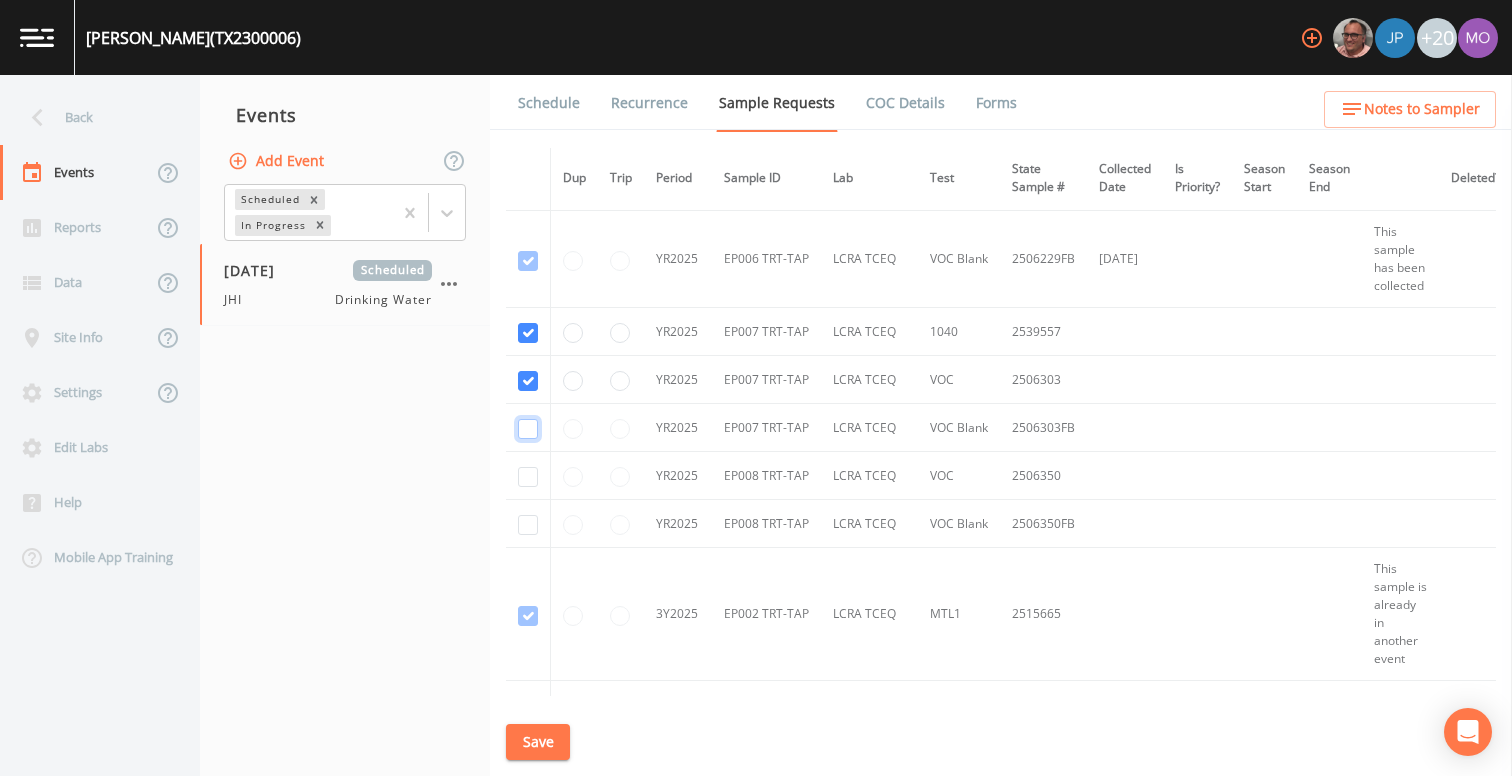 click at bounding box center [528, -4115] 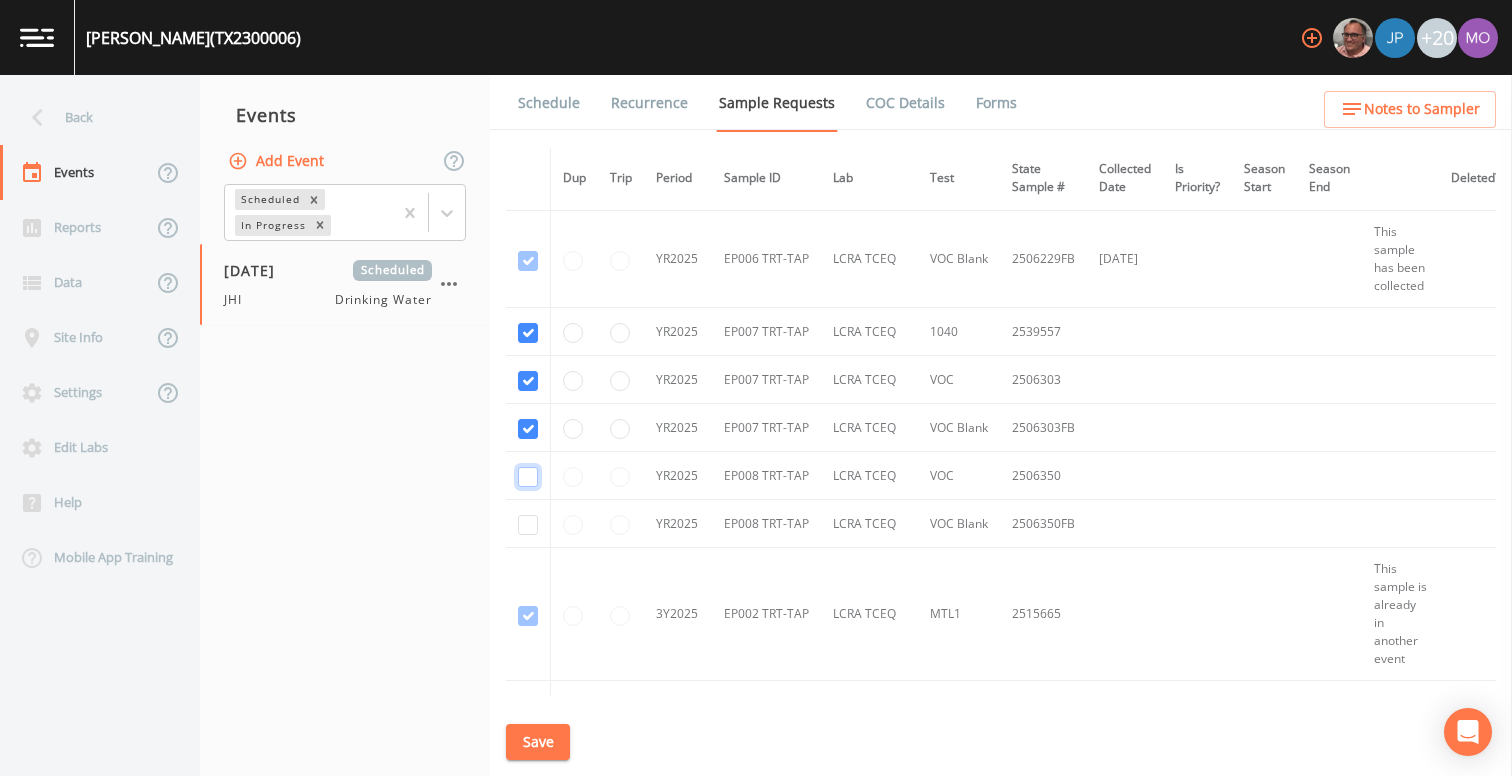 click at bounding box center (528, -3921) 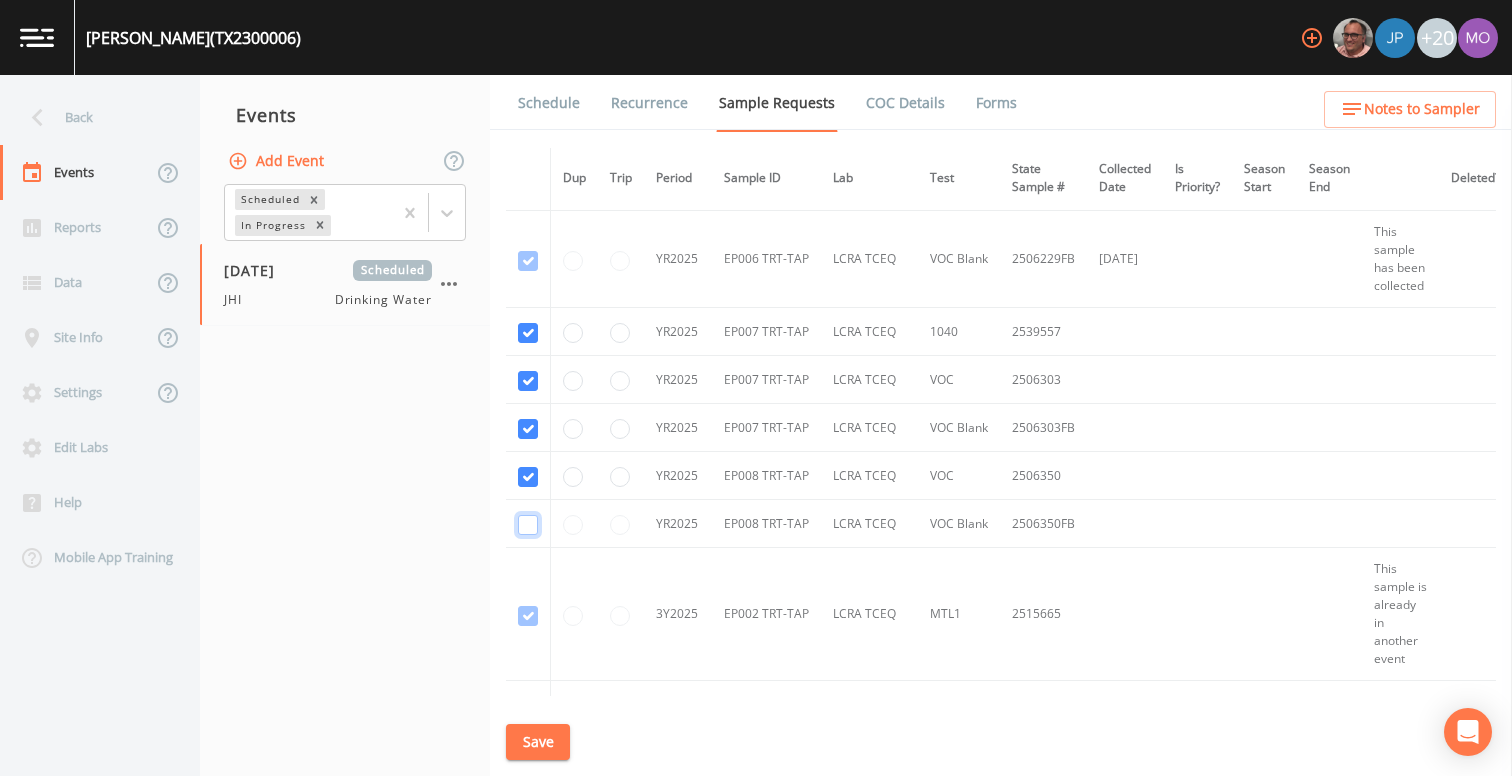 click at bounding box center [528, -3824] 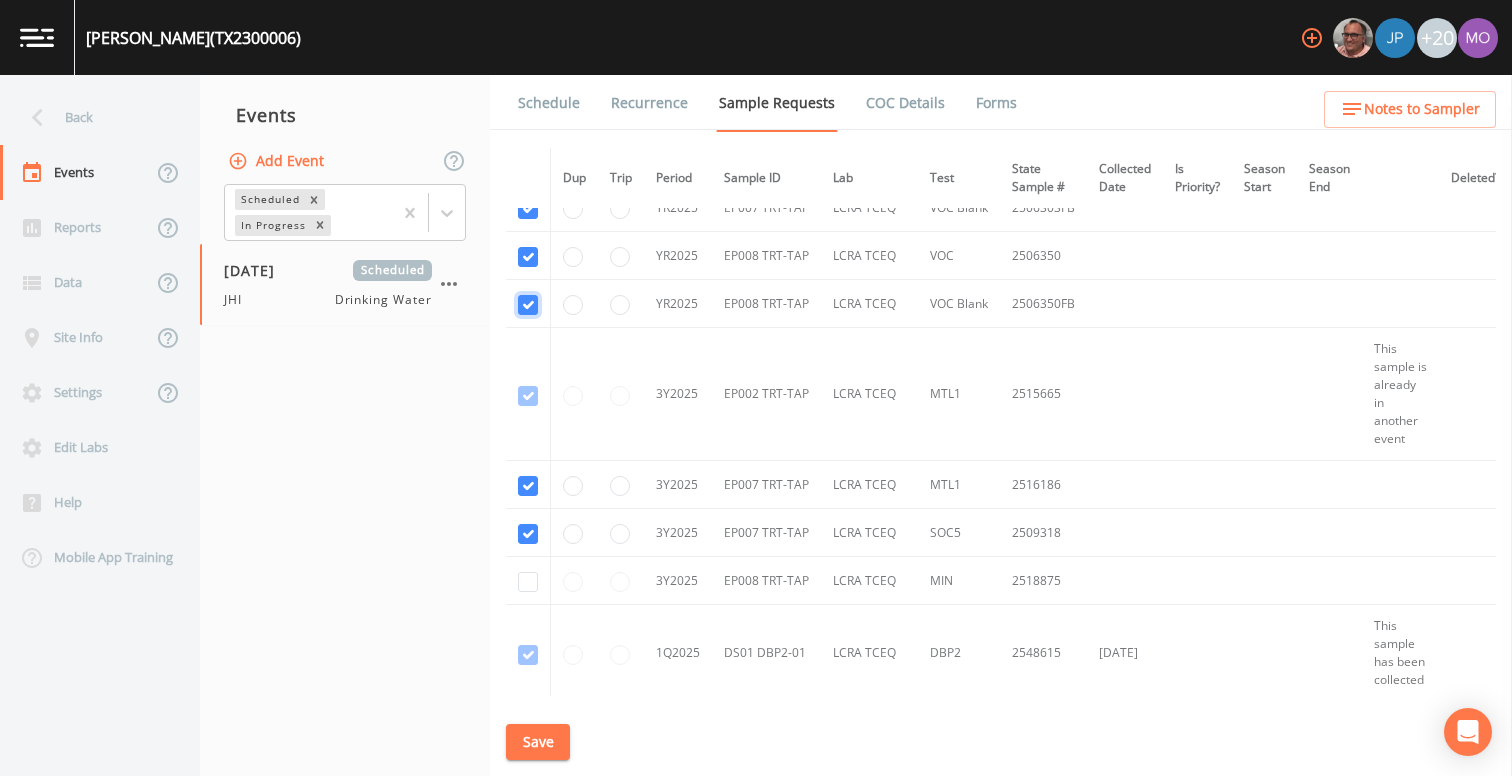 scroll, scrollTop: 5956, scrollLeft: 0, axis: vertical 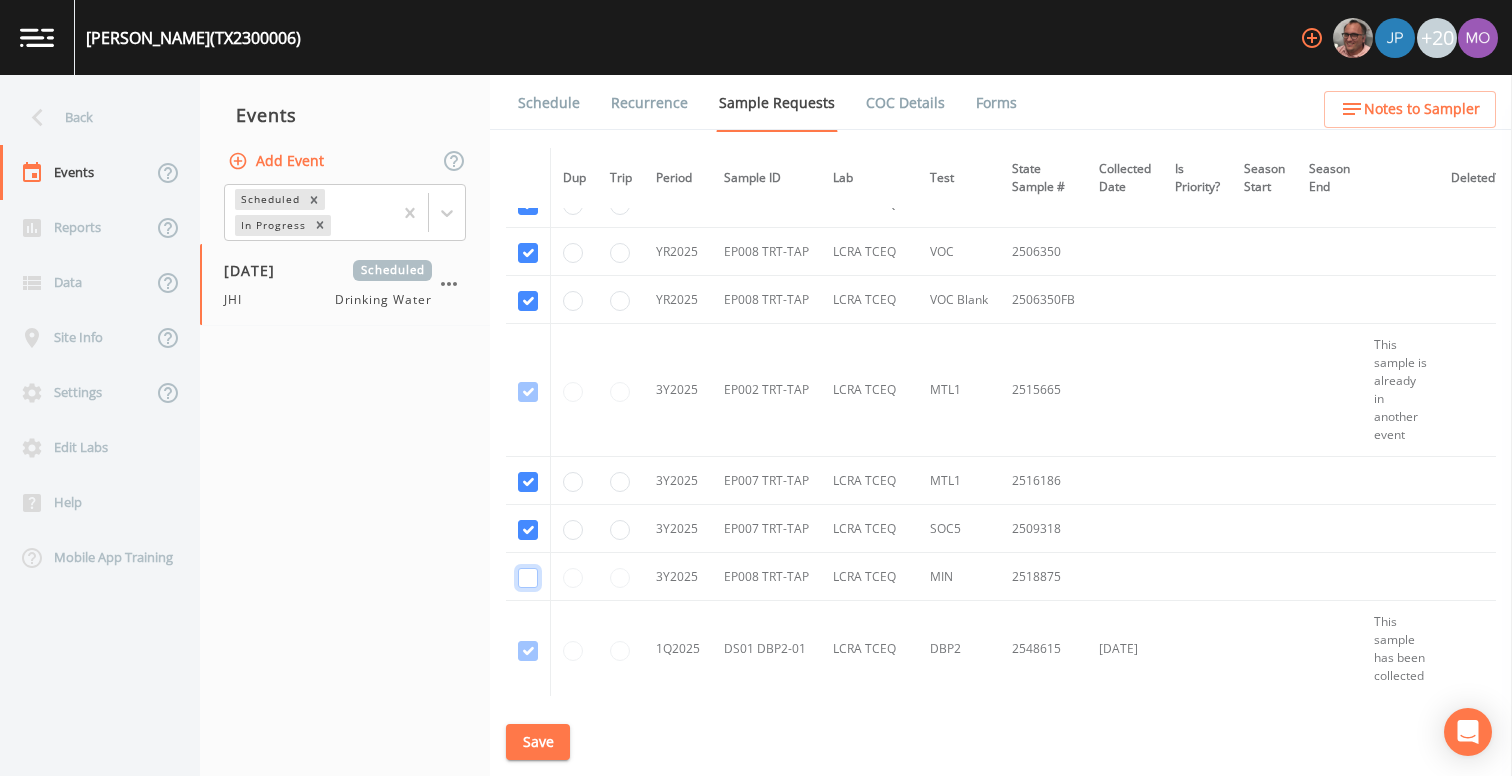 click at bounding box center (528, 578) 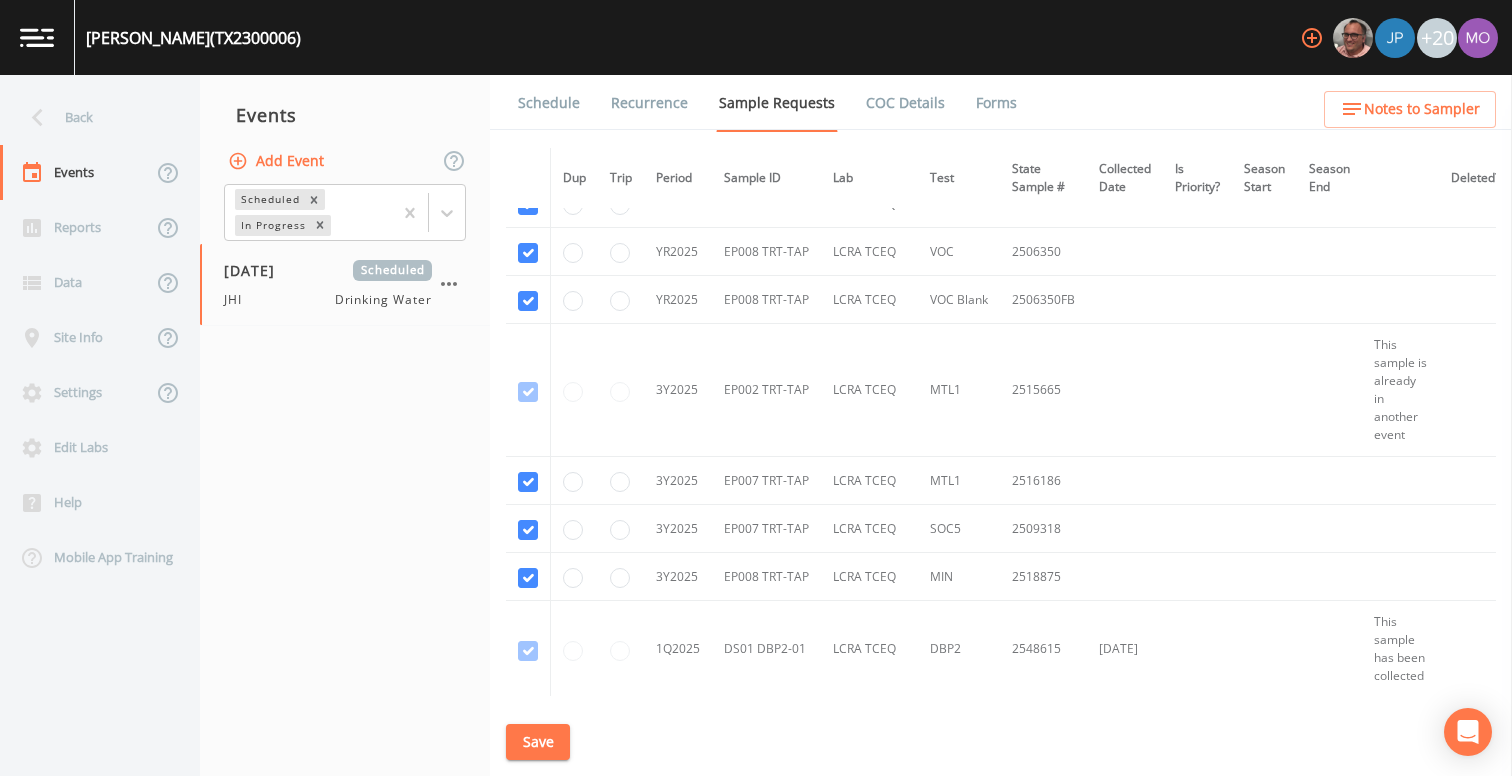 click on "Save" at bounding box center (538, 742) 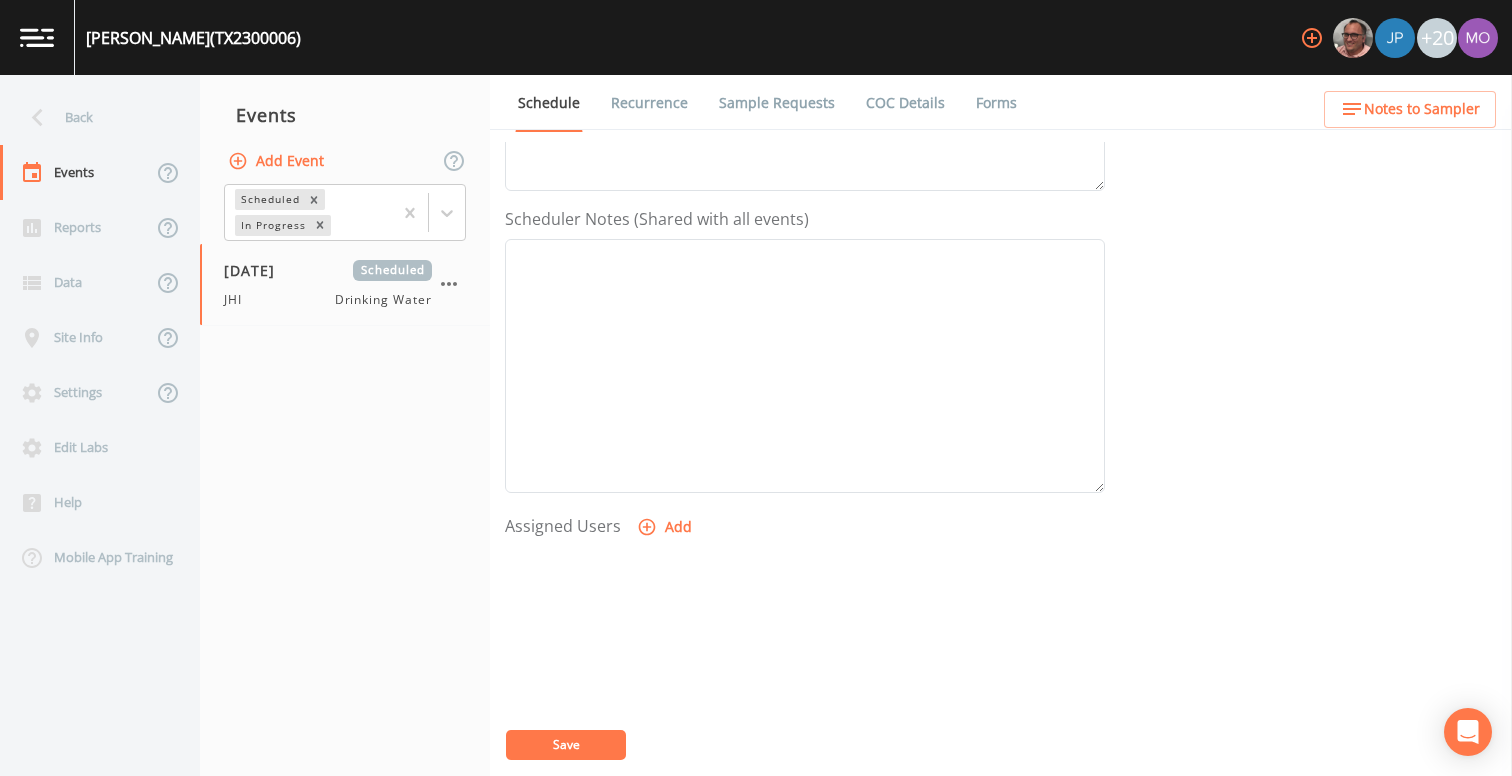 scroll, scrollTop: 634, scrollLeft: 0, axis: vertical 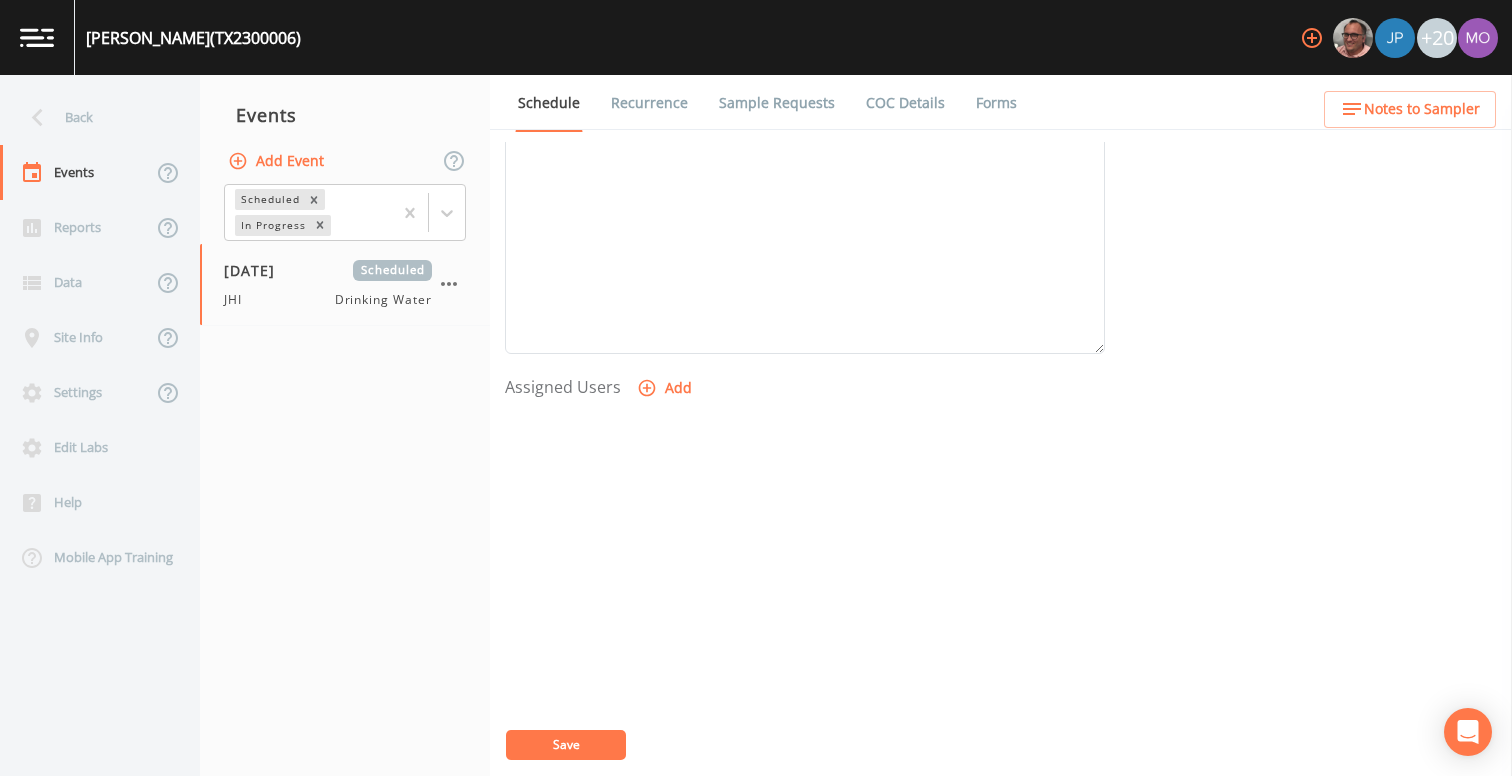 click on "Add" at bounding box center (666, 388) 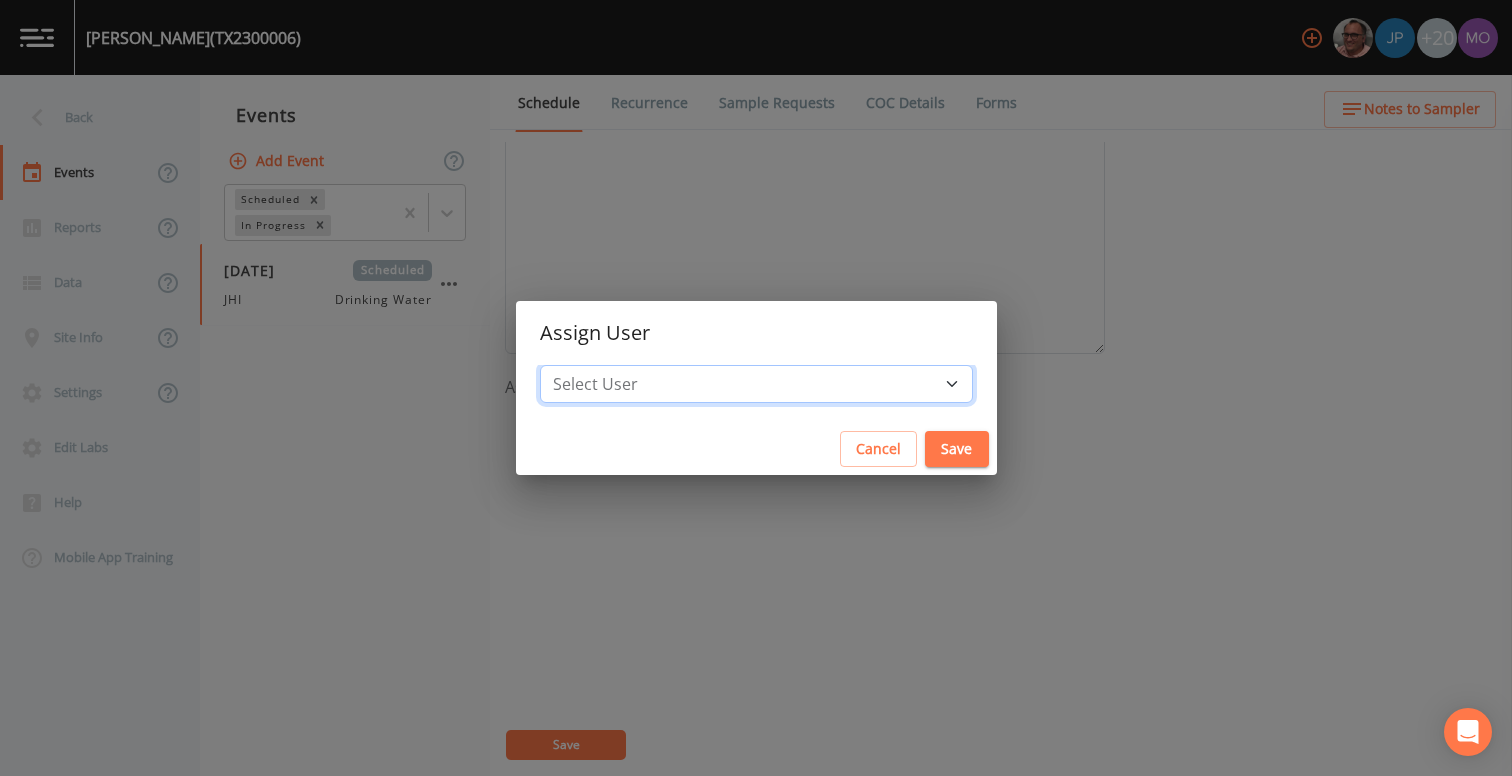 click on "Select User [PERSON_NAME] [PERSON_NAME]  [PERSON_NAME] [PERSON_NAME] [PERSON_NAME] [PERSON_NAME]  Rigamonti [EMAIL_ADDRESS][DOMAIN_NAME] [PERSON_NAME] [PERSON_NAME] [PERSON_NAME] [PERSON_NAME] [PERSON_NAME] [PERSON_NAME] [PERSON_NAME] [PERSON_NAME] [PERSON_NAME] [PERSON_NAME] [PERSON_NAME] [PERSON_NAME] [PERSON_NAME] [PERSON_NAME] [PERSON_NAME]" at bounding box center [756, 384] 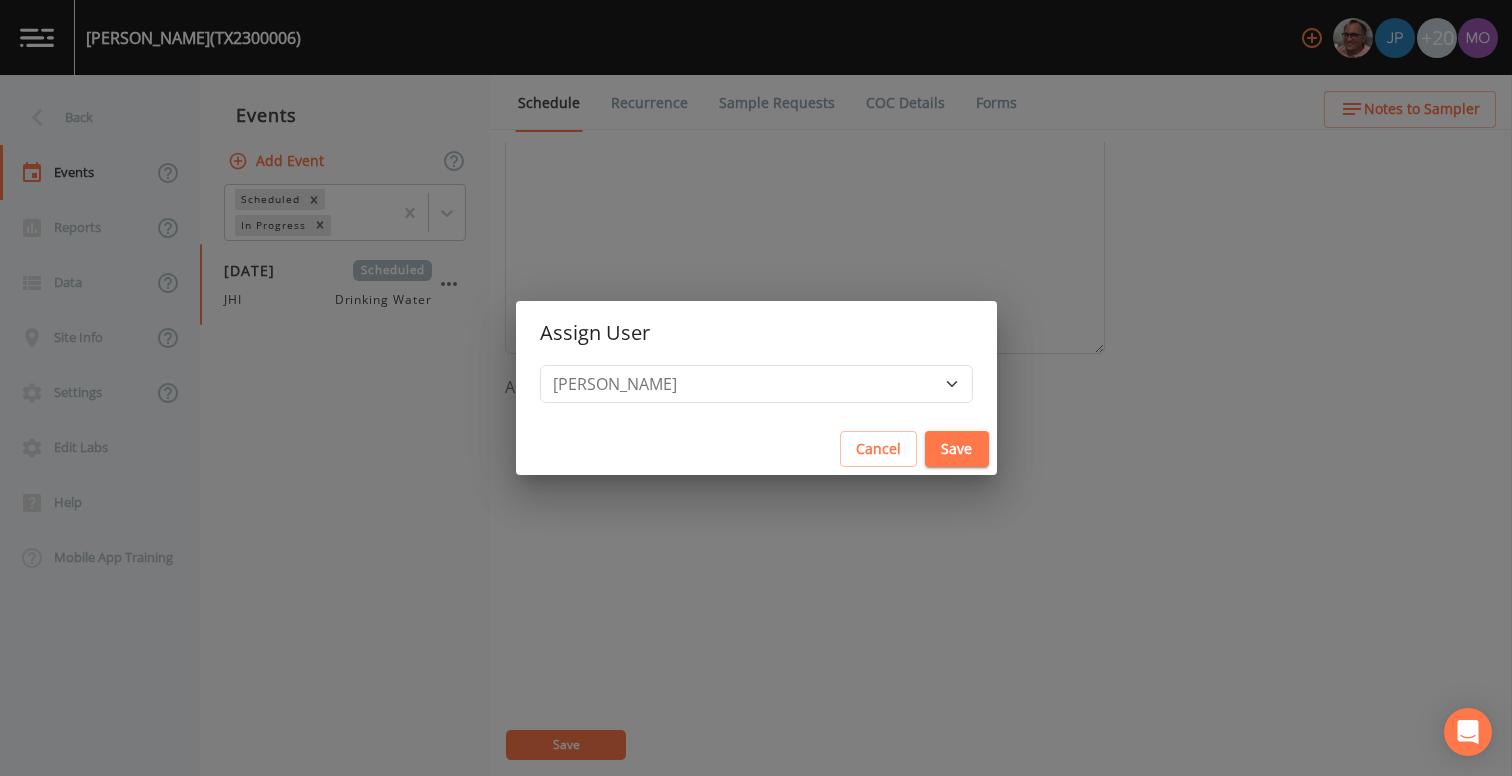 click on "Save" at bounding box center [957, 449] 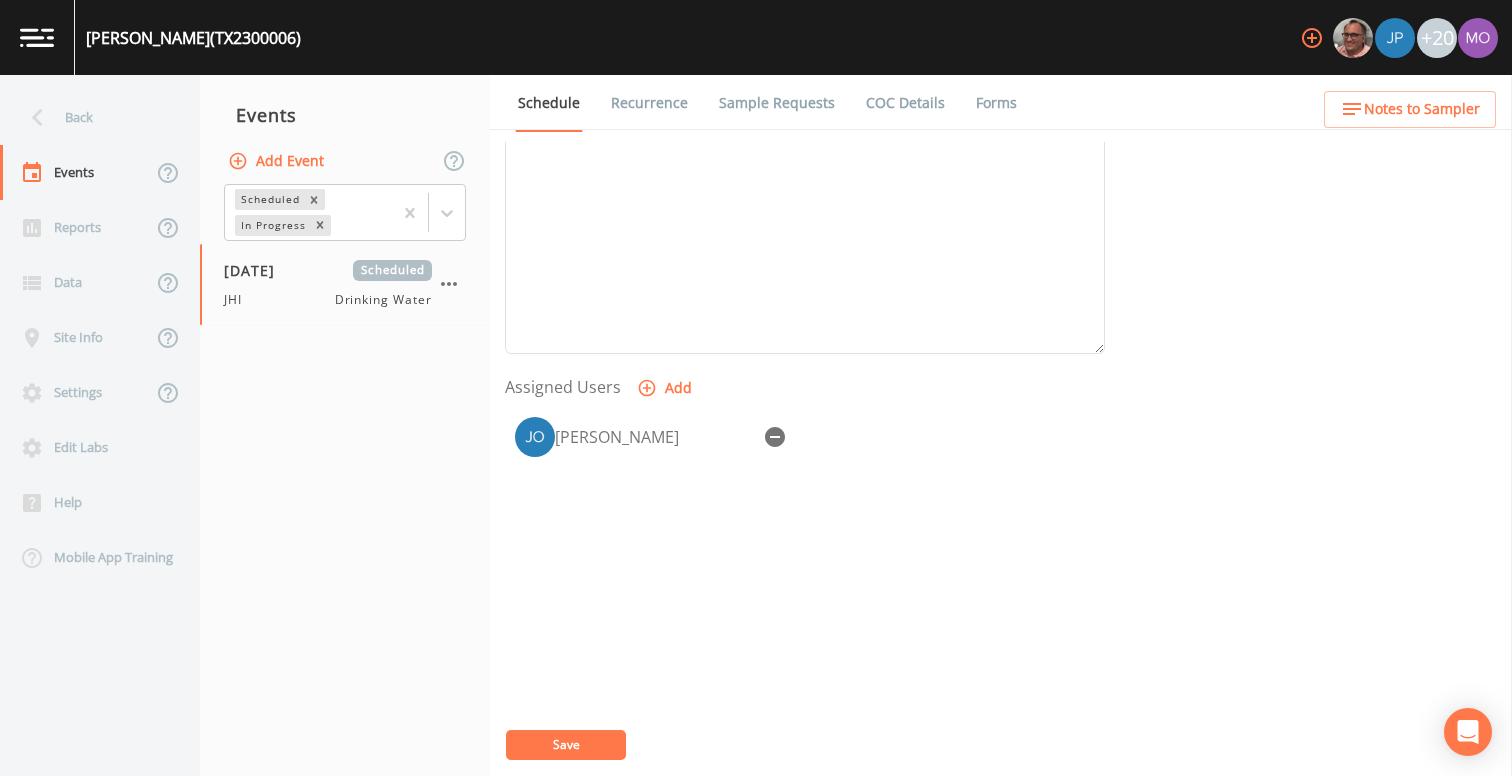 click on "Event Name JHI Target Sampling Date 2025-07-16 Time (Optional) Event Notes Scheduler Notes (Shared with all events) Assigned Users Add Johathan Clayton  Hickey Save" at bounding box center (1008, 459) 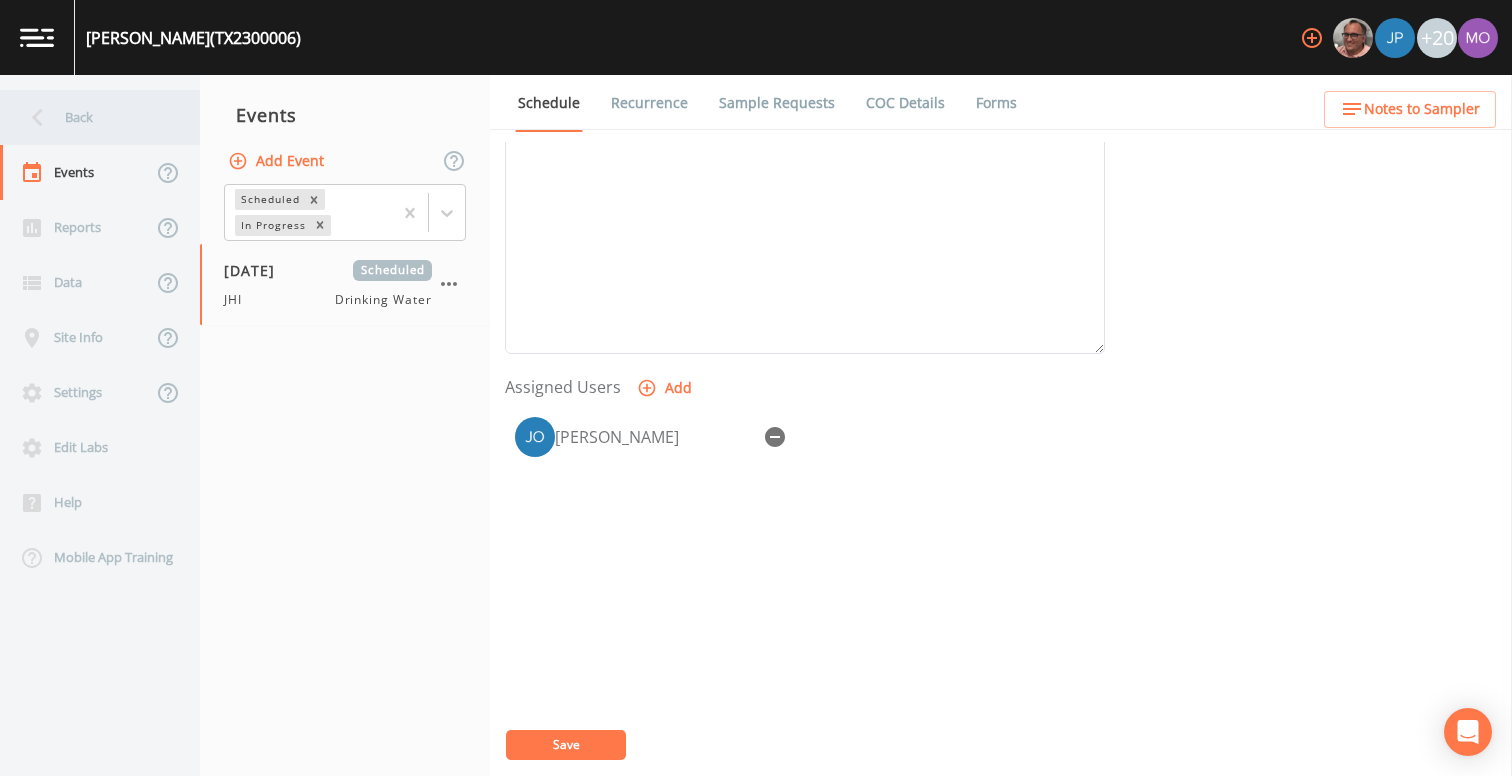 click on "Back" at bounding box center (90, 117) 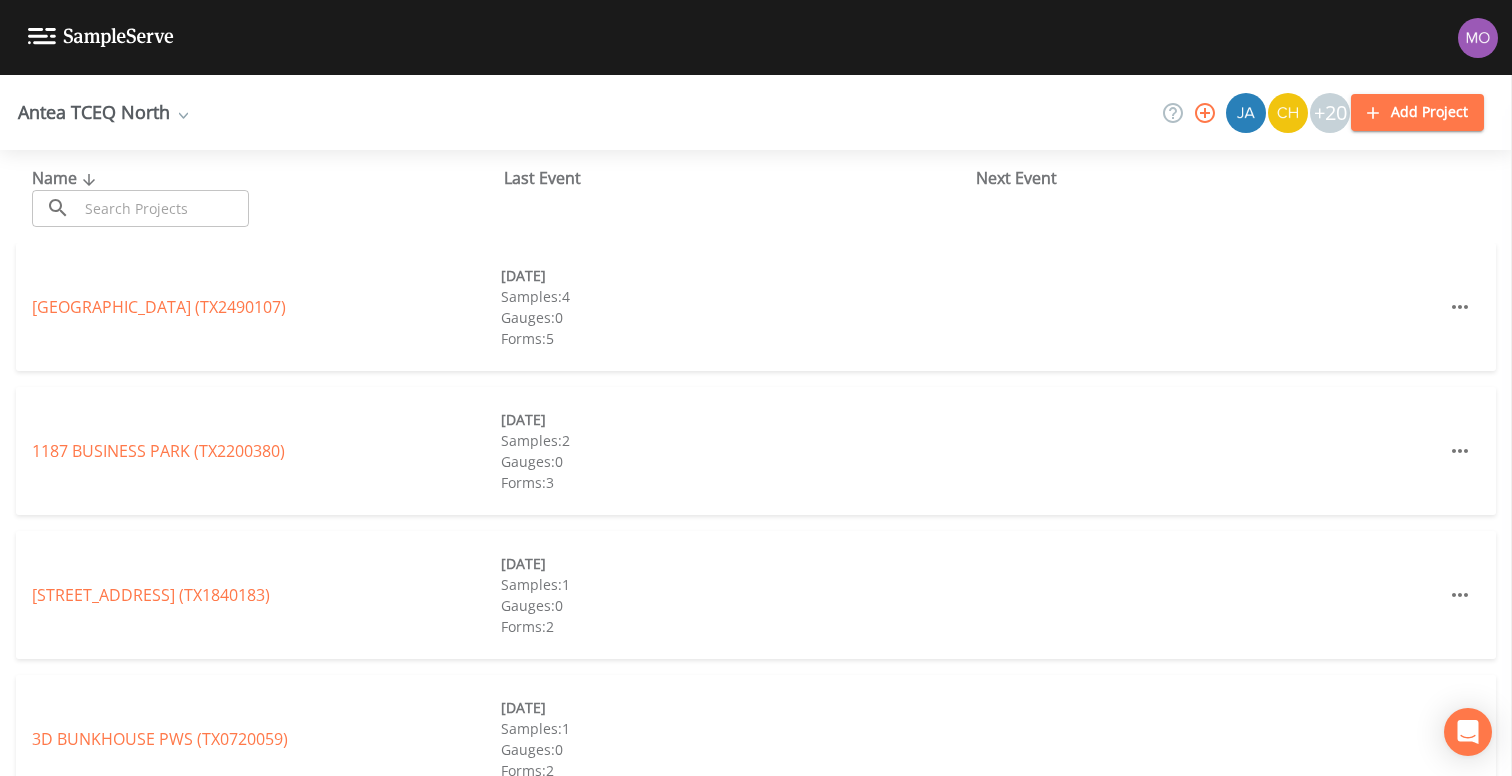 click at bounding box center [163, 208] 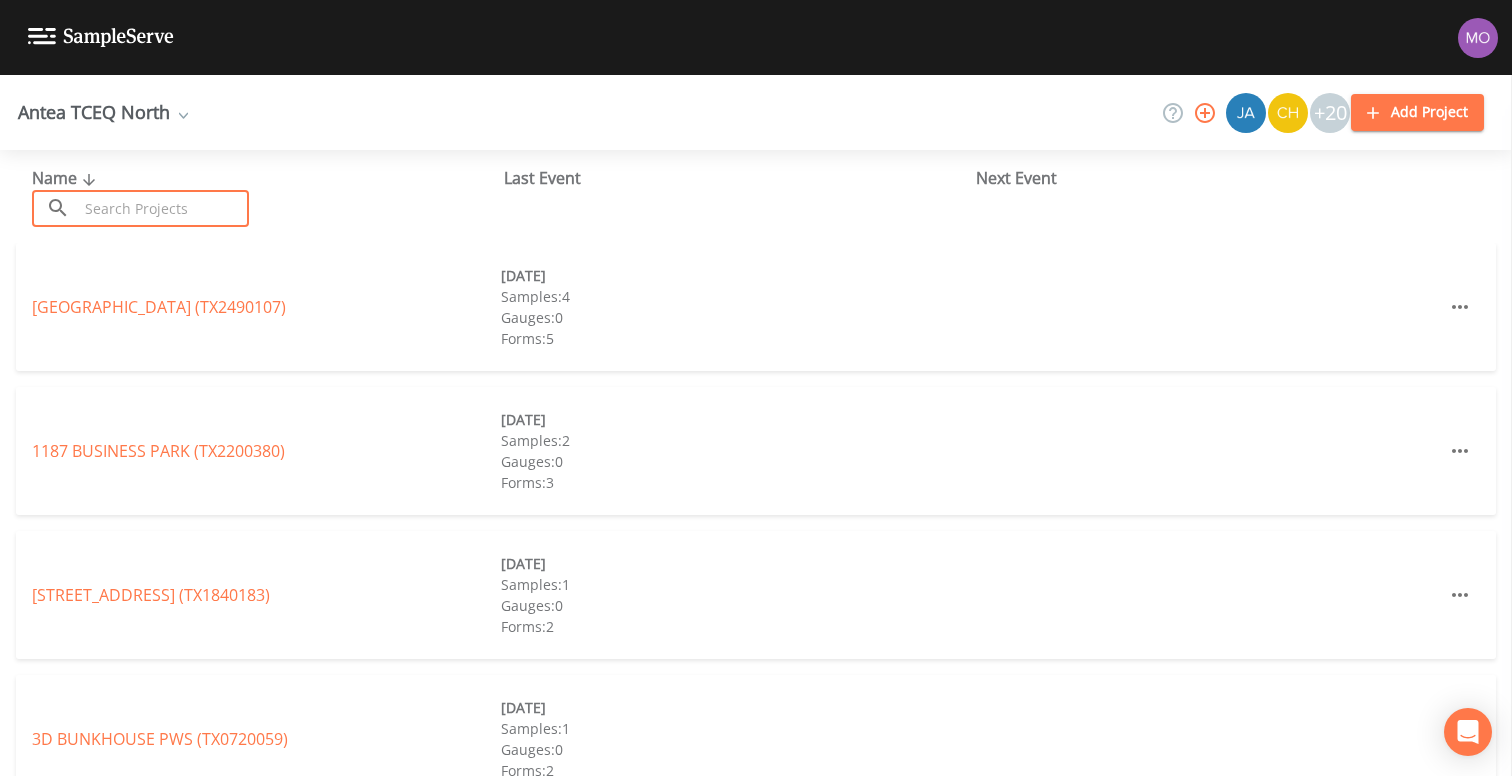 paste on "TX1070211" 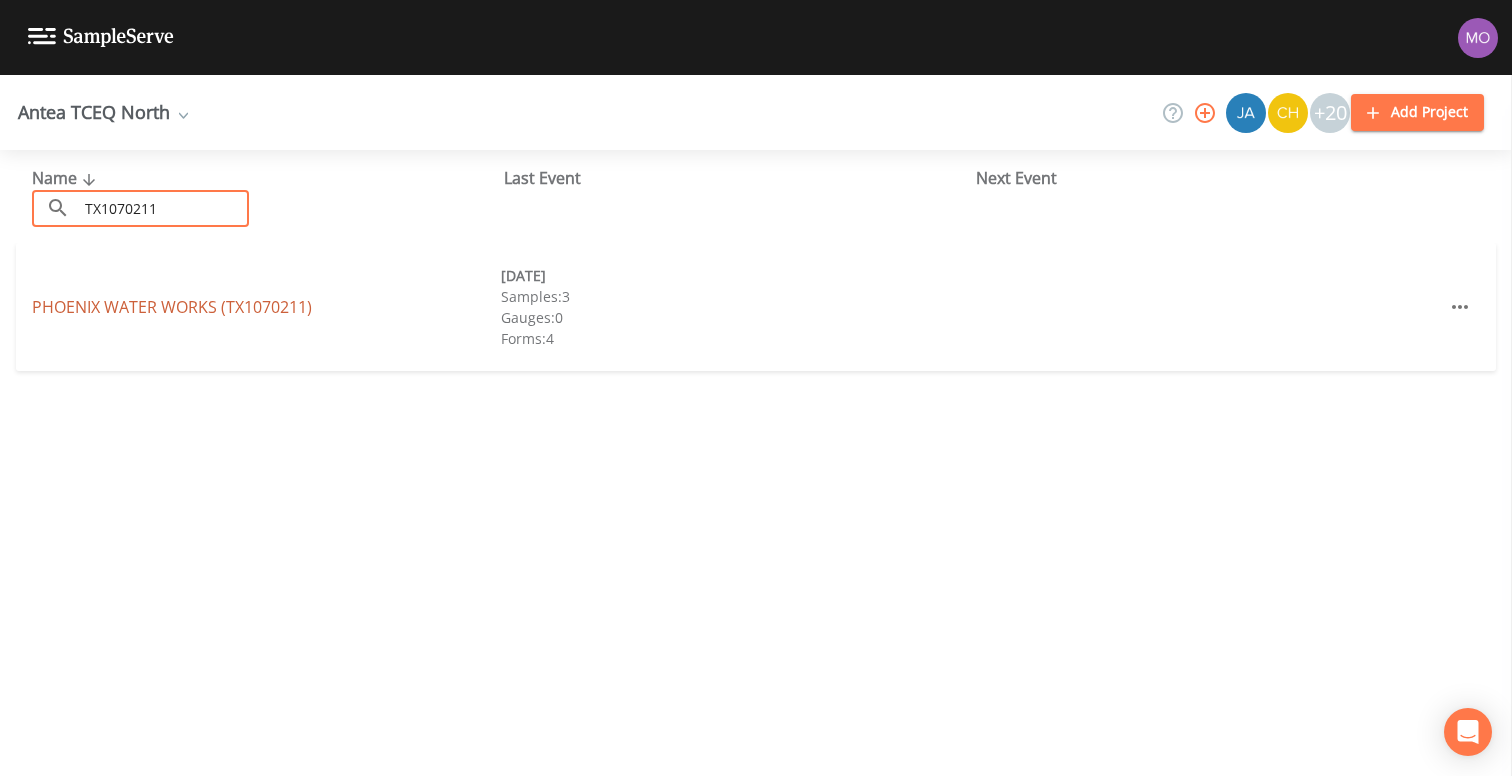click on "PHOENIX WATER WORKS   (TX1070211)" at bounding box center (172, 307) 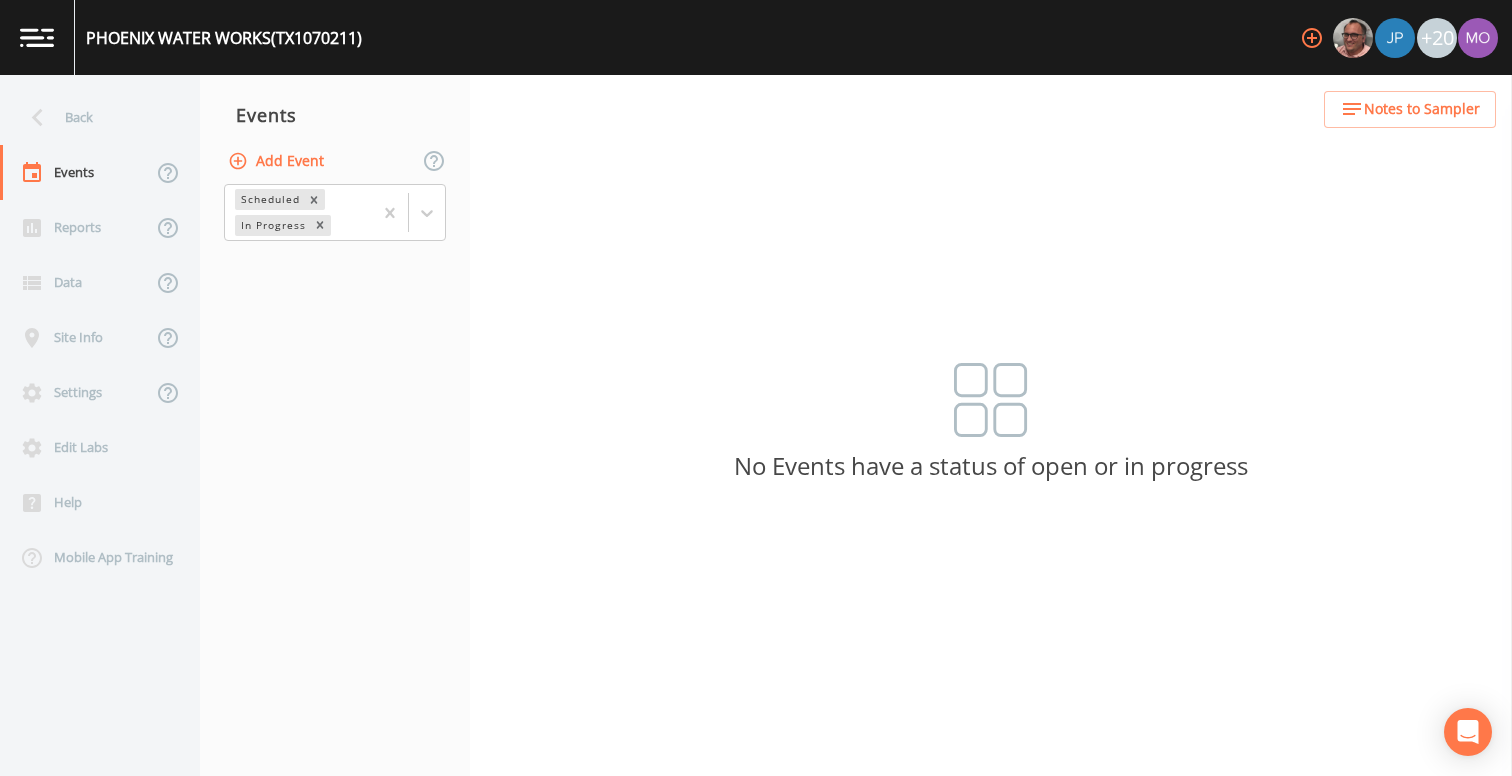 click on "Add Event" at bounding box center [278, 161] 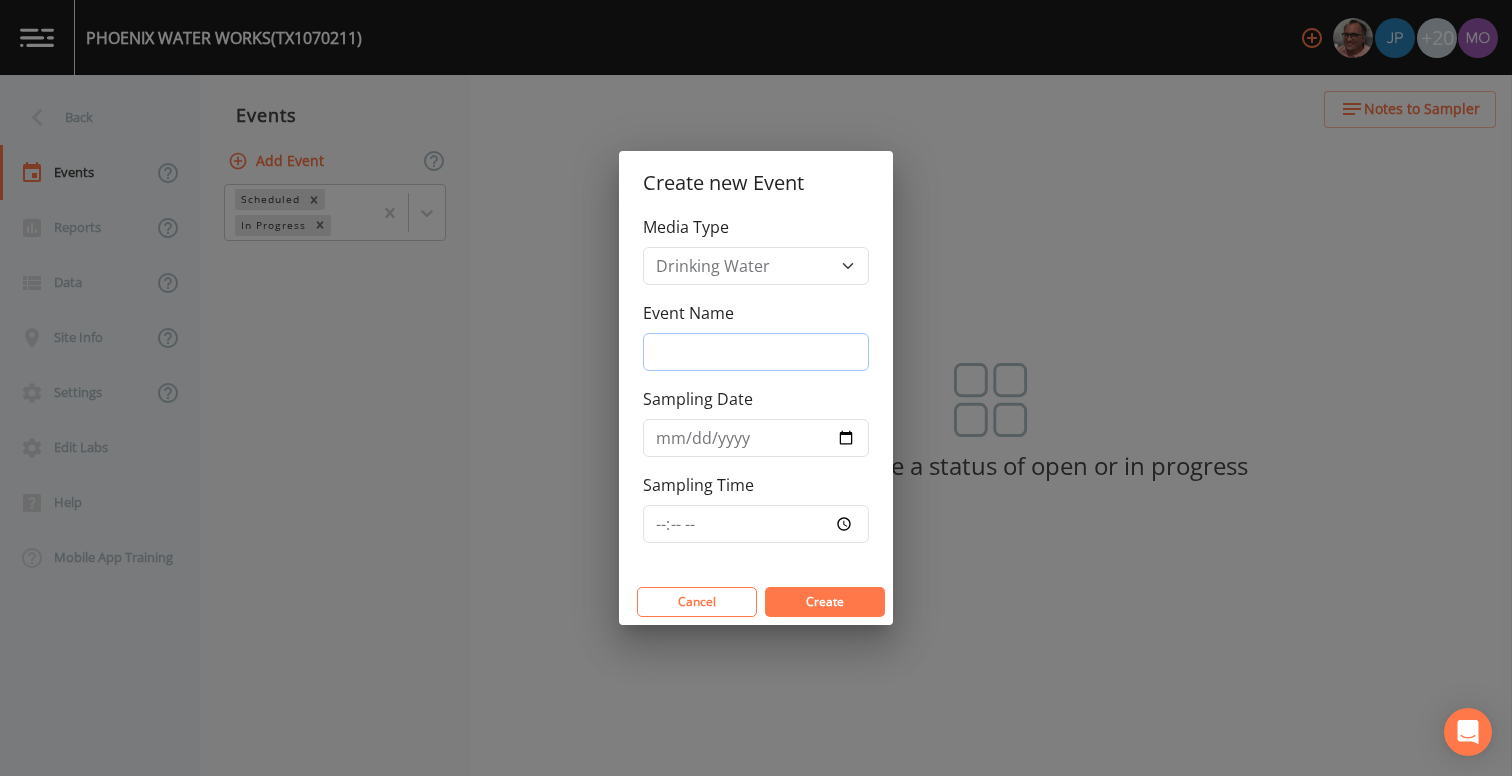 click on "Event Name" at bounding box center [756, 352] 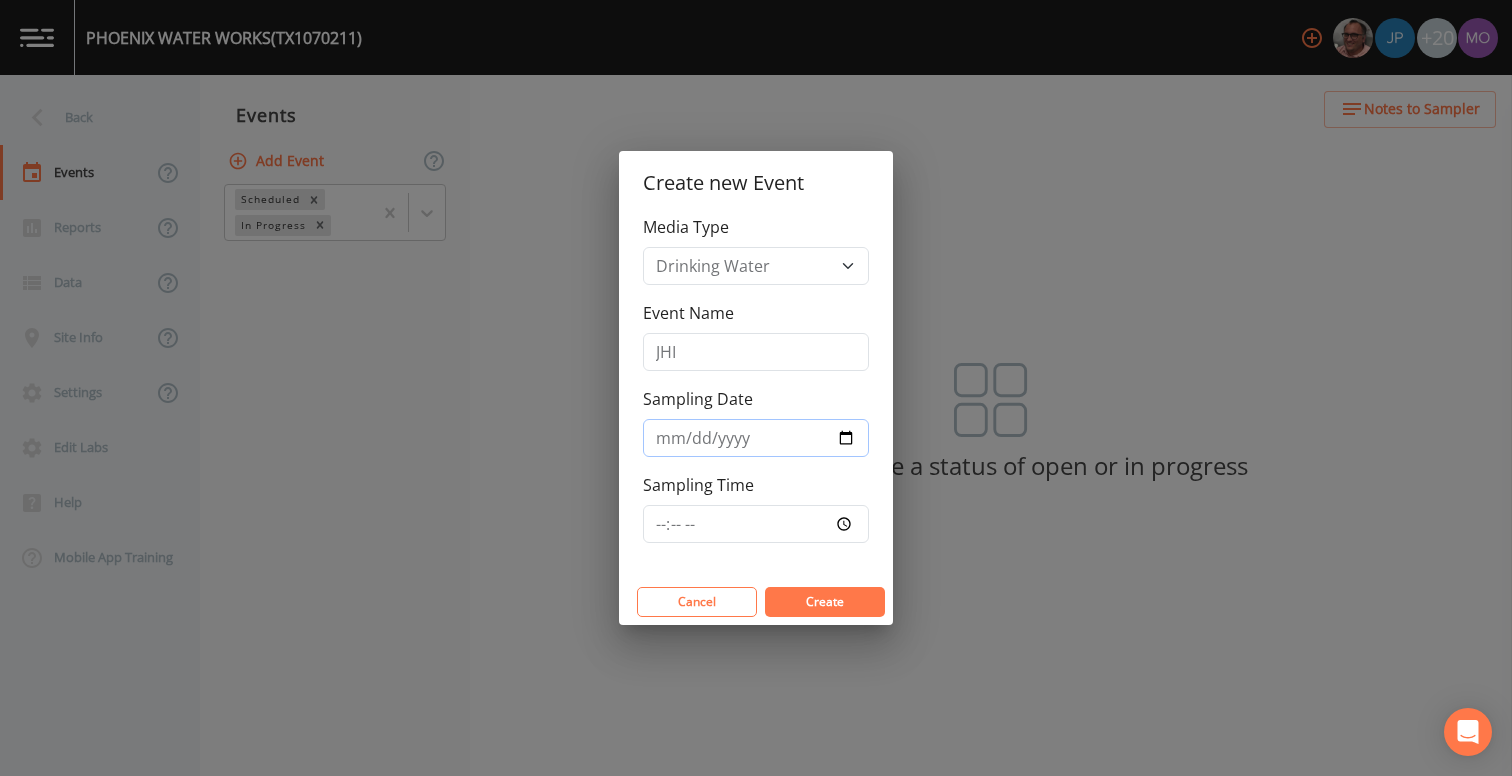 drag, startPoint x: 847, startPoint y: 433, endPoint x: 828, endPoint y: 454, distance: 28.319605 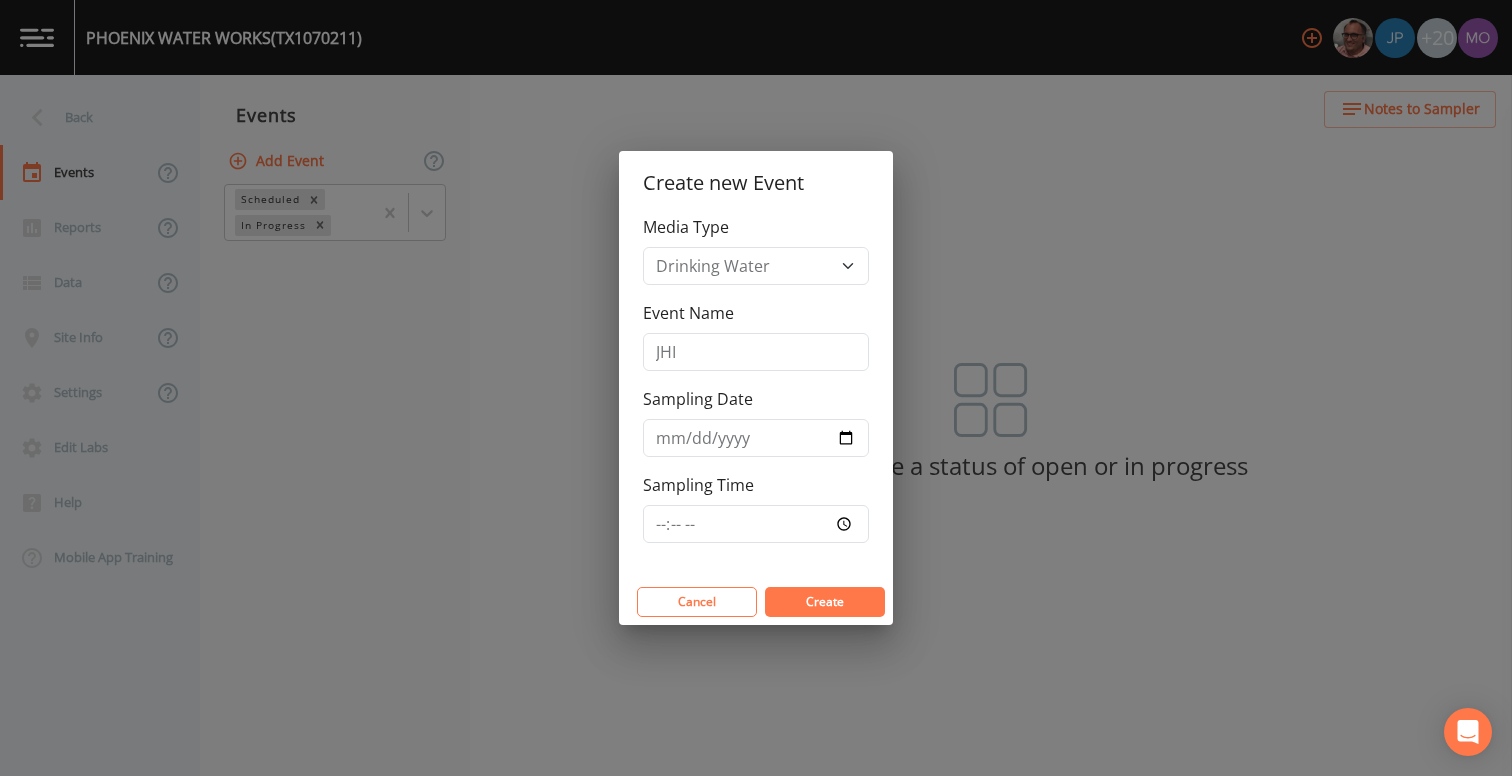 click on "Create" at bounding box center (825, 602) 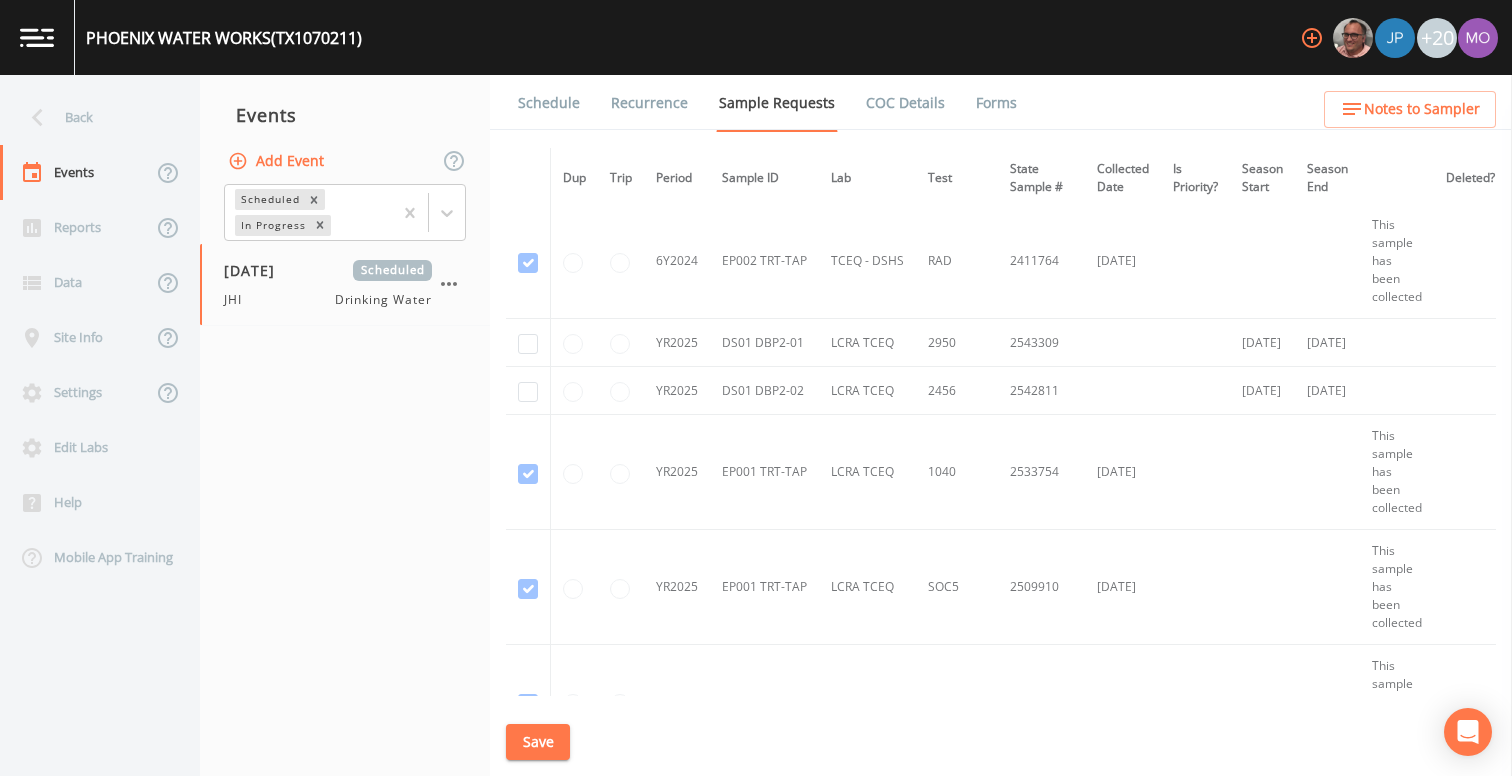 scroll, scrollTop: 2993, scrollLeft: 0, axis: vertical 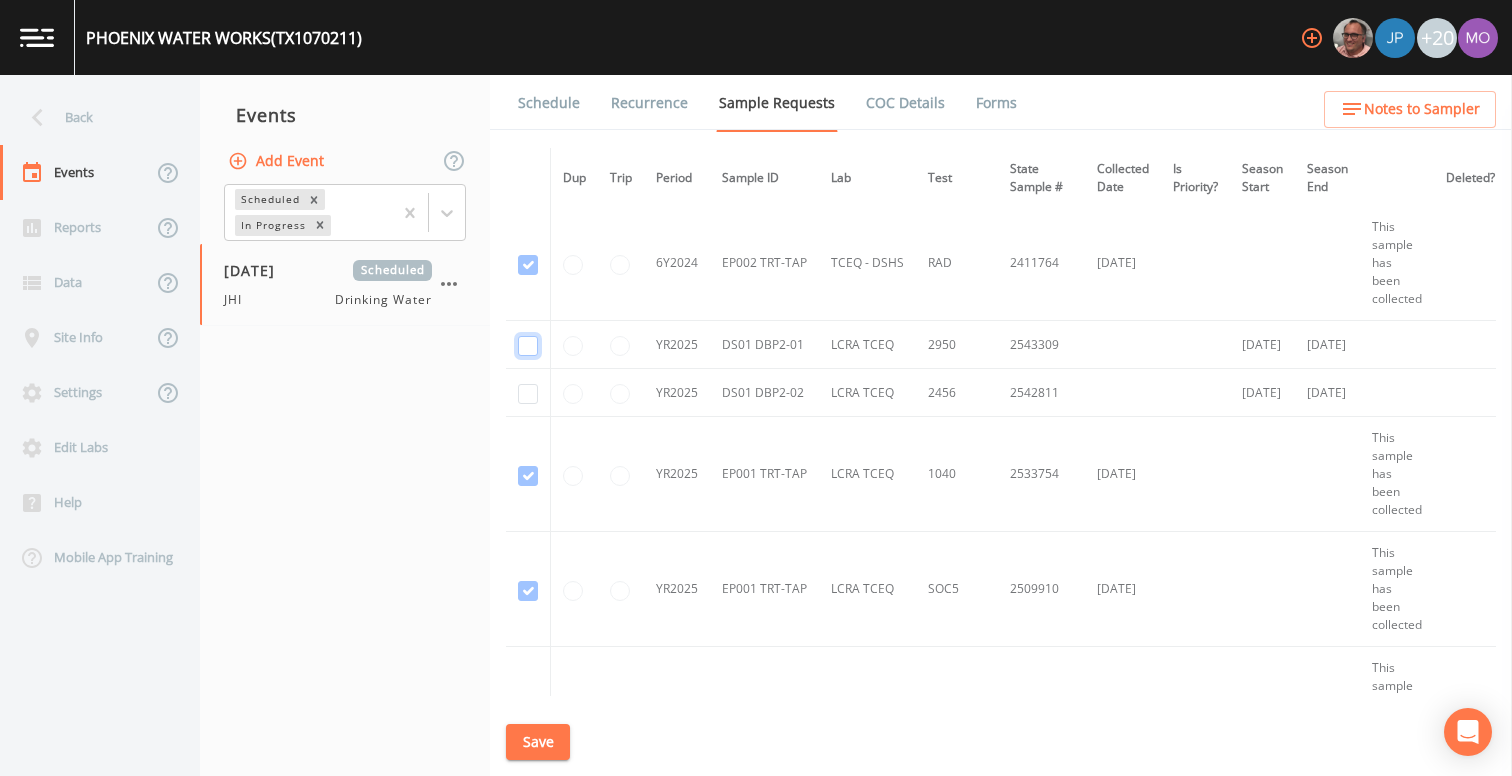 click at bounding box center [528, -2725] 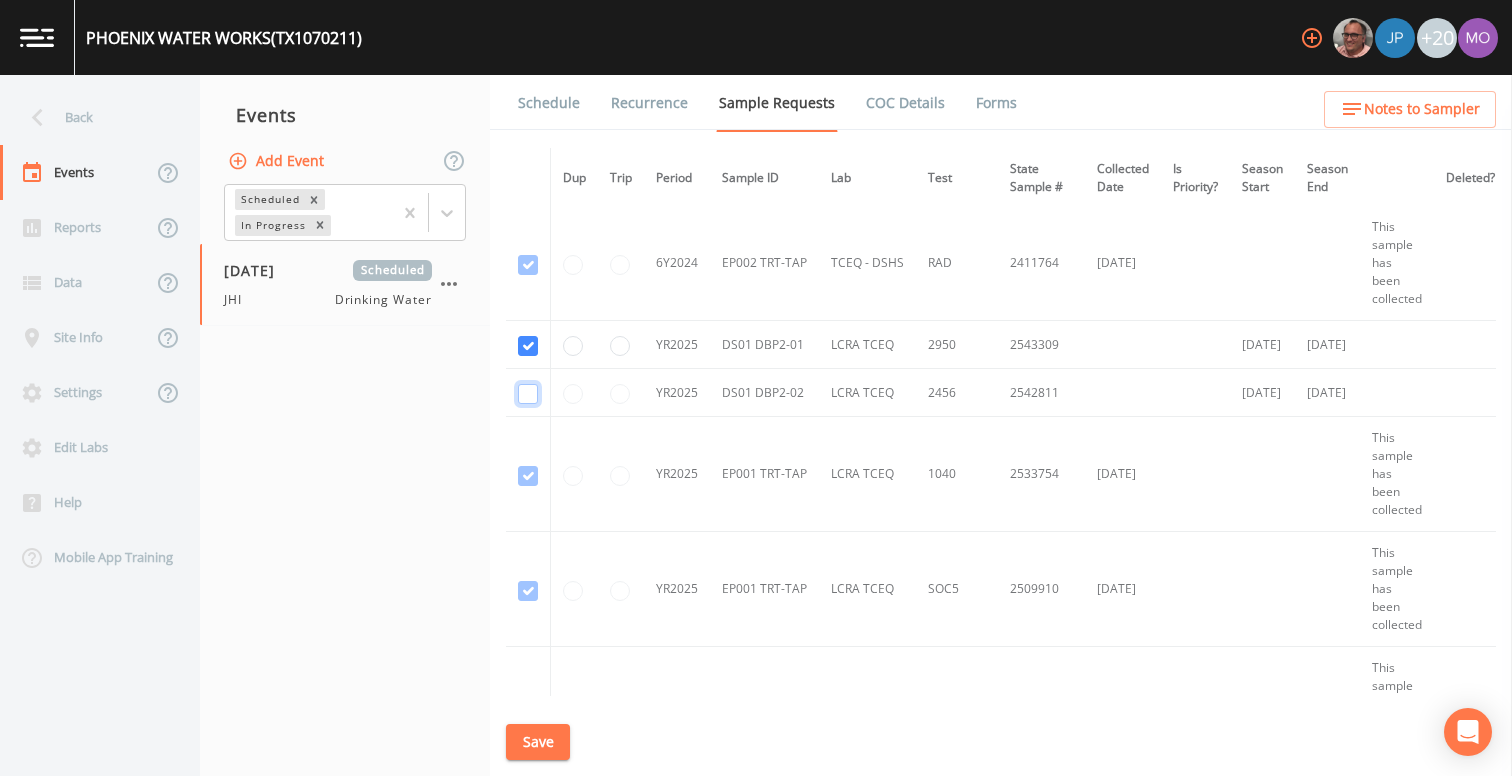 click at bounding box center [528, -2610] 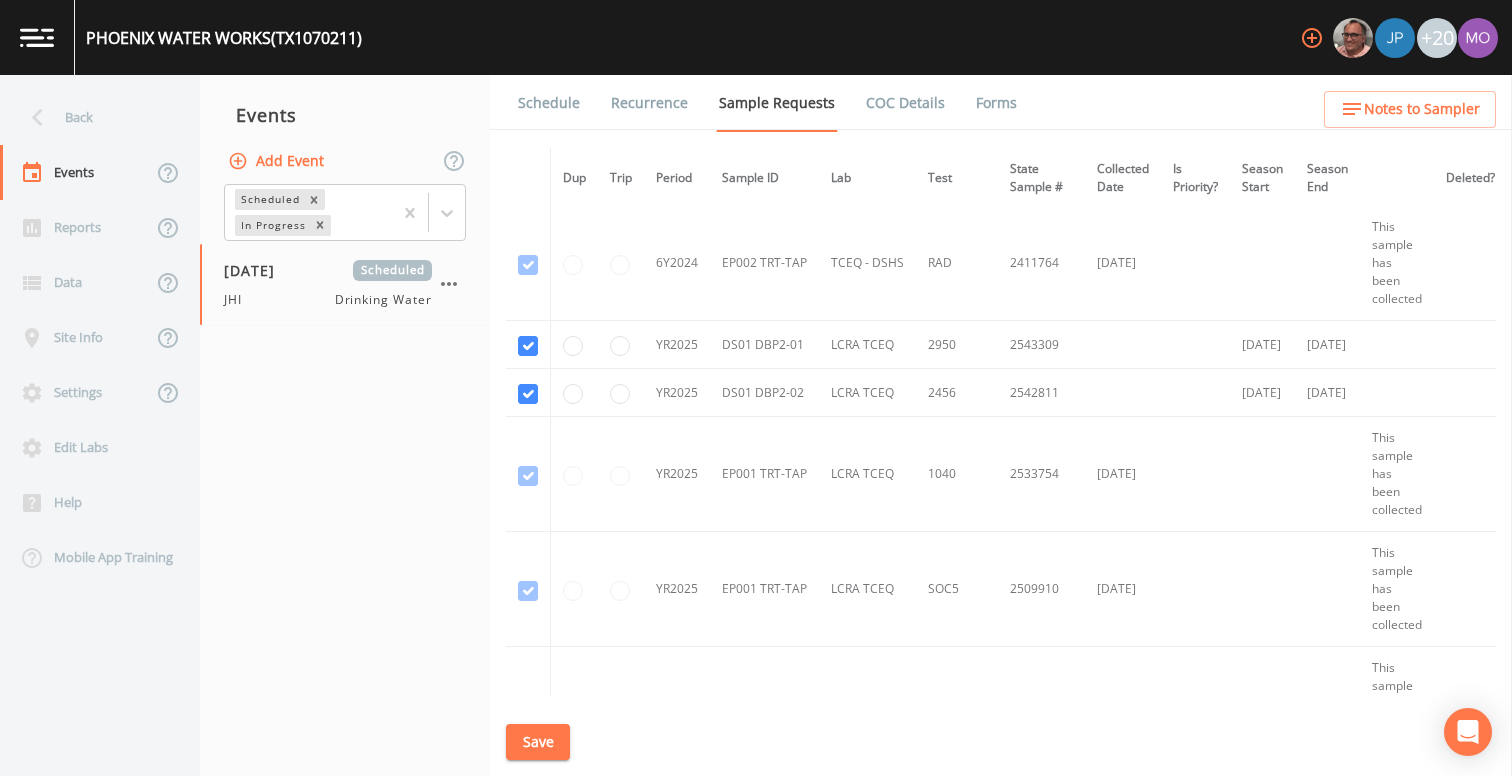 click on "Save" at bounding box center (538, 742) 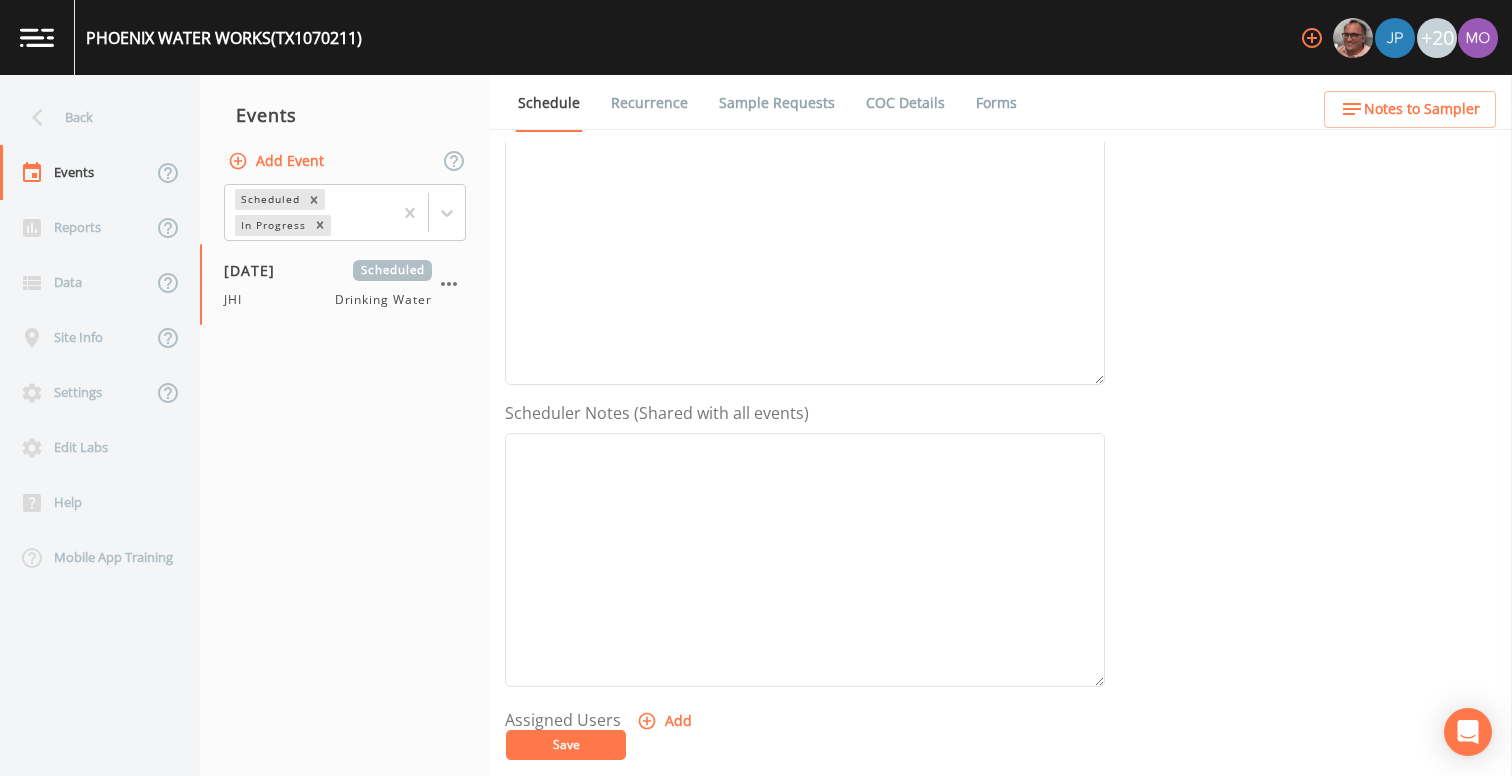 scroll, scrollTop: 629, scrollLeft: 0, axis: vertical 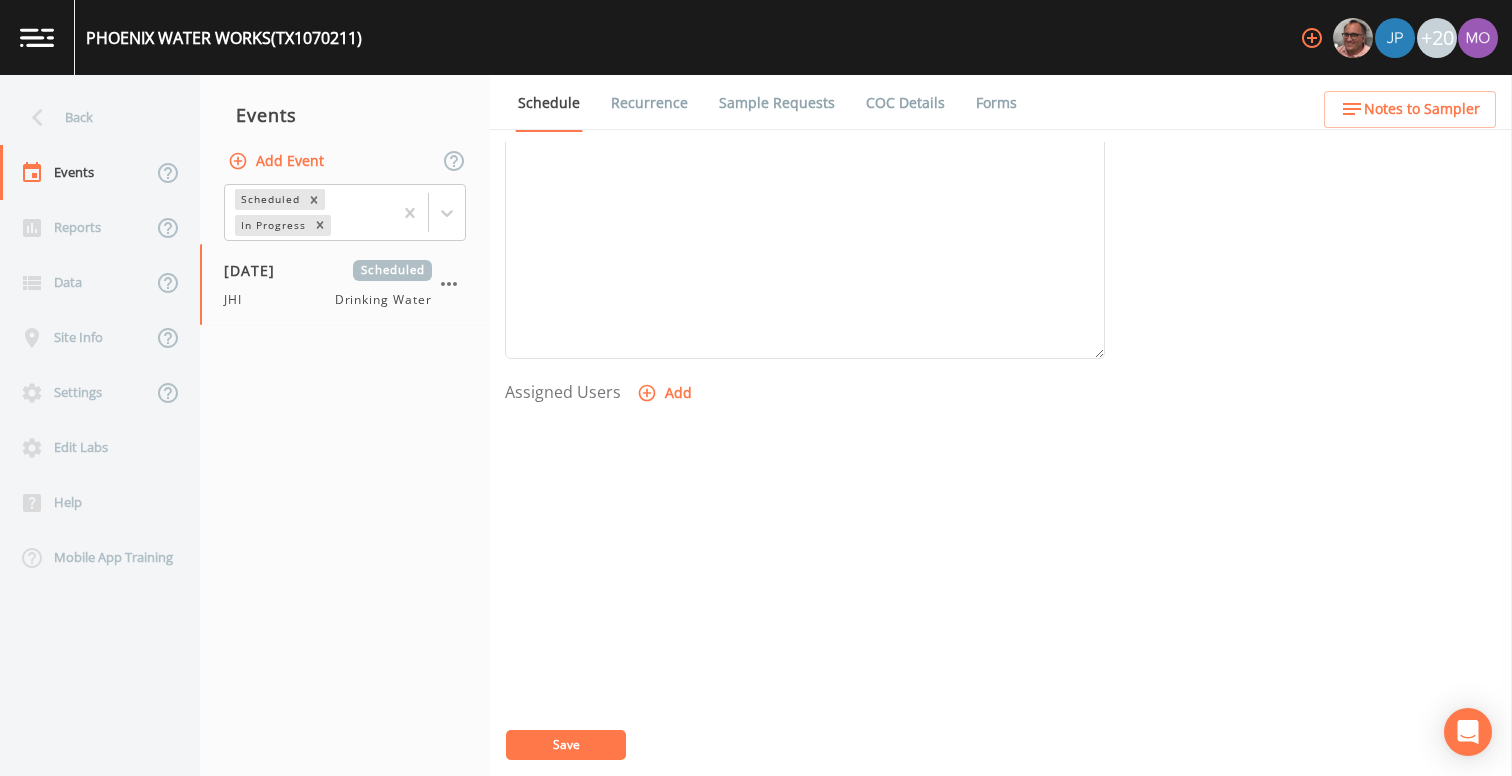 click 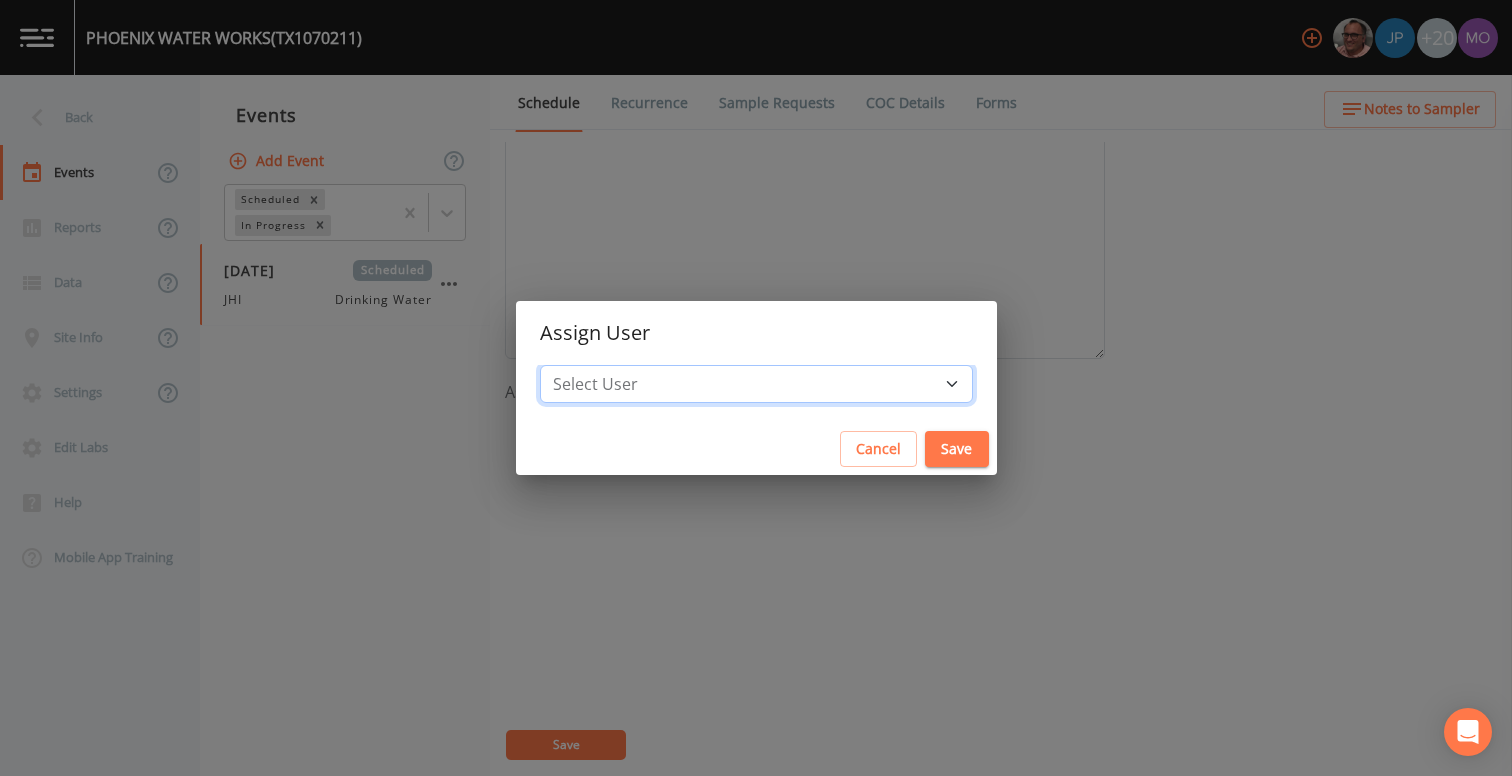 click on "Select User [PERSON_NAME] [PERSON_NAME]  [PERSON_NAME] [PERSON_NAME] [PERSON_NAME] [PERSON_NAME]  Rigamonti [EMAIL_ADDRESS][DOMAIN_NAME] [PERSON_NAME] [PERSON_NAME] [PERSON_NAME] [PERSON_NAME] [PERSON_NAME] [PERSON_NAME] [PERSON_NAME] [PERSON_NAME] [PERSON_NAME] [PERSON_NAME] [PERSON_NAME] [PERSON_NAME] [PERSON_NAME] [PERSON_NAME] [PERSON_NAME]" at bounding box center [756, 384] 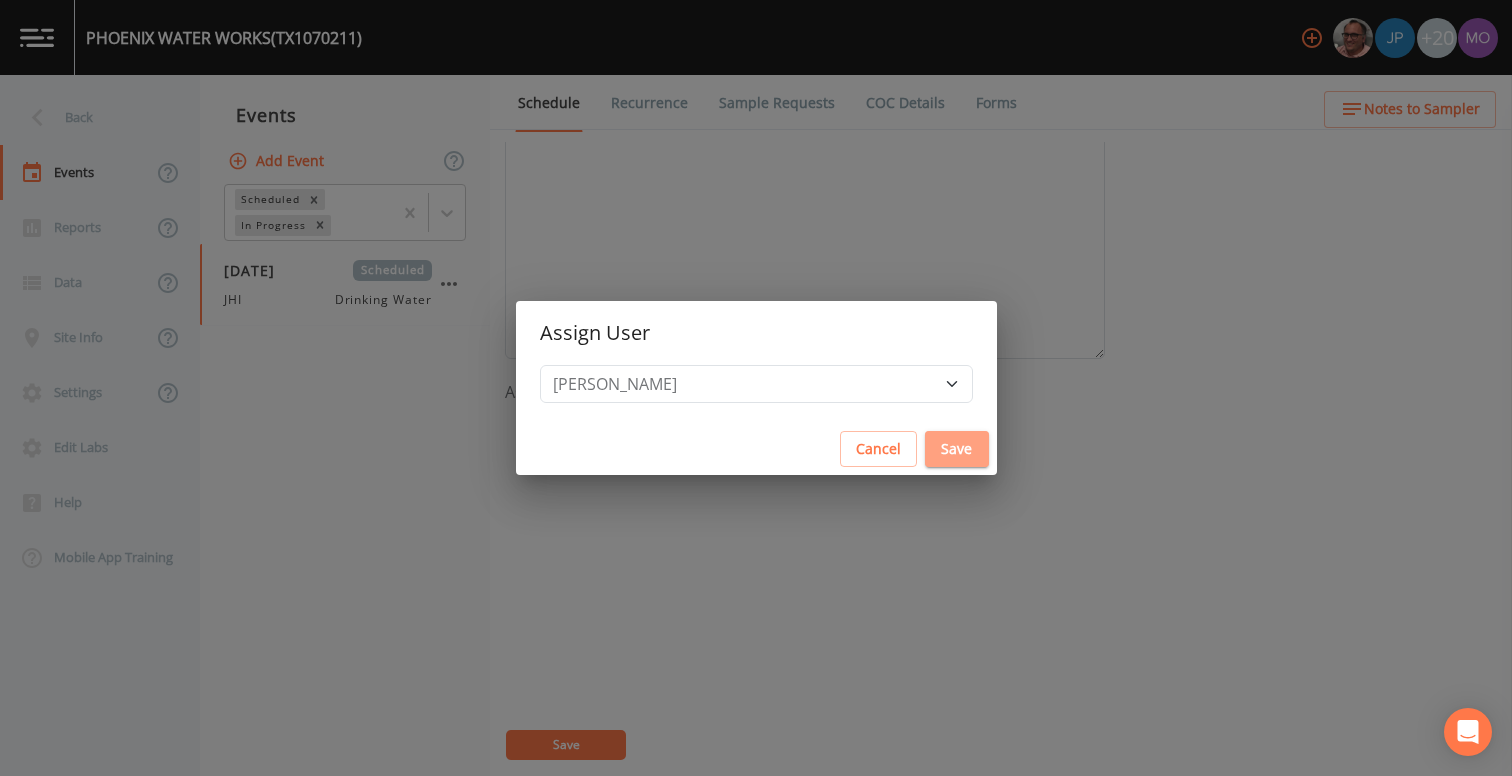 click on "Save" at bounding box center [957, 449] 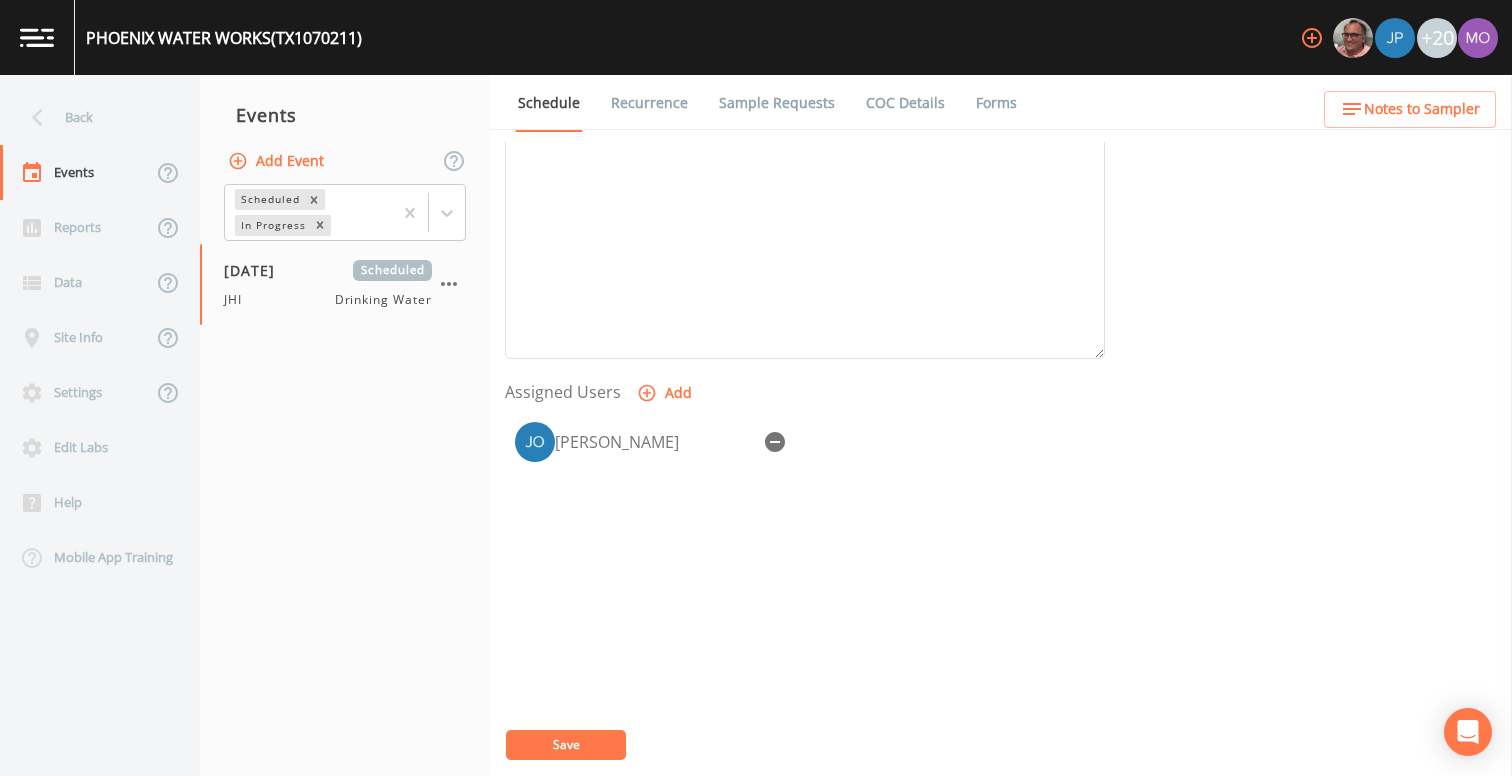 click on "Save" at bounding box center (566, 745) 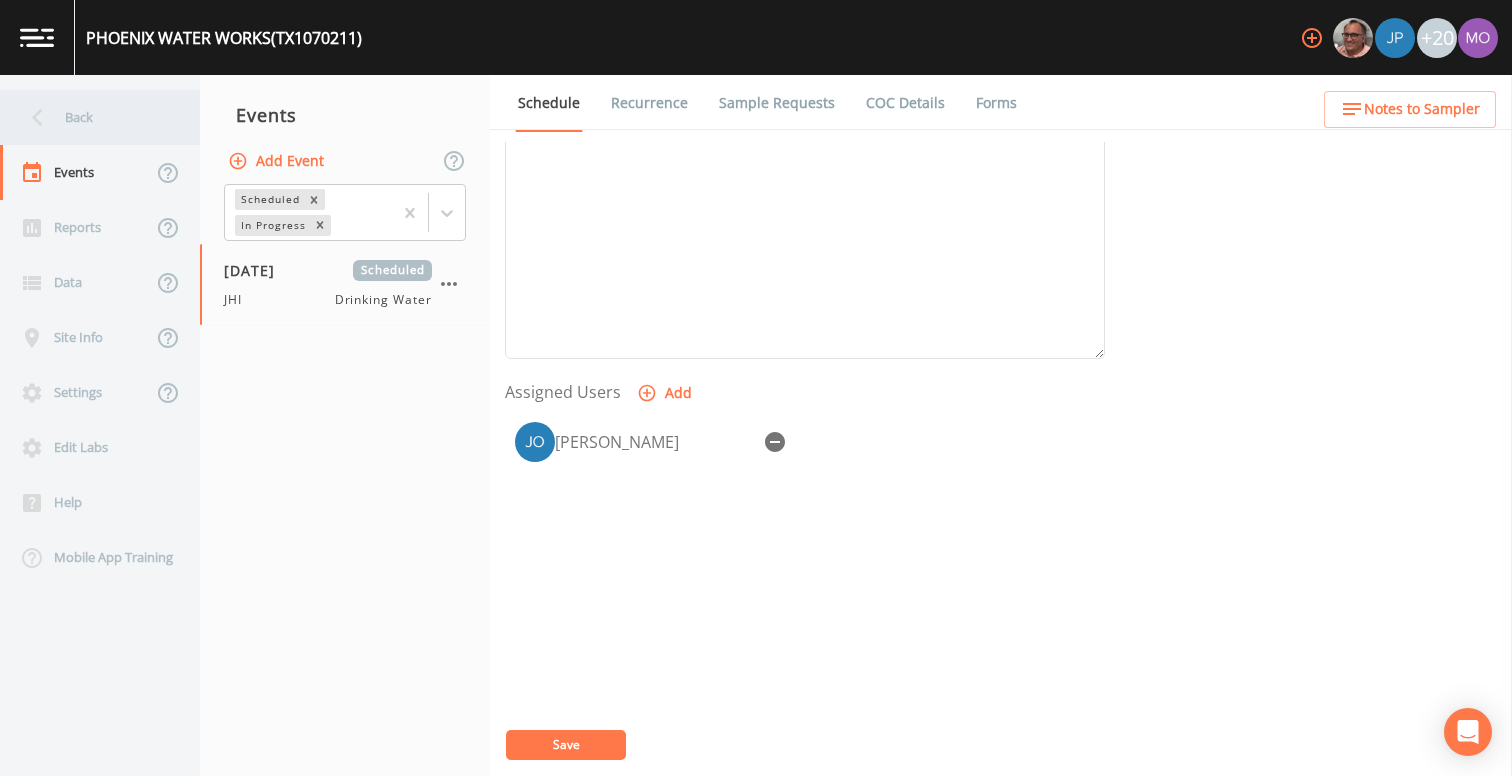 click on "Back" at bounding box center (90, 117) 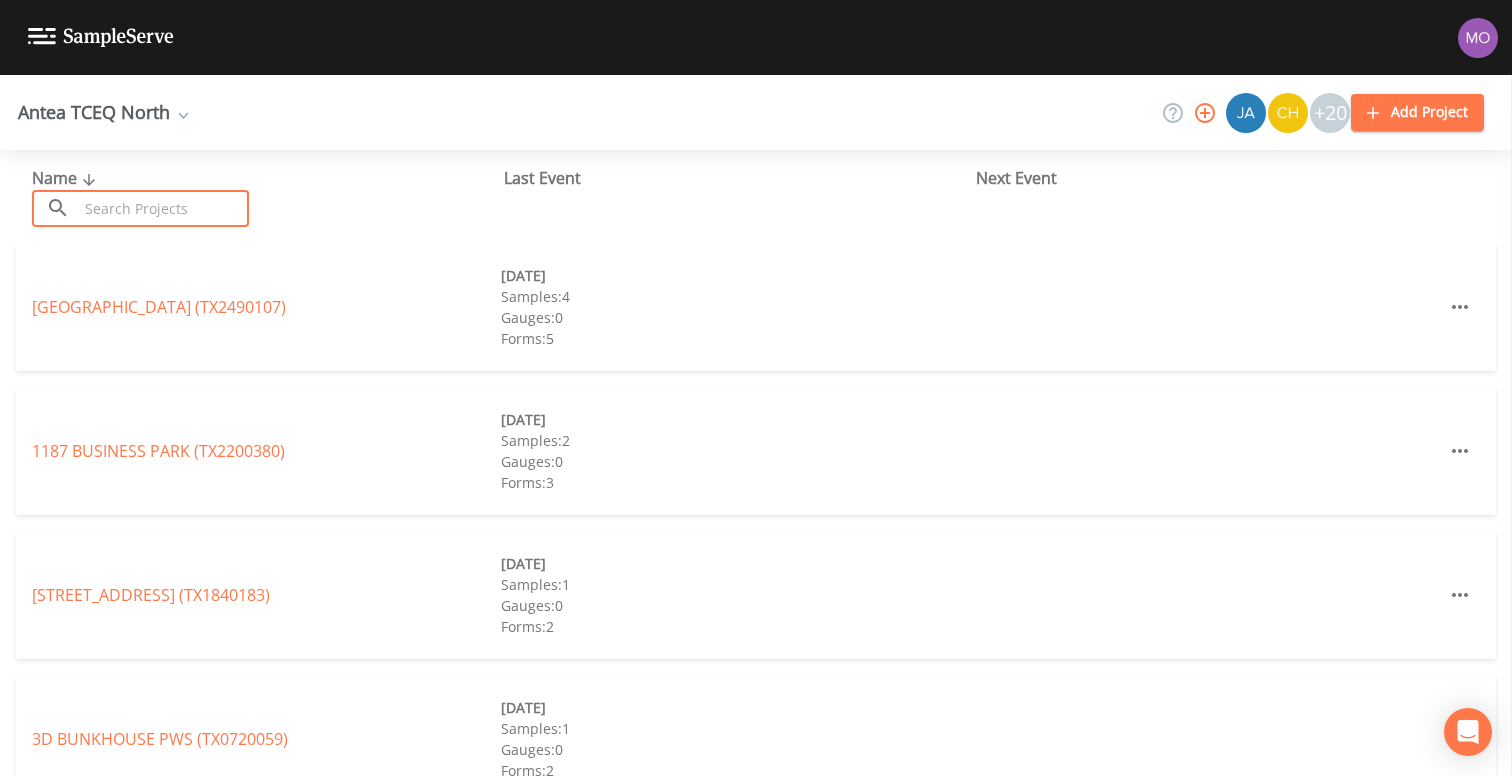 click at bounding box center (163, 208) 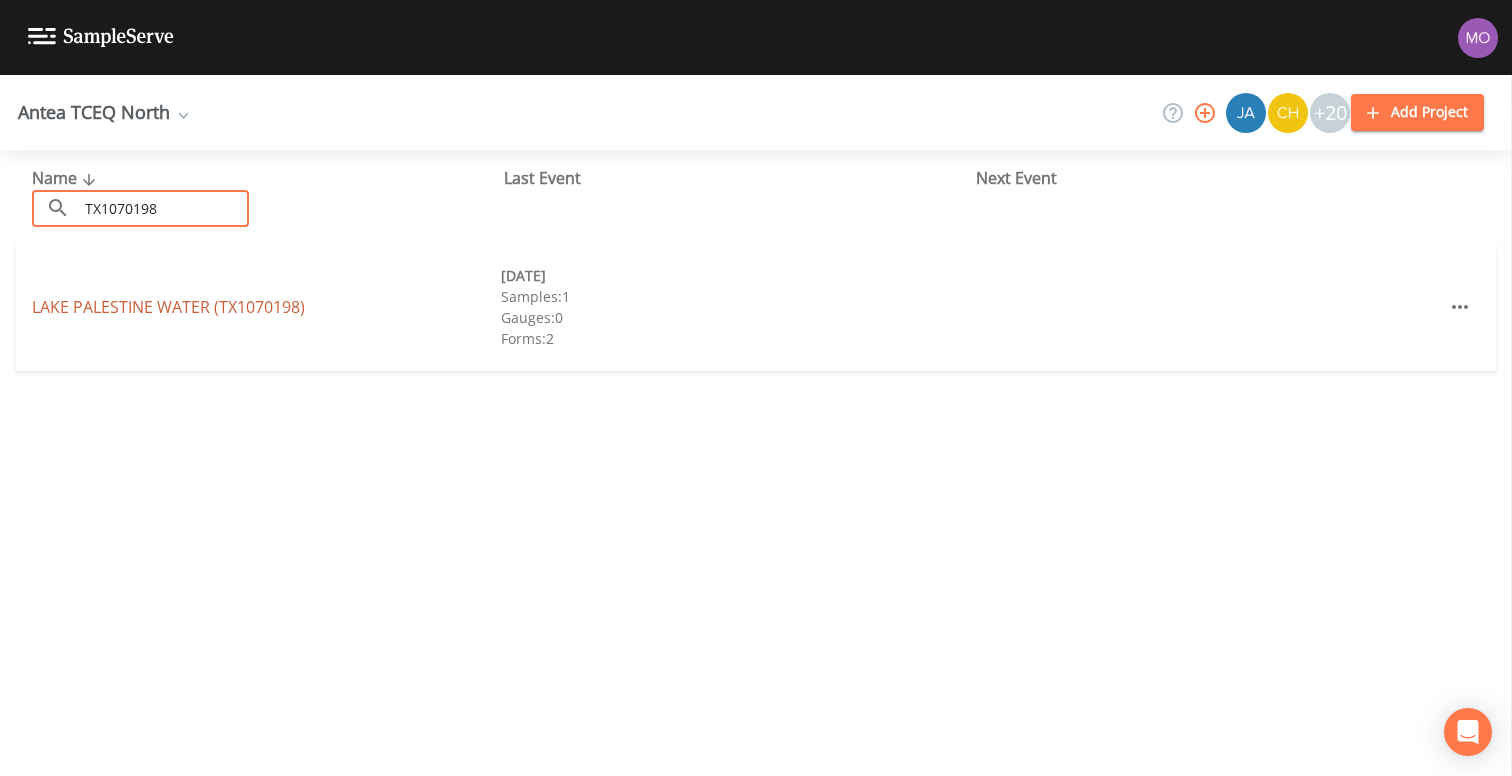 click on "LAKE PALESTINE WATER   (TX1070198)" at bounding box center (168, 307) 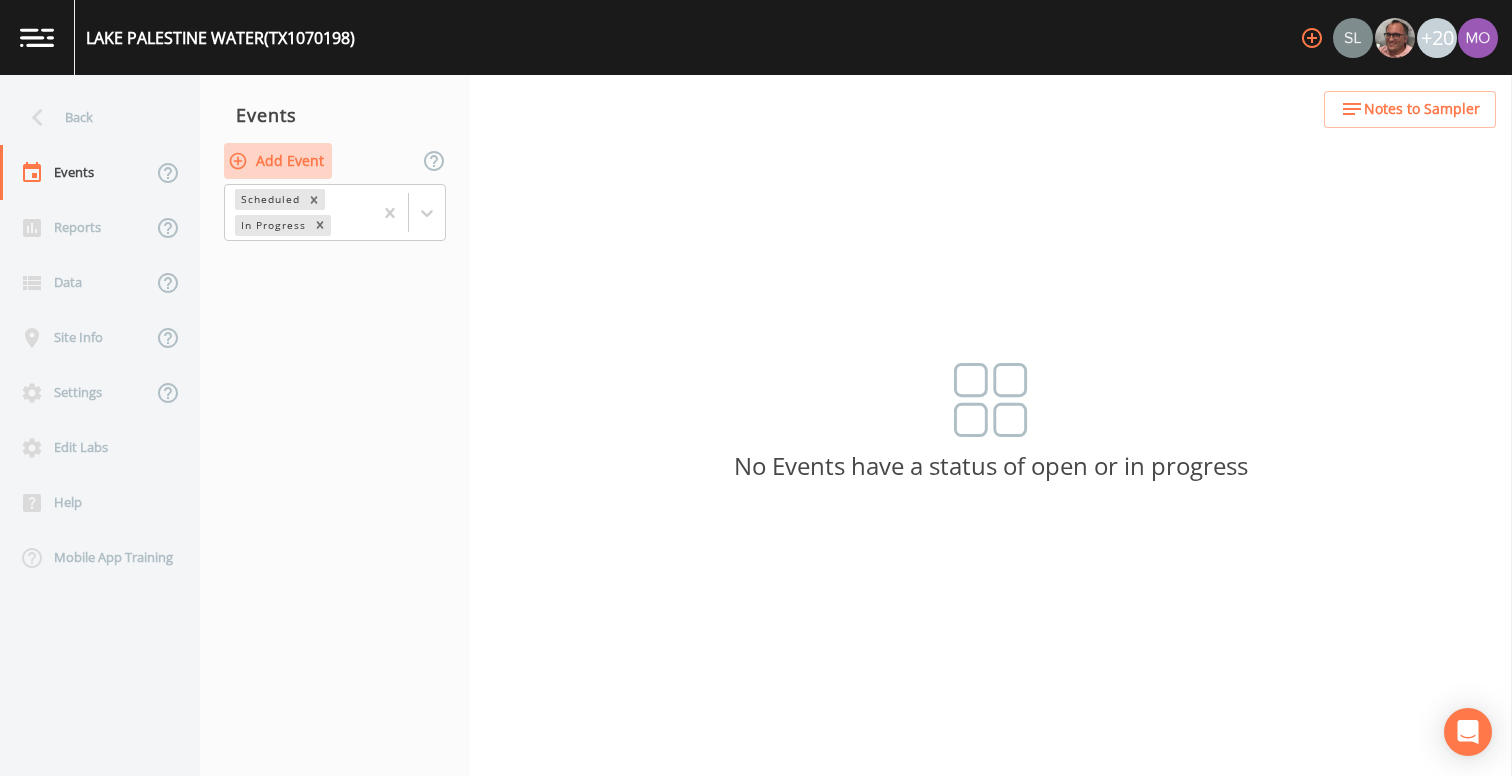 click on "Add Event" at bounding box center (278, 161) 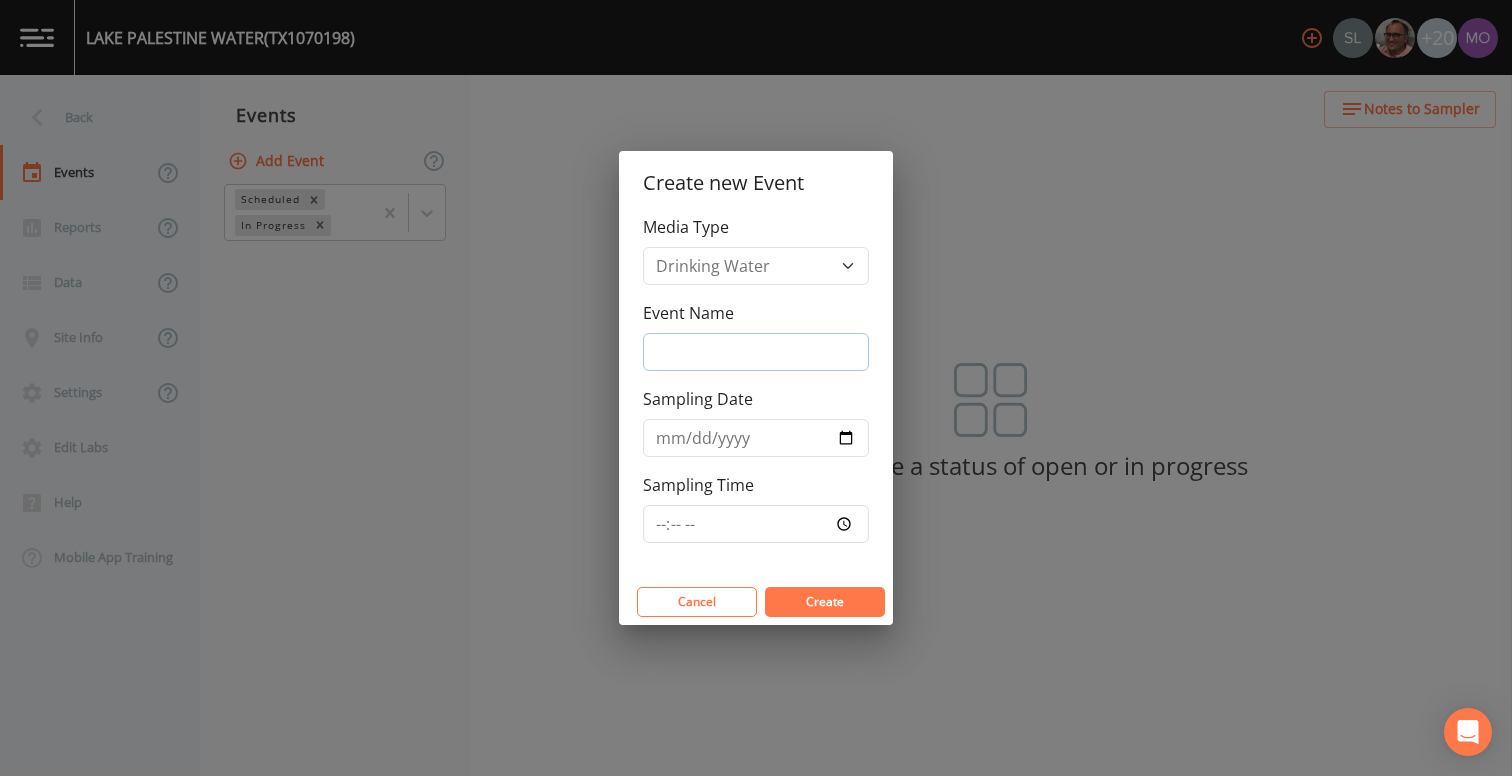 click on "Event Name" at bounding box center [756, 352] 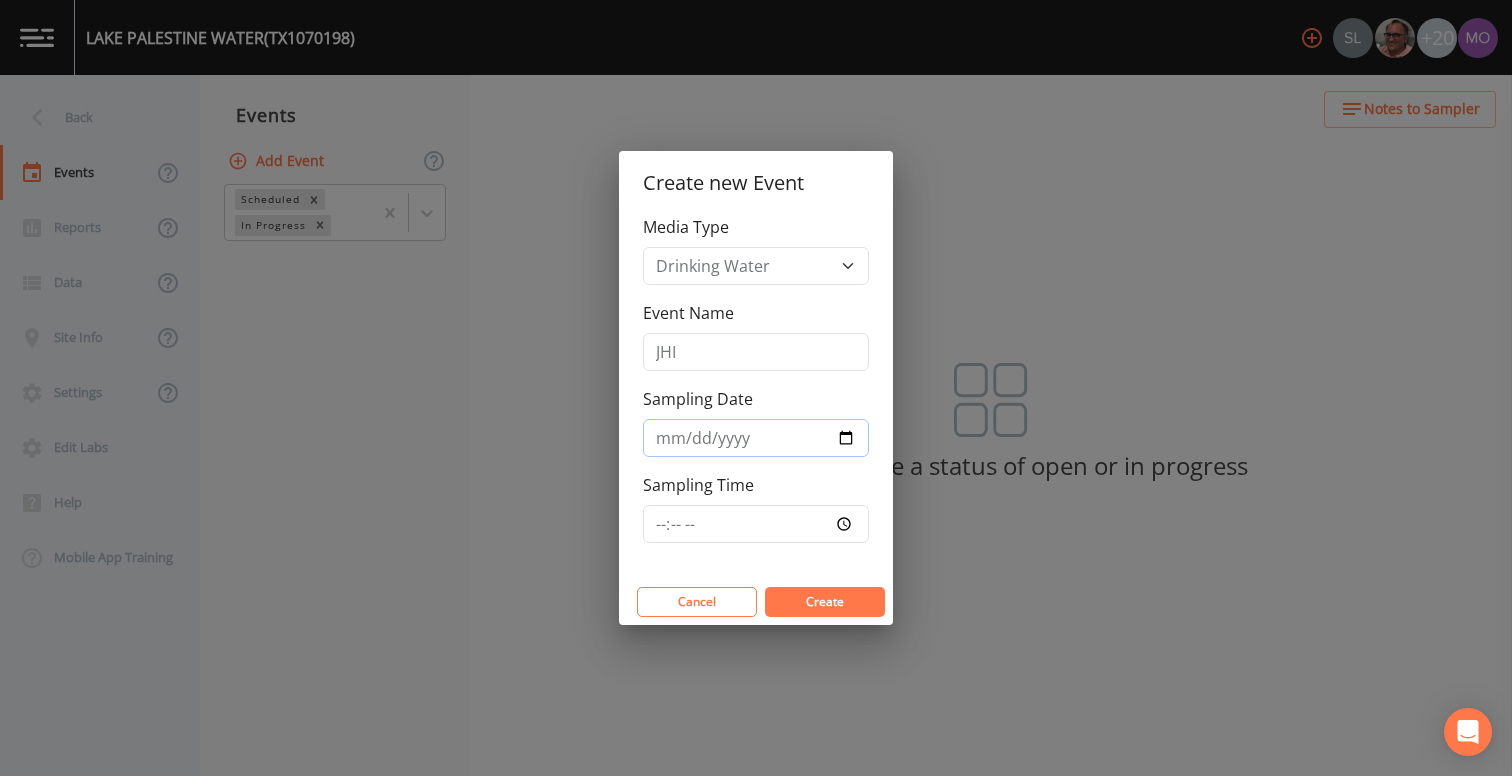 click on "Sampling Date" at bounding box center (756, 438) 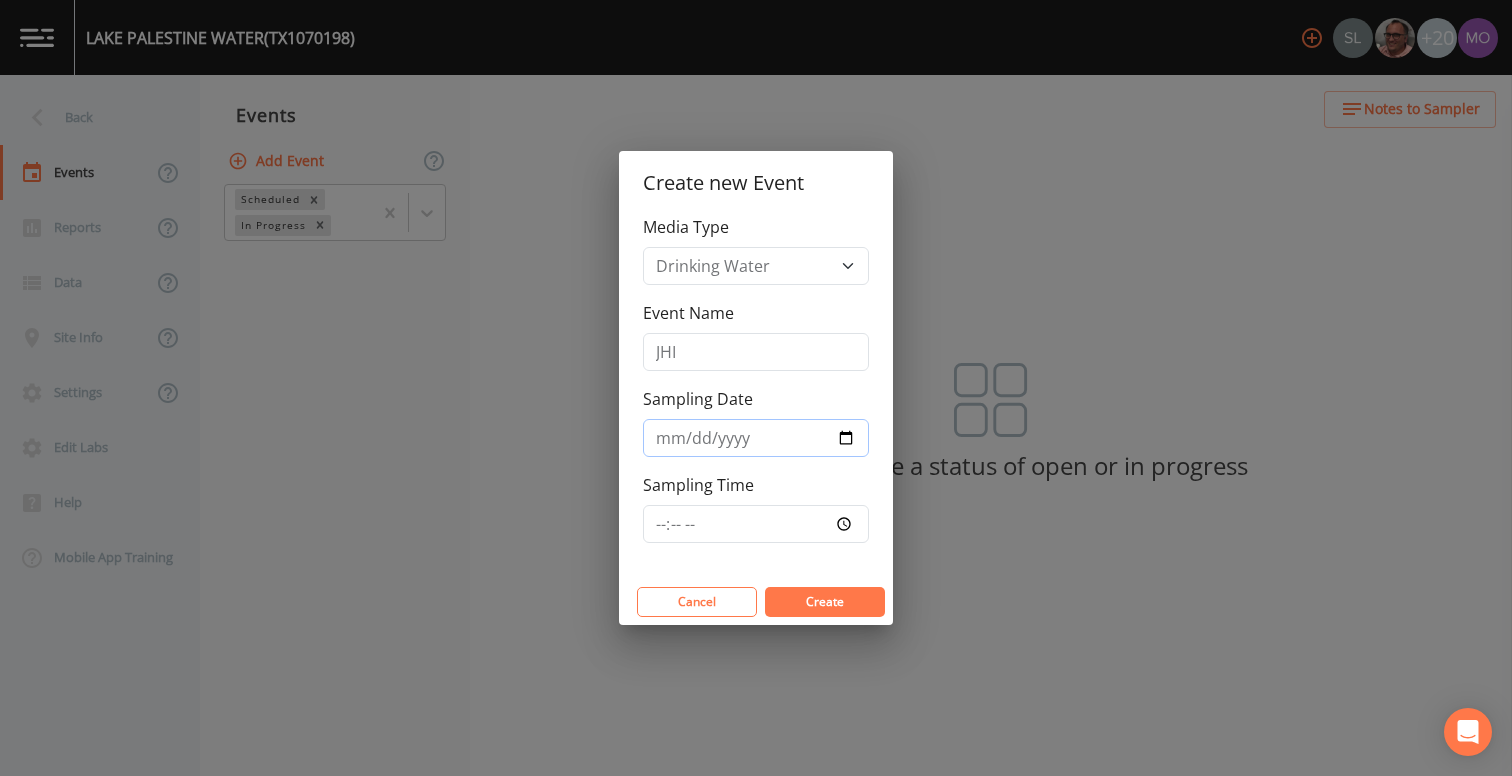 click on "Sampling Date" at bounding box center (756, 438) 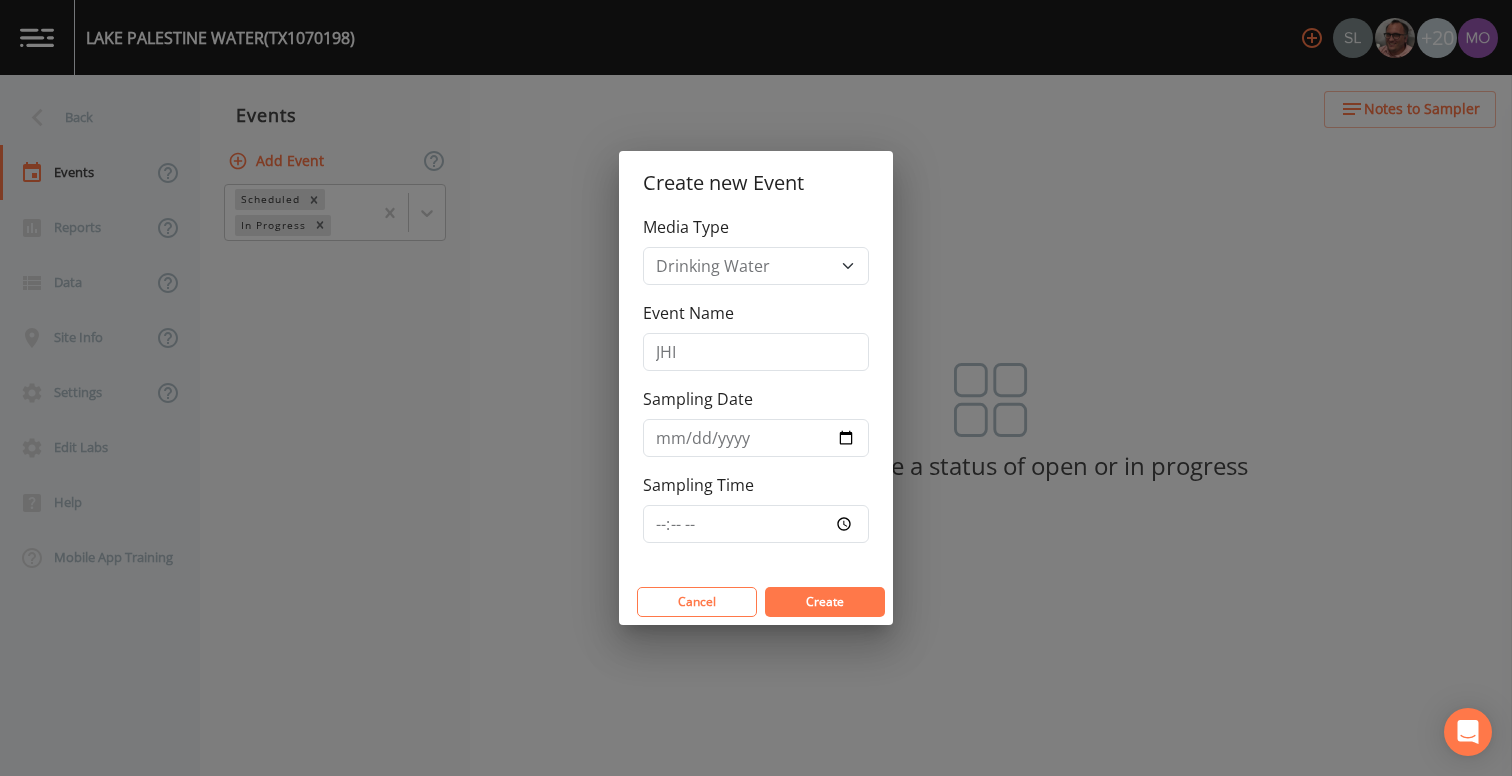 click on "Create" at bounding box center (825, 601) 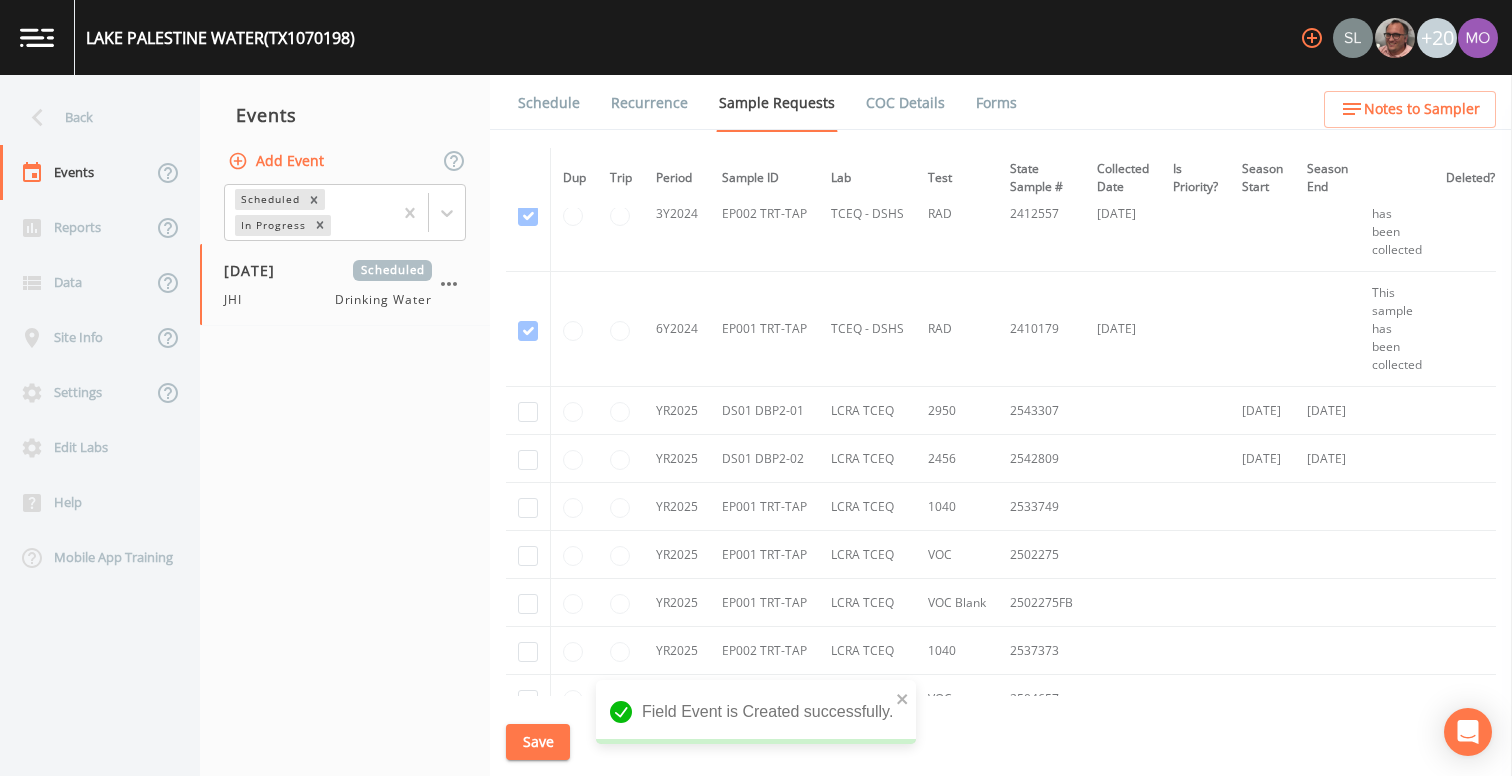 scroll, scrollTop: 1506, scrollLeft: 0, axis: vertical 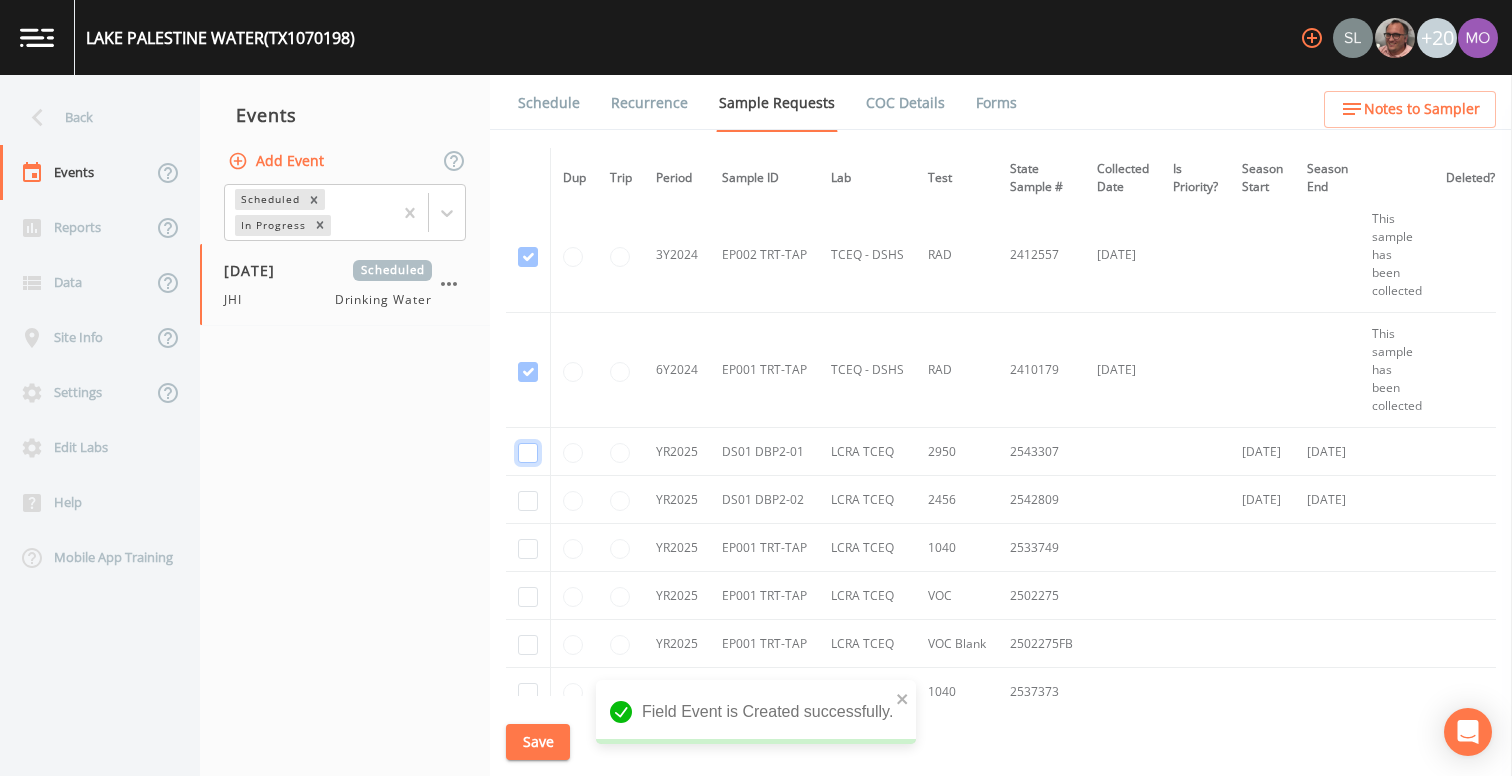 click at bounding box center (528, -1238) 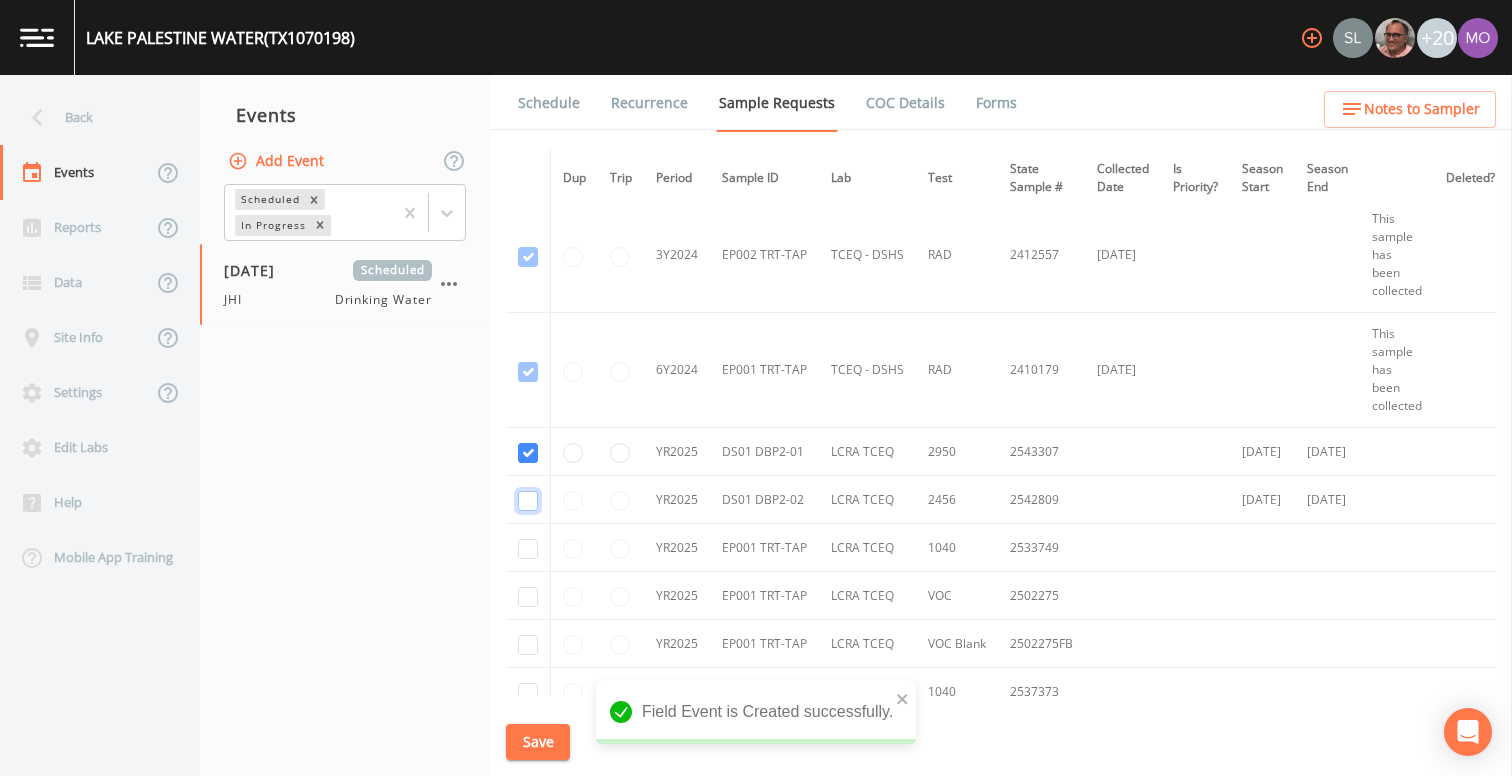 click at bounding box center [528, -1123] 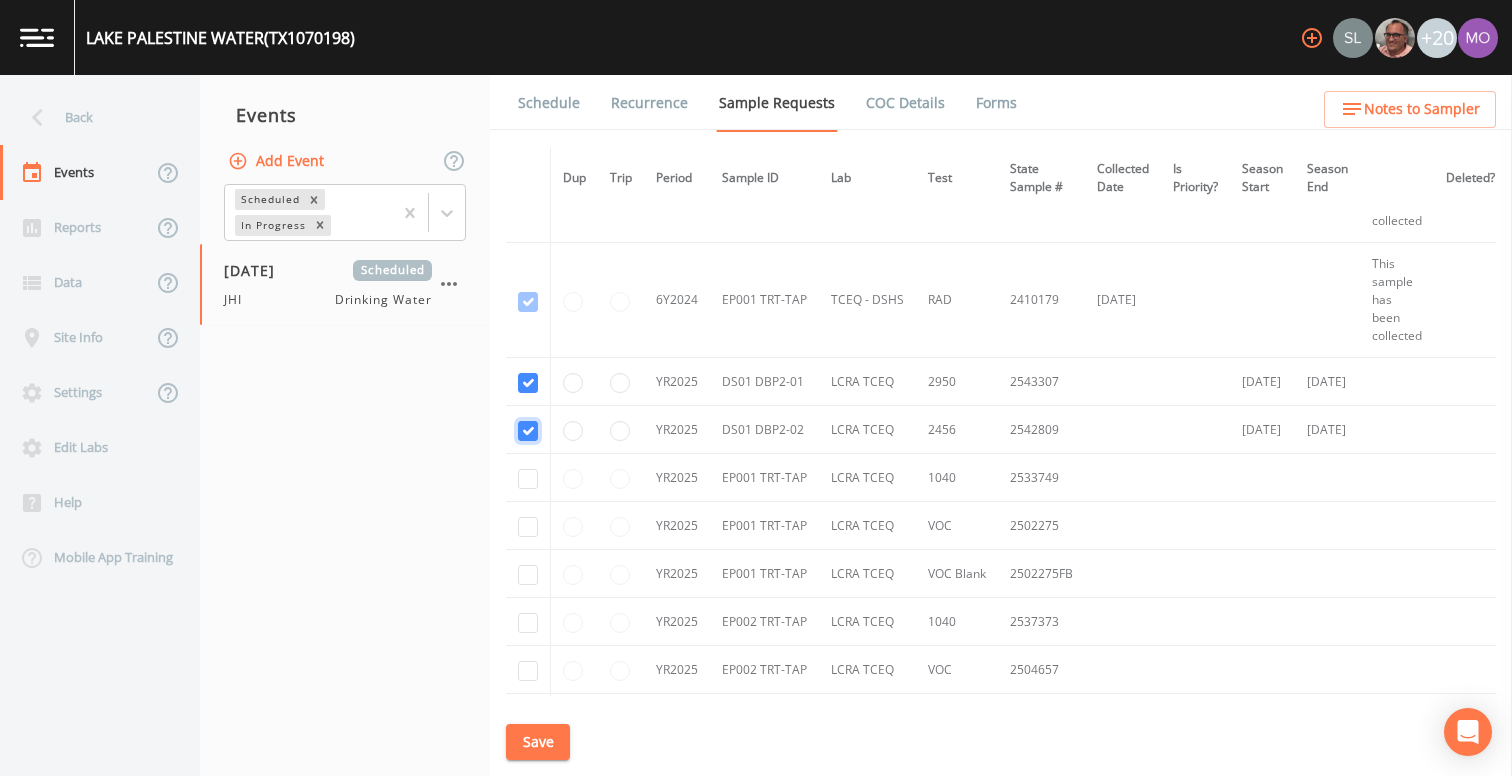 scroll, scrollTop: 1583, scrollLeft: 0, axis: vertical 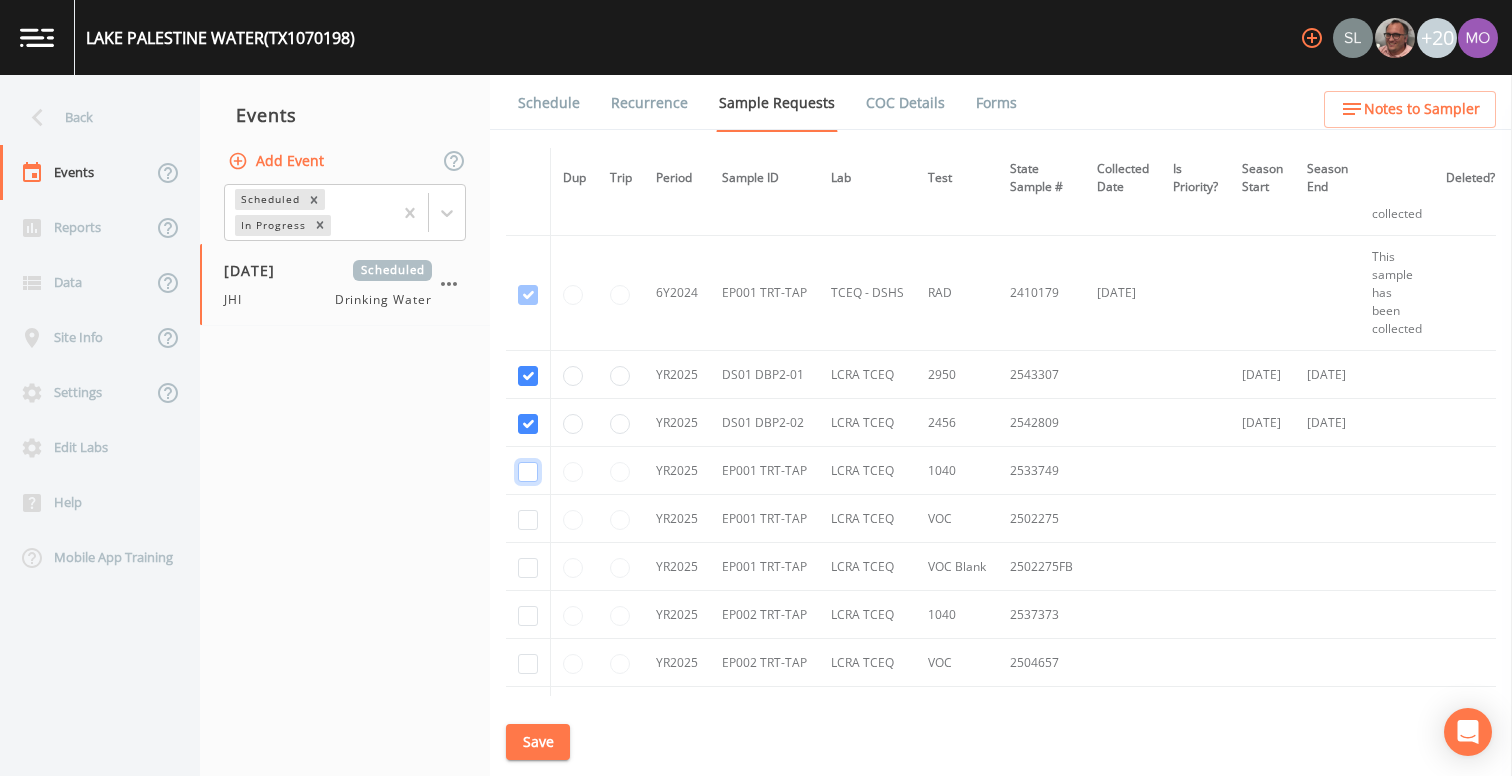 click at bounding box center (528, 472) 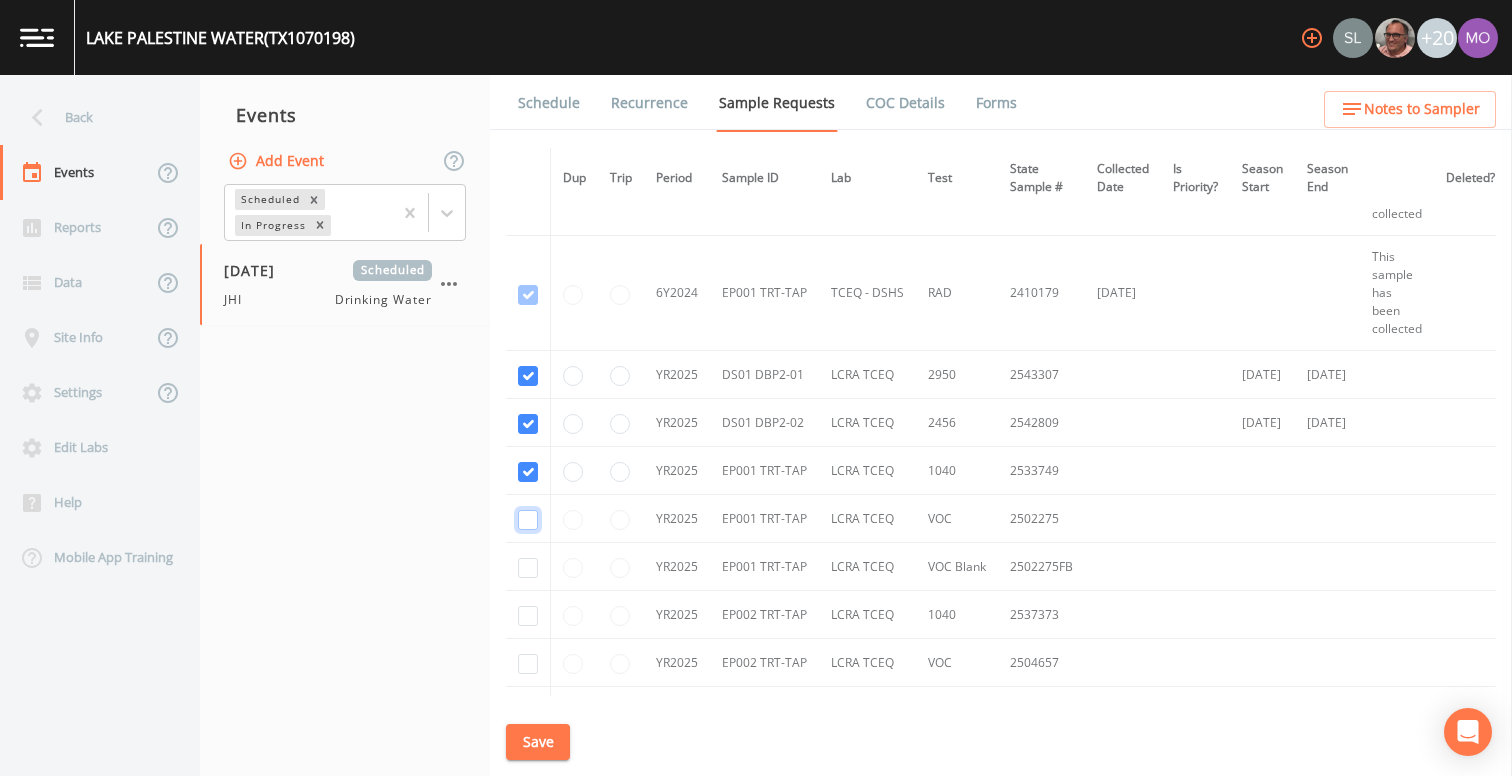 click at bounding box center (528, -1085) 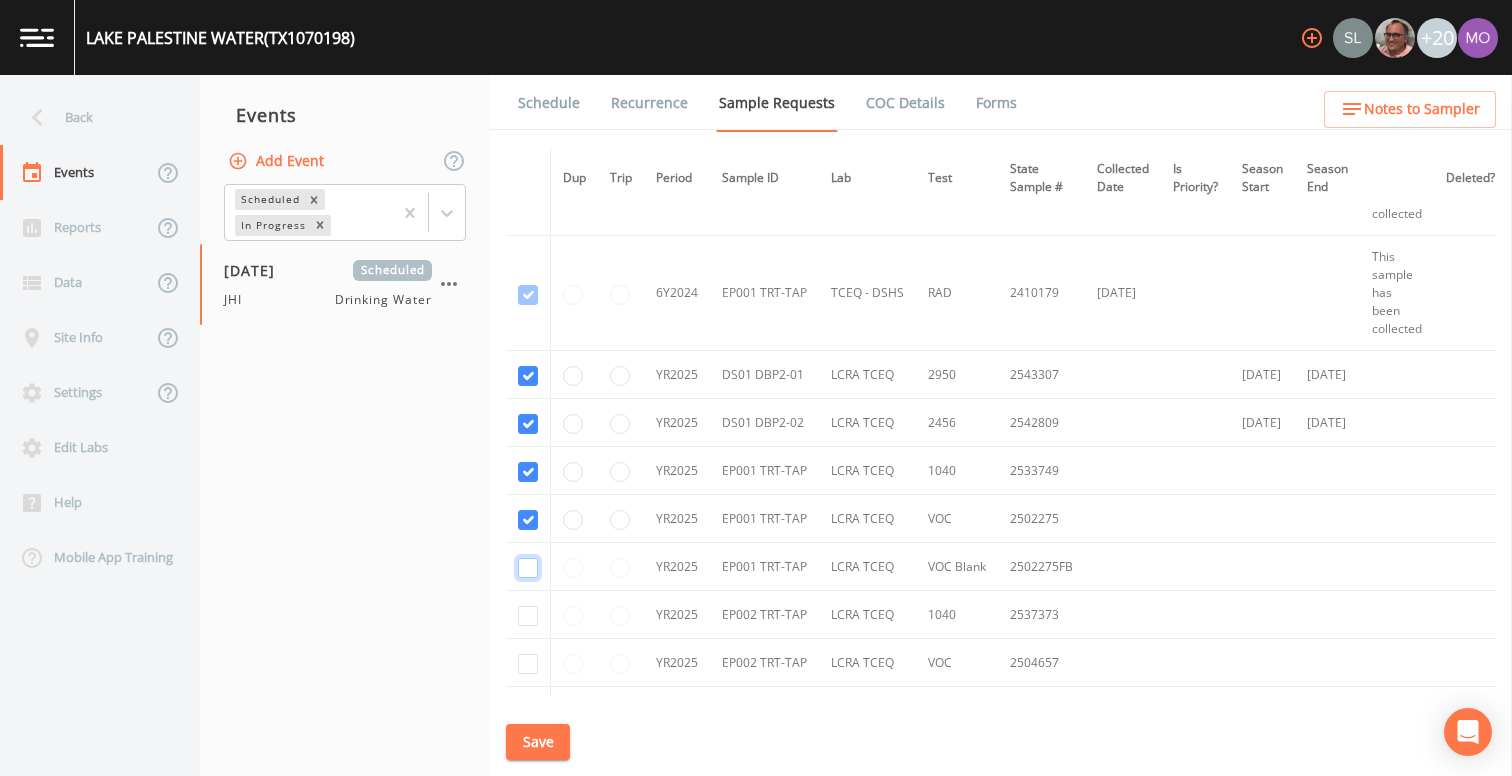 click at bounding box center (528, -970) 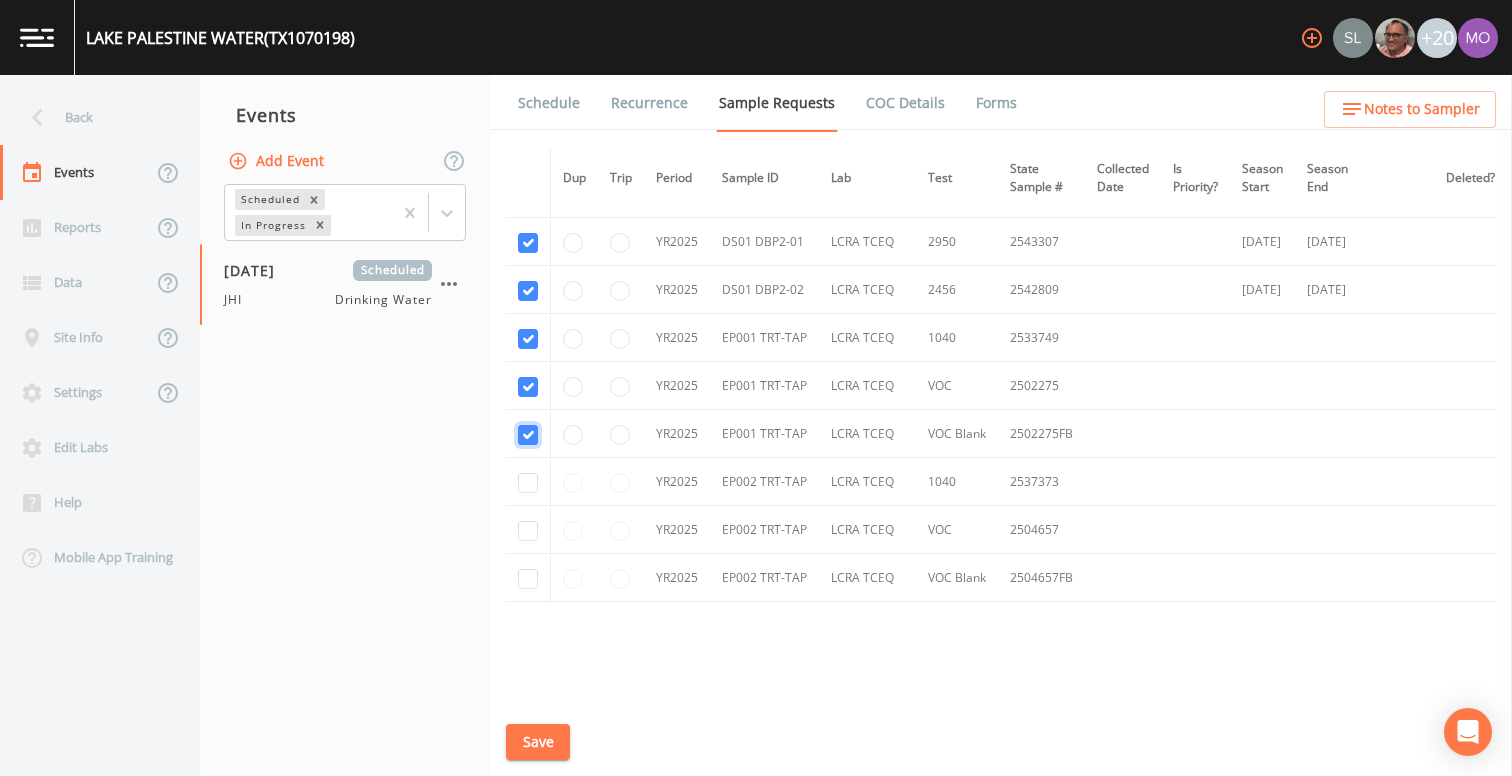 scroll, scrollTop: 1760, scrollLeft: 0, axis: vertical 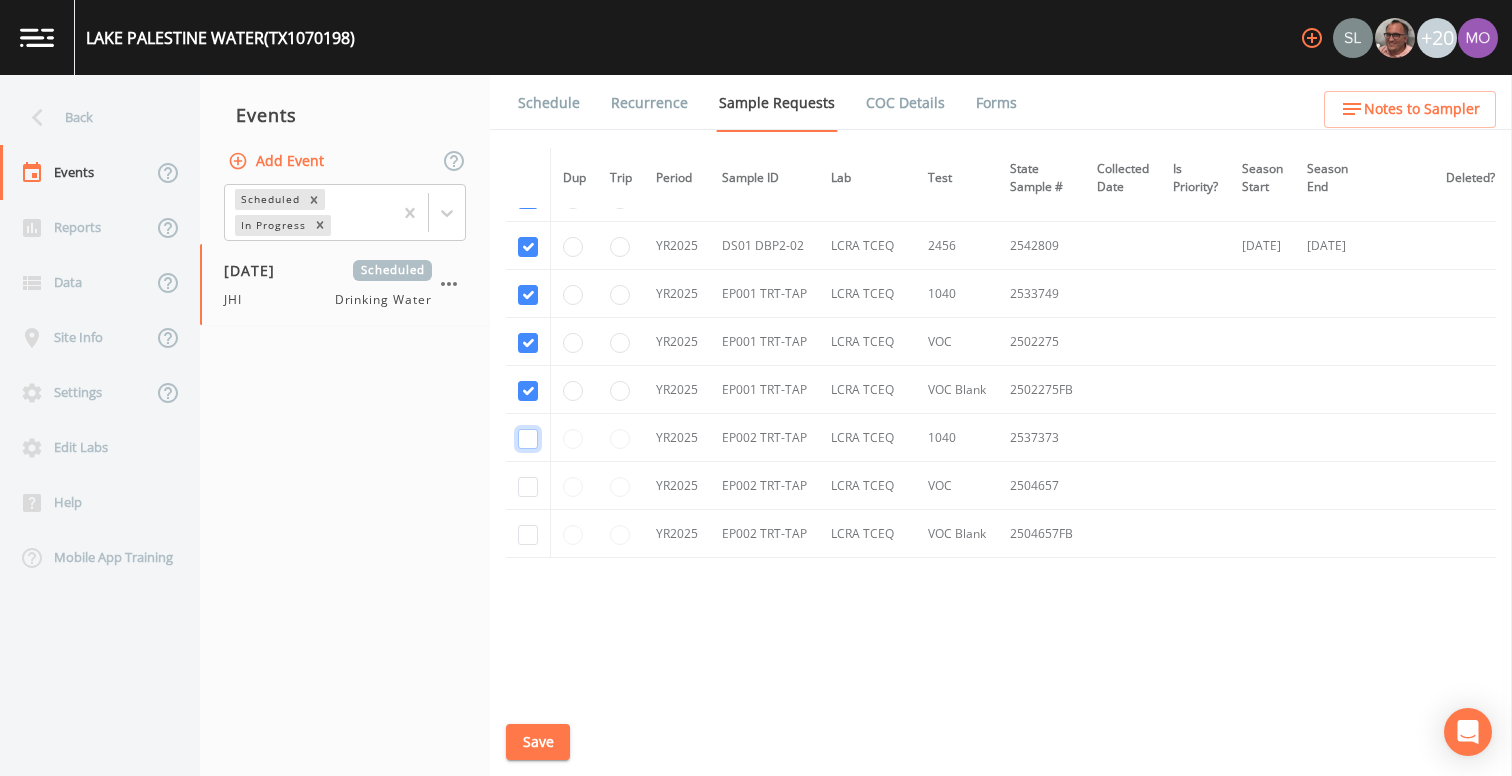 click at bounding box center [528, 439] 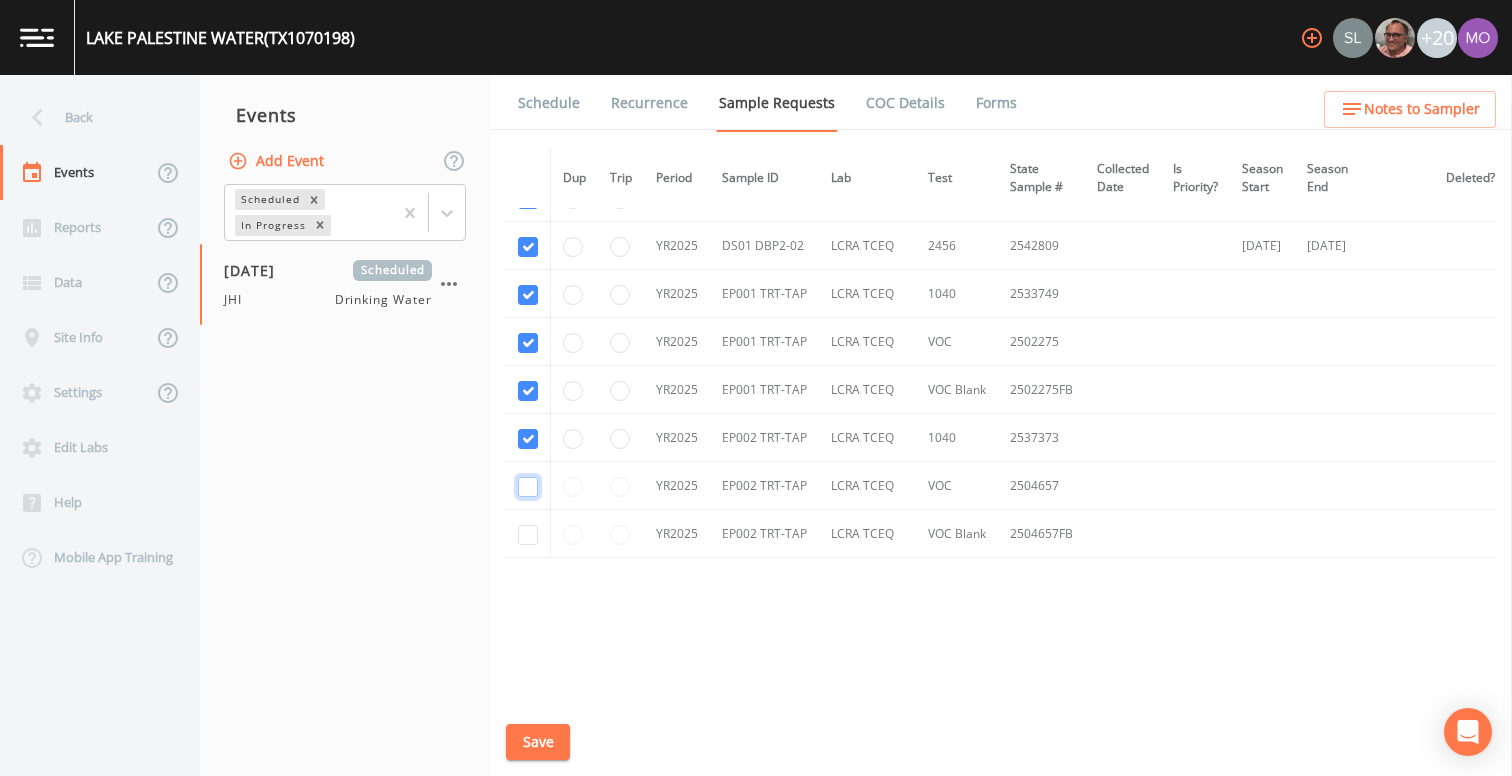 click at bounding box center [528, -1032] 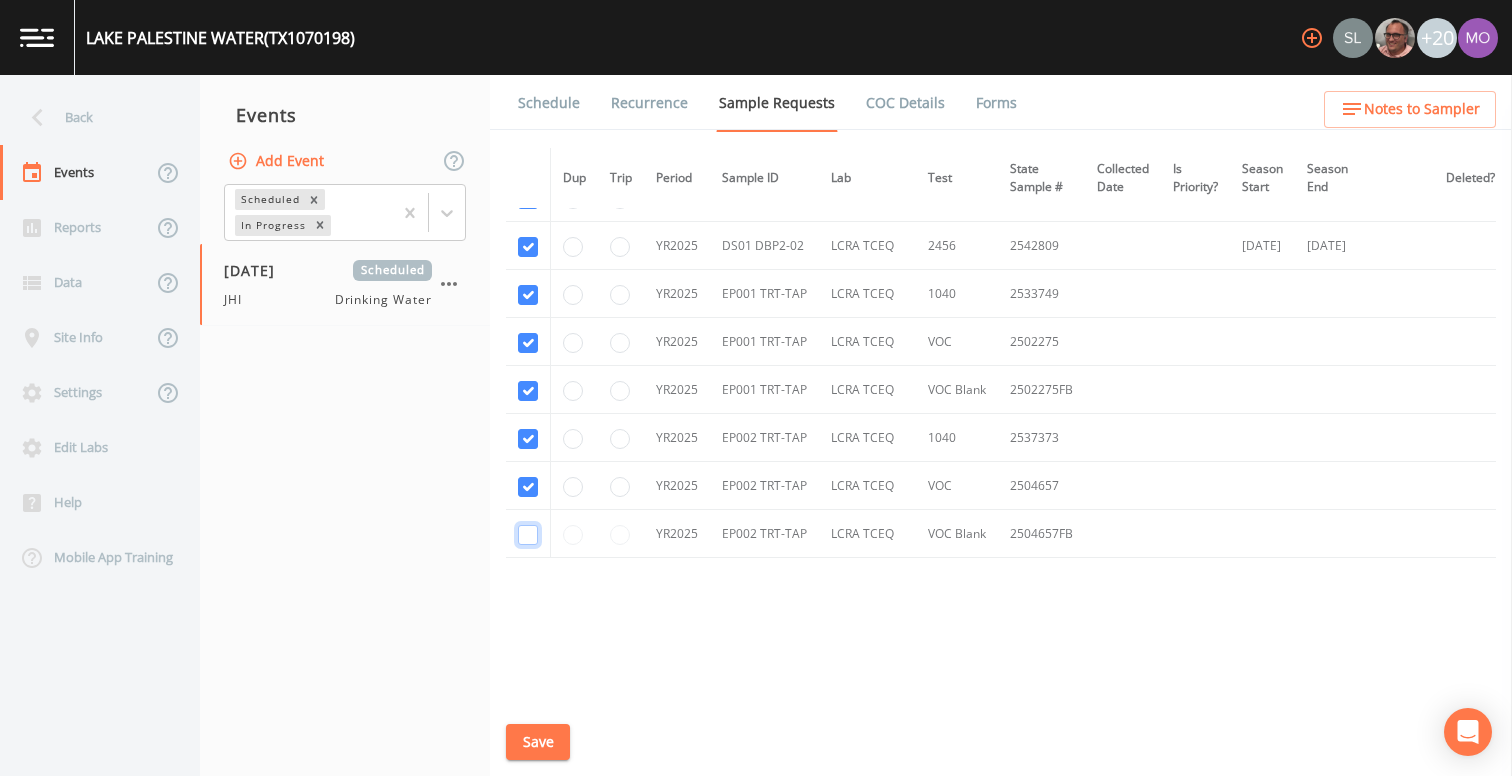 click at bounding box center [528, -917] 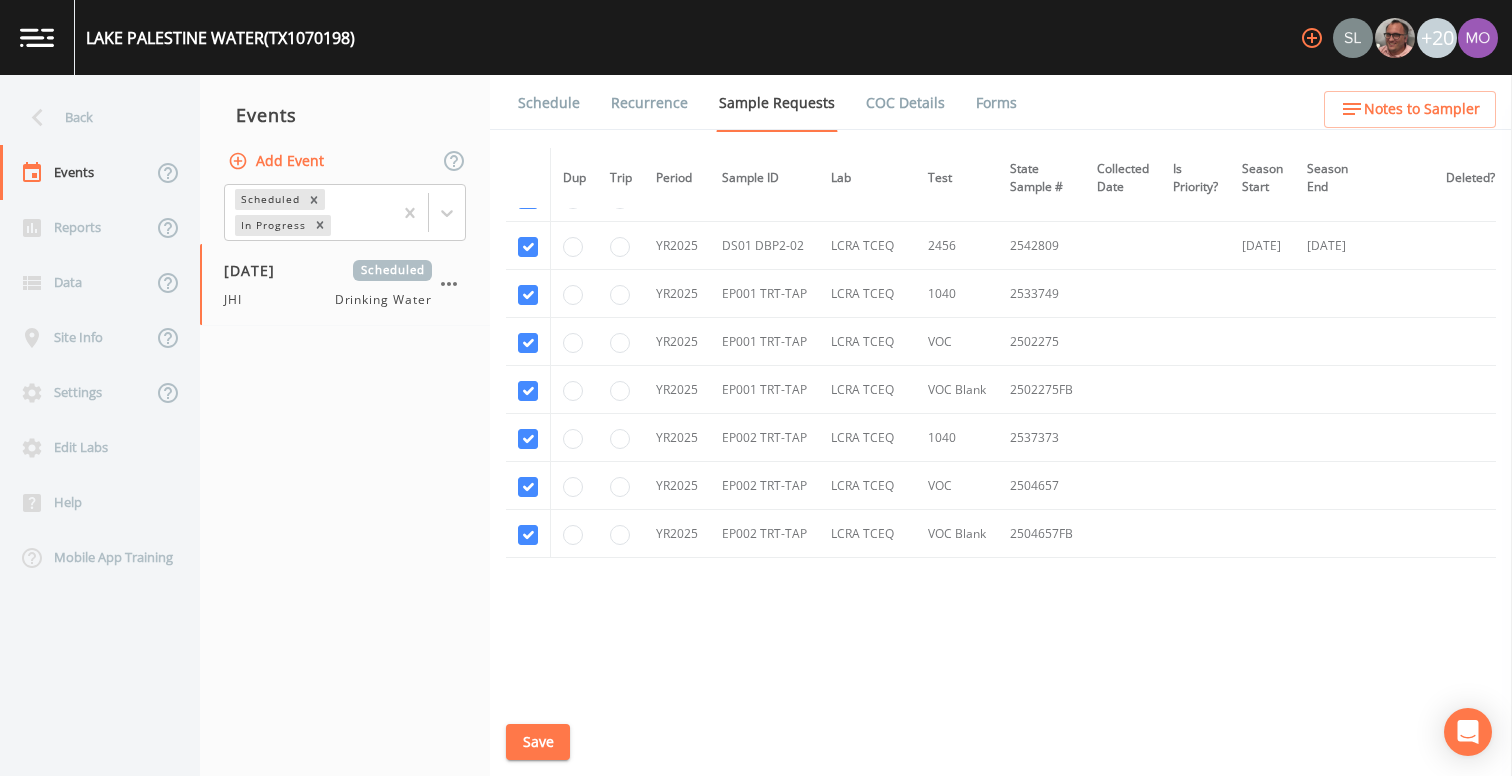 click on "Save" at bounding box center (538, 742) 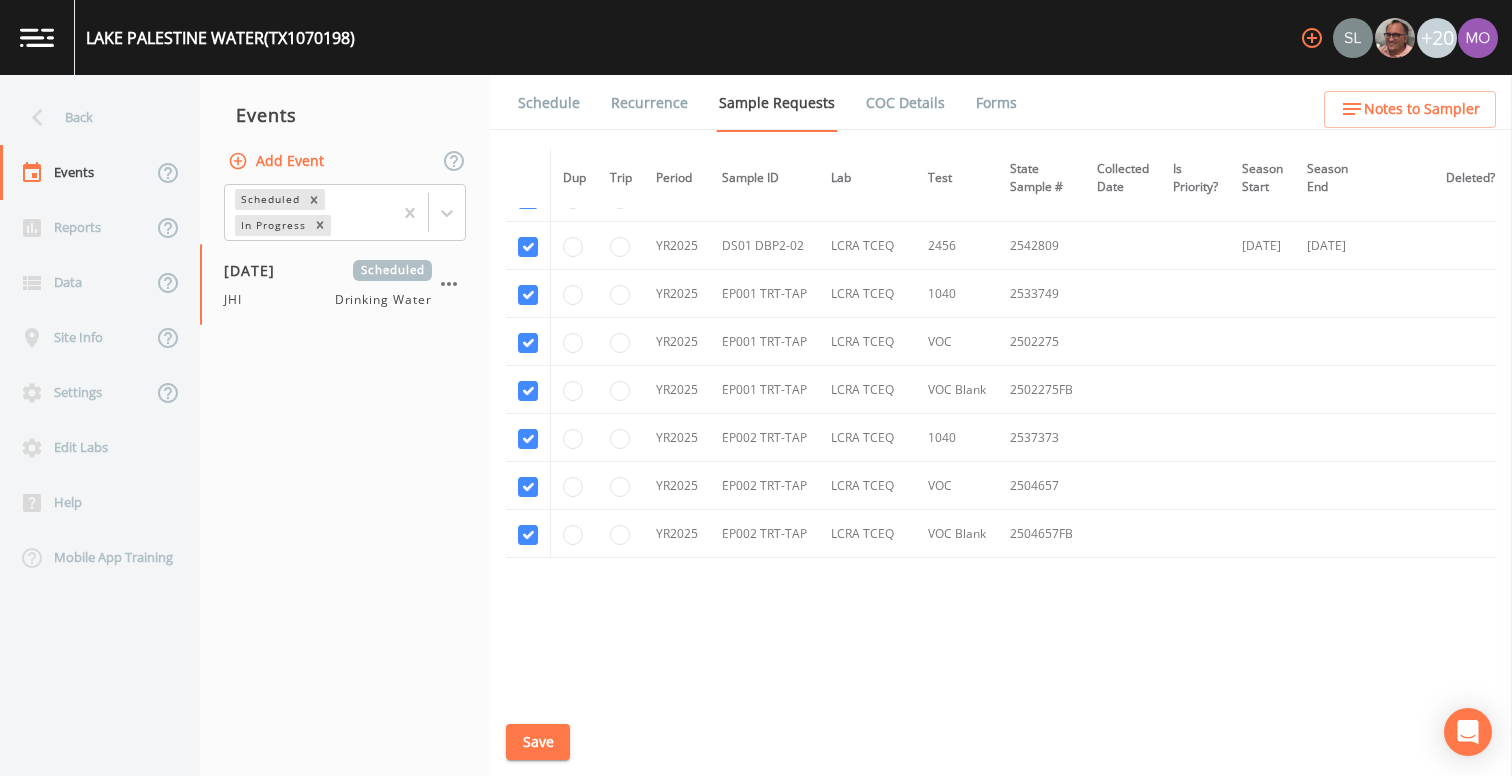 click on "Schedule" at bounding box center (549, 103) 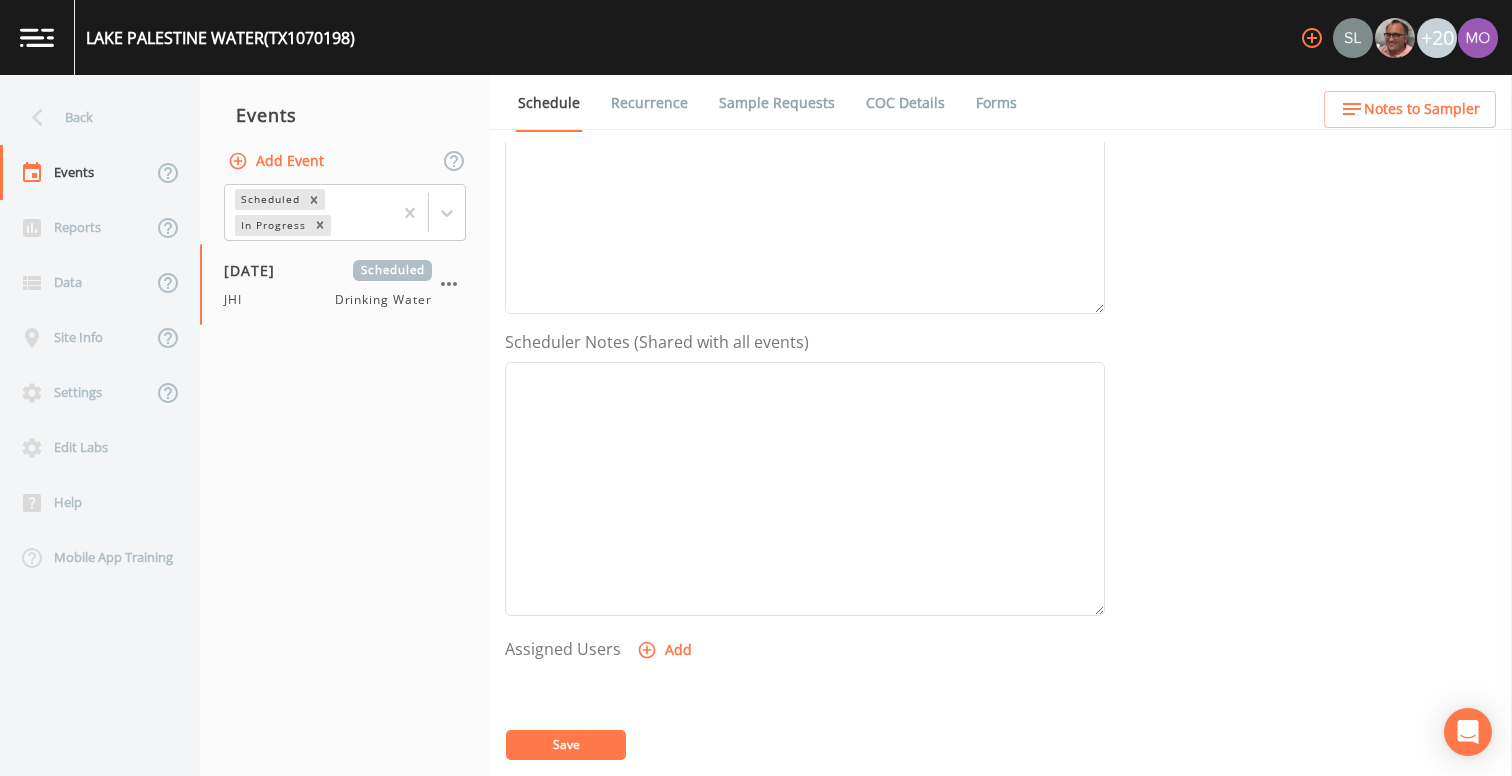scroll, scrollTop: 433, scrollLeft: 0, axis: vertical 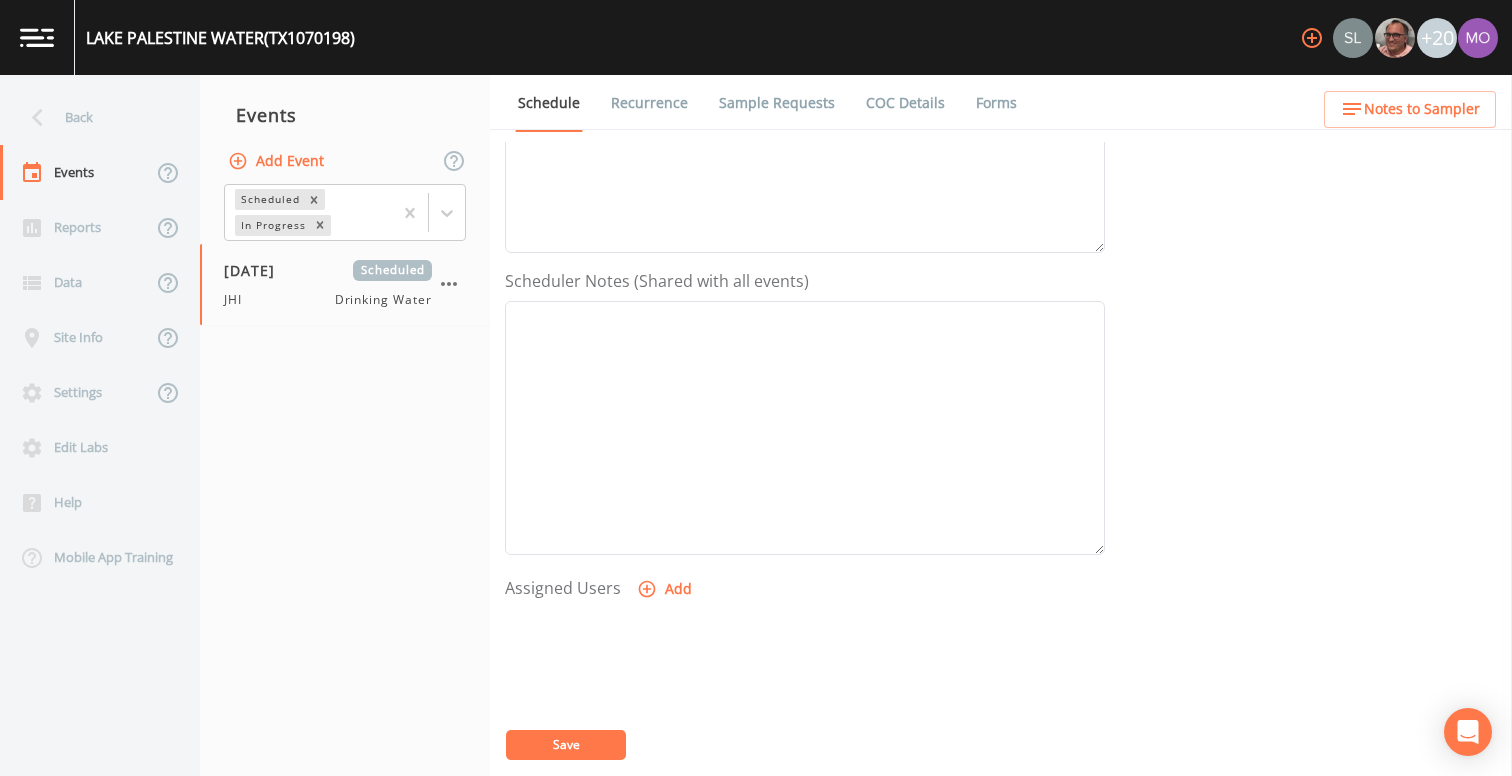 click on "Add" at bounding box center [666, 589] 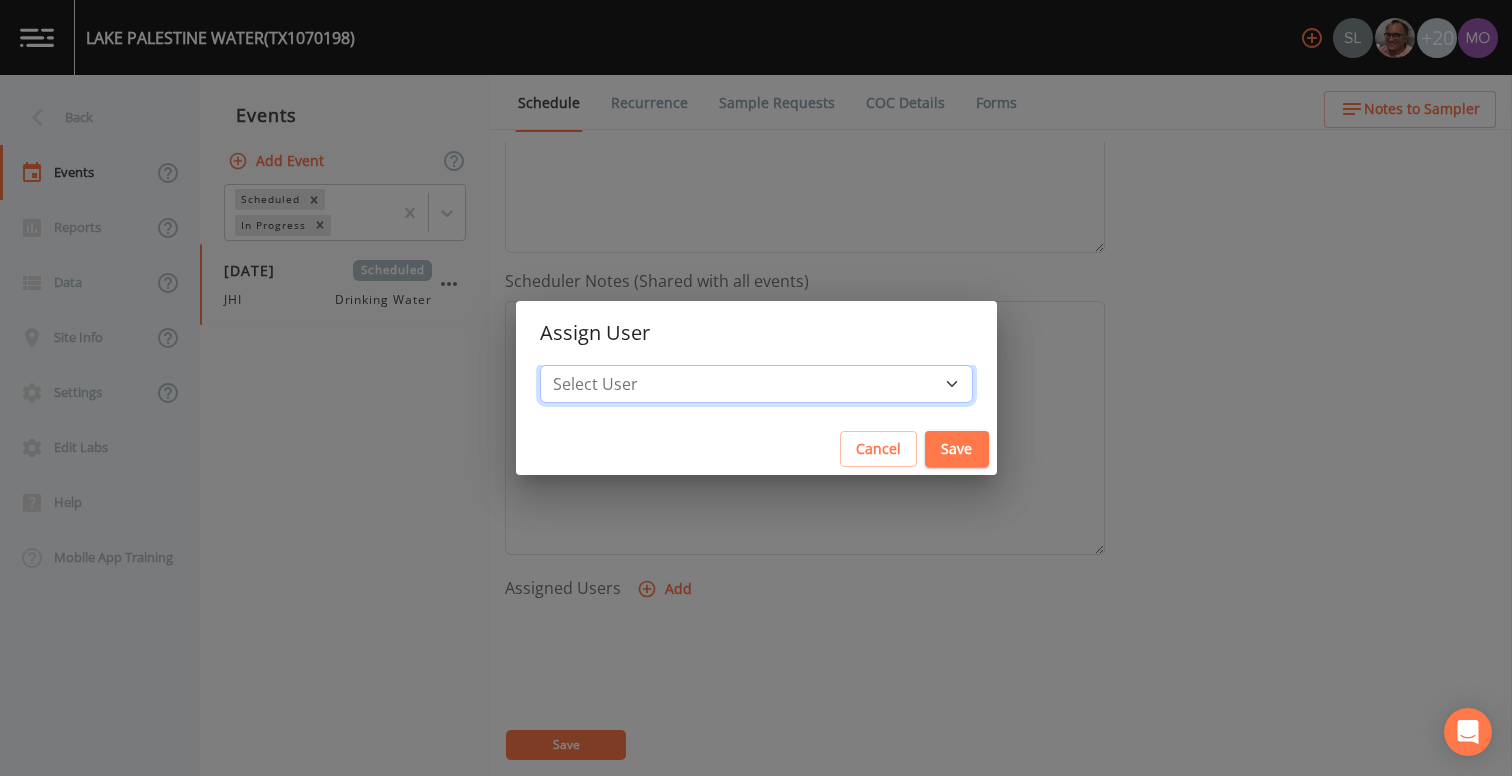 click on "Select User Sloan  Rigamonti Mike  Franklin Joshua gere  Paul David  Weber Zachary  Evans Stafford  Johnson james.witmire@currooffice.com James  Whitmire Angel  Medrano Andi  Medrano Monica  Lewis Johathan Clayton  Hickey Christina  Nixon Ben  Hunt Eduardo  Flores Lisa  Manly Lauren  Saenz Miriaha  Caddie Rodolfo  Ramirez Cesar Valencia  Rodriguez Annie  Huebner Charles  Medina" at bounding box center (756, 384) 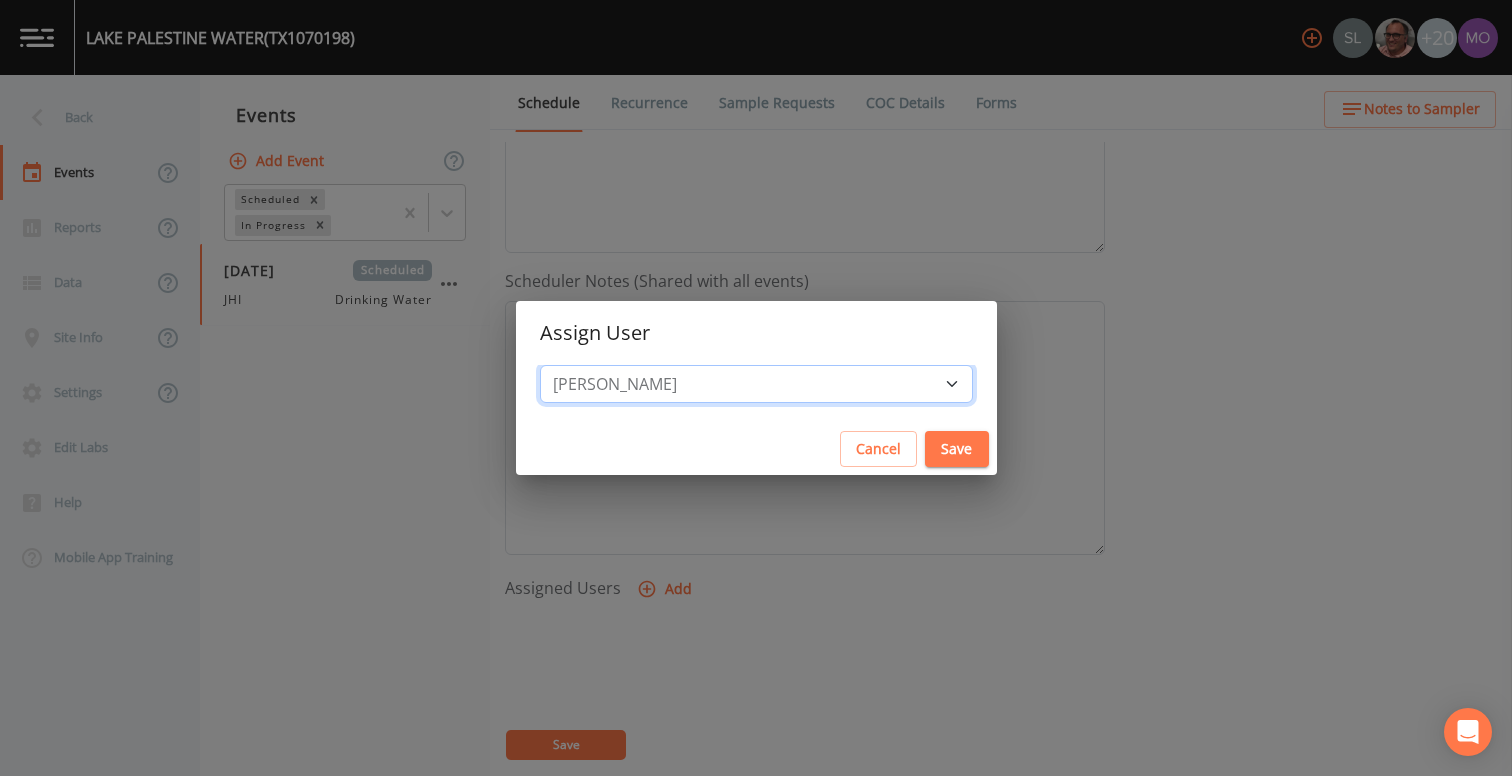 click on "Select User Sloan  Rigamonti Mike  Franklin Joshua gere  Paul David  Weber Zachary  Evans Stafford  Johnson james.witmire@currooffice.com James  Whitmire Angel  Medrano Andi  Medrano Monica  Lewis Johathan Clayton  Hickey Christina  Nixon Ben  Hunt Eduardo  Flores Lisa  Manly Lauren  Saenz Miriaha  Caddie Rodolfo  Ramirez Cesar Valencia  Rodriguez Annie  Huebner Charles  Medina" at bounding box center (756, 384) 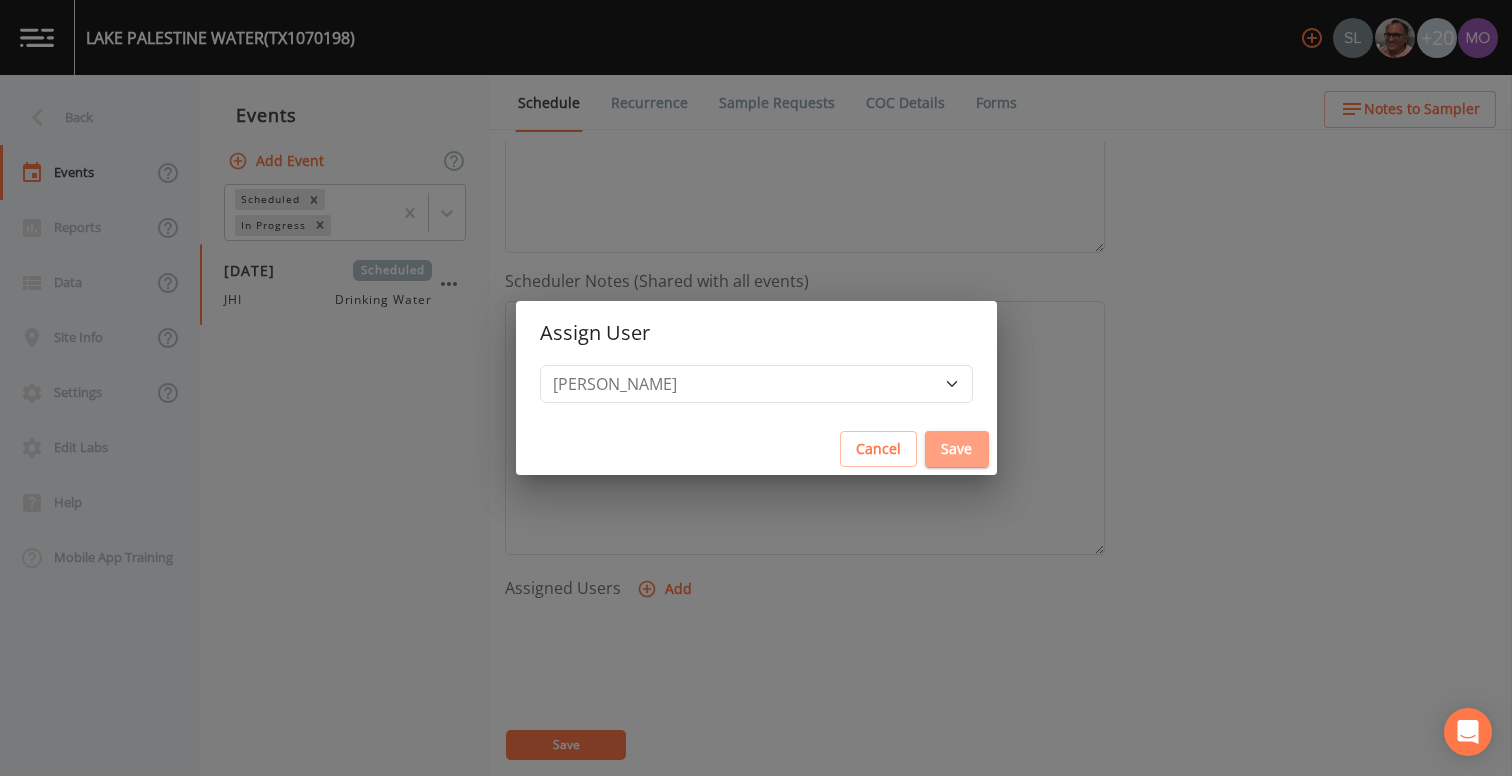 click on "Save" at bounding box center (957, 449) 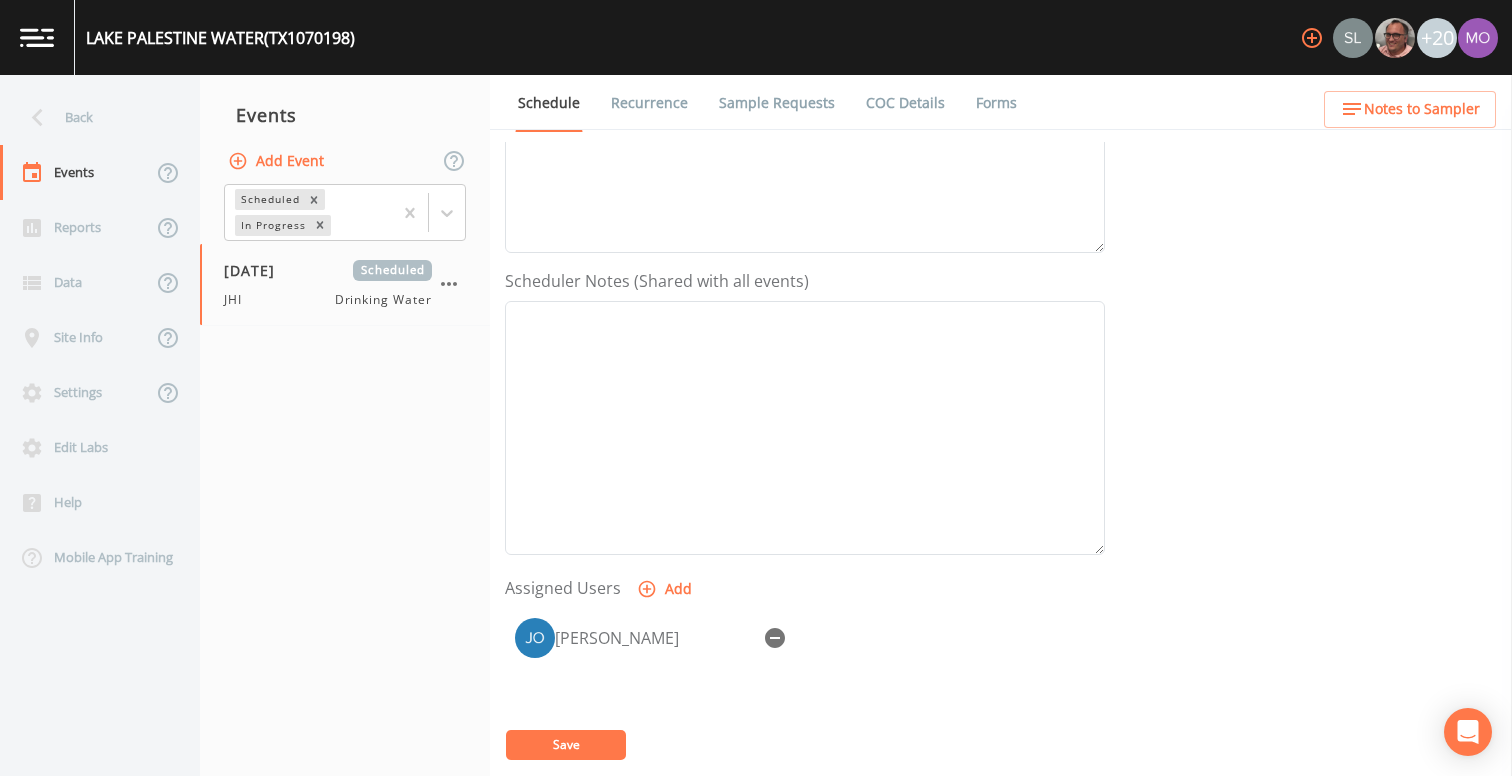 click on "Save" at bounding box center [566, 744] 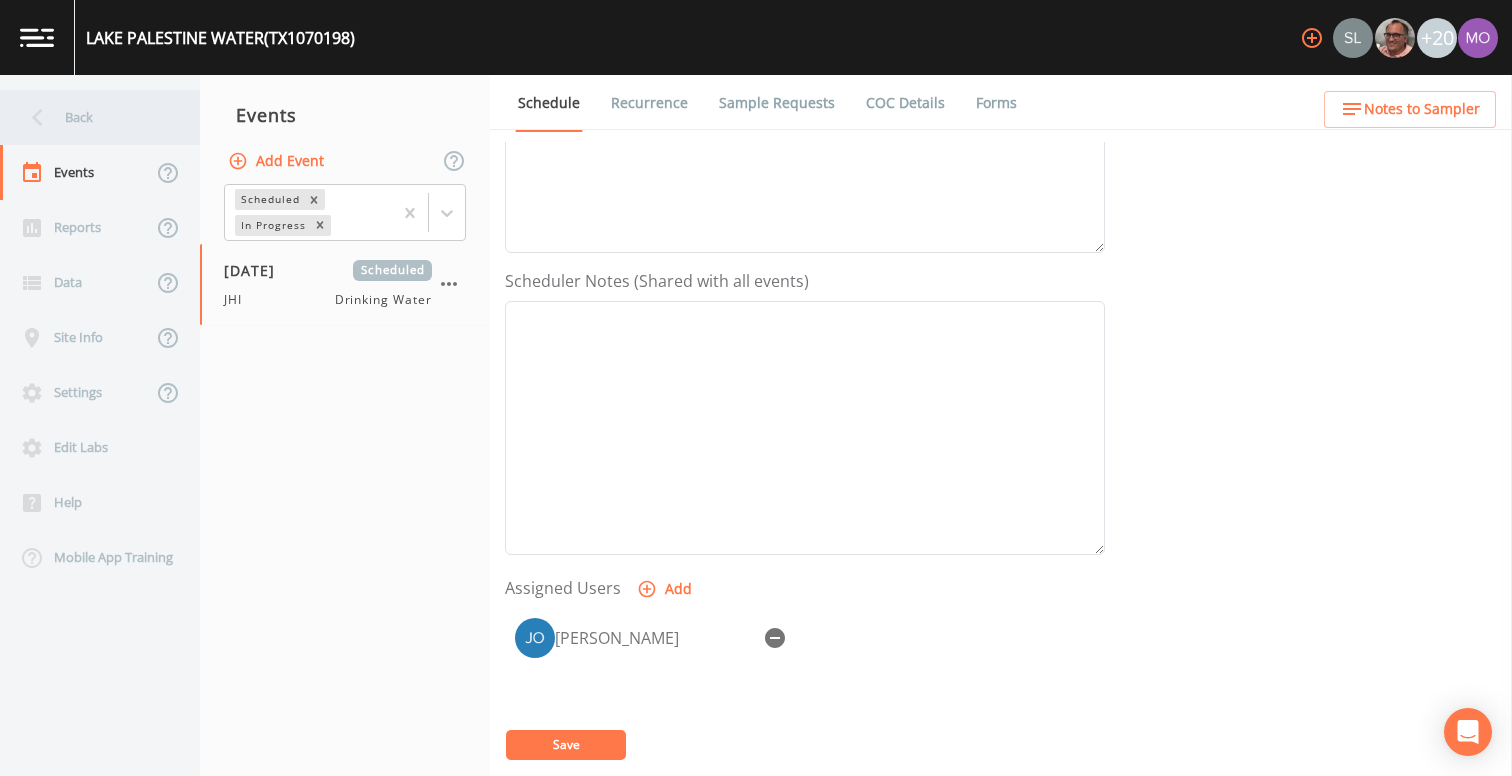 click on "Back" at bounding box center (90, 117) 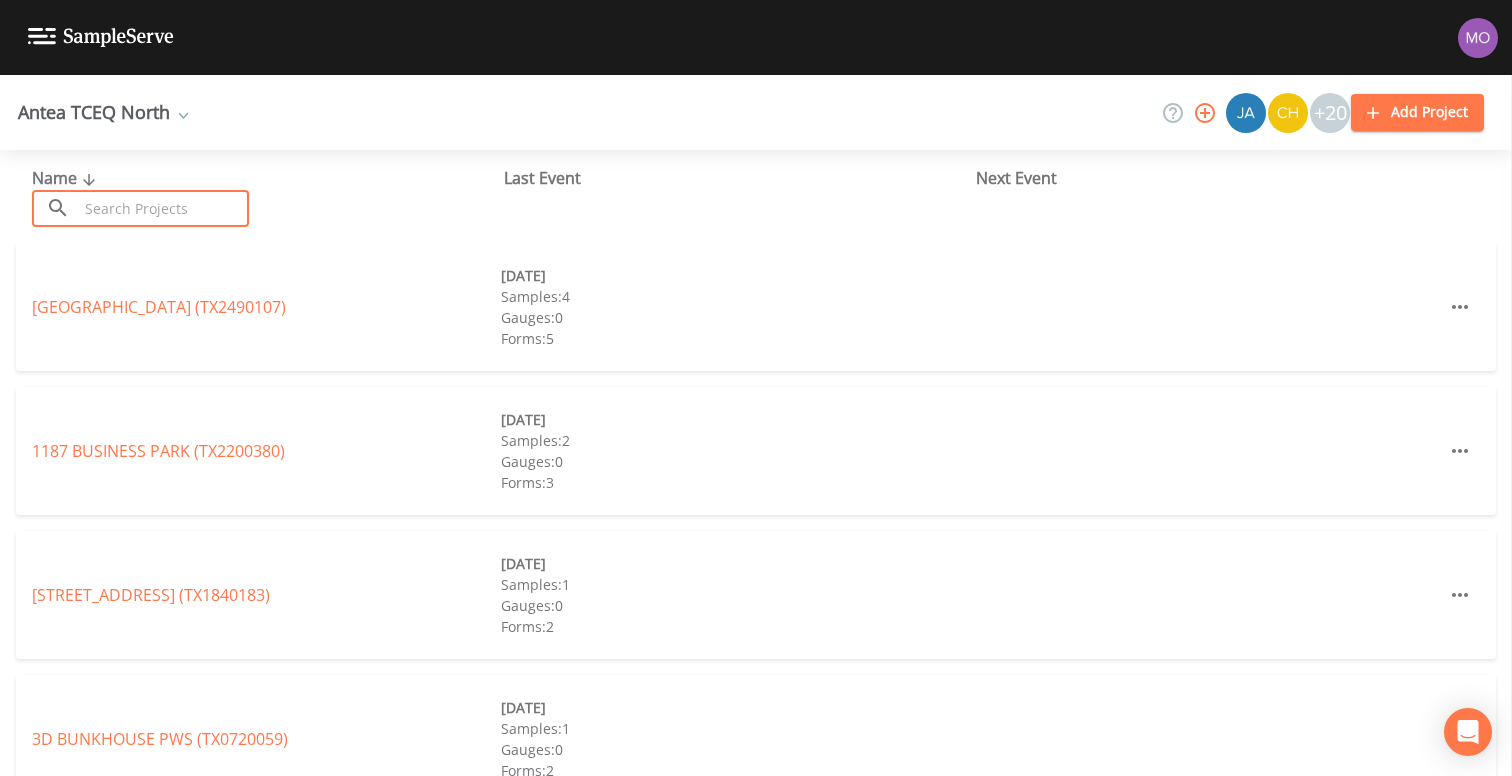 click at bounding box center [163, 208] 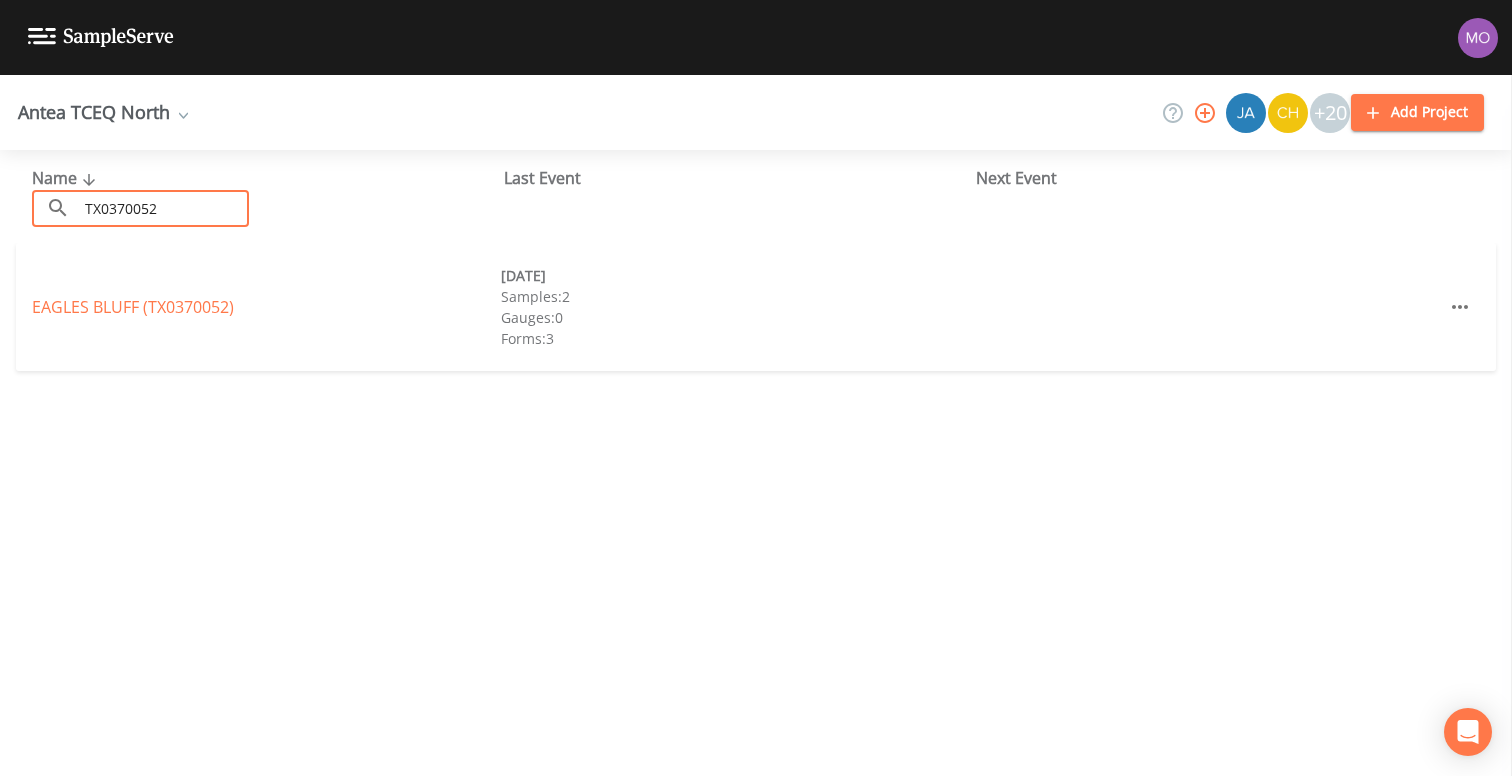 click on "EAGLES BLUFF   (TX0370052)" at bounding box center (133, 307) 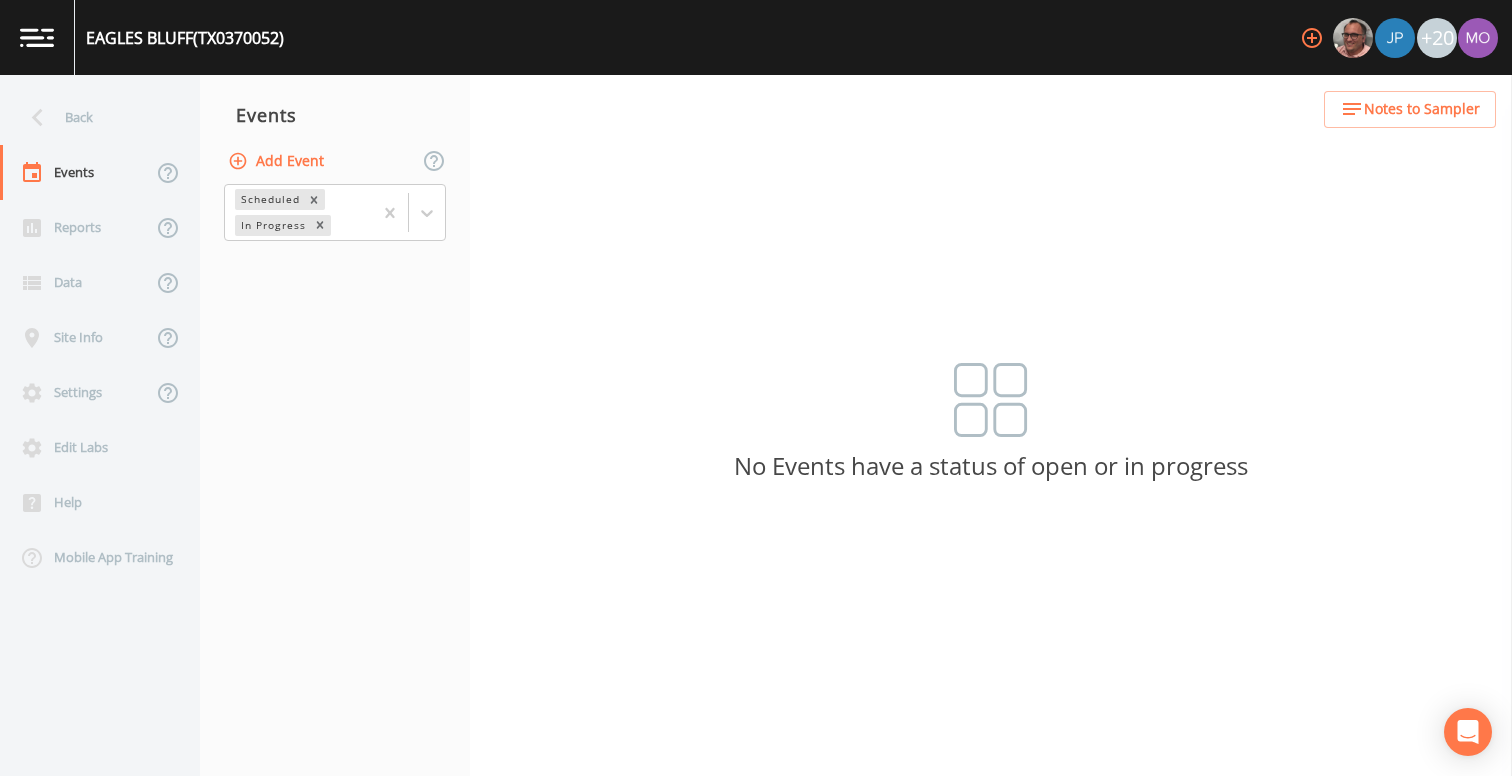 click on "Add Event" at bounding box center (278, 161) 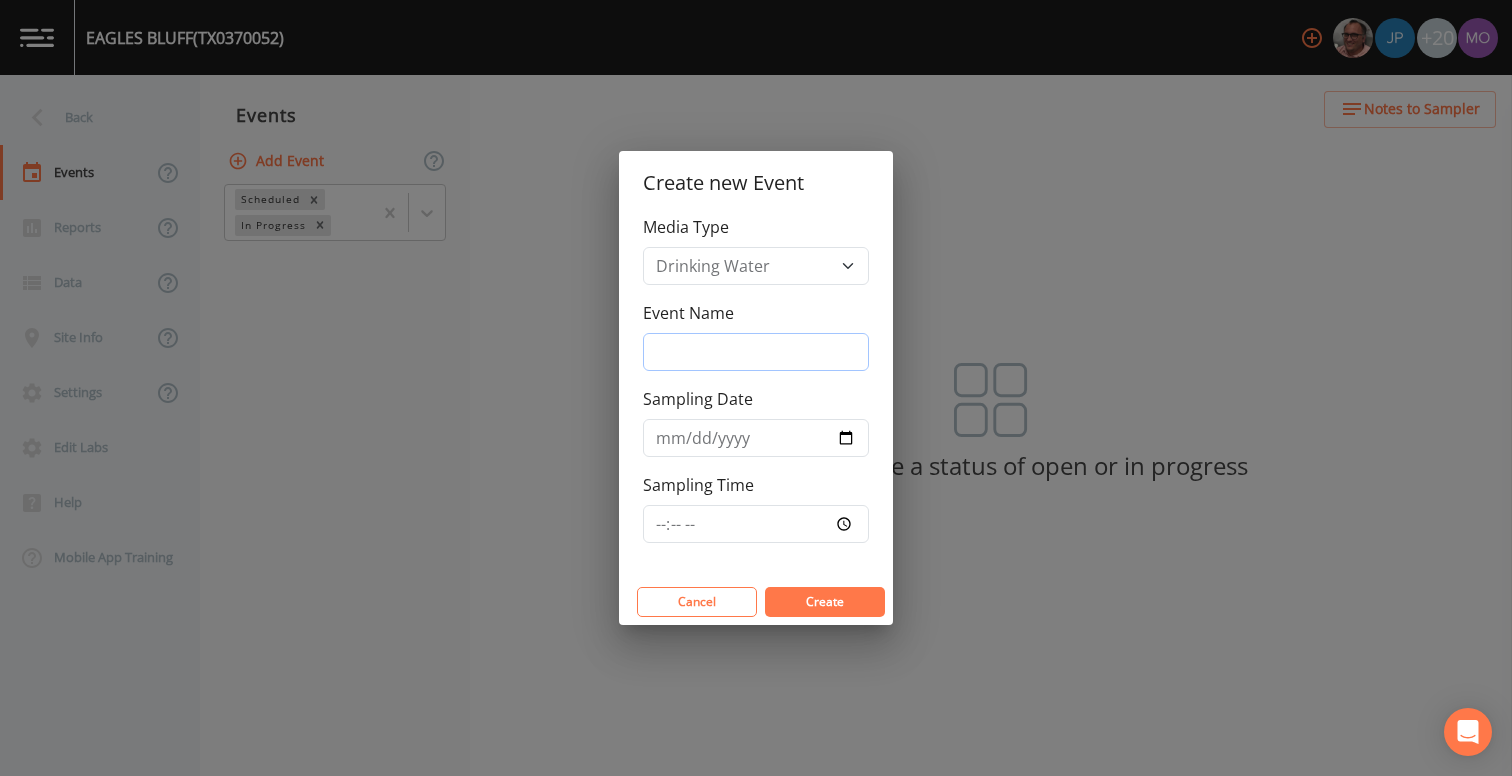 click on "Event Name" at bounding box center [756, 352] 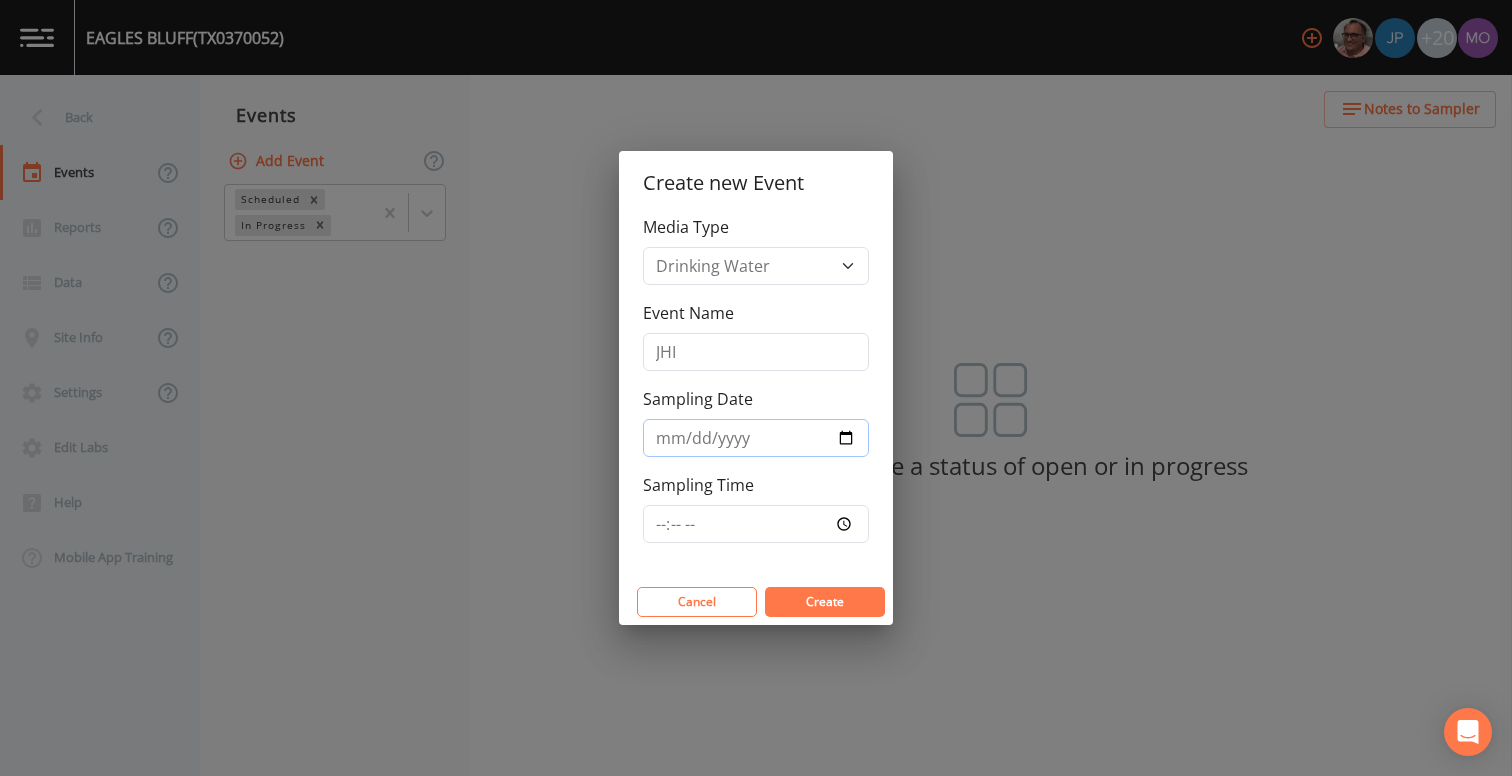 click on "Sampling Date" at bounding box center (756, 438) 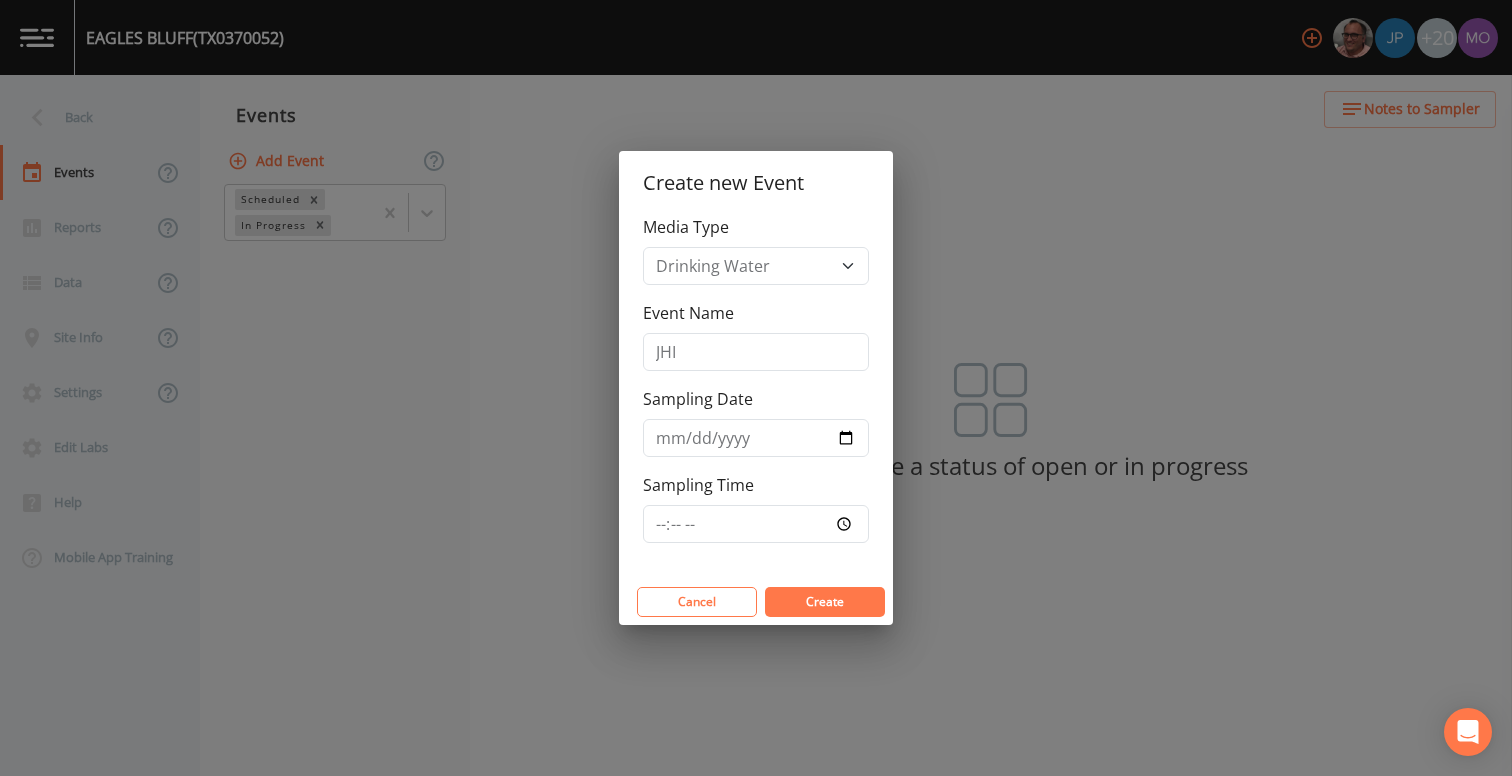 click on "Create" at bounding box center (825, 602) 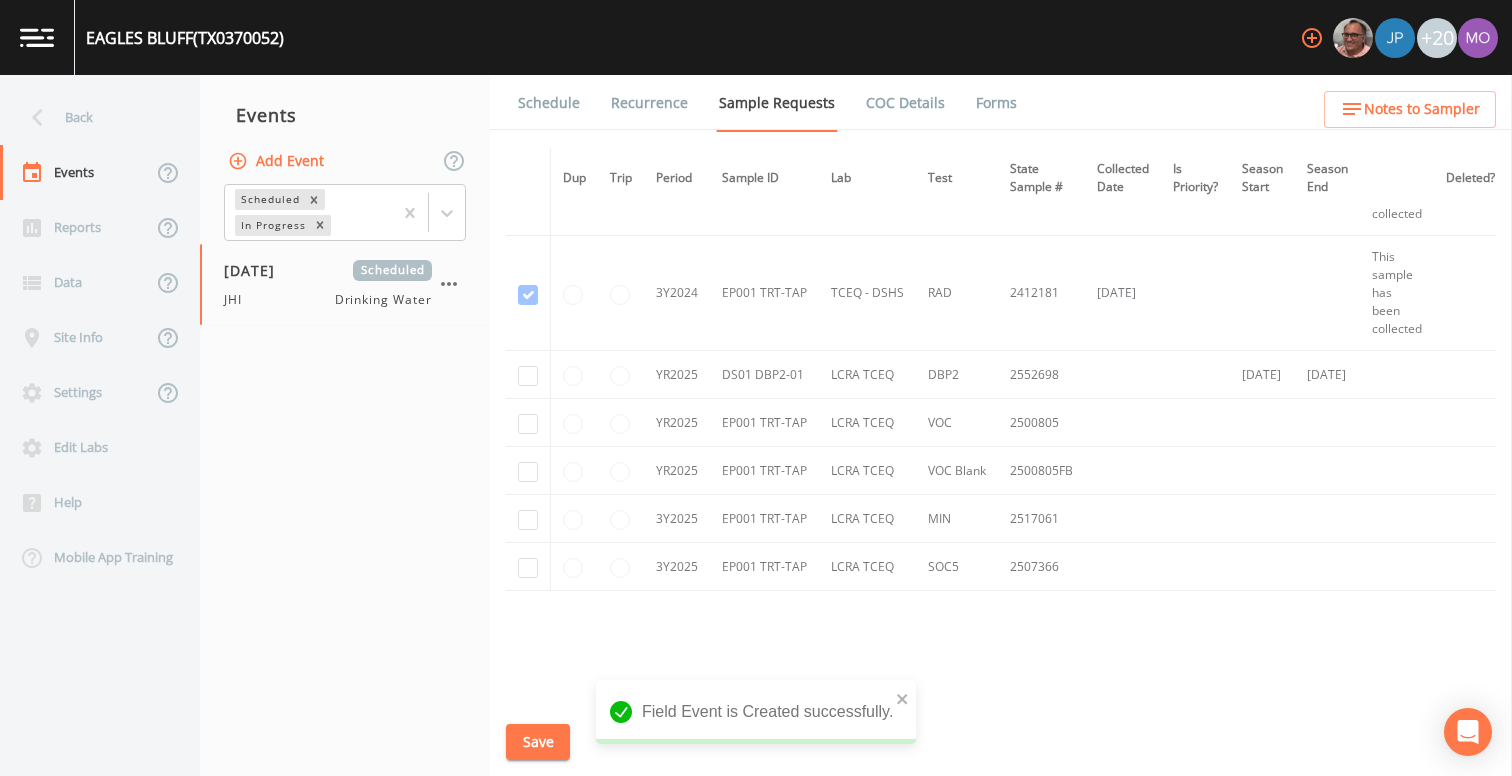 scroll, scrollTop: 1068, scrollLeft: 0, axis: vertical 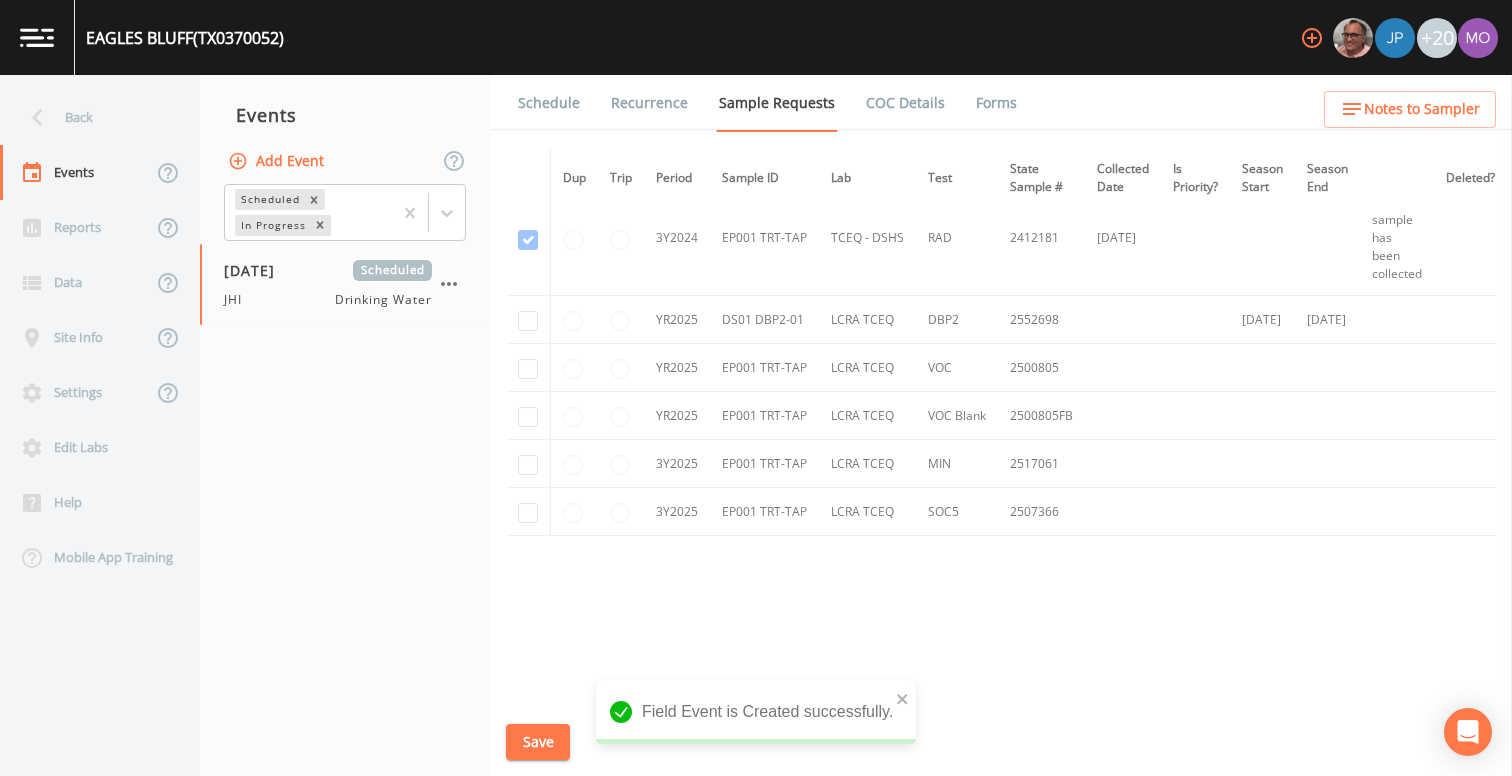 click at bounding box center [528, 320] 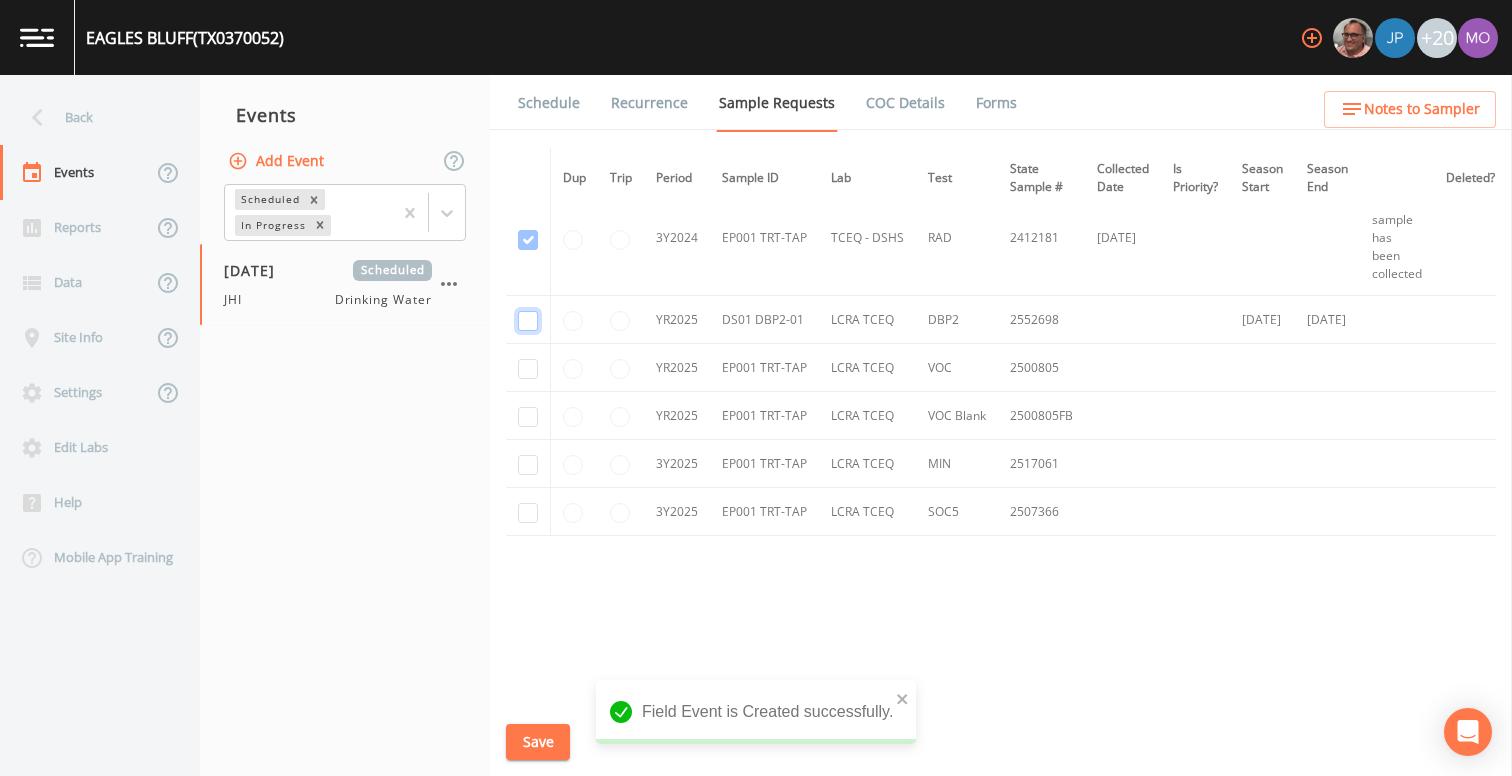 click at bounding box center (528, -795) 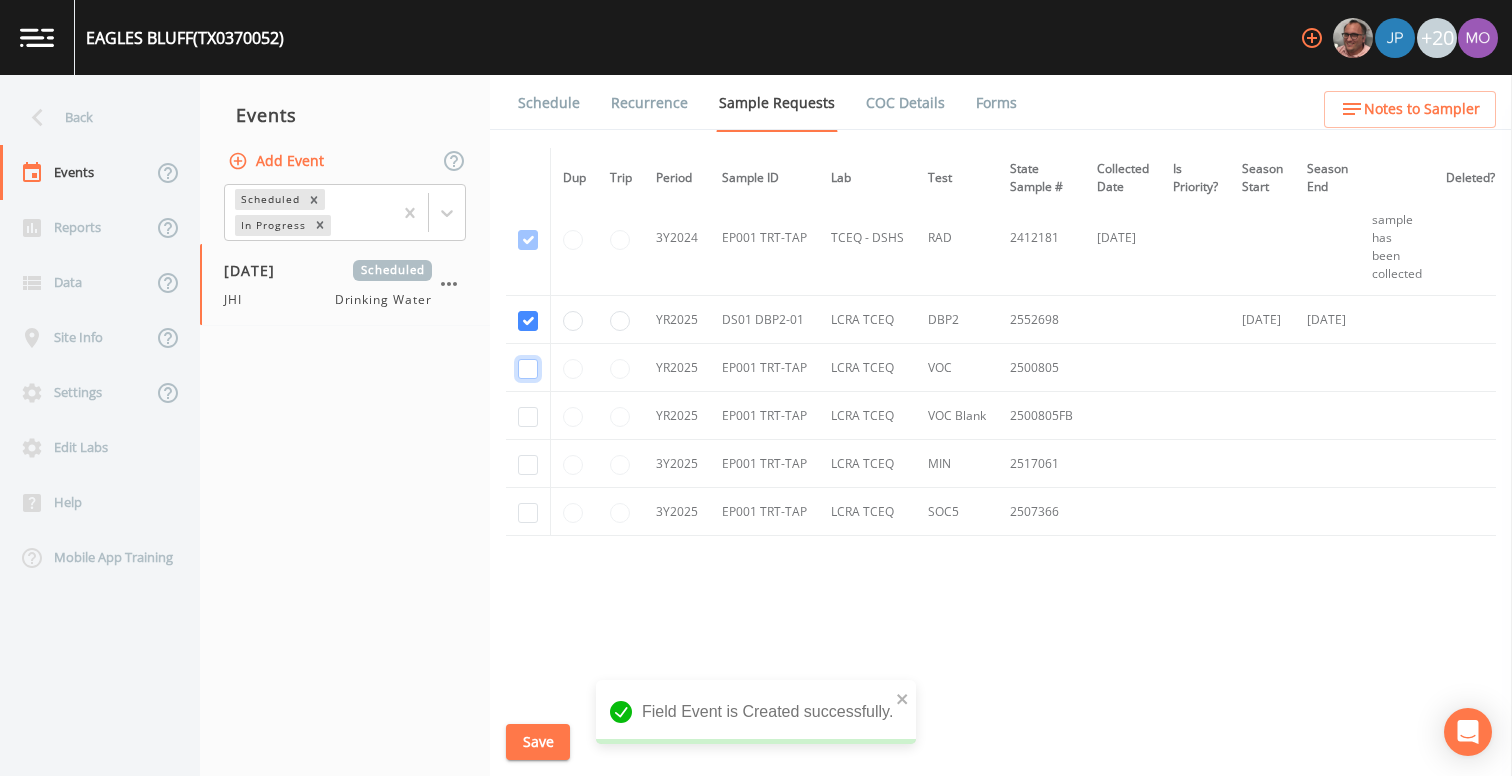 click at bounding box center [528, -565] 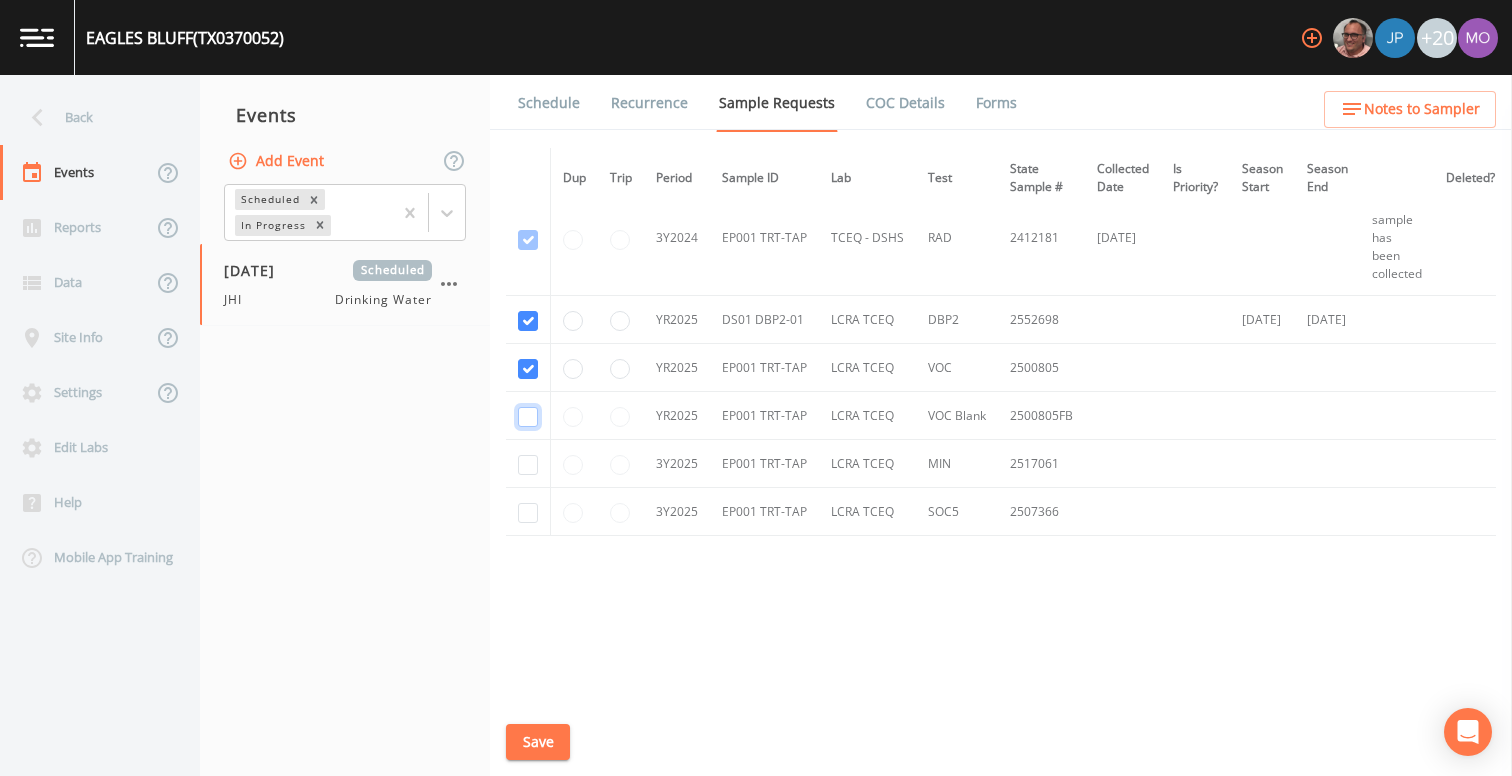 click at bounding box center (528, -450) 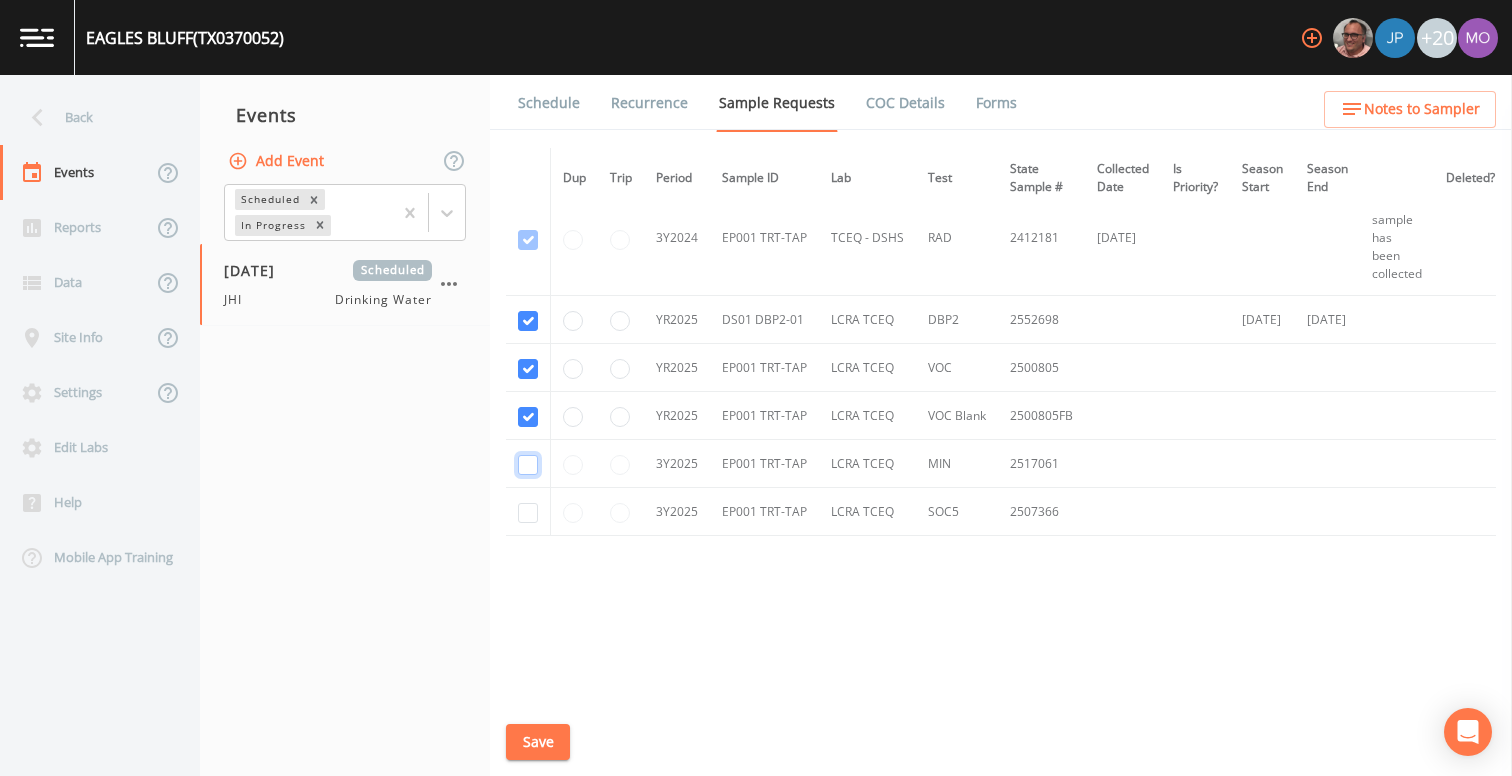 click at bounding box center (528, 465) 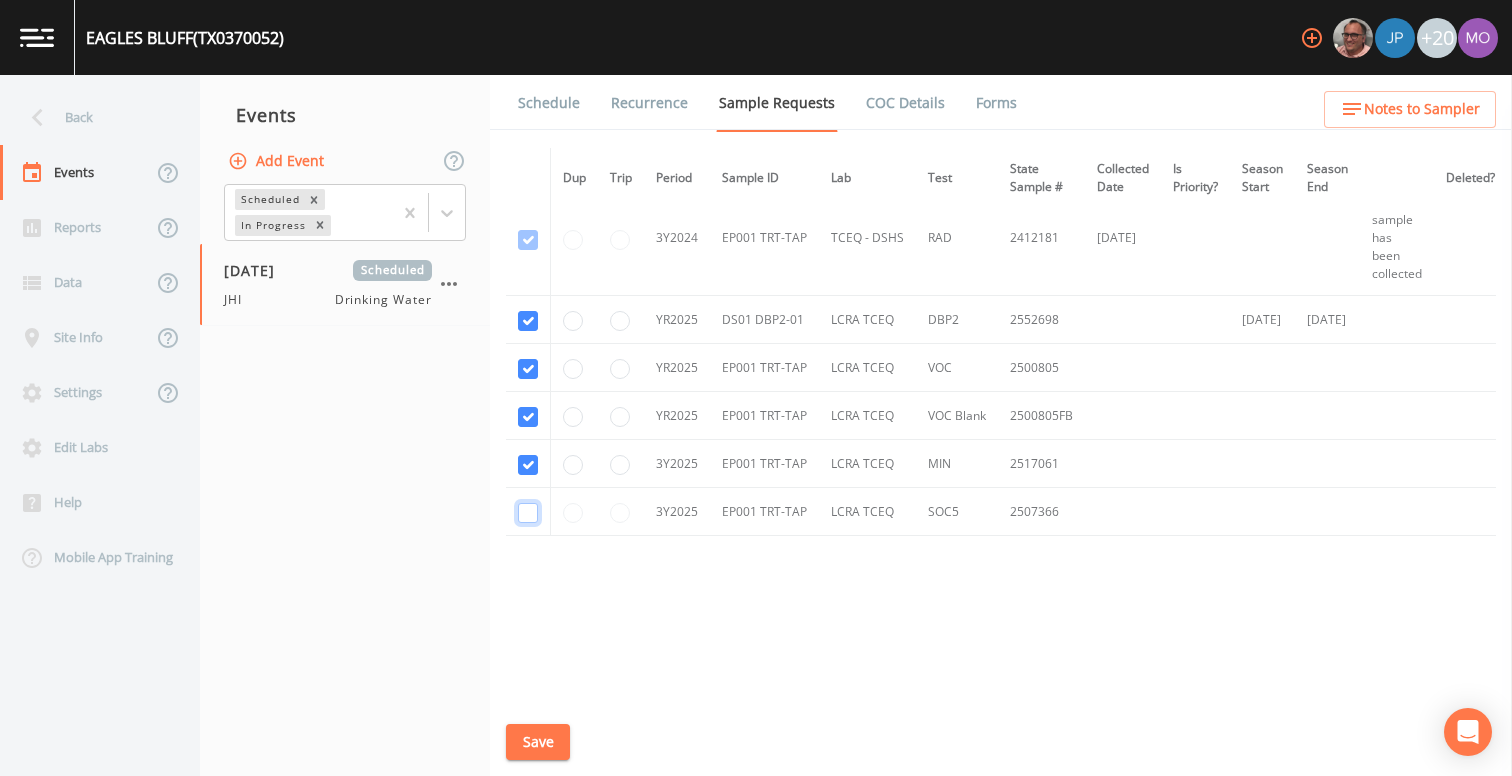 click at bounding box center (528, 513) 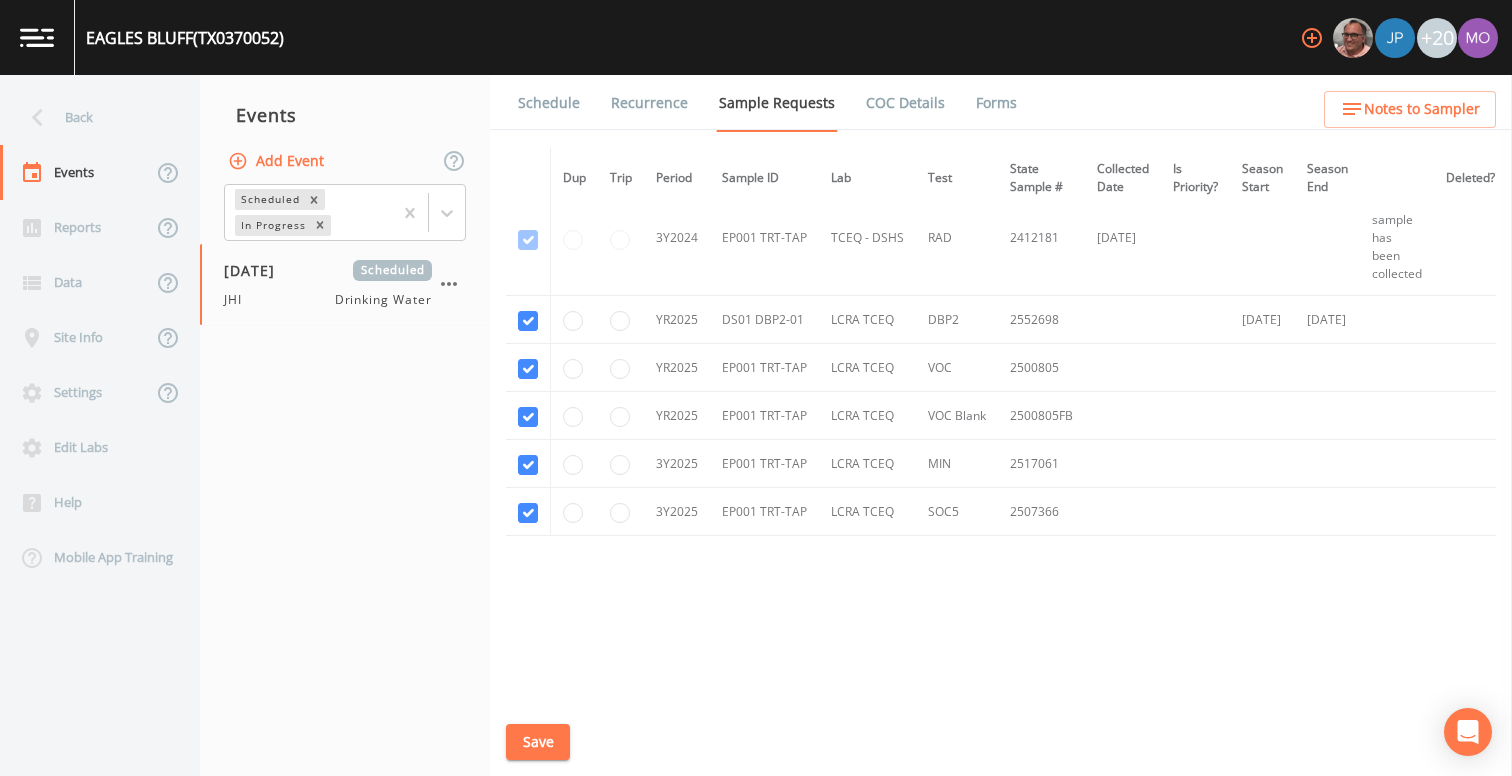 click on "Save" at bounding box center (538, 742) 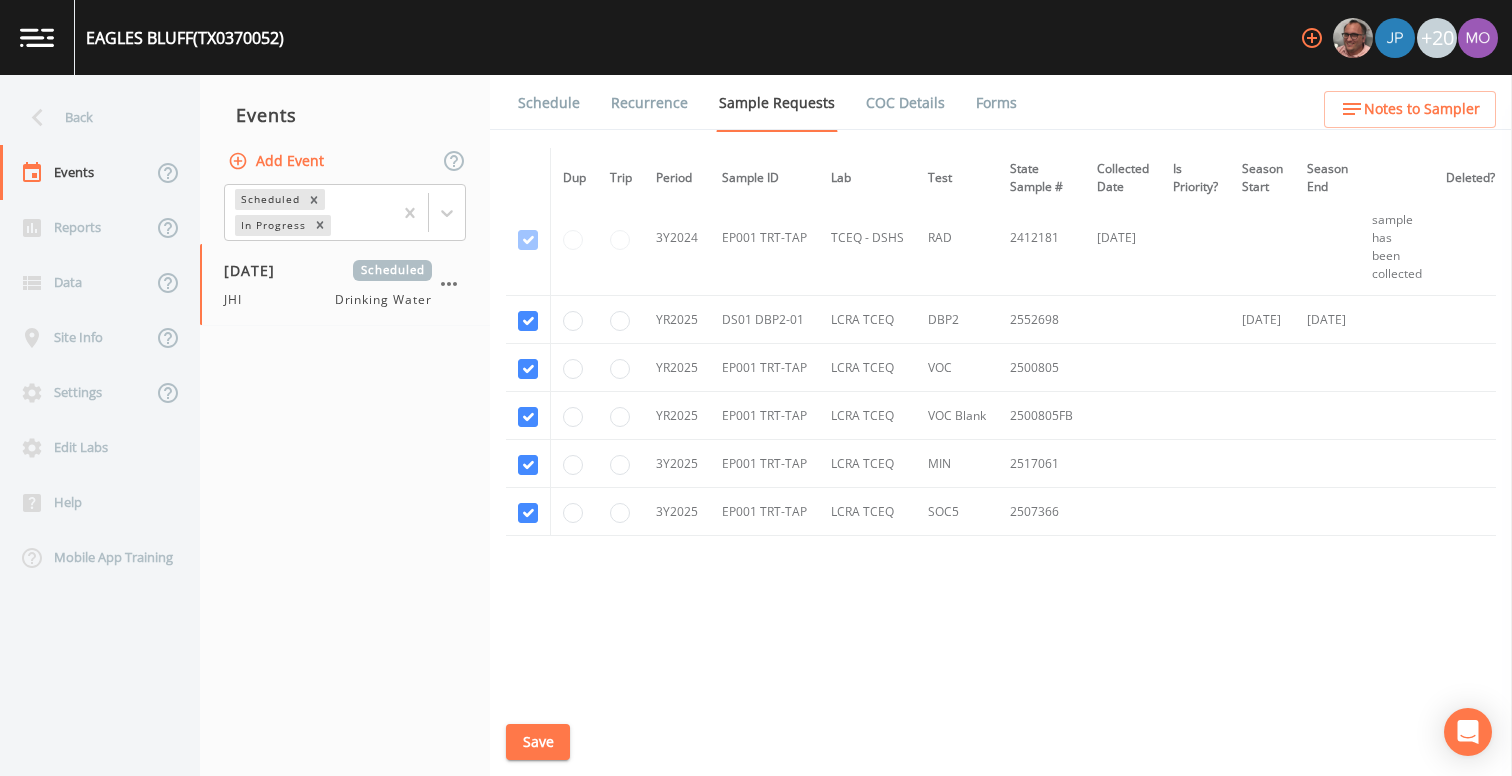 click on "Schedule" at bounding box center [549, 103] 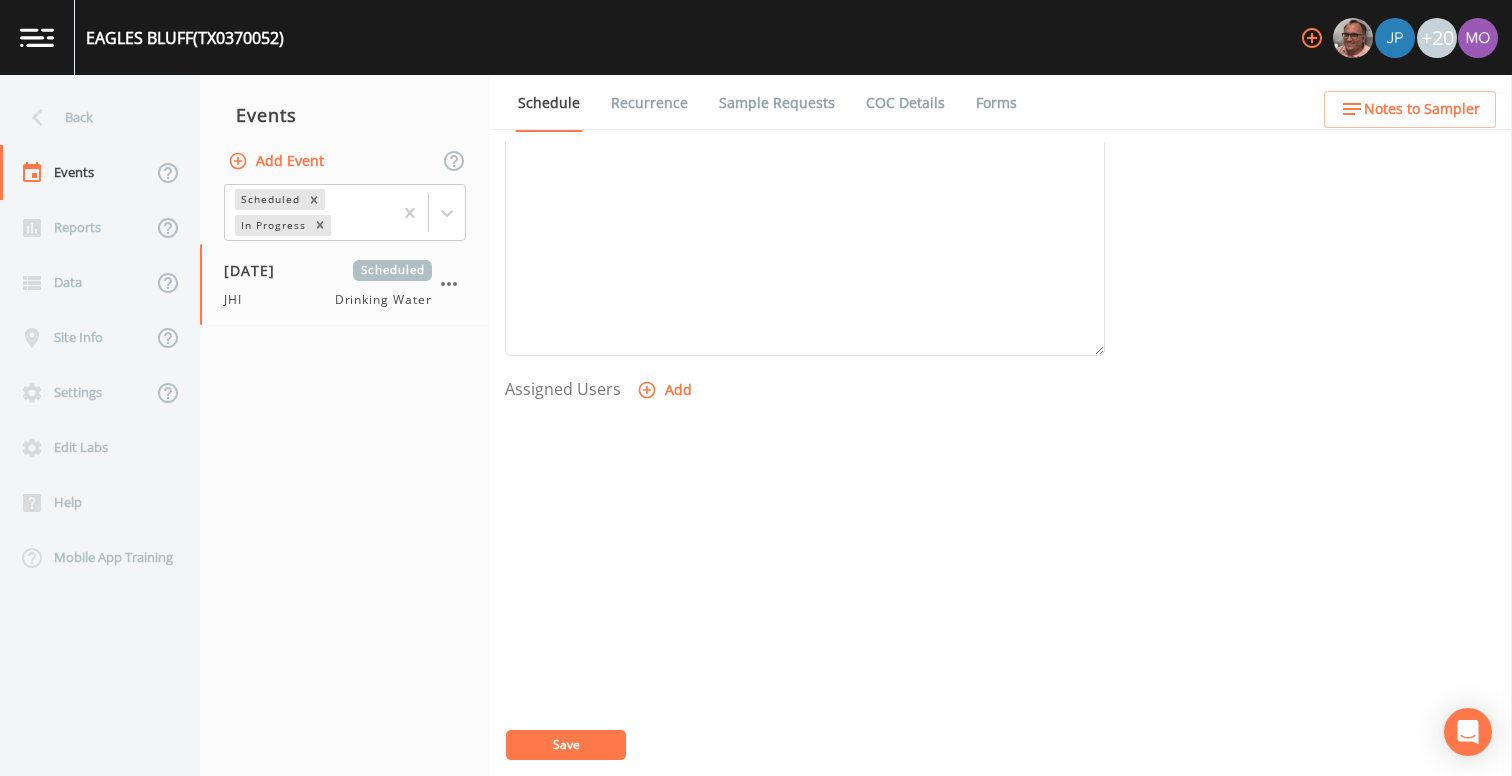scroll, scrollTop: 634, scrollLeft: 0, axis: vertical 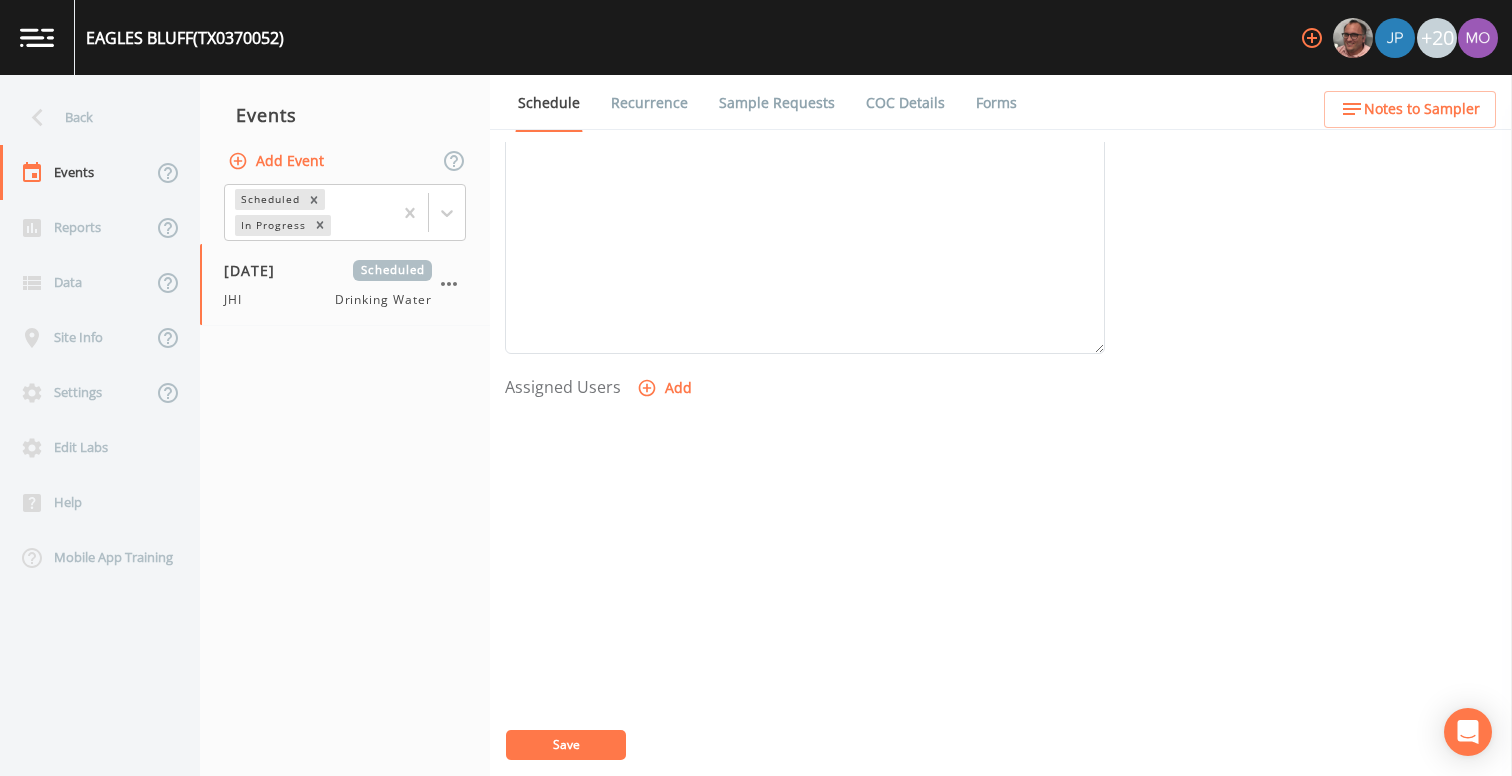 click on "Add" at bounding box center [666, 388] 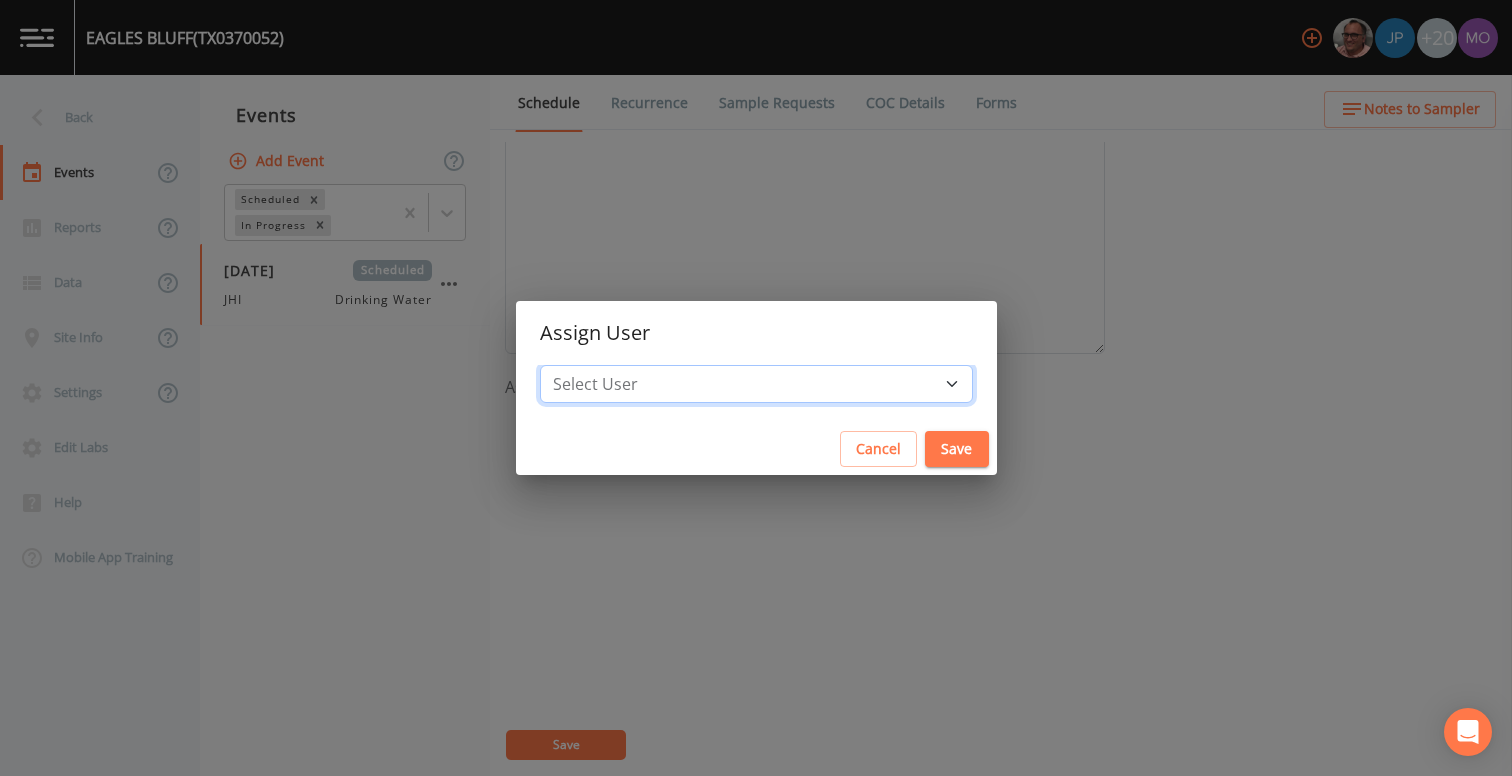 click on "Select User [PERSON_NAME] [PERSON_NAME]  [PERSON_NAME] [PERSON_NAME] [PERSON_NAME] [PERSON_NAME]  Rigamonti [EMAIL_ADDRESS][DOMAIN_NAME] [PERSON_NAME] [PERSON_NAME] [PERSON_NAME] [PERSON_NAME] [PERSON_NAME] [PERSON_NAME] [PERSON_NAME] [PERSON_NAME] [PERSON_NAME] [PERSON_NAME] [PERSON_NAME] [PERSON_NAME] [PERSON_NAME] [PERSON_NAME] [PERSON_NAME]" at bounding box center (756, 384) 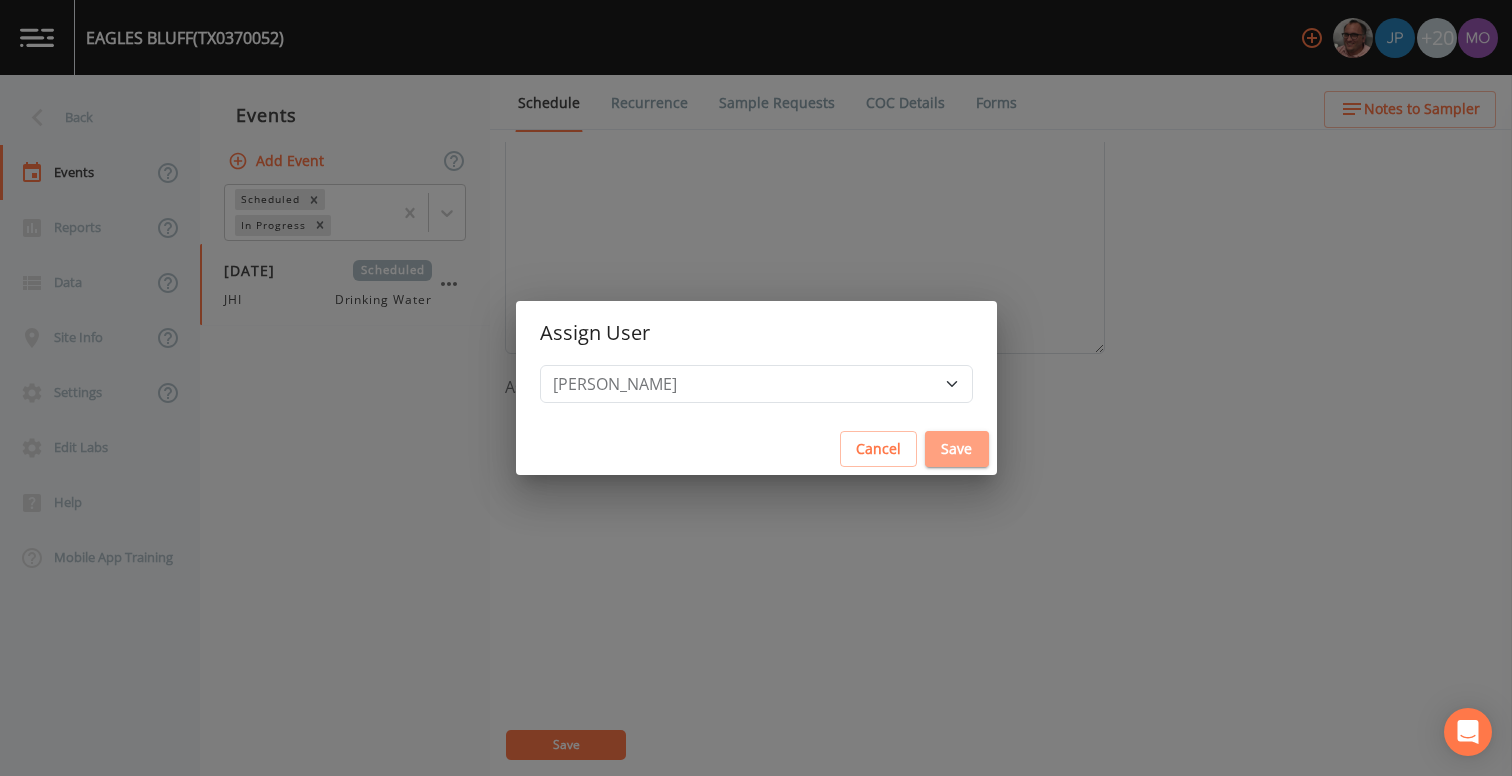 click on "Save" at bounding box center [957, 449] 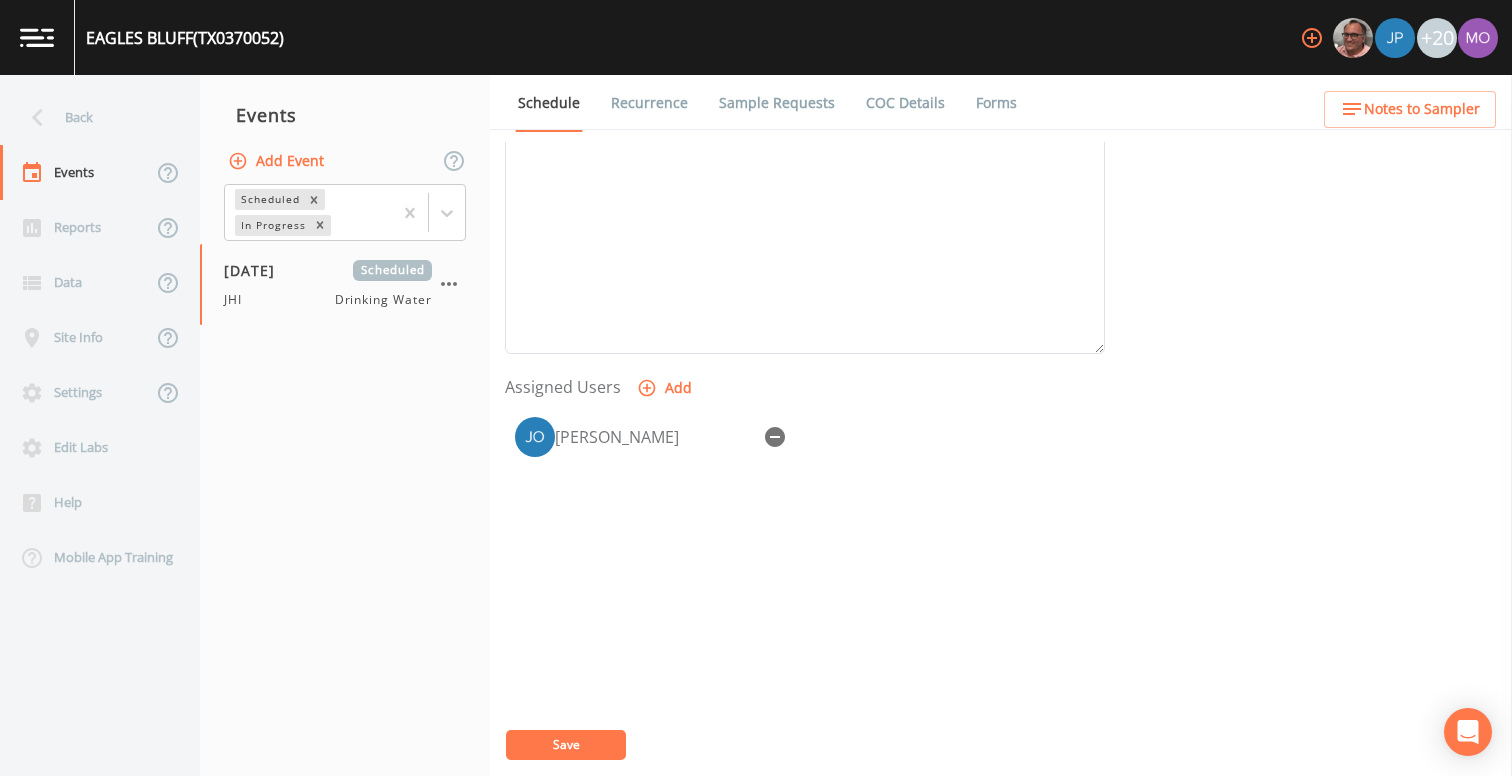 click on "Save" at bounding box center [566, 745] 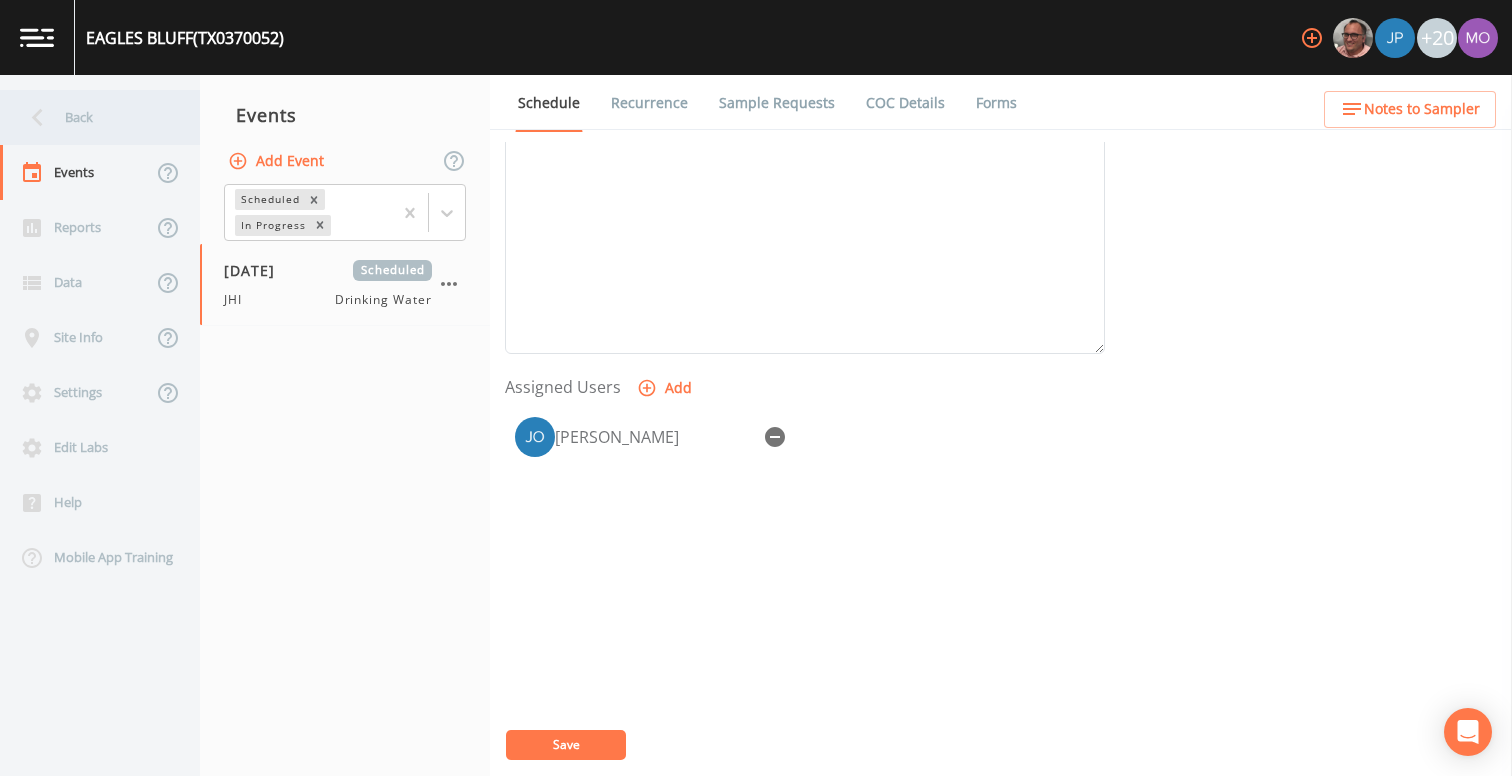 click on "Back" at bounding box center [90, 117] 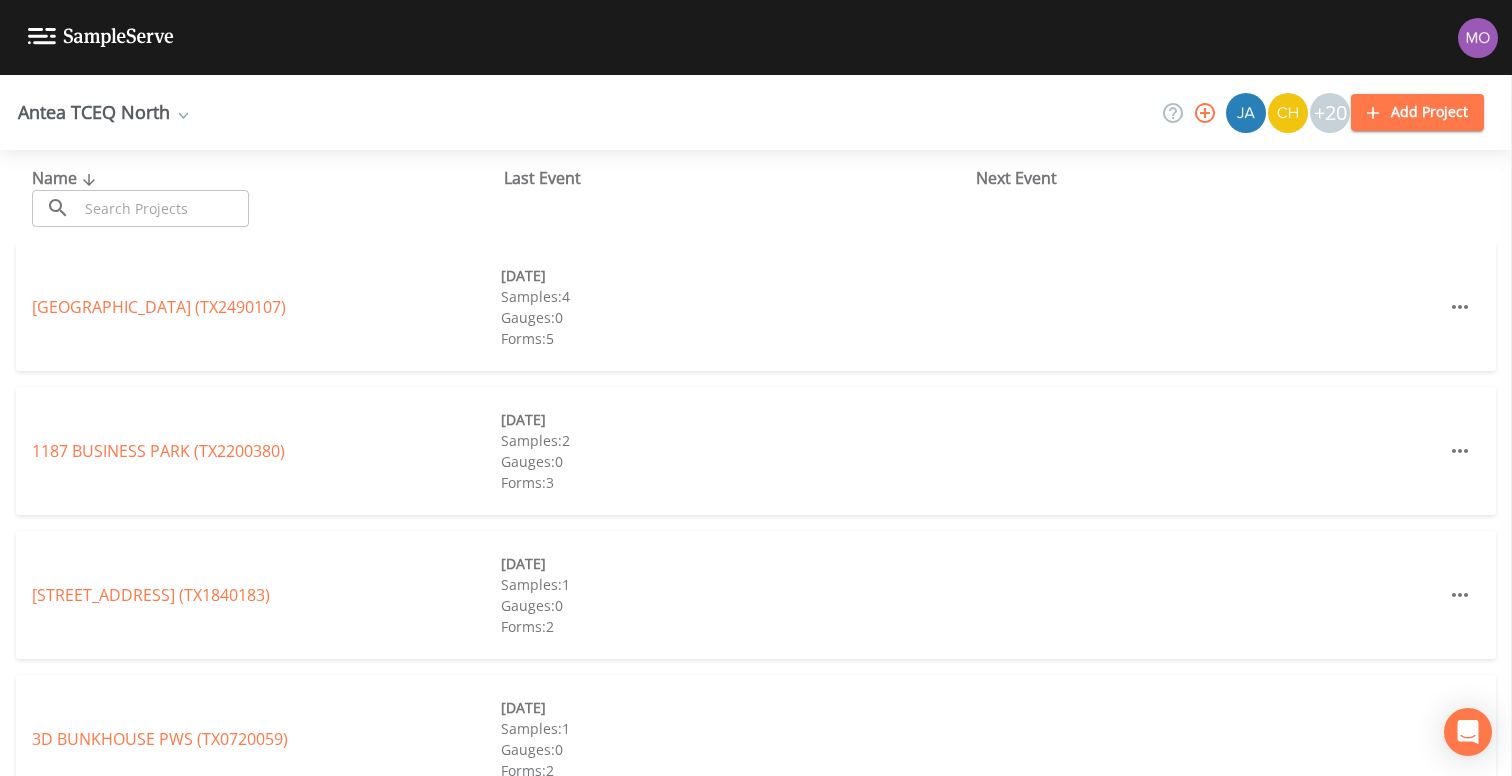 click at bounding box center (163, 208) 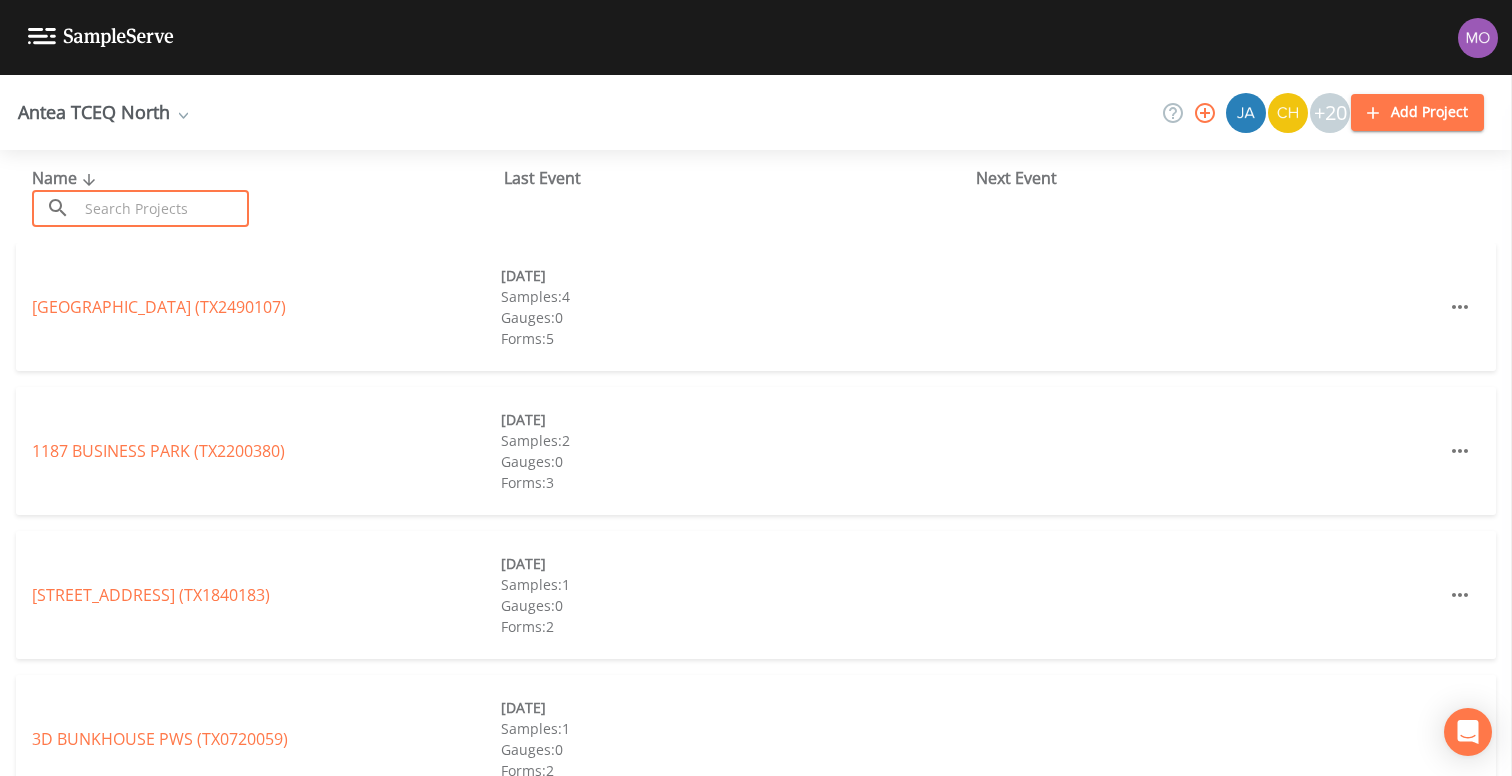 paste on "TX2120006" 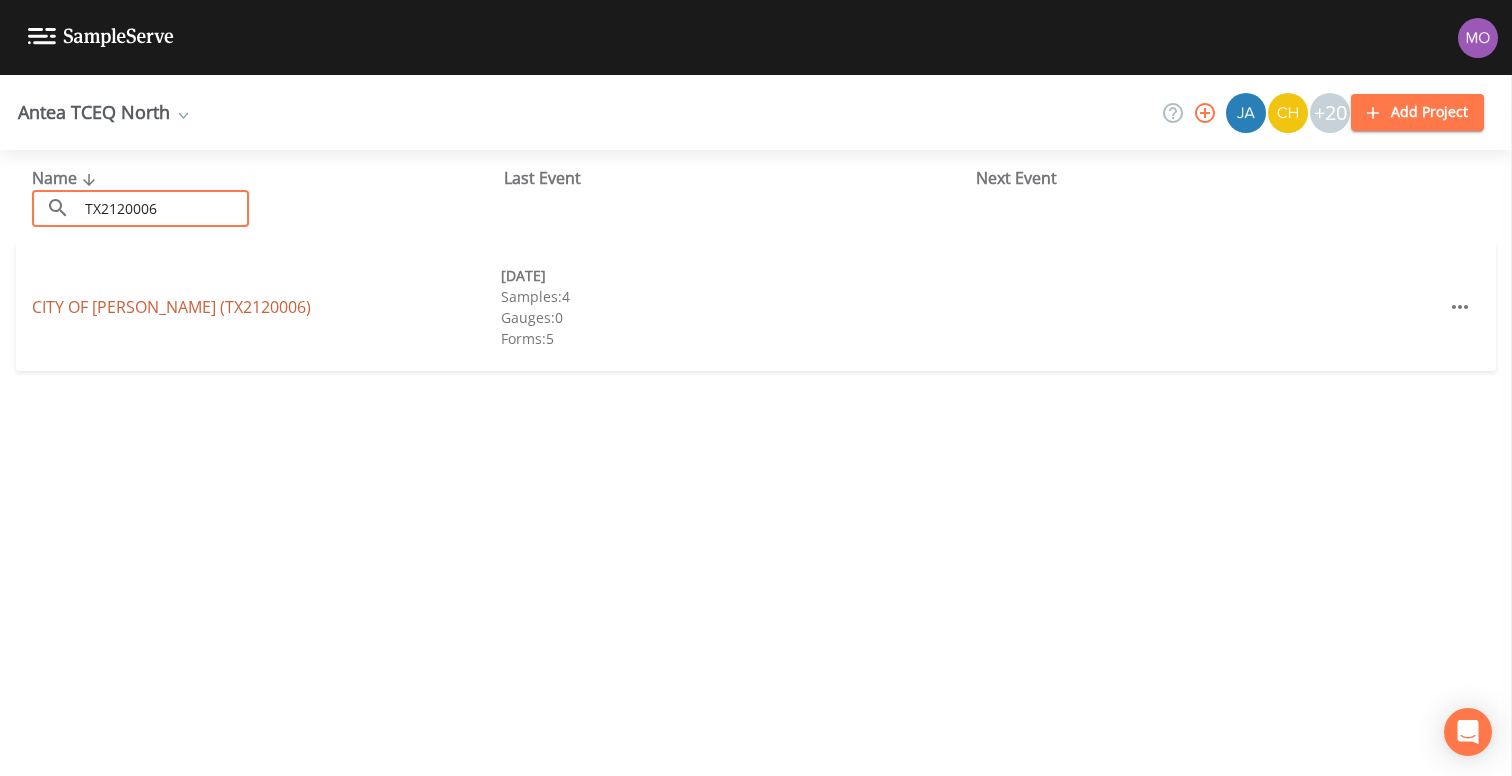 click on "CITY OF BULLARD   (TX2120006)" at bounding box center (171, 307) 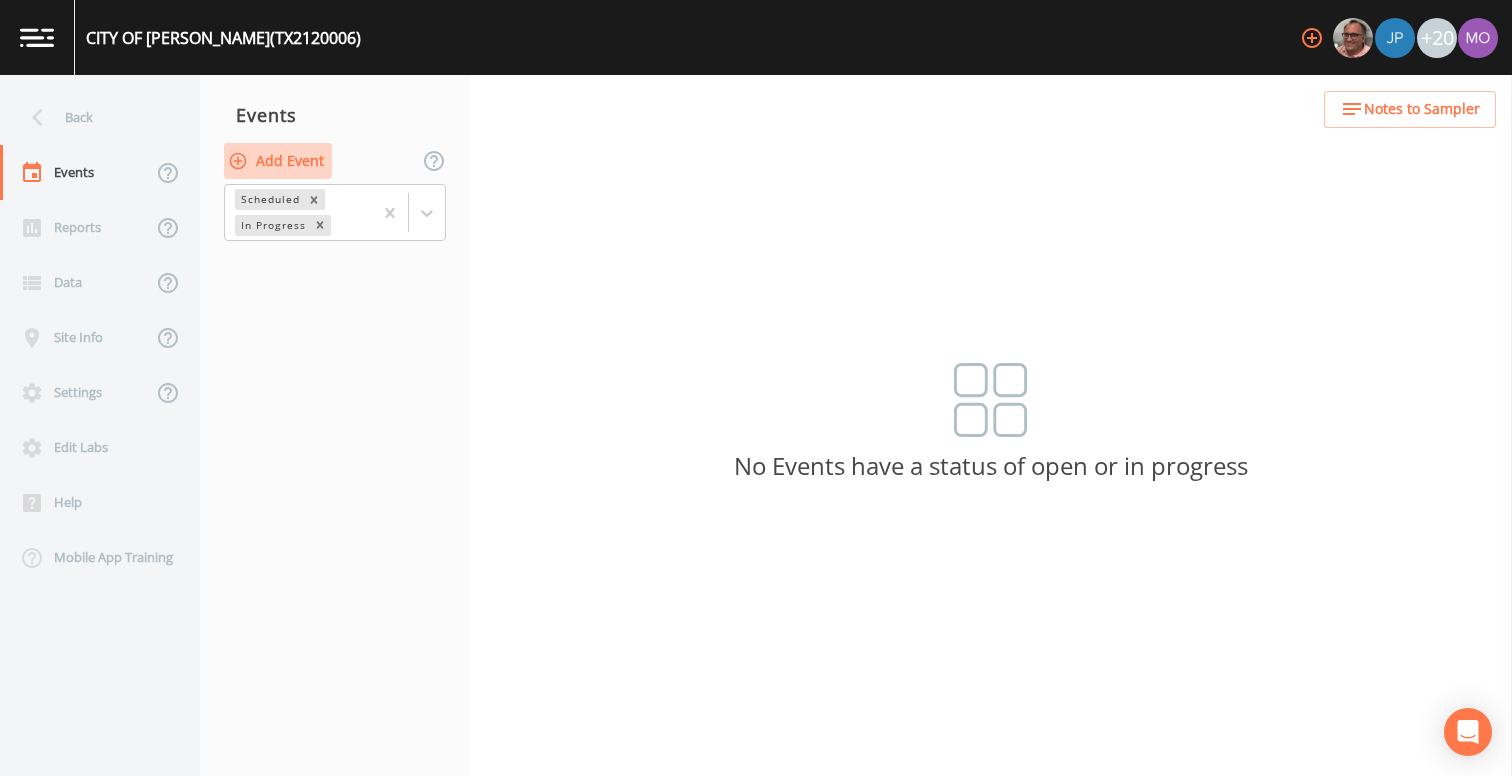 click on "Add Event" at bounding box center [278, 161] 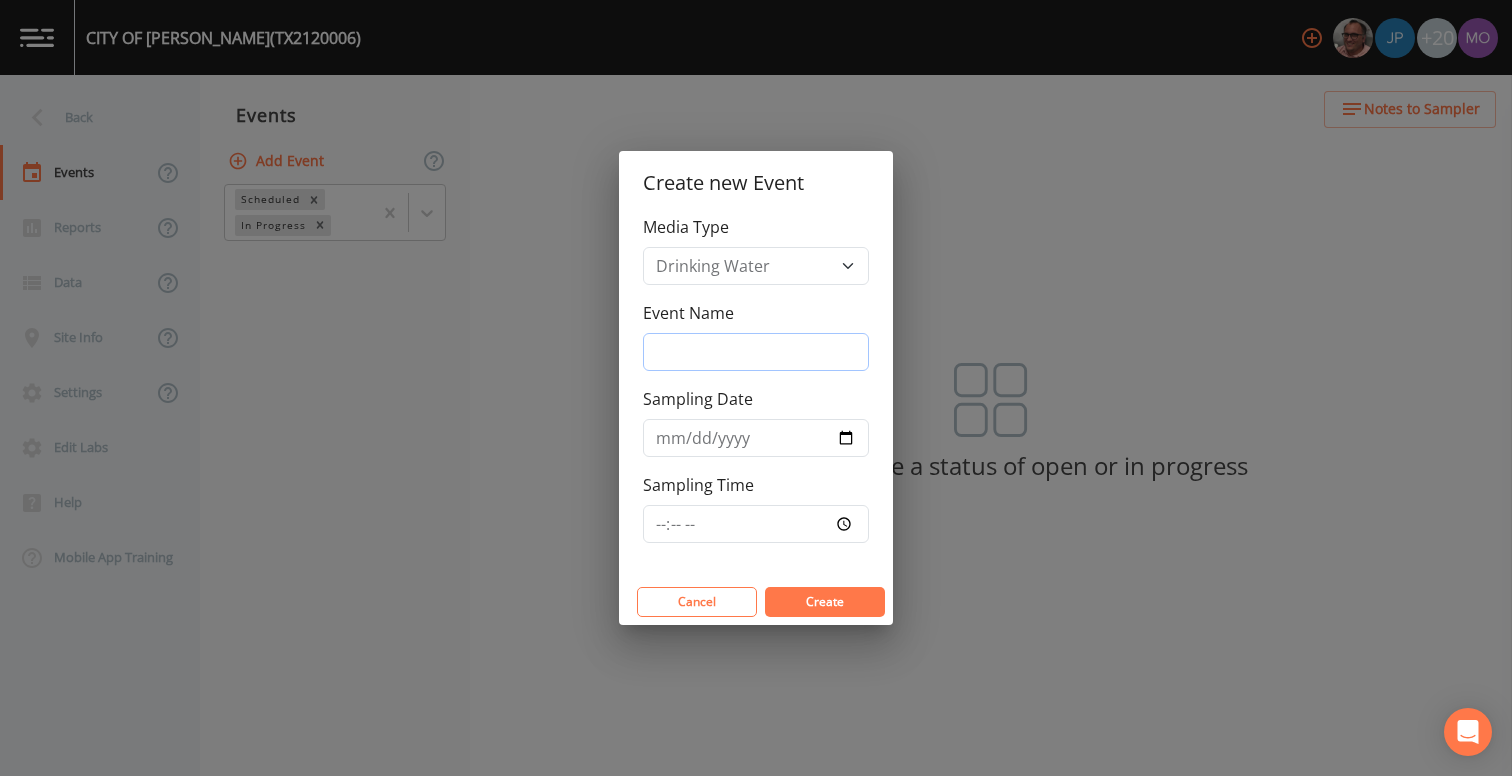 click on "Event Name" at bounding box center (756, 352) 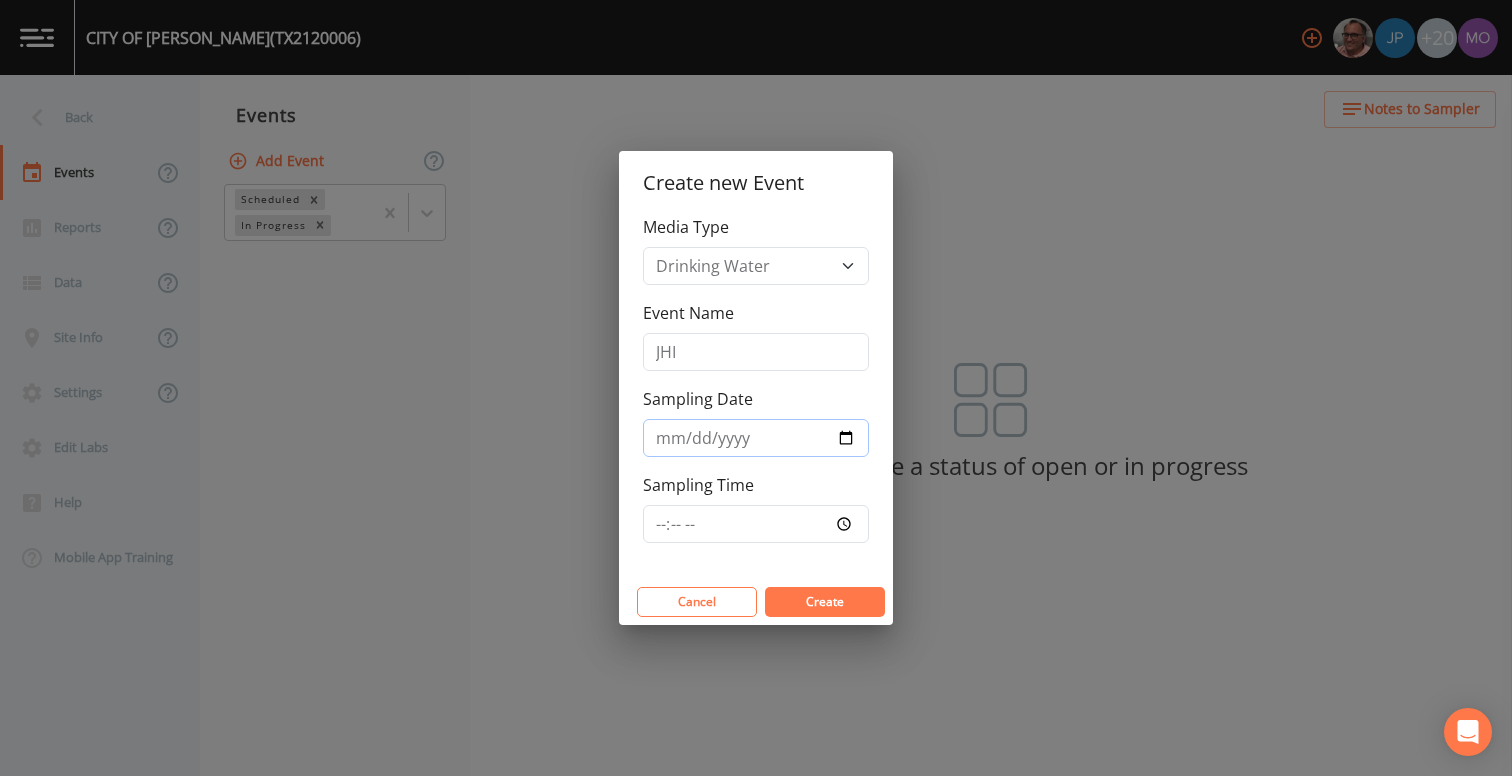 click on "Sampling Date" at bounding box center [756, 438] 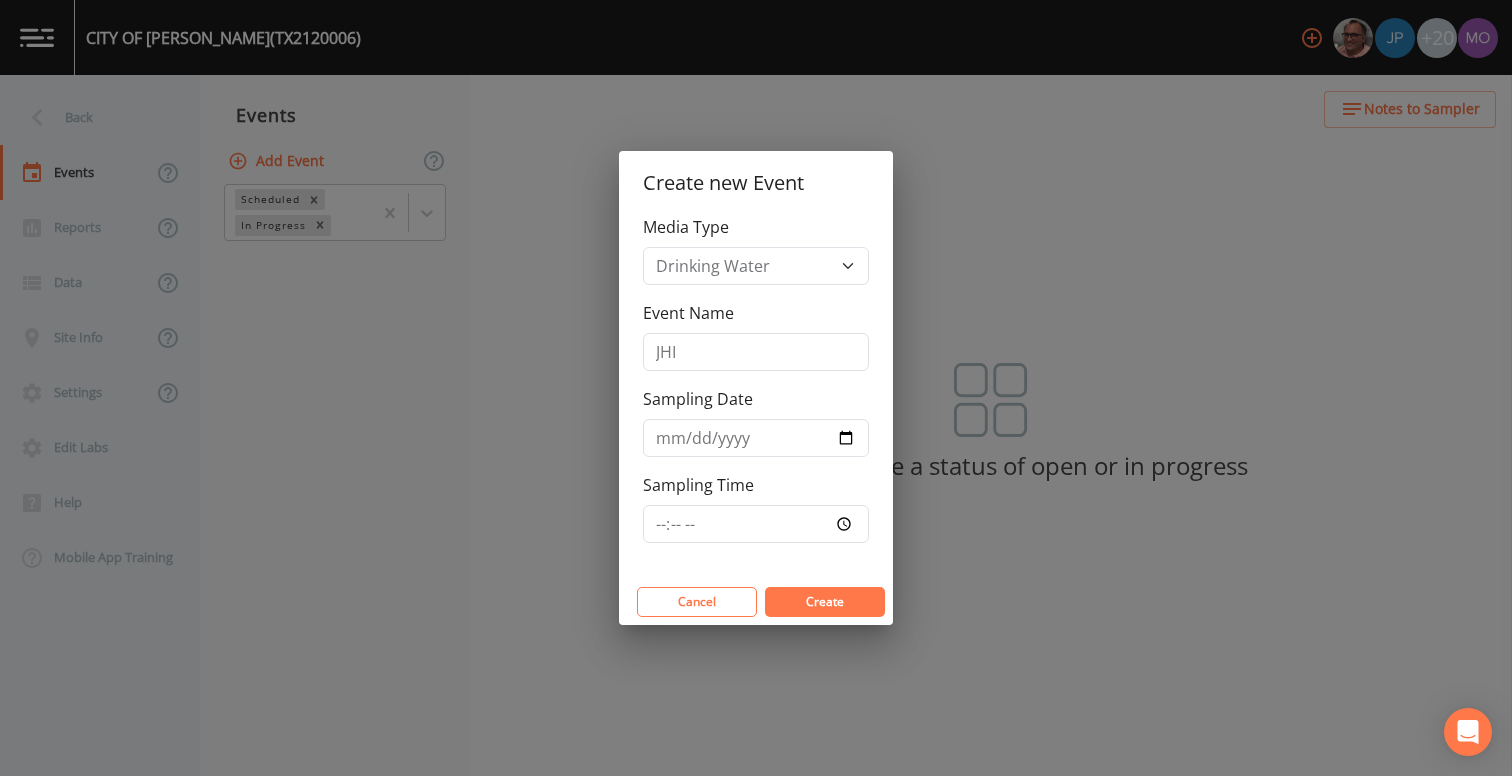 click on "Create" at bounding box center [825, 601] 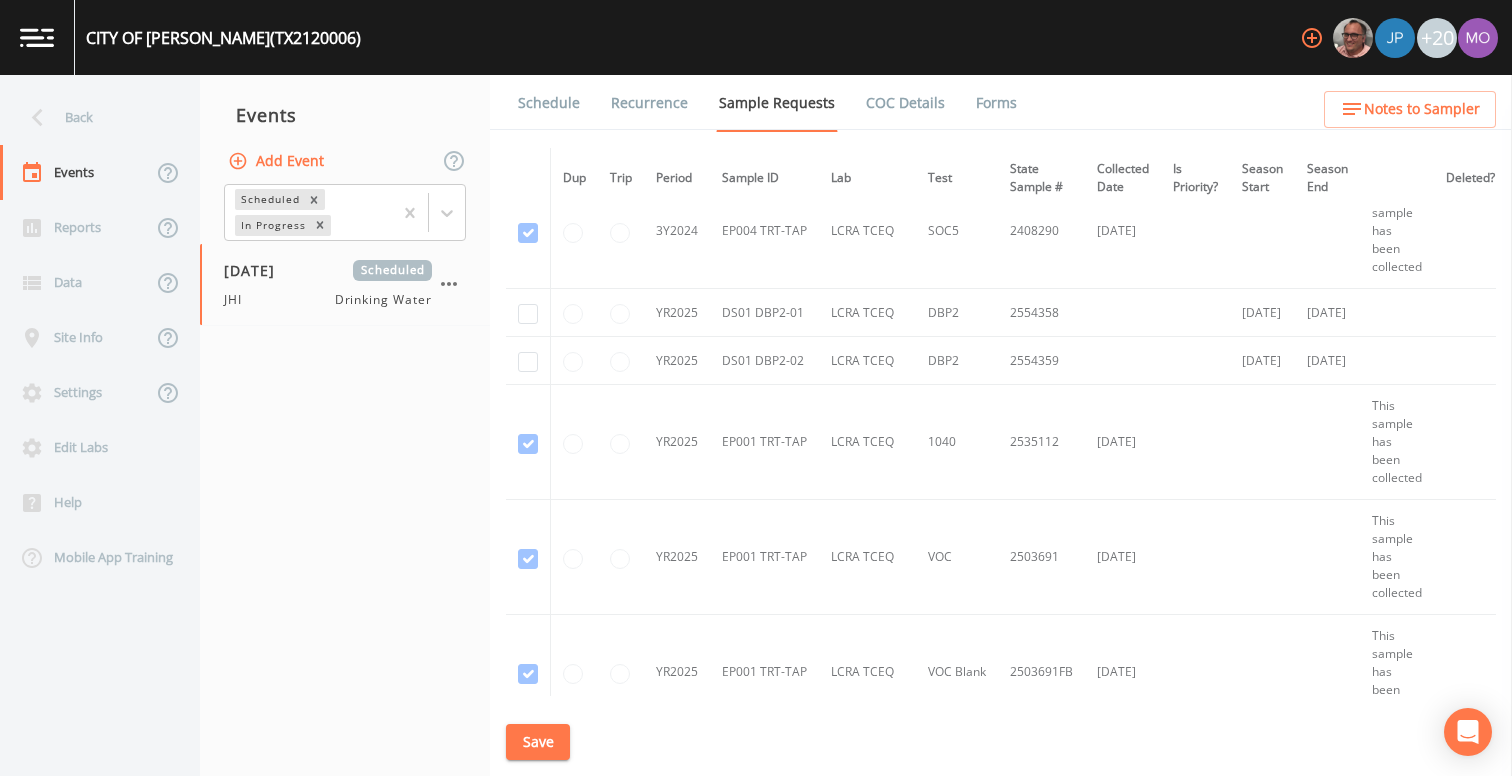 scroll, scrollTop: 3714, scrollLeft: 0, axis: vertical 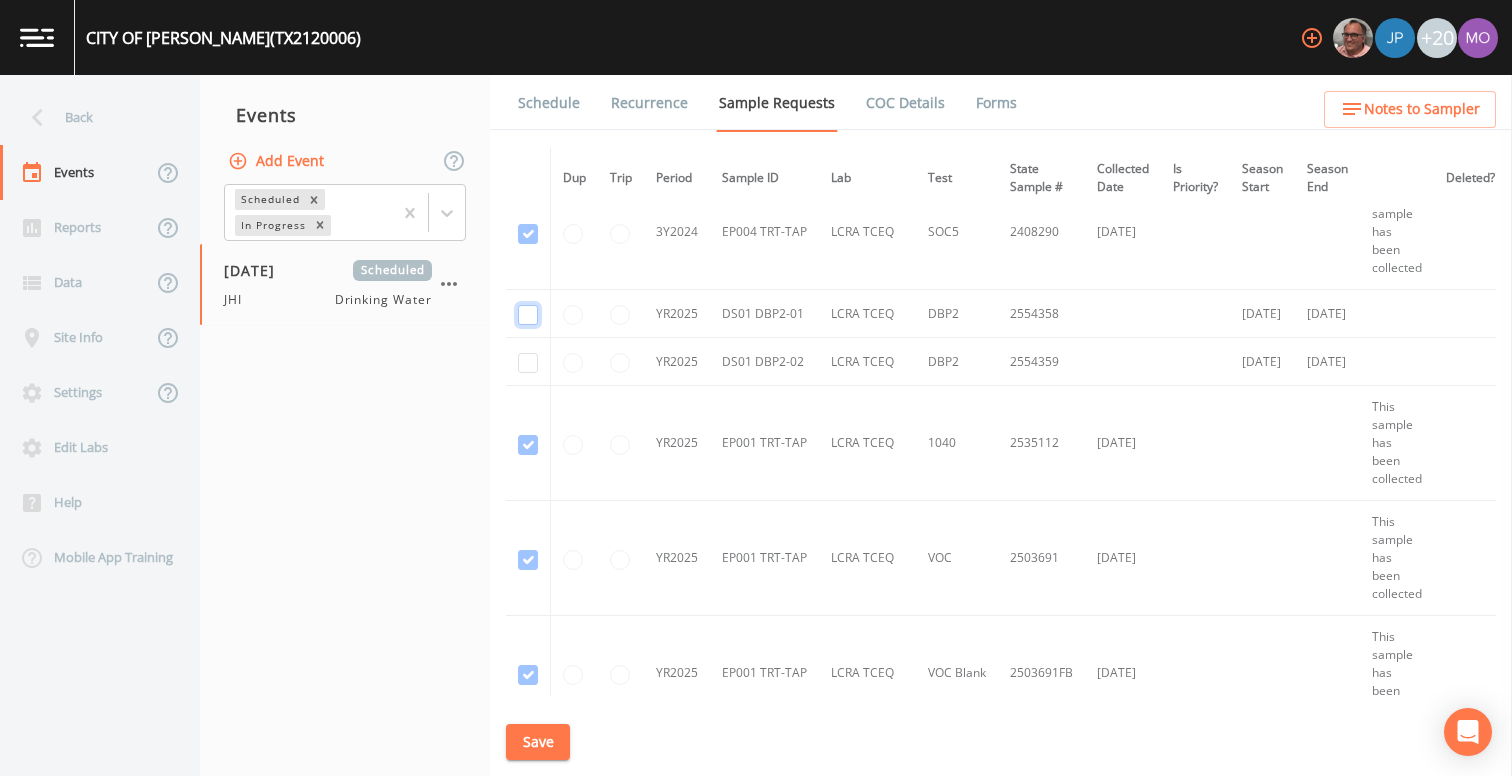 click at bounding box center (528, -3446) 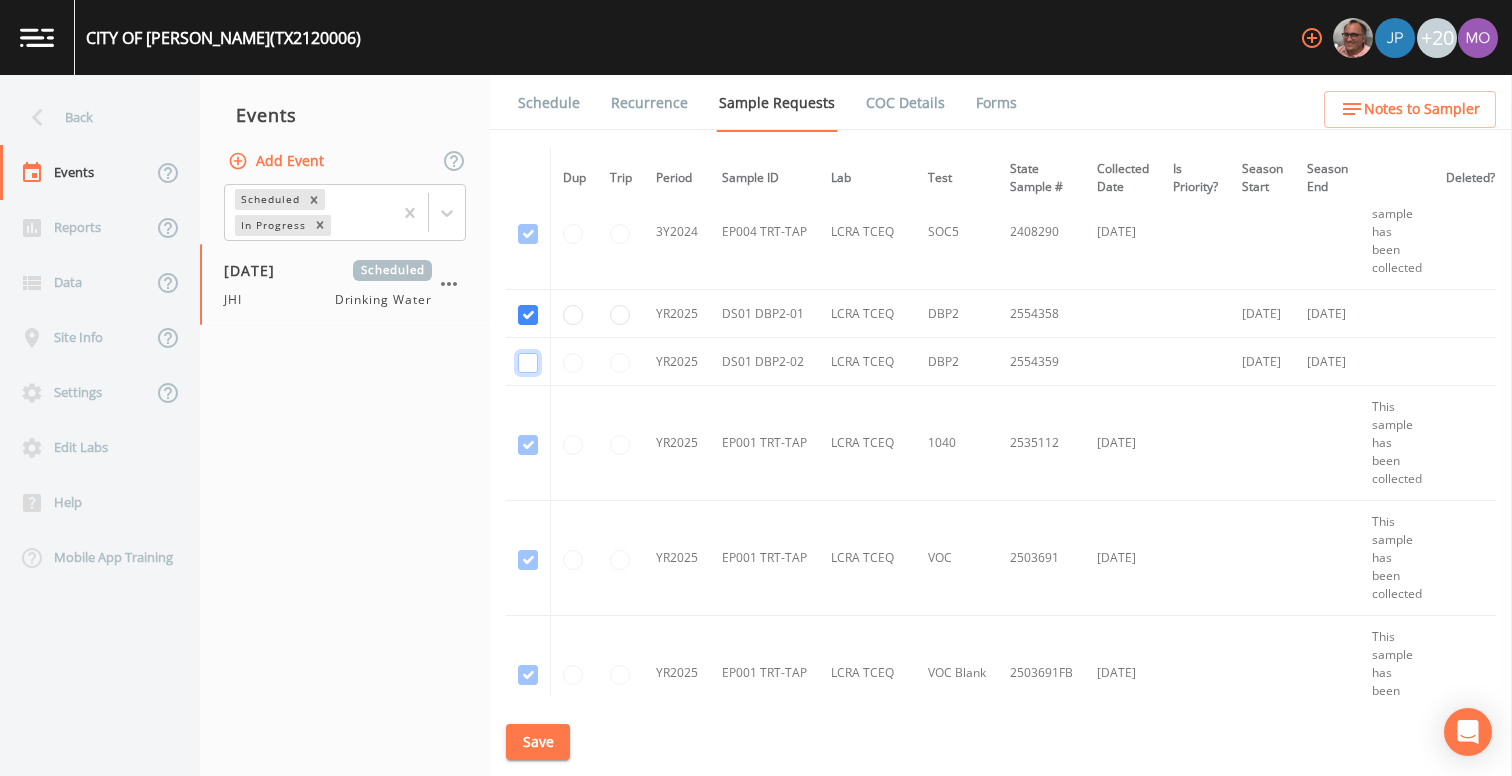 click at bounding box center [528, -3331] 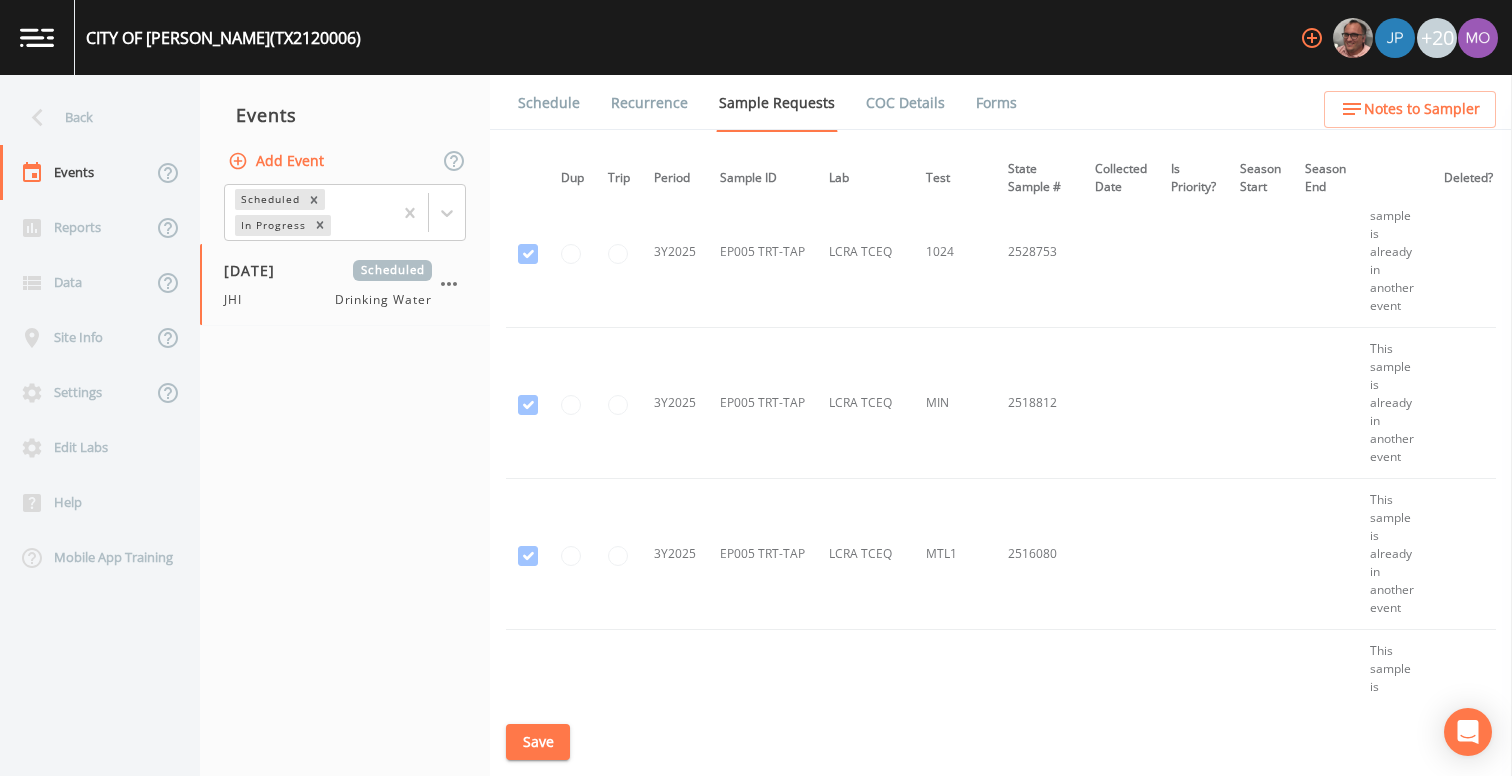scroll, scrollTop: 5769, scrollLeft: 2, axis: both 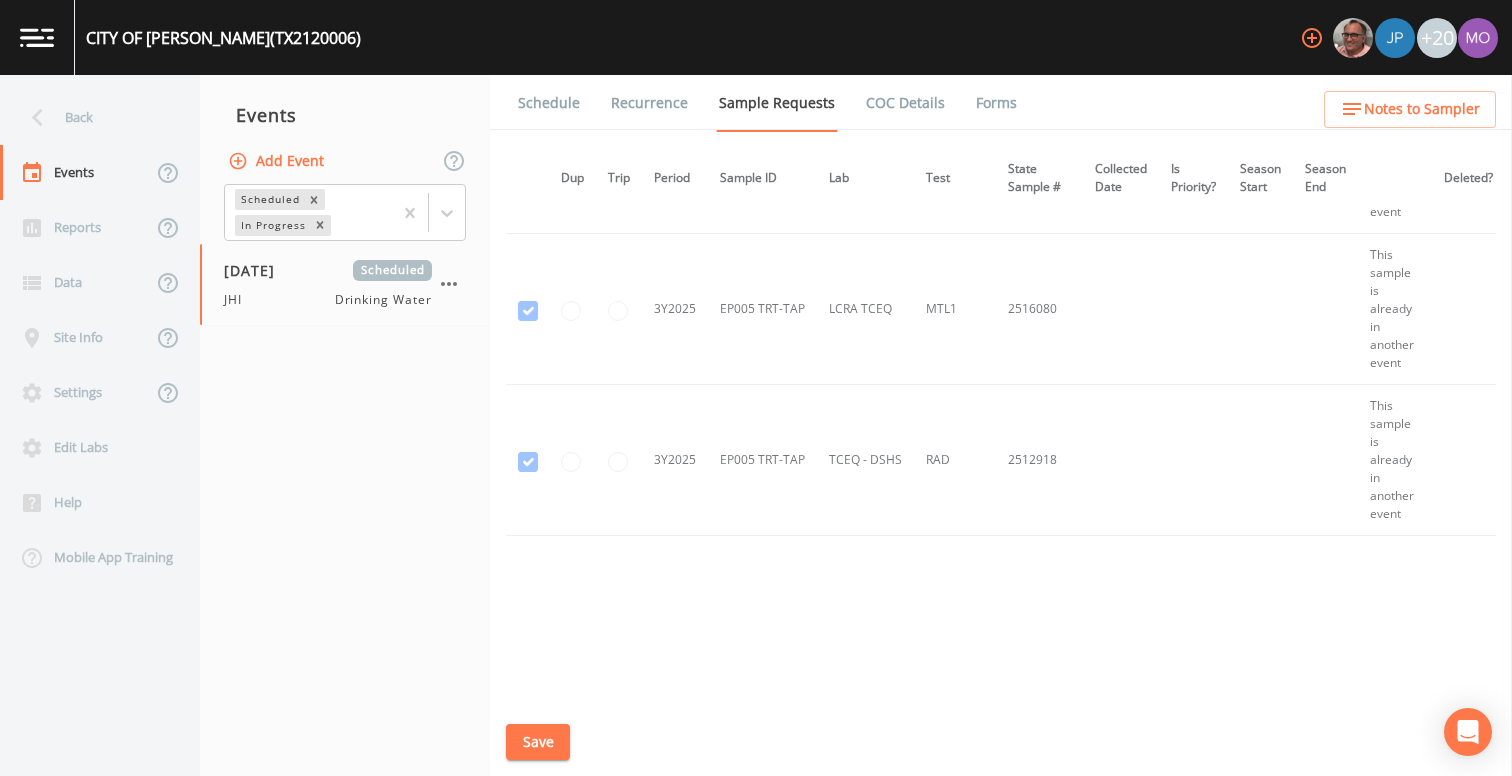 click on "Save" at bounding box center [538, 742] 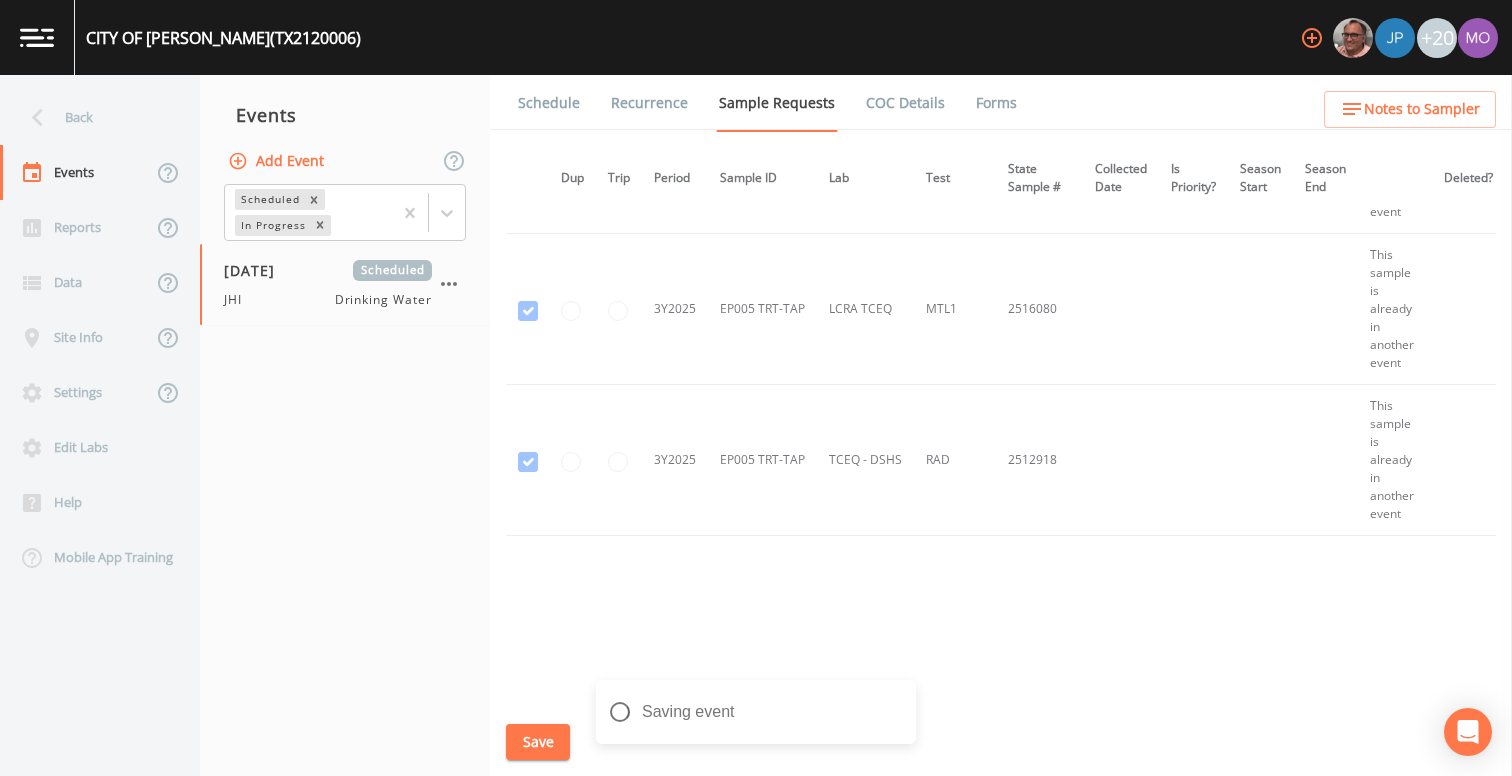 click on "Schedule" at bounding box center [549, 103] 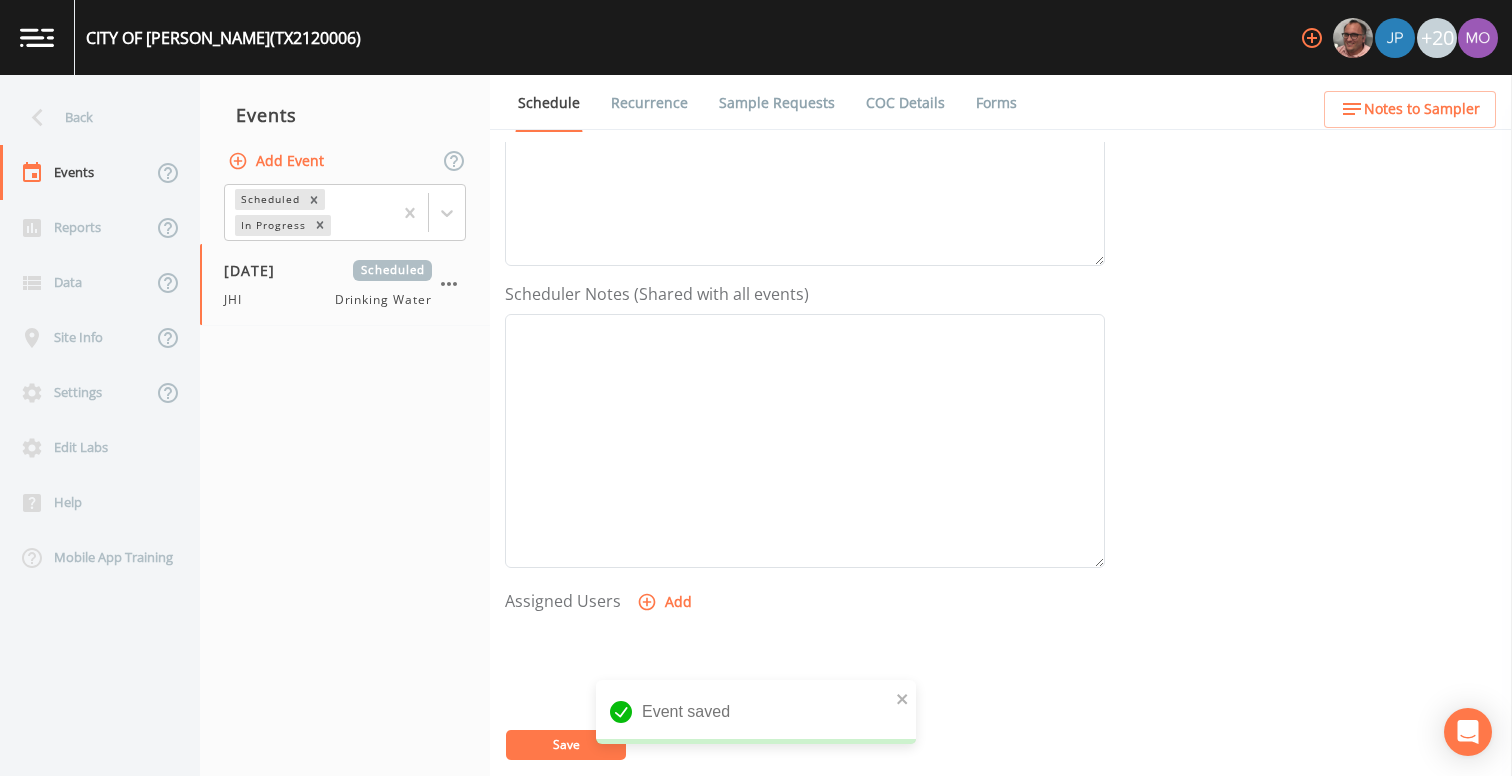 scroll, scrollTop: 460, scrollLeft: 0, axis: vertical 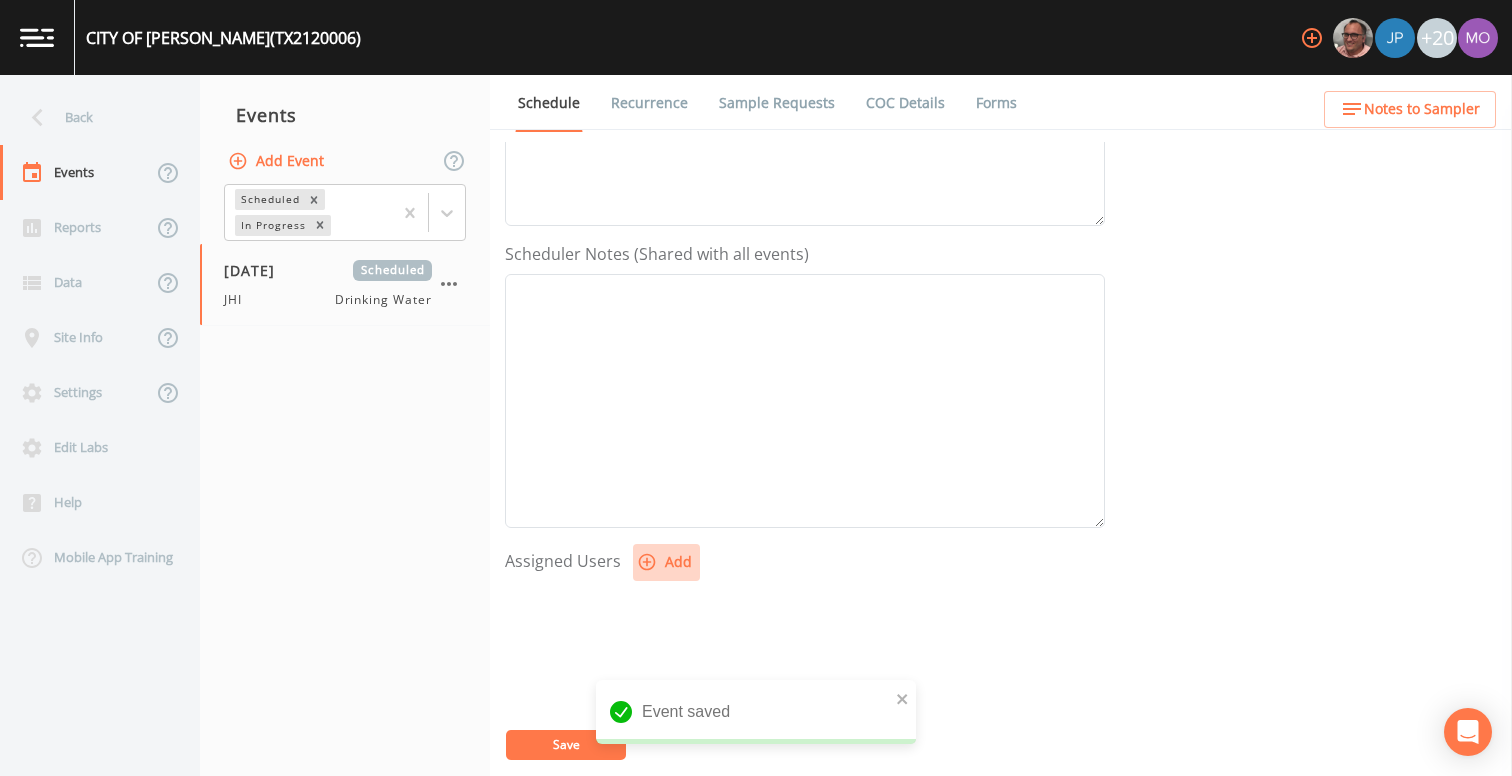 click on "Add" at bounding box center [666, 562] 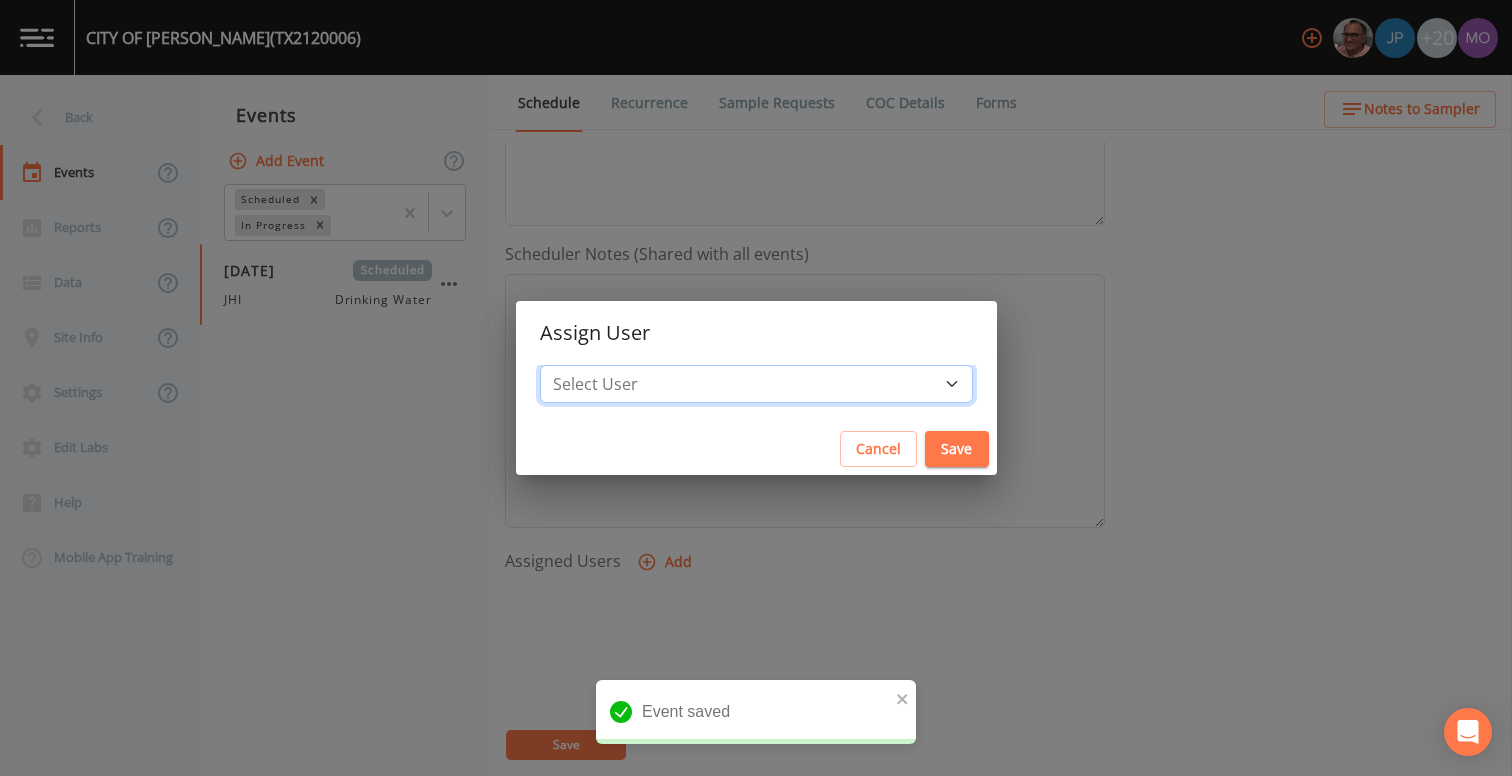 click on "Select User [PERSON_NAME] [PERSON_NAME]  [PERSON_NAME] [PERSON_NAME] [PERSON_NAME] [PERSON_NAME]  Rigamonti [EMAIL_ADDRESS][DOMAIN_NAME] [PERSON_NAME] [PERSON_NAME] [PERSON_NAME] [PERSON_NAME] [PERSON_NAME] [PERSON_NAME] [PERSON_NAME] [PERSON_NAME] [PERSON_NAME] [PERSON_NAME] [PERSON_NAME] [PERSON_NAME] [PERSON_NAME] [PERSON_NAME] [PERSON_NAME]" at bounding box center (756, 384) 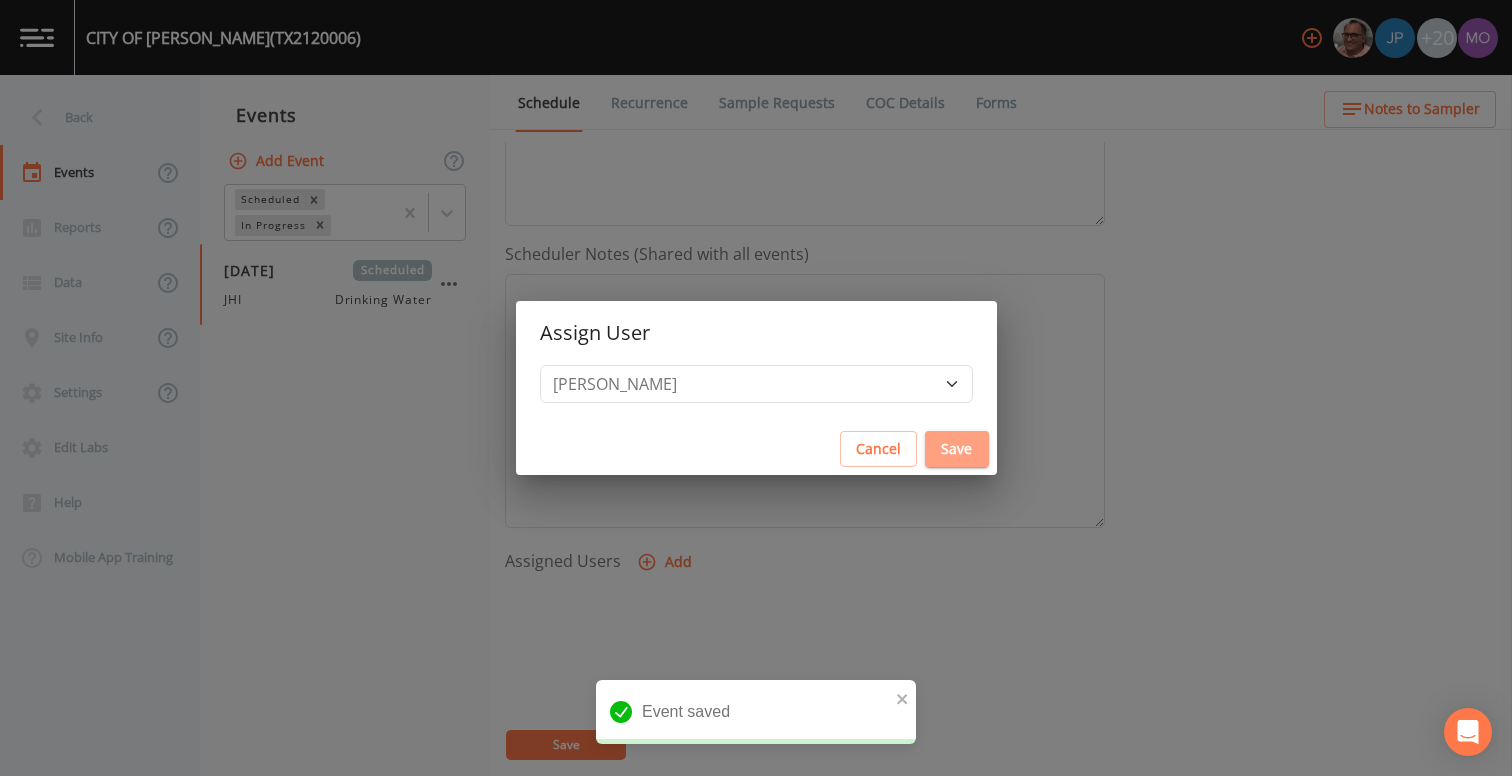 click on "Save" at bounding box center (957, 449) 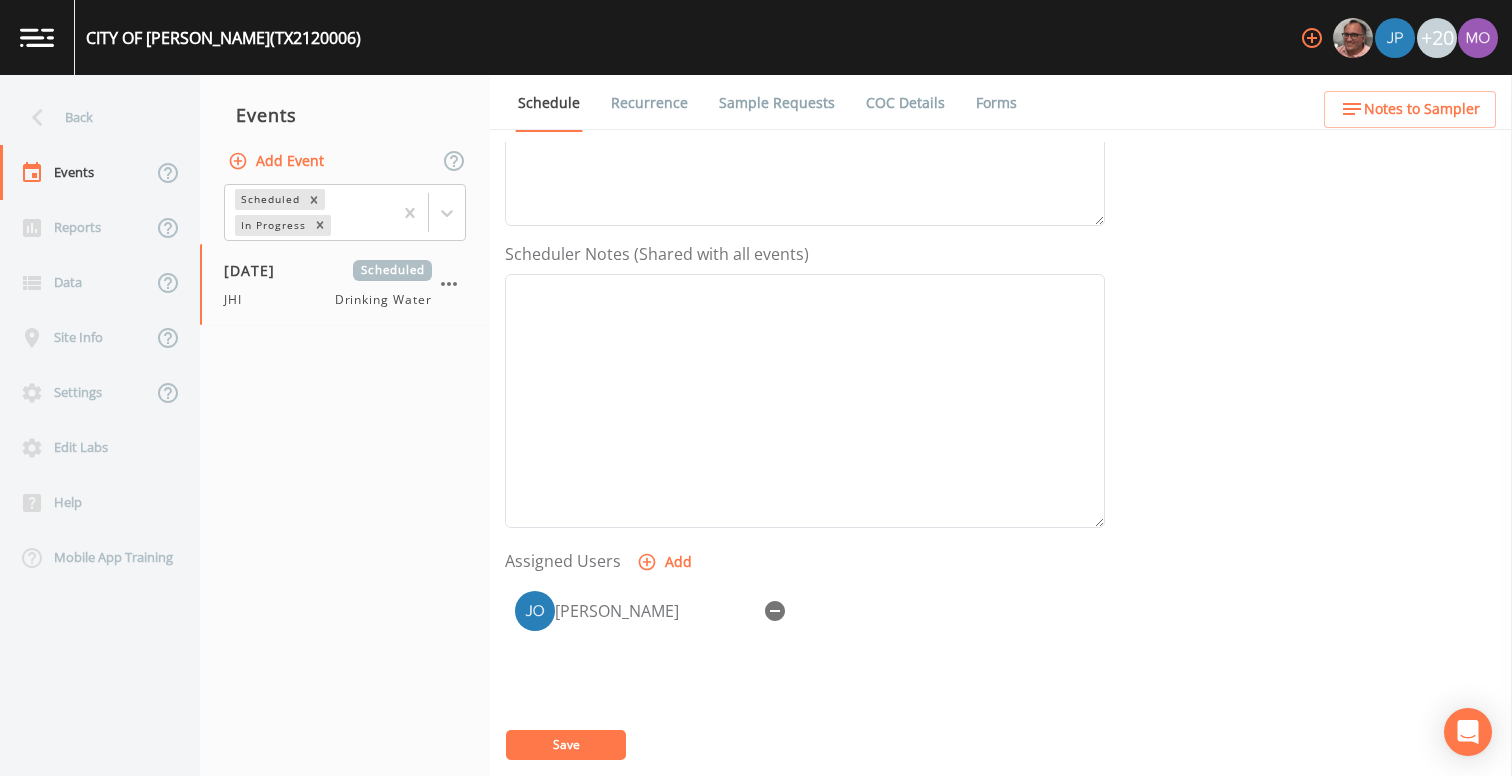 click on "Save" at bounding box center [566, 745] 